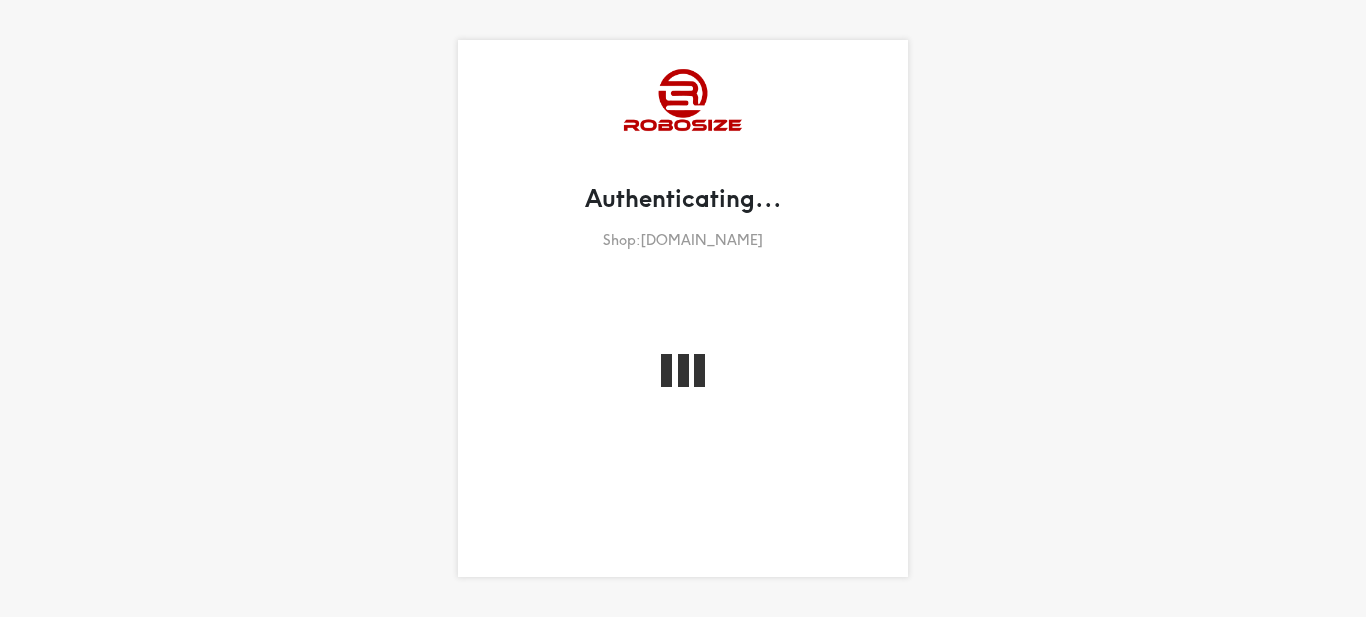 scroll, scrollTop: 0, scrollLeft: 0, axis: both 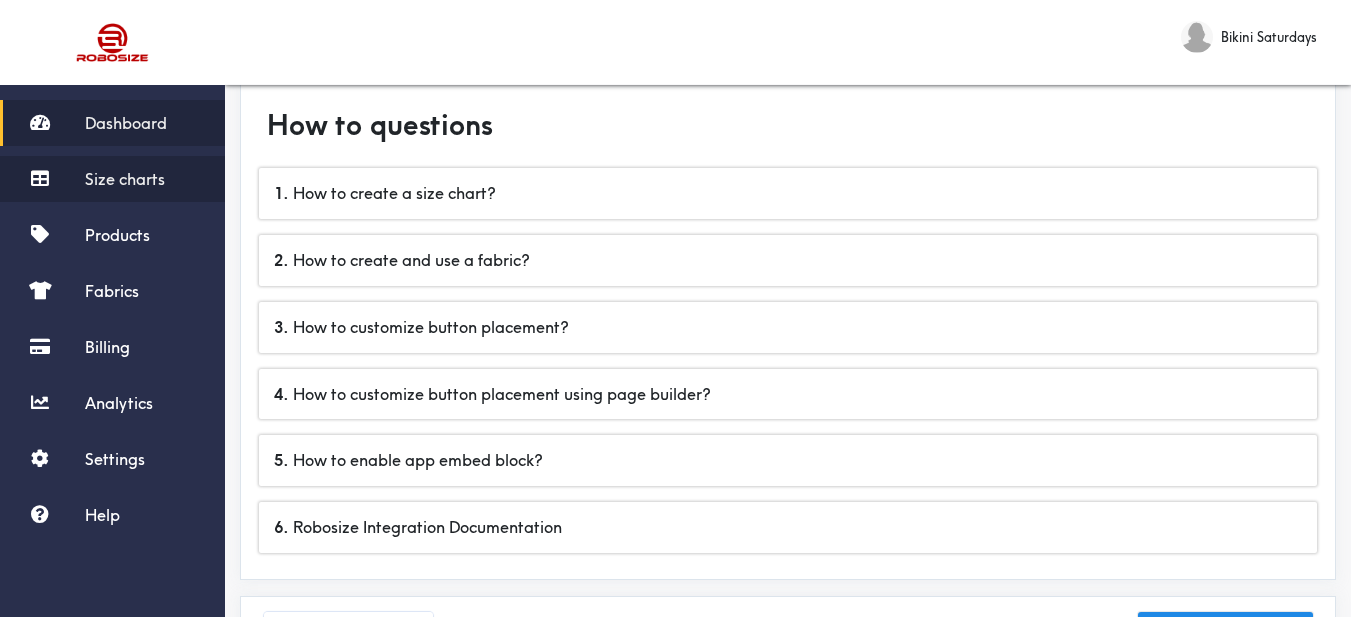 click on "Size charts" at bounding box center [125, 179] 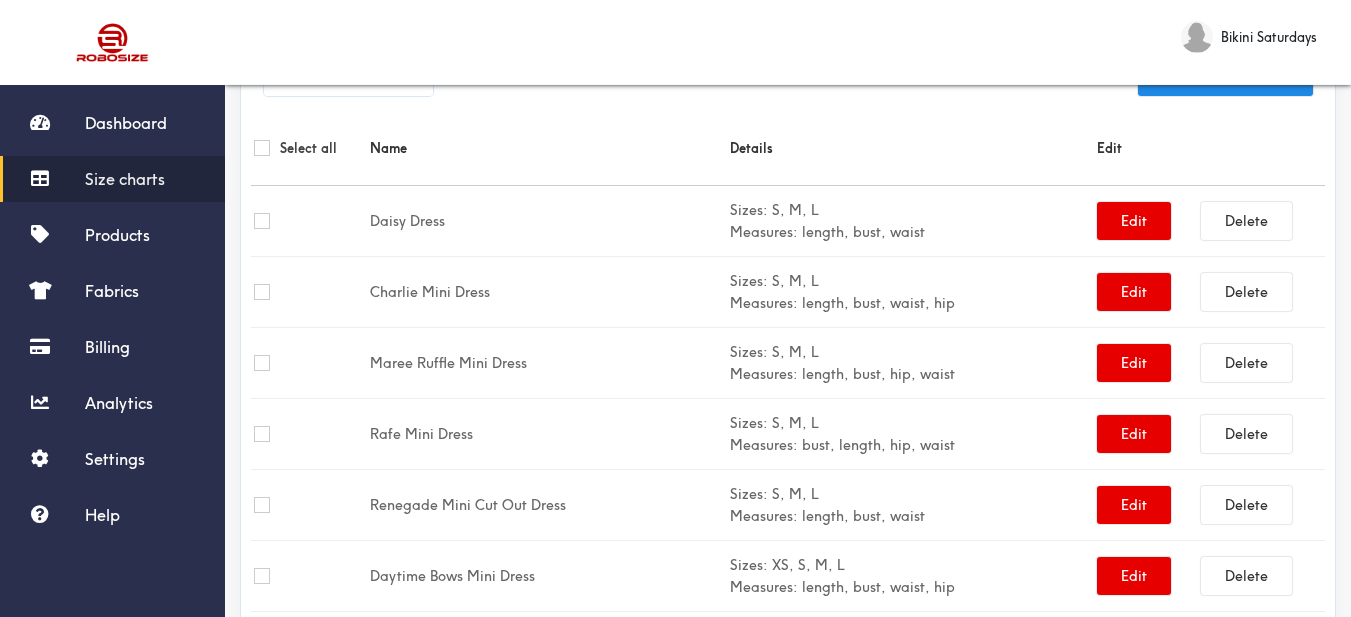 scroll, scrollTop: 100, scrollLeft: 0, axis: vertical 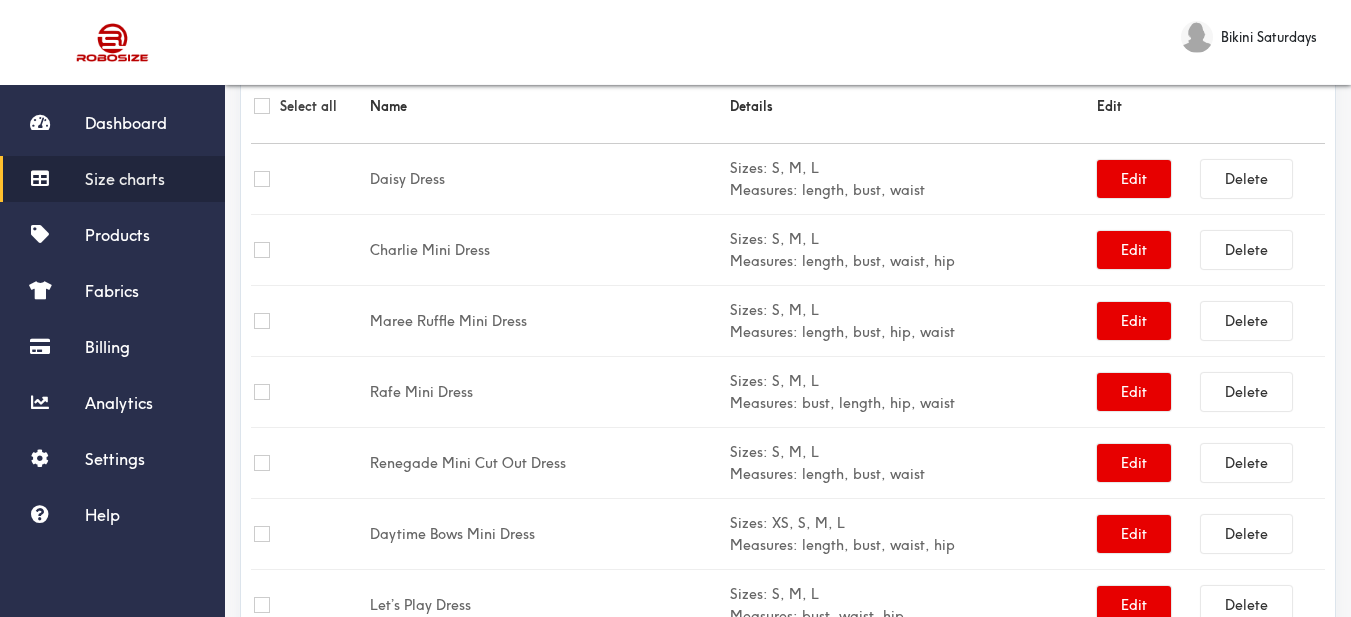 click on "Size charts" at bounding box center (125, 179) 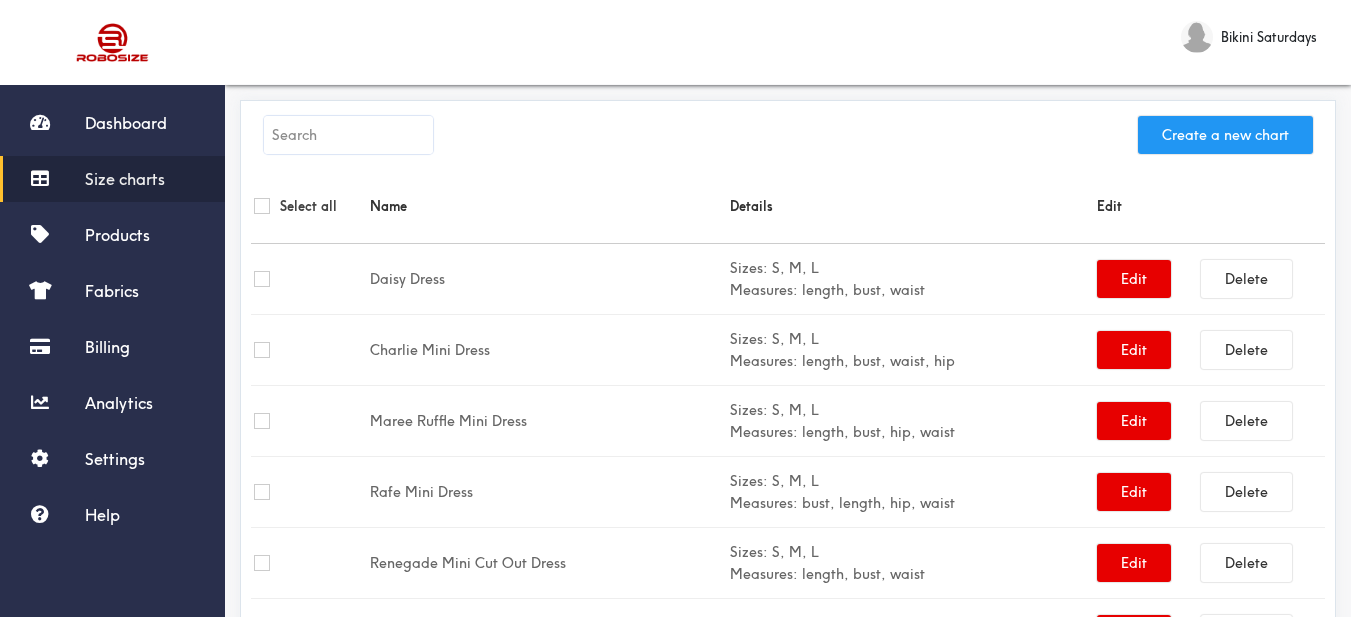 click on "Create a new chart" at bounding box center (1225, 135) 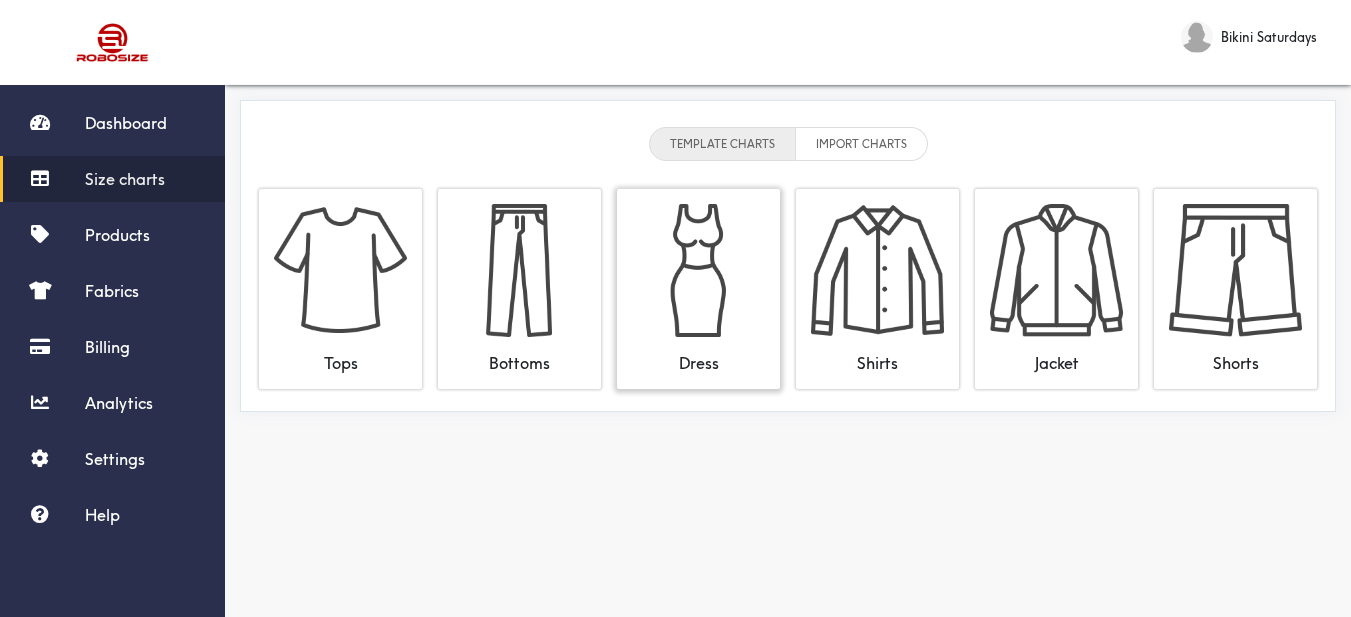click at bounding box center [698, 270] 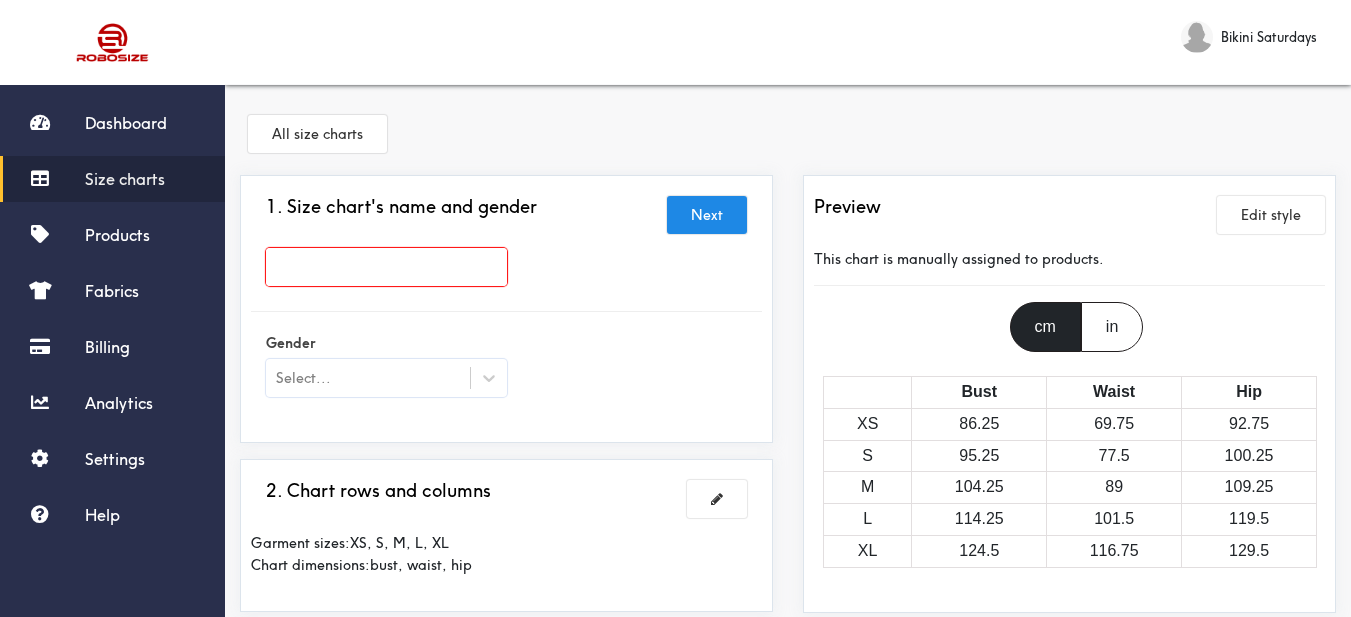 click at bounding box center (386, 267) 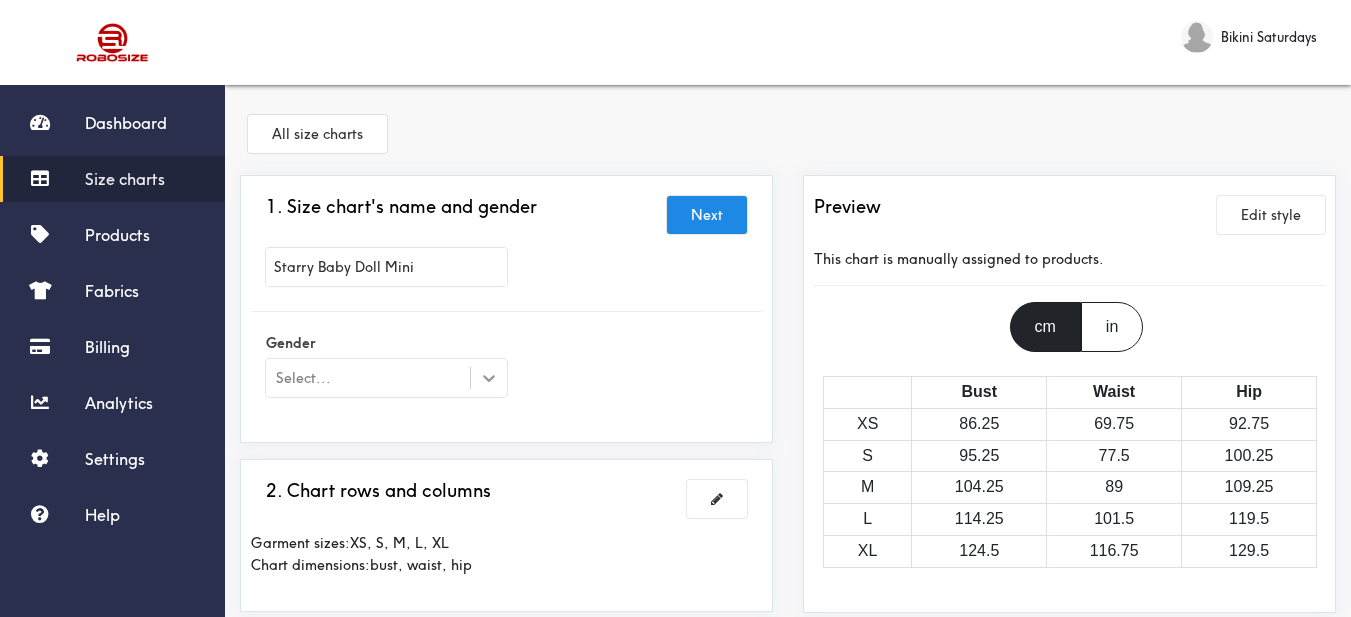 type on "Starry Baby Doll Mini" 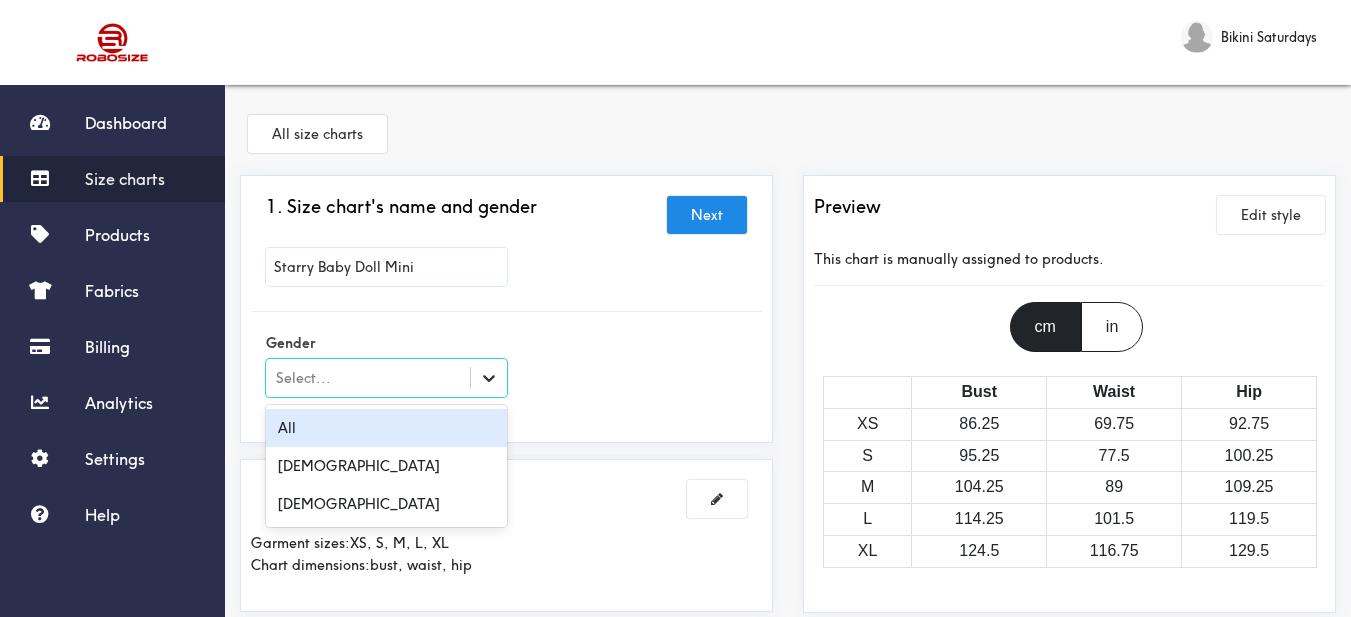 click at bounding box center [489, 378] 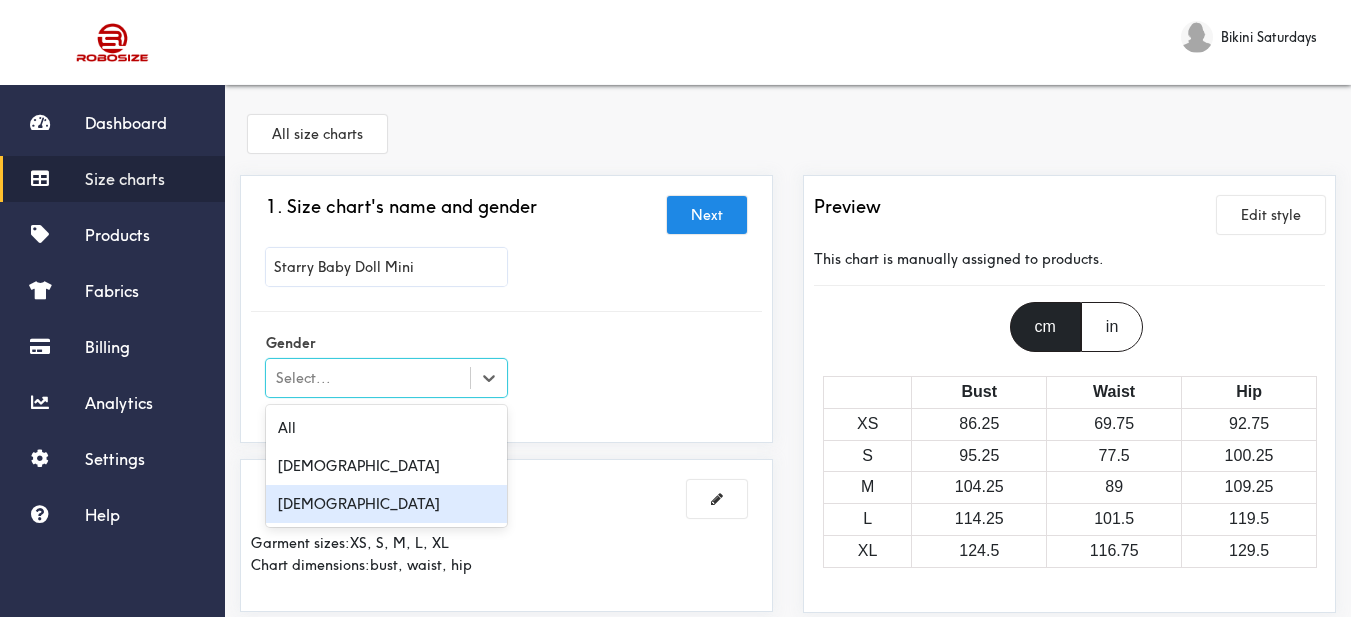 drag, startPoint x: 412, startPoint y: 501, endPoint x: 582, endPoint y: 410, distance: 192.82376 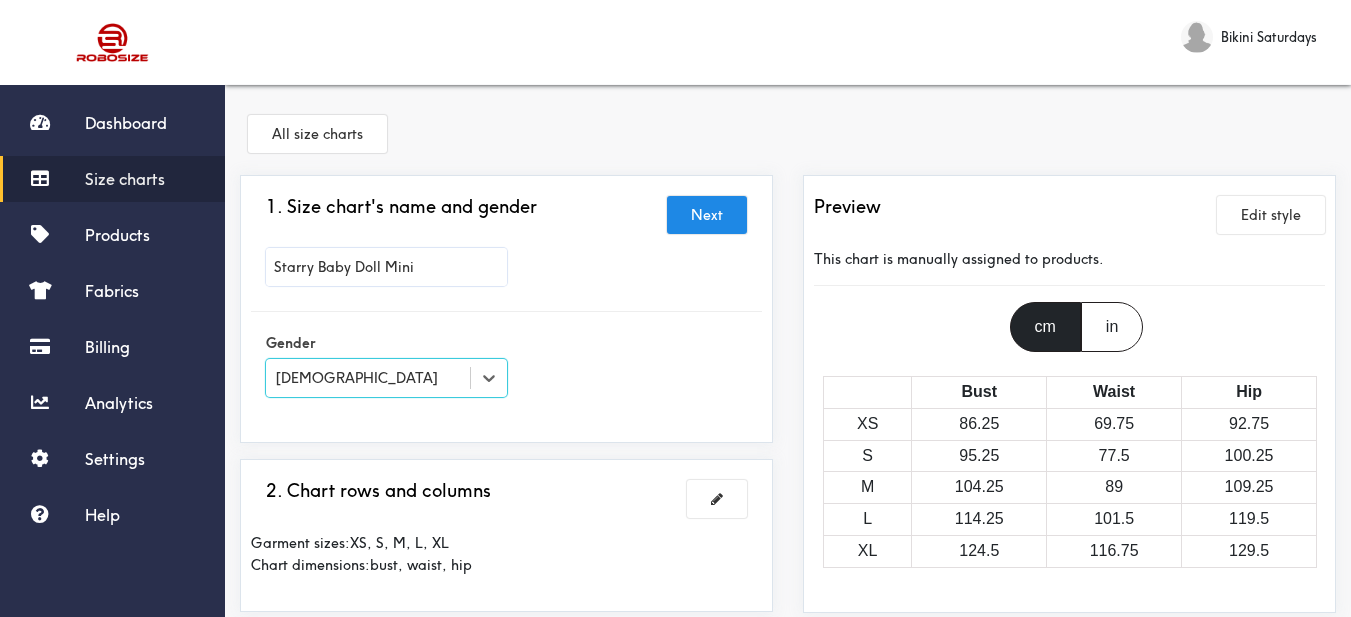 click on "Gender option [DEMOGRAPHIC_DATA], selected.   Select is focused , press Down to open the menu,  [DEMOGRAPHIC_DATA]" at bounding box center [506, 367] 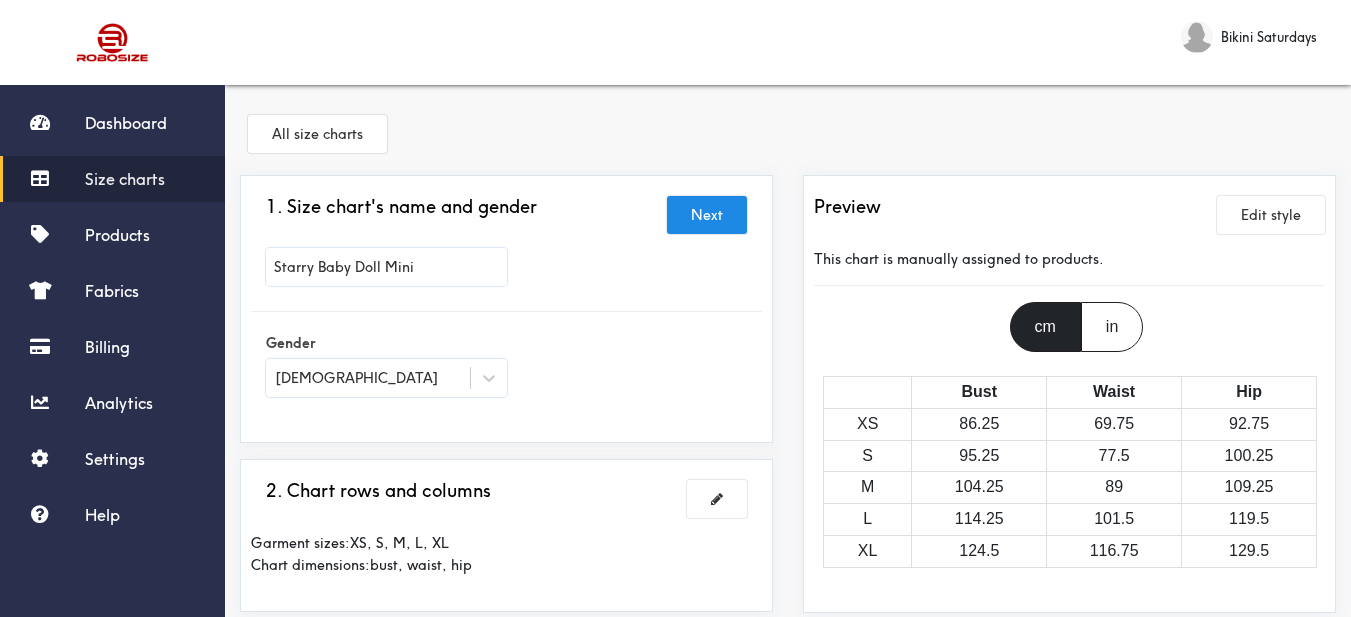 scroll, scrollTop: 200, scrollLeft: 0, axis: vertical 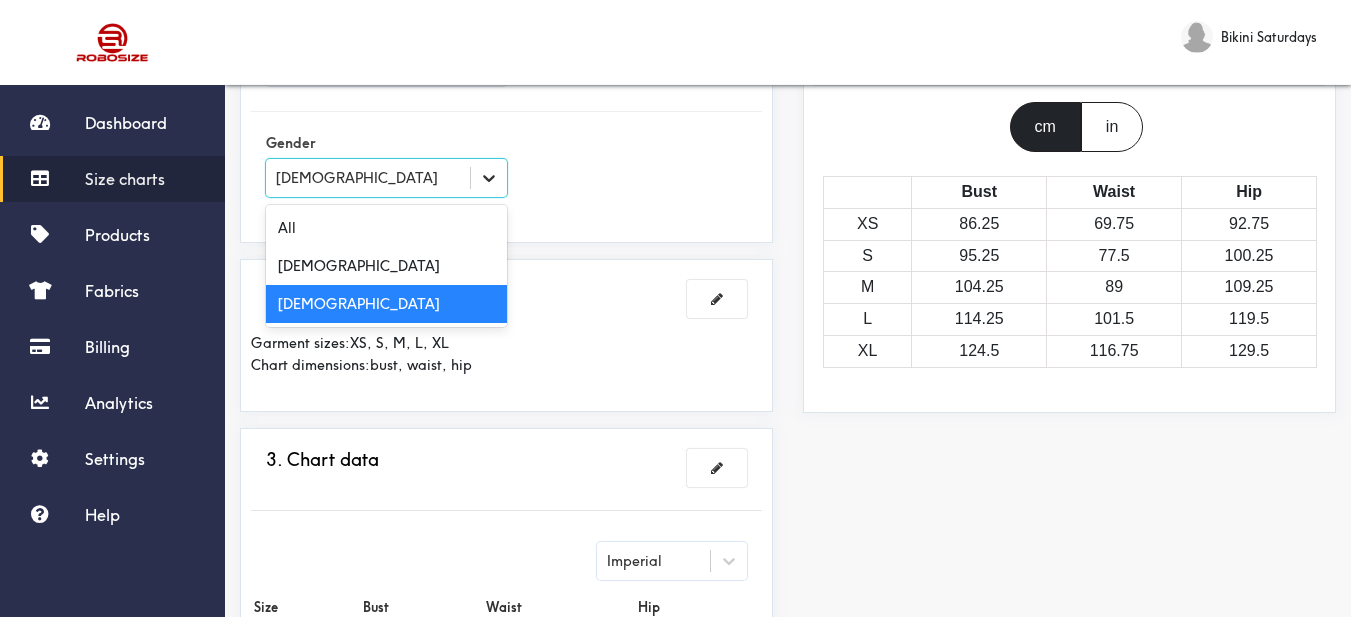 click at bounding box center (489, 178) 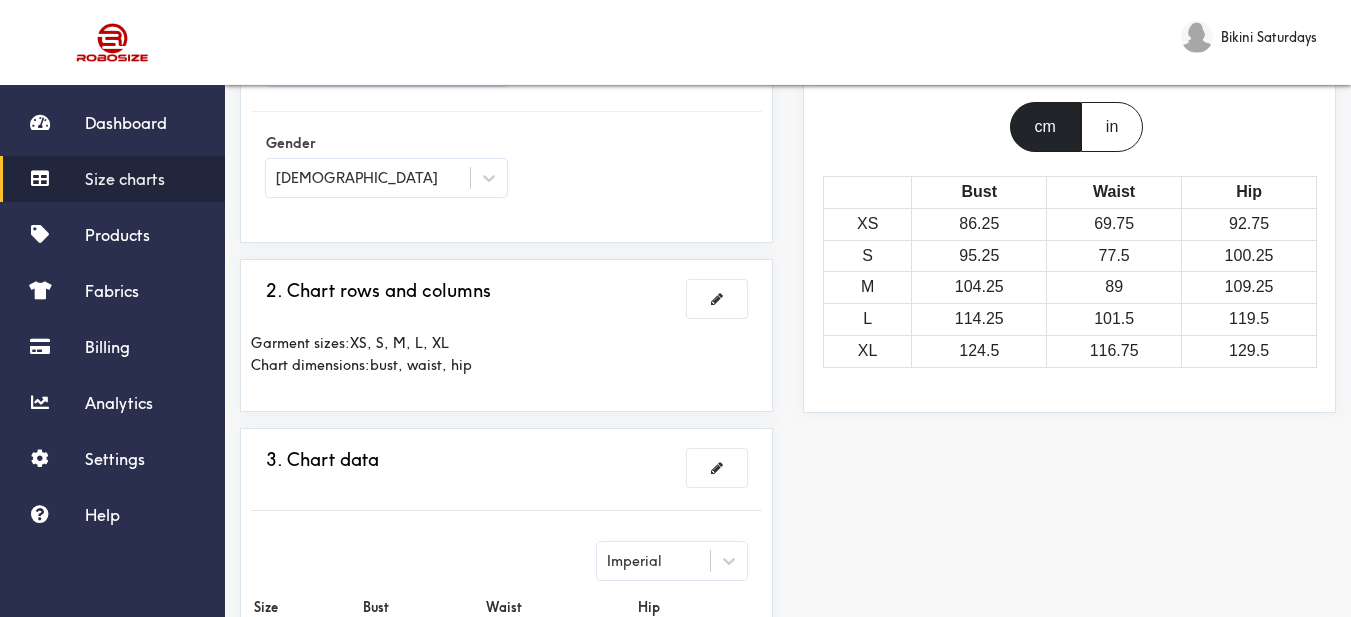 drag, startPoint x: 757, startPoint y: 216, endPoint x: 770, endPoint y: 250, distance: 36.40055 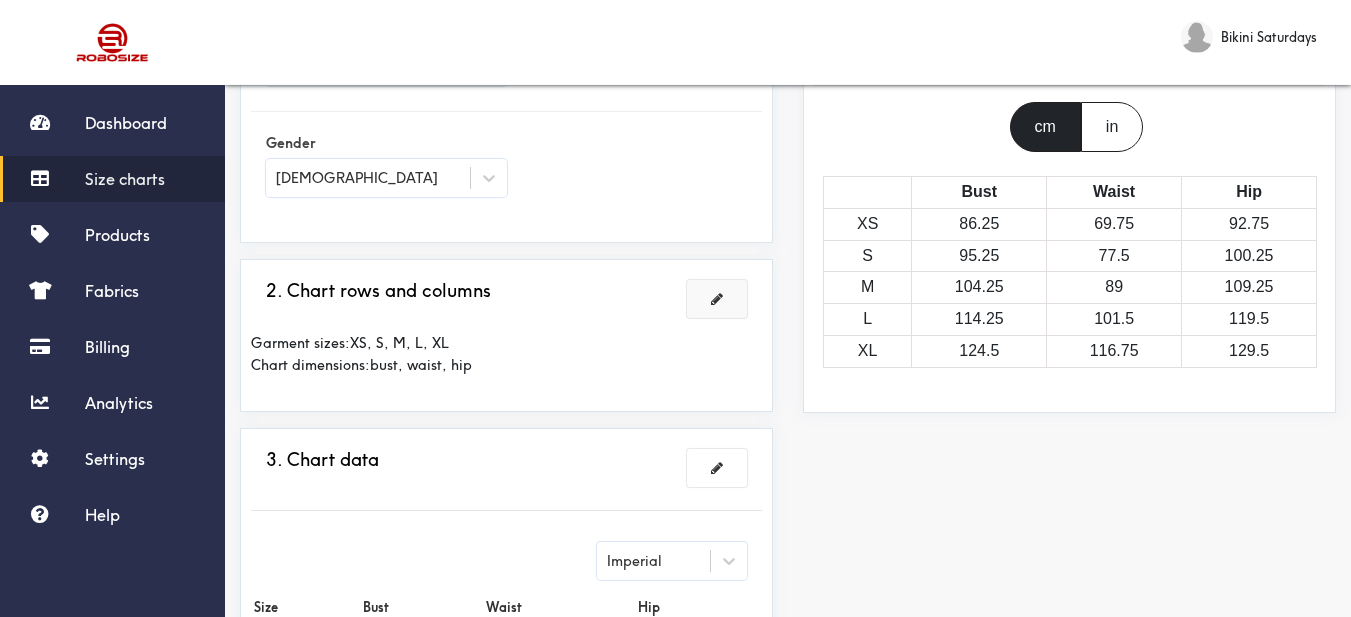 click at bounding box center [717, 299] 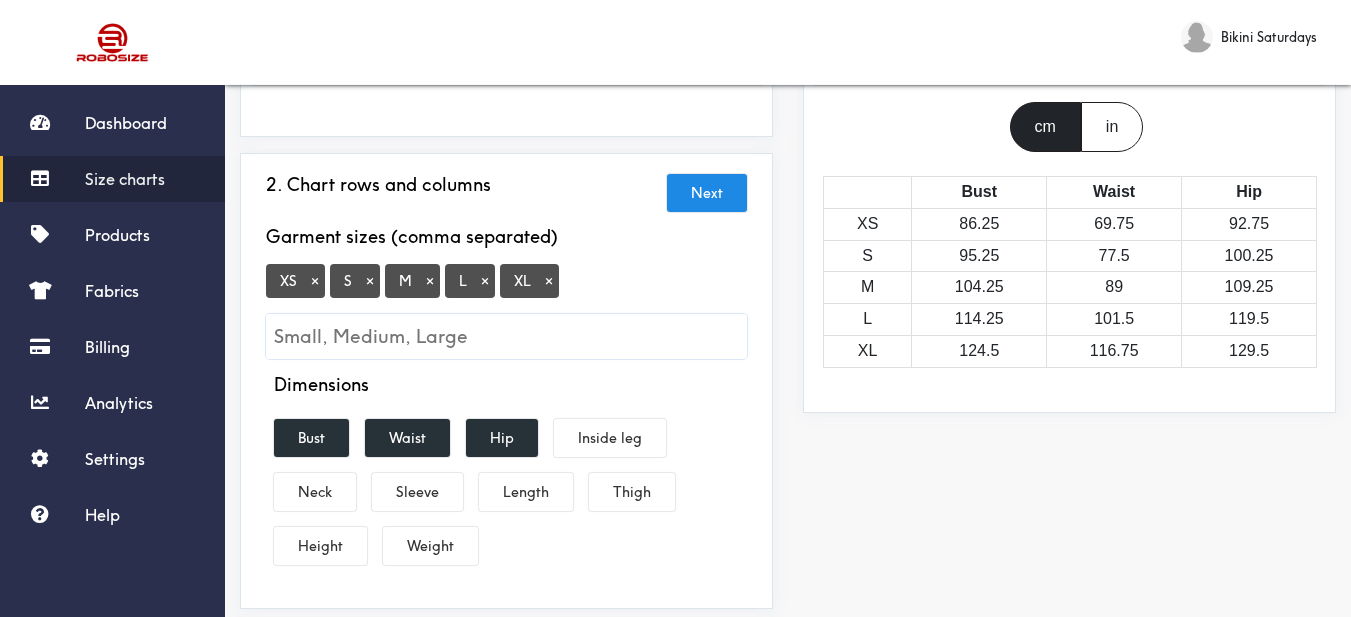 click on "XS ×" at bounding box center (295, 281) 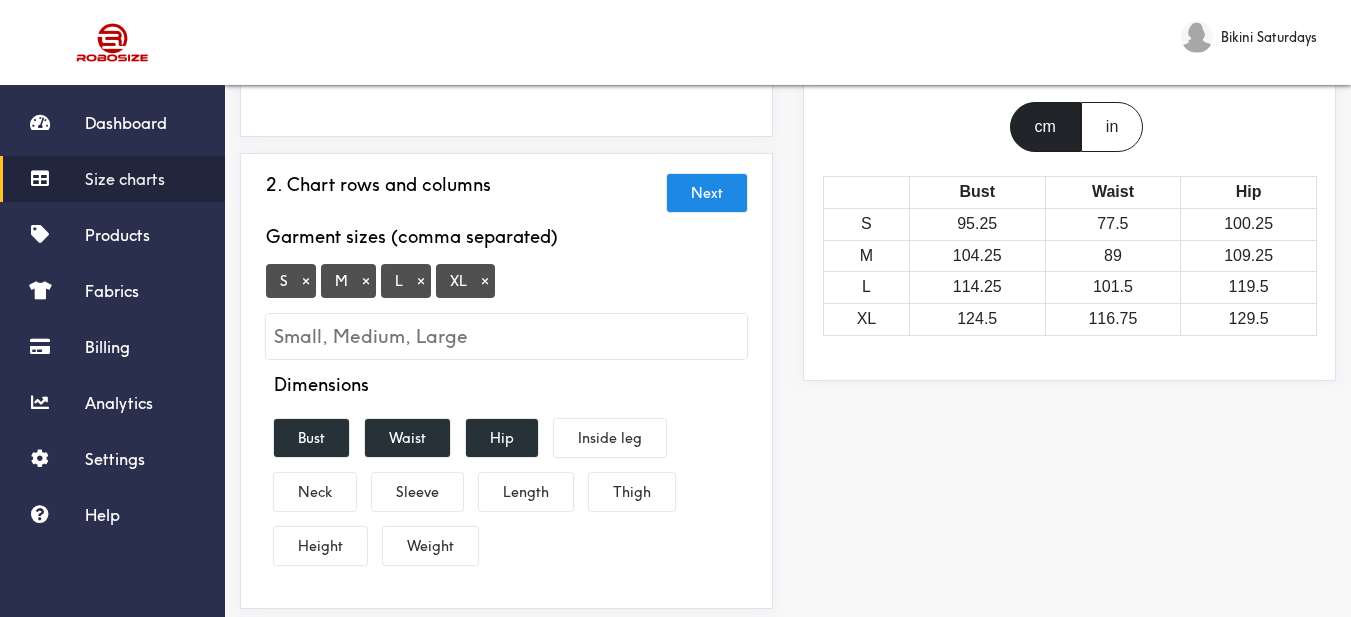 click on "×" at bounding box center [485, 281] 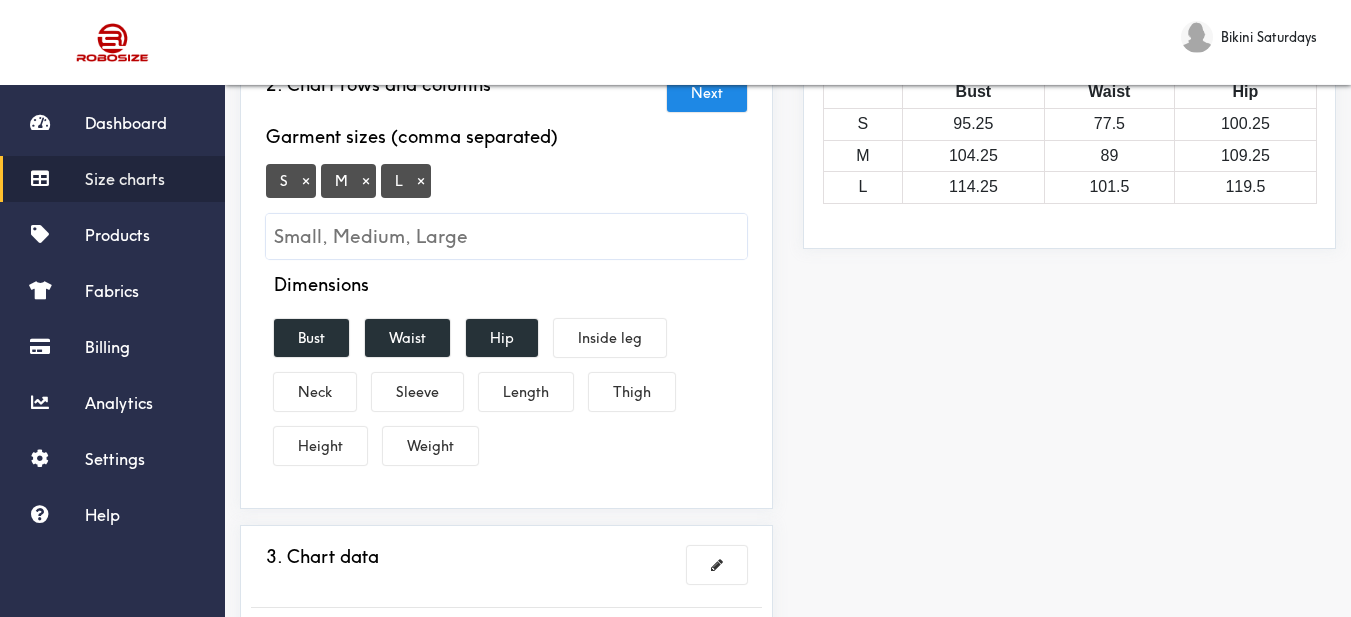 scroll, scrollTop: 200, scrollLeft: 0, axis: vertical 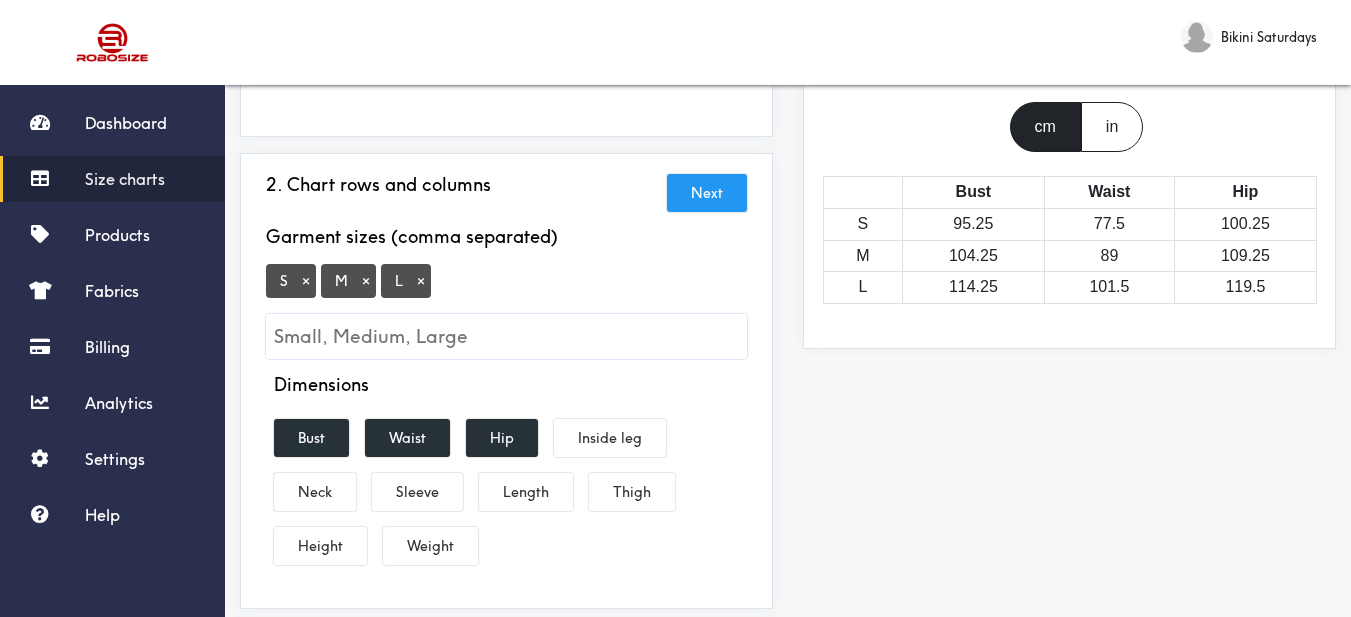 click on "Next" at bounding box center (707, 193) 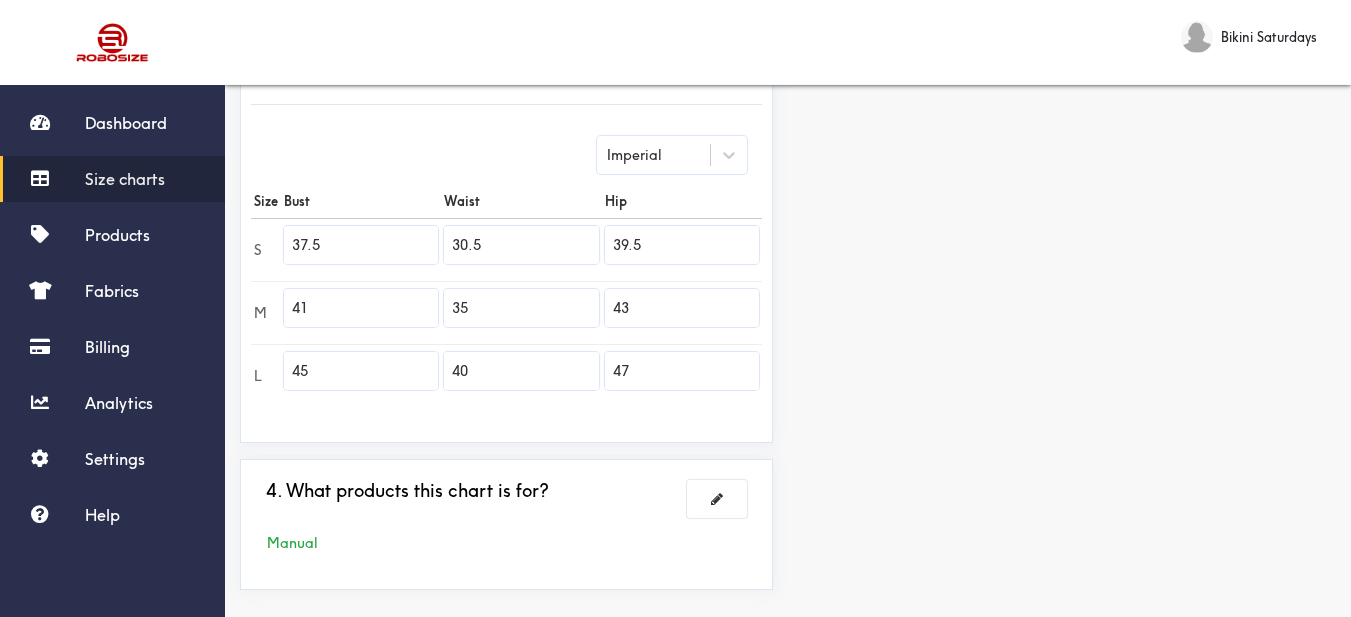scroll, scrollTop: 300, scrollLeft: 0, axis: vertical 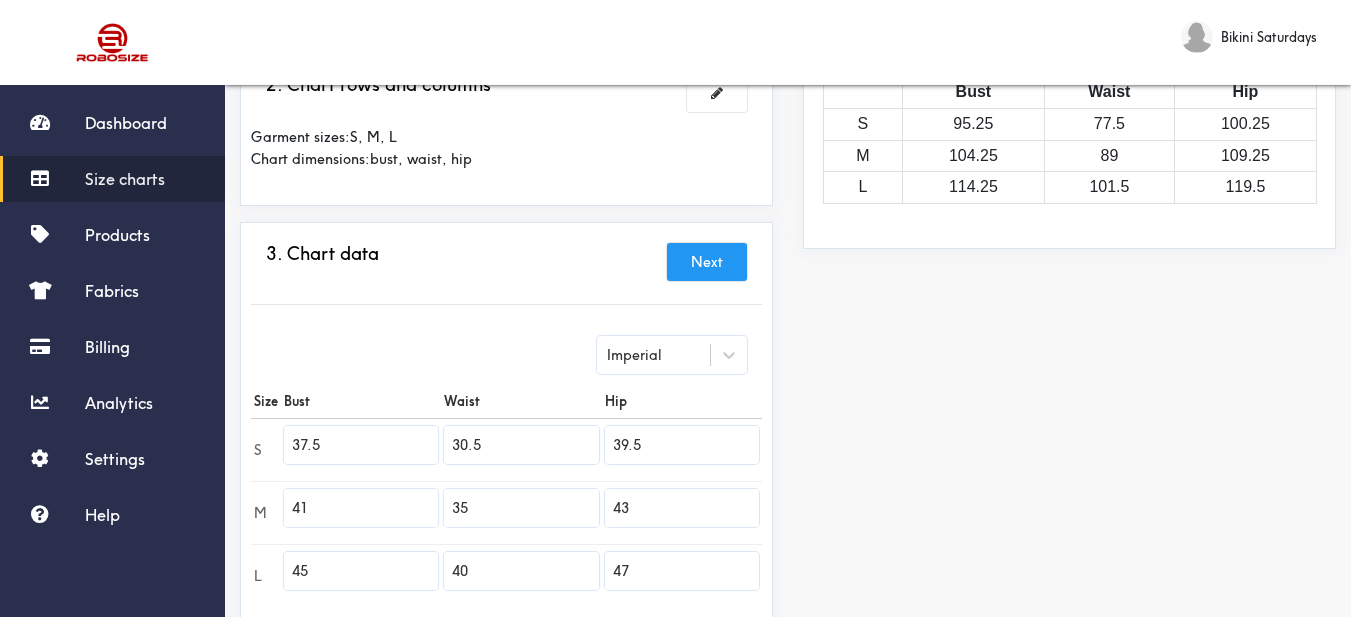 click on "Next" at bounding box center [707, 262] 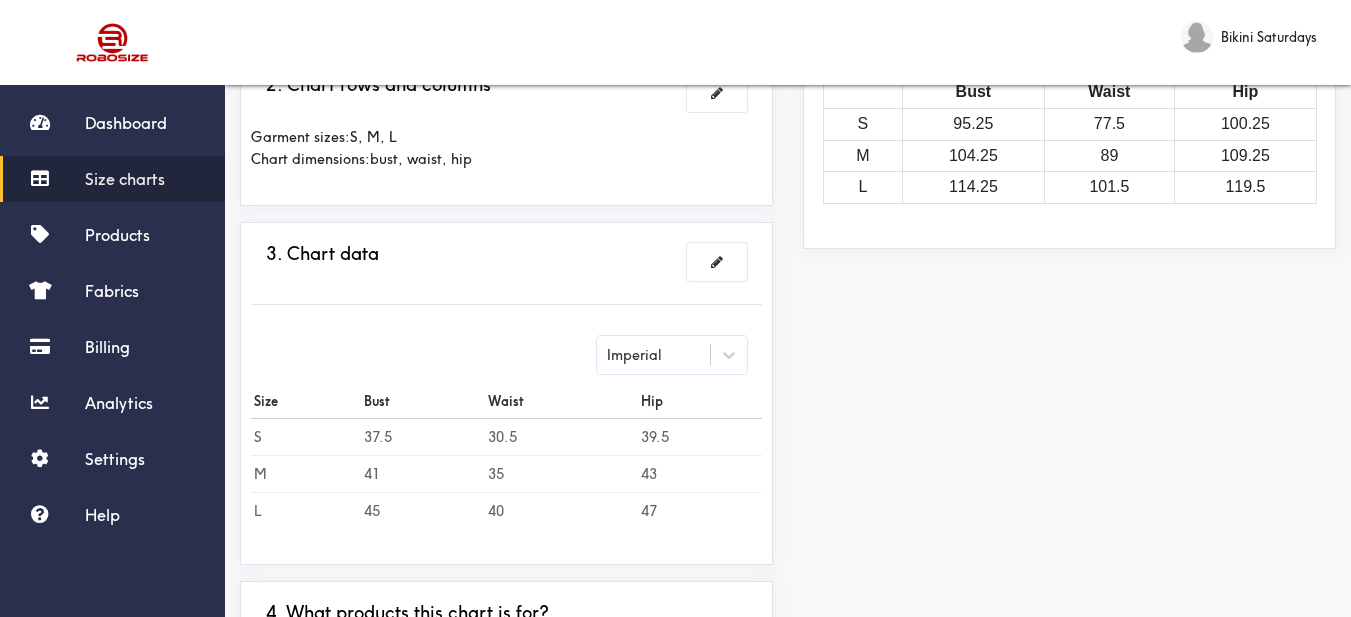 scroll, scrollTop: 200, scrollLeft: 0, axis: vertical 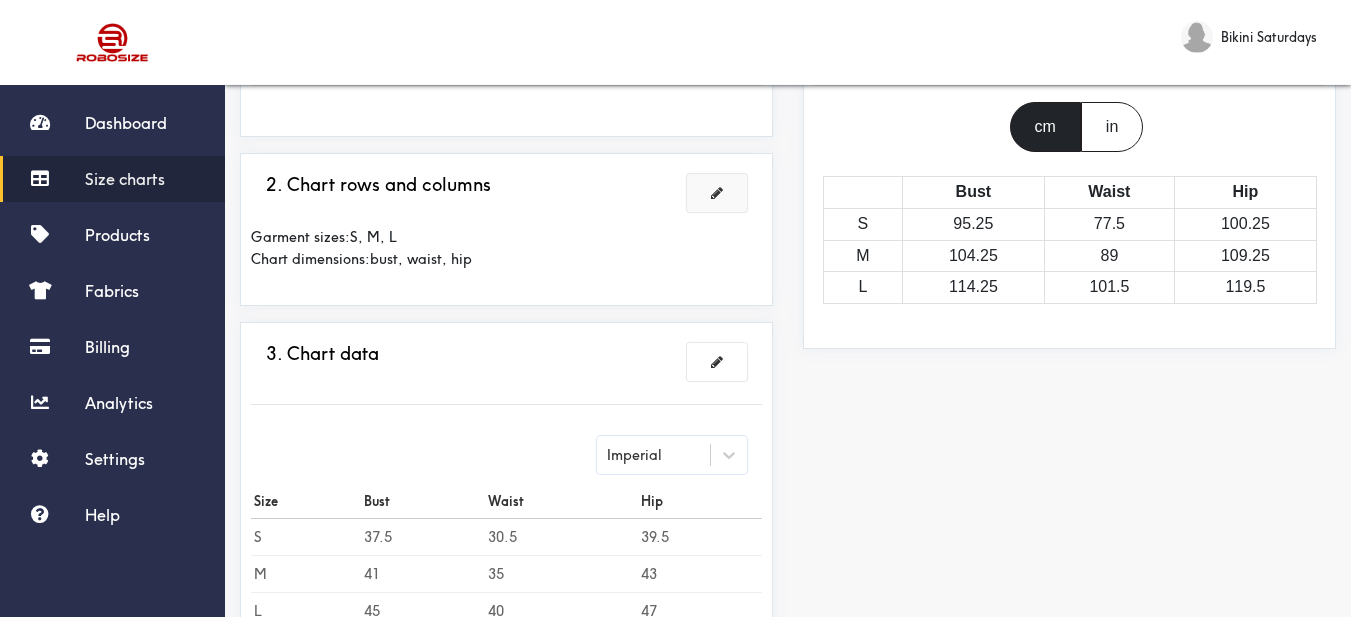 click at bounding box center (717, 193) 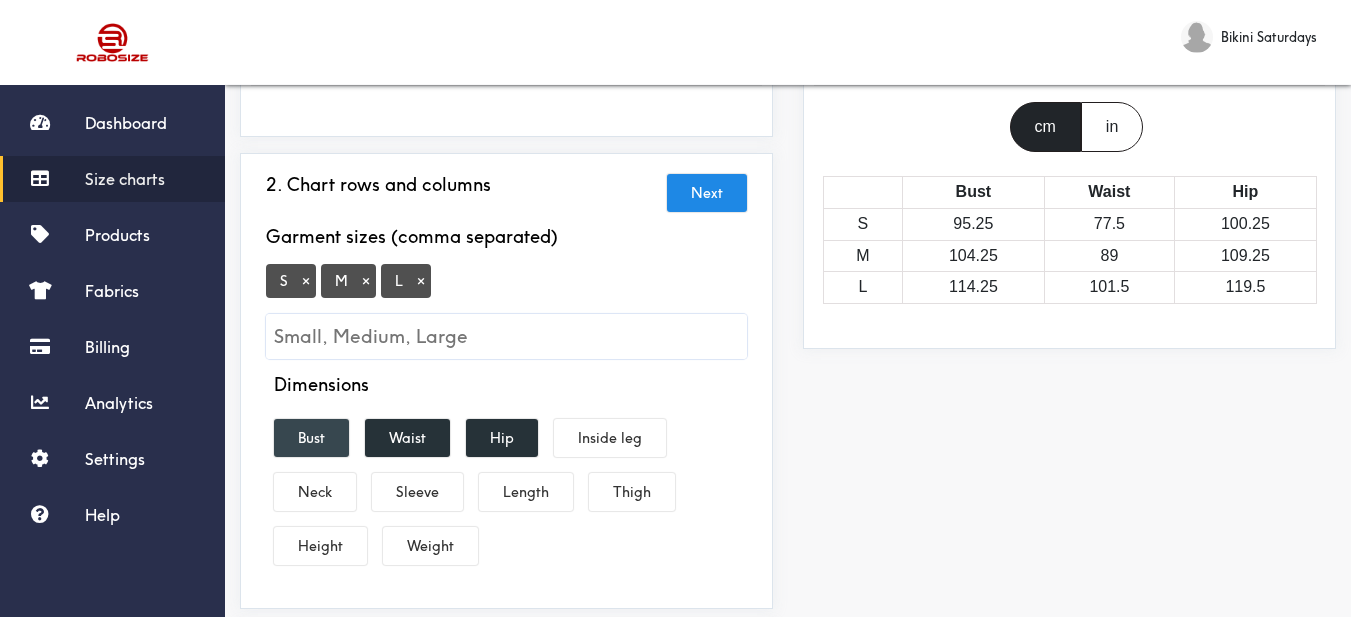 click on "Bust" at bounding box center (311, 438) 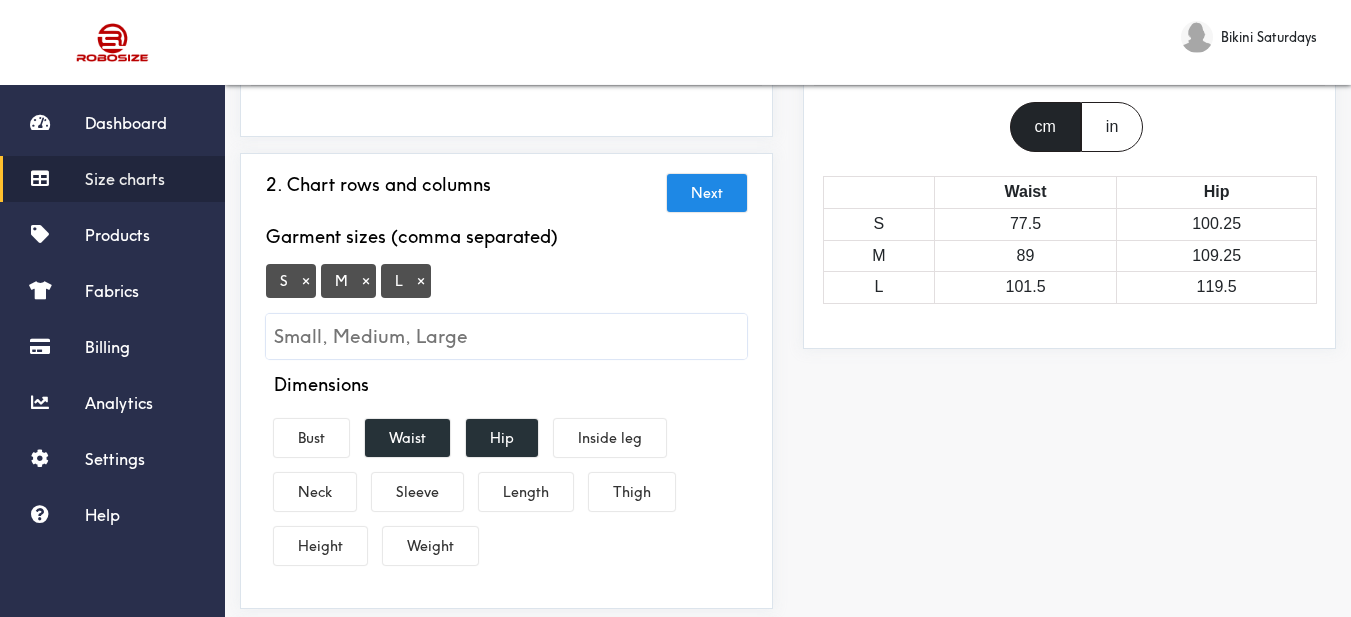 drag, startPoint x: 404, startPoint y: 439, endPoint x: 461, endPoint y: 430, distance: 57.706154 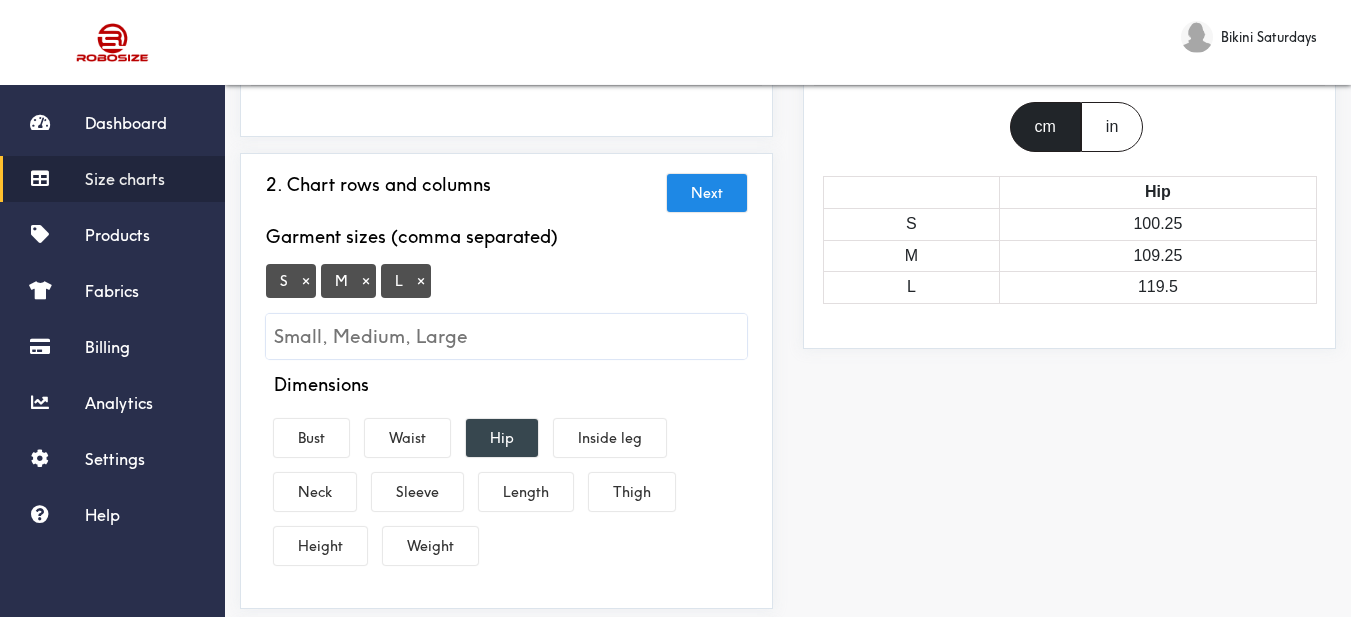 click on "Hip" at bounding box center [502, 438] 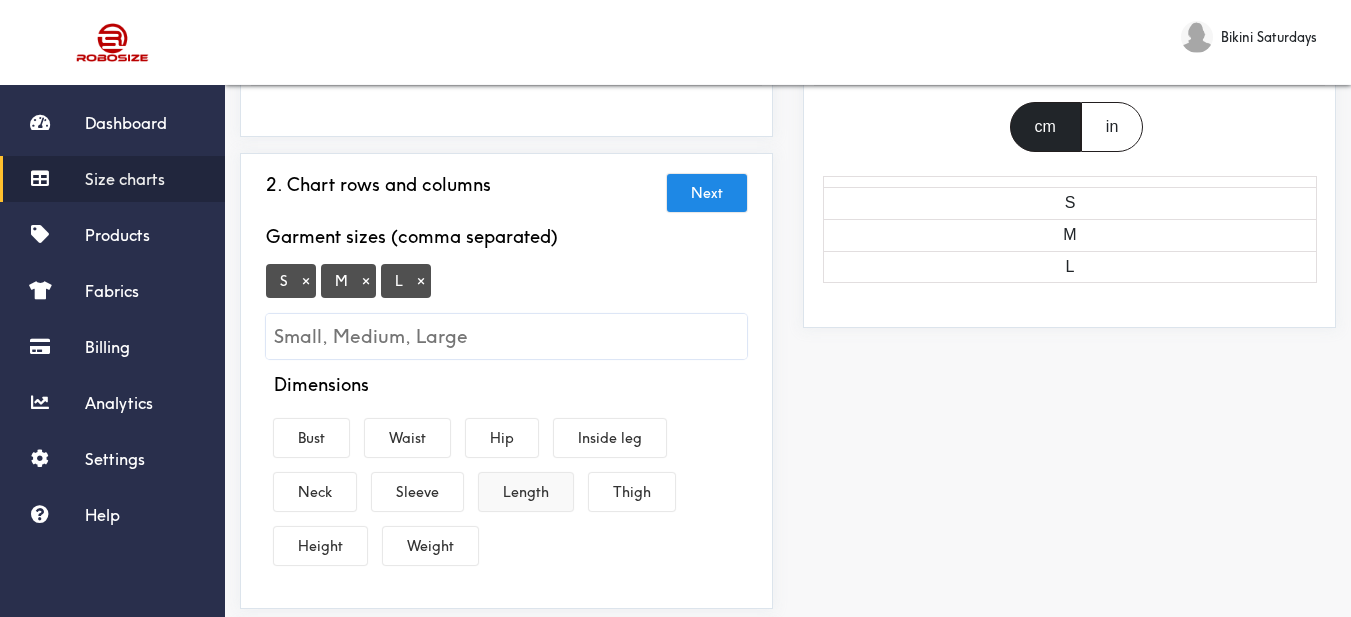 click on "Length" at bounding box center [526, 492] 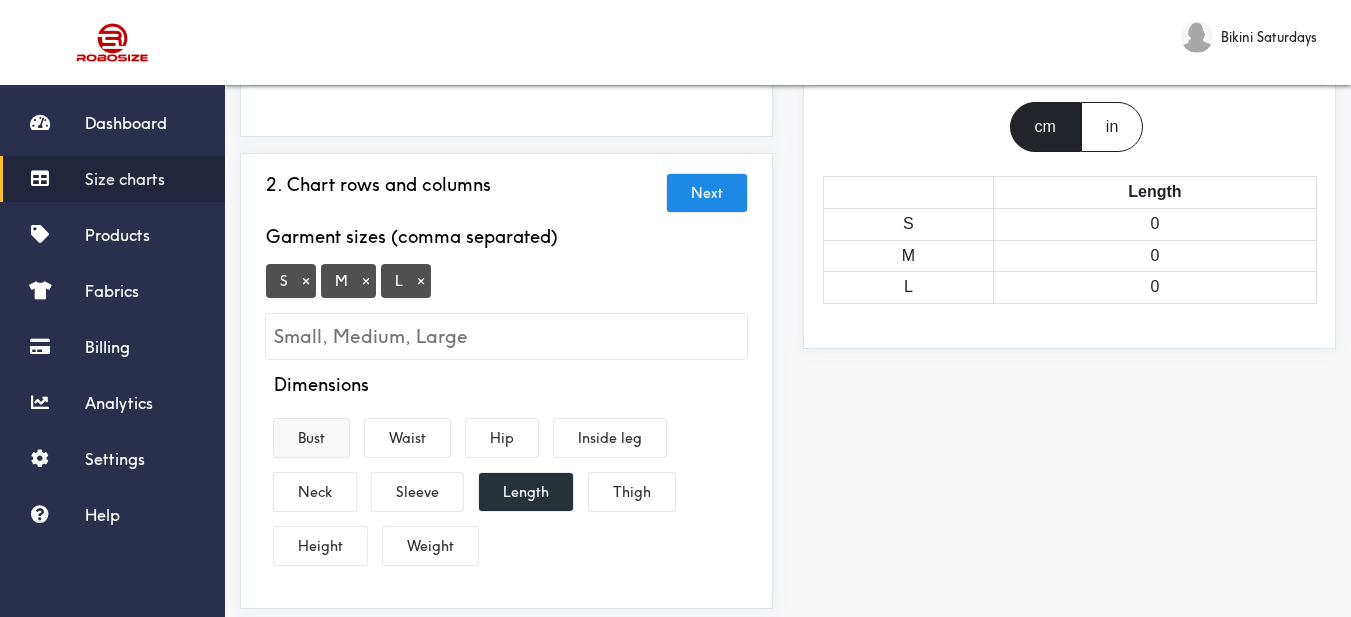 click on "Bust" at bounding box center (311, 438) 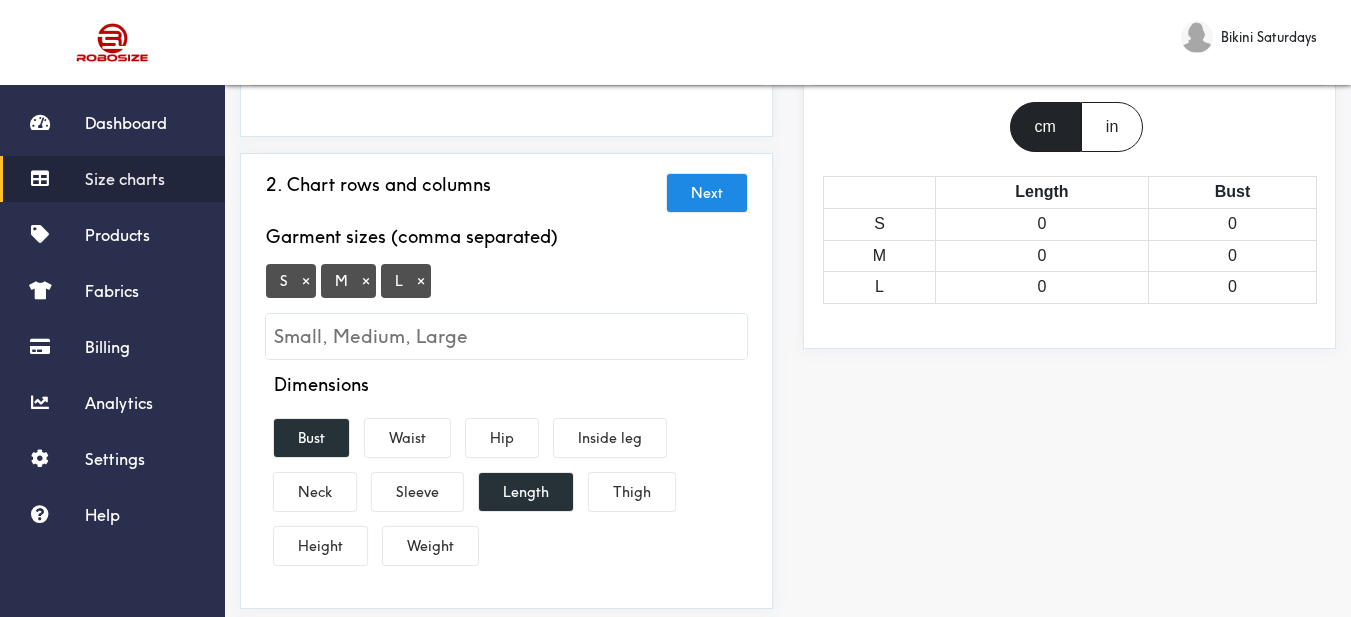 click on "Preview Edit style This chart is manually assigned to products. cm in Length Bust S 0 0 M 0 0 L 0 0" at bounding box center (1069, 467) 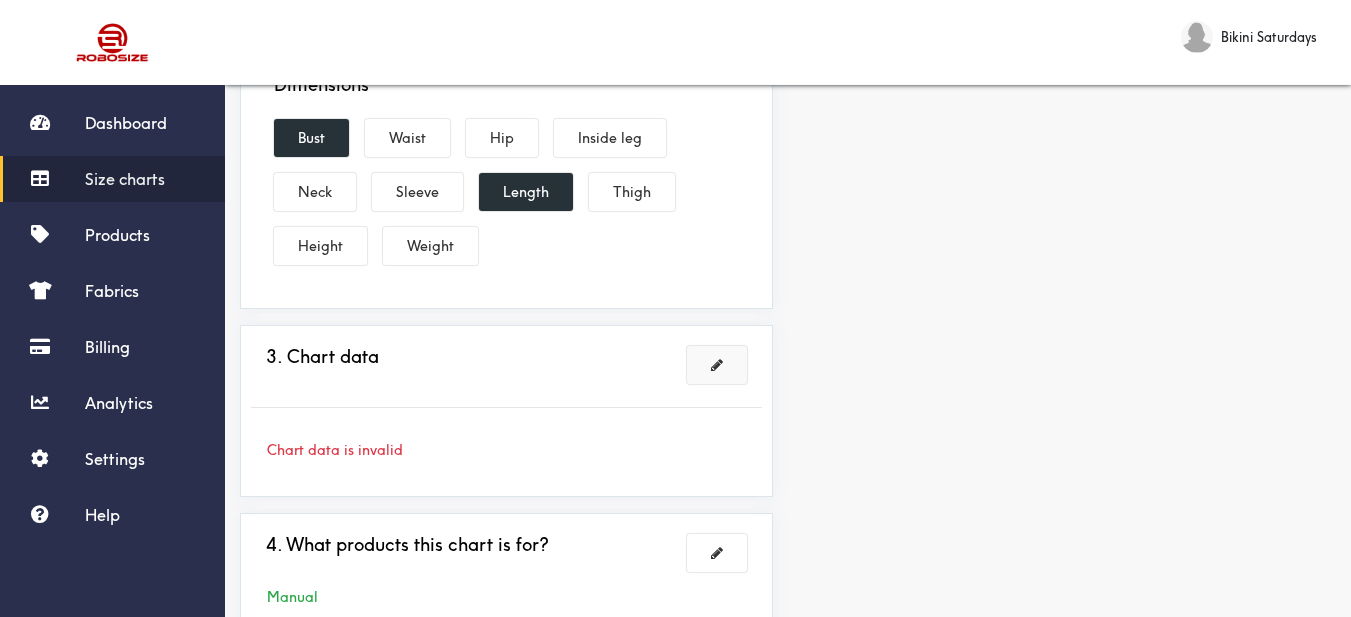 click at bounding box center (717, 365) 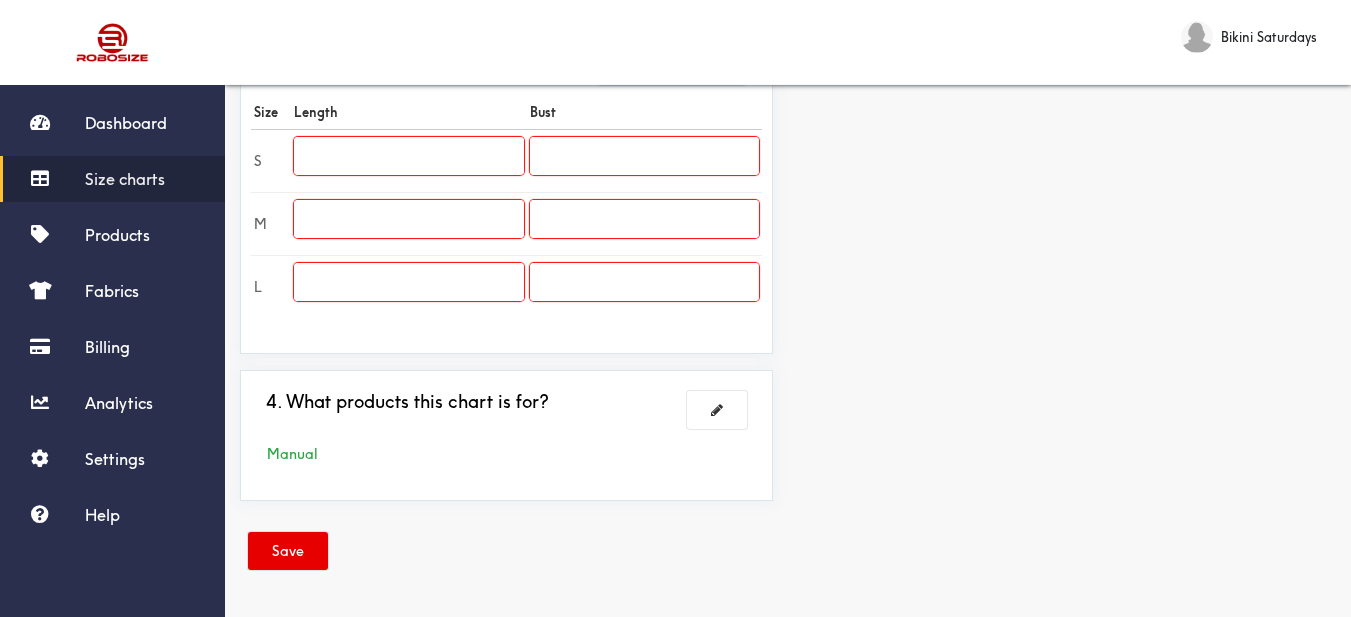 scroll, scrollTop: 489, scrollLeft: 0, axis: vertical 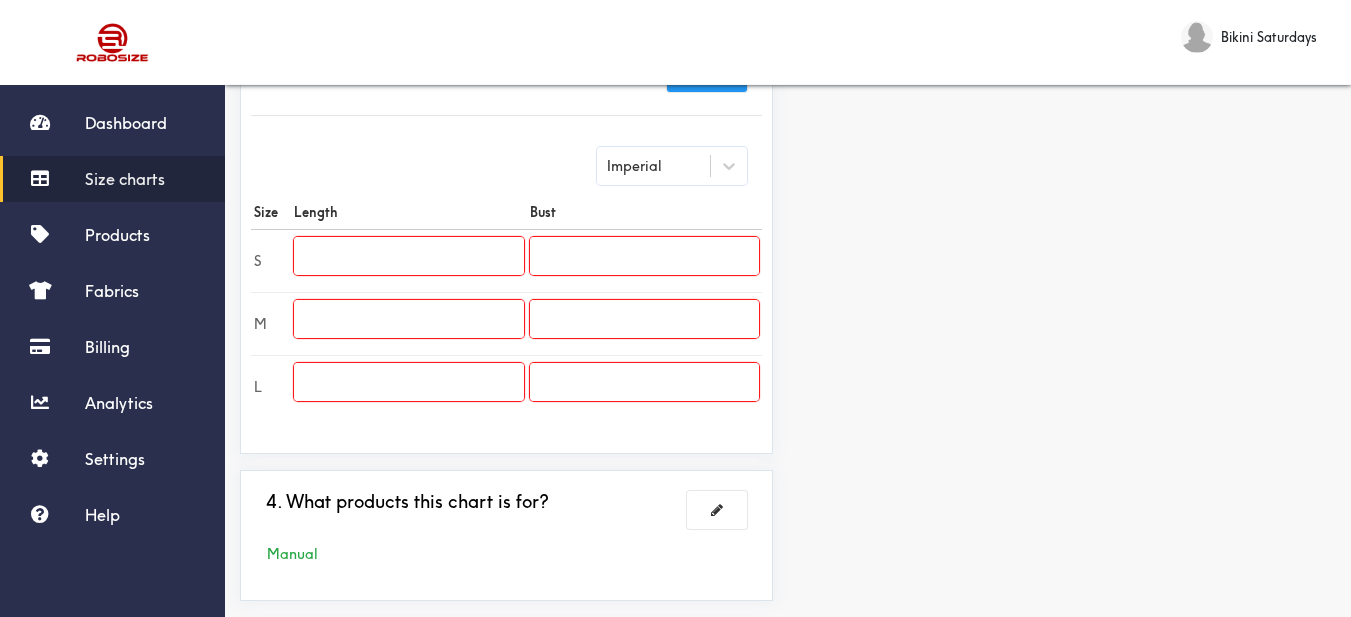 click at bounding box center (408, 256) 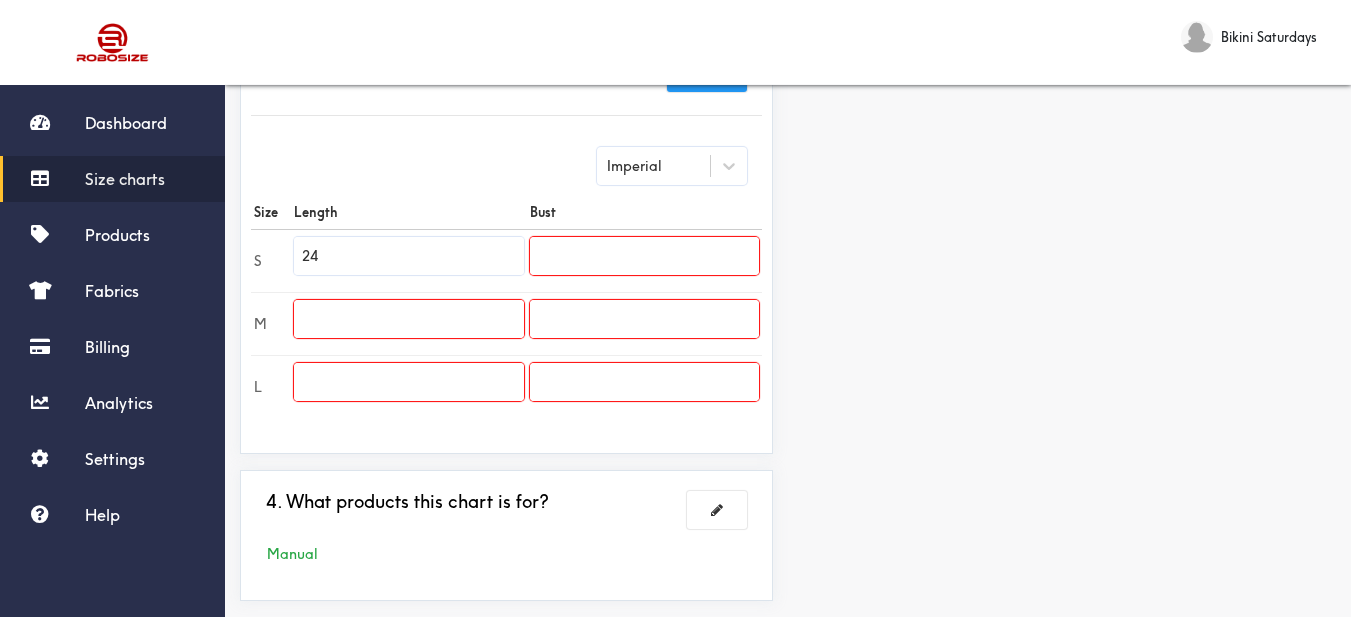 type on "24" 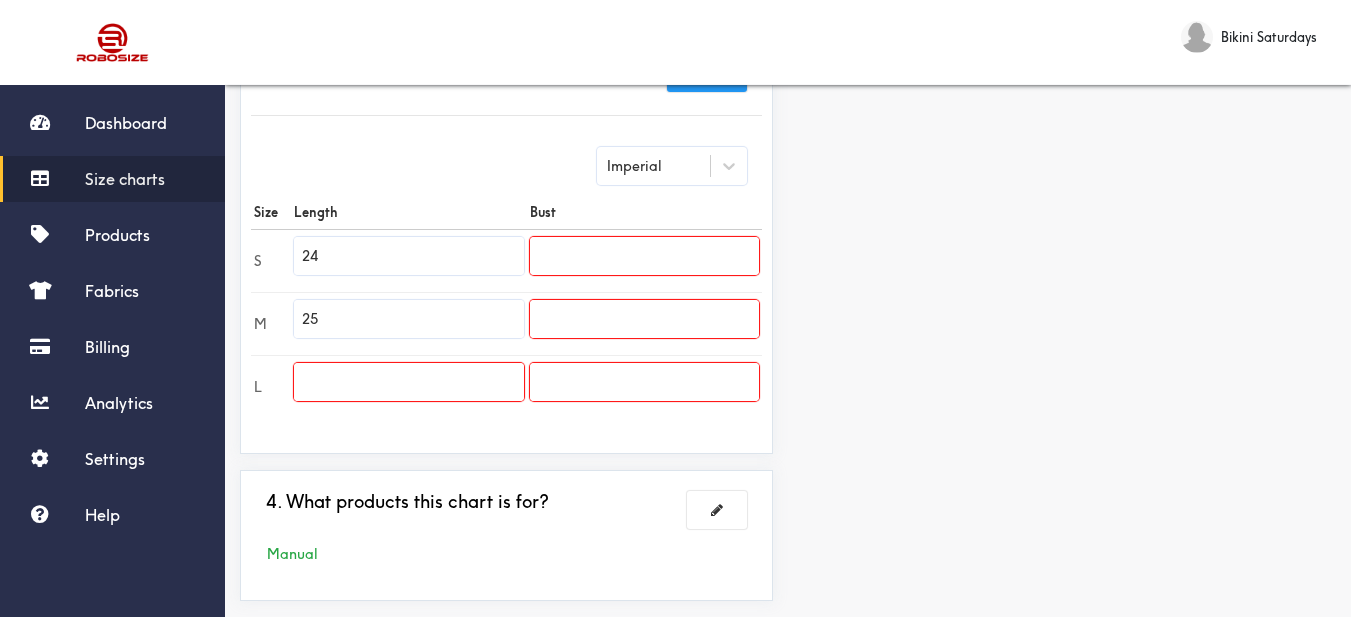 type on "25" 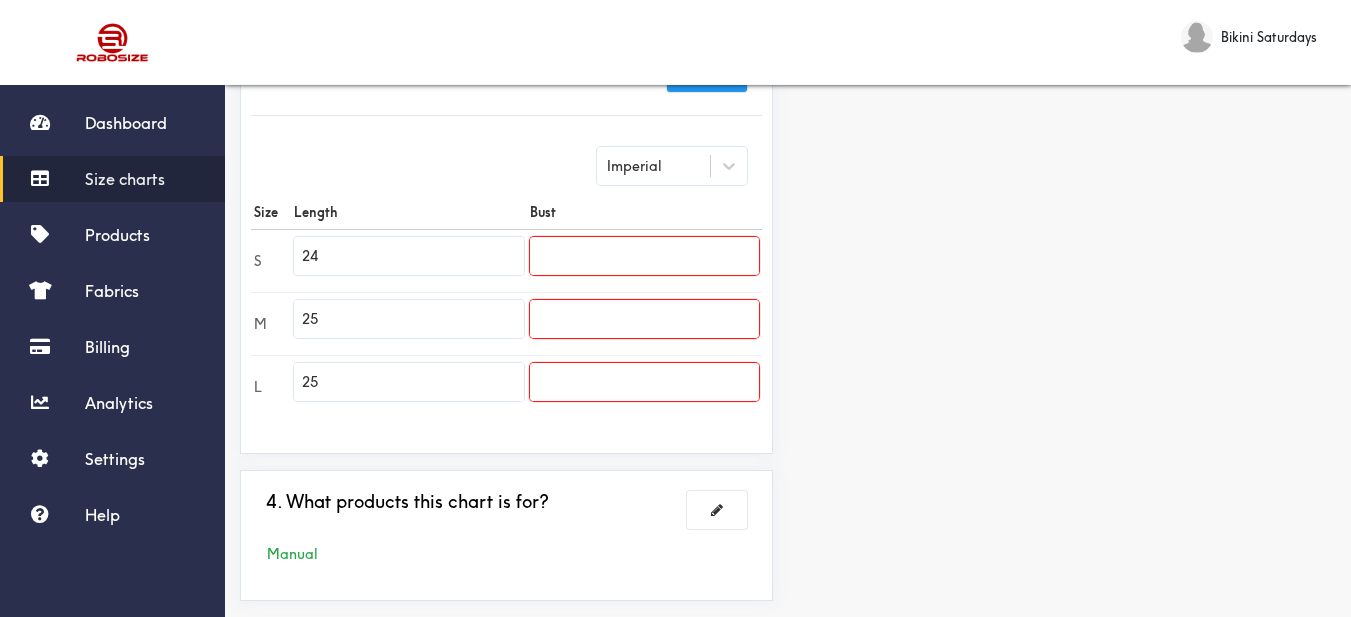 type on "25" 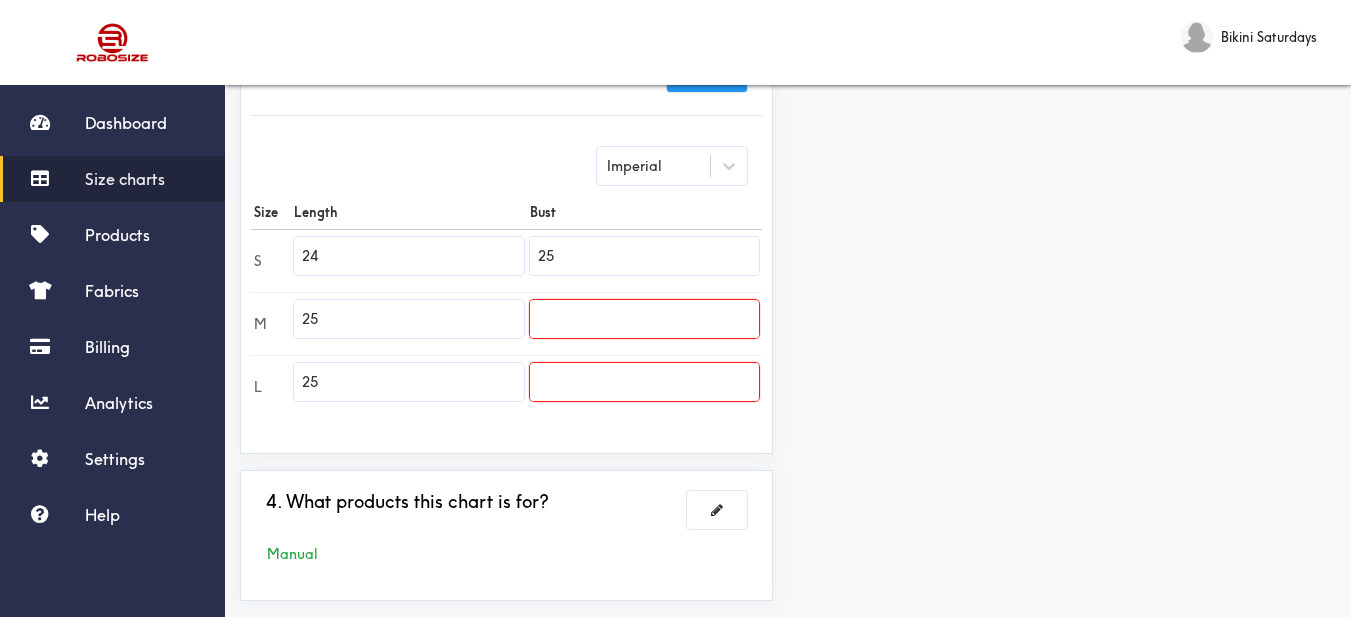 type on "25" 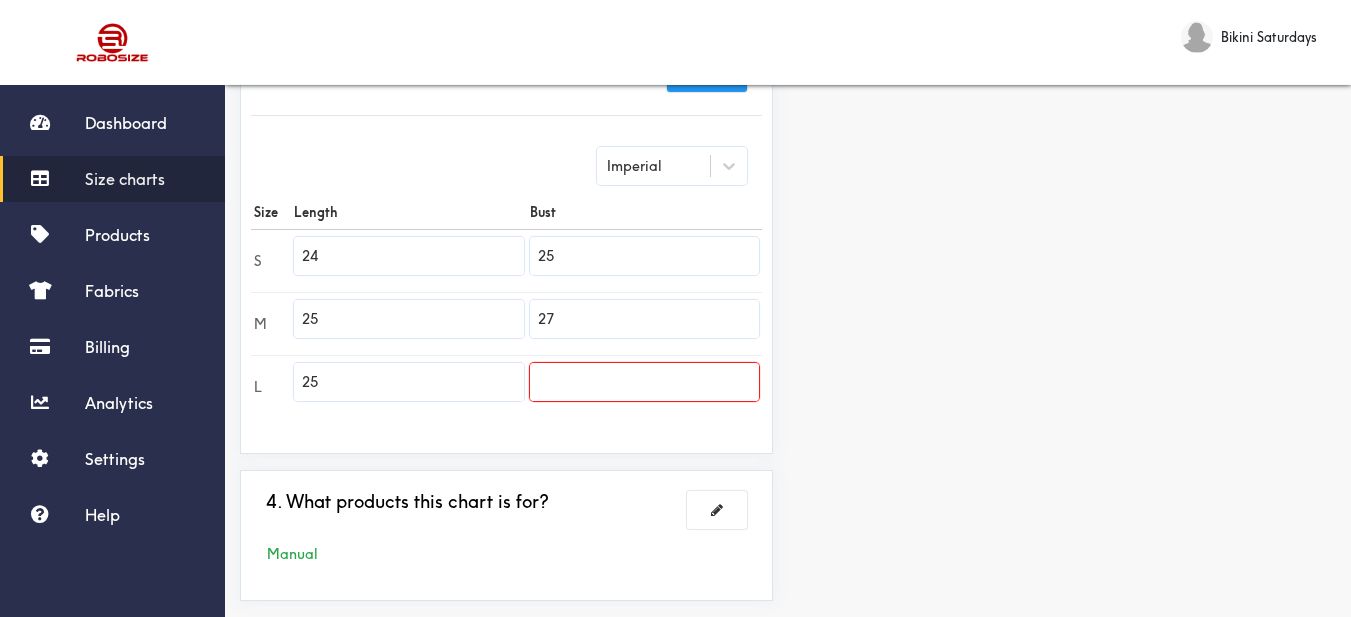 type on "27" 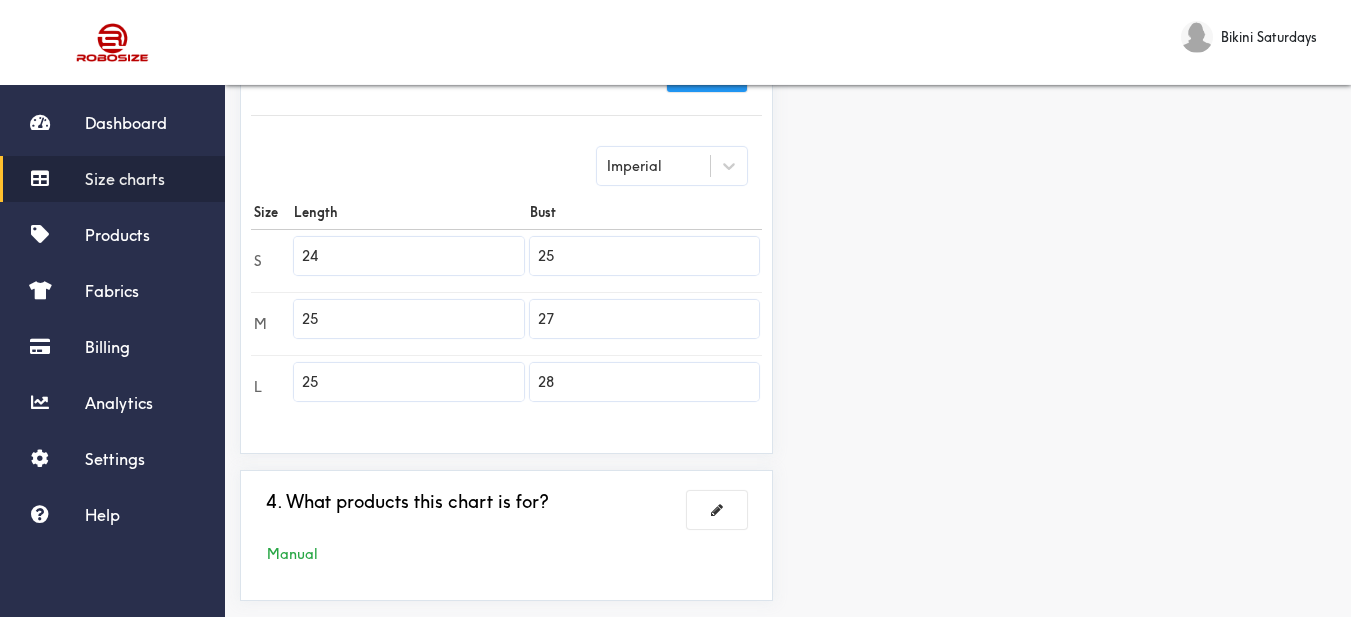 type on "28" 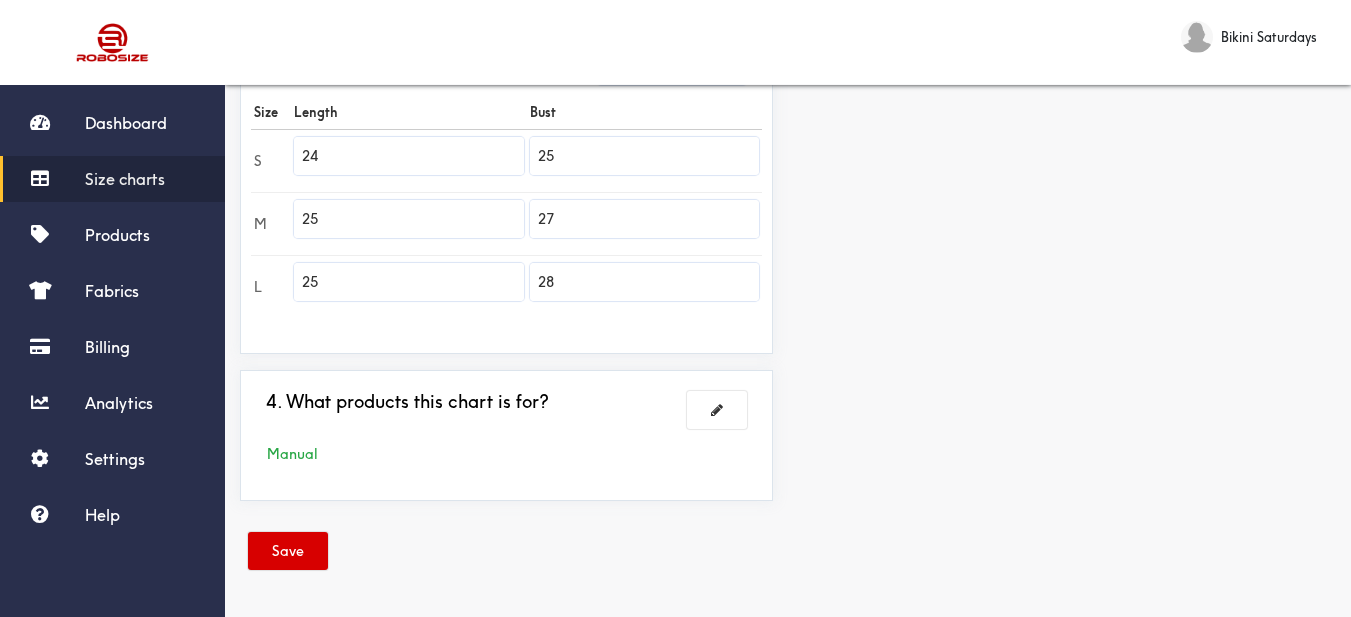 drag, startPoint x: 328, startPoint y: 552, endPoint x: 315, endPoint y: 548, distance: 13.601471 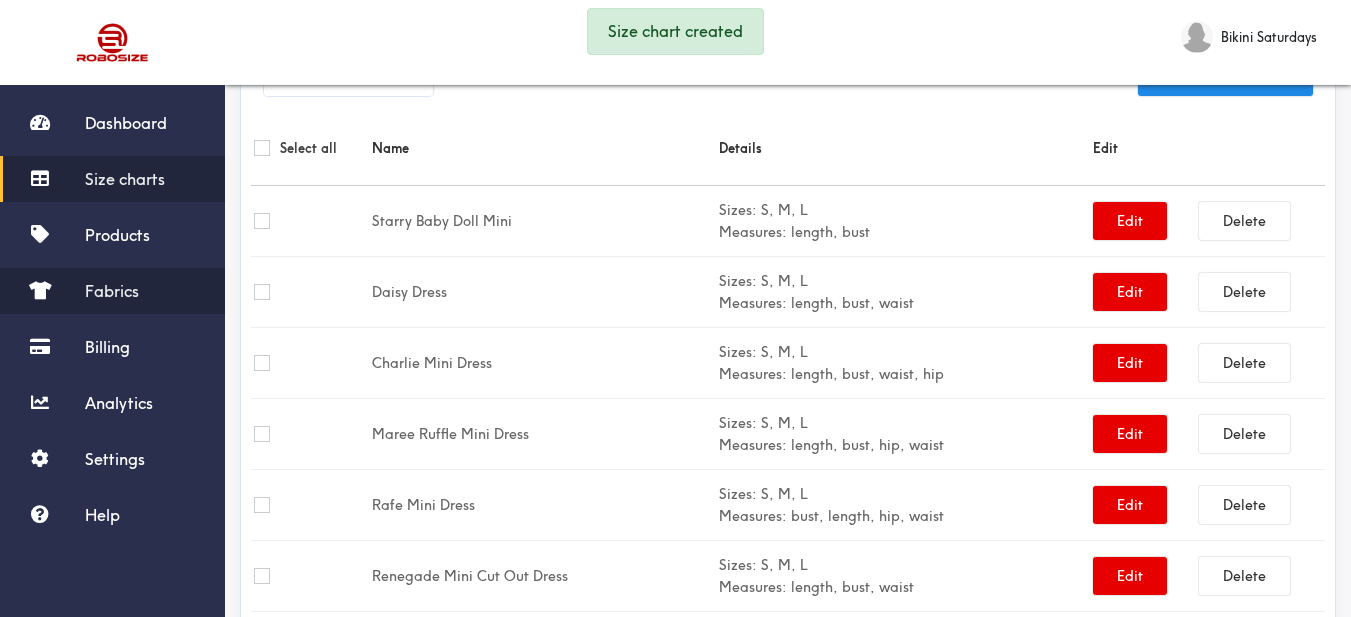 scroll, scrollTop: 589, scrollLeft: 0, axis: vertical 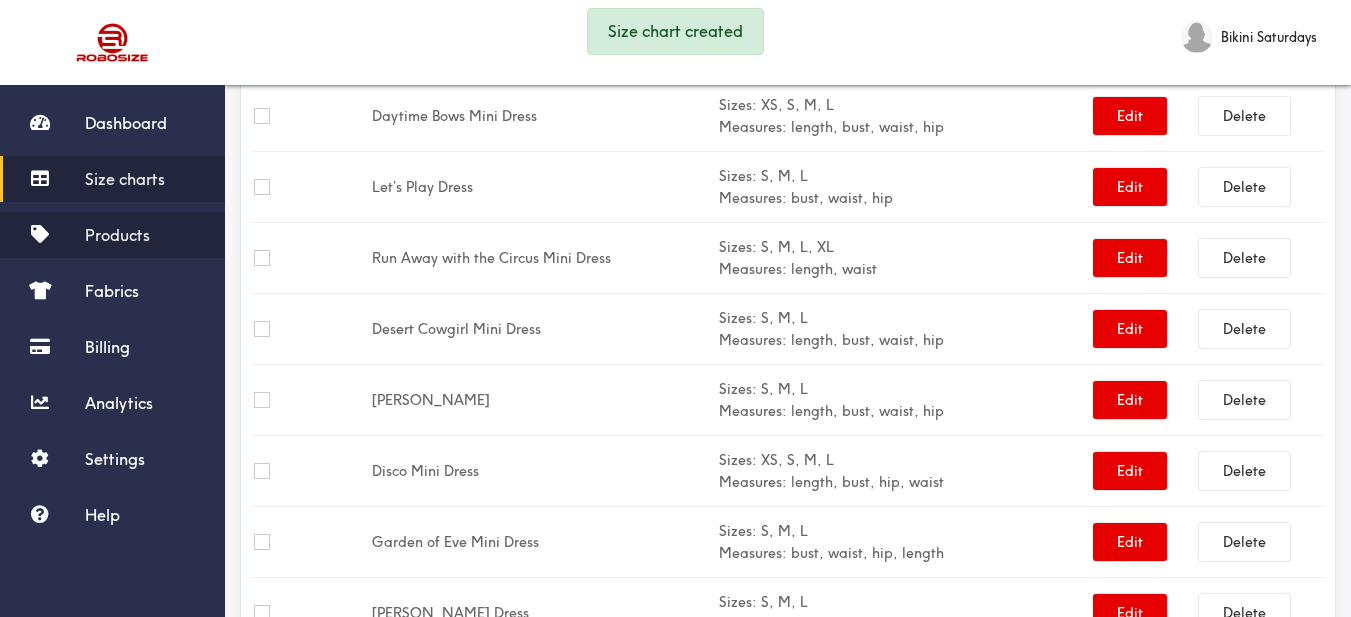 click on "Products" at bounding box center (117, 235) 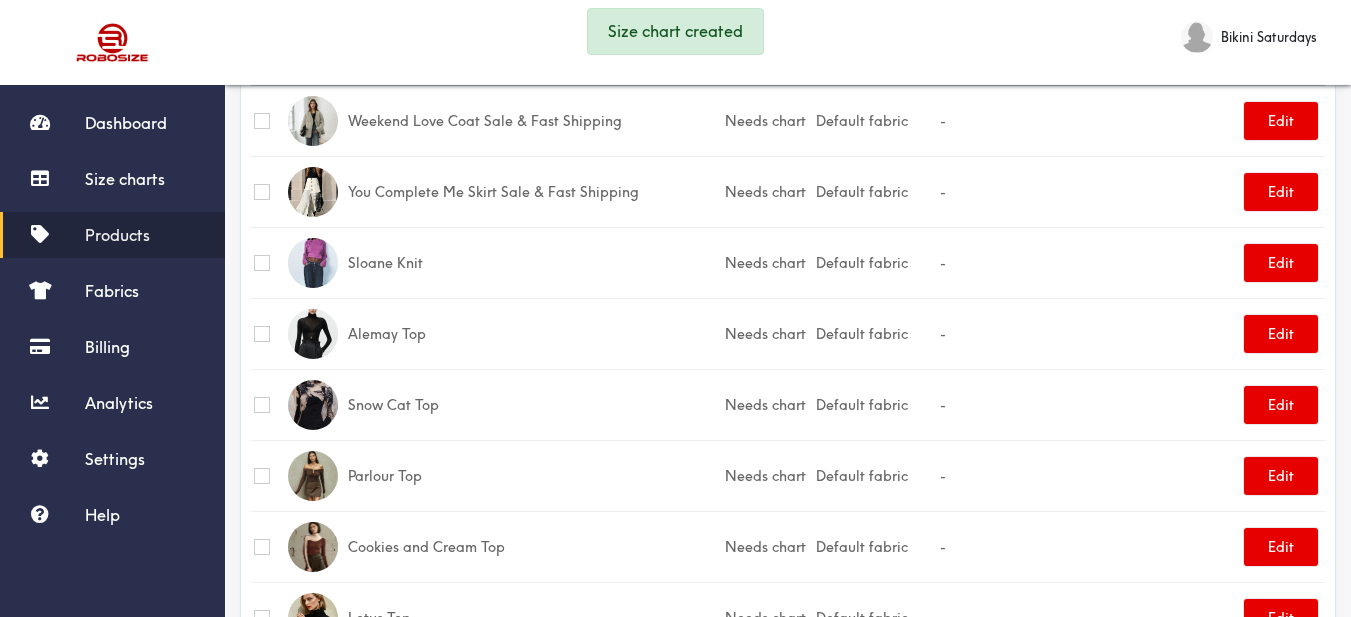 scroll, scrollTop: 0, scrollLeft: 0, axis: both 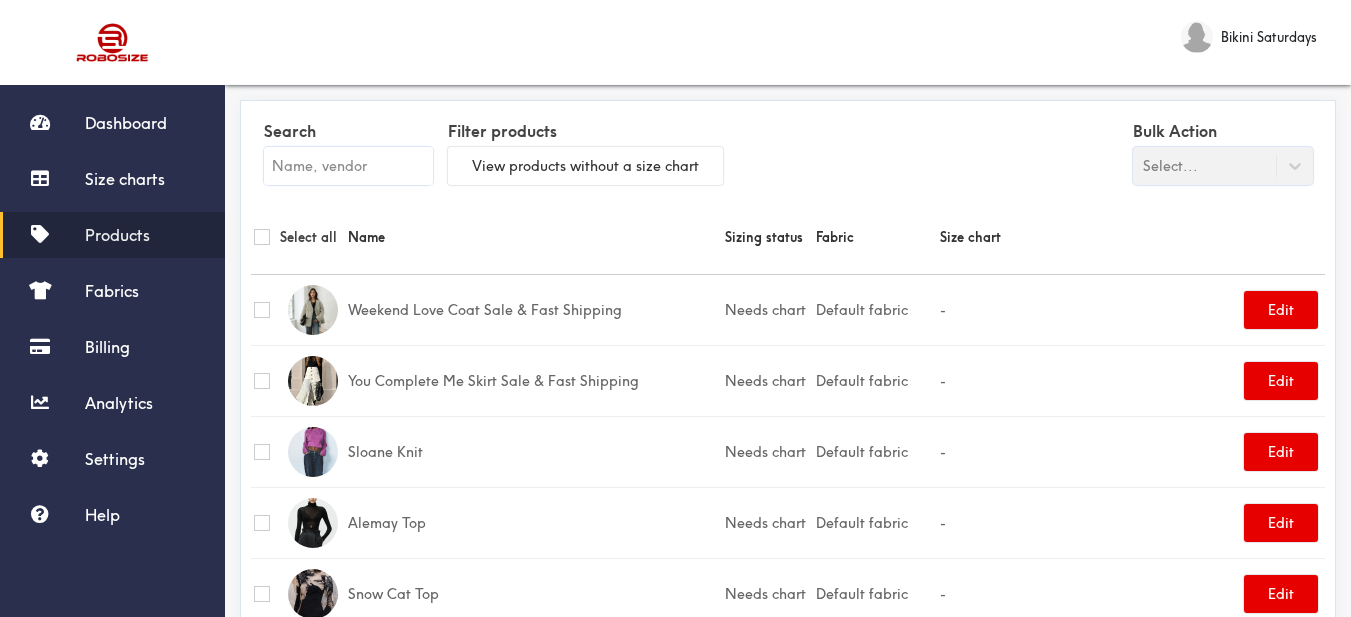 click at bounding box center [348, 166] 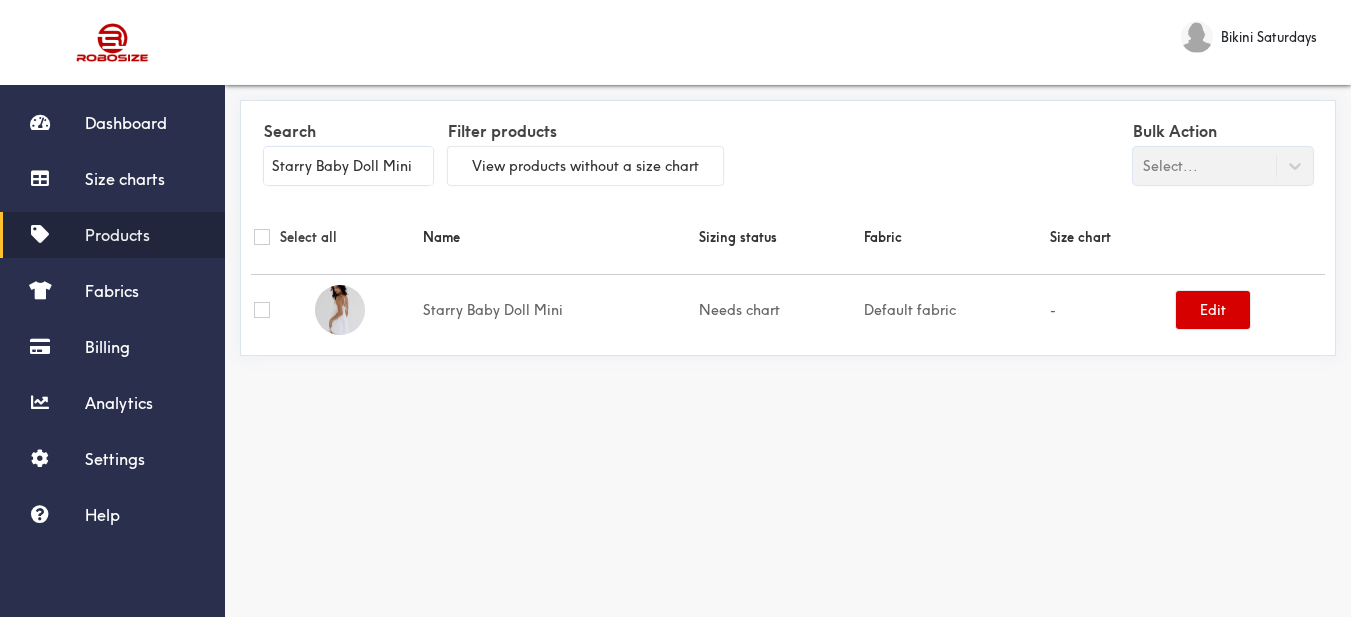 type on "Starry Baby Doll Mini" 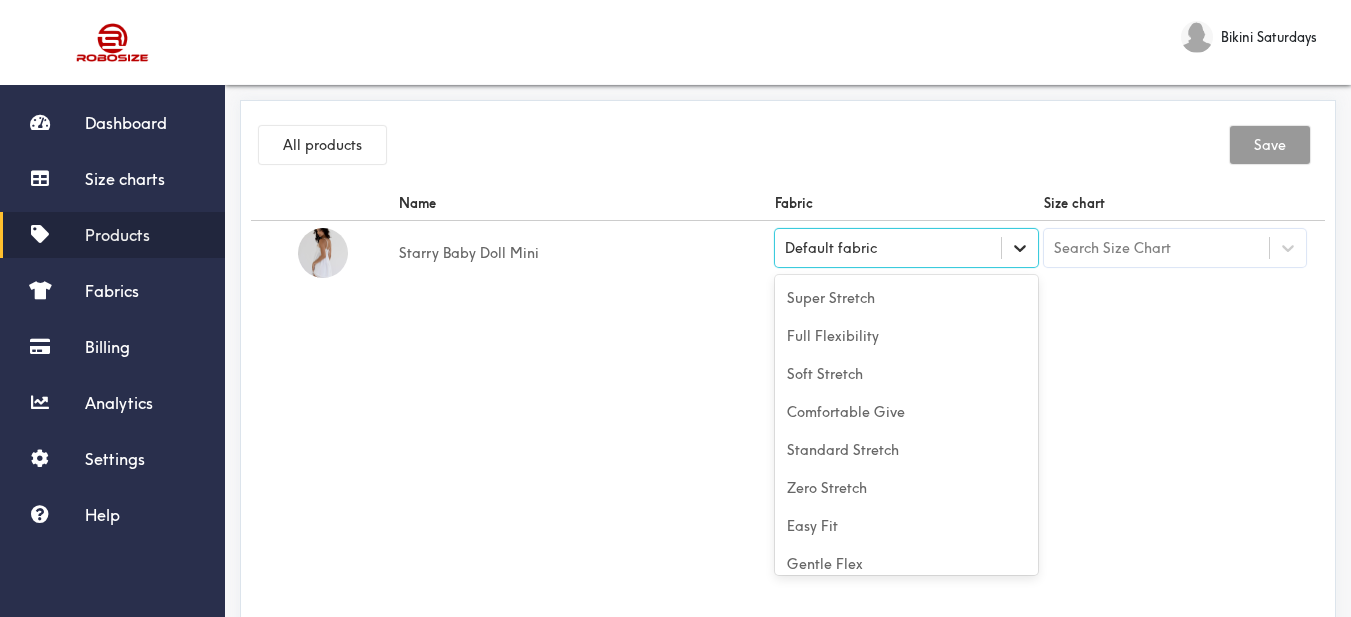 click 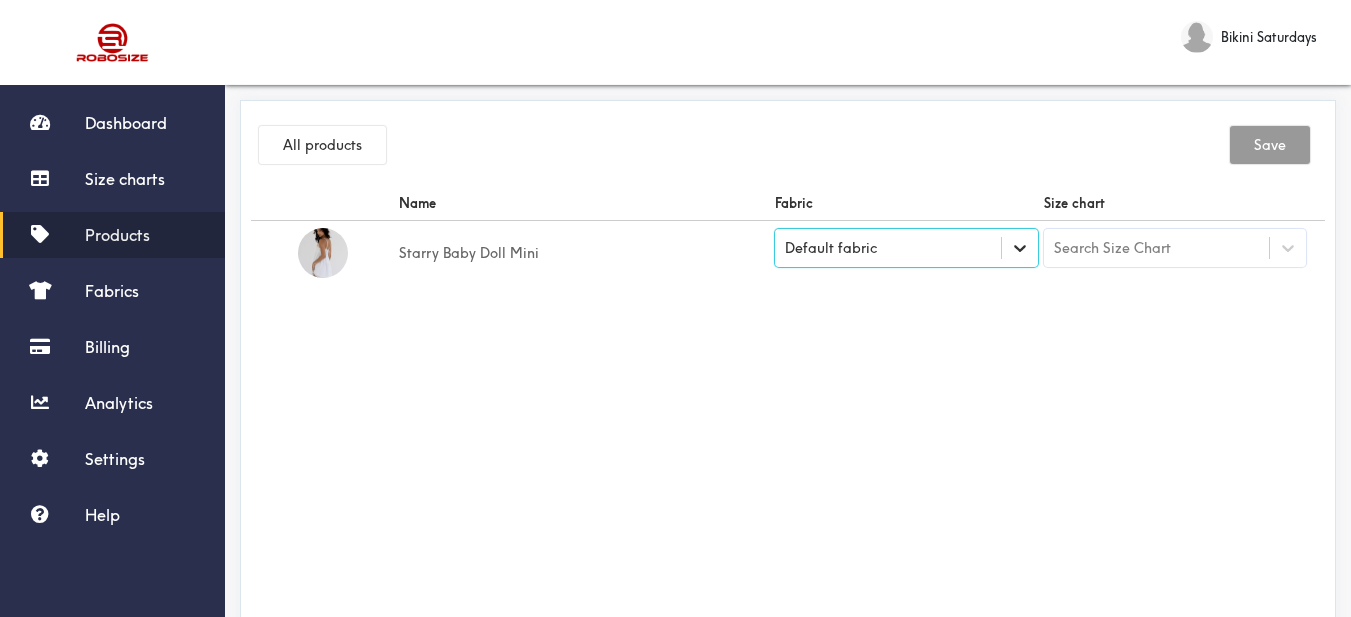 click at bounding box center [1020, 248] 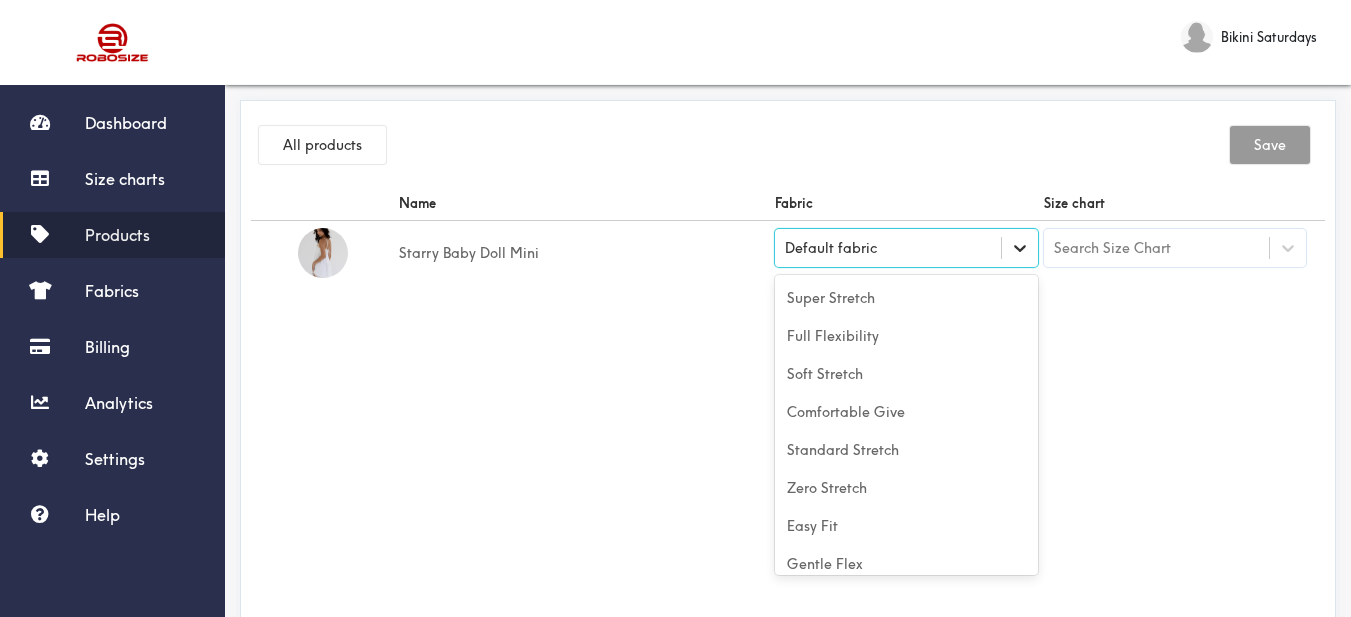 scroll, scrollTop: 88, scrollLeft: 0, axis: vertical 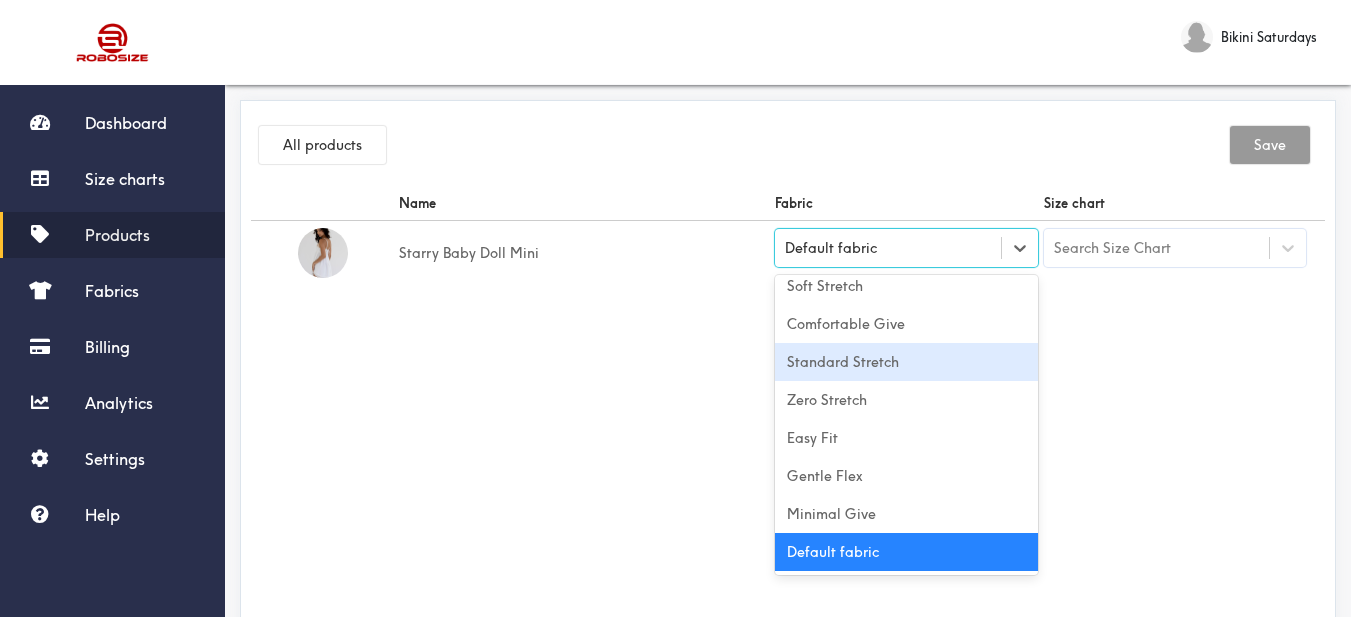 click on "Standard Stretch" at bounding box center (906, 362) 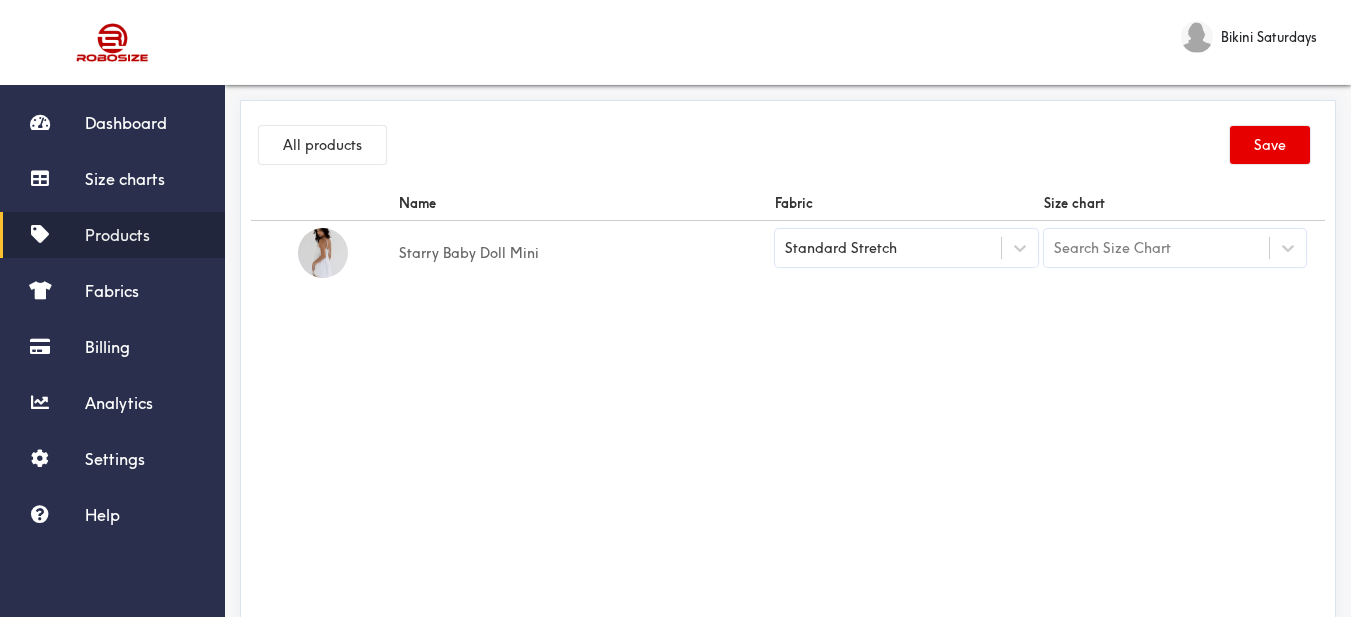 drag, startPoint x: 664, startPoint y: 311, endPoint x: 1103, endPoint y: 259, distance: 442.069 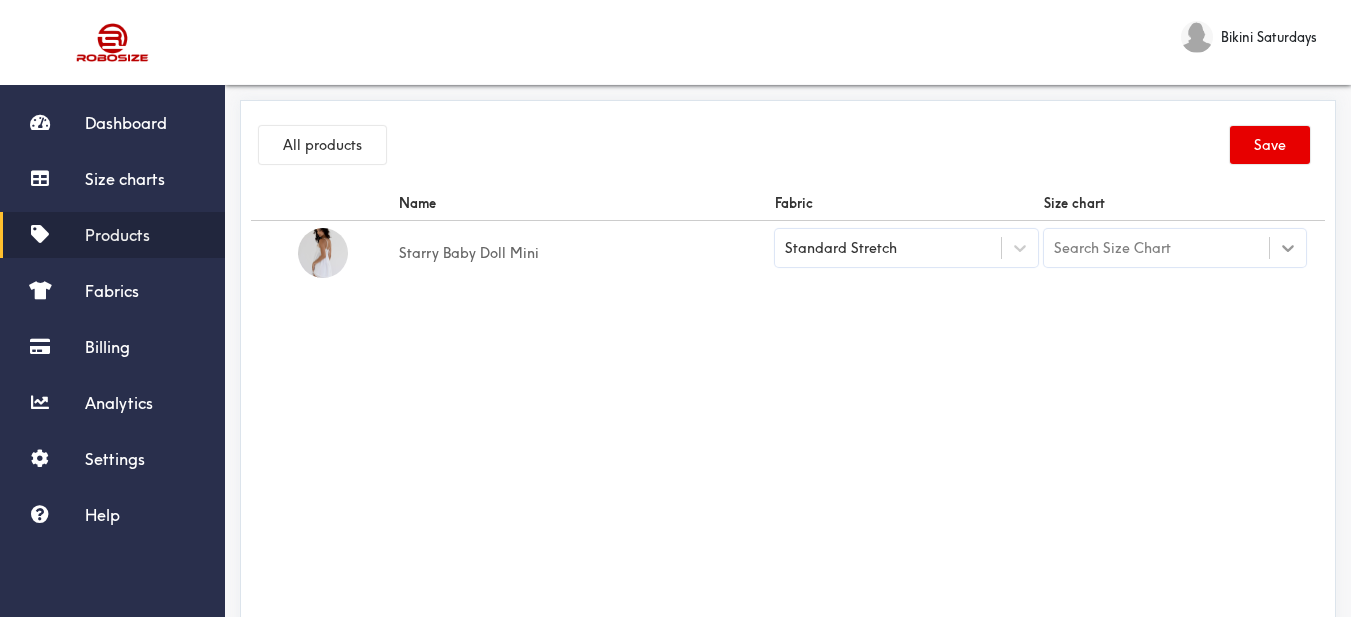 click 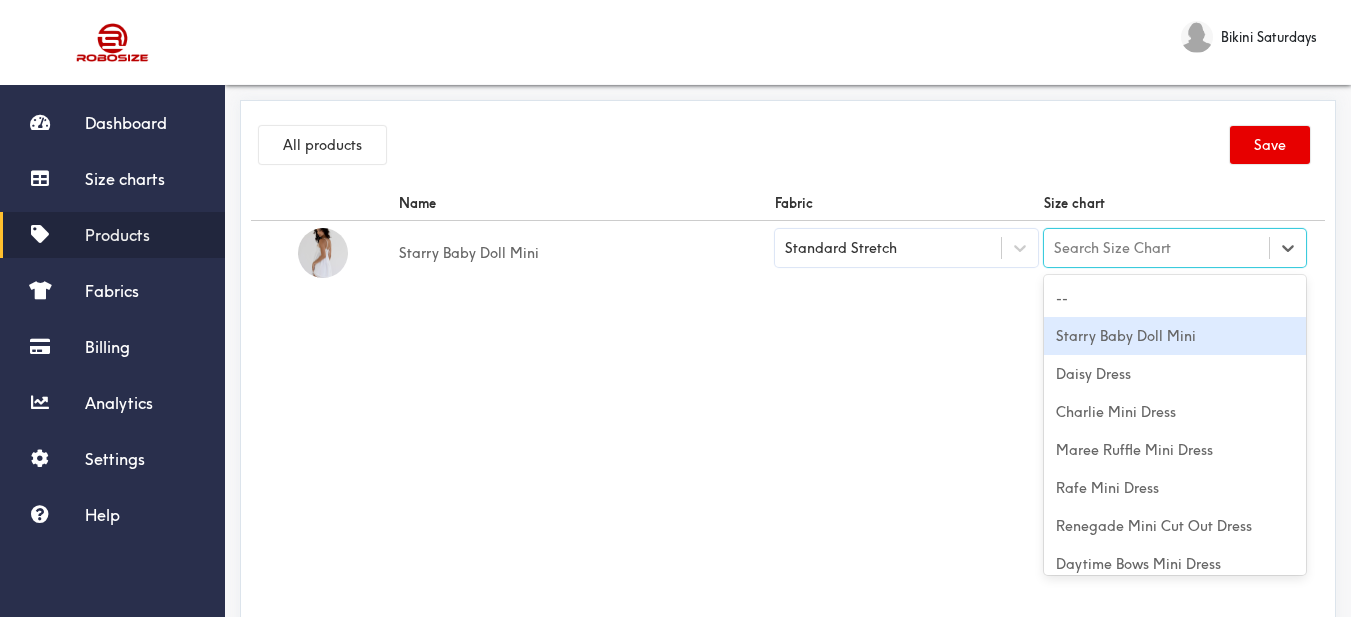 click on "Starry Baby Doll Mini" at bounding box center (1175, 336) 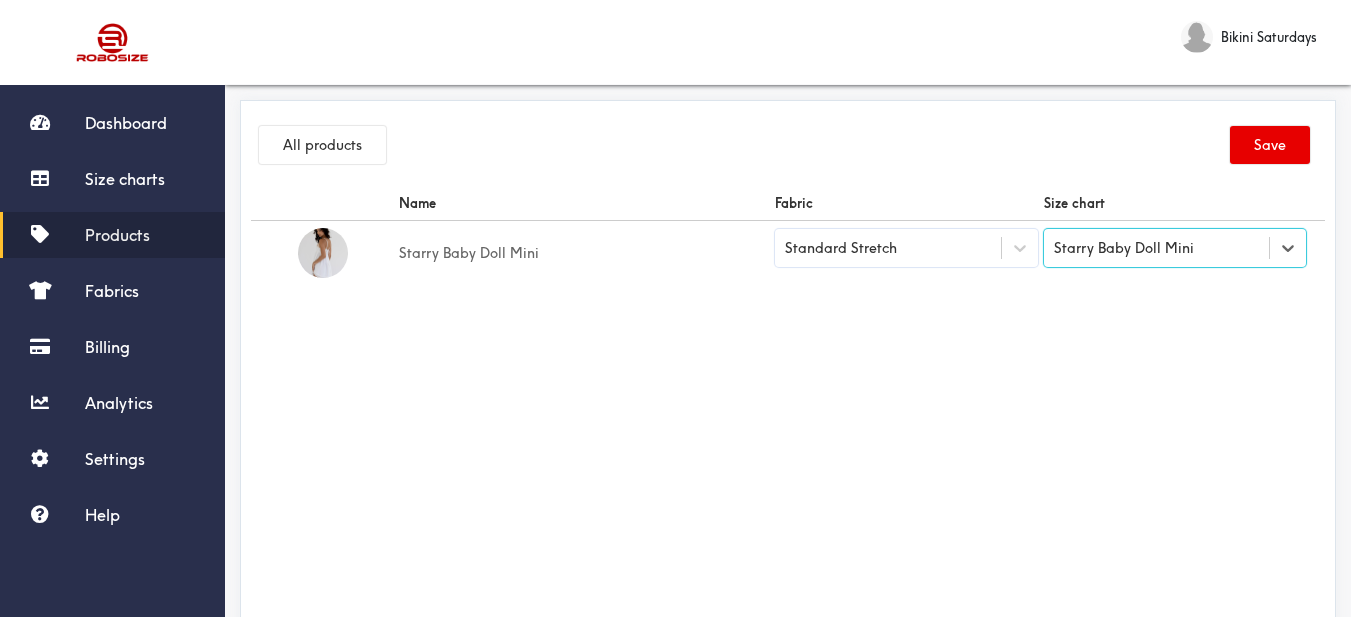 drag, startPoint x: 894, startPoint y: 321, endPoint x: 920, endPoint y: 327, distance: 26.683329 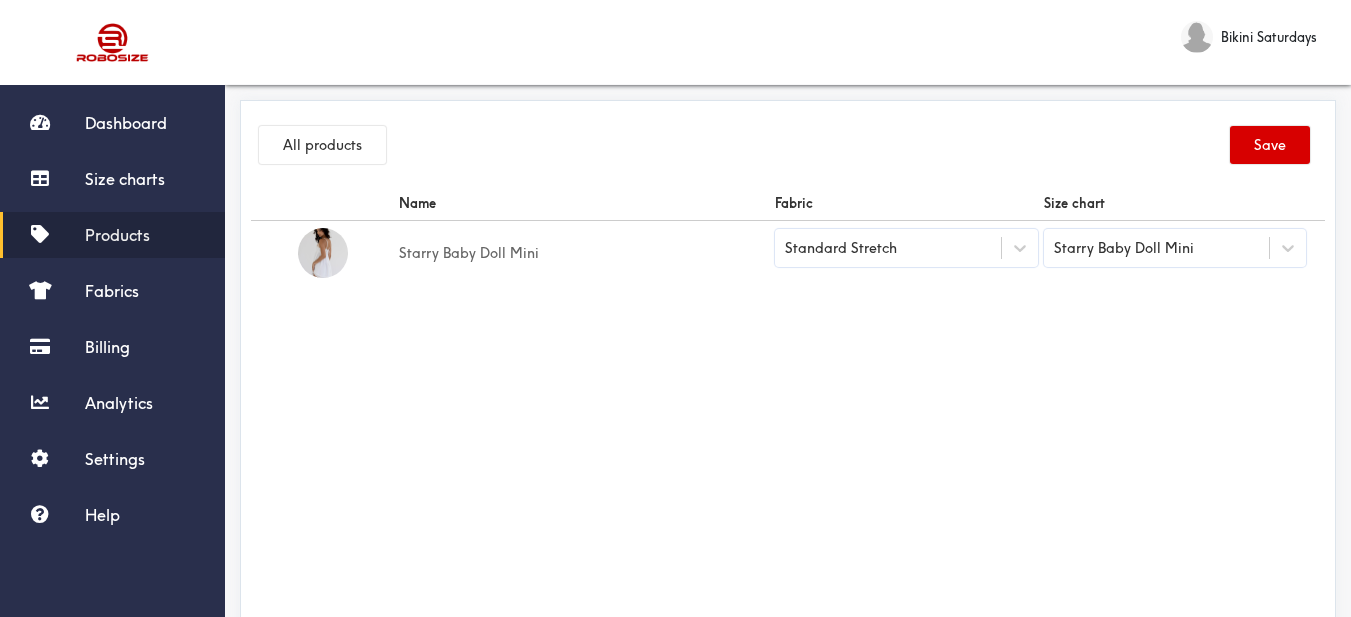 click on "Save" at bounding box center (1270, 145) 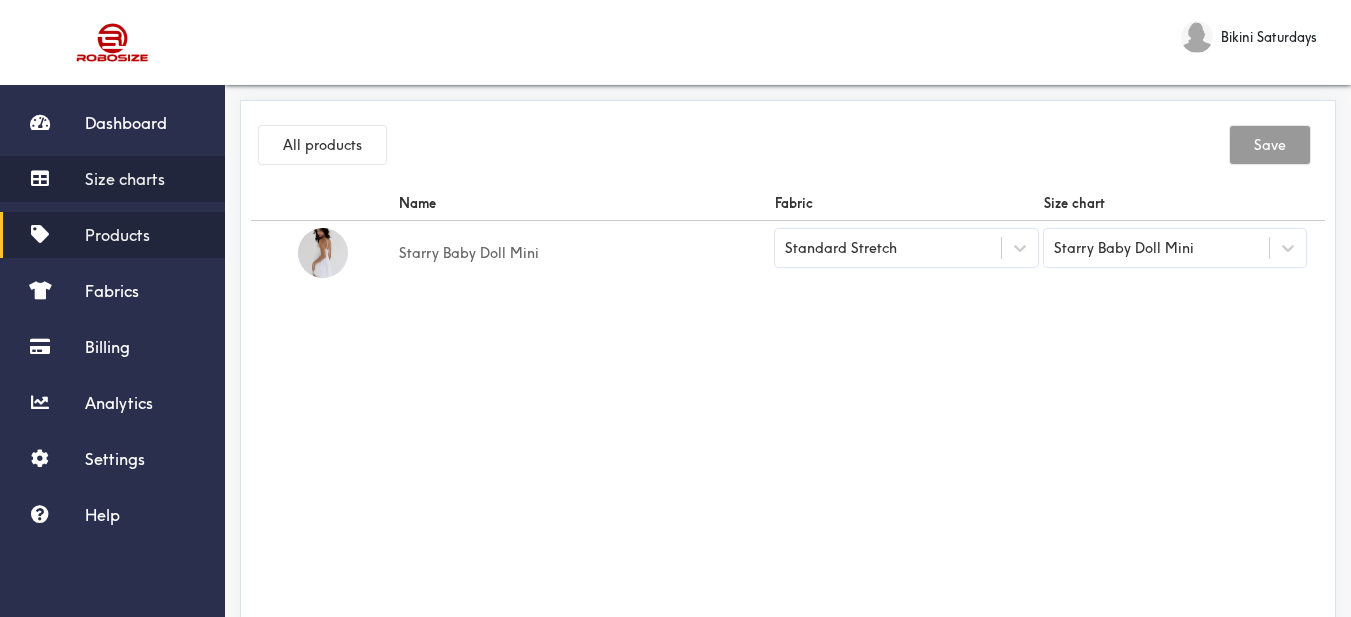 click on "Size charts" at bounding box center (112, 179) 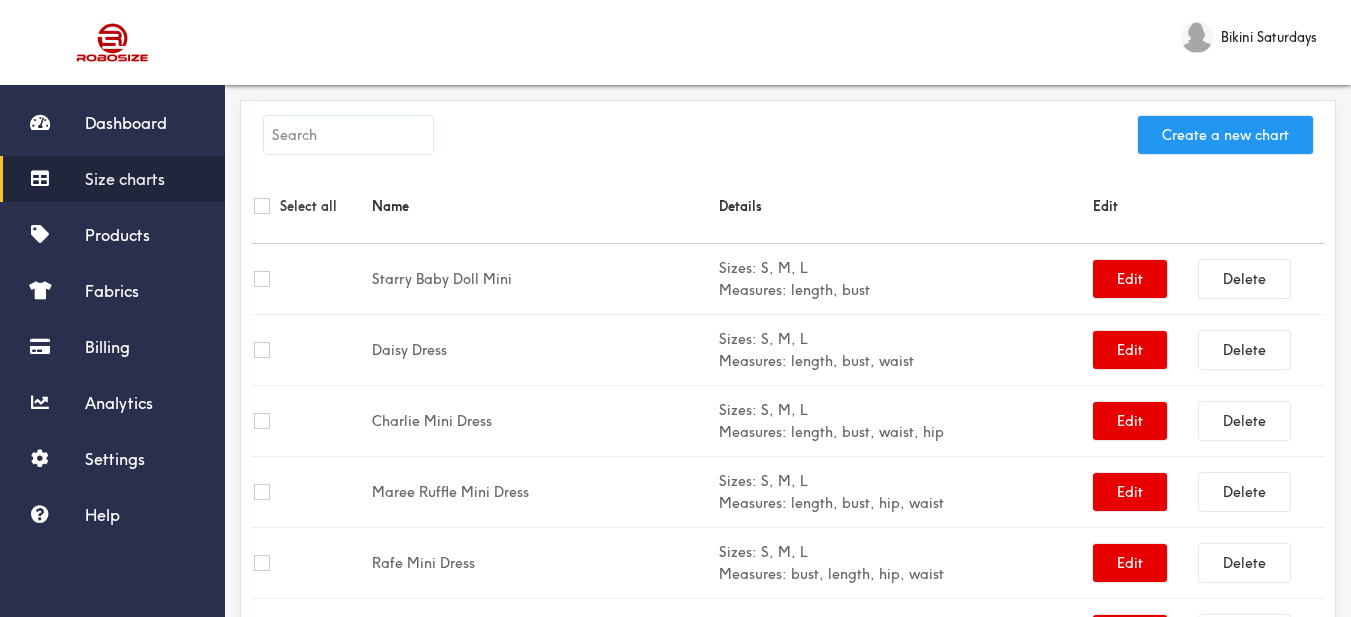 click on "Create a new chart" at bounding box center [1225, 135] 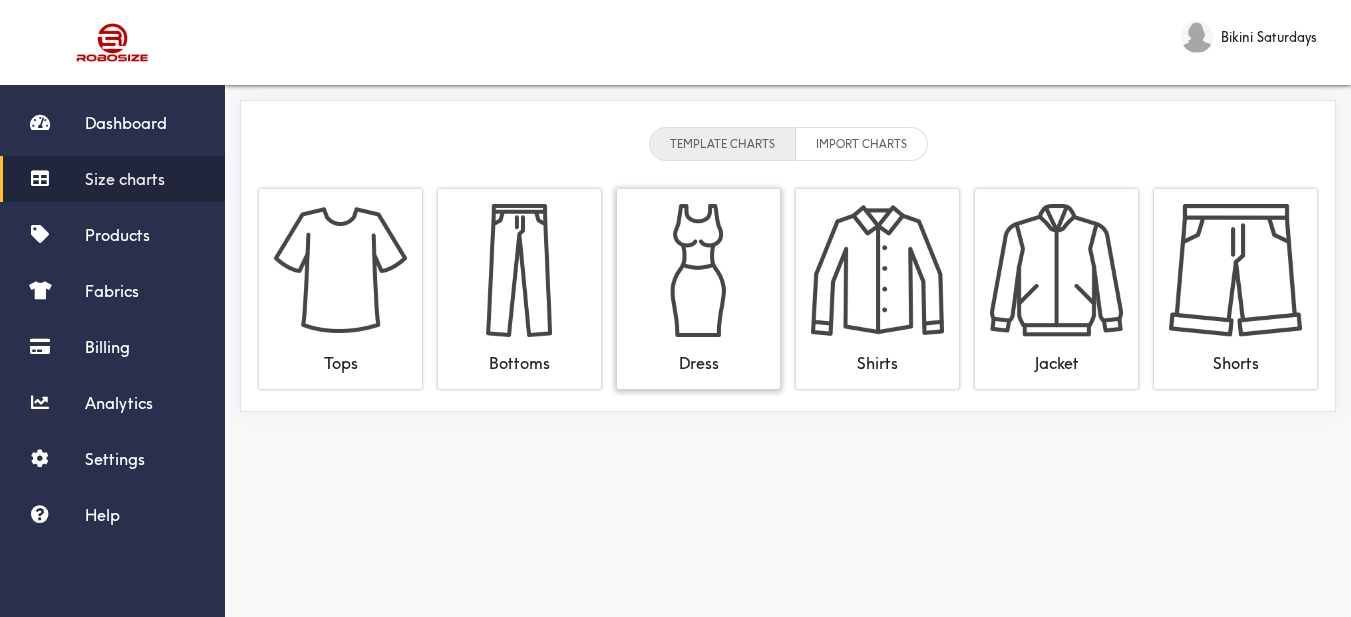 click at bounding box center (698, 270) 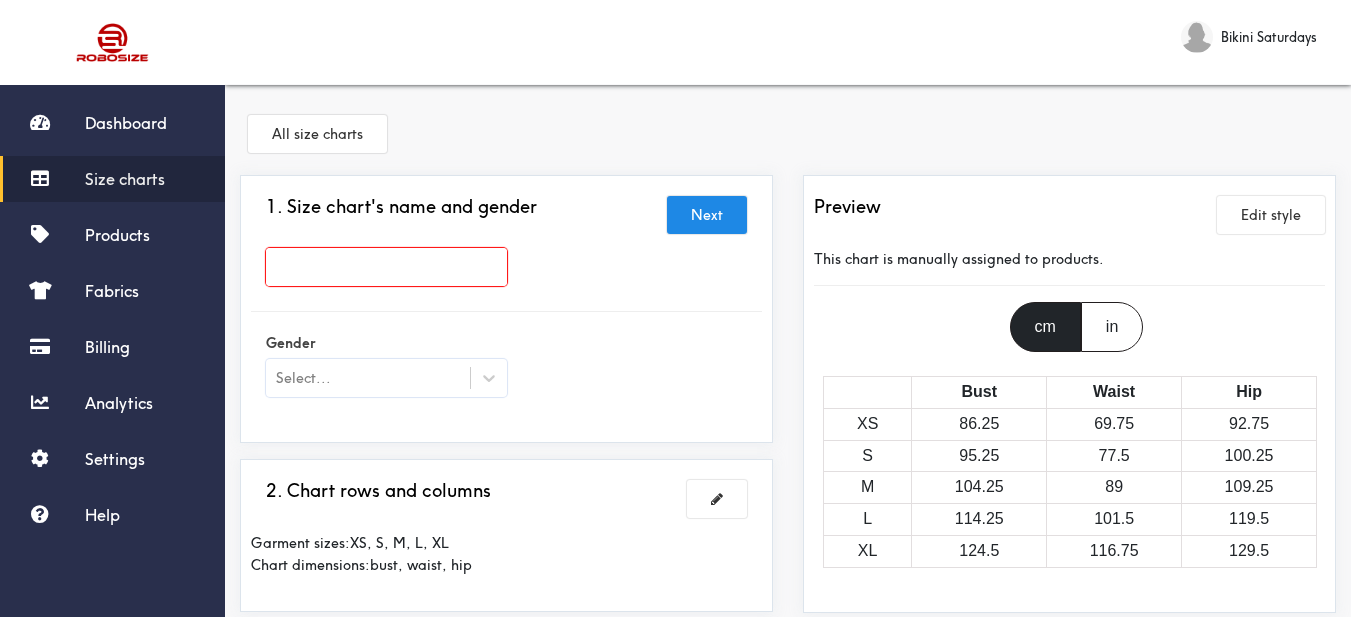 click at bounding box center [386, 267] 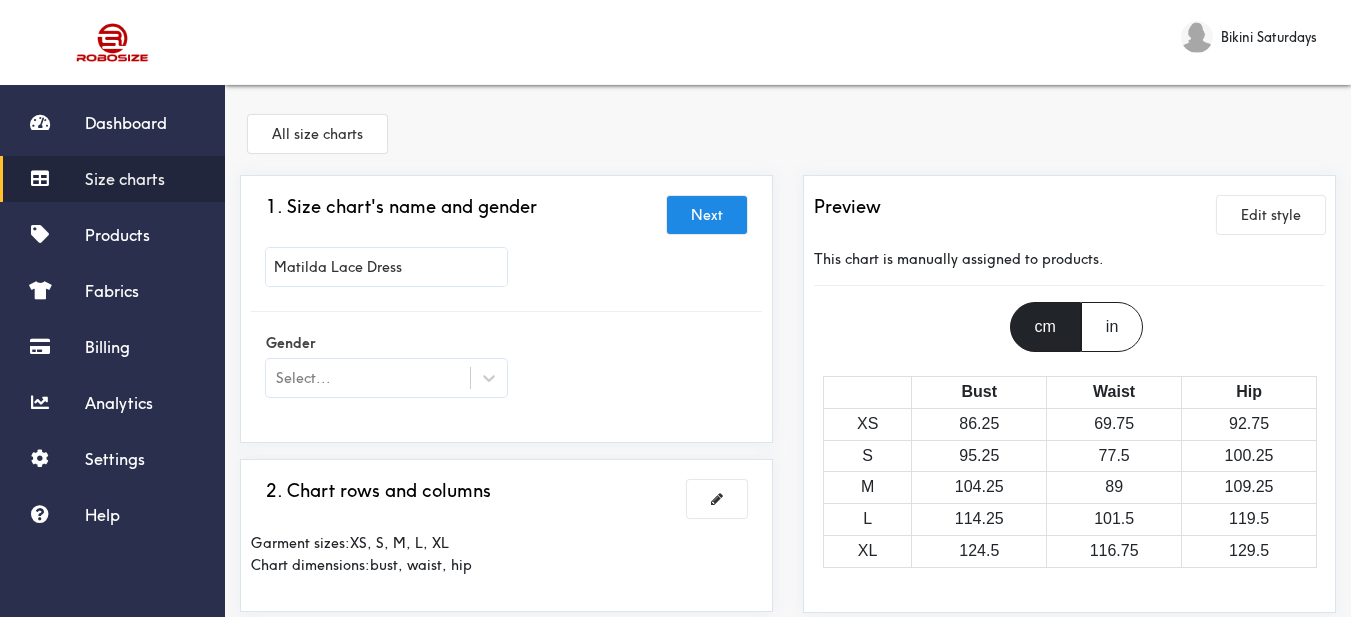 scroll, scrollTop: 100, scrollLeft: 0, axis: vertical 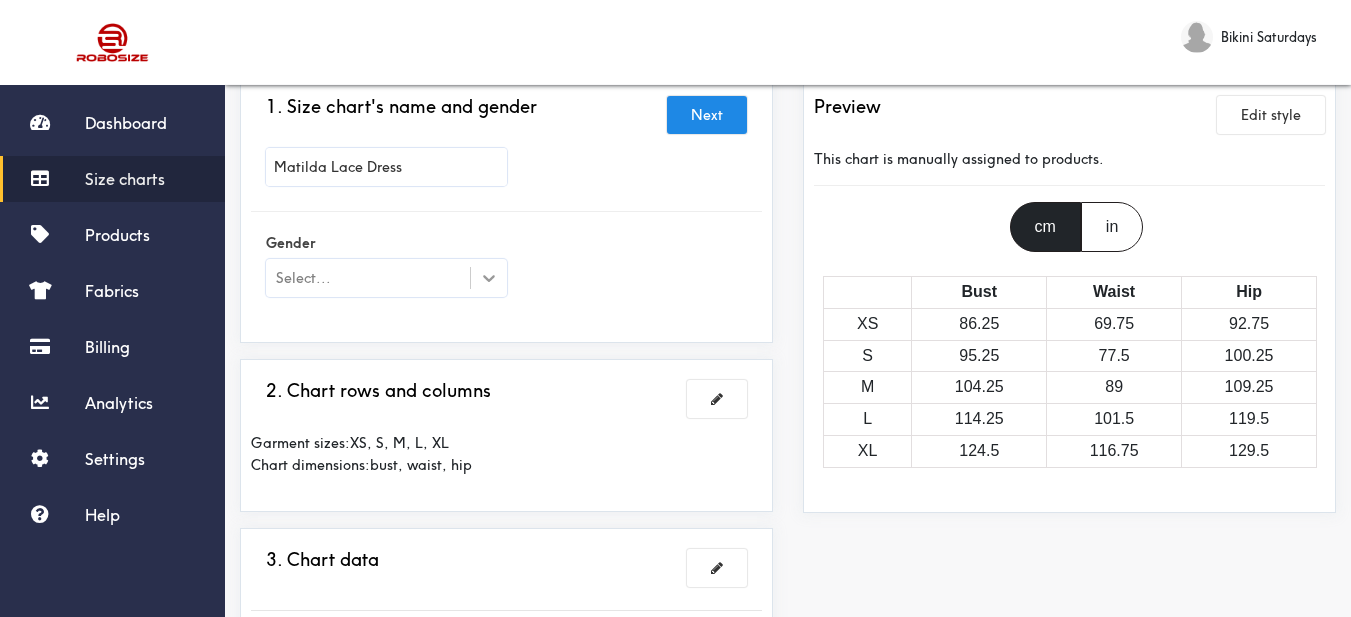 type on "Matilda Lace Dress" 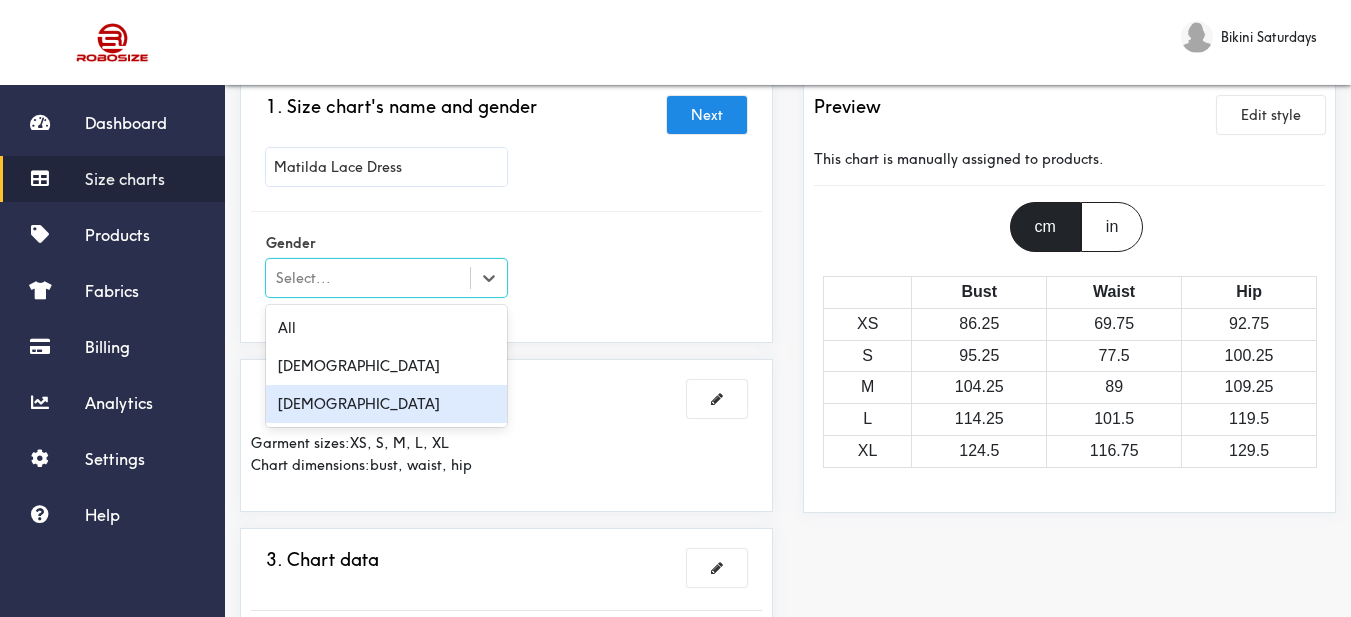 click on "[DEMOGRAPHIC_DATA]" at bounding box center (386, 404) 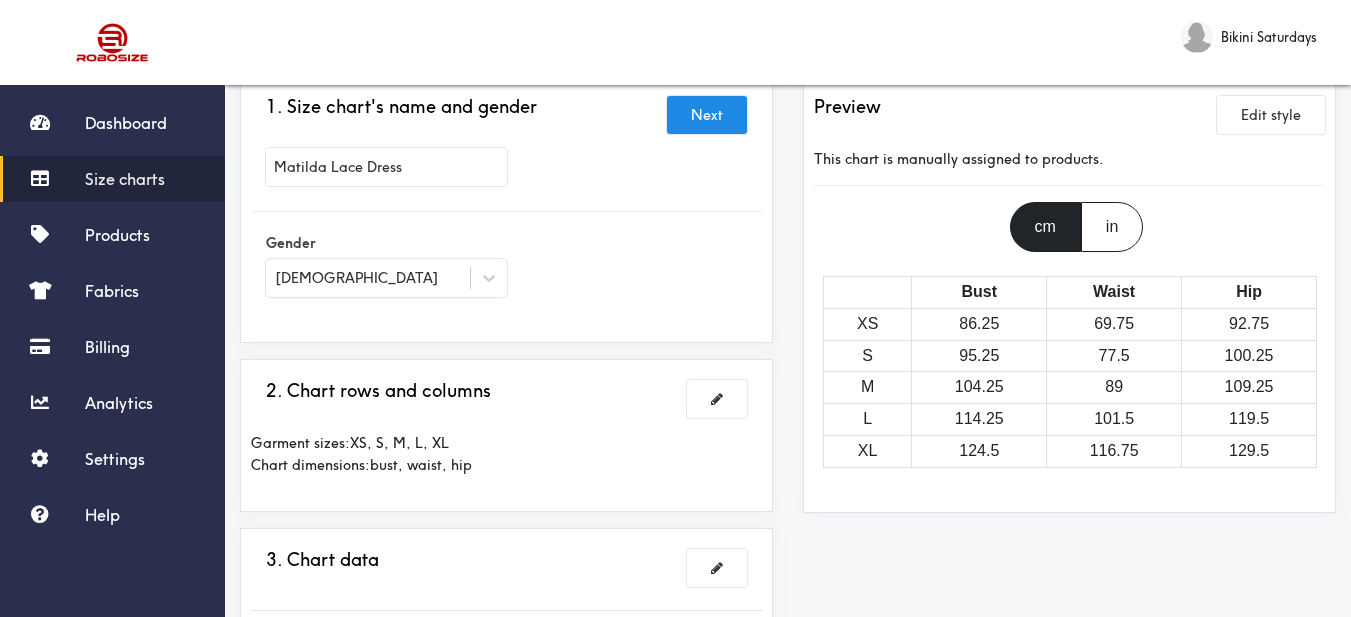 click on "Gender [DEMOGRAPHIC_DATA]" at bounding box center (506, 267) 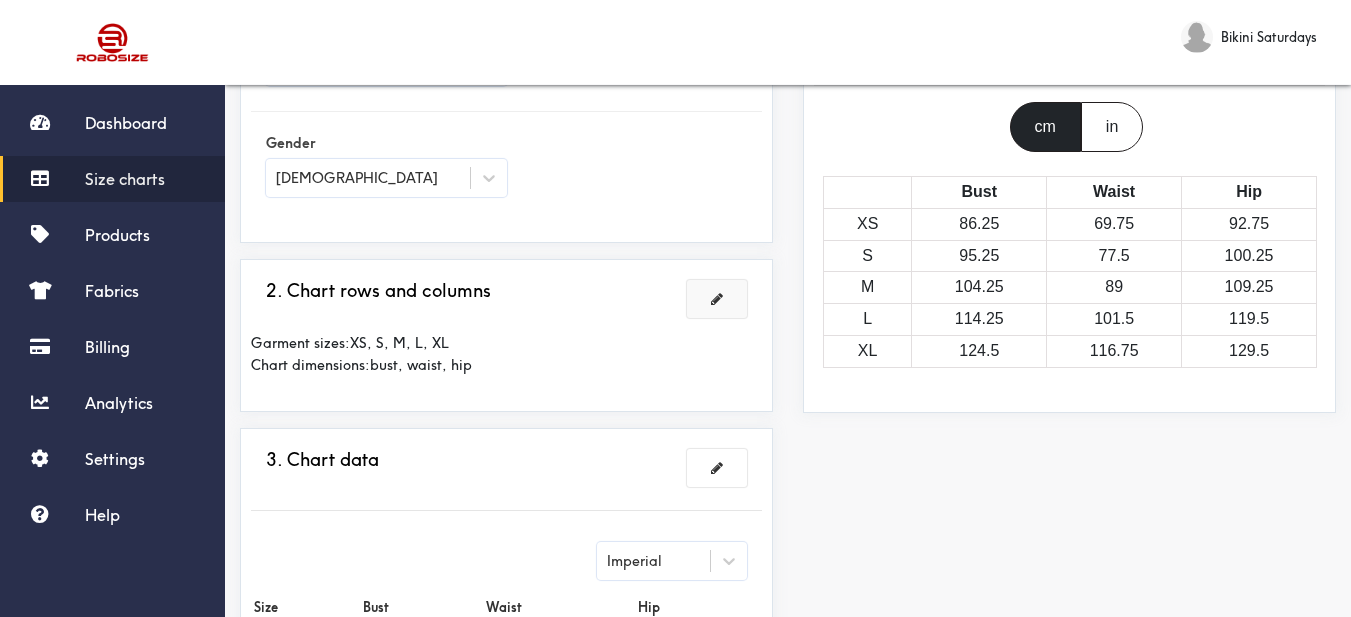 click at bounding box center (717, 299) 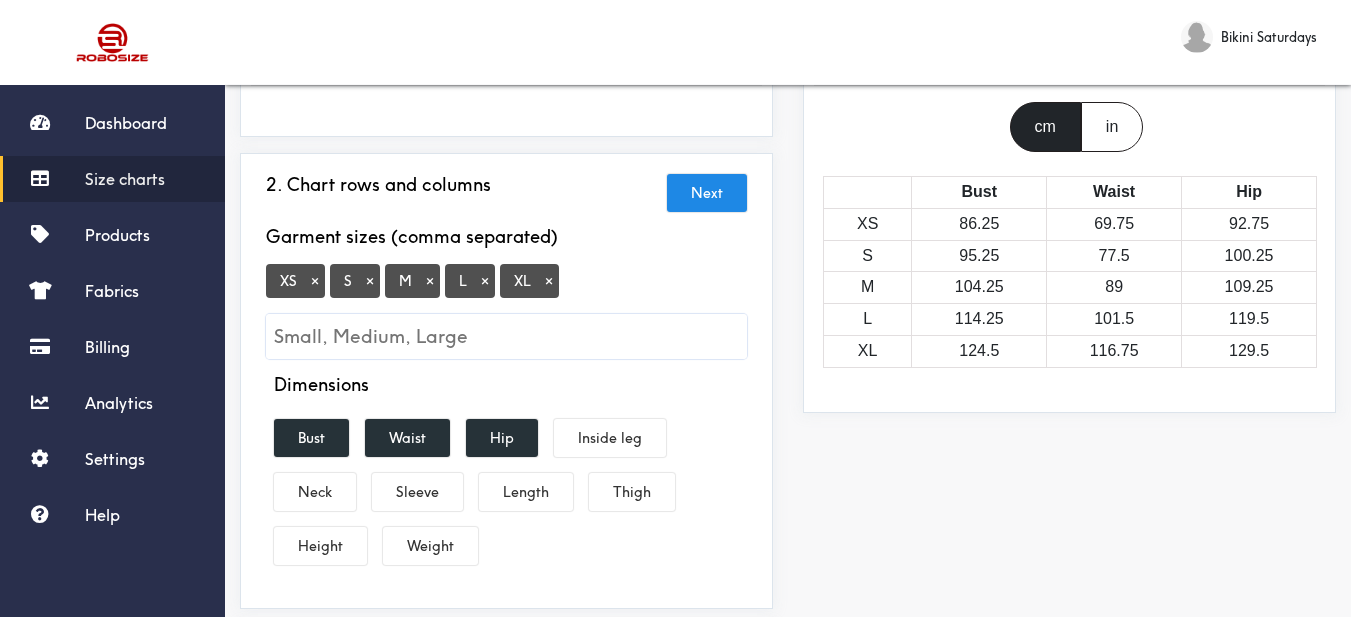 click on "XS ×" at bounding box center (295, 281) 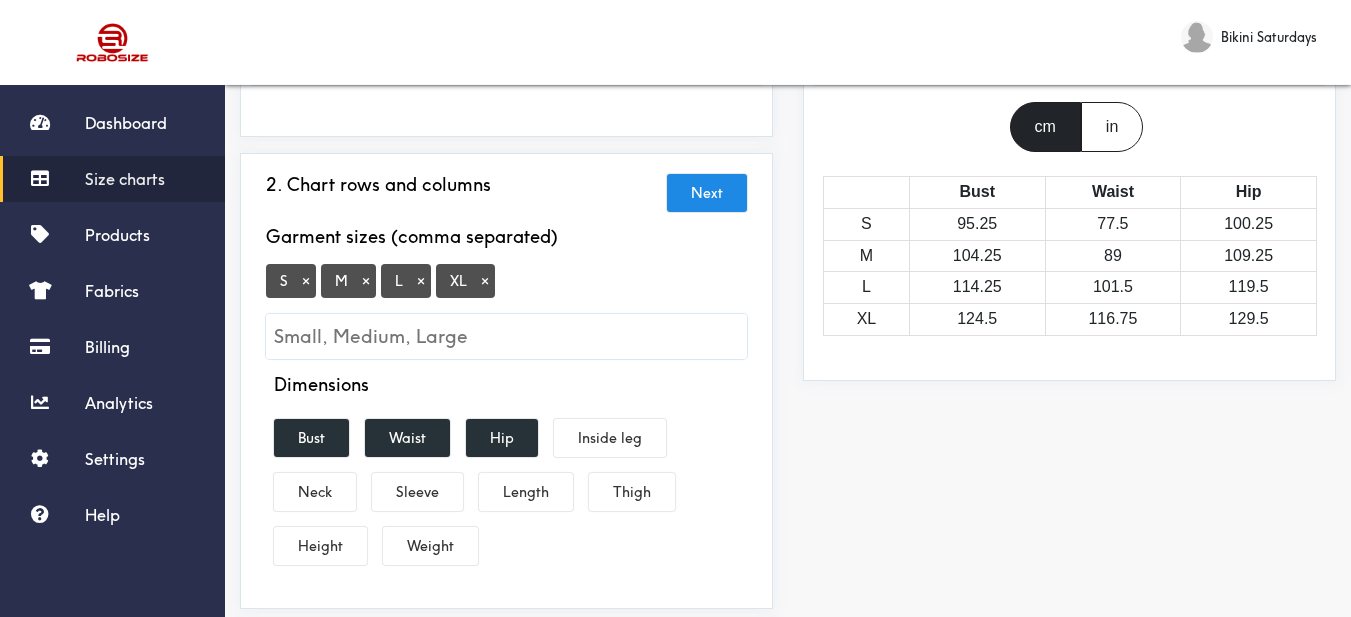 click on "×" at bounding box center (485, 281) 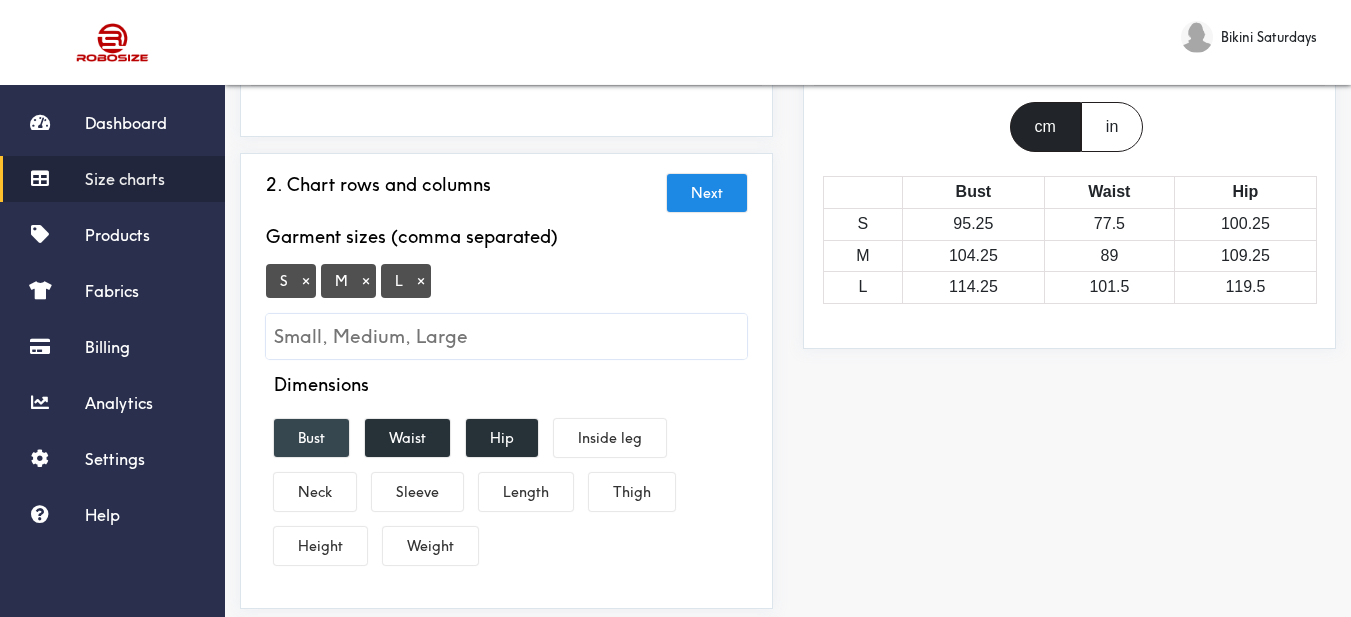click on "Bust" at bounding box center (311, 438) 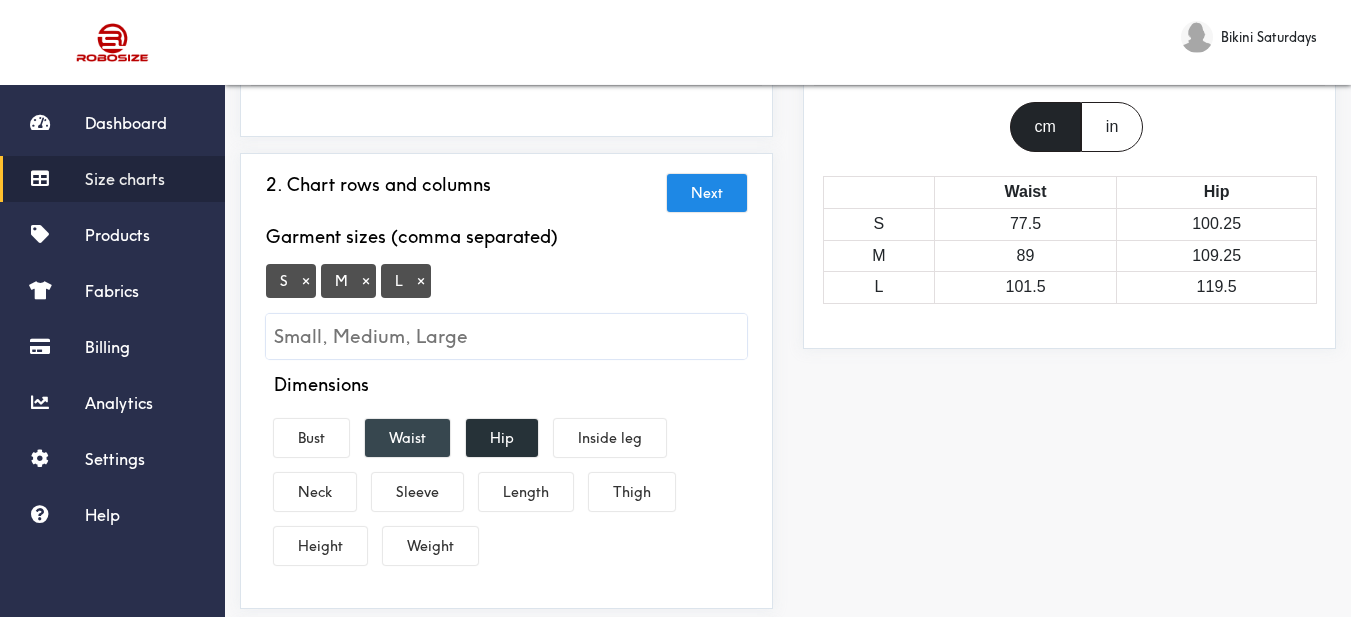 click on "Waist" at bounding box center [407, 438] 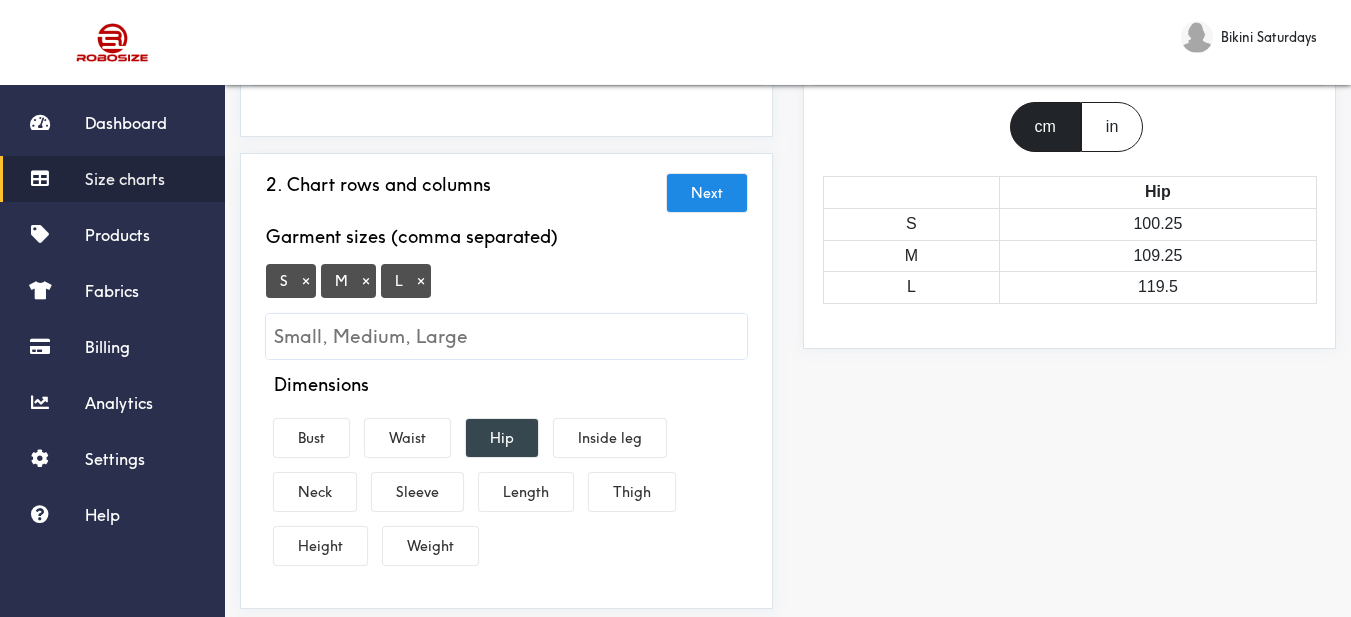 click on "Hip" at bounding box center (502, 438) 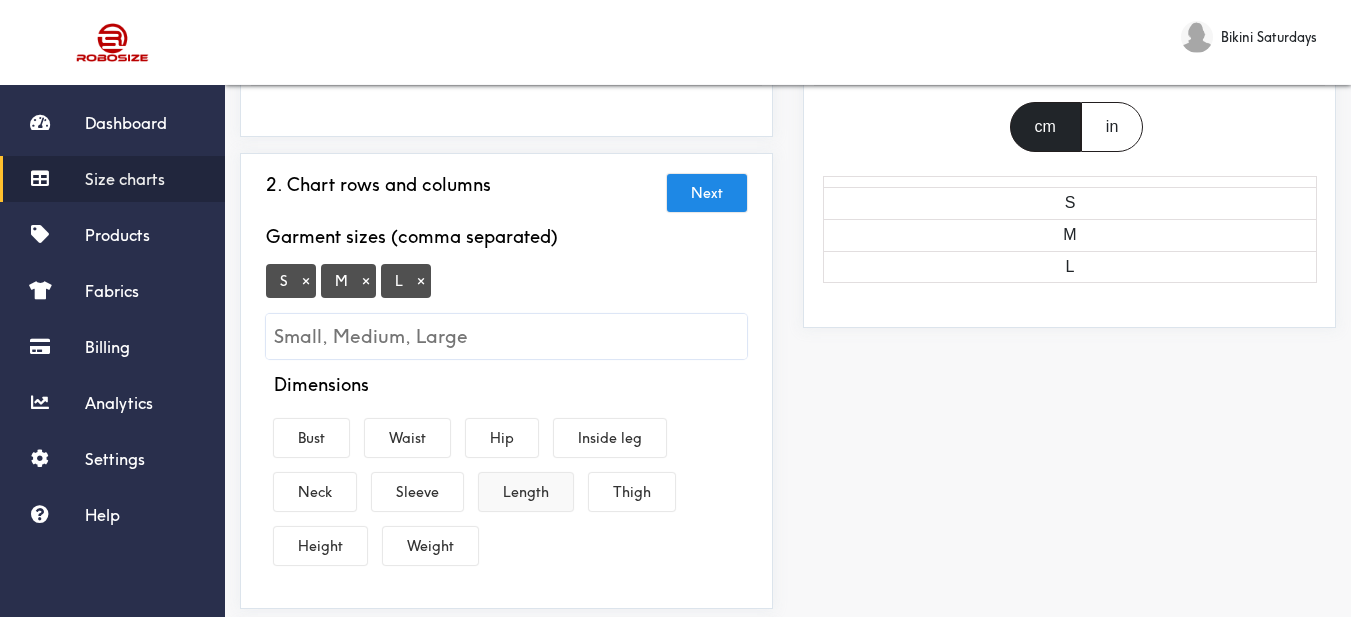 click on "Length" at bounding box center [526, 492] 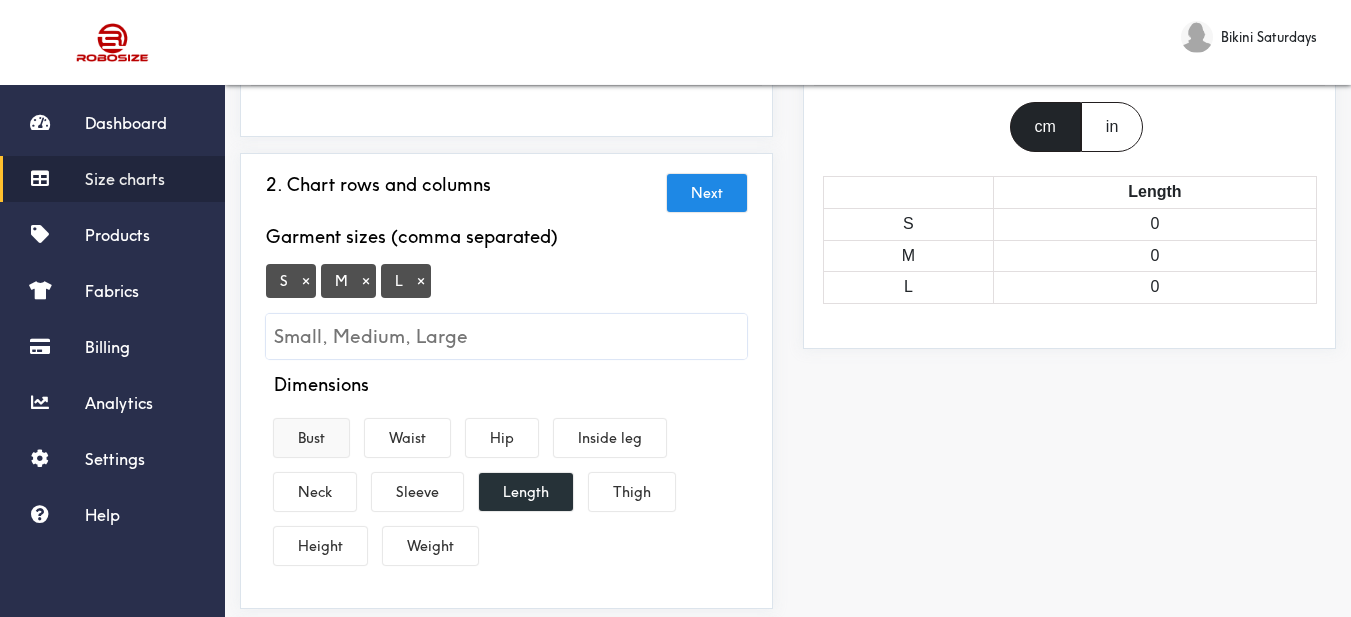 click on "Bust" at bounding box center [311, 438] 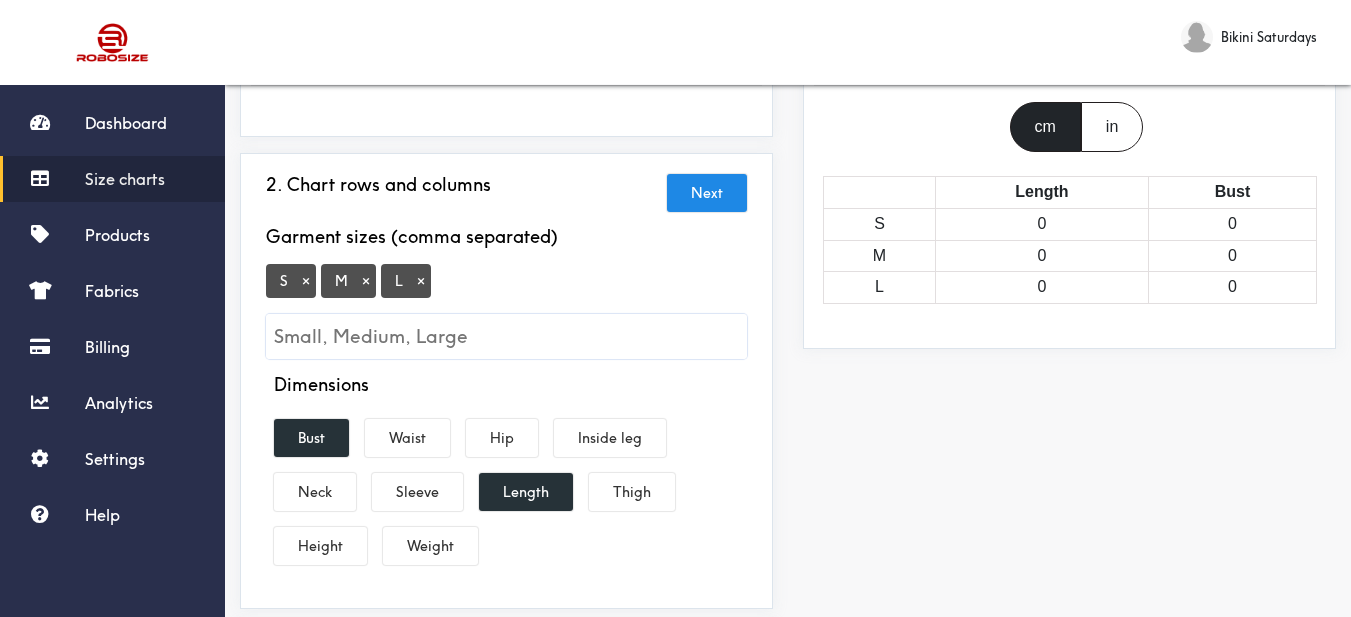 scroll, scrollTop: 300, scrollLeft: 0, axis: vertical 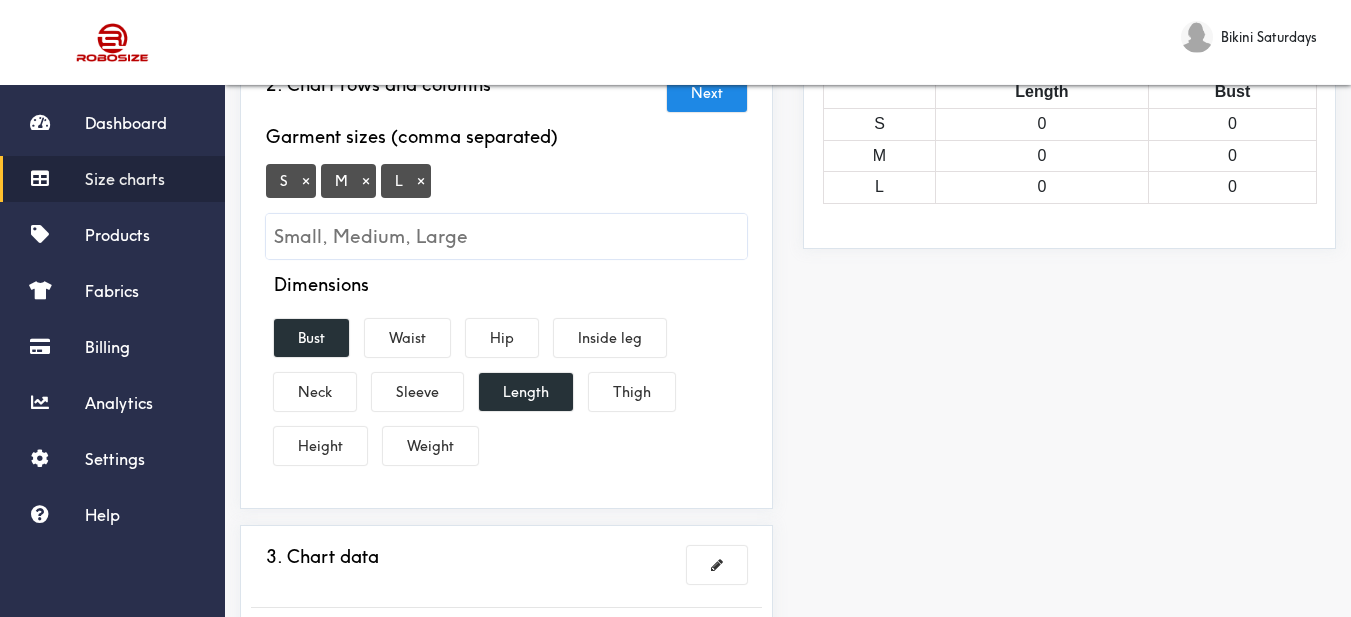 click on "Preview Edit style This chart is manually assigned to products. cm in Length Bust S 0 0 M 0 0 L 0 0" at bounding box center [1069, 367] 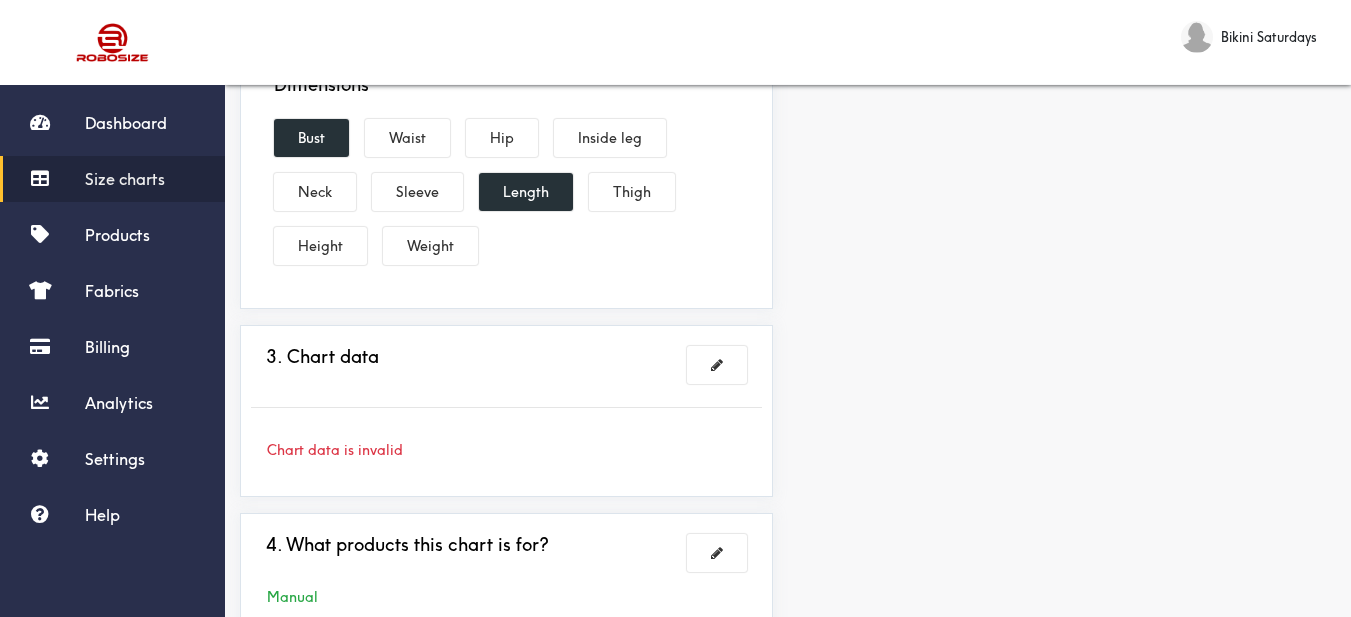 drag, startPoint x: 704, startPoint y: 376, endPoint x: 817, endPoint y: 99, distance: 299.16217 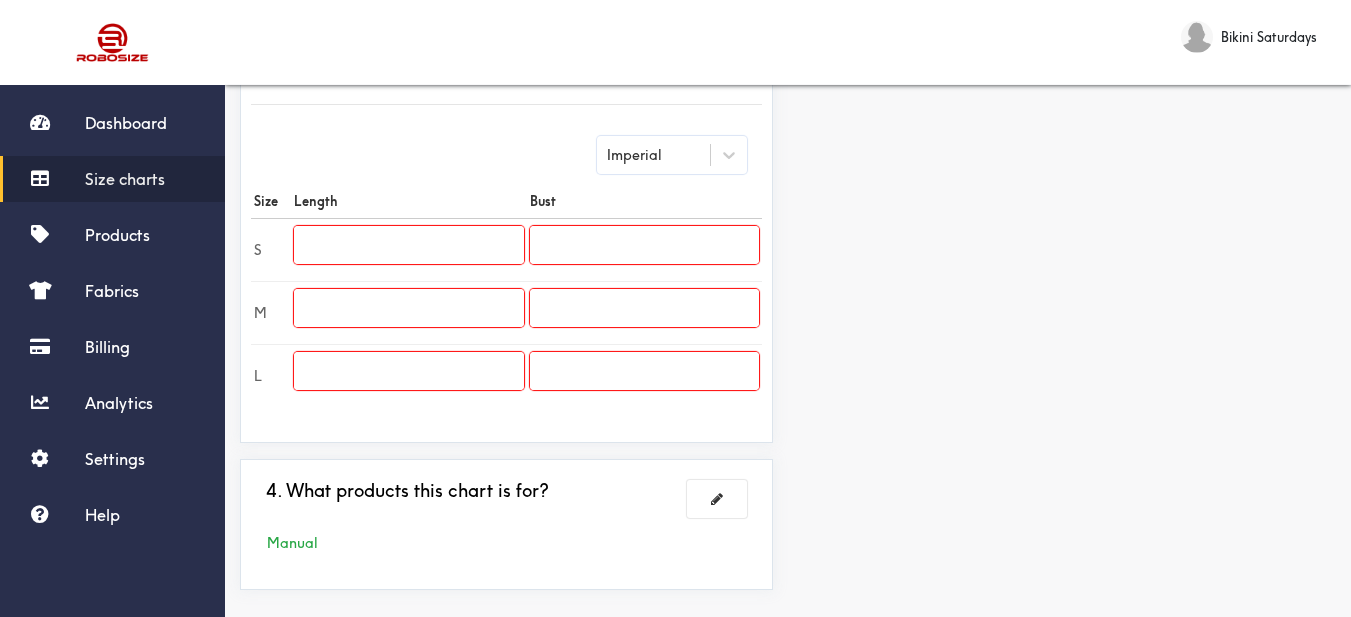 click on "Length" at bounding box center [408, 201] 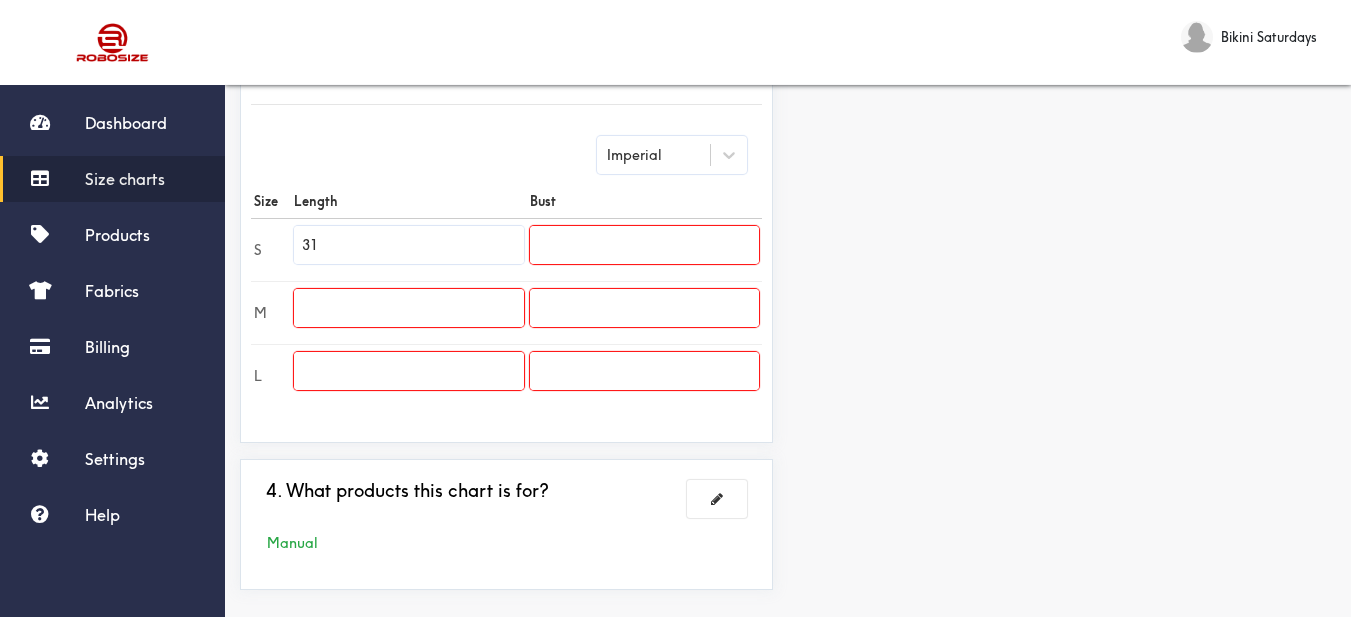 type on "31" 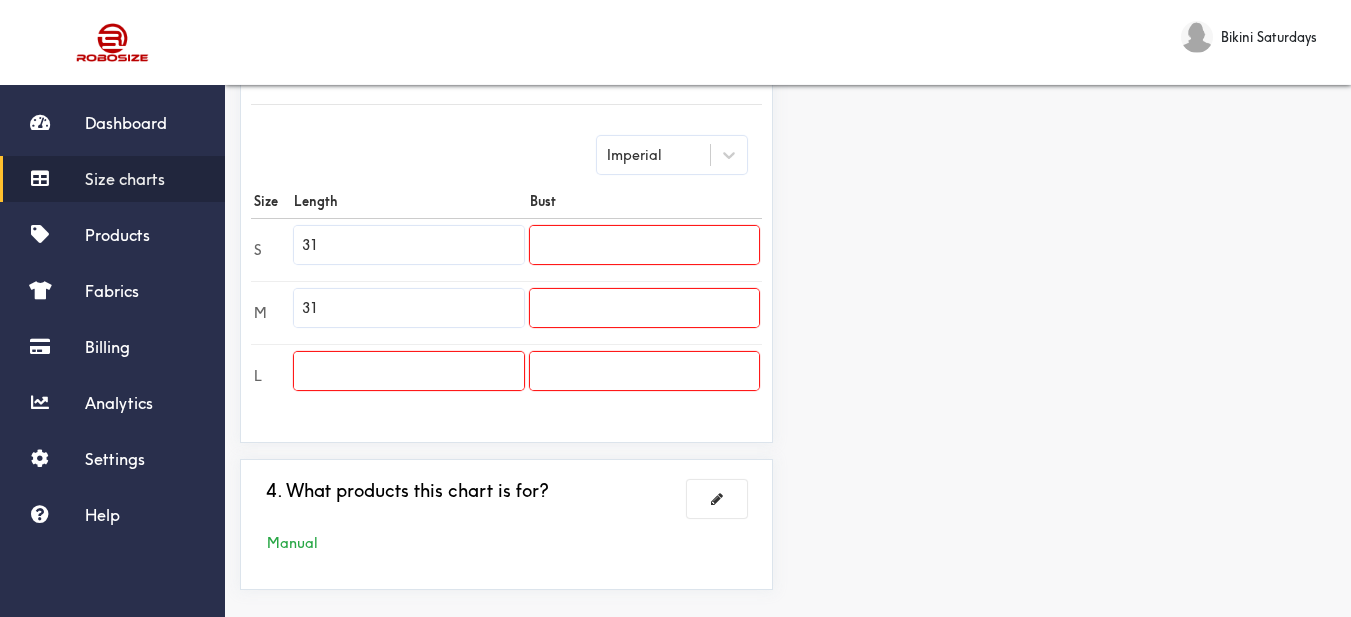 type on "31" 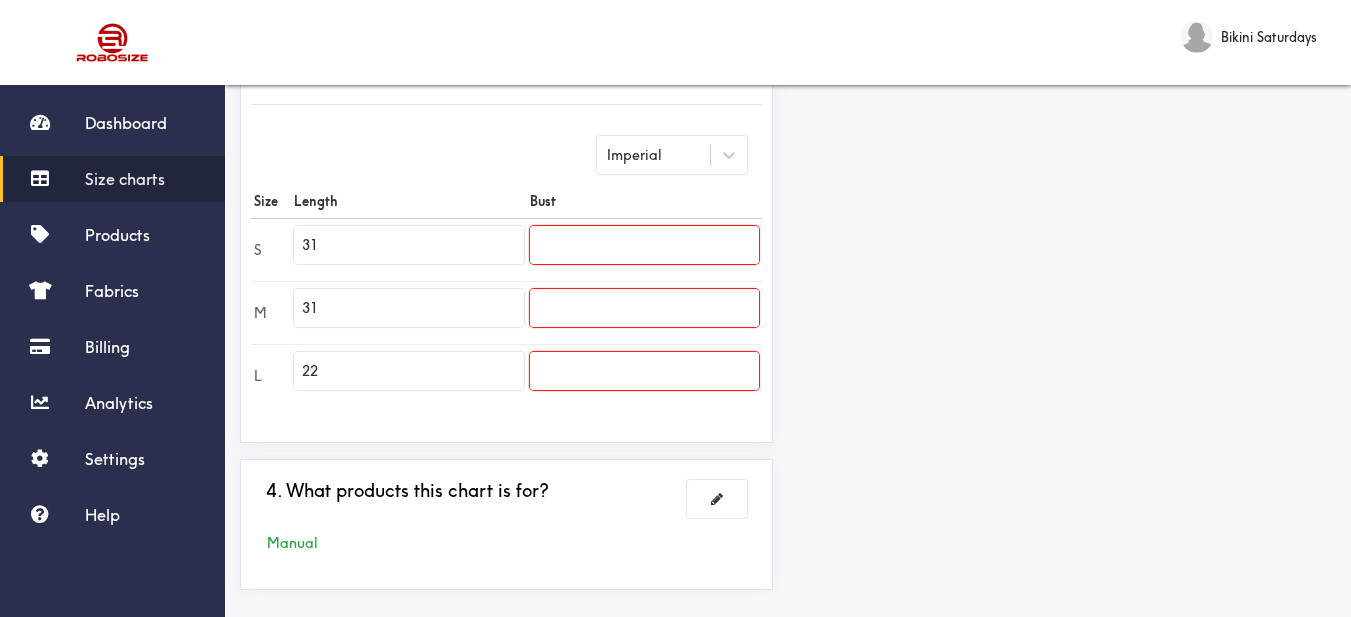 drag, startPoint x: 428, startPoint y: 373, endPoint x: 226, endPoint y: 326, distance: 207.39575 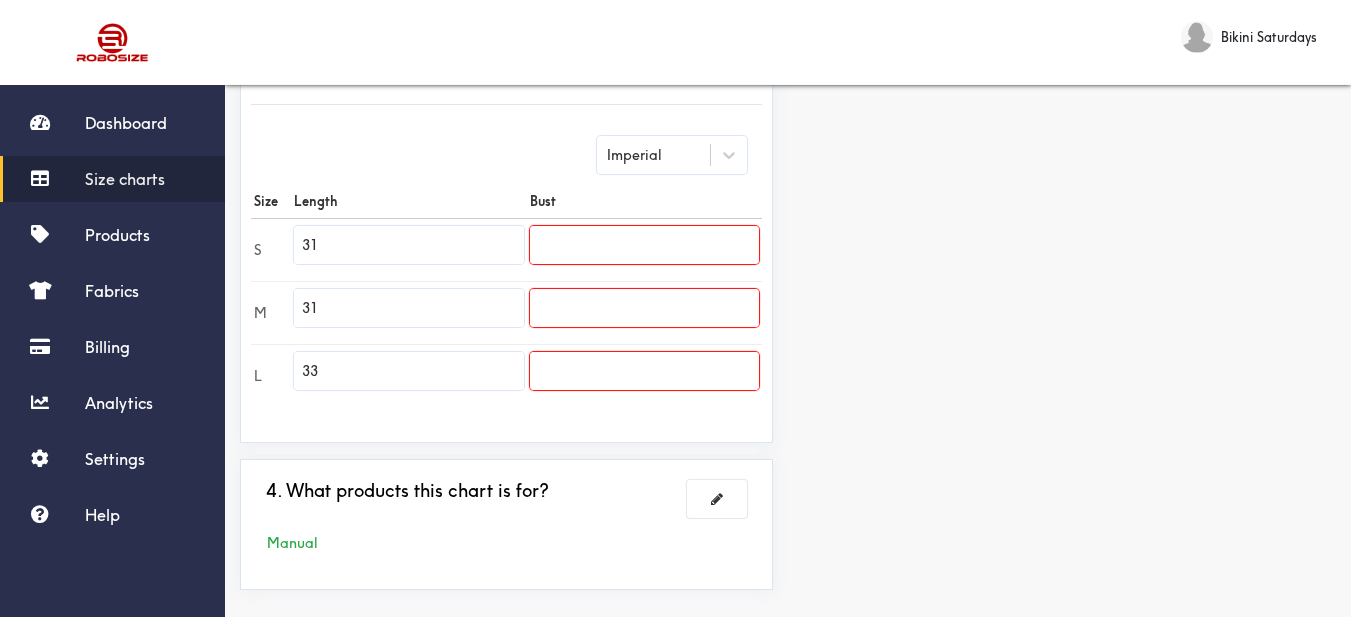 type on "33" 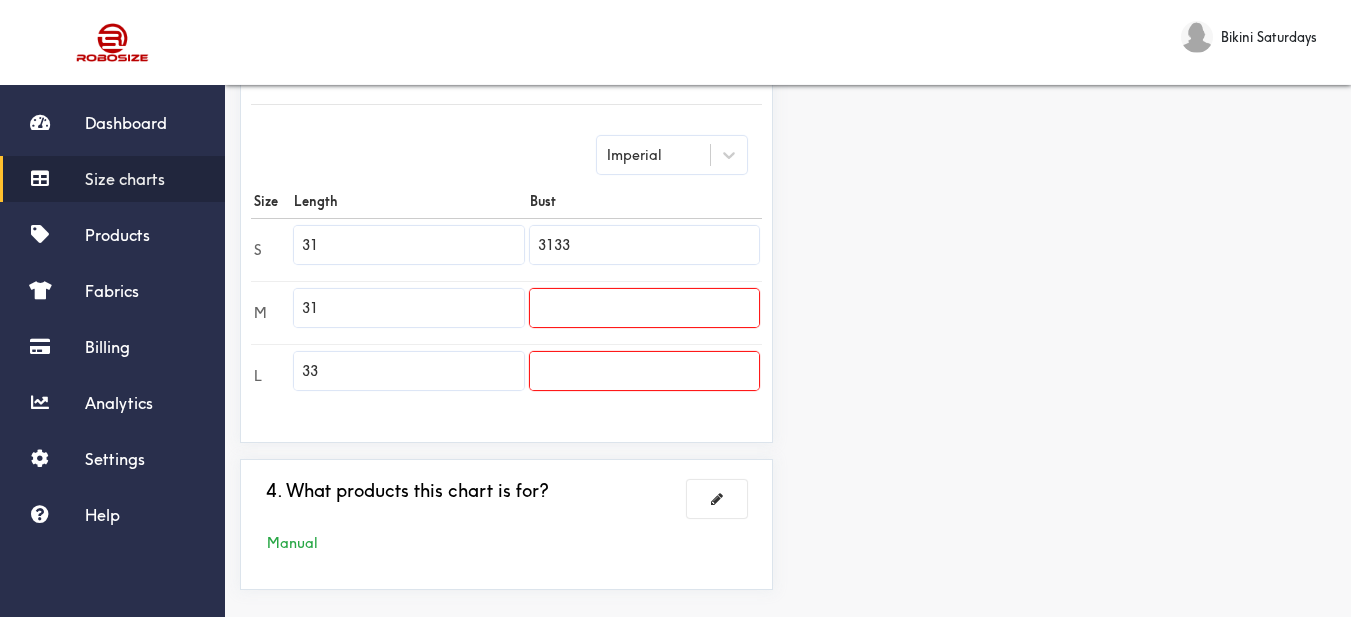click on "3133" at bounding box center [644, 245] 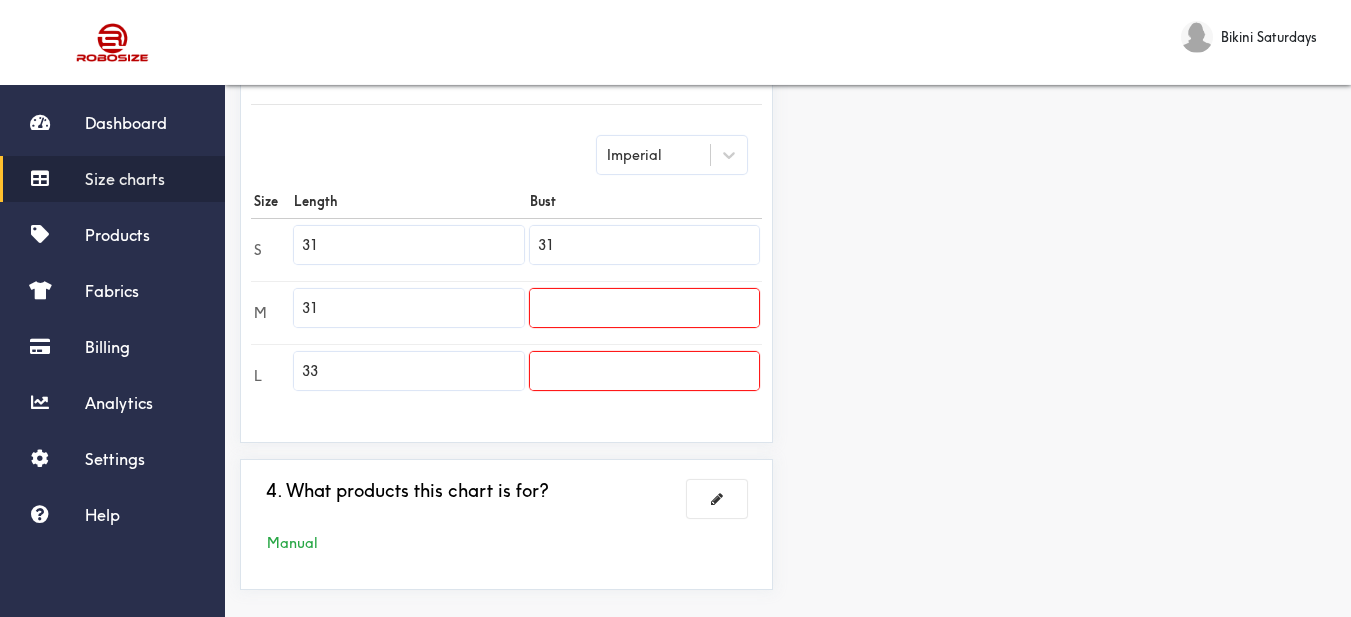 type on "31" 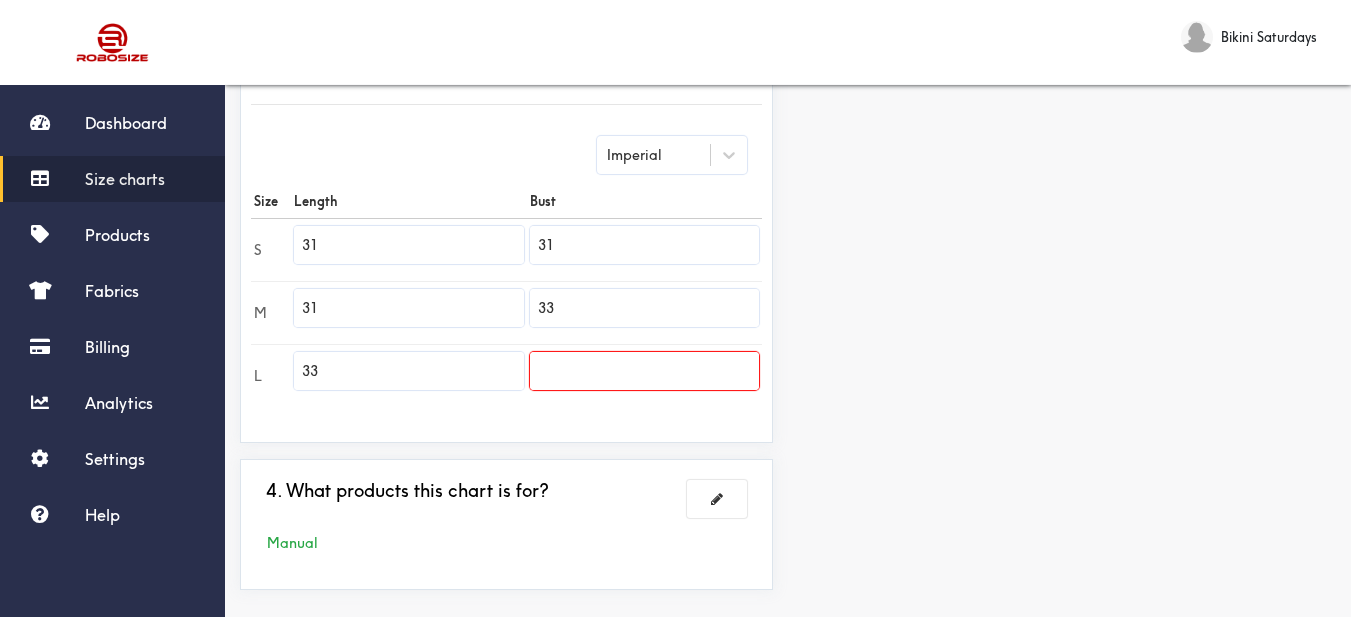 type on "33" 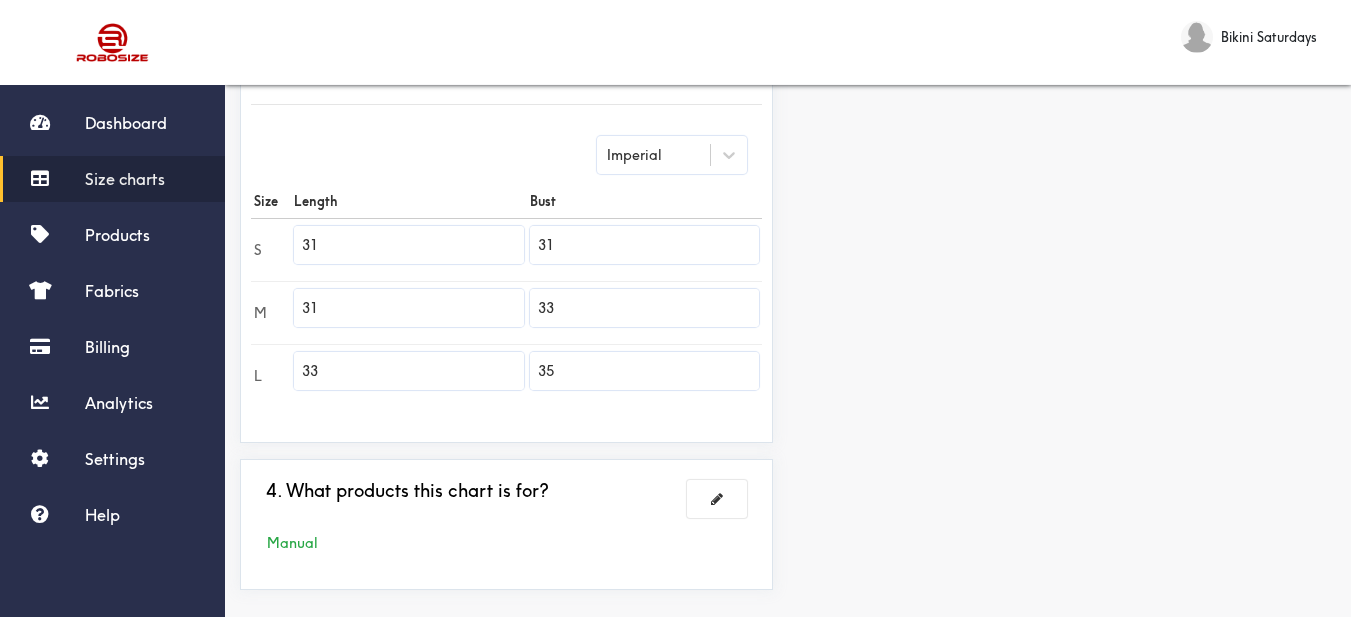 type on "35" 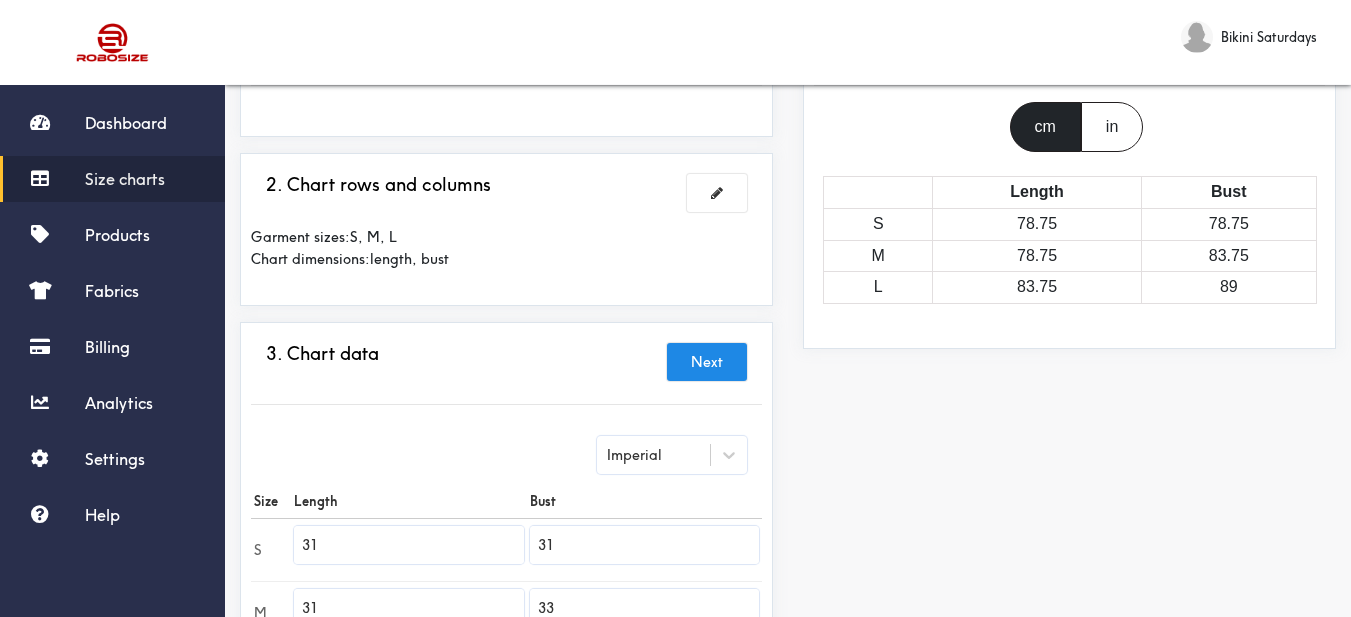 scroll, scrollTop: 300, scrollLeft: 0, axis: vertical 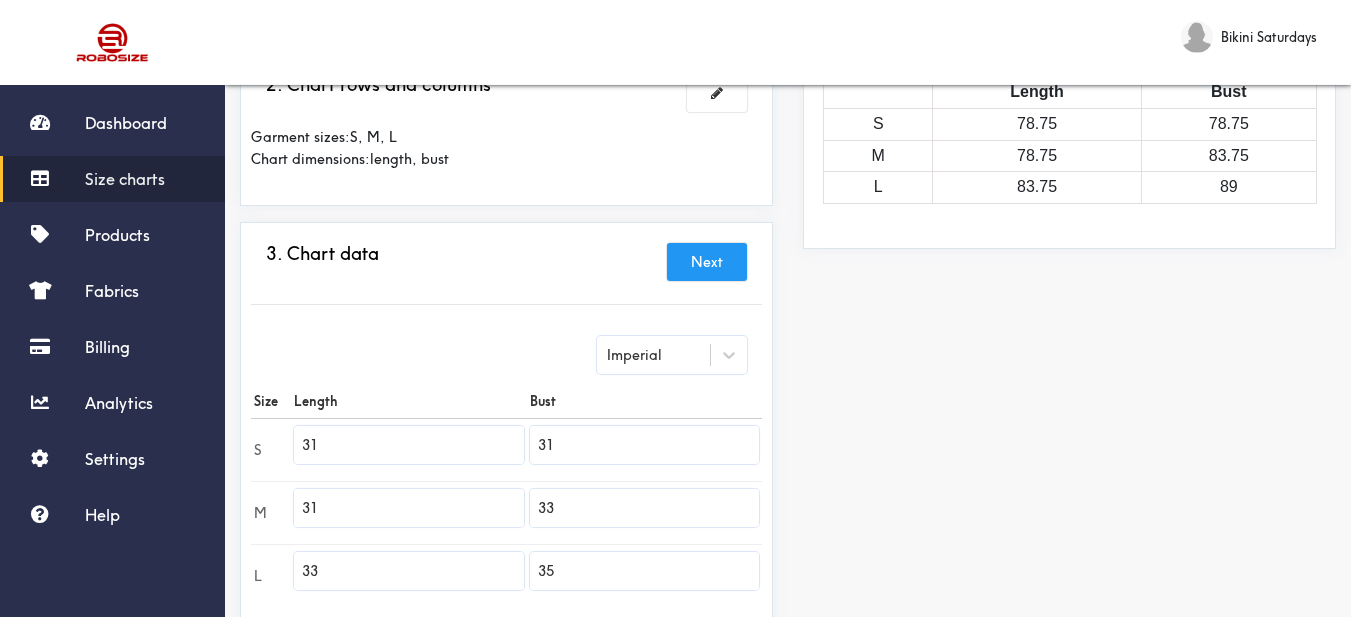 click on "Next" at bounding box center (707, 262) 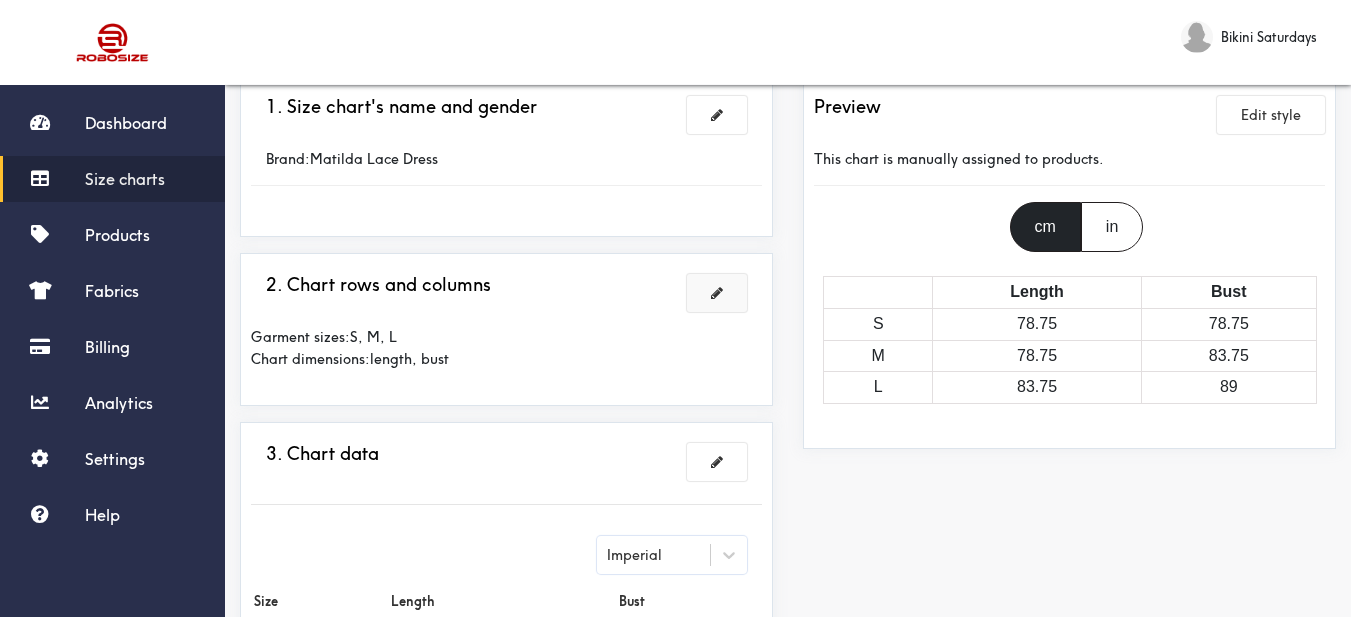 scroll, scrollTop: 200, scrollLeft: 0, axis: vertical 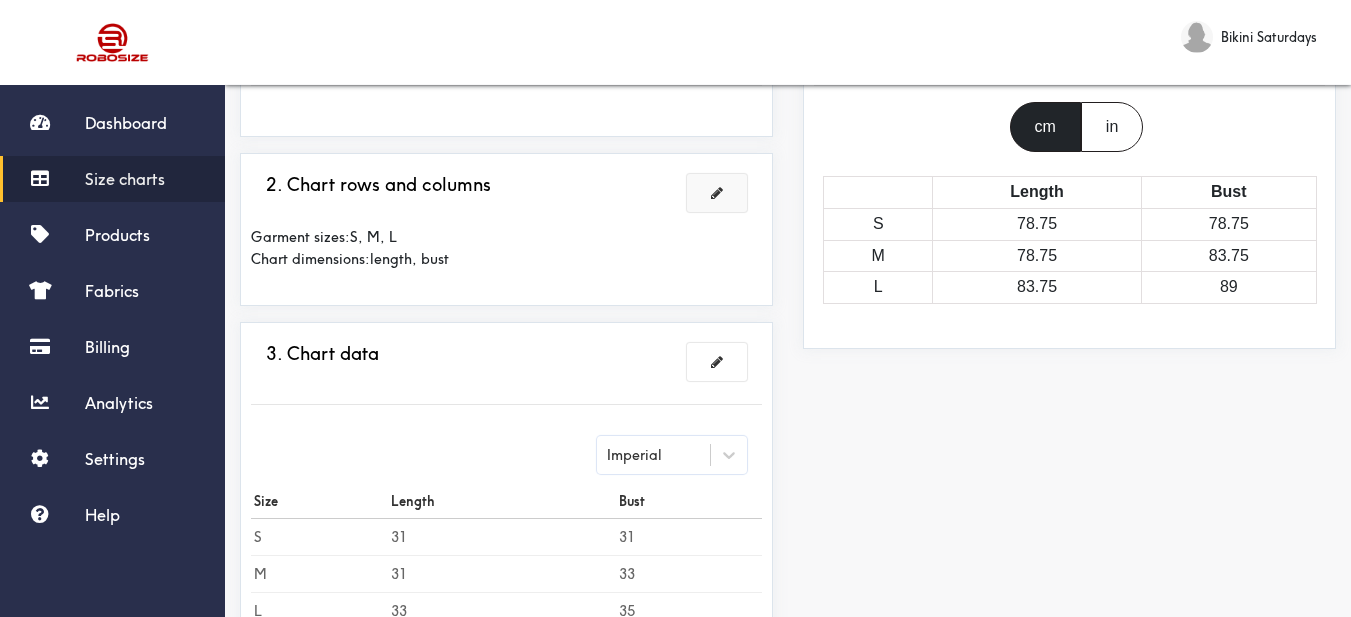 click at bounding box center [717, 193] 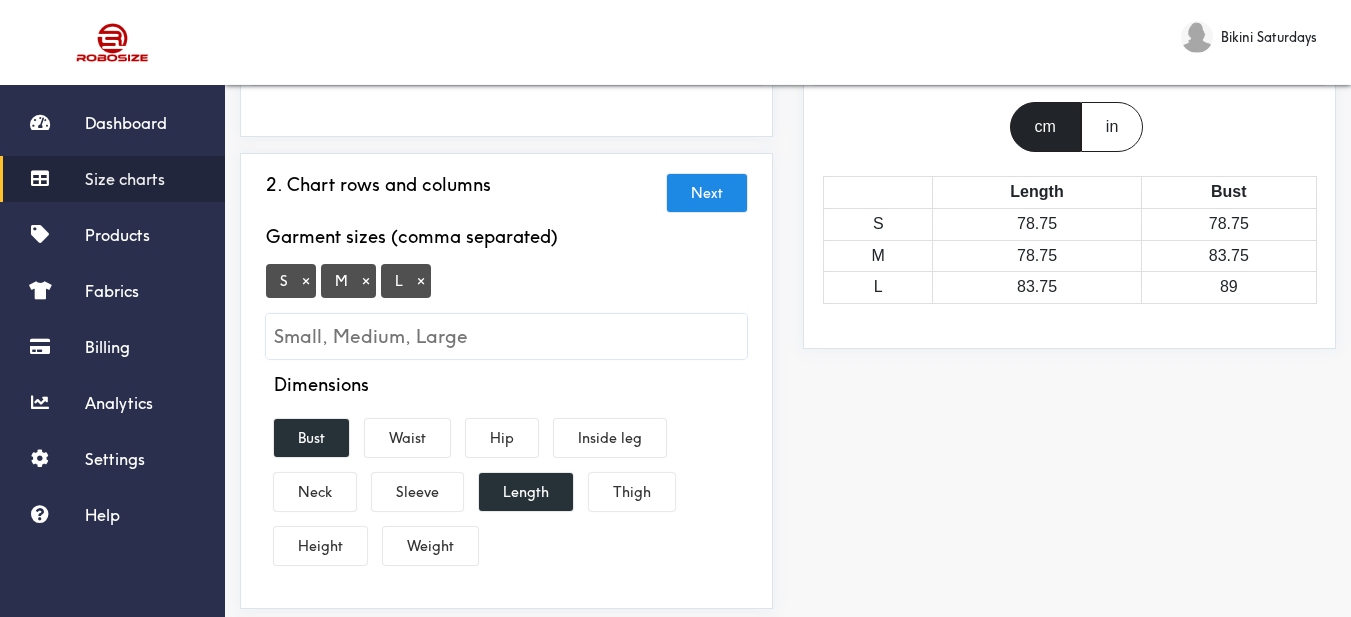scroll, scrollTop: 300, scrollLeft: 0, axis: vertical 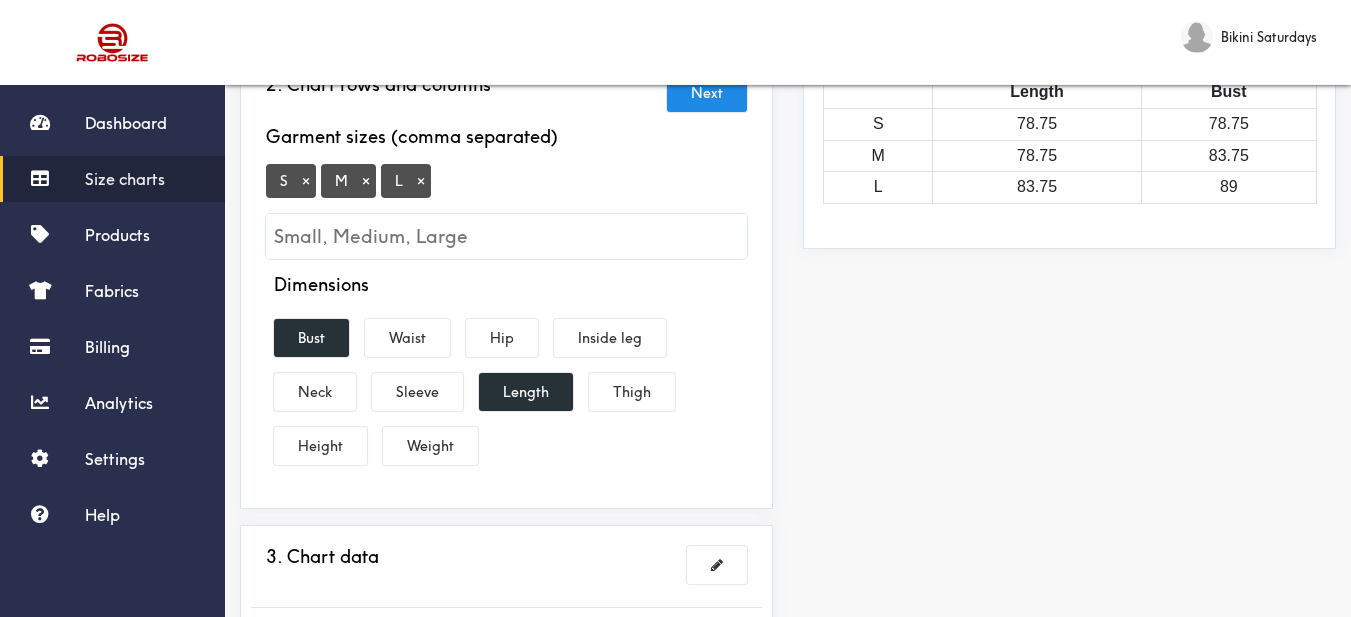 click at bounding box center (506, 236) 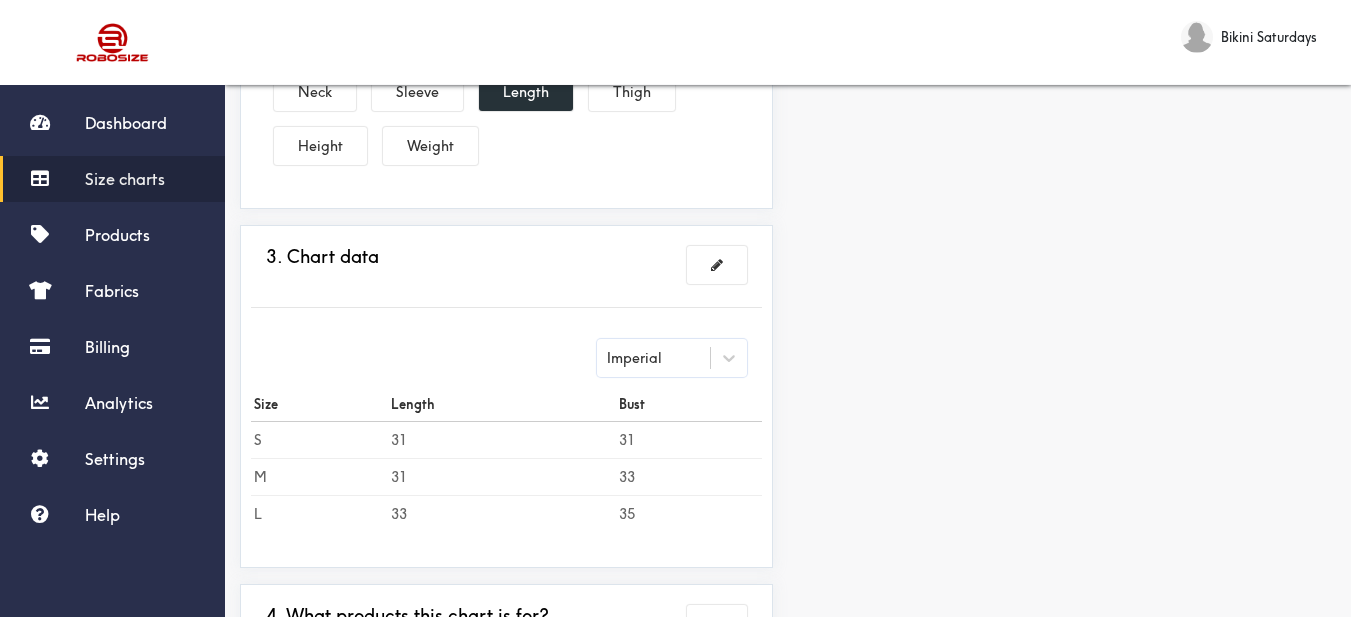 scroll, scrollTop: 814, scrollLeft: 0, axis: vertical 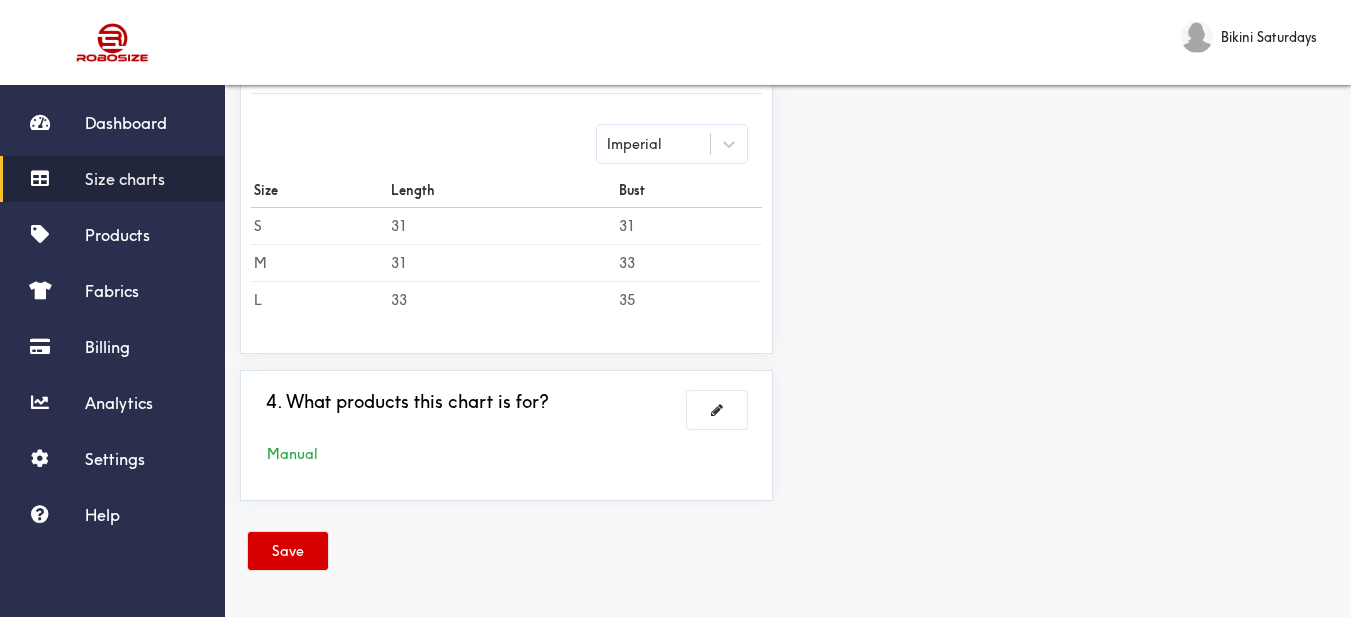 click on "Save" at bounding box center [288, 551] 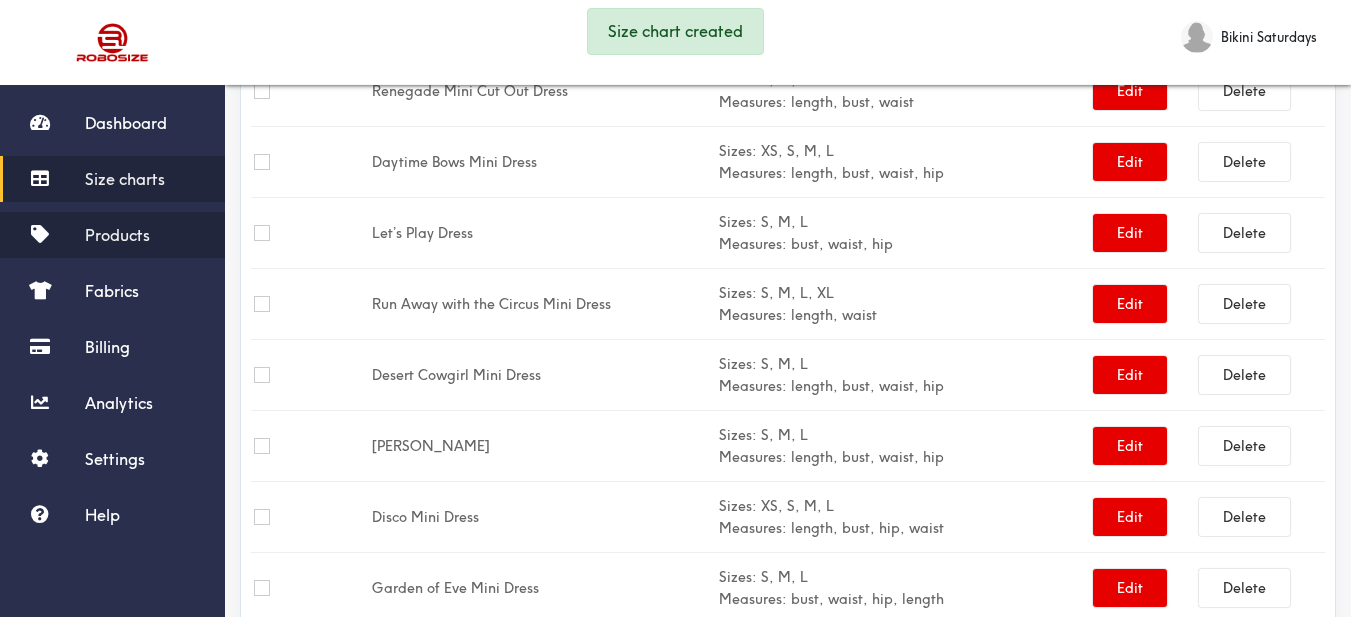 click on "Products" at bounding box center [117, 235] 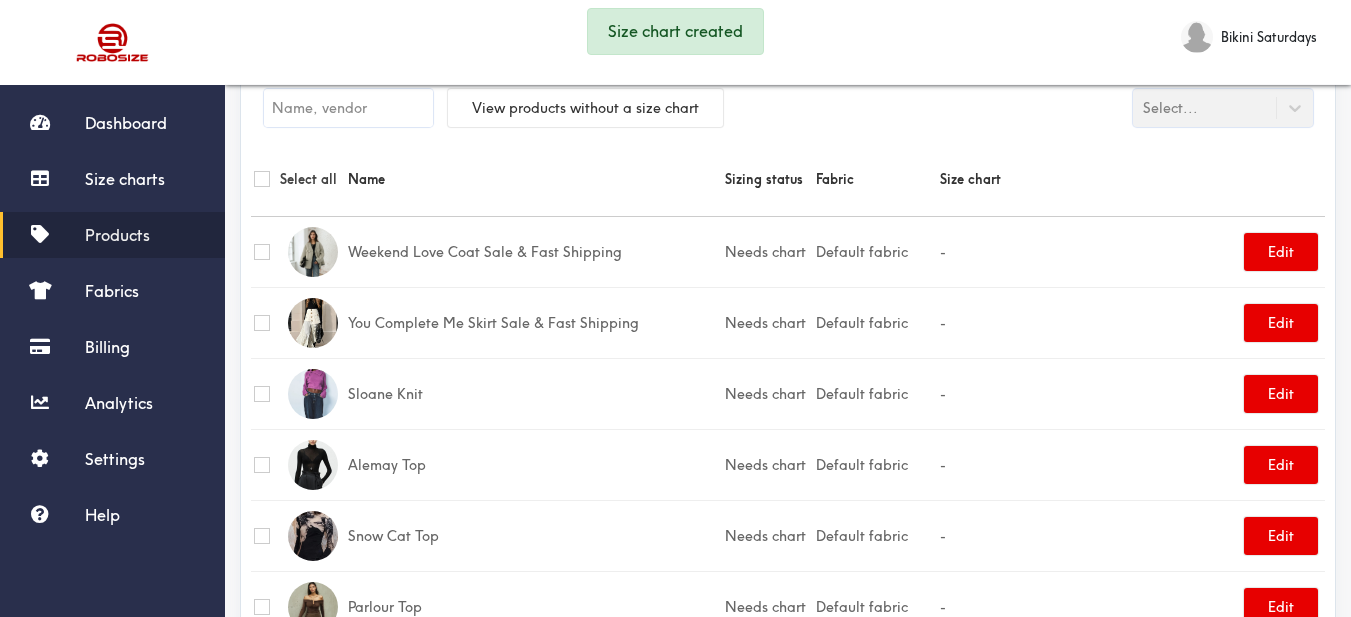 scroll, scrollTop: 614, scrollLeft: 0, axis: vertical 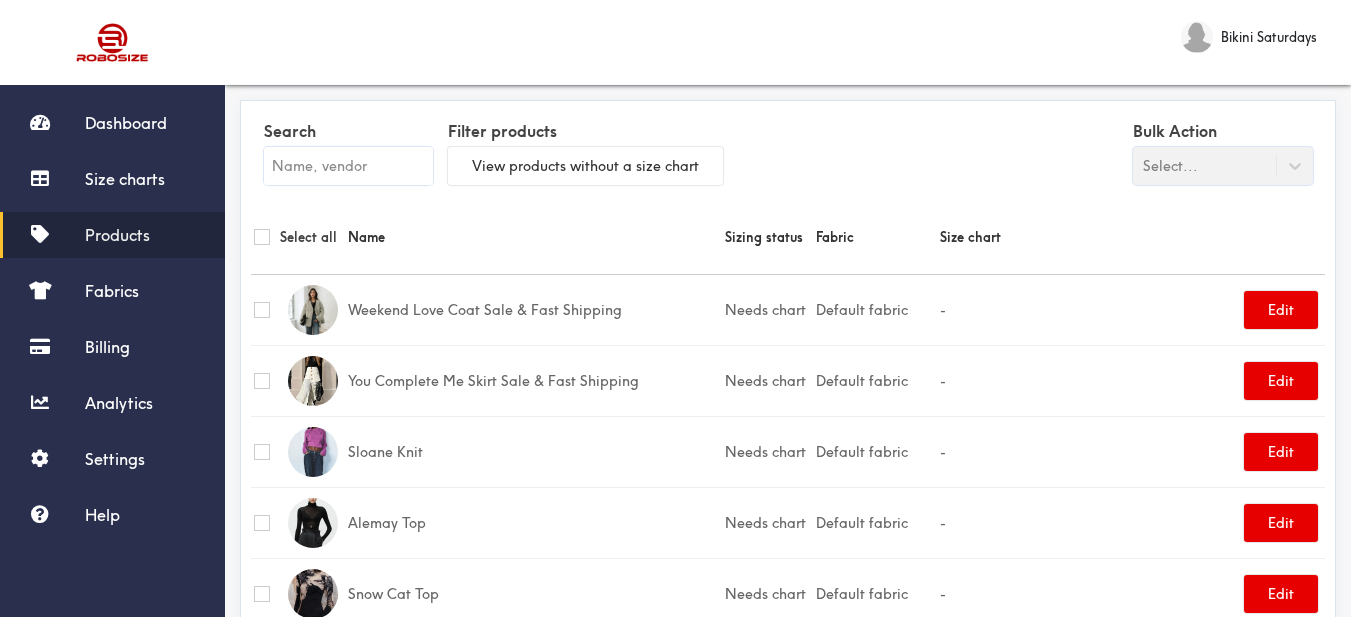 click at bounding box center (348, 166) 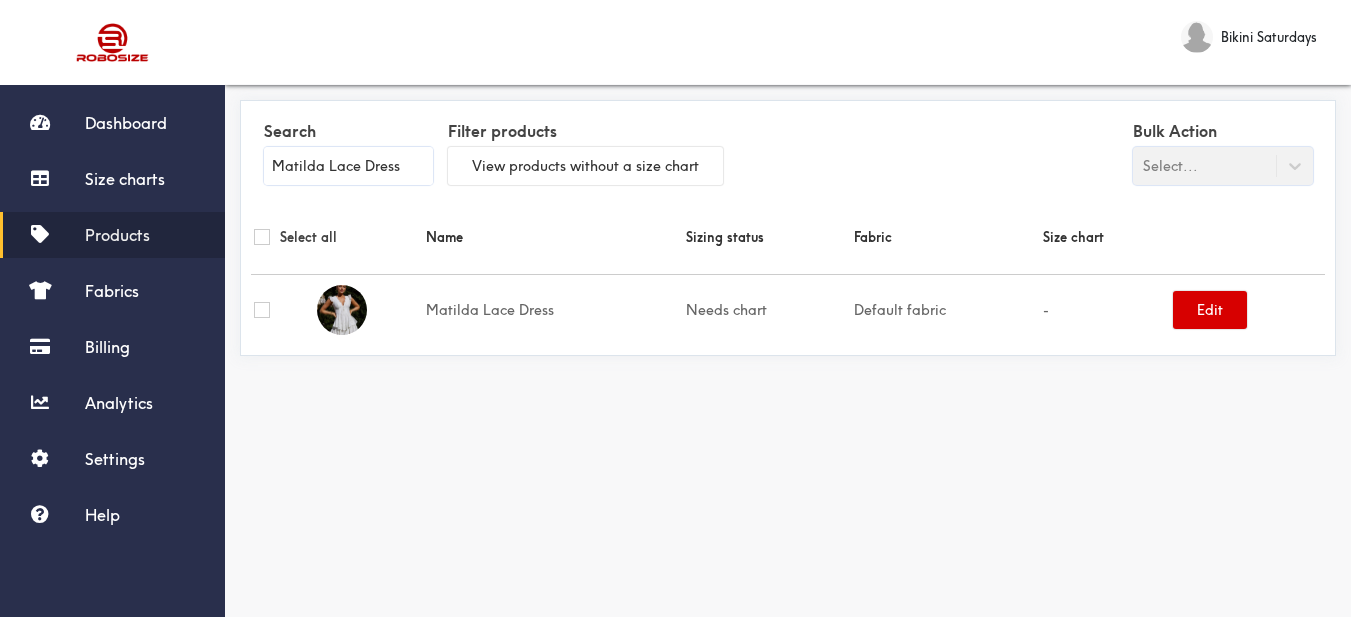 type on "Matilda Lace Dress" 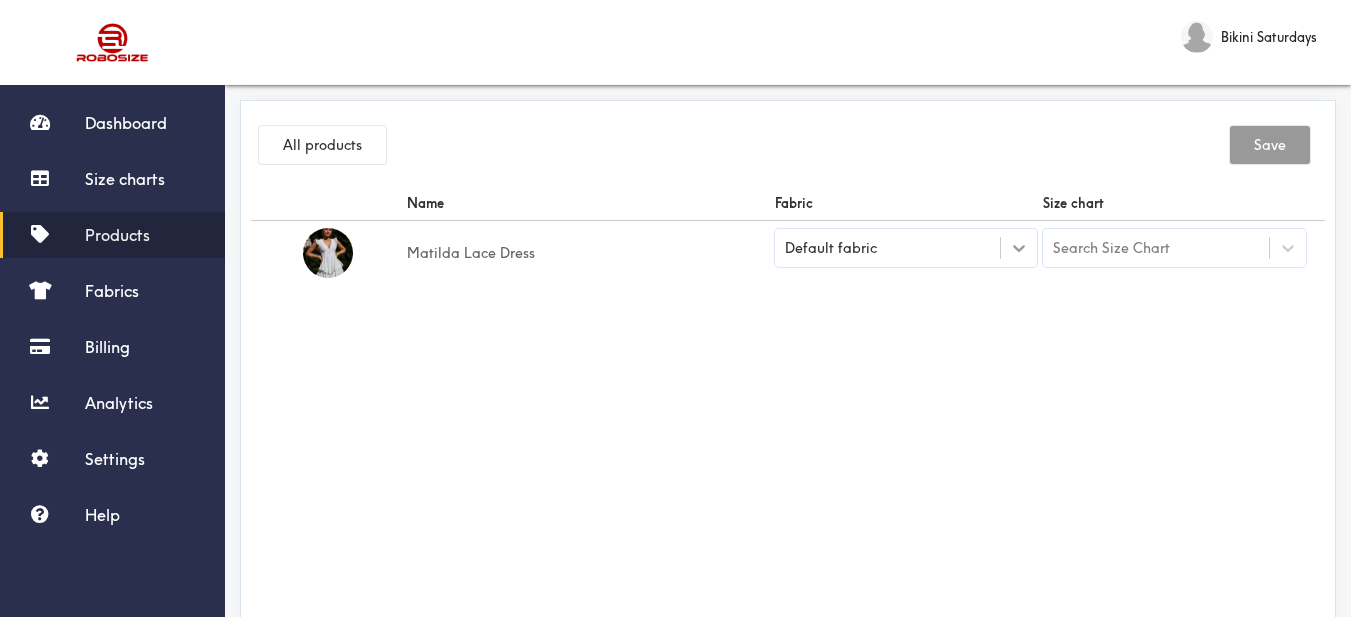 click 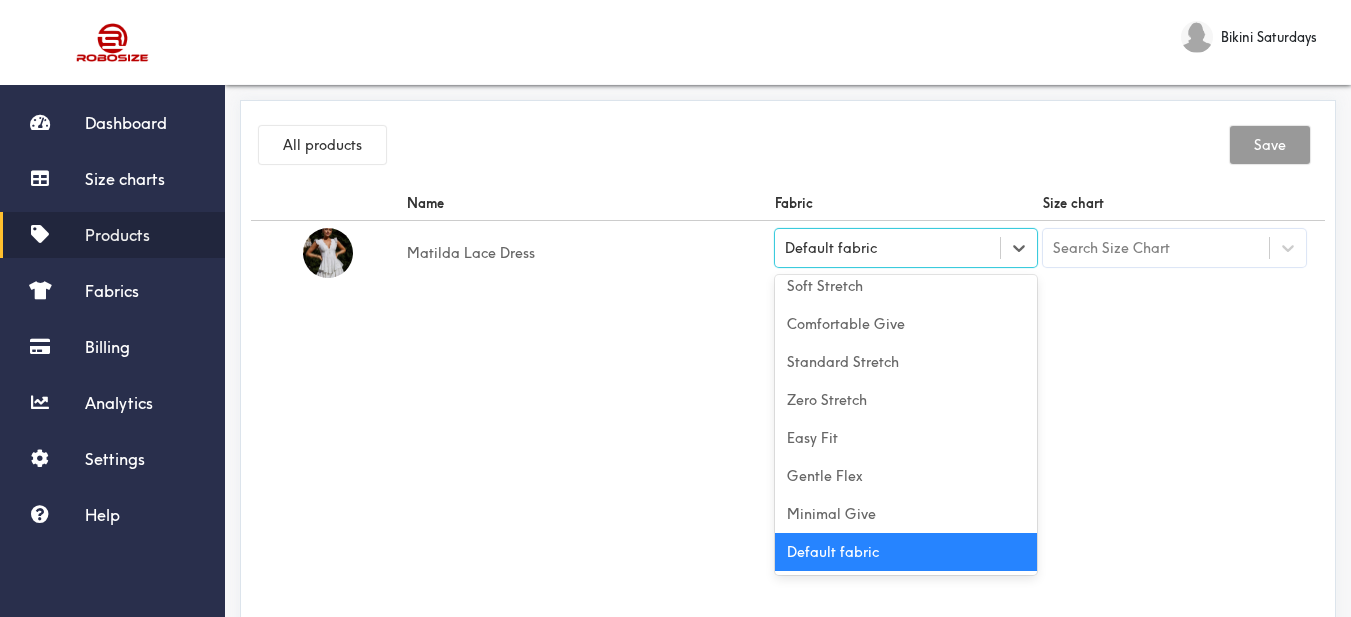 scroll, scrollTop: 0, scrollLeft: 0, axis: both 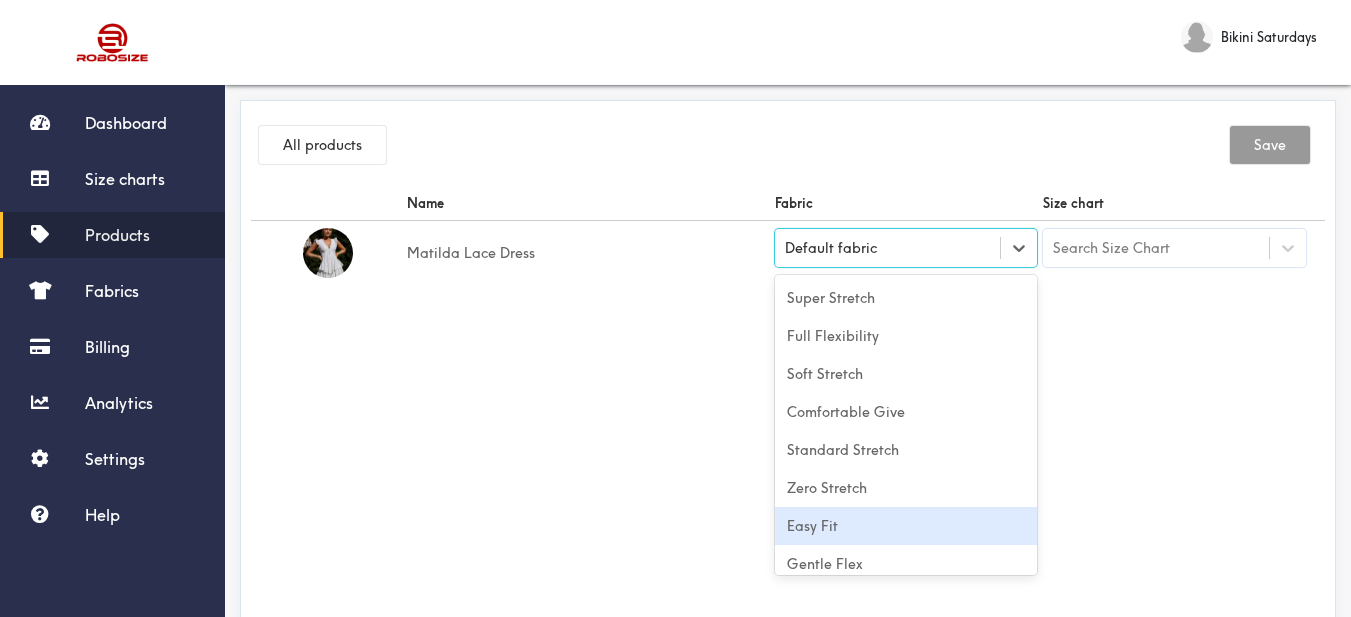 click on "Easy Fit" at bounding box center (906, 526) 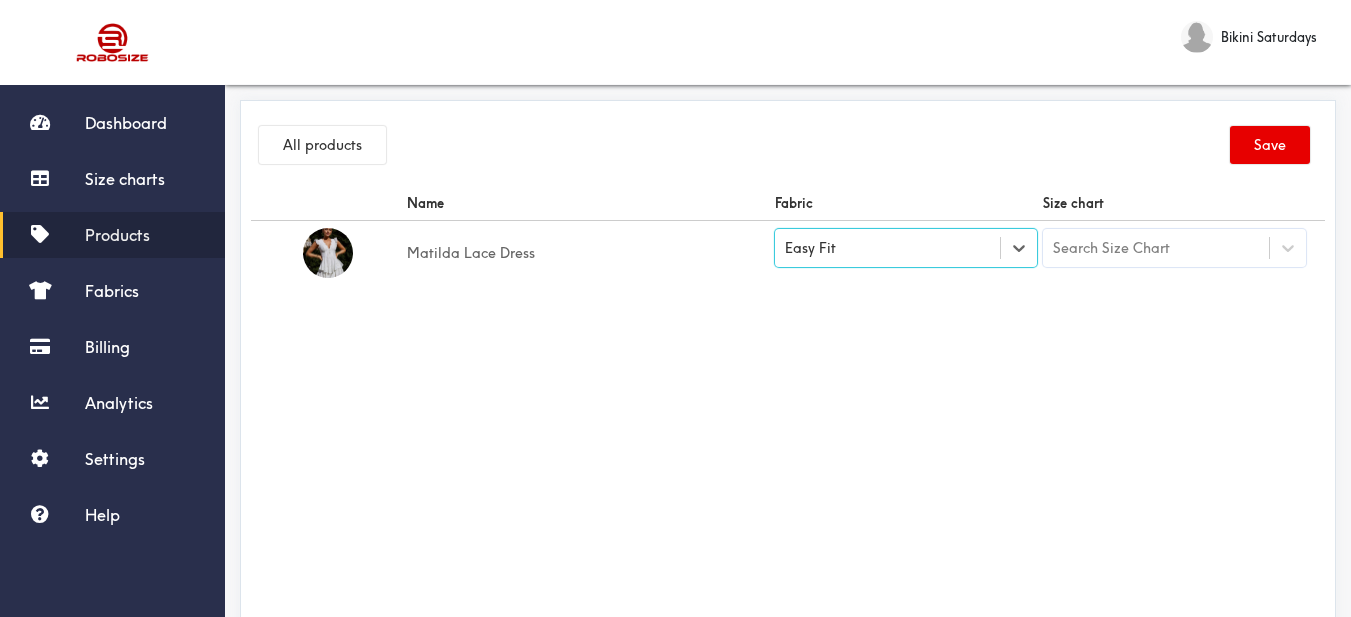 drag, startPoint x: 531, startPoint y: 438, endPoint x: 641, endPoint y: 448, distance: 110.45361 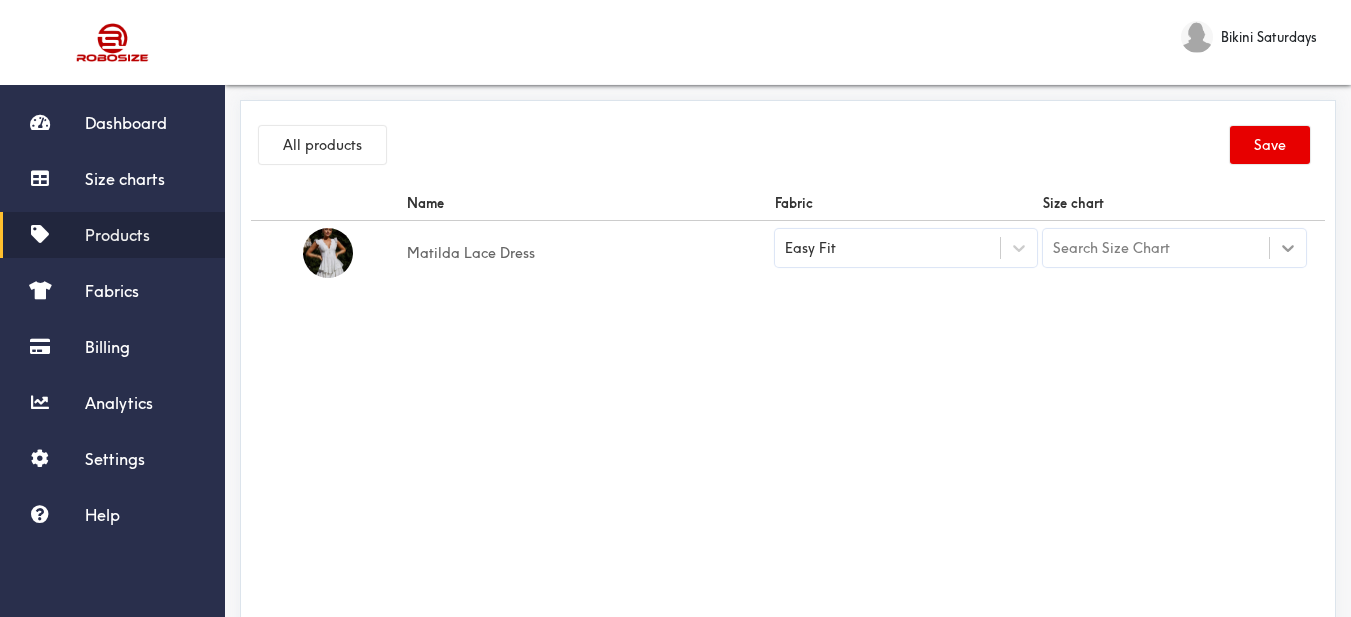 click at bounding box center (1288, 248) 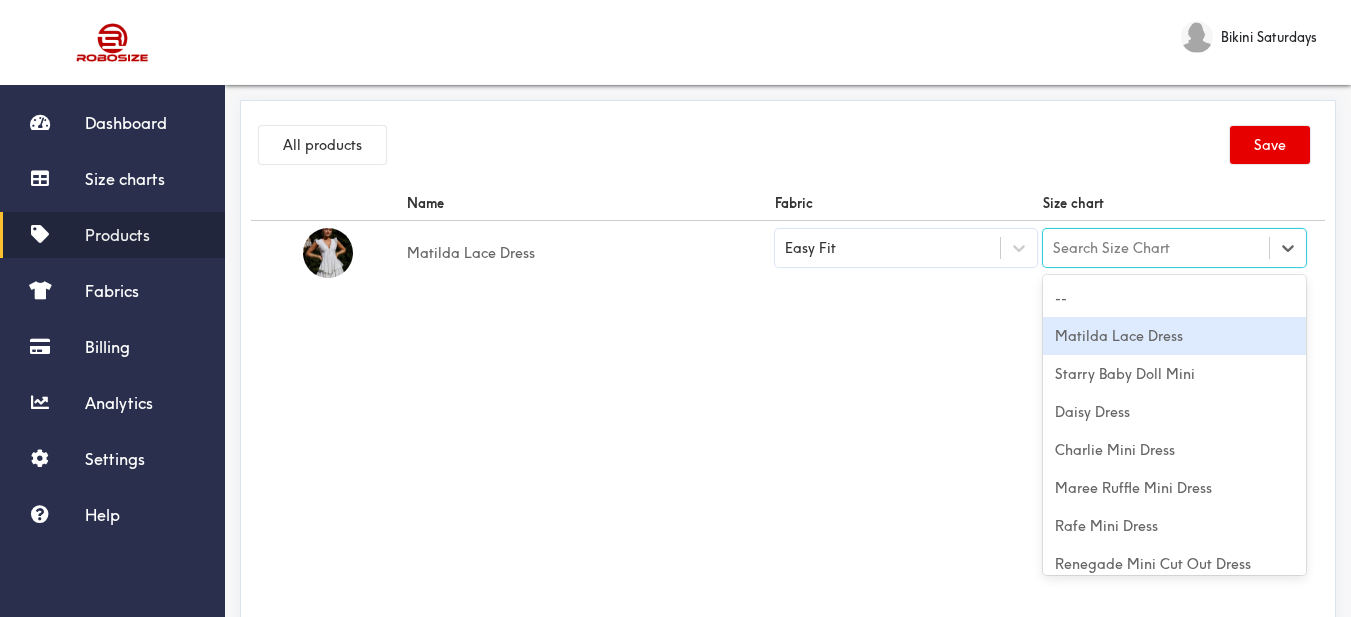 click on "Matilda Lace Dress" at bounding box center [1174, 336] 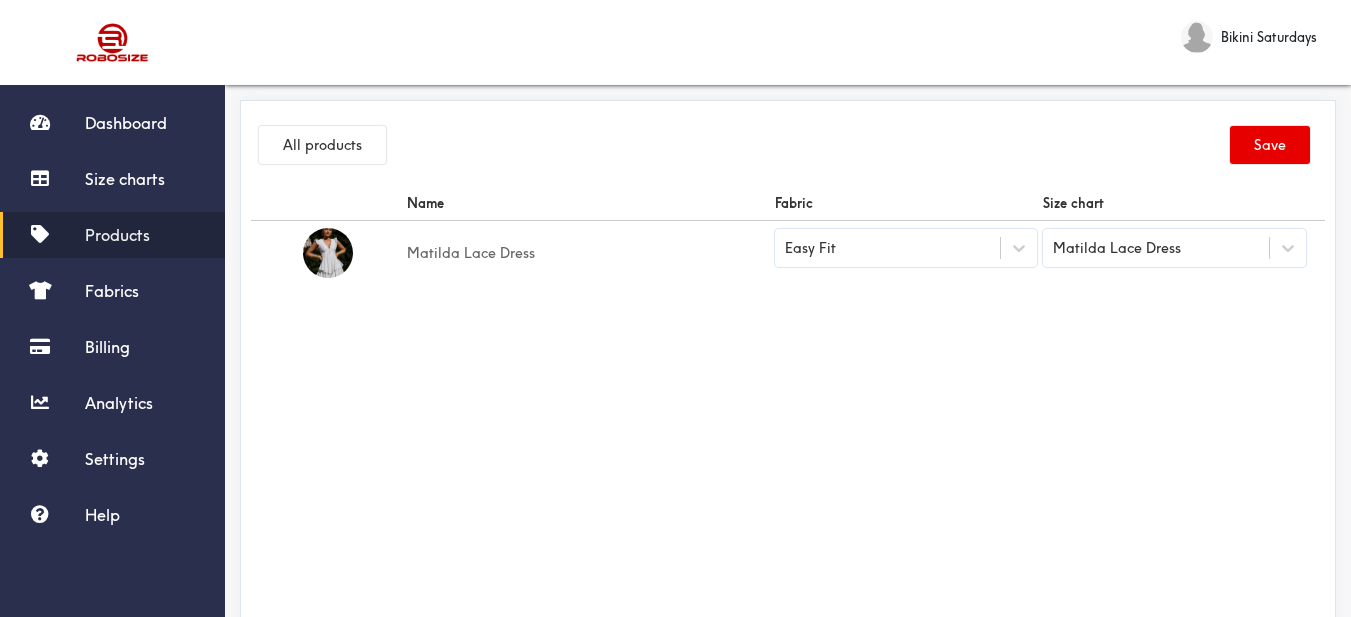 drag, startPoint x: 884, startPoint y: 321, endPoint x: 1246, endPoint y: 209, distance: 378.93008 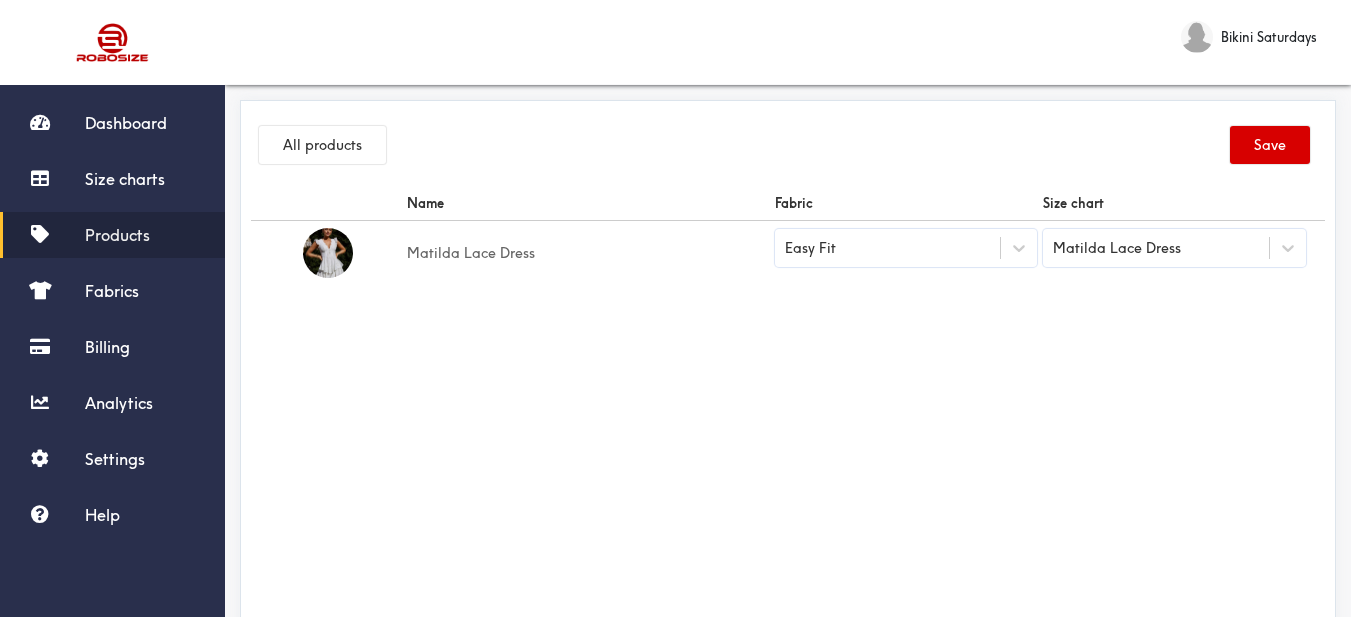 click on "Save" at bounding box center (1270, 145) 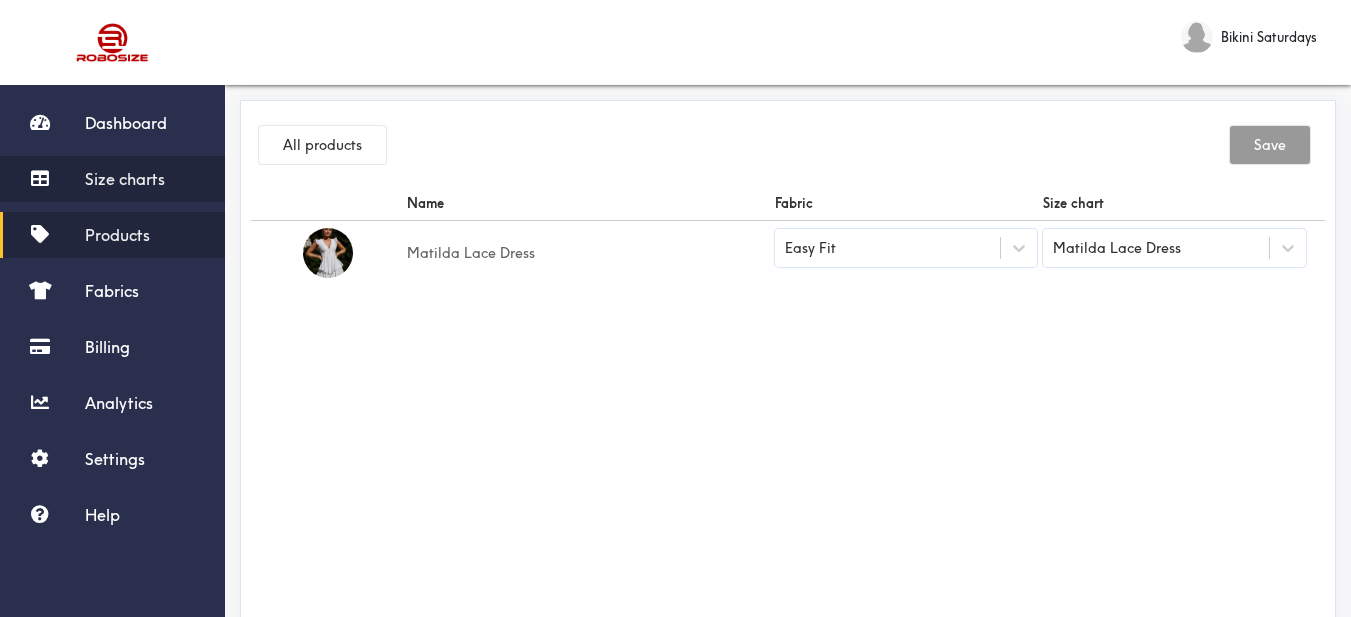 click on "Size charts" at bounding box center [112, 179] 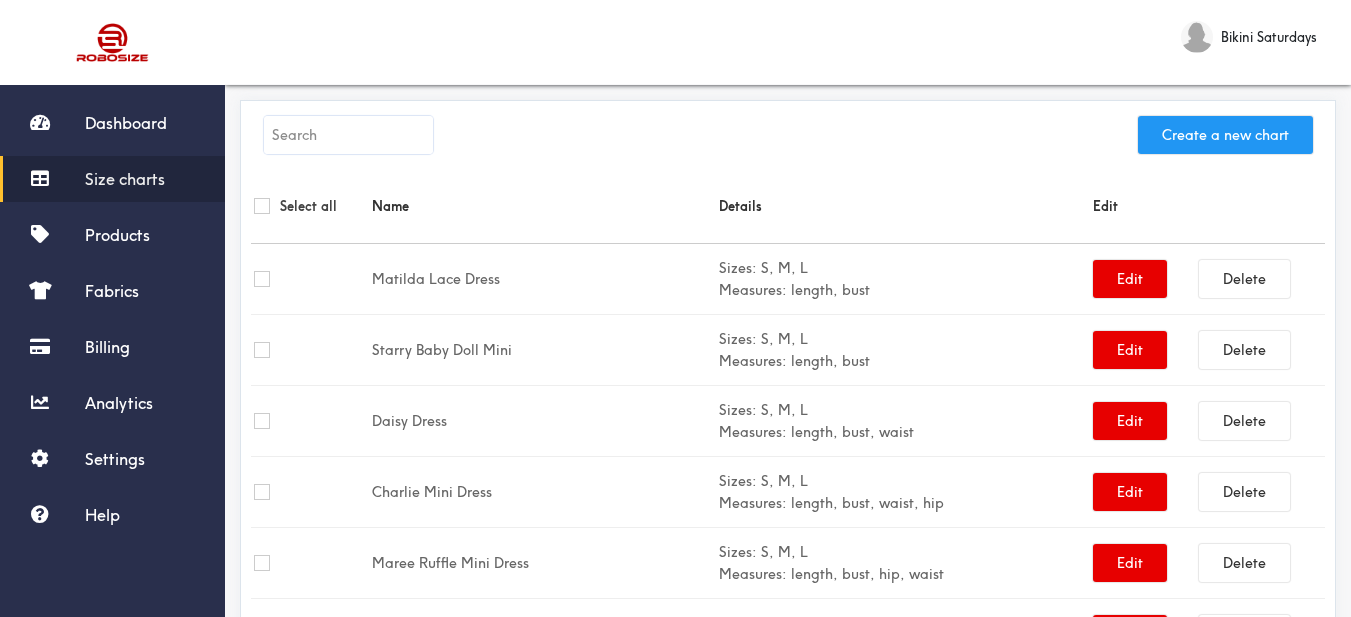 click on "Create a new chart" at bounding box center (1225, 135) 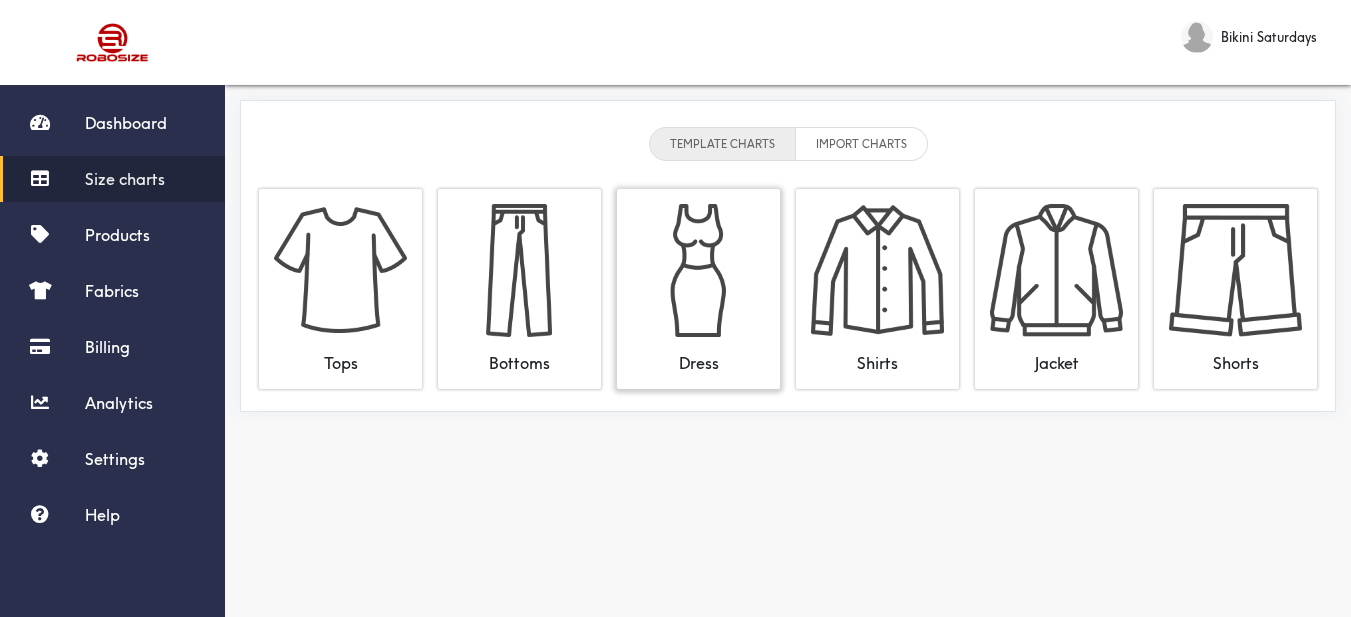 click at bounding box center [698, 270] 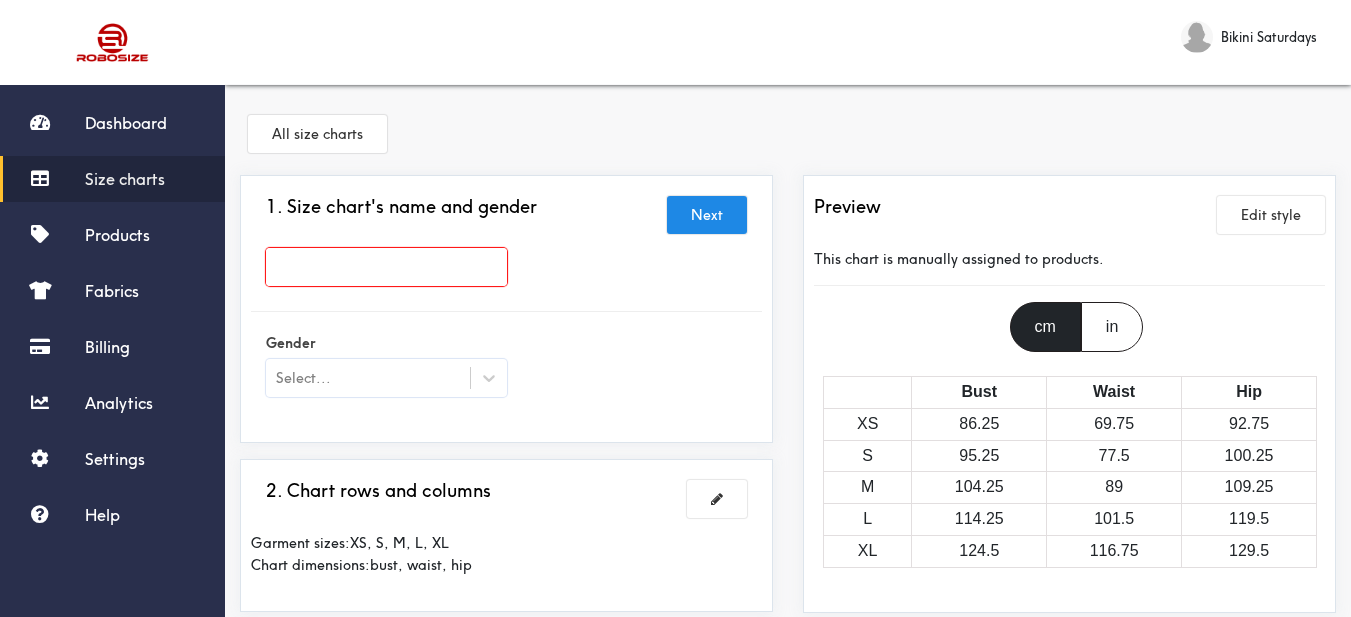 click at bounding box center [386, 267] 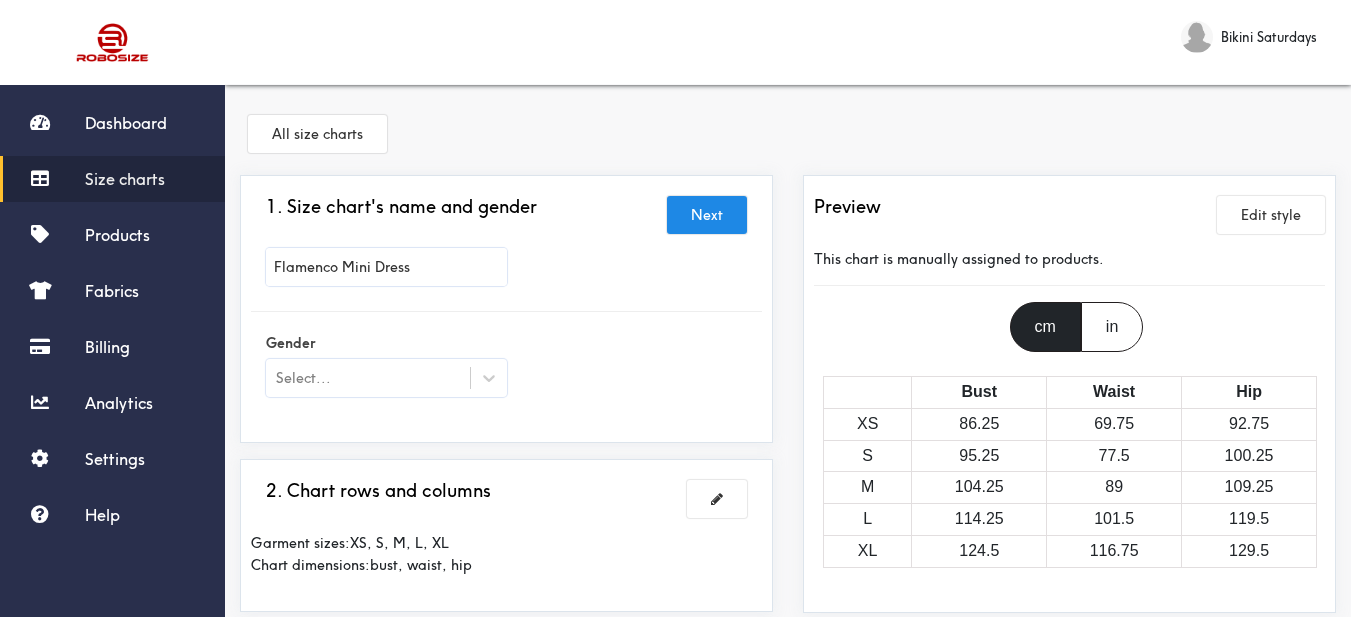 scroll, scrollTop: 100, scrollLeft: 0, axis: vertical 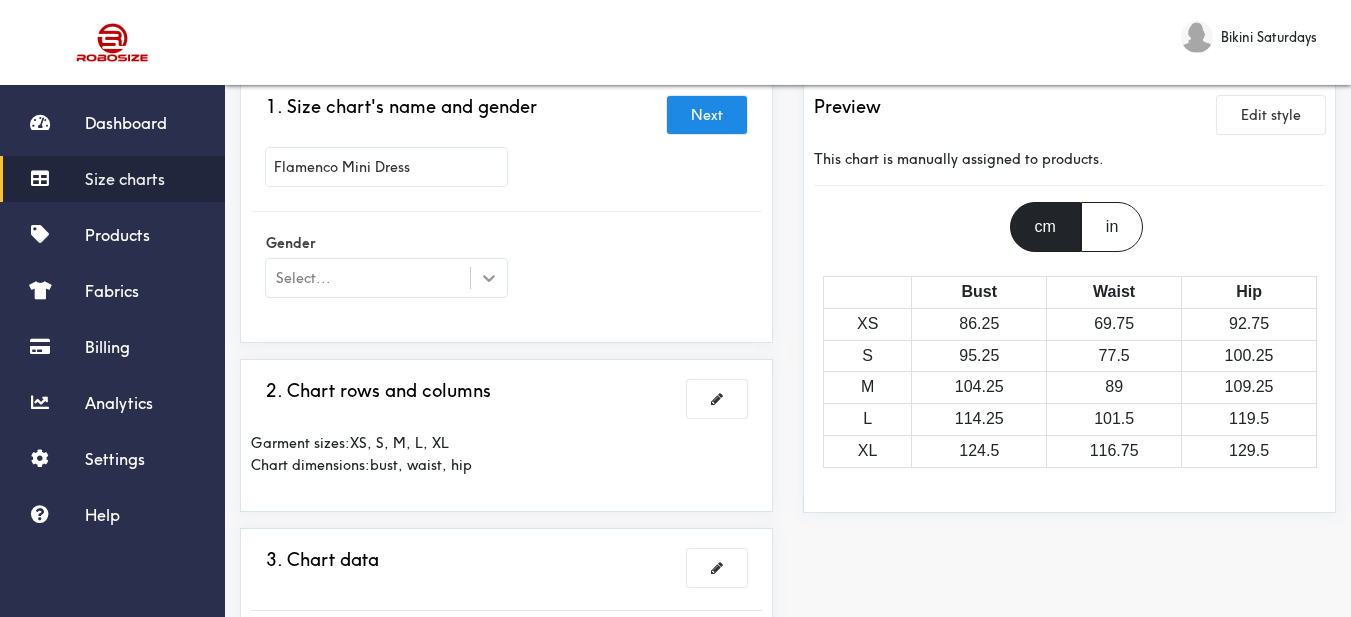type on "Flamenco Mini Dress" 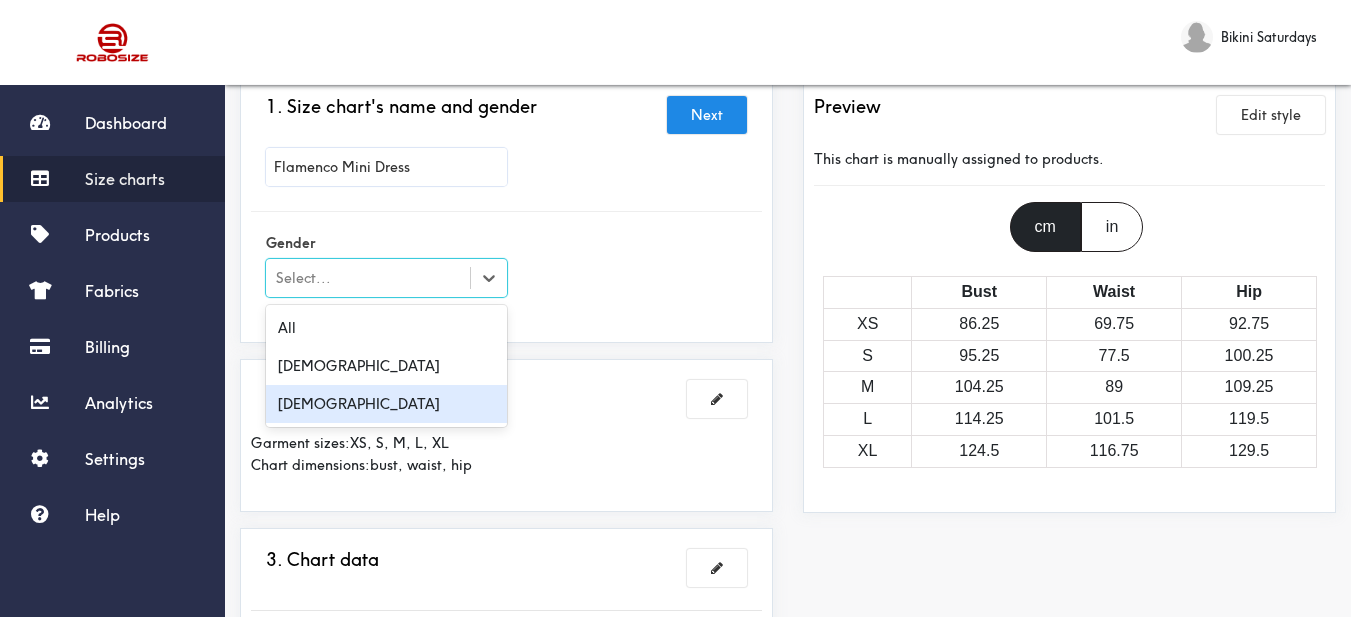 drag, startPoint x: 429, startPoint y: 391, endPoint x: 667, endPoint y: 333, distance: 244.9653 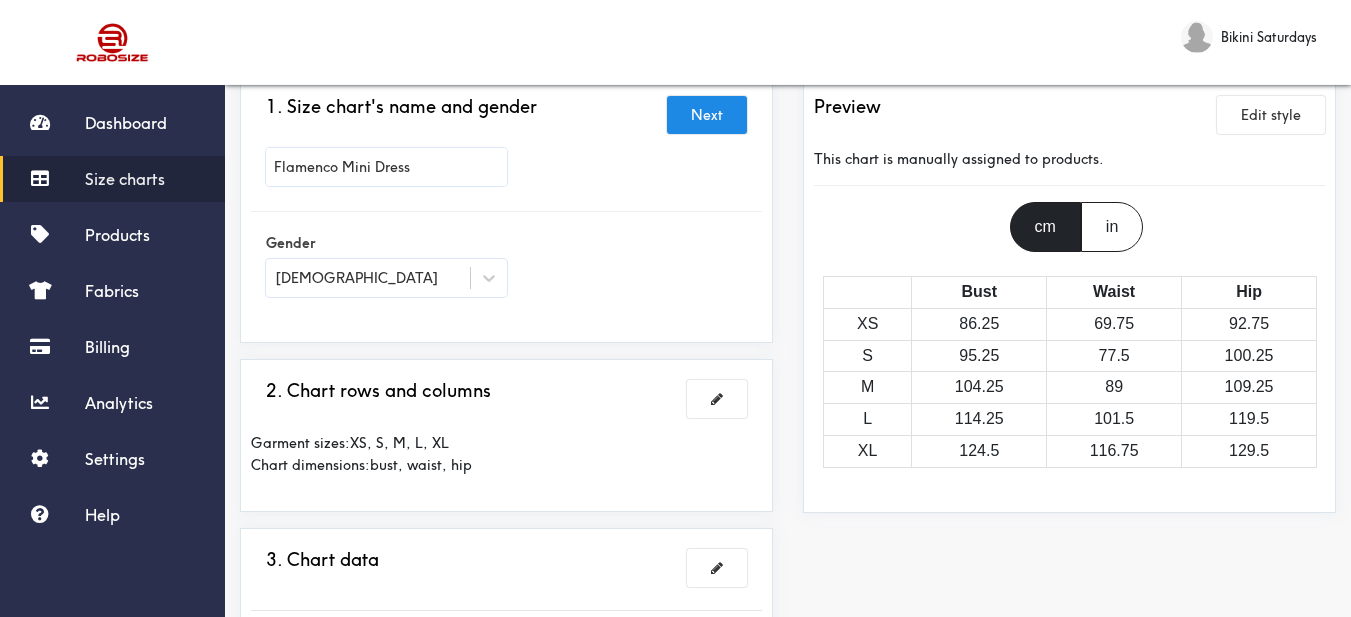click on "1. Size chart's name and gender Next Flamenco Mini Dress Gender [DEMOGRAPHIC_DATA]" at bounding box center (506, 209) 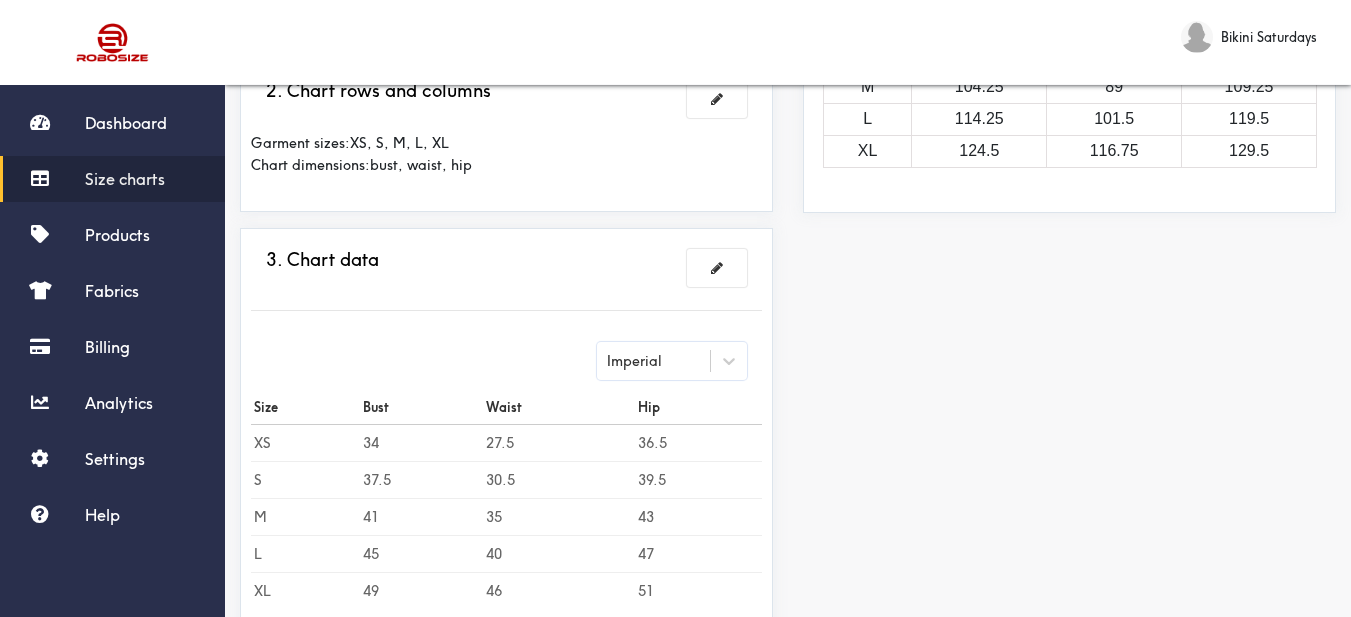 scroll, scrollTop: 300, scrollLeft: 0, axis: vertical 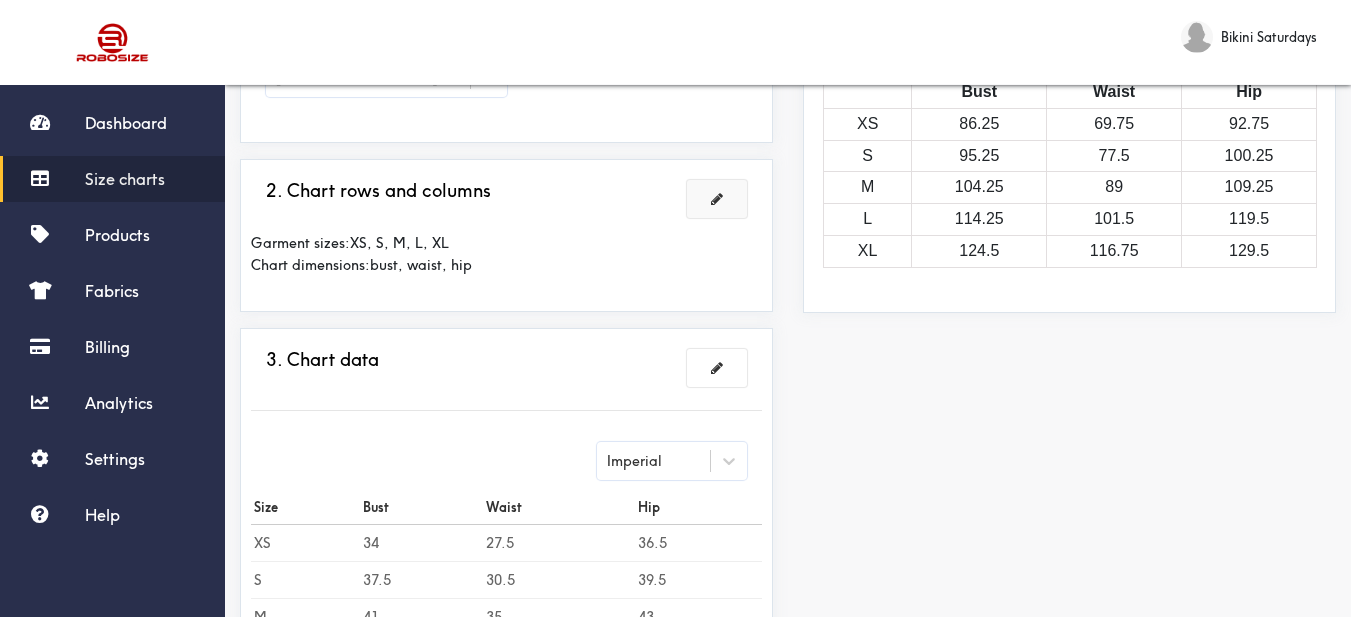 click at bounding box center [717, 199] 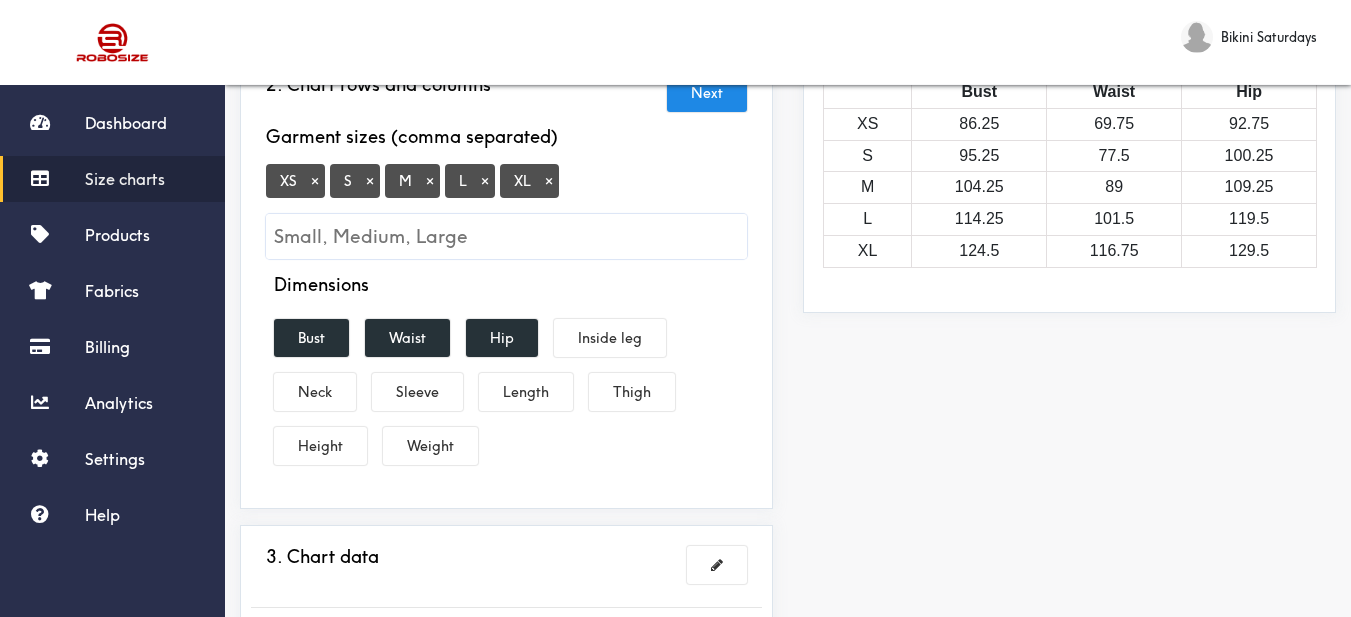 click on "×" at bounding box center (315, 181) 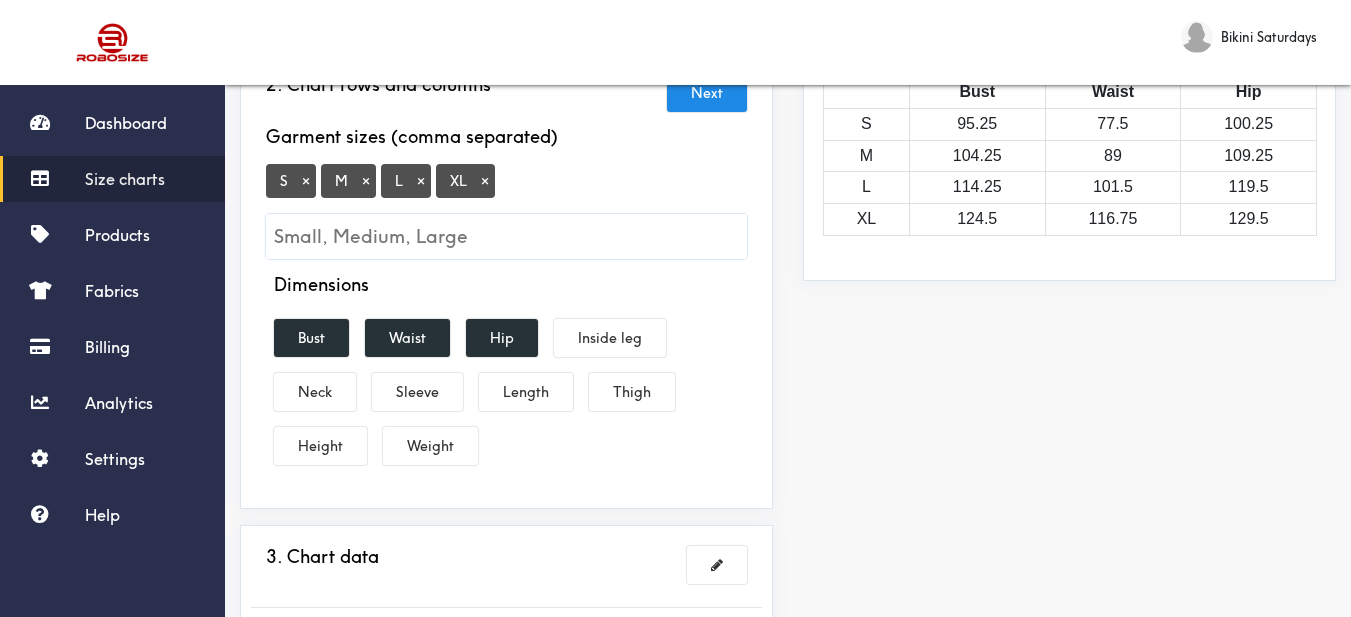 scroll, scrollTop: 400, scrollLeft: 0, axis: vertical 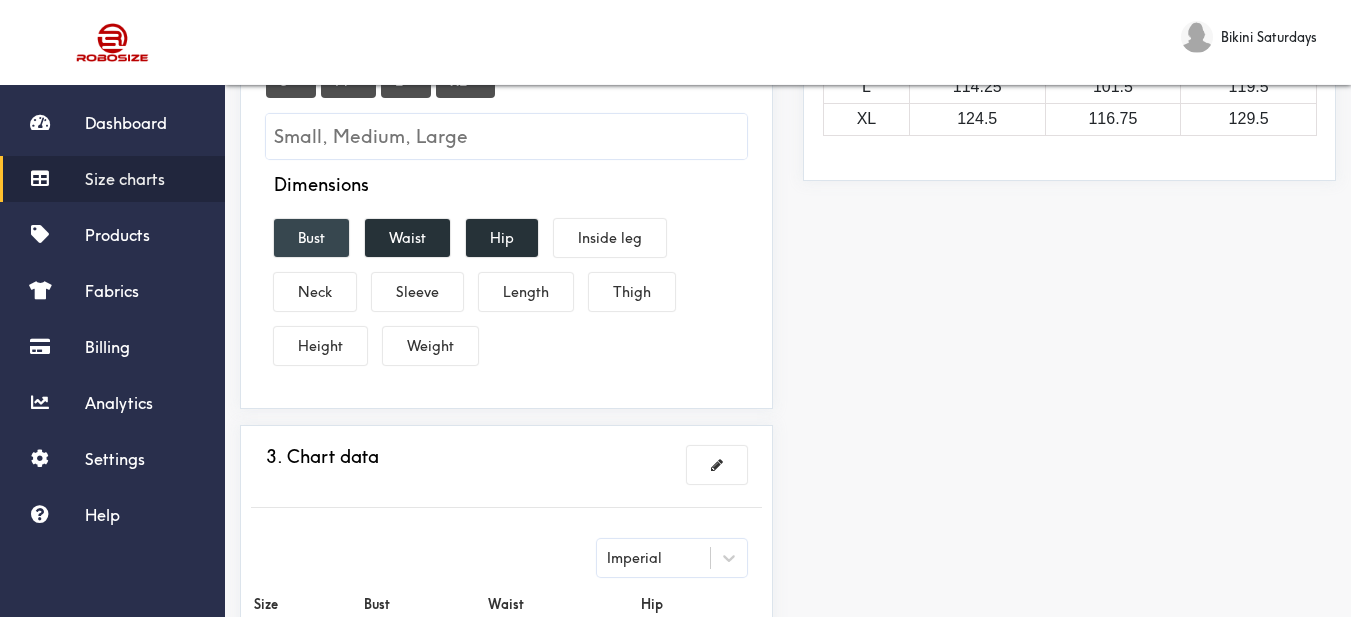 click on "Bust" at bounding box center [311, 238] 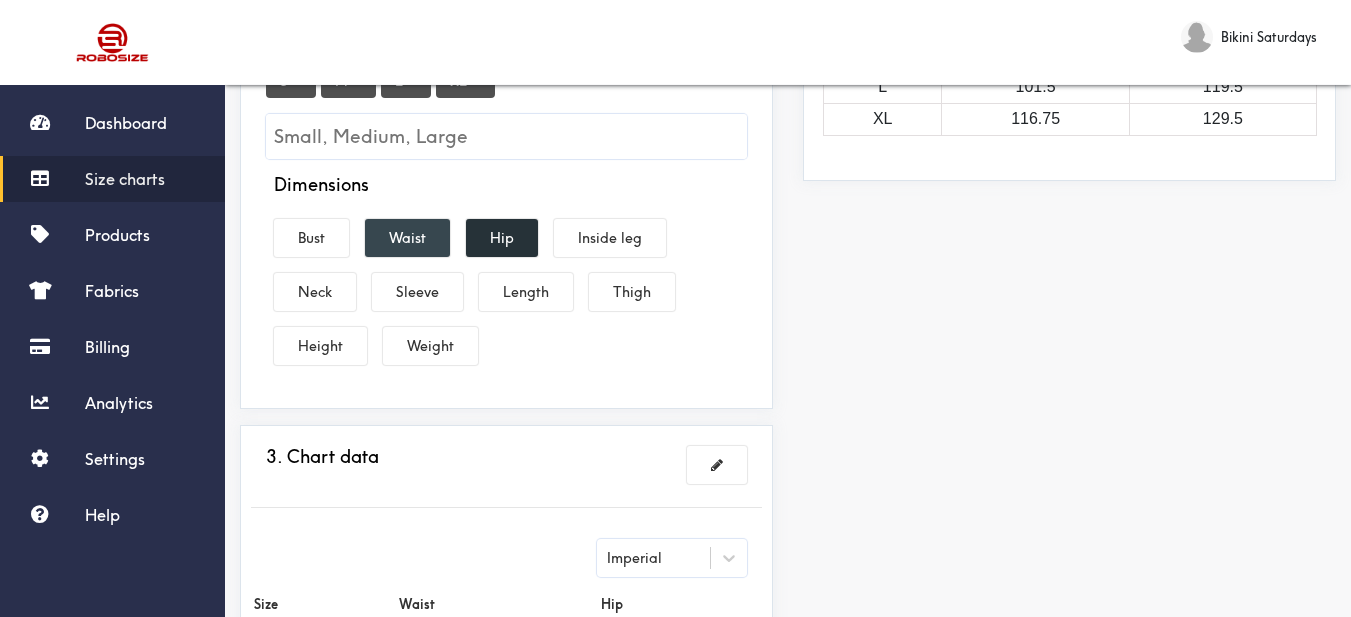 click on "Waist" at bounding box center [407, 238] 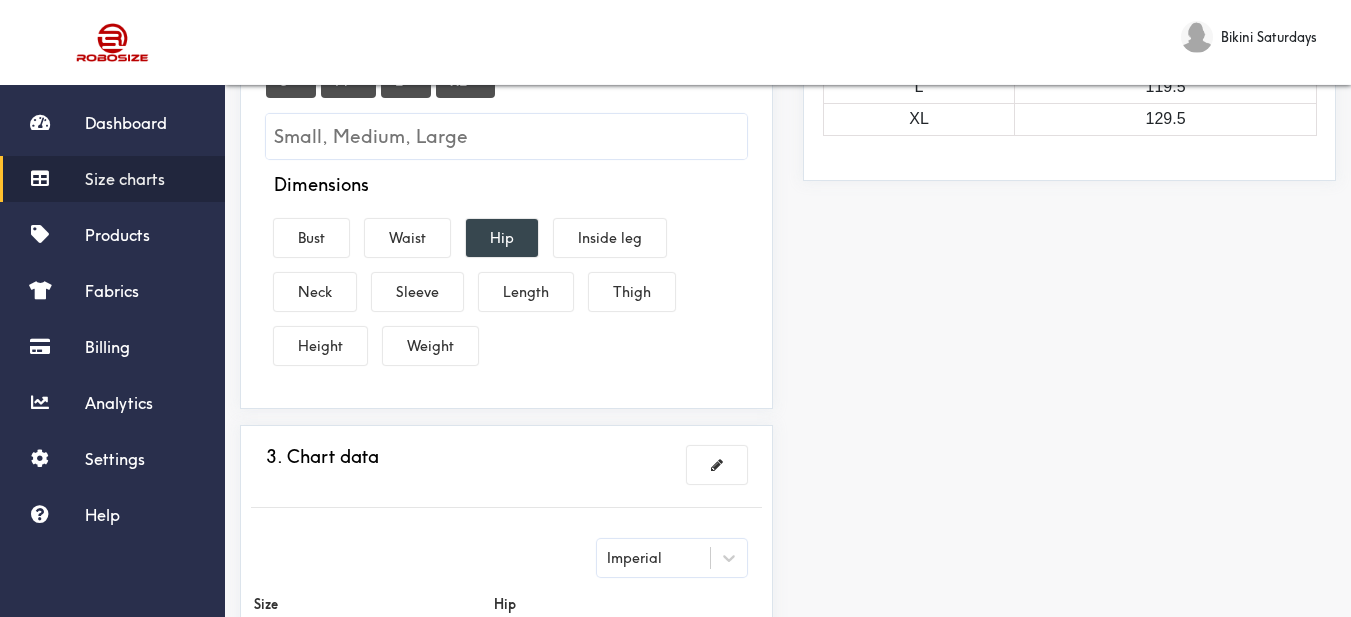 click on "Hip" at bounding box center [502, 238] 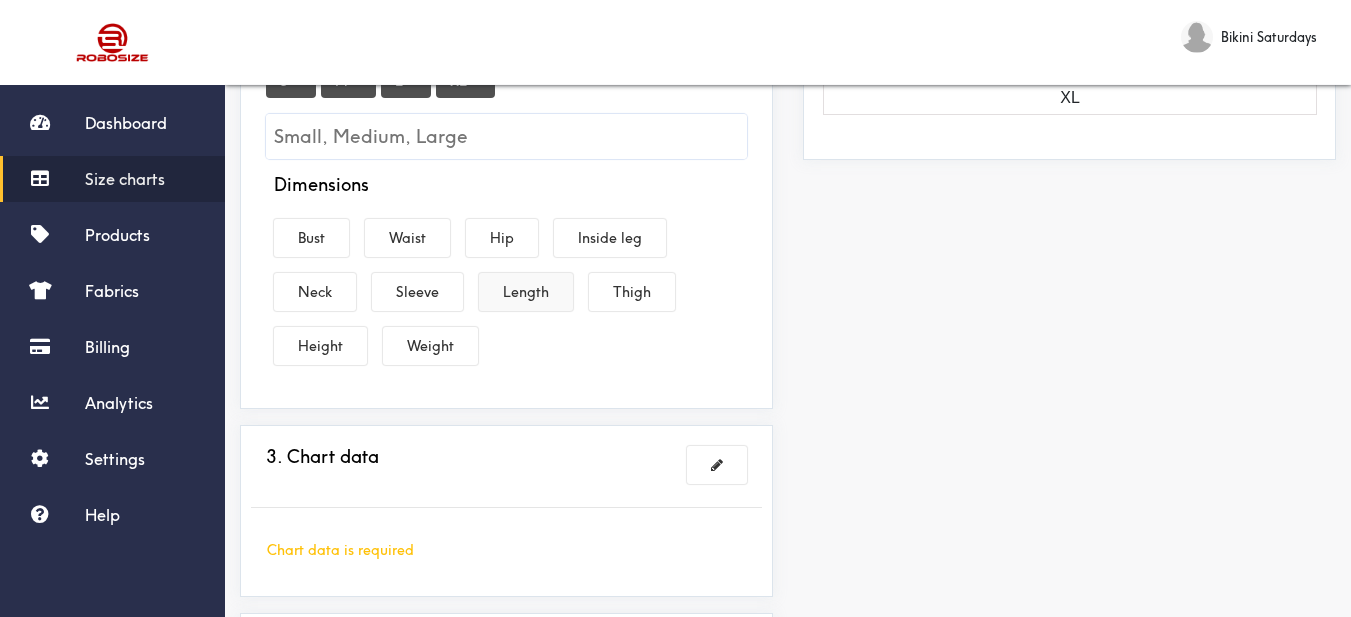click on "Length" at bounding box center (526, 292) 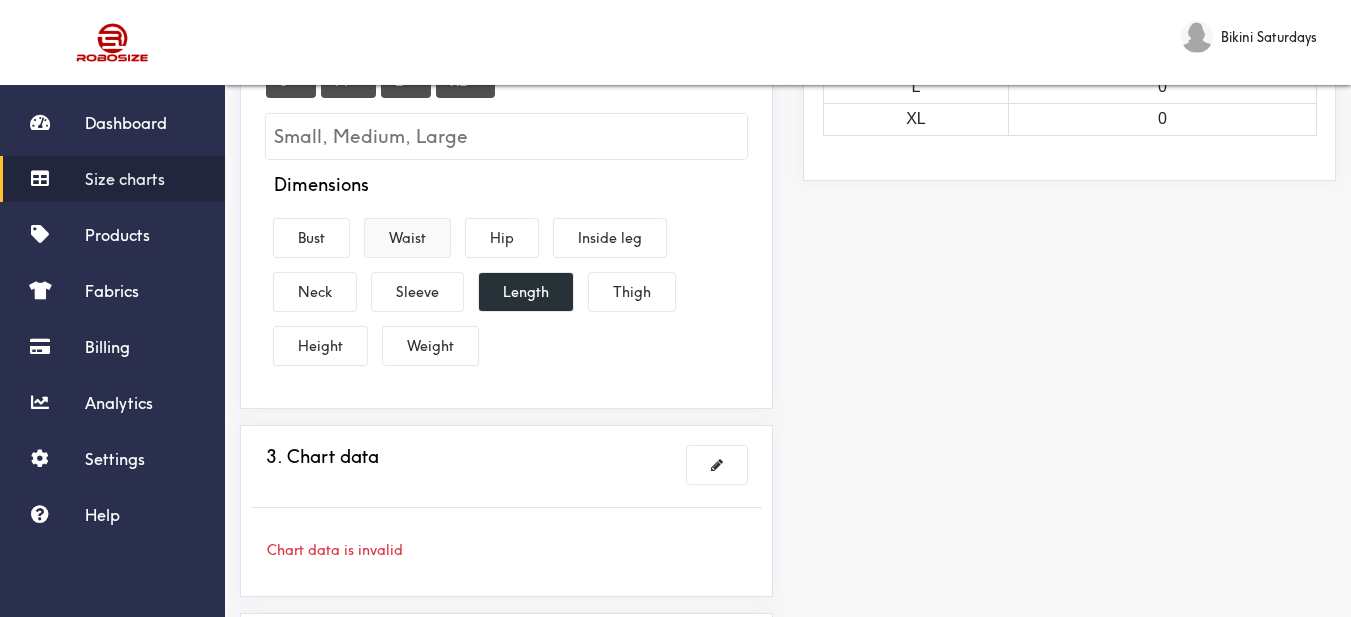 click on "Waist" at bounding box center [407, 238] 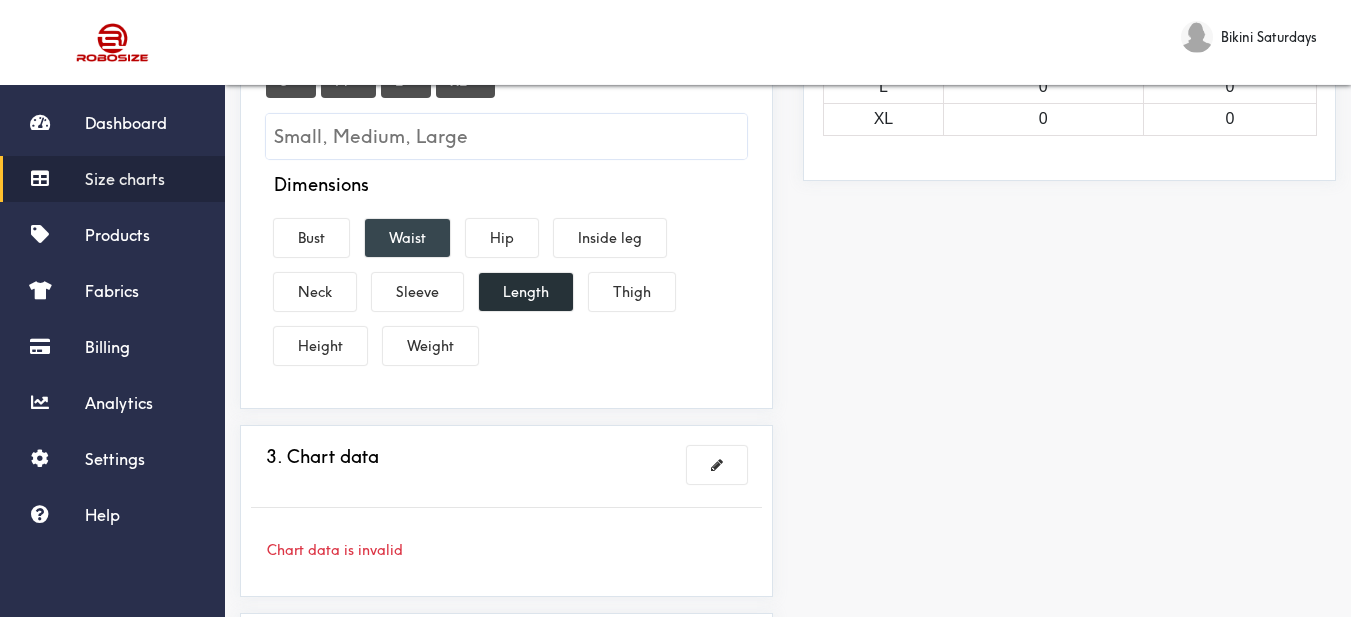 drag, startPoint x: 329, startPoint y: 239, endPoint x: 395, endPoint y: 254, distance: 67.68308 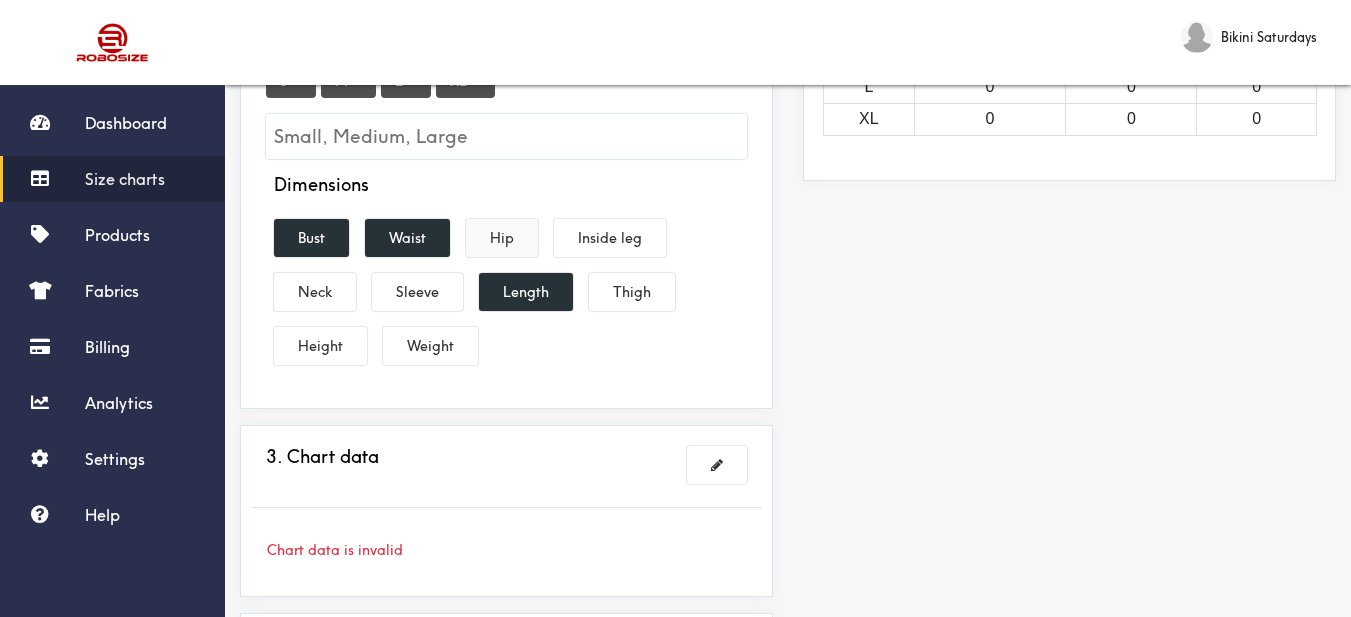 click on "Hip" at bounding box center (502, 238) 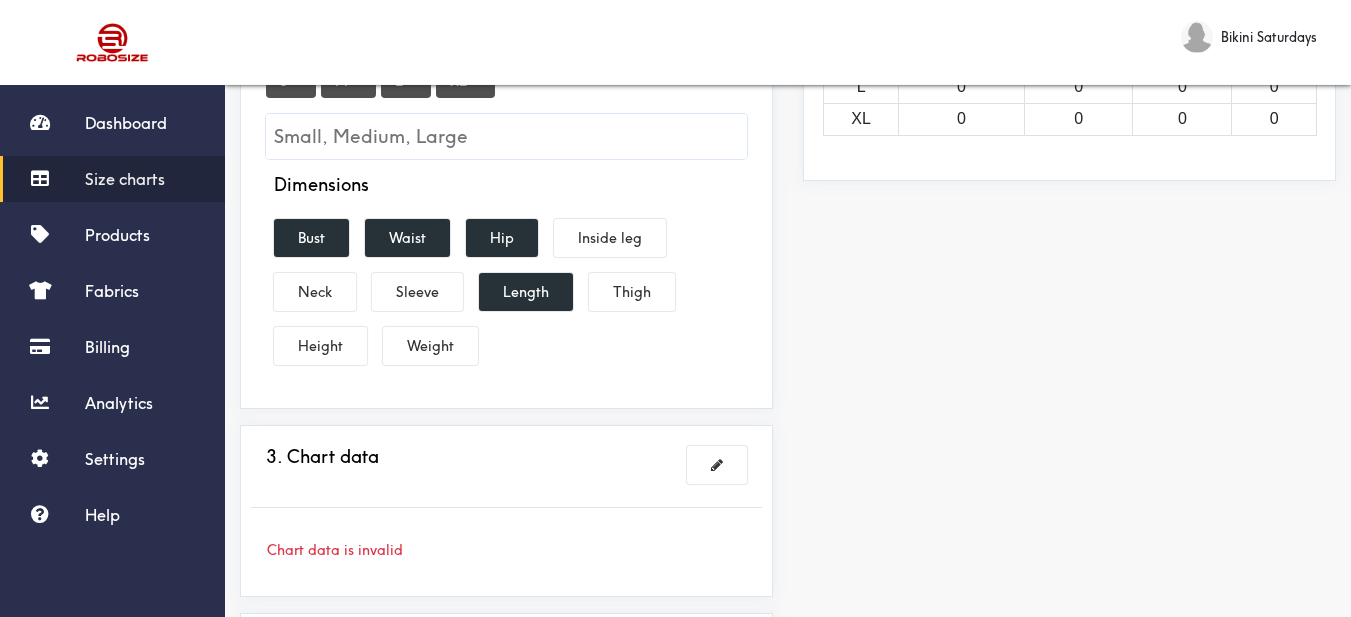 click on "Preview Edit style This chart is manually assigned to products. cm in Length Waist Bust Hip S 0 0 0 0 M 0 0 0 0 L 0 0 0 0 XL 0 0 0 0" at bounding box center (1069, 267) 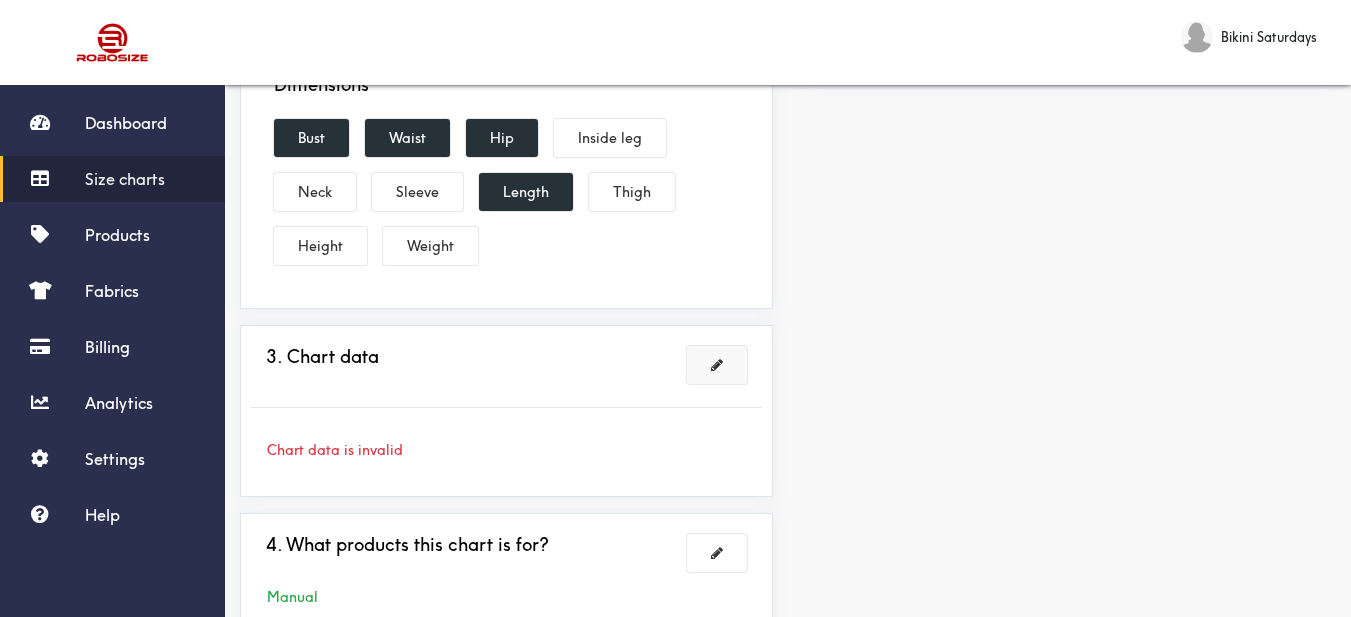 click at bounding box center [717, 365] 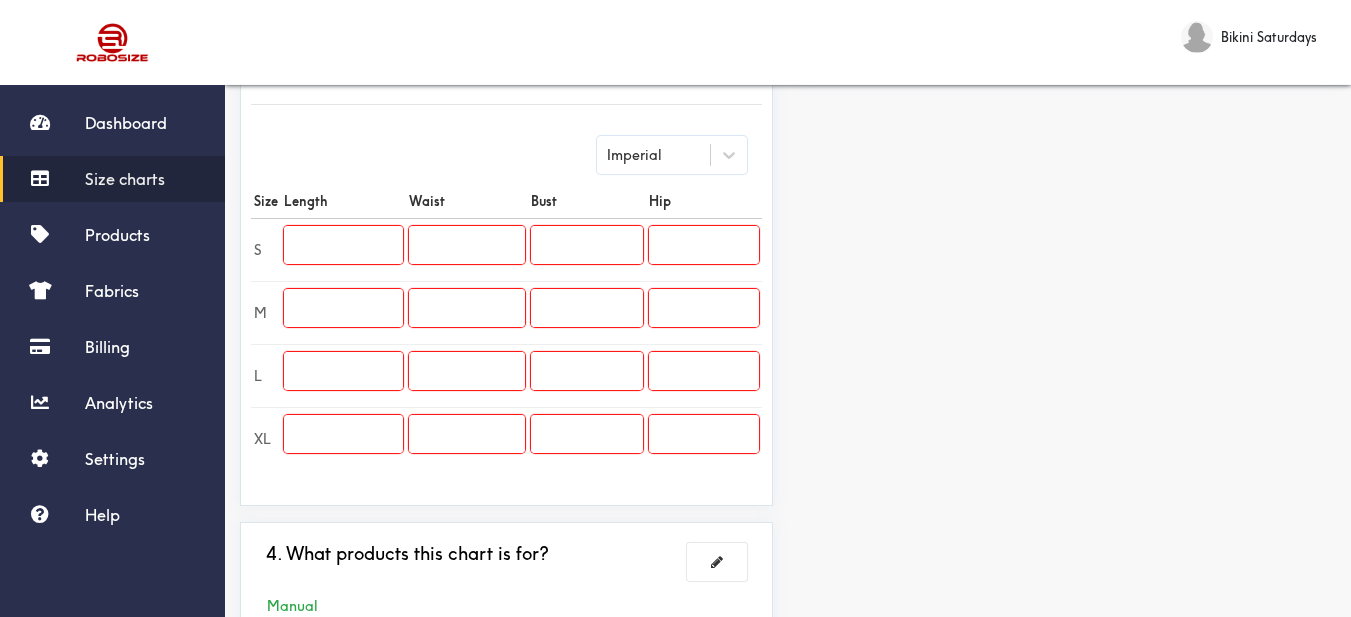 scroll, scrollTop: 600, scrollLeft: 0, axis: vertical 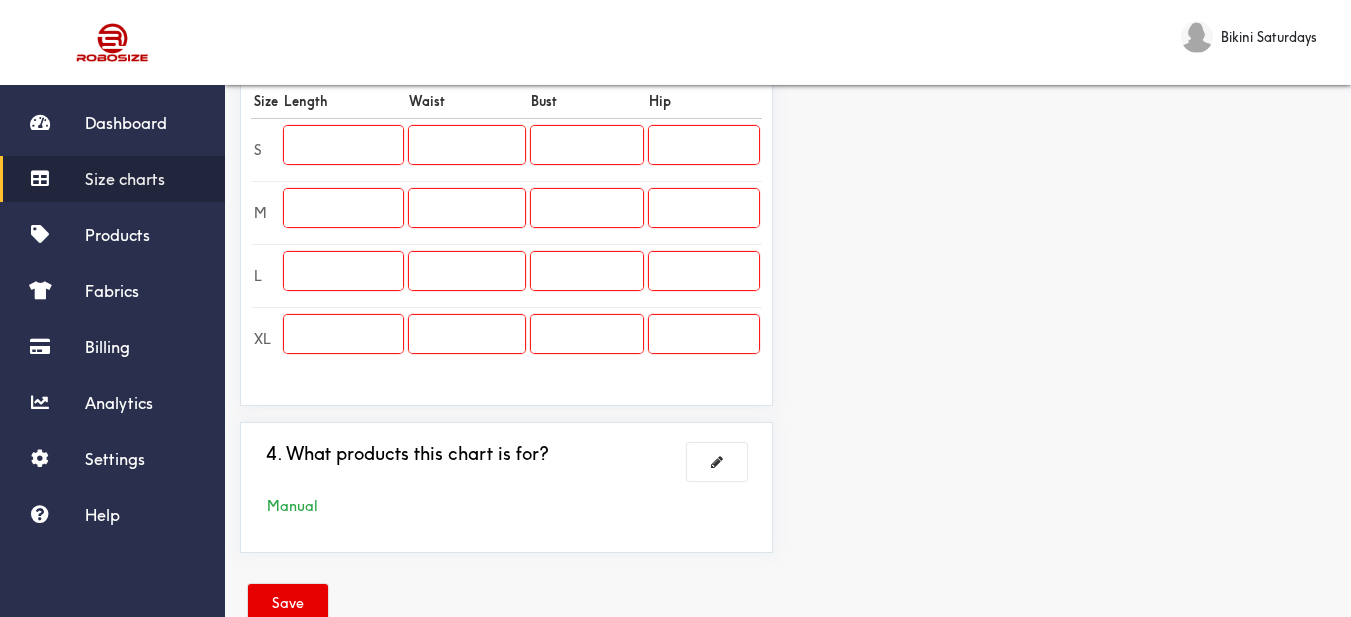 click at bounding box center (343, 145) 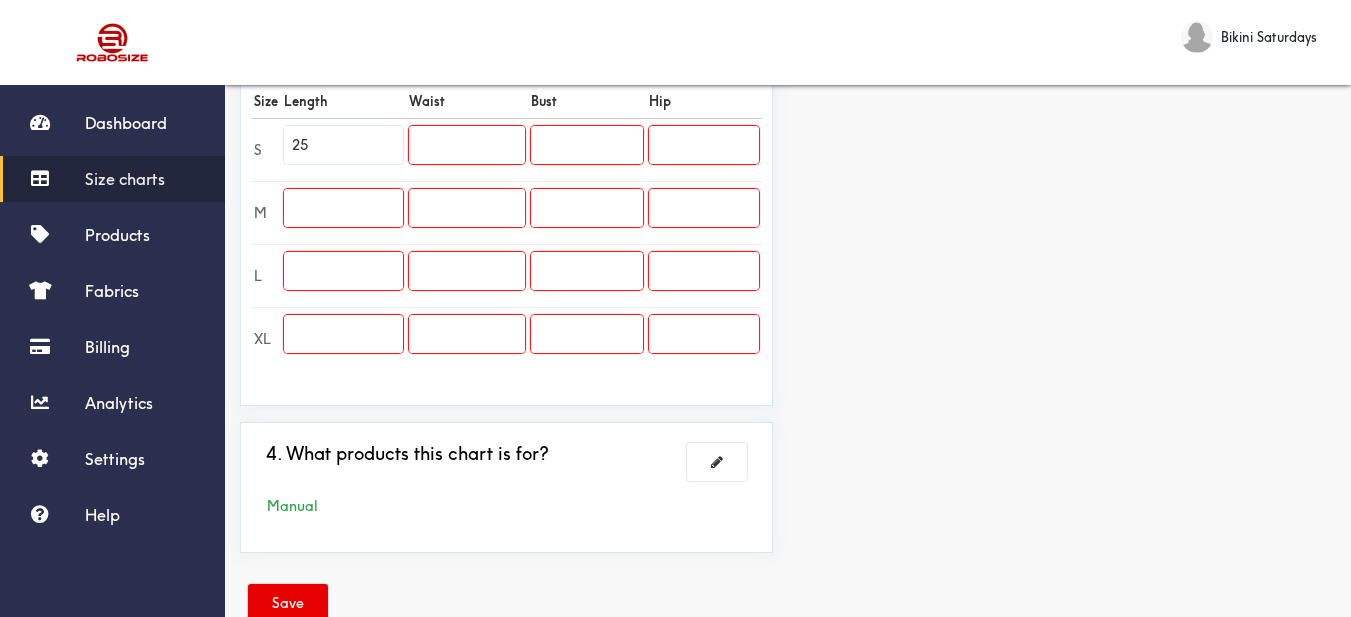 type on "25" 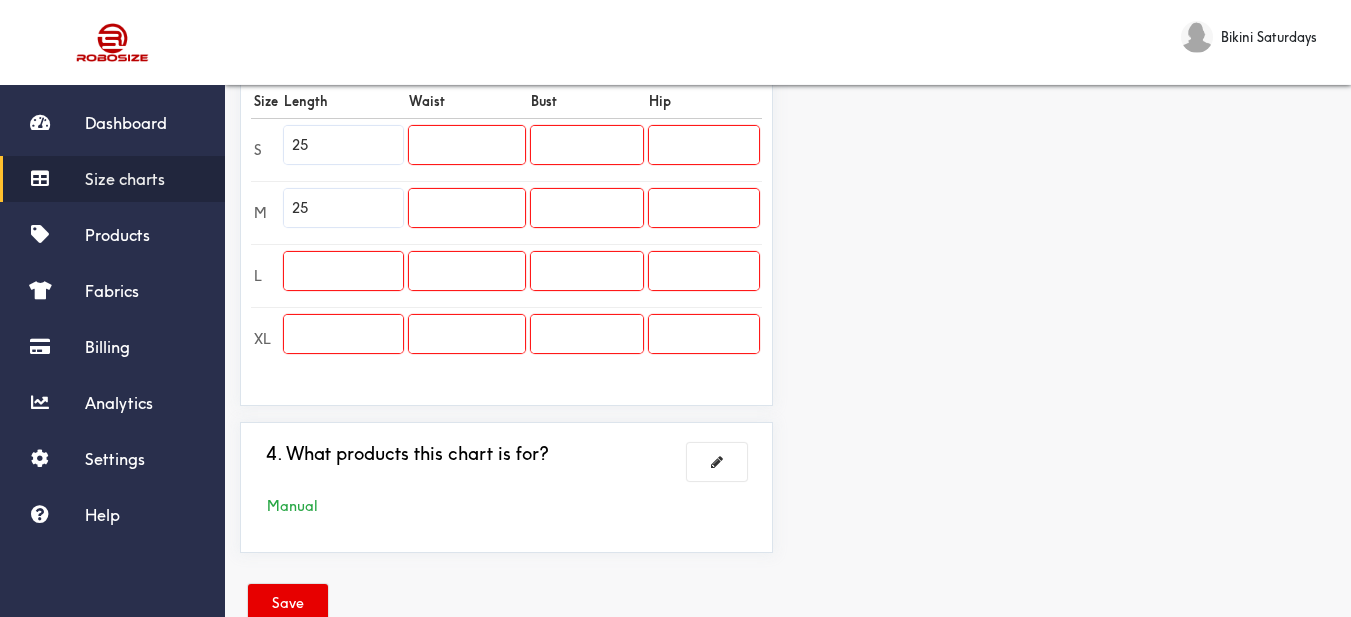 type on "25" 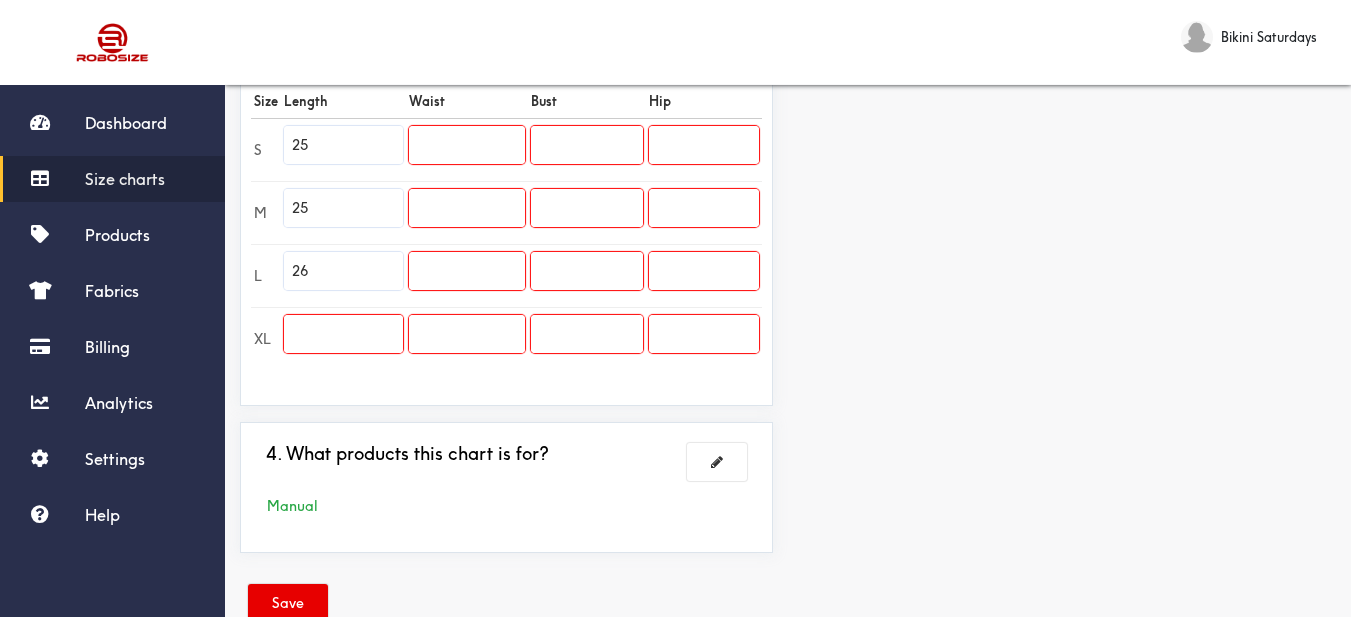 type on "26" 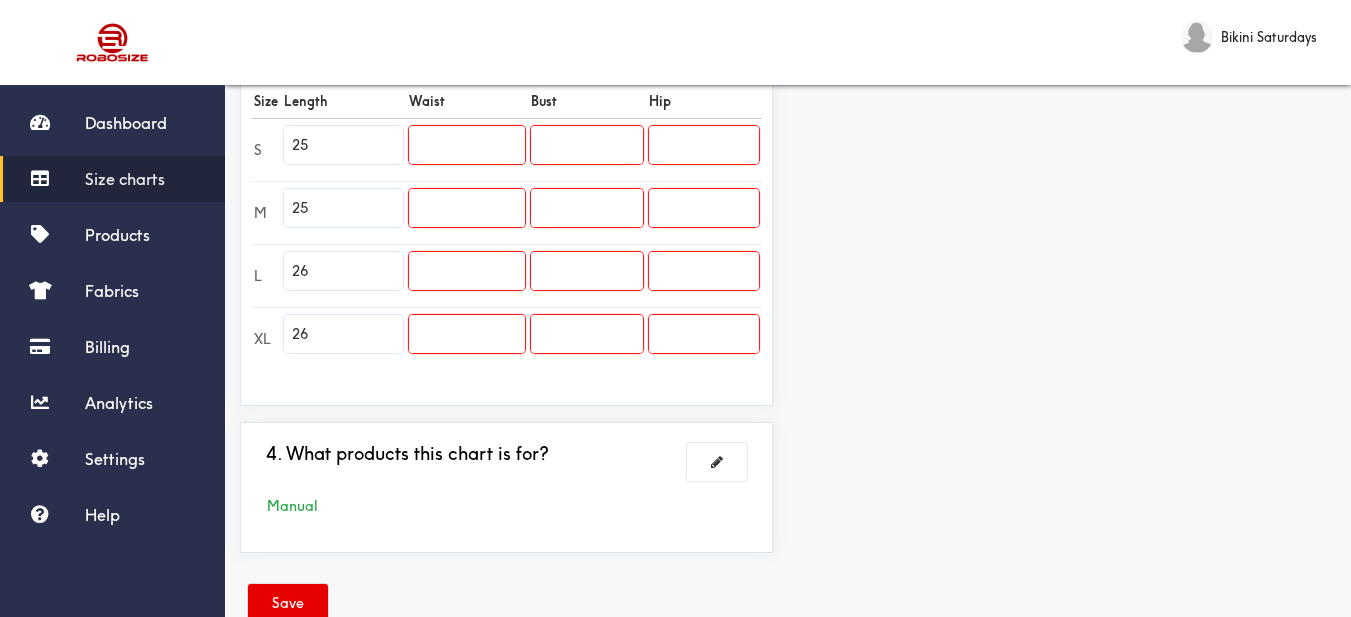 type on "26" 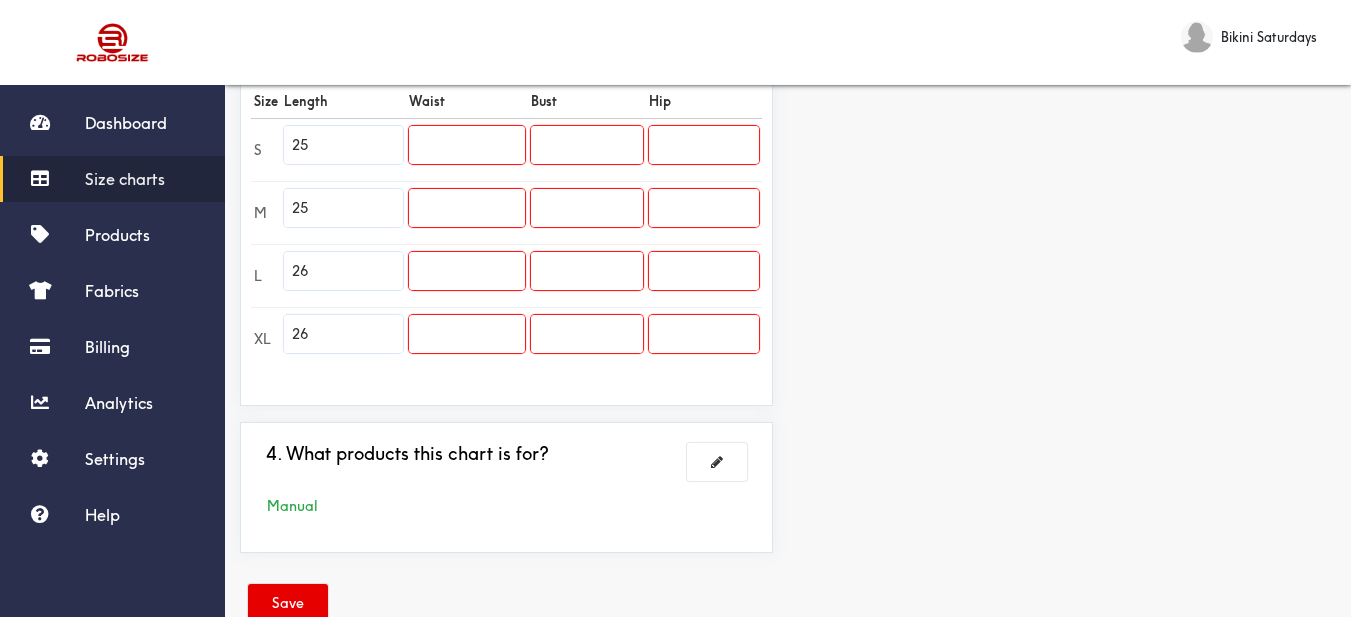 scroll, scrollTop: 500, scrollLeft: 0, axis: vertical 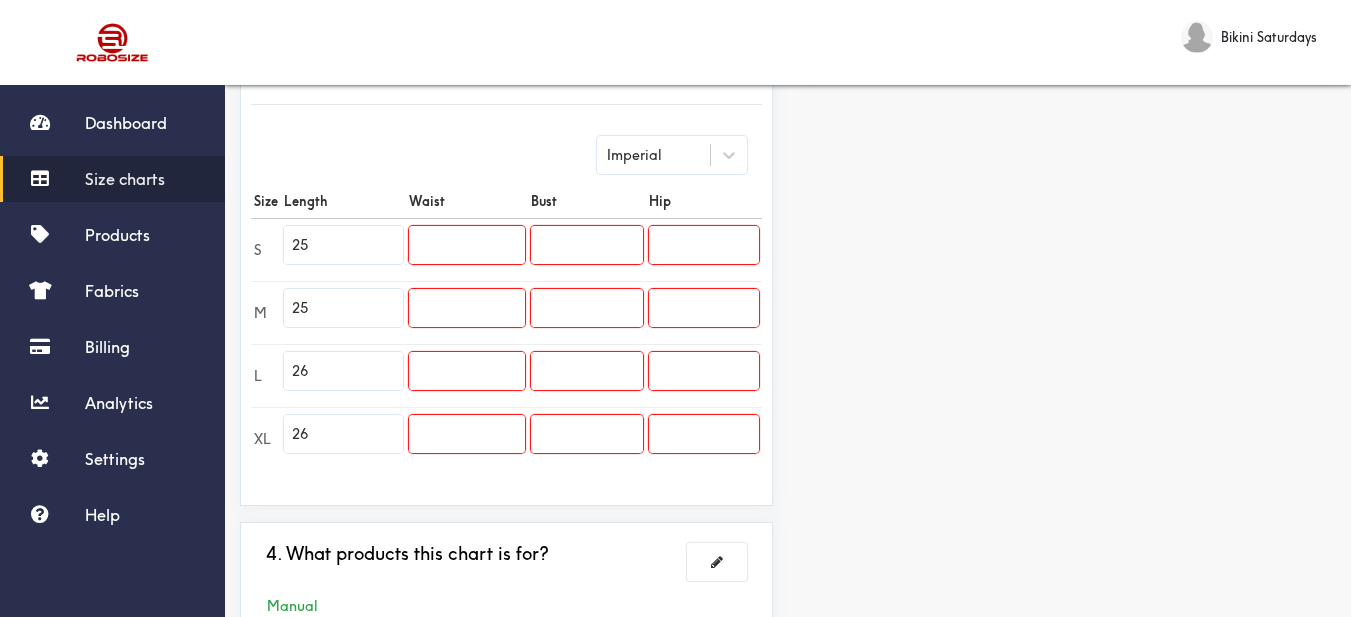click at bounding box center [467, 245] 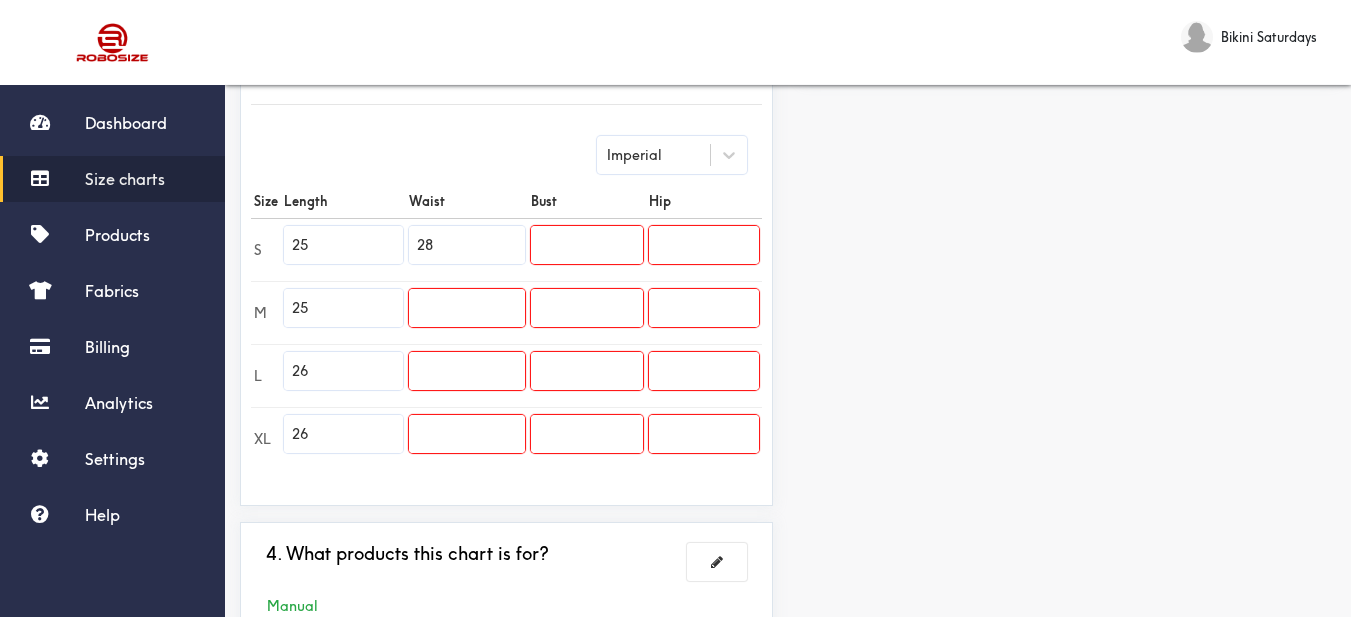 type on "28" 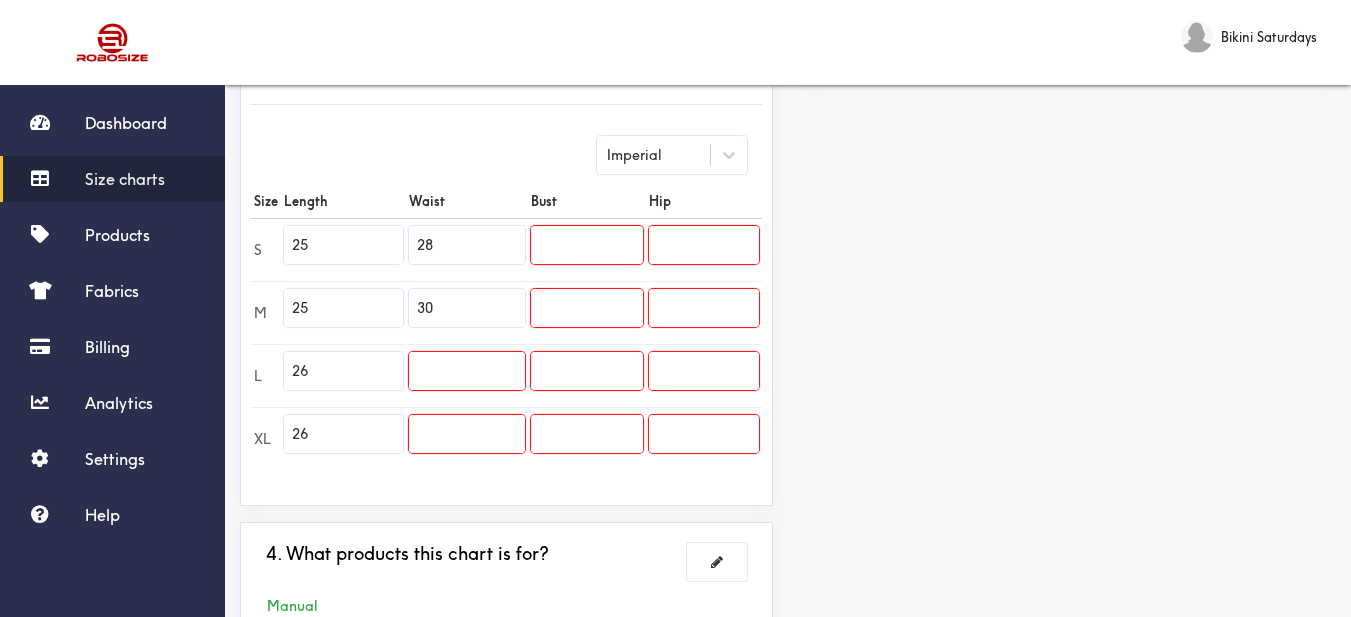 type on "30" 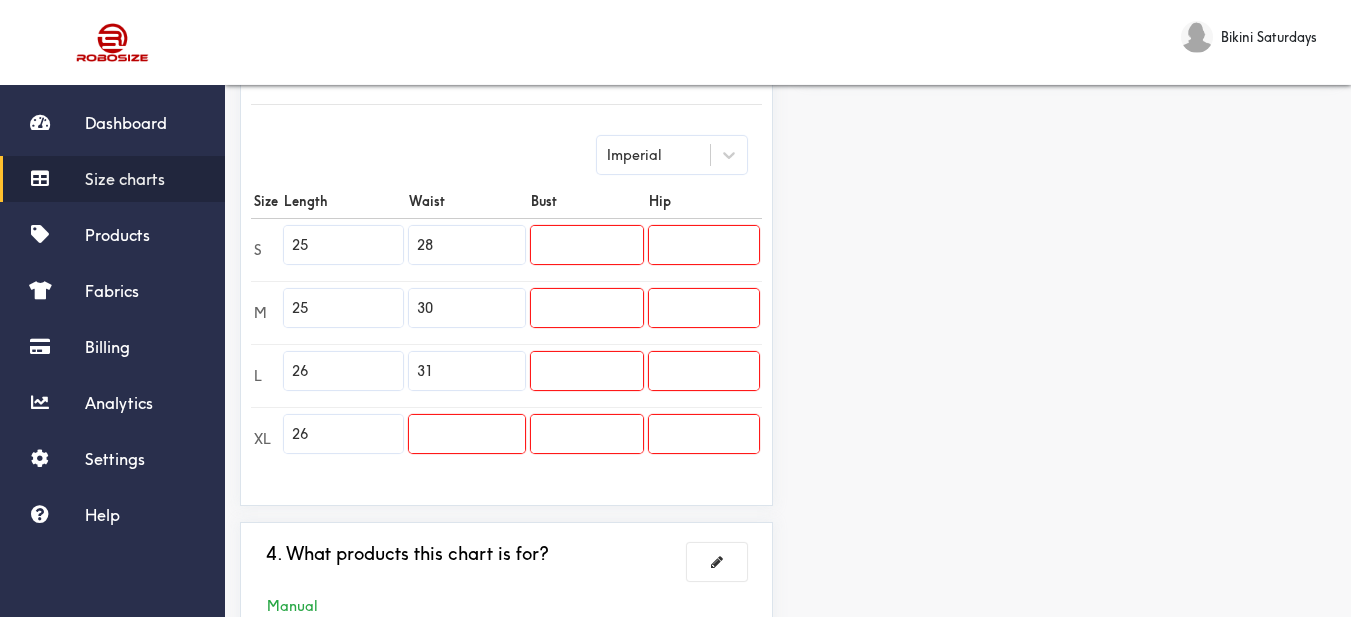 type on "31" 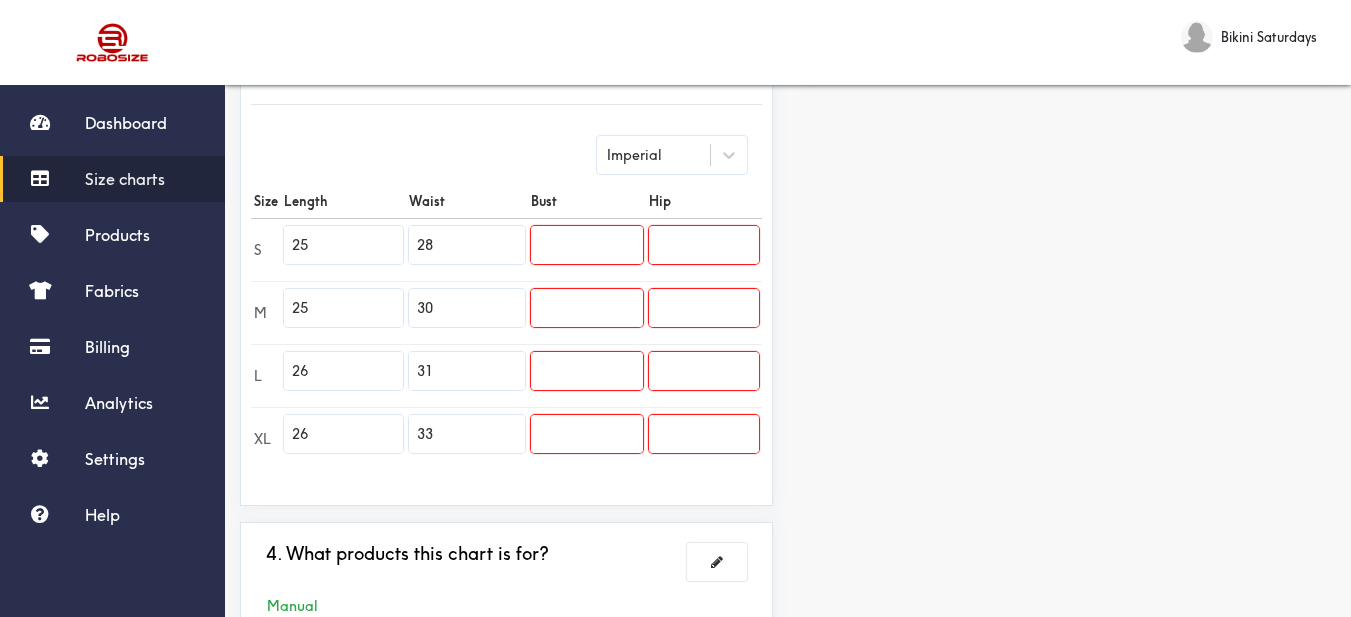 type on "33" 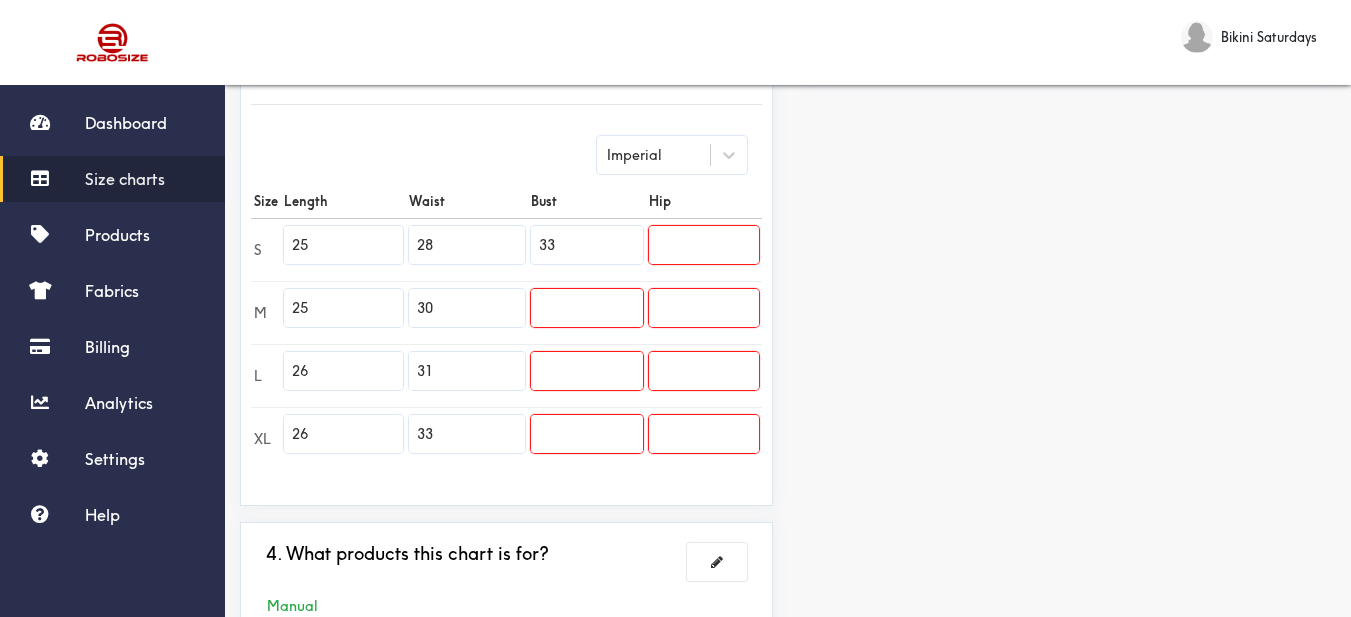 type on "33" 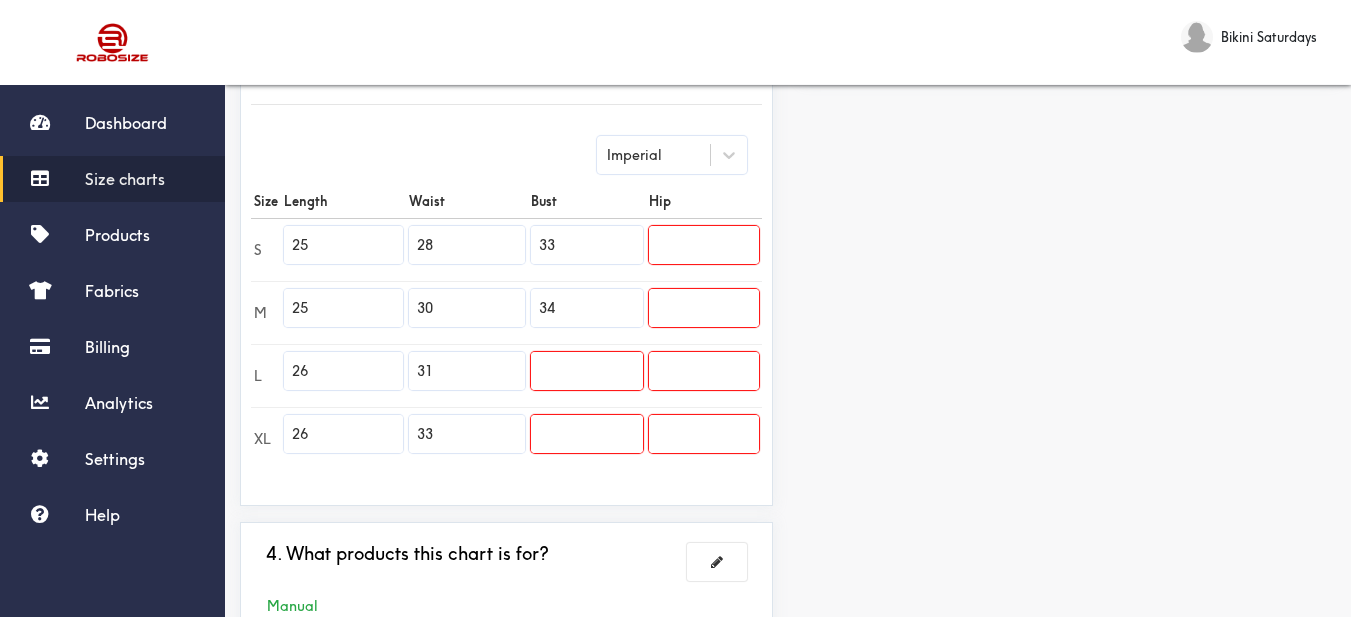 type on "34" 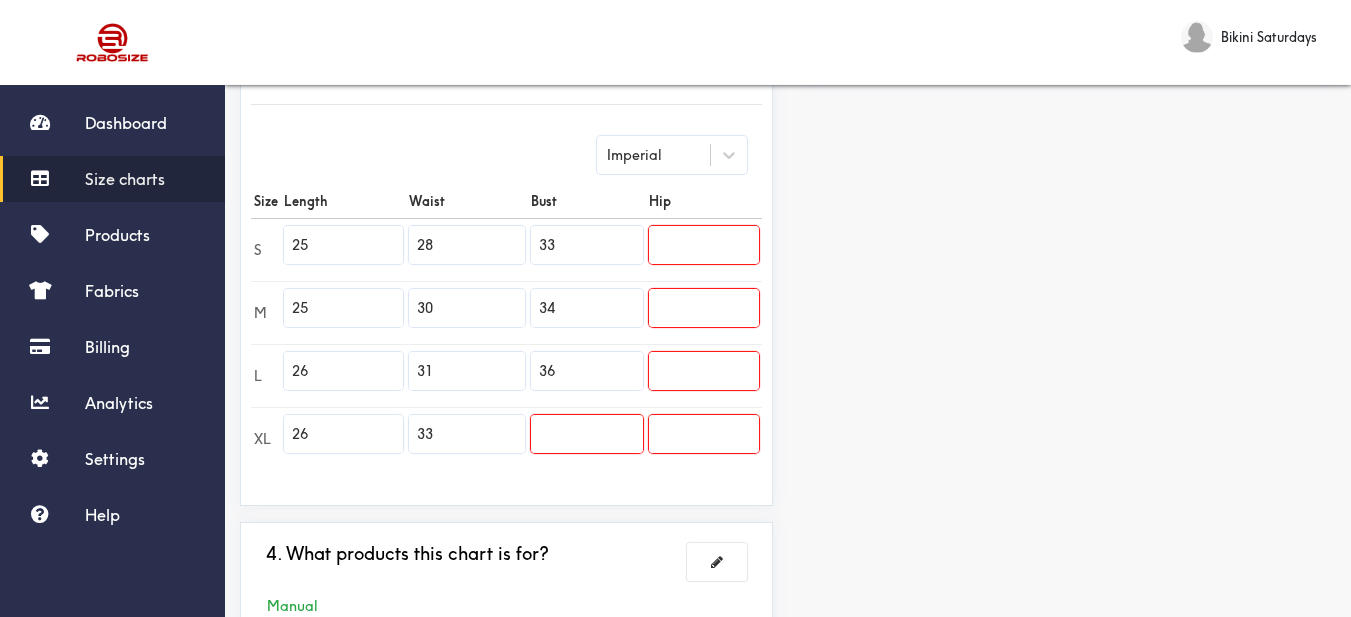 type on "36" 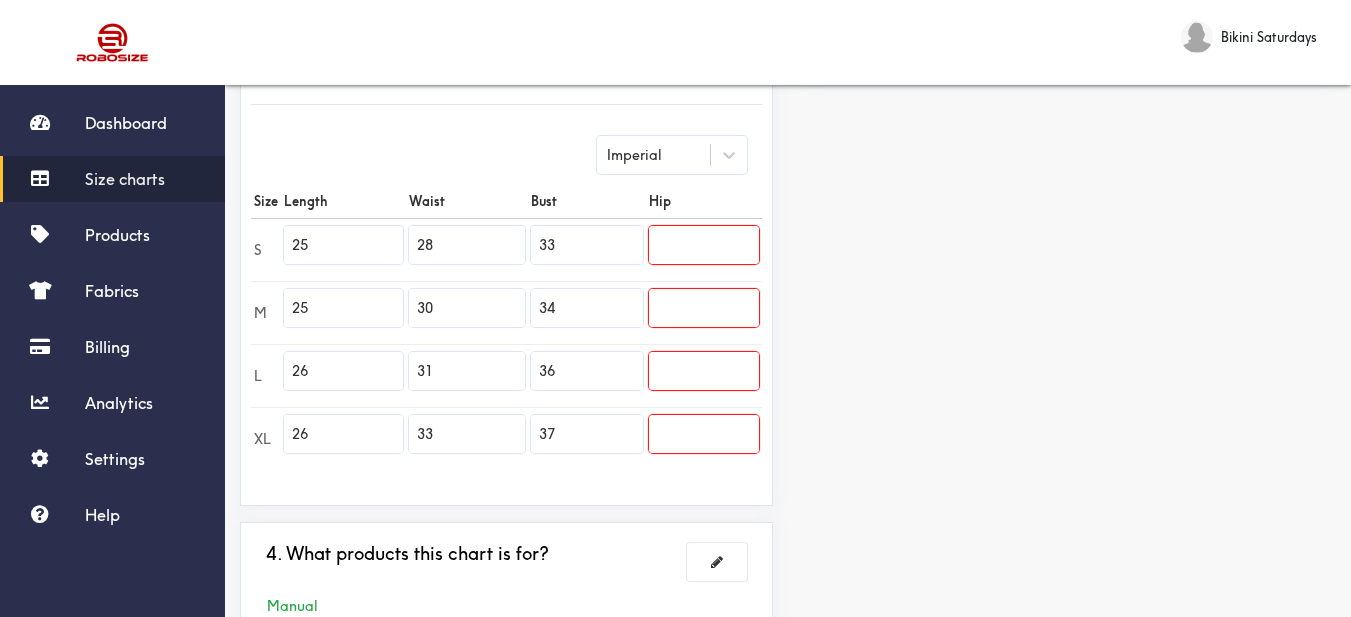 type on "37" 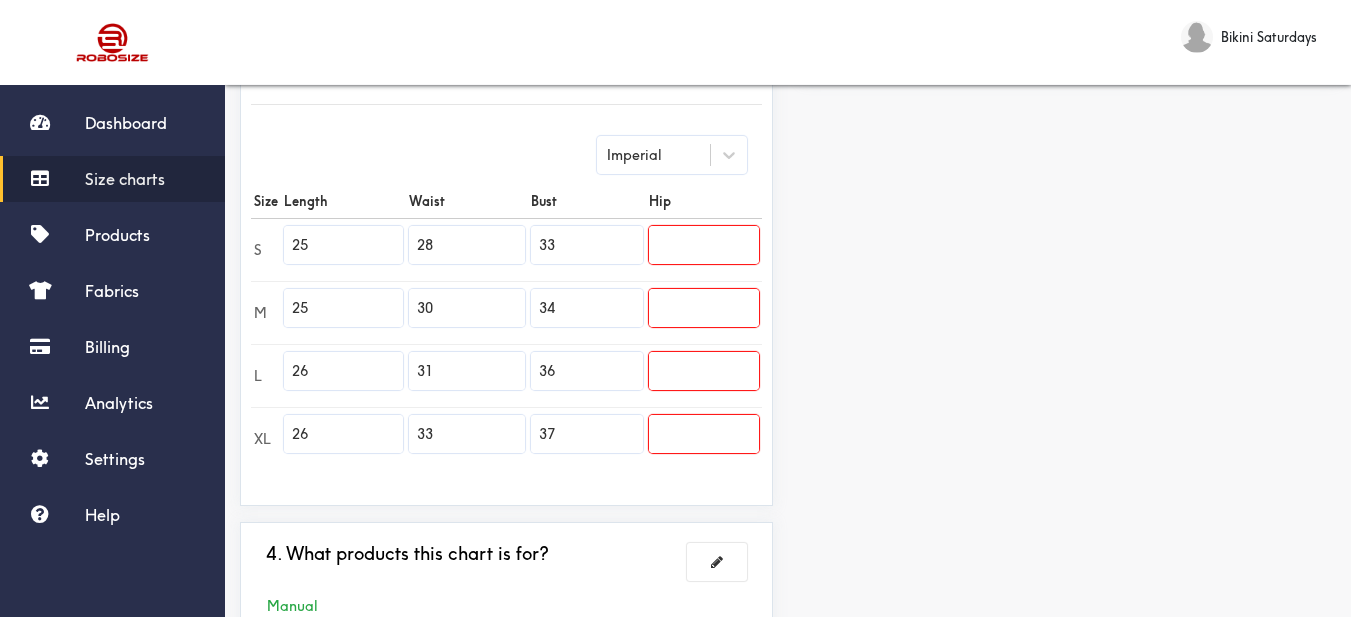 click at bounding box center (704, 245) 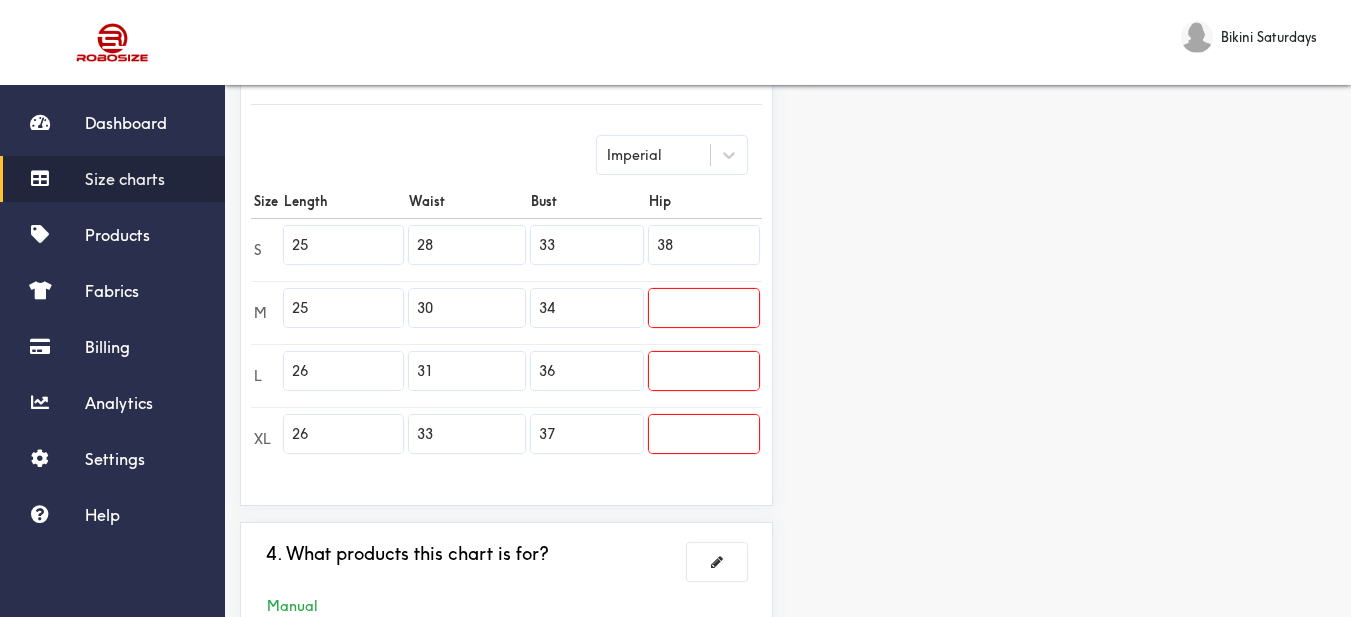 type on "38" 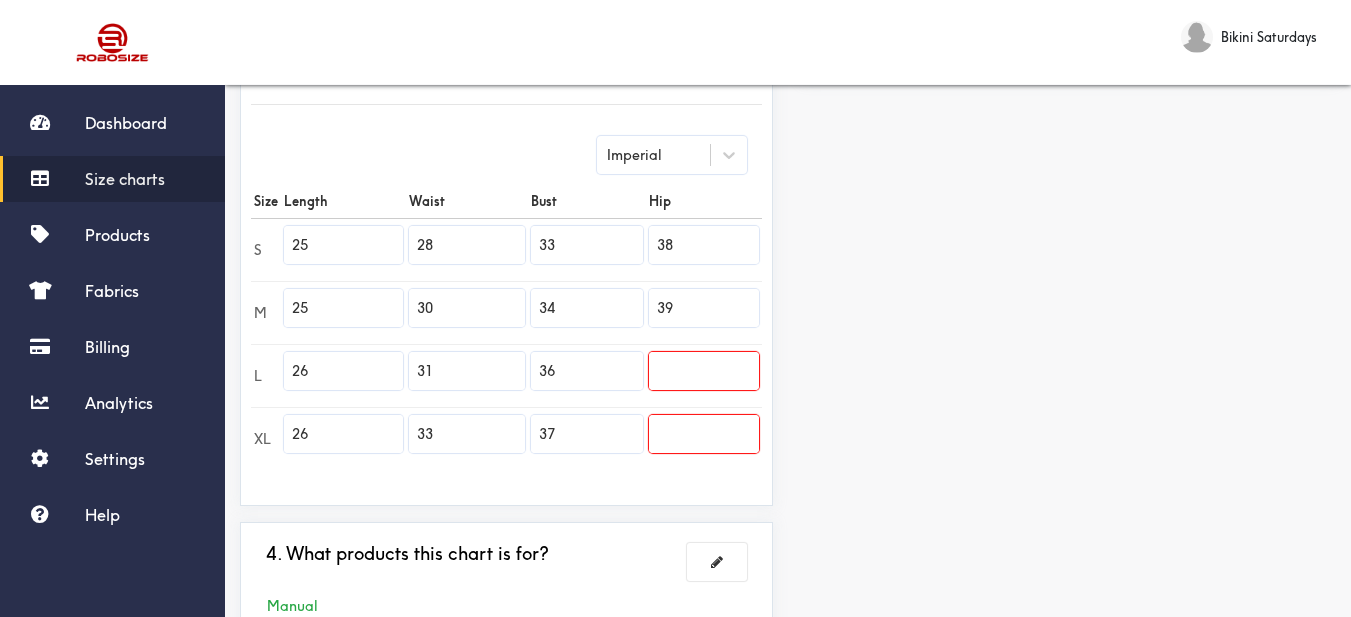 type on "39" 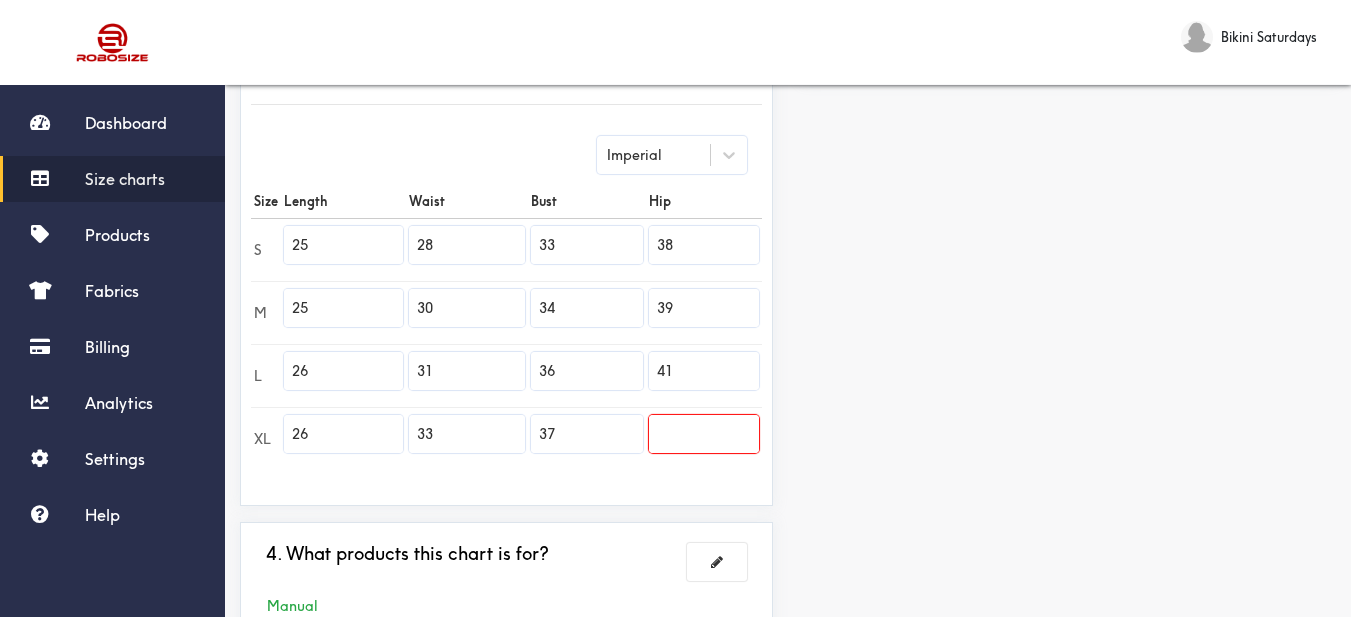 type on "41" 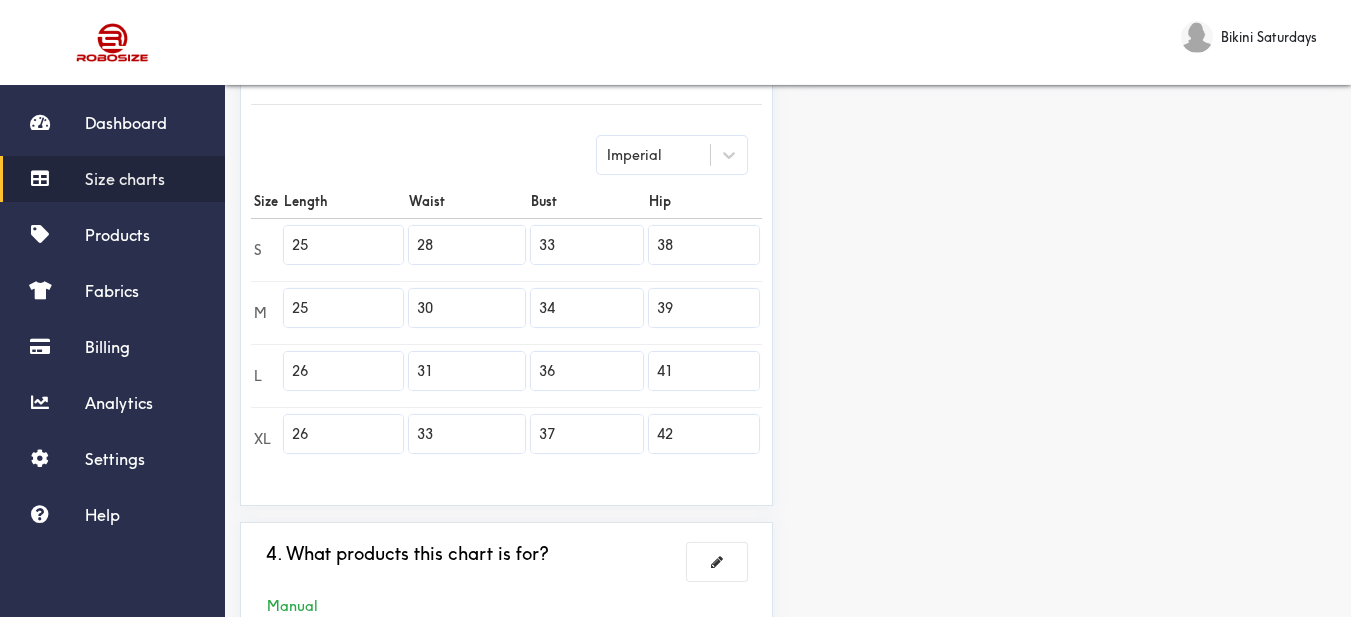 type on "42" 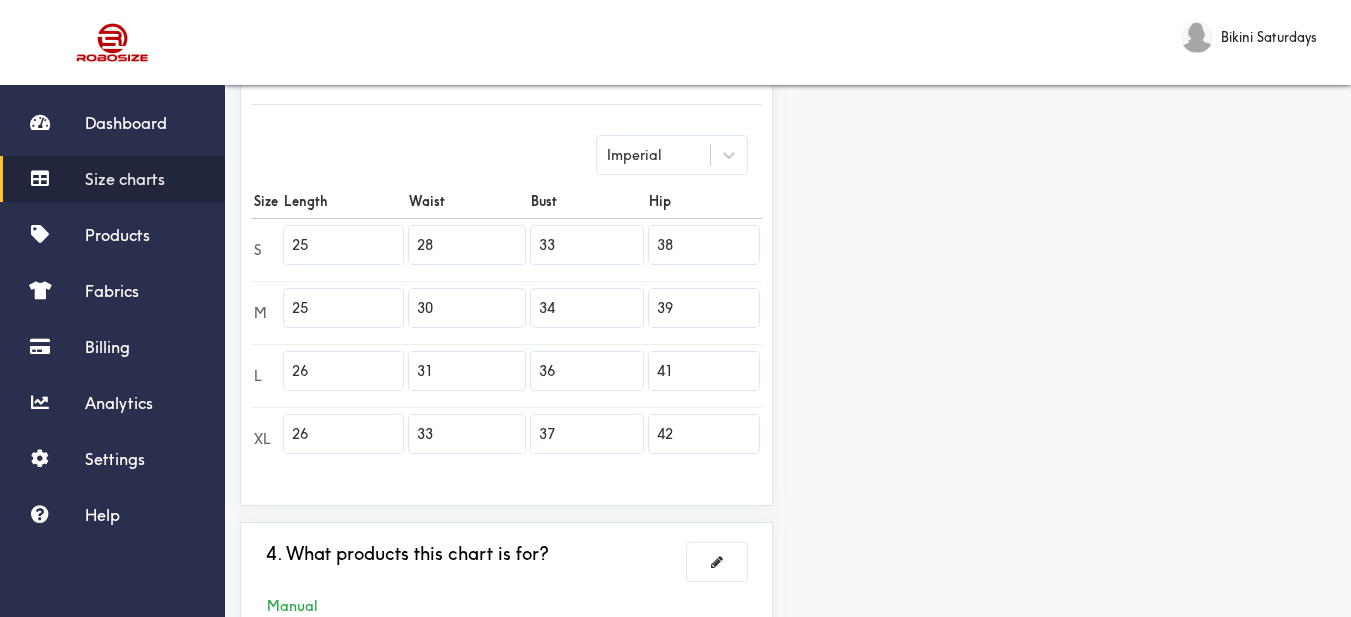 scroll, scrollTop: 652, scrollLeft: 0, axis: vertical 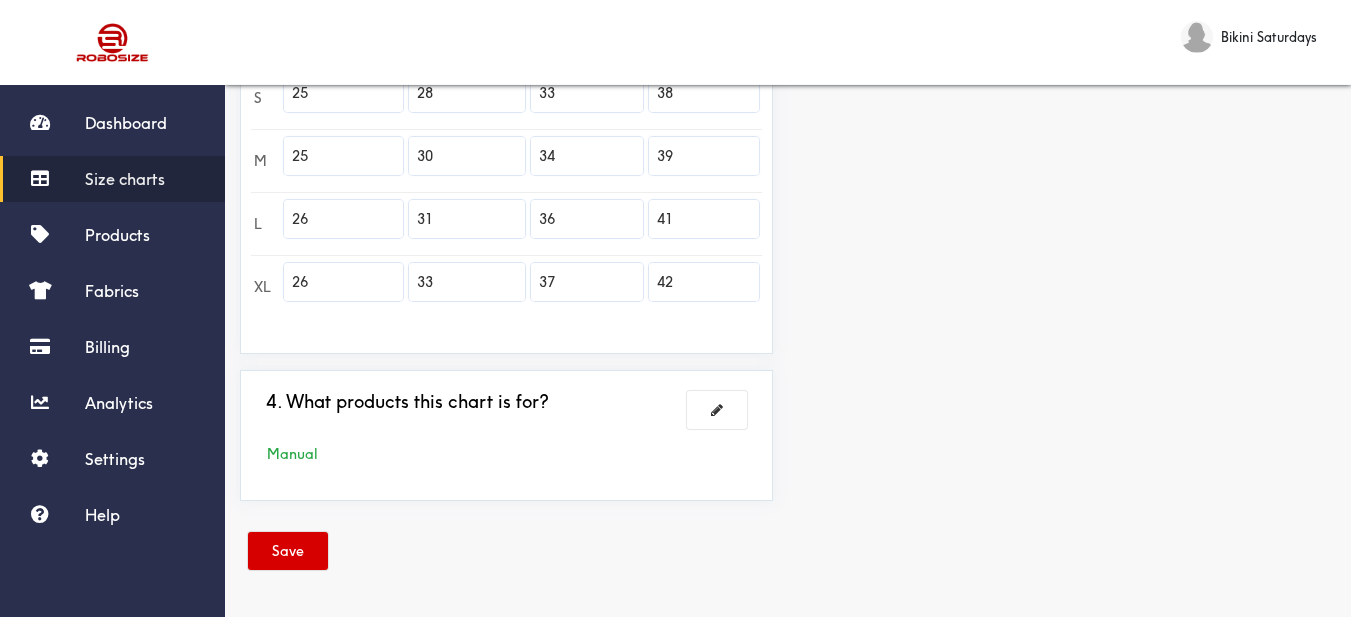 click on "Save" at bounding box center [288, 551] 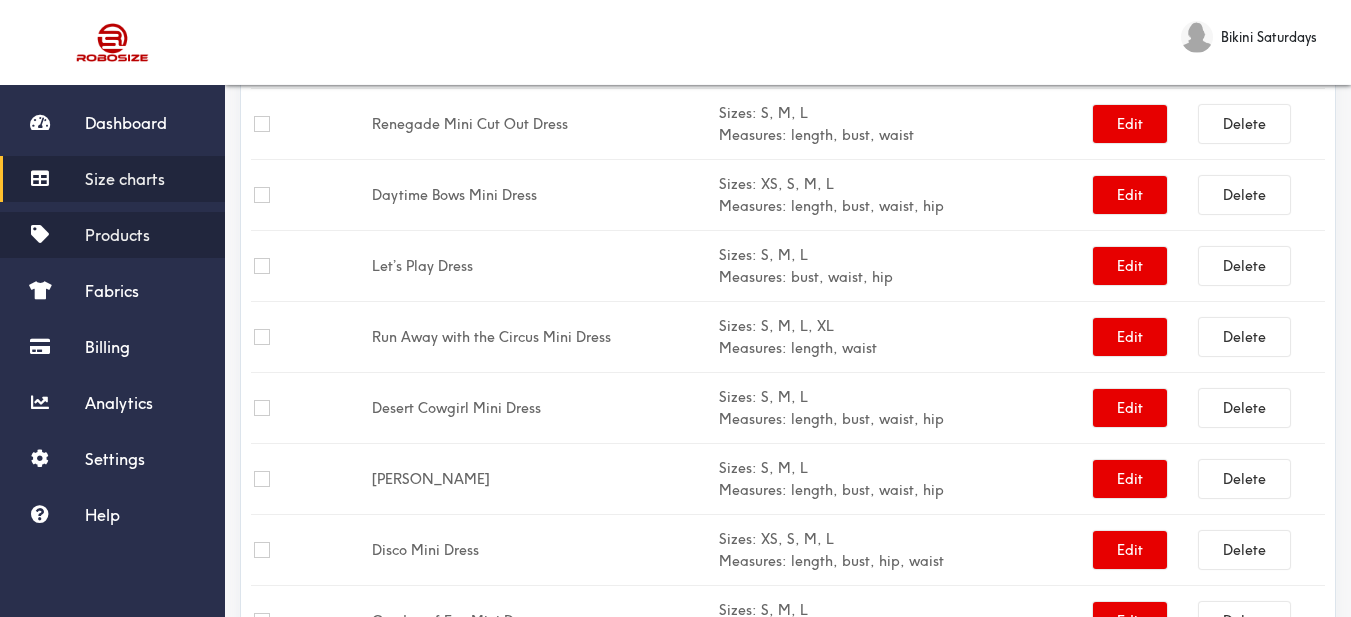 click on "Products" at bounding box center [117, 235] 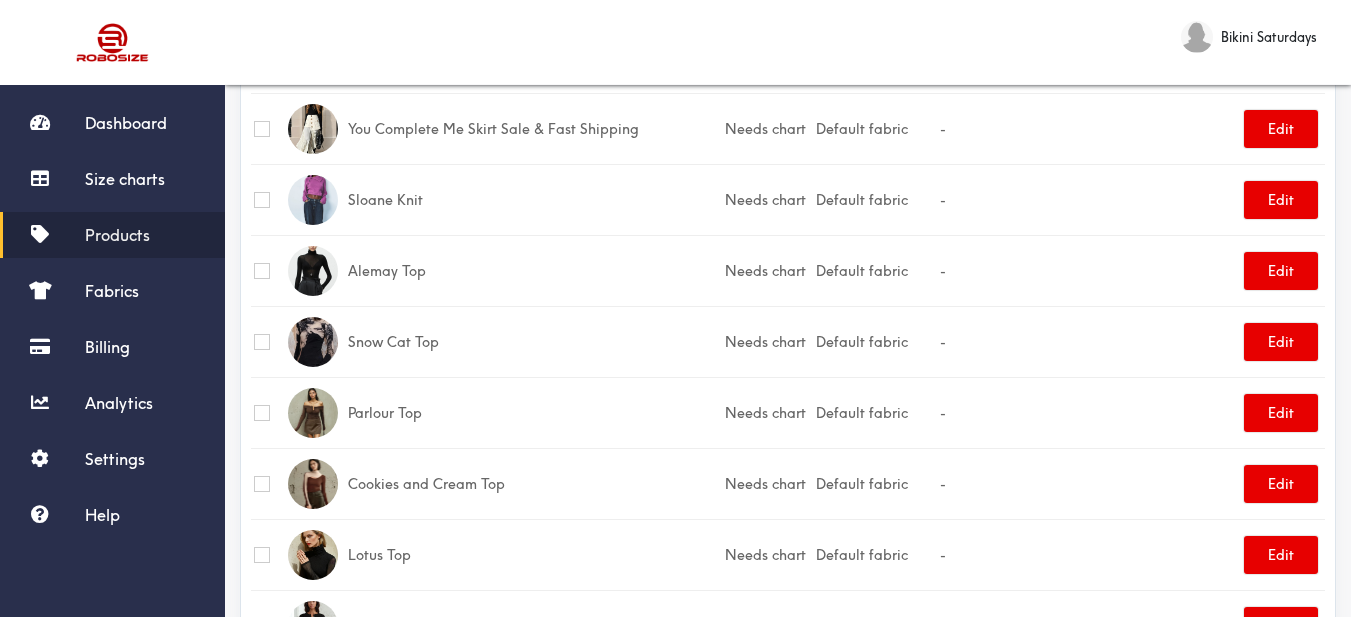 scroll, scrollTop: 0, scrollLeft: 0, axis: both 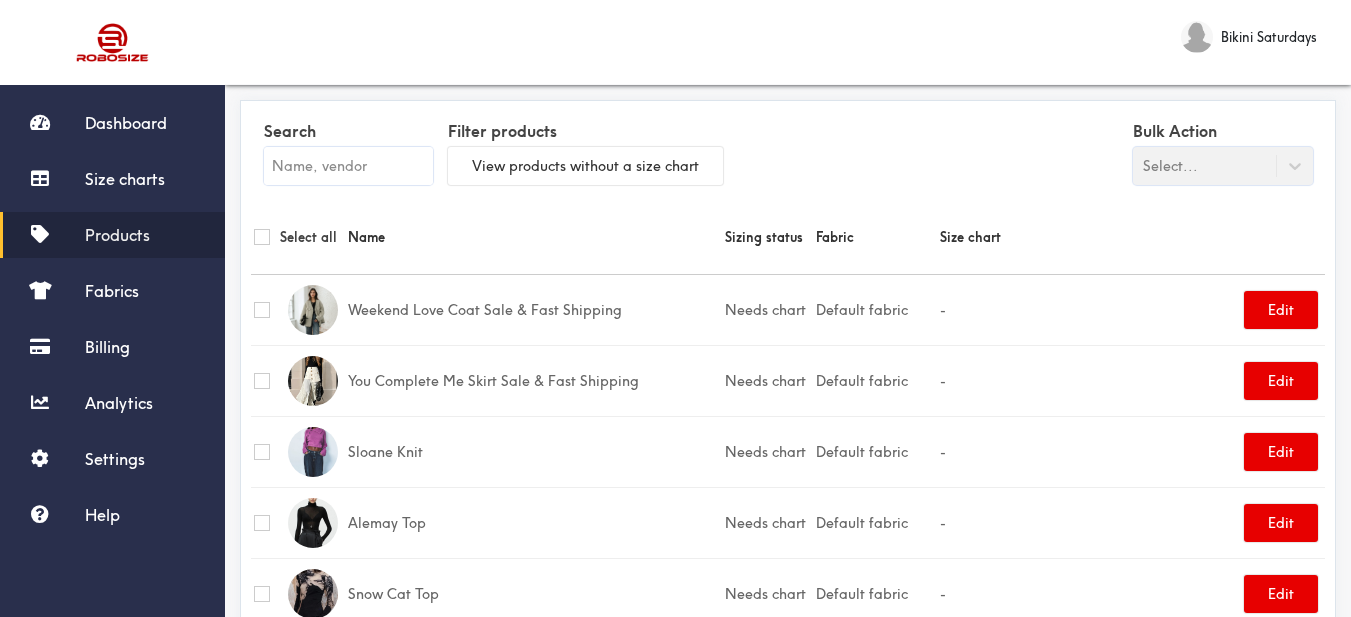 click at bounding box center (348, 166) 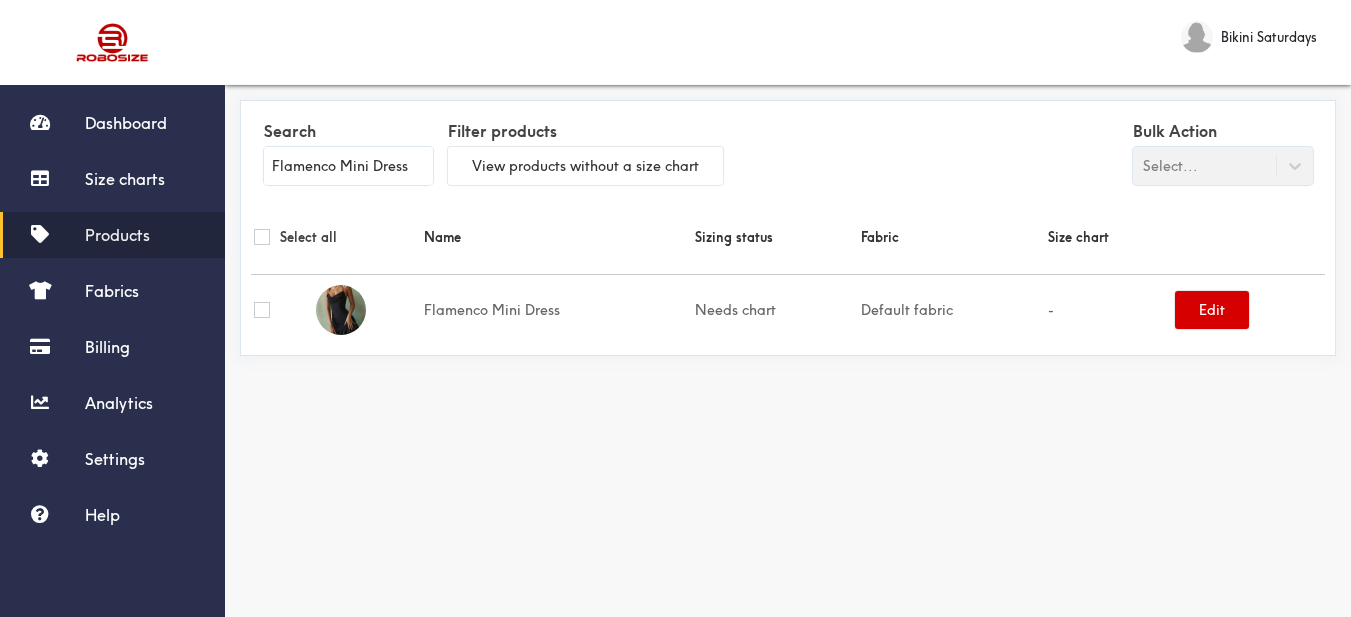 type on "Flamenco Mini Dress" 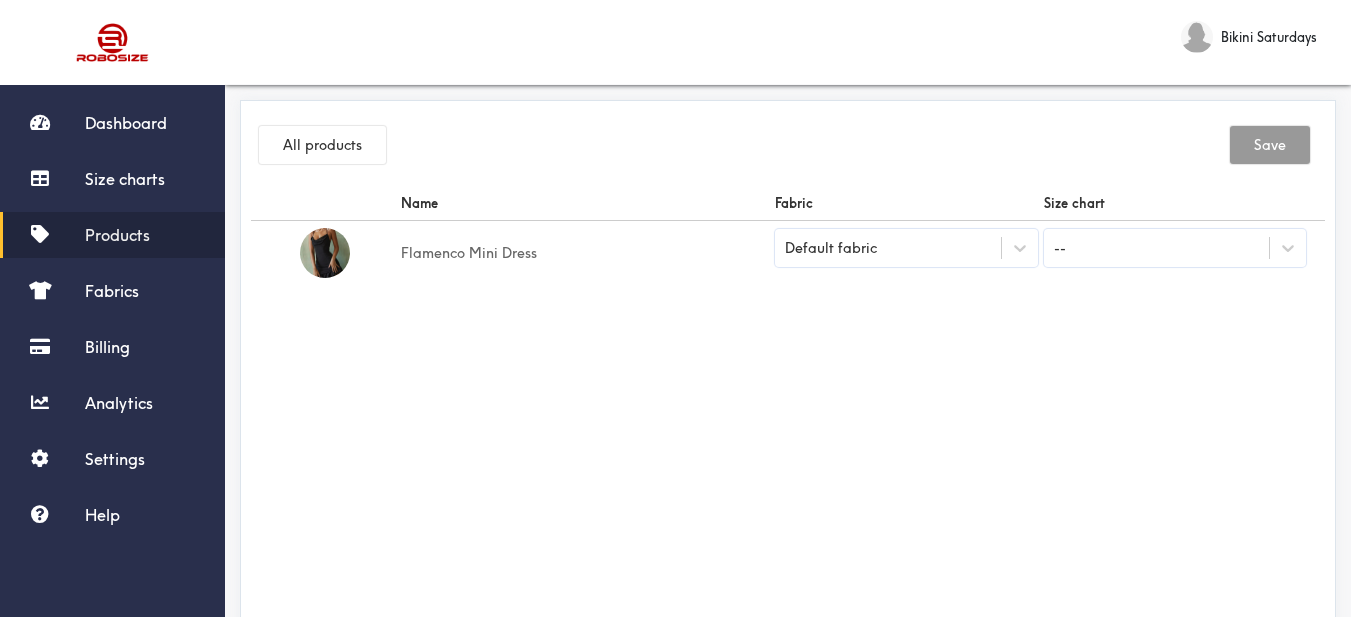 click on "Default fabric" at bounding box center (906, 248) 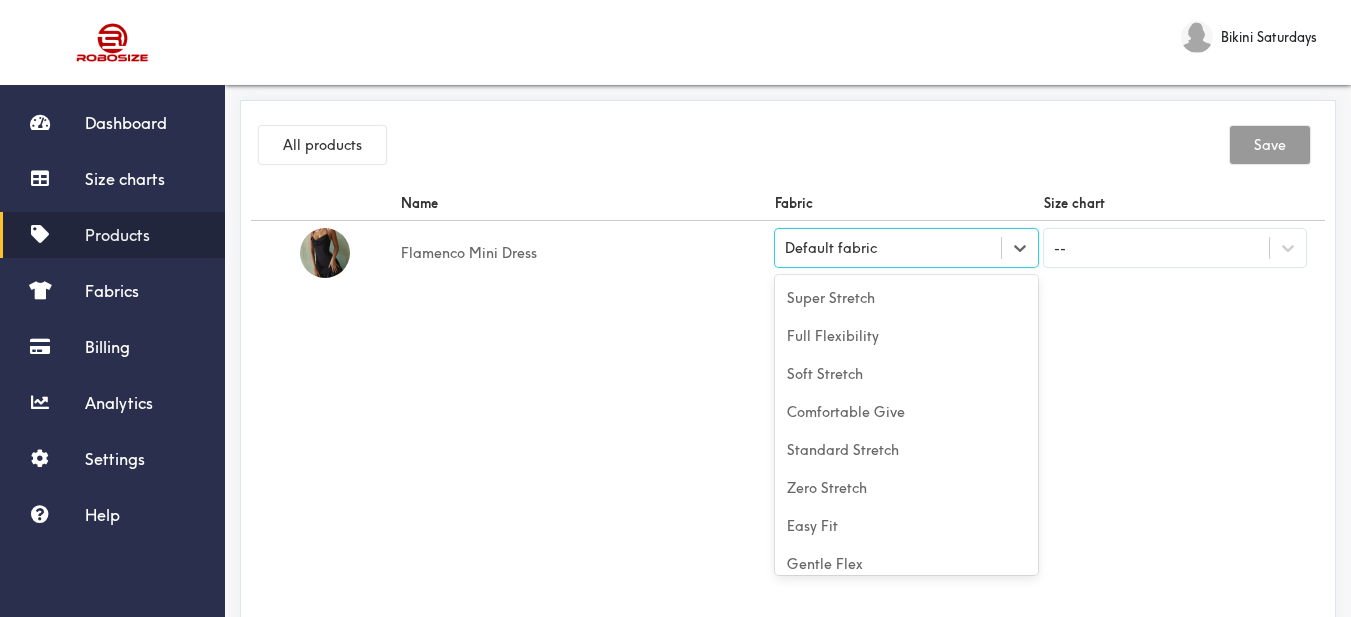 scroll, scrollTop: 88, scrollLeft: 0, axis: vertical 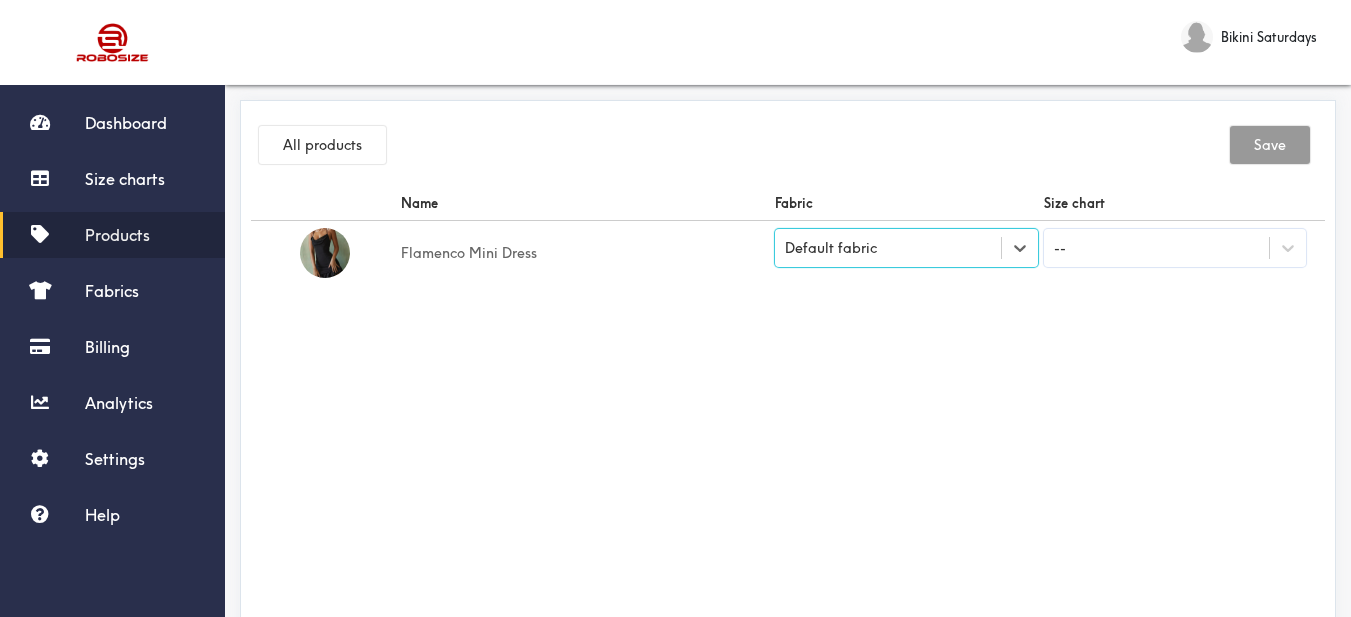 click on "Default fabric" at bounding box center (888, 248) 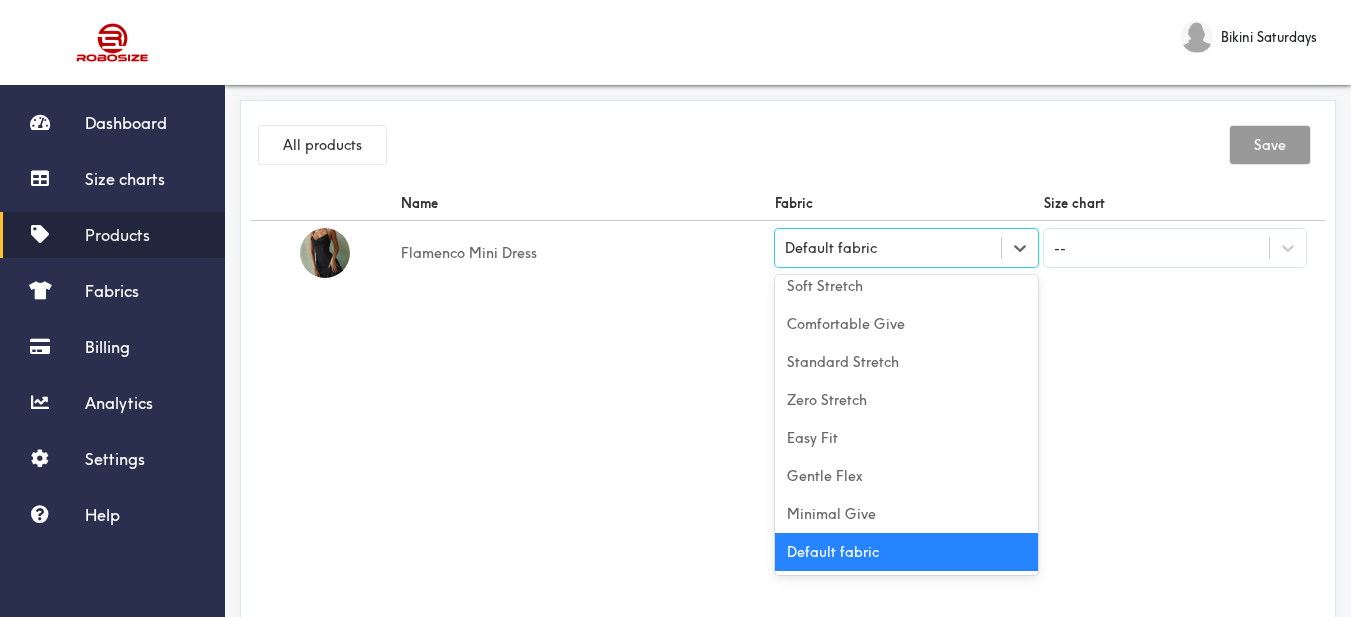 scroll, scrollTop: 0, scrollLeft: 0, axis: both 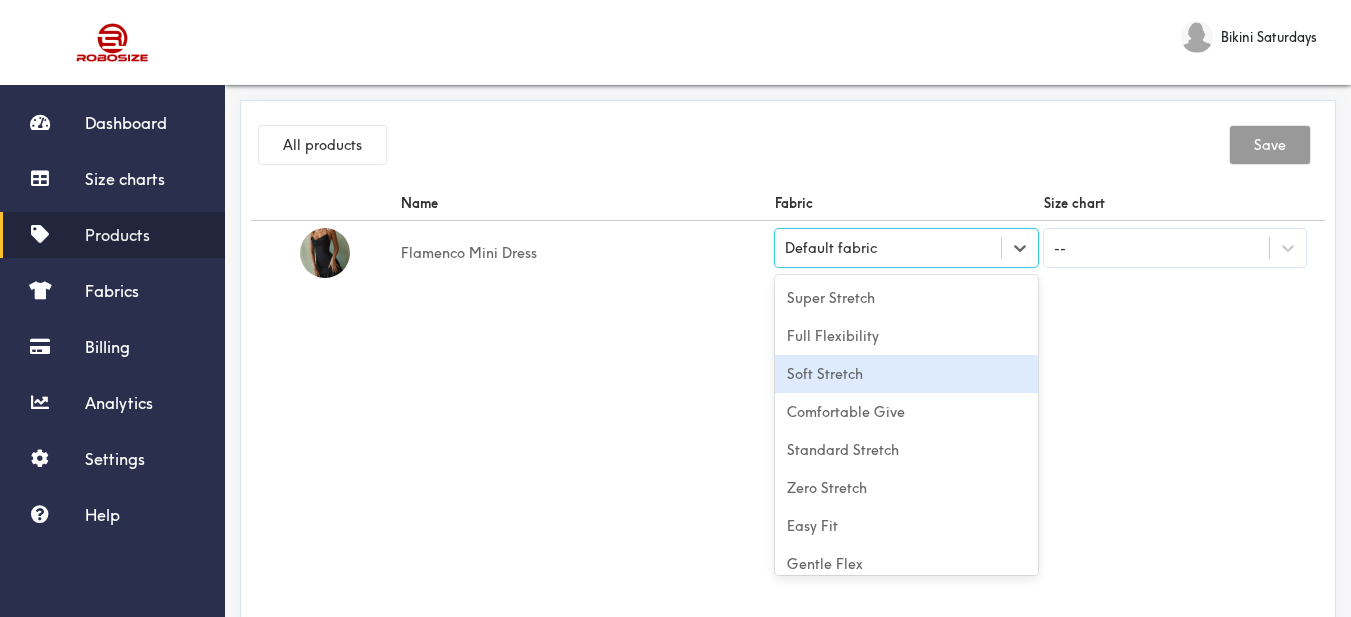 click on "Soft Stretch" at bounding box center (906, 374) 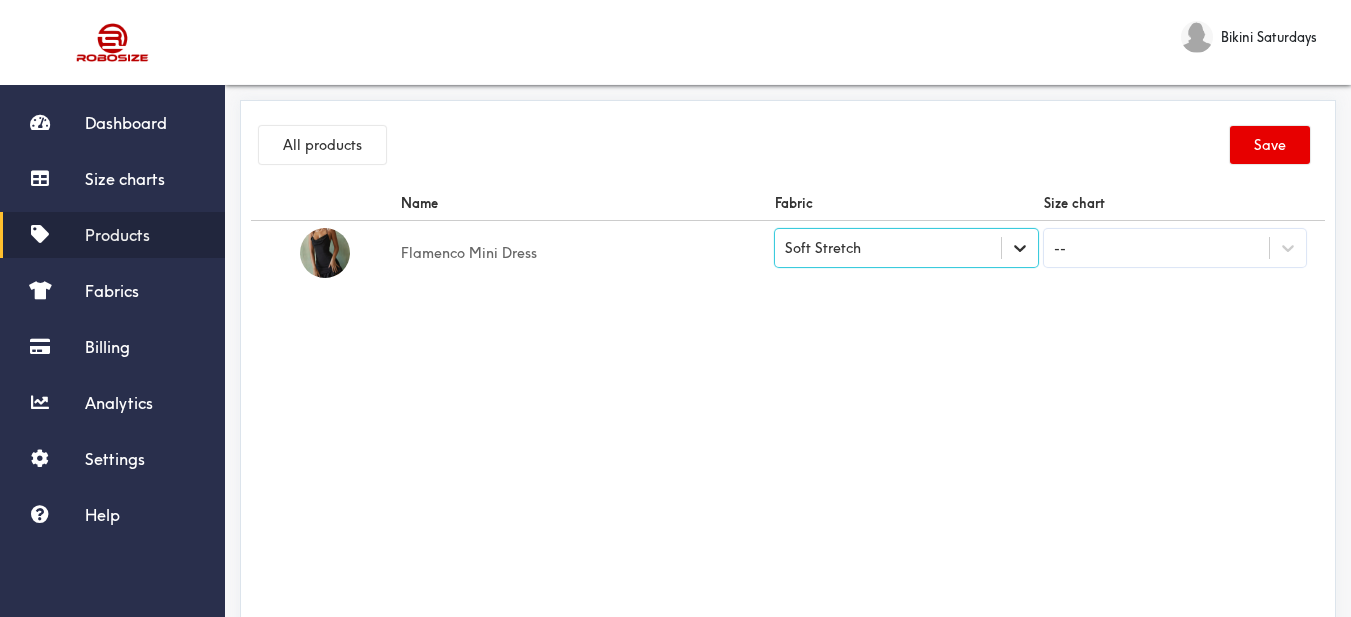click at bounding box center (1020, 248) 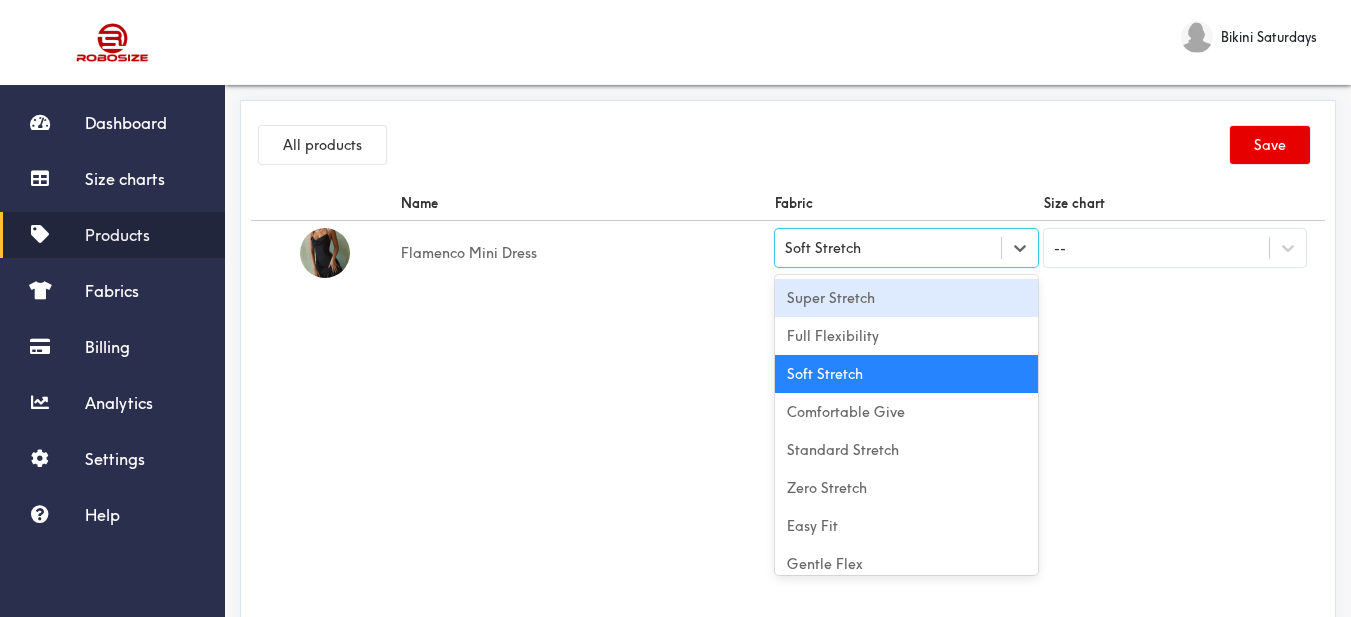 click on "Super Stretch" at bounding box center [906, 298] 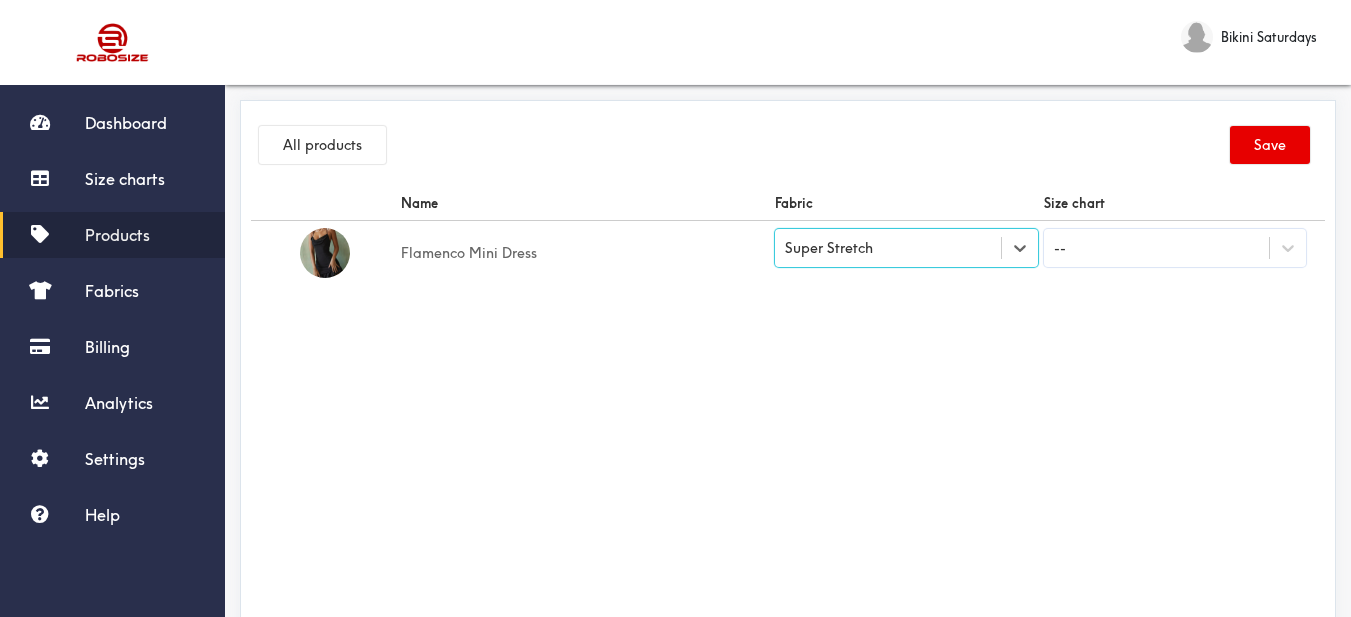 click on "Name Fabric Size chart Flamenco Mini Dress option [object Object], selected.   Select is focused , press Down to open the menu,  Super Stretch --" at bounding box center (788, 411) 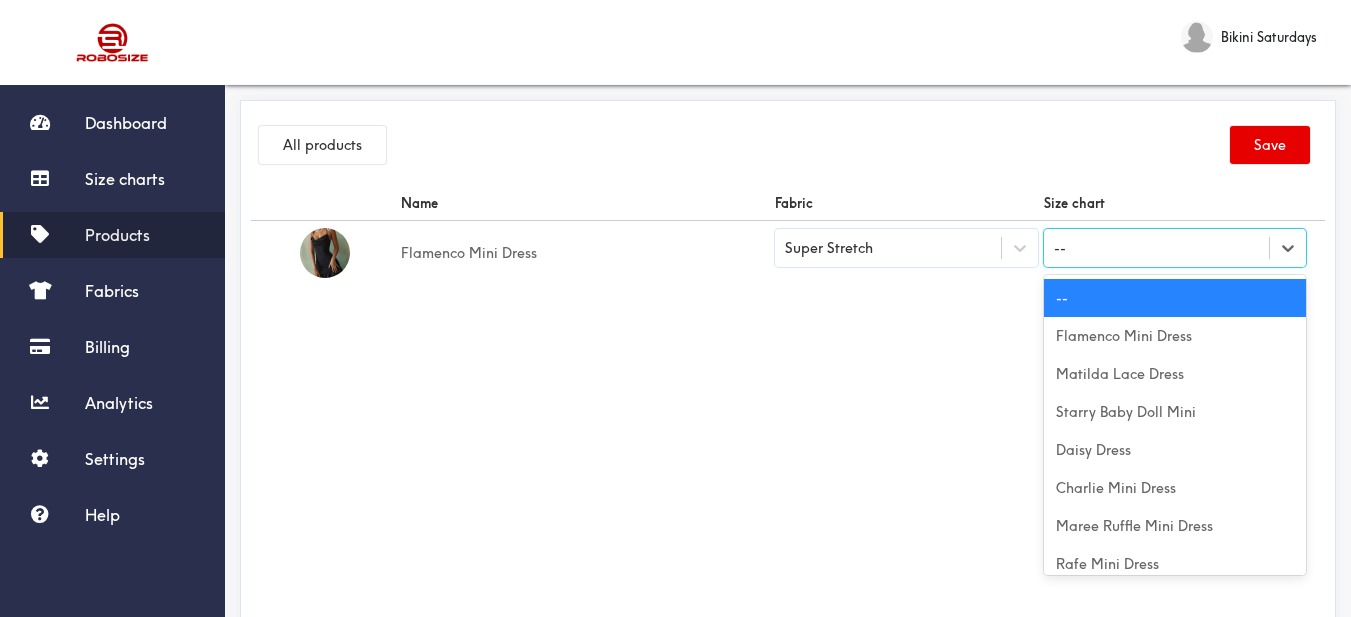 click on "--" at bounding box center (1175, 248) 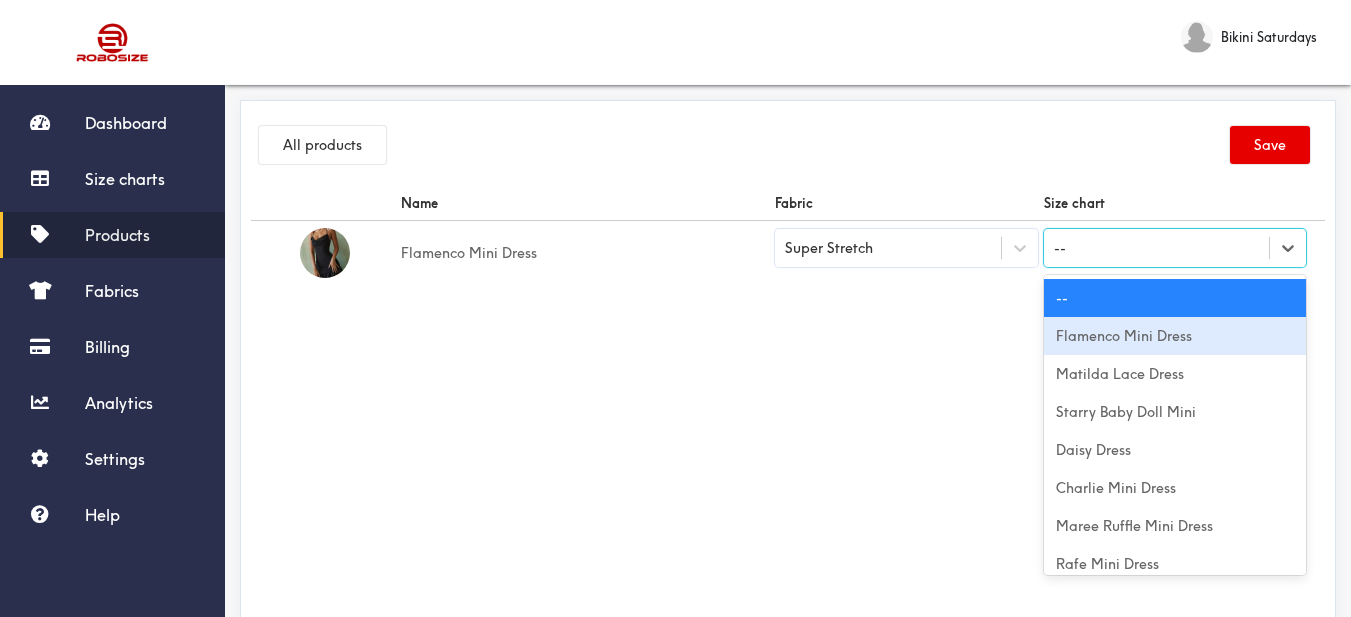 click on "Flamenco Mini Dress" at bounding box center [1175, 336] 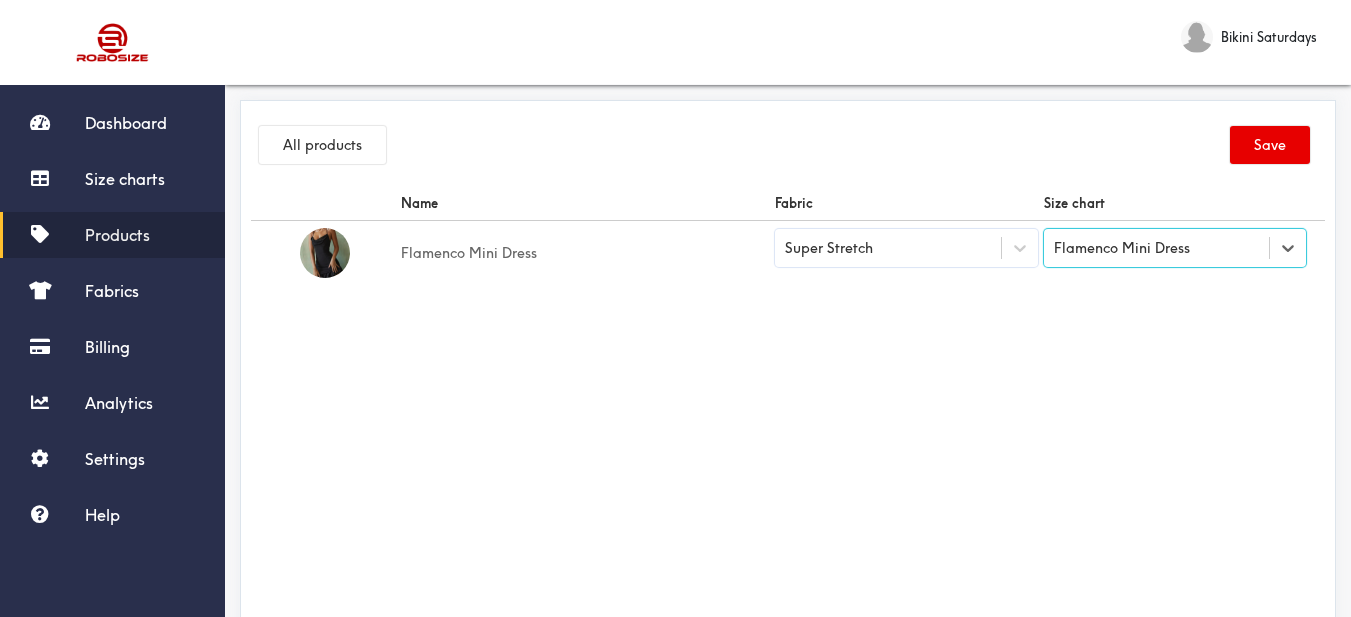 click on "Name Fabric Size chart Flamenco Mini Dress Super Stretch option Flamenco Mini Dress, selected.   Select is focused ,type to refine list, press Down to open the menu,  Flamenco Mini Dress" at bounding box center (788, 411) 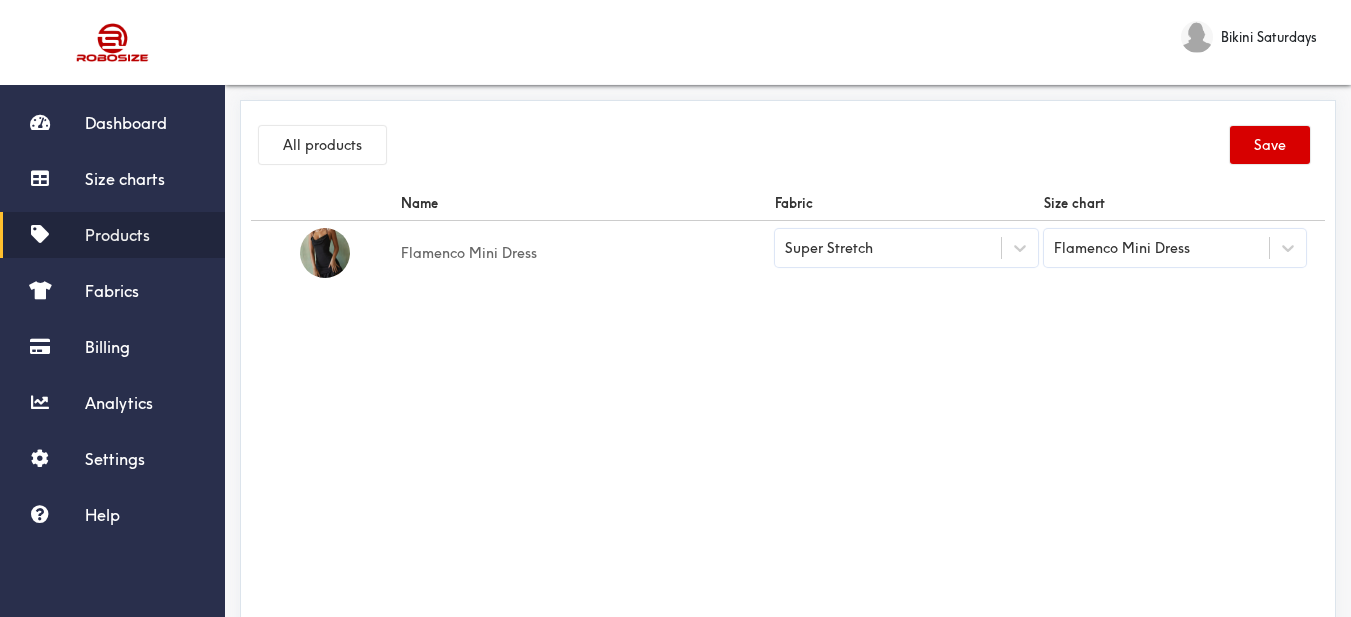 click on "Save" at bounding box center (1270, 145) 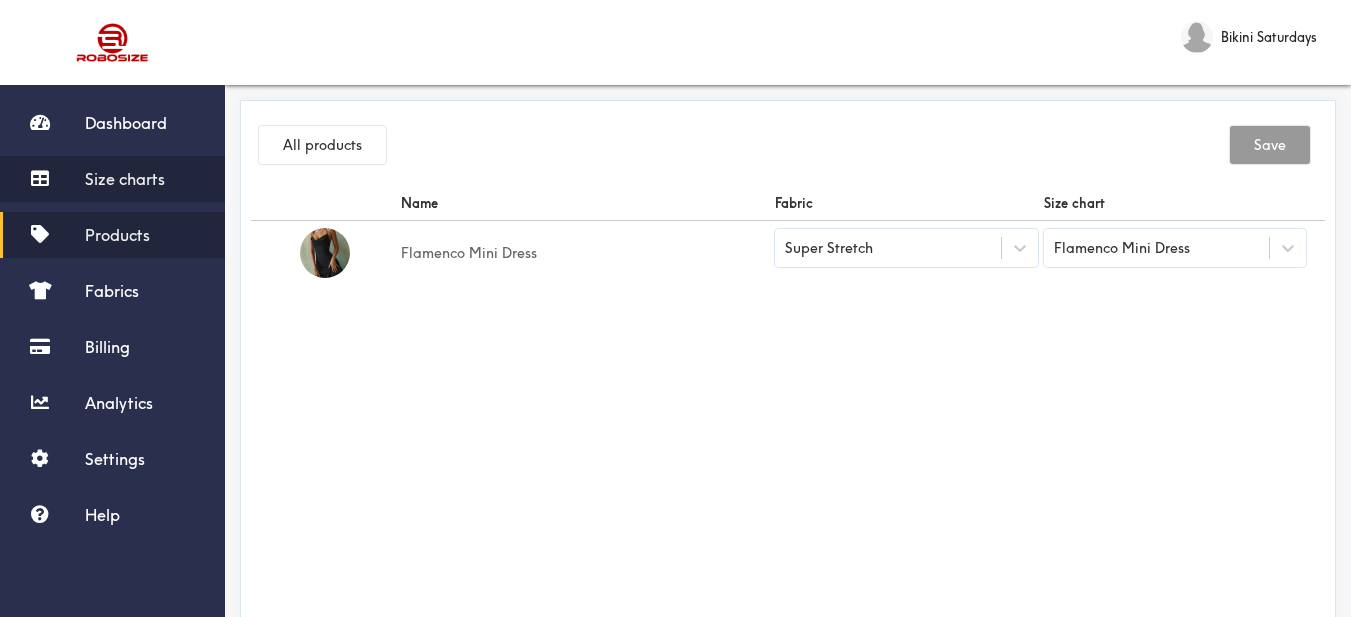 click on "Size charts" at bounding box center (125, 179) 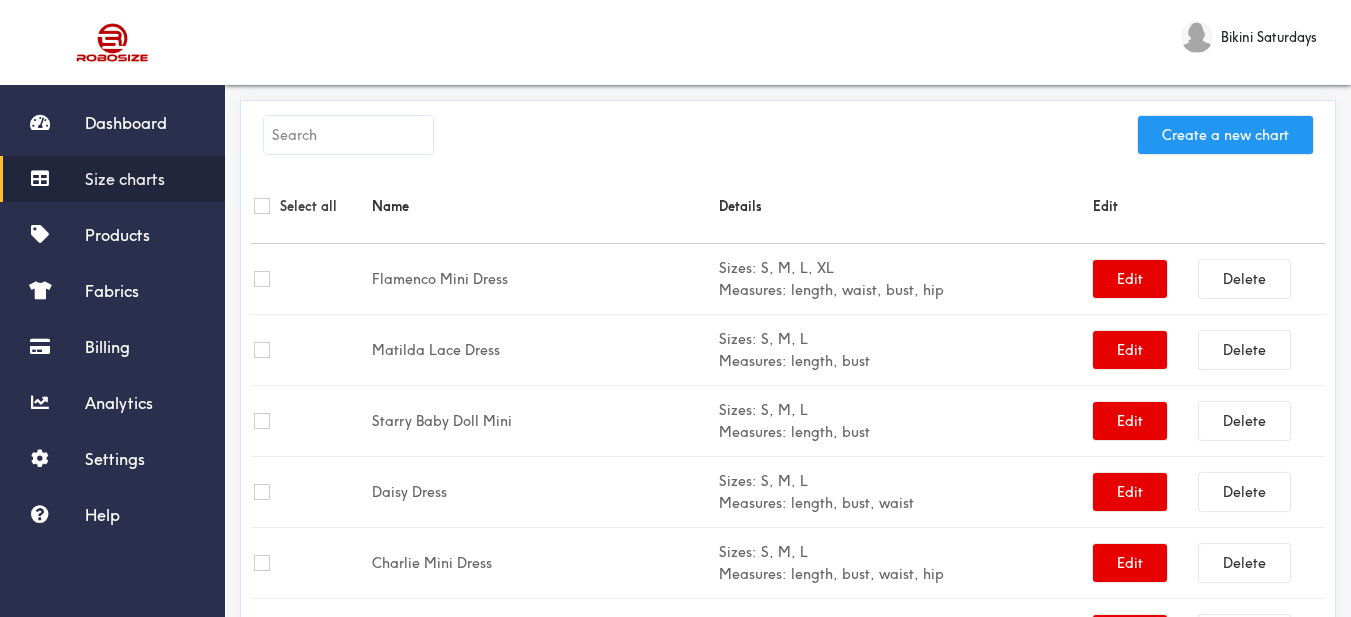 click on "Create a new chart" at bounding box center (1225, 135) 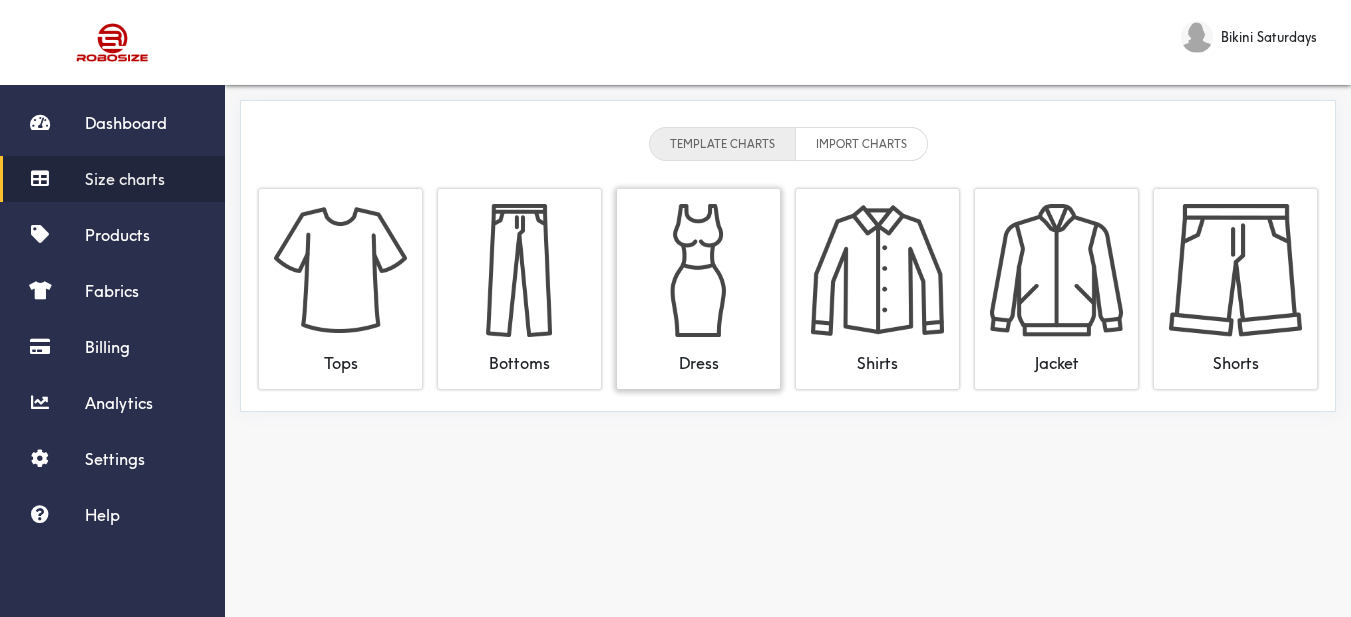 click at bounding box center [698, 270] 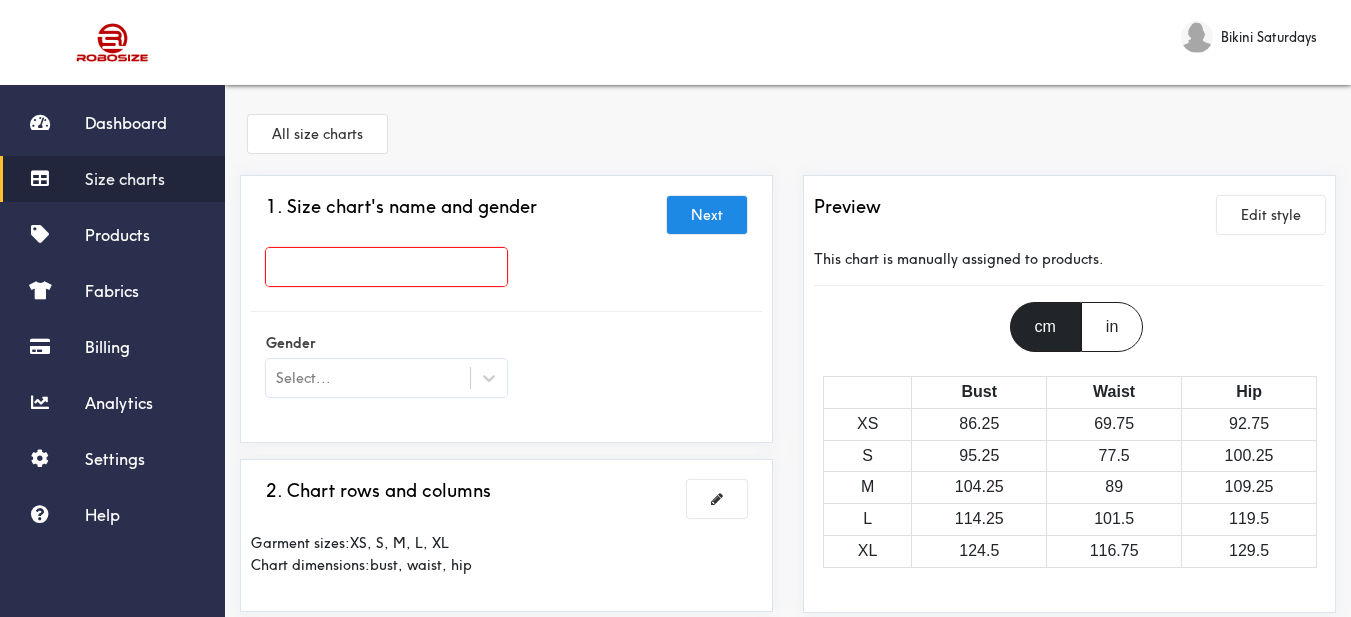 click at bounding box center (386, 267) 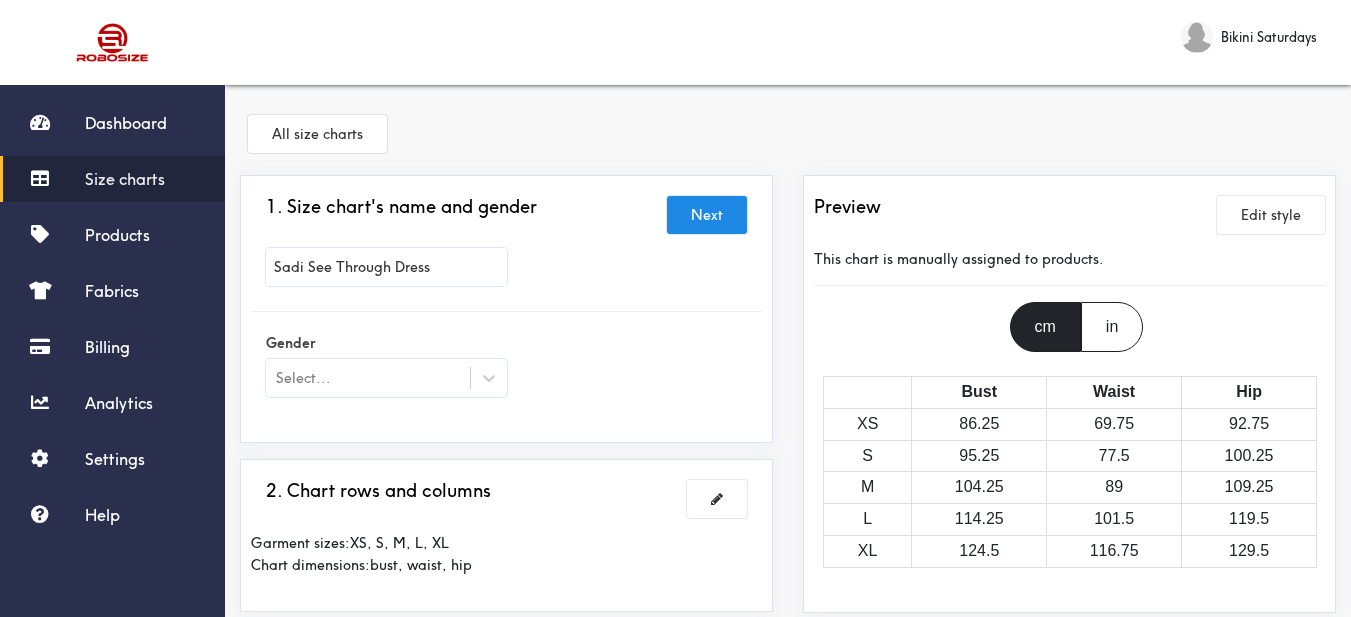 type on "Sadi See Through Dress" 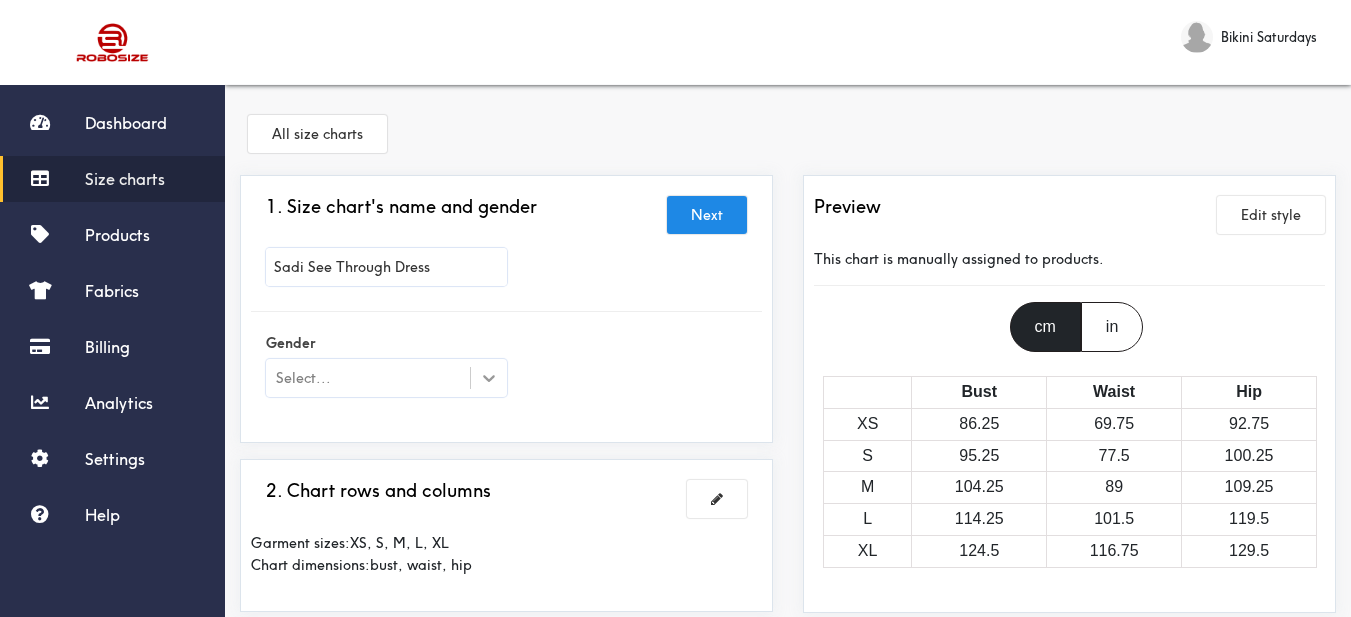 click 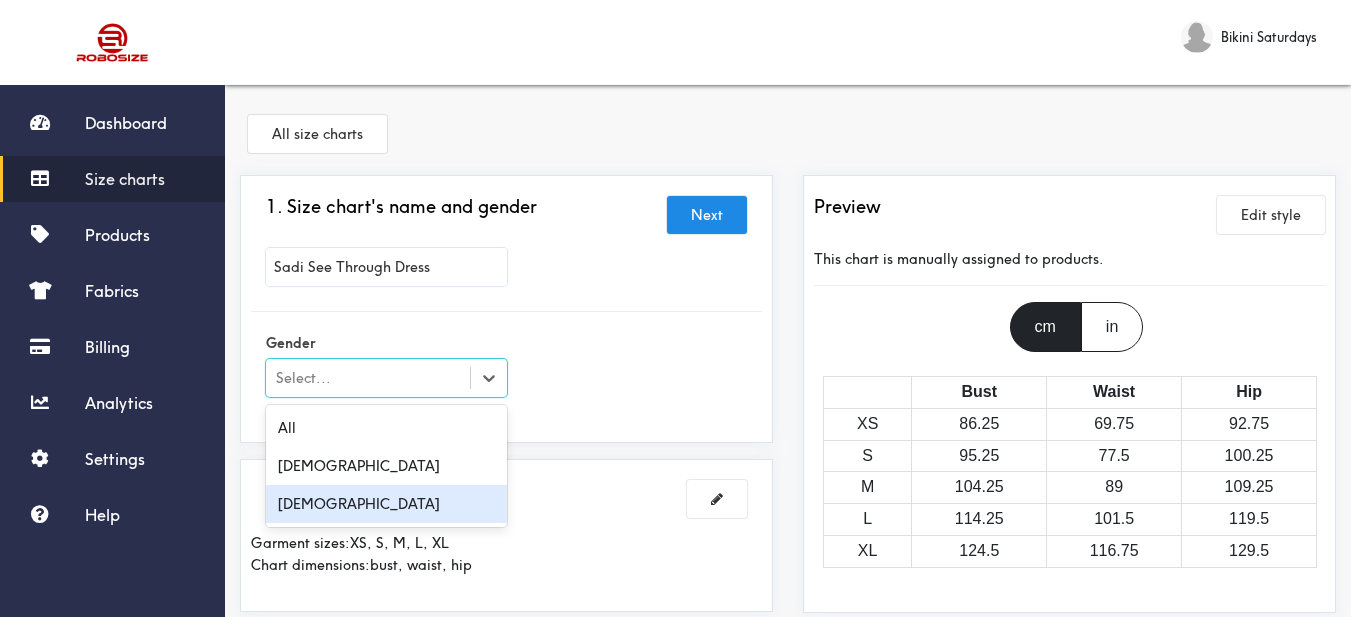 click on "[DEMOGRAPHIC_DATA]" at bounding box center (386, 504) 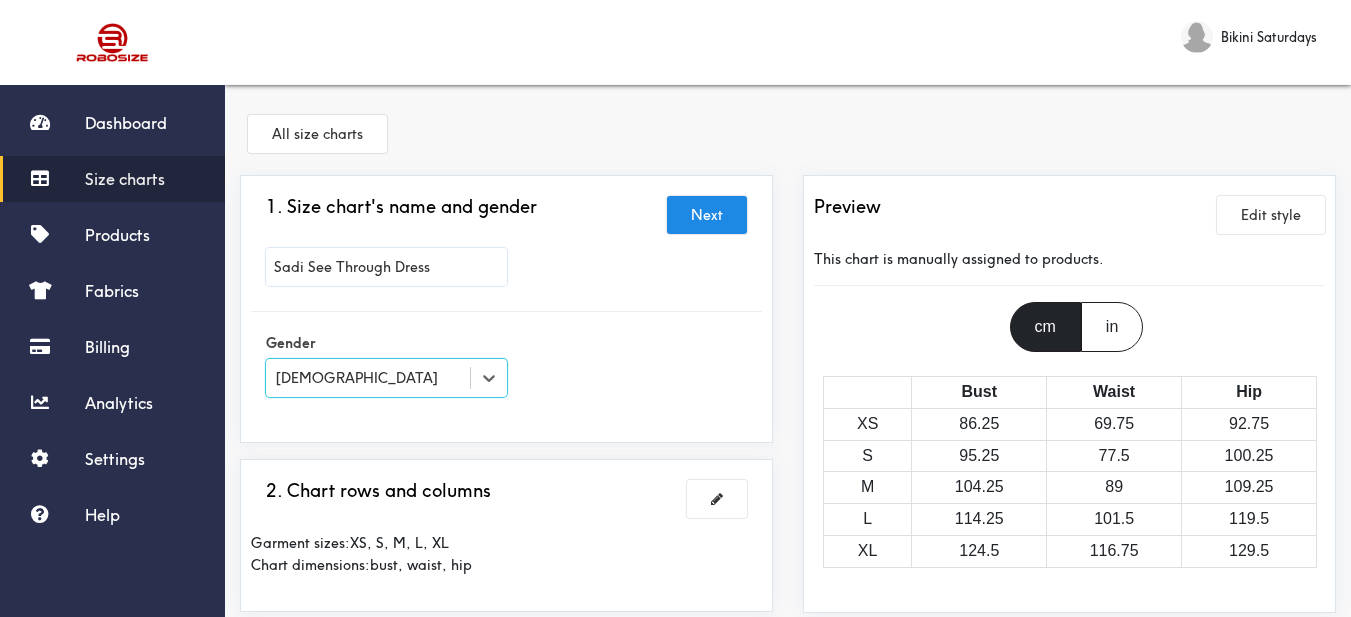 click on "Gender option [DEMOGRAPHIC_DATA], selected.   Select is focused , press Down to open the menu,  [DEMOGRAPHIC_DATA]" at bounding box center (506, 367) 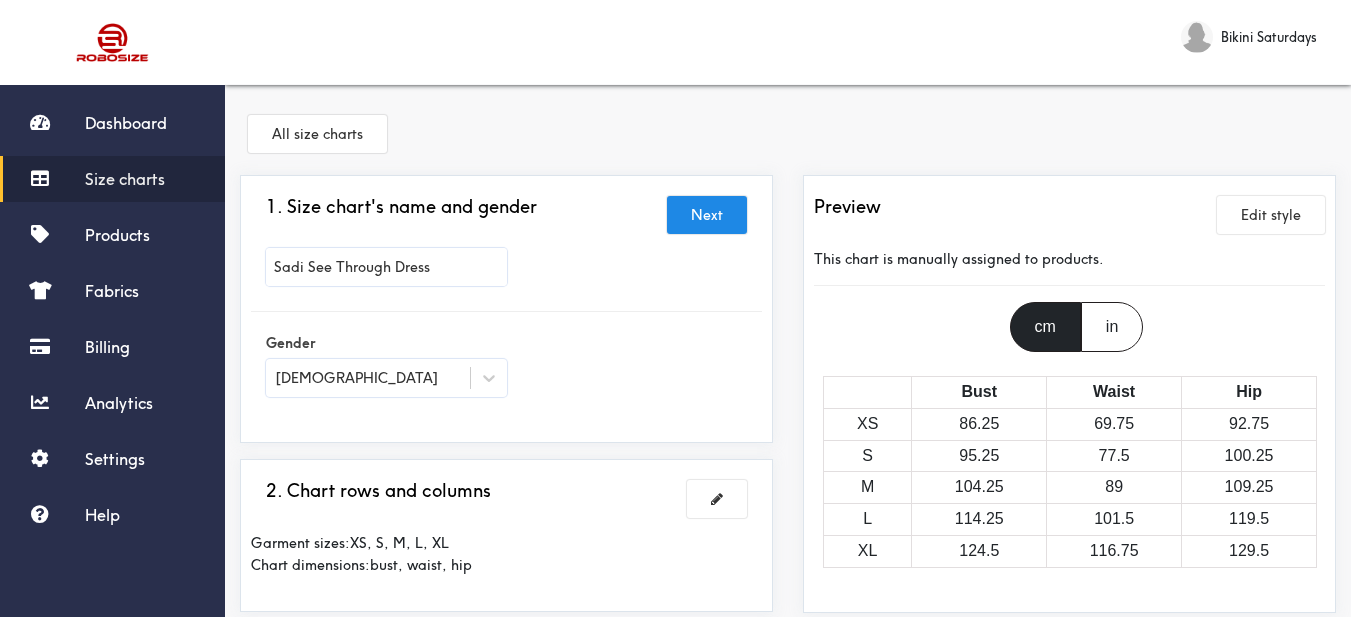scroll, scrollTop: 200, scrollLeft: 0, axis: vertical 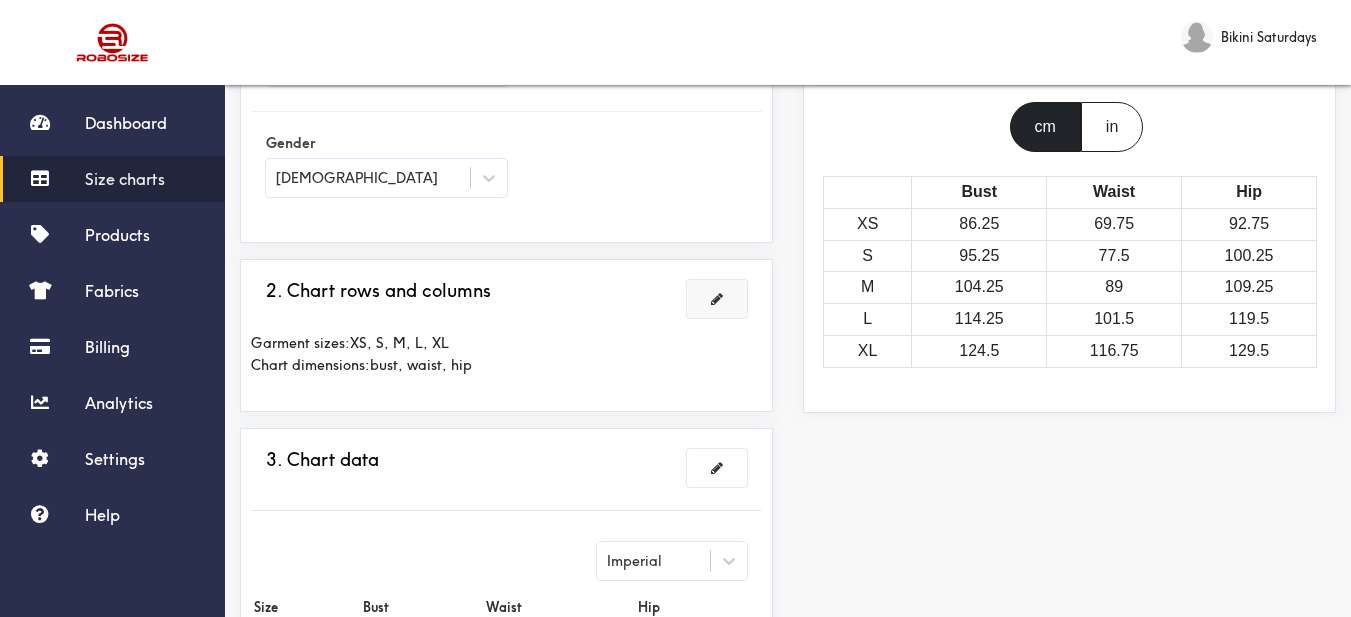 click at bounding box center (717, 299) 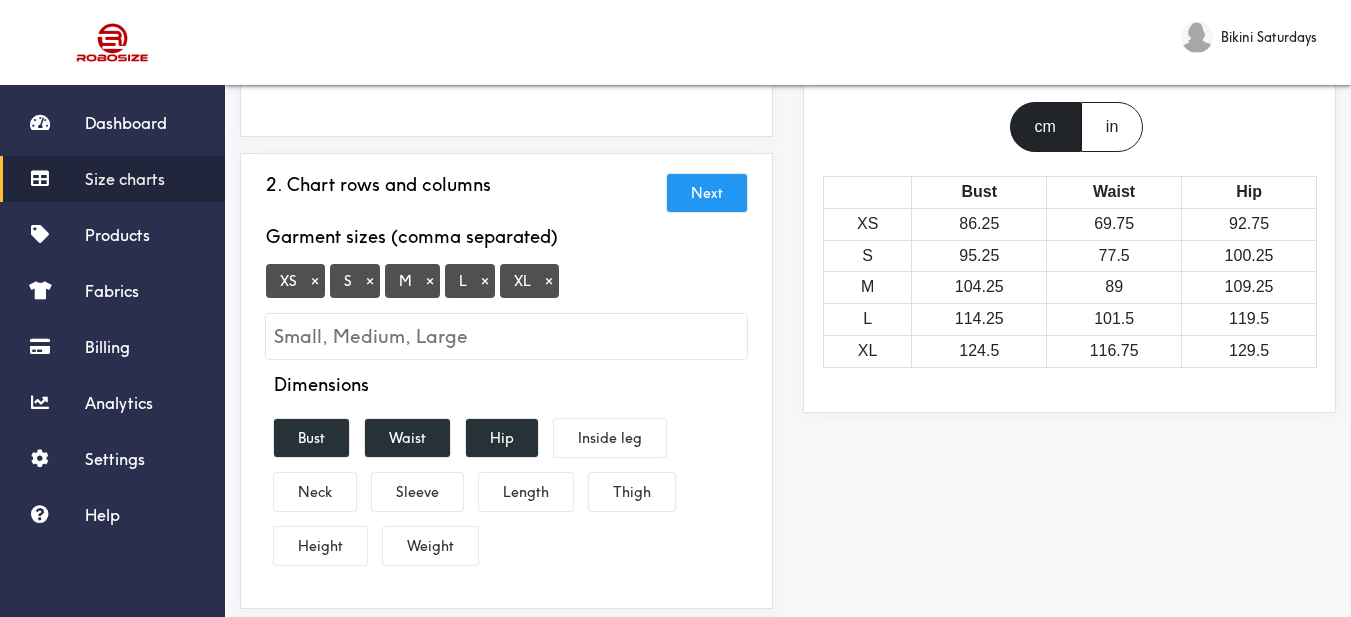 scroll, scrollTop: 300, scrollLeft: 0, axis: vertical 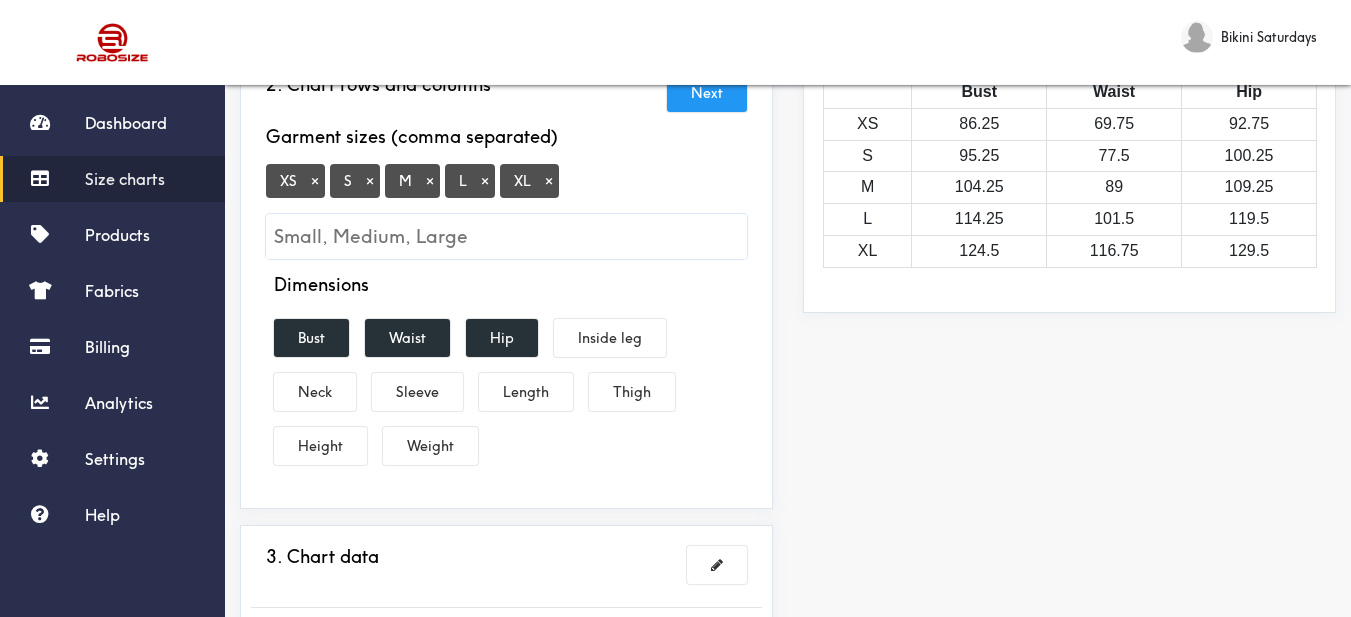 click on "×" at bounding box center (315, 181) 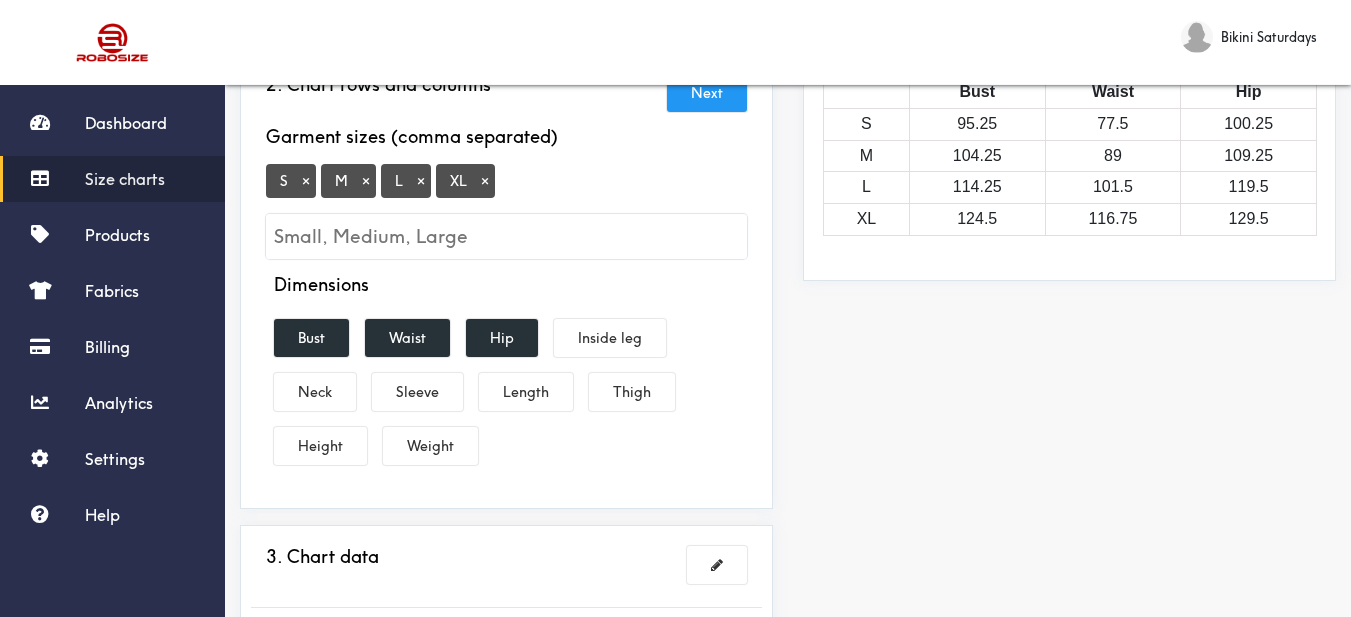 click on "×" at bounding box center (485, 181) 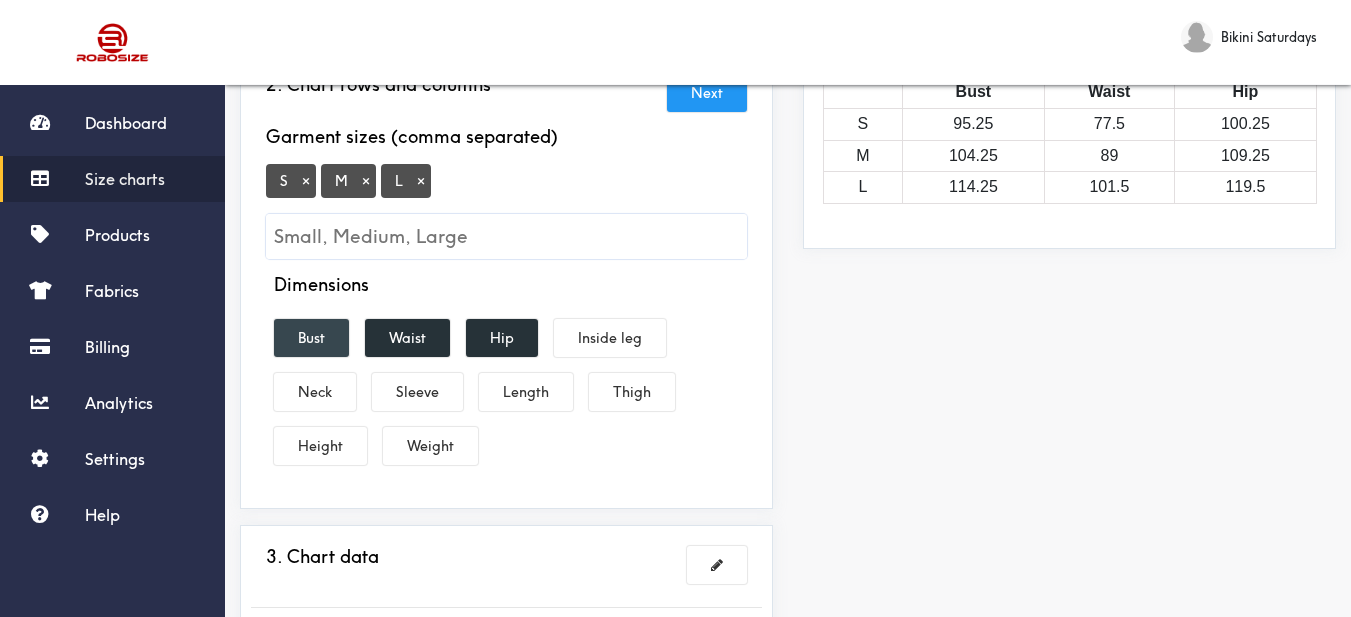 click on "Bust" at bounding box center [311, 338] 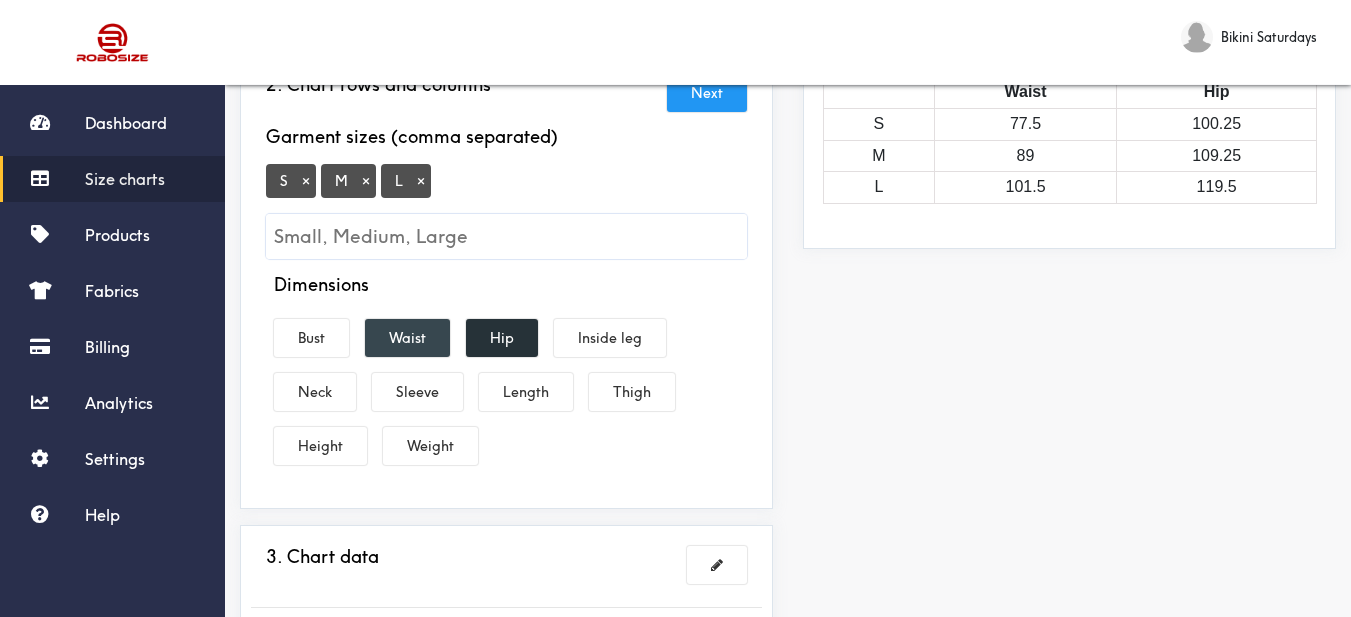 click on "Waist" at bounding box center [407, 338] 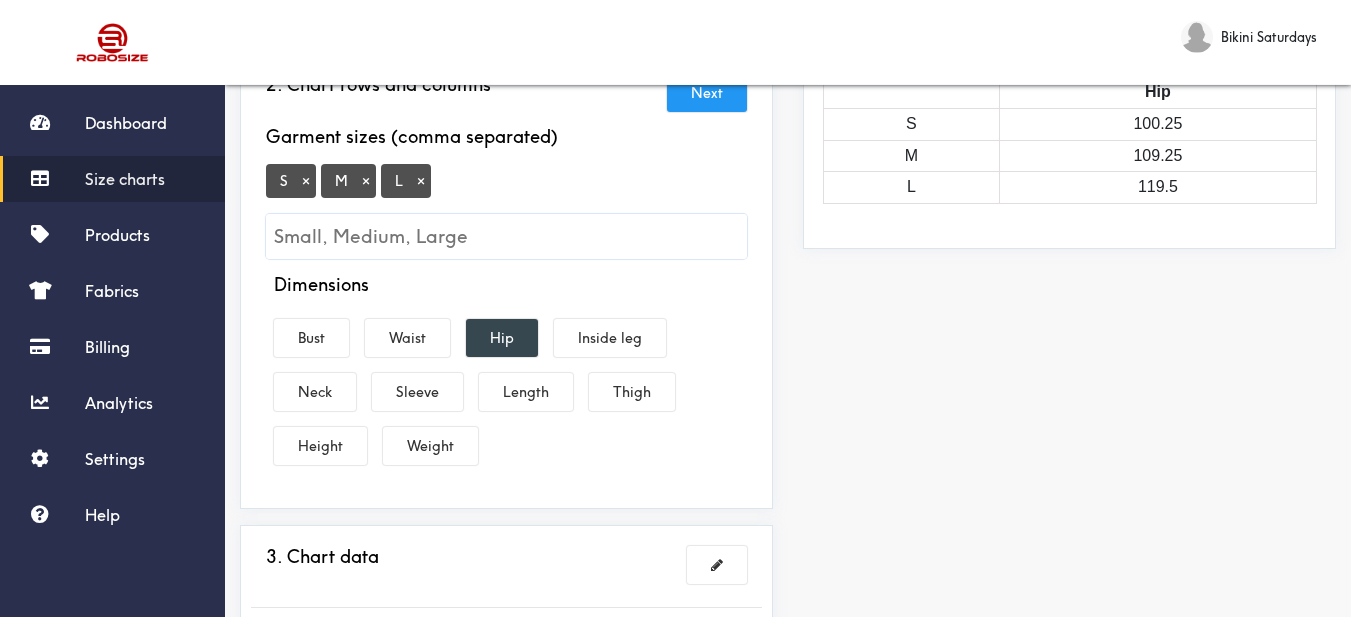click on "Hip" at bounding box center (502, 338) 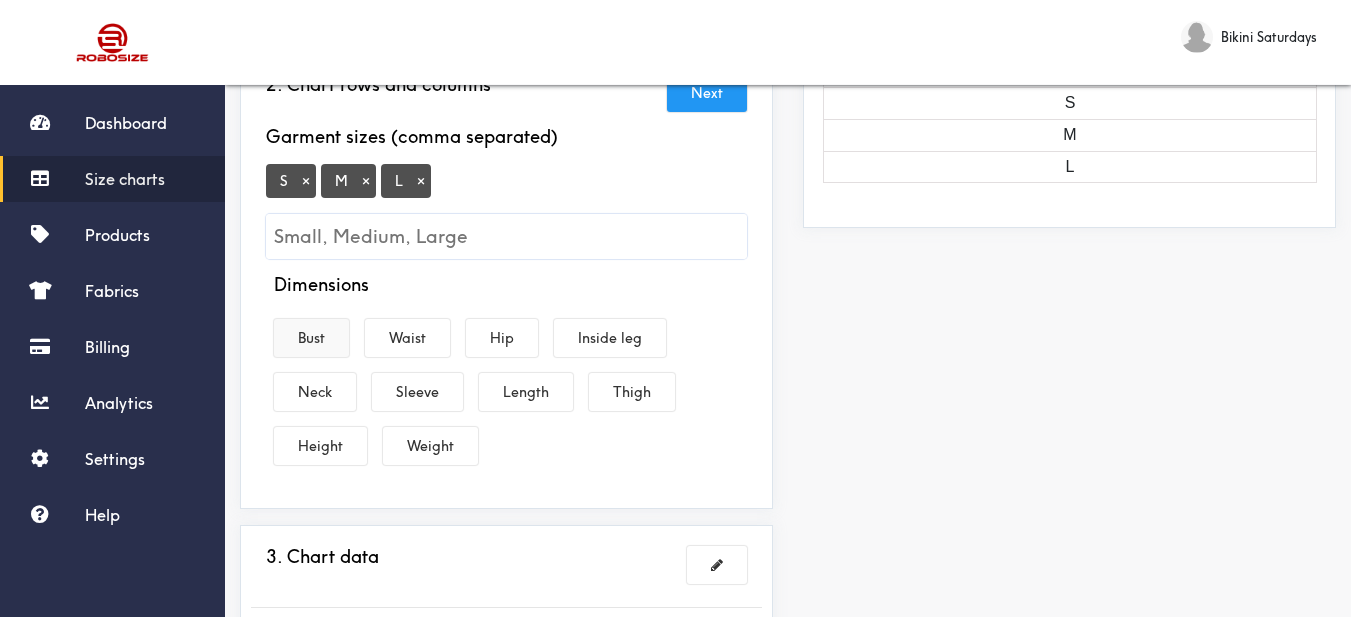 click on "Bust" at bounding box center [311, 338] 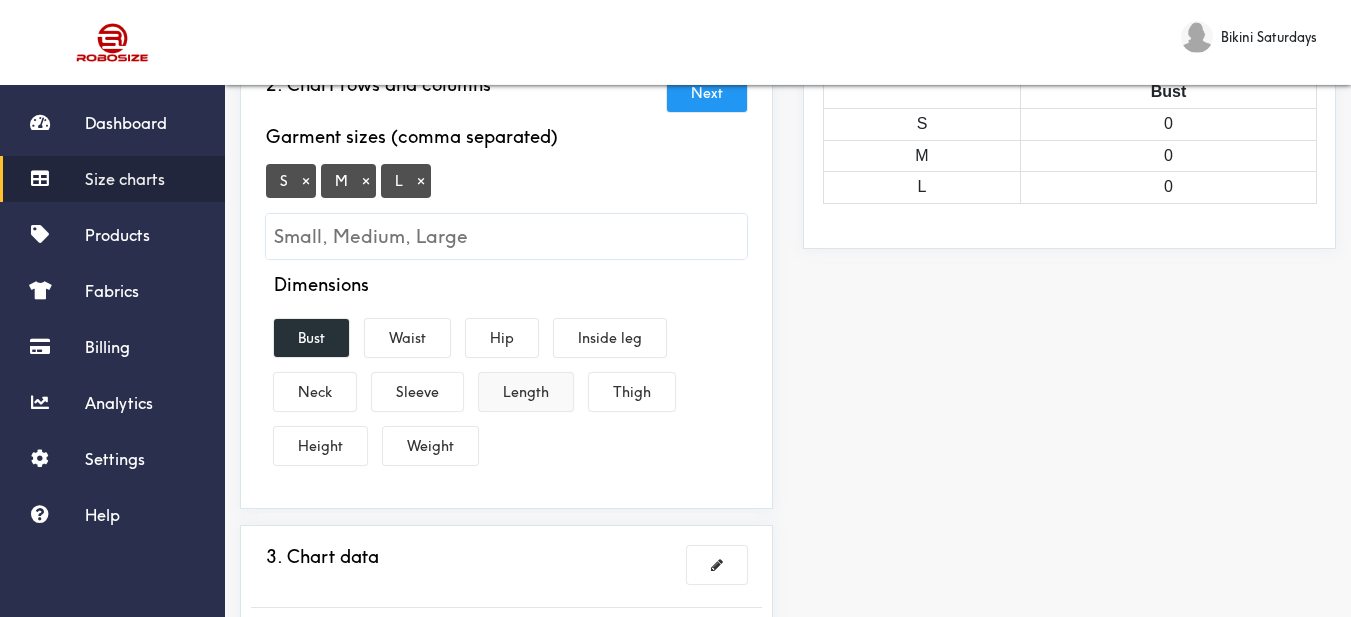 click on "Length" at bounding box center [526, 392] 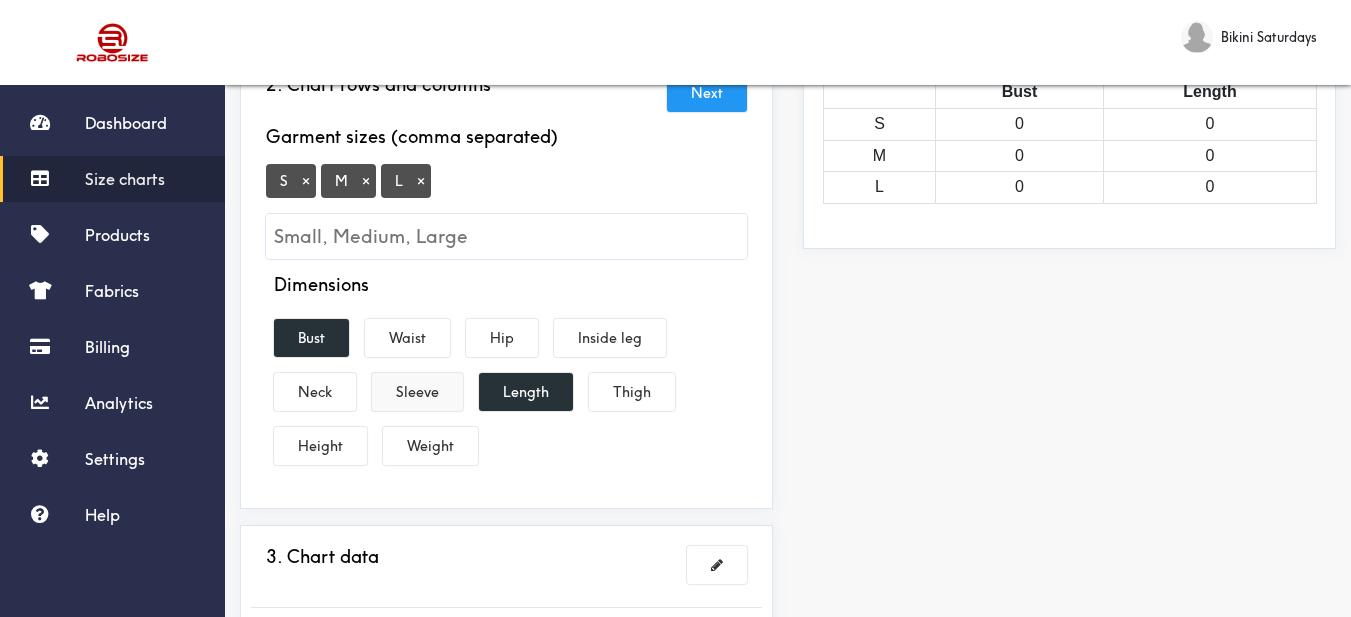 click on "Sleeve" at bounding box center (417, 392) 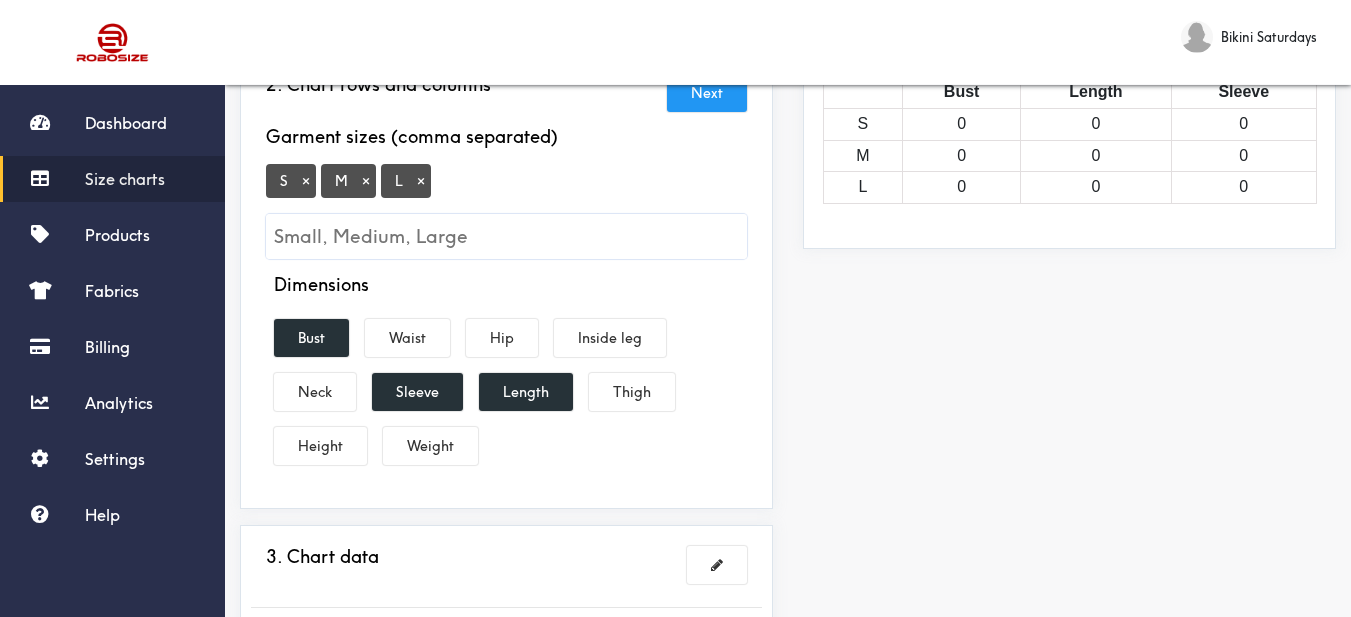 click on "Preview Edit style This chart is manually assigned to products. cm in Bust Length Sleeve S 0 0 0 M 0 0 0 L 0 0 0" at bounding box center [1069, 367] 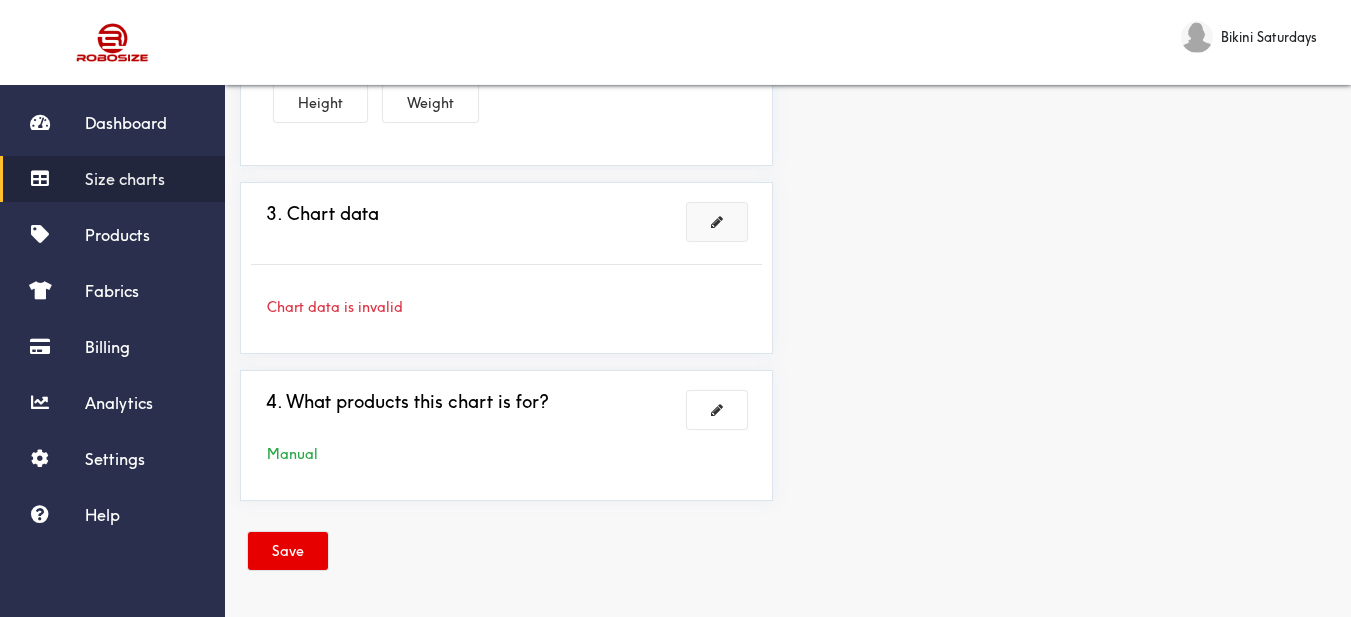 scroll, scrollTop: 543, scrollLeft: 0, axis: vertical 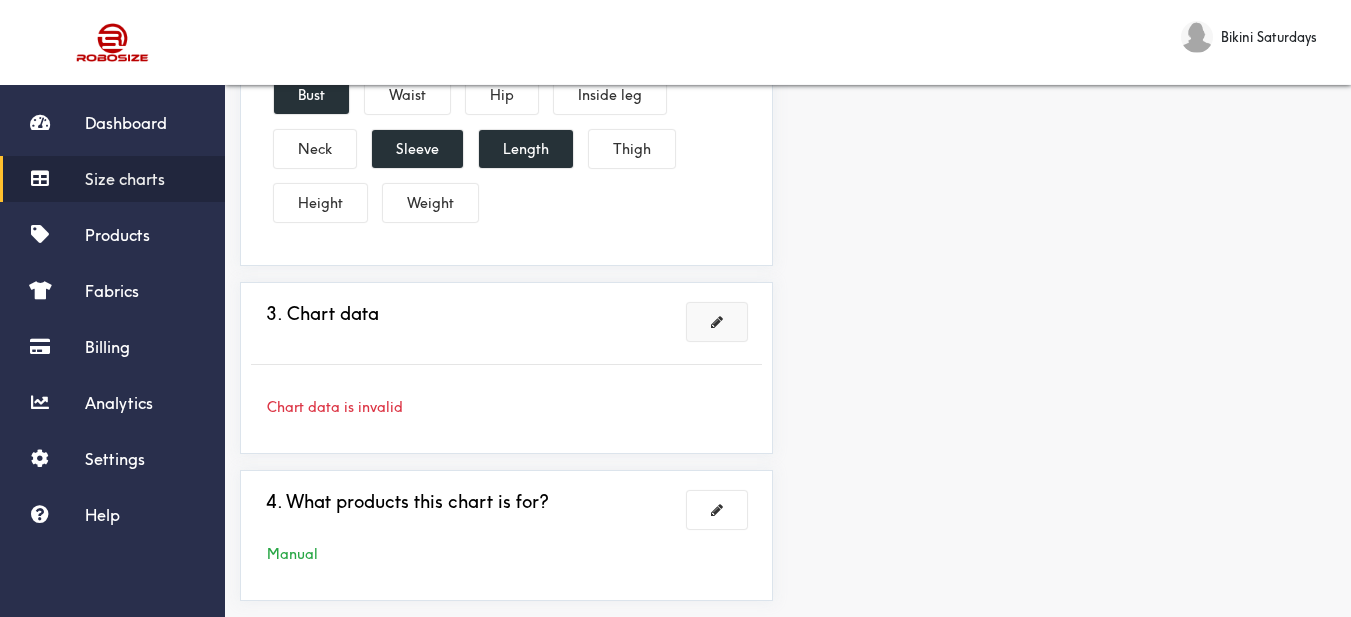 click at bounding box center [717, 322] 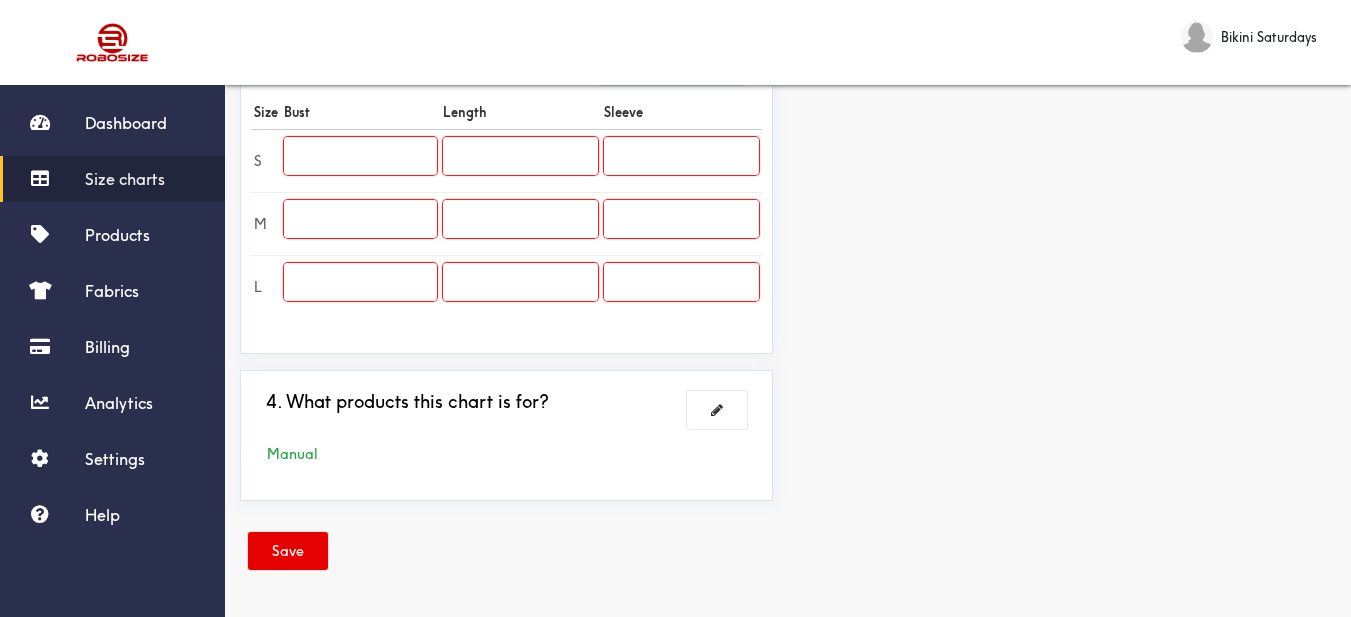 scroll, scrollTop: 489, scrollLeft: 0, axis: vertical 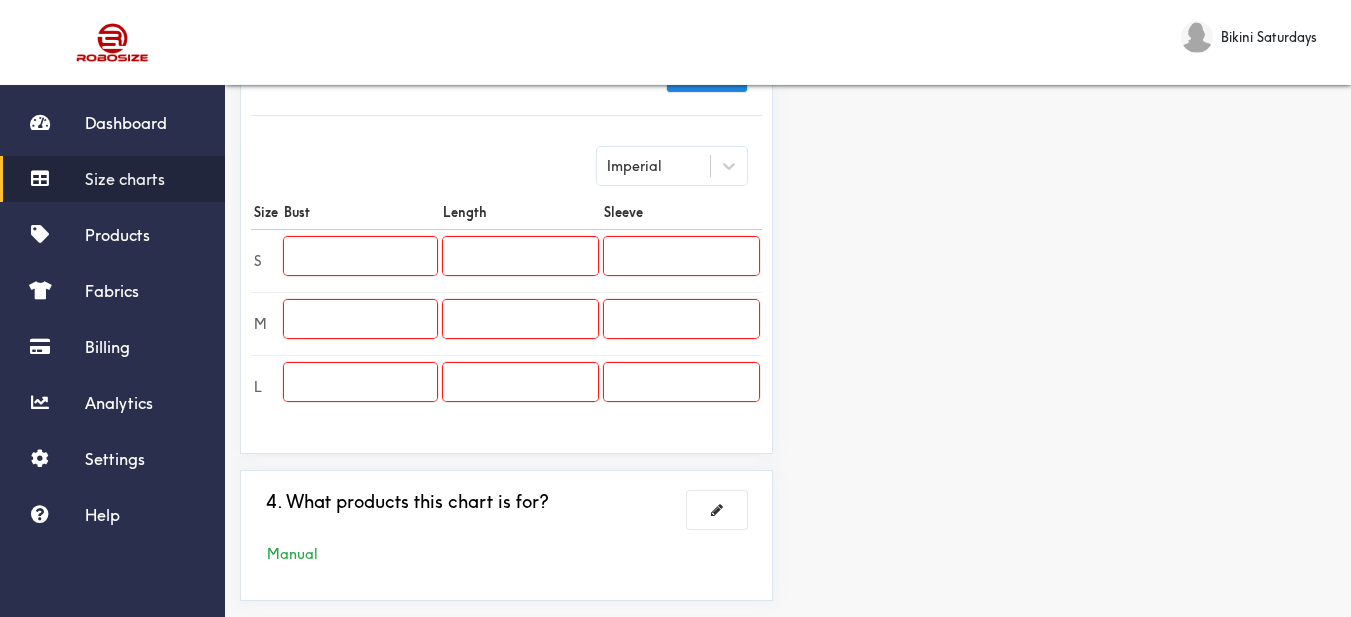click at bounding box center (360, 256) 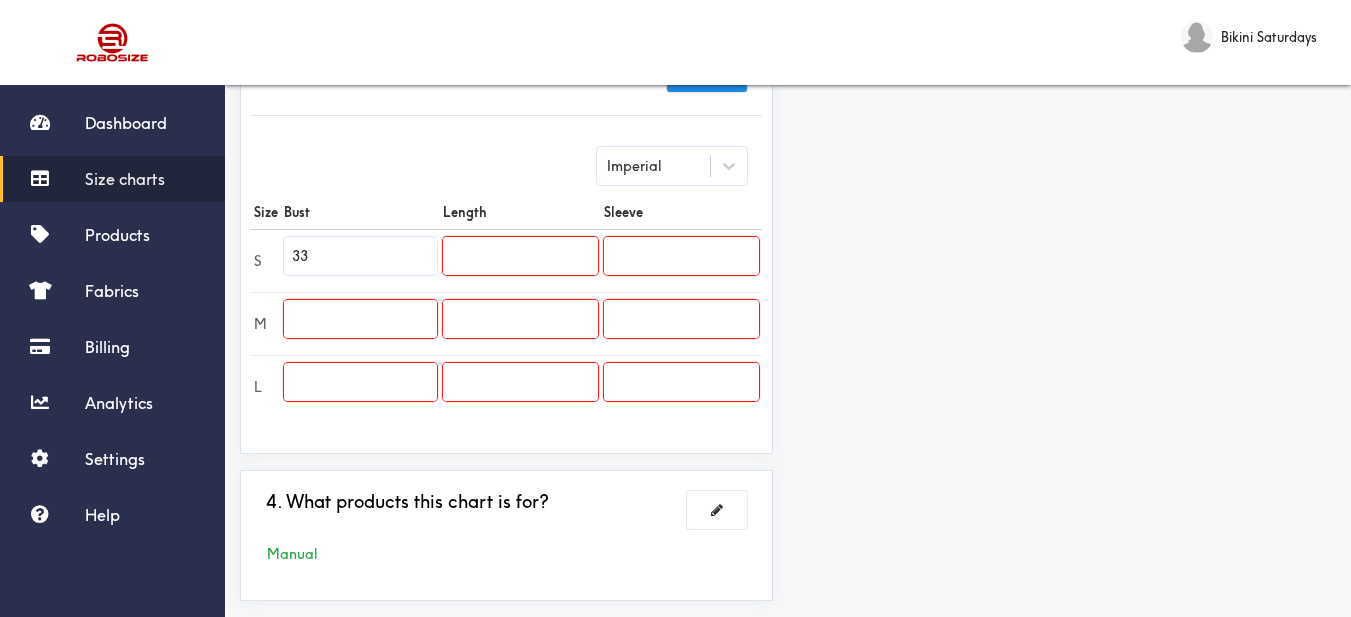 type on "33" 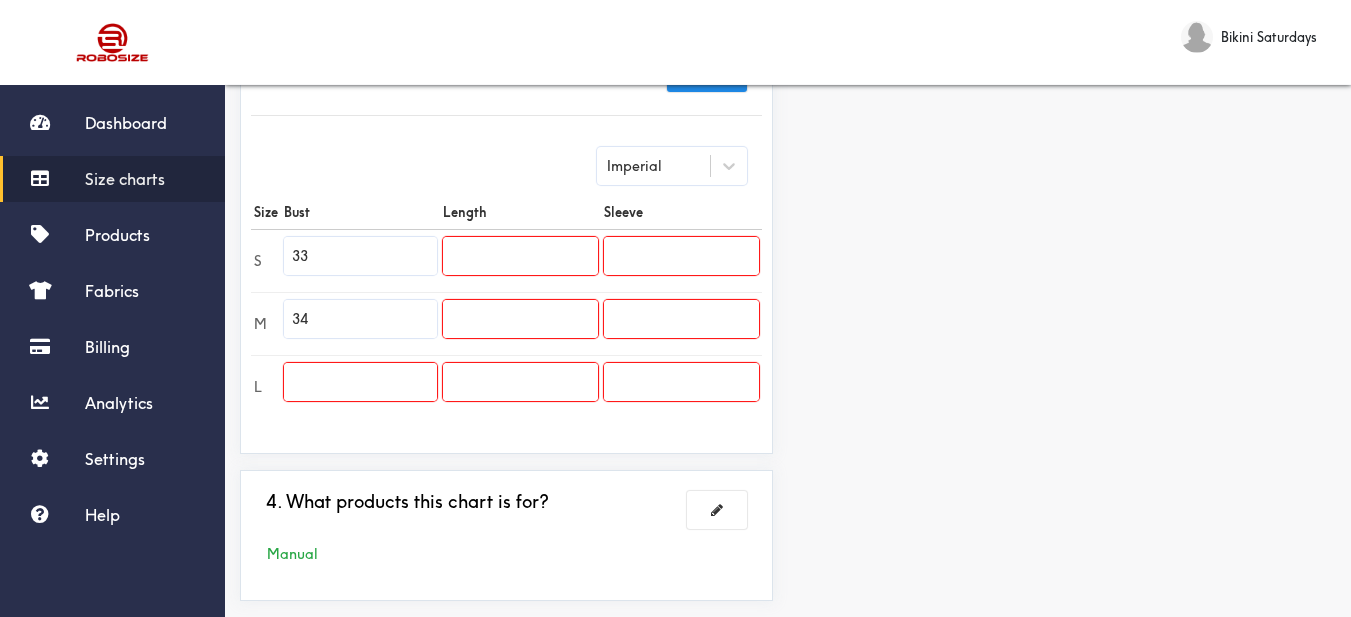 type on "34" 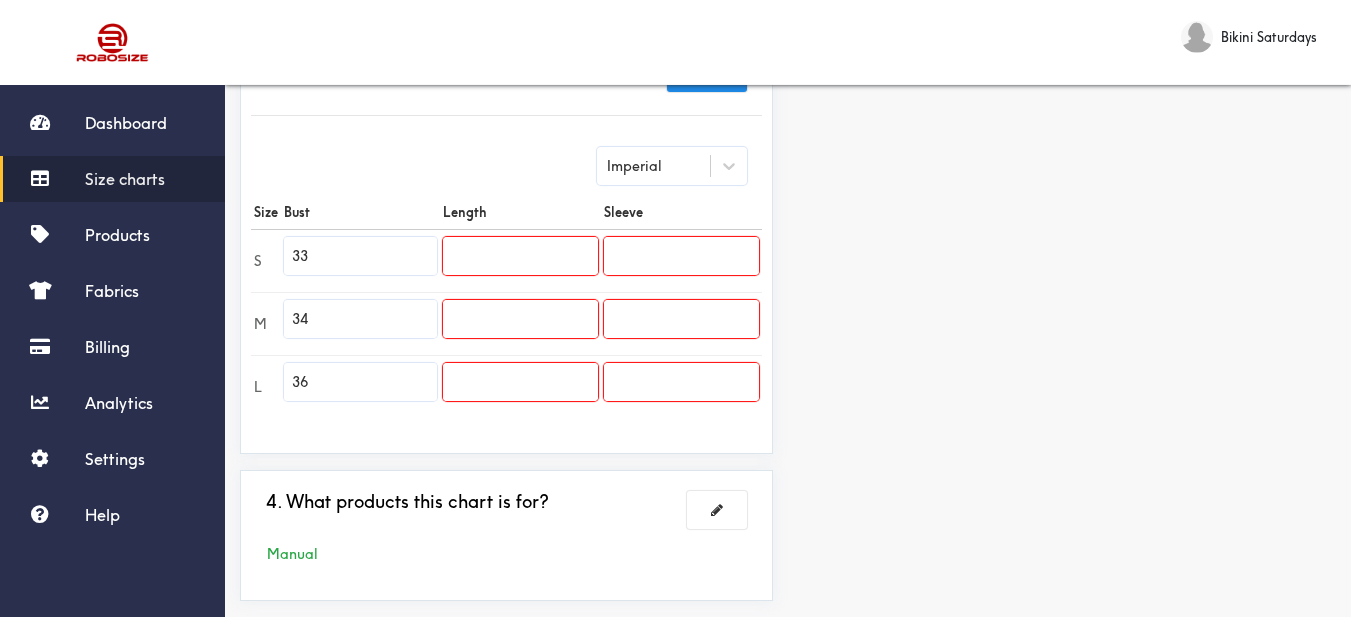 type on "36" 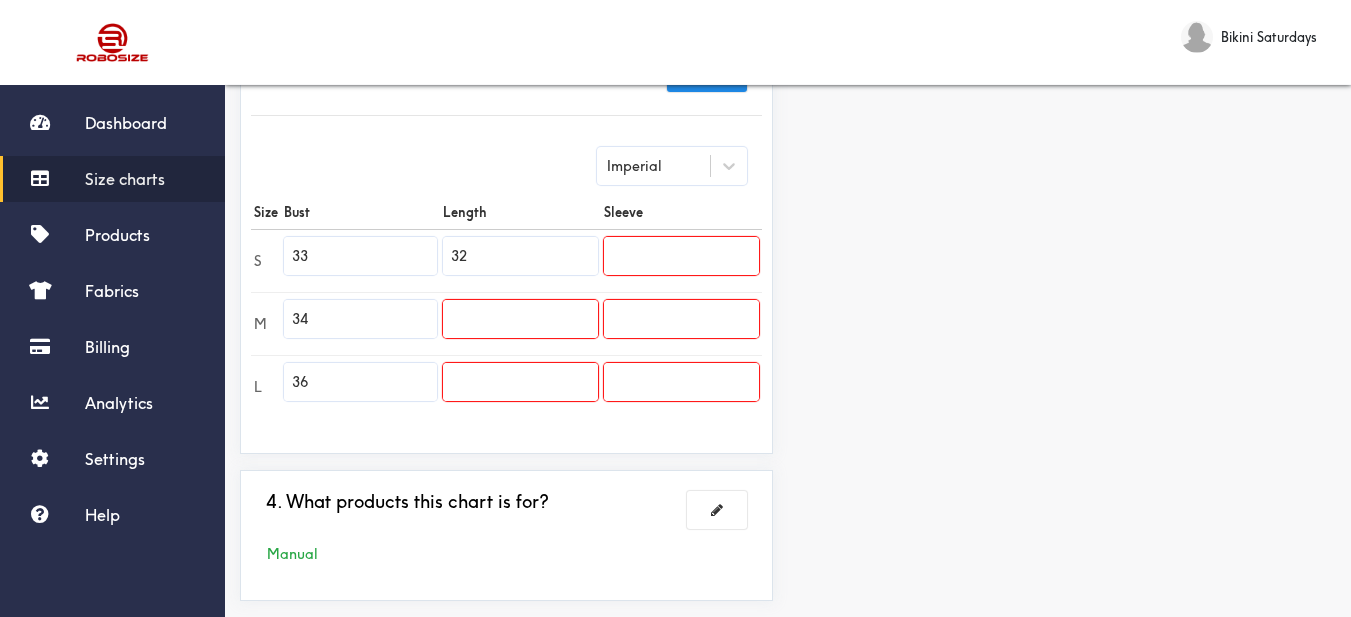 type on "32" 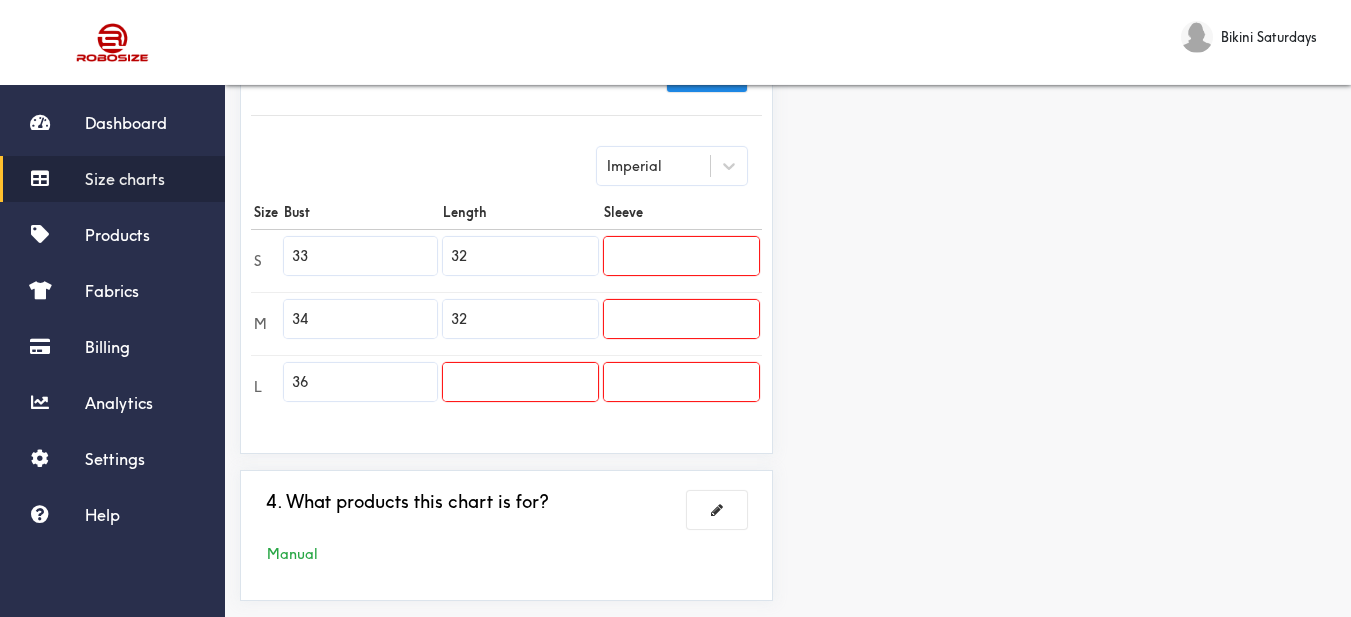 type on "32" 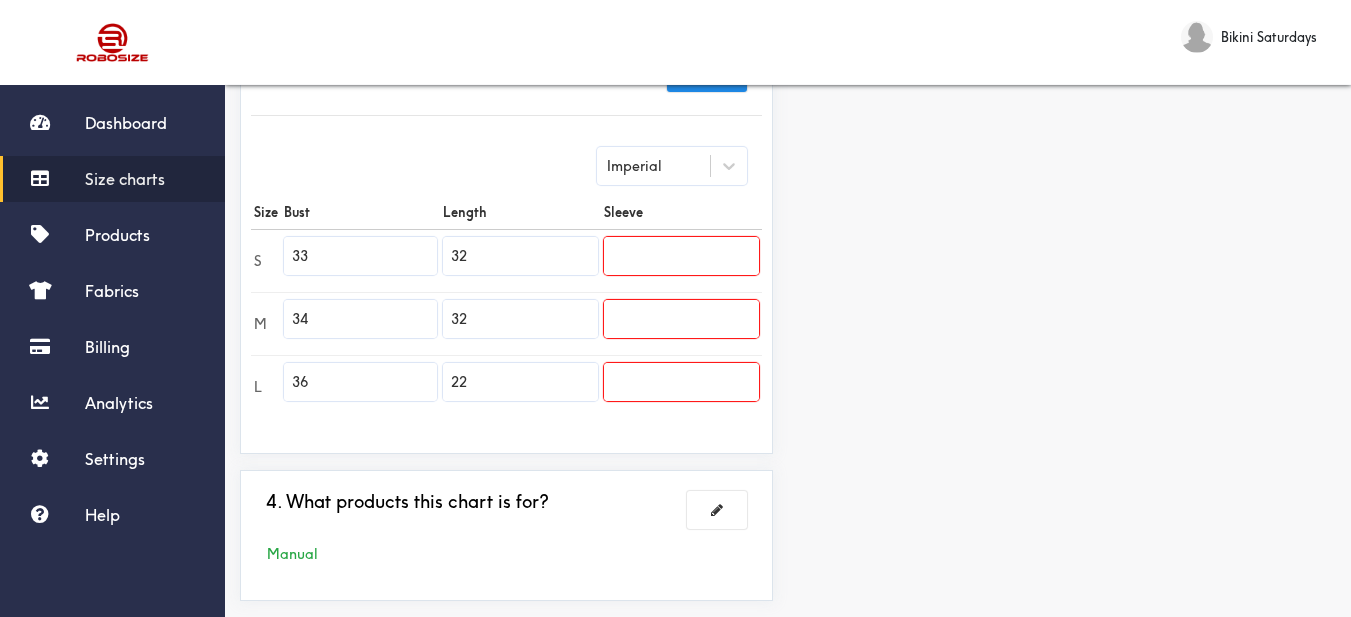 click on "22" at bounding box center (520, 382) 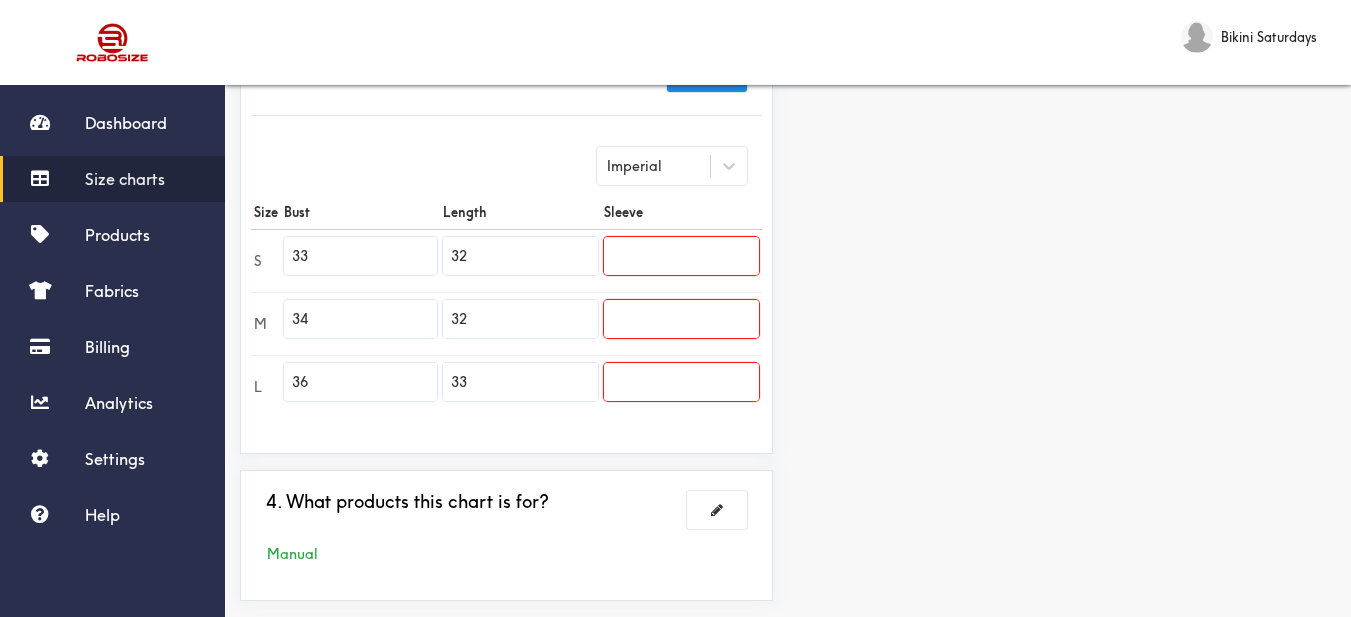 type on "33" 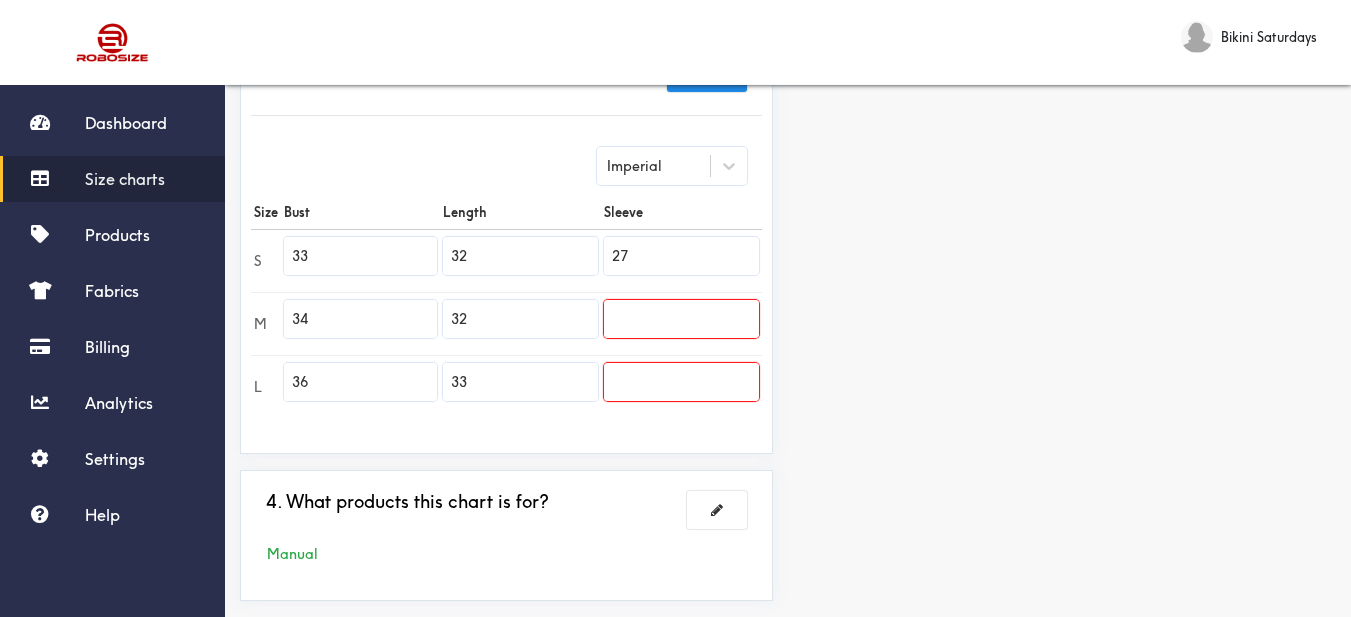 type on "27" 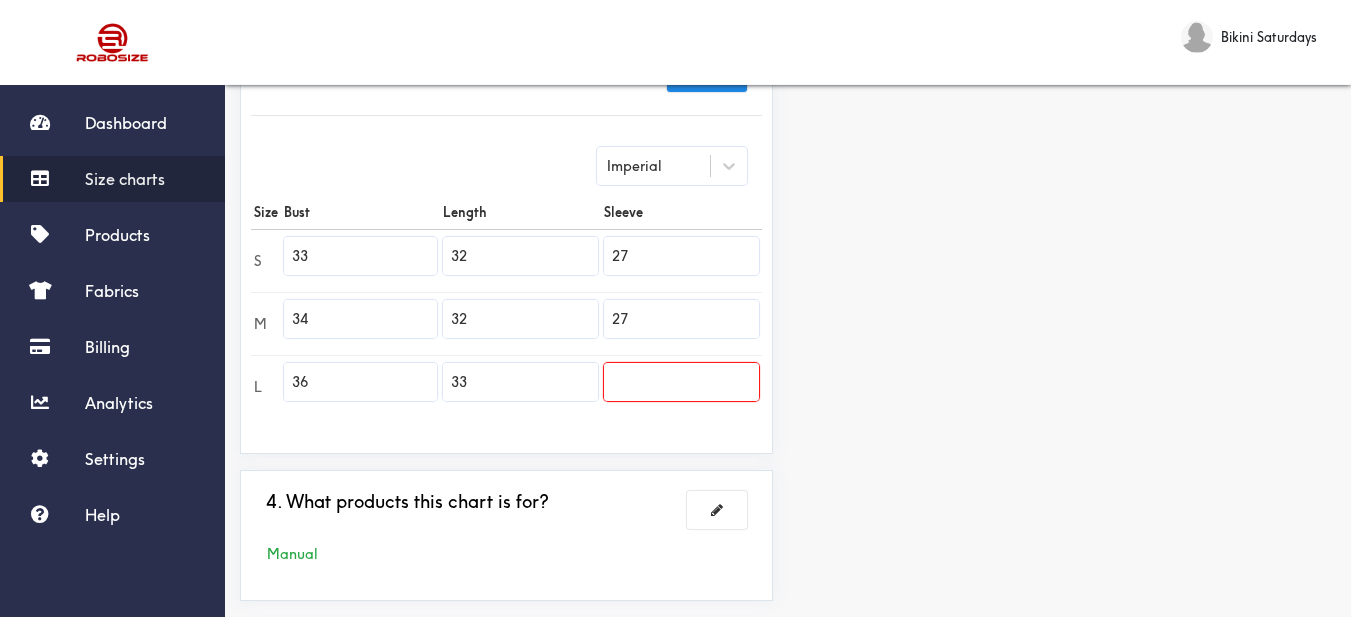 type on "27" 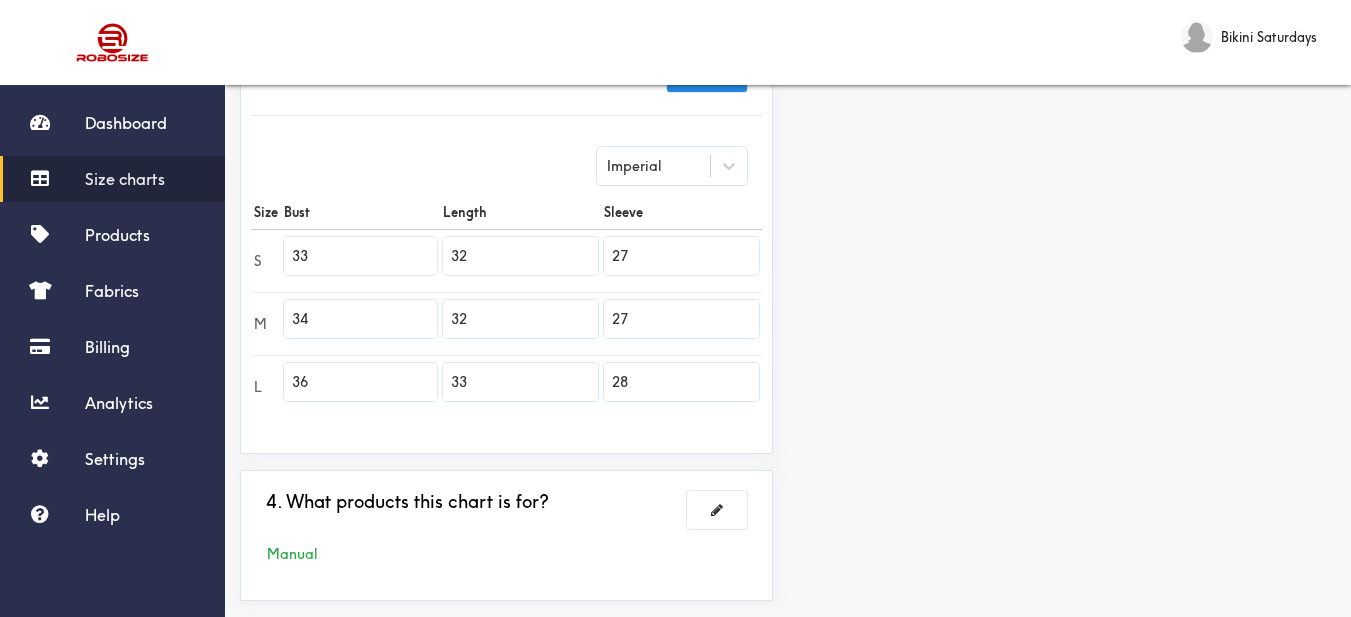 type on "28" 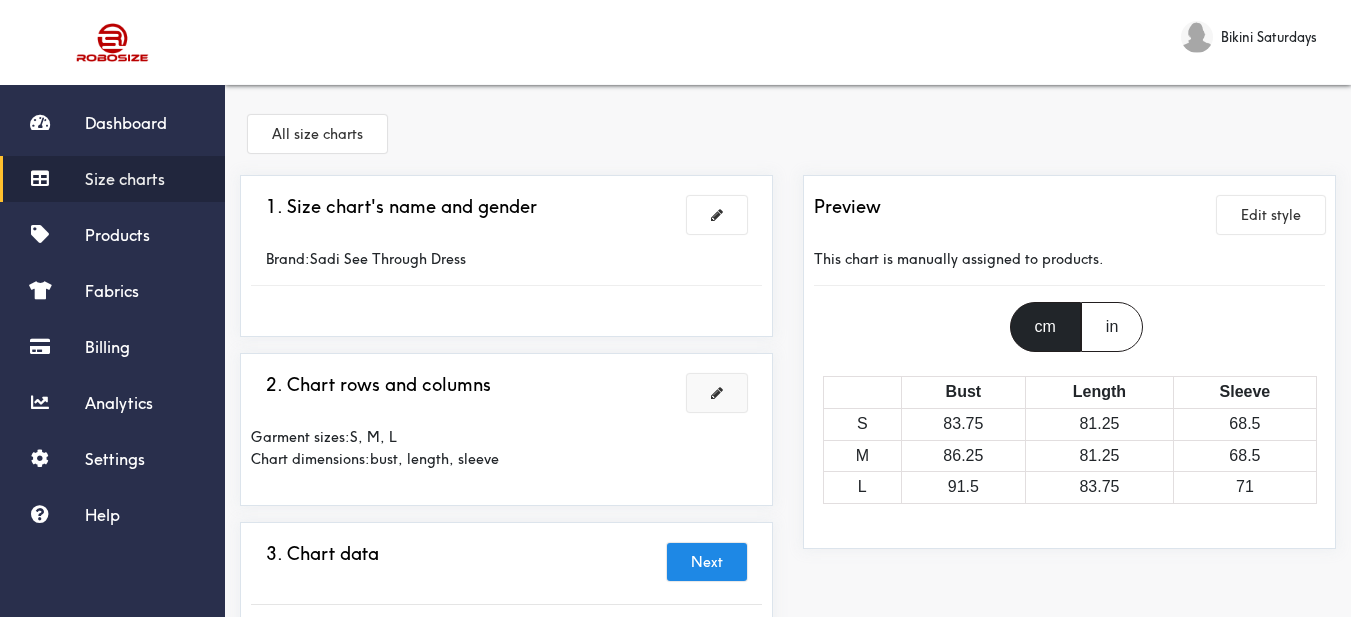 scroll, scrollTop: 200, scrollLeft: 0, axis: vertical 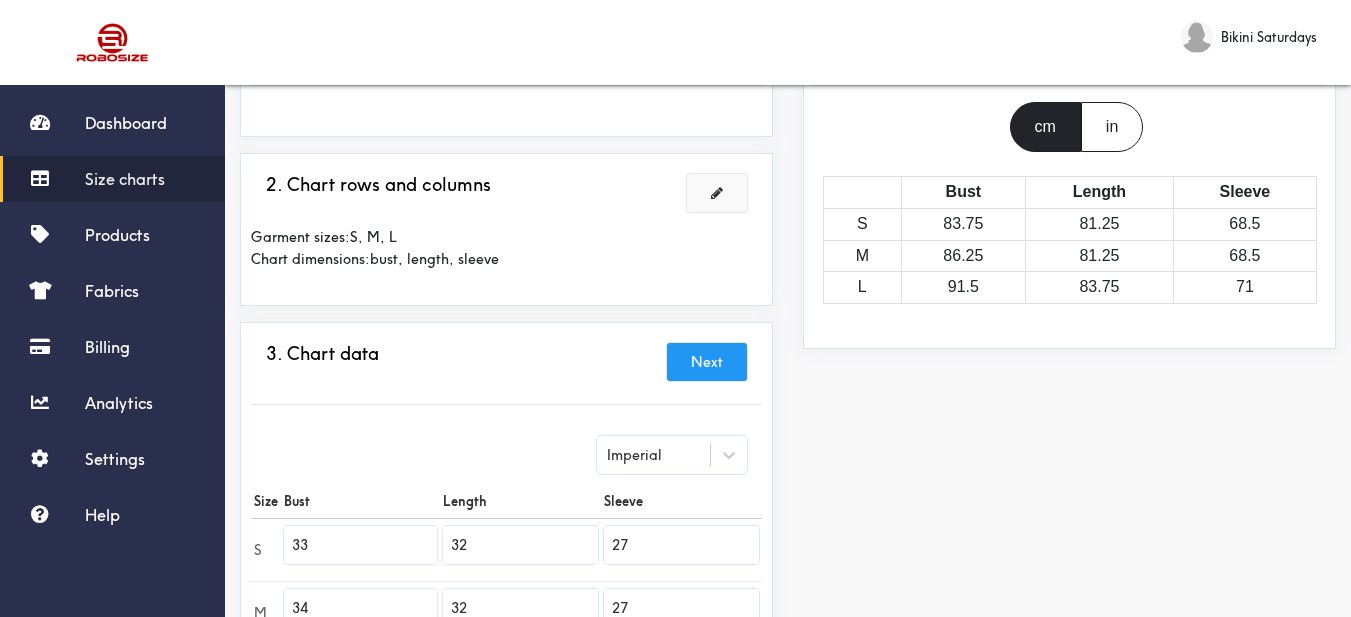 click on "Next" at bounding box center (707, 362) 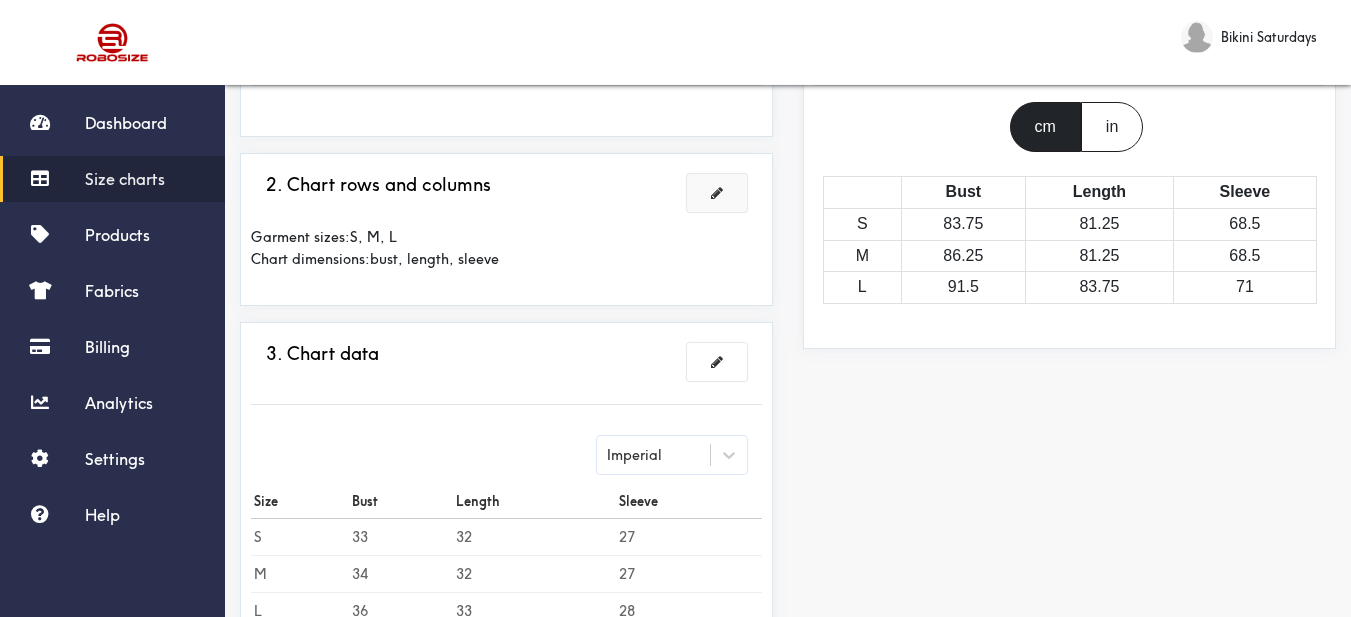 scroll, scrollTop: 615, scrollLeft: 0, axis: vertical 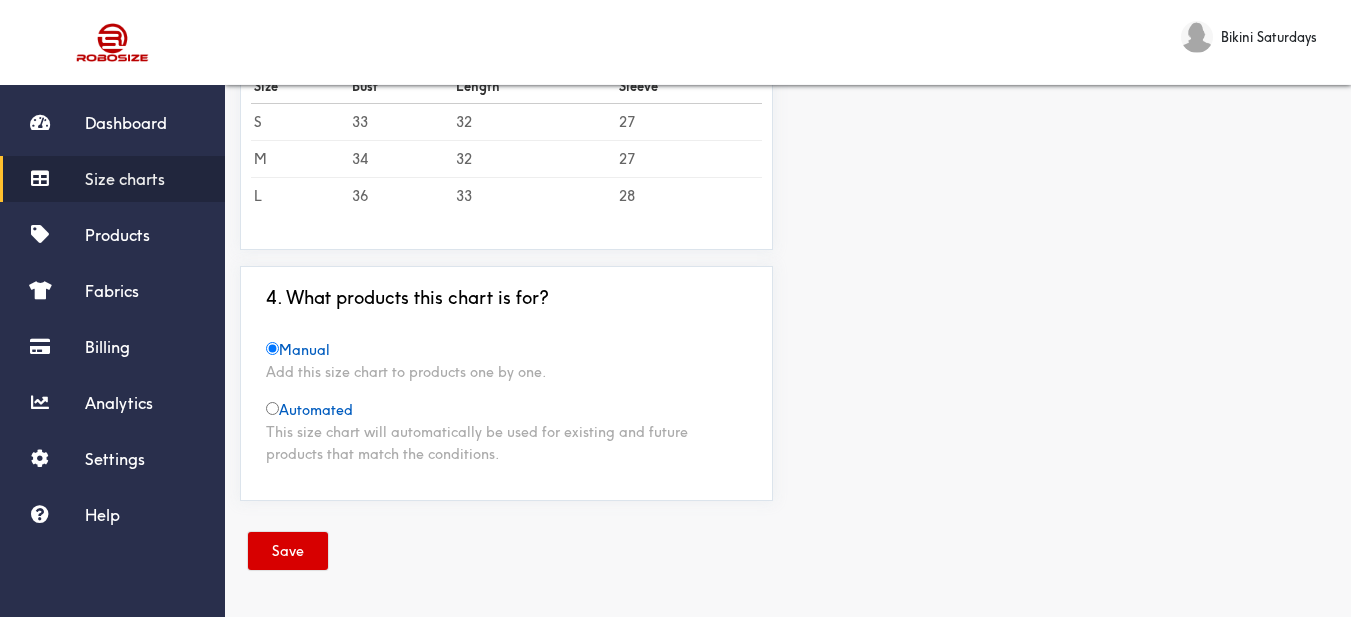 click on "Save" at bounding box center [288, 551] 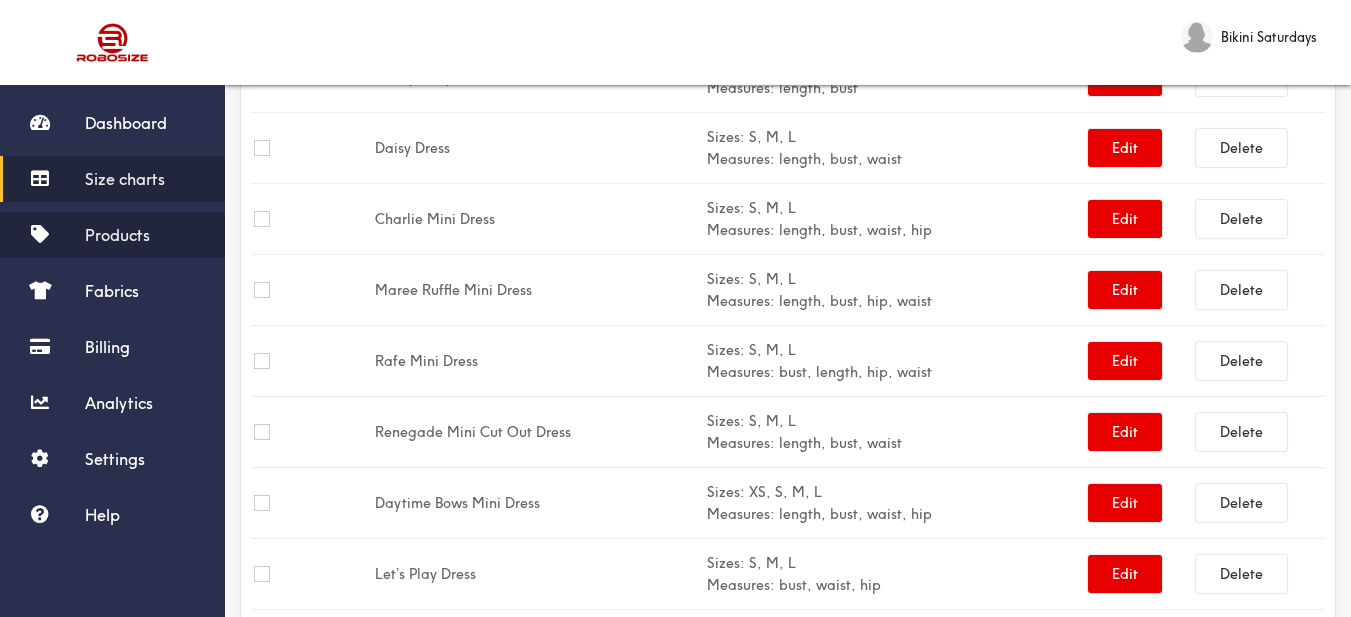 click on "Products" at bounding box center (112, 235) 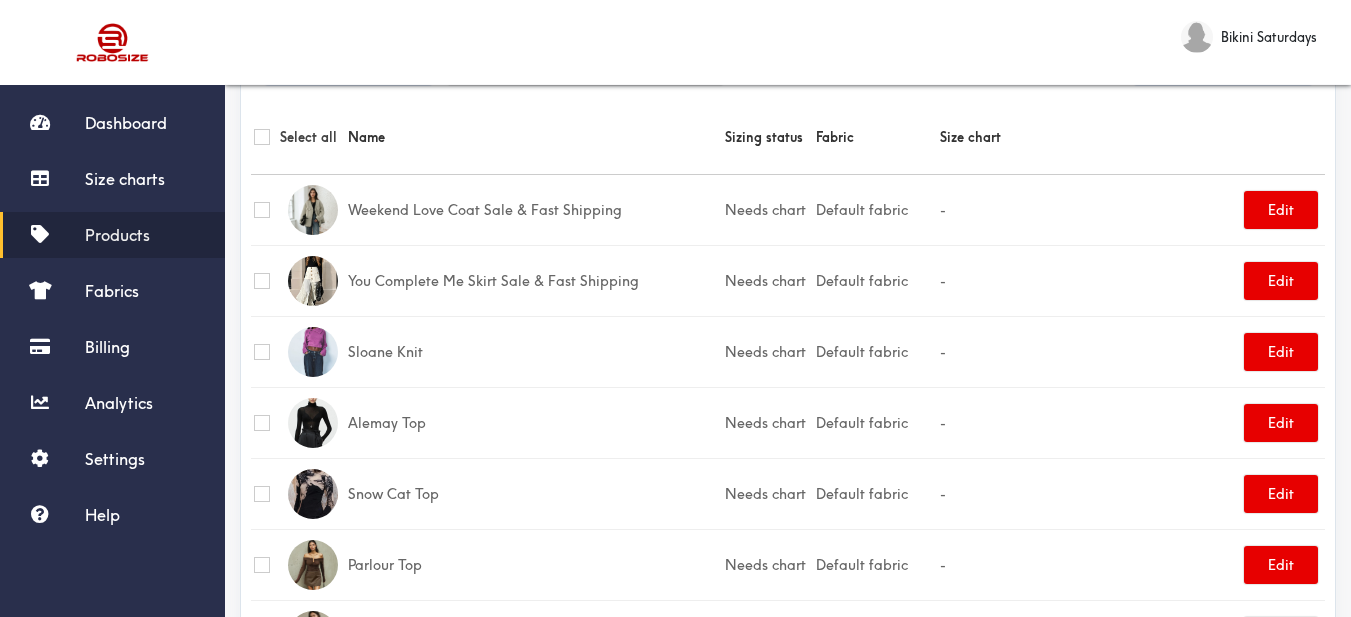 scroll, scrollTop: 0, scrollLeft: 0, axis: both 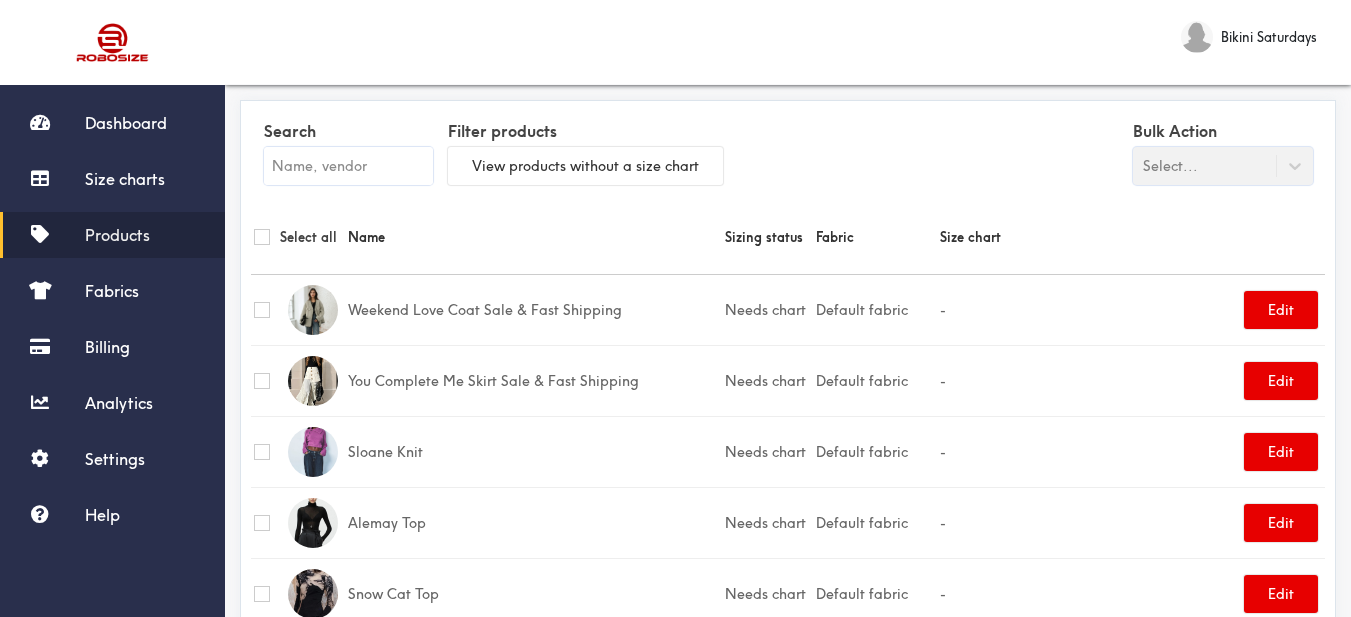 click at bounding box center [348, 166] 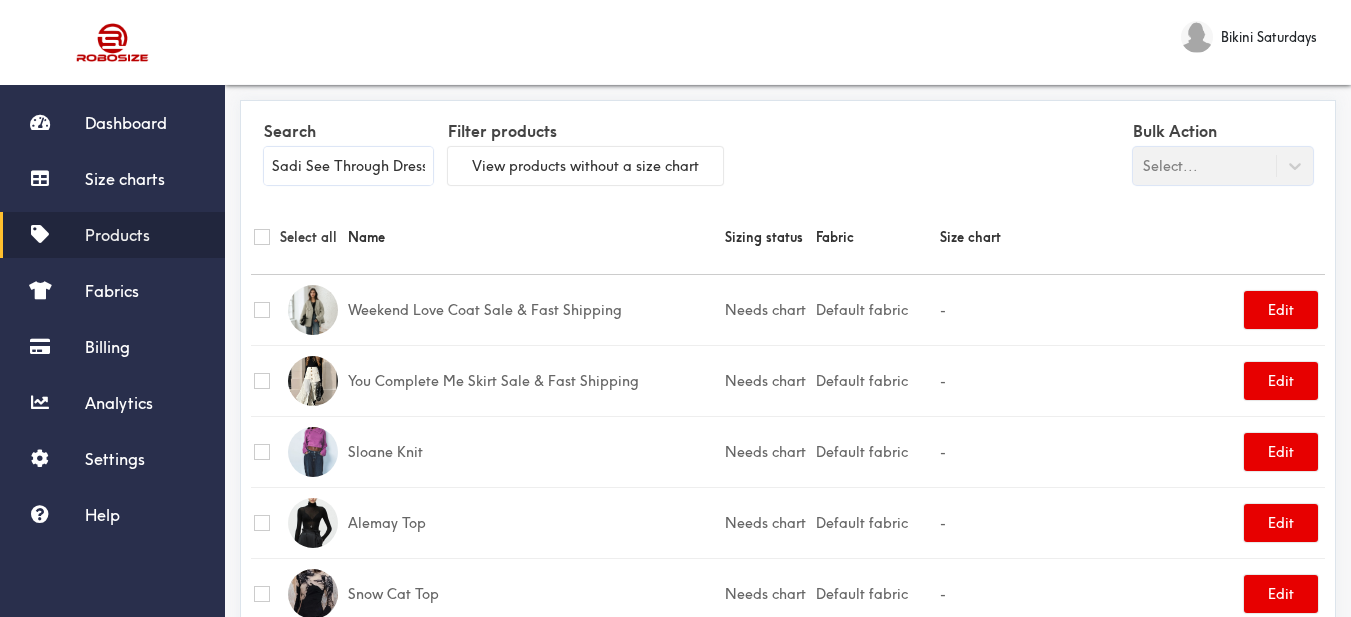 scroll, scrollTop: 0, scrollLeft: 3, axis: horizontal 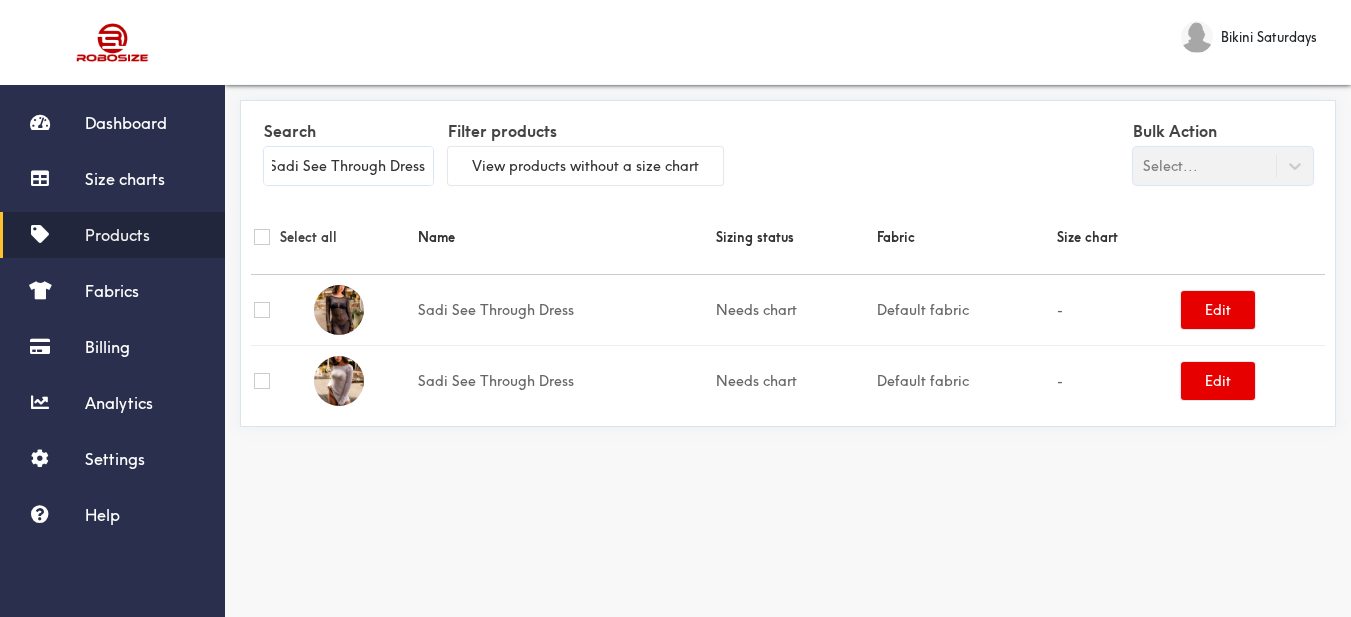 type on "Sadi See Through Dress" 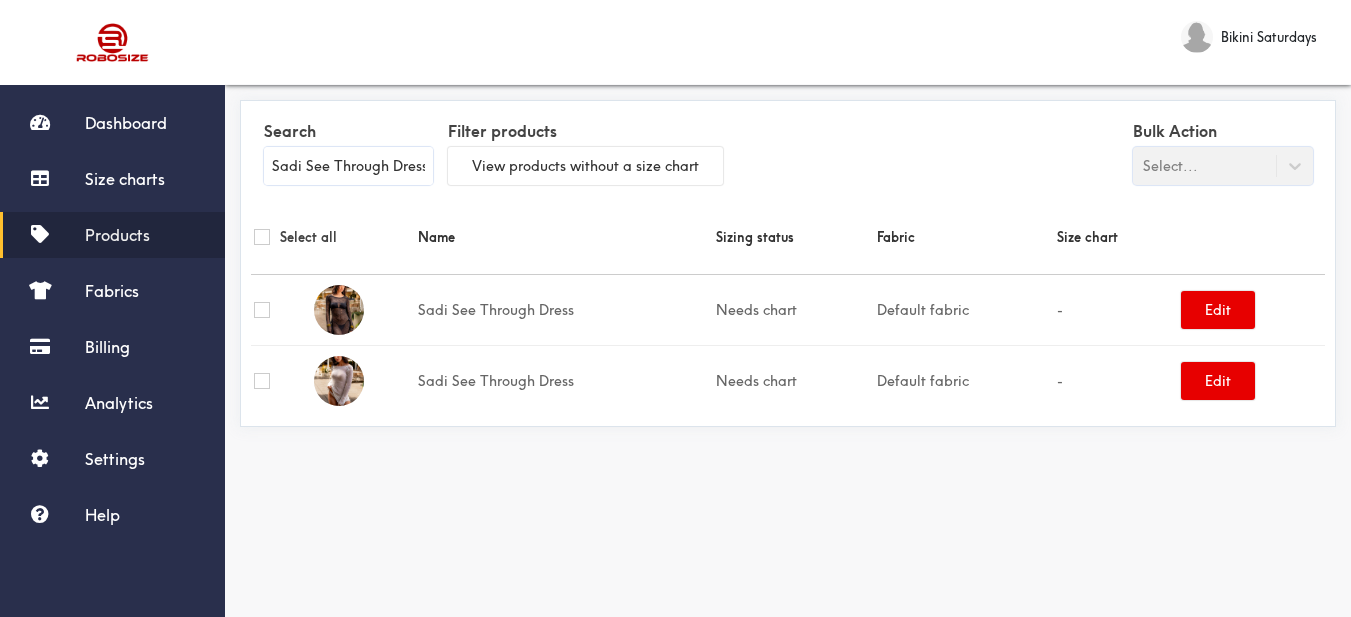 click at bounding box center [262, 310] 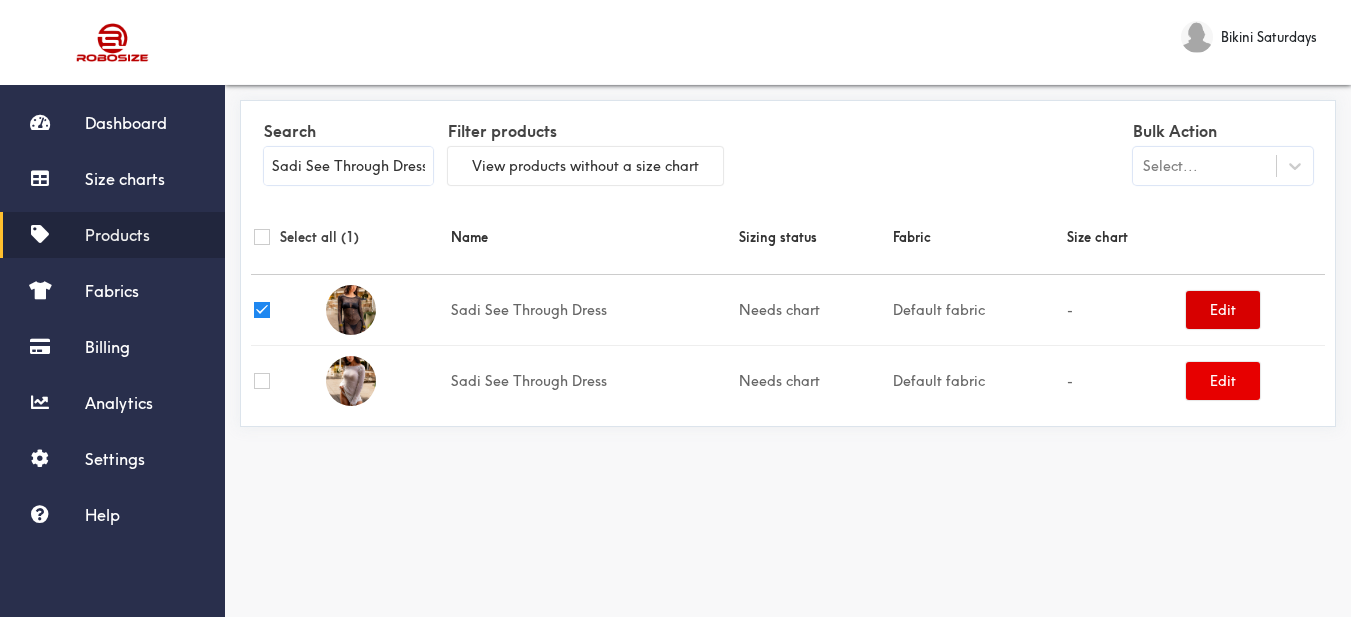 click on "Edit" at bounding box center (1223, 310) 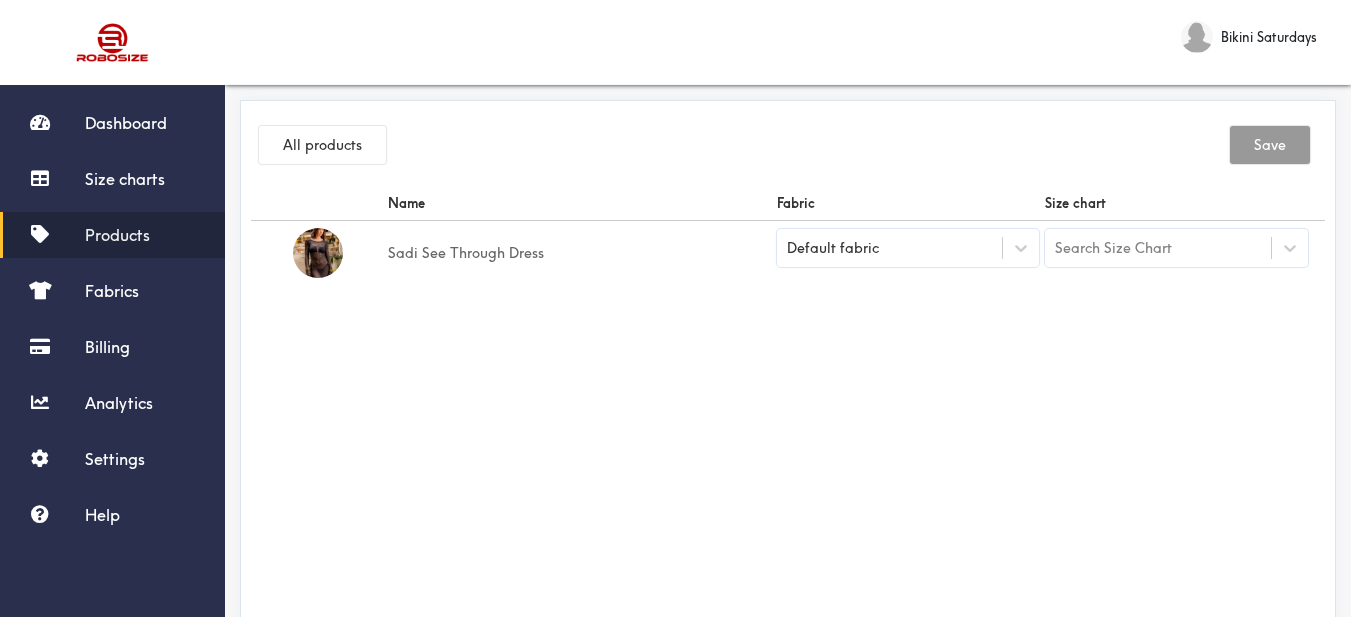 click on "Default fabric" at bounding box center [890, 248] 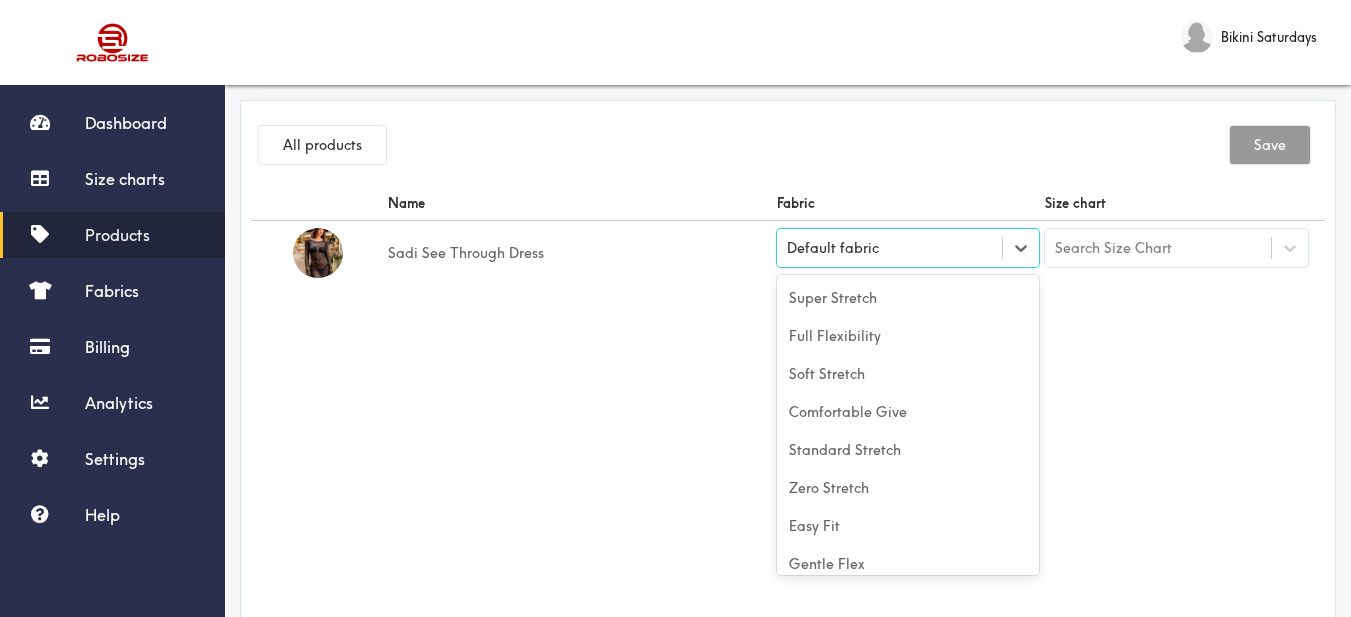 scroll, scrollTop: 88, scrollLeft: 0, axis: vertical 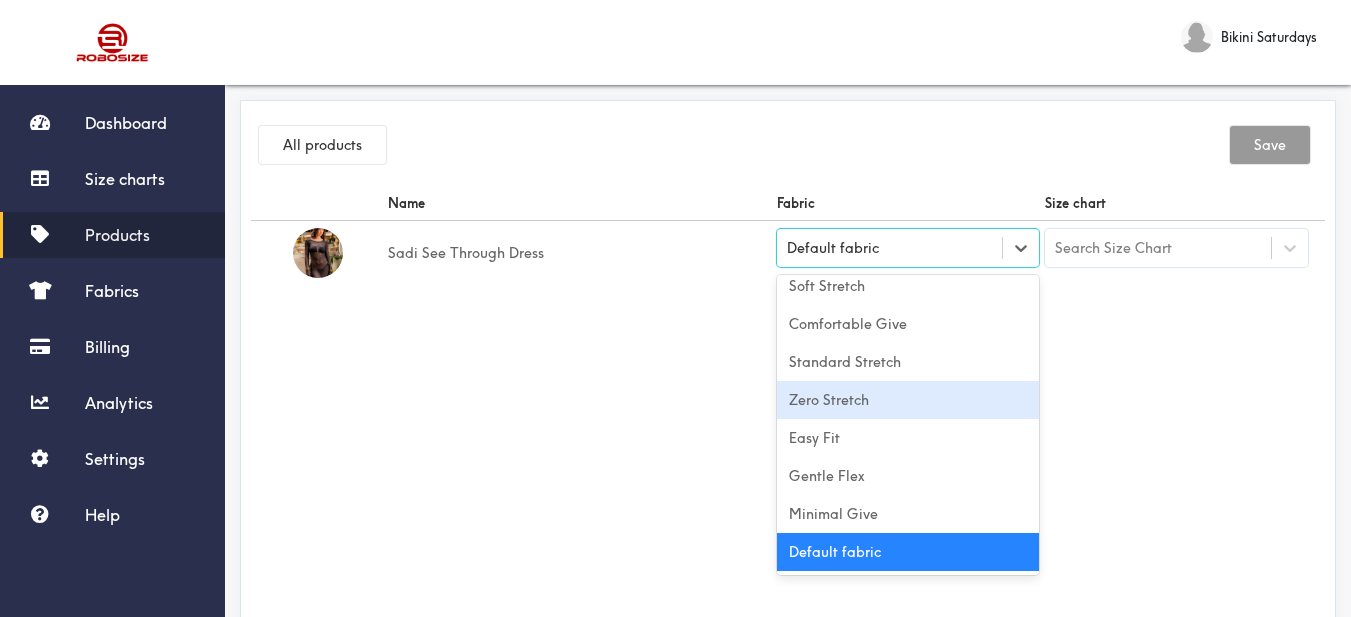 click on "Zero Stretch" at bounding box center [908, 400] 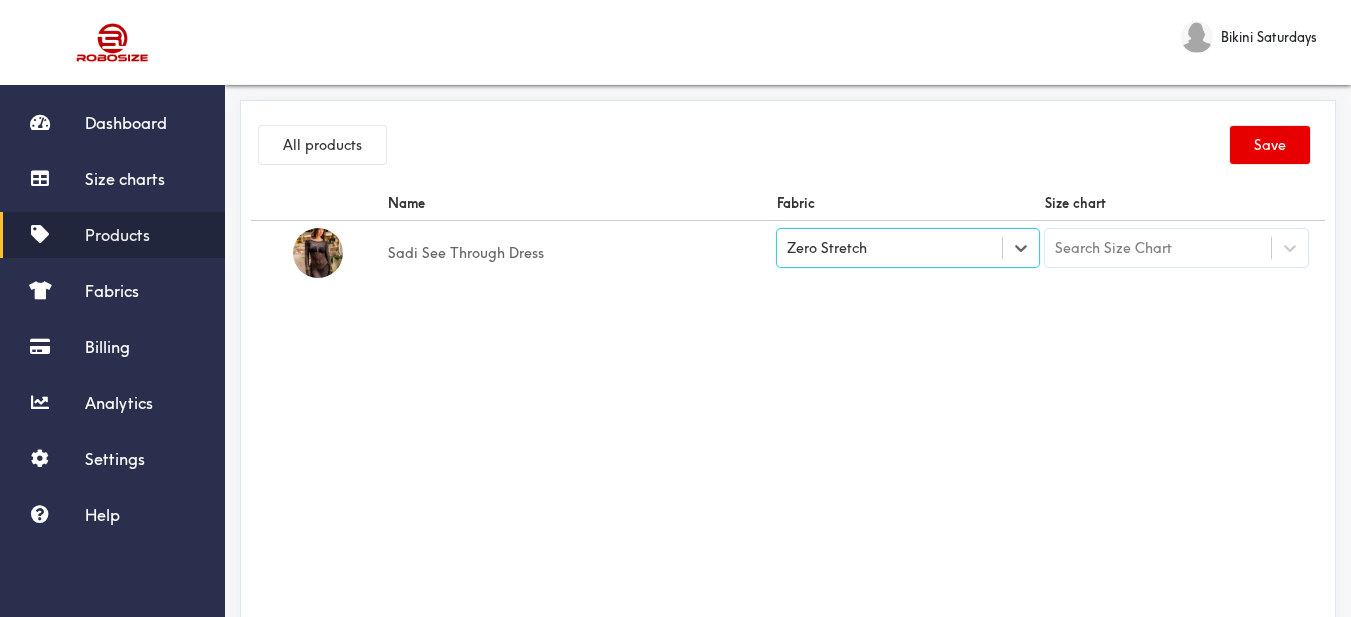 click on "Name Fabric Size chart Sadi See Through Dress option [object Object], selected.   Select is focused , press Down to open the menu,  Zero Stretch	 Search Size Chart" at bounding box center (788, 411) 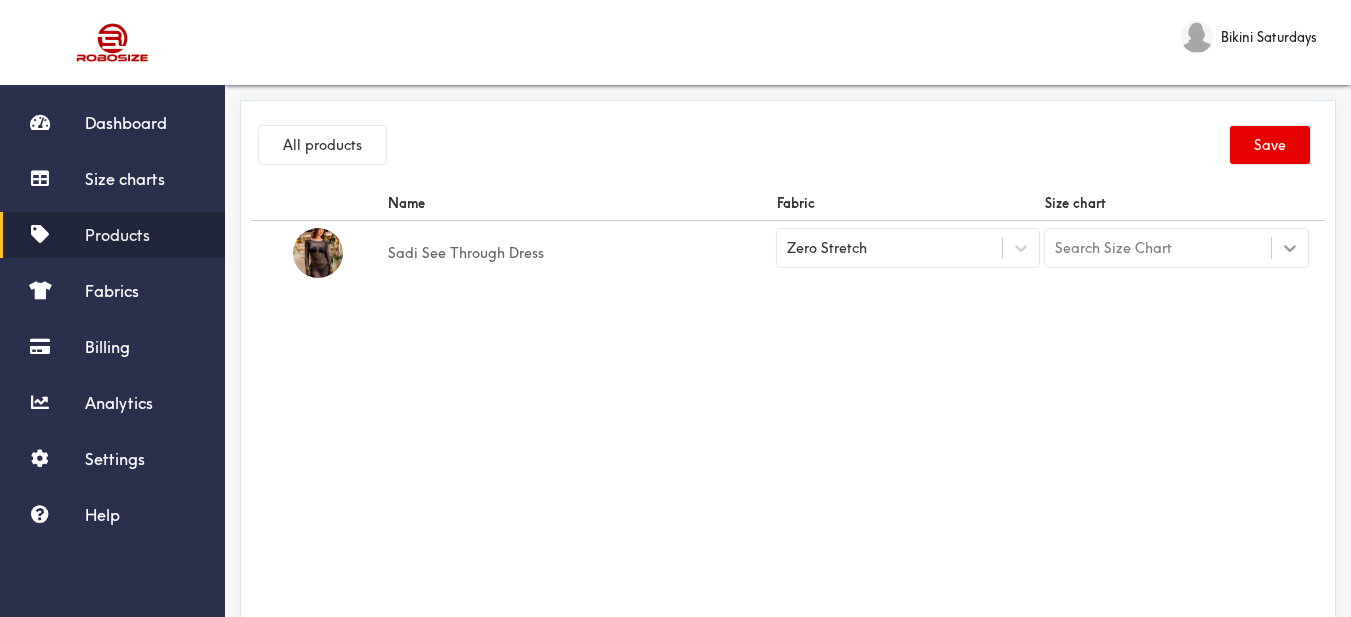 click 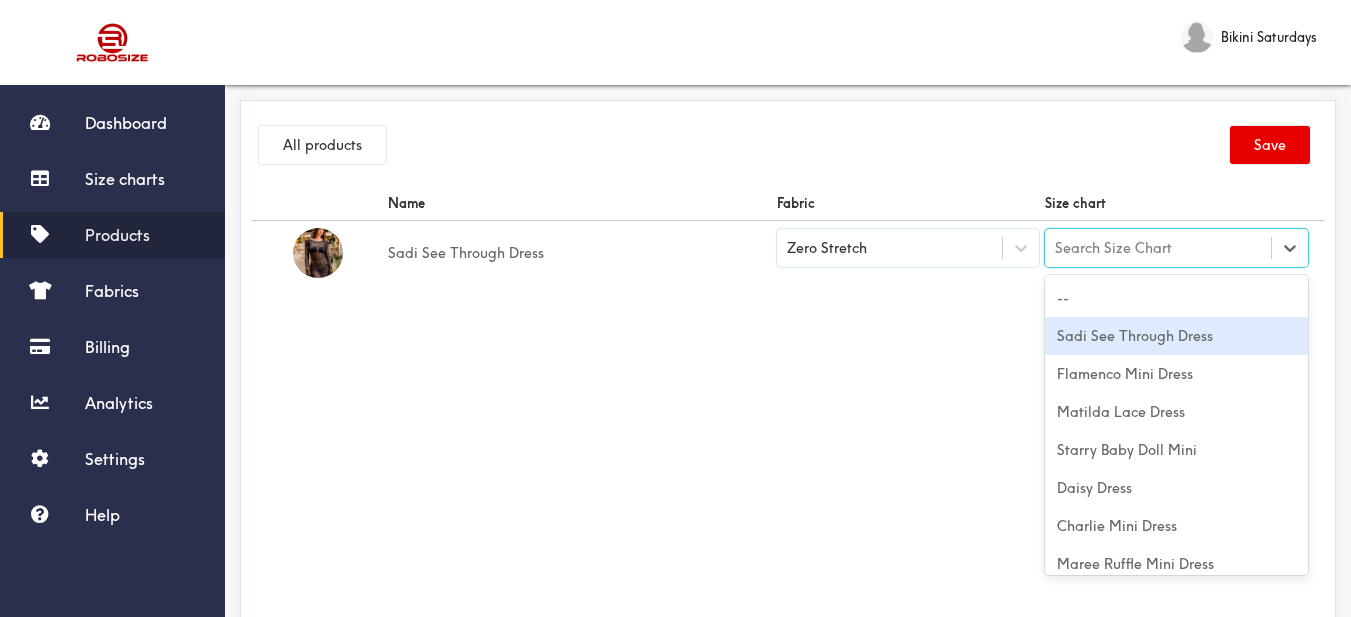 click on "Zero Stretch" at bounding box center [890, 248] 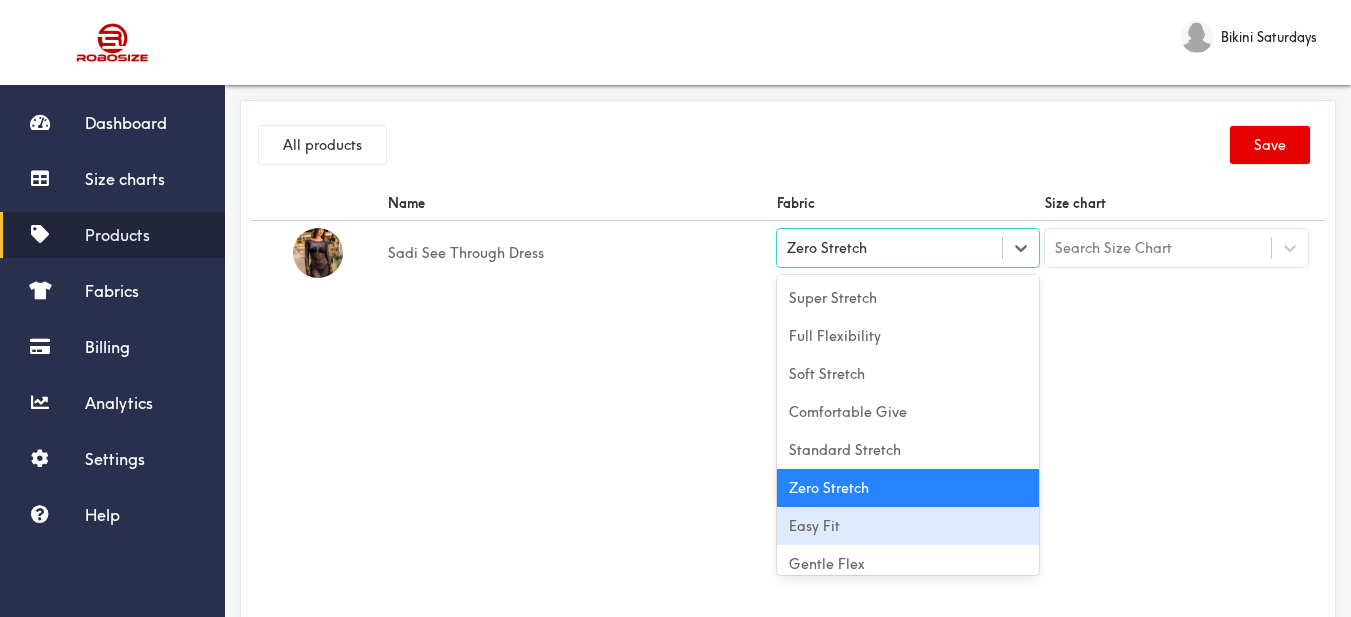 drag, startPoint x: 910, startPoint y: 522, endPoint x: 688, endPoint y: 447, distance: 234.32669 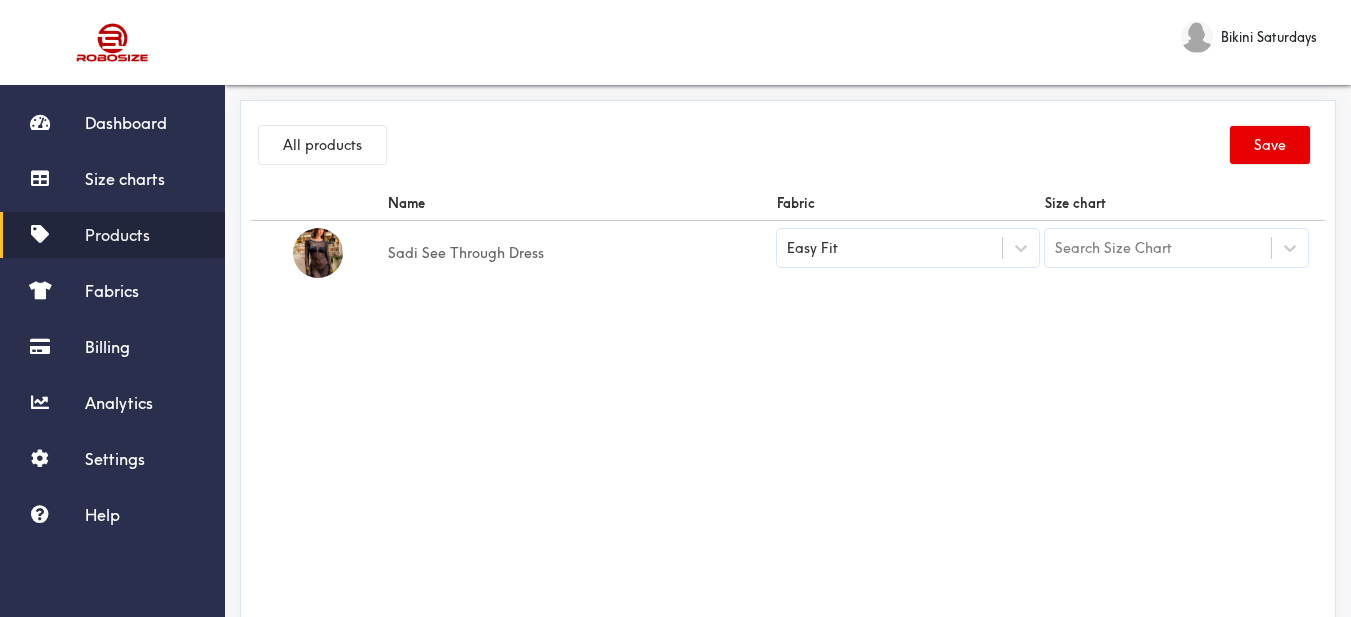 drag, startPoint x: 937, startPoint y: 399, endPoint x: 1063, endPoint y: 363, distance: 131.04198 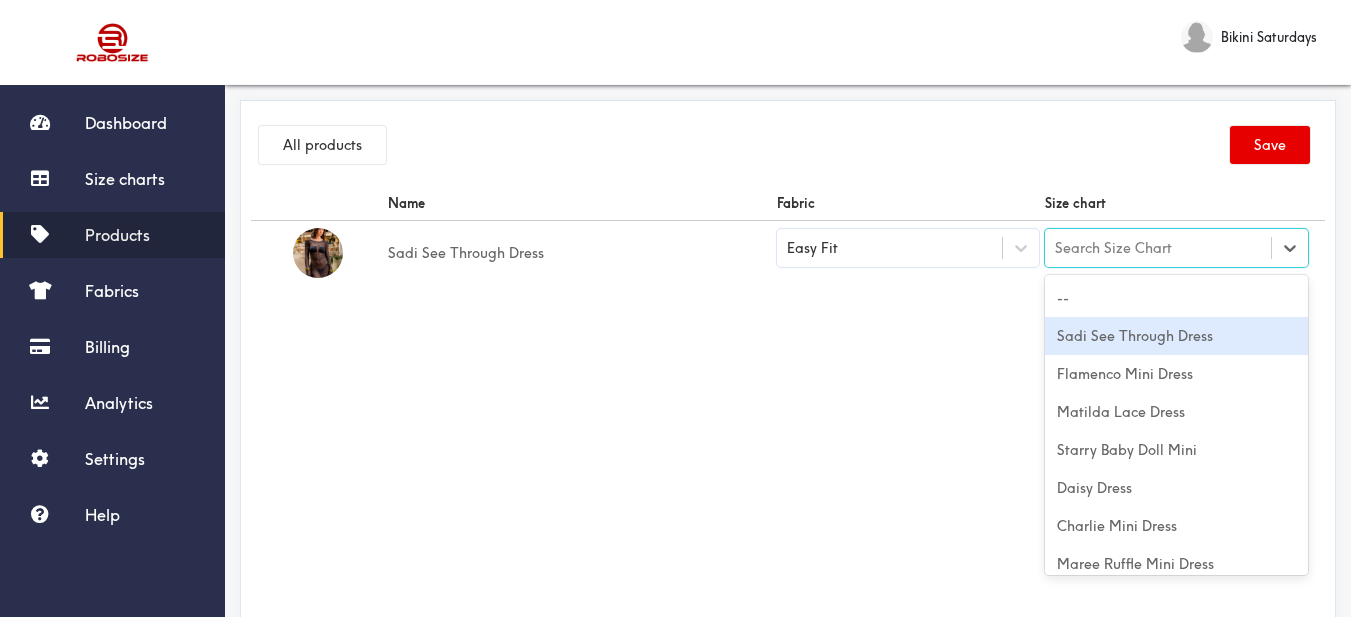 click on "Sadi See Through Dress" at bounding box center [1176, 336] 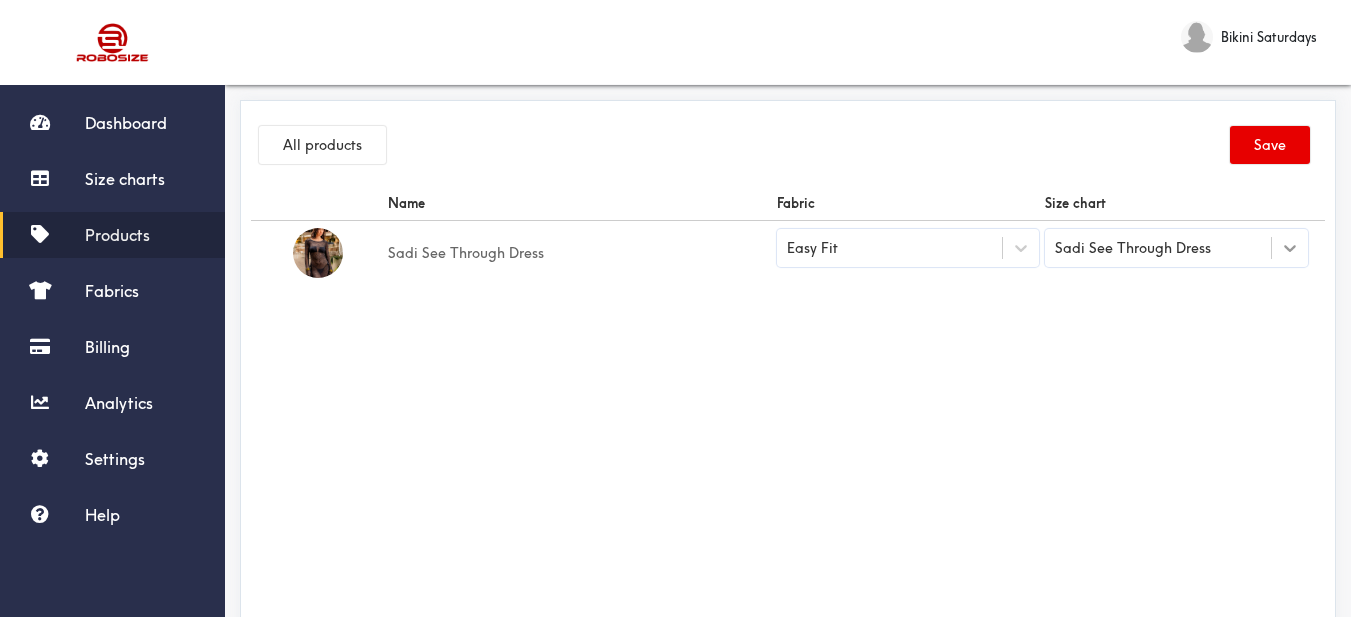 drag, startPoint x: 923, startPoint y: 312, endPoint x: 1277, endPoint y: 236, distance: 362.06628 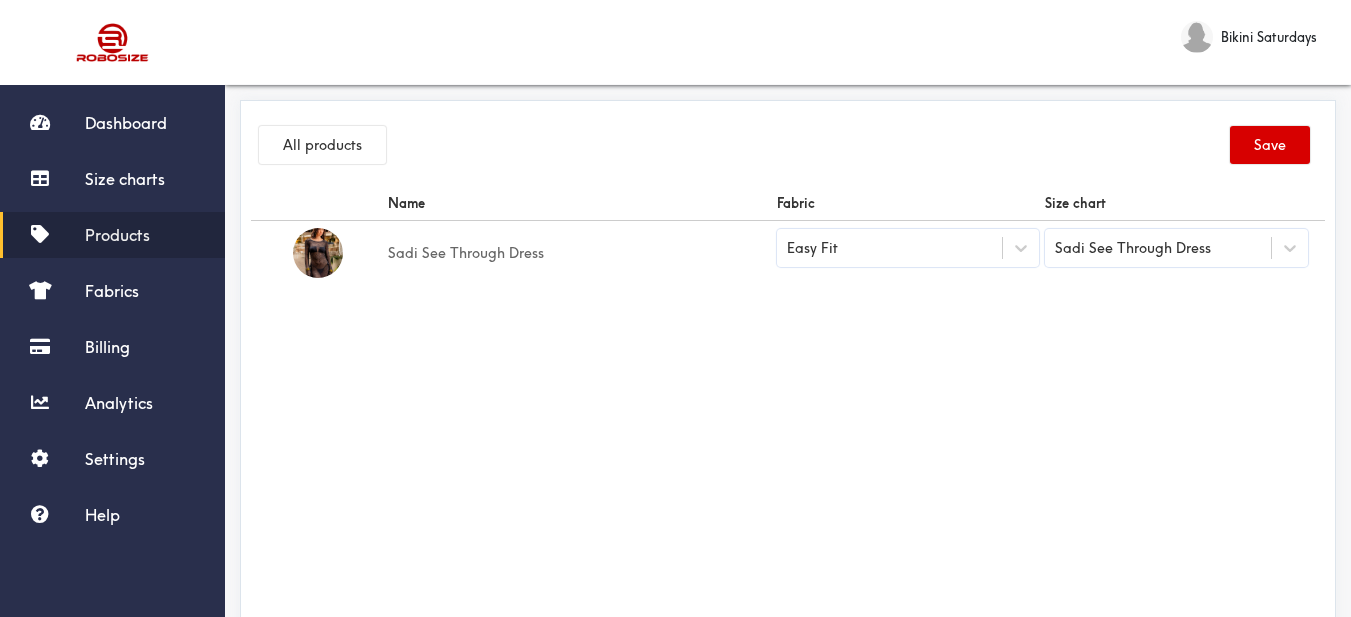 click on "Save" at bounding box center [1270, 145] 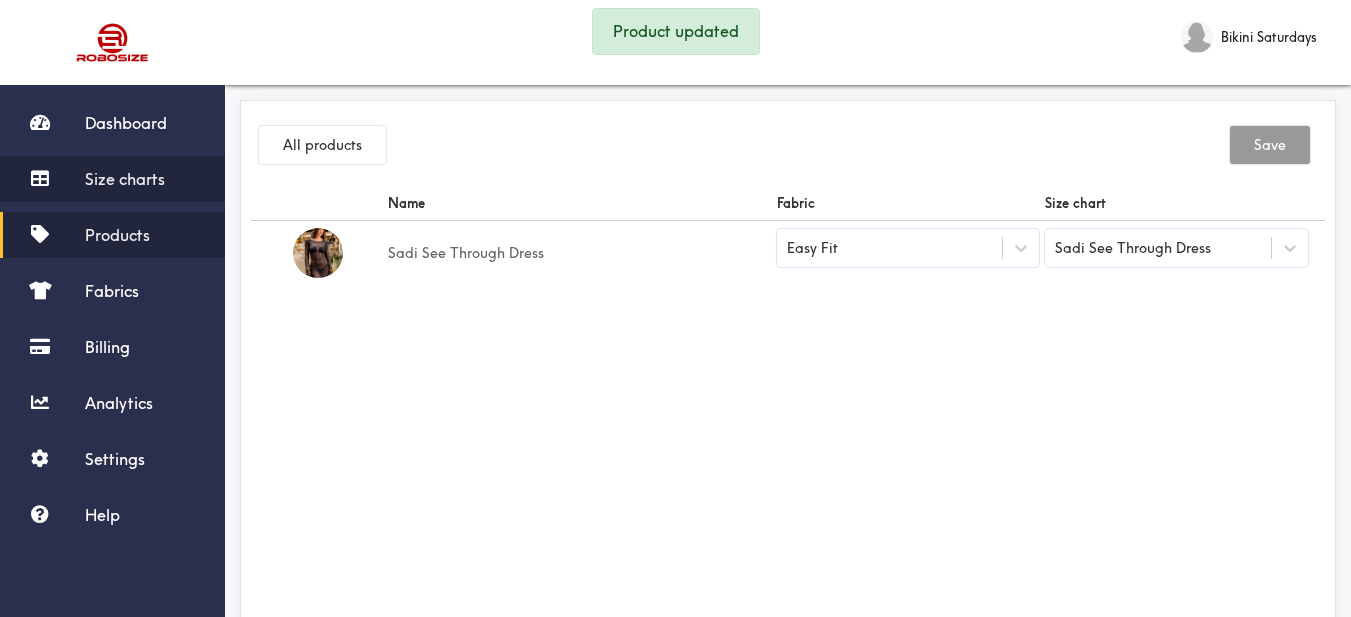 click on "Size charts" at bounding box center [125, 179] 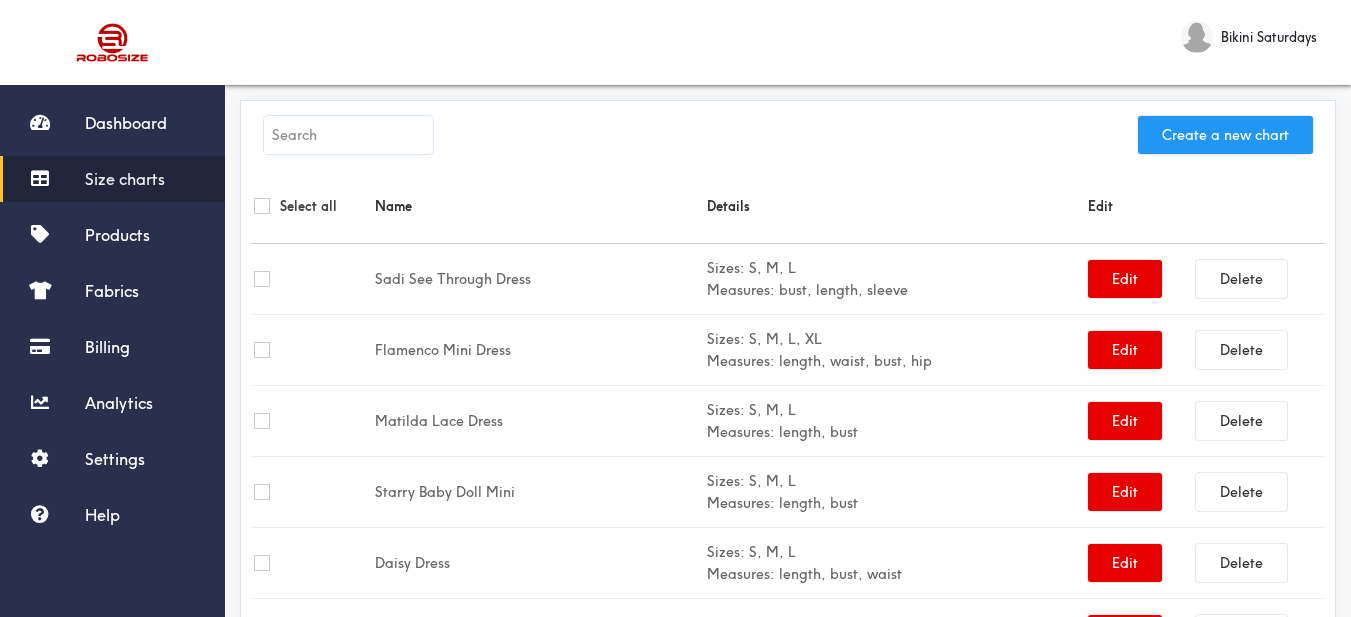 click on "Create a new chart" at bounding box center (1225, 135) 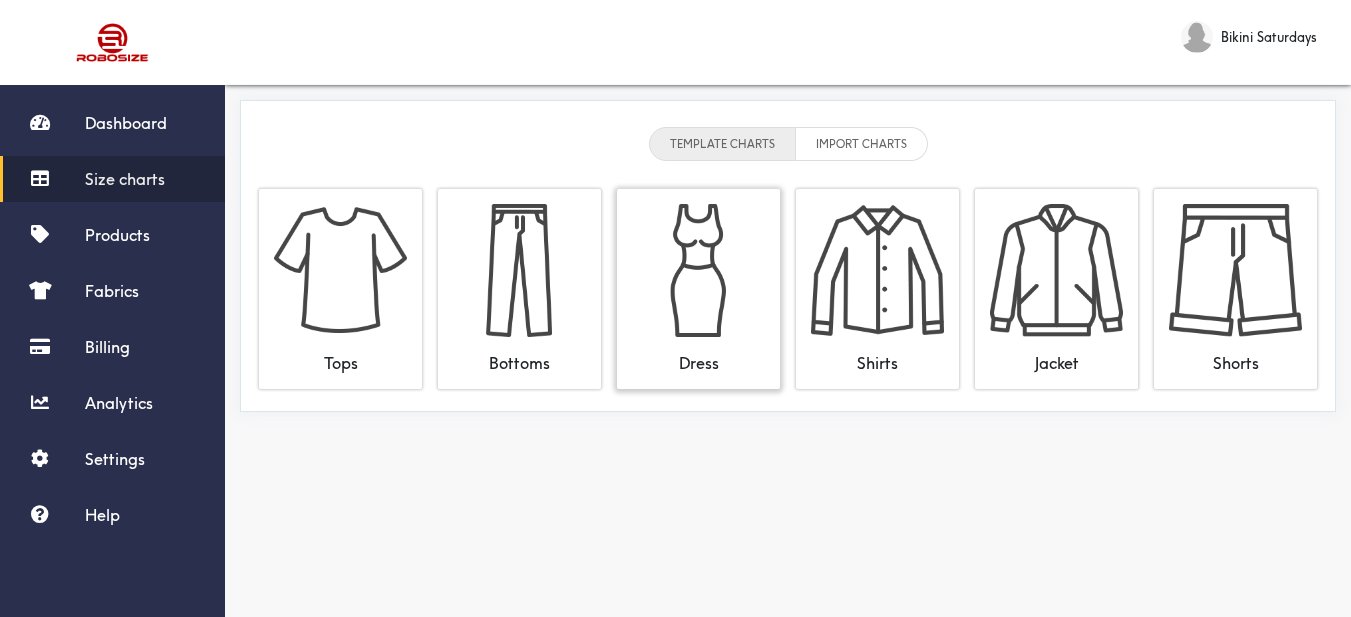 click at bounding box center [698, 270] 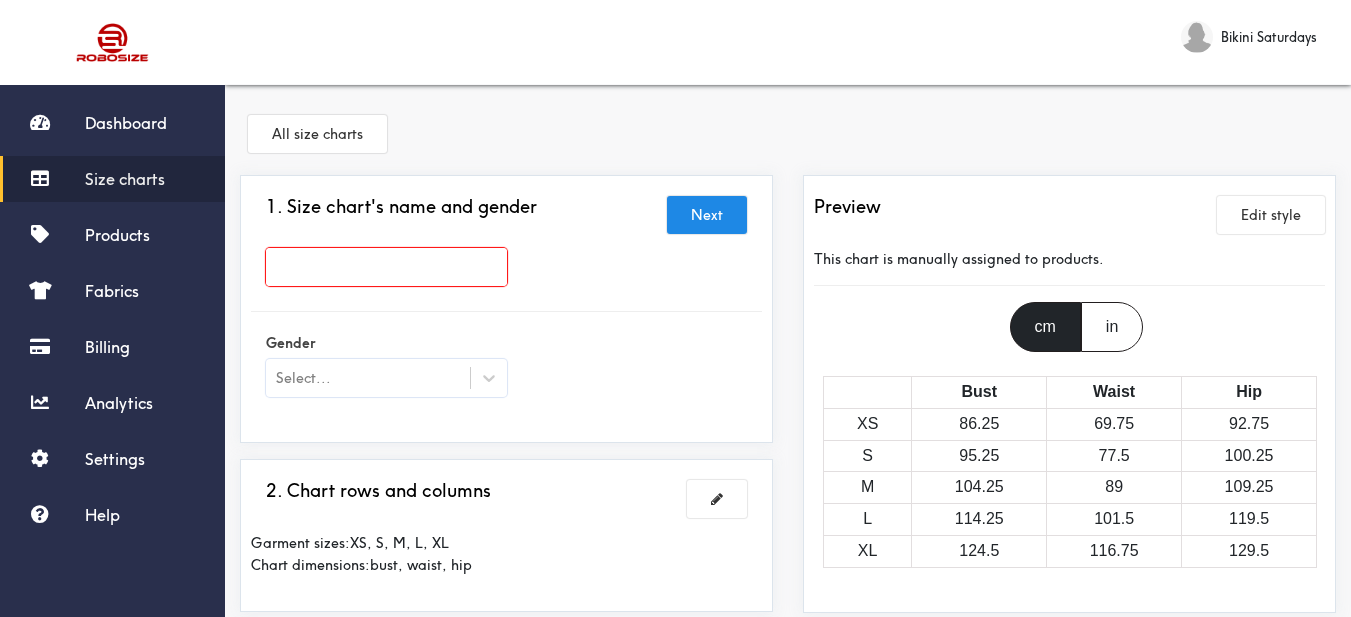 click at bounding box center (386, 267) 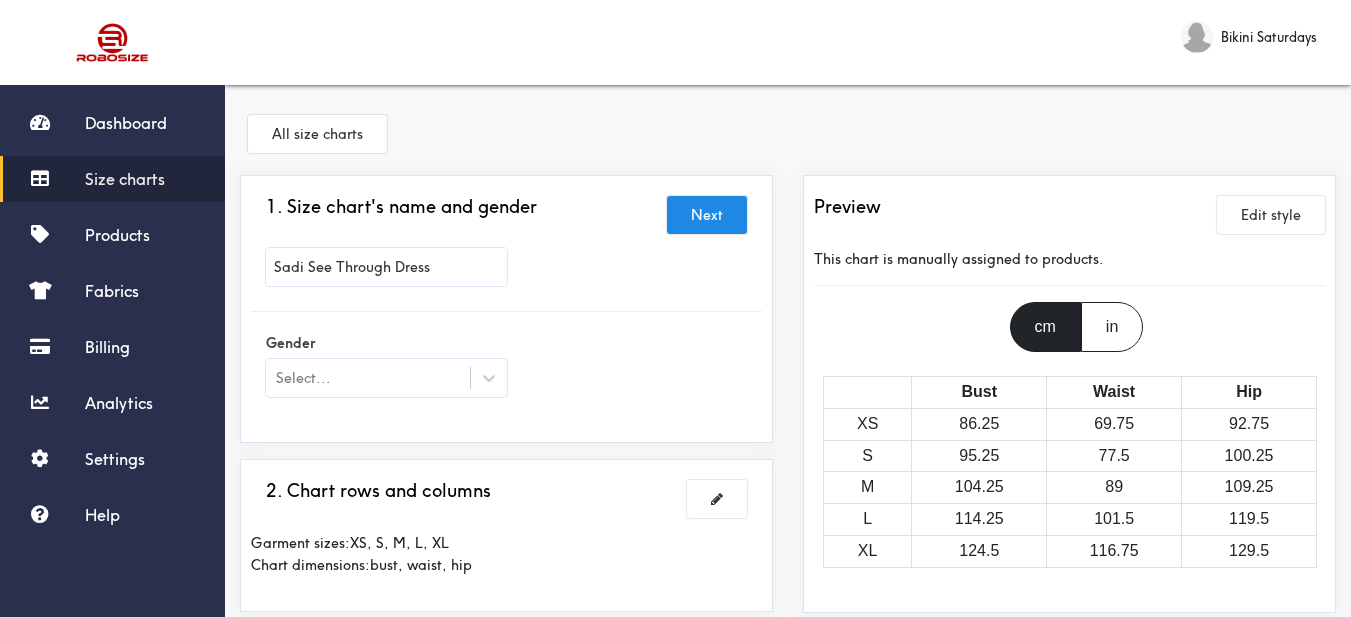 scroll, scrollTop: 100, scrollLeft: 0, axis: vertical 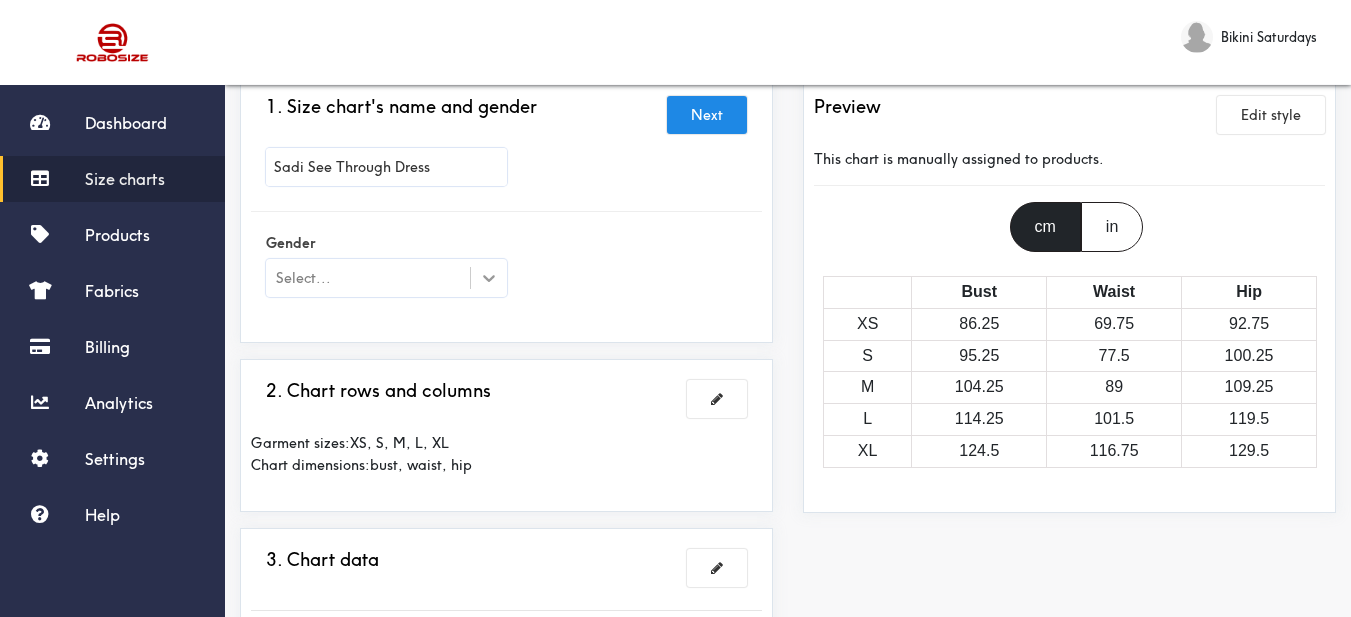 type on "Sadi See Through Dress" 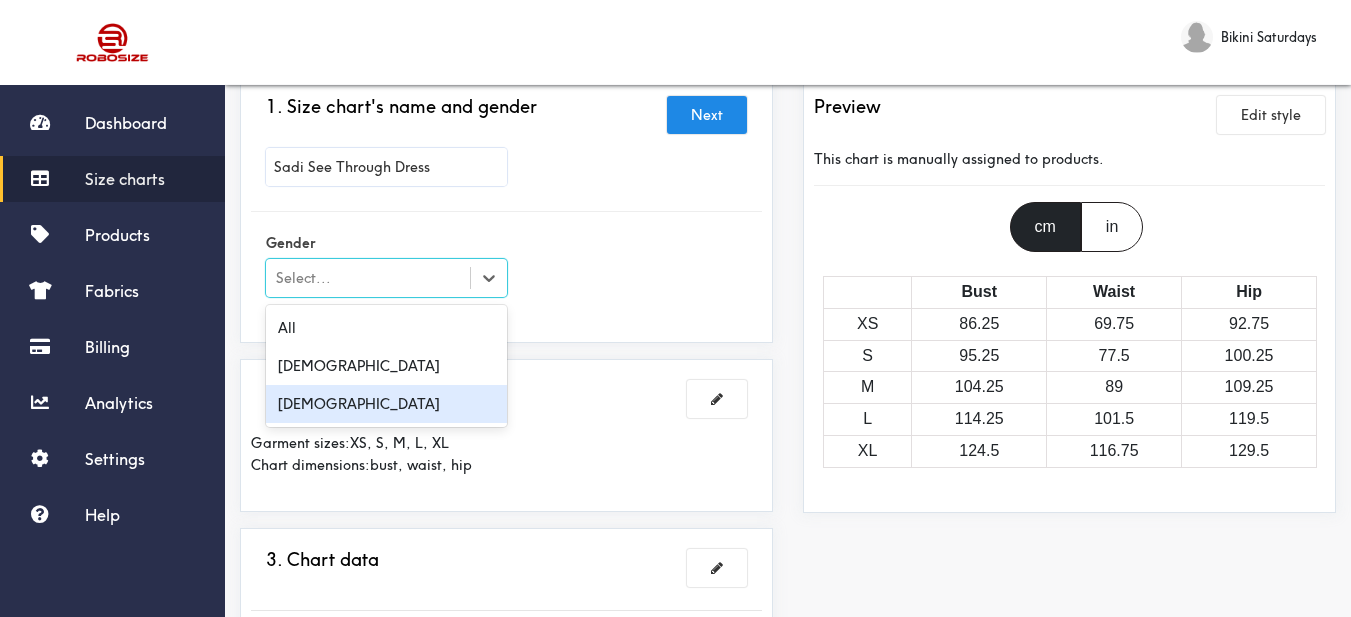 click on "[DEMOGRAPHIC_DATA]" at bounding box center (386, 404) 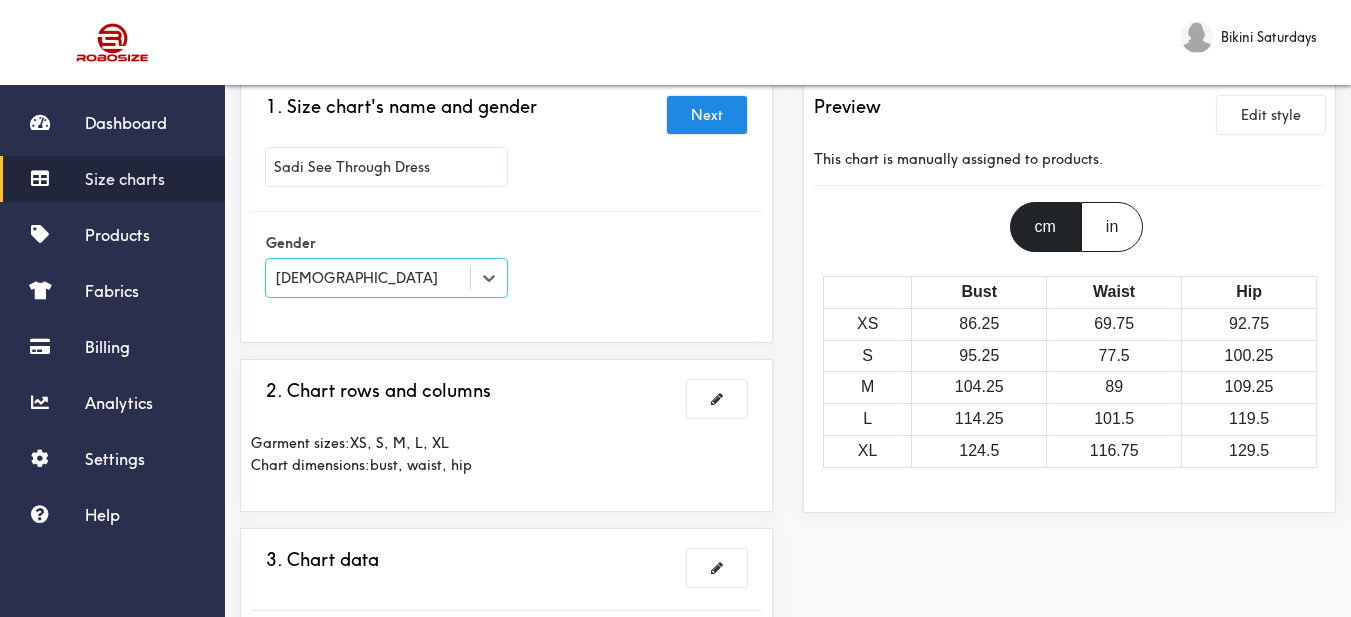 click on "1. Size chart's name and gender Next Sadi See Through Dress Gender option [DEMOGRAPHIC_DATA], selected.   Select is focused , press Down to open the menu,  [DEMOGRAPHIC_DATA]" at bounding box center [506, 209] 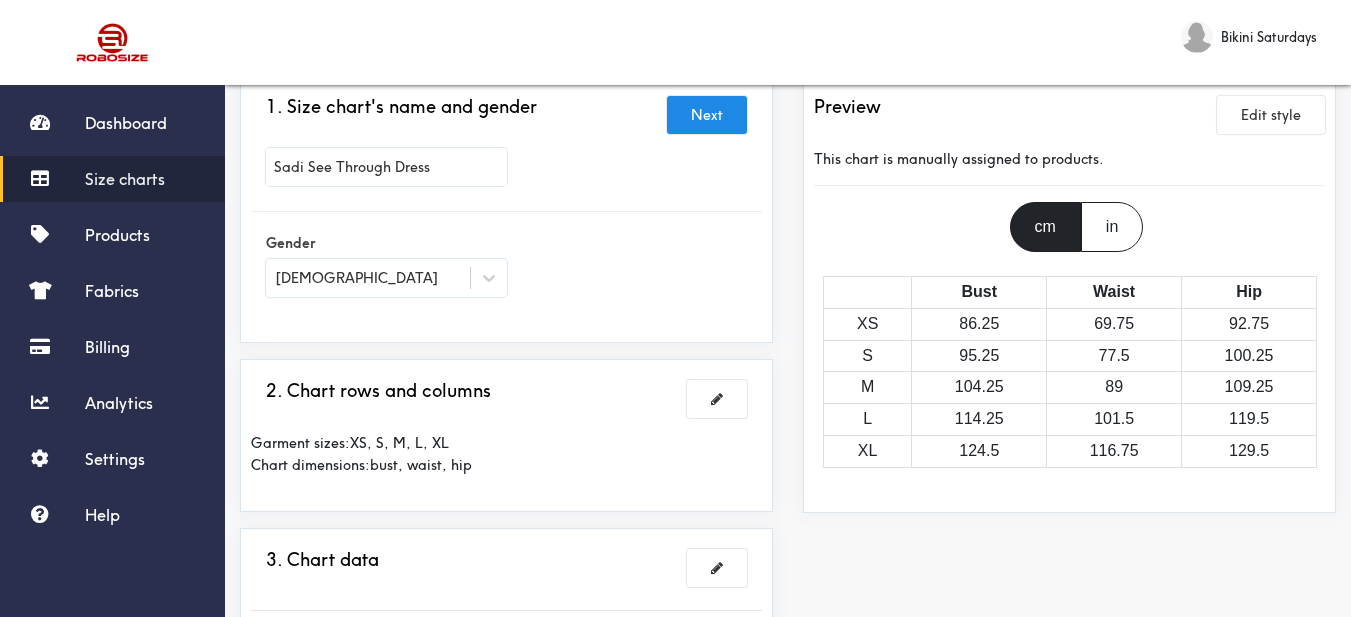 scroll, scrollTop: 200, scrollLeft: 0, axis: vertical 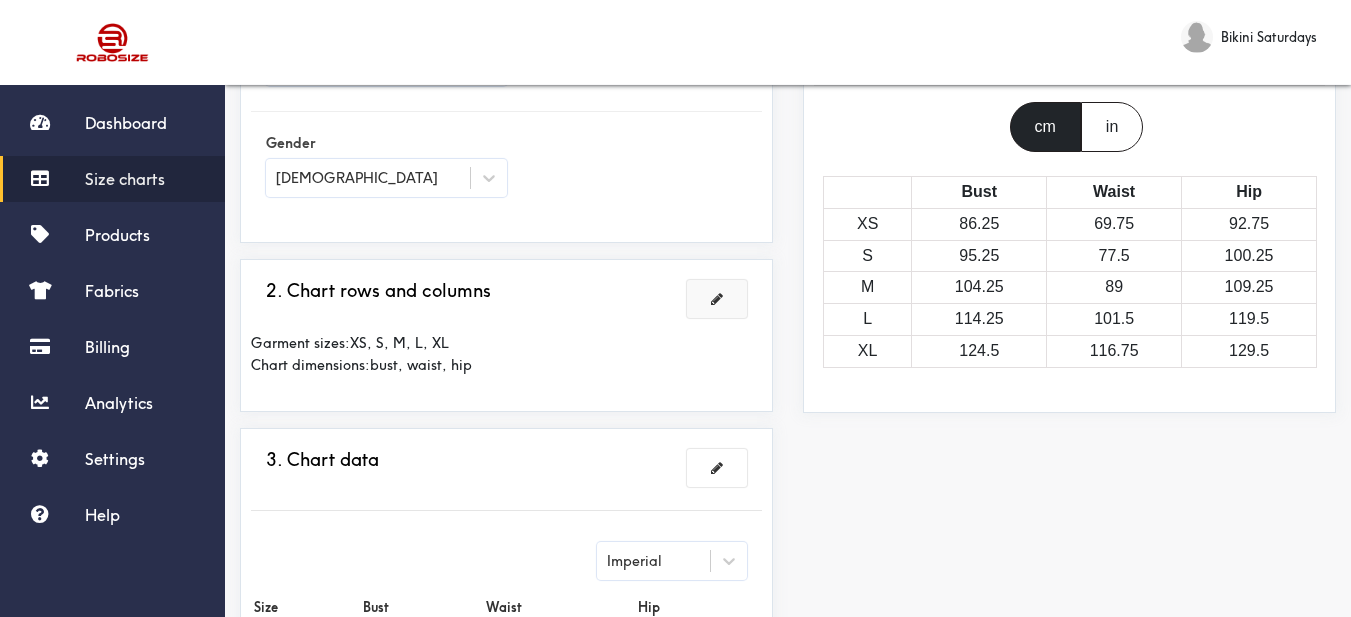 click at bounding box center [717, 299] 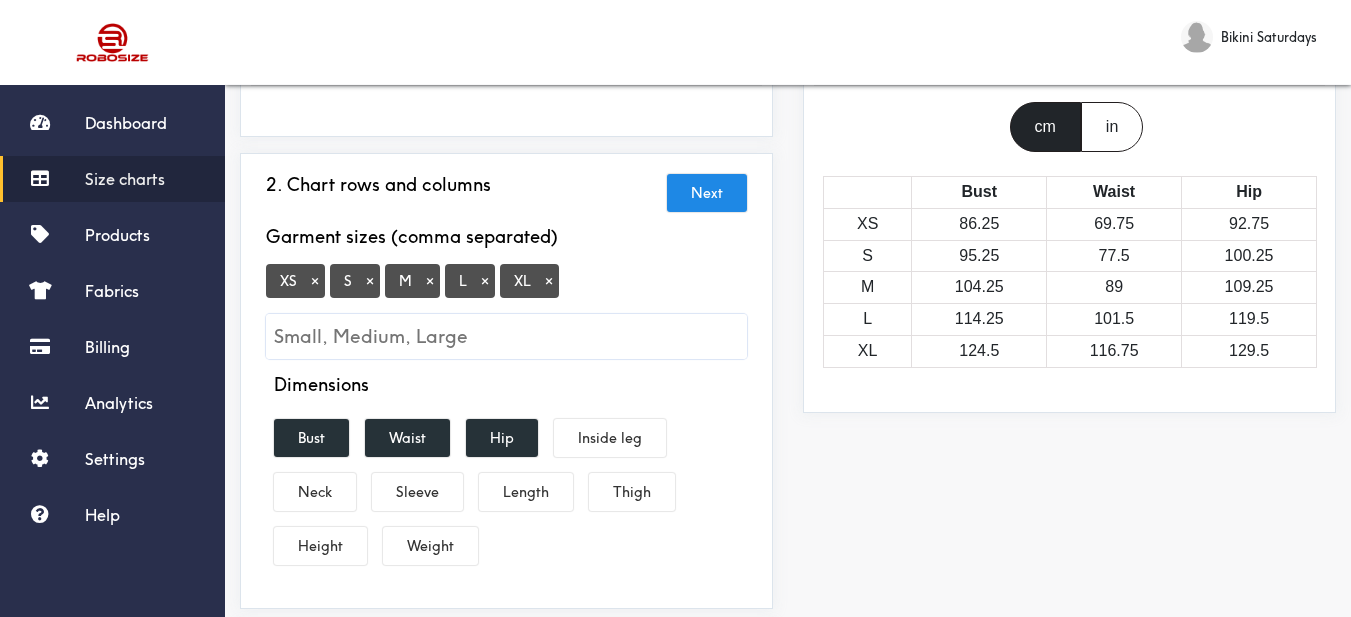 click on "XS × S × M × L × XL ×" at bounding box center [506, 311] 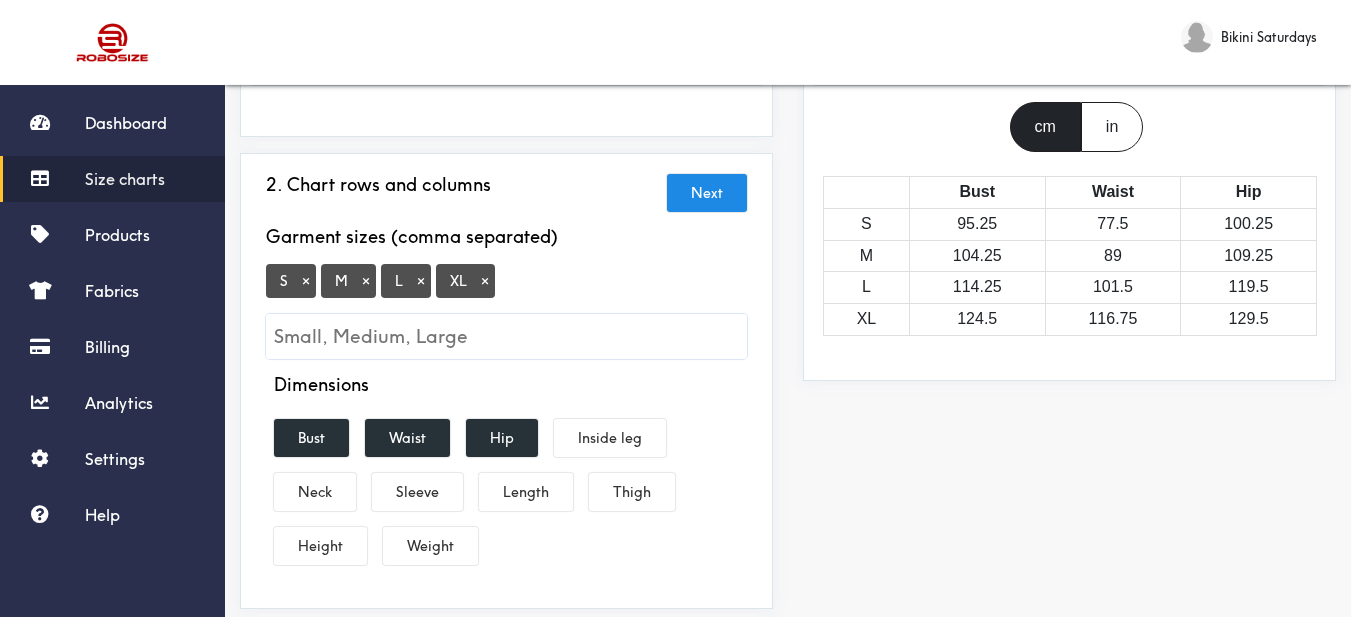 click on "×" at bounding box center [485, 281] 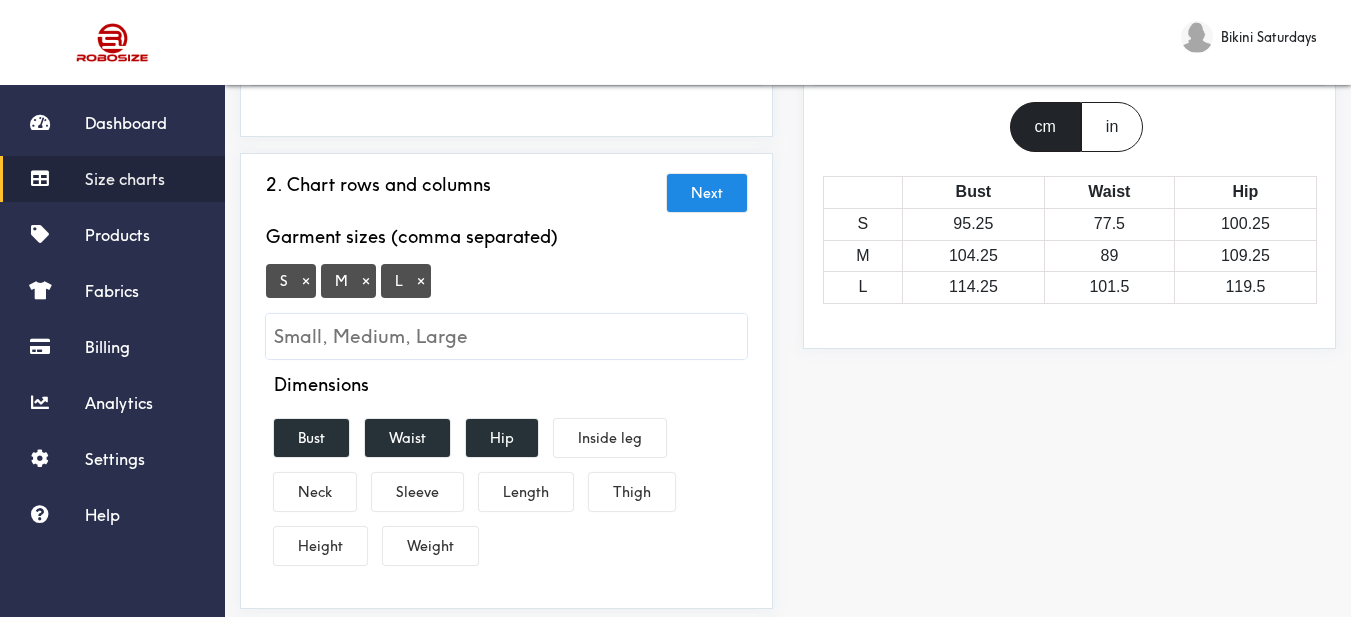 drag, startPoint x: 594, startPoint y: 306, endPoint x: 607, endPoint y: 298, distance: 15.264338 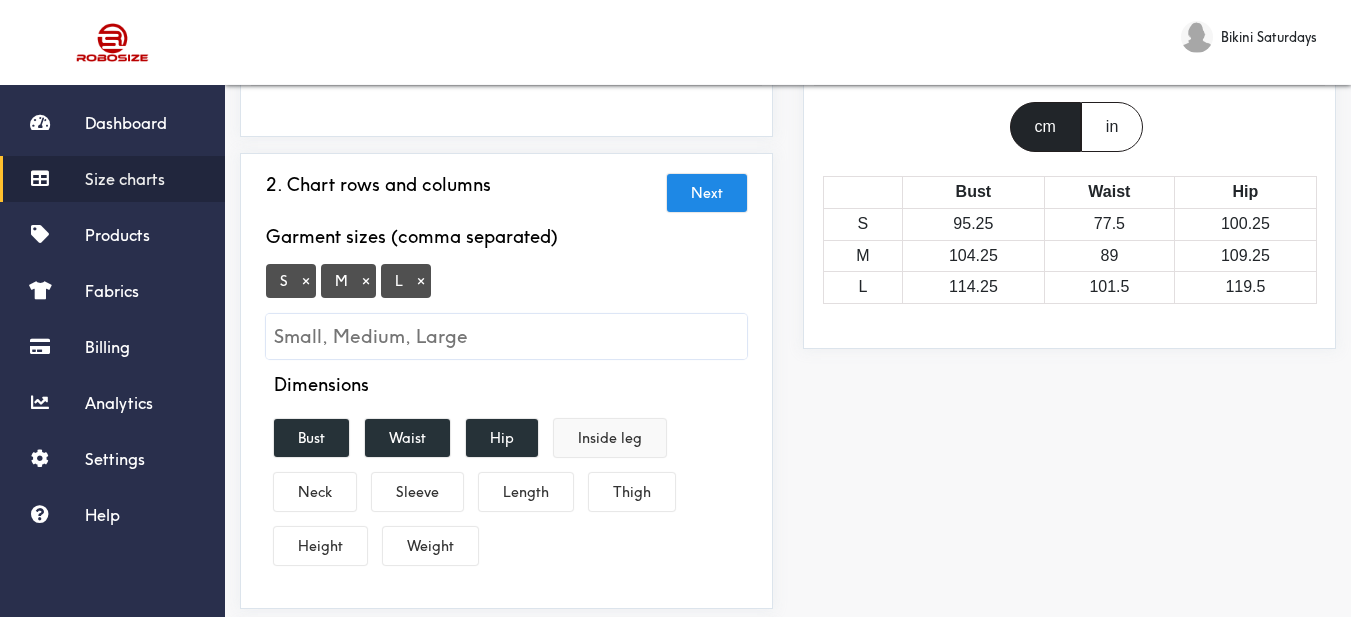 scroll, scrollTop: 300, scrollLeft: 0, axis: vertical 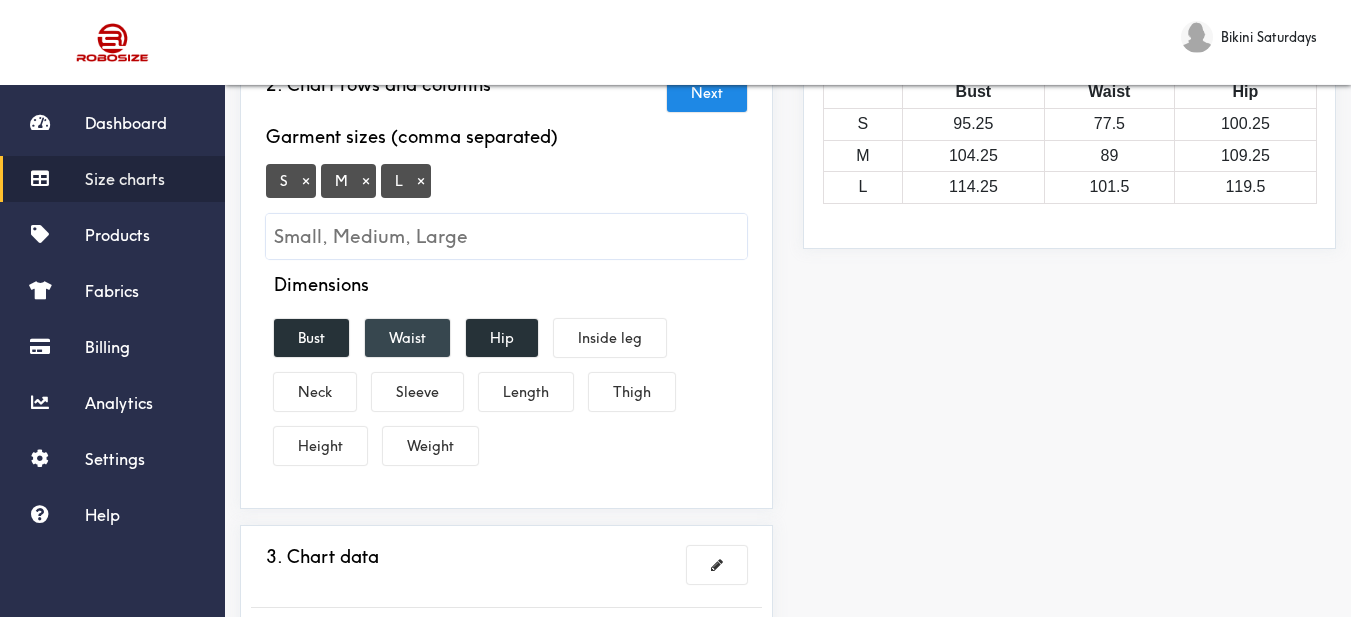 click on "Waist" at bounding box center (407, 338) 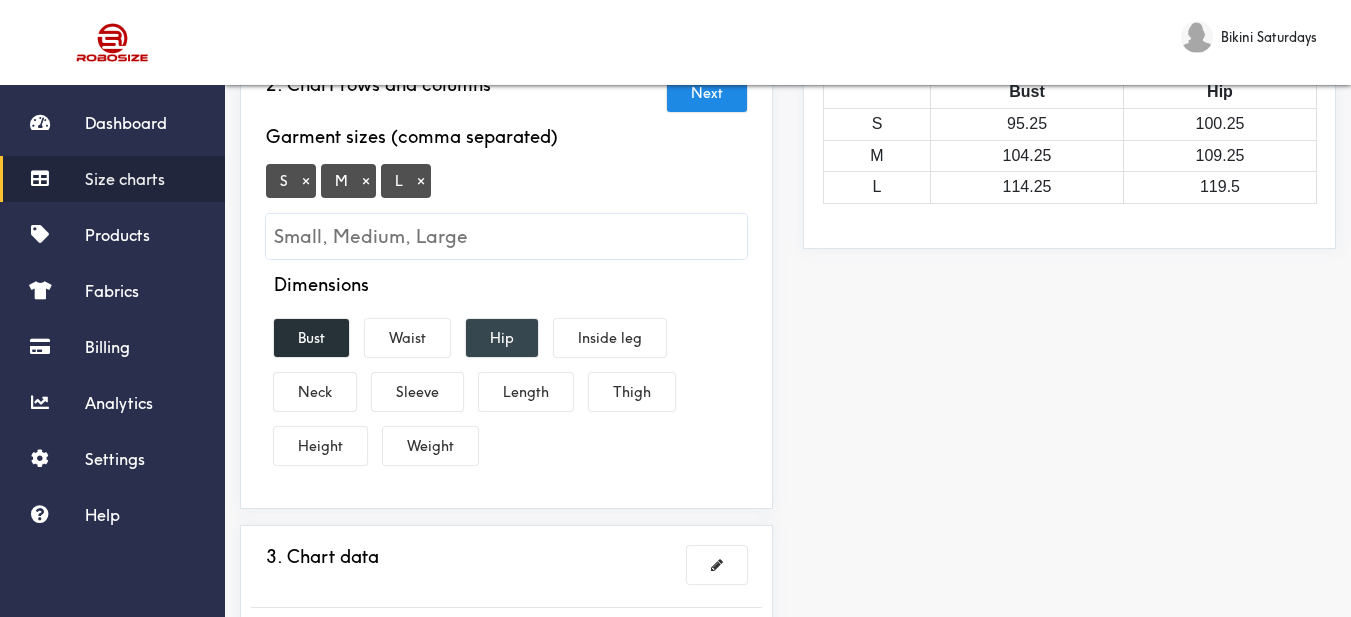 click on "Hip" at bounding box center (502, 338) 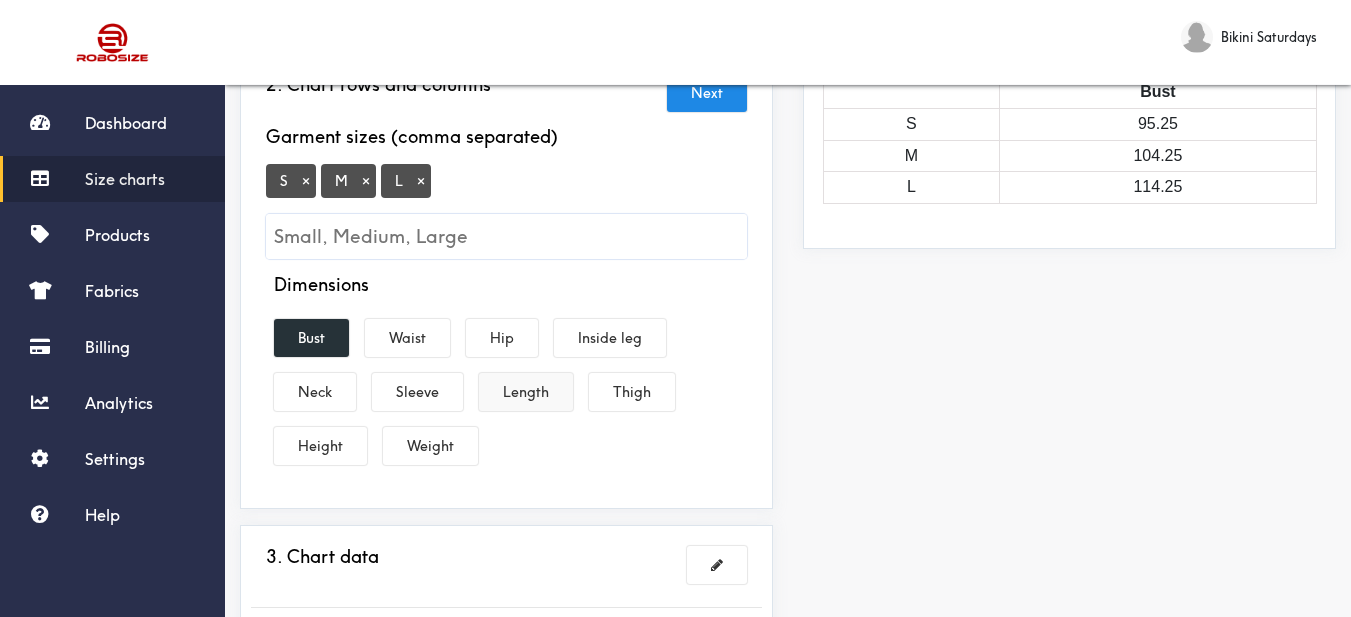 click on "Length" at bounding box center [526, 392] 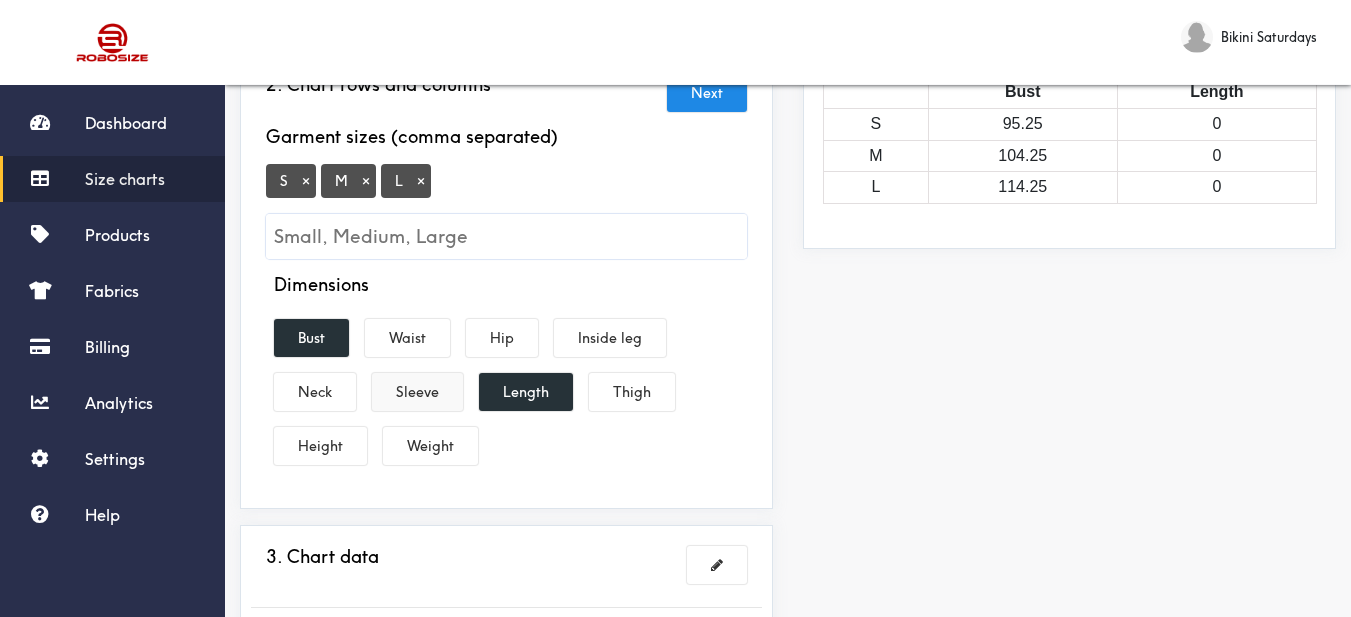 click on "Sleeve" at bounding box center (417, 392) 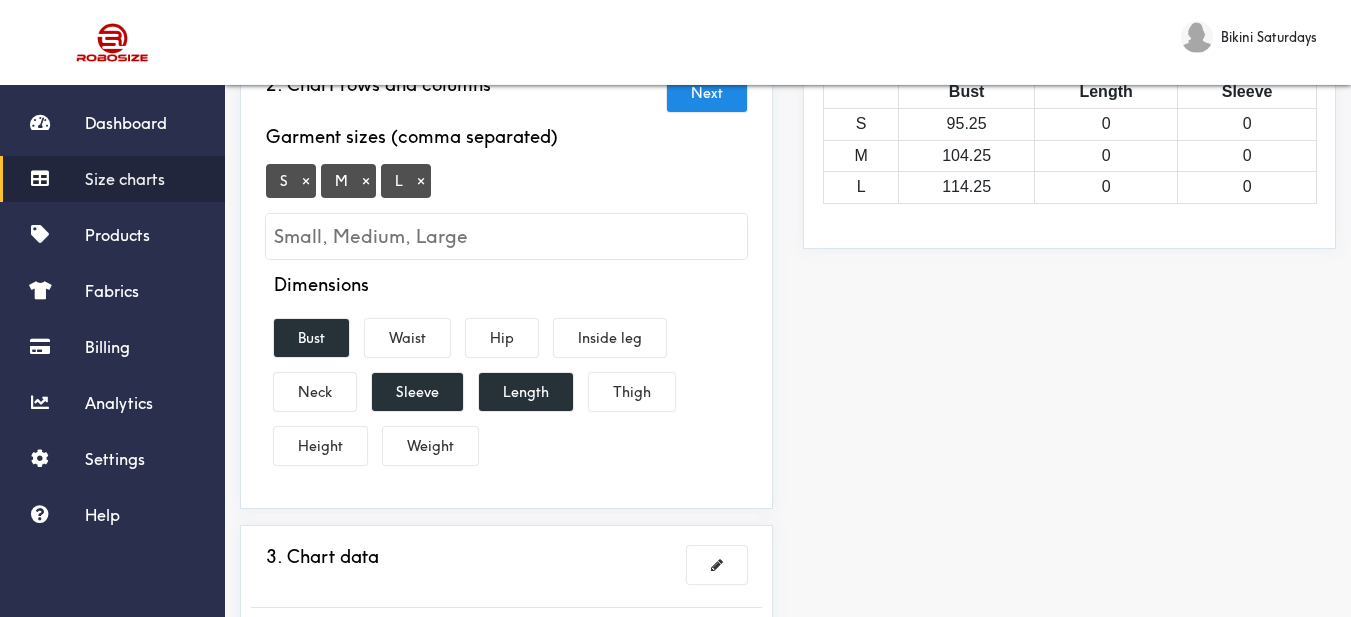 drag, startPoint x: 814, startPoint y: 442, endPoint x: 874, endPoint y: 350, distance: 109.83624 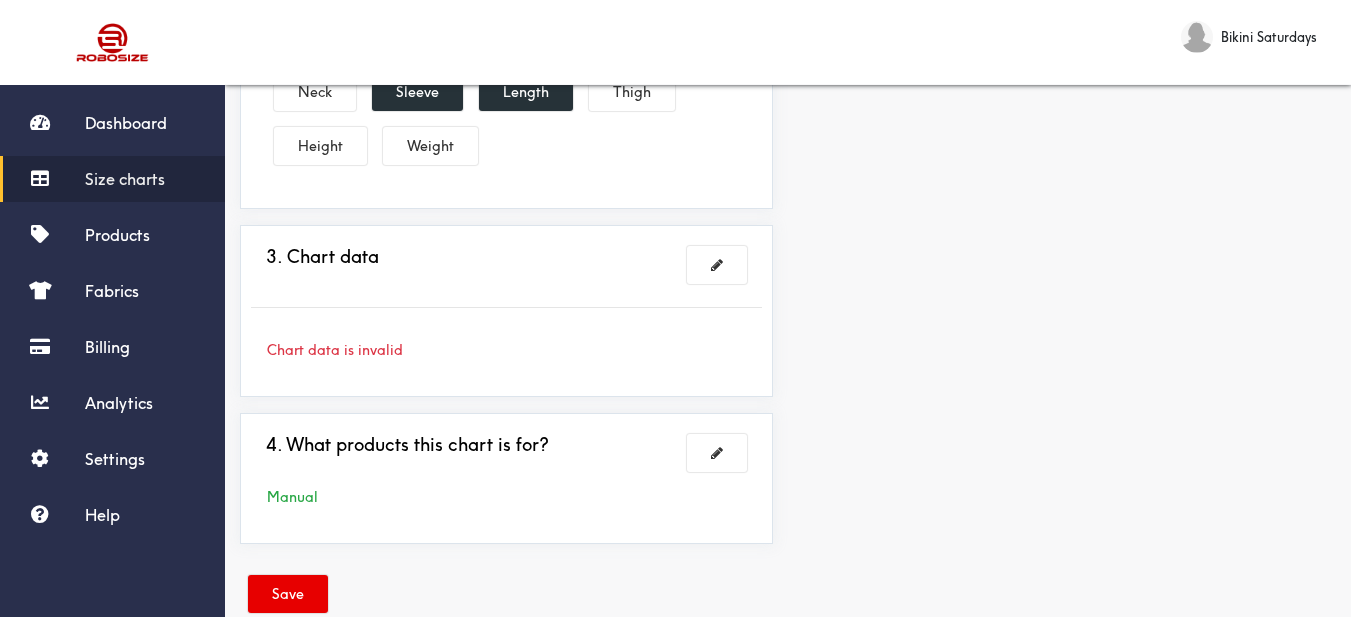 click on "3. Chart data Chart data is invalid" at bounding box center [506, 311] 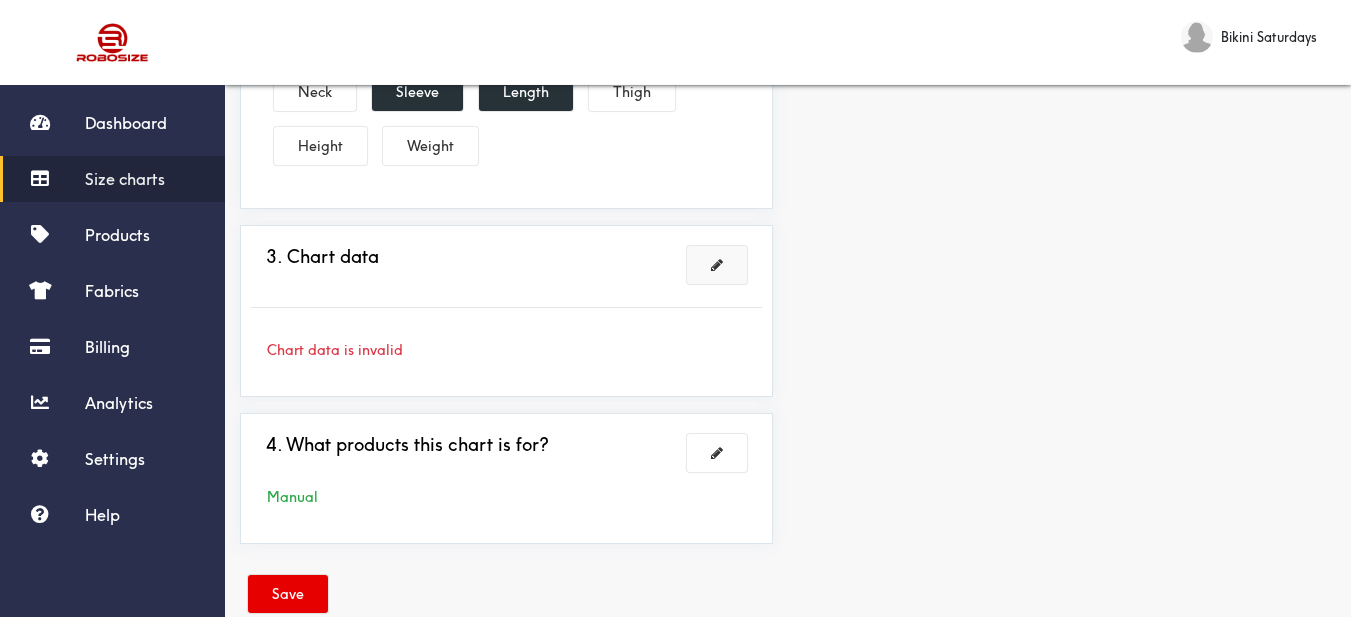 click at bounding box center [717, 265] 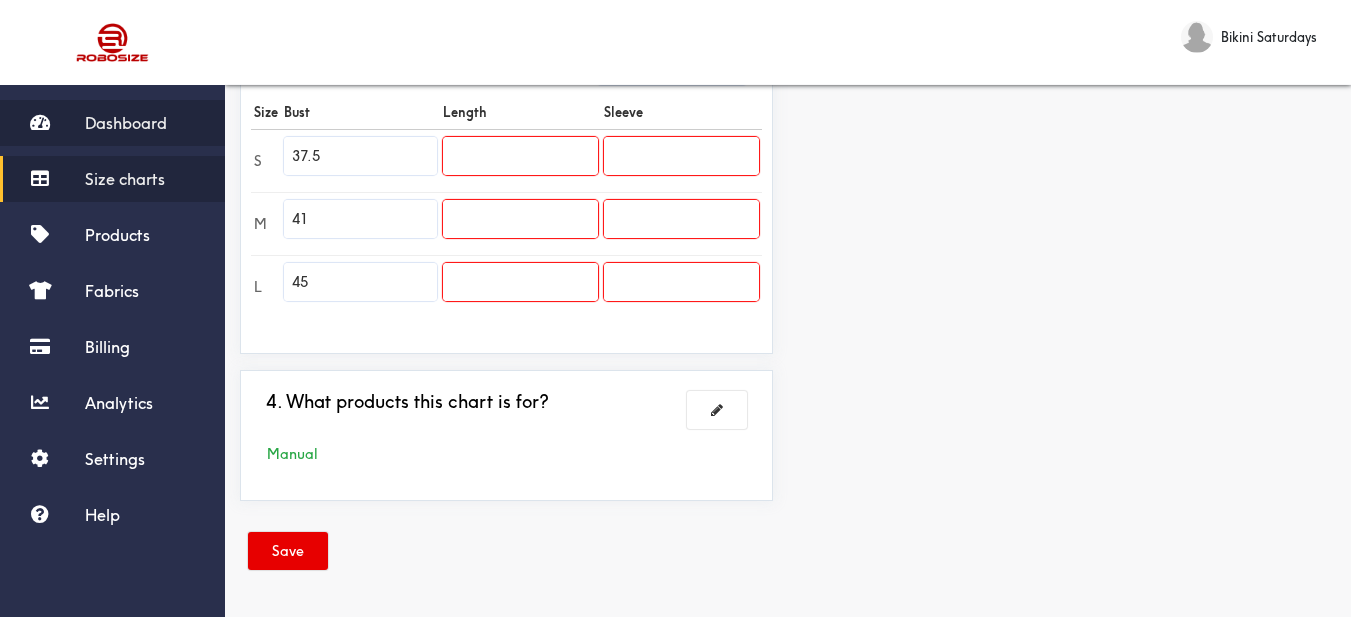 drag, startPoint x: 367, startPoint y: 159, endPoint x: 170, endPoint y: 114, distance: 202.07425 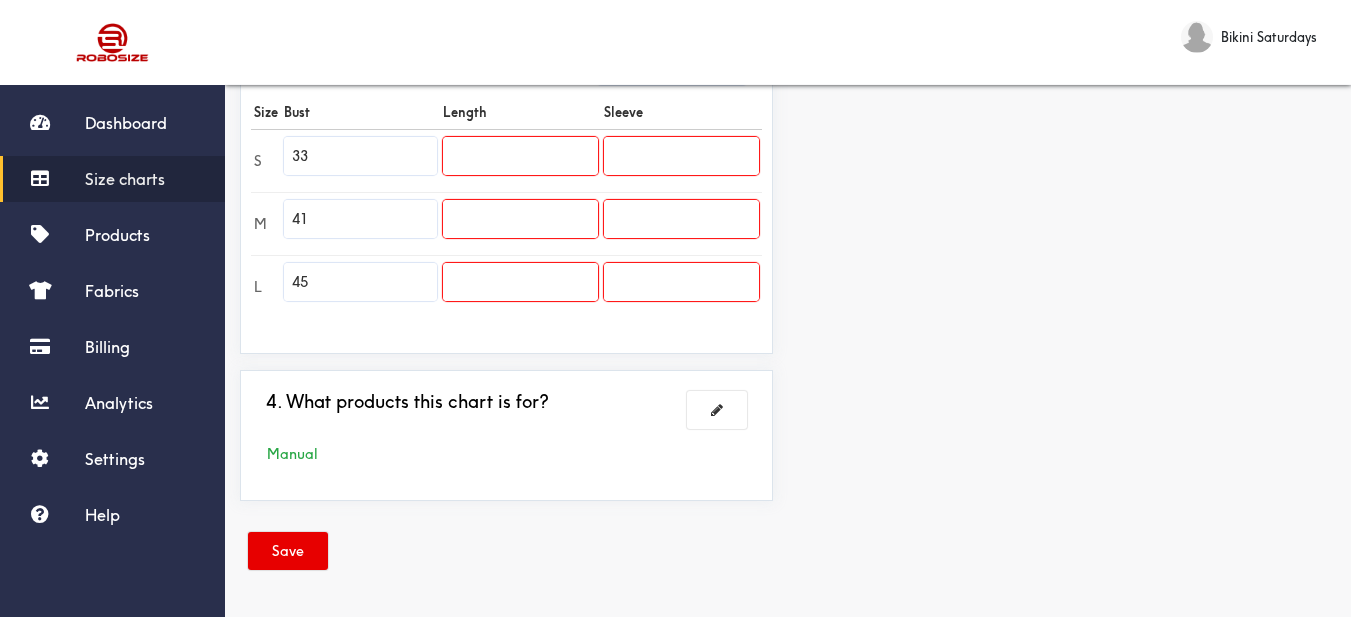 type on "33" 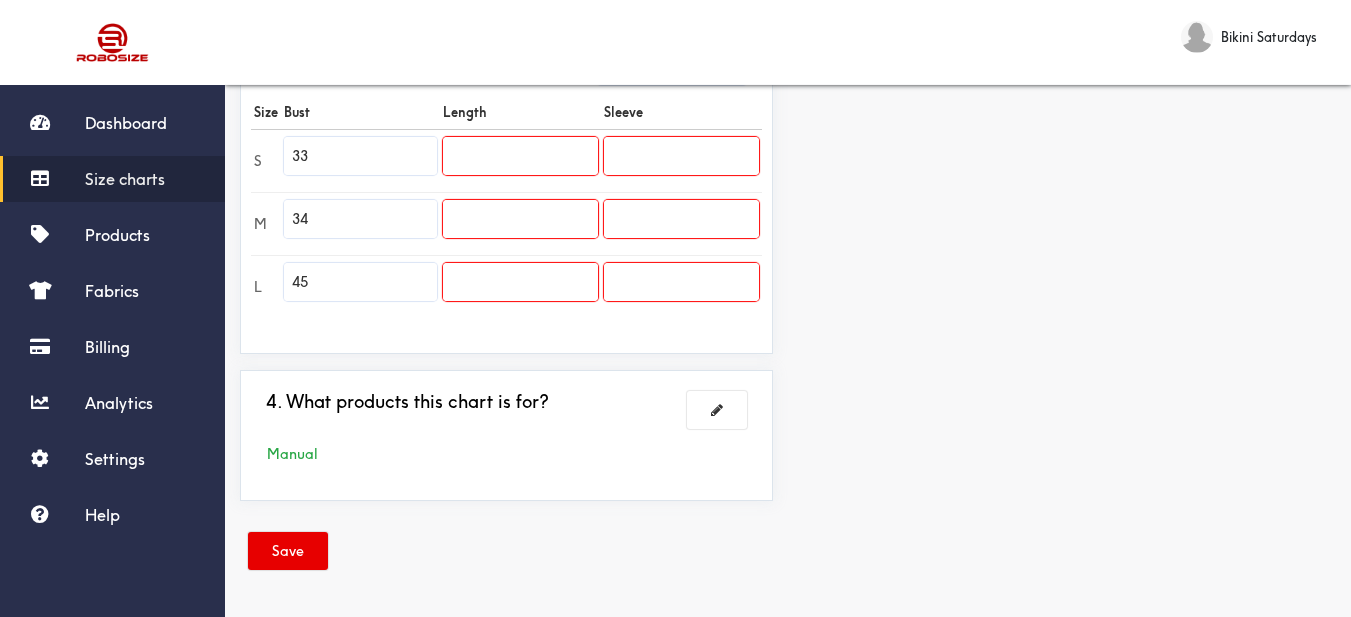 type on "34" 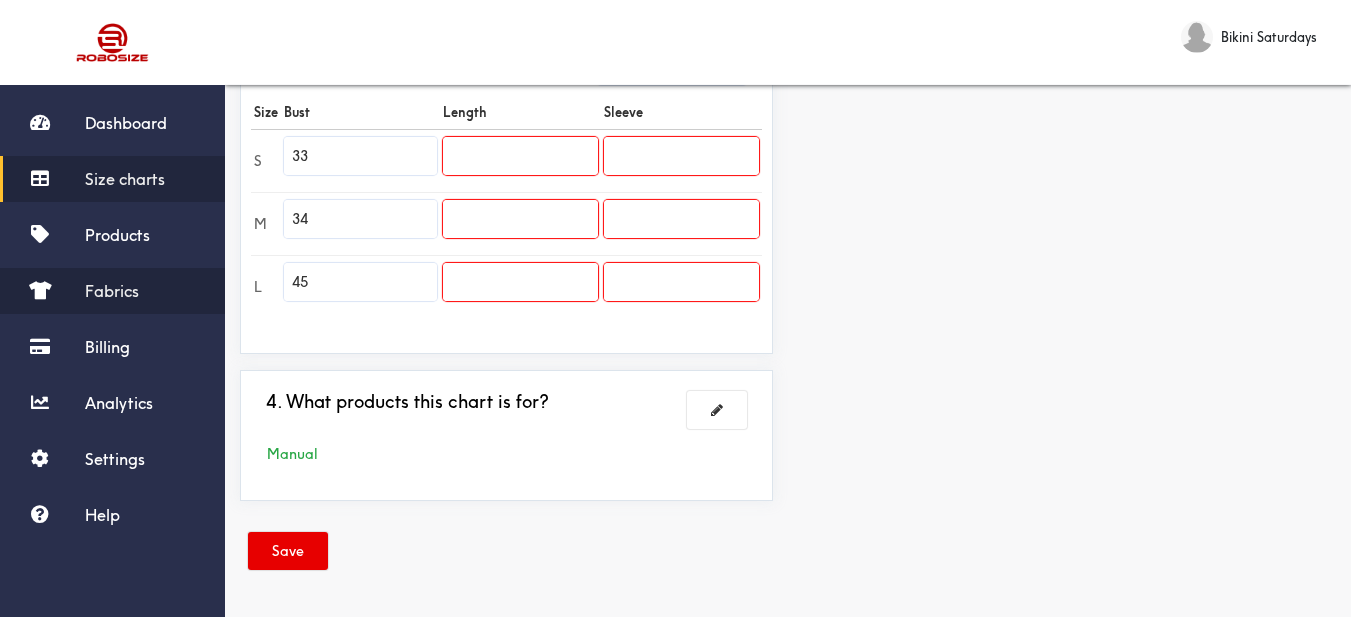 drag, startPoint x: 375, startPoint y: 298, endPoint x: 198, endPoint y: 273, distance: 178.75682 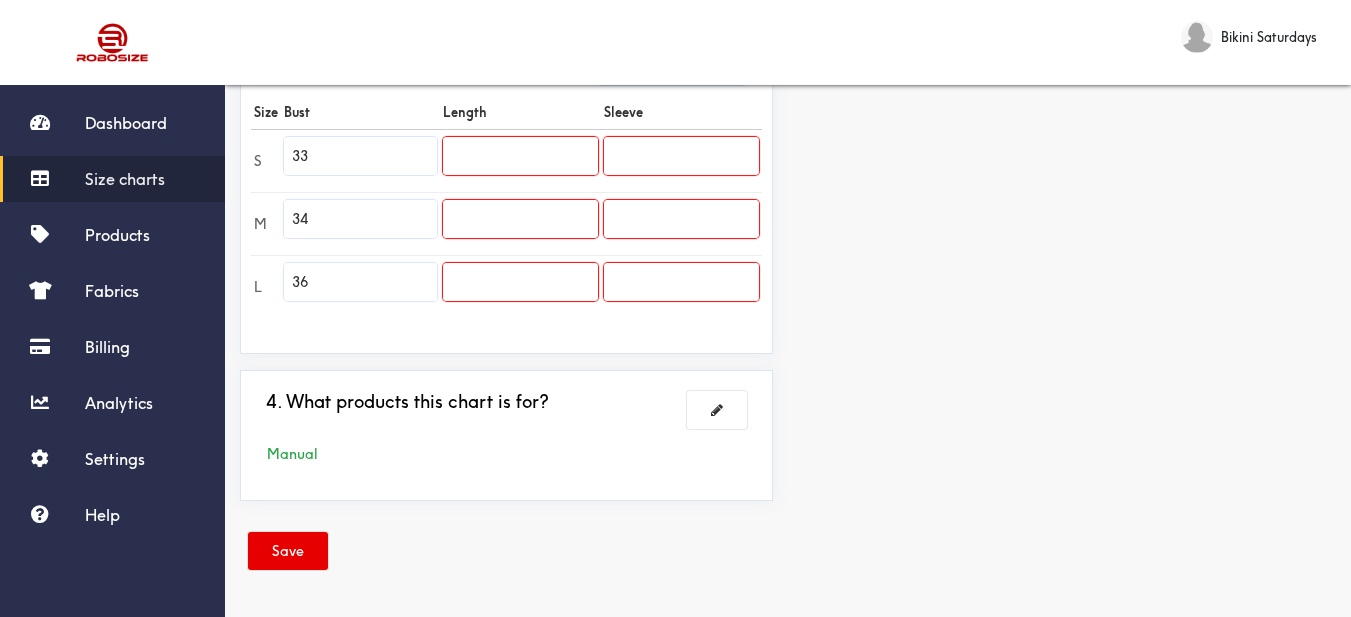 type on "36" 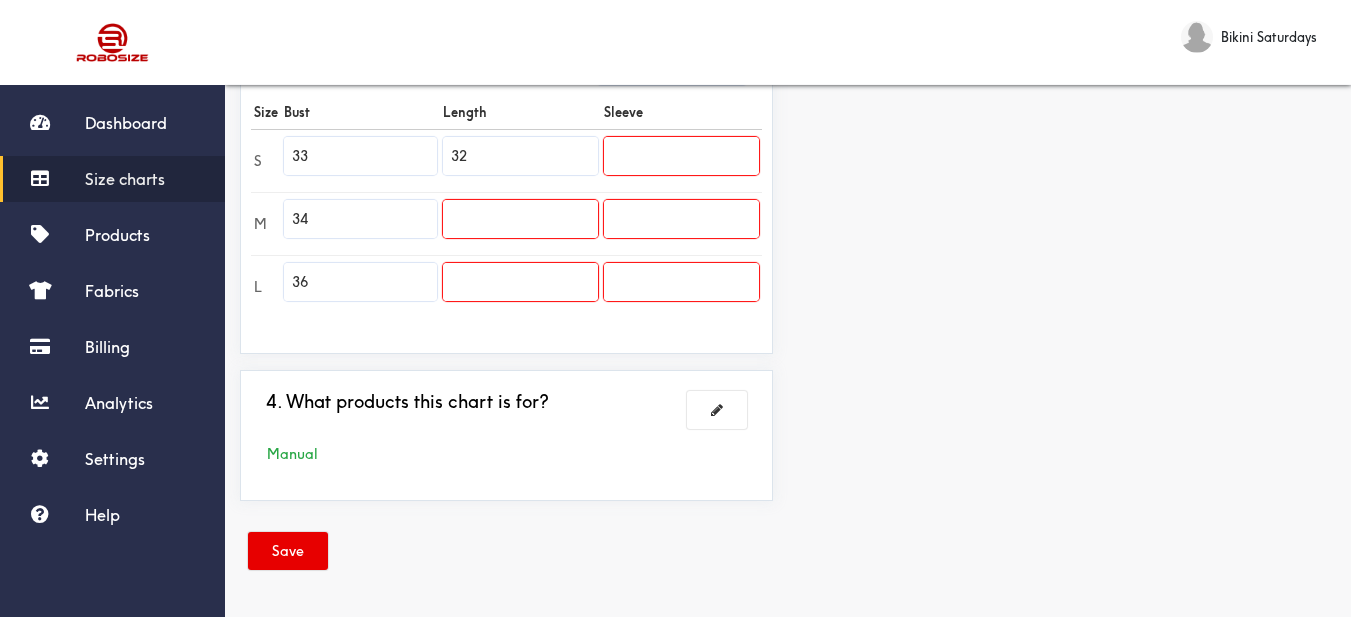 type on "32" 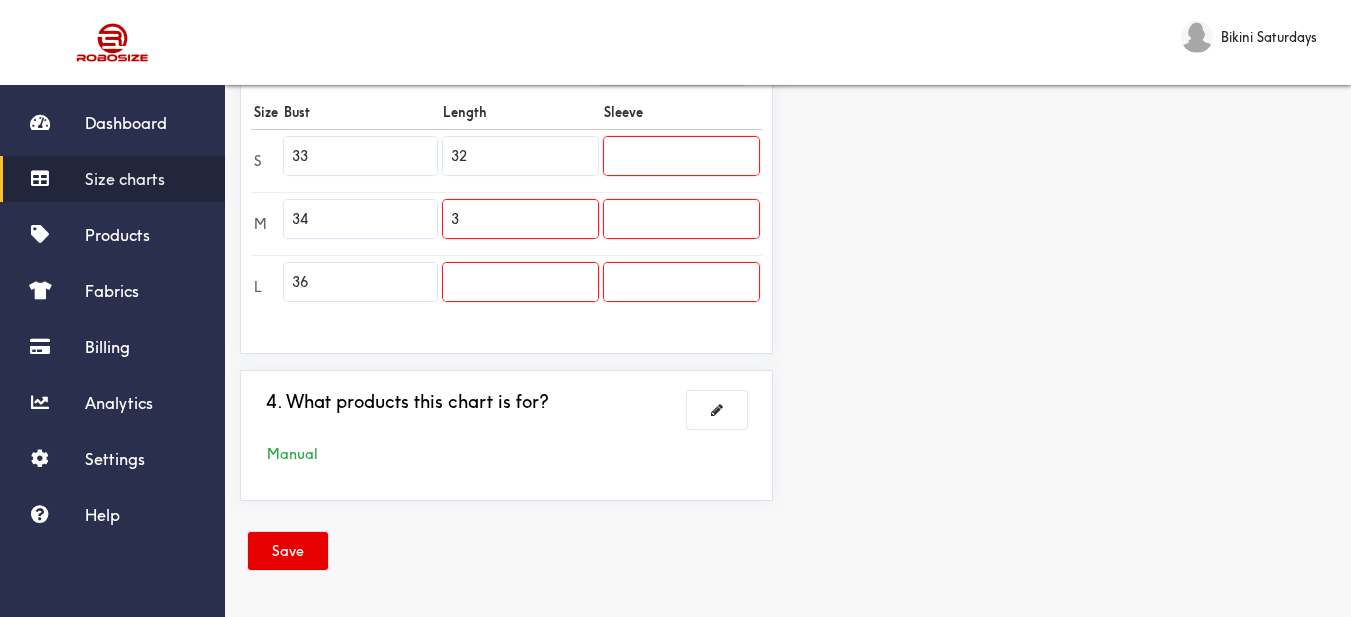 click on "3" at bounding box center [520, 219] 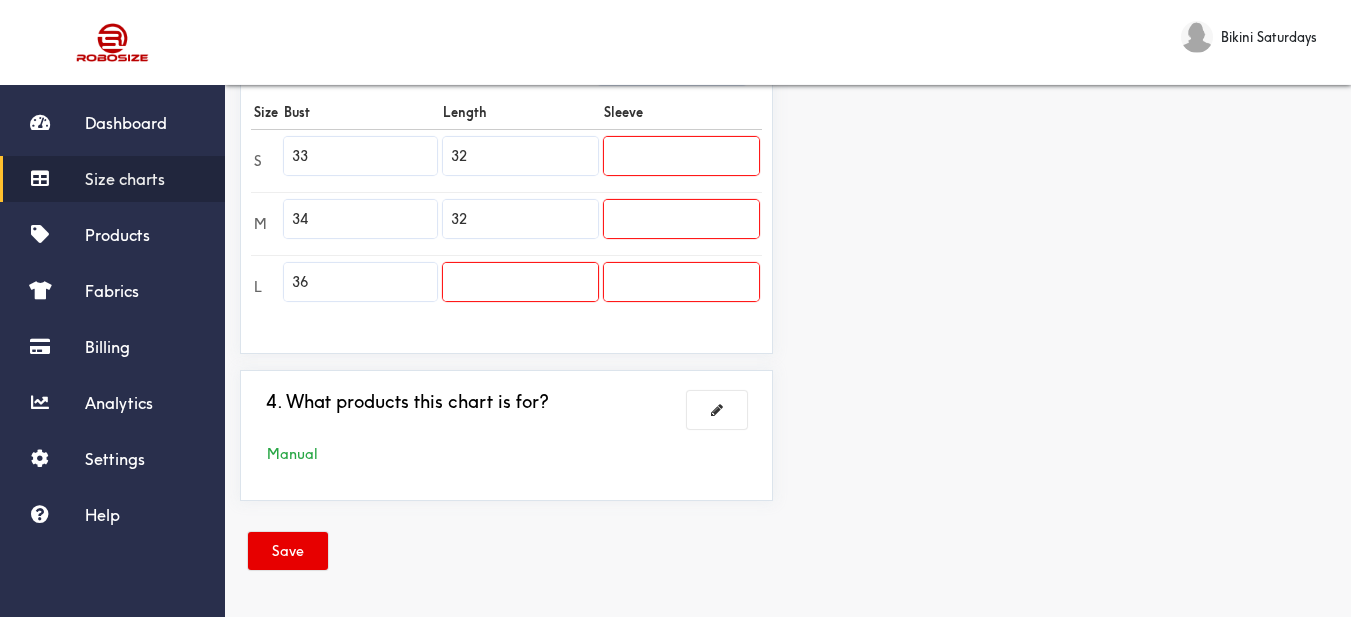 type on "32" 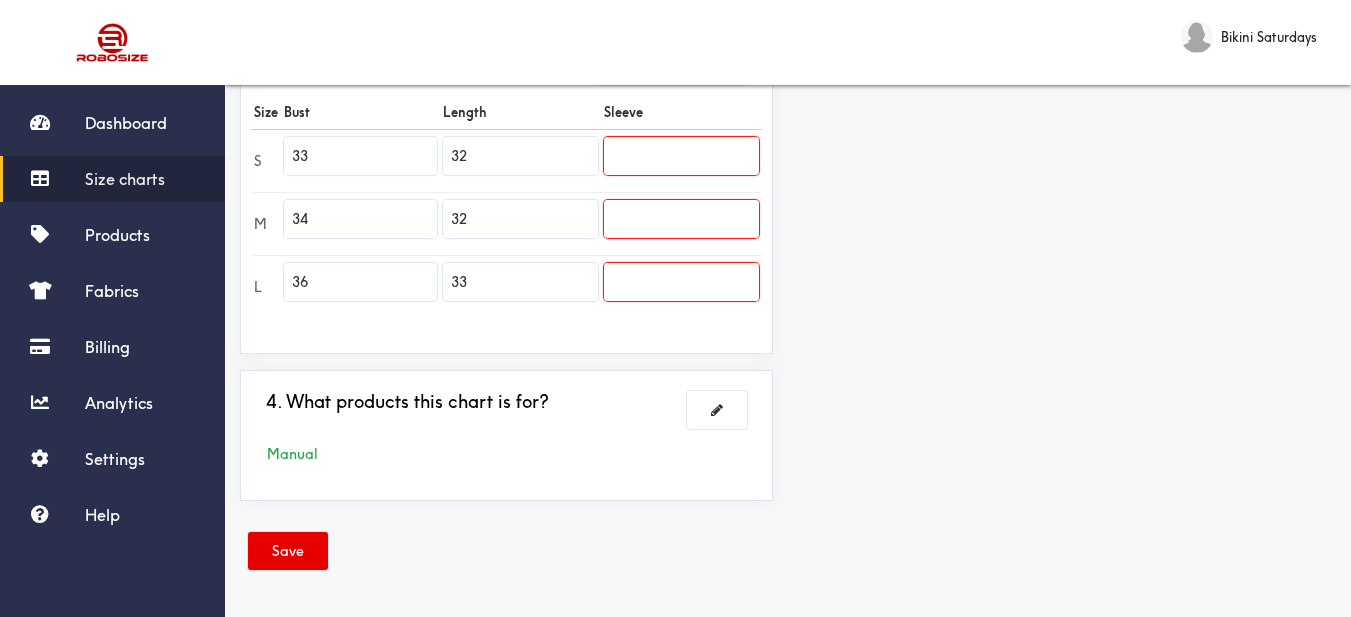 type on "33" 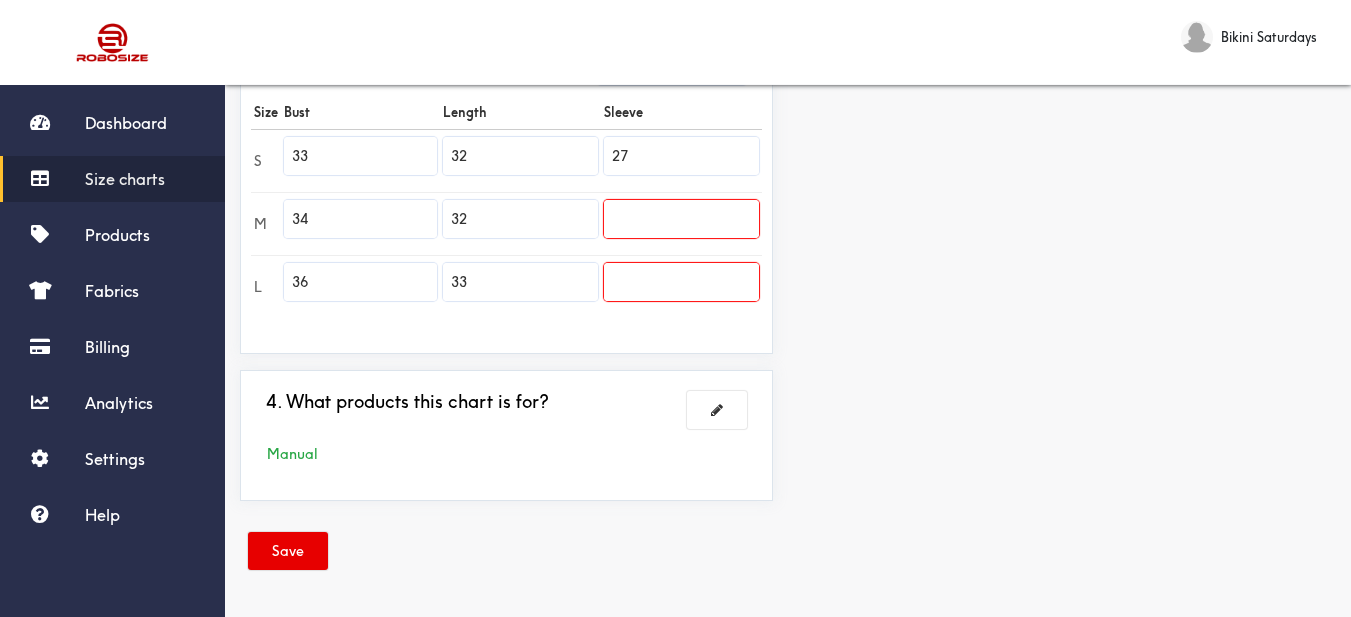 type on "27" 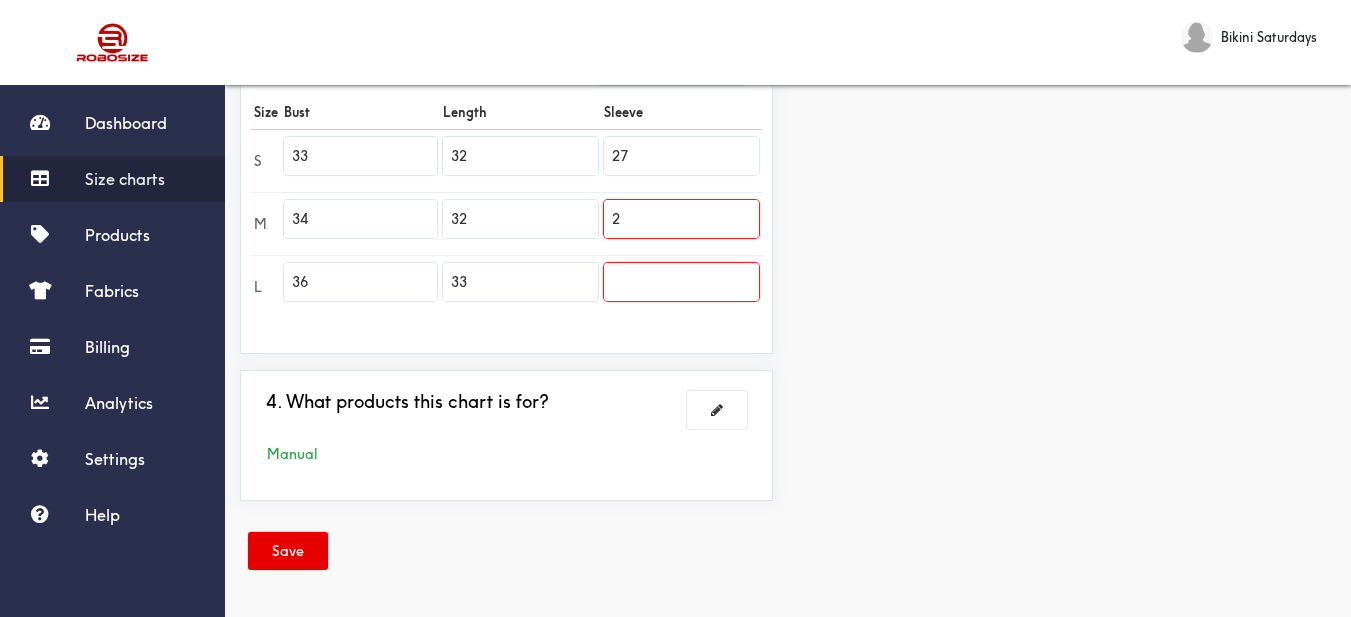 click on "2" at bounding box center [681, 219] 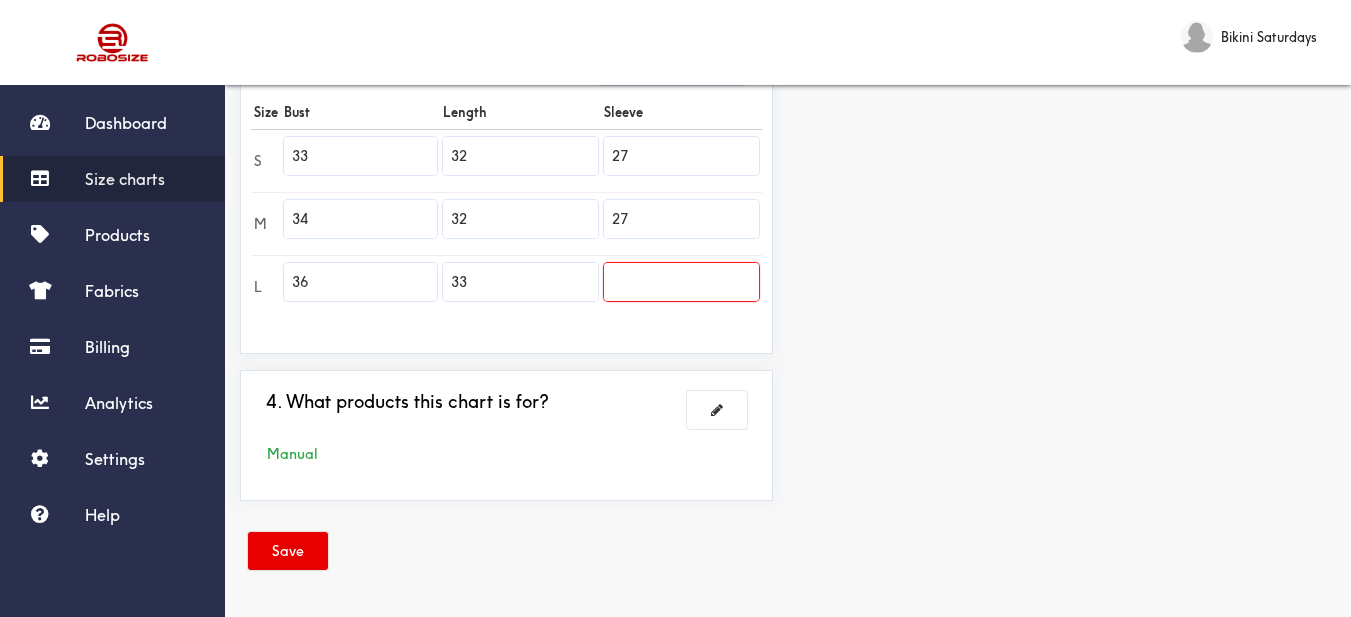 type on "27" 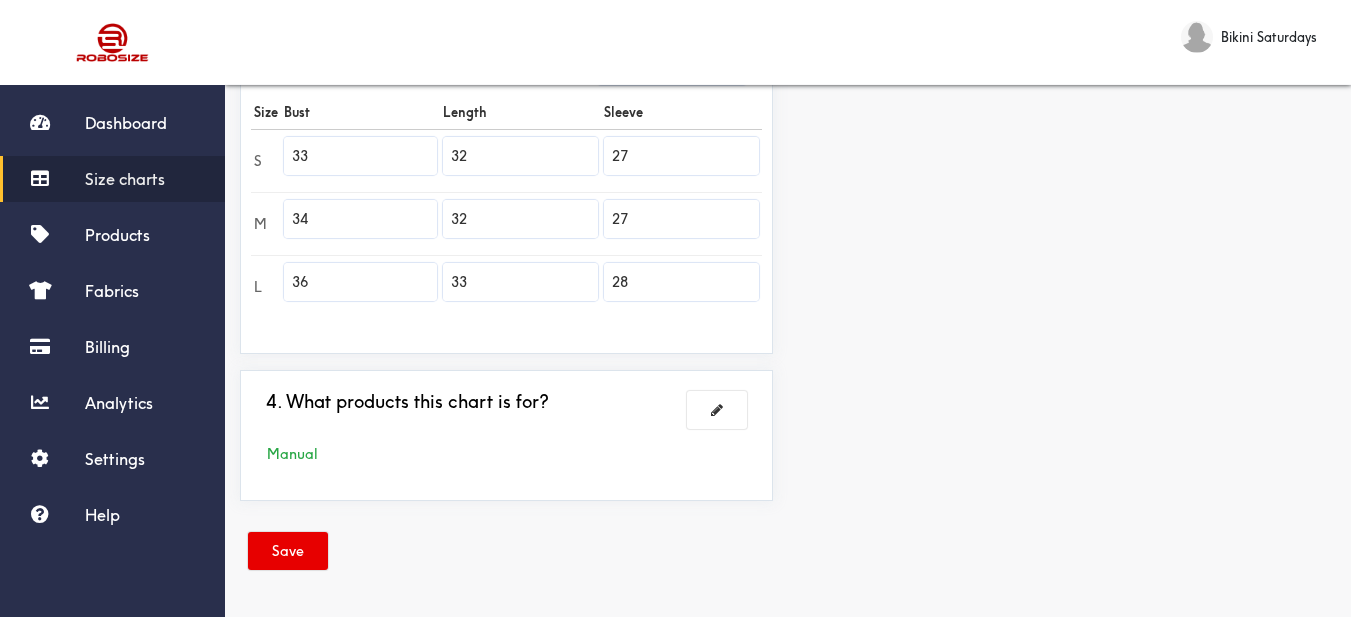 type on "28" 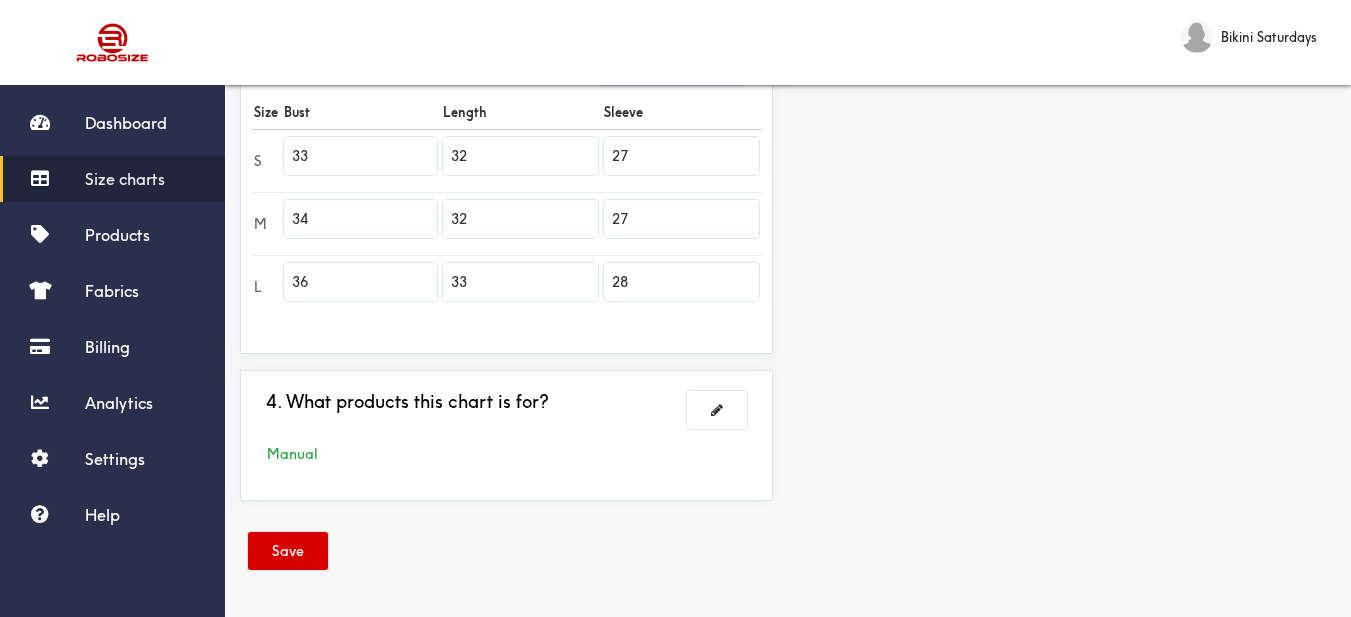 click on "Save" at bounding box center [288, 551] 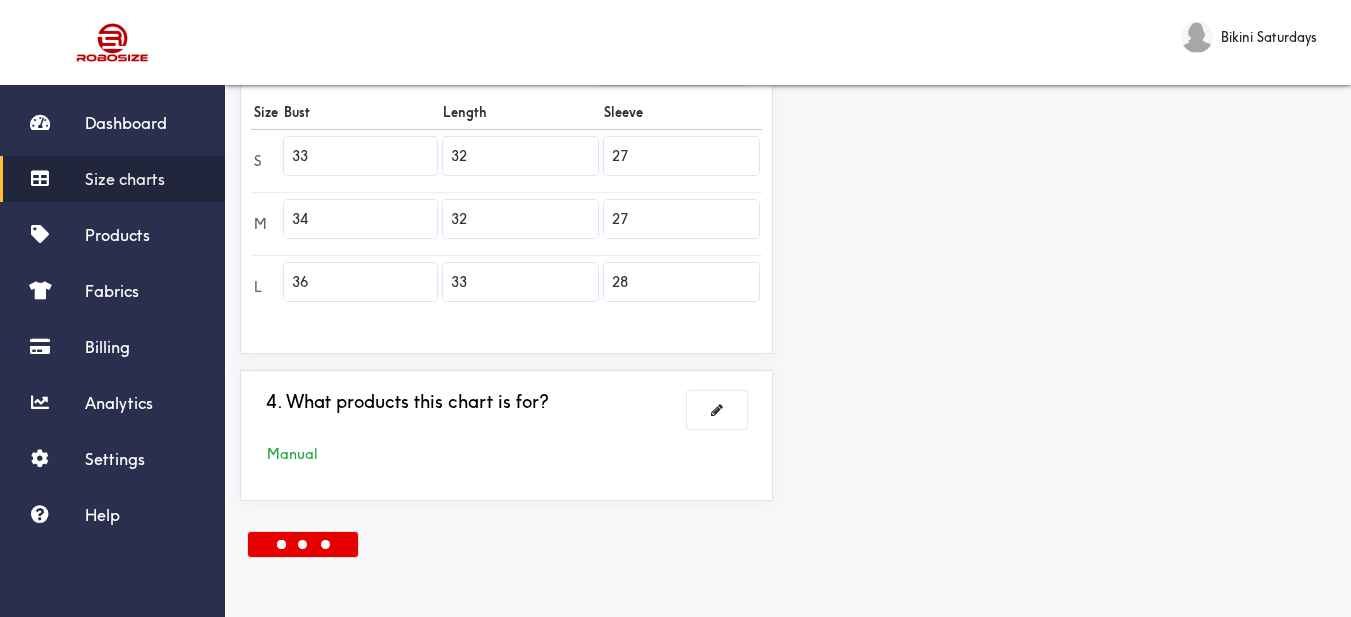 scroll, scrollTop: 58, scrollLeft: 0, axis: vertical 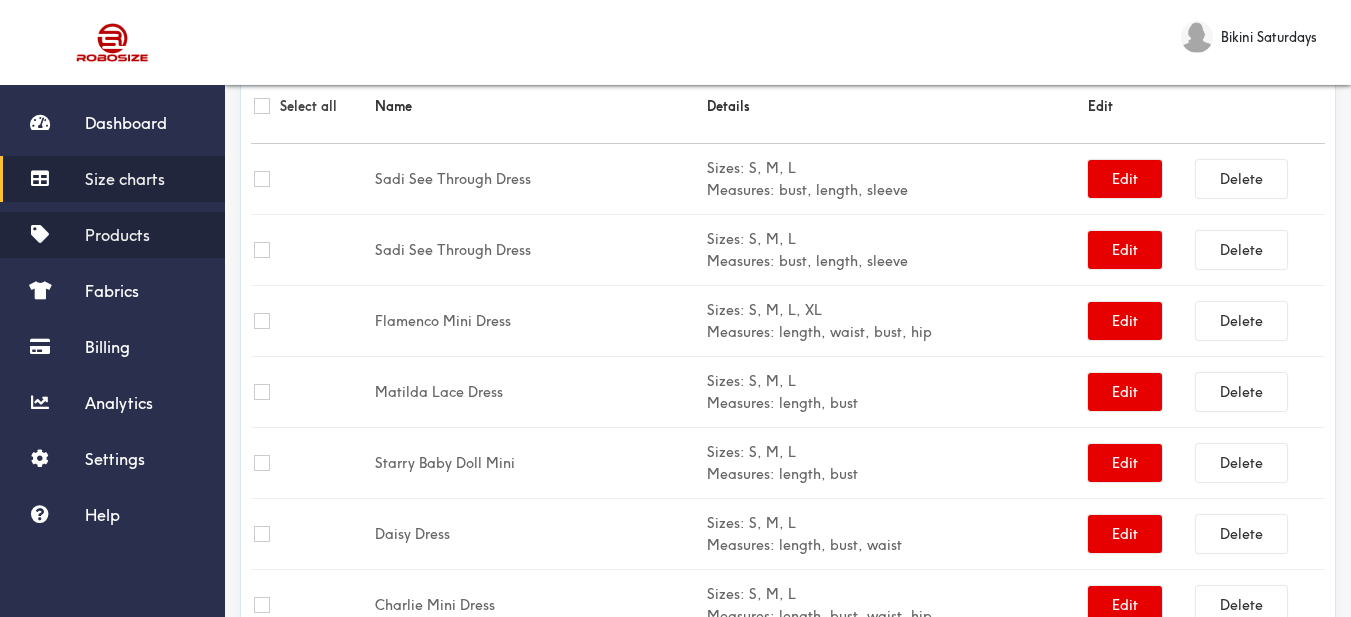 click on "Products" at bounding box center [117, 235] 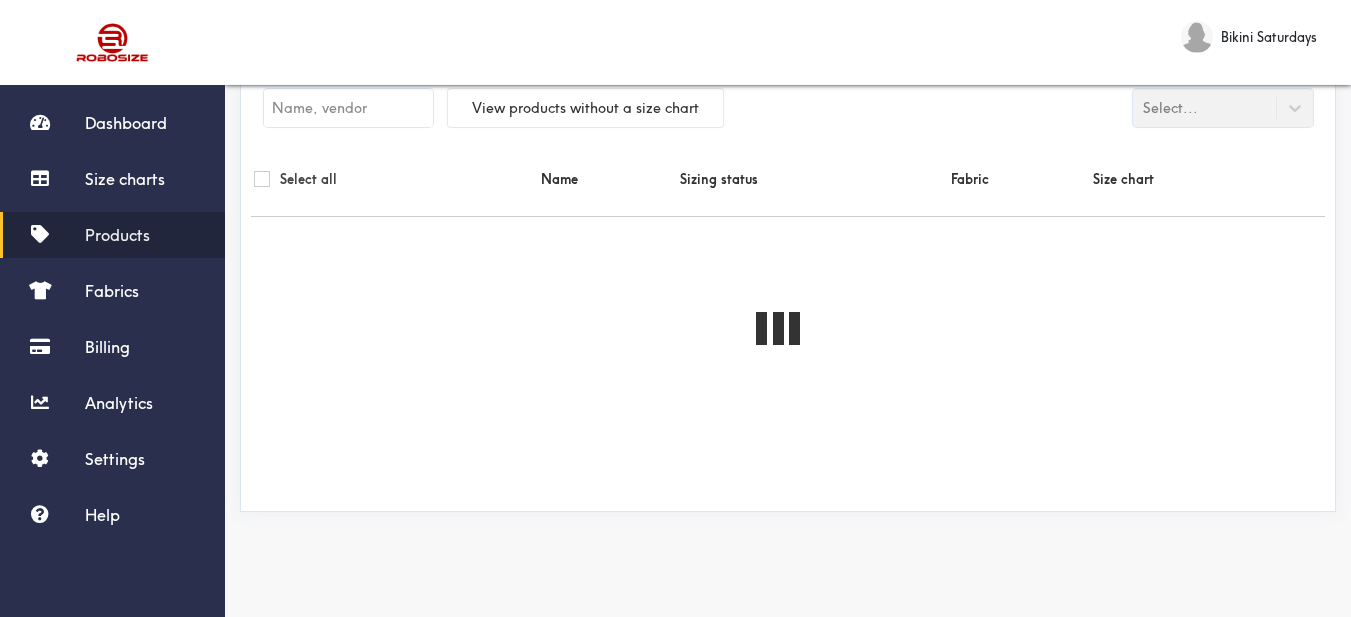 scroll, scrollTop: 58, scrollLeft: 0, axis: vertical 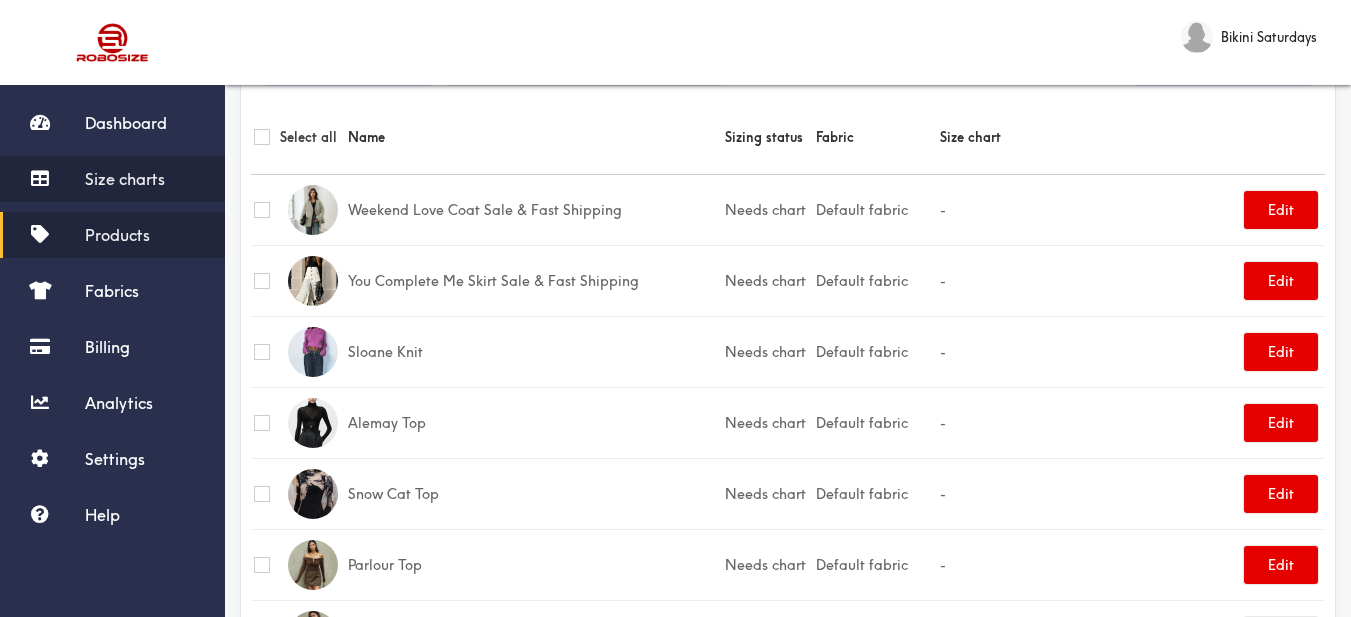 click on "Size charts" at bounding box center [112, 179] 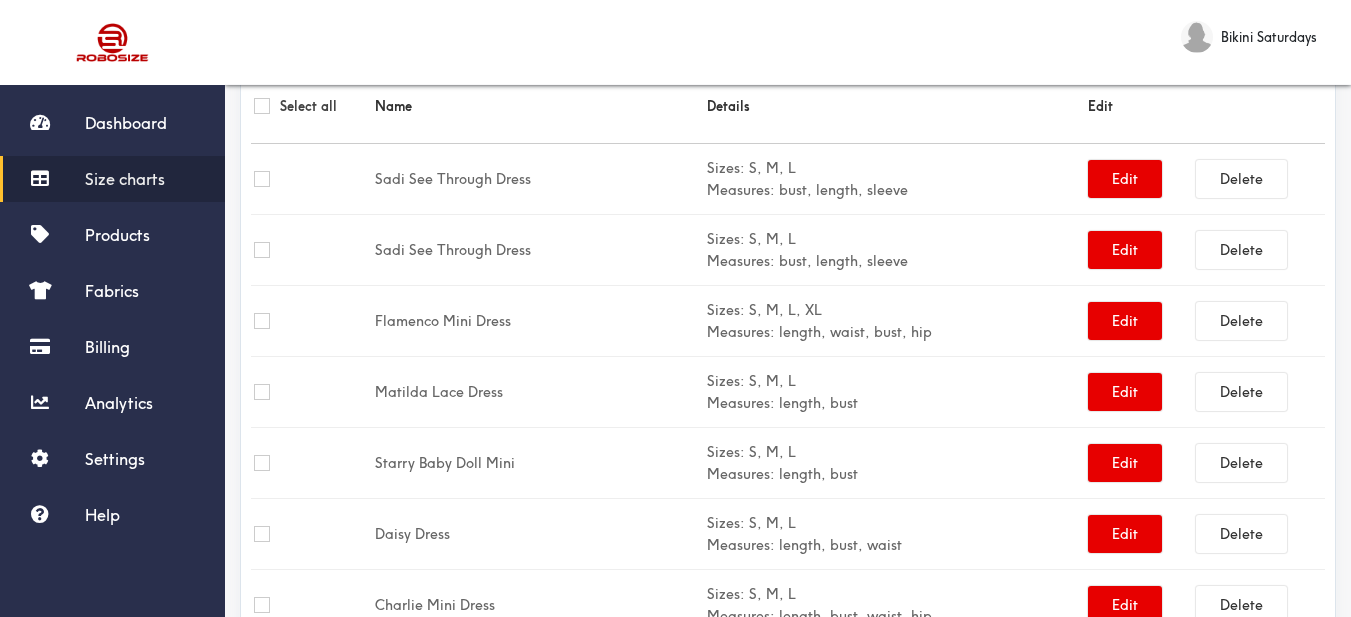 scroll, scrollTop: 0, scrollLeft: 0, axis: both 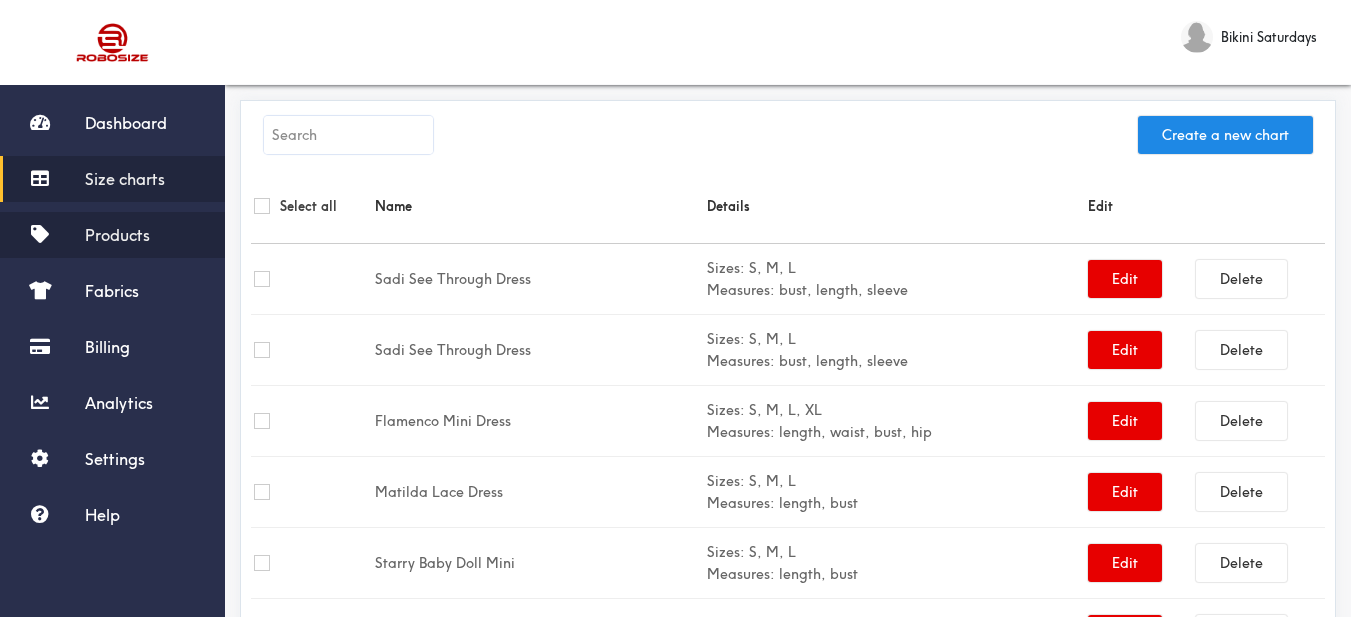 click on "Products" at bounding box center (117, 235) 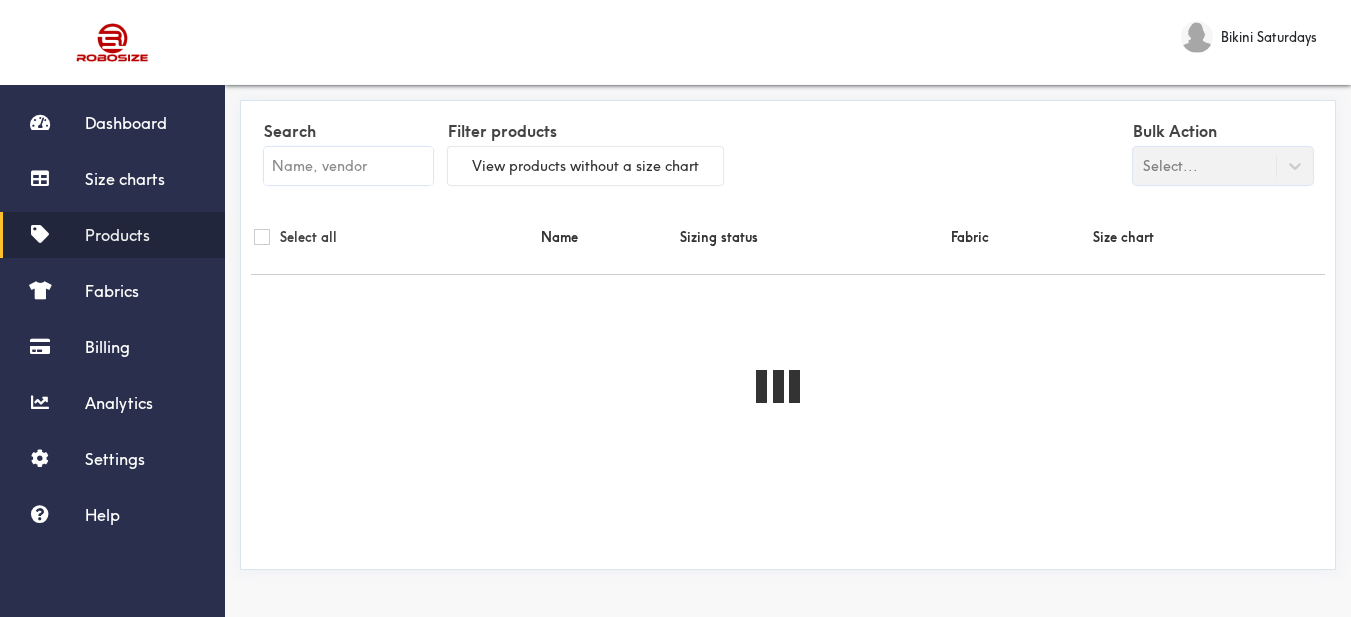 click at bounding box center (348, 166) 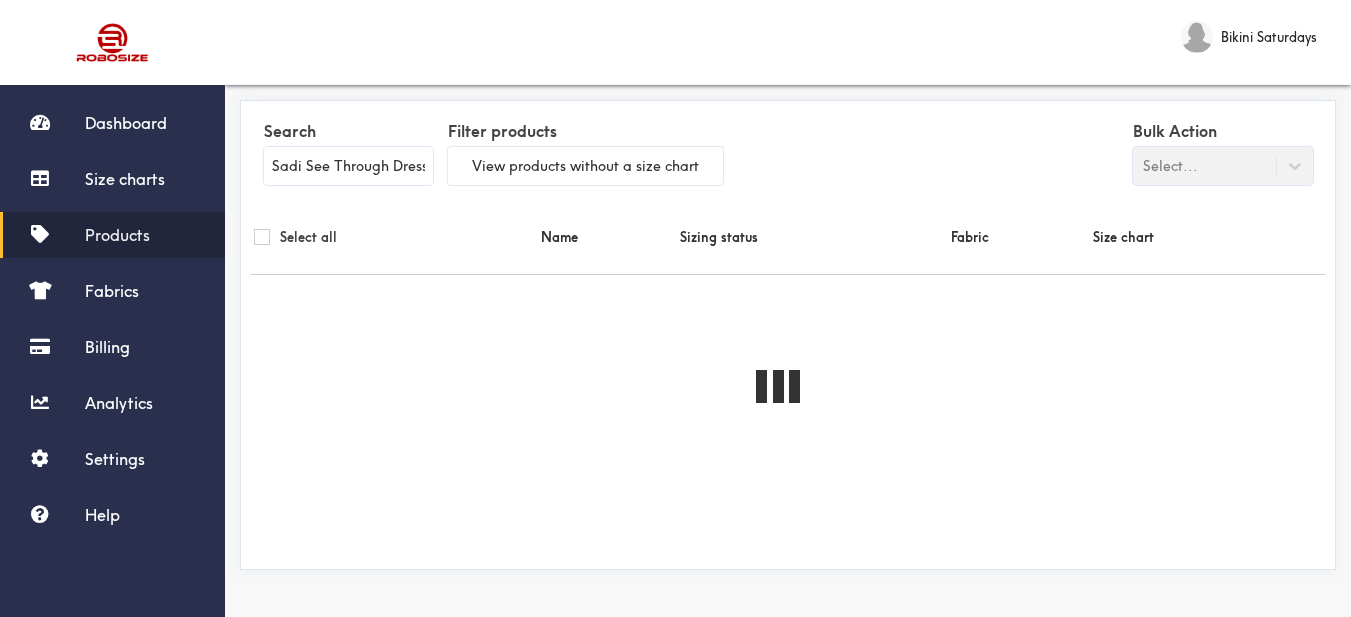 scroll, scrollTop: 0, scrollLeft: 3, axis: horizontal 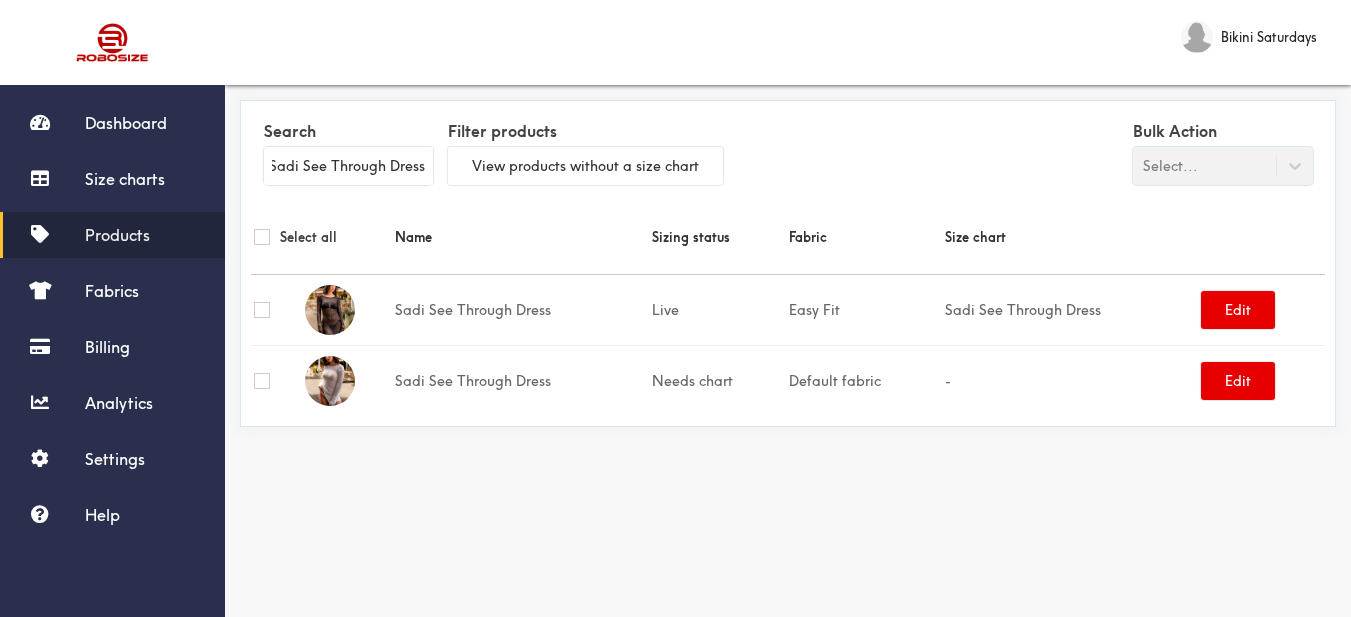 type on "Sadi See Through Dress" 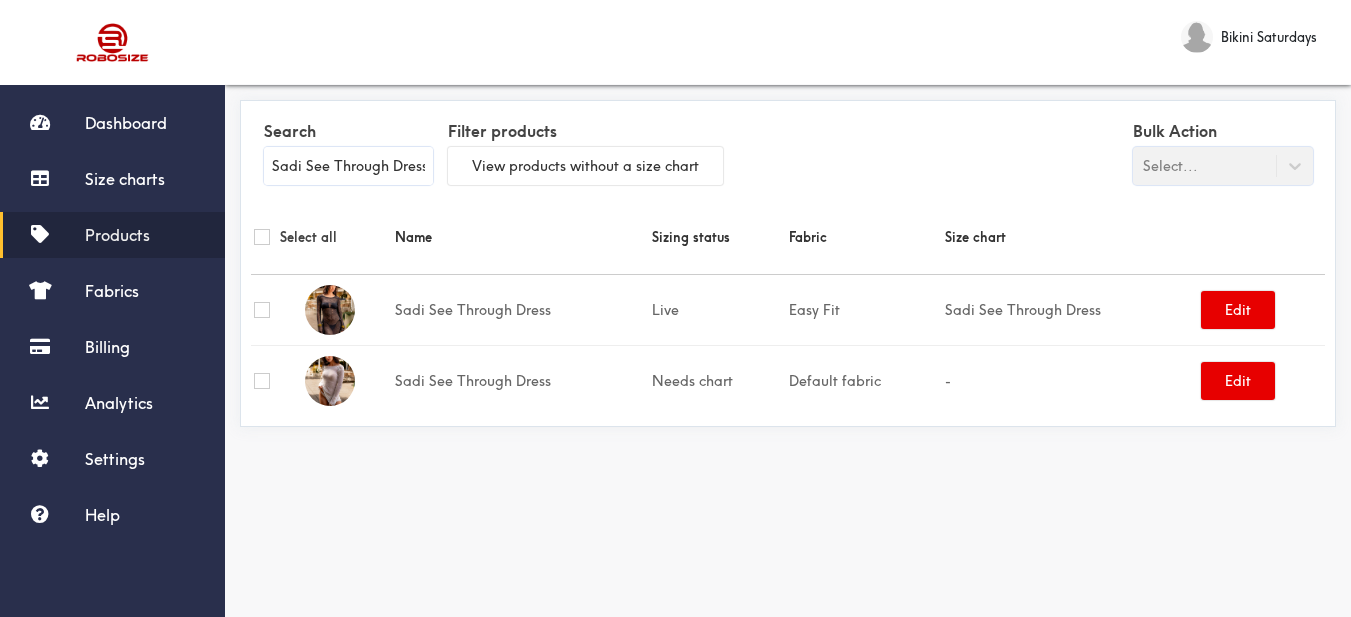click at bounding box center (276, 380) 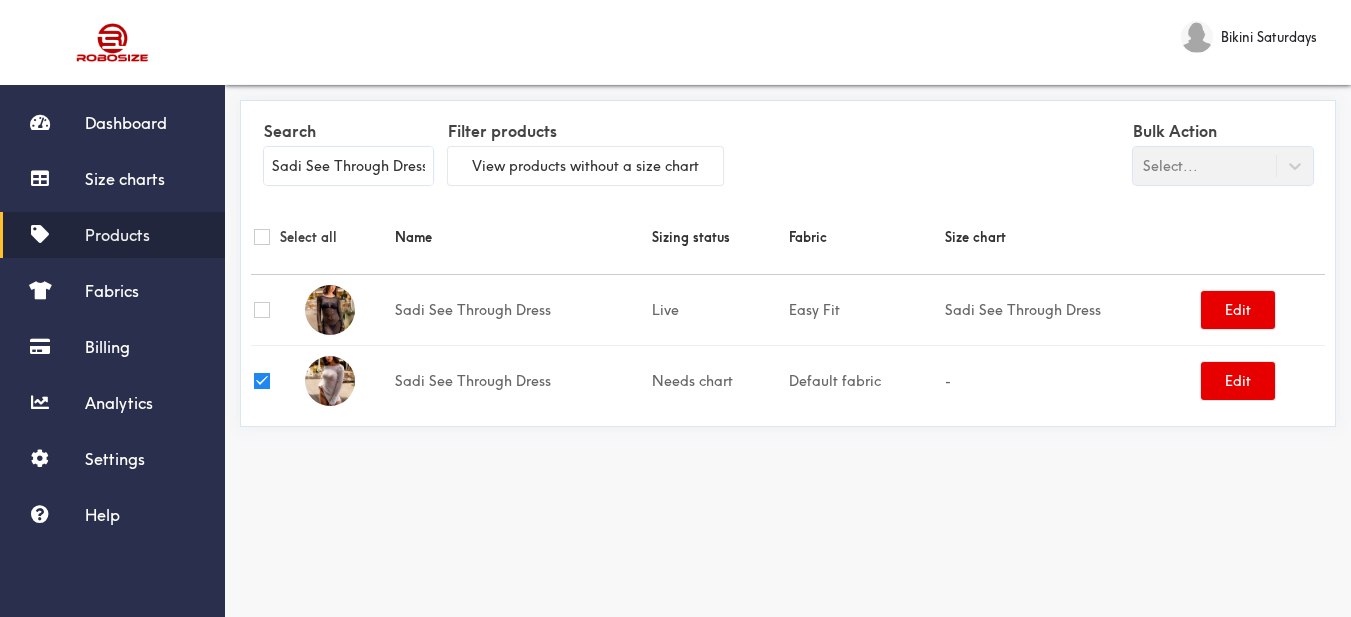 checkbox on "true" 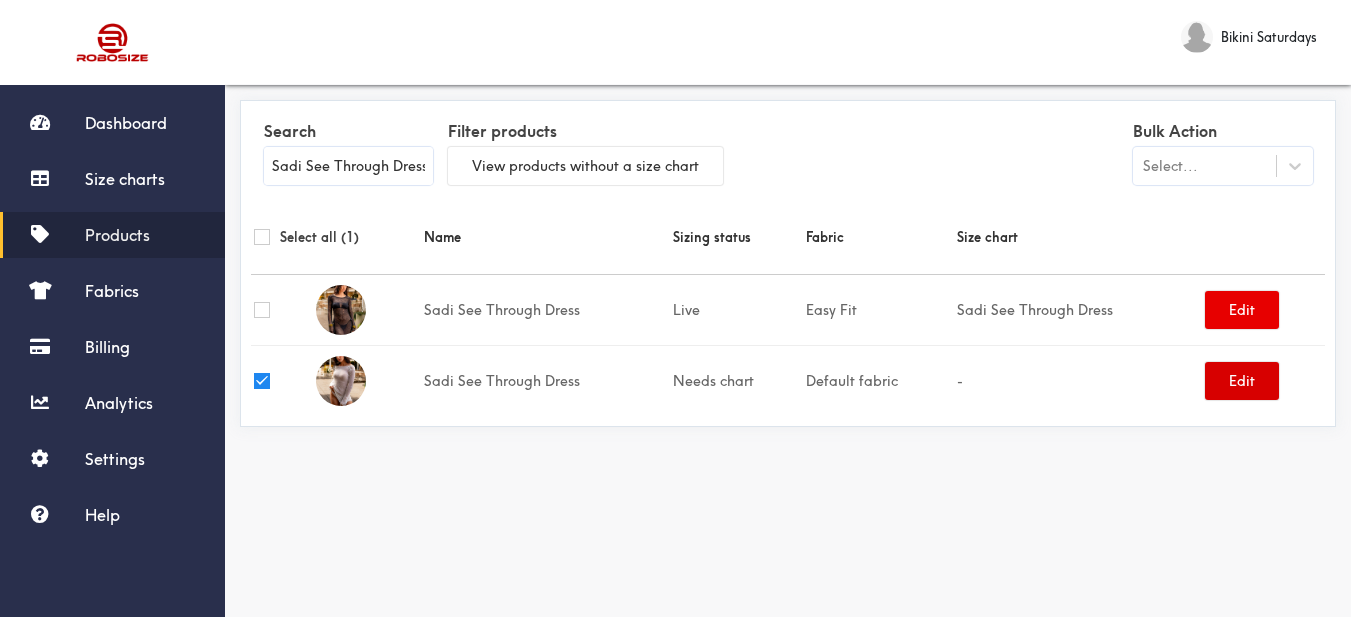 click on "Edit" at bounding box center (1242, 381) 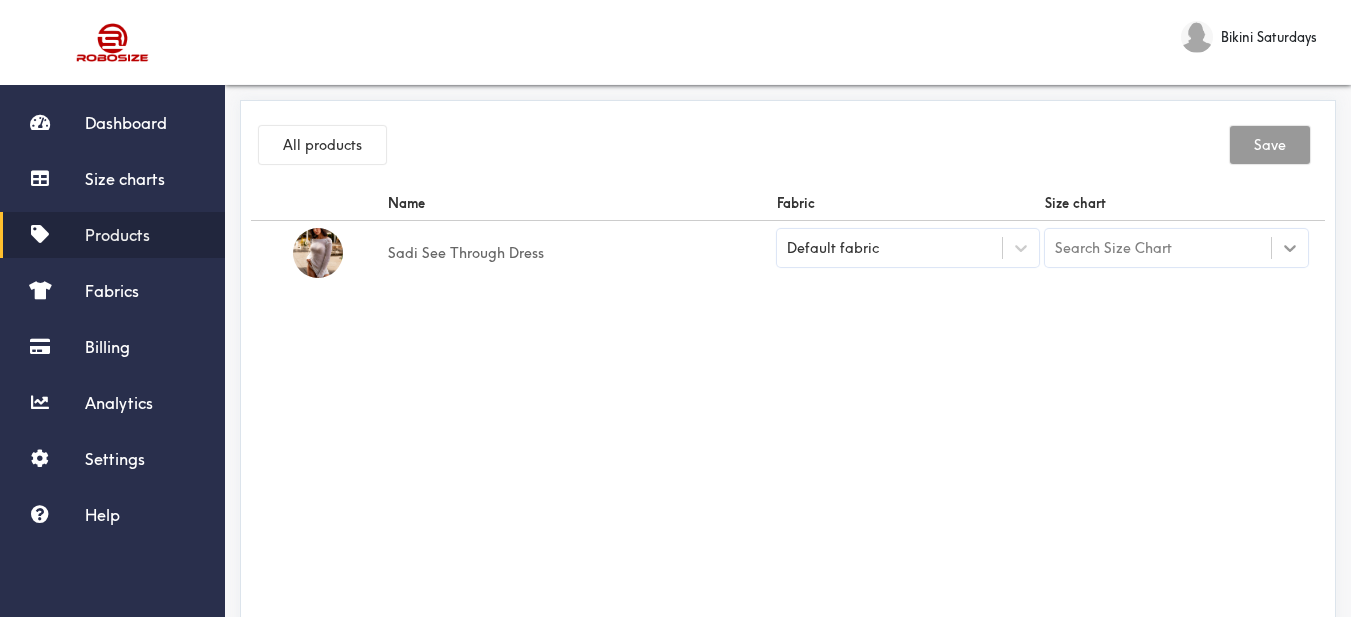 click at bounding box center [1290, 248] 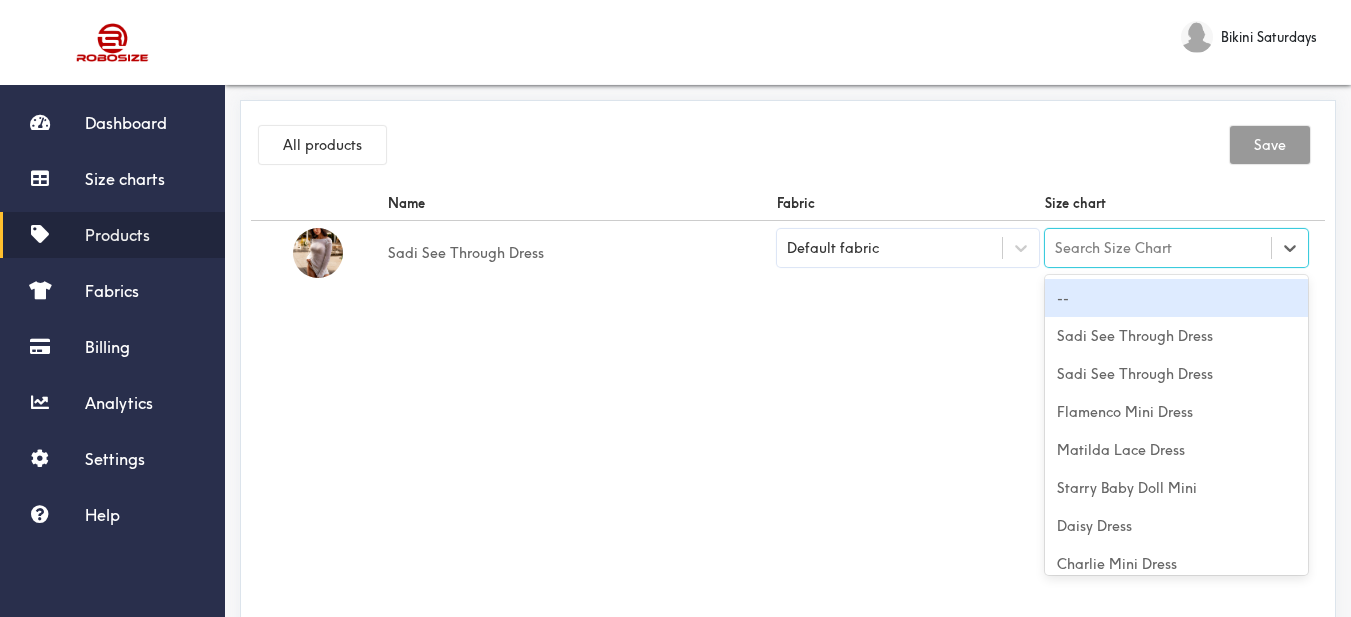 click on "Default fabric" at bounding box center [890, 248] 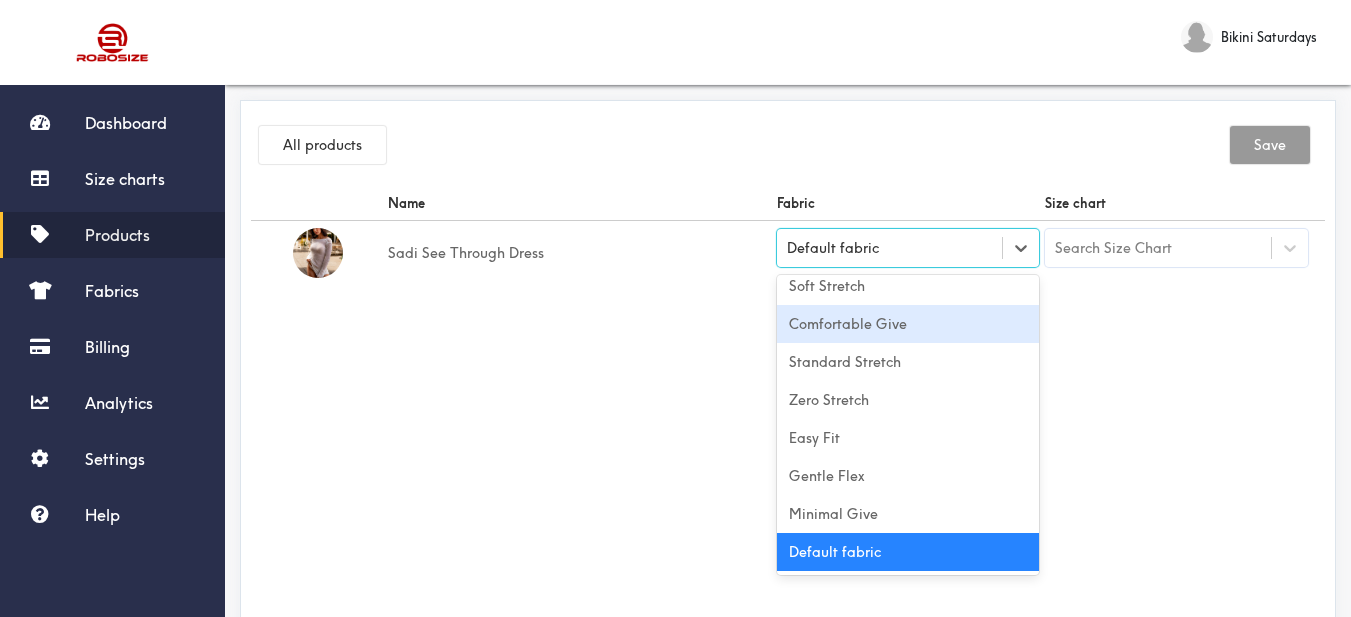 scroll, scrollTop: 0, scrollLeft: 0, axis: both 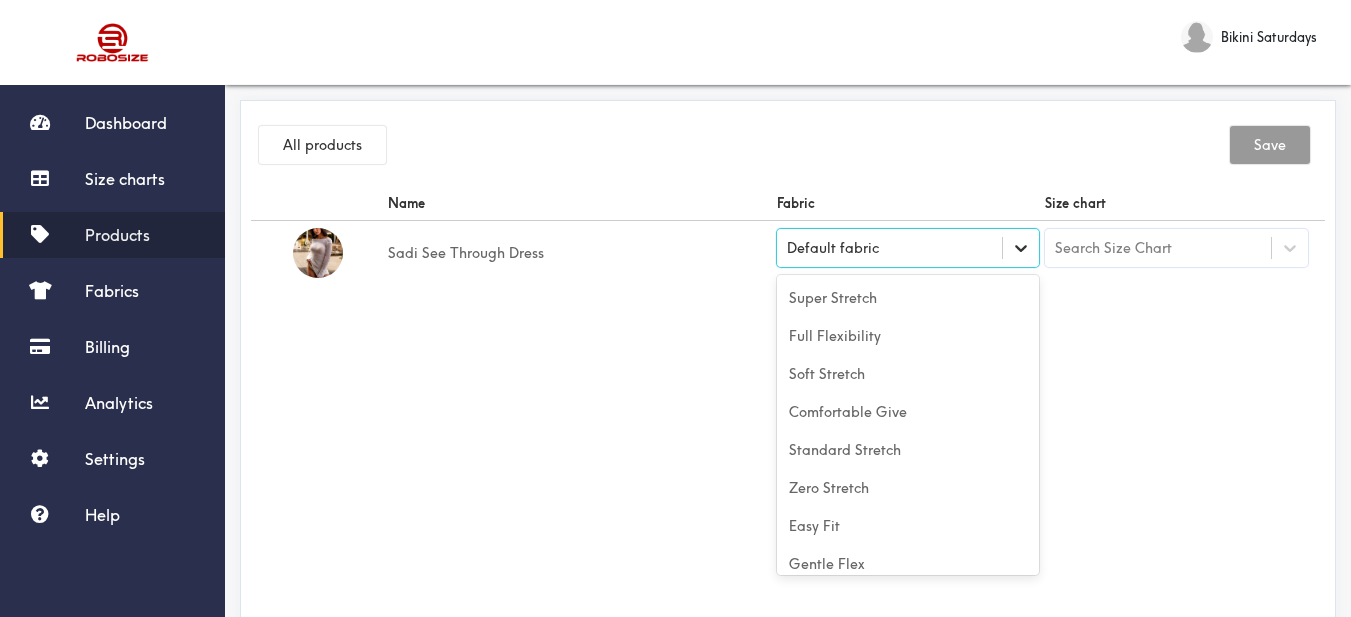 click 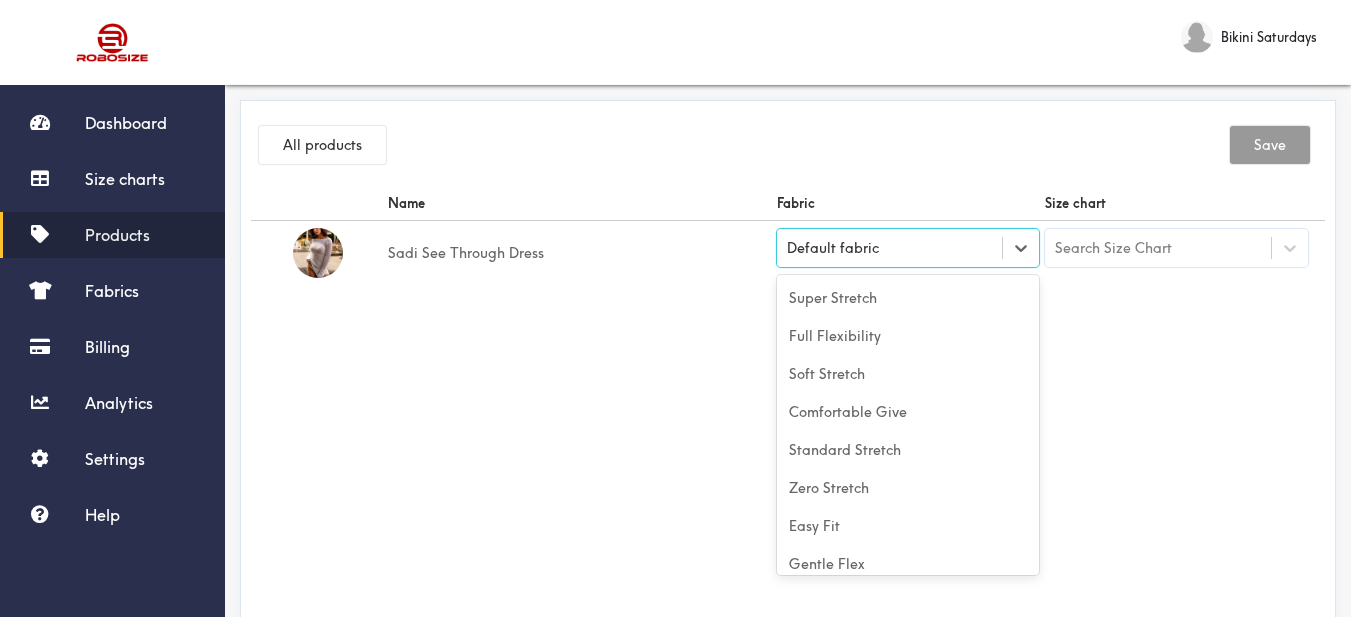 scroll, scrollTop: 88, scrollLeft: 0, axis: vertical 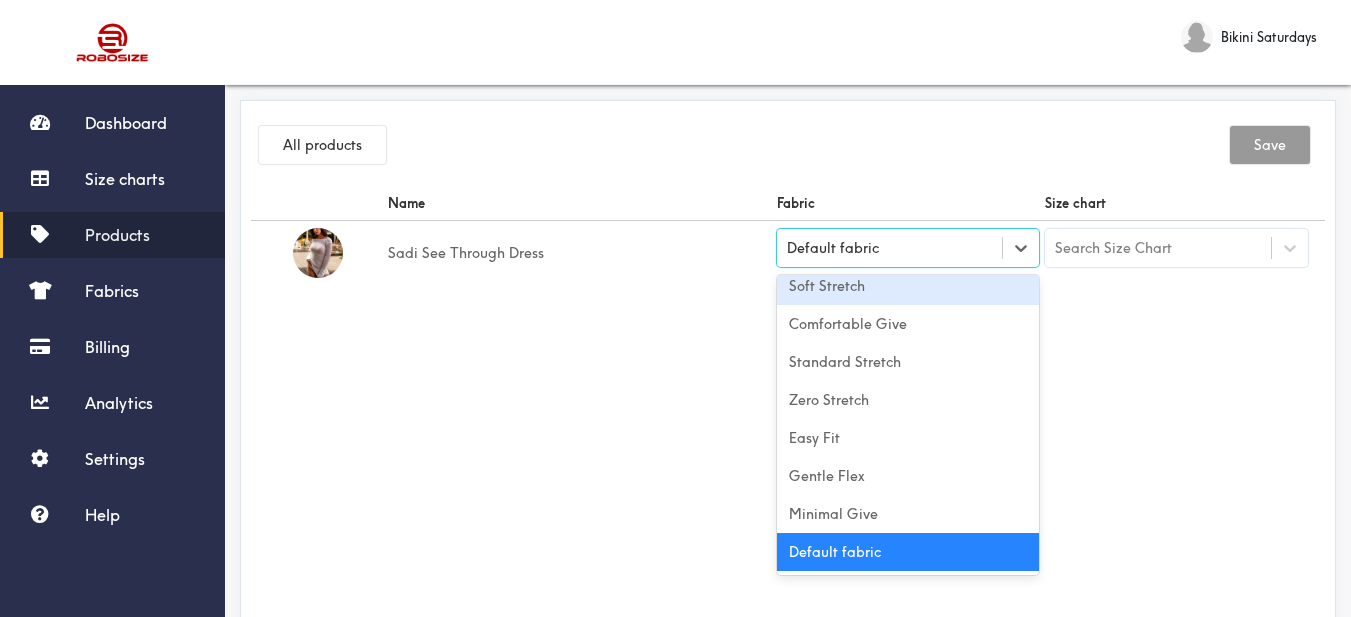 click on "Soft Stretch" at bounding box center (908, 286) 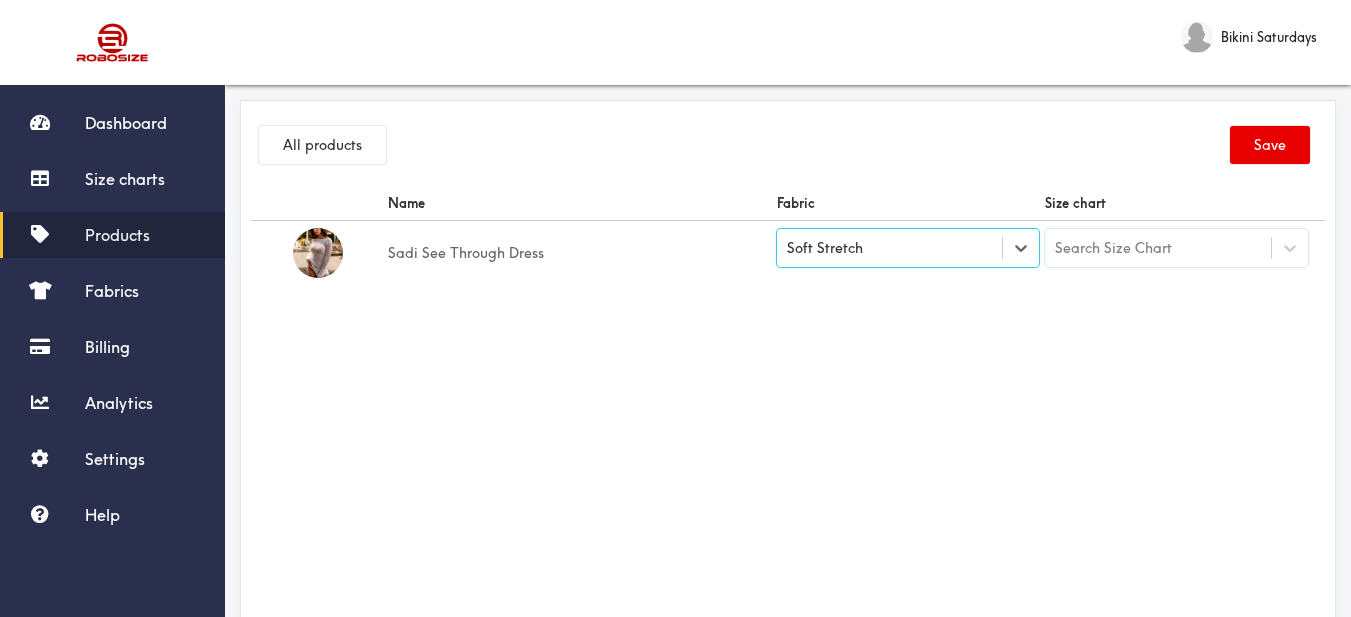 drag, startPoint x: 709, startPoint y: 318, endPoint x: 952, endPoint y: 366, distance: 247.69537 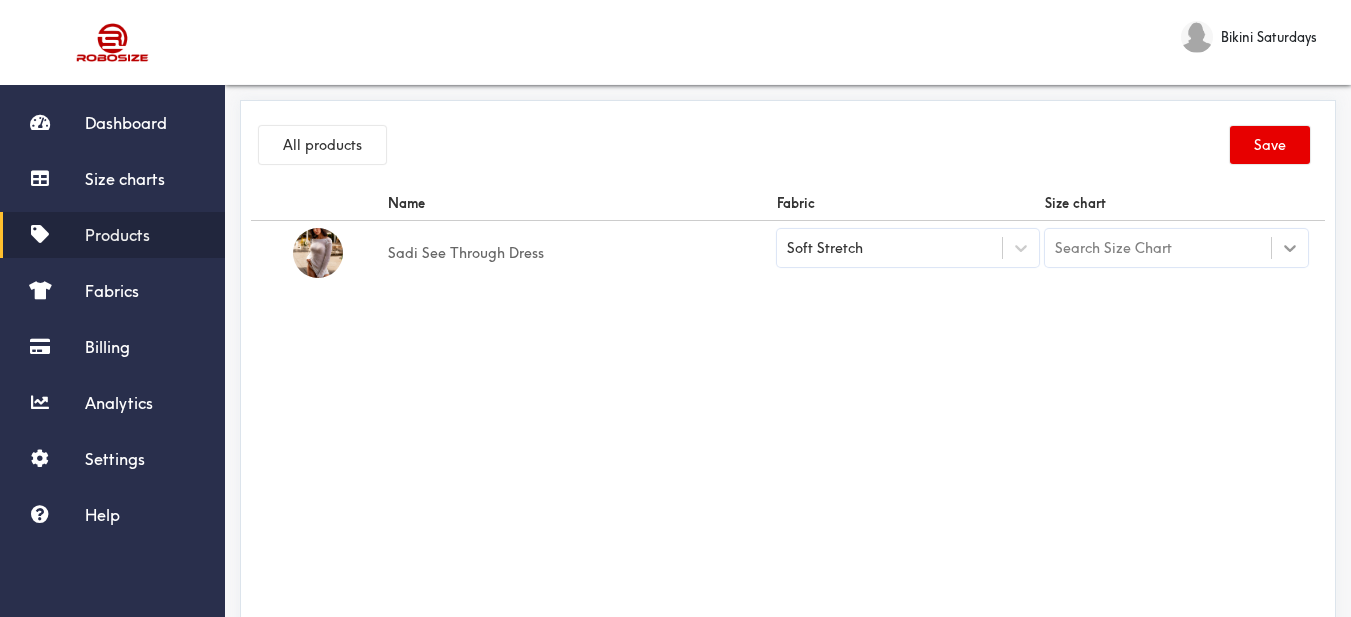 click 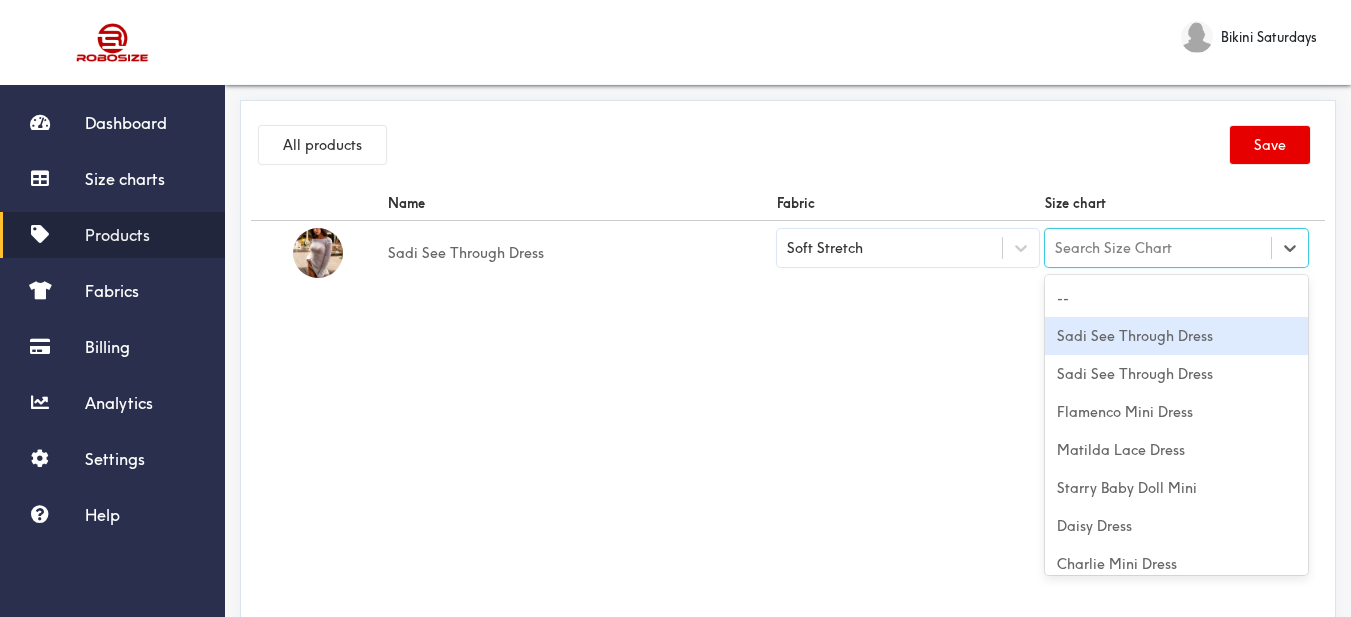 click on "Sadi See Through Dress" at bounding box center [1176, 336] 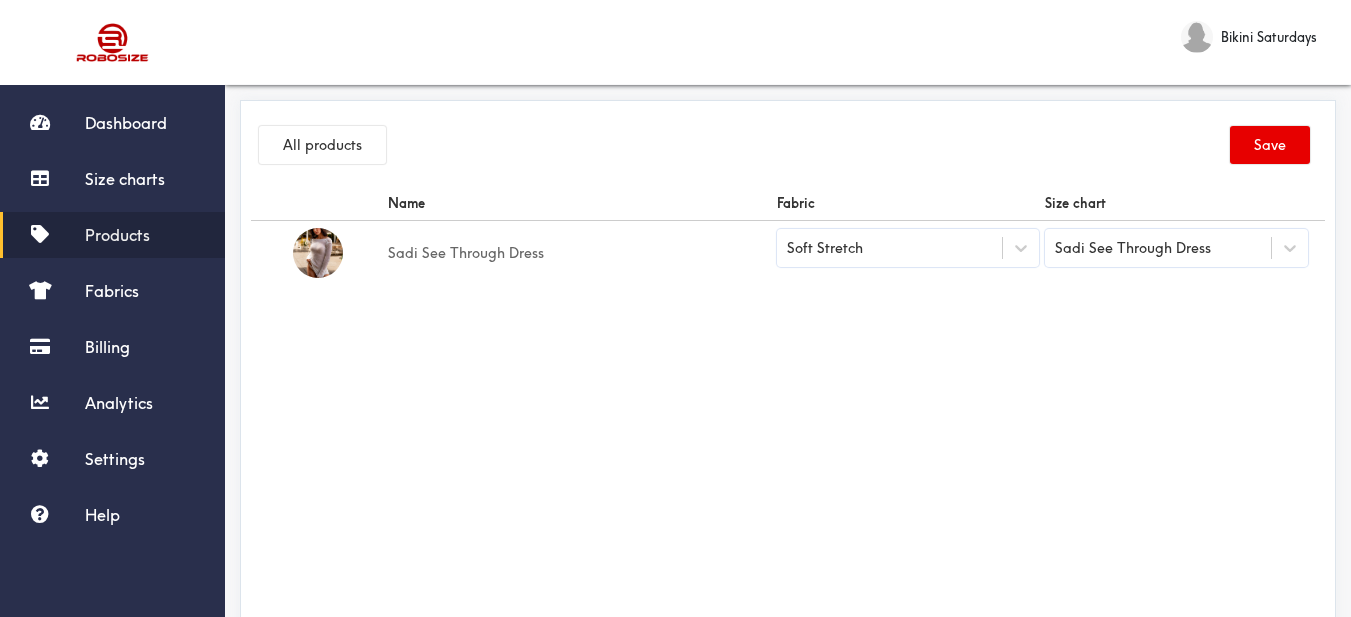 drag, startPoint x: 872, startPoint y: 319, endPoint x: 1180, endPoint y: 235, distance: 319.2491 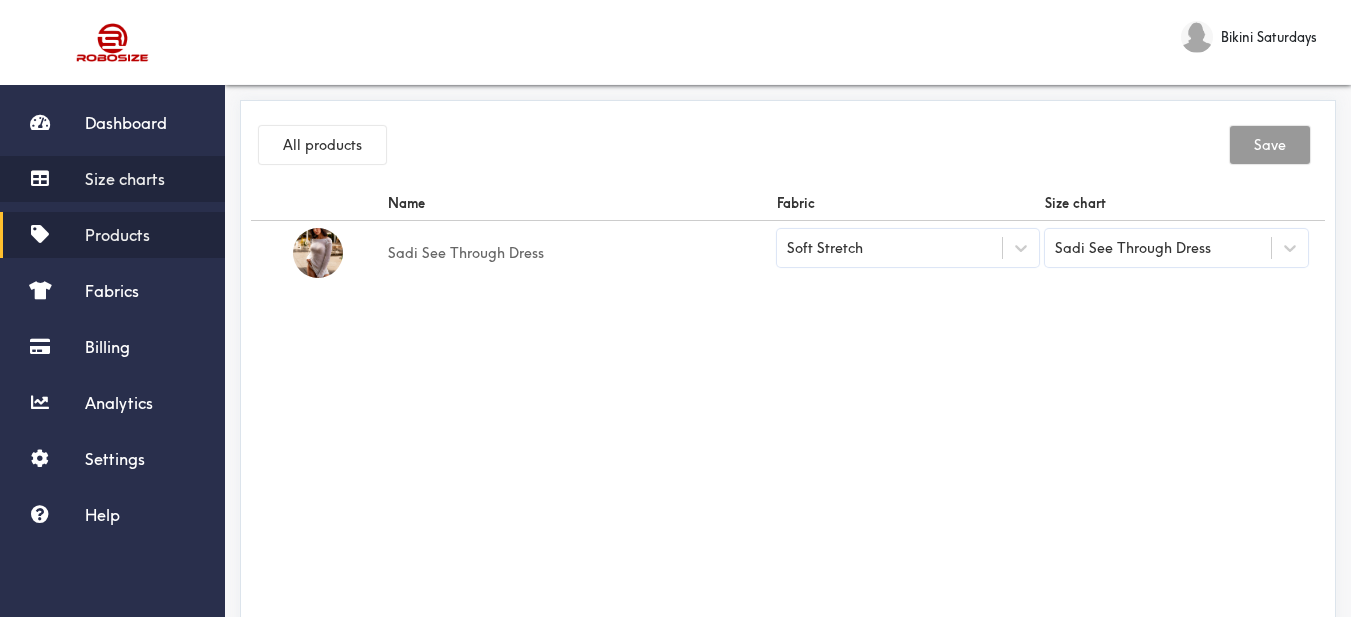 click on "Size charts" at bounding box center [125, 179] 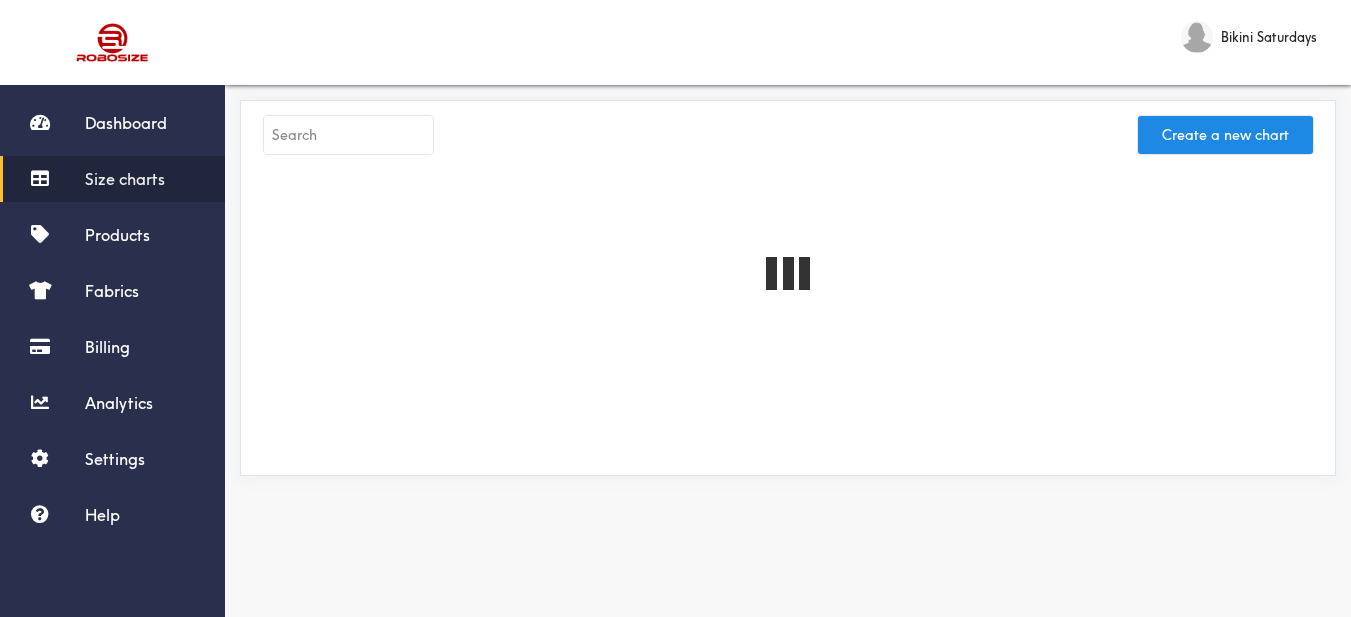 click at bounding box center [348, 135] 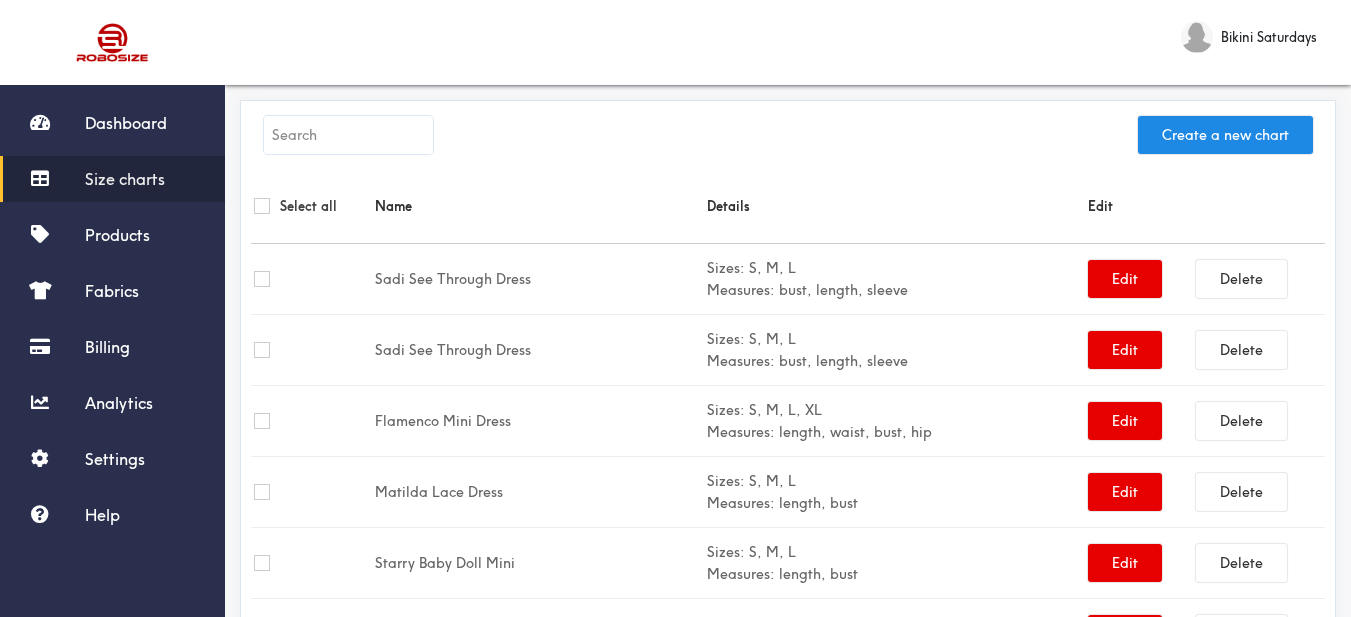 paste on "Astor Dress" 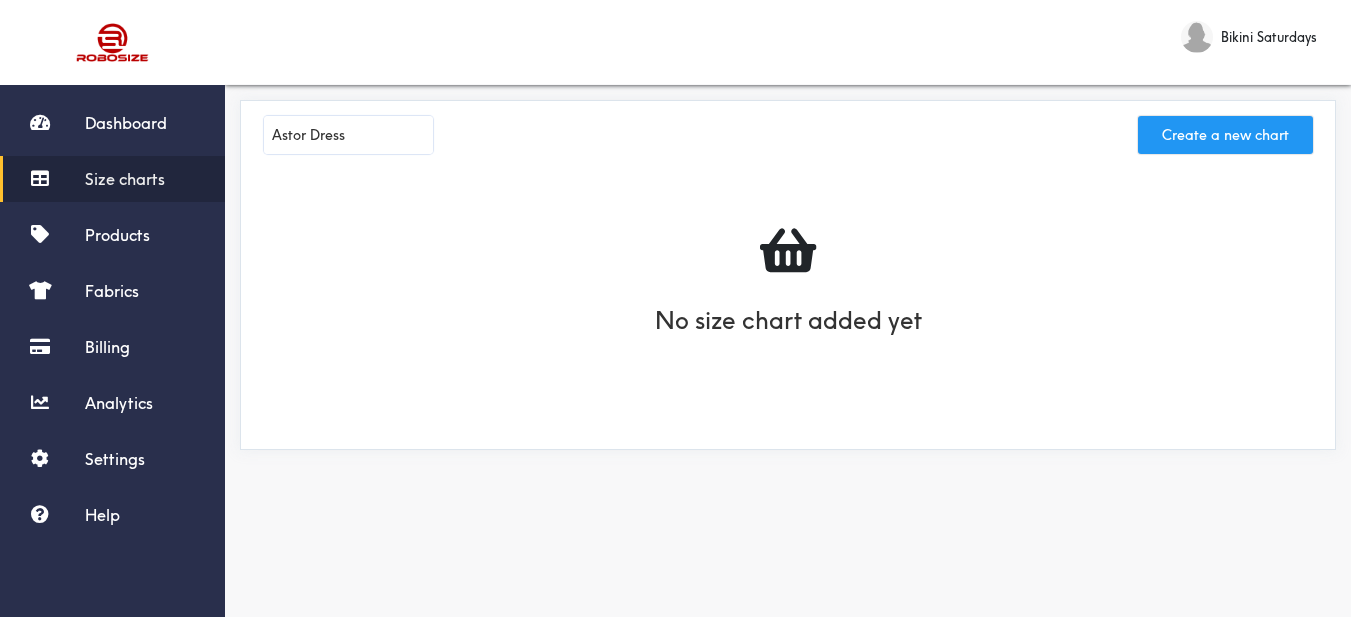 type on "Astor Dress" 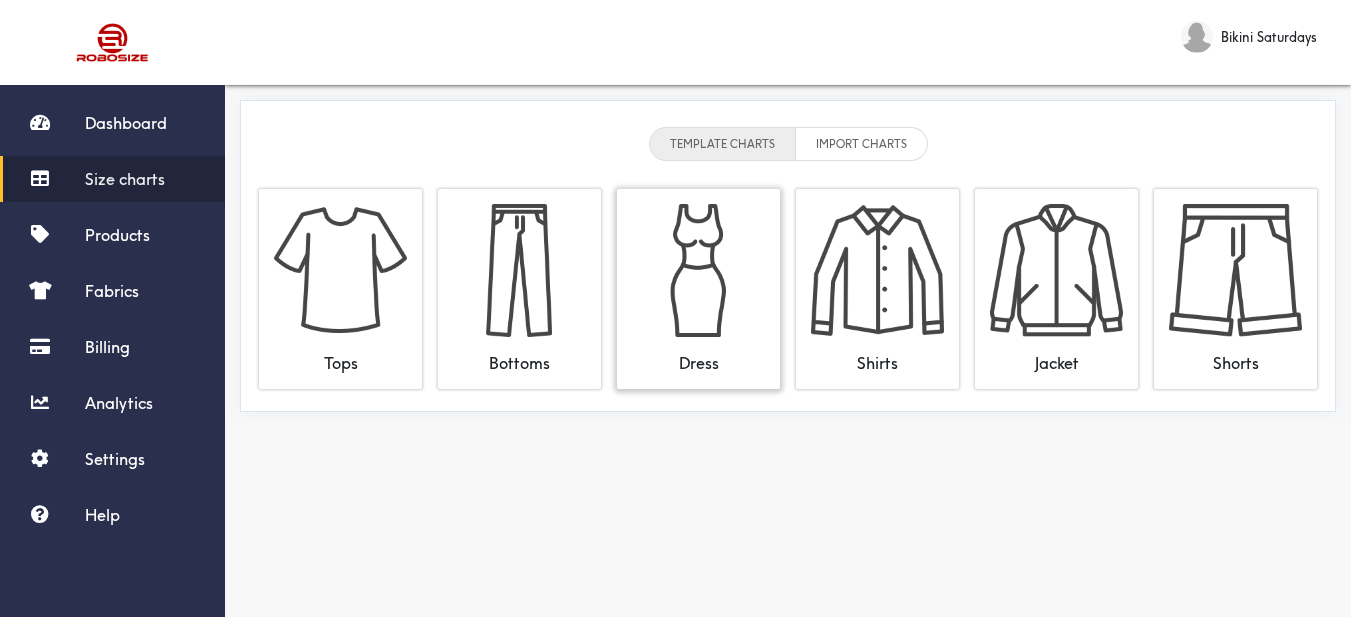 click at bounding box center [698, 270] 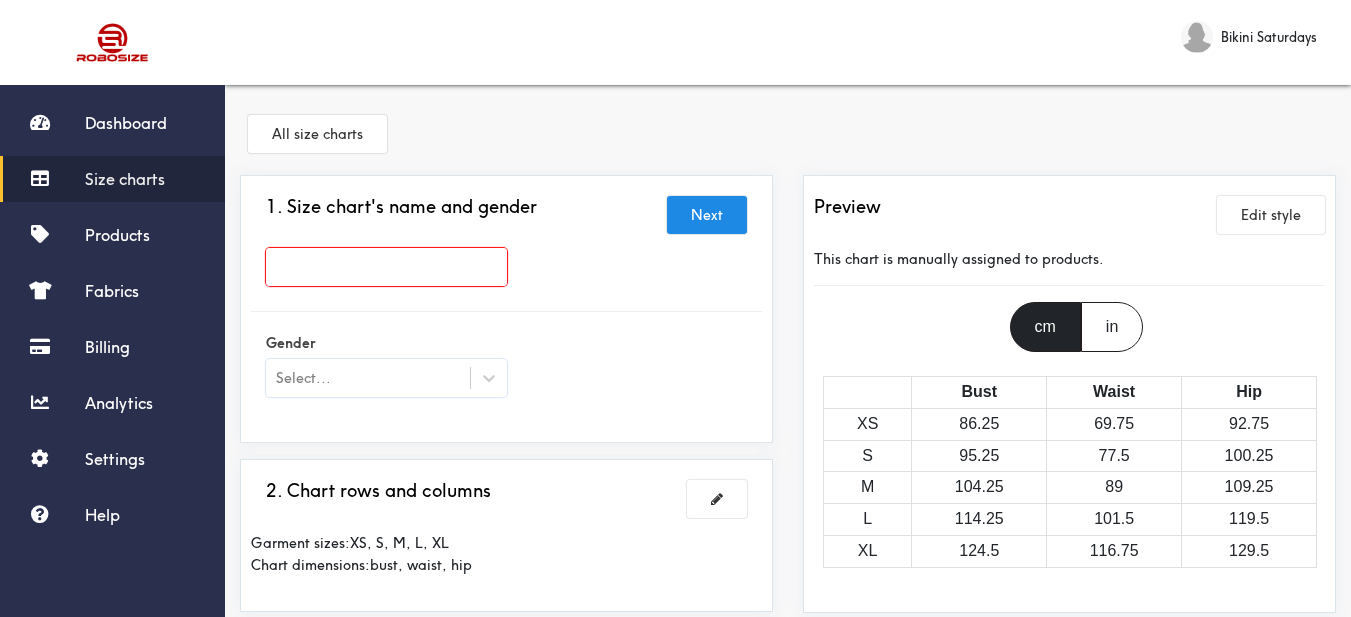 click on "Bikini Saturdays  Logout" at bounding box center [788, 42] 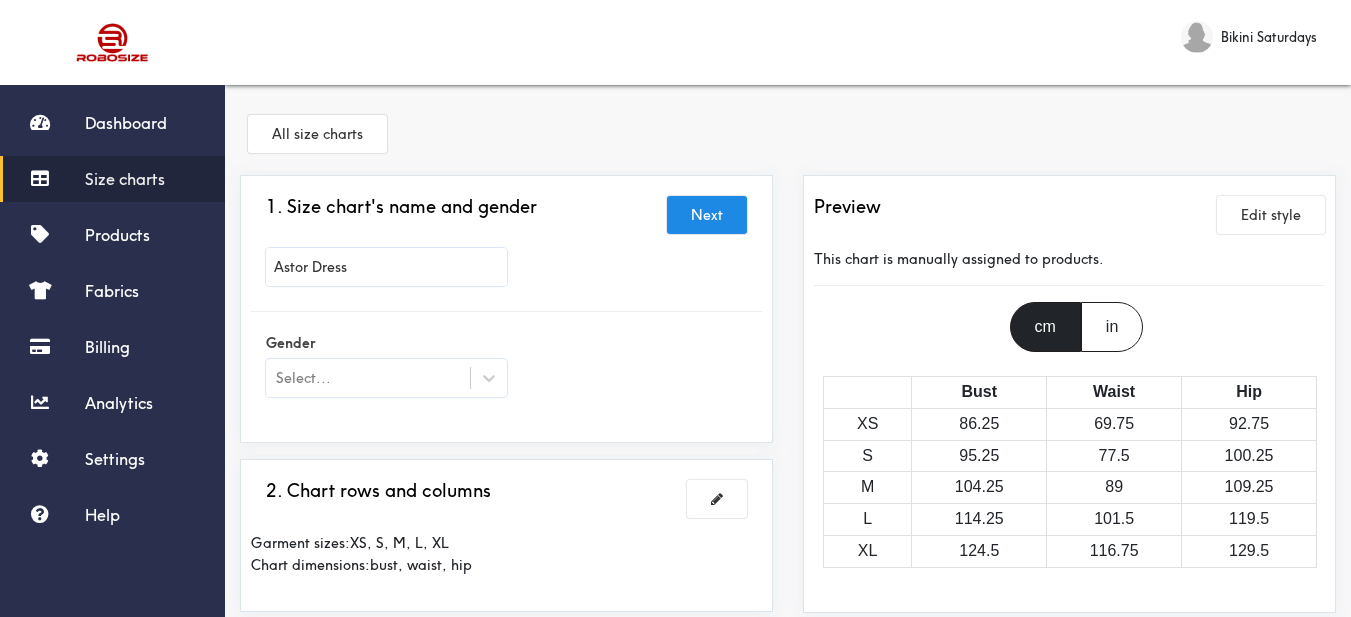 type on "Astor Dress" 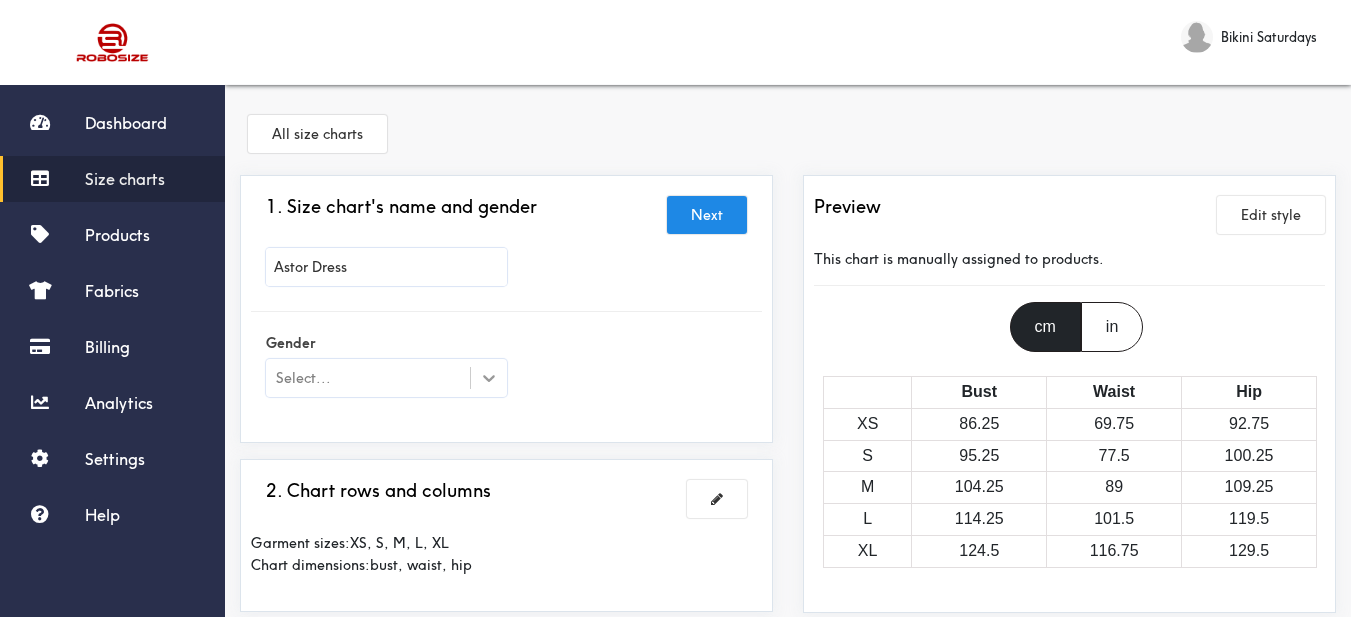 click at bounding box center (489, 378) 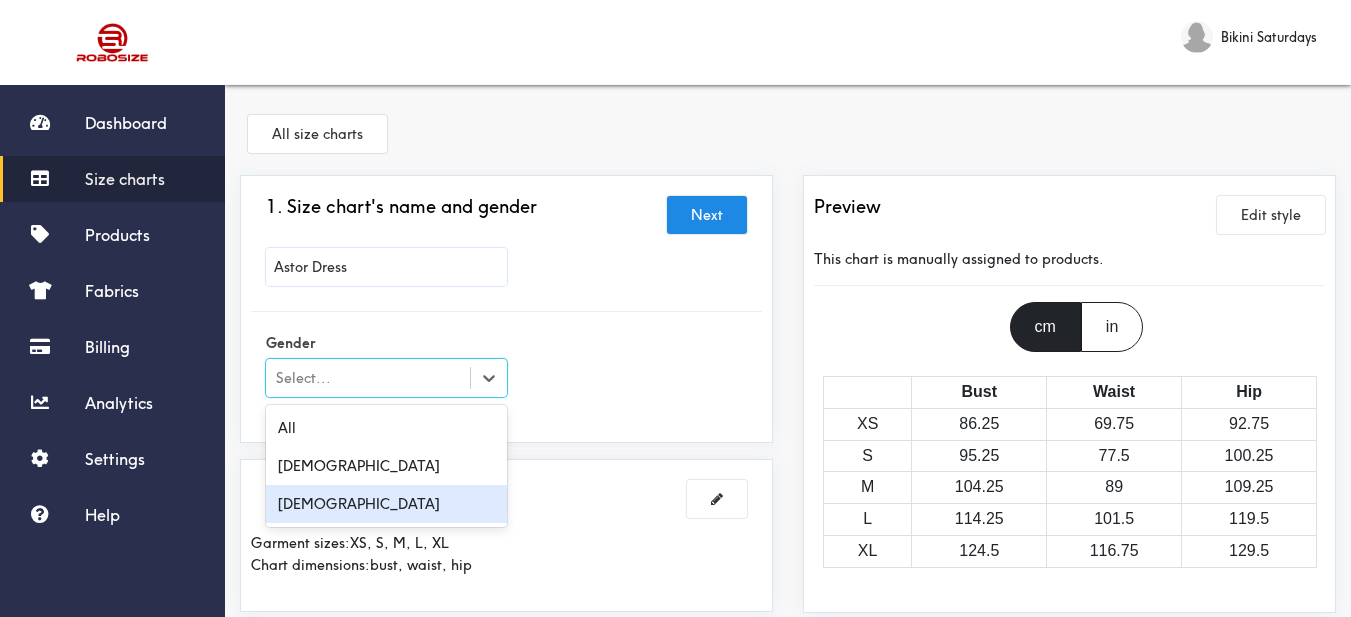 drag, startPoint x: 402, startPoint y: 498, endPoint x: 597, endPoint y: 376, distance: 230.01956 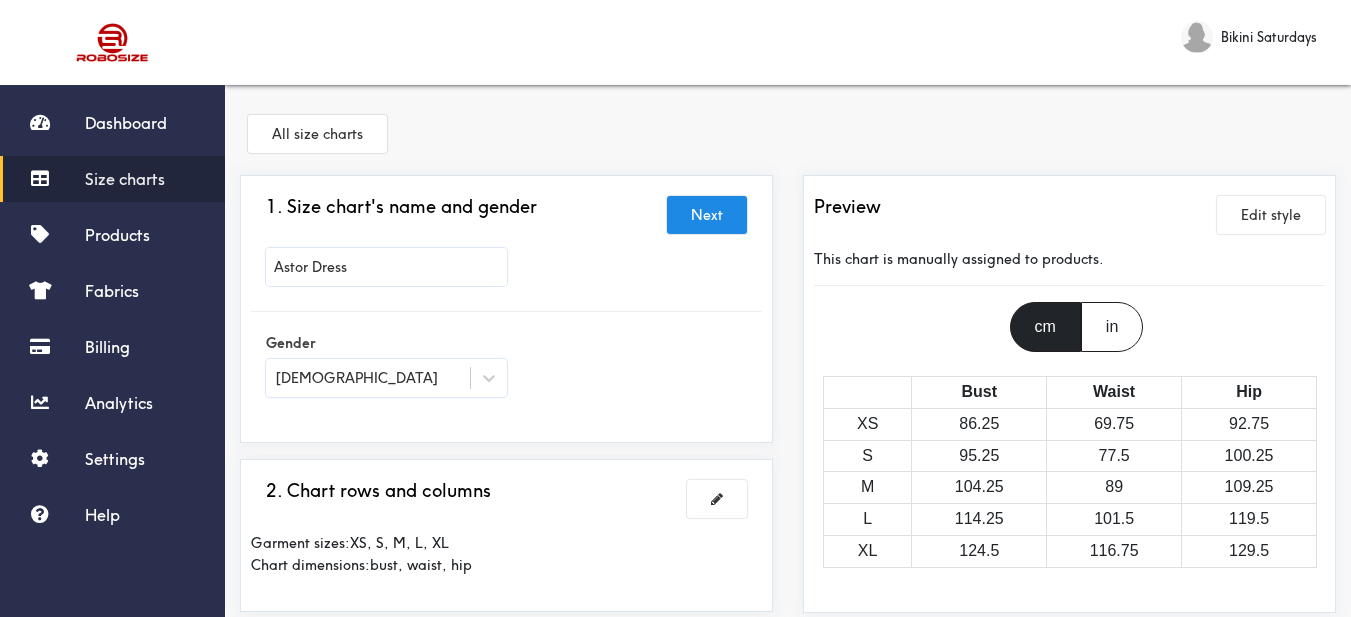 drag, startPoint x: 604, startPoint y: 376, endPoint x: 618, endPoint y: 373, distance: 14.3178215 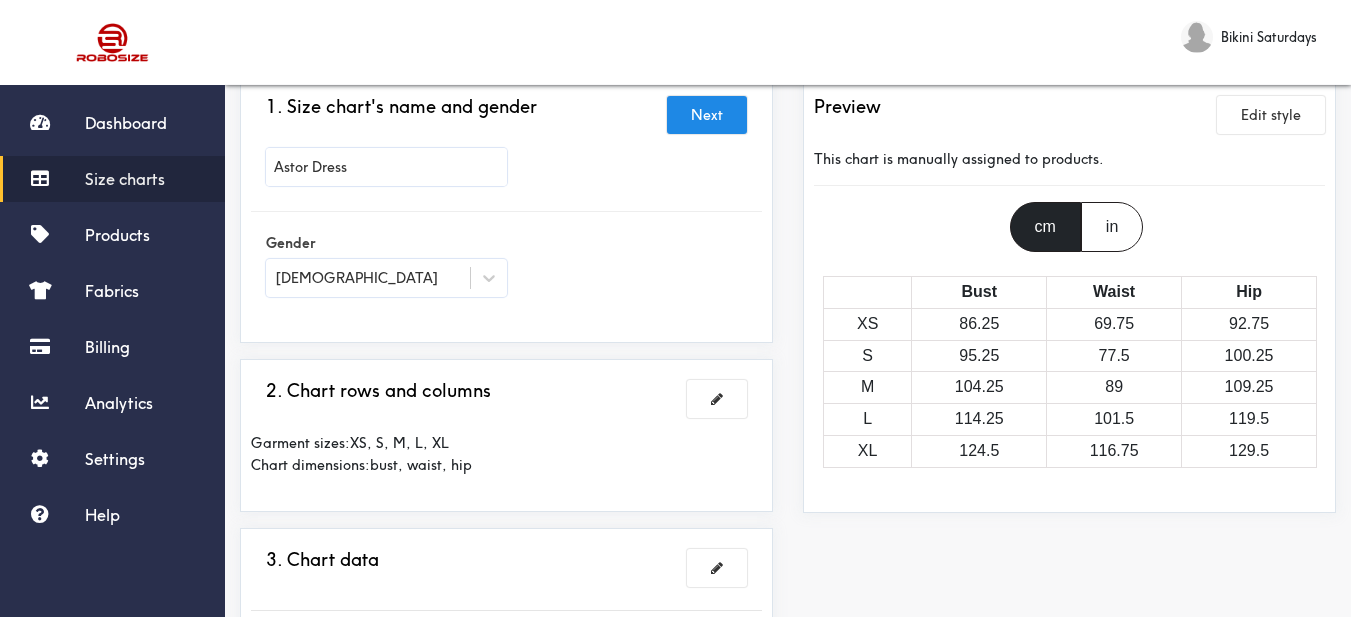 scroll, scrollTop: 200, scrollLeft: 0, axis: vertical 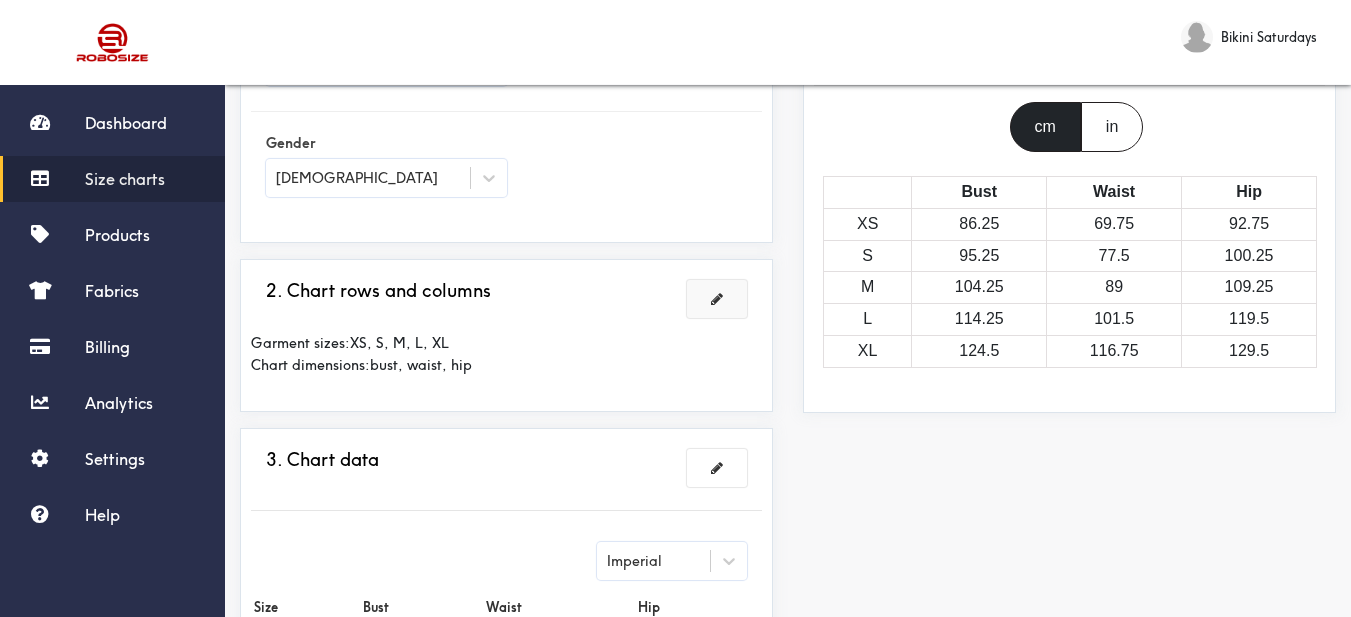 click at bounding box center (717, 299) 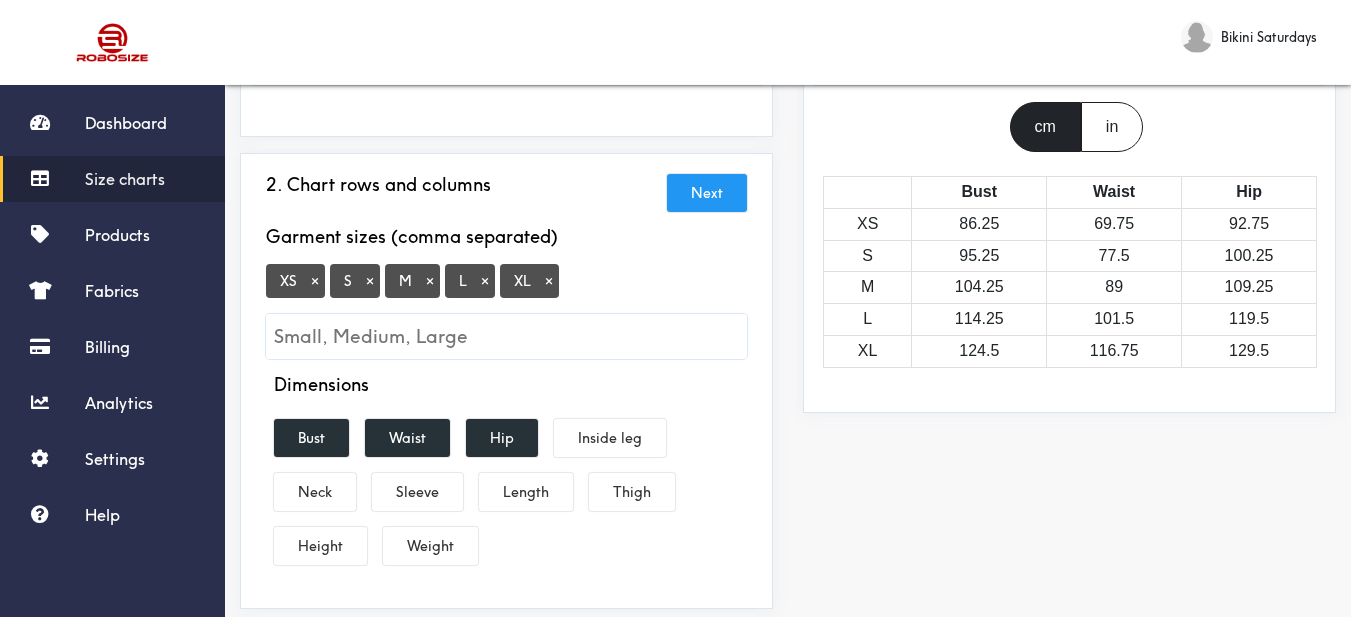 click on "×" at bounding box center [315, 281] 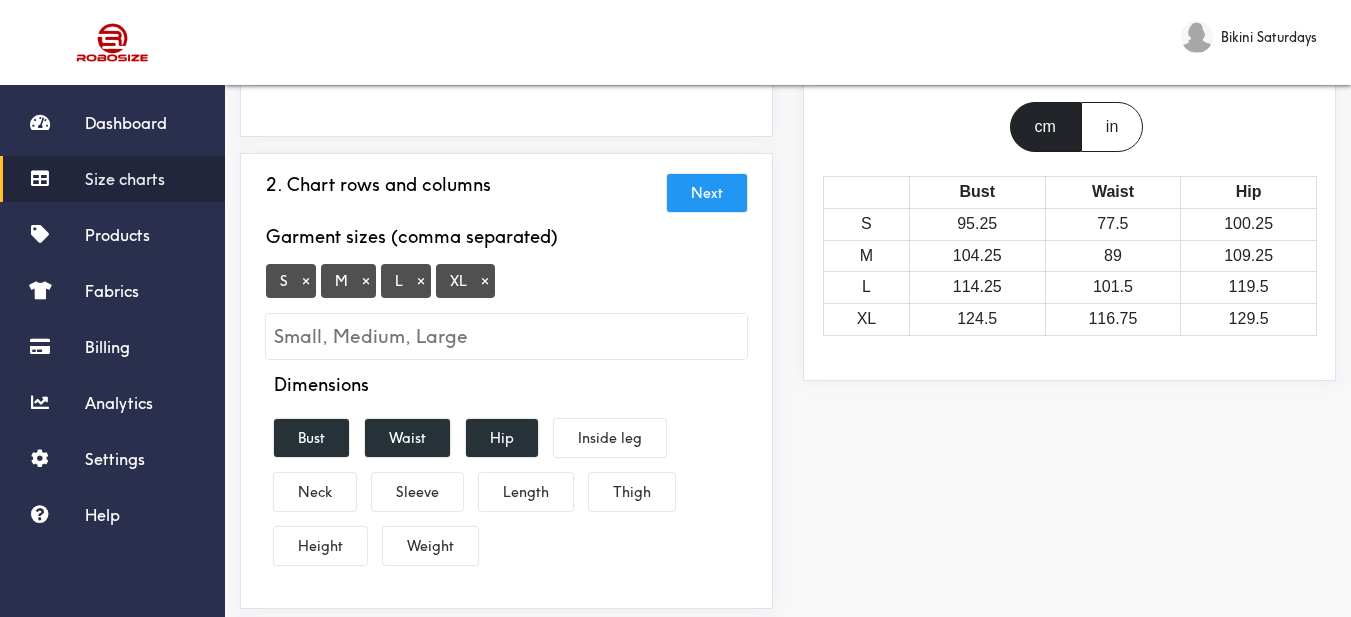 click on "×" at bounding box center (485, 281) 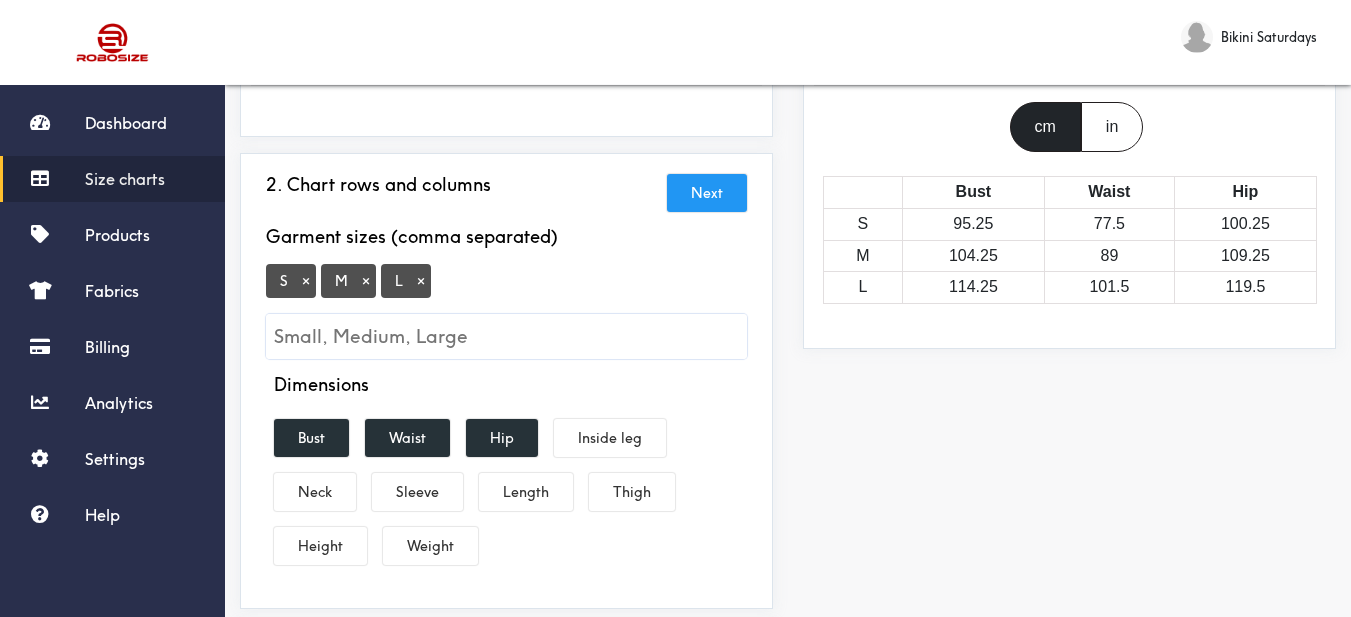 drag, startPoint x: 603, startPoint y: 300, endPoint x: 831, endPoint y: 1, distance: 376.01196 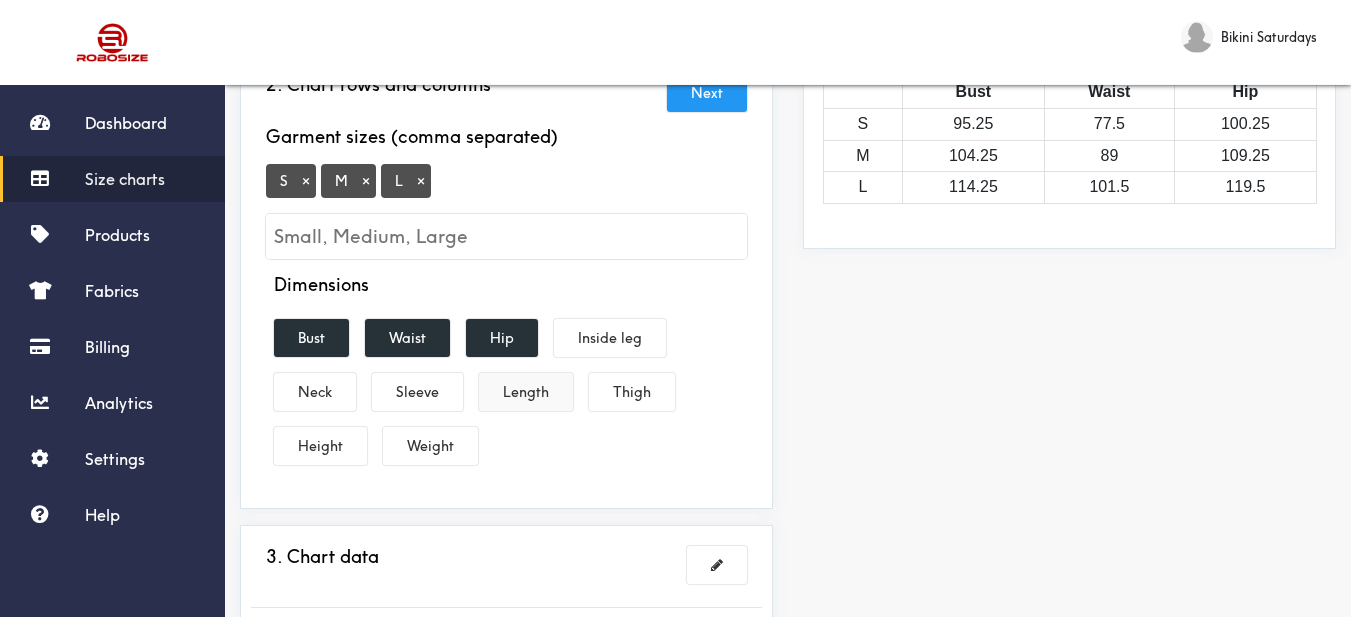 click on "Length" at bounding box center (526, 392) 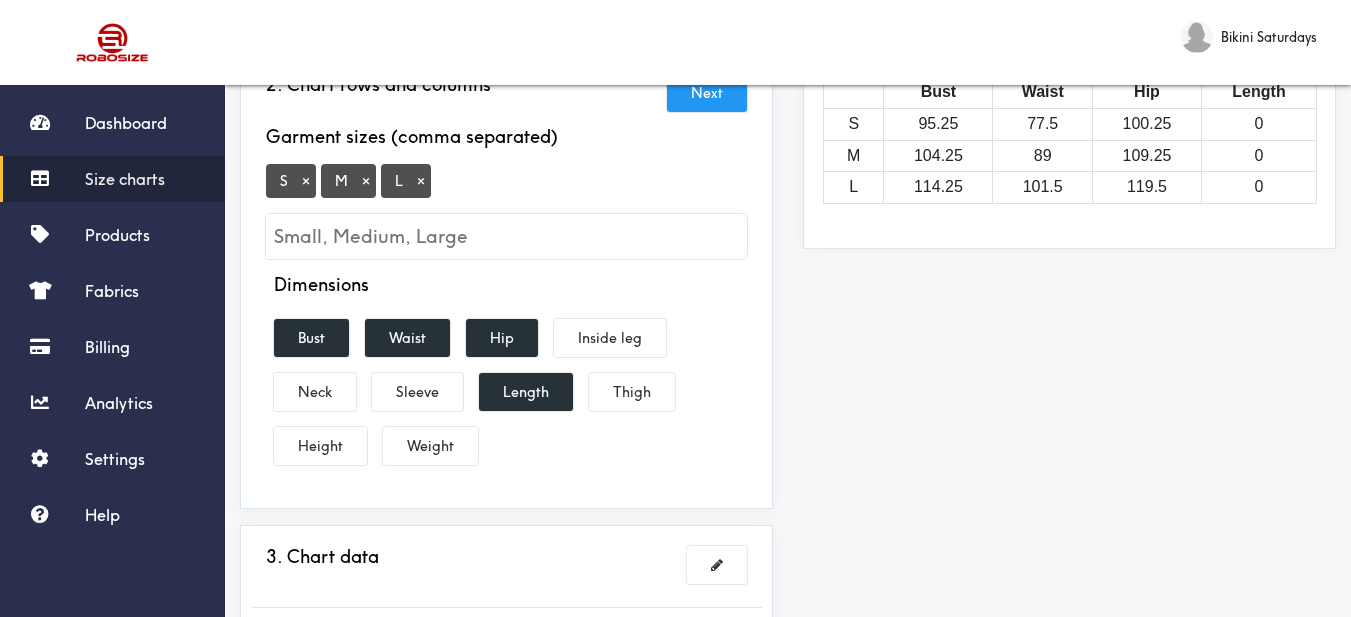 scroll, scrollTop: 600, scrollLeft: 0, axis: vertical 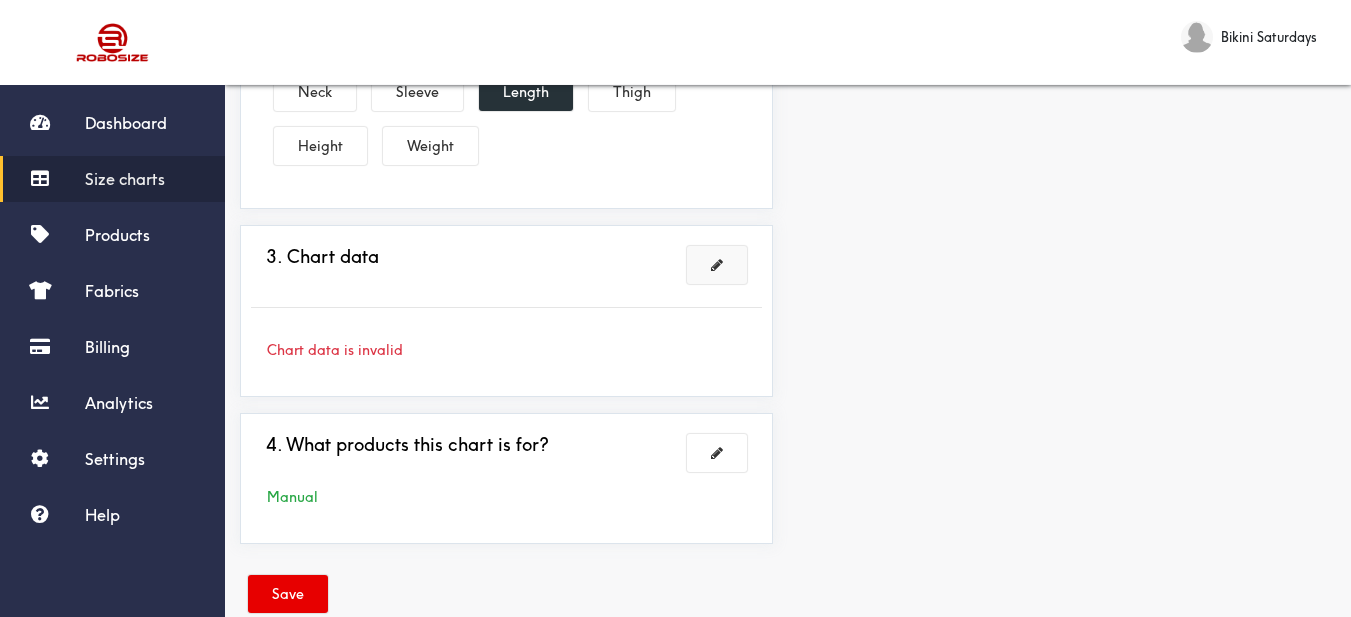 click at bounding box center (717, 265) 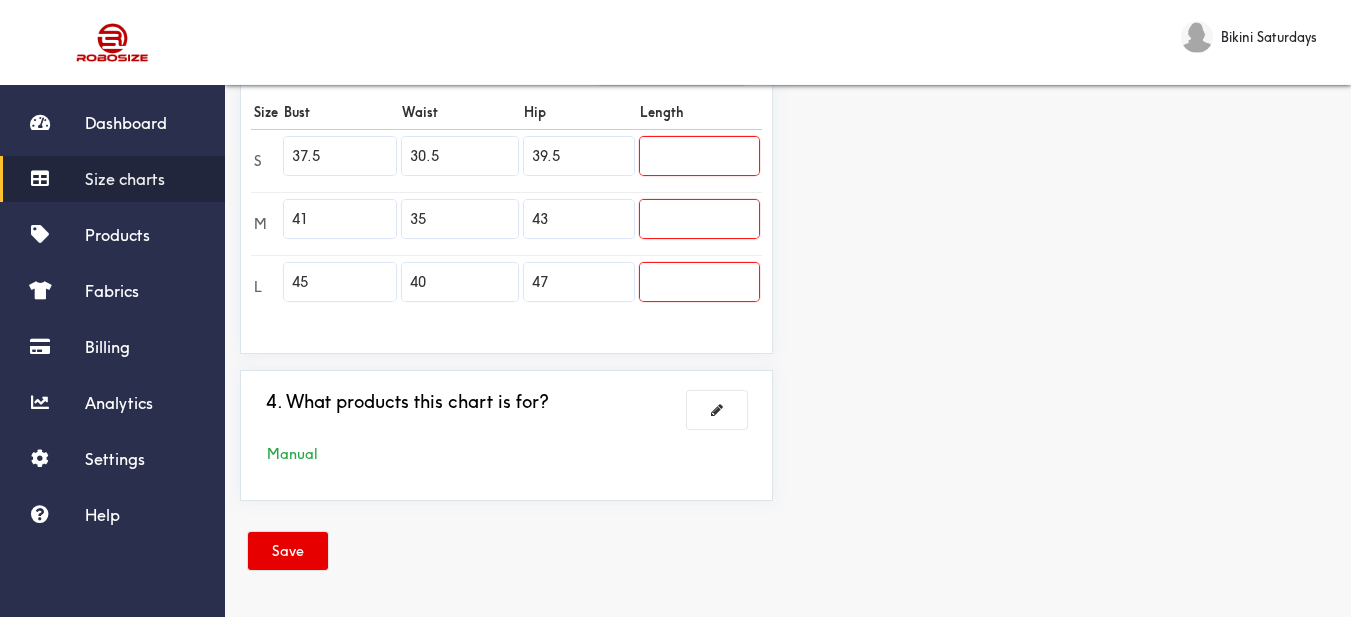 scroll, scrollTop: 589, scrollLeft: 0, axis: vertical 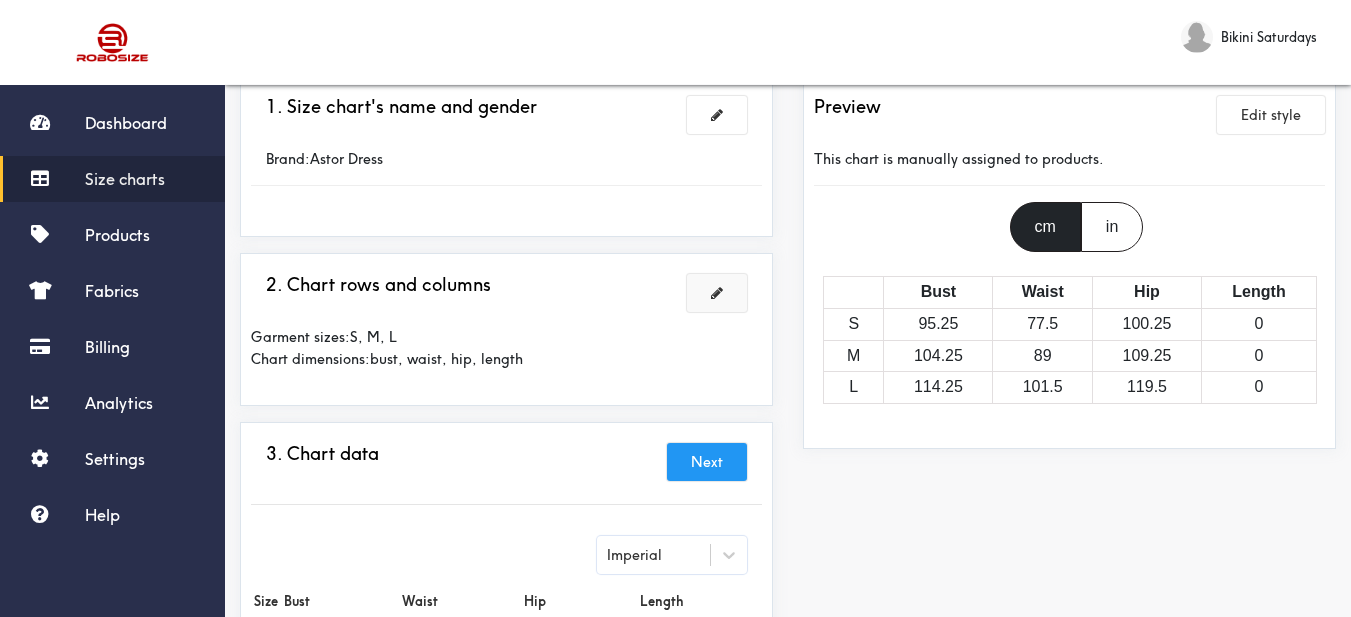 click at bounding box center [717, 293] 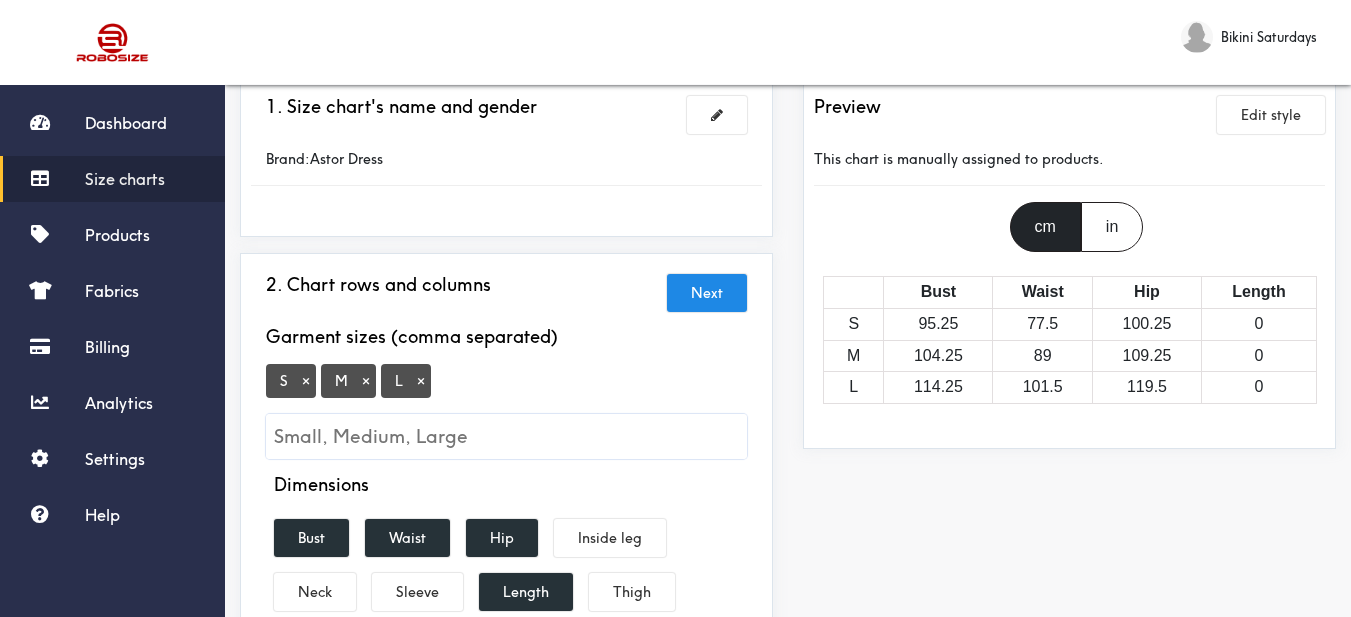 click at bounding box center (506, 436) 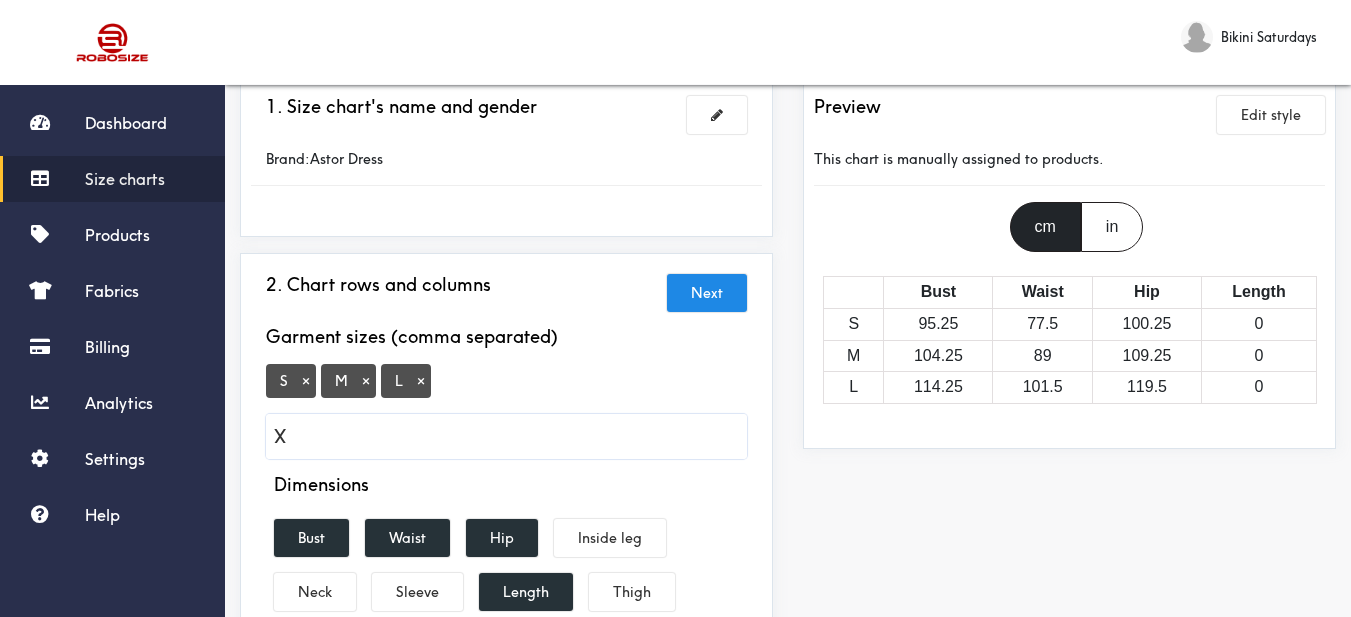 type on "XS" 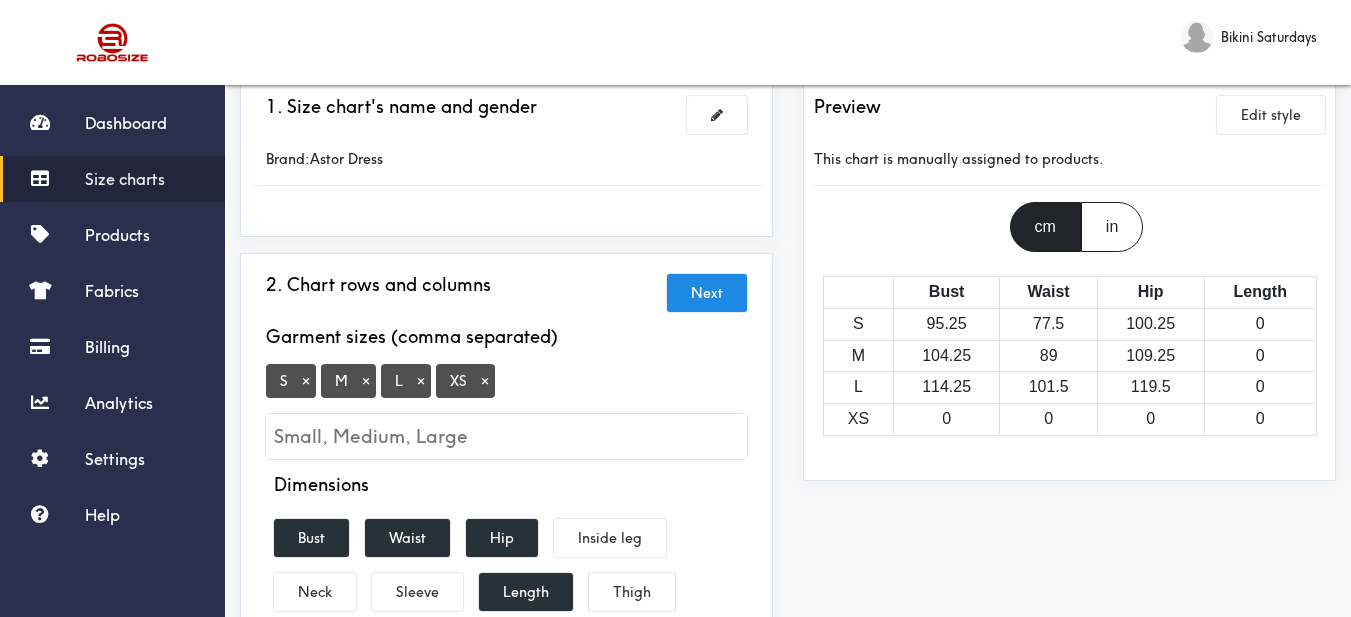 click on "×" at bounding box center (306, 381) 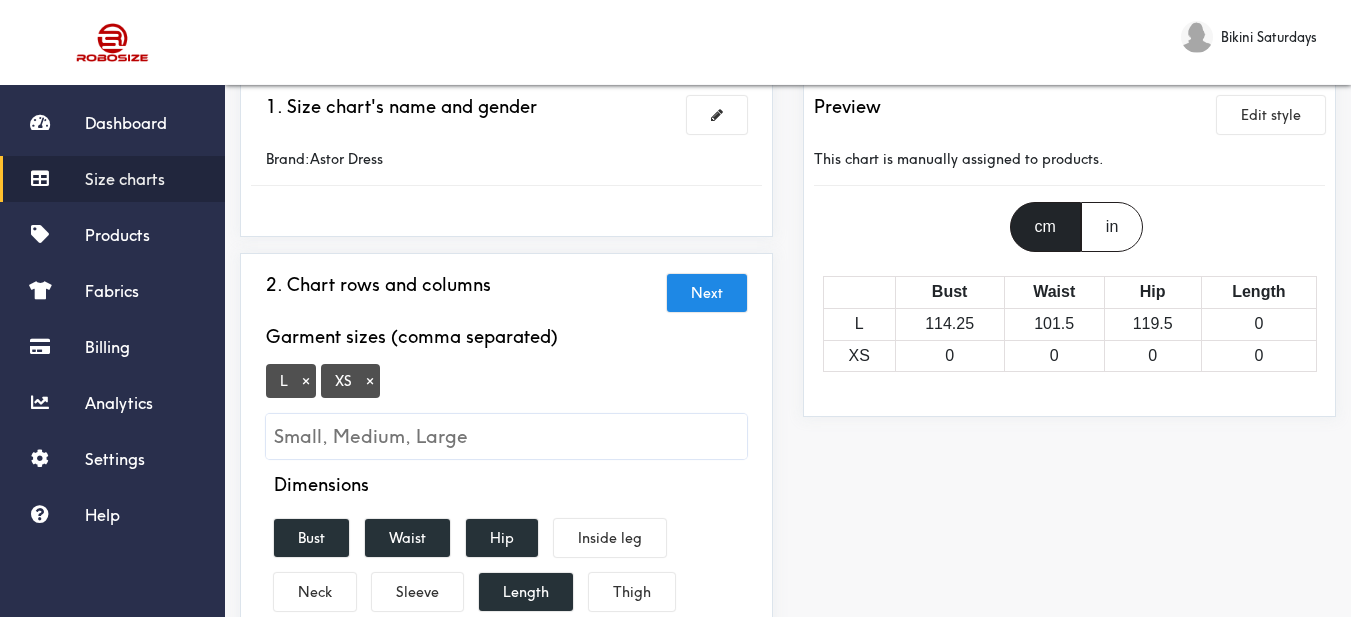 click on "×" at bounding box center (306, 381) 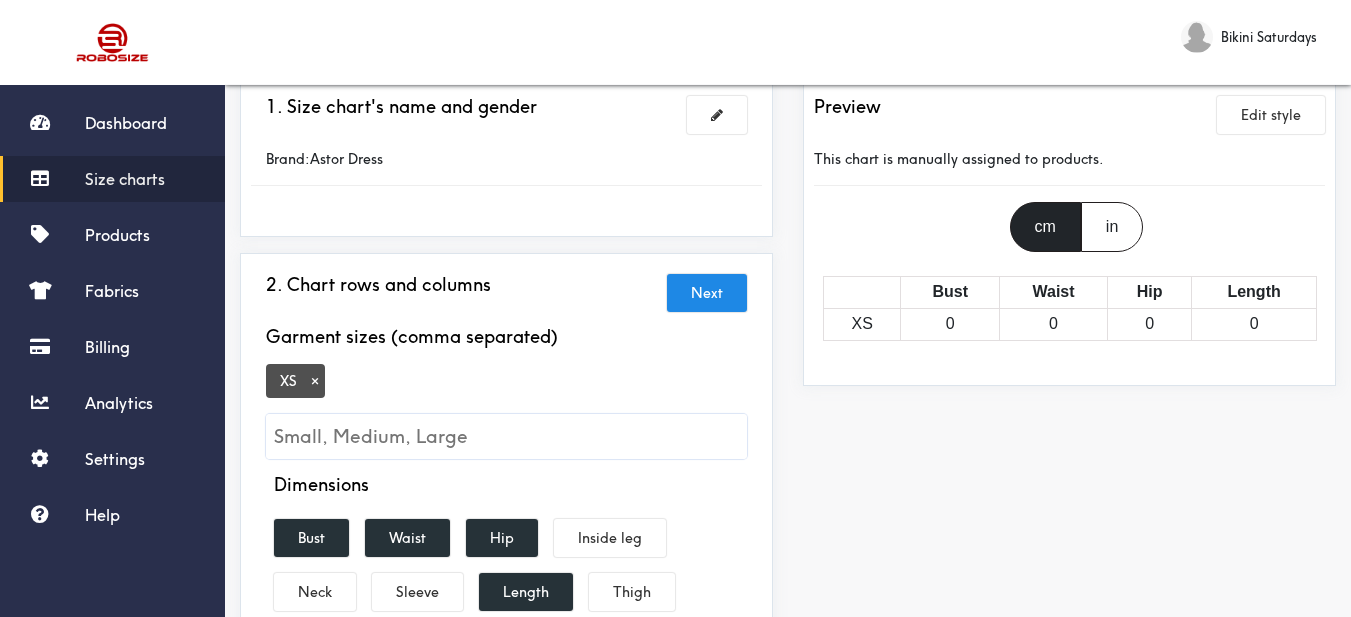 click at bounding box center (506, 436) 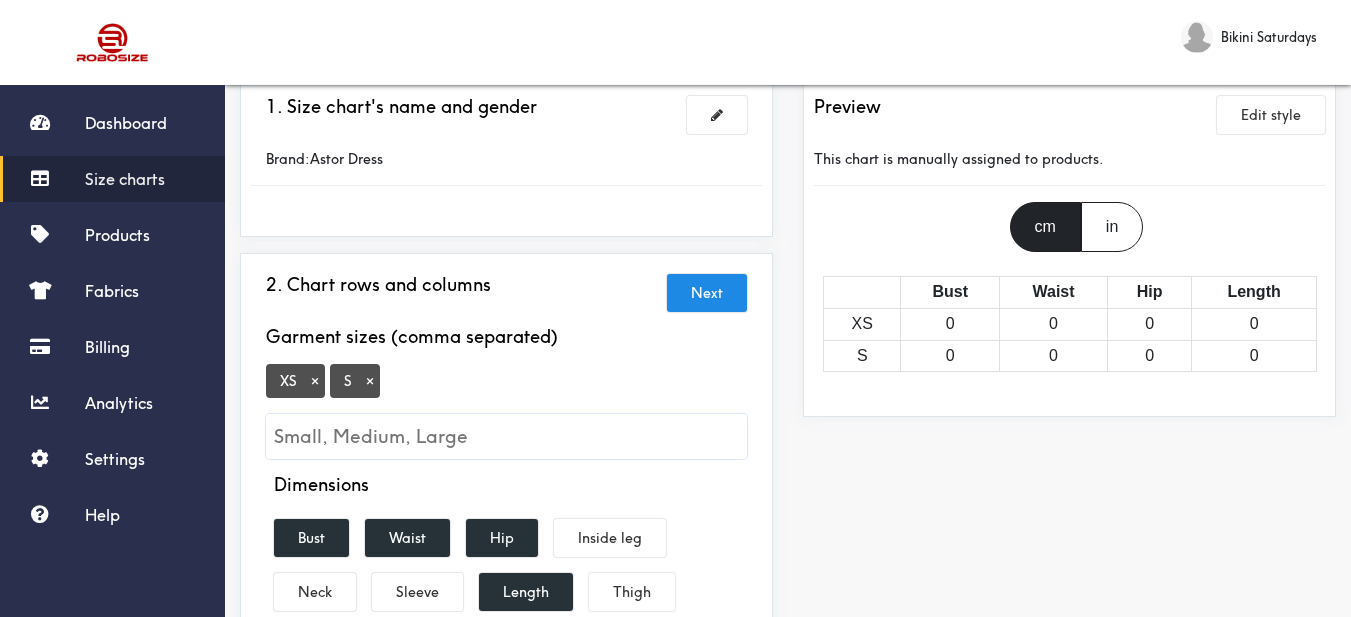 click at bounding box center [506, 436] 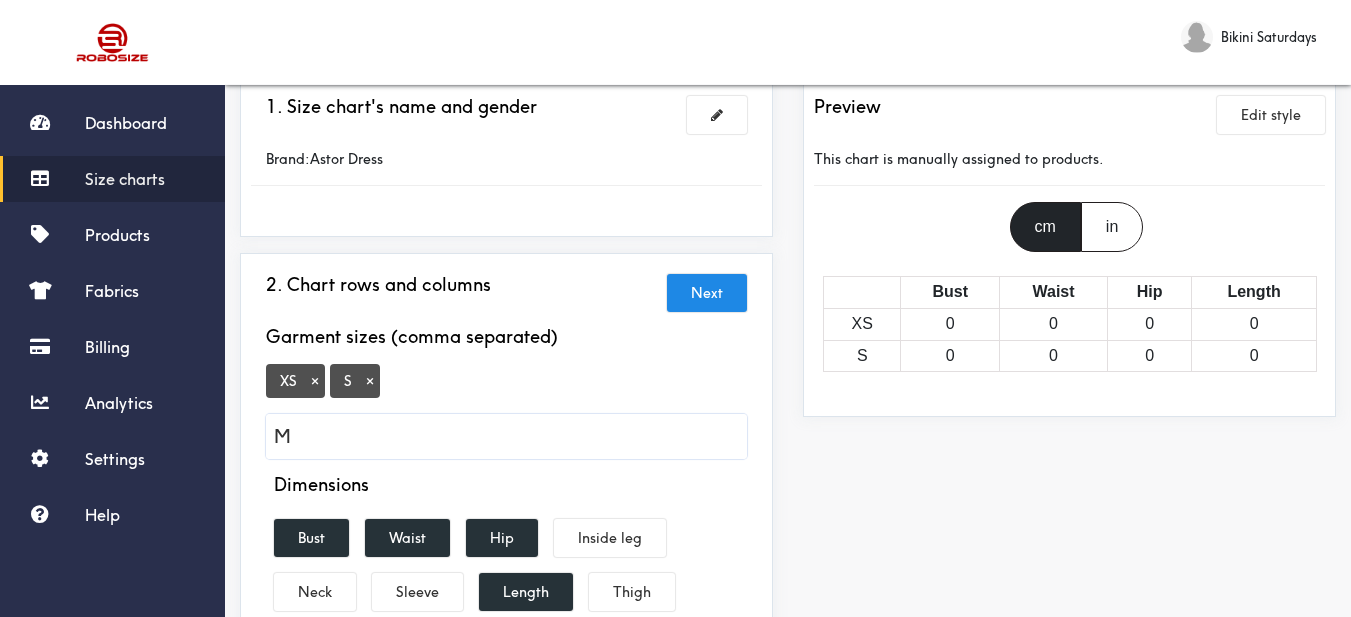 type 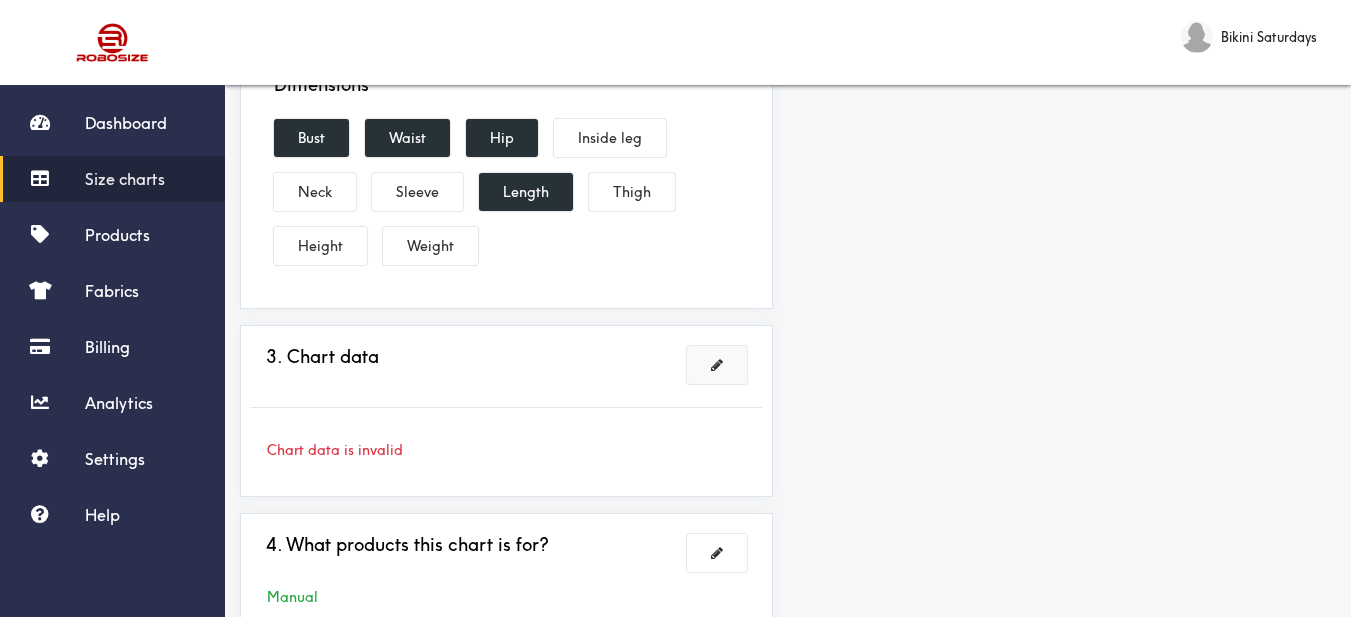 scroll, scrollTop: 643, scrollLeft: 0, axis: vertical 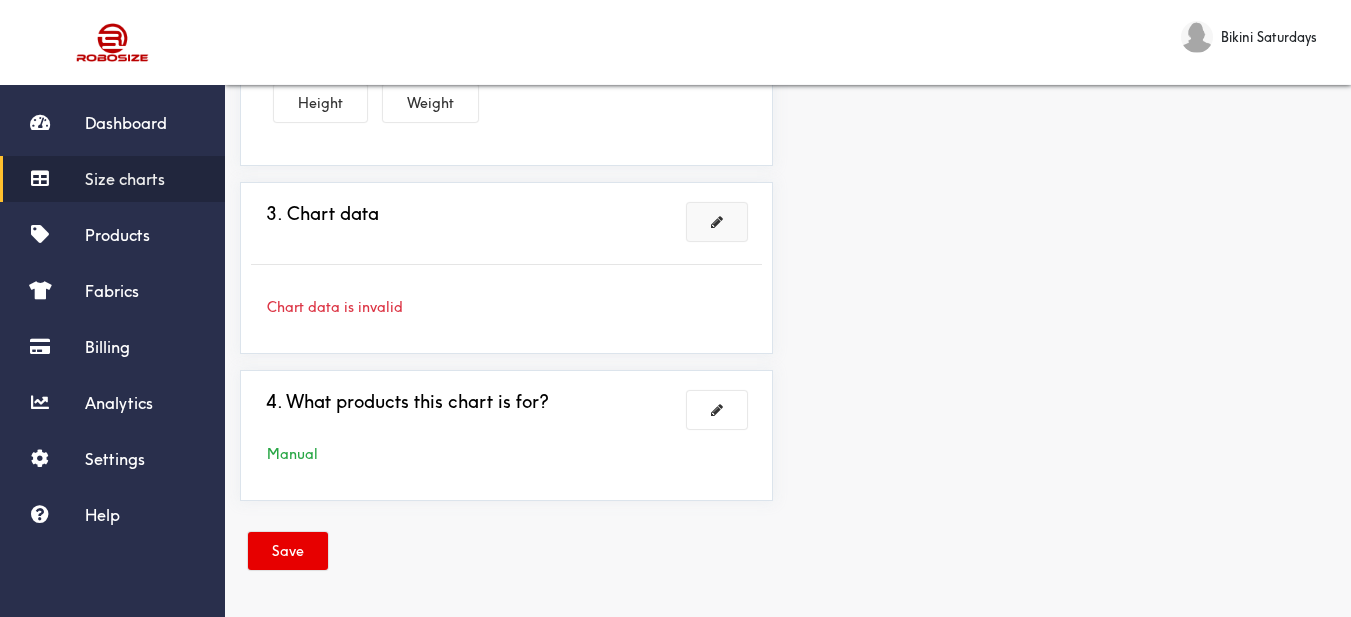 click at bounding box center (717, 222) 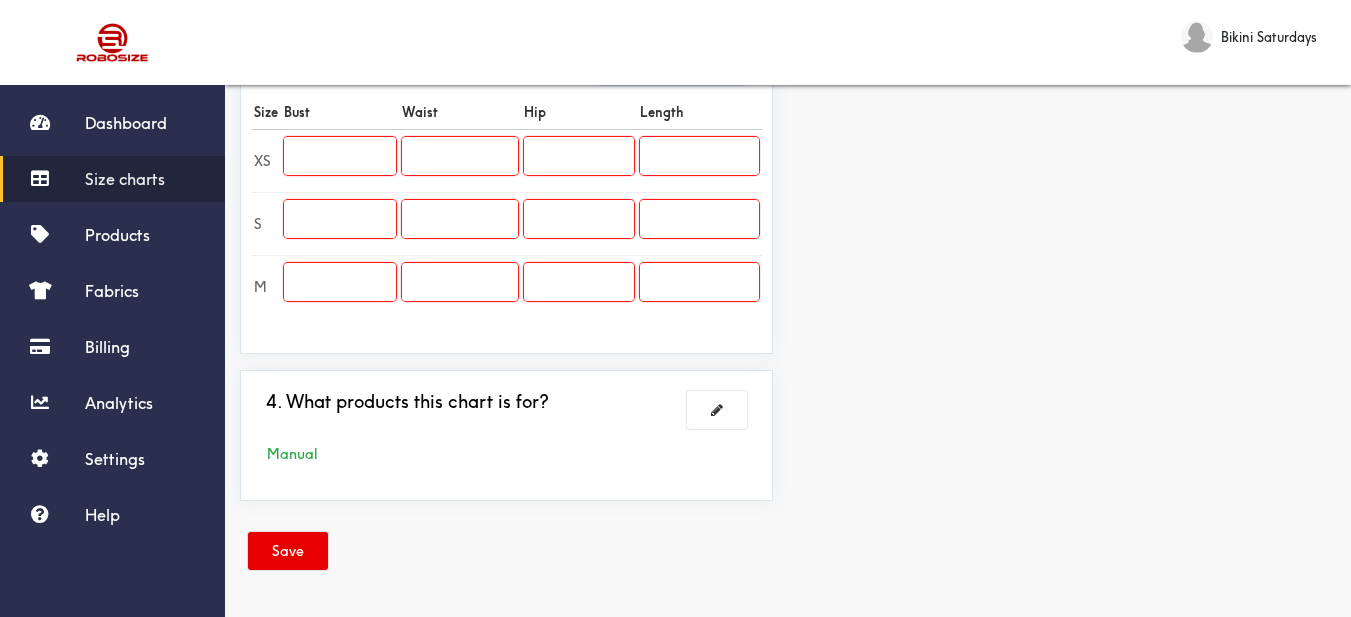 scroll, scrollTop: 489, scrollLeft: 0, axis: vertical 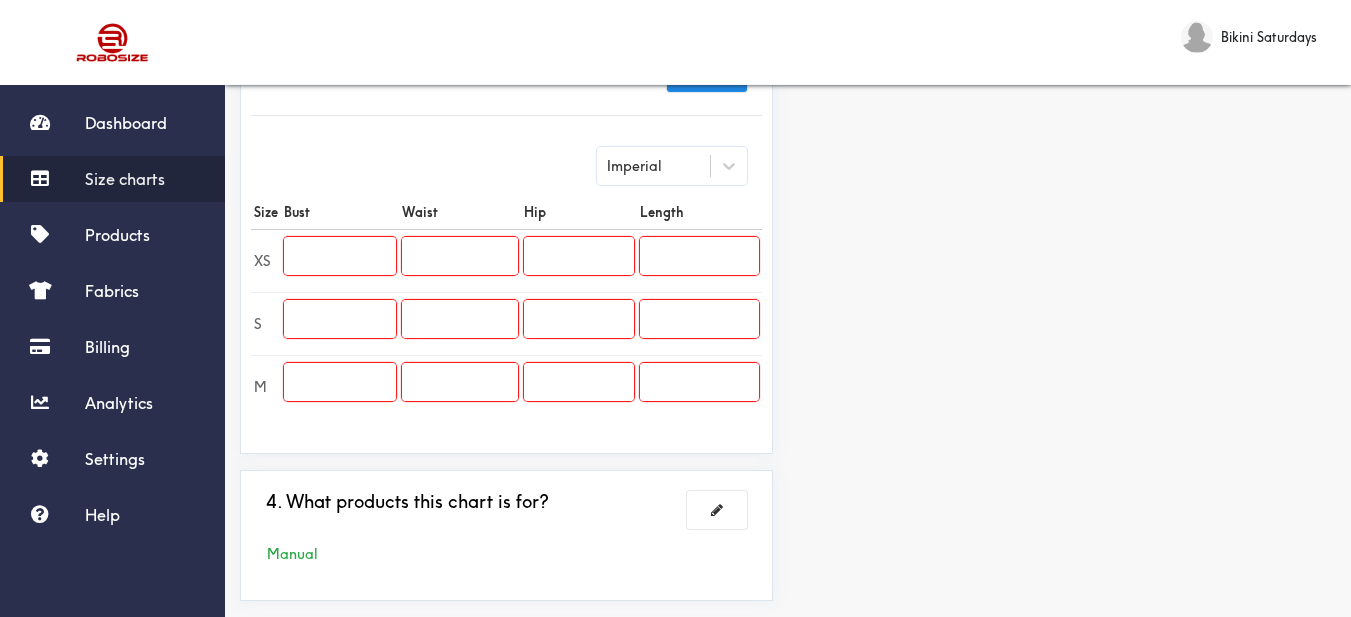 click at bounding box center (340, 256) 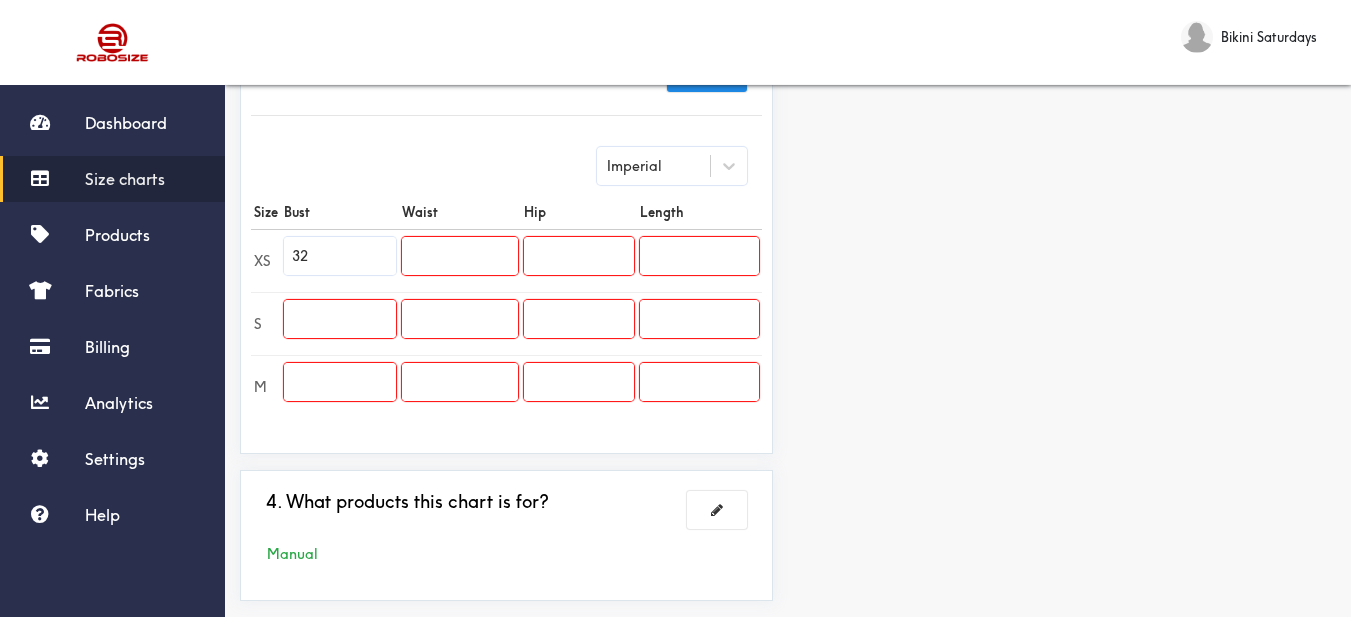 type on "32" 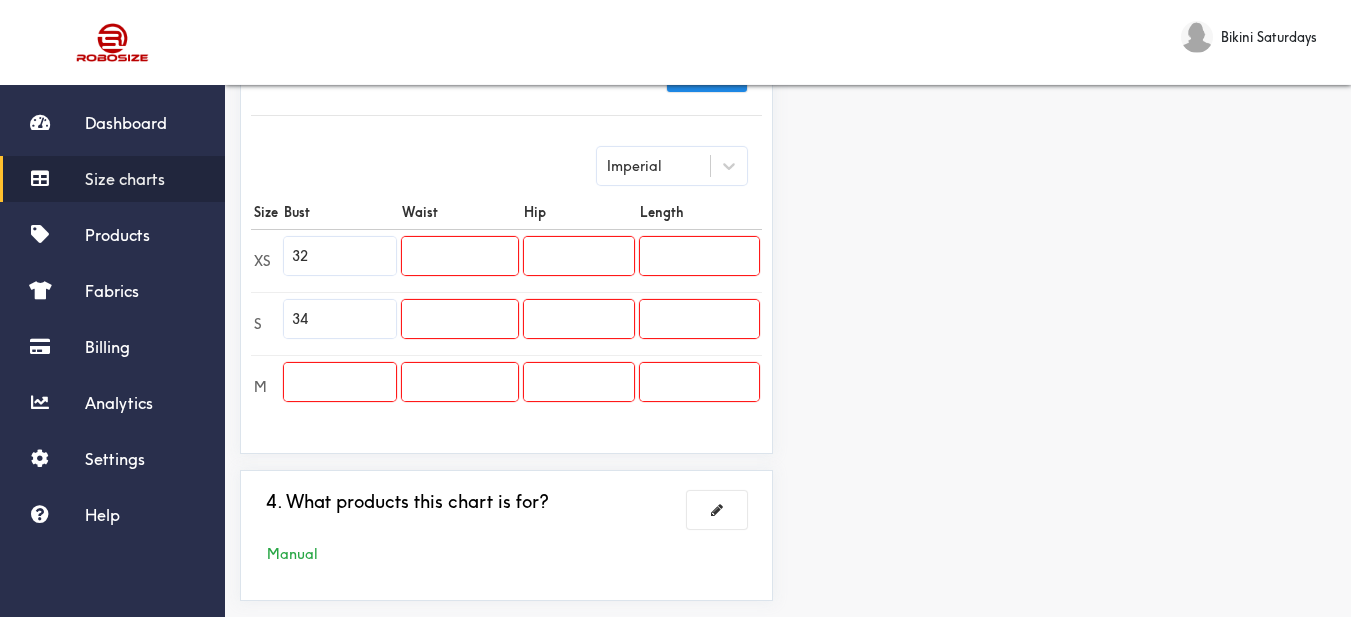 type on "34" 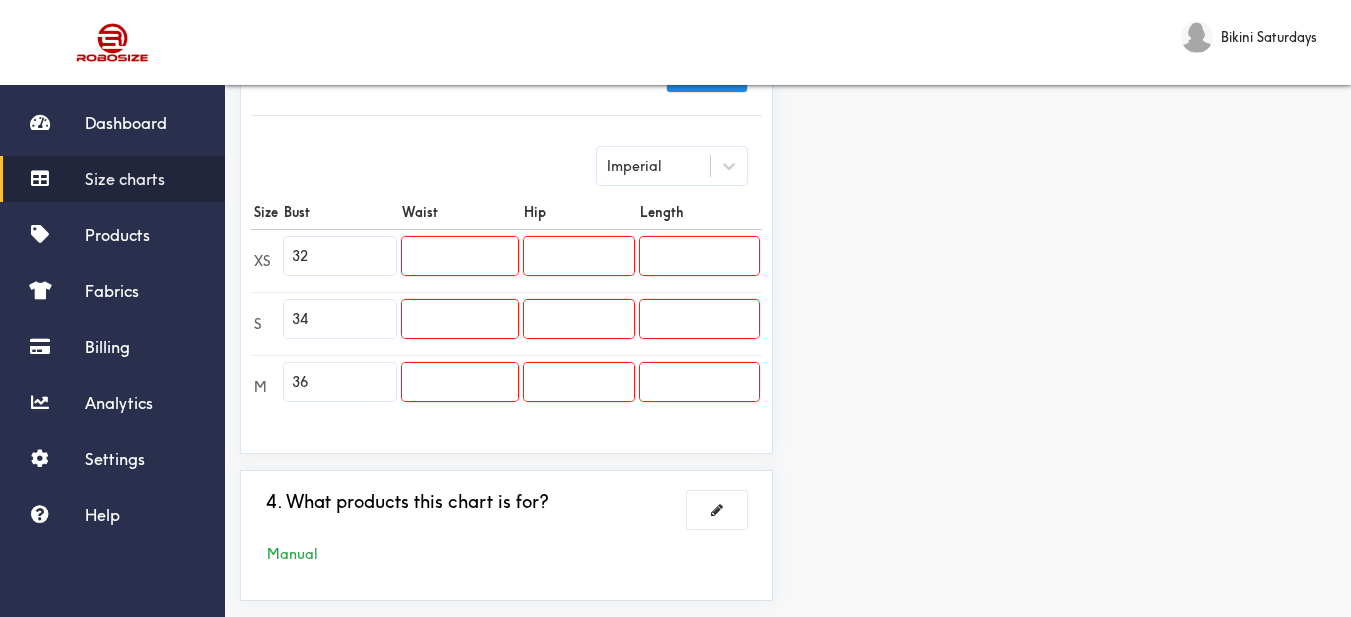 type on "36" 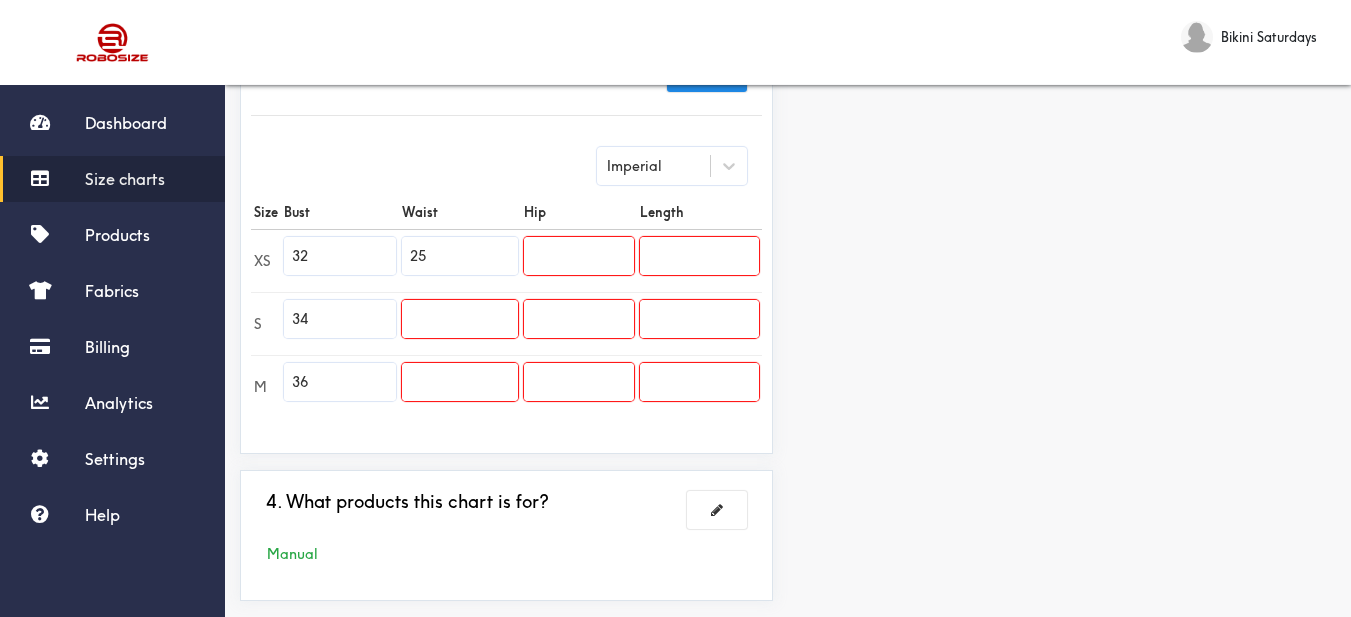 type on "25" 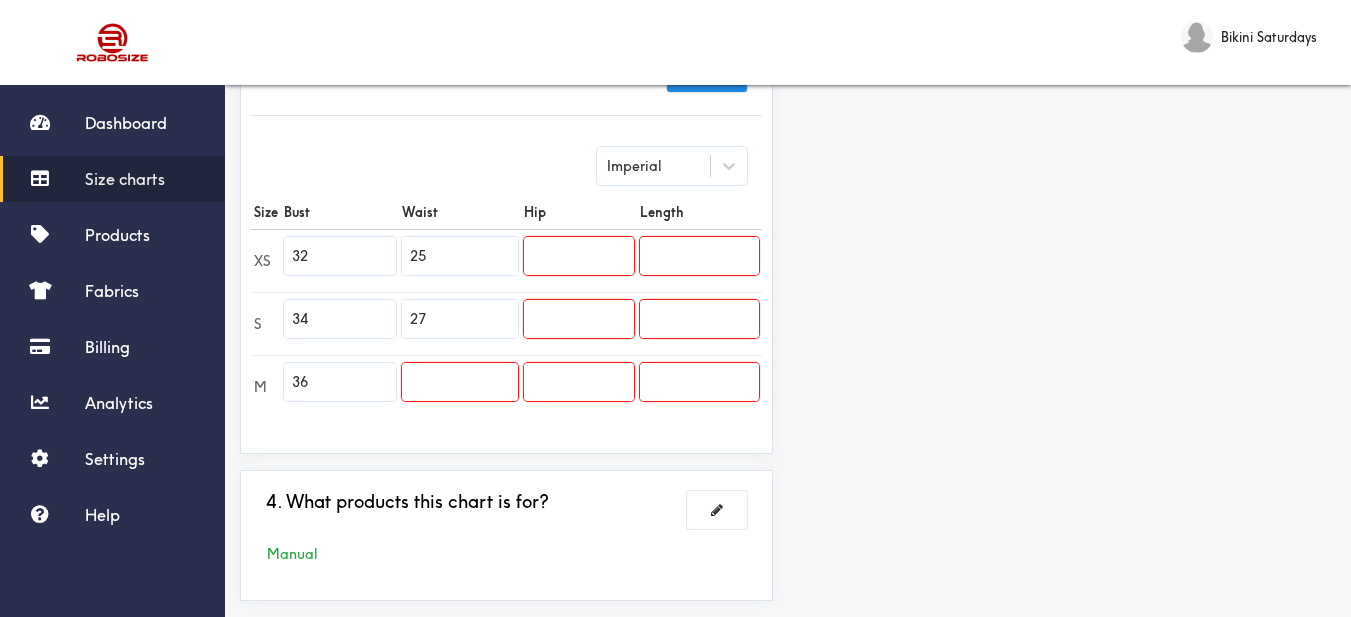 type on "27" 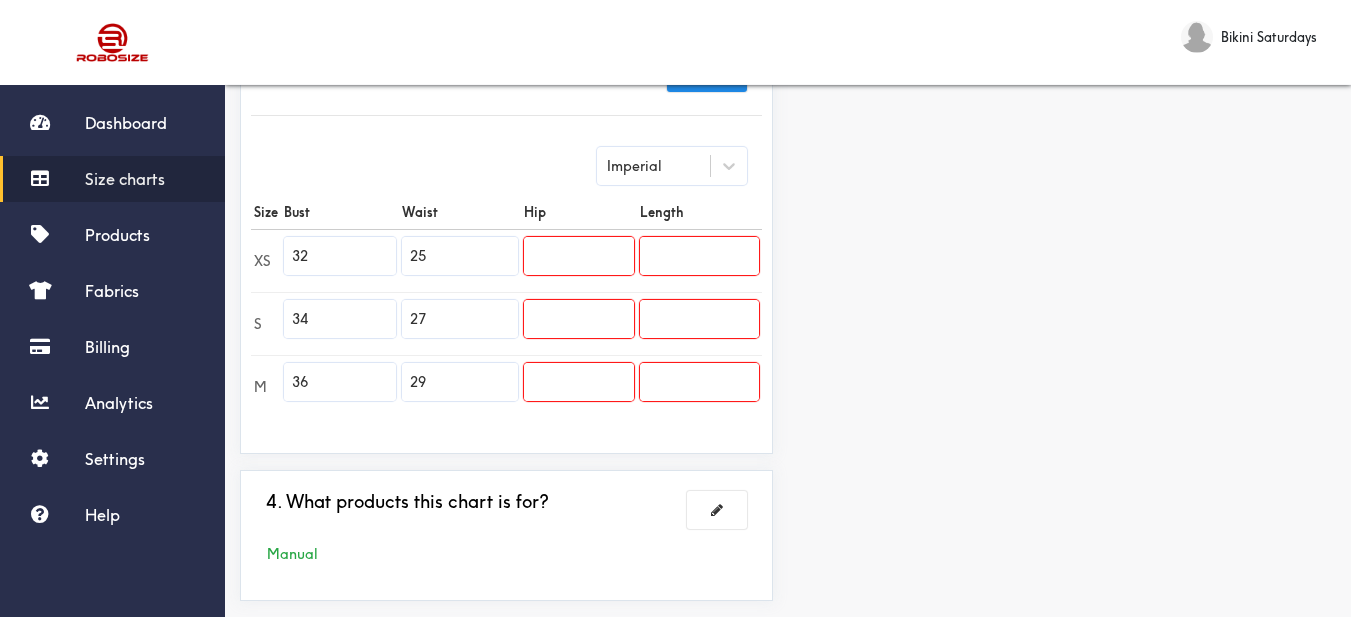 type on "29" 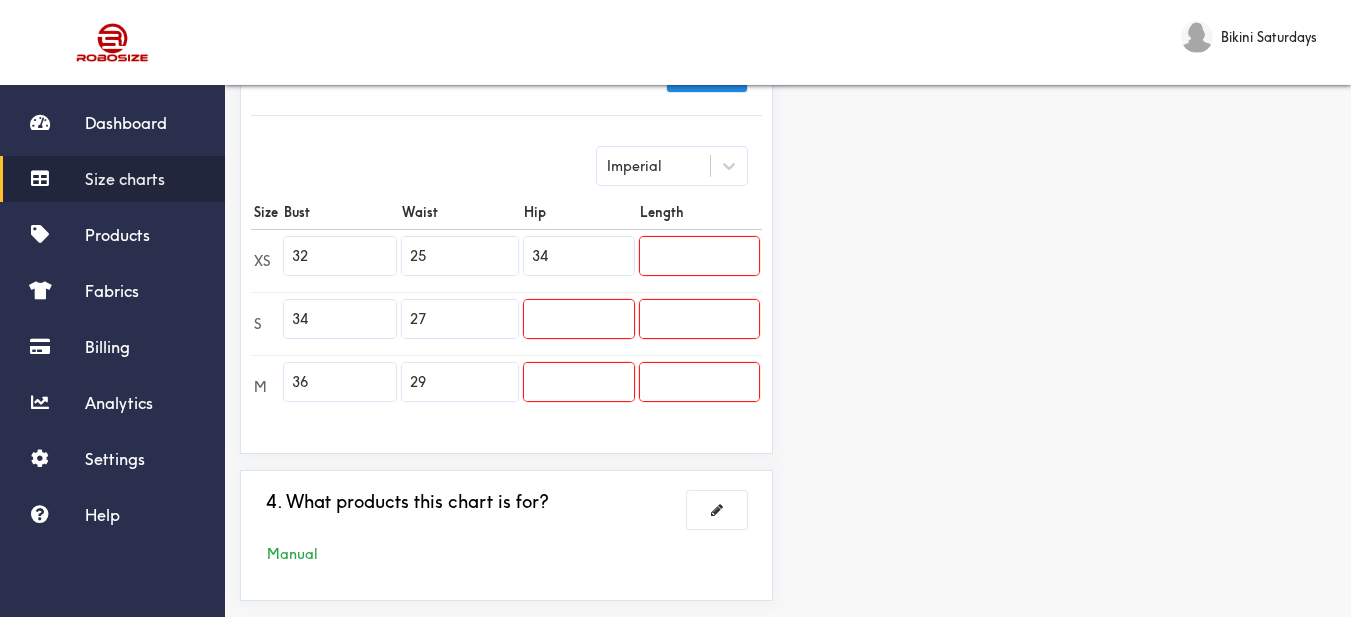type on "34" 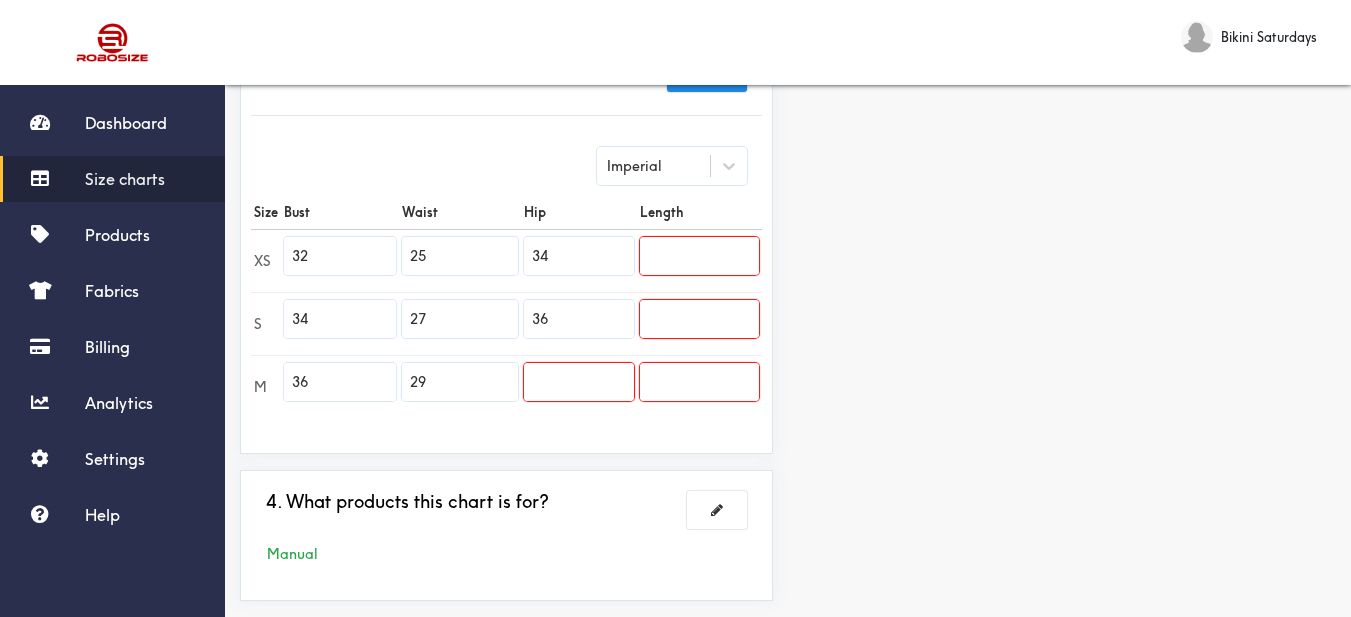 type on "36" 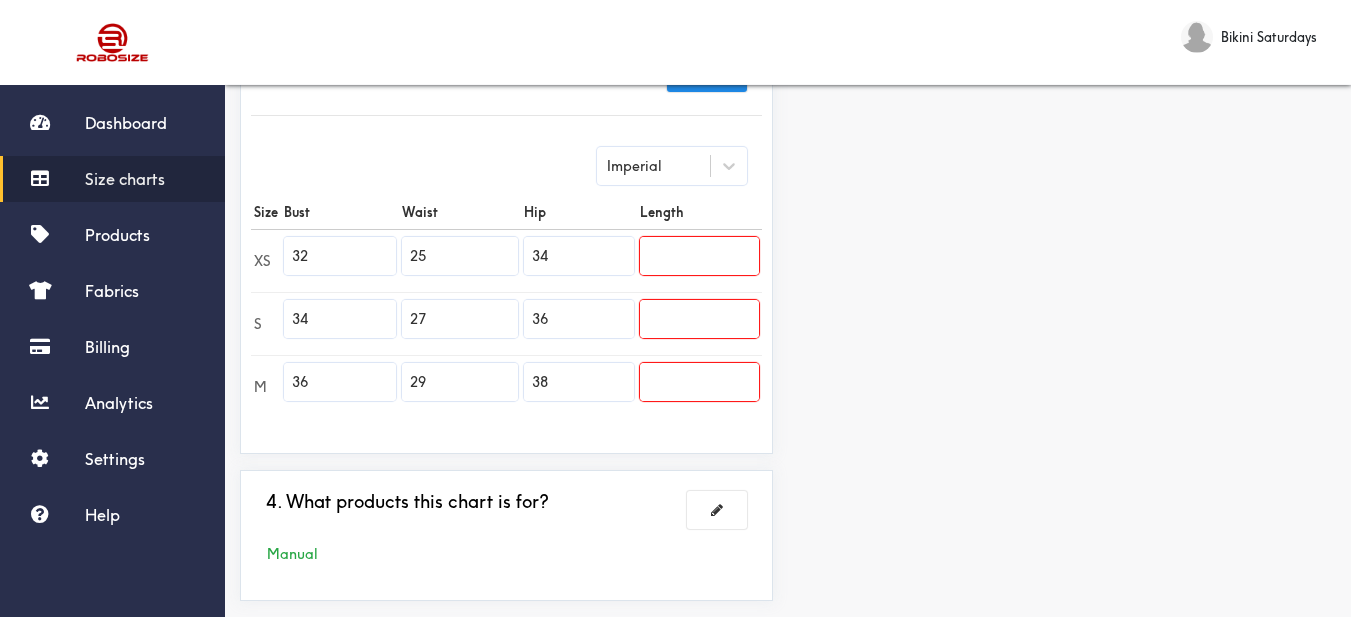 type on "38" 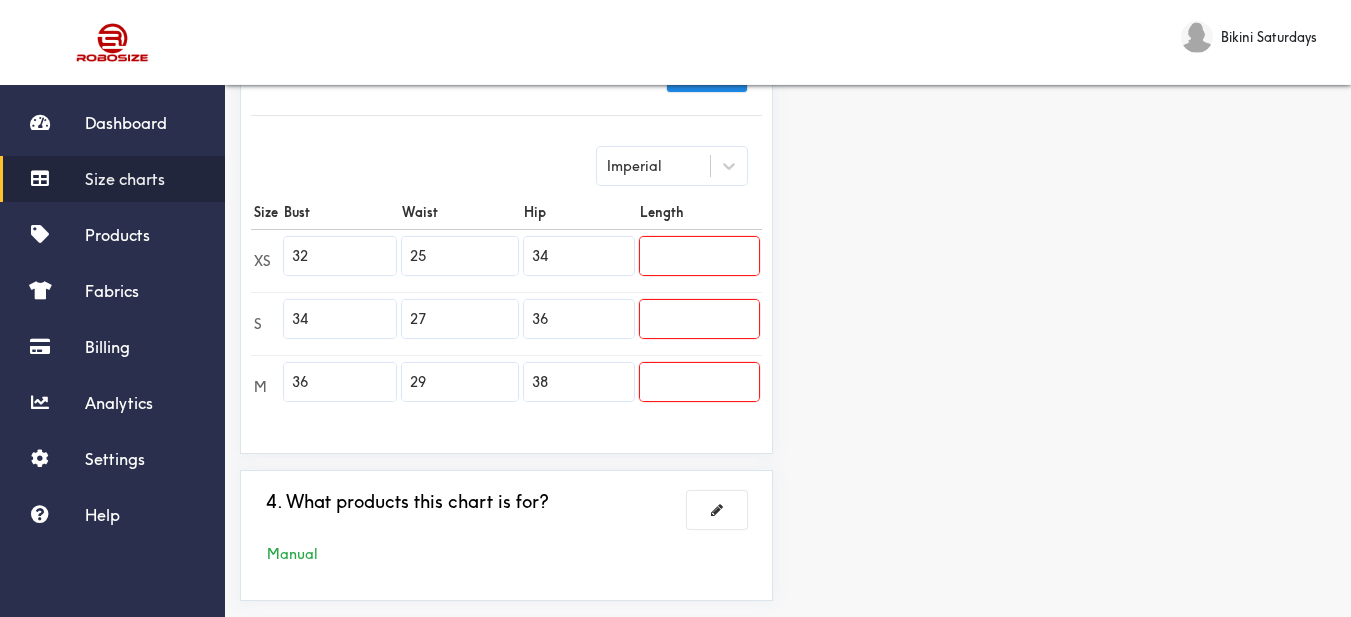 click at bounding box center [699, 256] 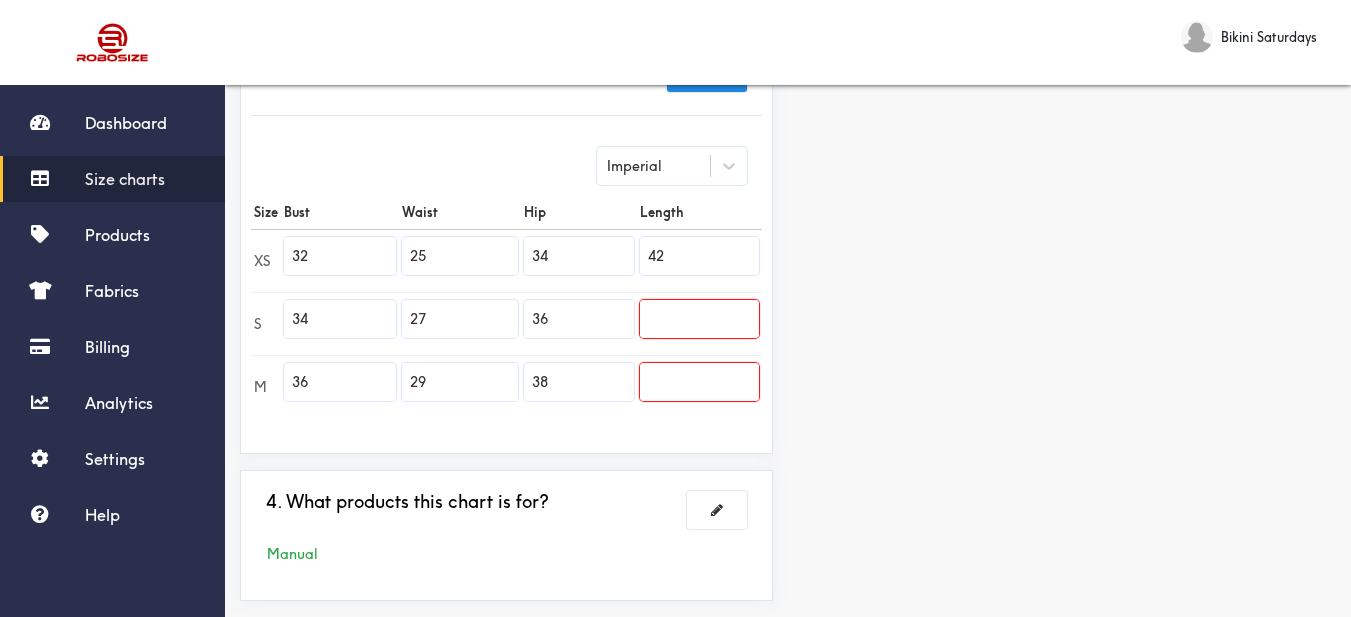 type on "42" 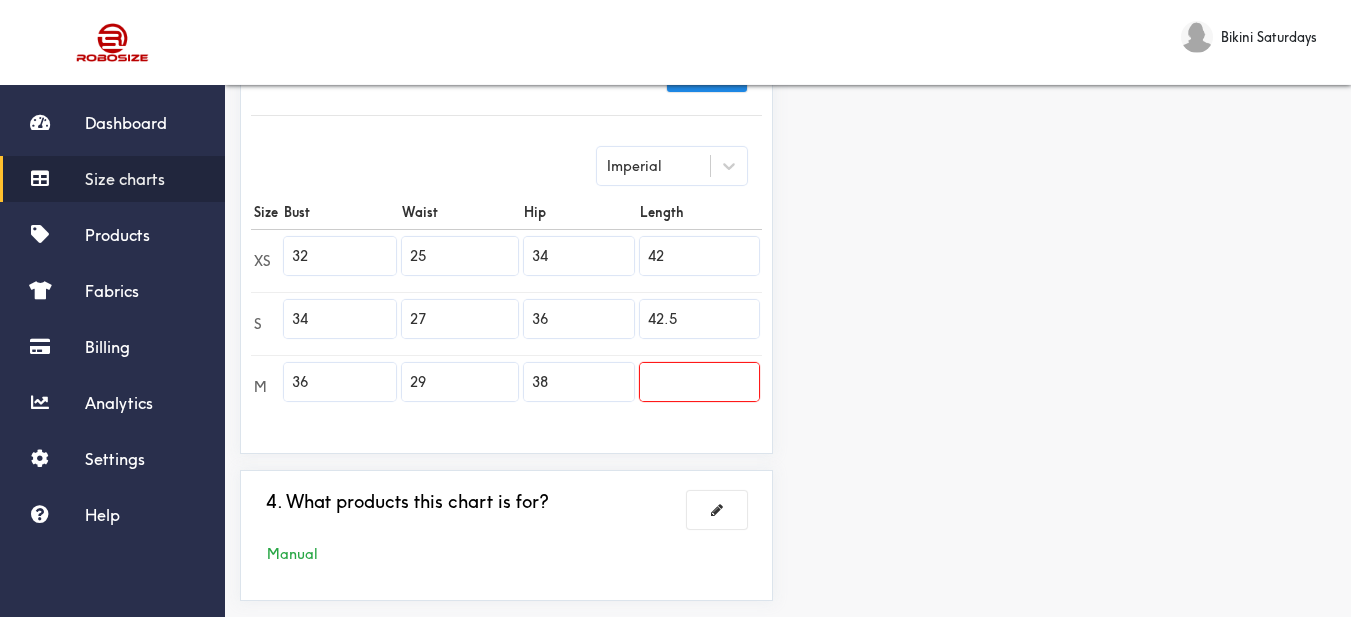 type on "42.5" 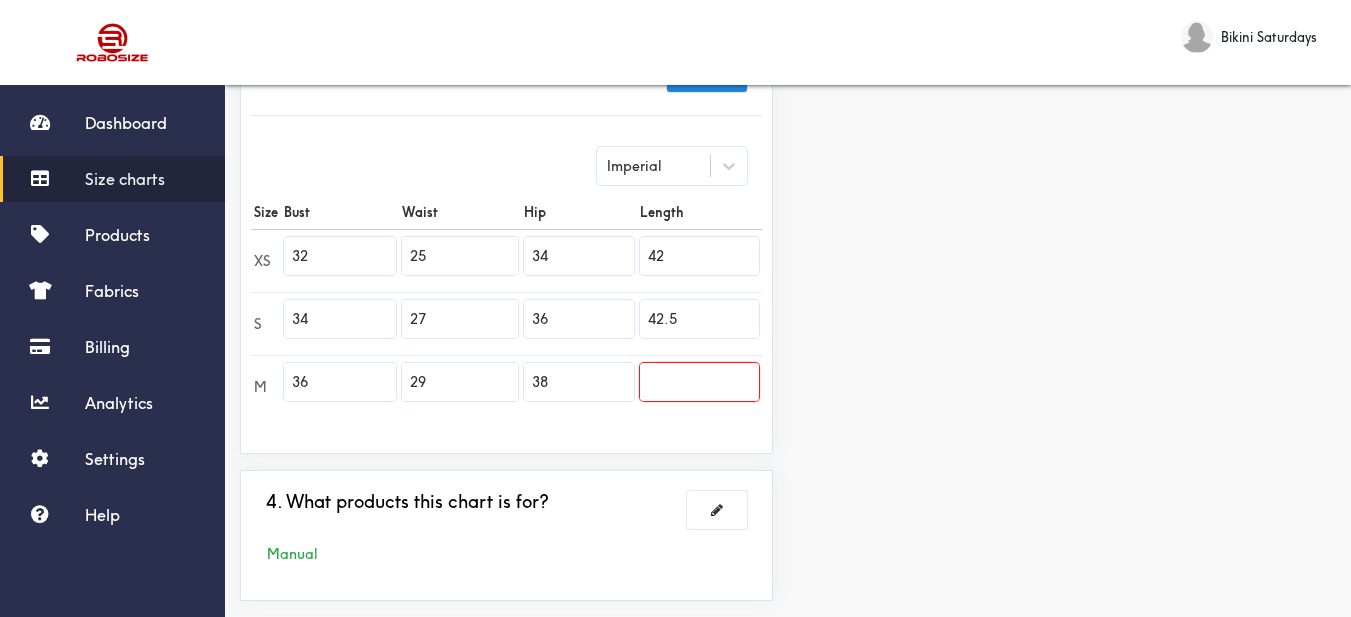 click at bounding box center (699, 382) 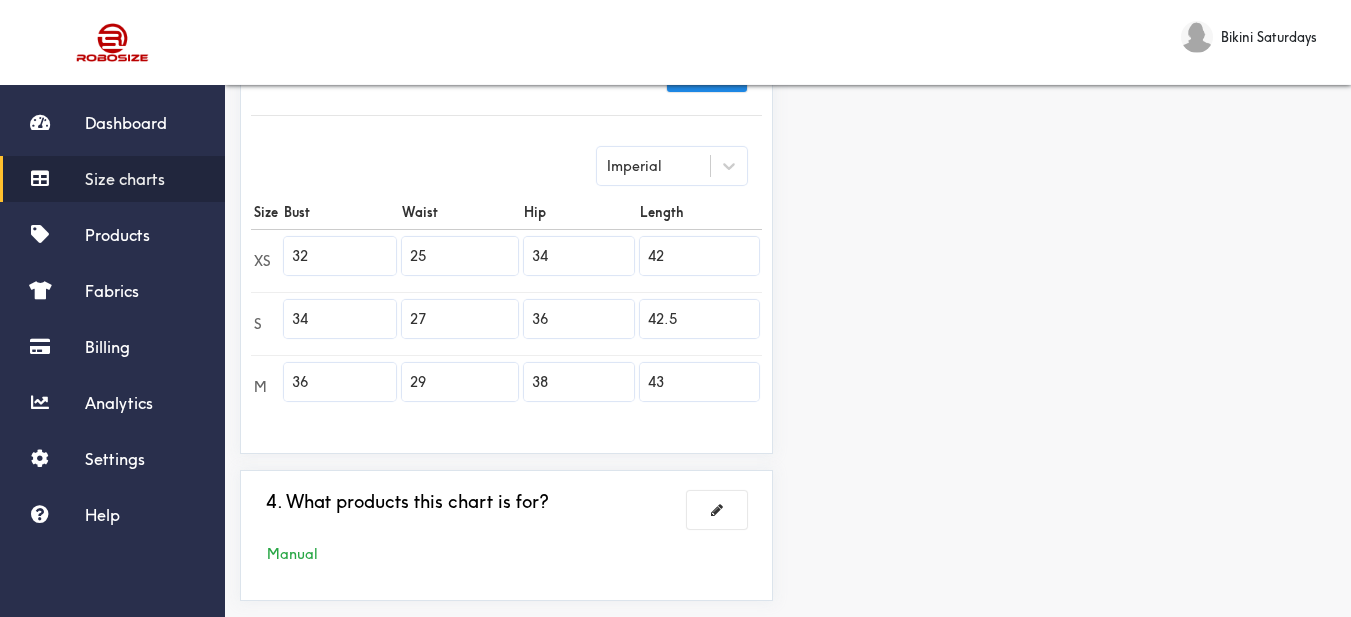 click on "43" at bounding box center [699, 382] 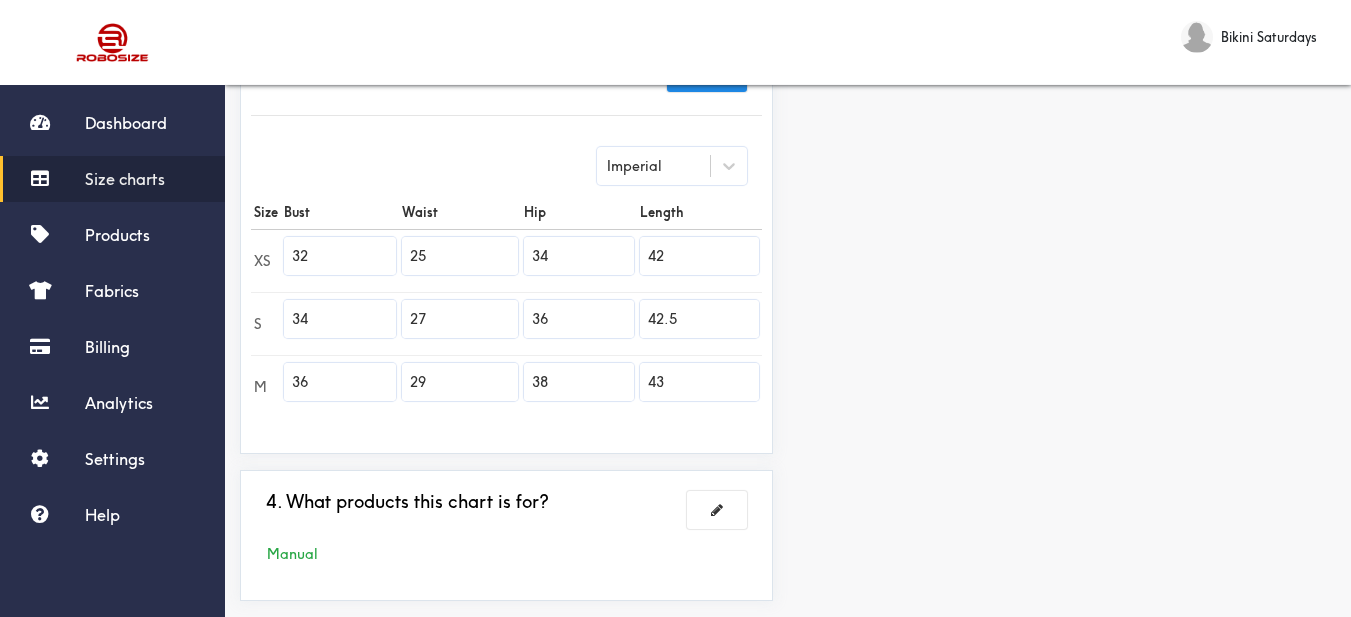 type on "43" 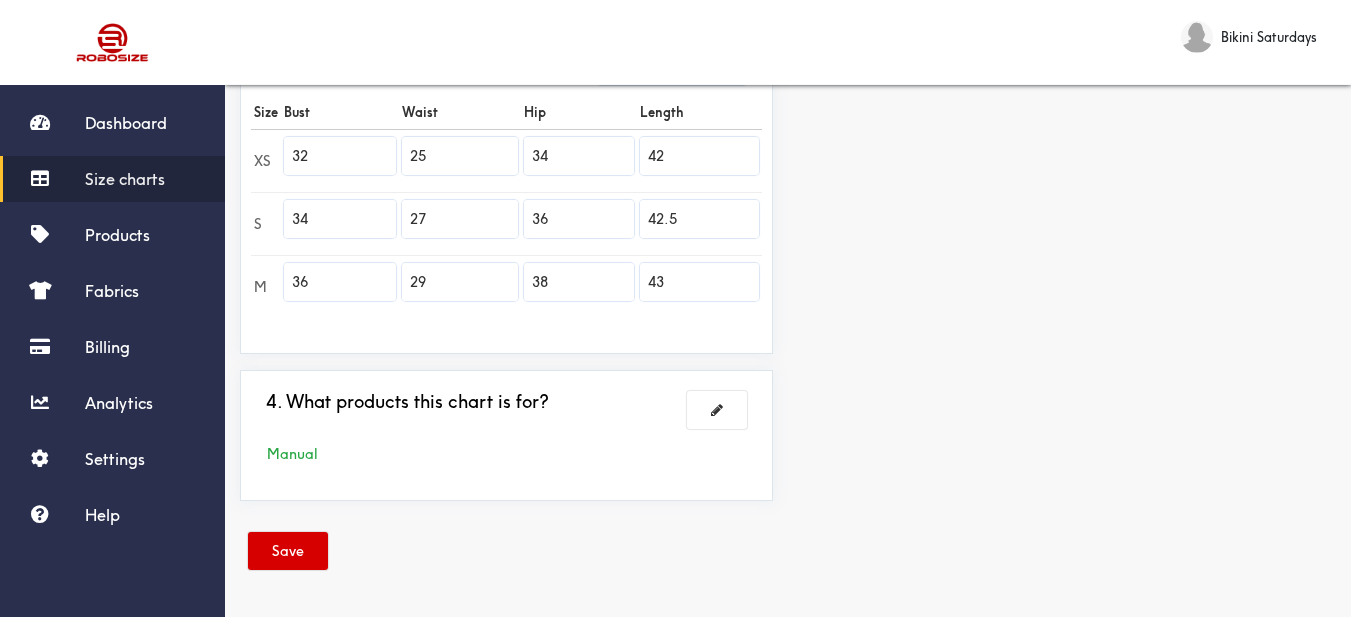 click on "Save" at bounding box center (288, 551) 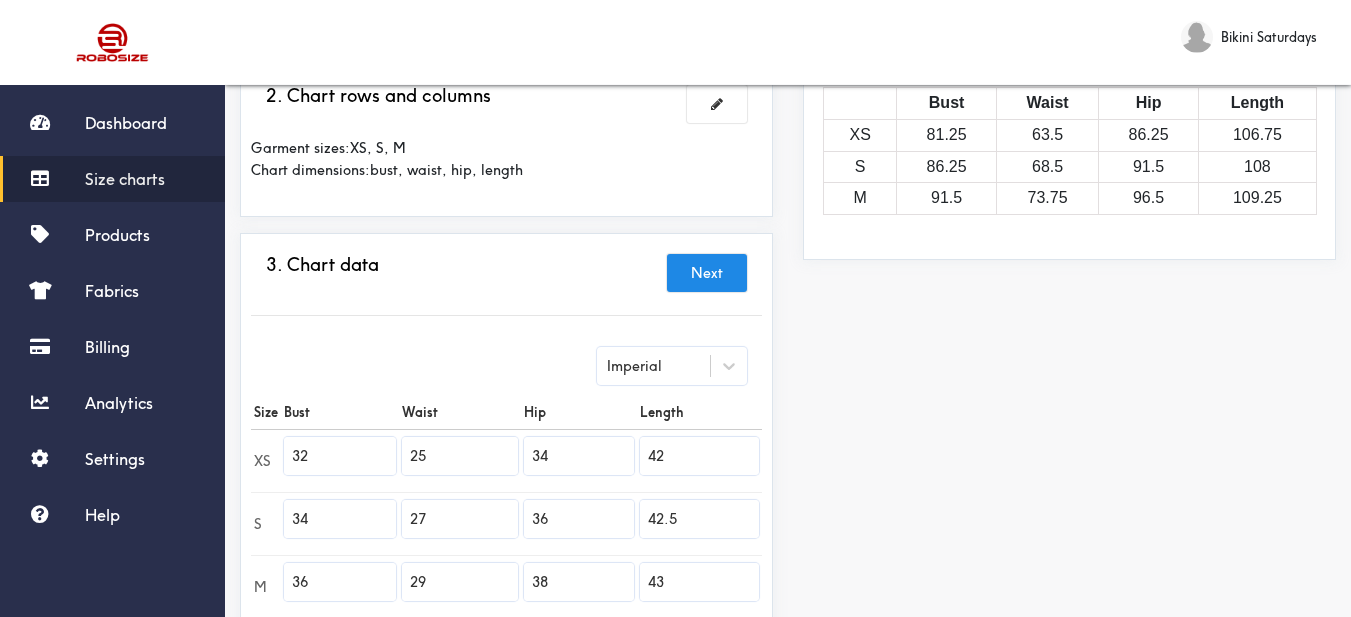 scroll, scrollTop: 89, scrollLeft: 0, axis: vertical 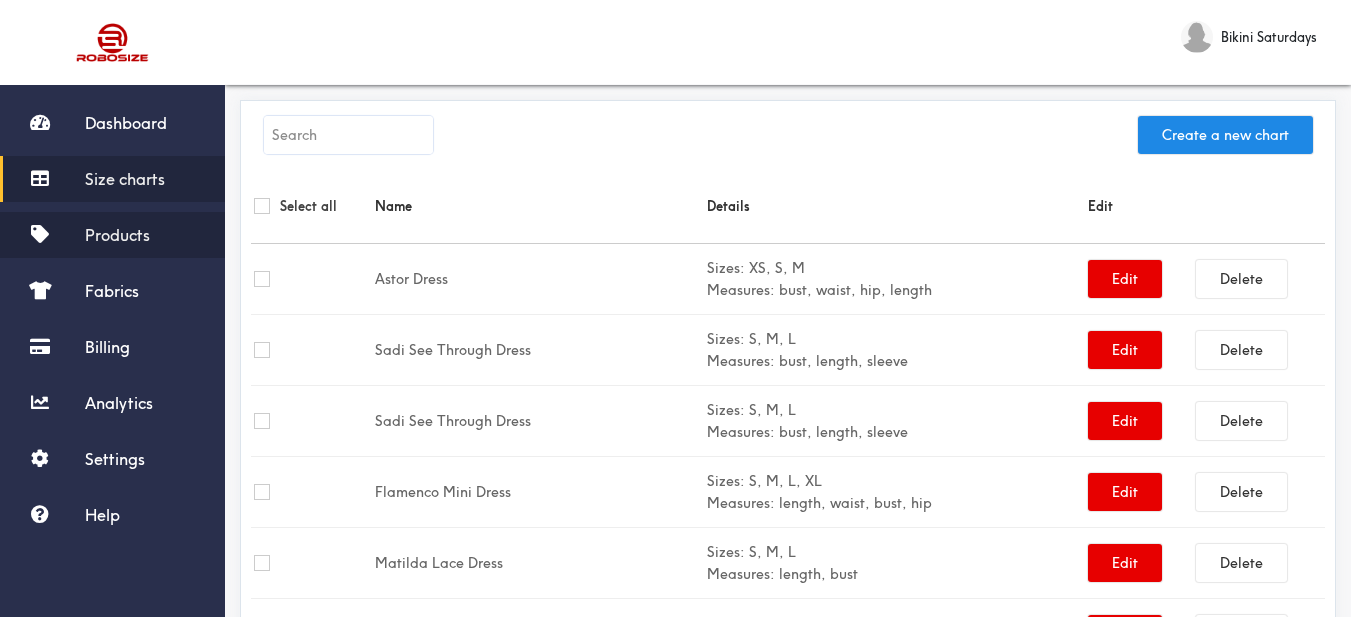click on "Products" at bounding box center (117, 235) 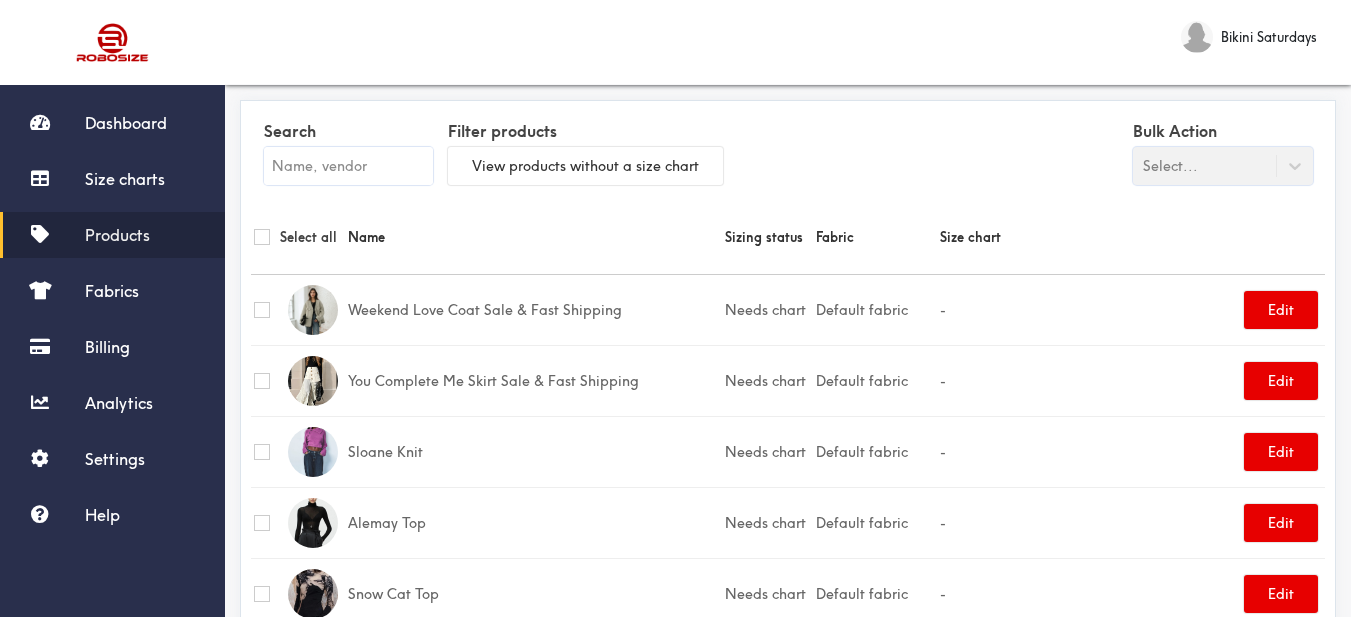 click at bounding box center (348, 166) 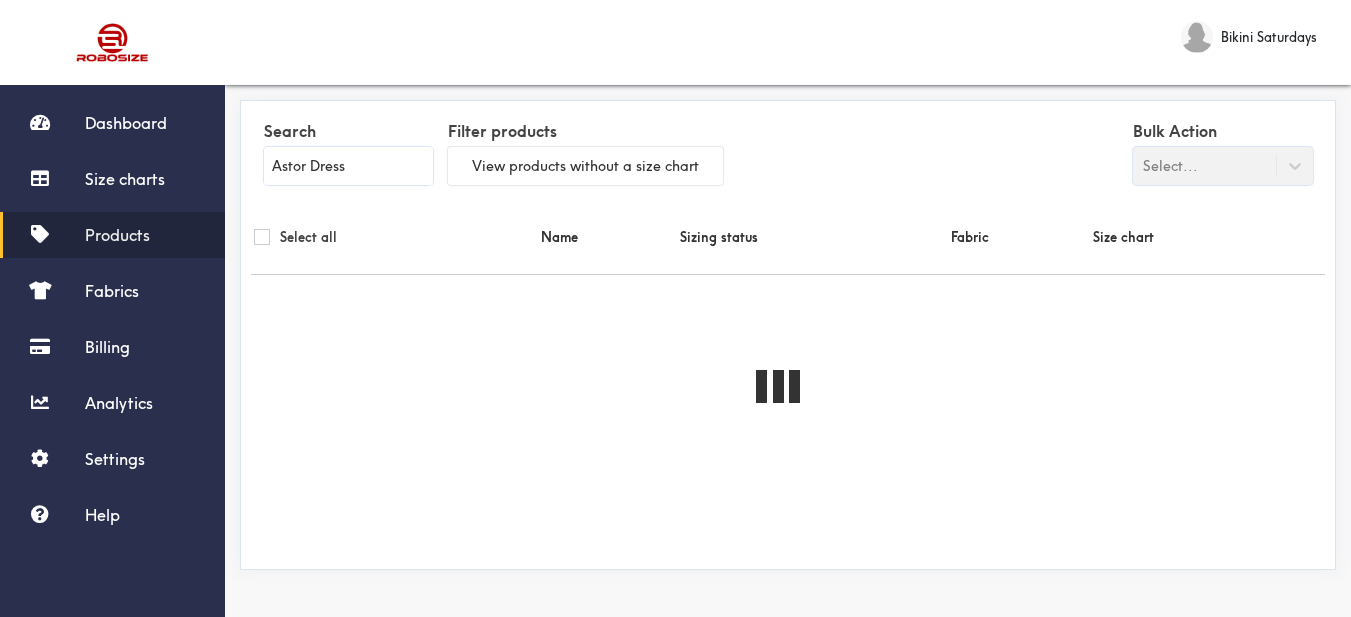 type on "Astor Dress" 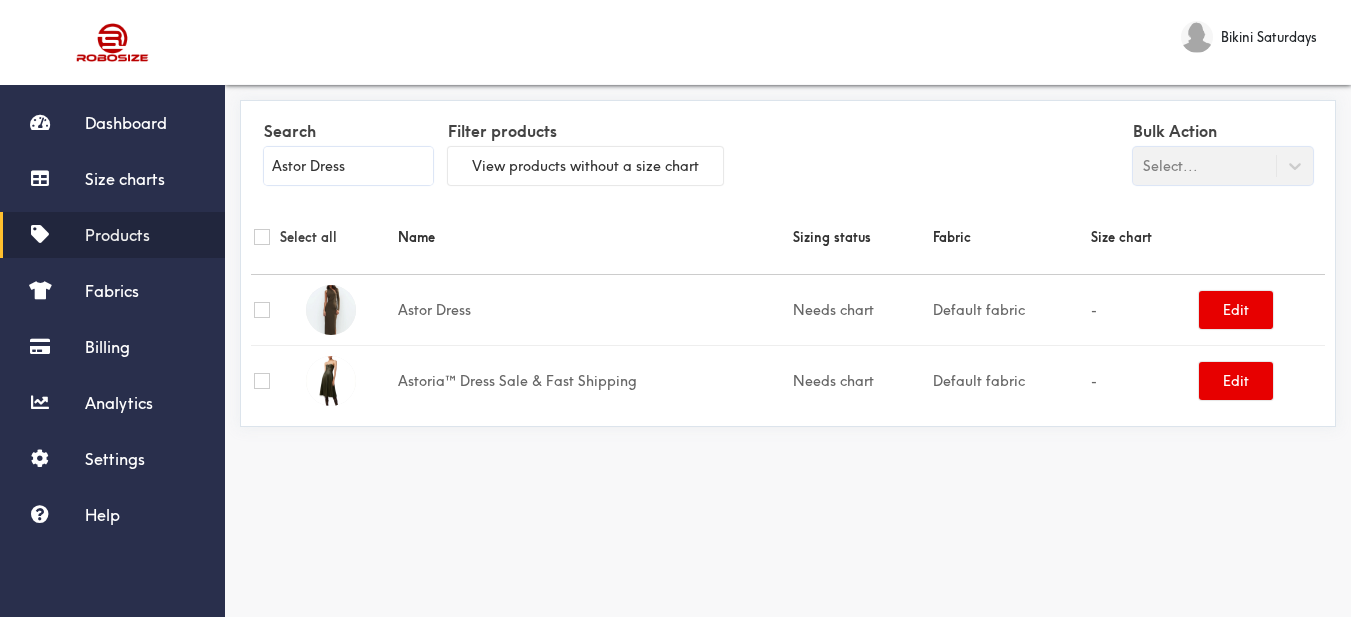 click at bounding box center [262, 310] 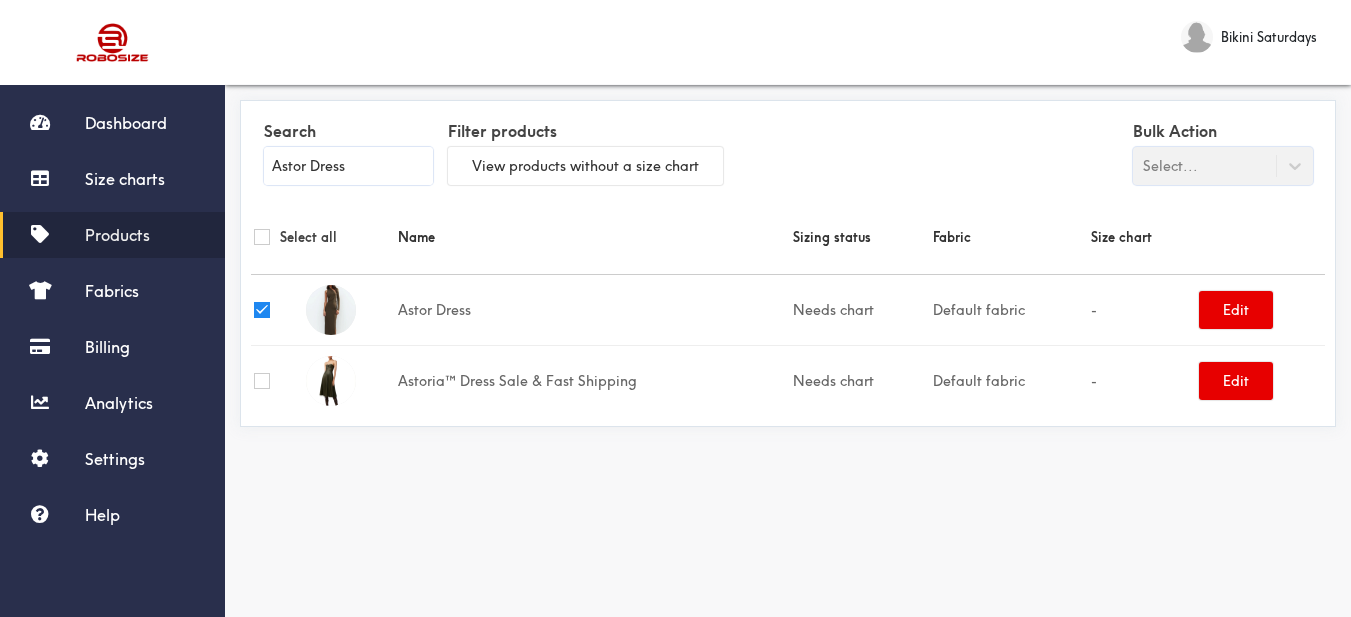 checkbox on "true" 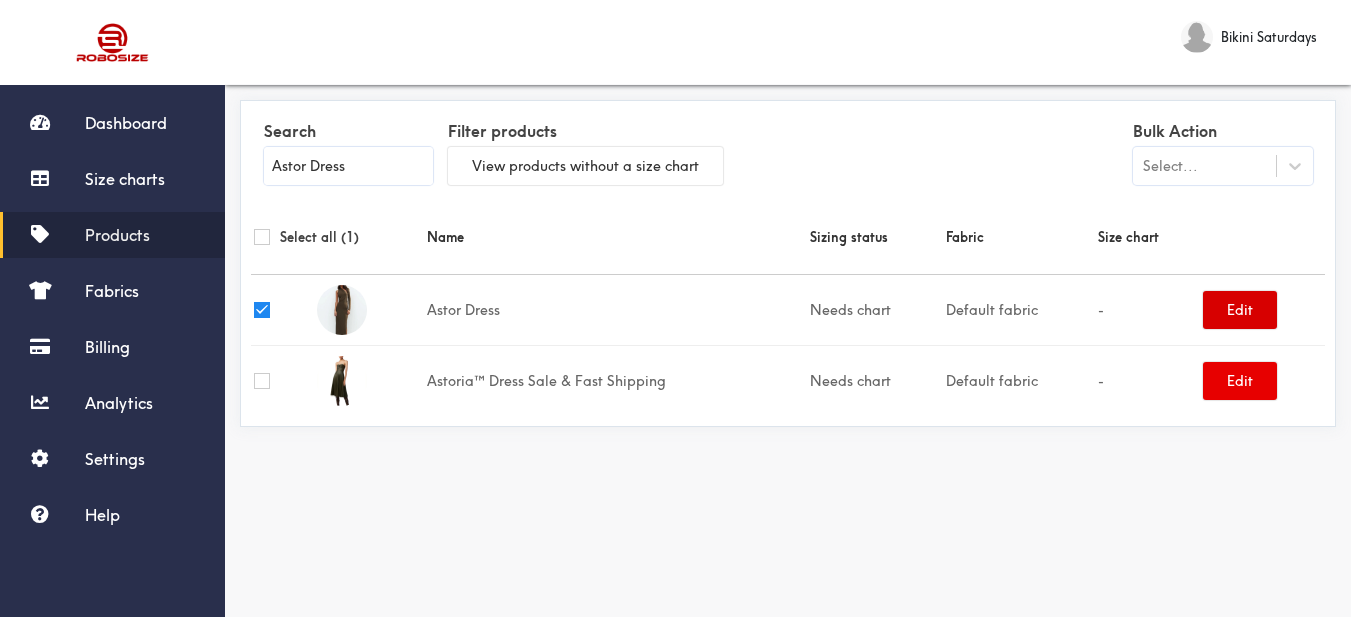 click on "Edit" at bounding box center [1240, 310] 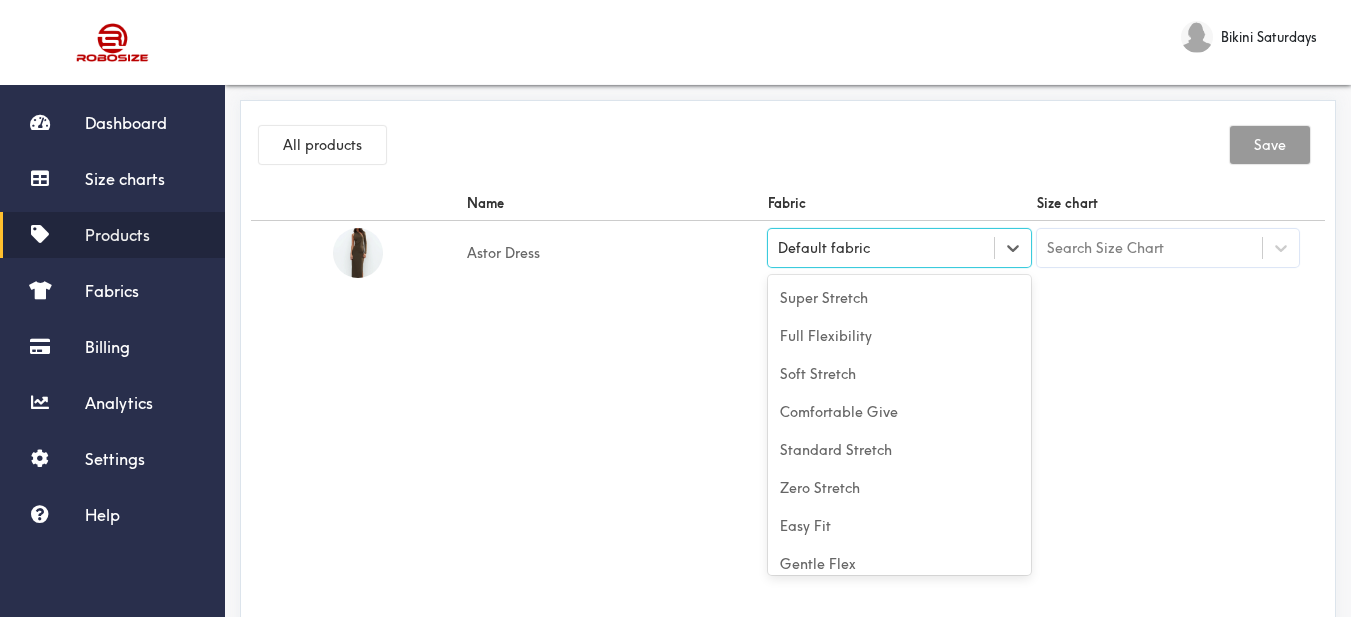 drag, startPoint x: 901, startPoint y: 248, endPoint x: 888, endPoint y: 249, distance: 13.038404 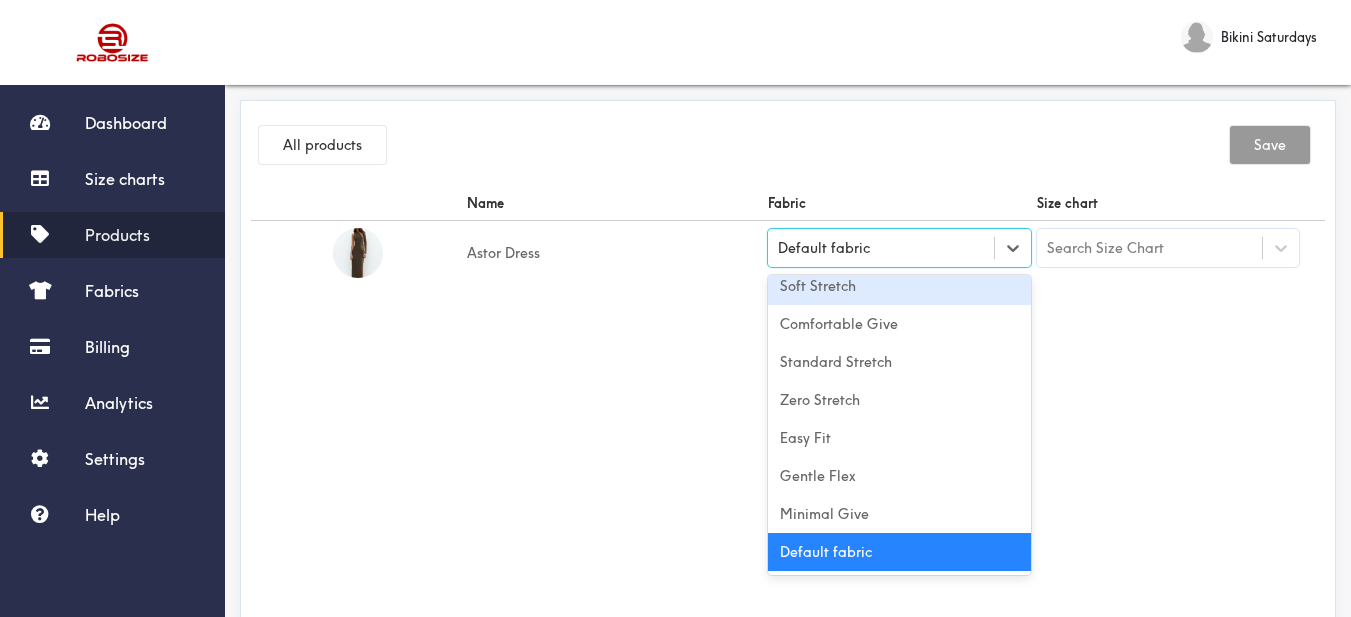 click on "Soft Stretch" at bounding box center (899, 286) 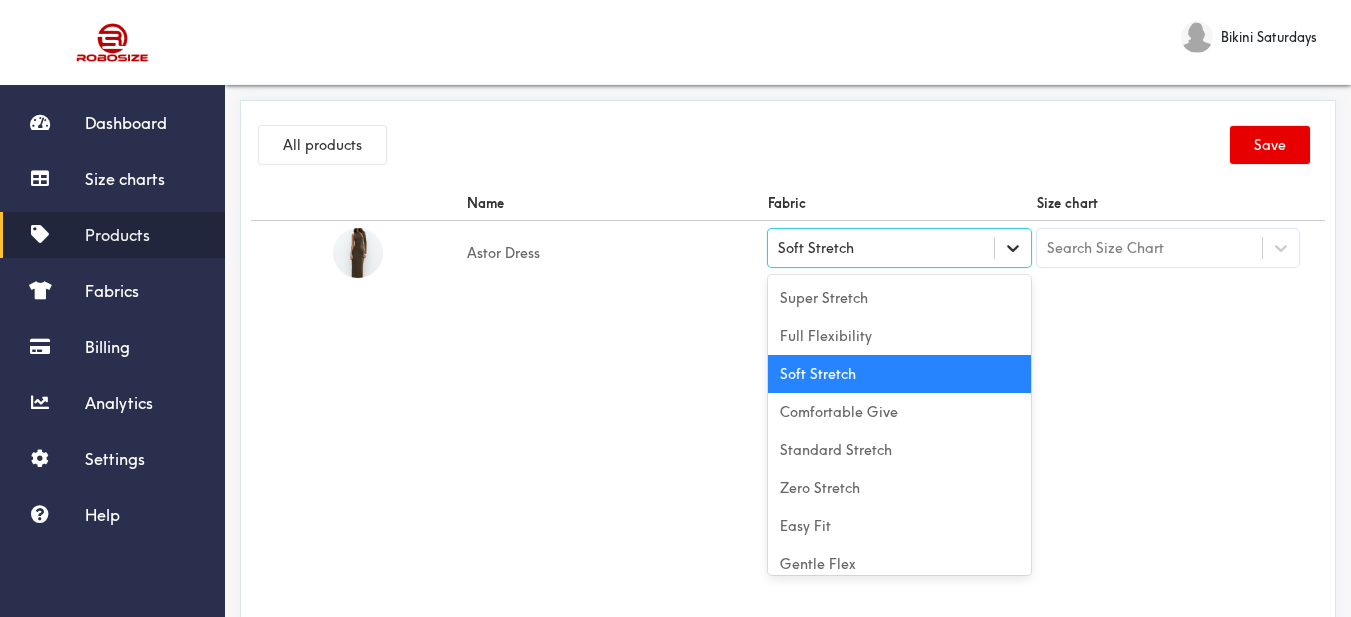 click at bounding box center (1013, 248) 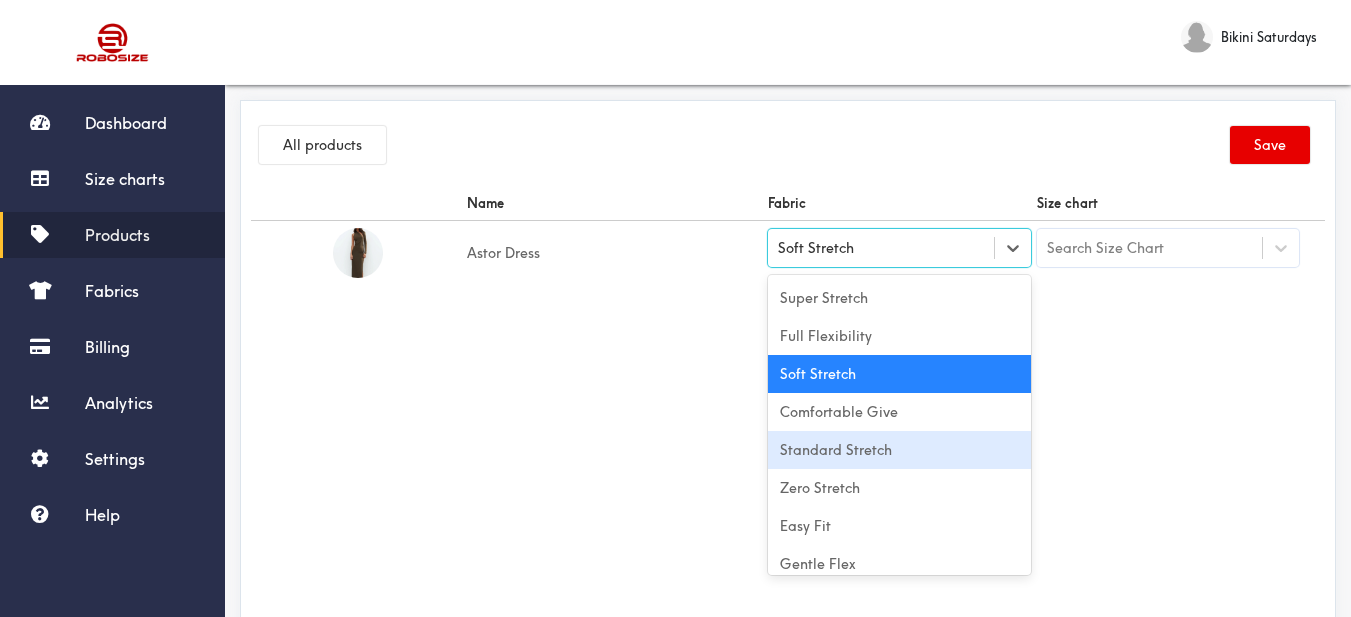 click on "Standard Stretch" at bounding box center (899, 450) 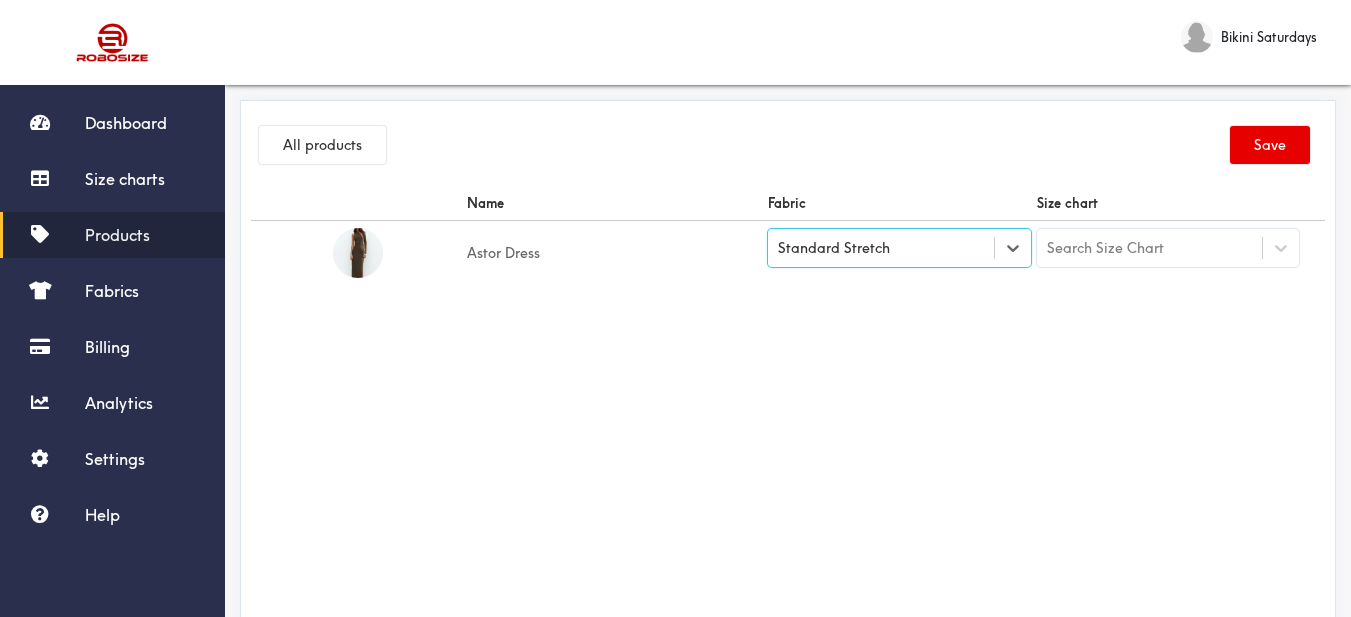 click on "Name Fabric Size chart Astor Dress option [object Object], selected.   Select is focused , press Down to open the menu,  Standard Stretch Search Size Chart" at bounding box center (788, 411) 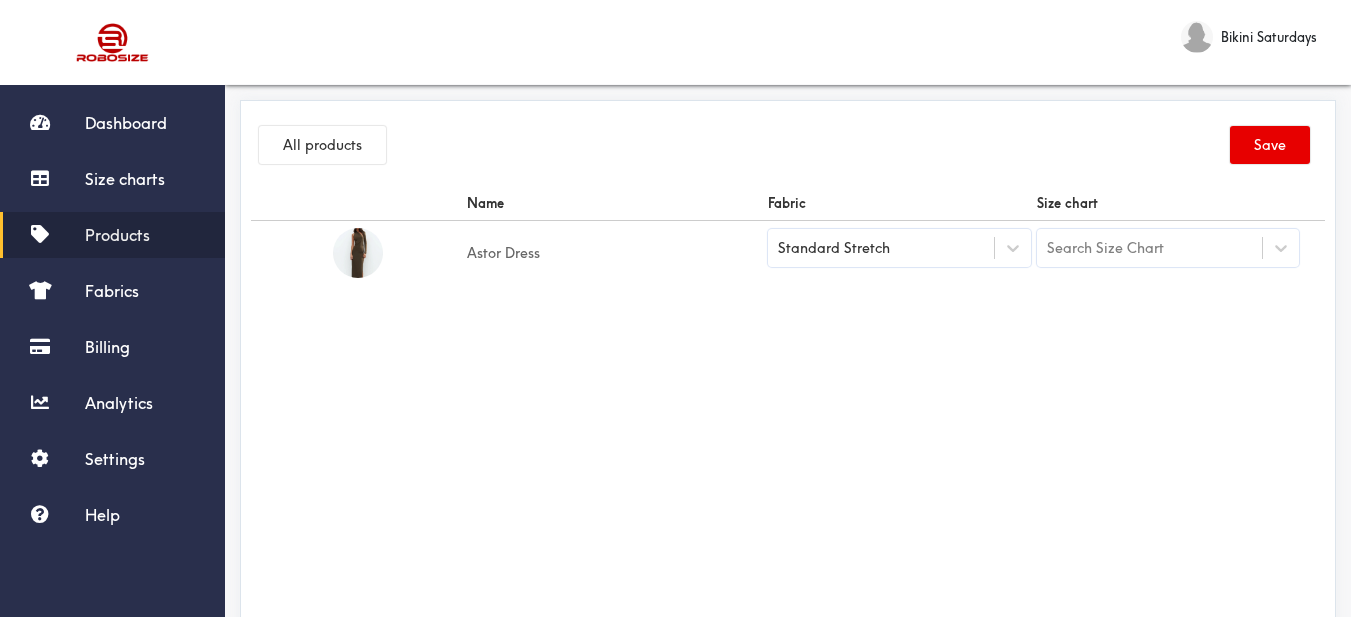 click on "Name Fabric Size chart Astor Dress Standard Stretch Search Size Chart" at bounding box center (788, 235) 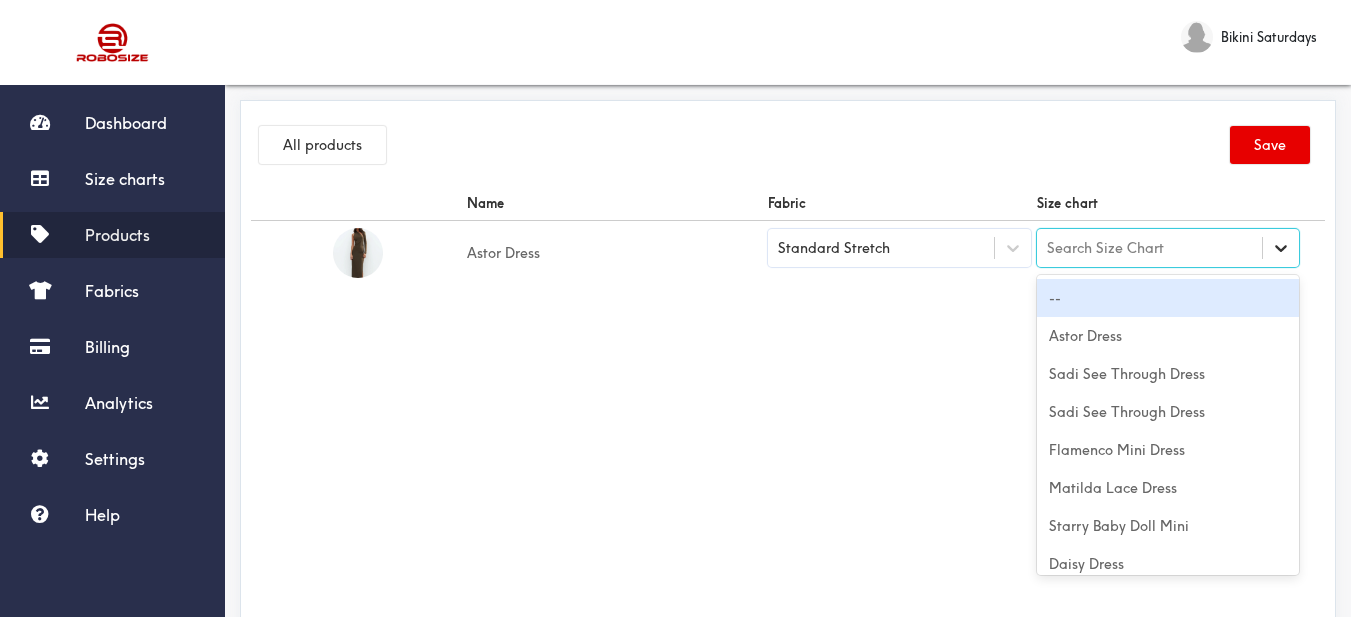 click 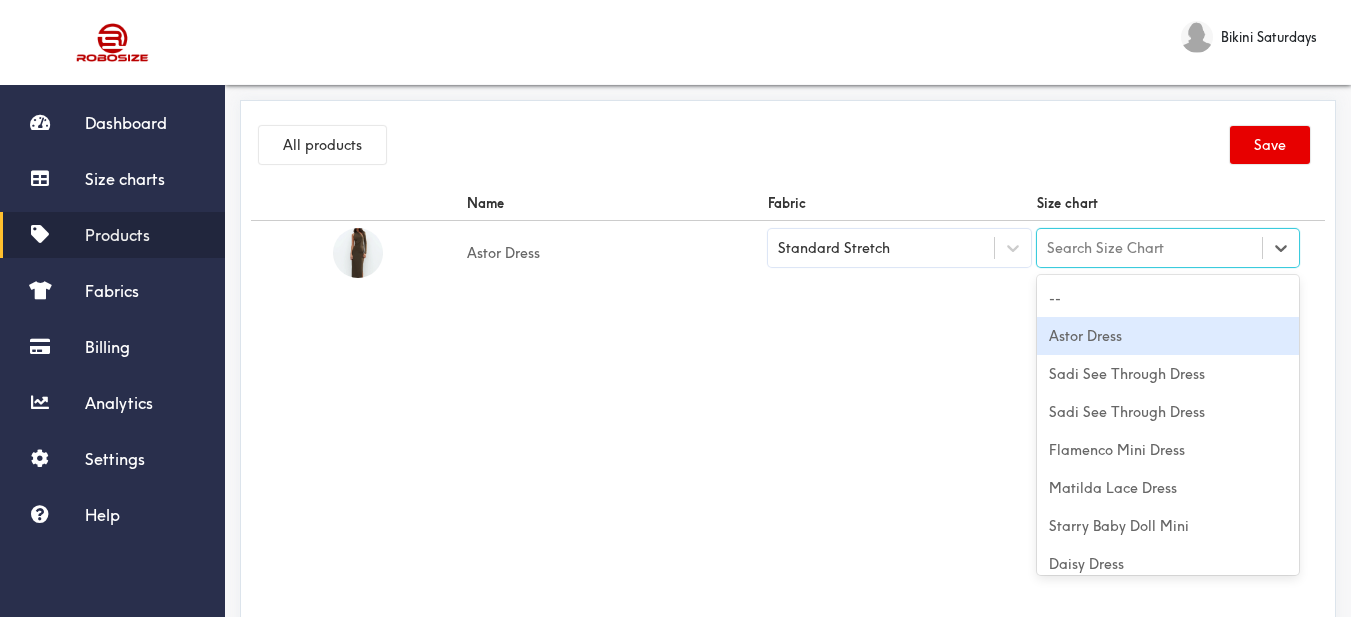 click on "Astor Dress" at bounding box center (1168, 336) 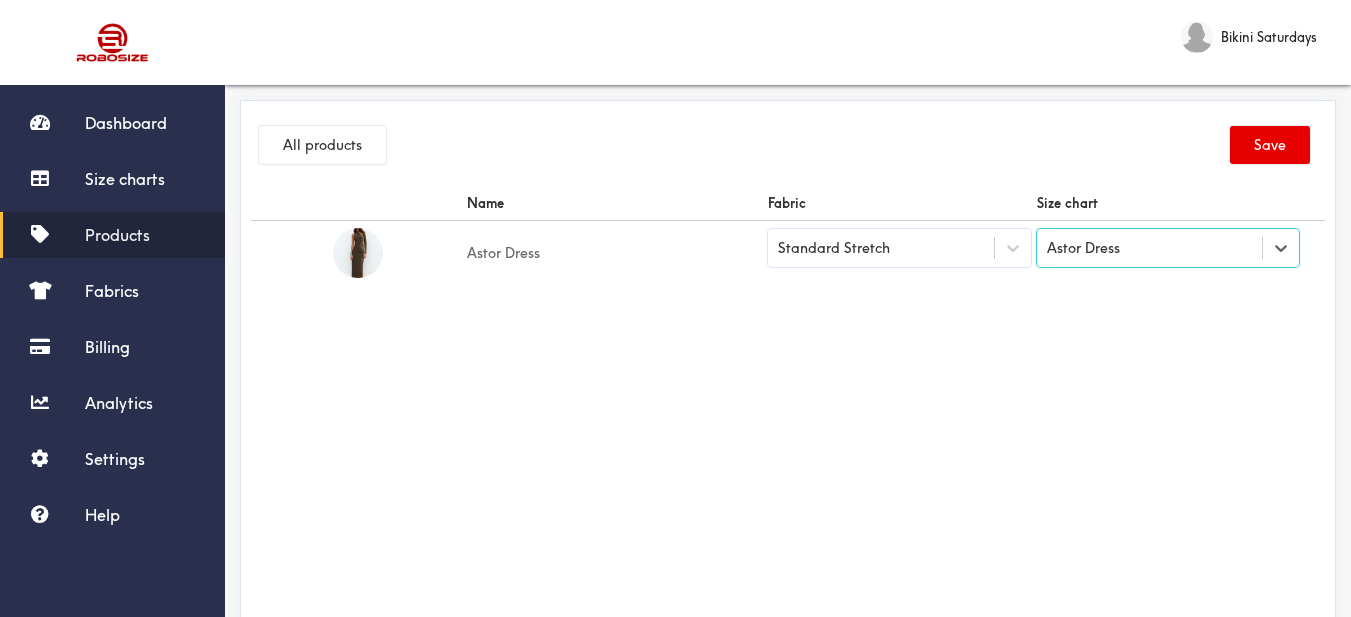 drag, startPoint x: 919, startPoint y: 306, endPoint x: 1126, endPoint y: 272, distance: 209.77368 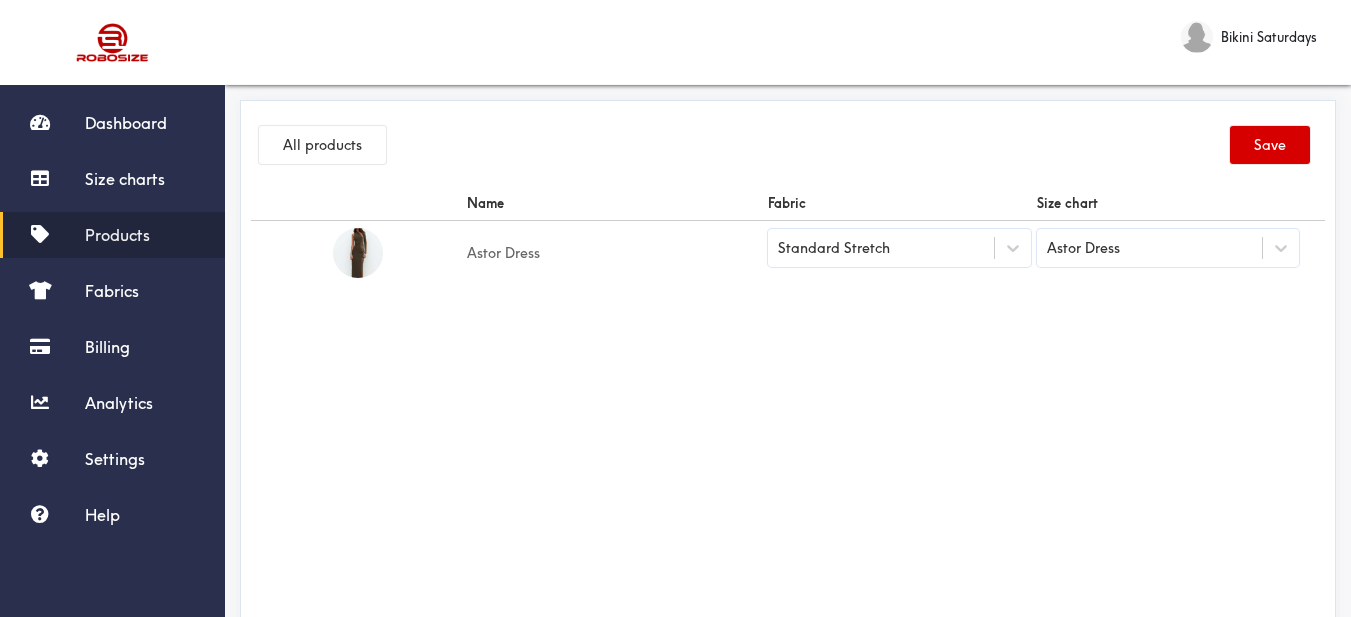 click on "Save" at bounding box center (1270, 145) 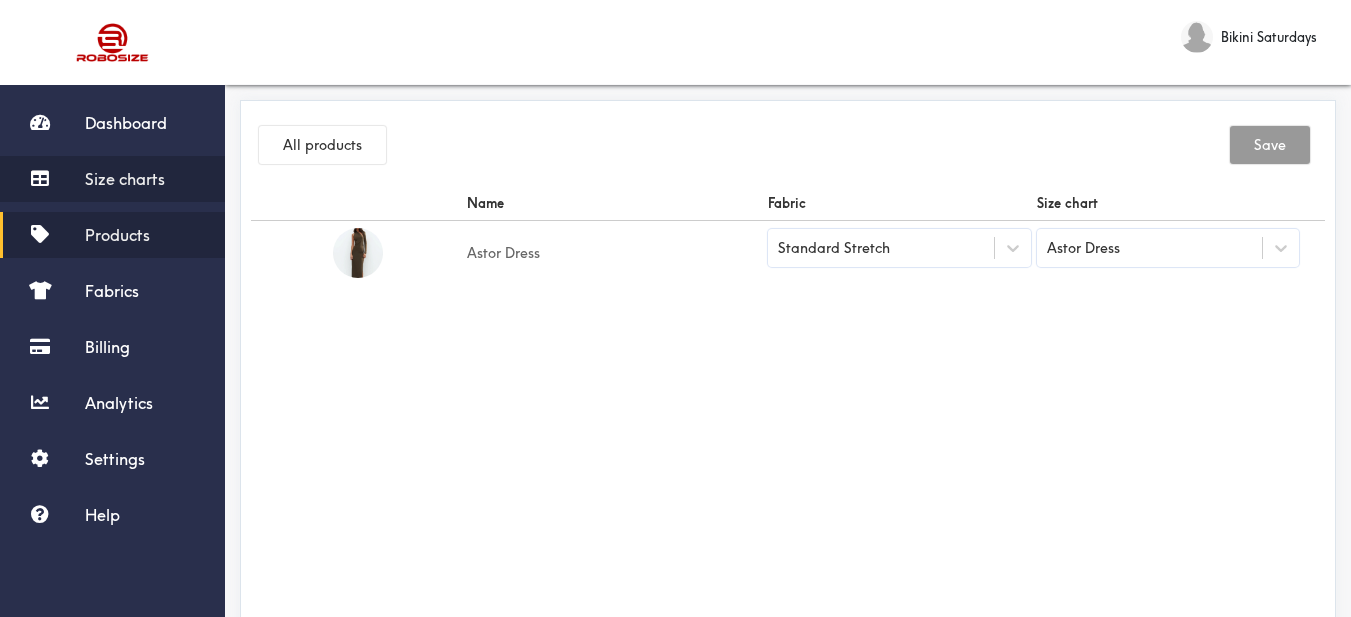 click on "Size charts" at bounding box center [125, 179] 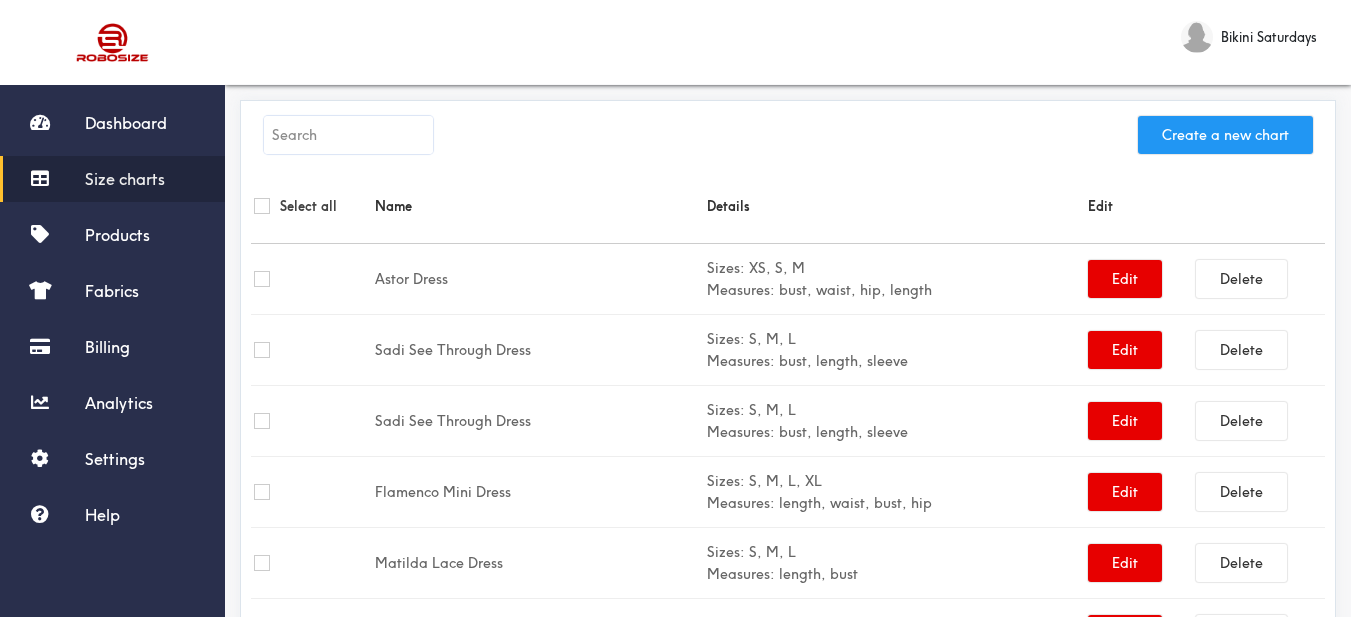 click on "Create a new chart" at bounding box center (1225, 135) 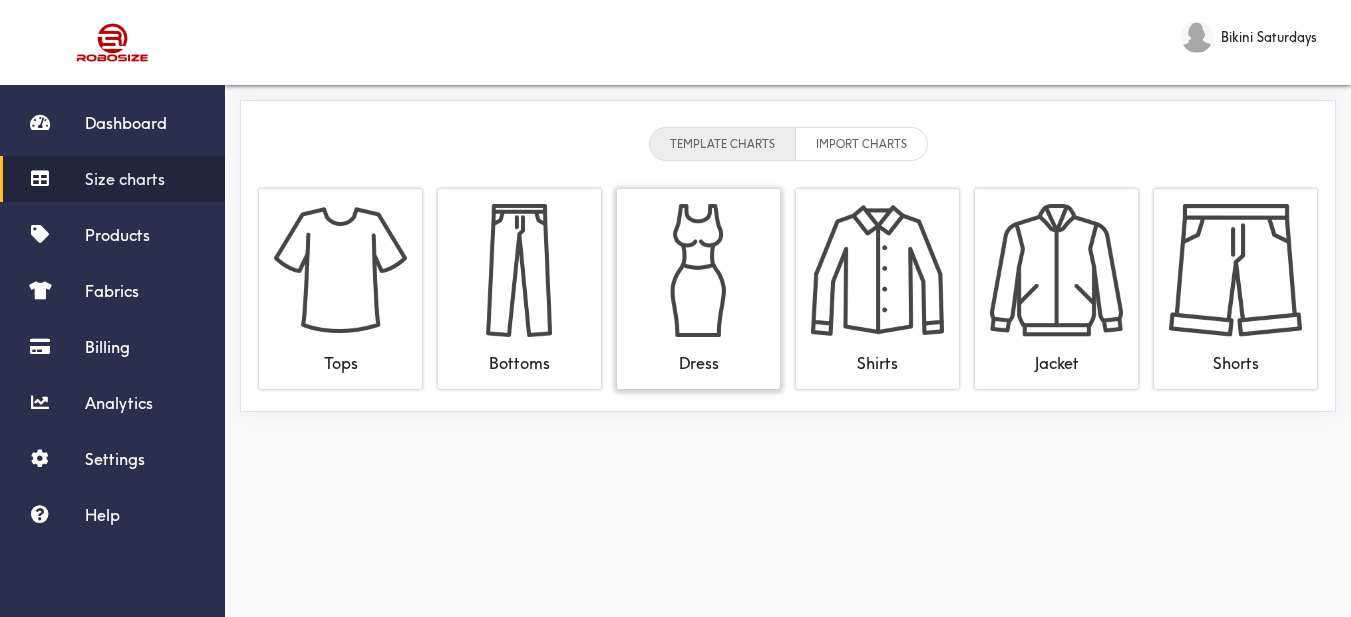 click at bounding box center (698, 270) 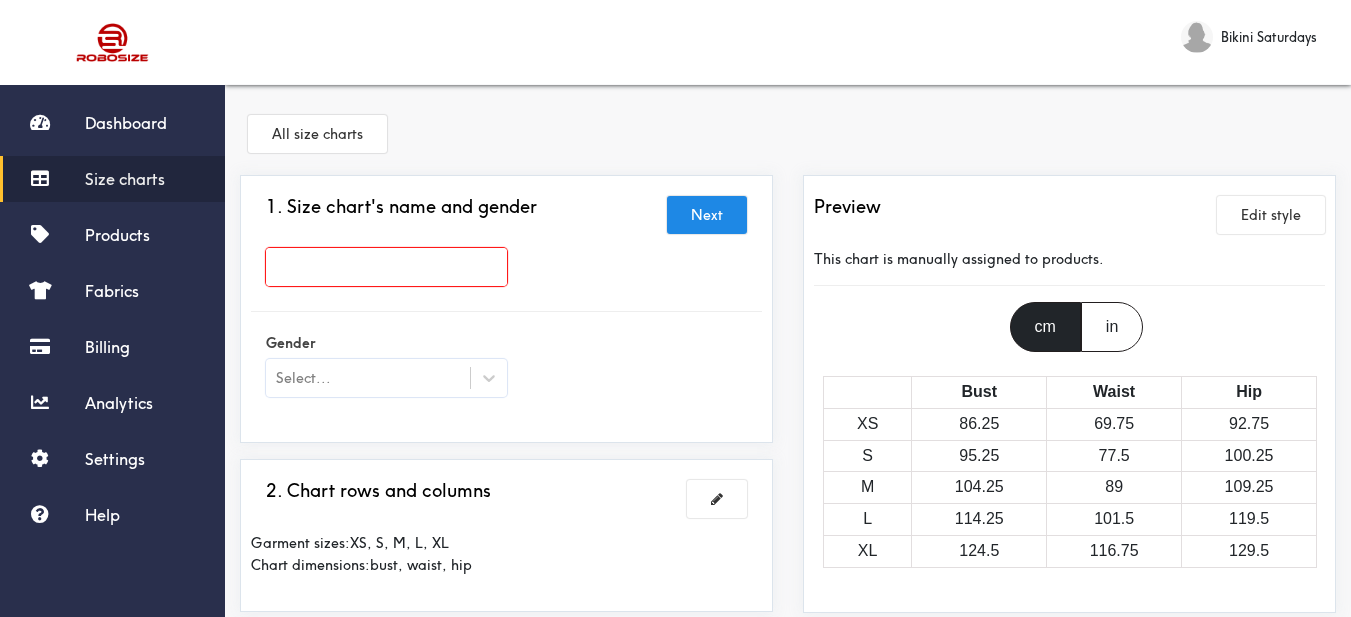 click at bounding box center [386, 267] 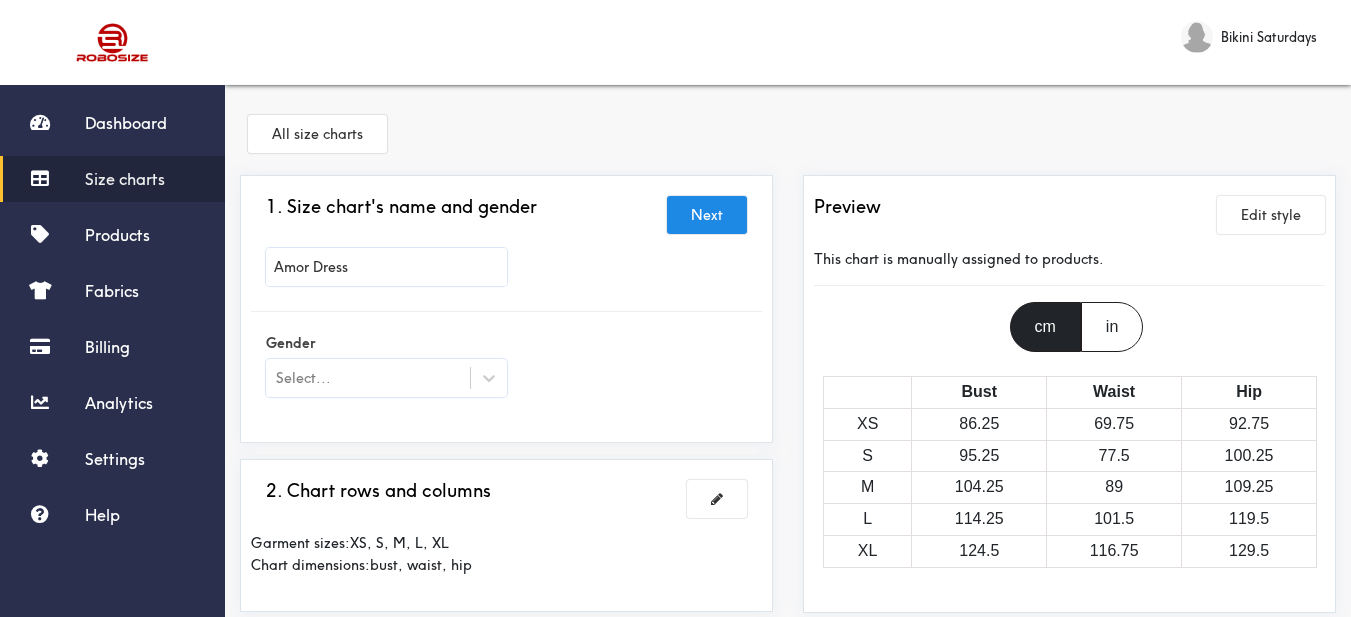 type on "Amor Dress" 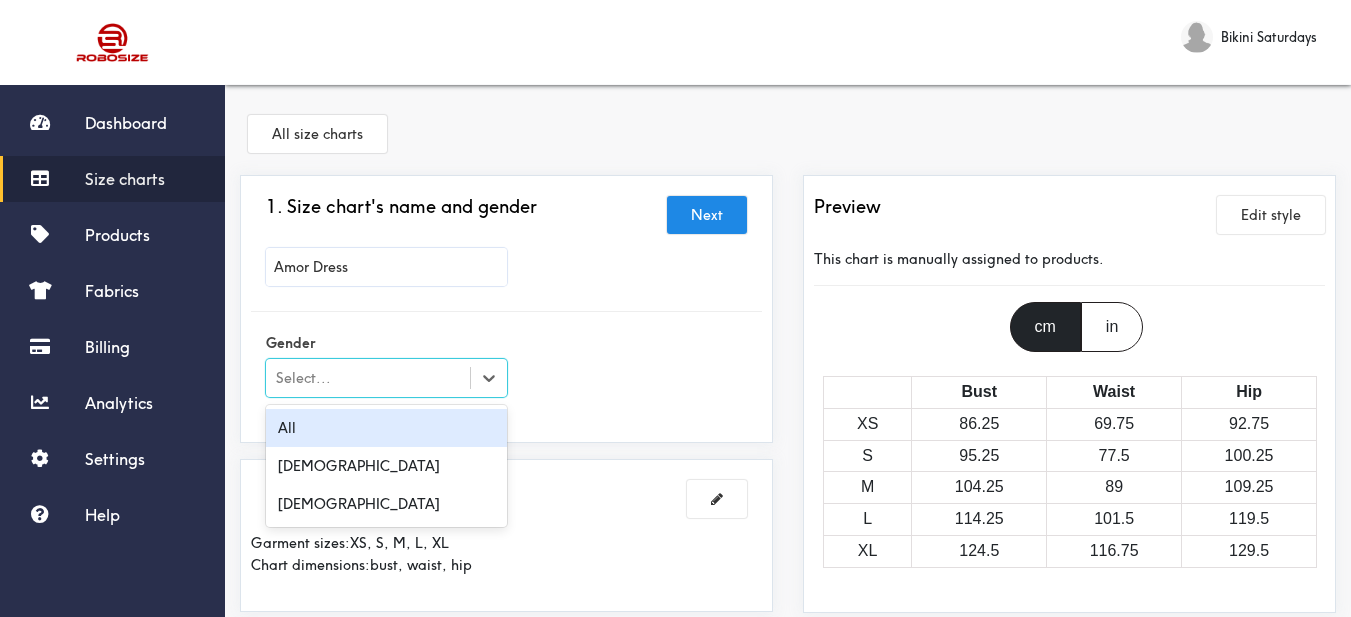 drag, startPoint x: 488, startPoint y: 376, endPoint x: 368, endPoint y: 428, distance: 130.78226 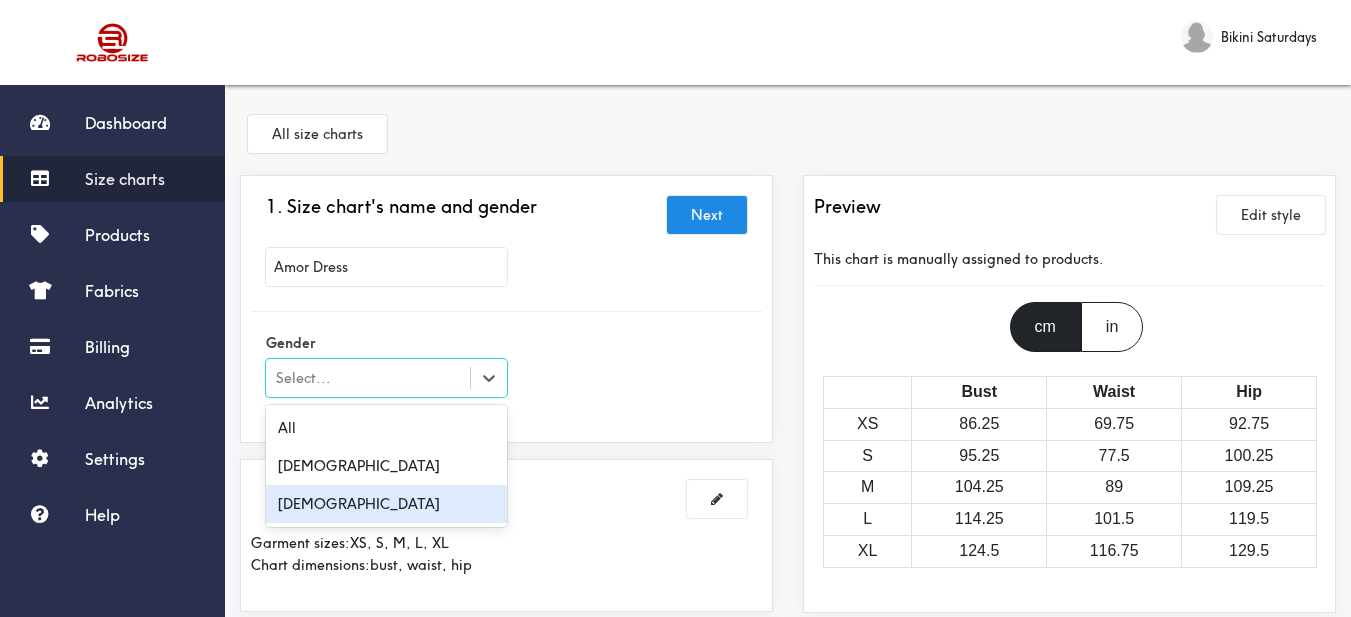 click on "[DEMOGRAPHIC_DATA]" at bounding box center [386, 504] 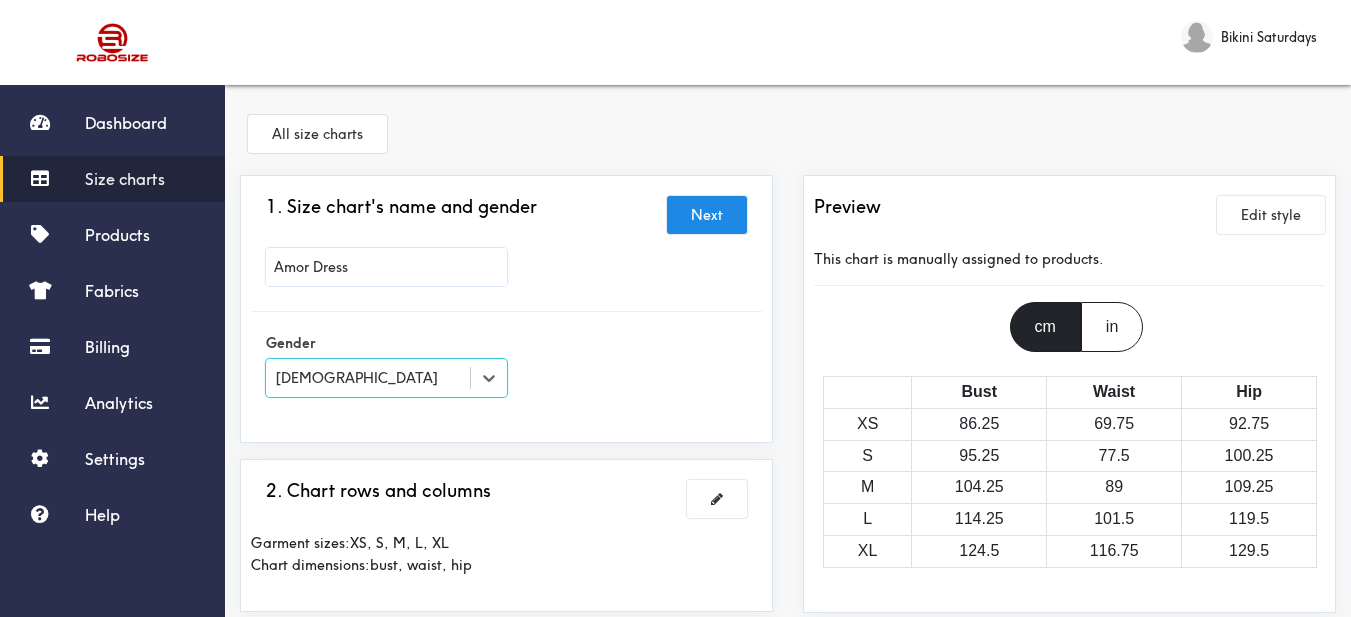 click on "Gender option [DEMOGRAPHIC_DATA], selected.   Select is focused , press Down to open the menu,  [DEMOGRAPHIC_DATA]" at bounding box center (506, 367) 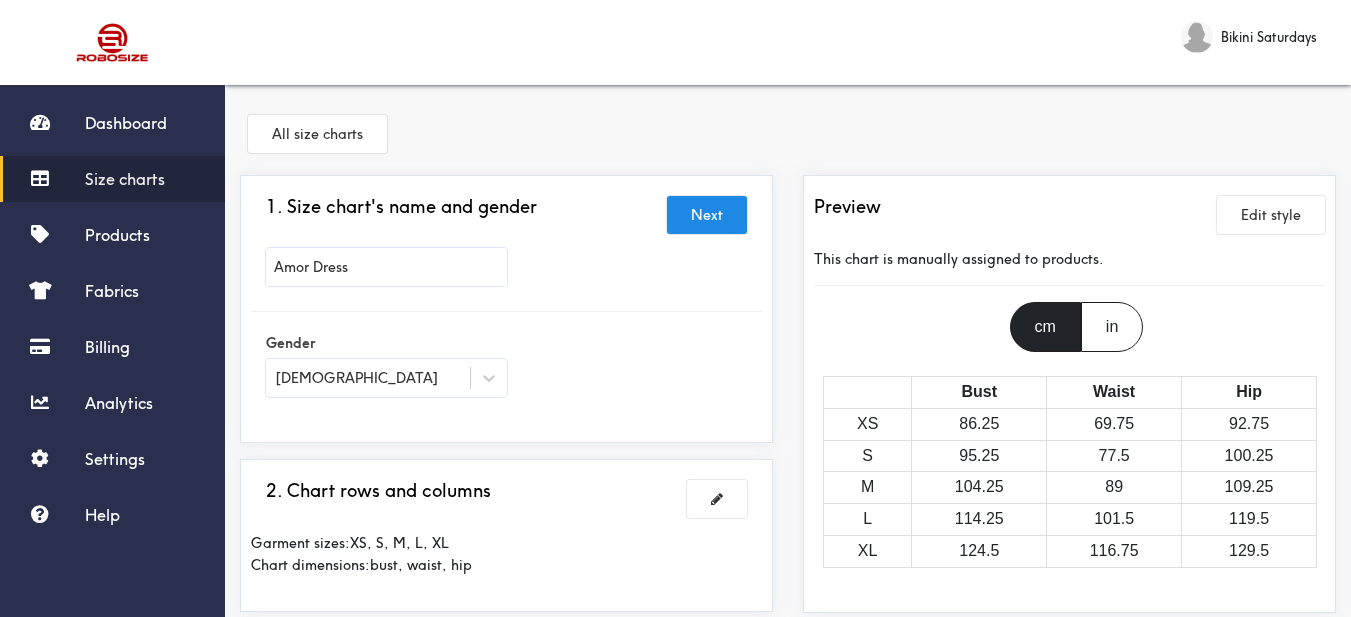 scroll, scrollTop: 100, scrollLeft: 0, axis: vertical 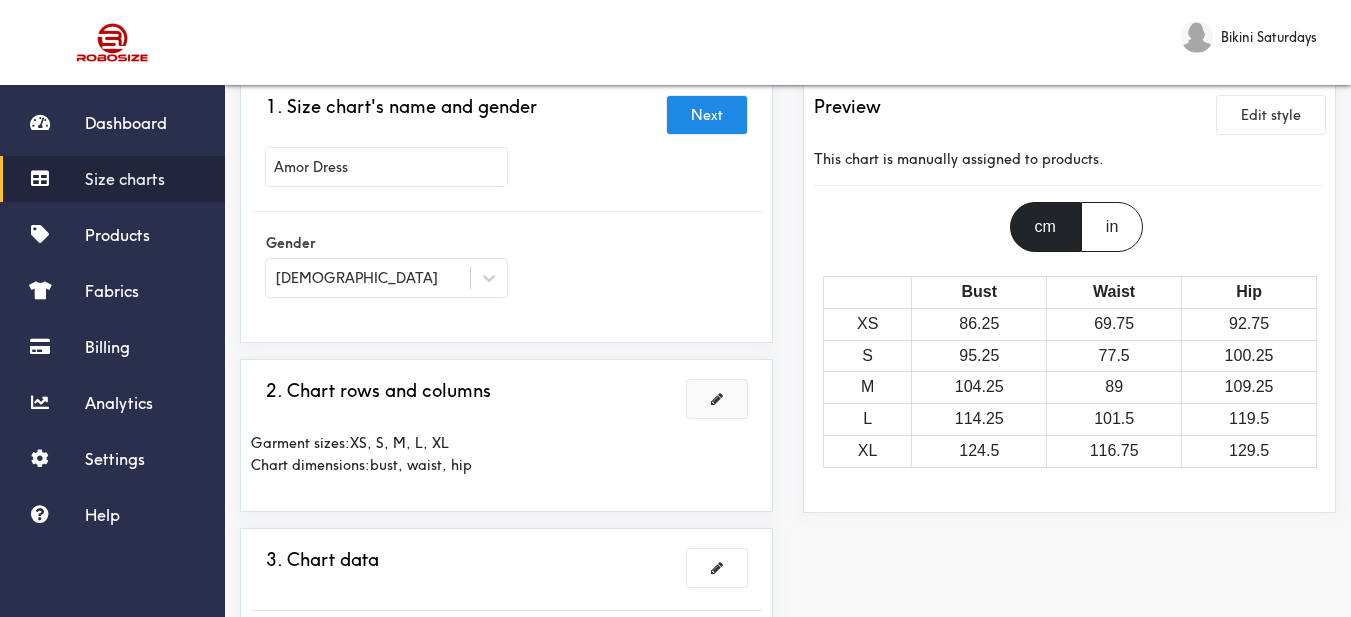click at bounding box center [717, 399] 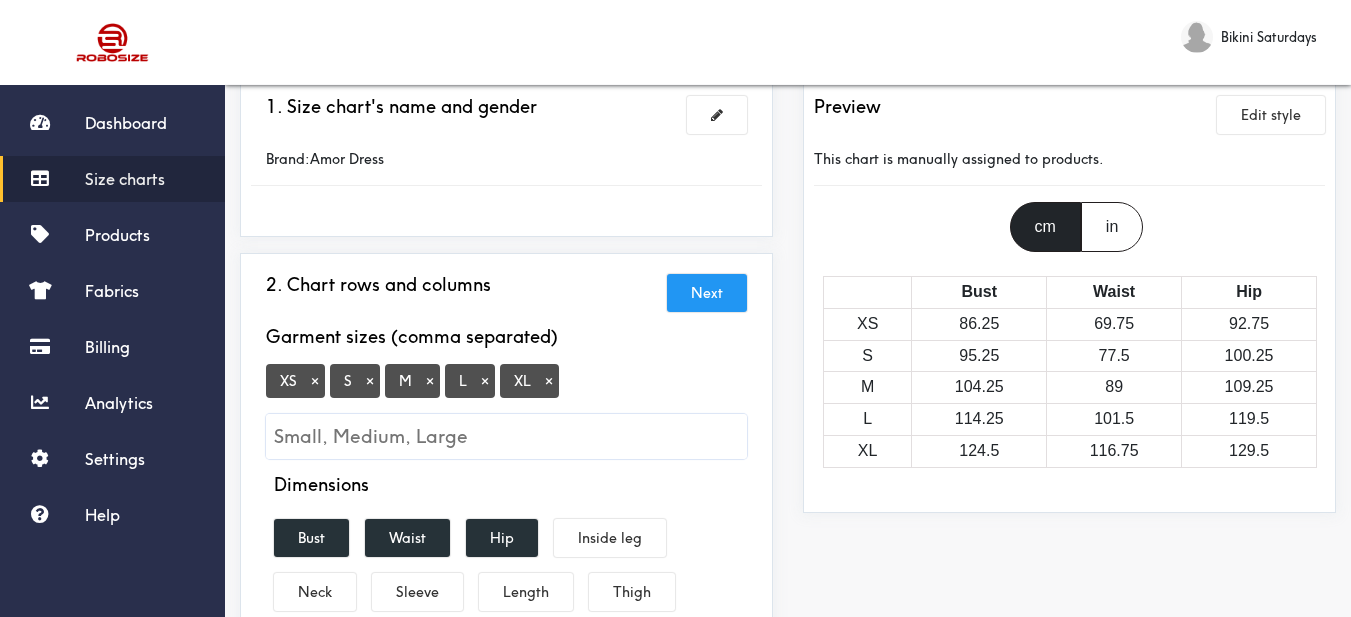 scroll, scrollTop: 200, scrollLeft: 0, axis: vertical 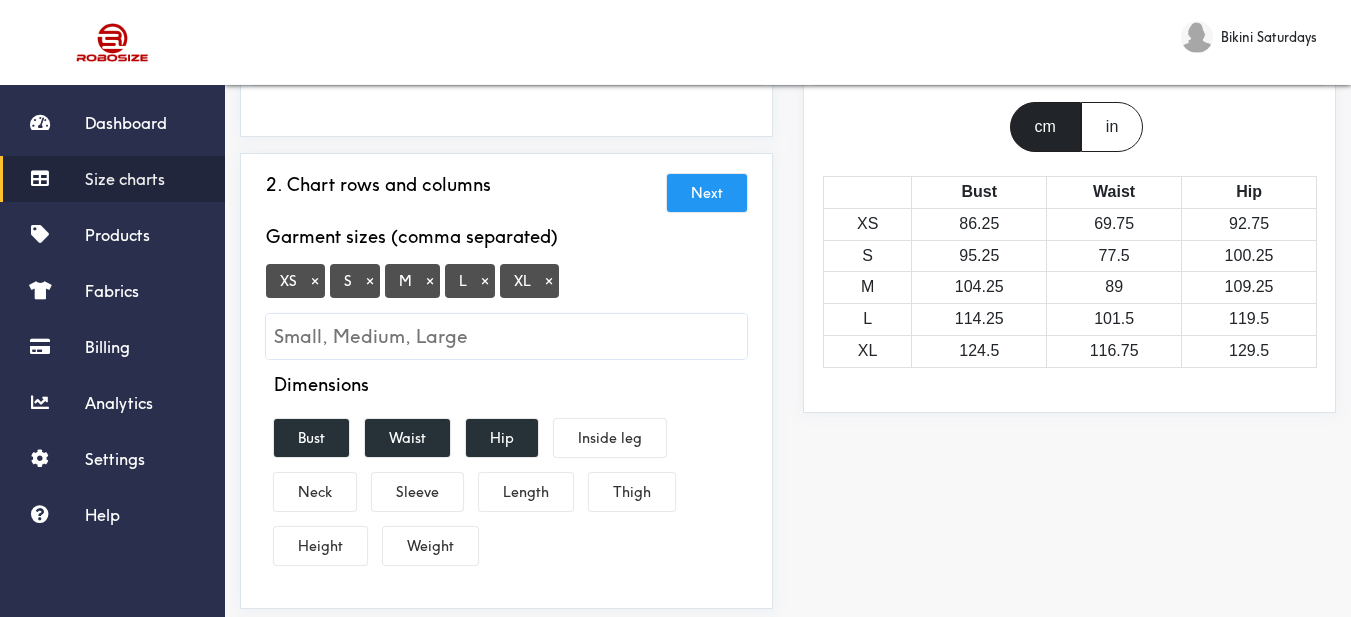 click on "×" at bounding box center [315, 281] 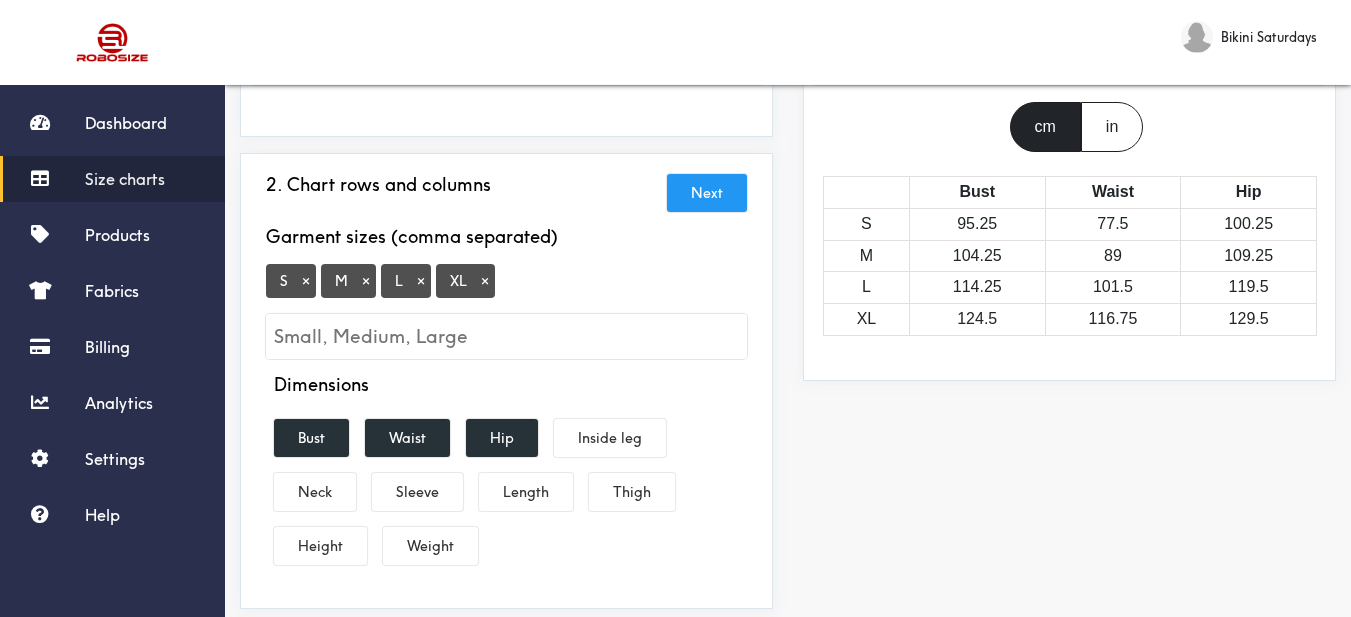 click at bounding box center (506, 336) 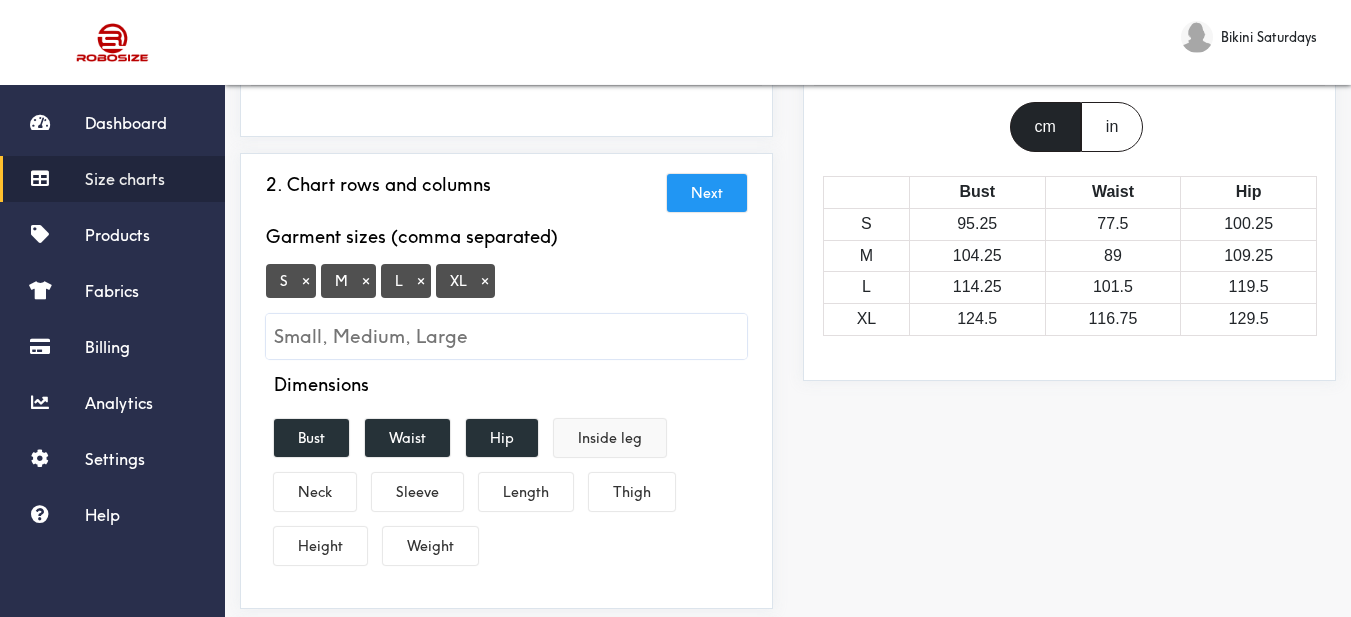 scroll, scrollTop: 300, scrollLeft: 0, axis: vertical 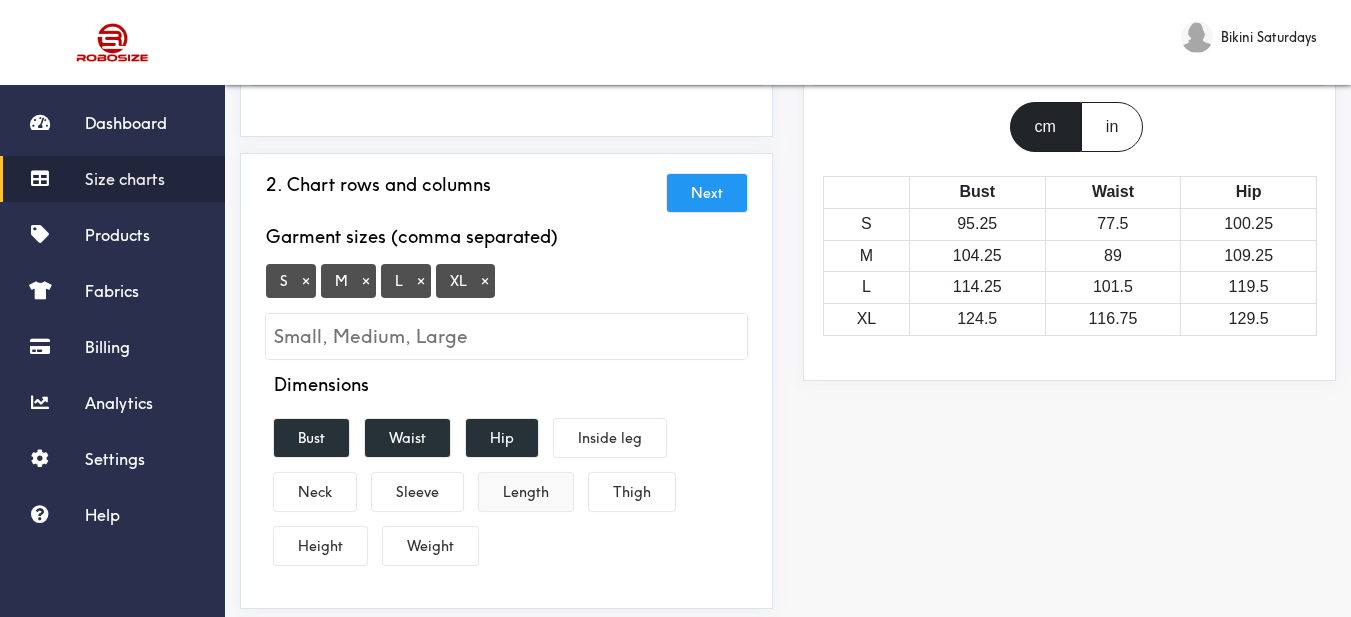 click on "Length" at bounding box center [526, 492] 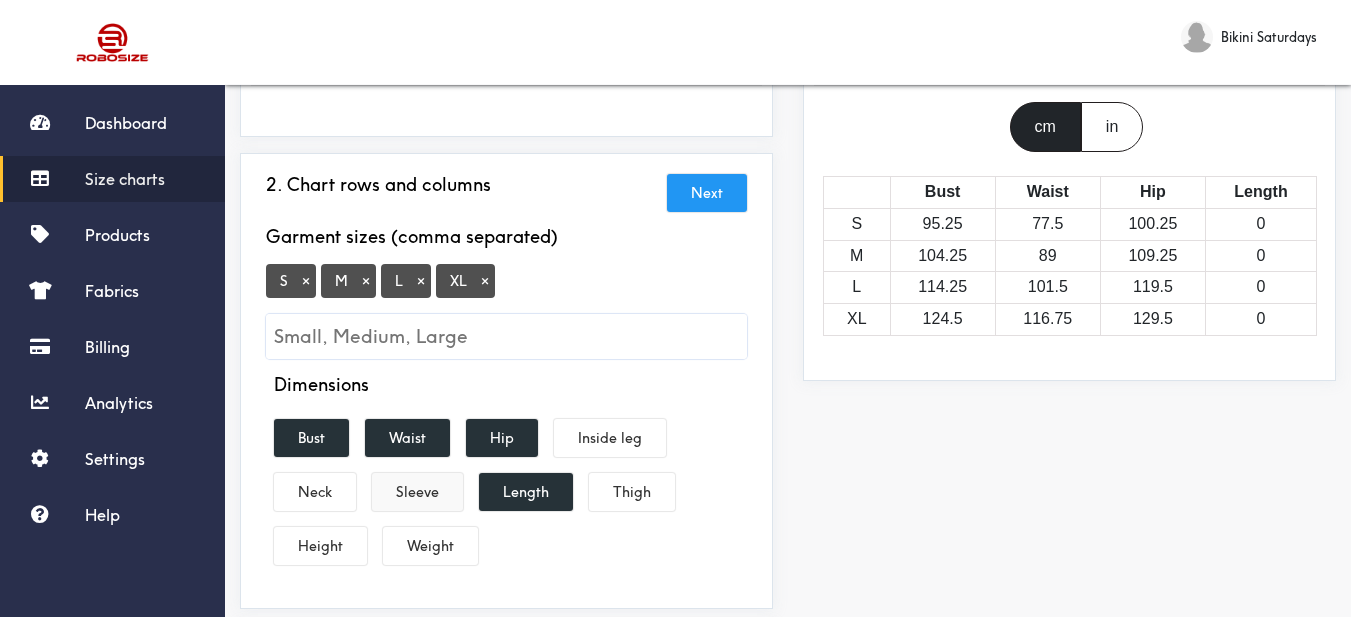 click on "Sleeve" at bounding box center (417, 492) 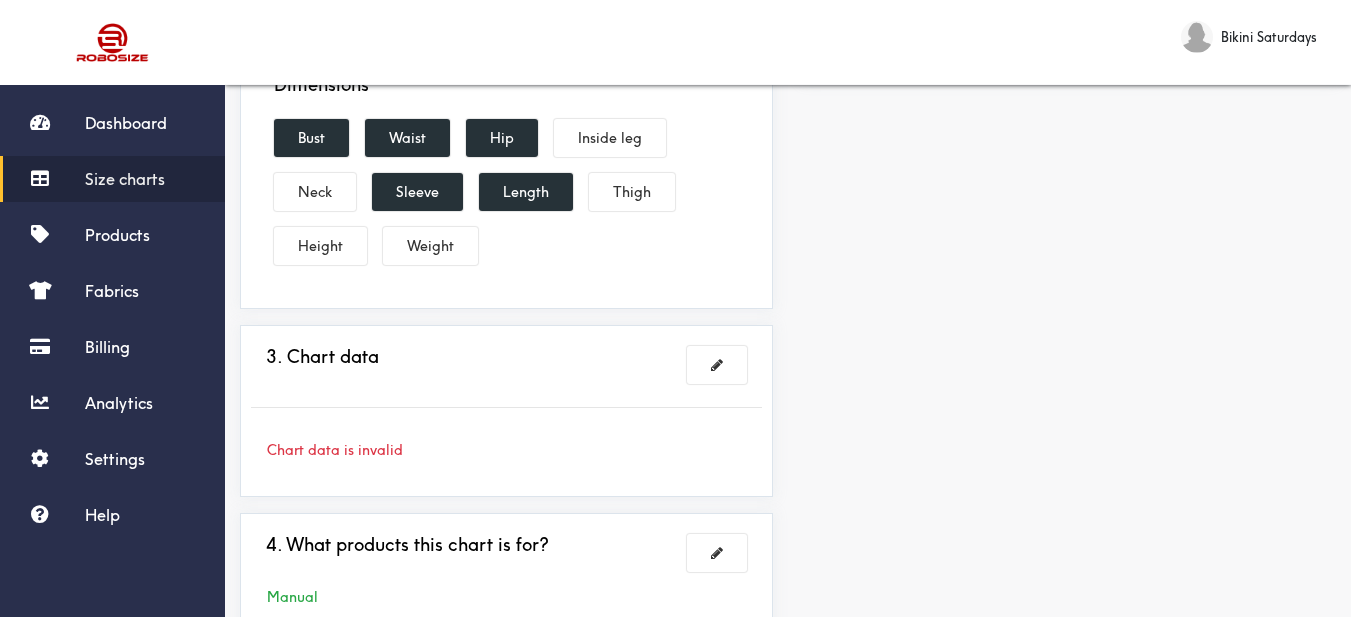 scroll, scrollTop: 600, scrollLeft: 0, axis: vertical 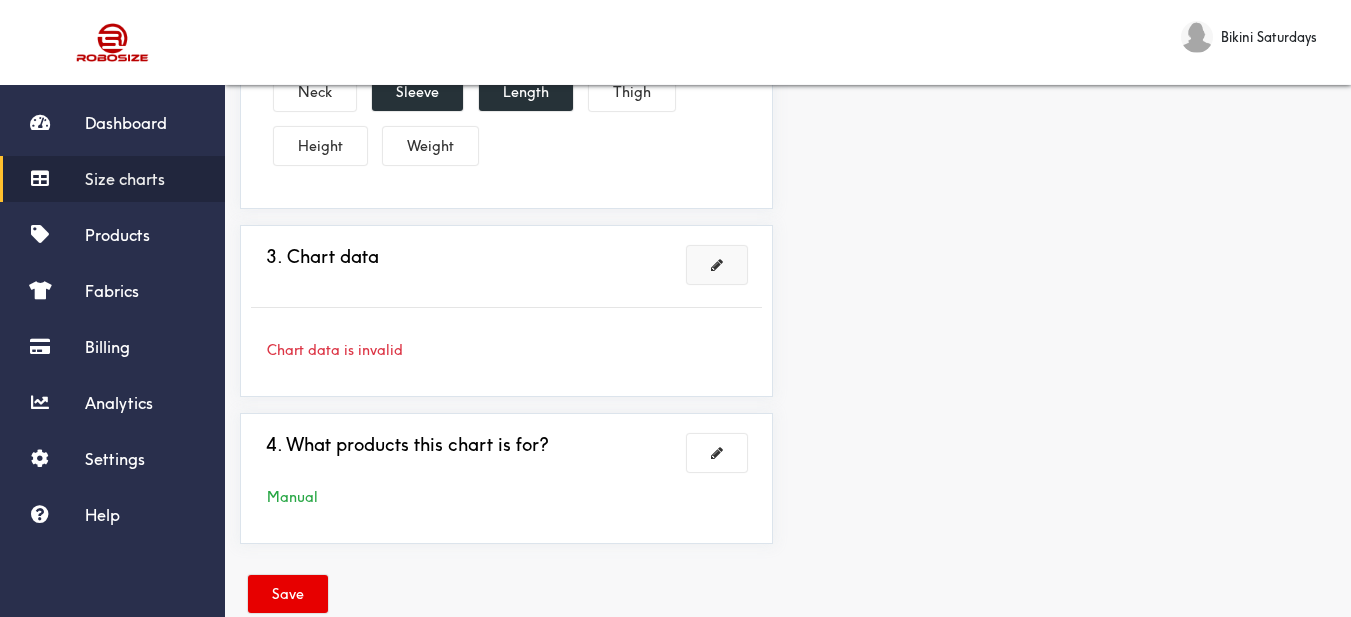 click at bounding box center (717, 265) 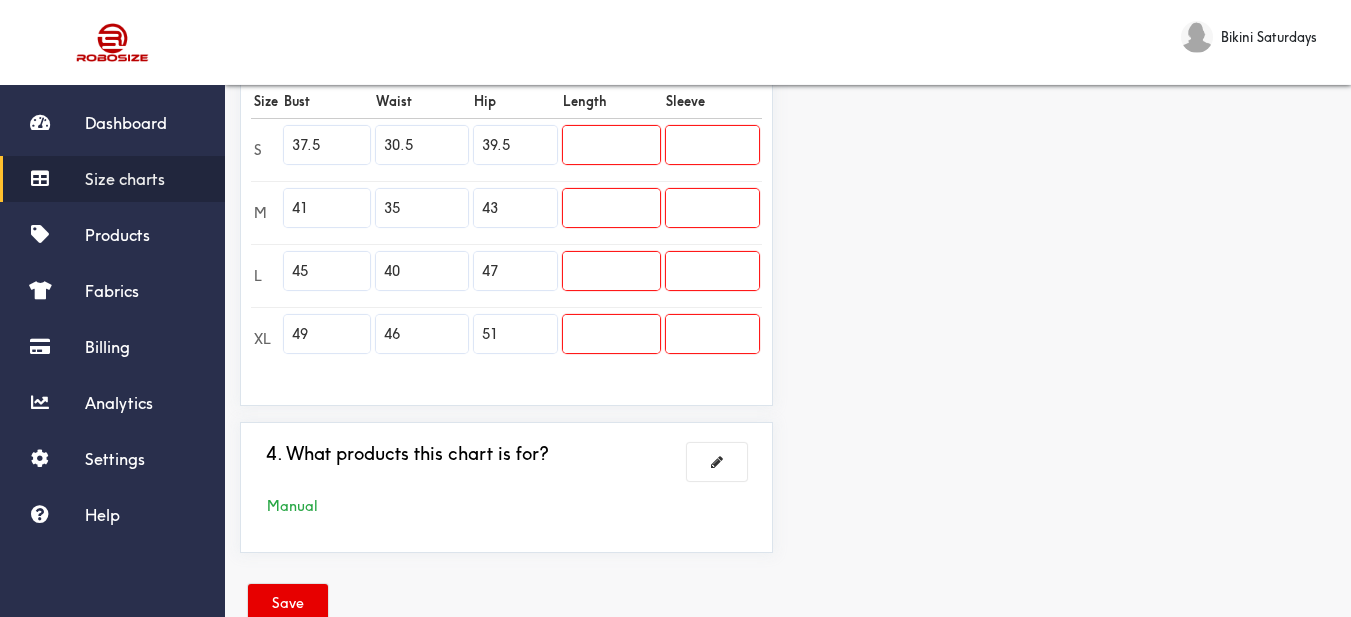 click on "Preview Edit style This chart is manually assigned to products. cm in Bust Waist Hip Length Sleeve S 95.25 77.5 100.25 0 0 M 104.25 89 109.25 0 0 L 114.25 101.5 119.5 0 0 XL 124.5 116.75 129.5 0 0" at bounding box center [1069, 72] 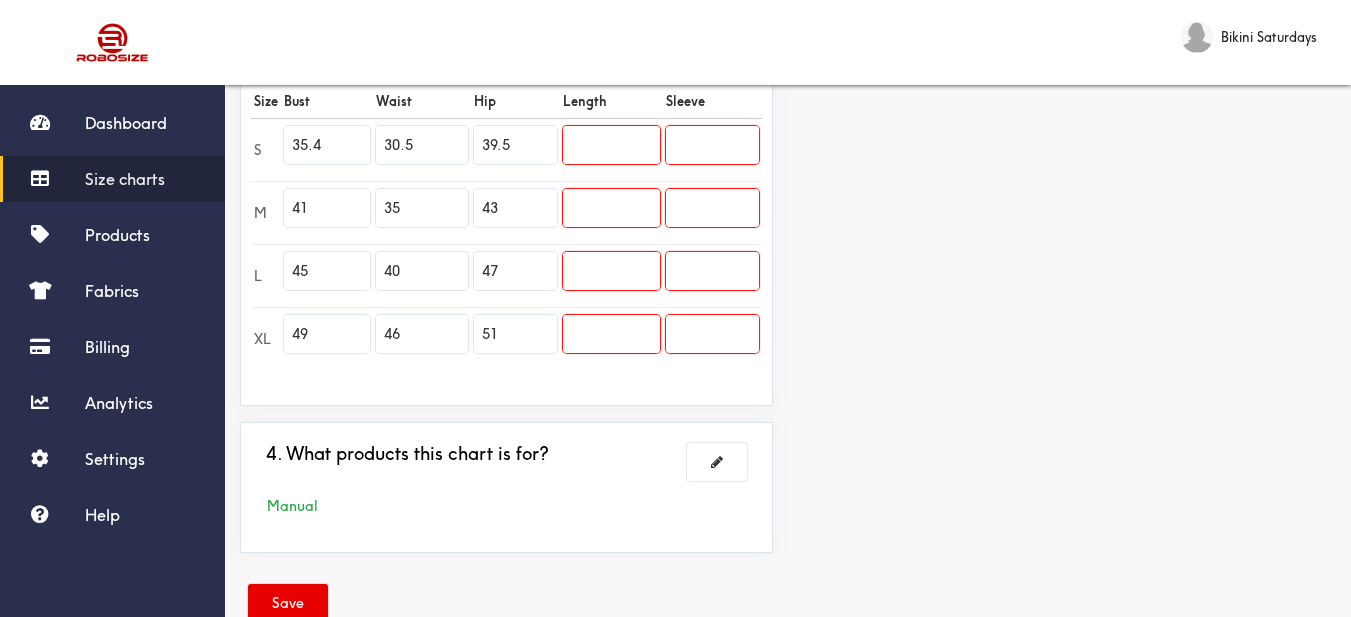 type on "35.4" 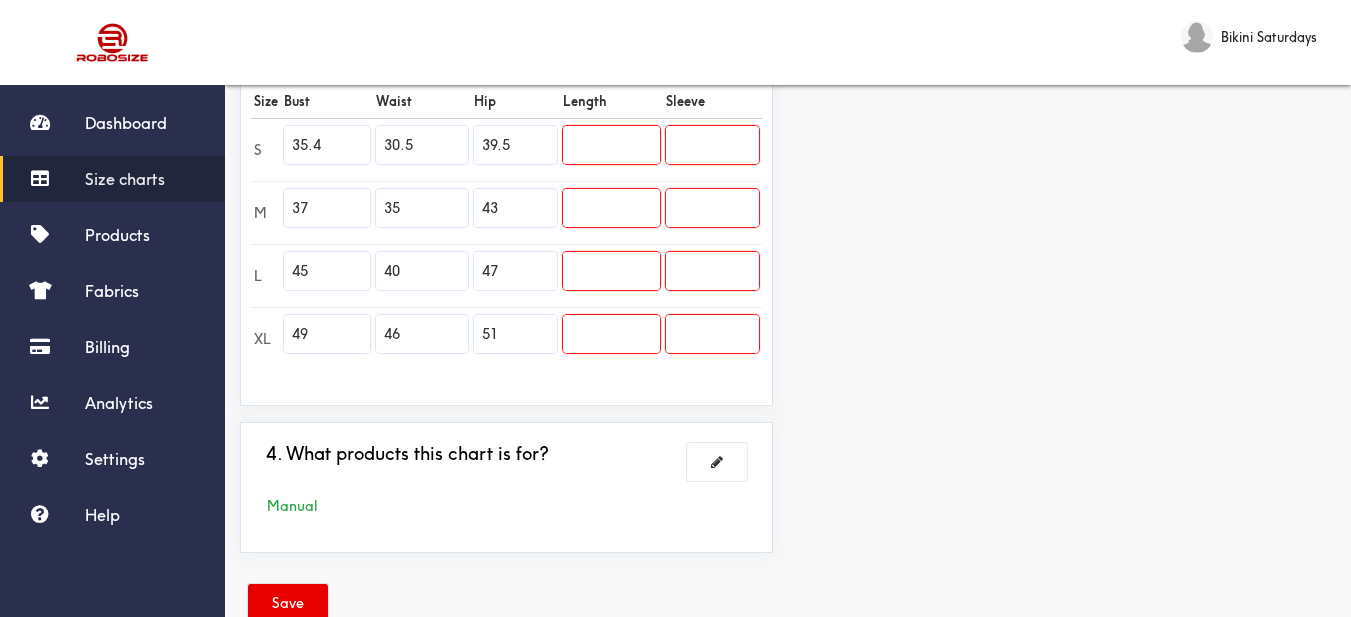 type on "37" 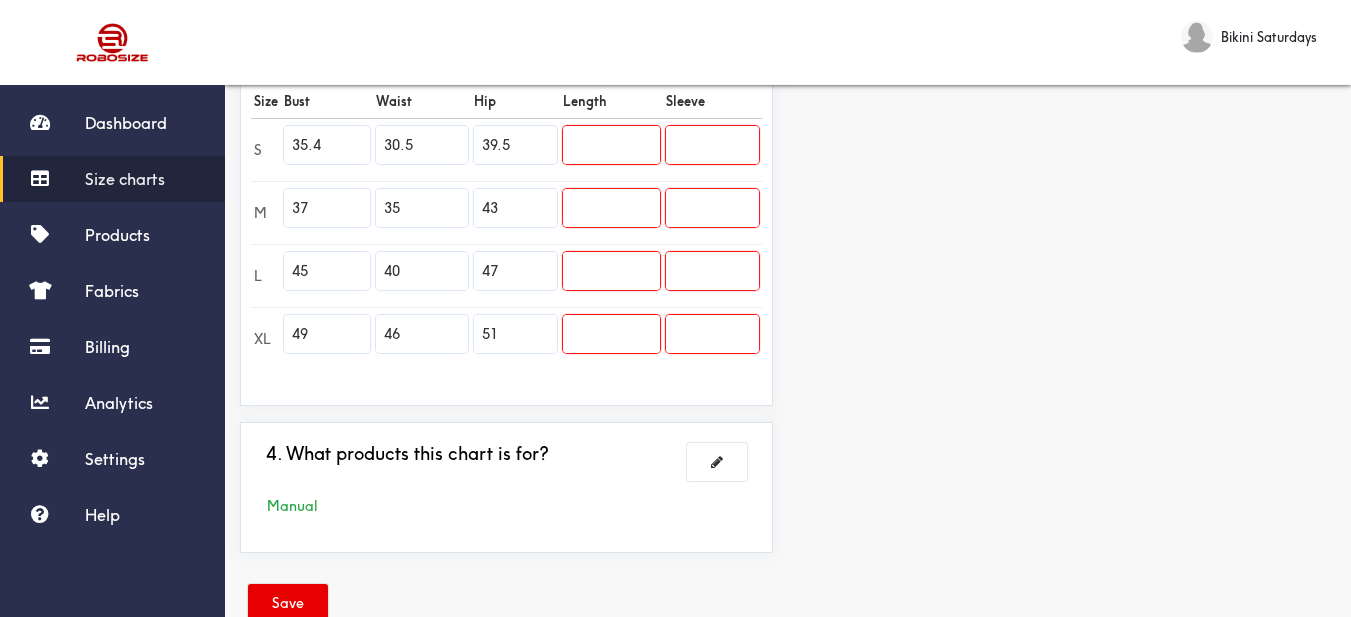 drag, startPoint x: 352, startPoint y: 258, endPoint x: 241, endPoint y: 242, distance: 112.147224 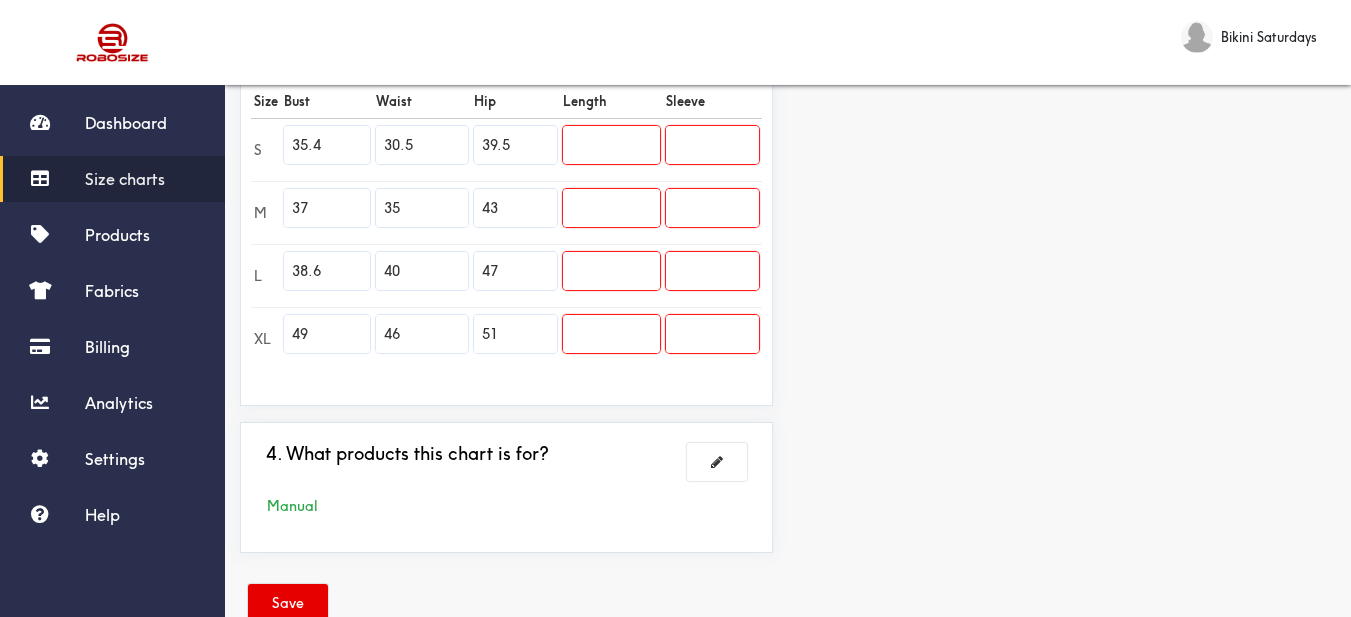 type on "38.6" 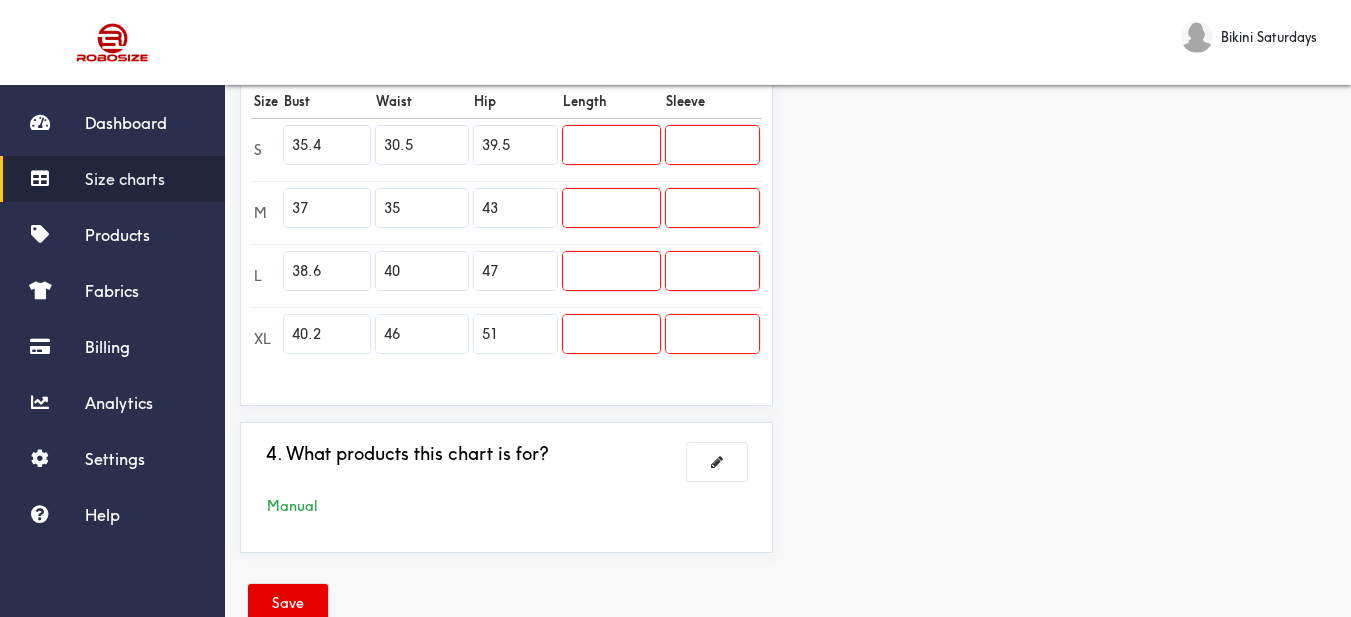 type on "40.2" 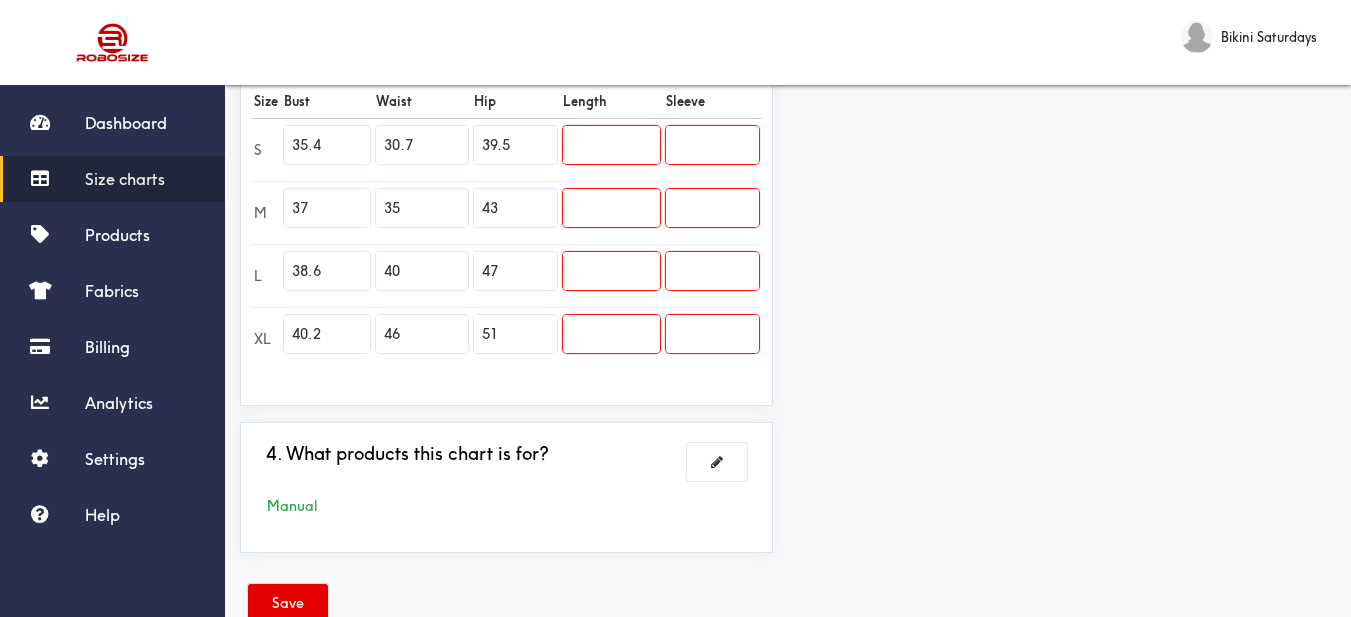 type on "30.7" 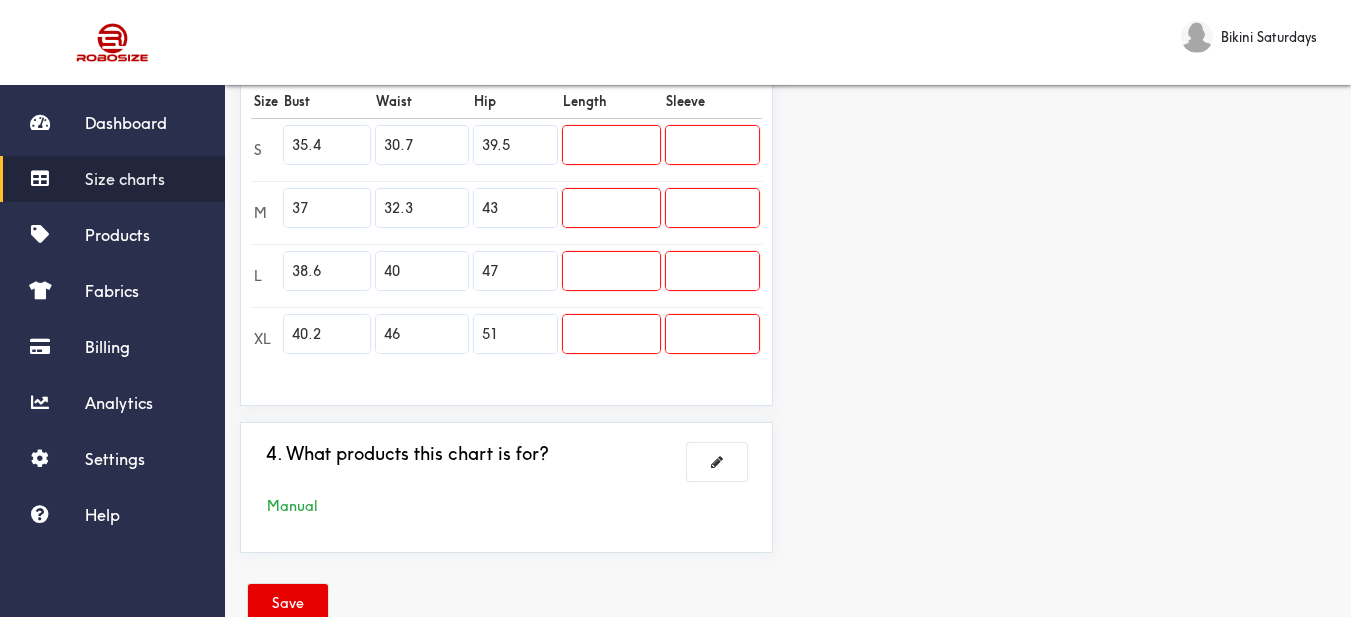type on "32.3" 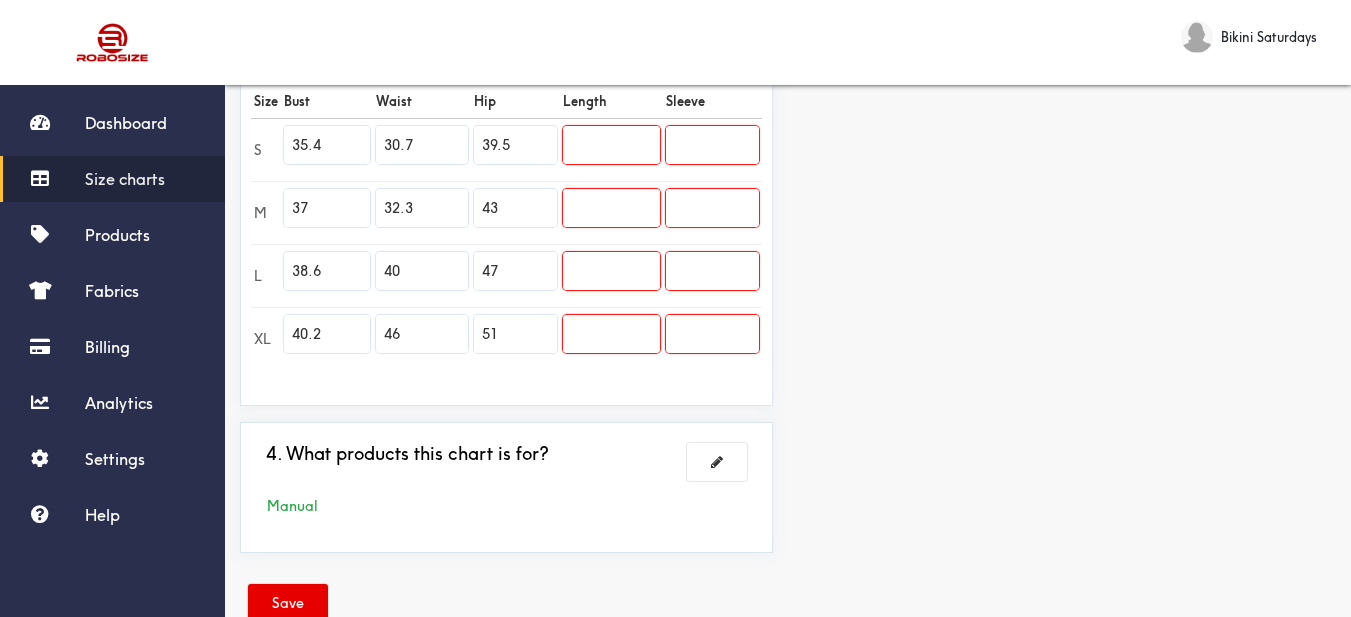 drag, startPoint x: 420, startPoint y: 283, endPoint x: 307, endPoint y: 245, distance: 119.218285 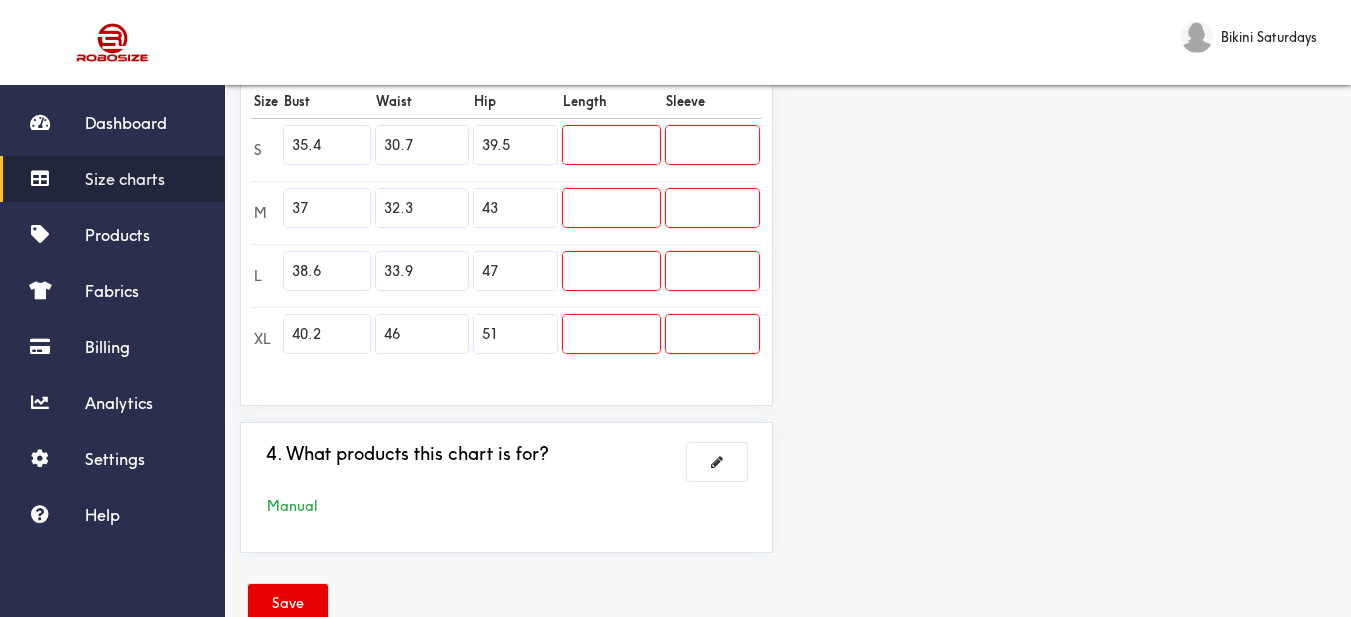 type on "33.9" 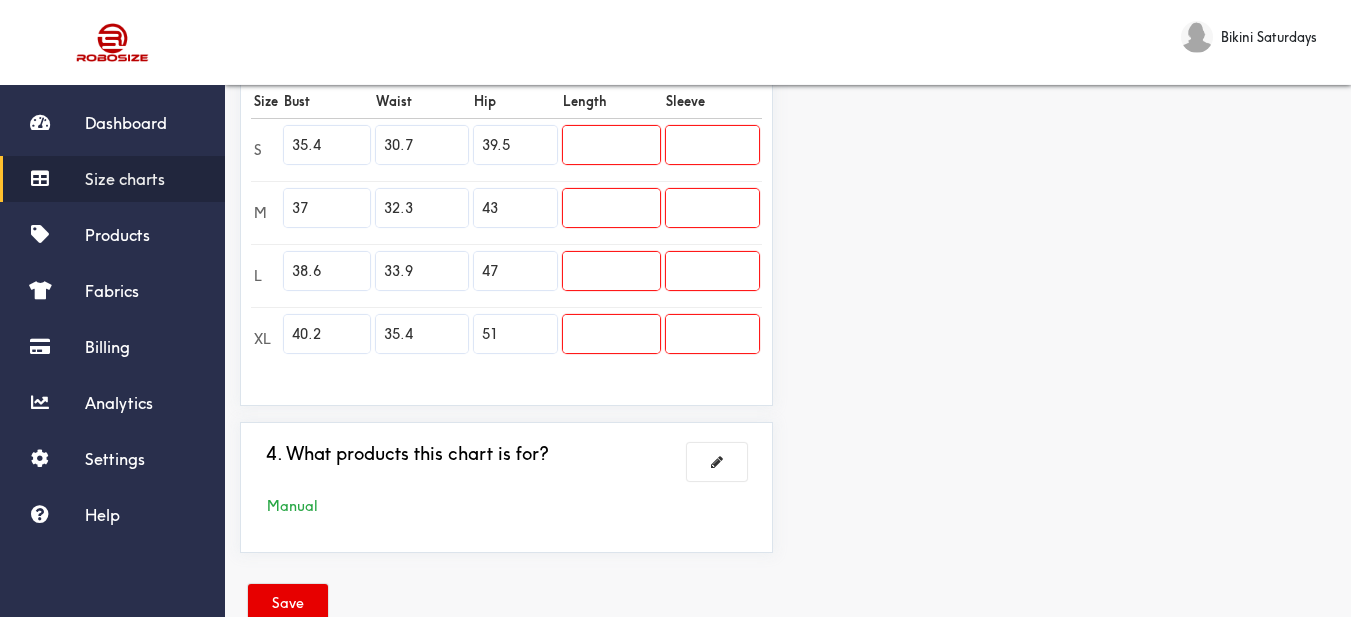 type on "35.4" 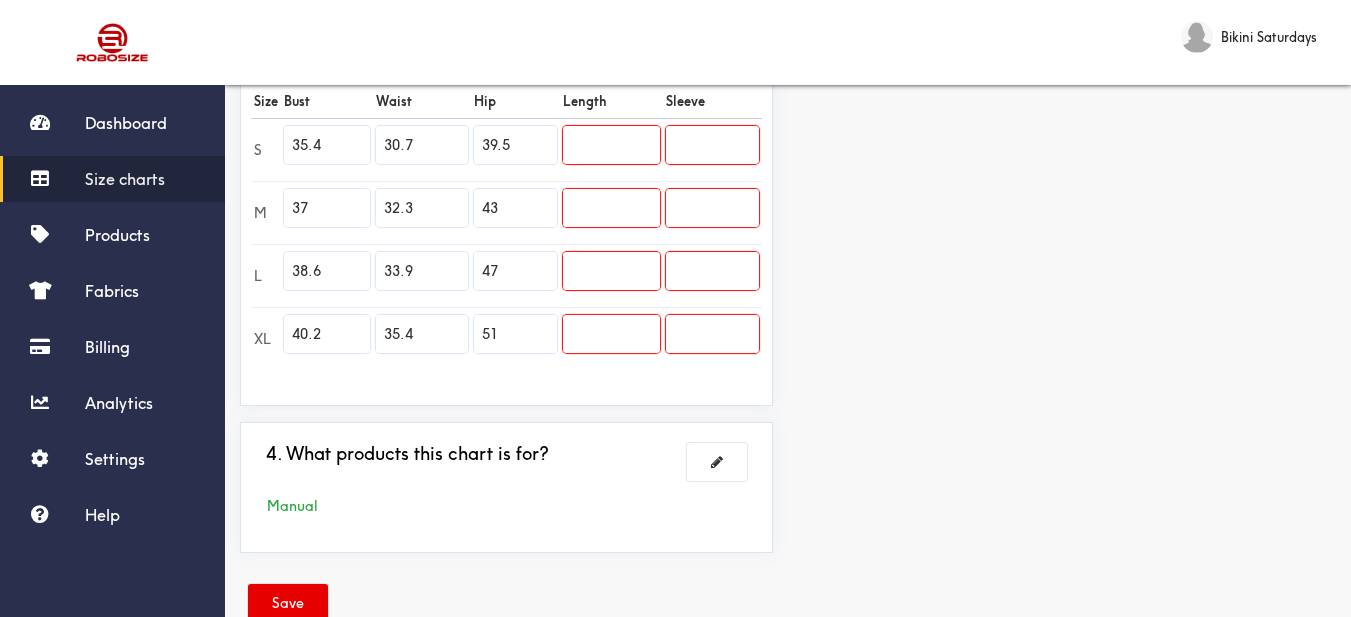 drag, startPoint x: 524, startPoint y: 154, endPoint x: 428, endPoint y: 130, distance: 98.95454 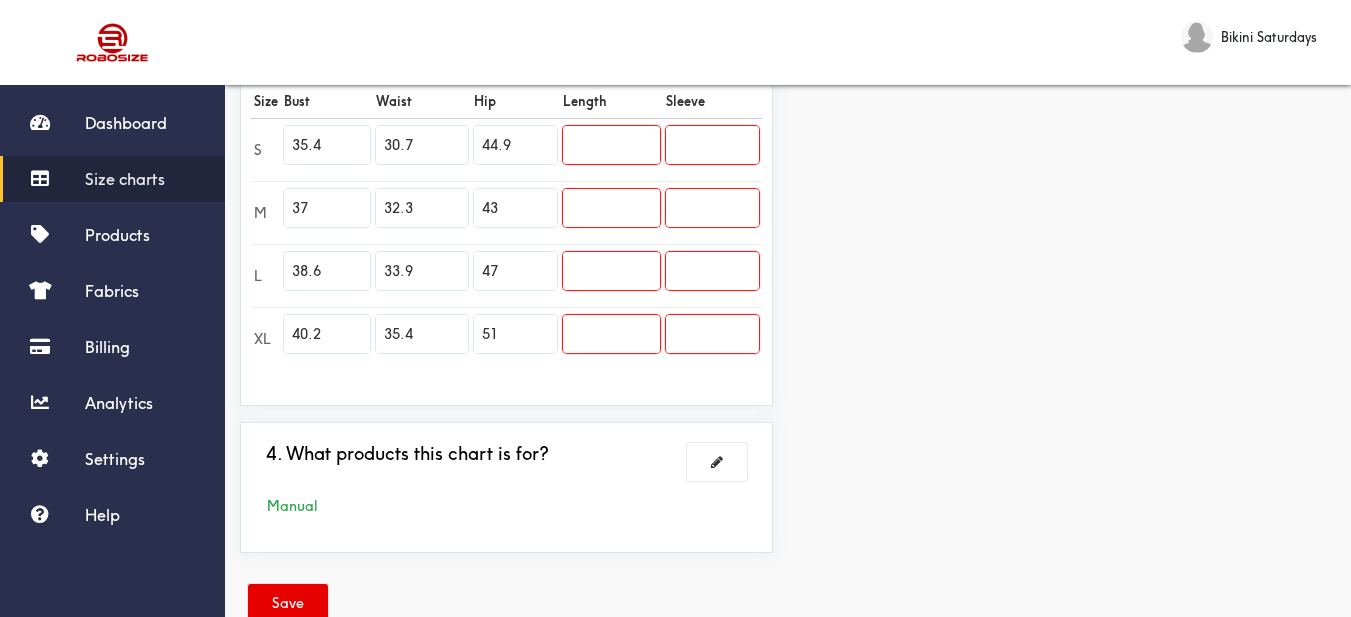 type on "44.9" 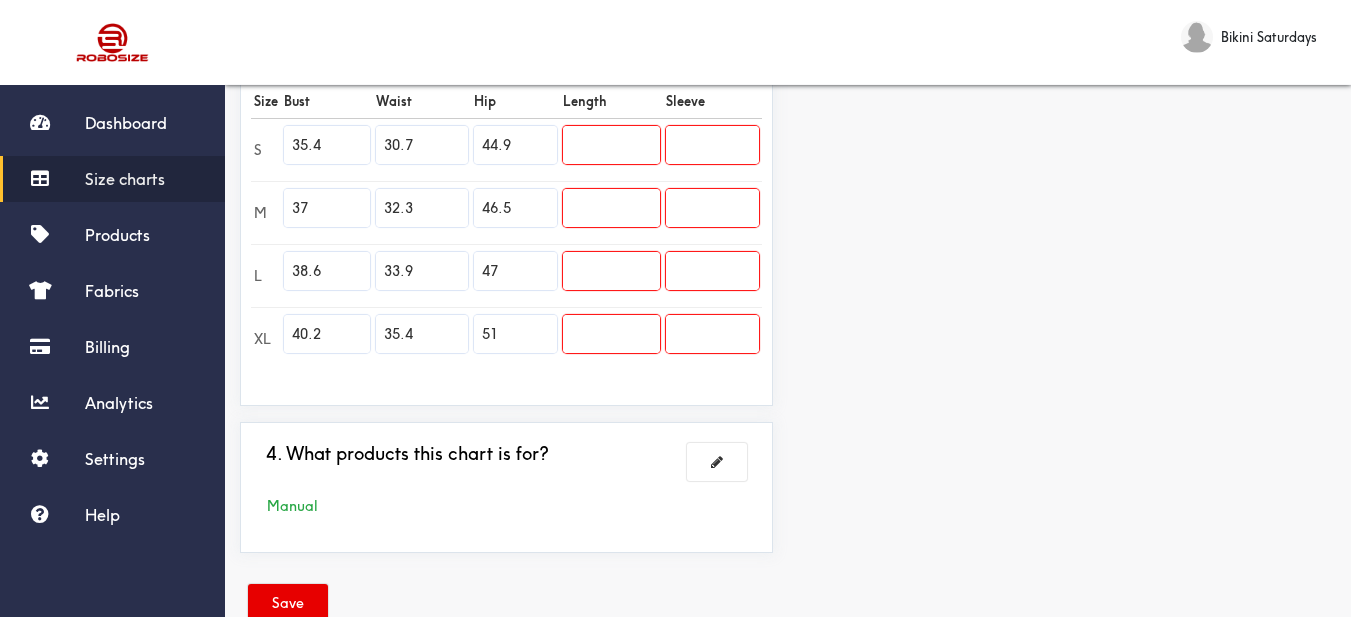 type on "46.5" 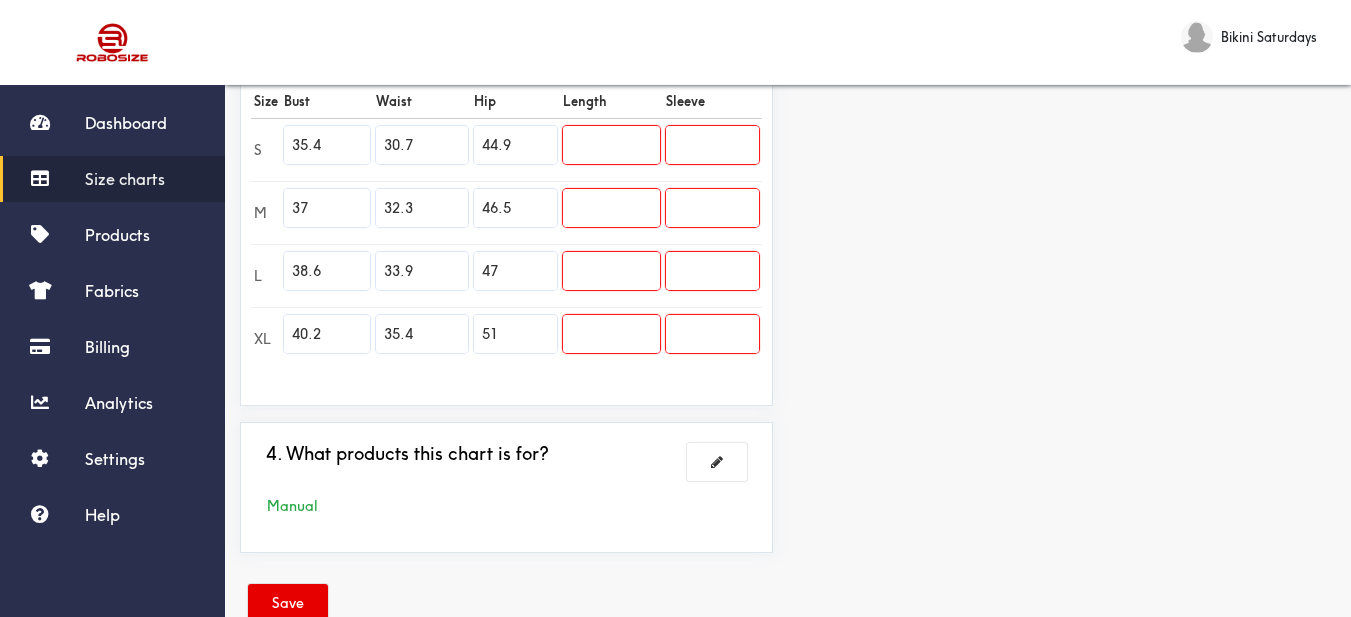 drag, startPoint x: 492, startPoint y: 266, endPoint x: 446, endPoint y: 262, distance: 46.173584 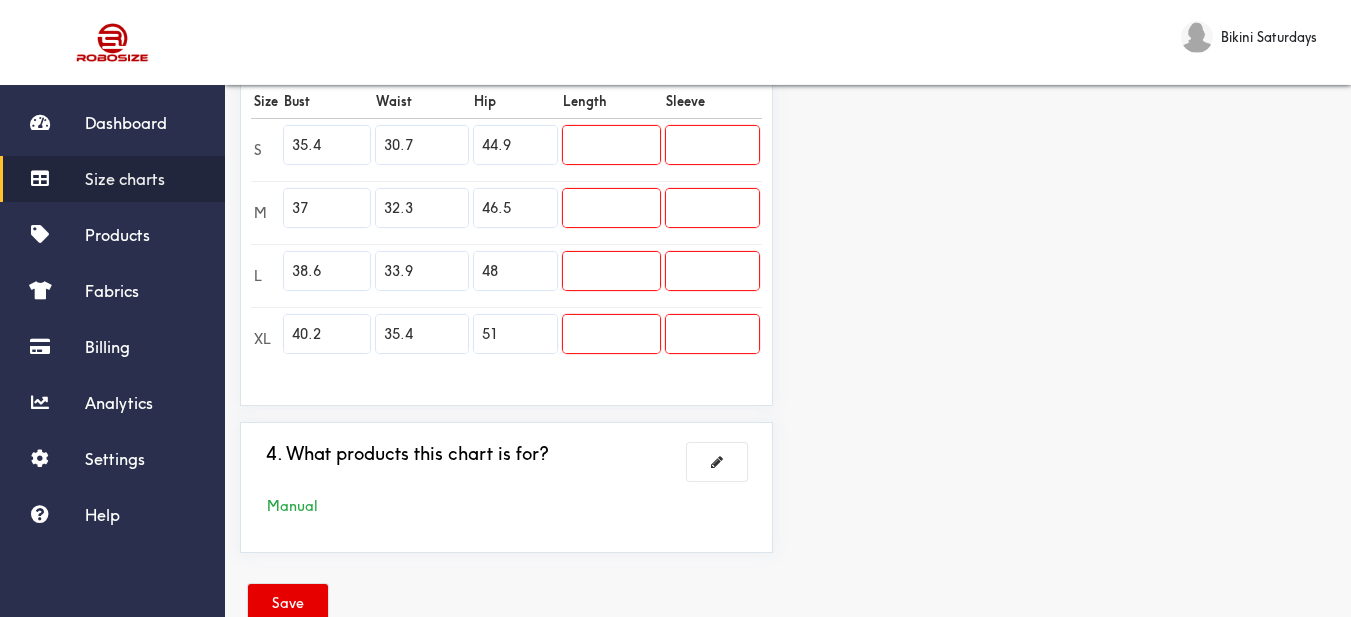 type on "48" 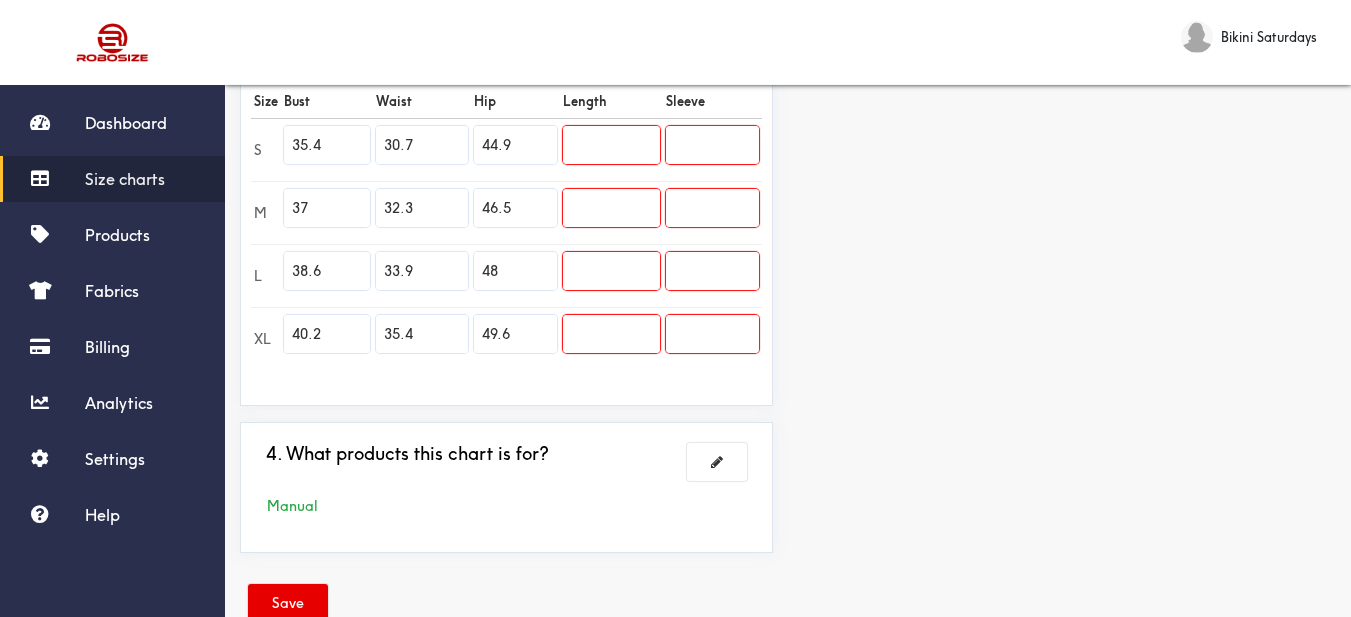 type on "49.6" 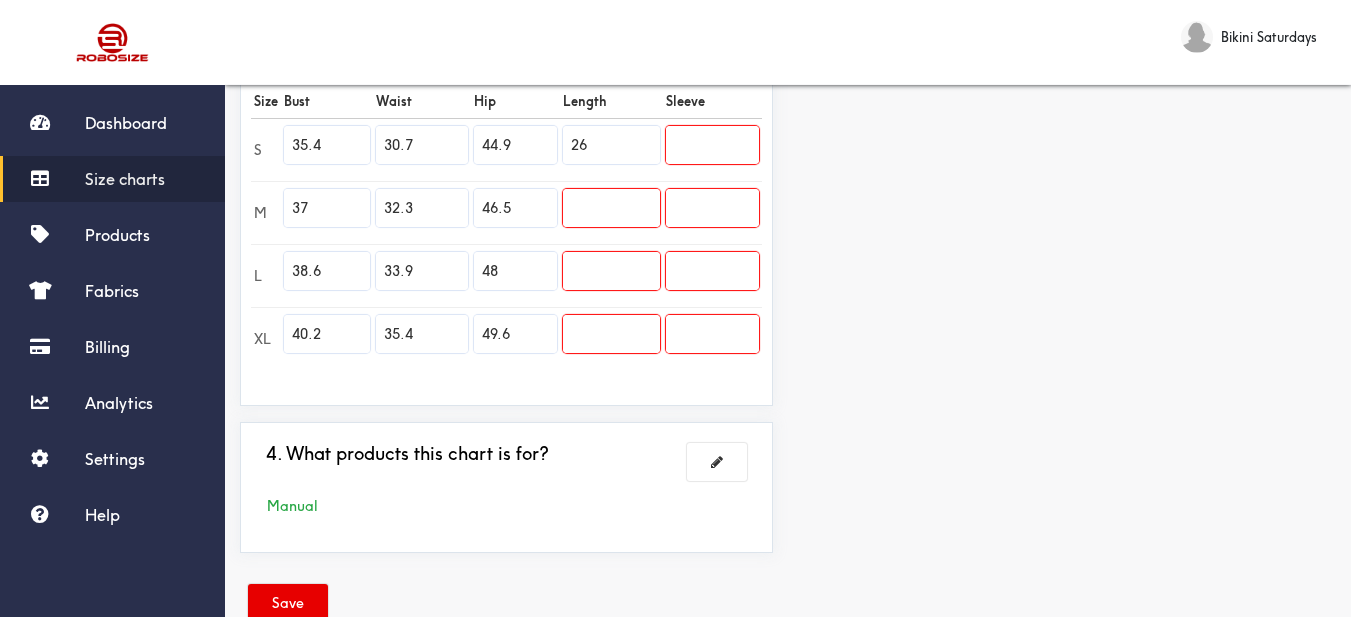 type on "26" 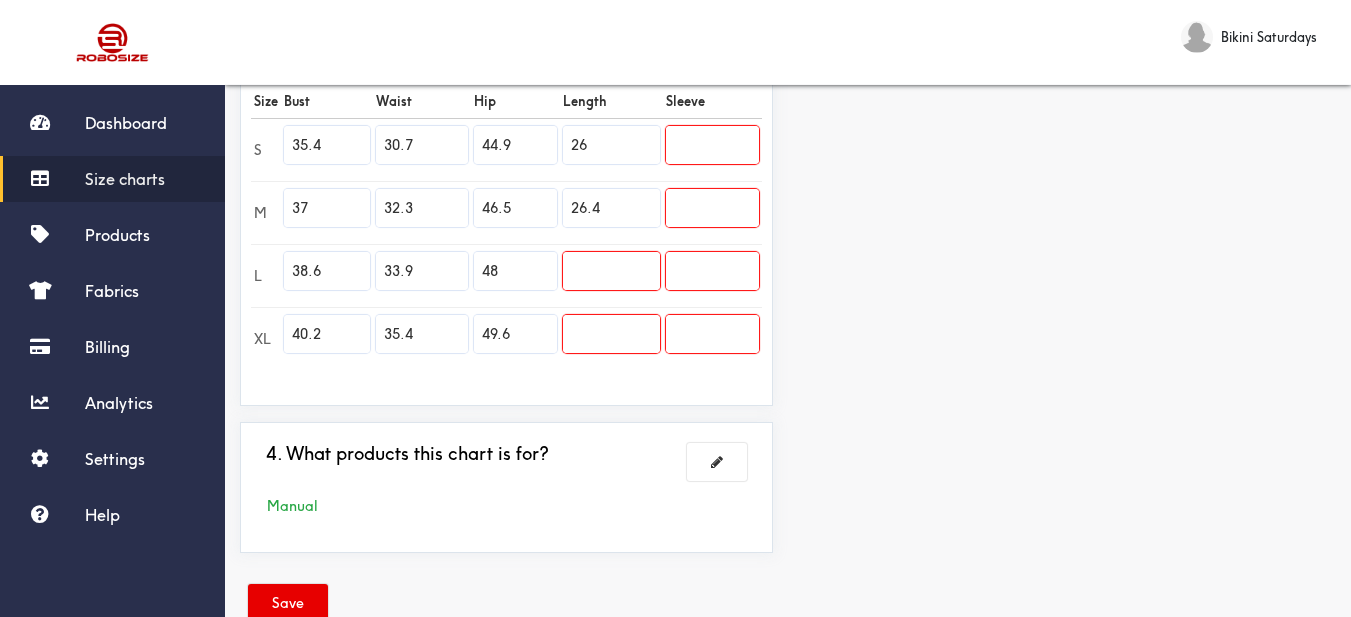 type on "26.4" 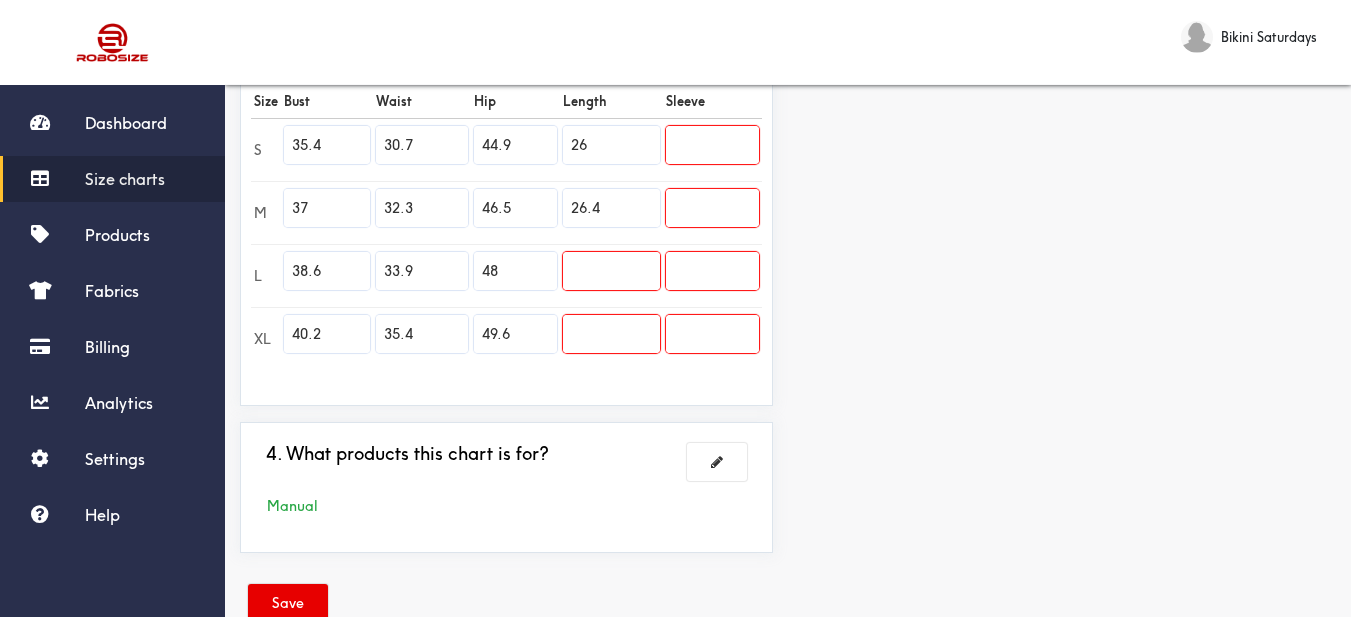 click at bounding box center [611, 271] 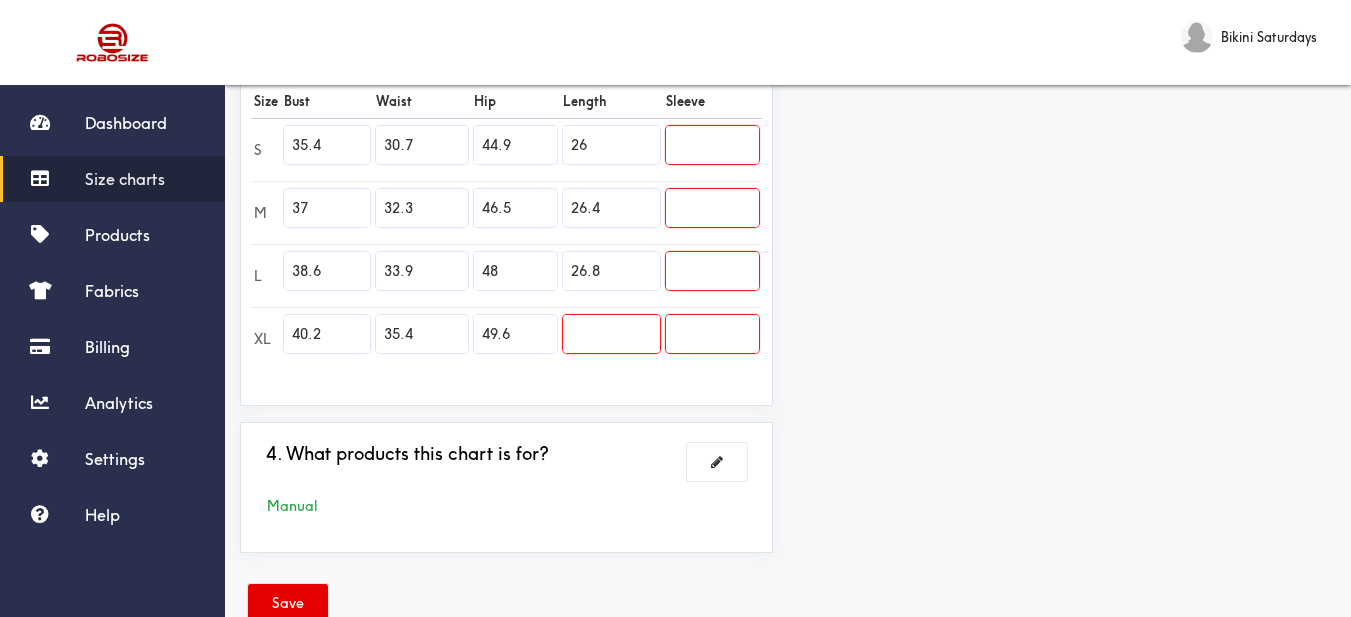 type on "26.8" 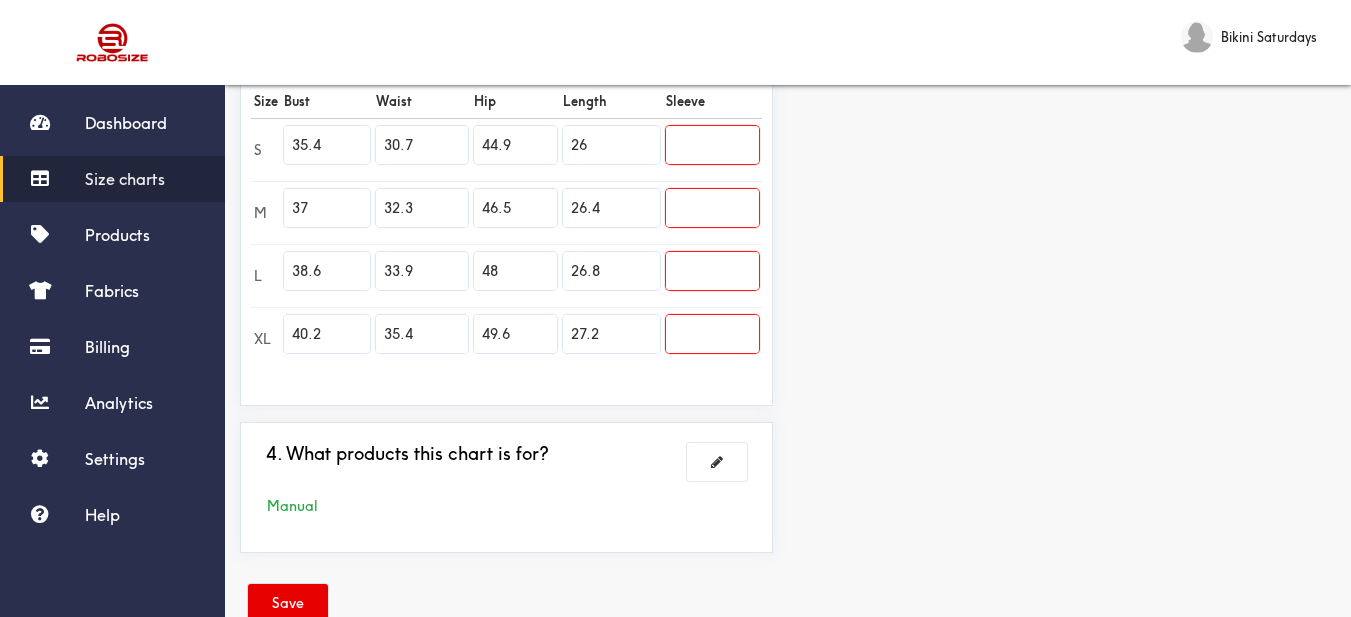 type on "27.2" 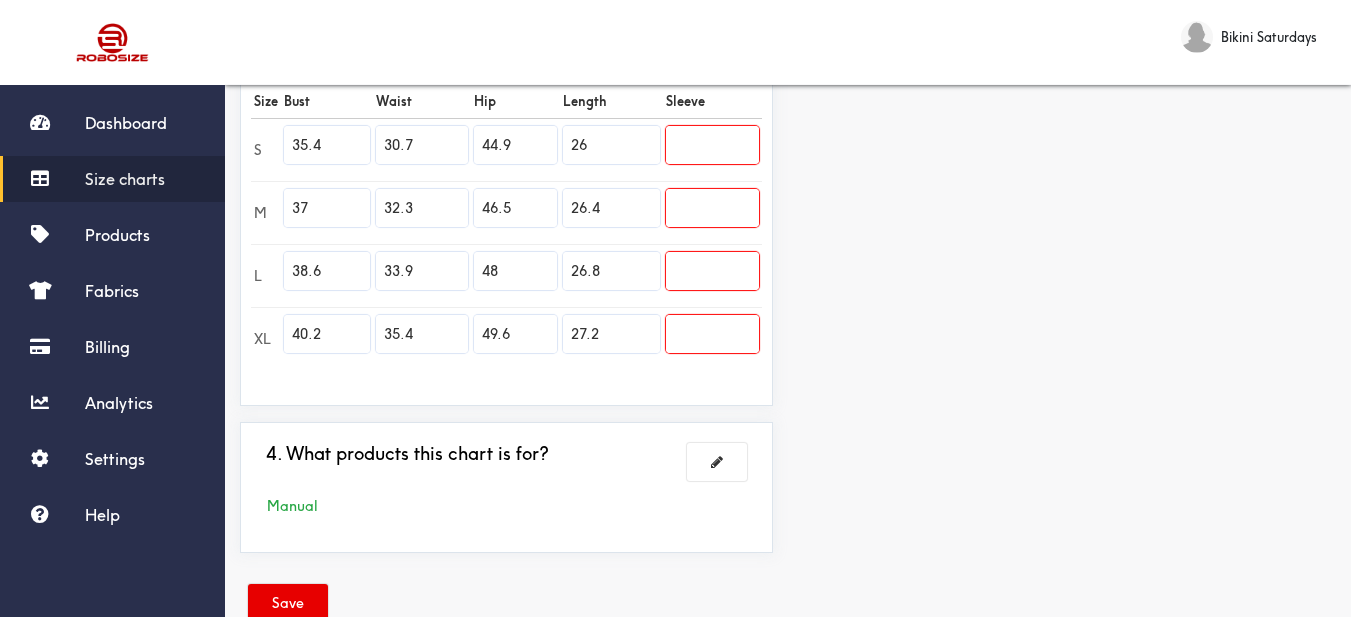 click on "Preview Edit style This chart is manually assigned to products. cm in Bust Waist Hip Length Sleeve S 90 78 114 66 0 M 94 82 118 67 0 L 98 86 122 68 0 XL 102 90 126 69 0" at bounding box center (1069, 72) 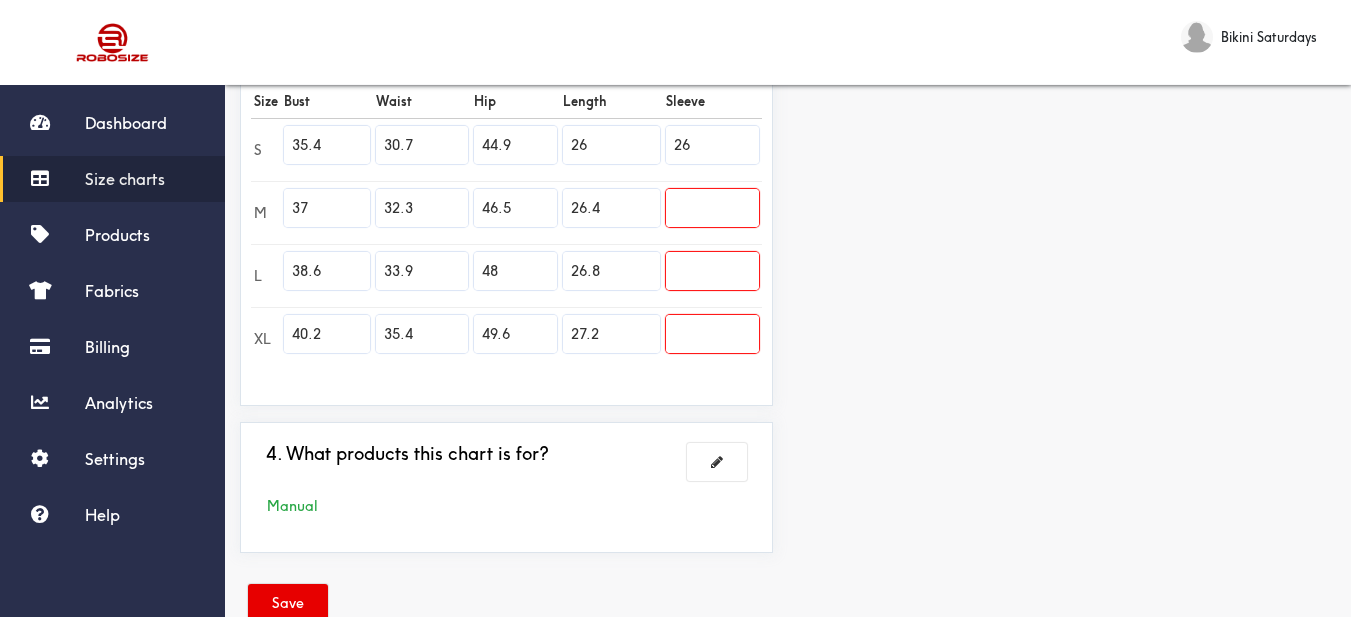 type on "26" 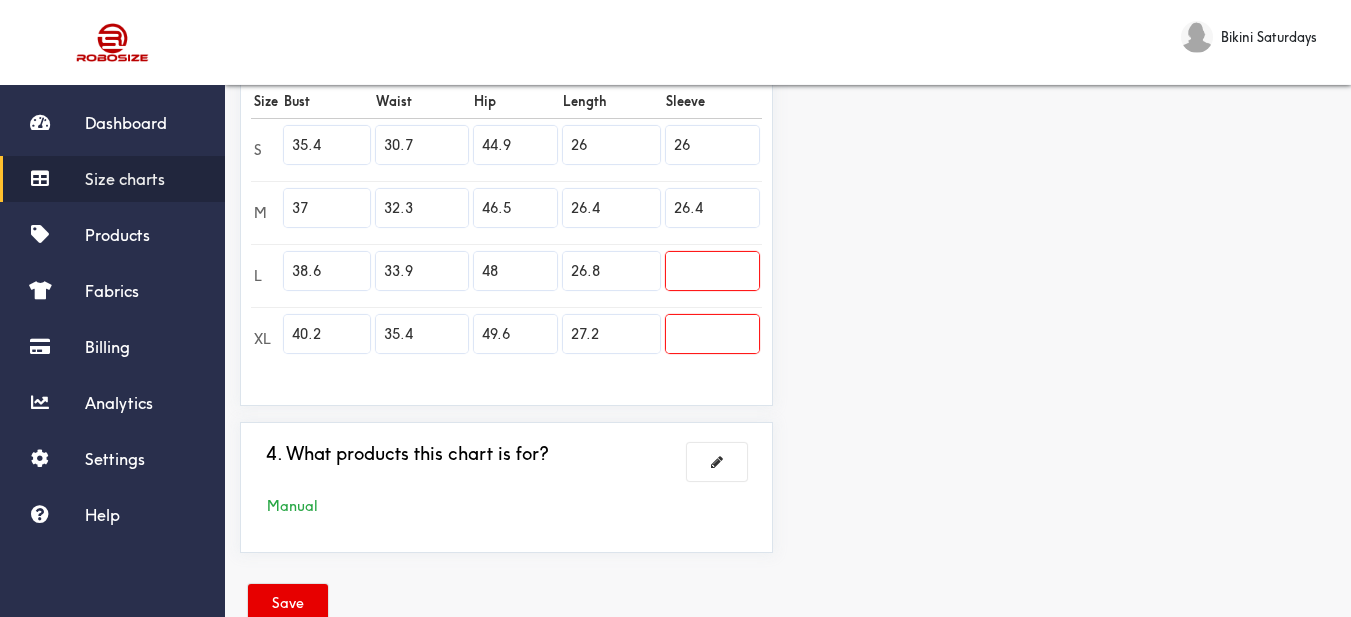 type on "26.4" 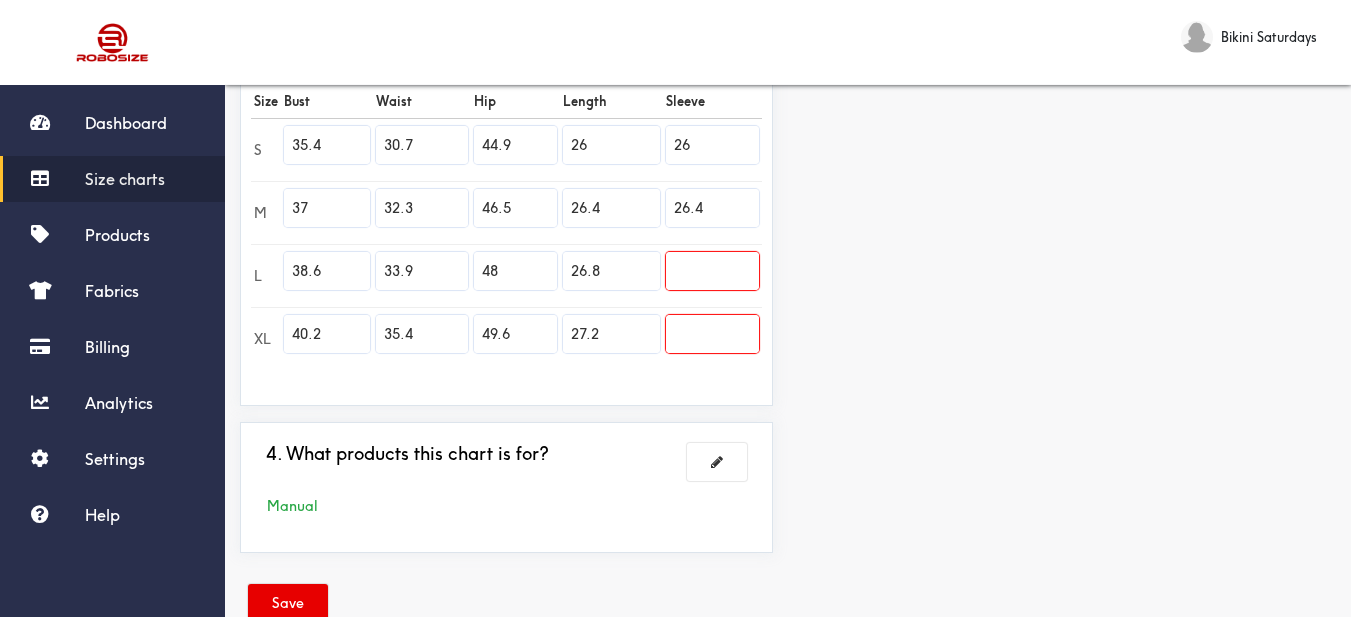 click on "26.8" at bounding box center (611, 275) 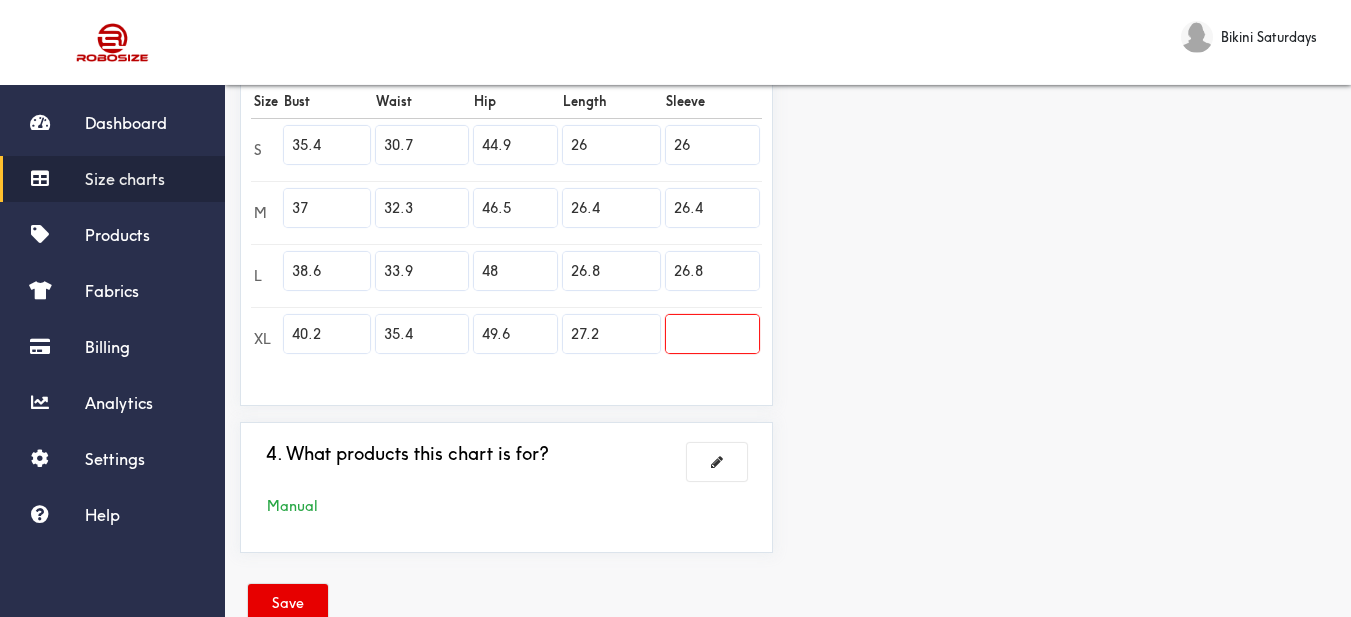 type on "26.8" 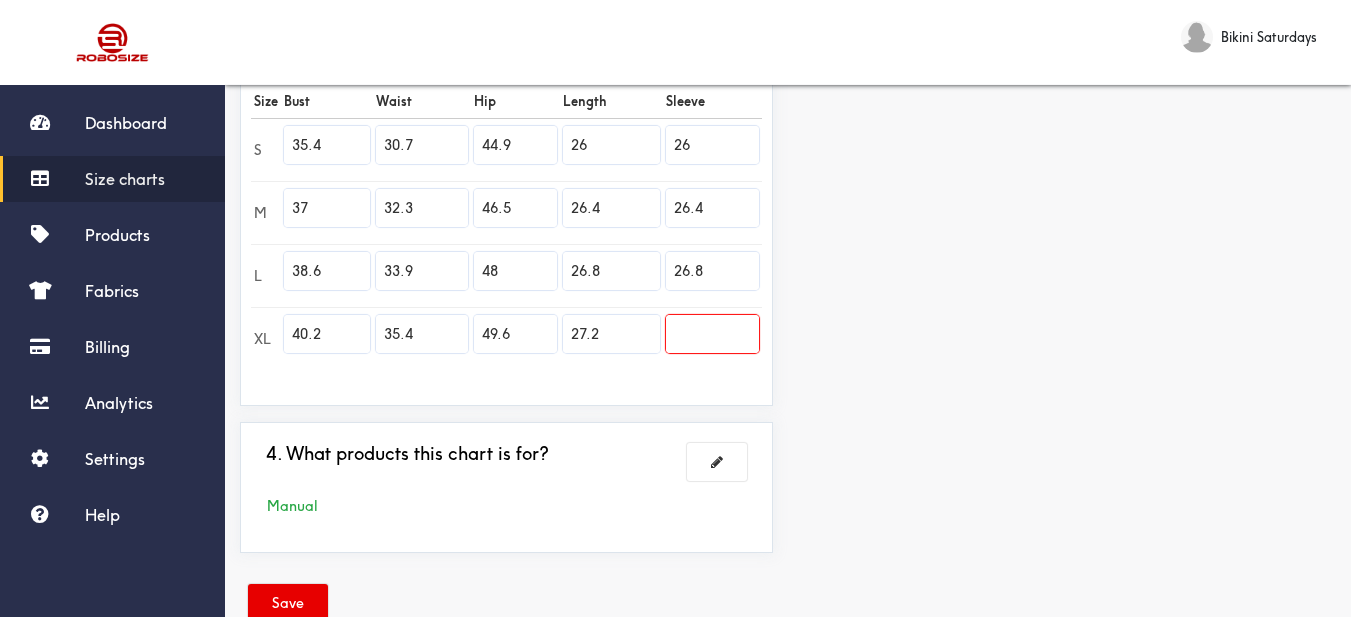 drag, startPoint x: 544, startPoint y: 334, endPoint x: 533, endPoint y: 337, distance: 11.401754 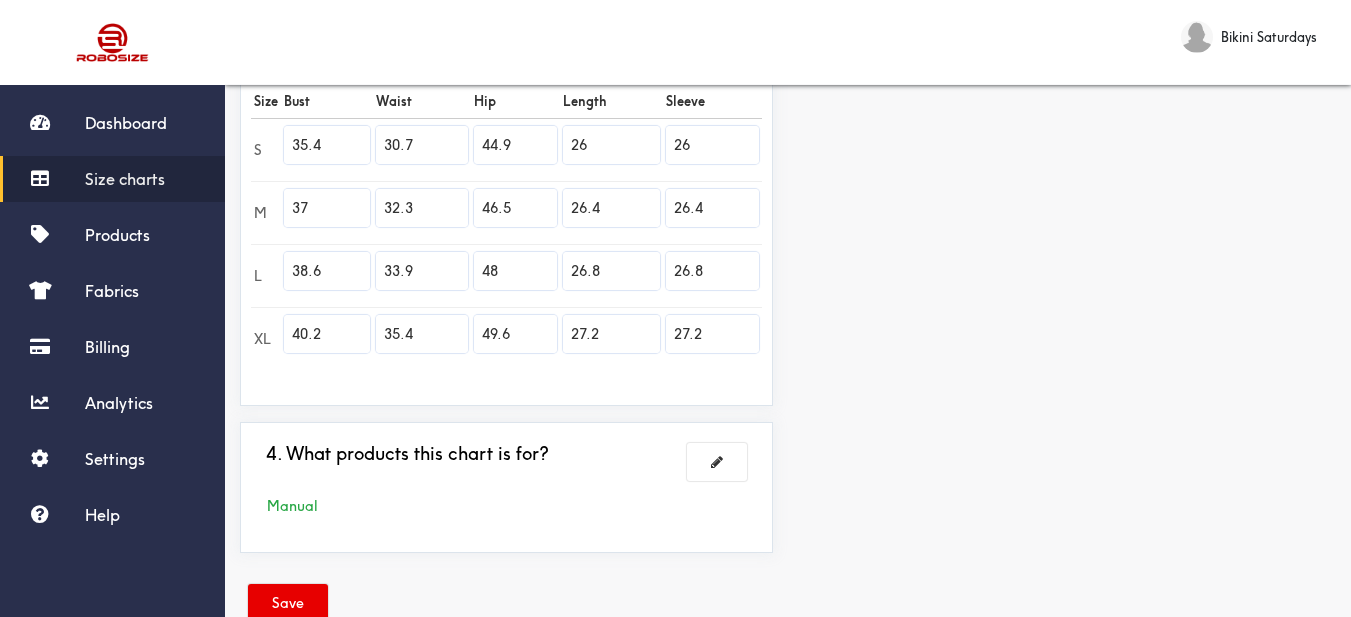 type on "27.2" 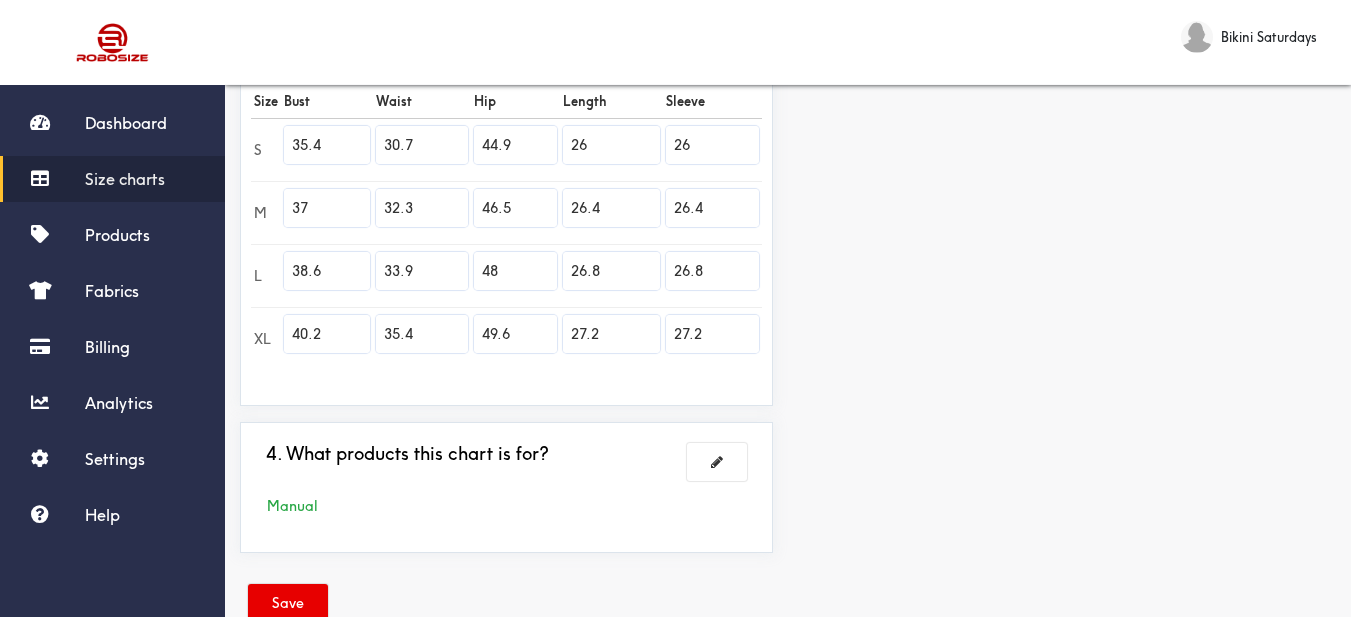 drag, startPoint x: 612, startPoint y: 140, endPoint x: 502, endPoint y: 119, distance: 111.9866 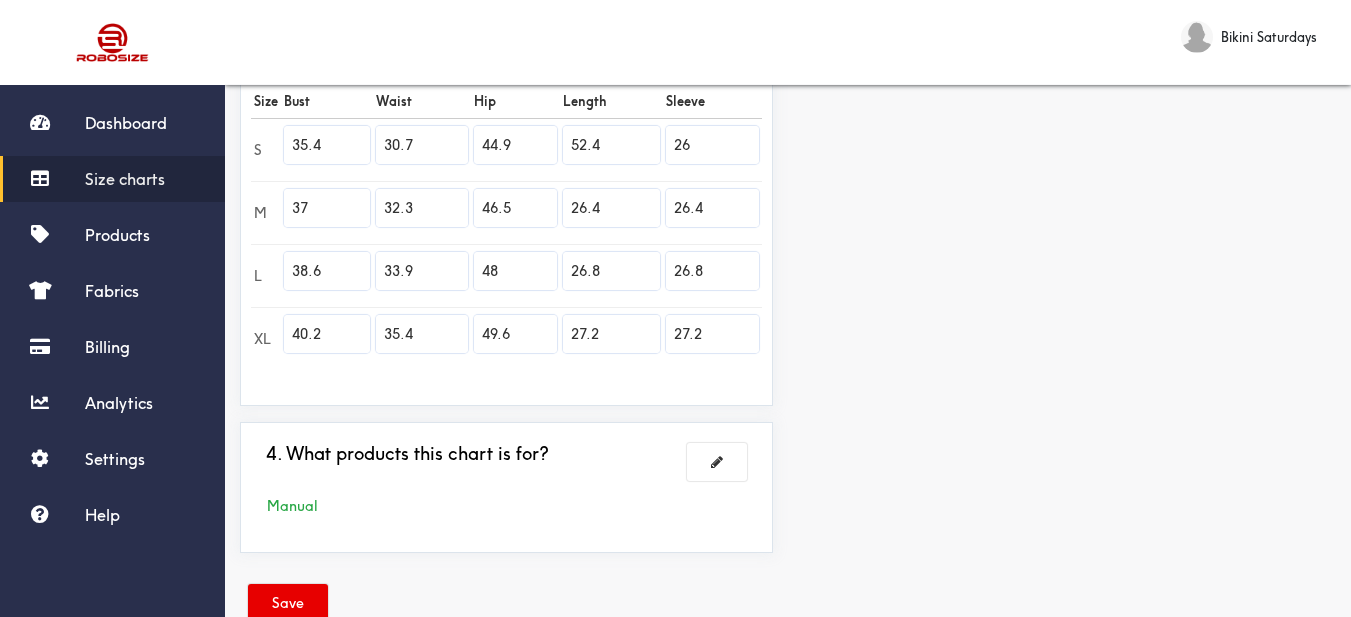 type on "52.4" 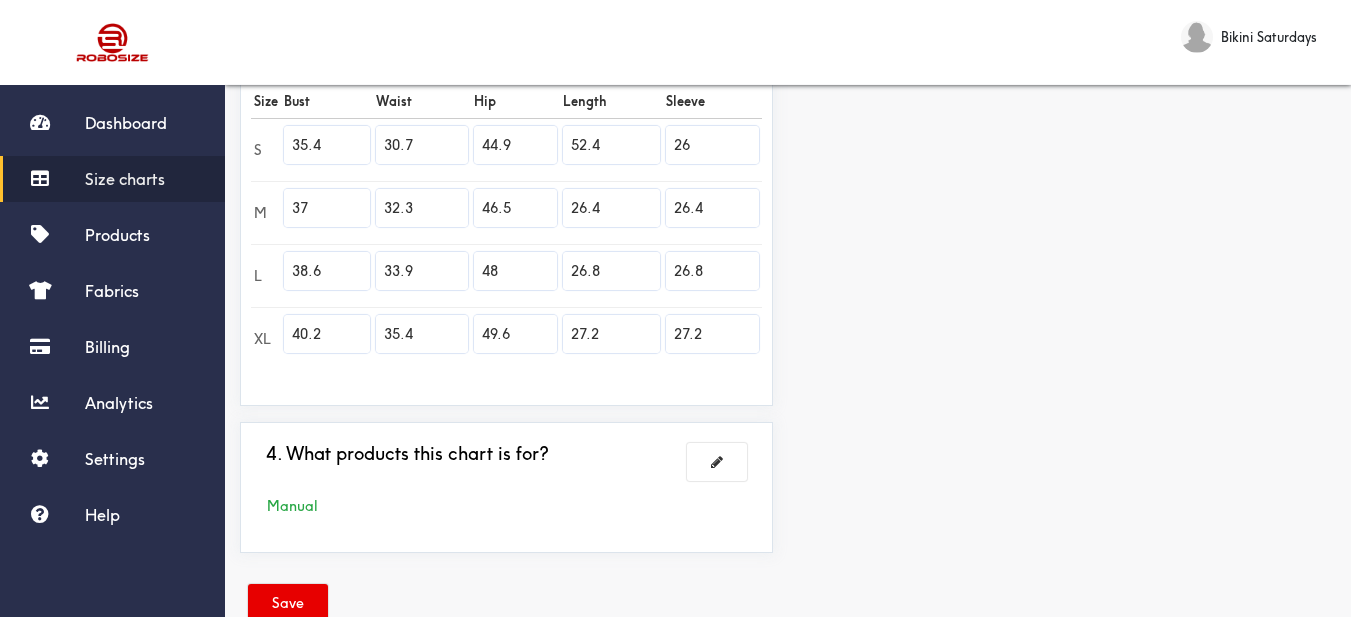 drag, startPoint x: 639, startPoint y: 216, endPoint x: 537, endPoint y: 206, distance: 102.48902 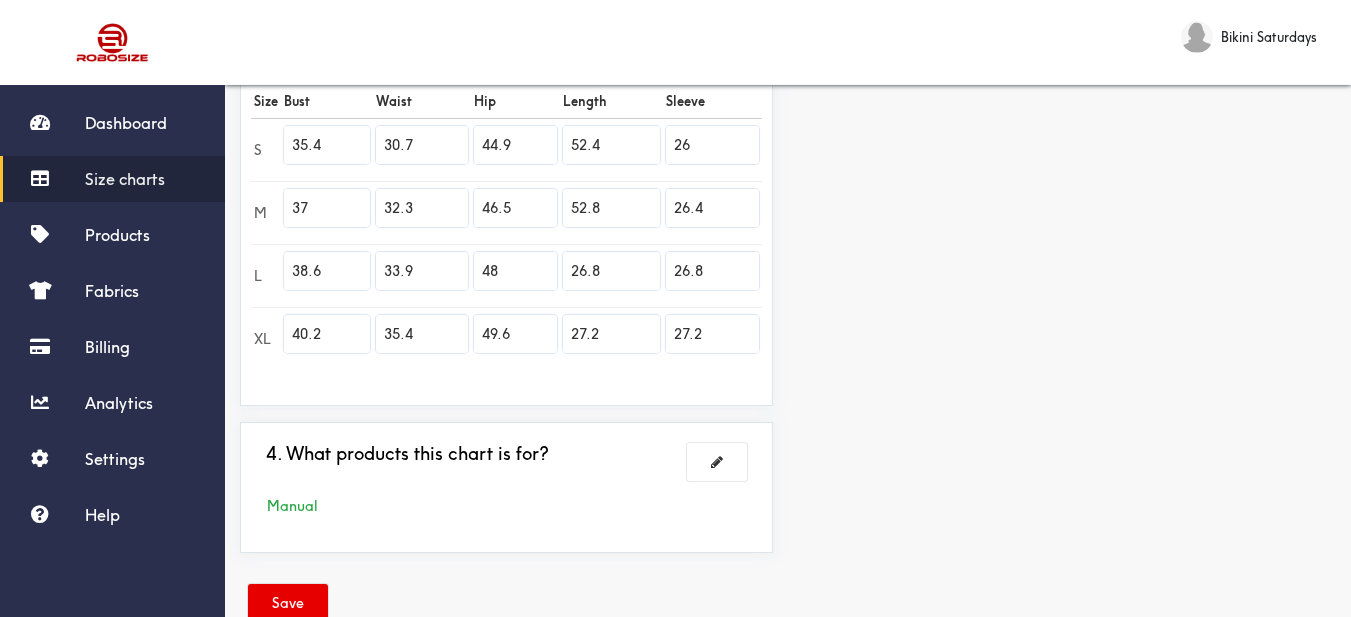 type on "52.8" 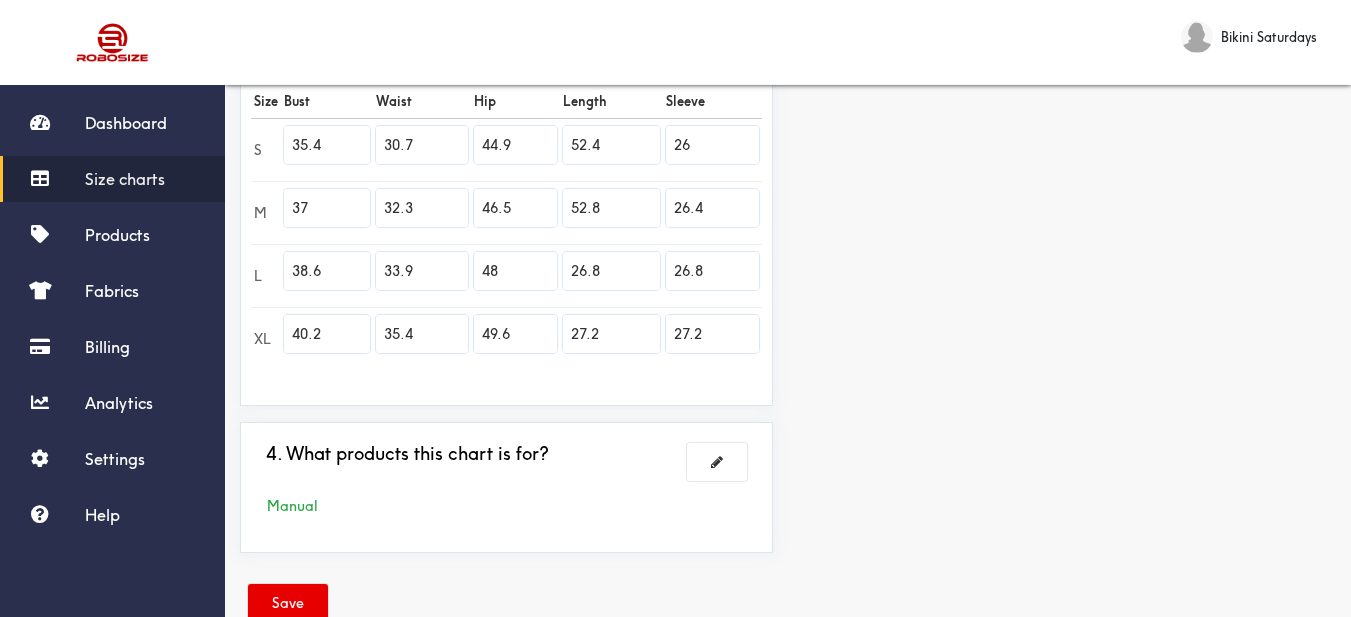 drag, startPoint x: 612, startPoint y: 271, endPoint x: 472, endPoint y: 249, distance: 141.71803 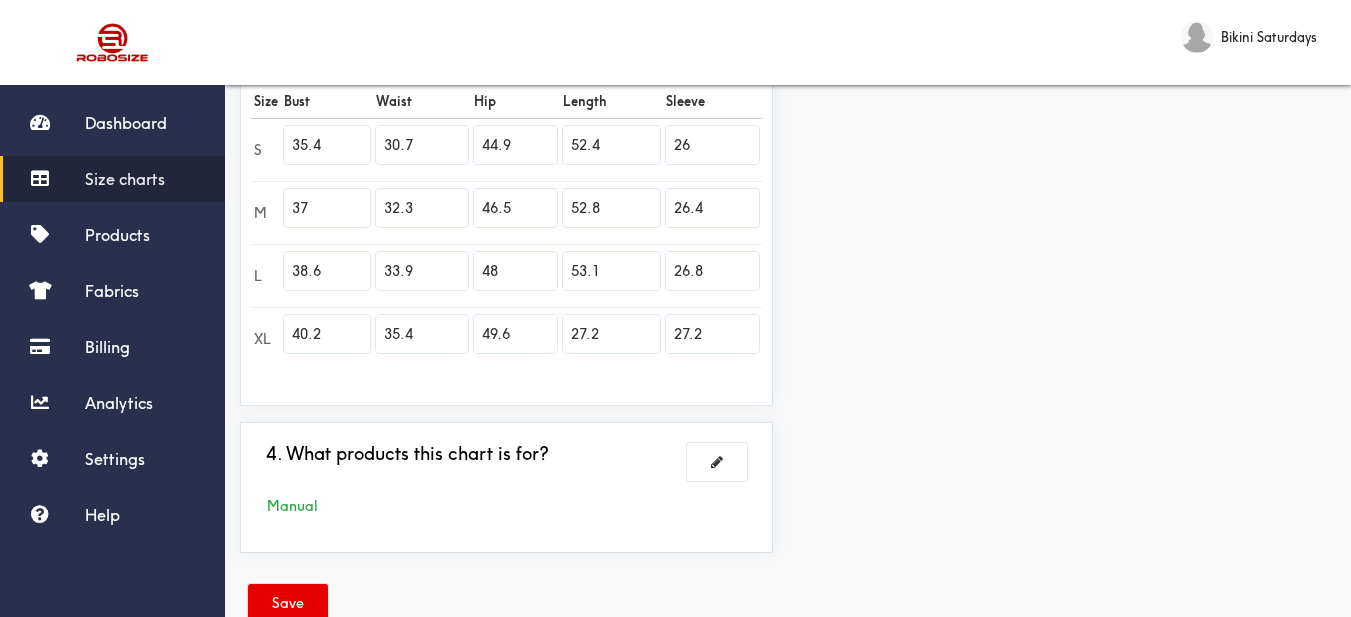 type on "53.1" 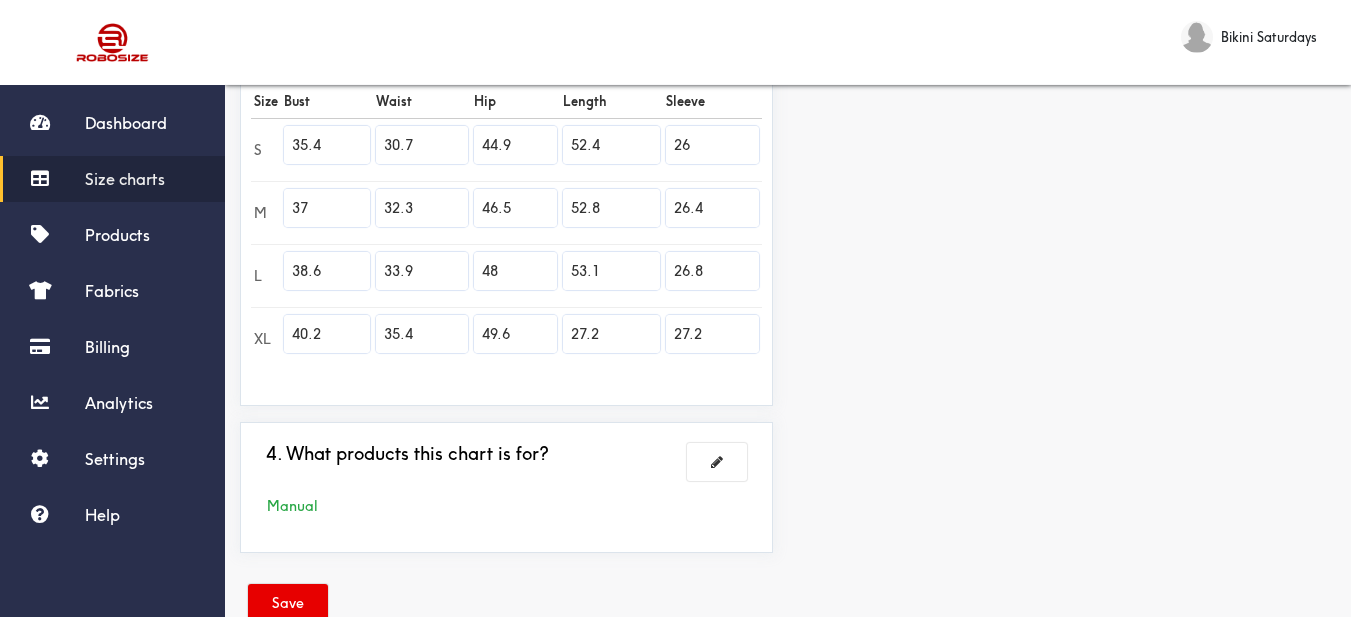 drag, startPoint x: 592, startPoint y: 331, endPoint x: 479, endPoint y: 304, distance: 116.18089 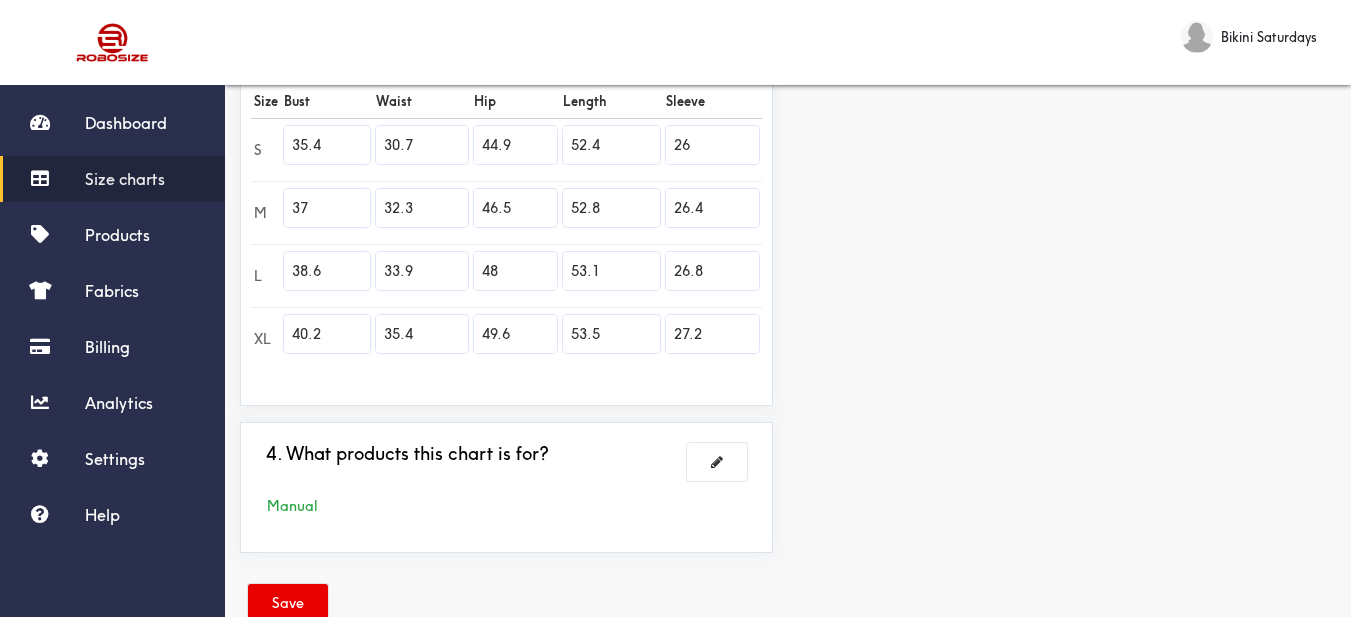type on "53.5" 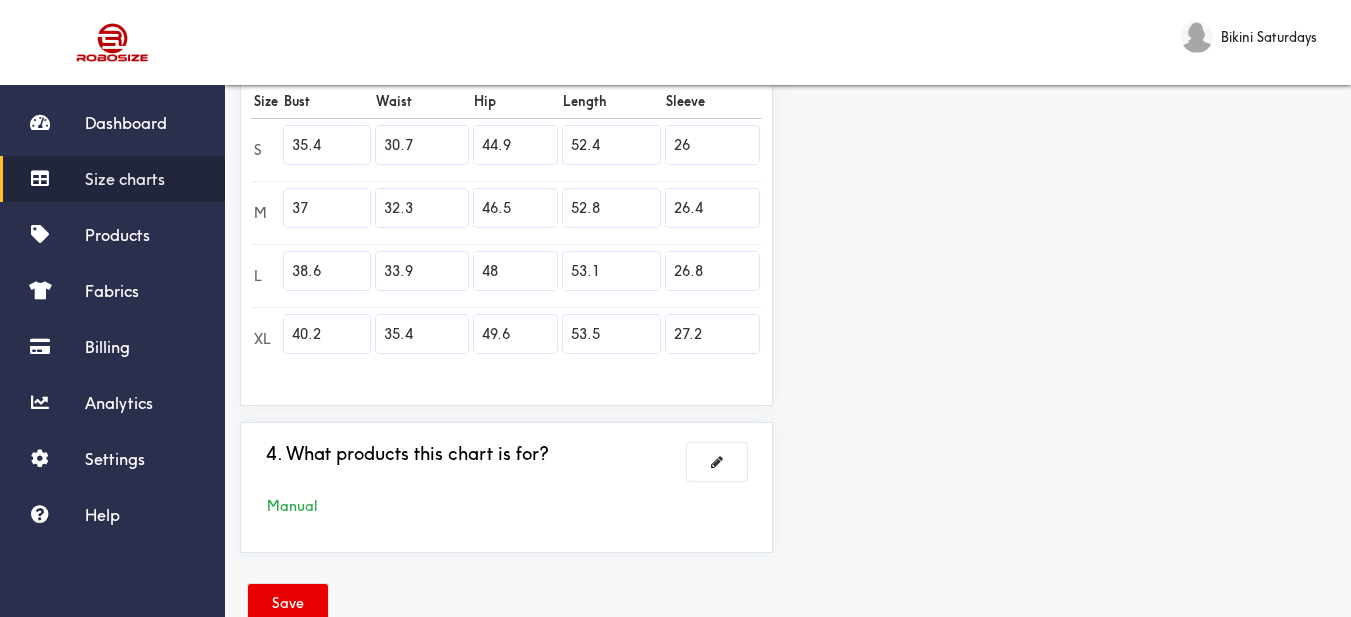 click on "Preview Edit style This chart is manually assigned to products. cm in Bust Waist Hip Length Sleeve S 90 78 114 133 66 M 94 82 118 134 67 L 98 86 122 134.75 68 XL 102 90 126 136 69" at bounding box center (1069, 72) 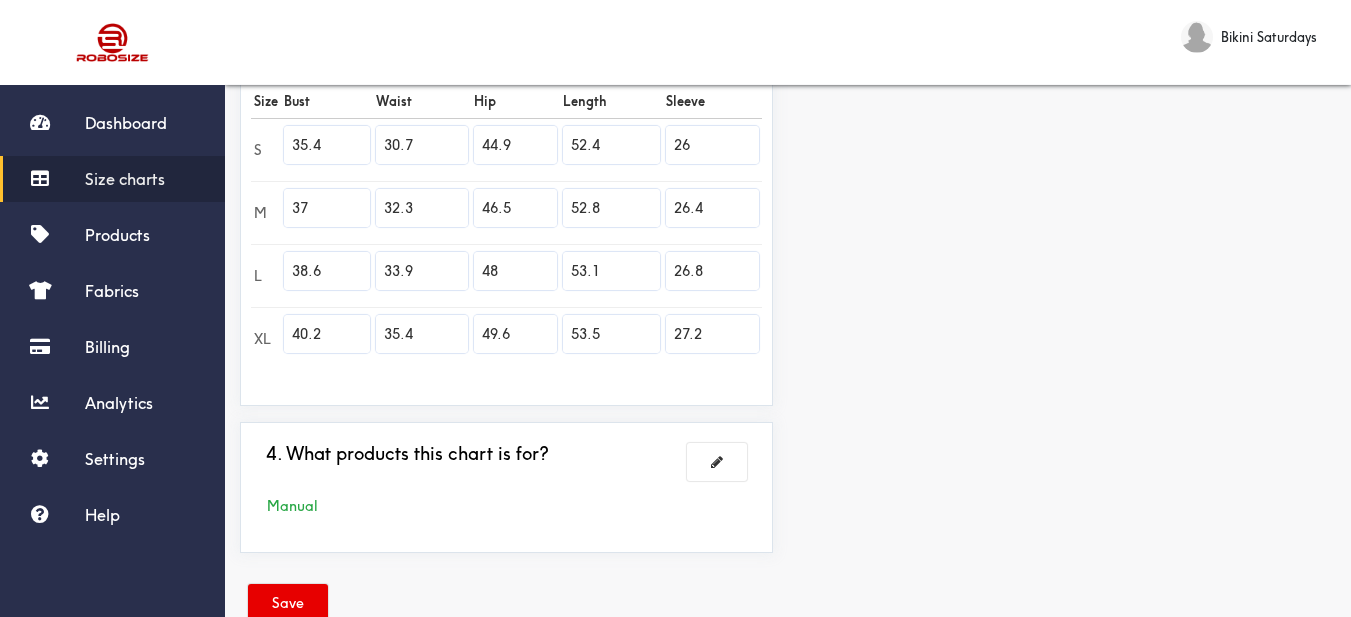 scroll, scrollTop: 652, scrollLeft: 0, axis: vertical 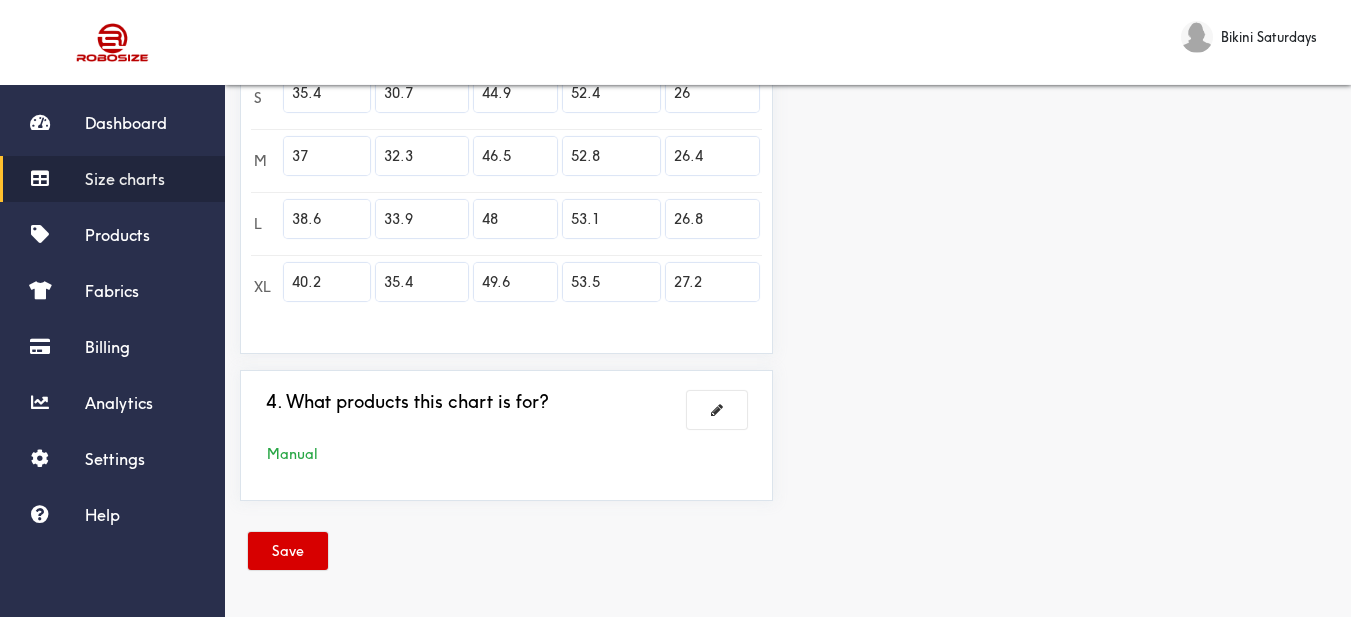 click on "Save" at bounding box center [288, 551] 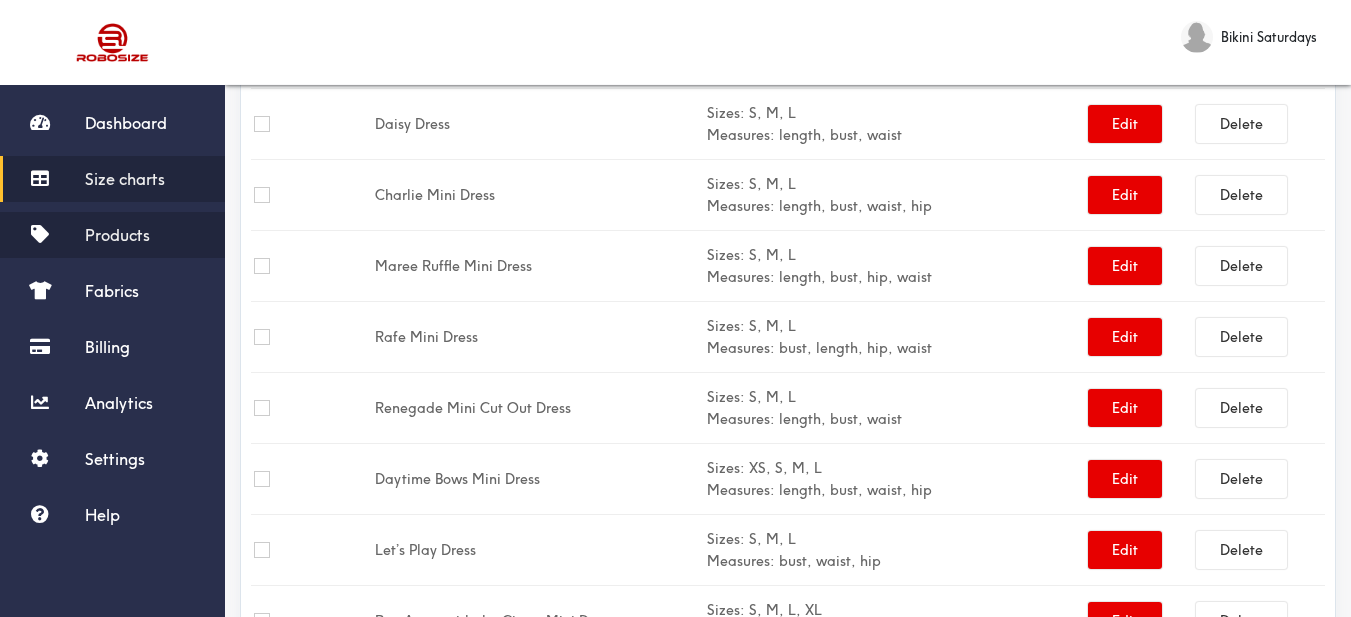 click on "Products" at bounding box center (117, 235) 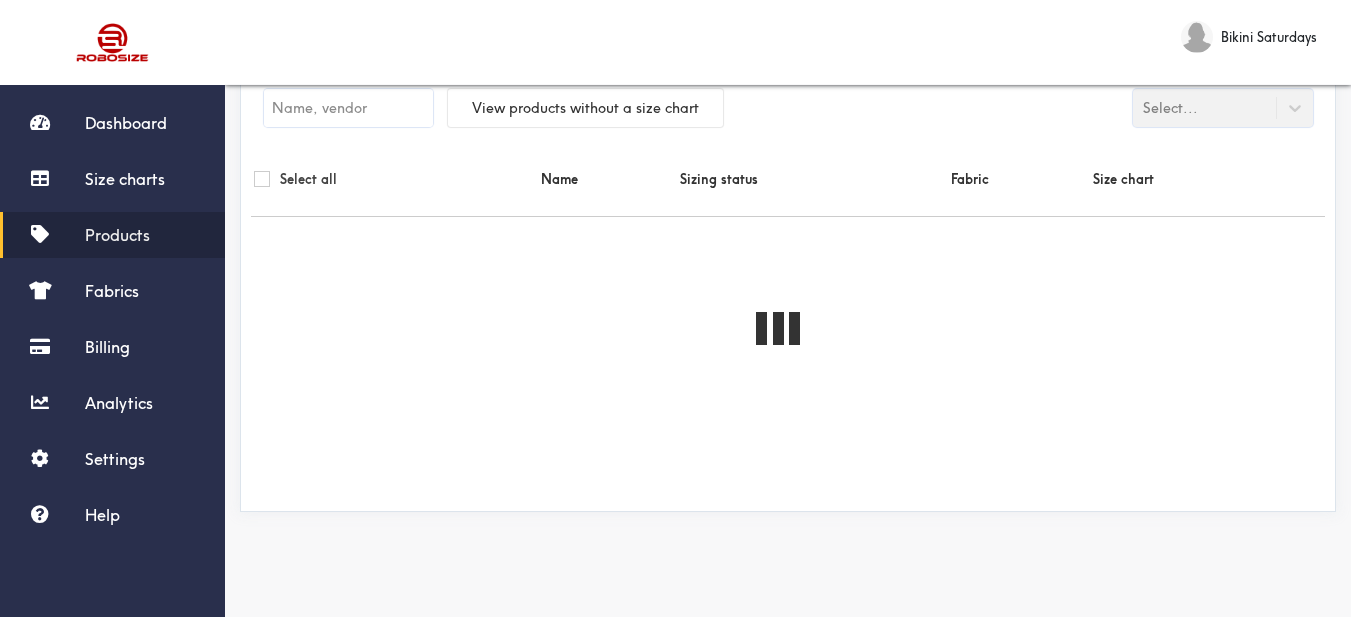 scroll, scrollTop: 58, scrollLeft: 0, axis: vertical 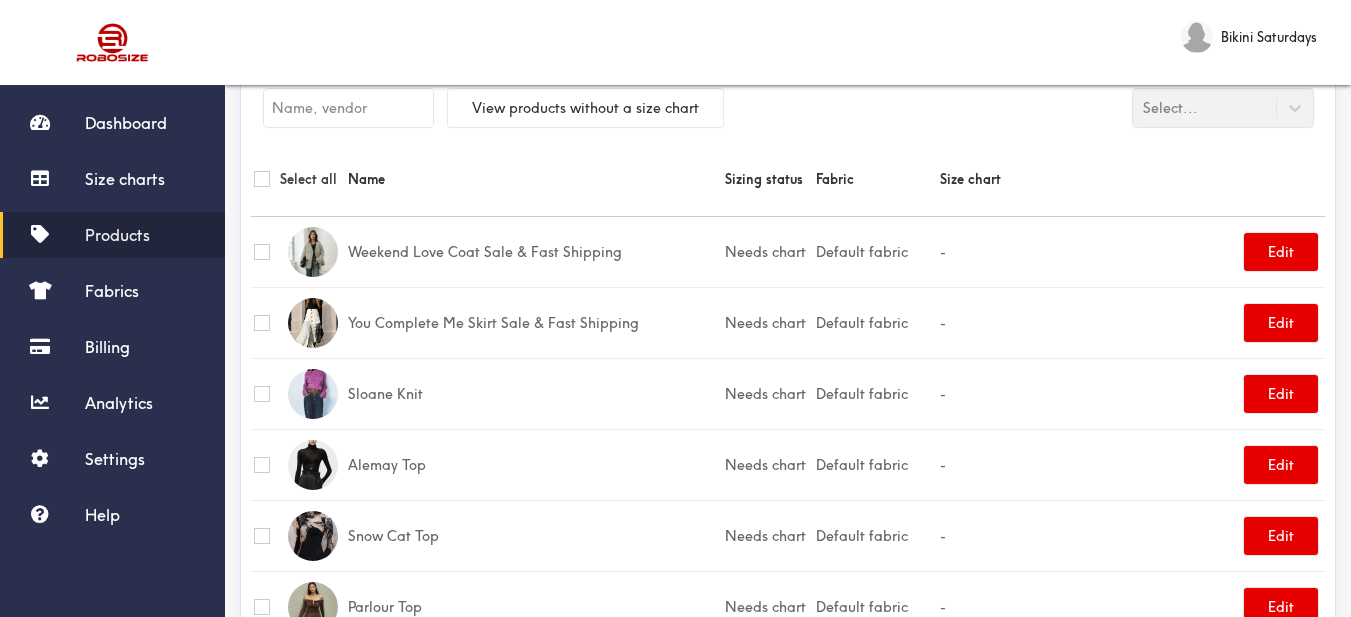 click on "Lotus Top" at bounding box center [533, 748] 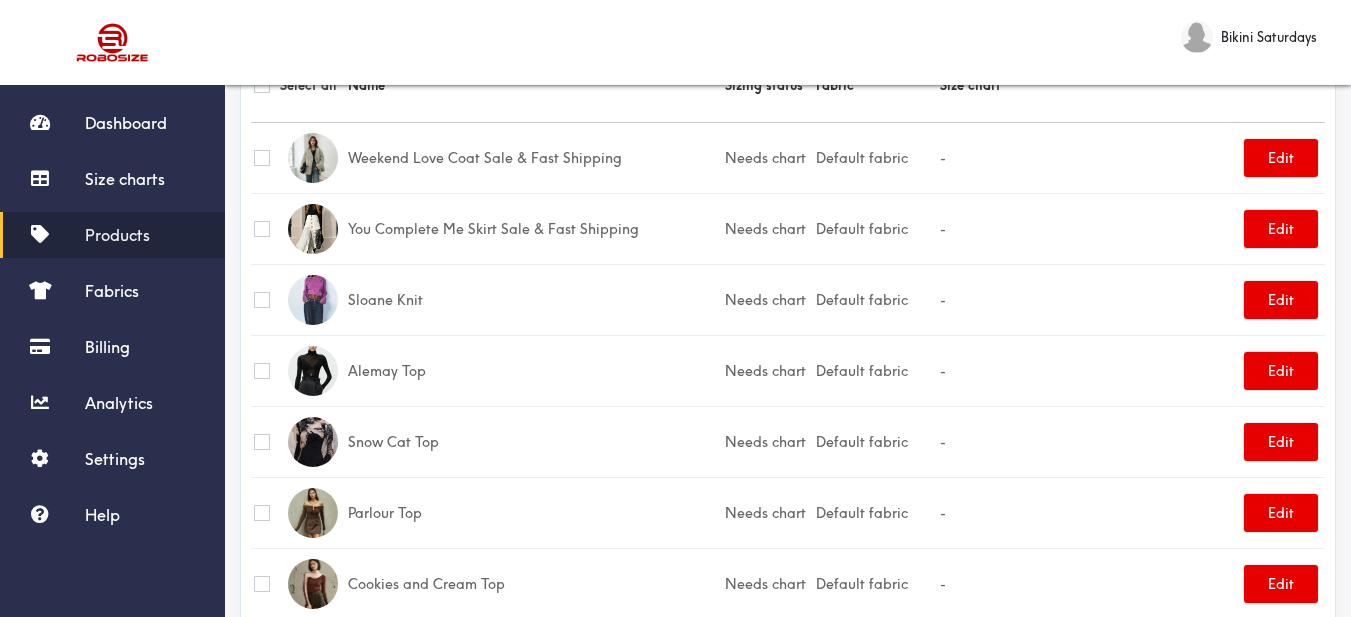 scroll, scrollTop: 0, scrollLeft: 0, axis: both 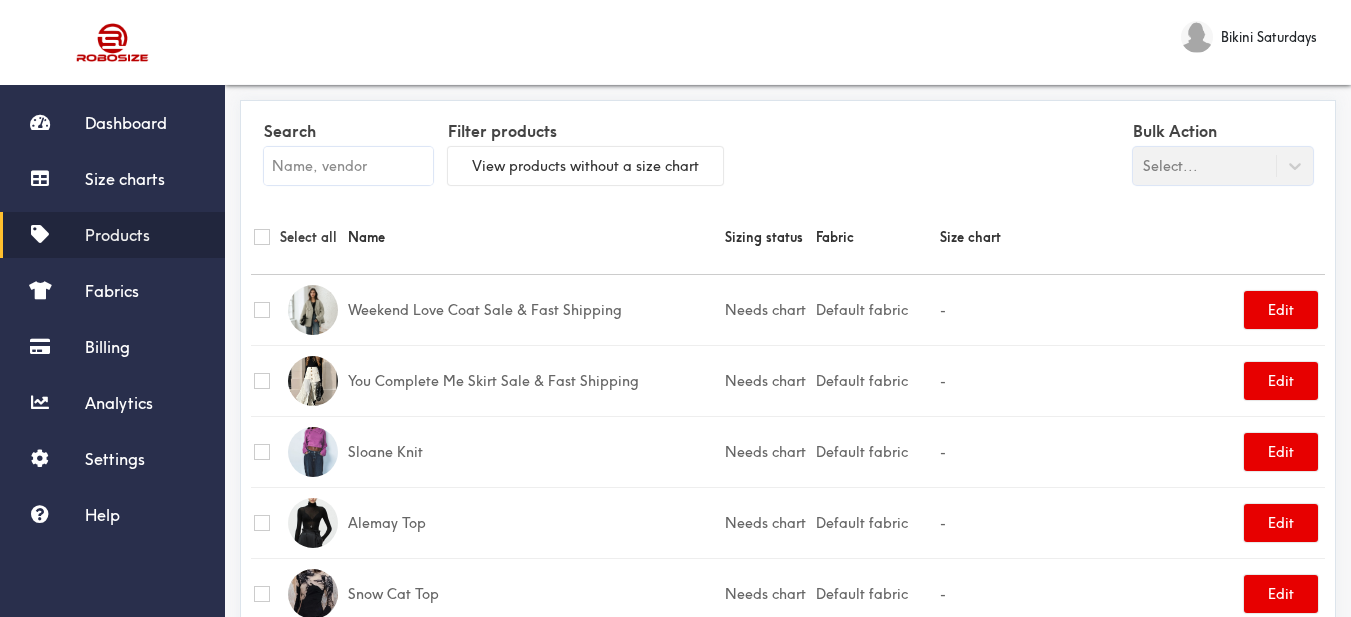 click at bounding box center [348, 166] 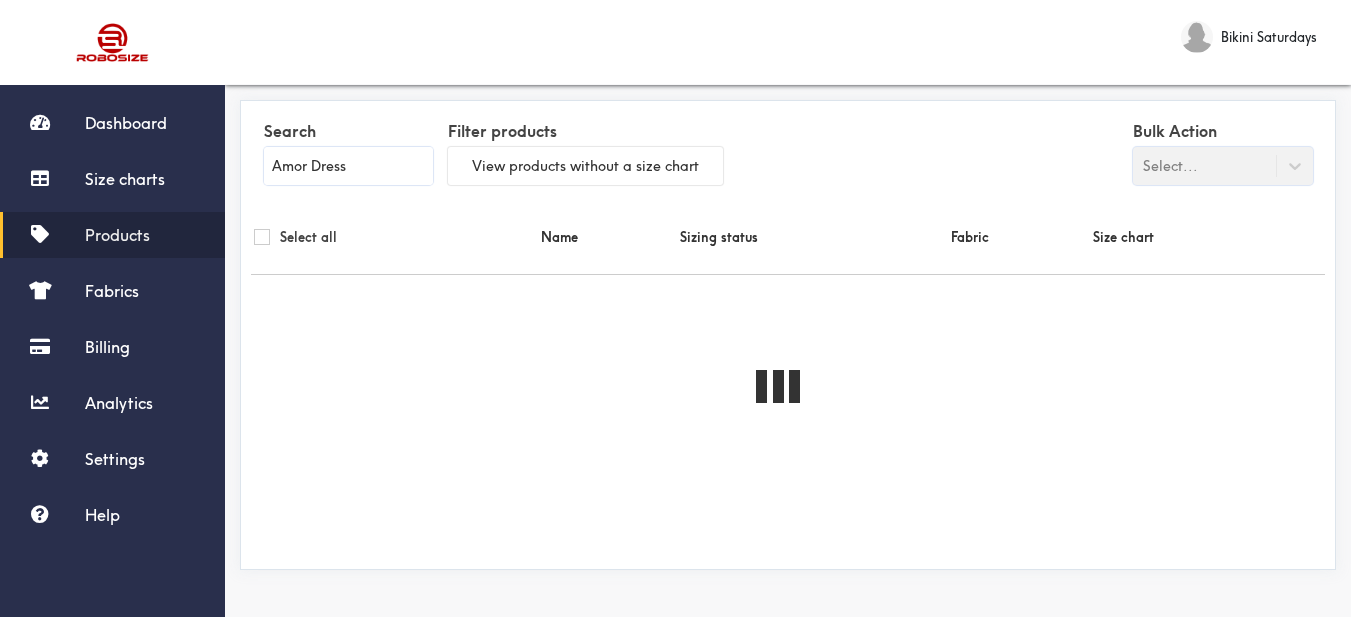 type on "Amor Dress" 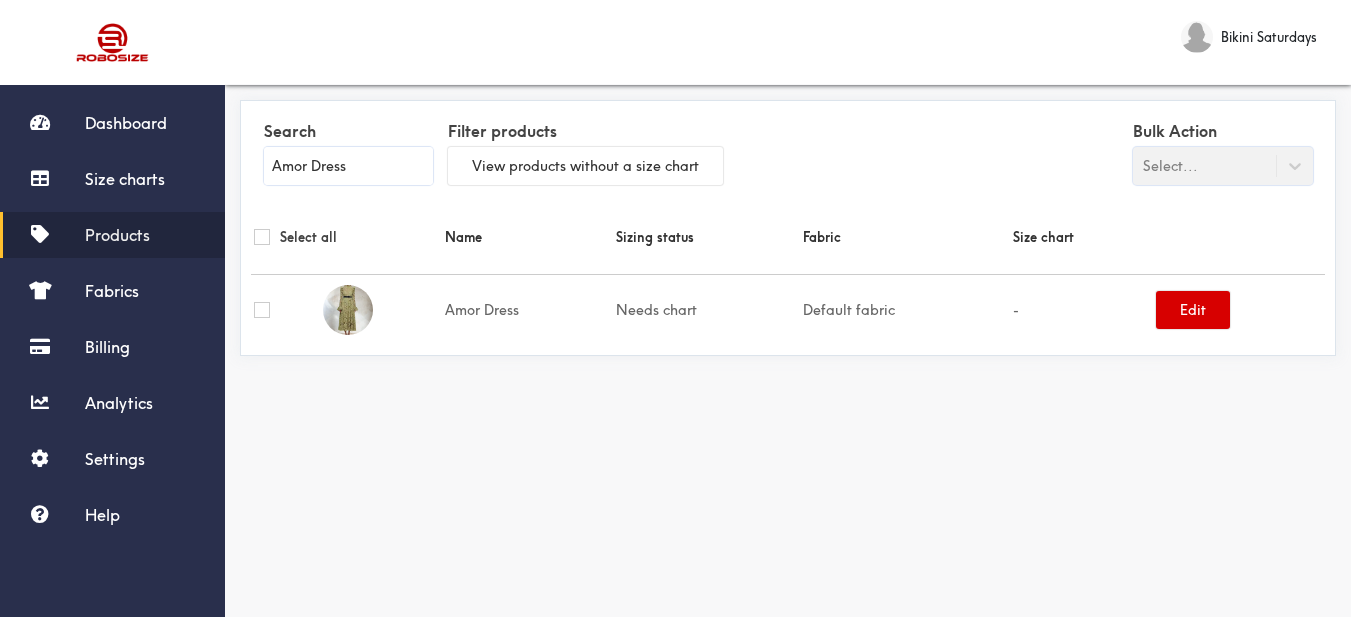 click on "Edit" at bounding box center [1193, 310] 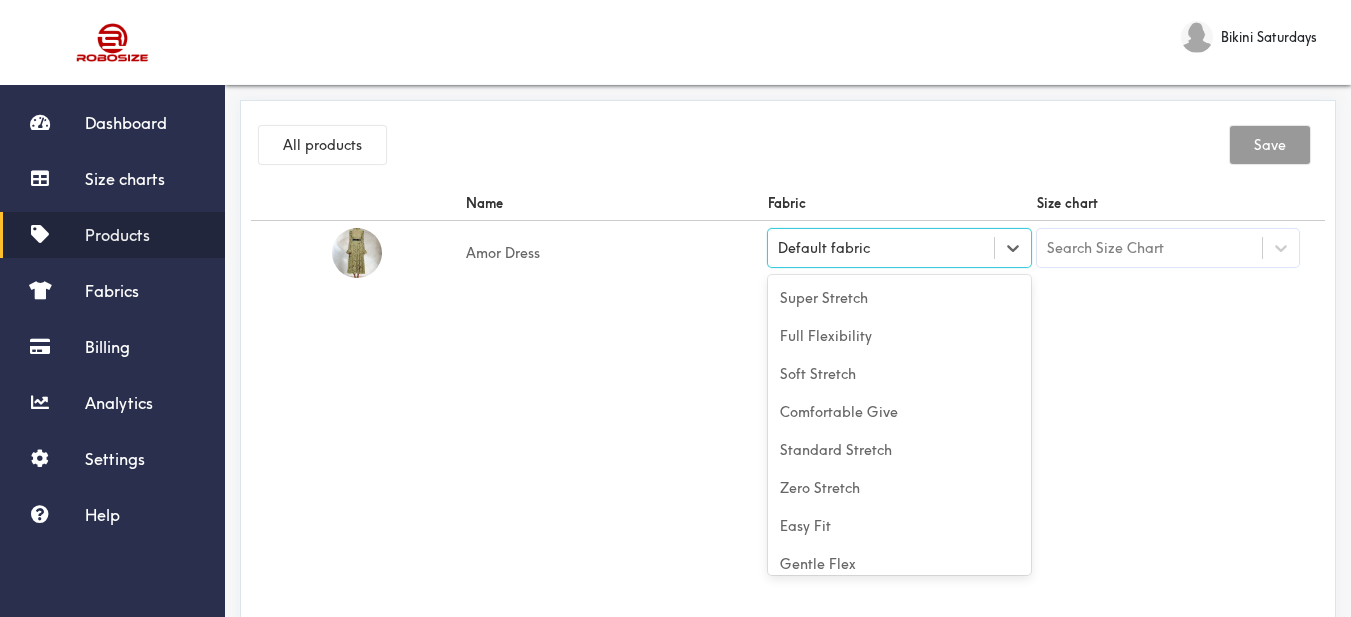 click on "Default fabric" at bounding box center [881, 248] 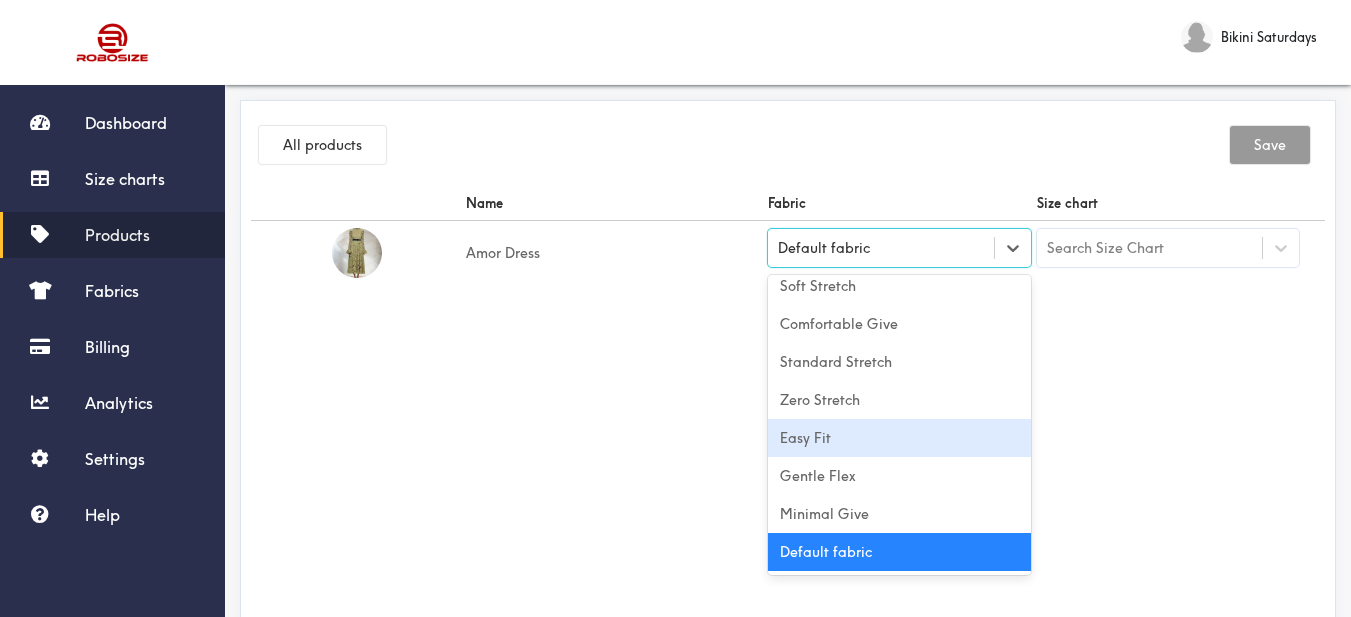 click on "Easy Fit" at bounding box center (899, 438) 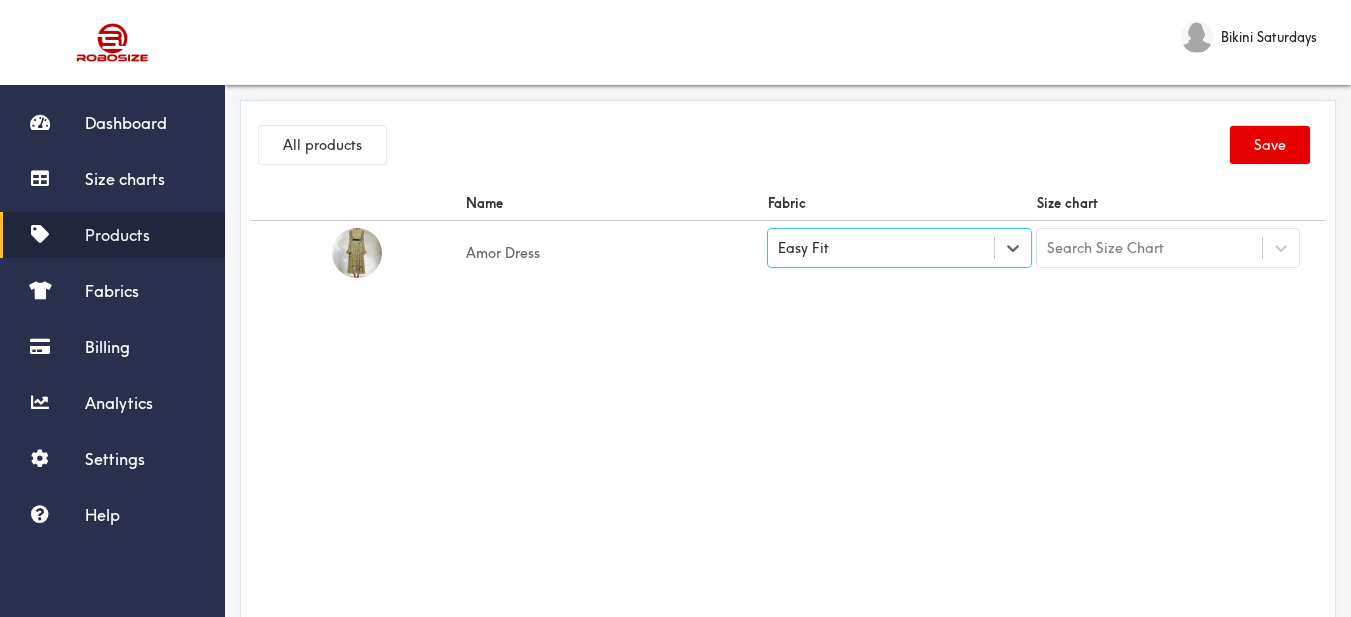 click on "Easy Fit" at bounding box center [881, 248] 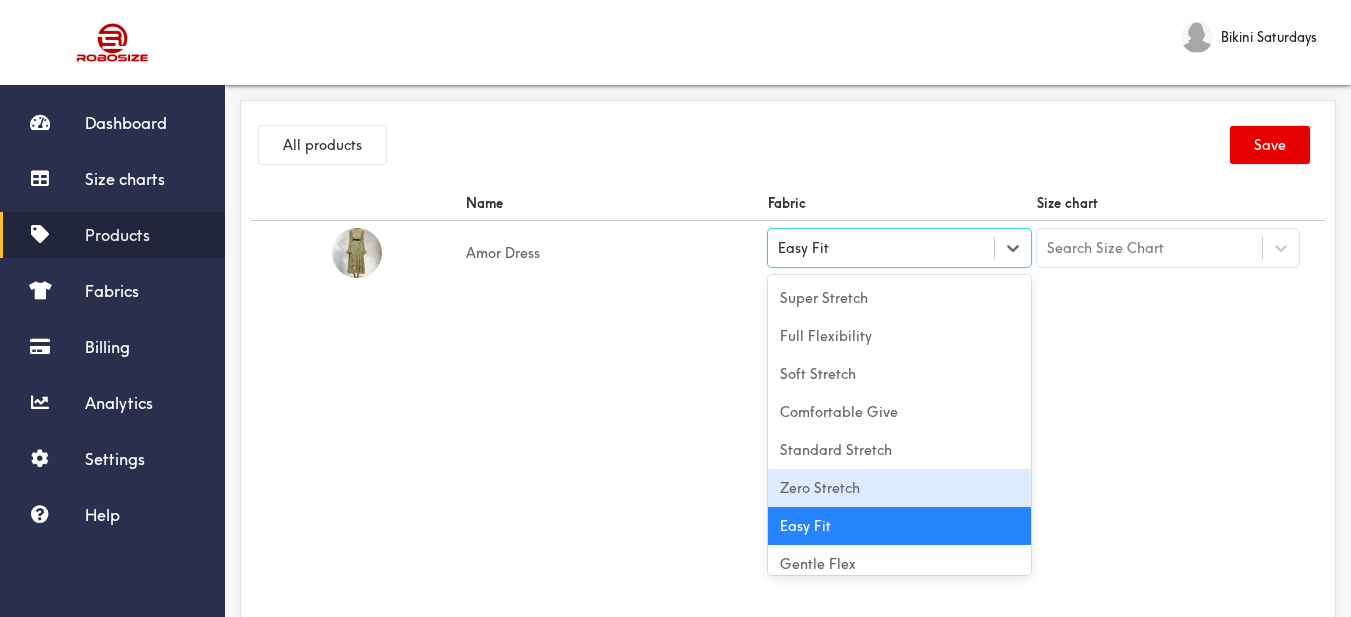 click on "Zero Stretch" at bounding box center [899, 488] 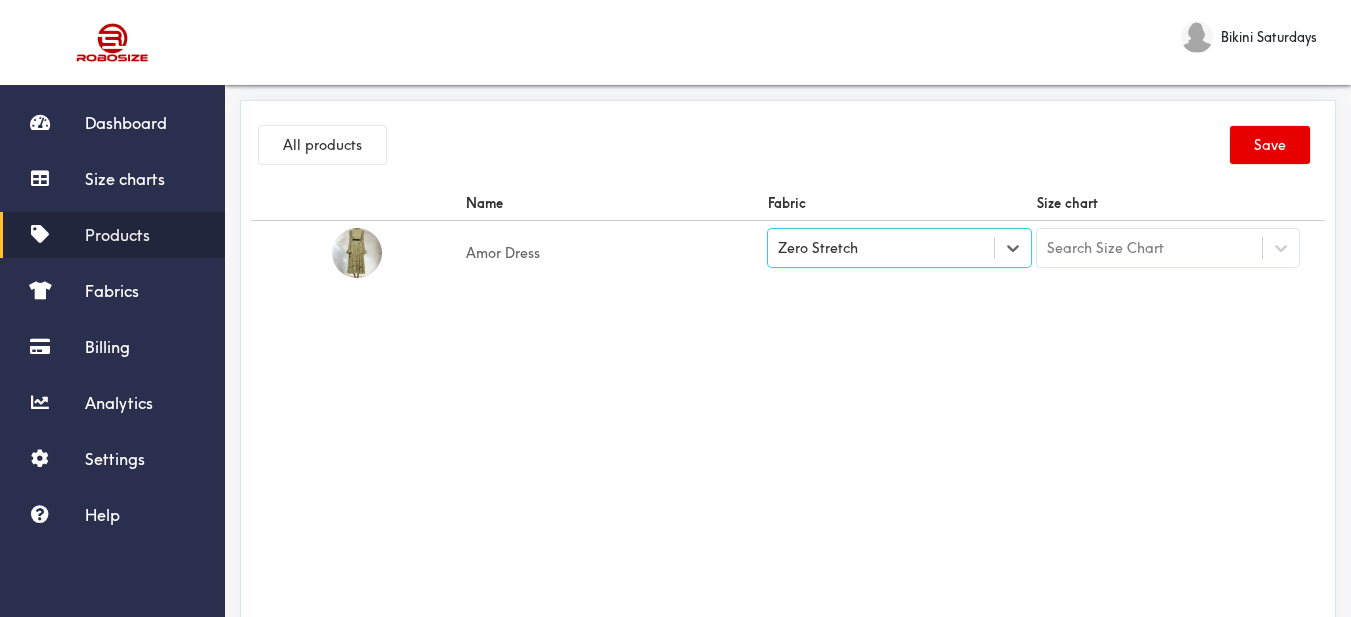 drag, startPoint x: 676, startPoint y: 445, endPoint x: 1218, endPoint y: 303, distance: 560.2928 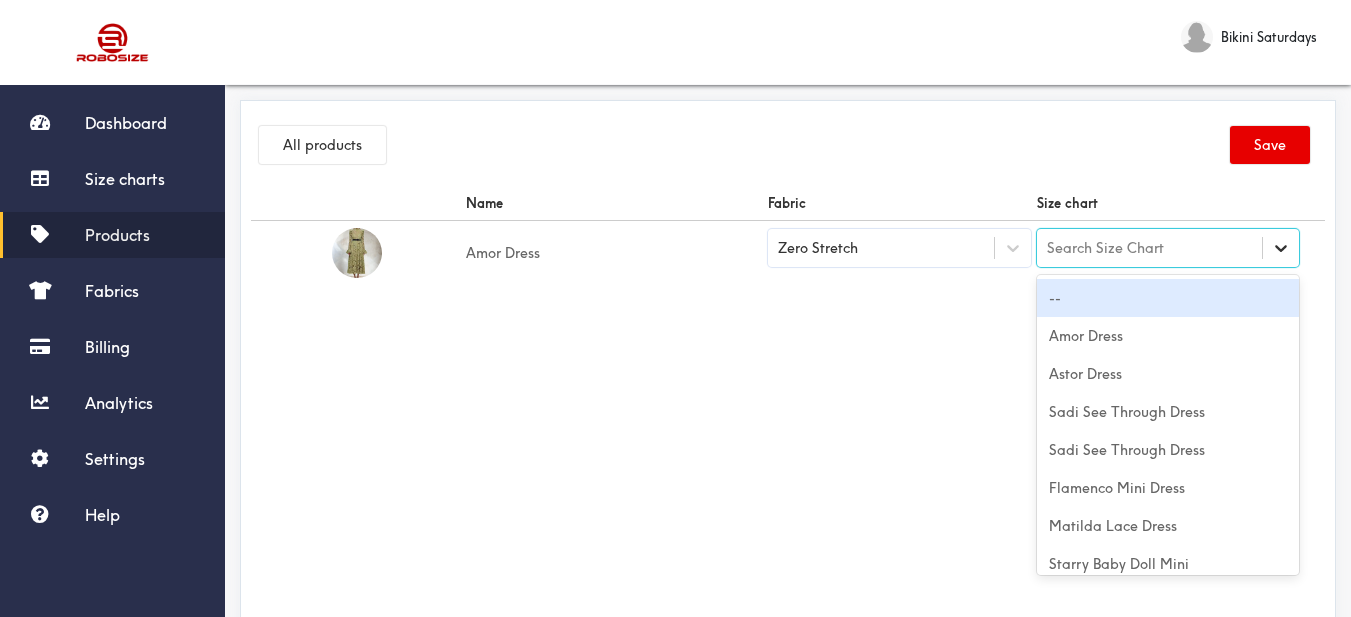 click at bounding box center (1281, 248) 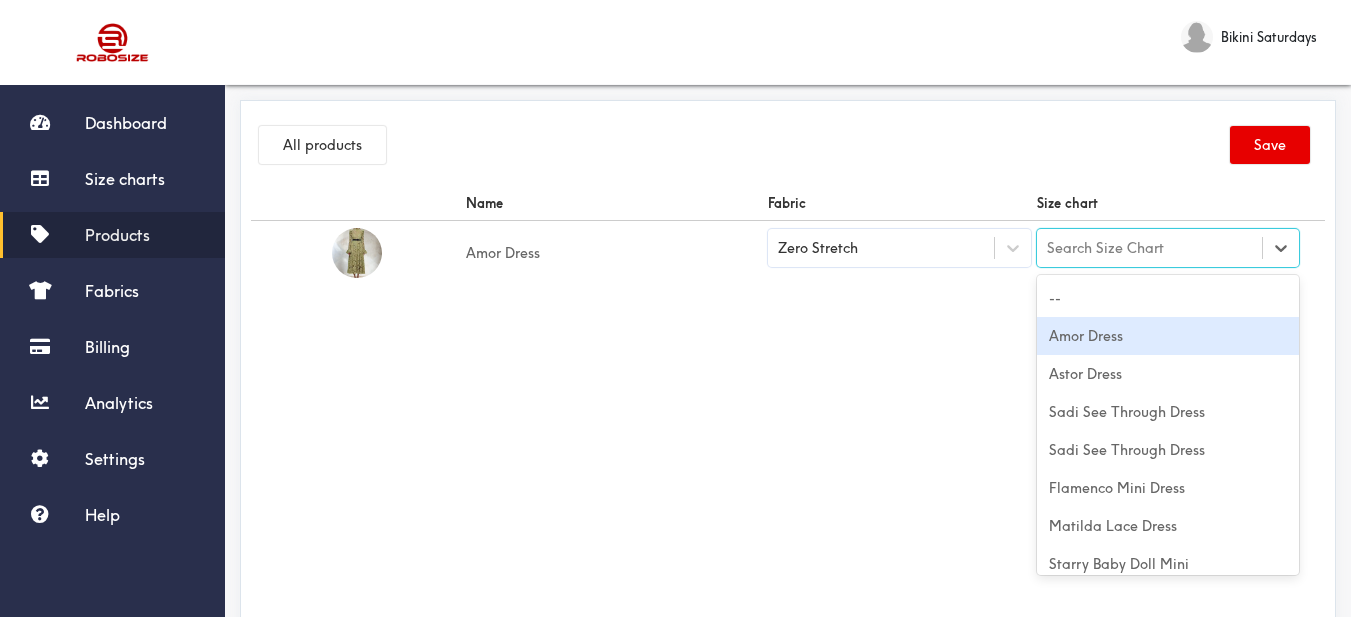 click on "Amor Dress" at bounding box center (1168, 336) 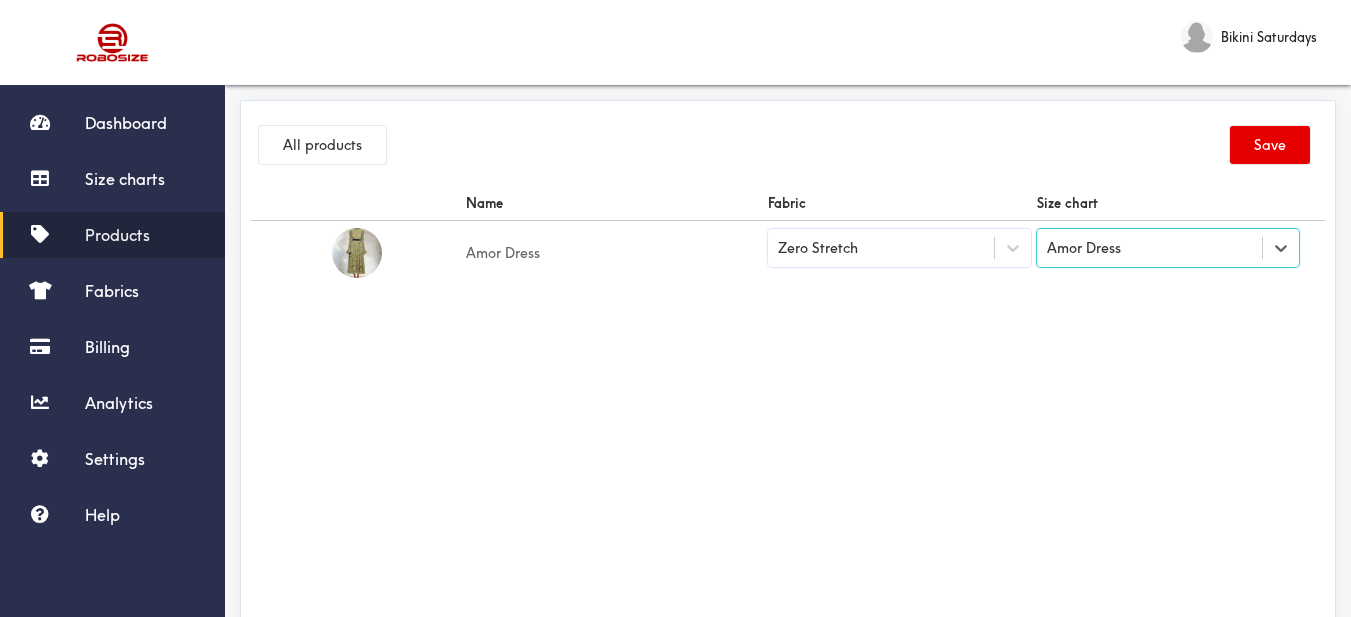 click on "Name Fabric Size chart Amor Dress Zero Stretch	 option Amor Dress, selected.   Select is focused ,type to refine list, press Down to open the menu,  Amor Dress" at bounding box center (788, 411) 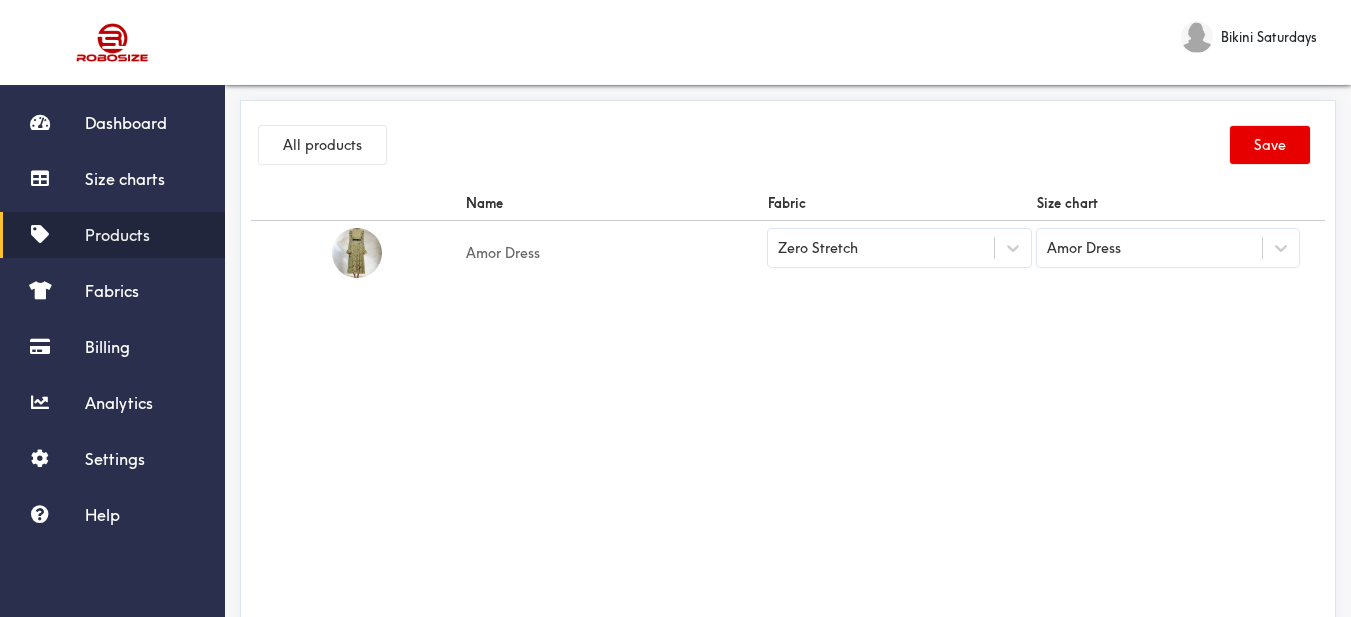 drag, startPoint x: 1279, startPoint y: 146, endPoint x: 1285, endPoint y: 97, distance: 49.365982 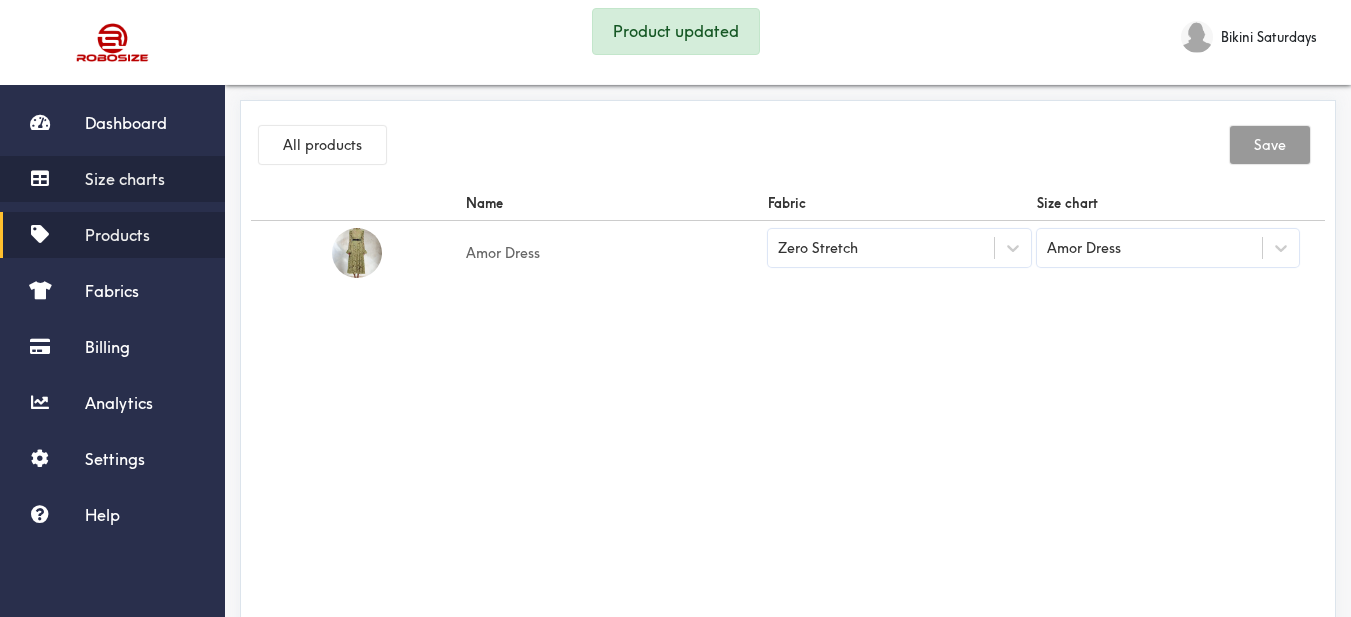 click on "Size charts" at bounding box center (125, 179) 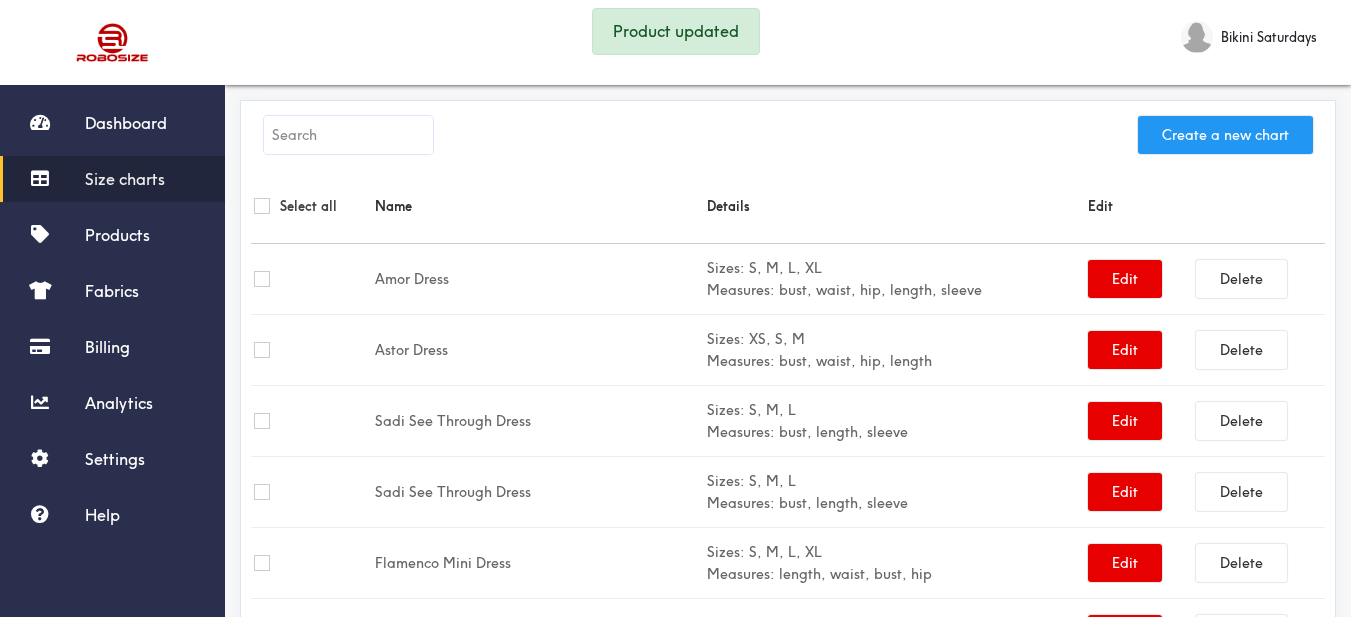 click on "Create a new chart" at bounding box center (1225, 135) 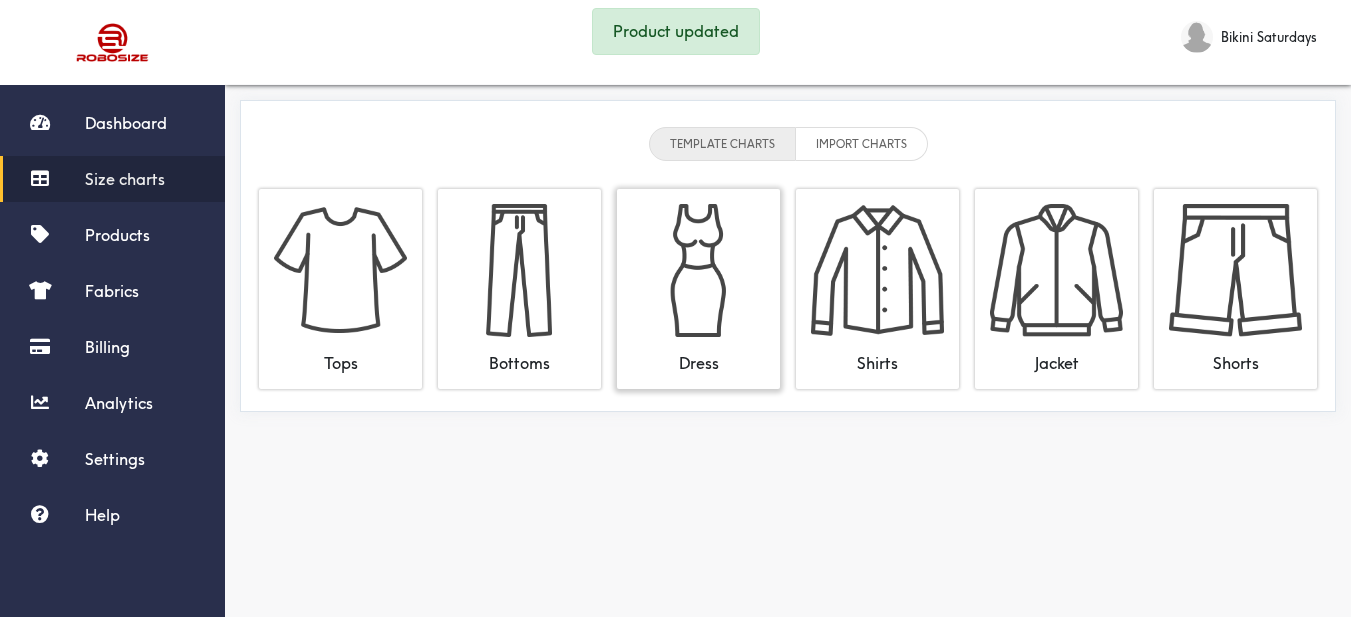 click at bounding box center [698, 270] 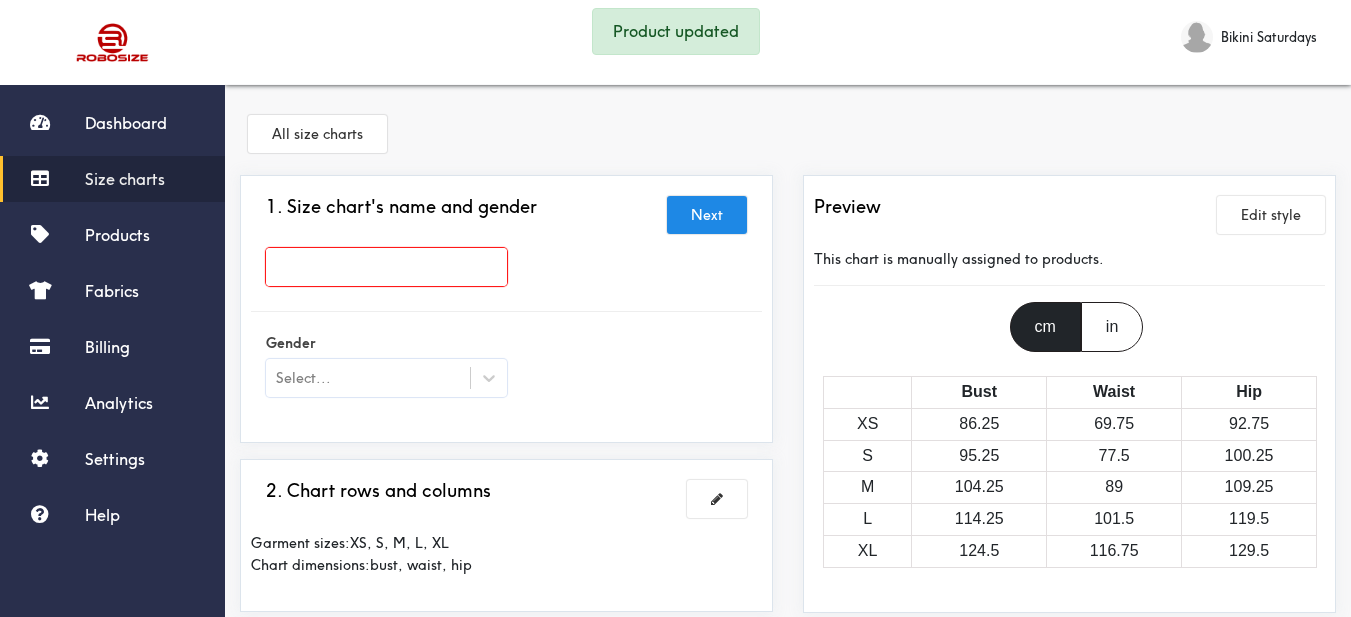 click at bounding box center (386, 267) 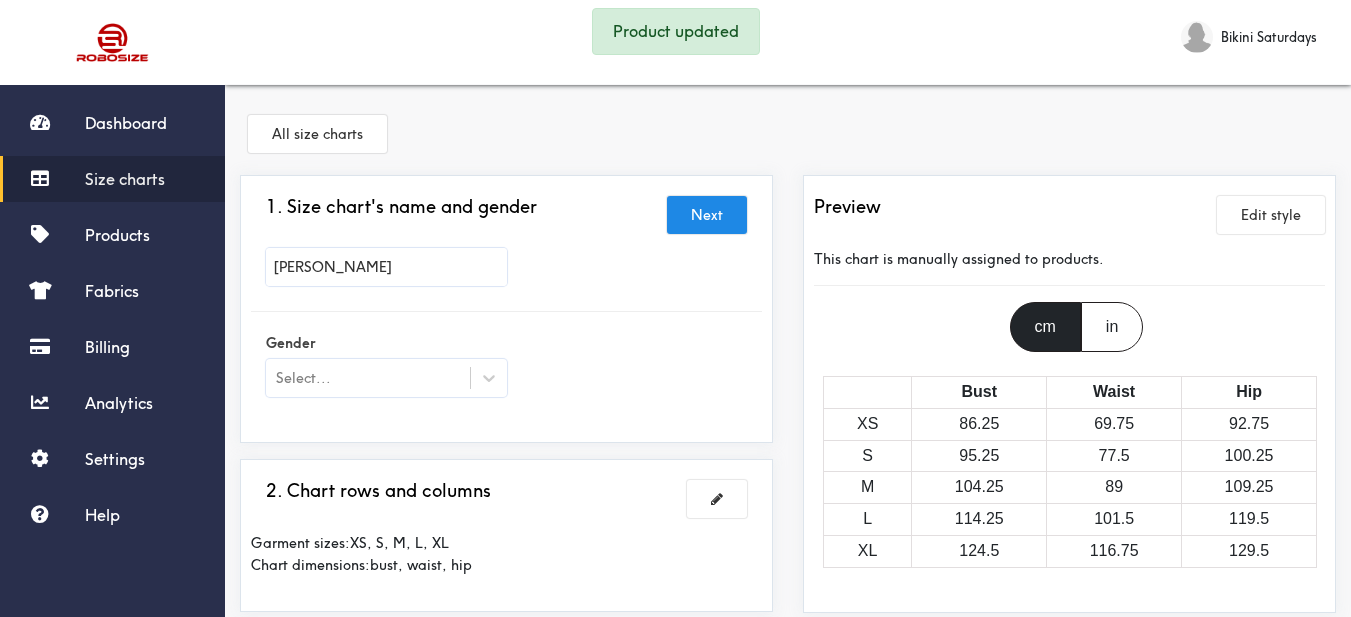 scroll, scrollTop: 100, scrollLeft: 0, axis: vertical 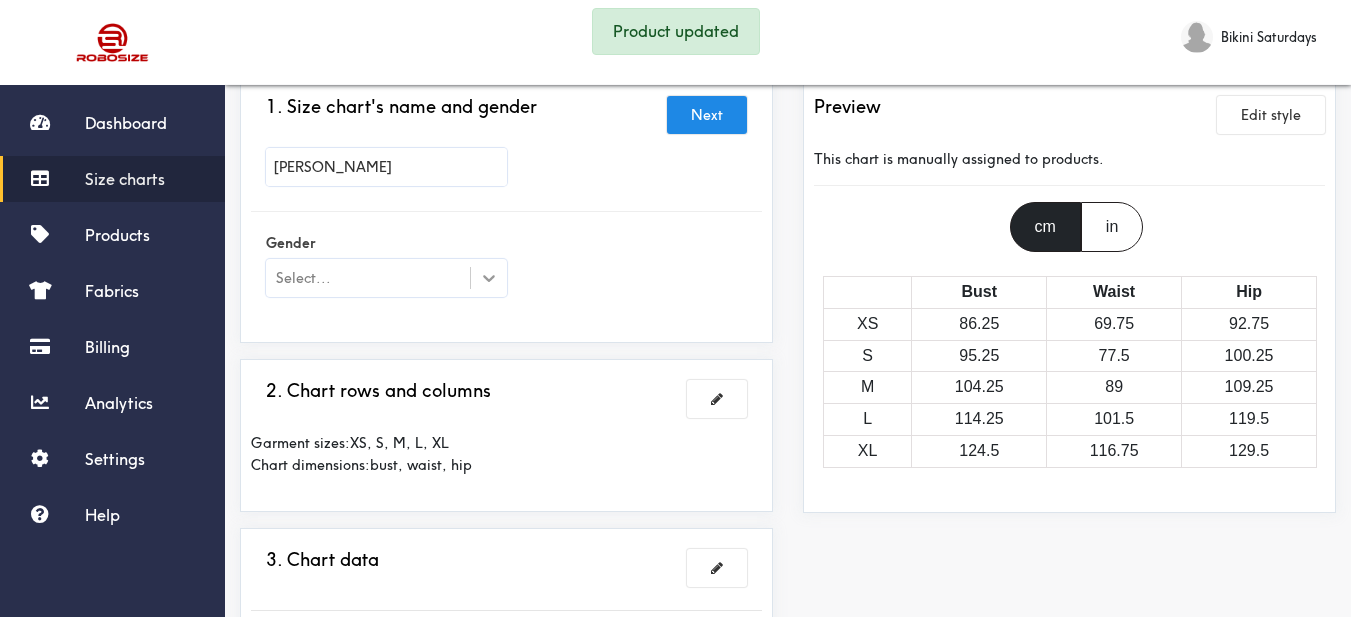 type on "[PERSON_NAME]" 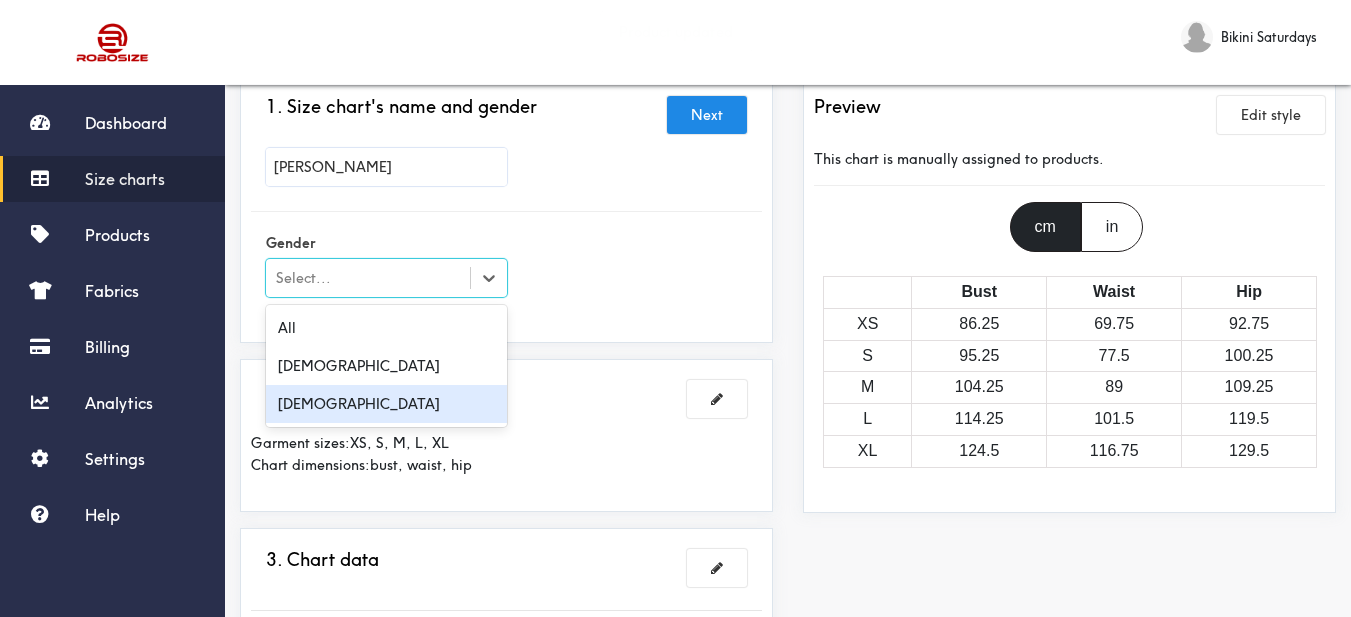 click on "[DEMOGRAPHIC_DATA]" at bounding box center [386, 404] 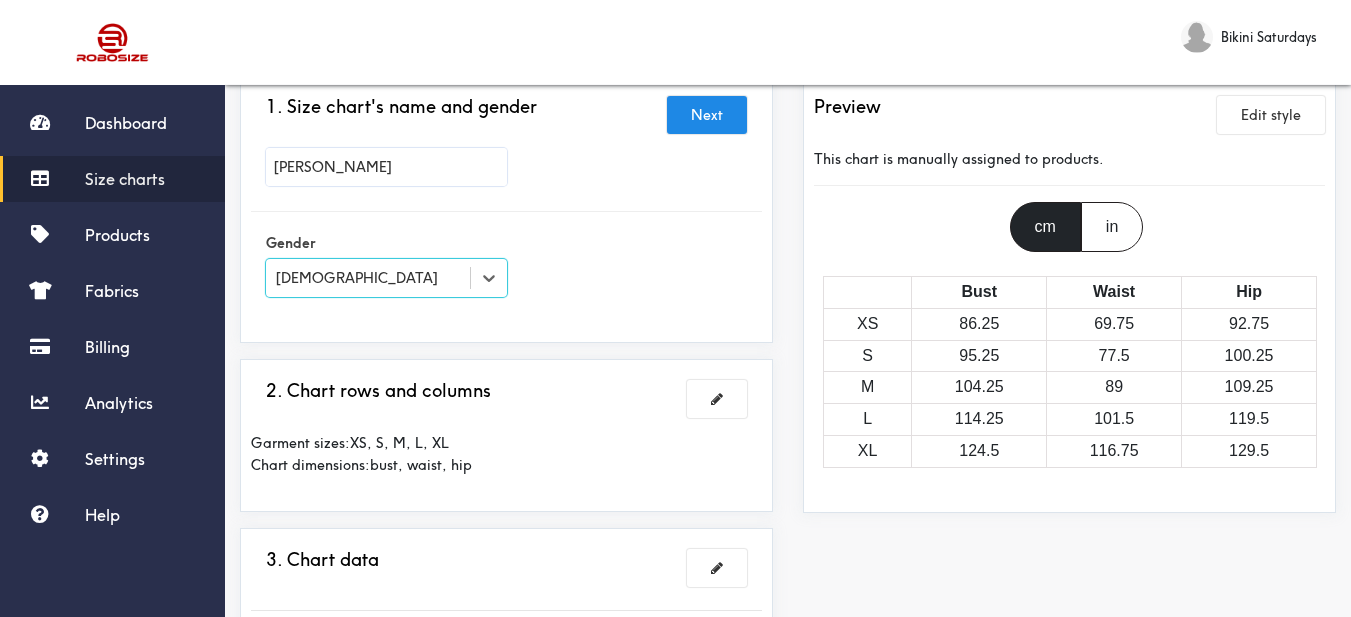 click on "Gender option [DEMOGRAPHIC_DATA], selected.   Select is focused , press Down to open the menu,  [DEMOGRAPHIC_DATA]" at bounding box center (506, 267) 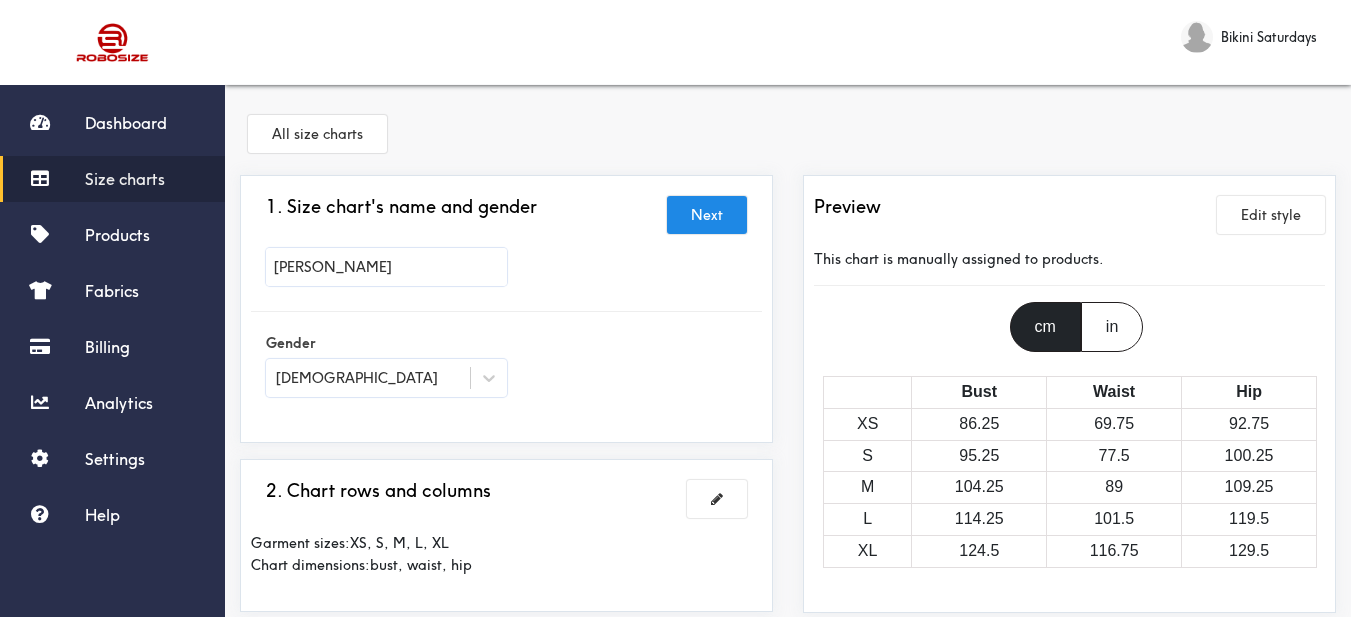 scroll, scrollTop: 100, scrollLeft: 0, axis: vertical 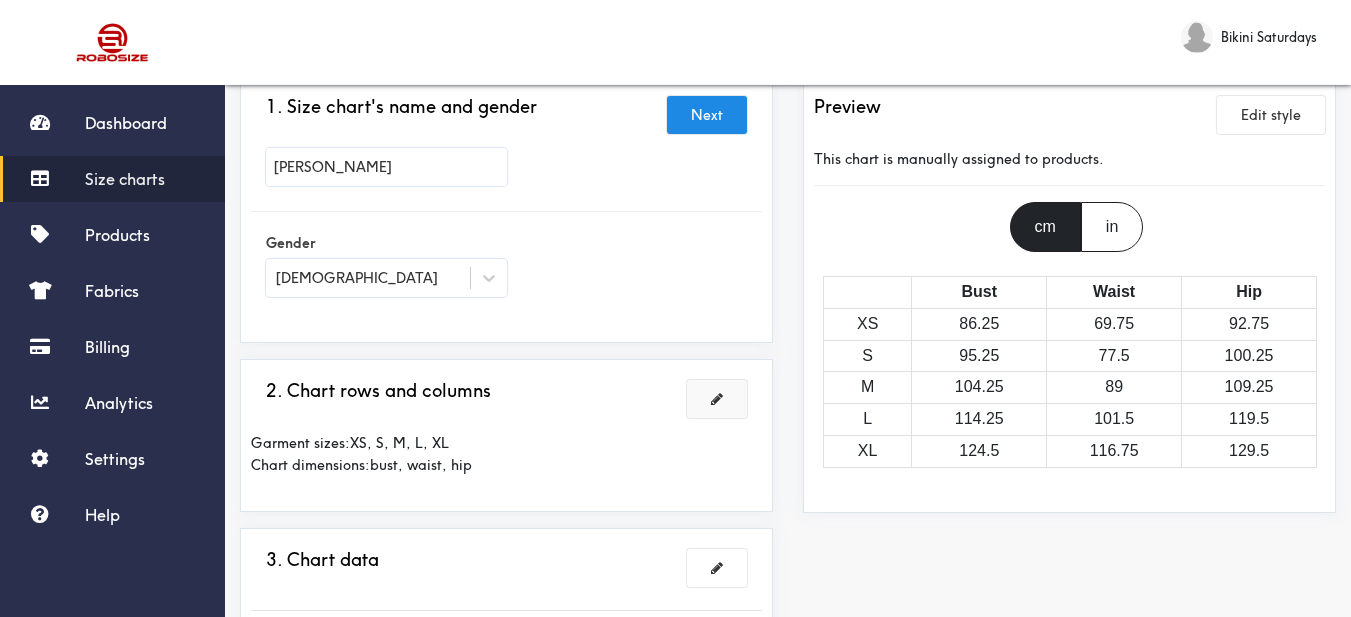 click at bounding box center (717, 399) 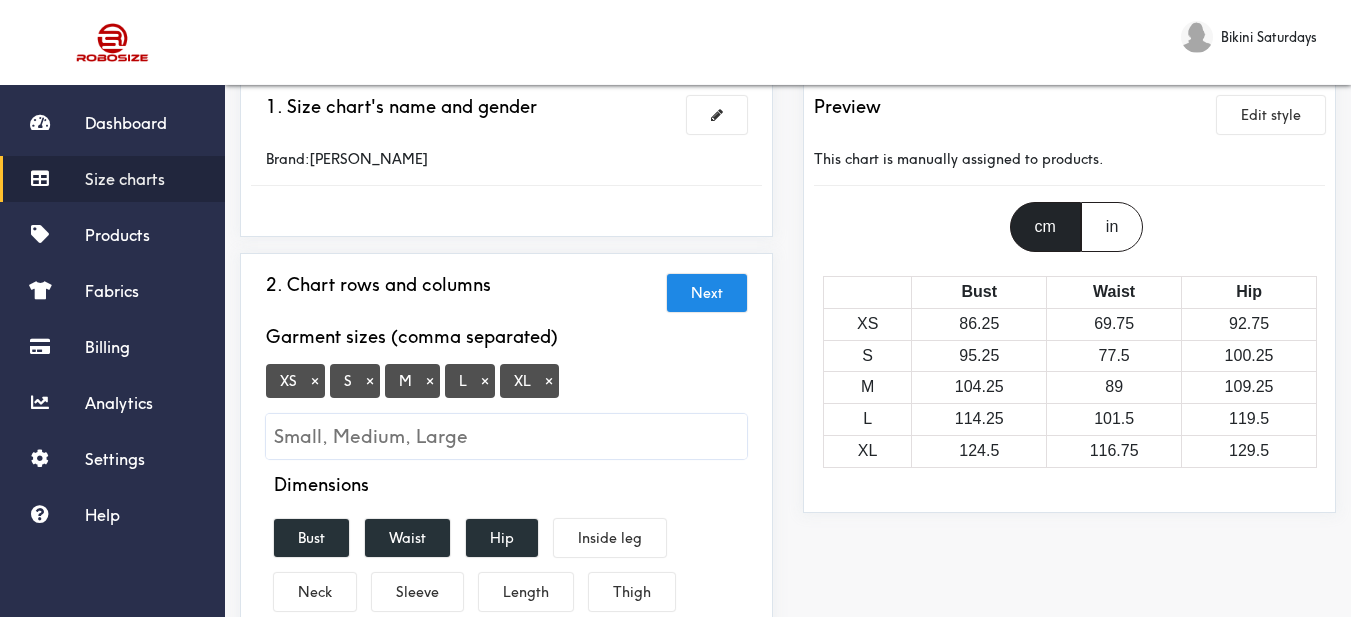 scroll, scrollTop: 0, scrollLeft: 0, axis: both 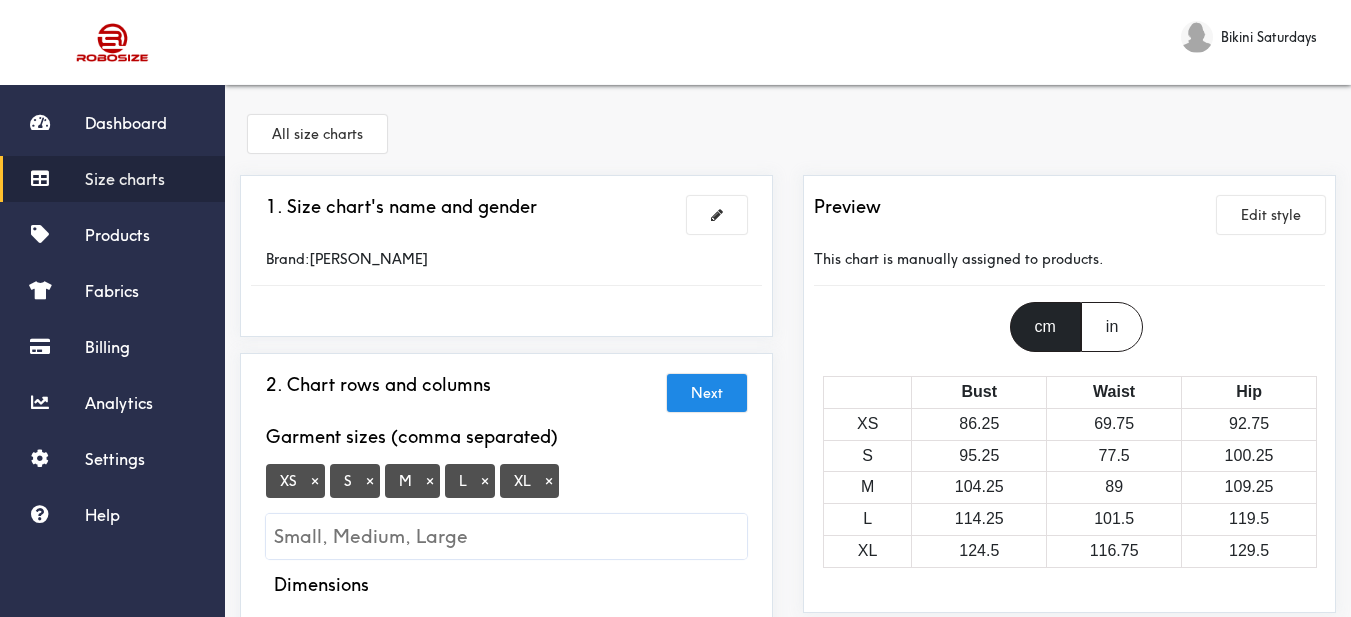 click on "Brand:  [PERSON_NAME]" at bounding box center (386, 259) 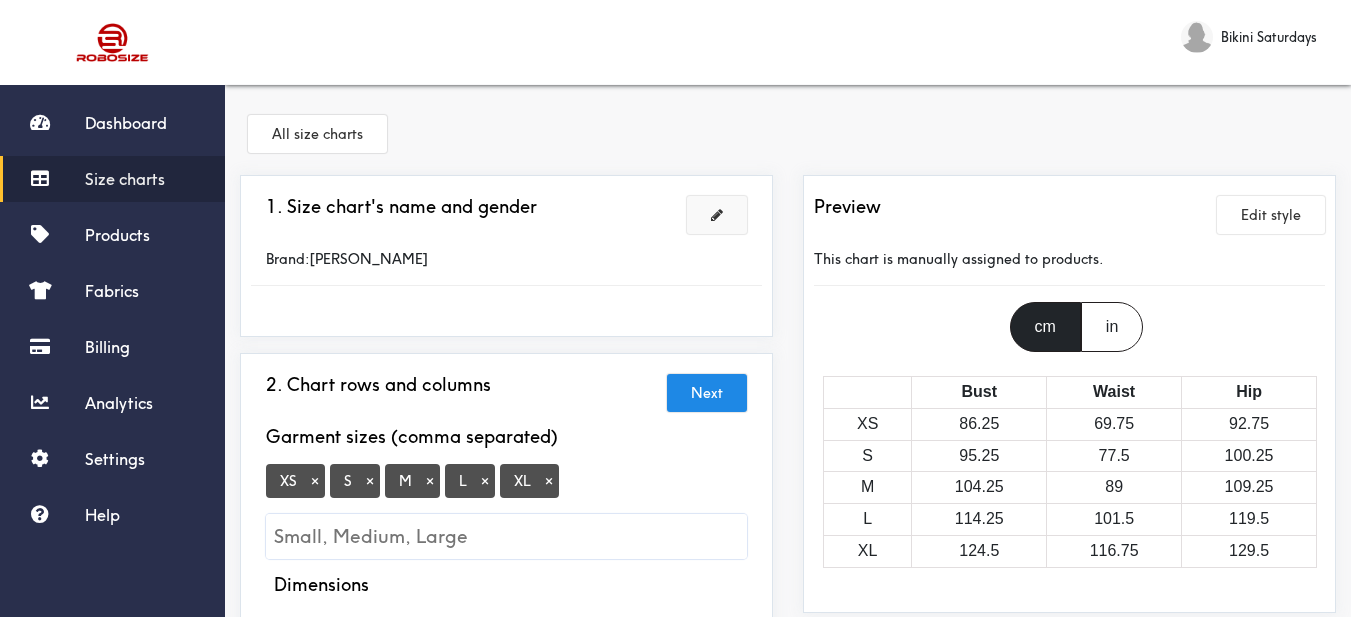 click at bounding box center [717, 215] 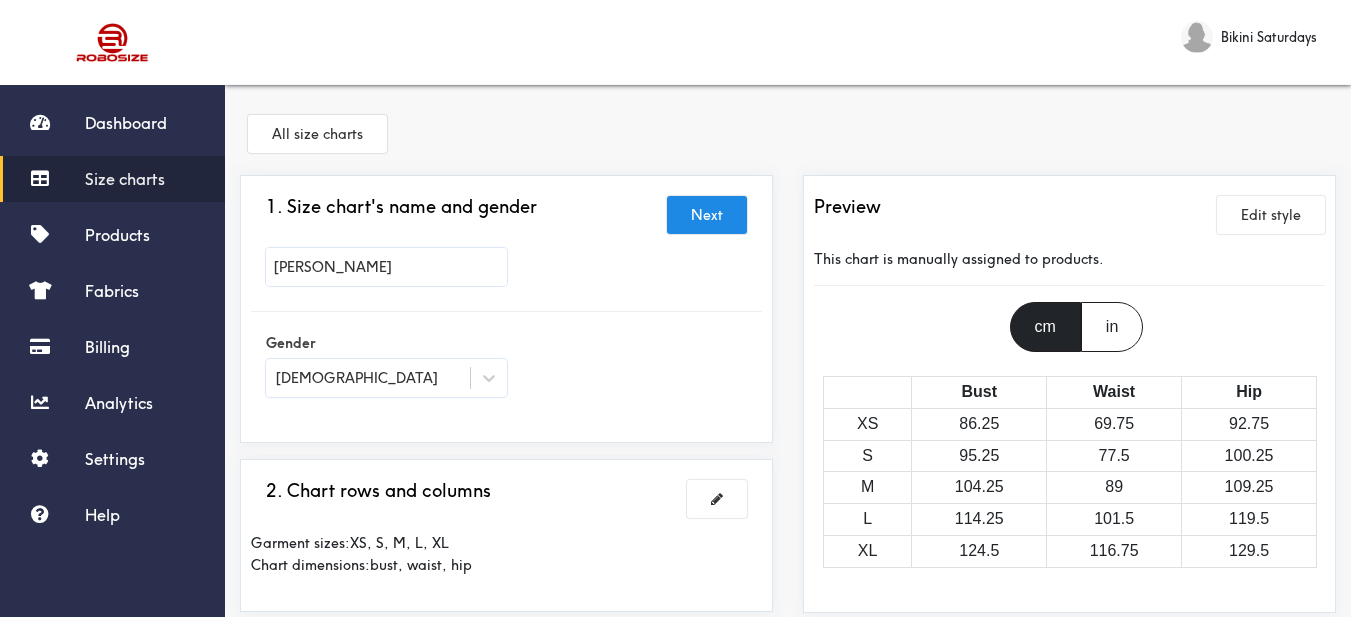 click on "[PERSON_NAME]" at bounding box center (386, 267) 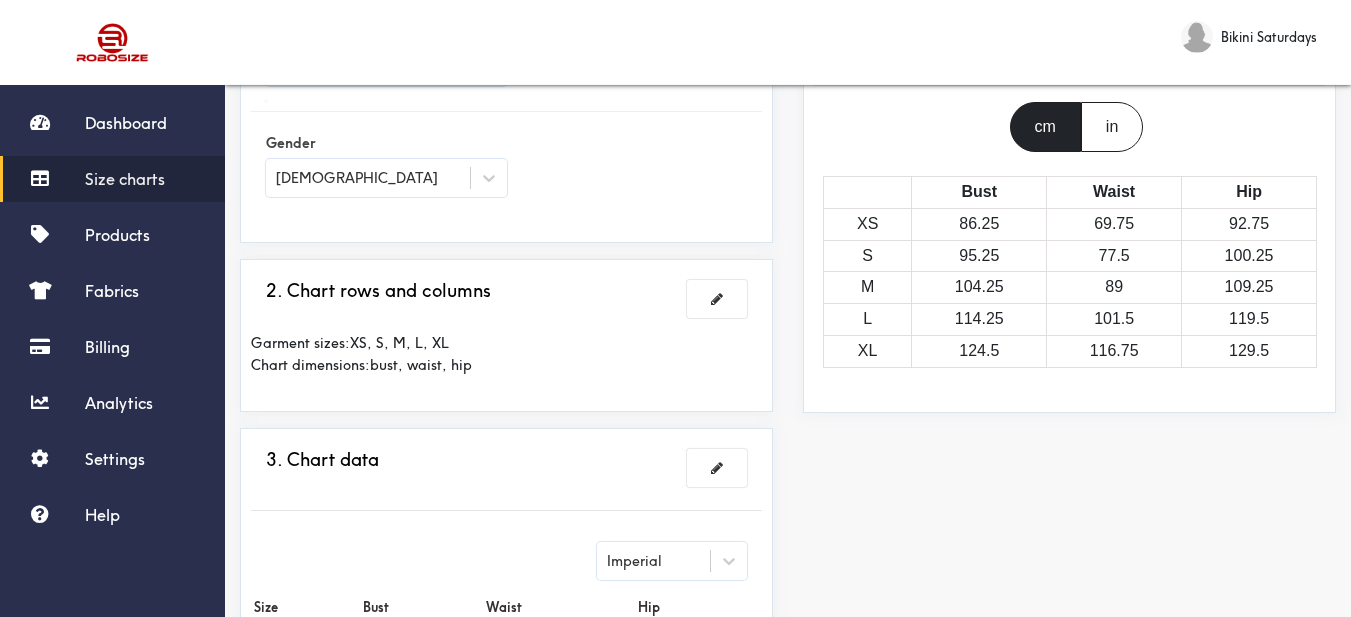 scroll, scrollTop: 300, scrollLeft: 0, axis: vertical 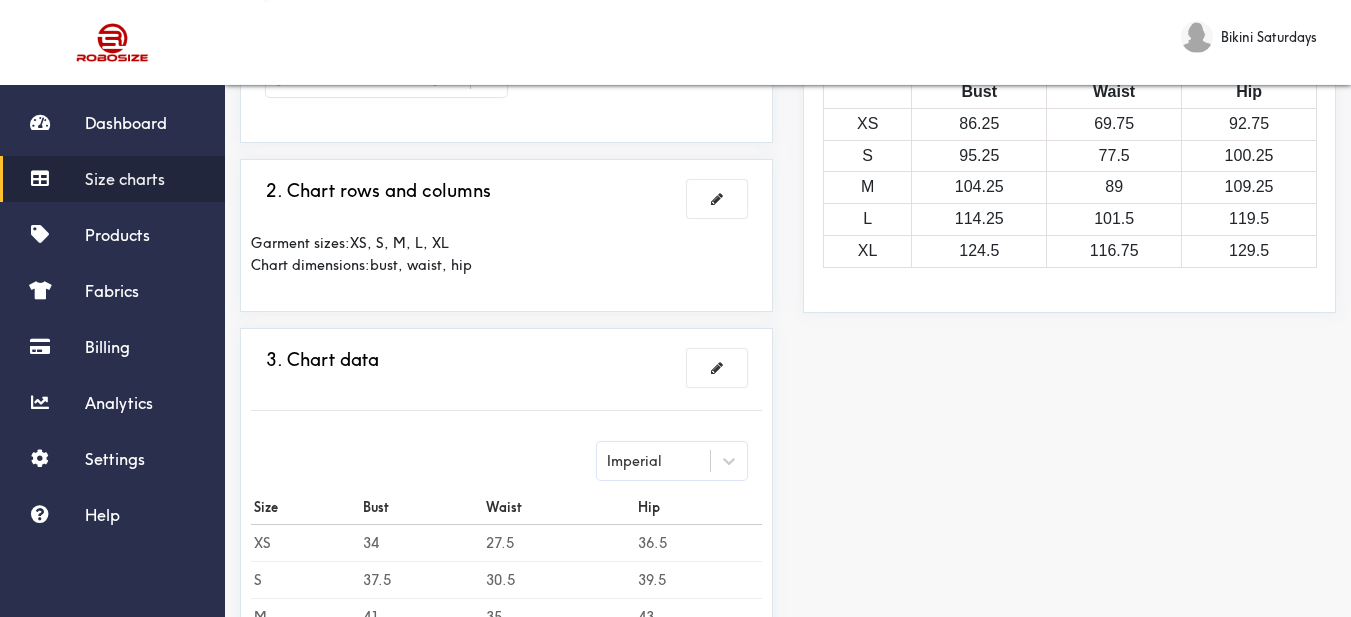 type on "Date night dress" 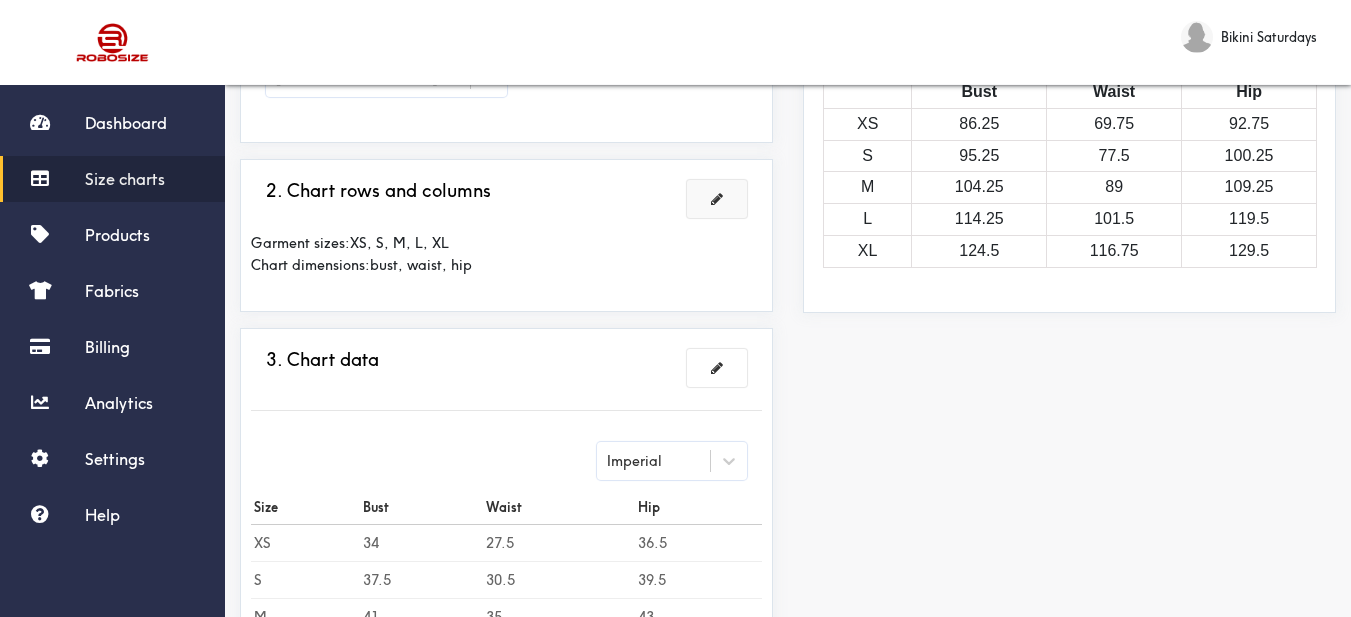 click at bounding box center [717, 199] 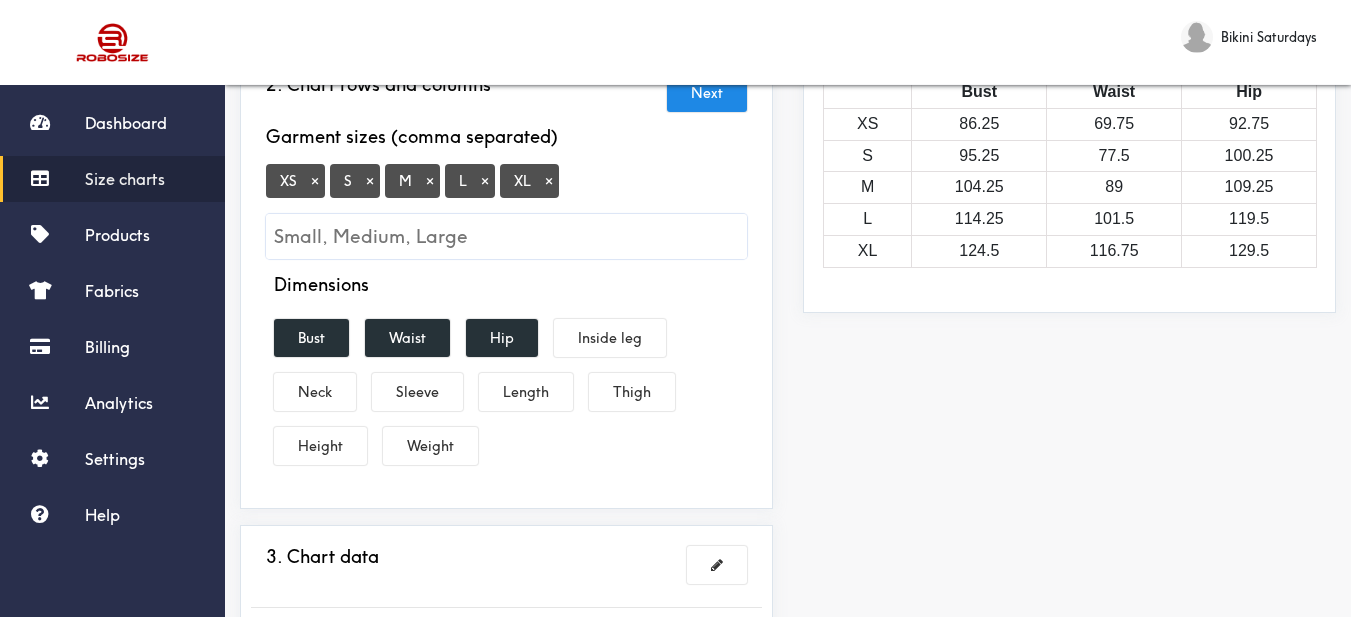 click on "×" at bounding box center (315, 181) 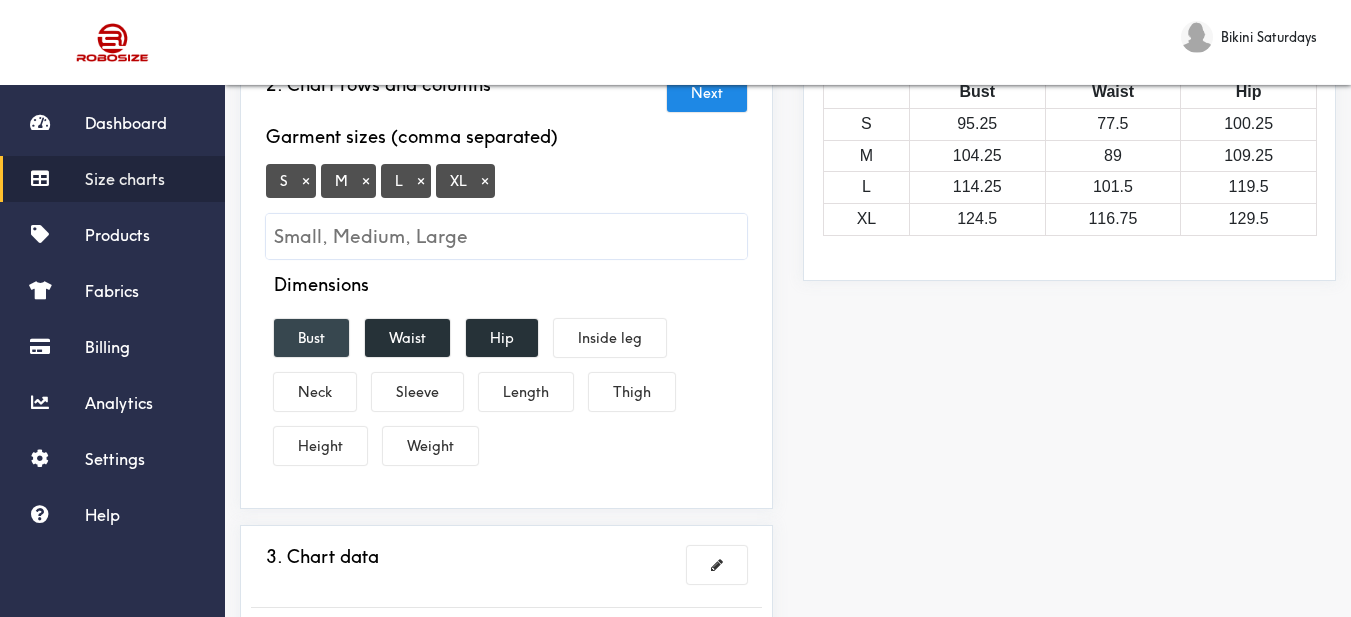 drag, startPoint x: 308, startPoint y: 332, endPoint x: 332, endPoint y: 338, distance: 24.738634 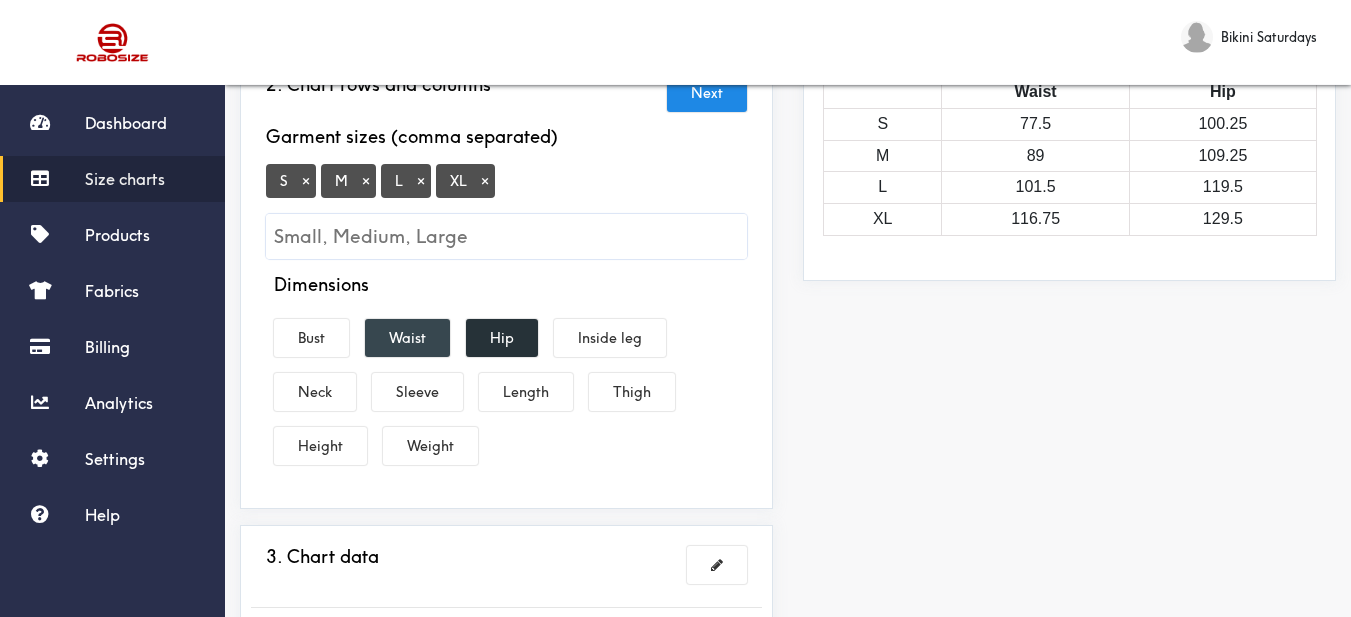 click on "Waist" at bounding box center [407, 338] 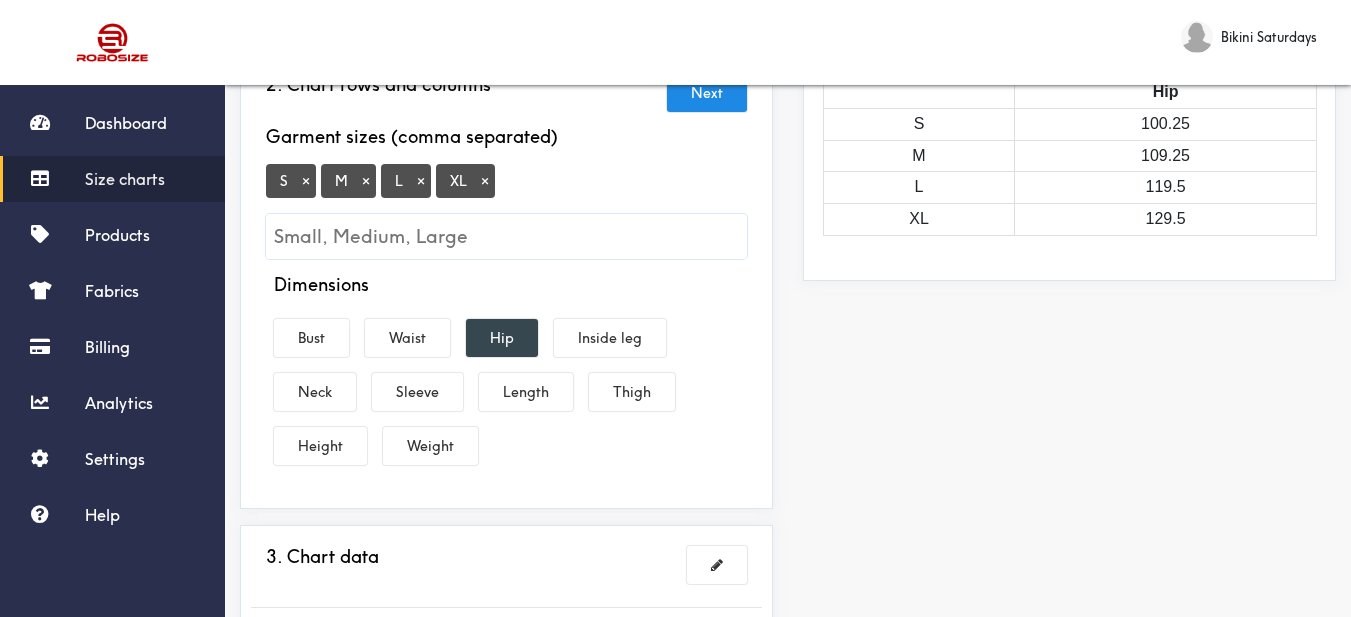 click on "Hip" at bounding box center [502, 338] 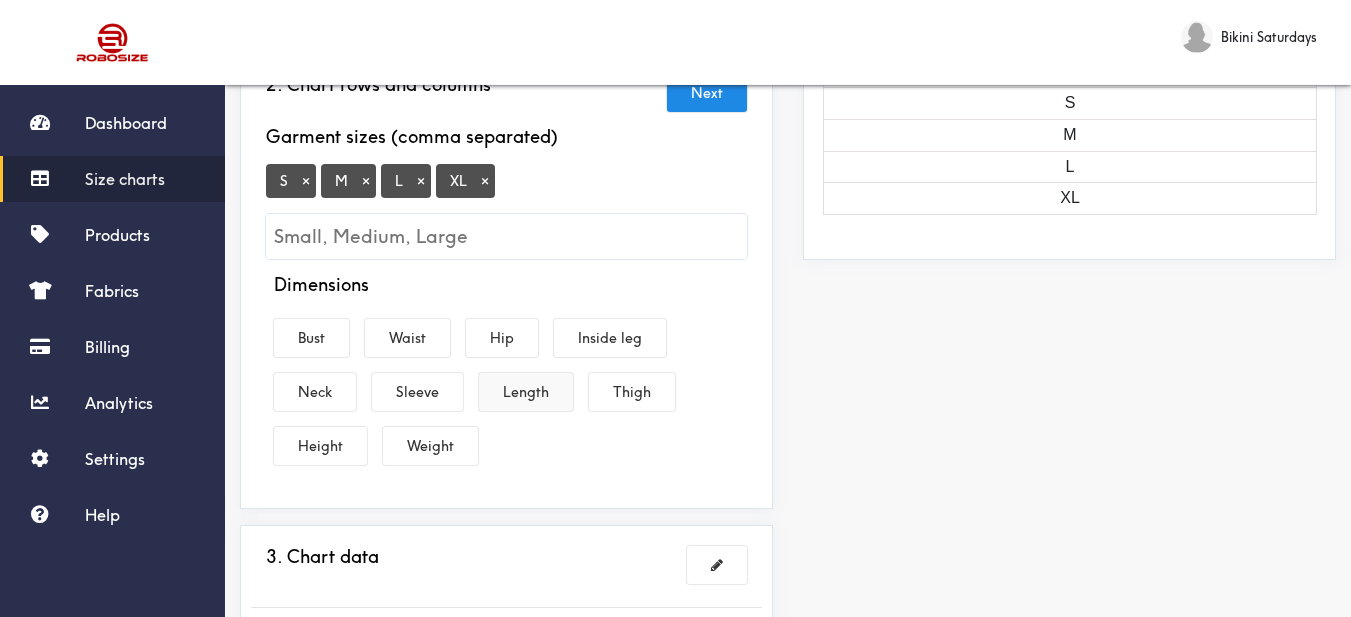 click on "Length" at bounding box center (526, 392) 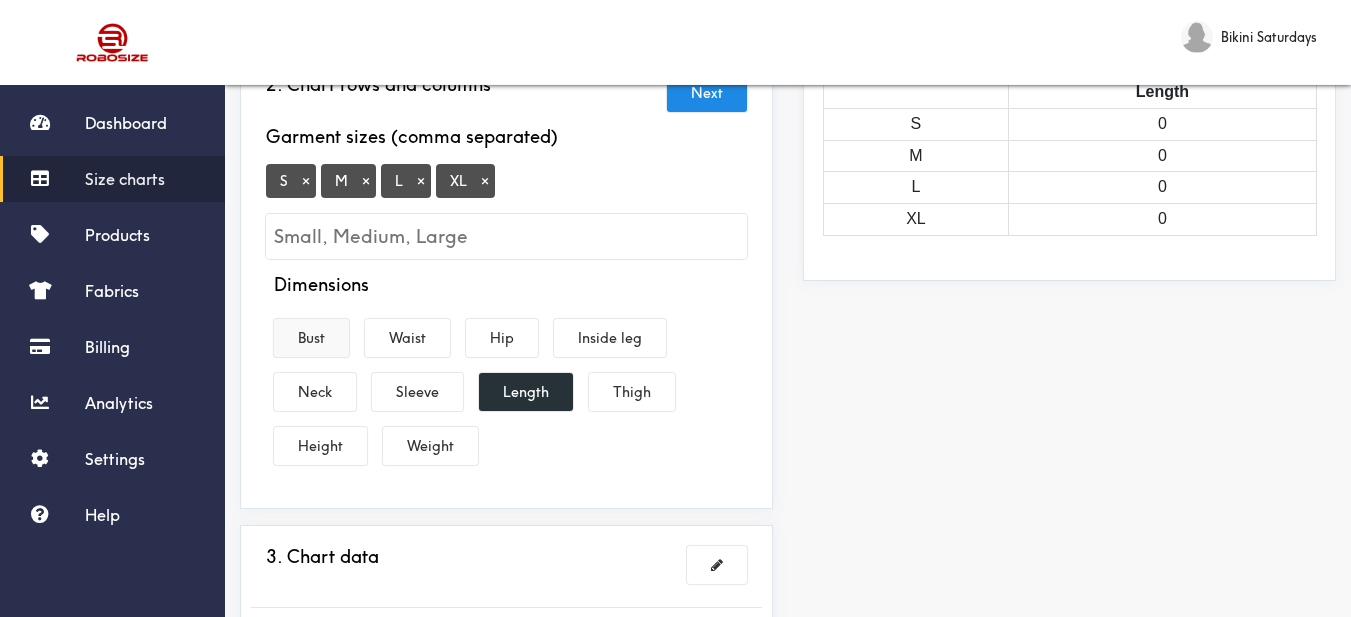 drag, startPoint x: 302, startPoint y: 340, endPoint x: 338, endPoint y: 338, distance: 36.05551 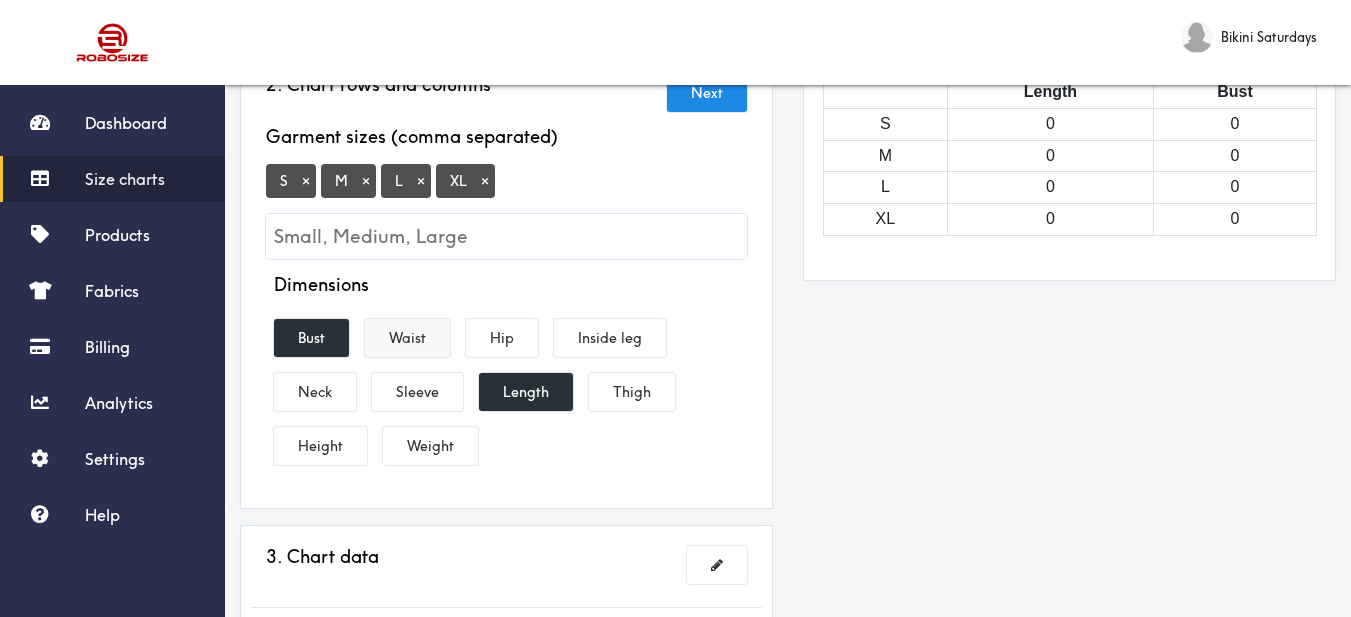 click on "Waist" at bounding box center (407, 338) 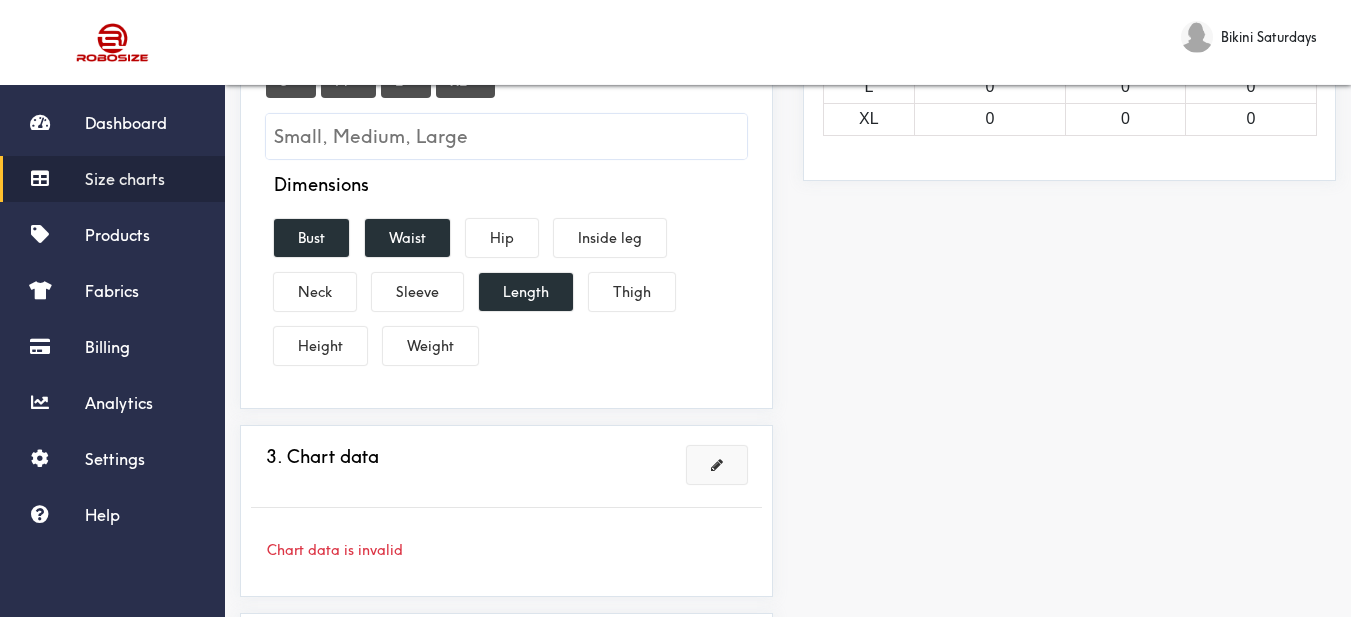 click at bounding box center (717, 465) 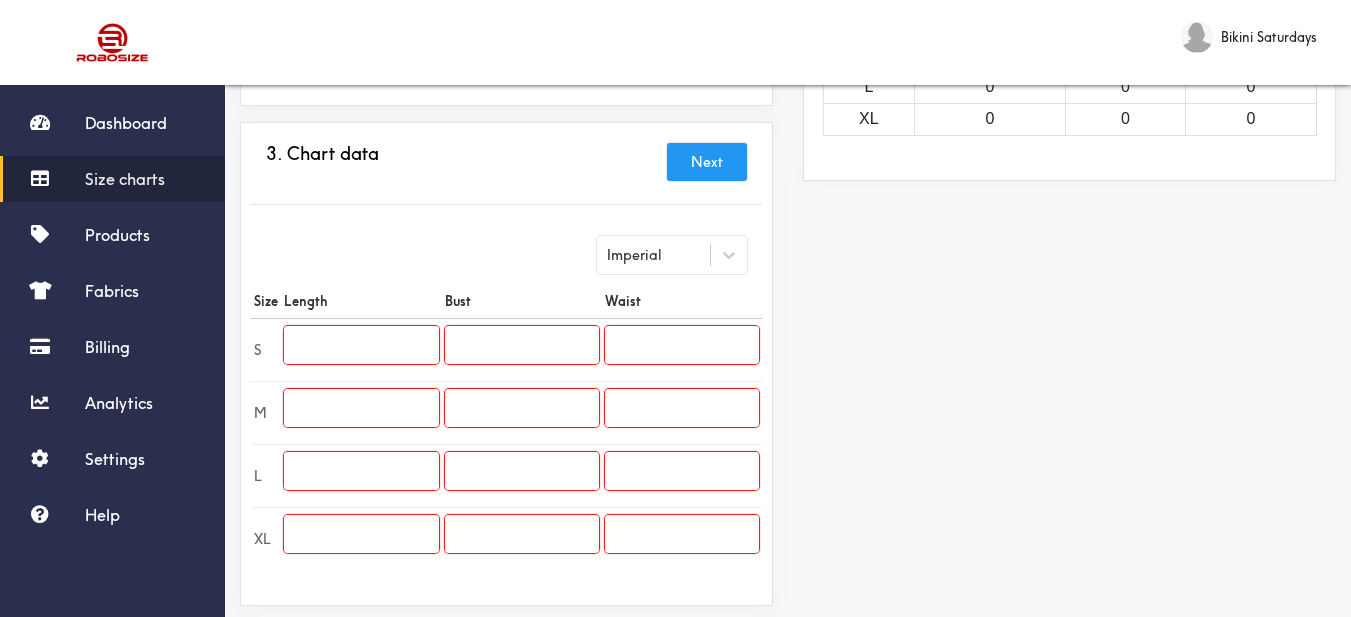 scroll, scrollTop: 500, scrollLeft: 0, axis: vertical 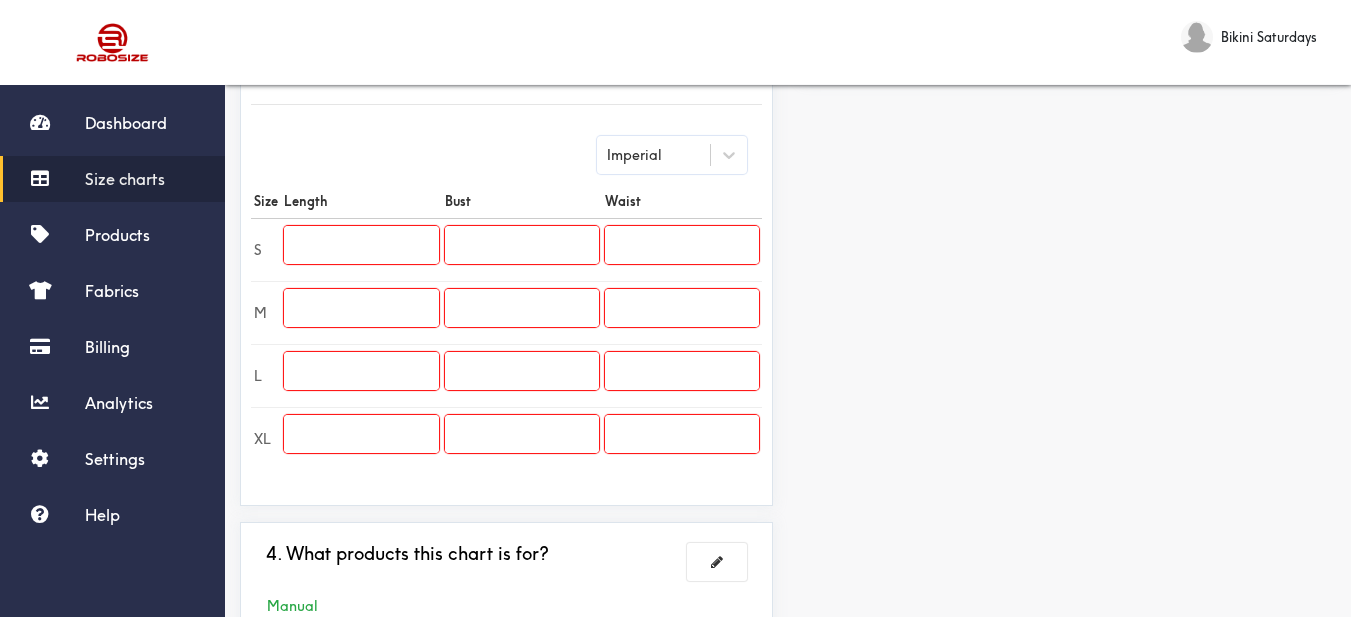 click on "Preview Edit style This chart is manually assigned to products. cm in Length Bust Waist S 0 0 0 M 0 0 0 L 0 0 0 XL 0 0 0" at bounding box center [1069, 172] 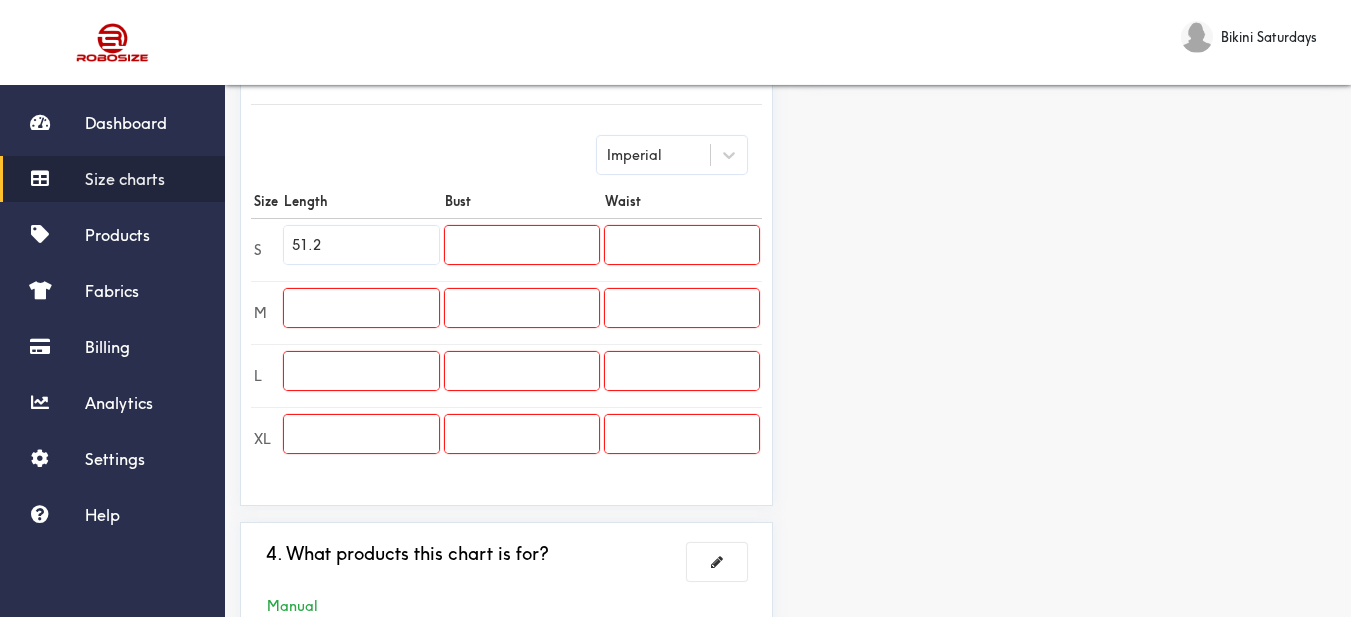 type on "51.2" 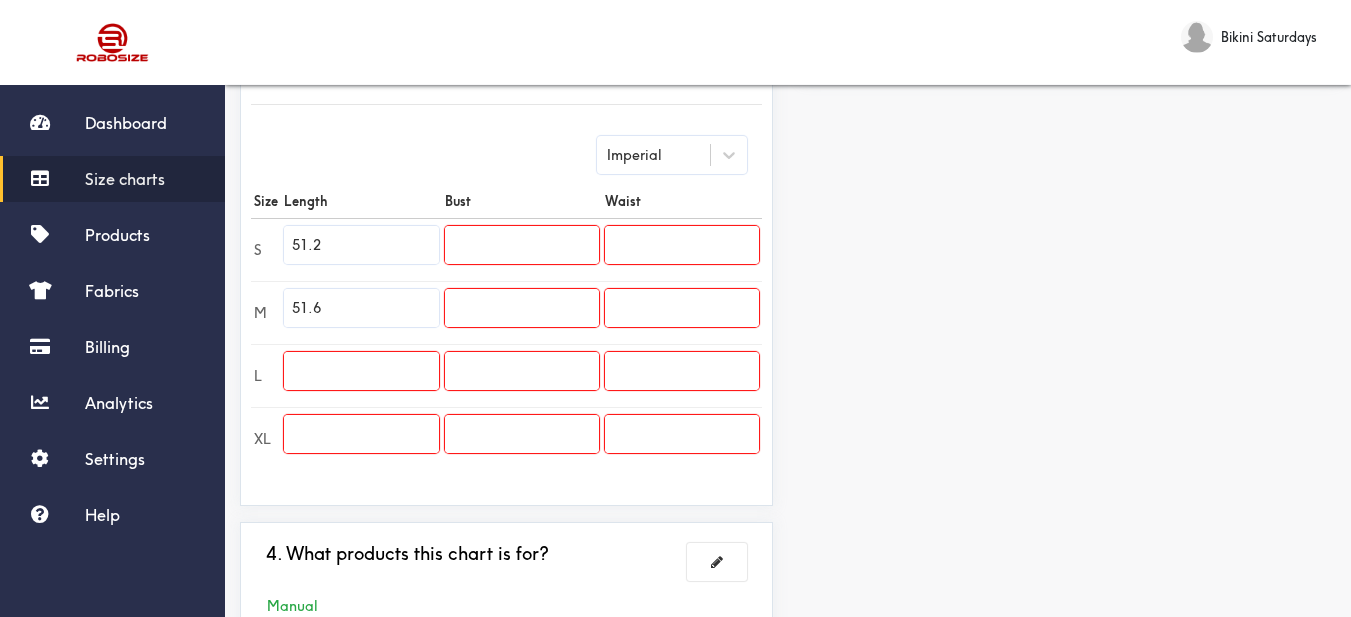 type on "51.6" 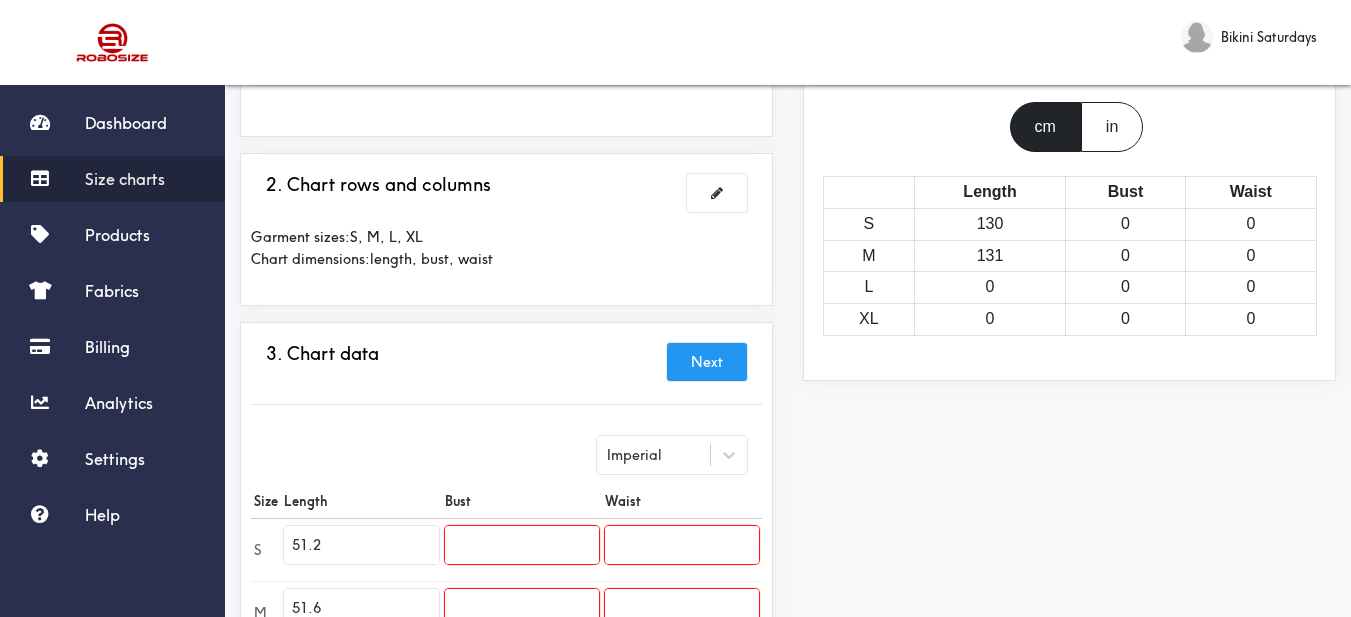 scroll, scrollTop: 500, scrollLeft: 0, axis: vertical 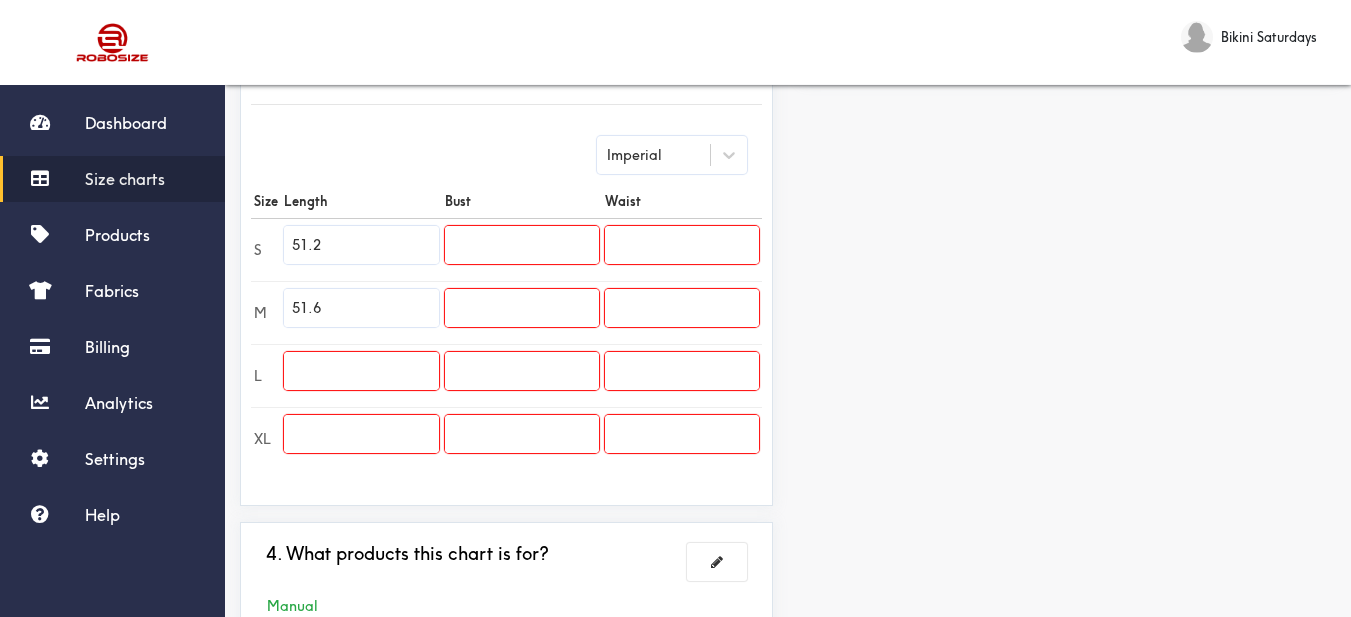 click at bounding box center (361, 371) 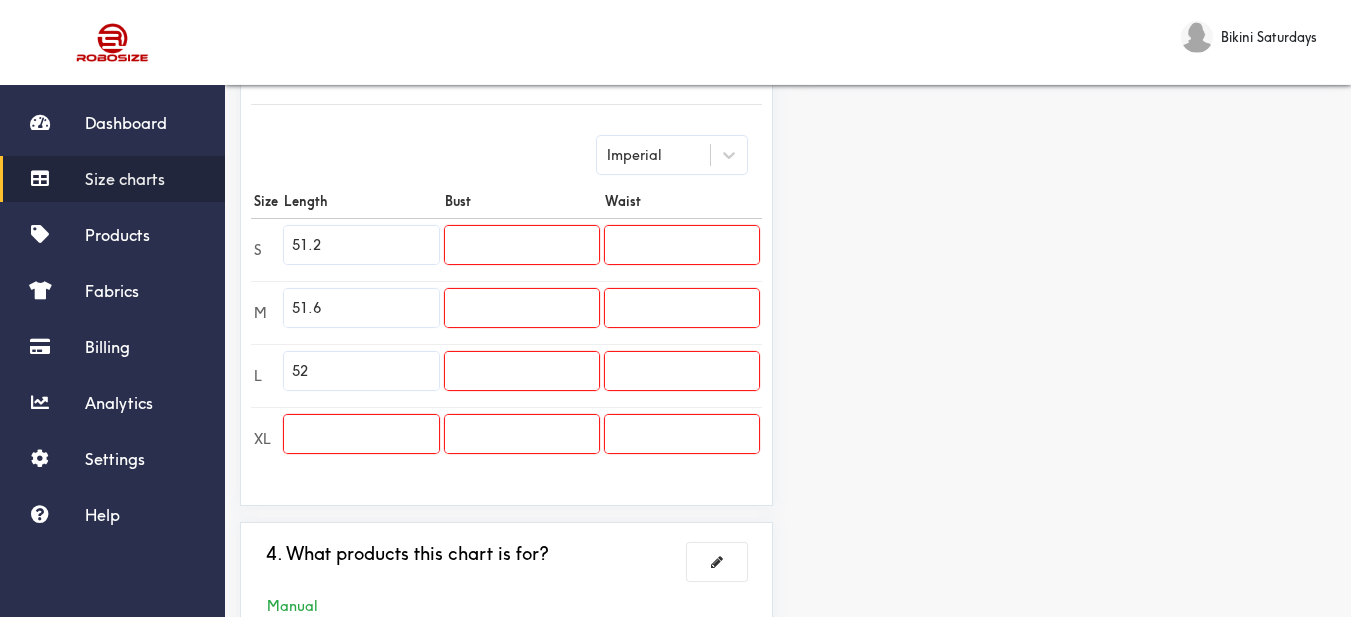 type on "52" 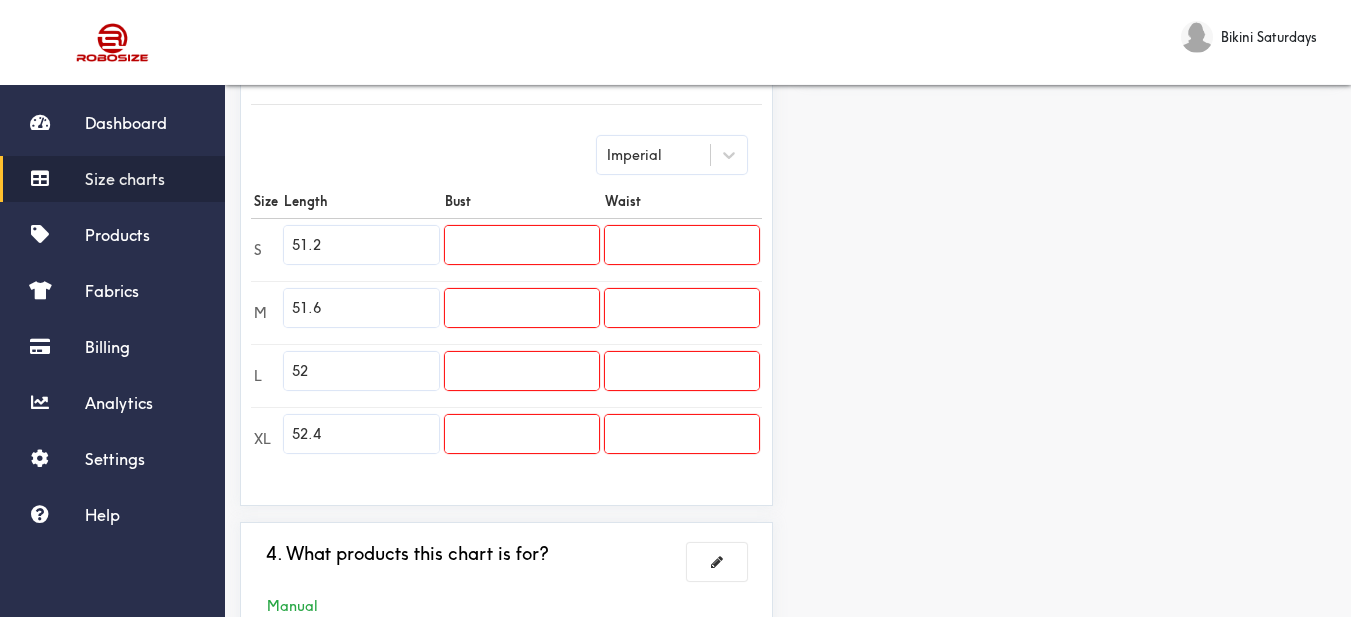 type on "52.4" 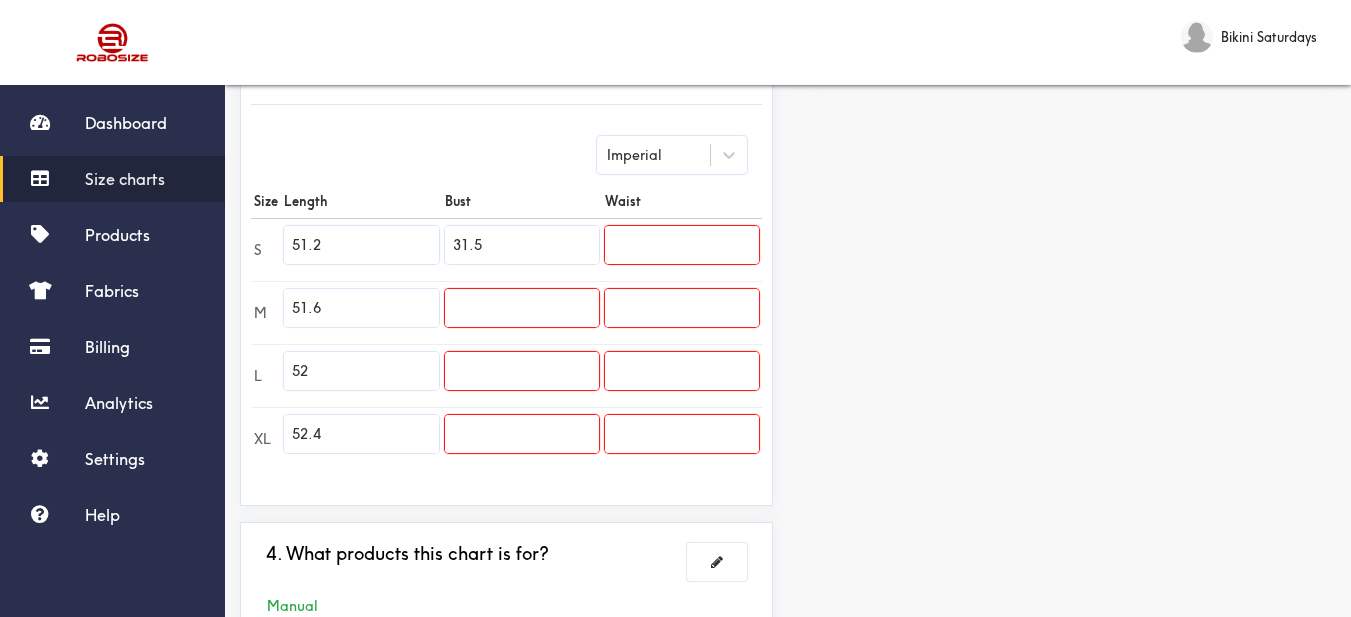 type on "31.5" 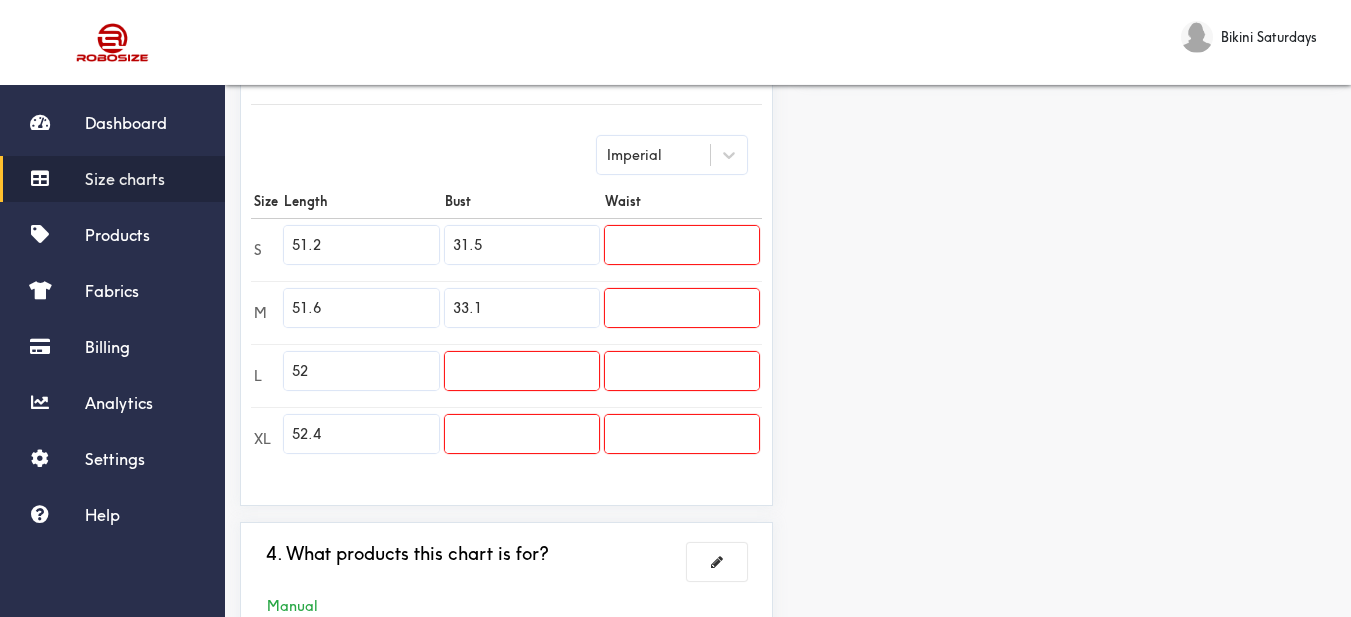 type on "33.1" 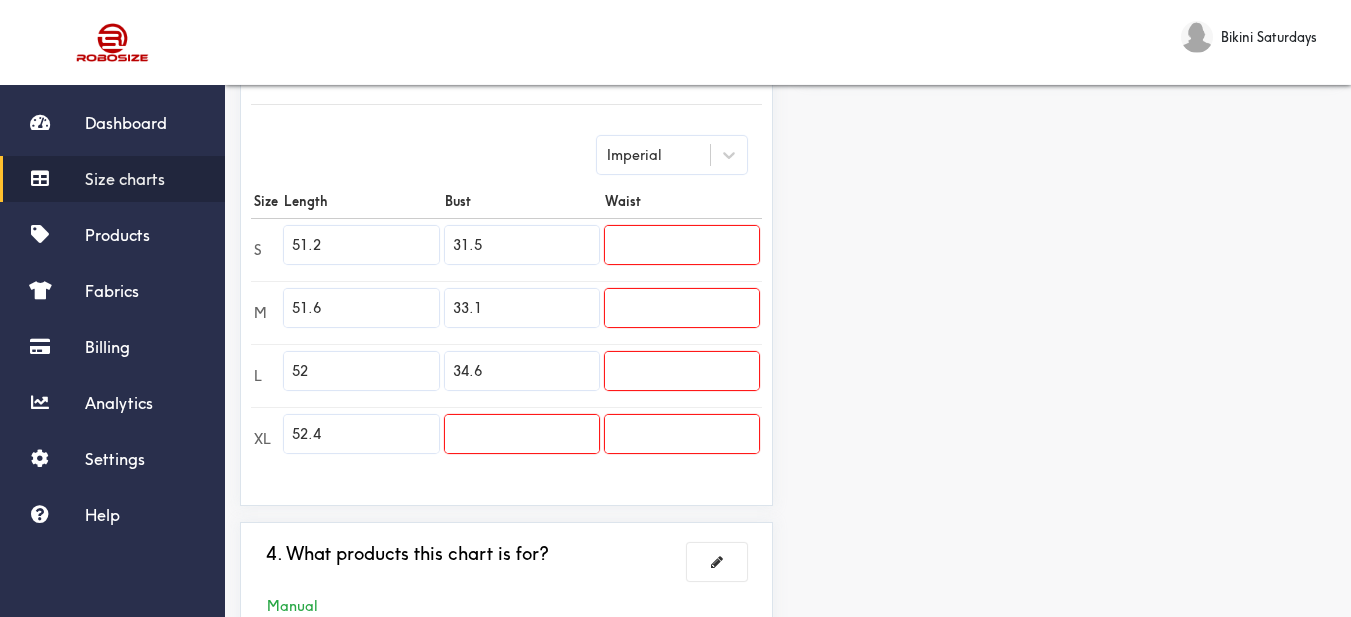 type on "34.6" 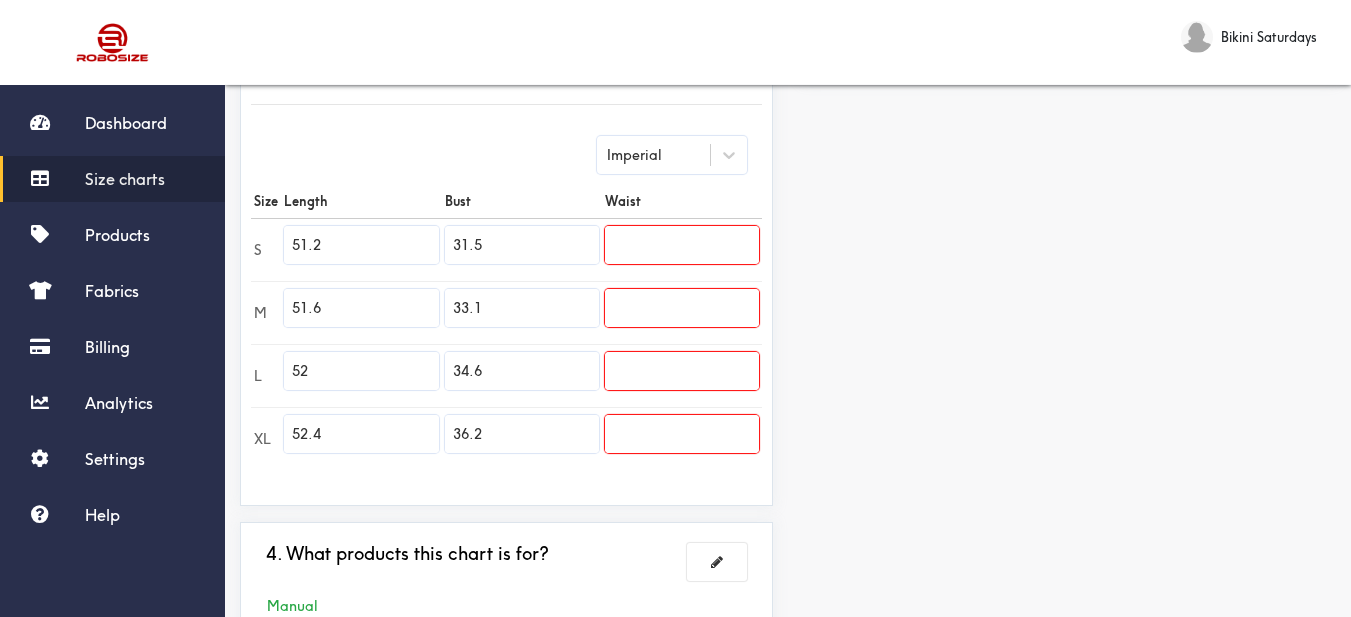 type on "36.2" 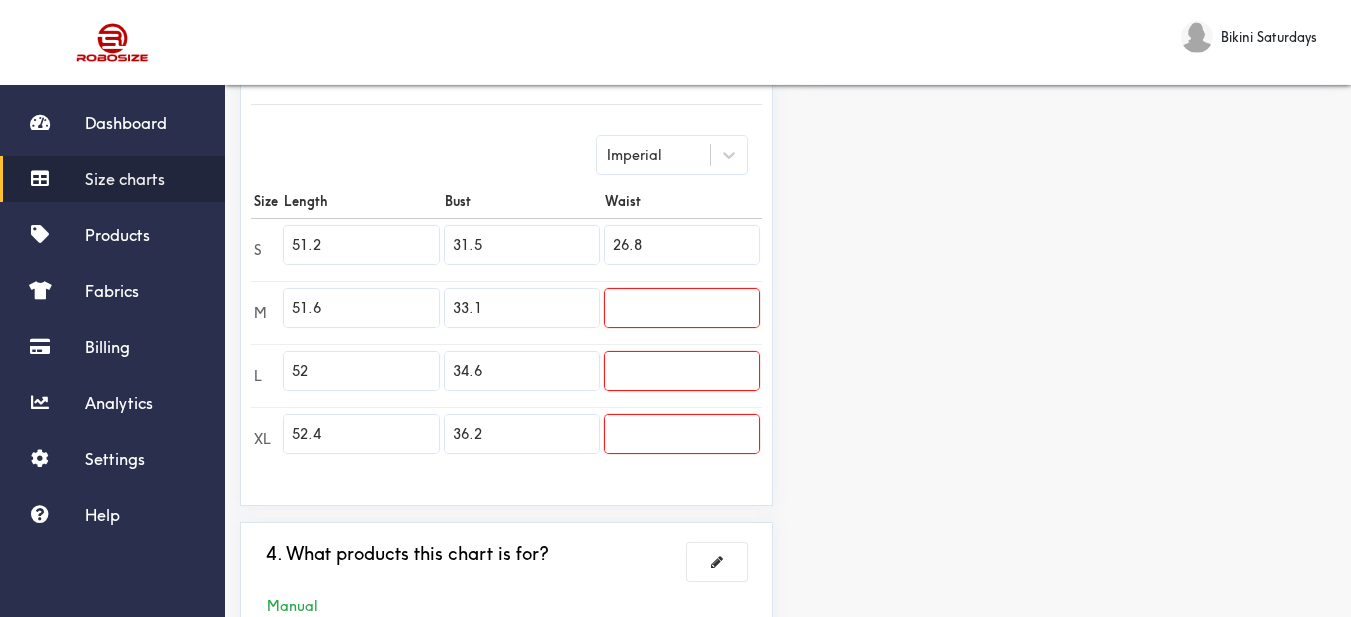 type on "26.8" 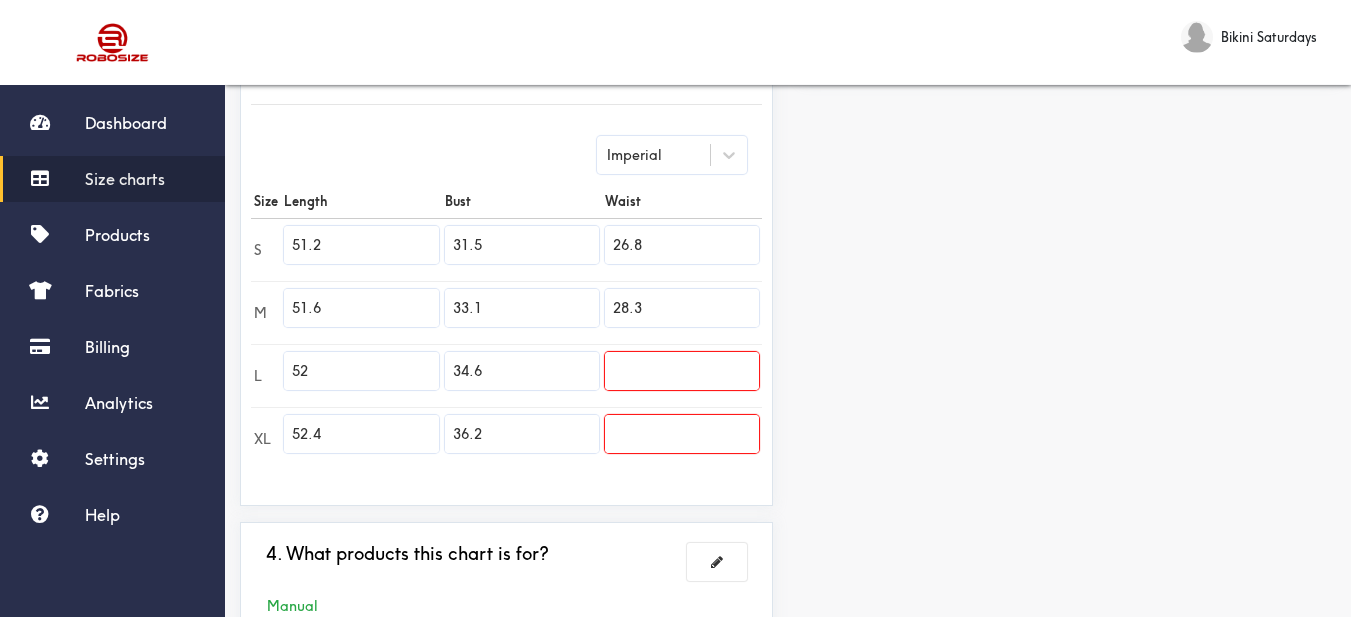 type on "28.3" 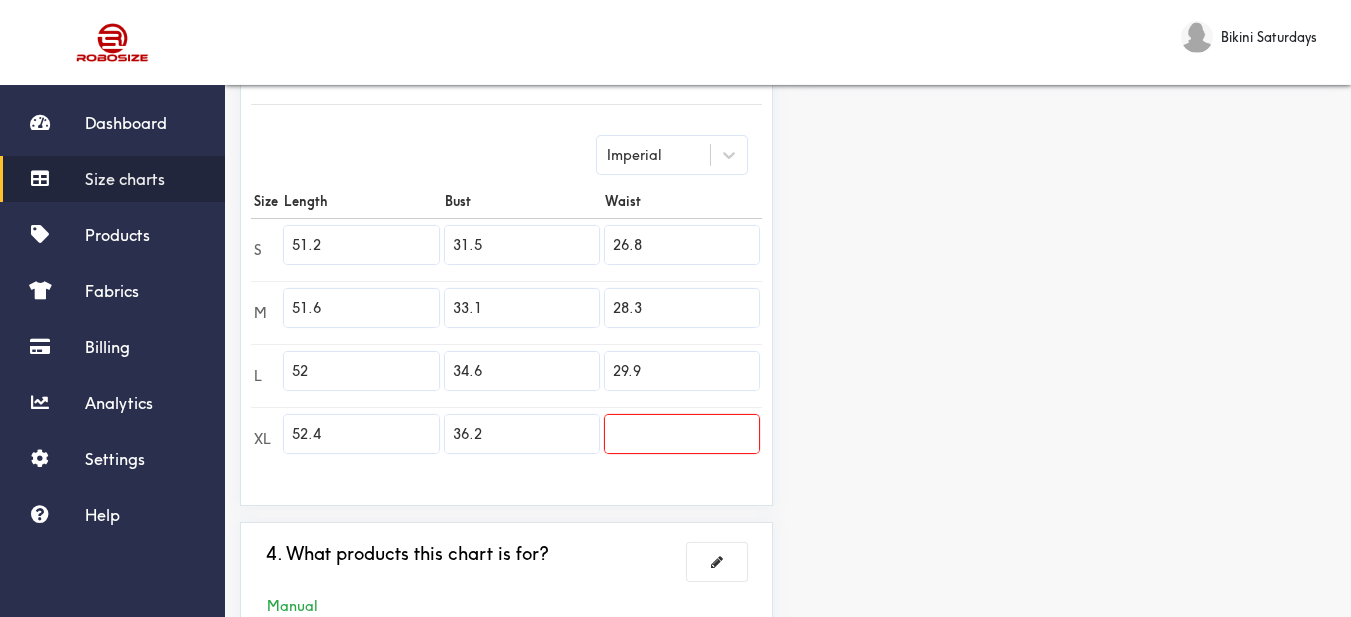 type on "29.9" 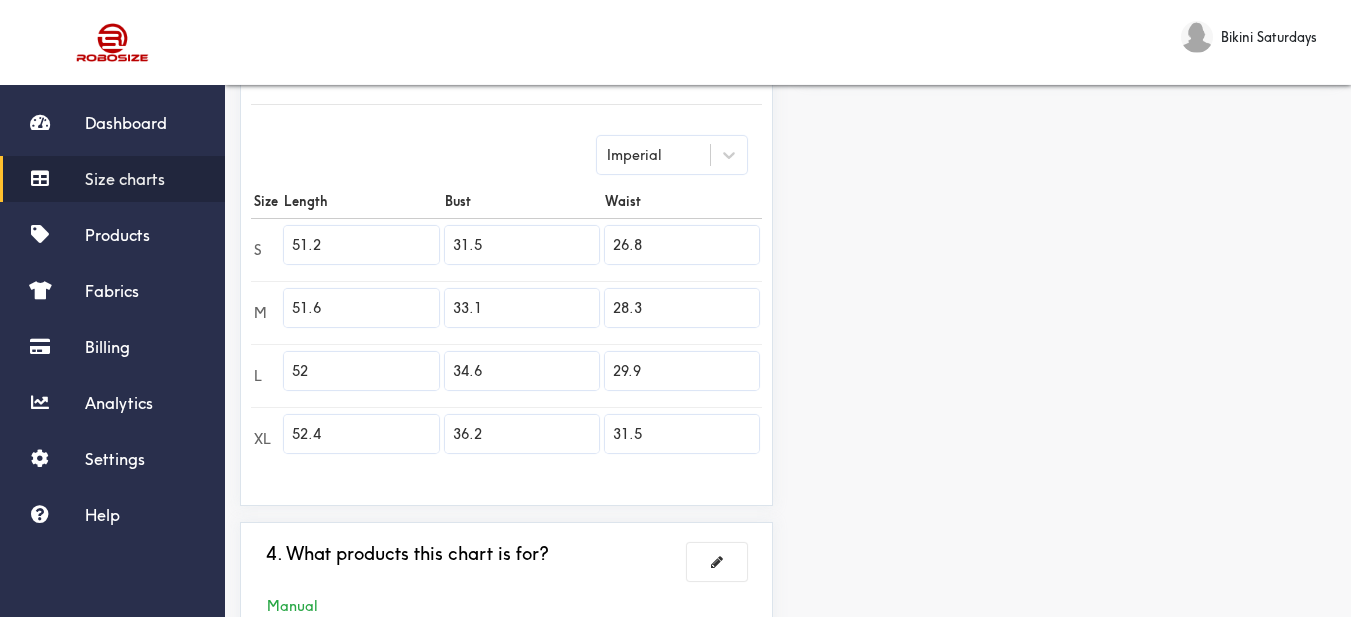 type on "31.5" 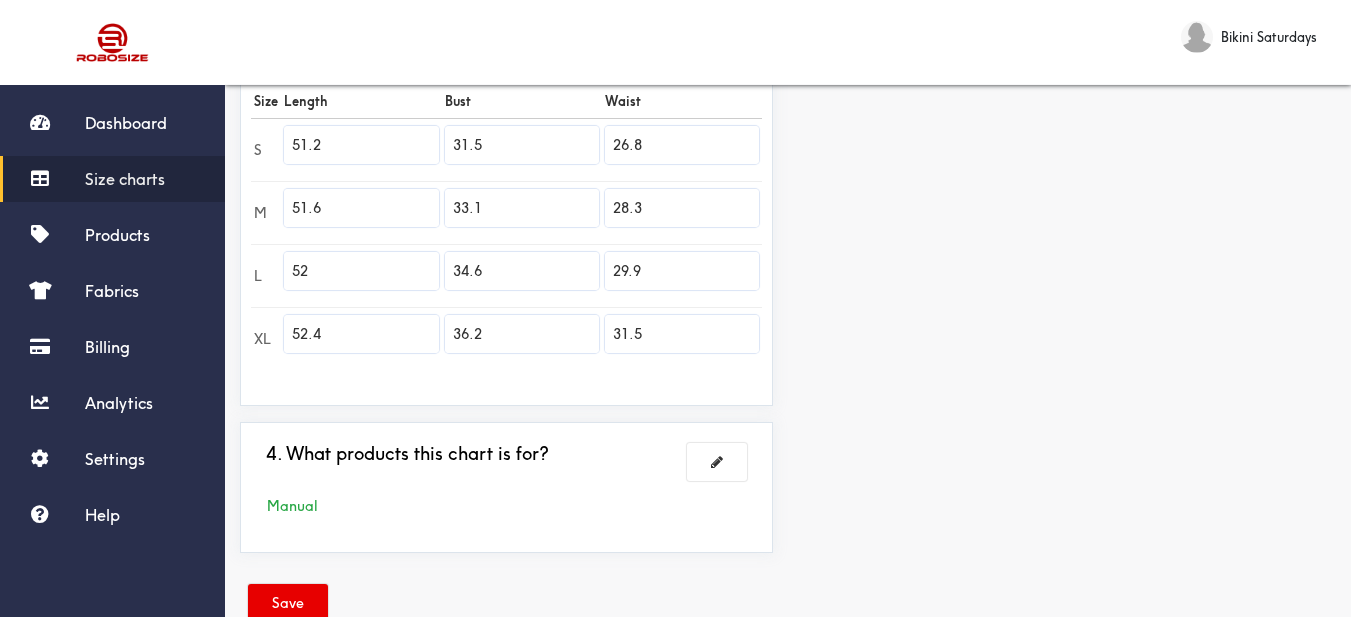 scroll, scrollTop: 652, scrollLeft: 0, axis: vertical 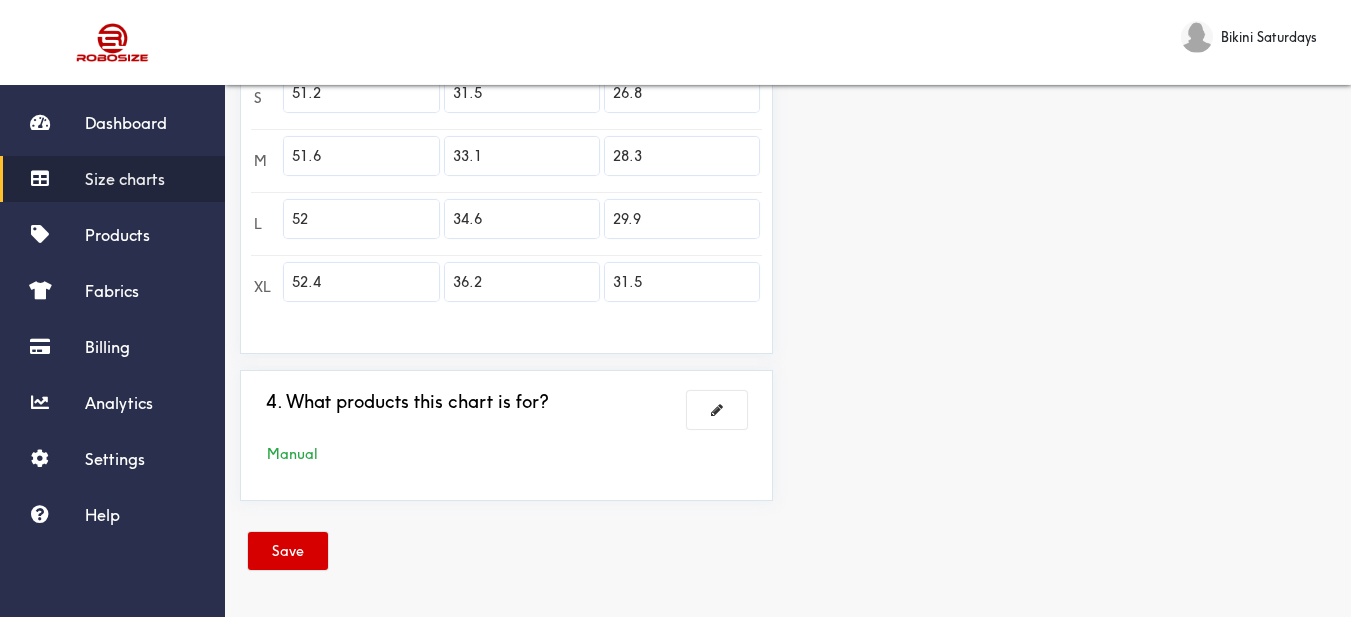 click on "Save" at bounding box center (288, 551) 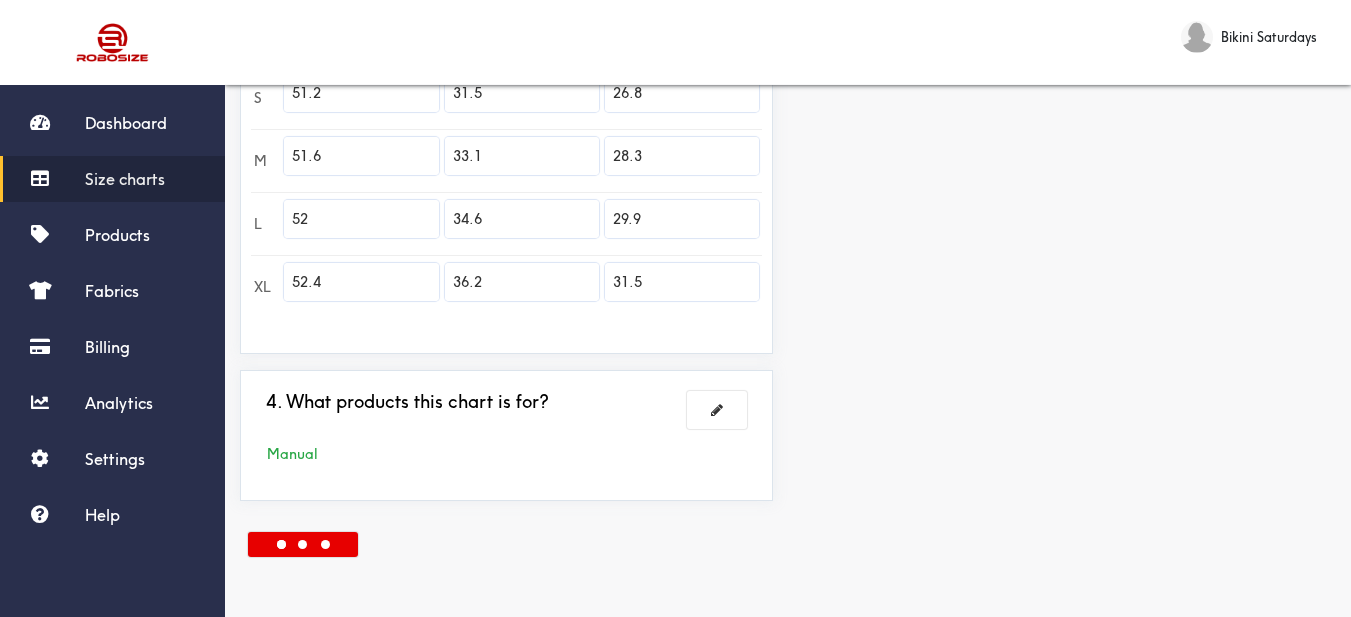 click on "Preview Edit style This chart is manually assigned to products. cm in Length Bust Waist S 130 80 68 M 131 84 72 L 132 88 76 XL 133 92 80" at bounding box center (1069, 20) 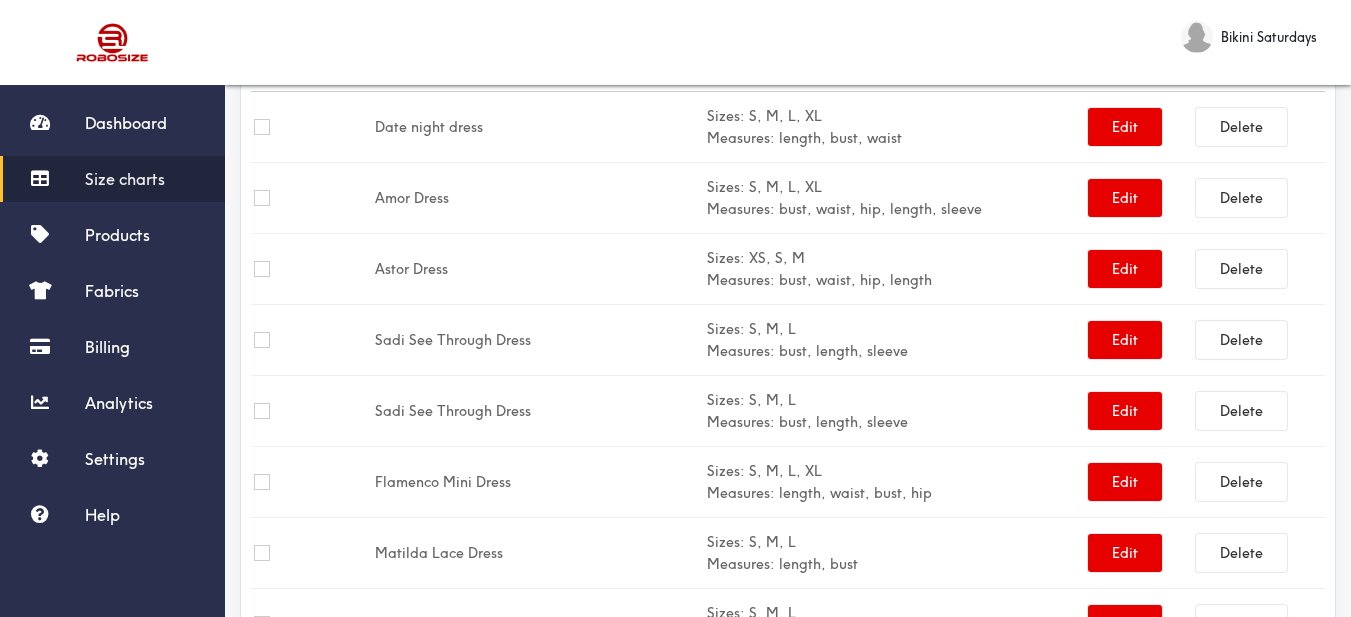 scroll, scrollTop: 0, scrollLeft: 0, axis: both 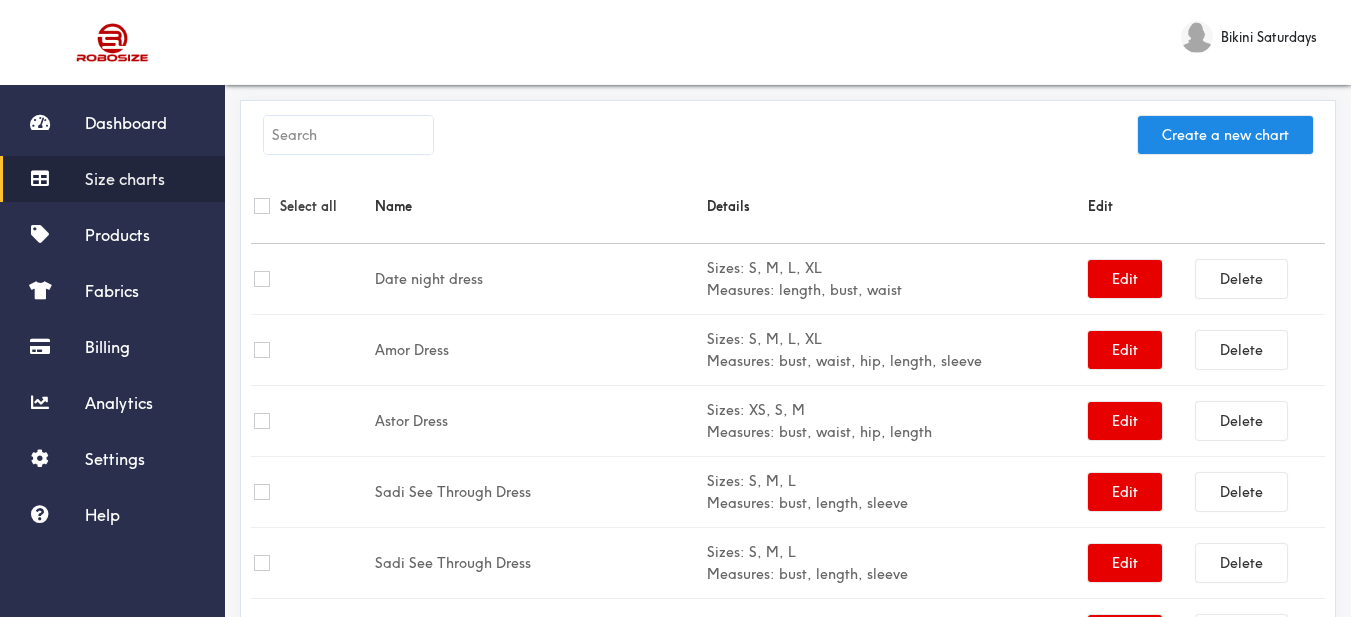 click at bounding box center [348, 135] 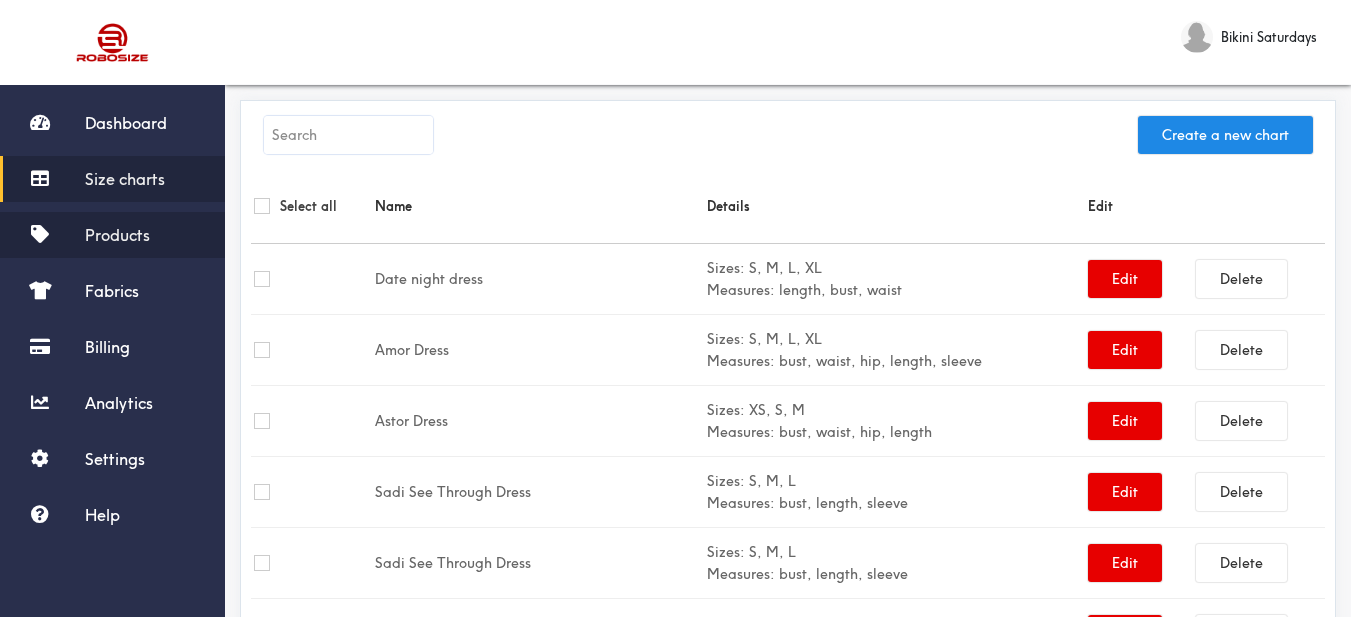 click on "Products" at bounding box center (117, 235) 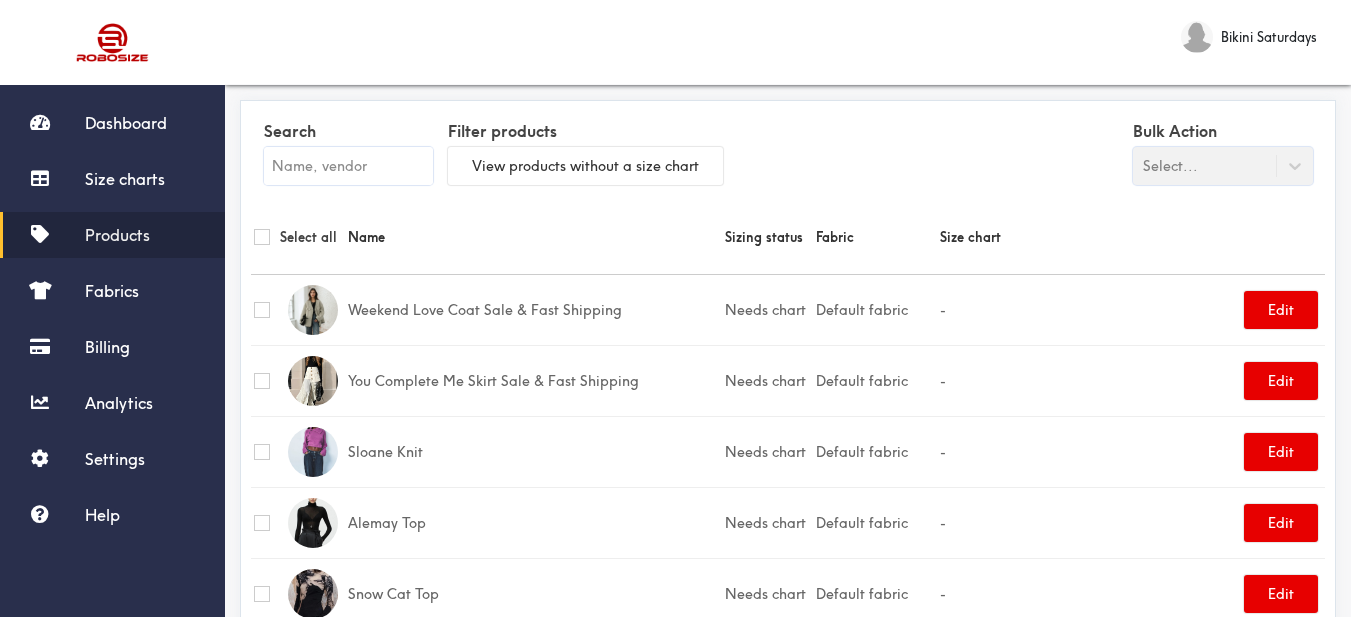 click at bounding box center (348, 166) 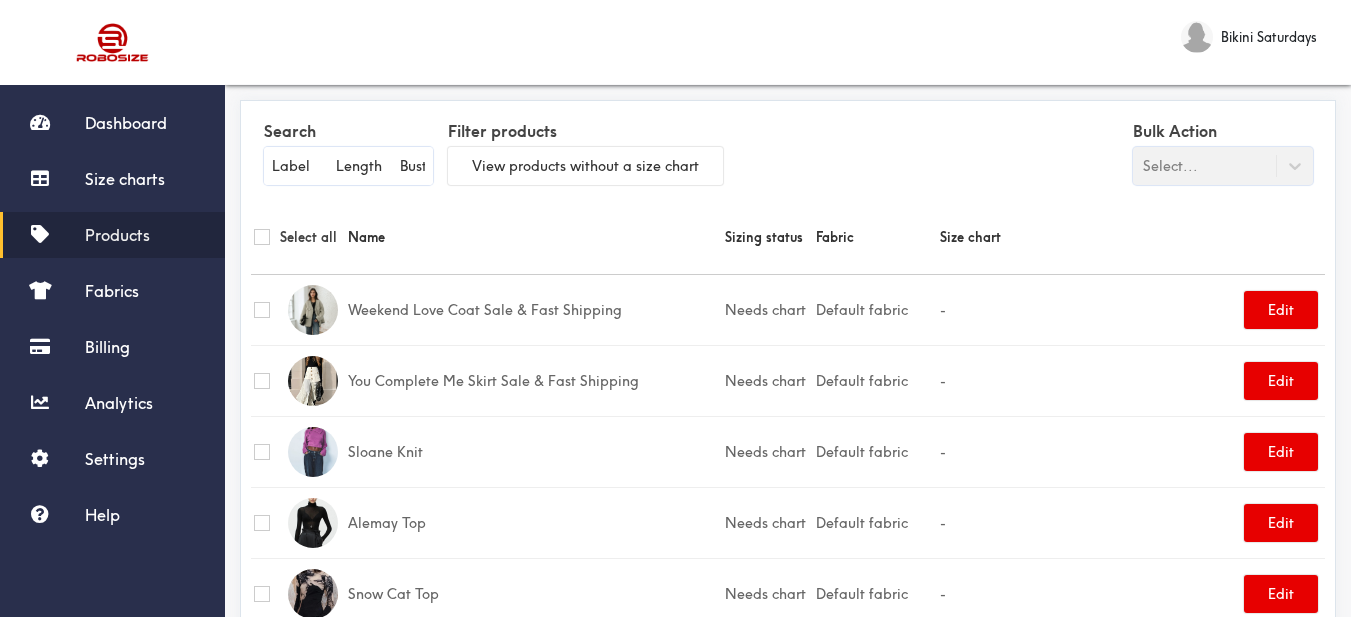 scroll, scrollTop: 0, scrollLeft: 503, axis: horizontal 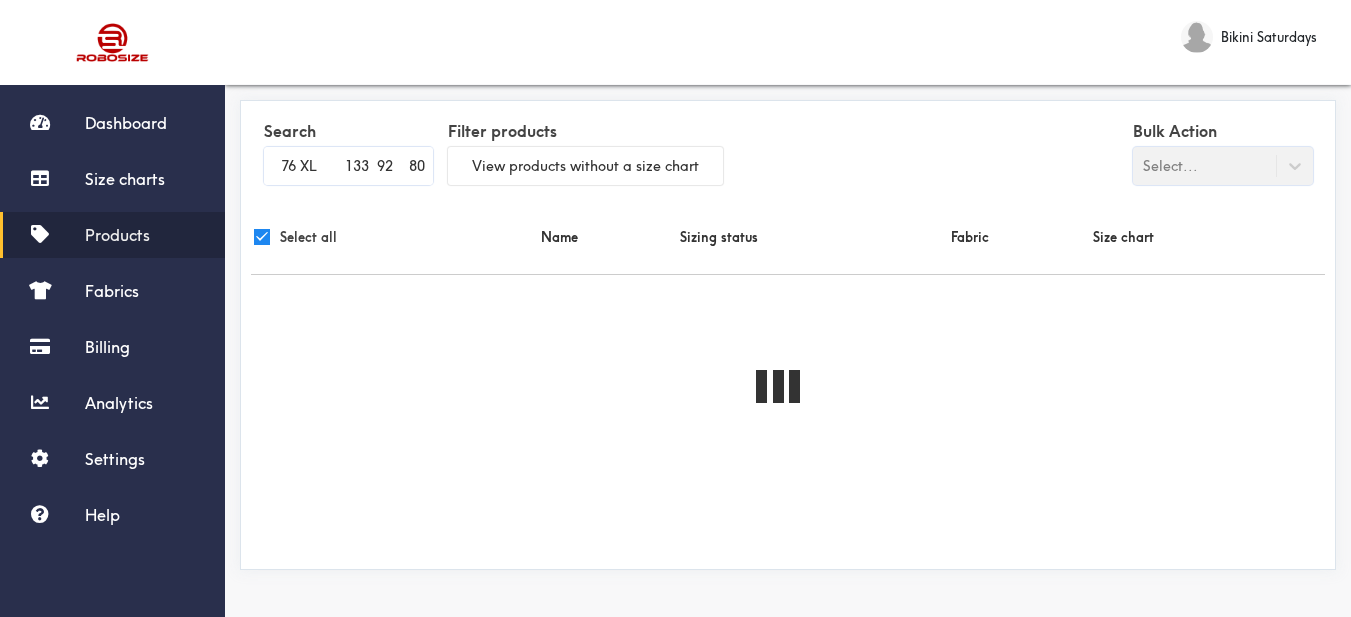 checkbox on "true" 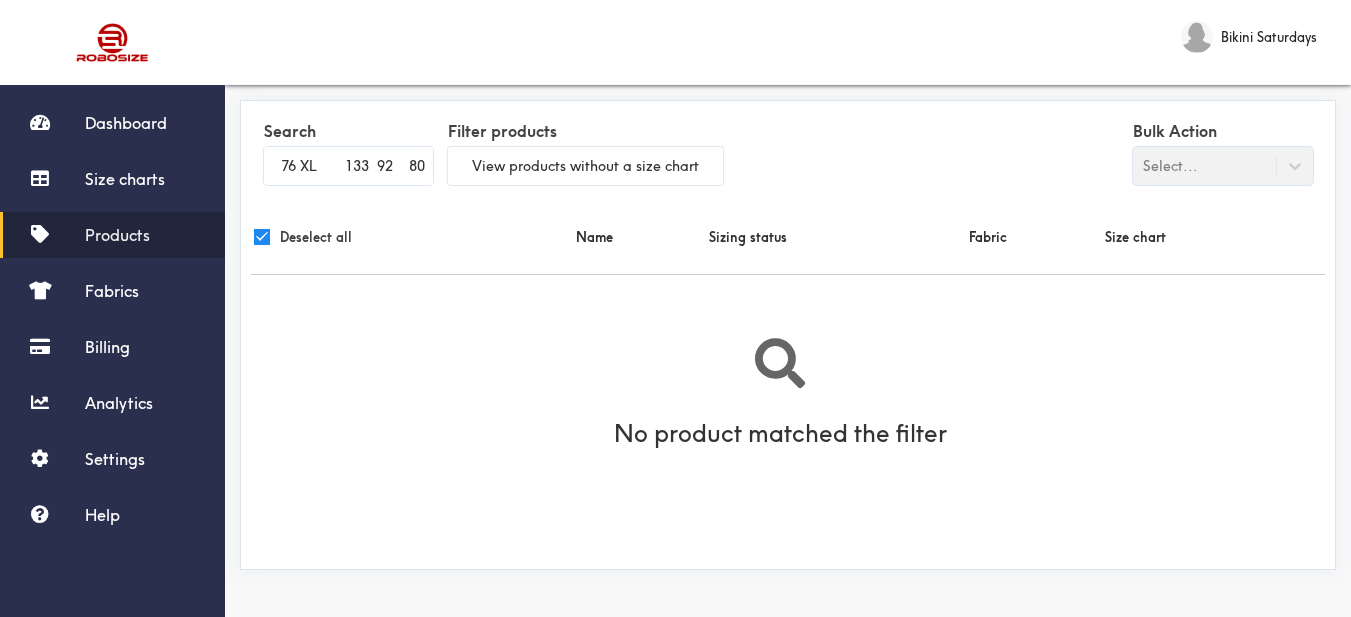scroll, scrollTop: 0, scrollLeft: 0, axis: both 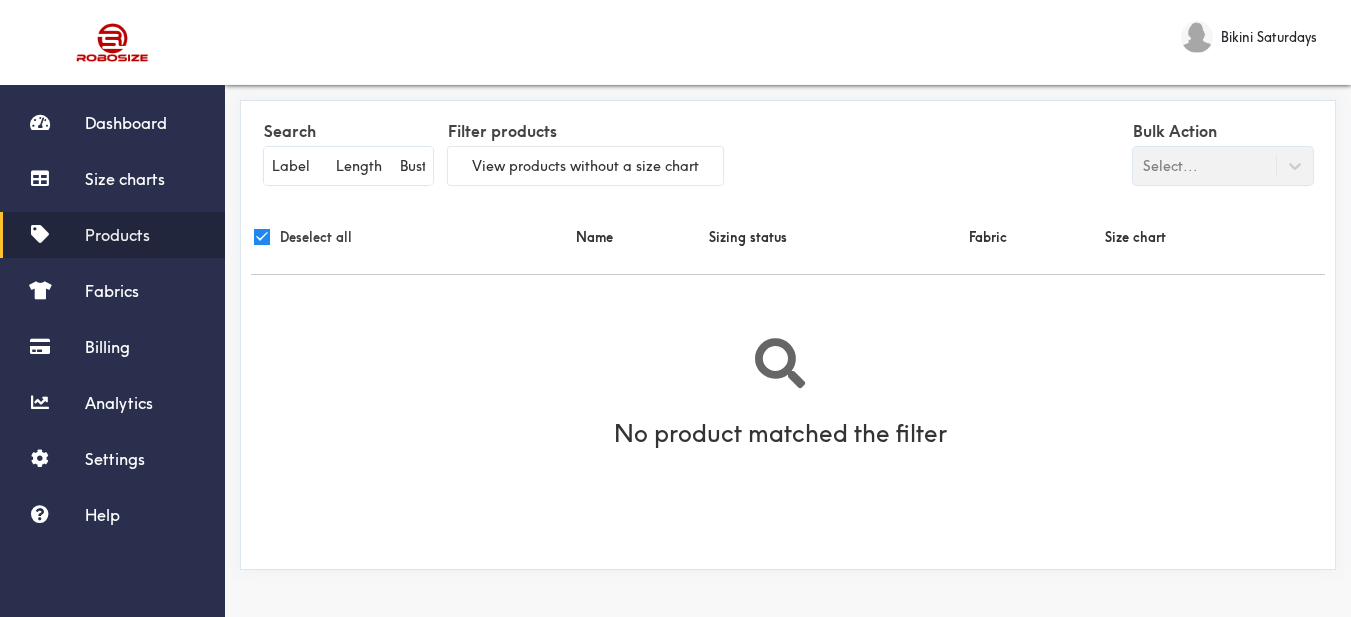 click on "Label	Length	Bust	Waist S	130	80	68 M	131	84	72 L	132	88	76 XL	133	92	80" at bounding box center [348, 166] 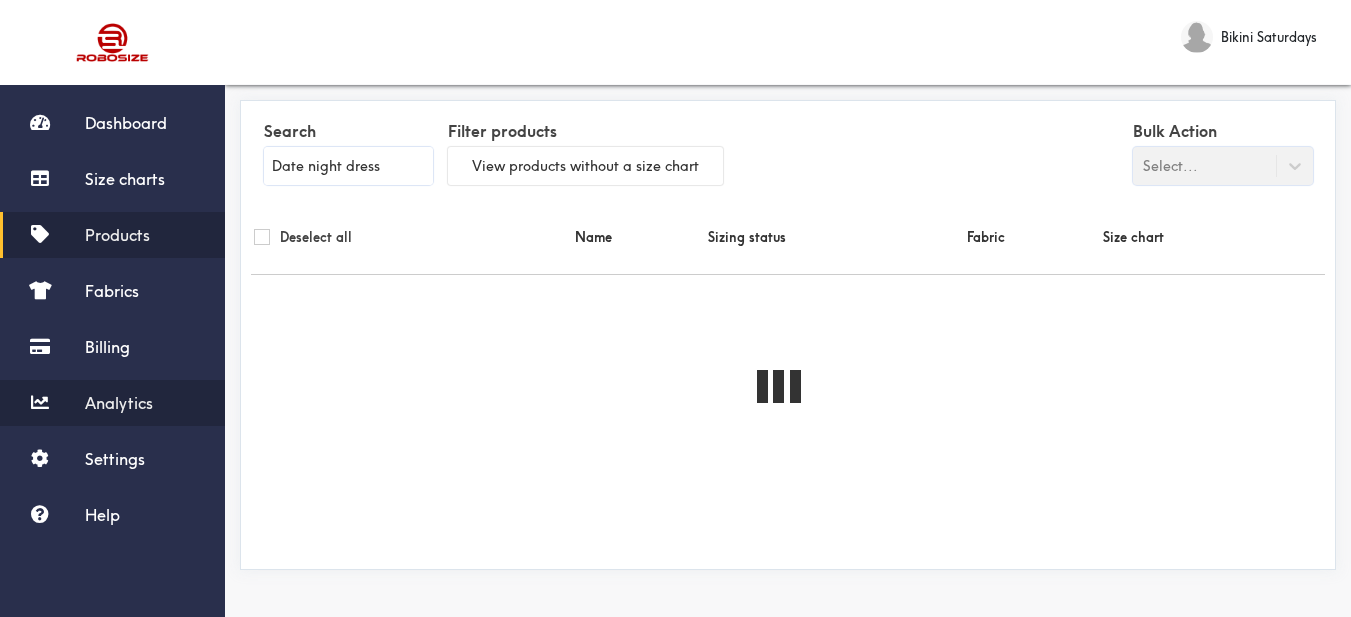 checkbox on "false" 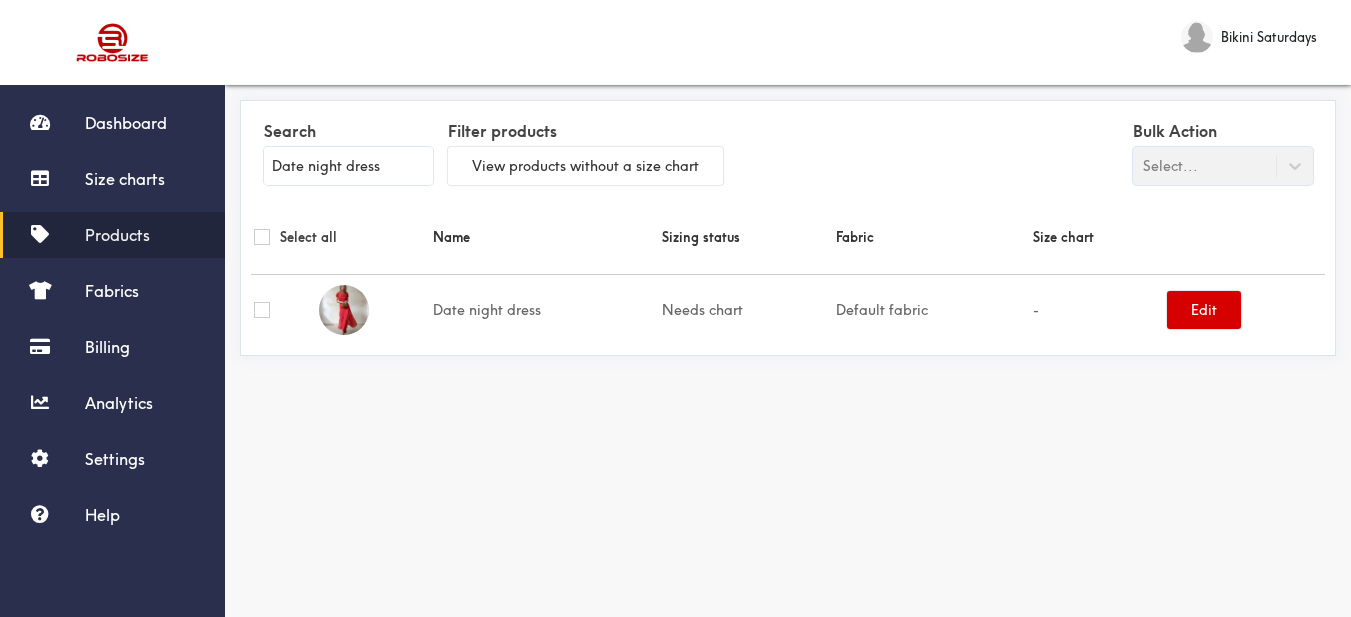type on "Date night dress" 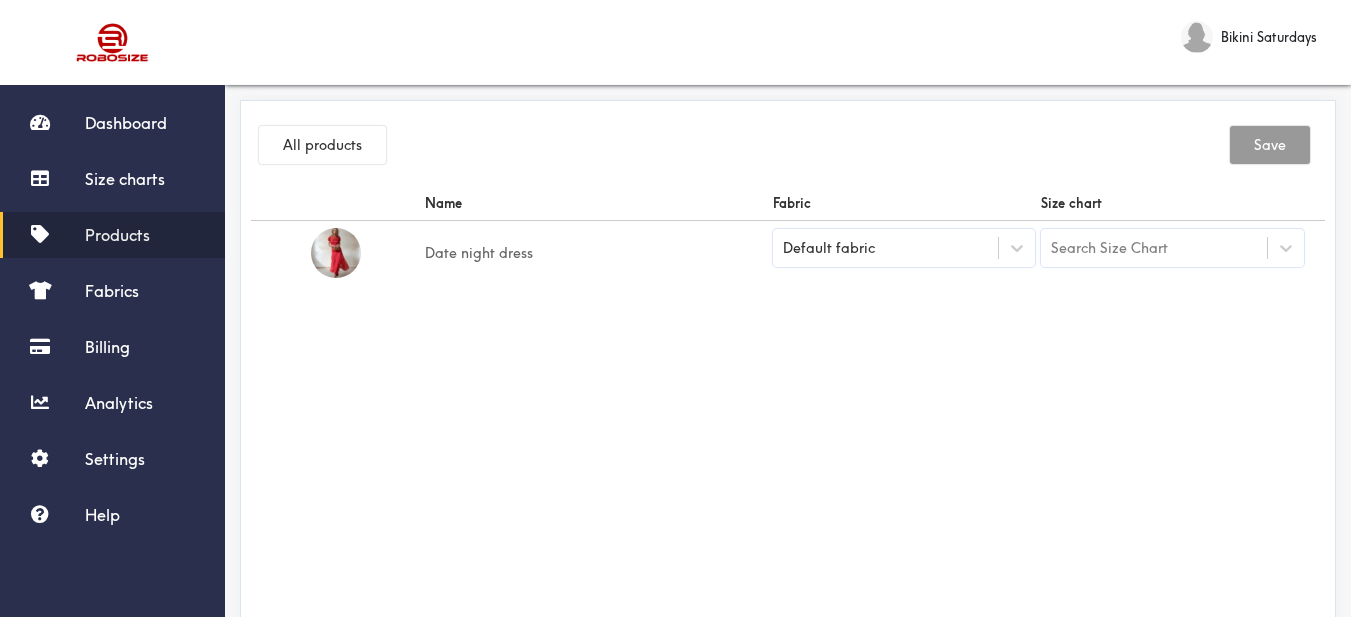 click at bounding box center [336, 253] 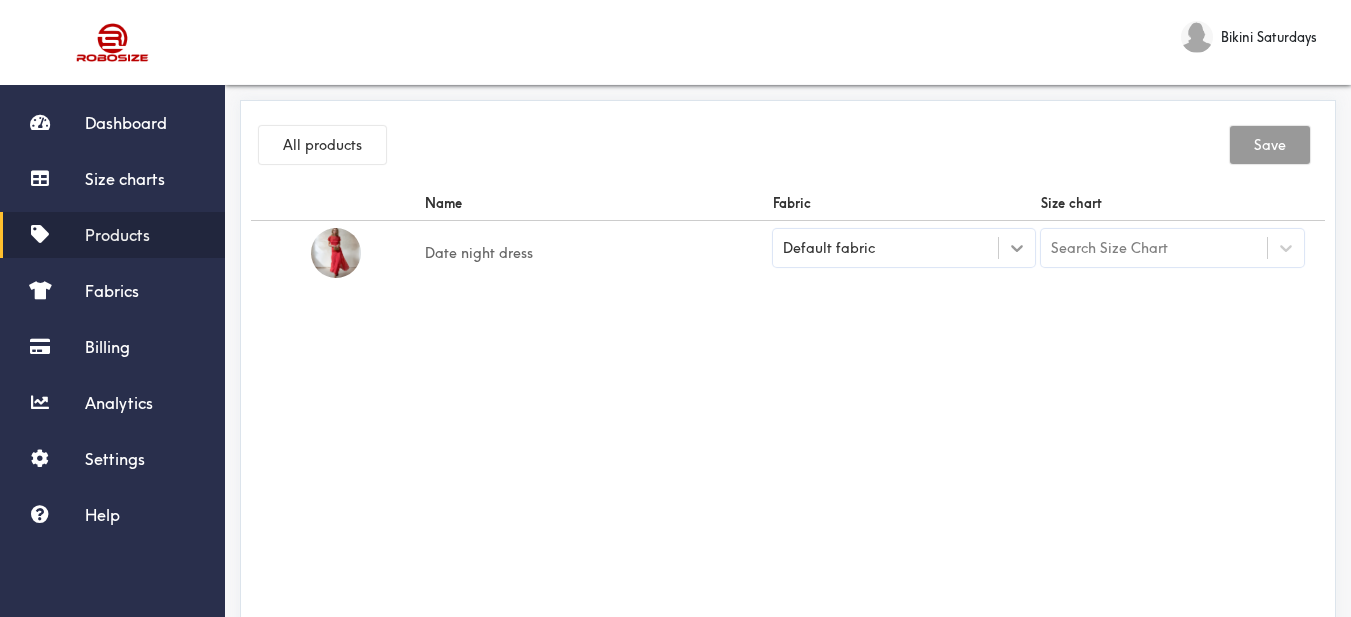click 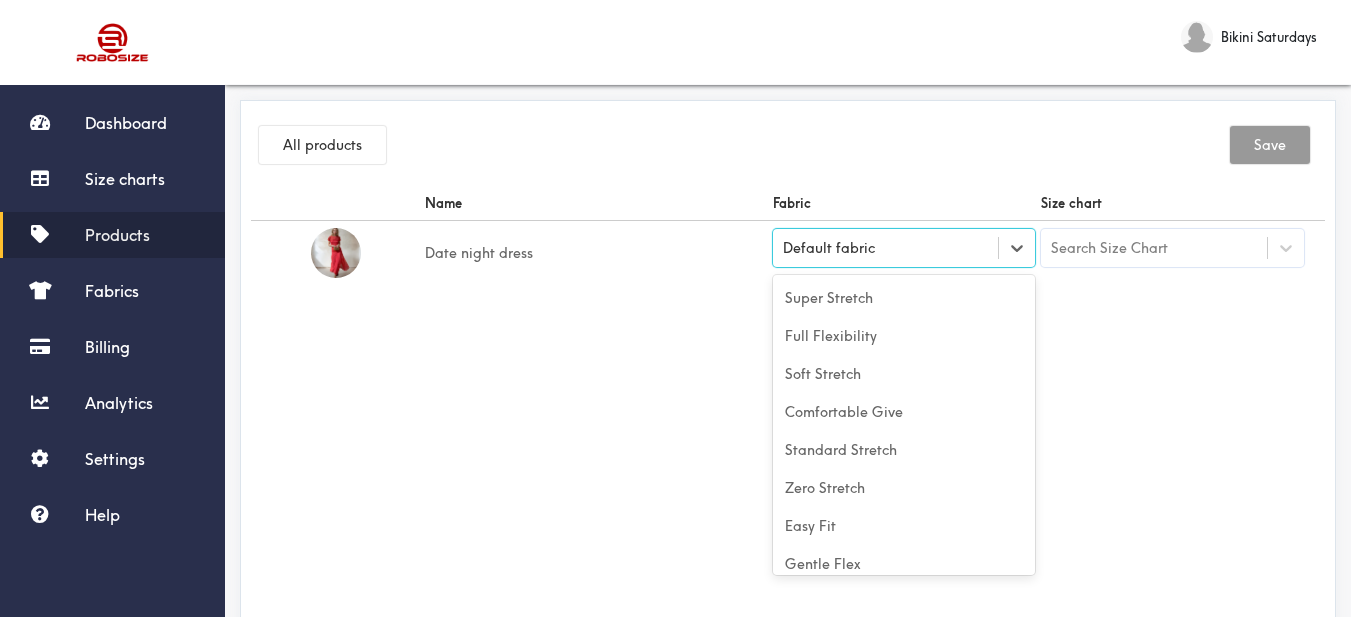 scroll, scrollTop: 88, scrollLeft: 0, axis: vertical 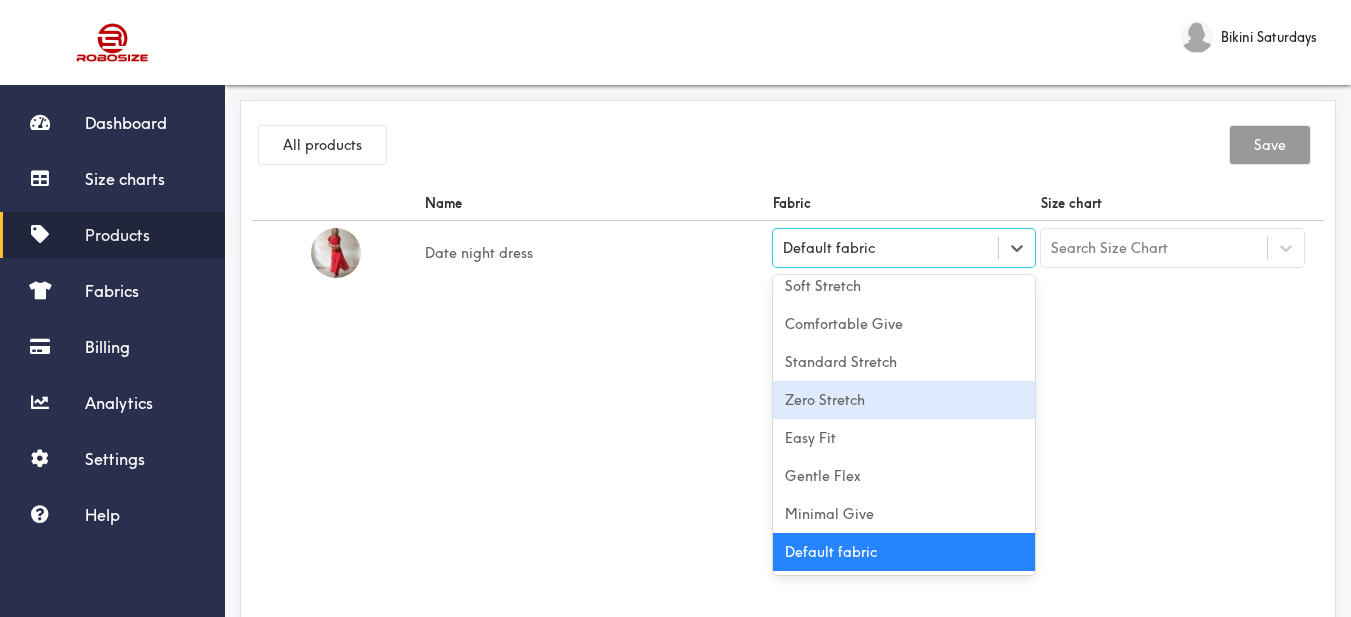click on "Zero Stretch" at bounding box center [904, 400] 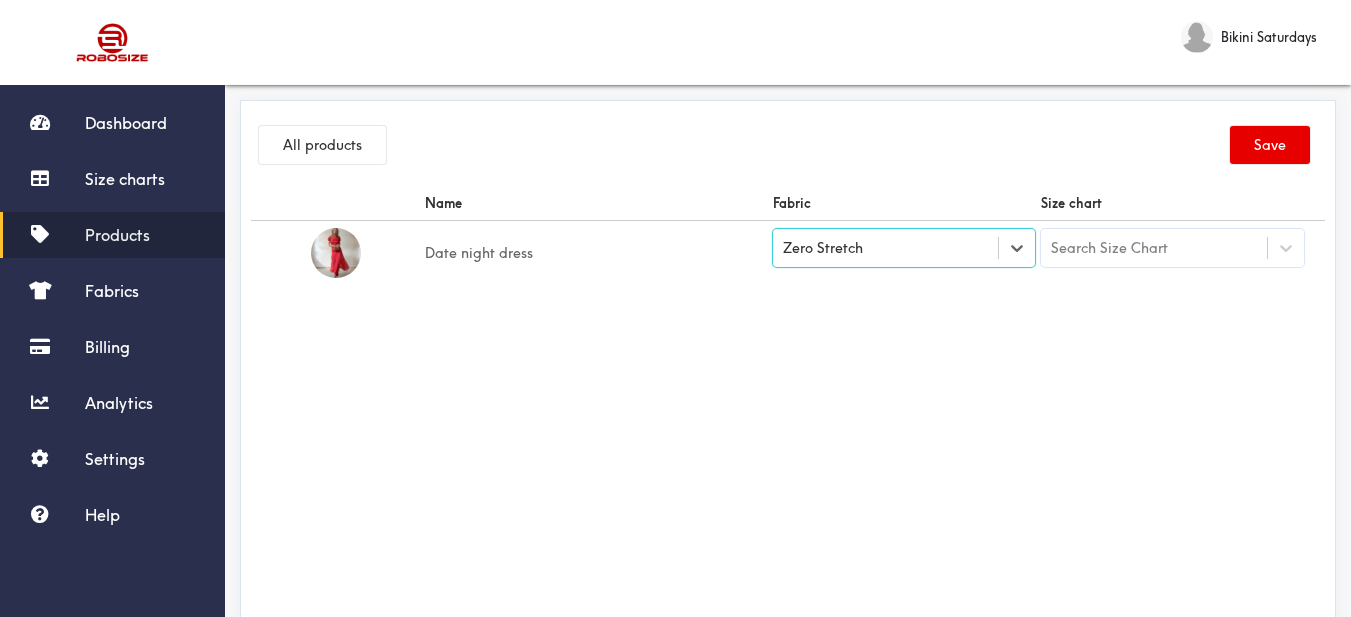 click on "Search Size Chart" at bounding box center [1154, 248] 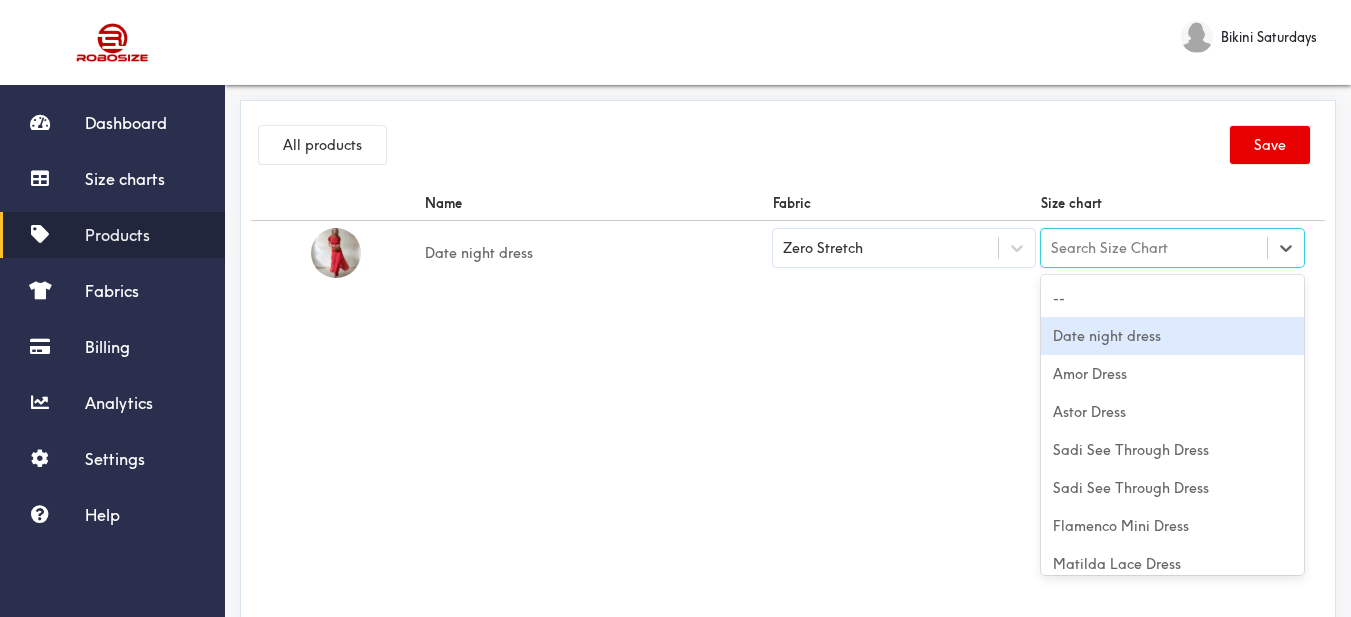 click on "Date night dress" at bounding box center (1172, 336) 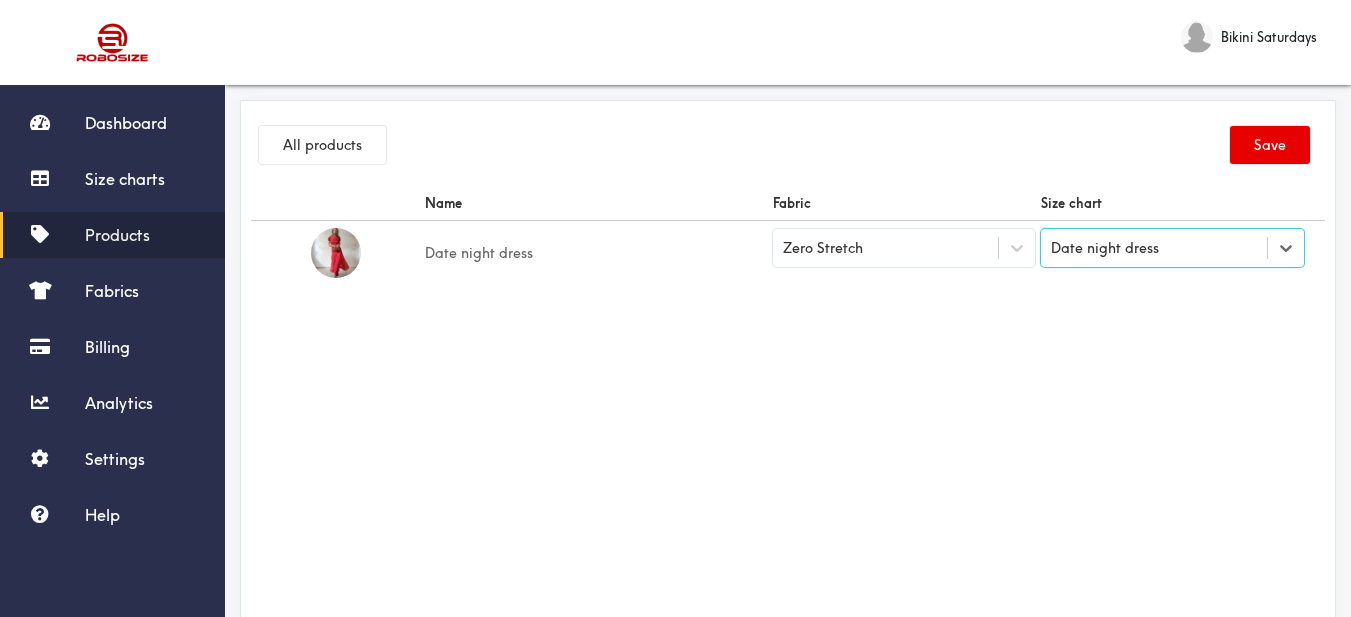 drag, startPoint x: 892, startPoint y: 305, endPoint x: 938, endPoint y: 309, distance: 46.173584 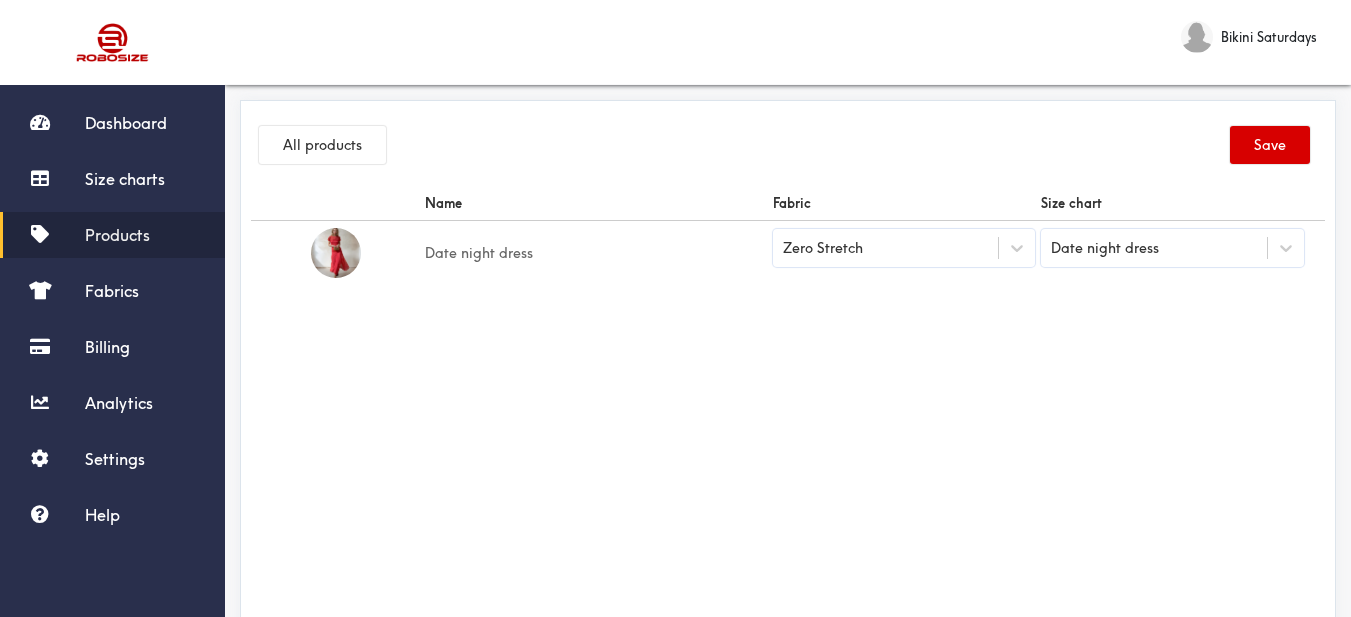 click on "Save" at bounding box center [1270, 145] 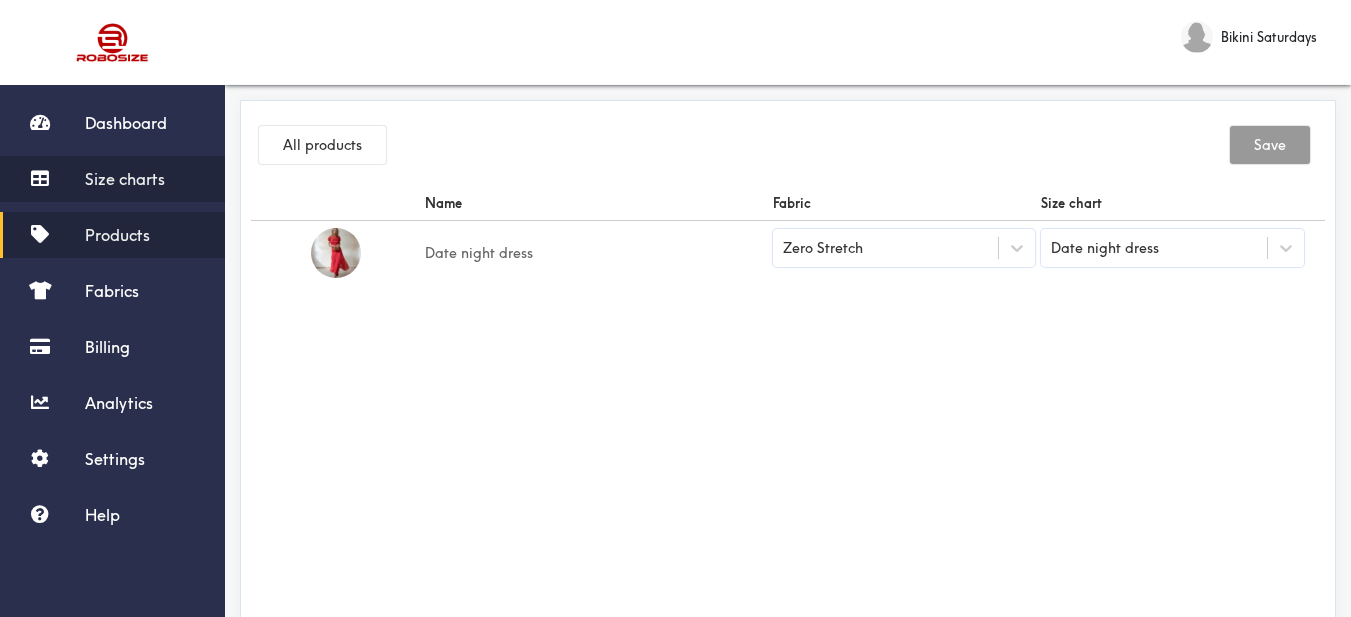 click on "Size charts" at bounding box center [125, 179] 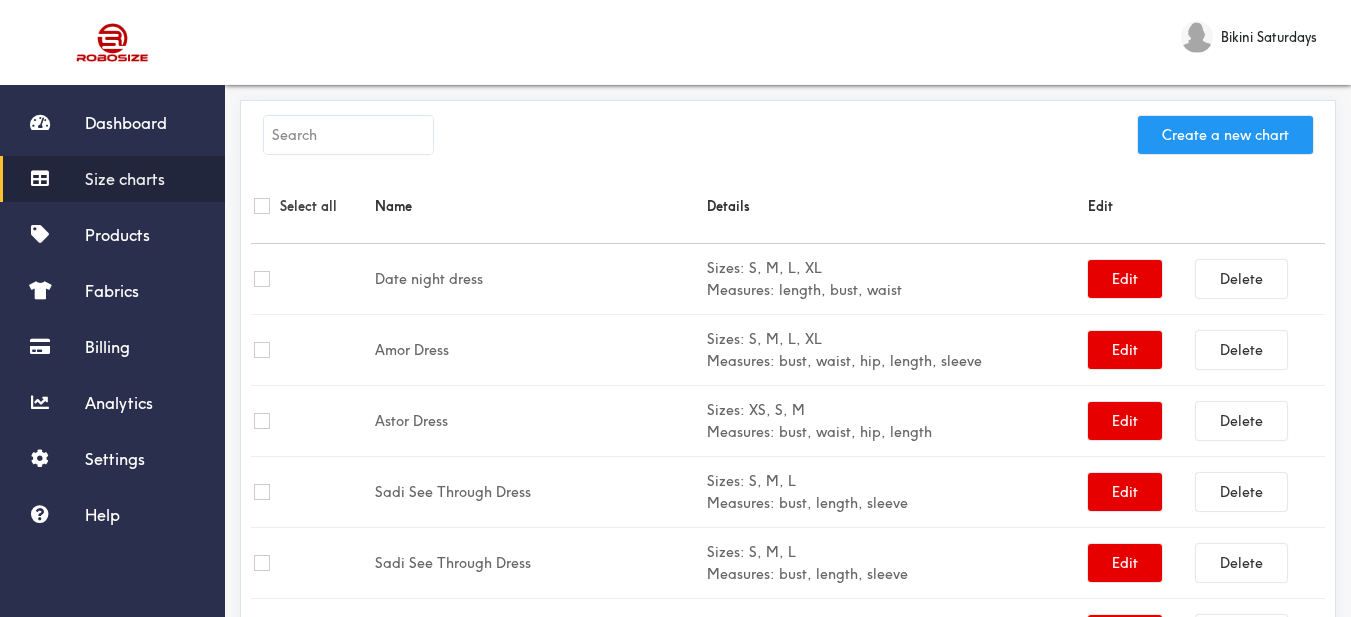 click on "Create a new chart" at bounding box center [1225, 135] 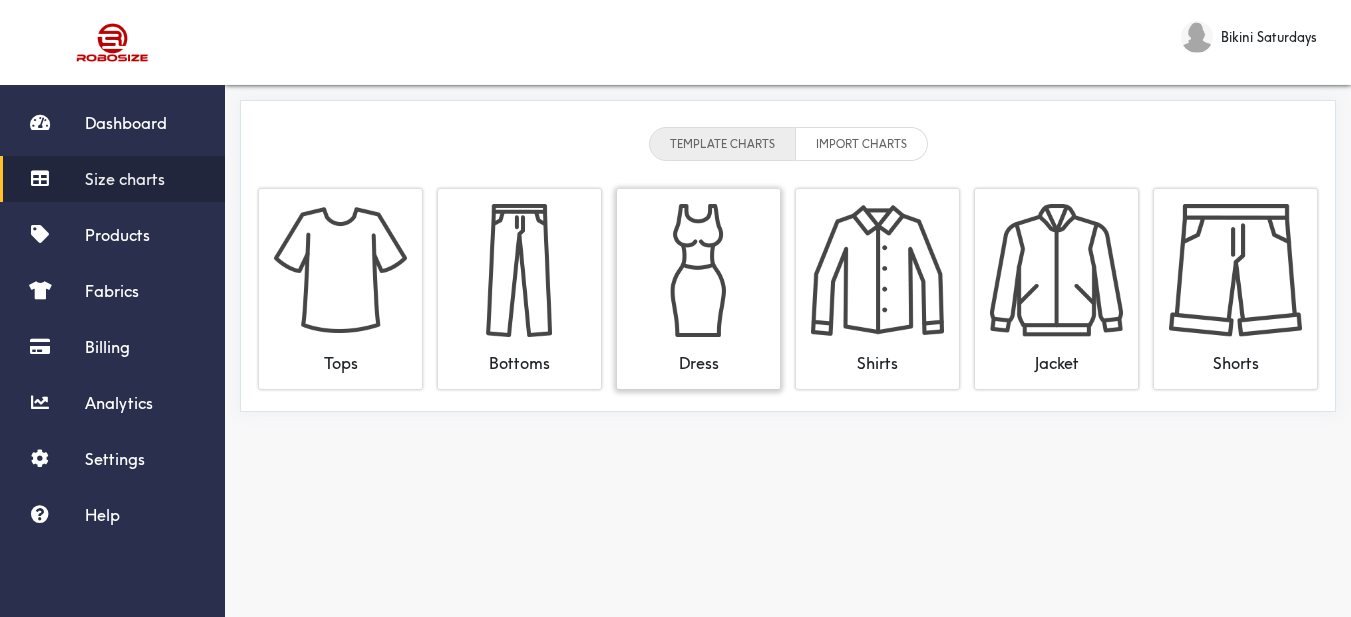 click at bounding box center (698, 270) 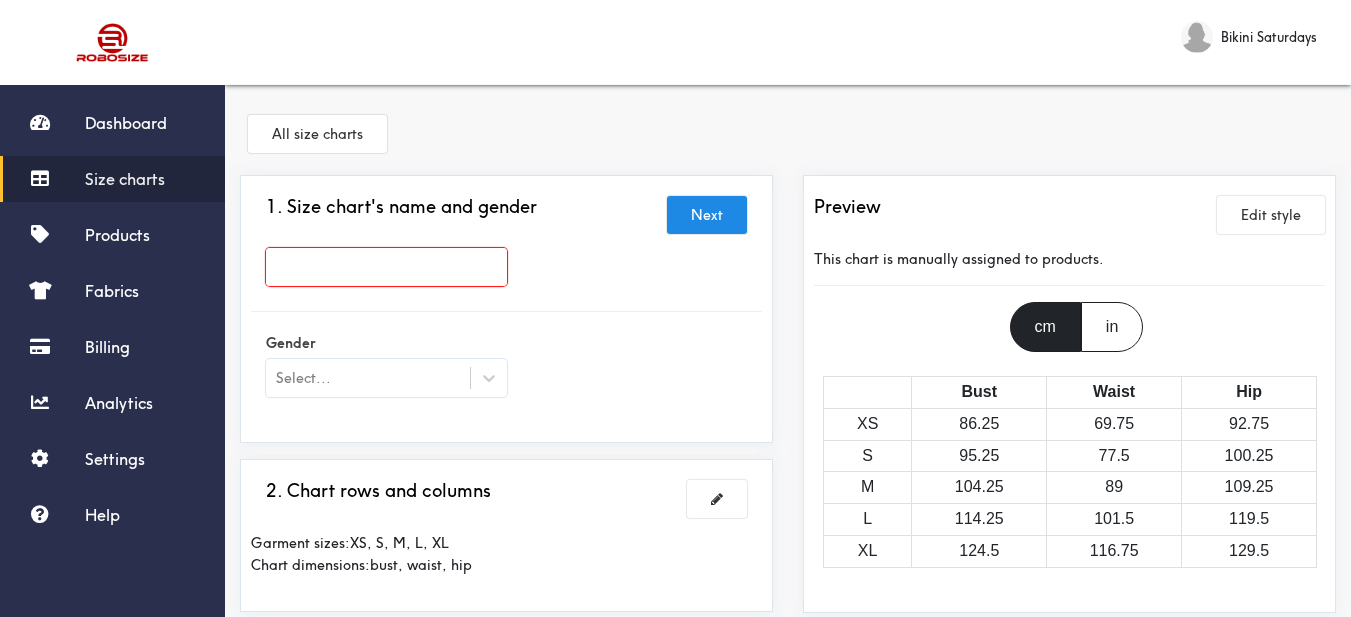 click at bounding box center (386, 267) 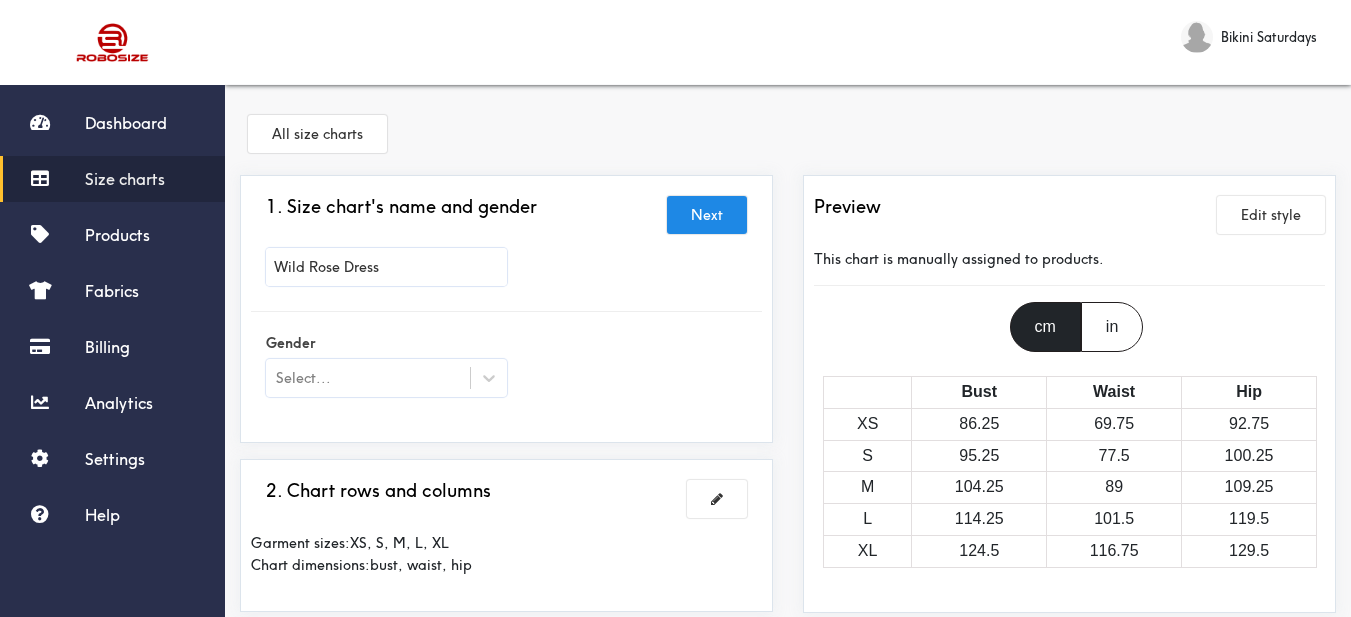 scroll, scrollTop: 100, scrollLeft: 0, axis: vertical 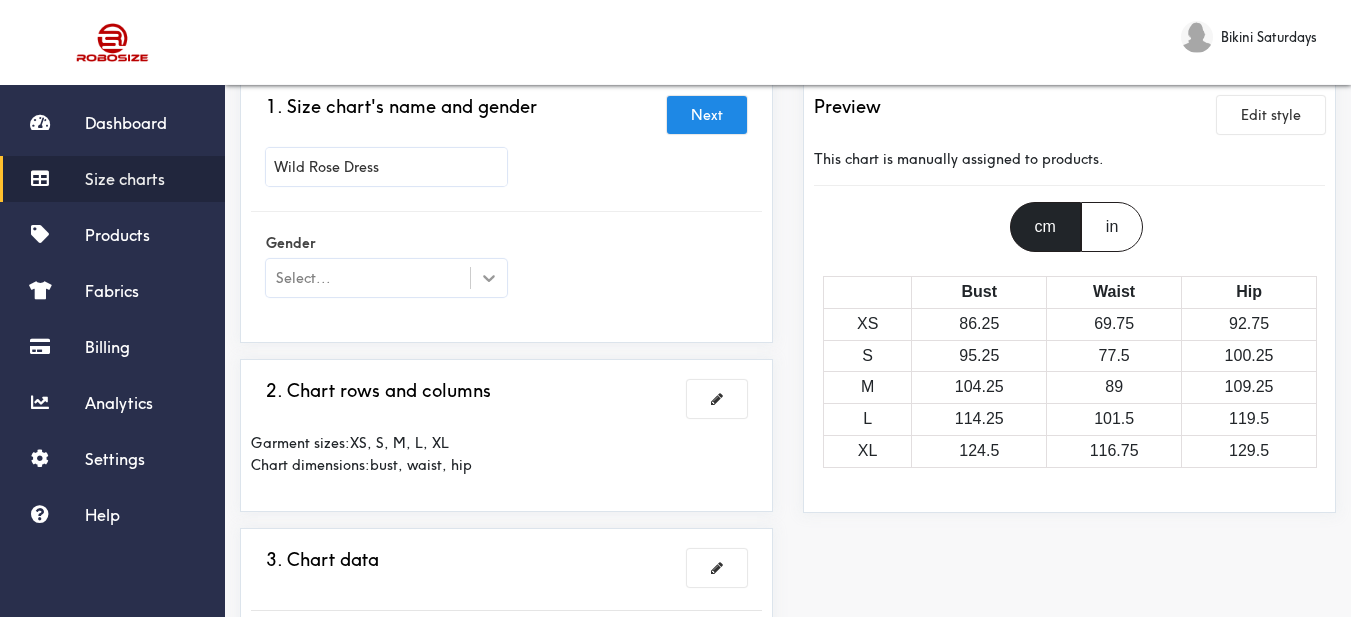 type on "Wild Rose Dress" 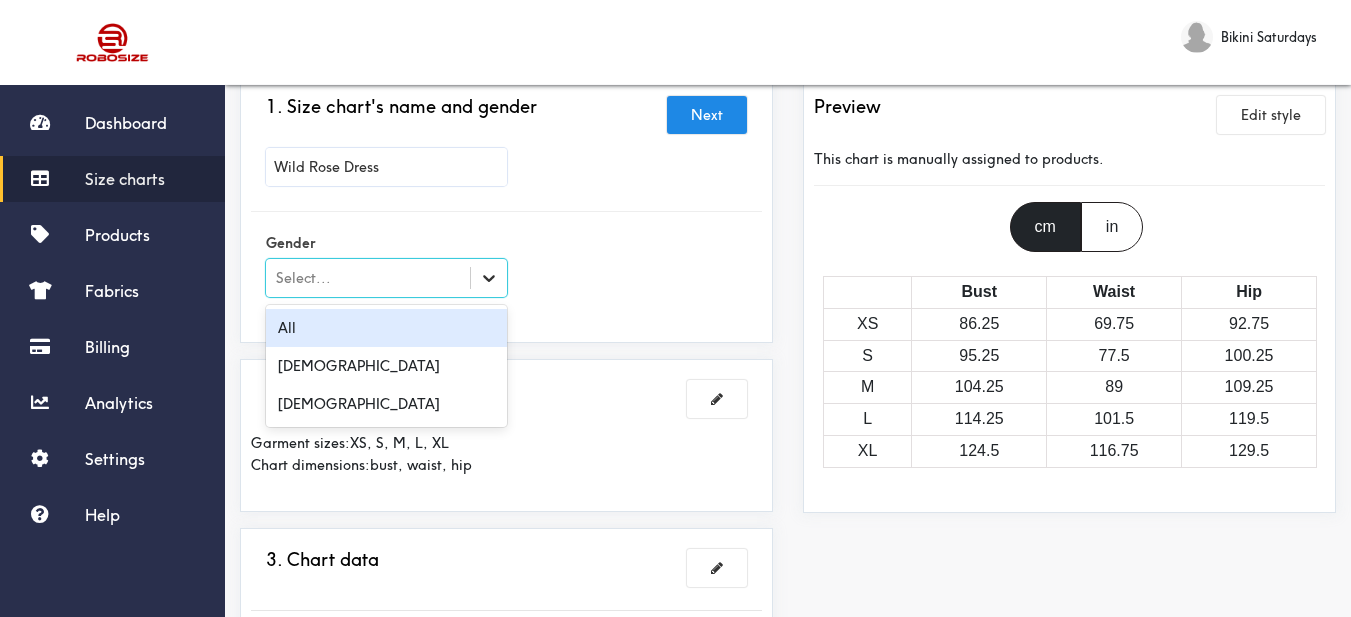 click 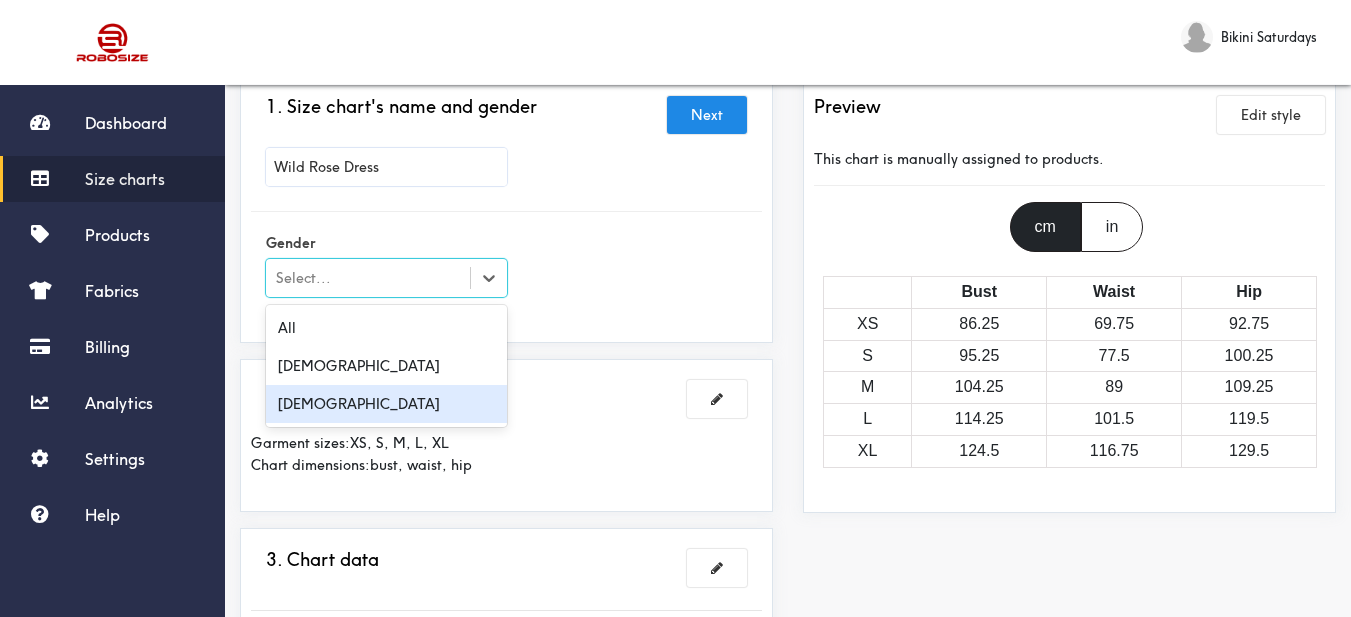 click on "[DEMOGRAPHIC_DATA]" at bounding box center (386, 404) 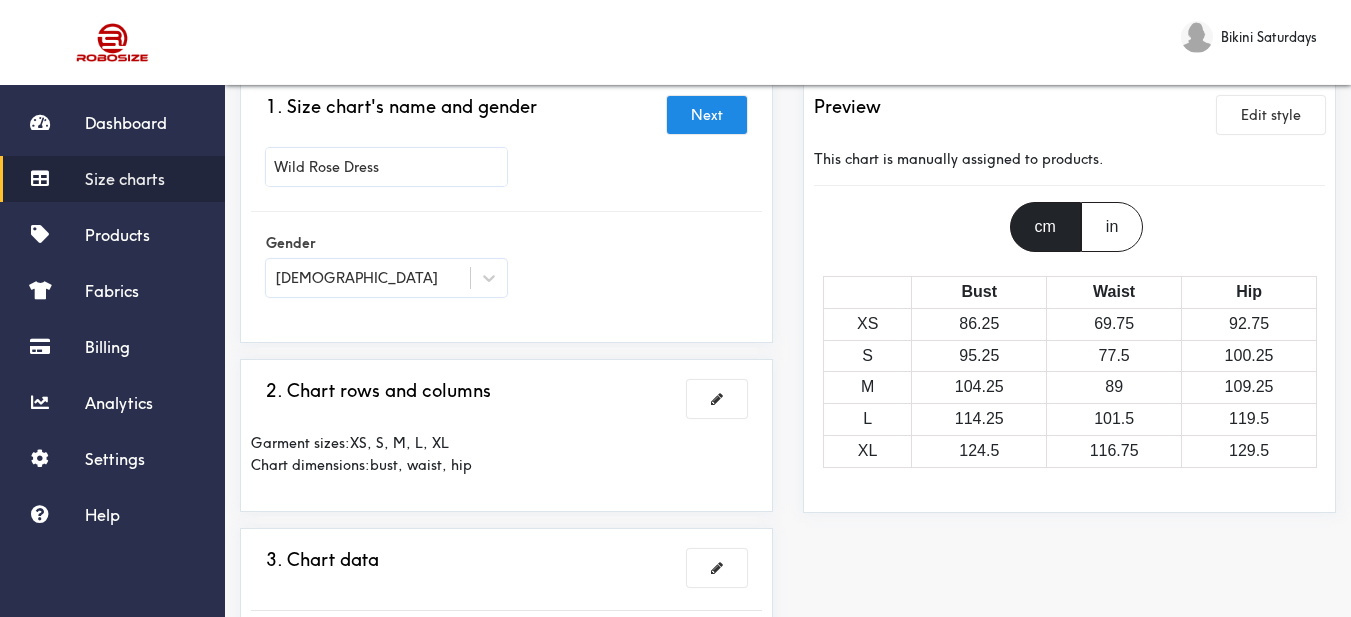 click on "Gender [DEMOGRAPHIC_DATA]" at bounding box center (506, 267) 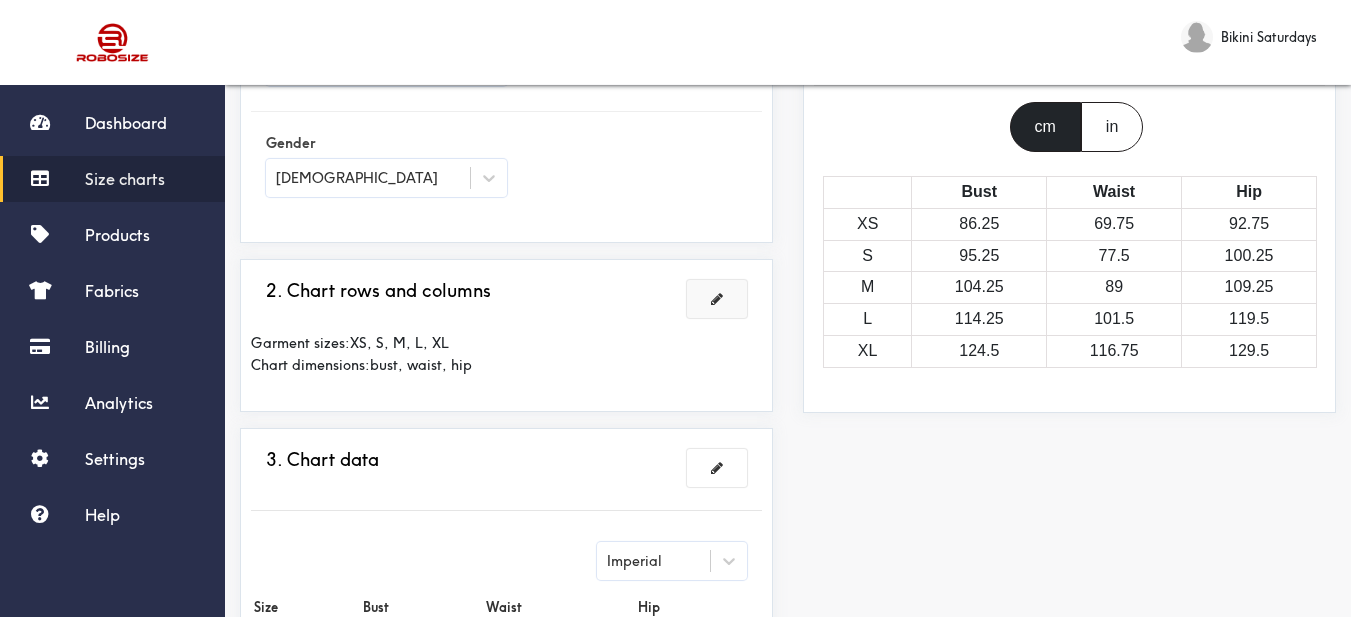 click at bounding box center [717, 299] 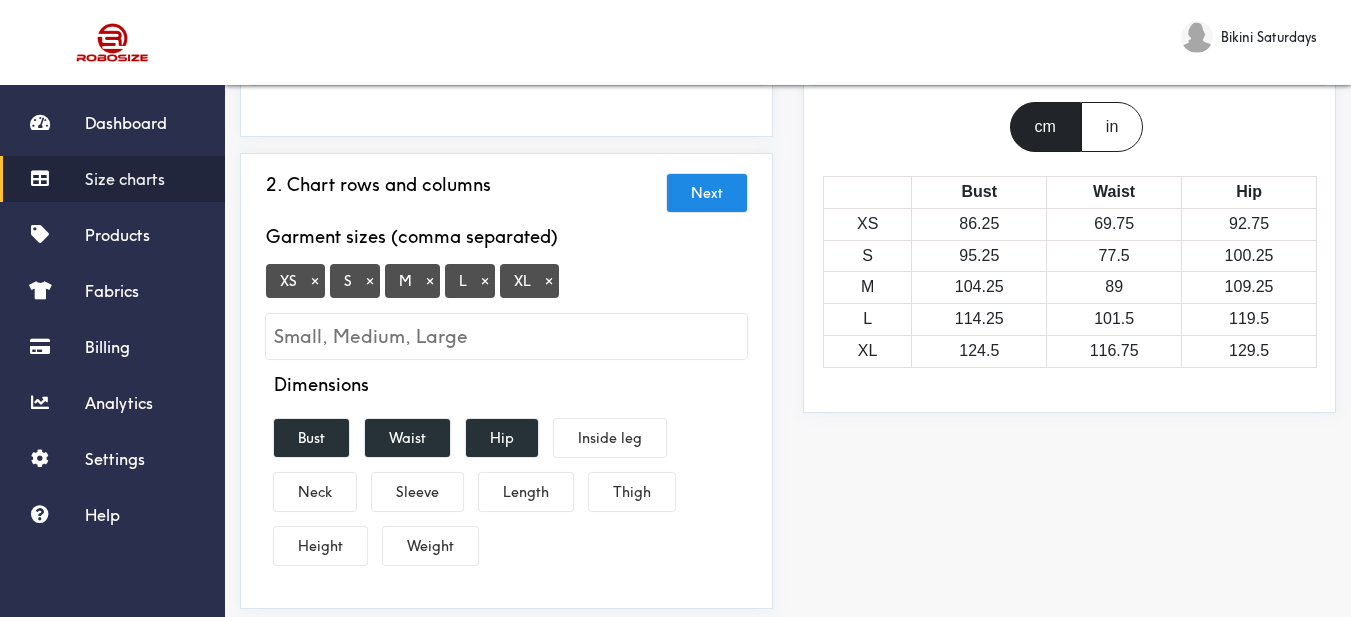 click on "×" at bounding box center [315, 281] 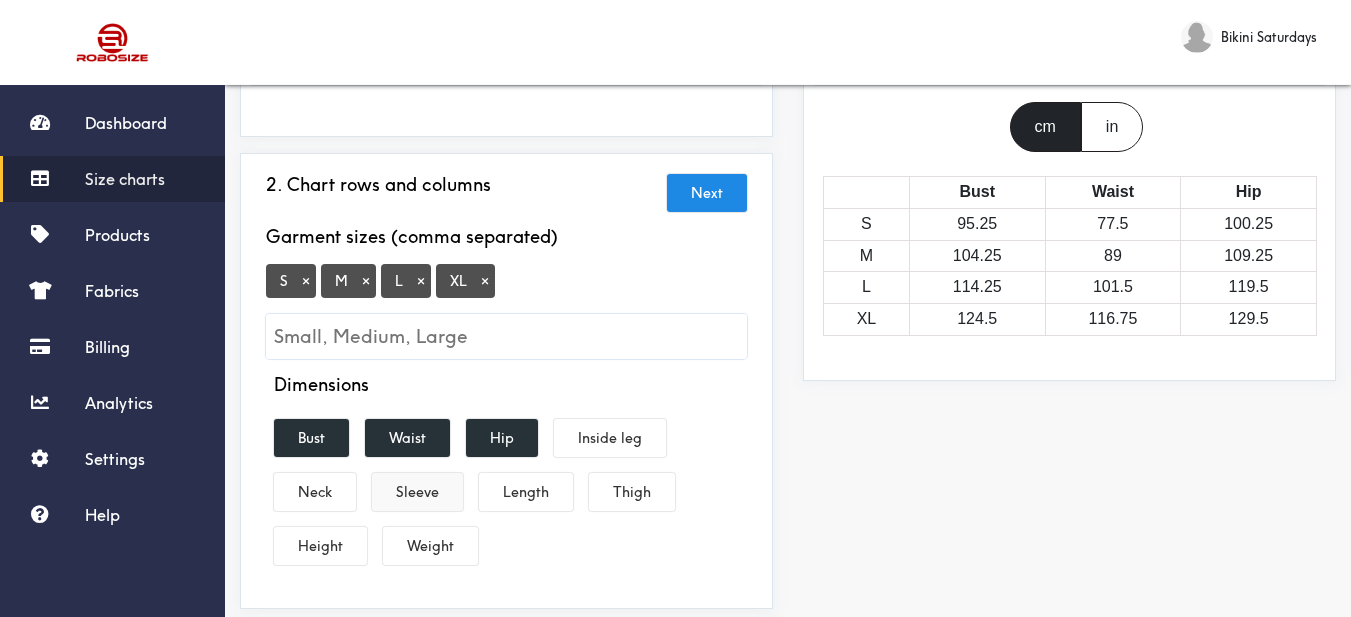 click on "Sleeve" at bounding box center (417, 492) 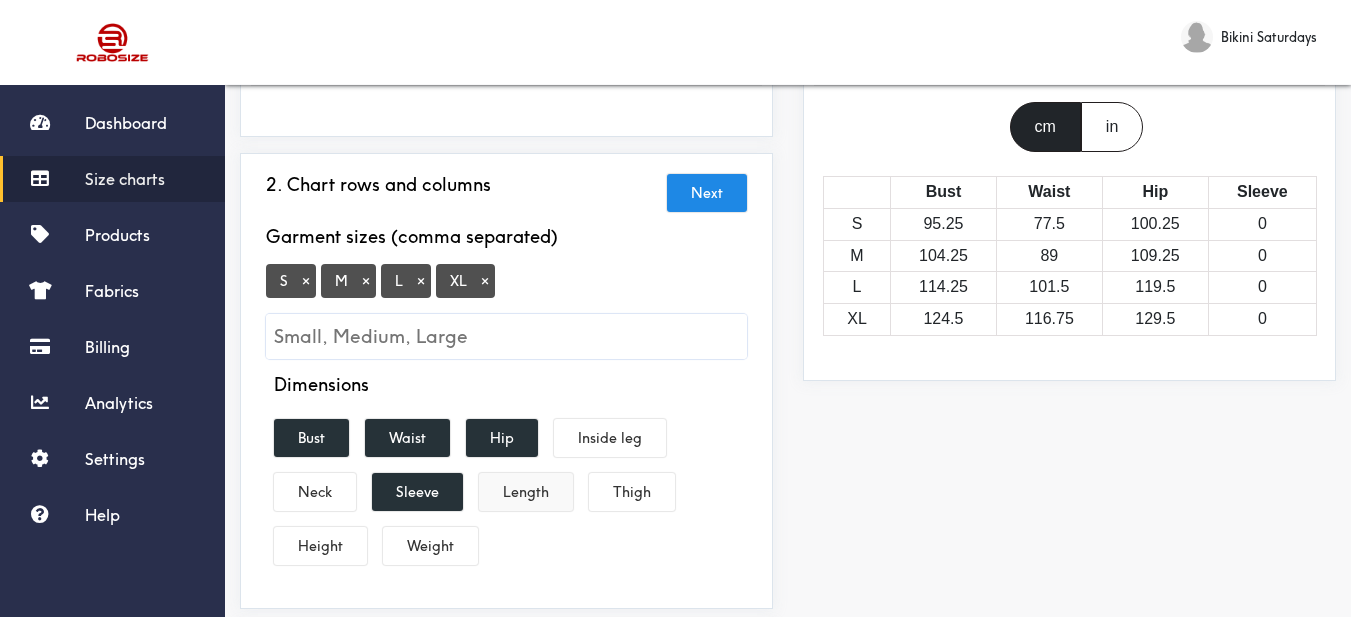 click on "Length" at bounding box center (526, 492) 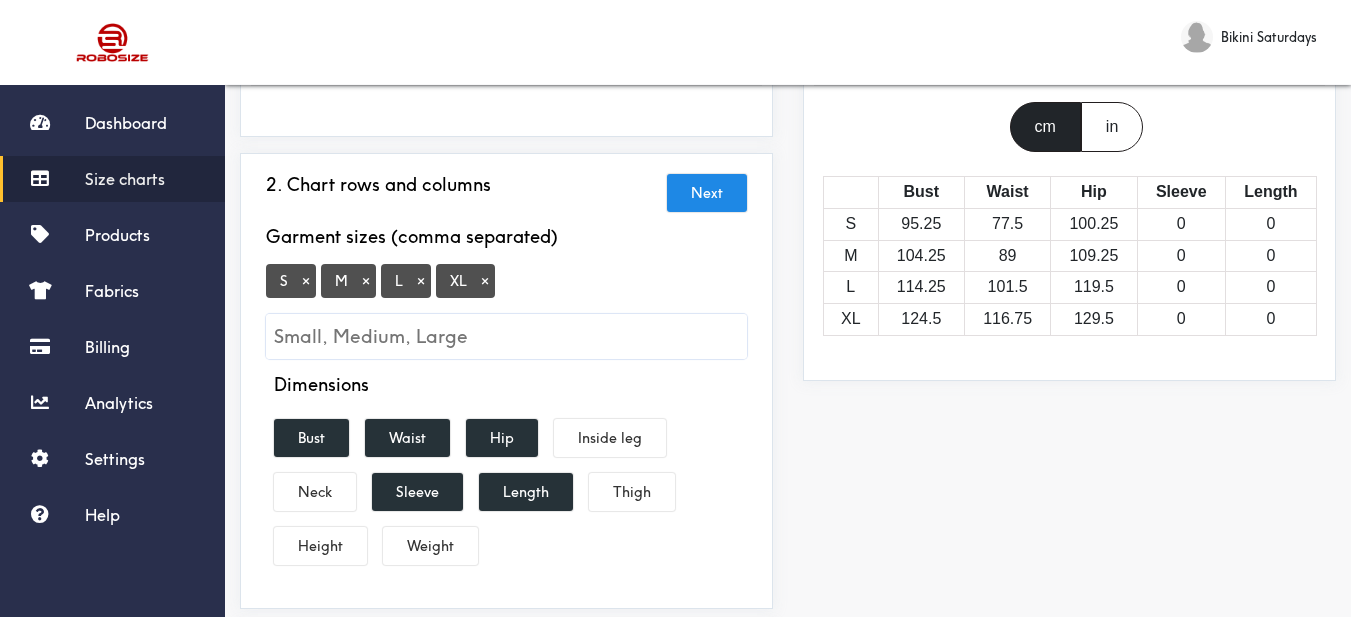 click on "Preview Edit style This chart is manually assigned to products. cm in Bust Waist Hip Sleeve Length S 95.25 77.5 100.25 0 0 M 104.25 89 109.25 0 0 L 114.25 101.5 119.5 0 0 XL 124.5 116.75 129.5 0 0" at bounding box center (1069, 467) 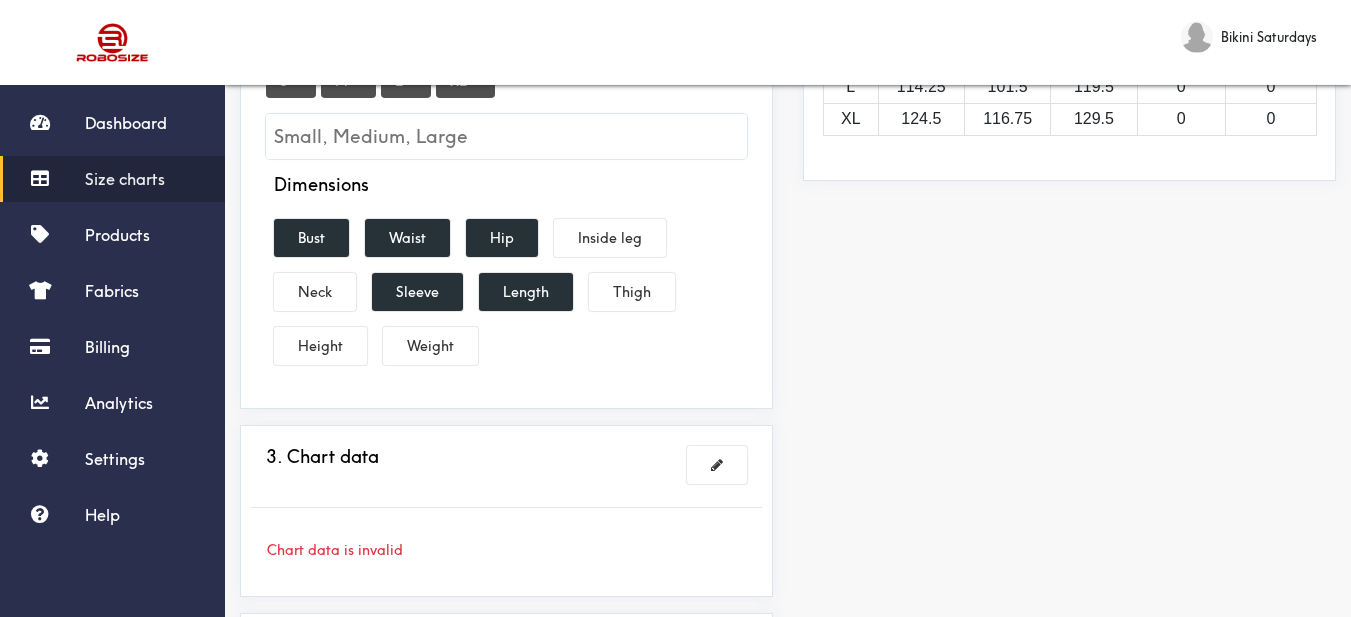 scroll, scrollTop: 500, scrollLeft: 0, axis: vertical 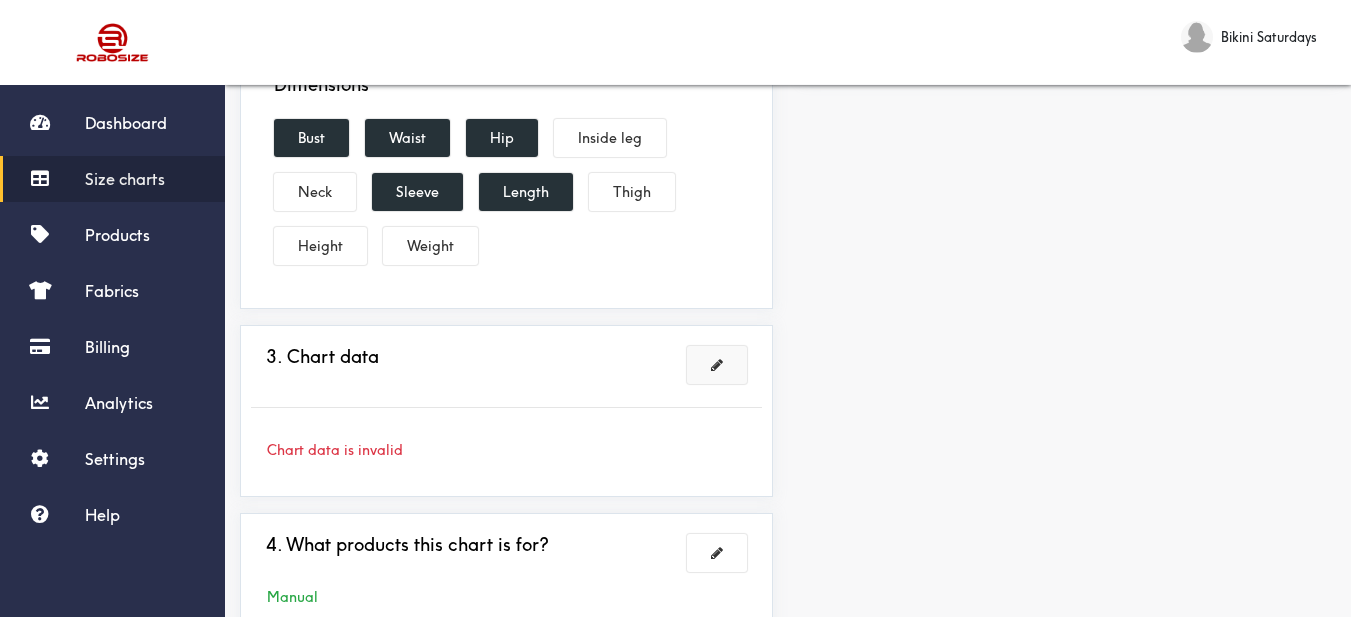 click at bounding box center (717, 365) 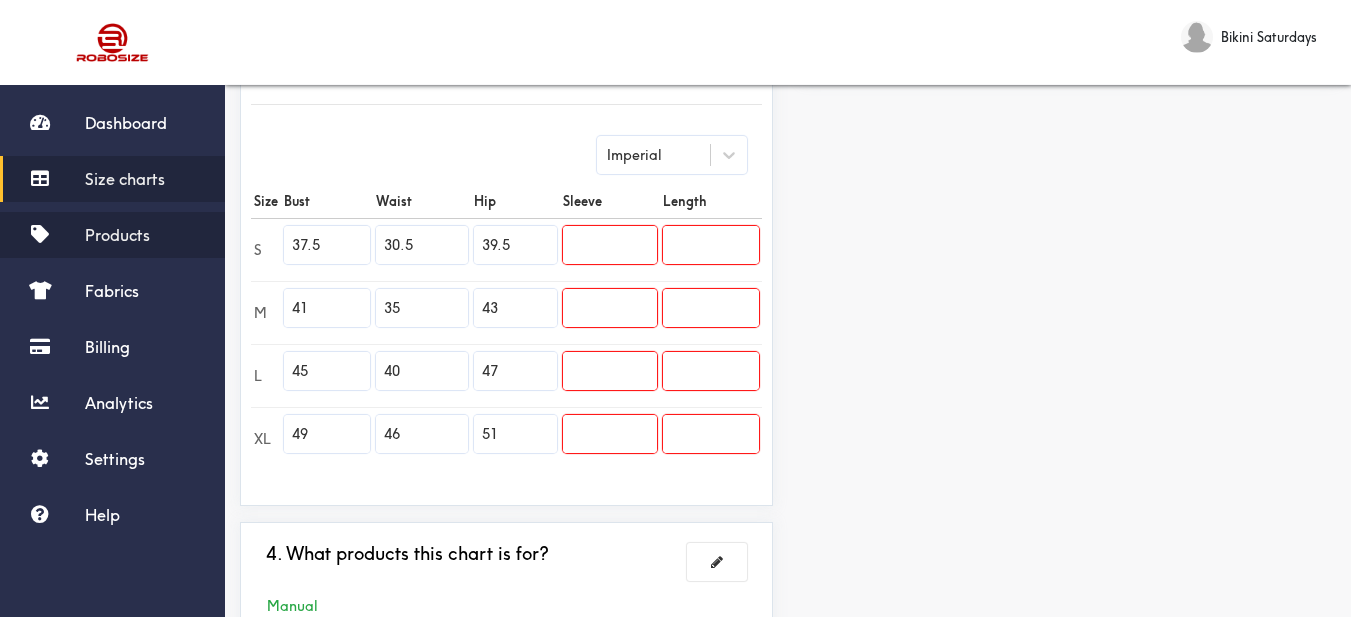 drag, startPoint x: 336, startPoint y: 241, endPoint x: 207, endPoint y: 233, distance: 129.24782 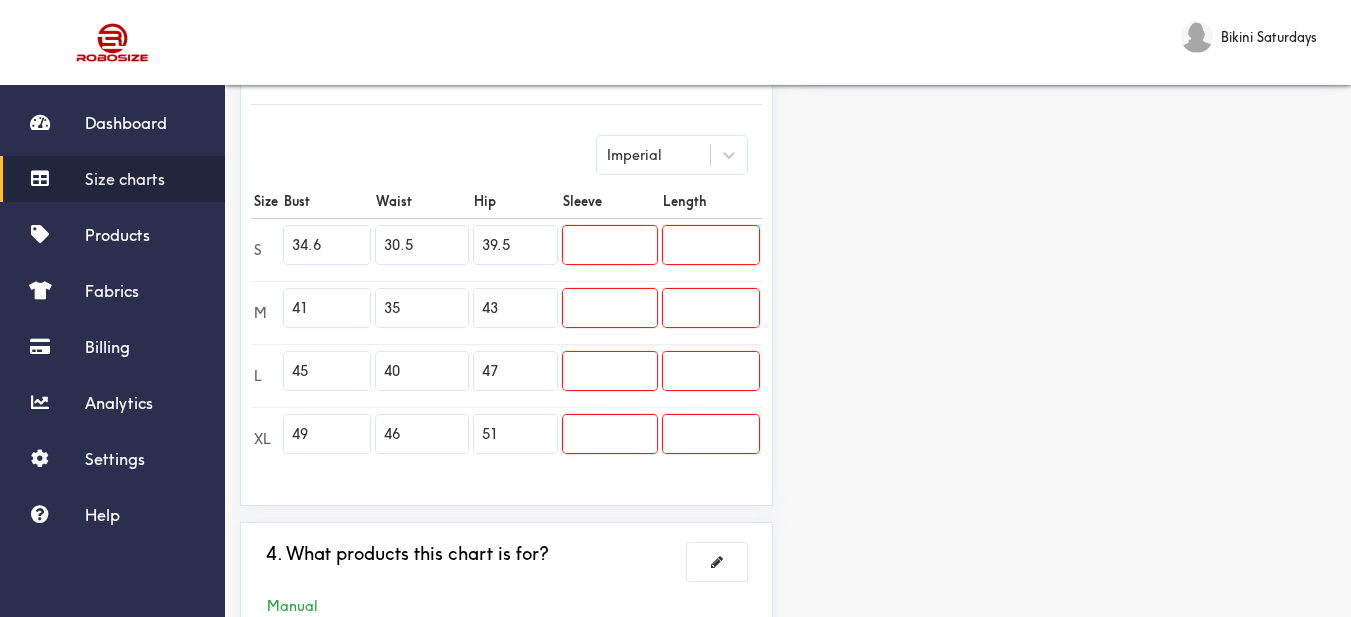 type on "34.6" 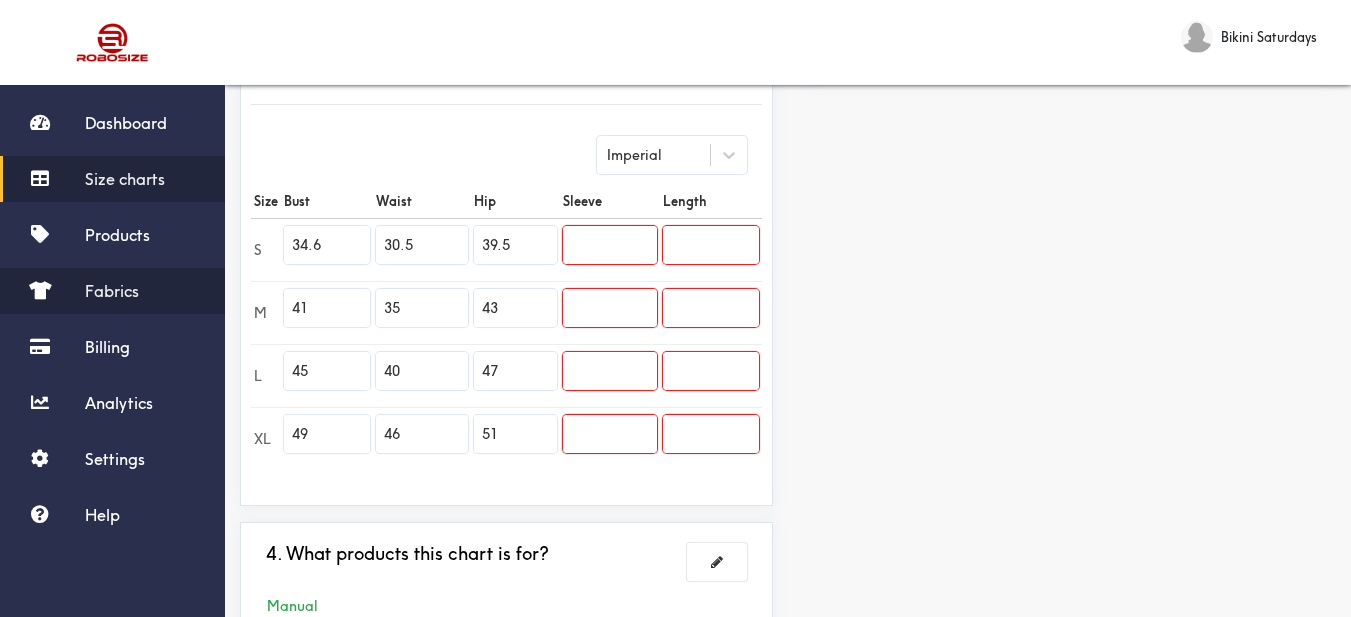 drag, startPoint x: 338, startPoint y: 313, endPoint x: 196, endPoint y: 293, distance: 143.40154 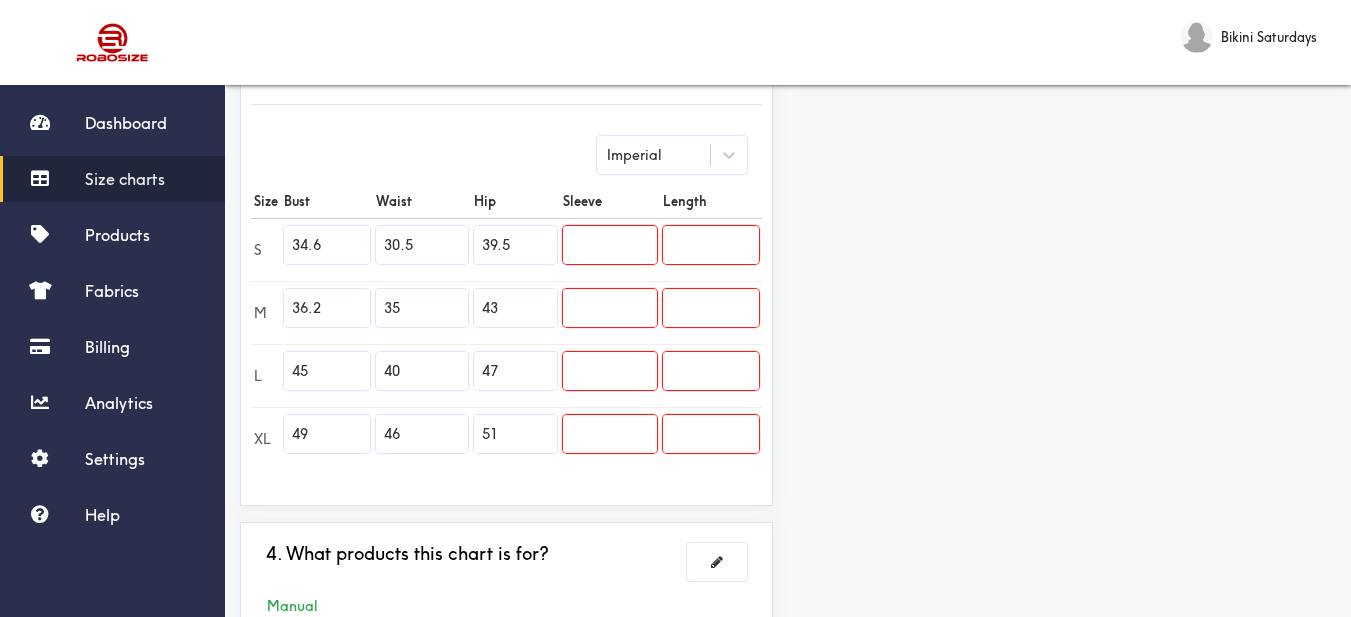 type on "36.2" 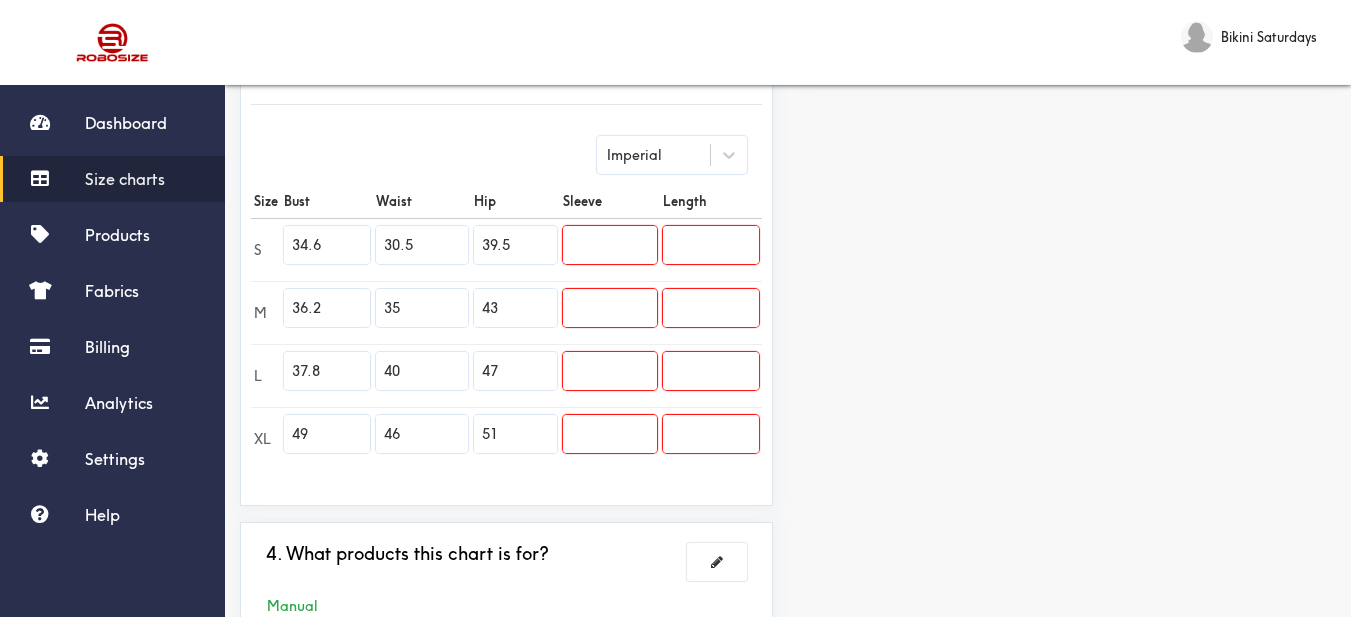 type on "37.8" 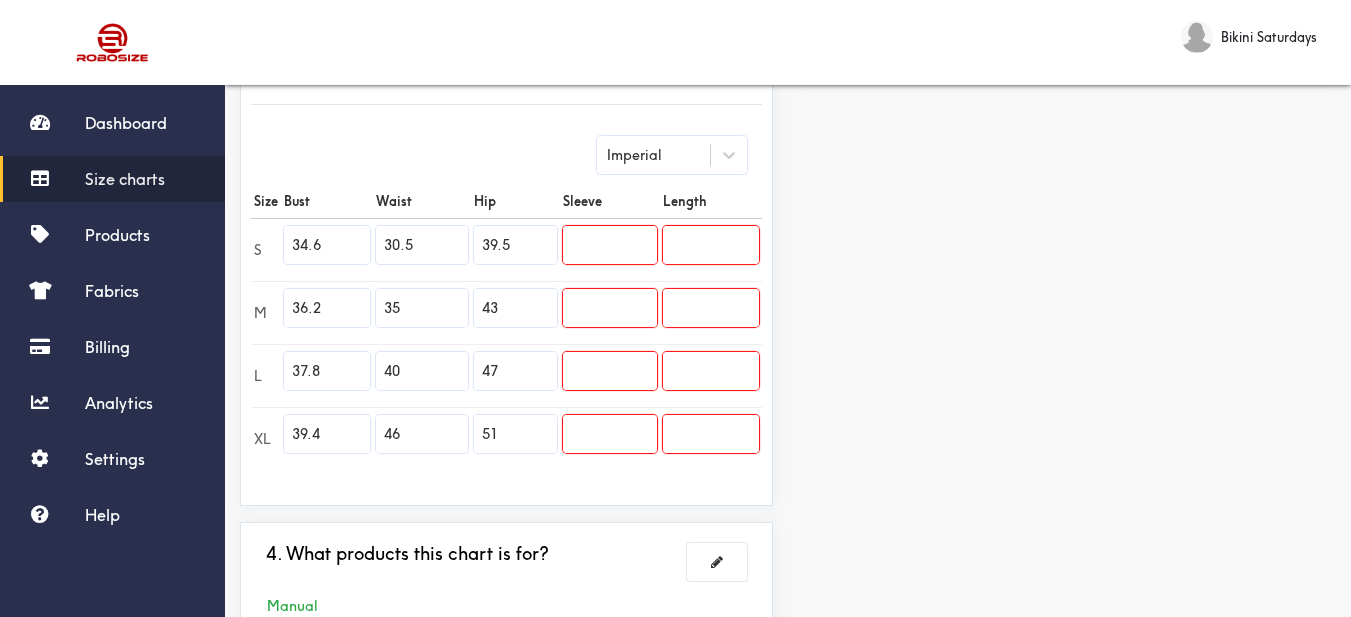 type on "39.4" 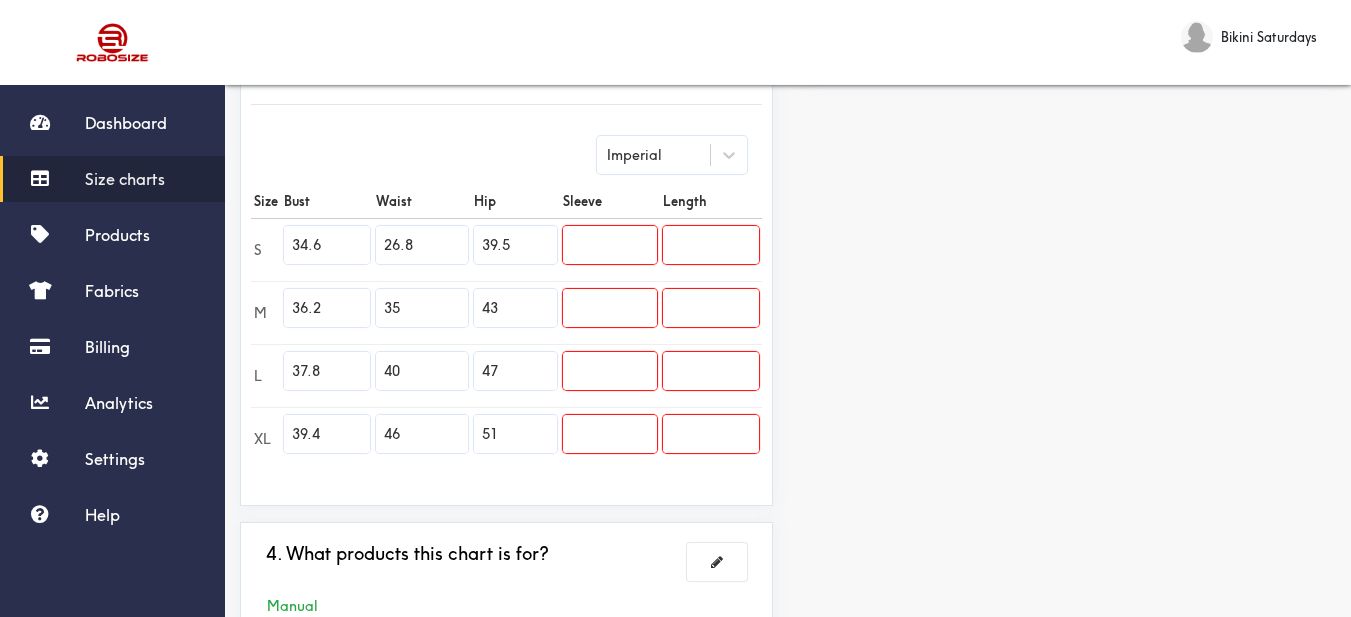 type on "26.8" 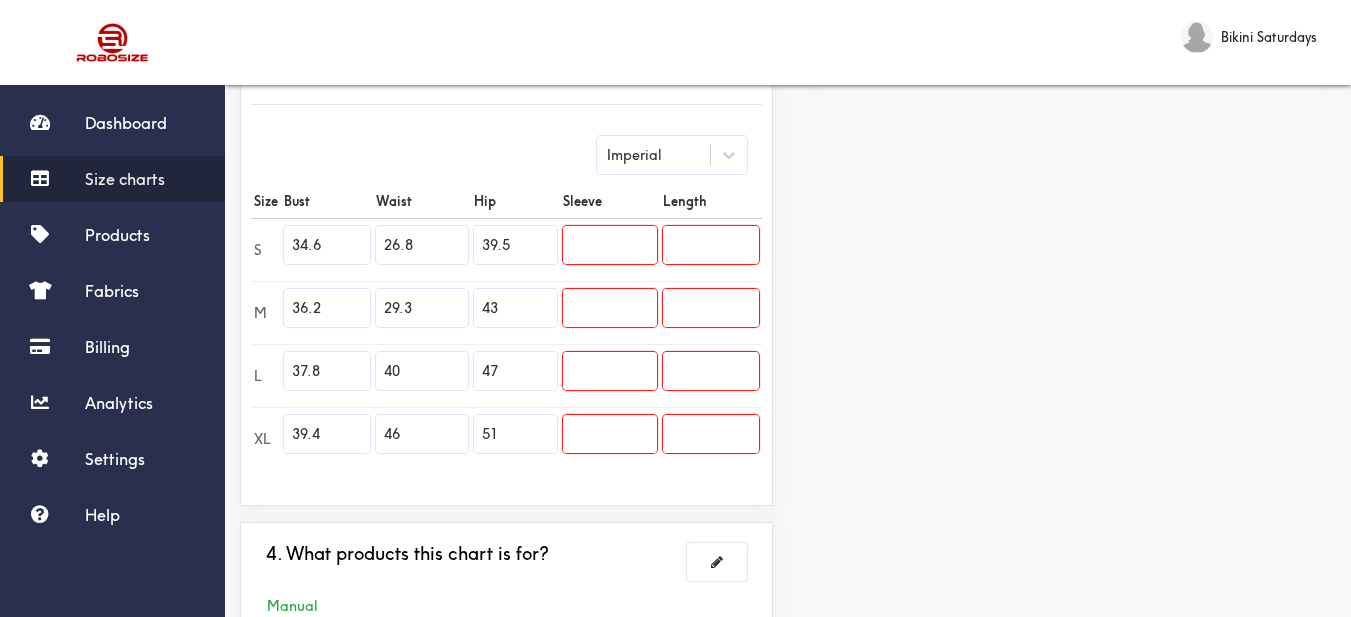 drag, startPoint x: 983, startPoint y: 389, endPoint x: 863, endPoint y: 479, distance: 150 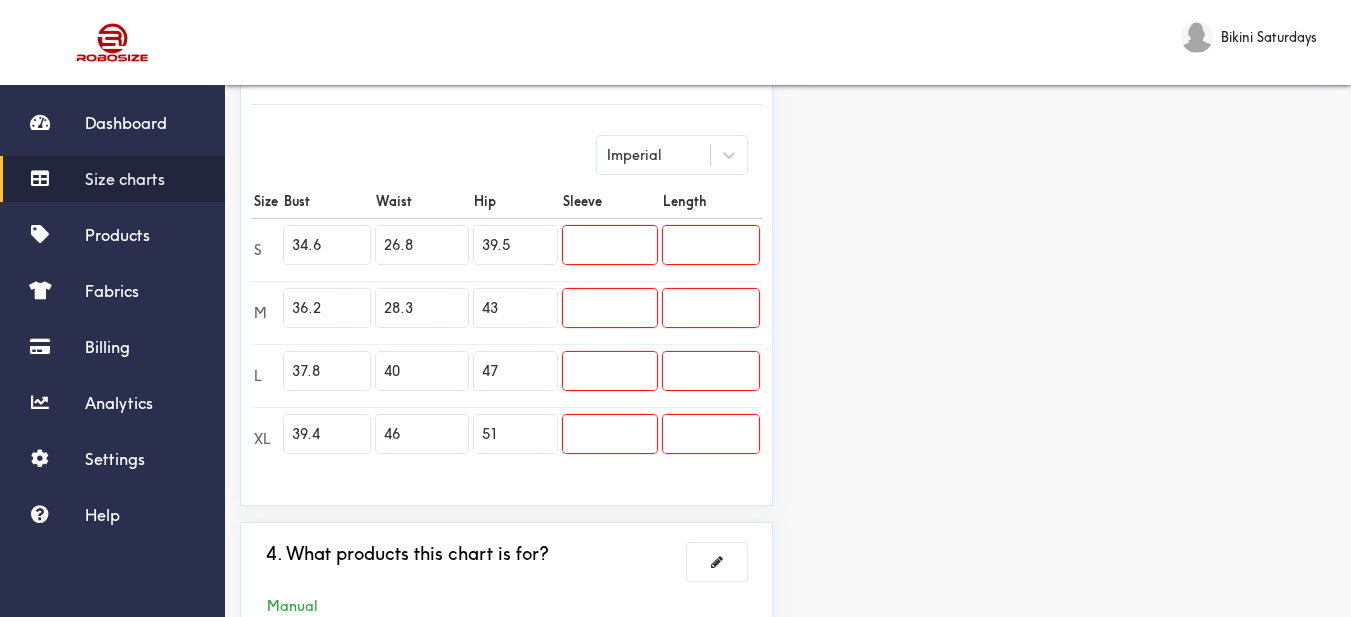 type on "28.3" 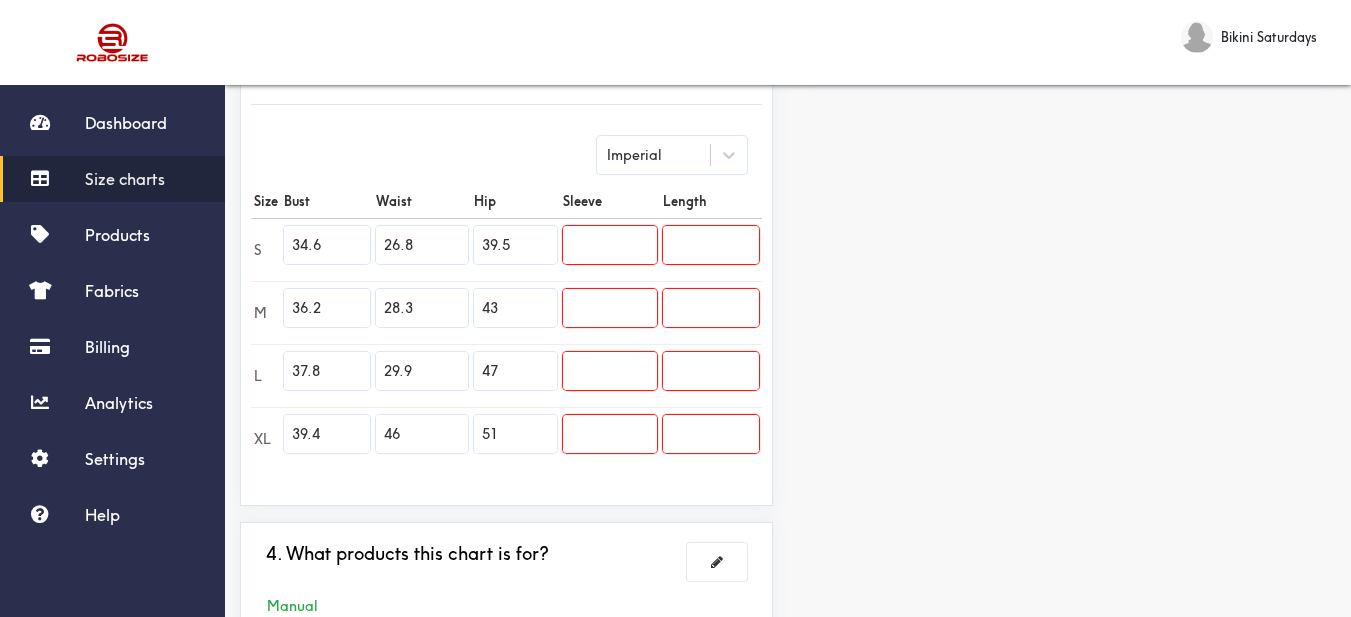 type on "29.9" 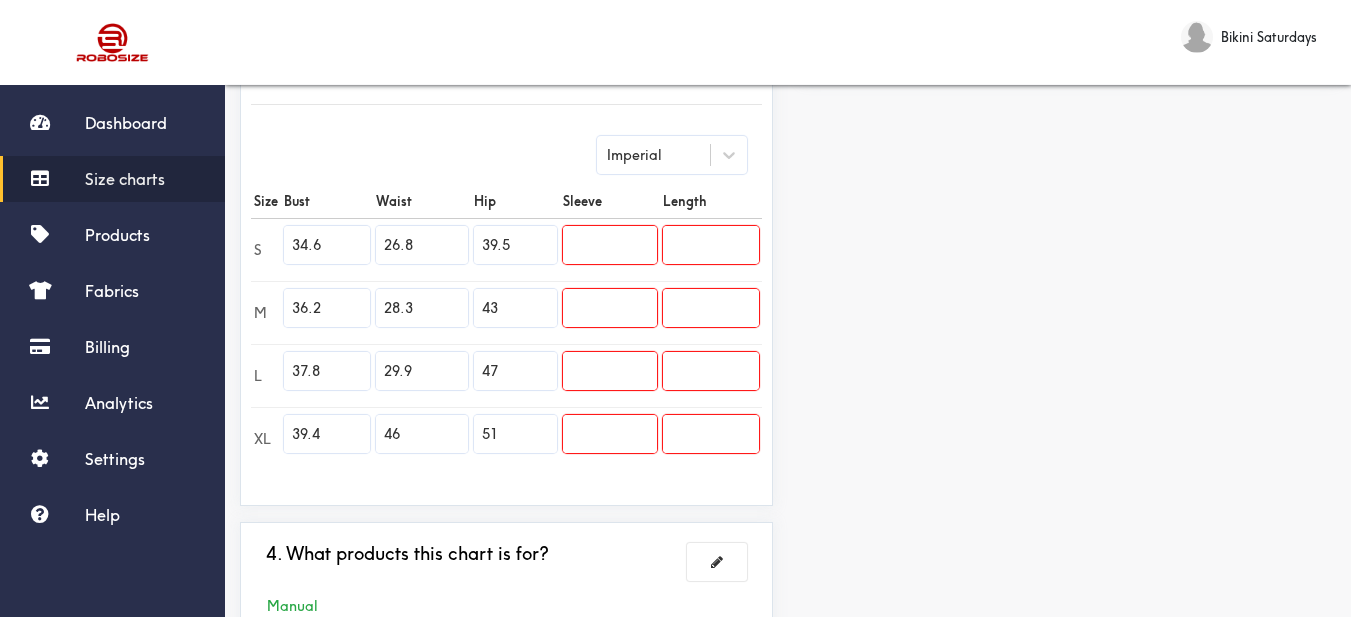 drag, startPoint x: 434, startPoint y: 452, endPoint x: 285, endPoint y: 416, distance: 153.28731 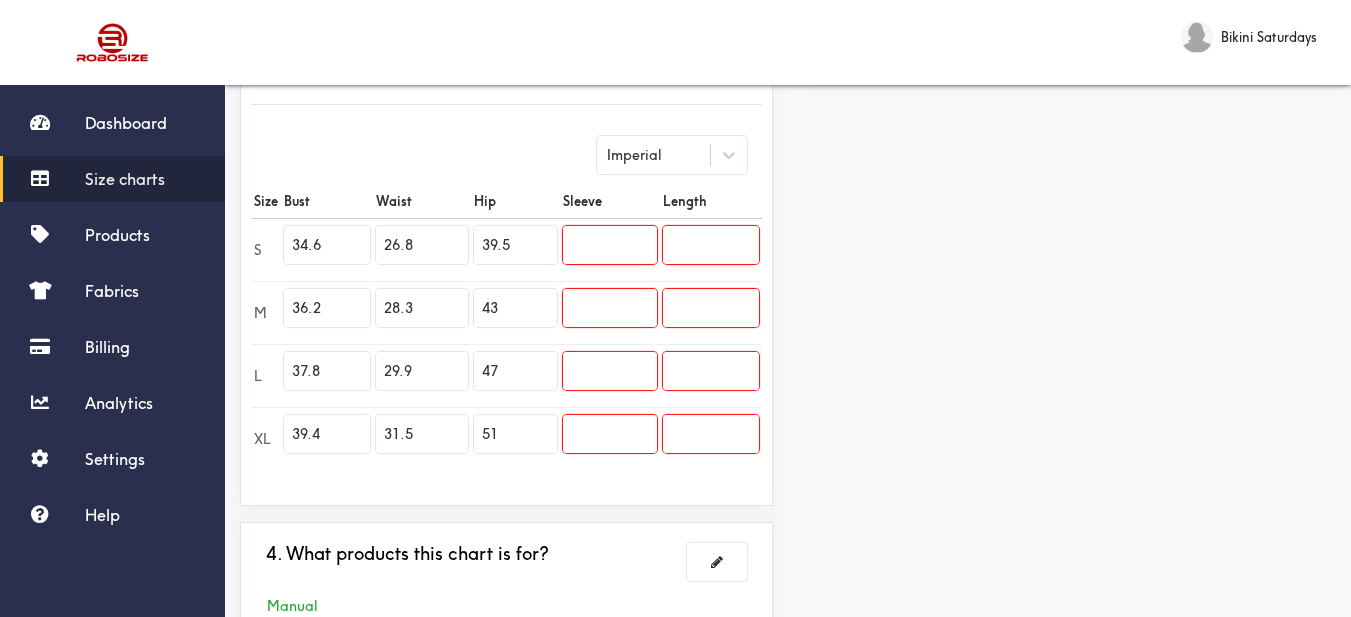 type on "31.5" 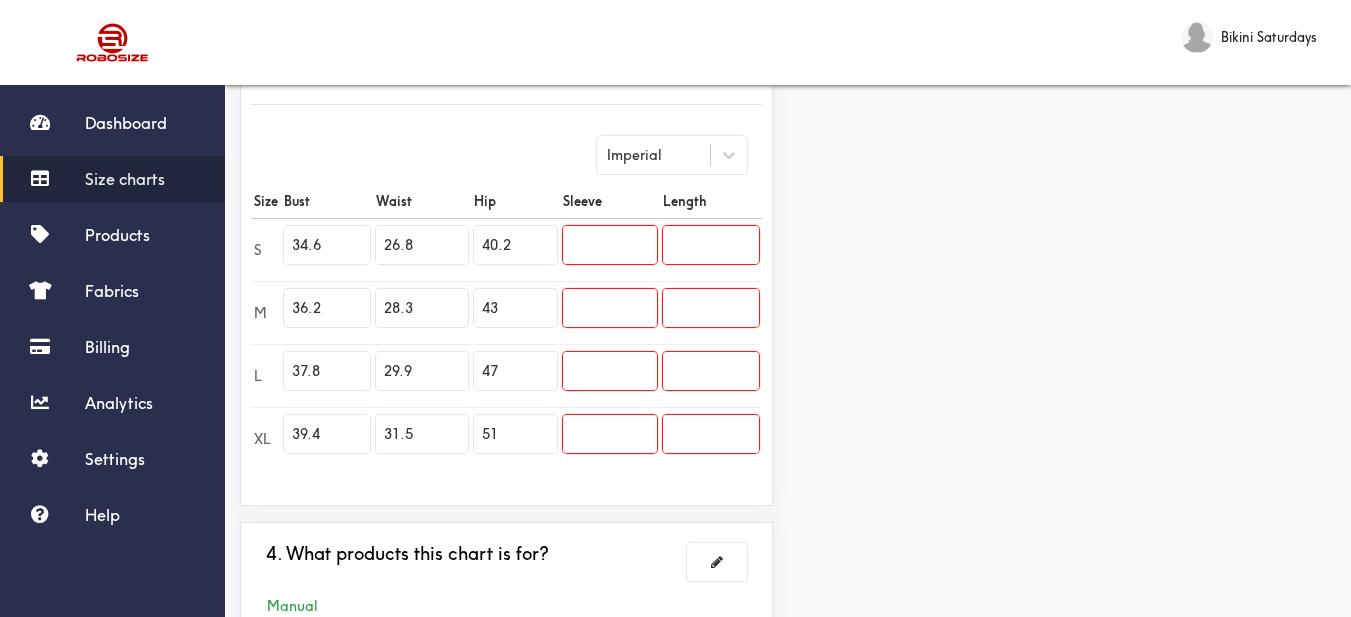 type on "40.2" 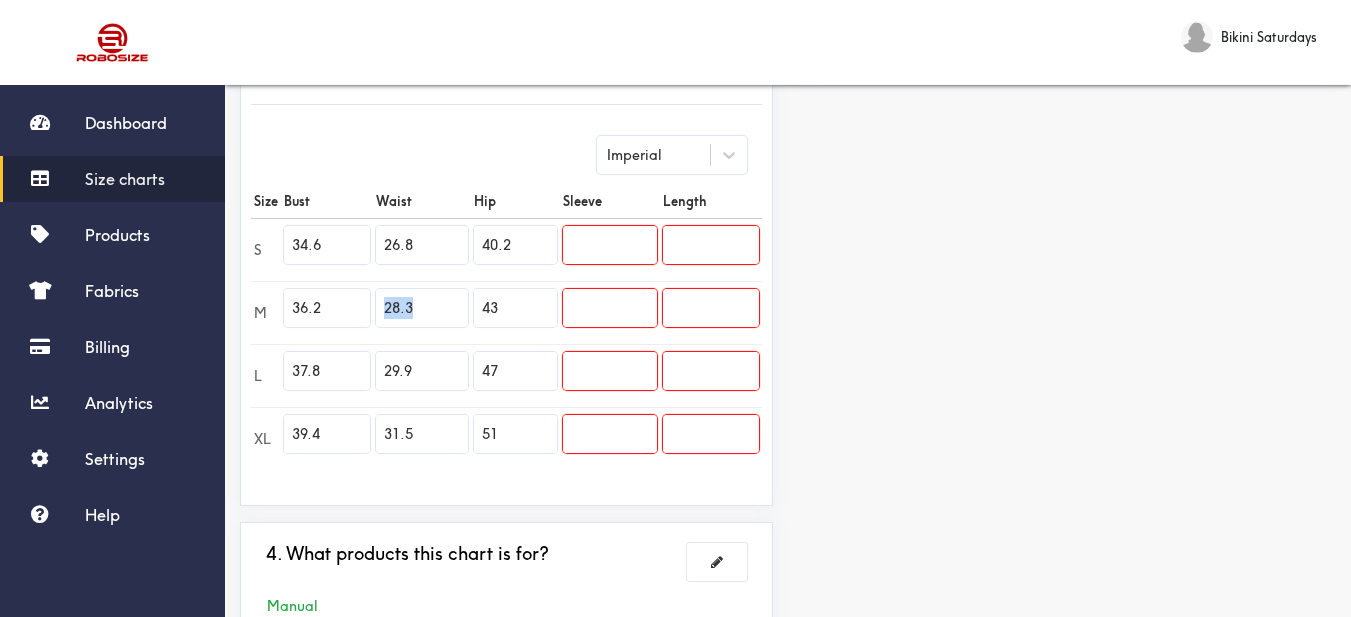 drag, startPoint x: 544, startPoint y: 329, endPoint x: 402, endPoint y: 289, distance: 147.52628 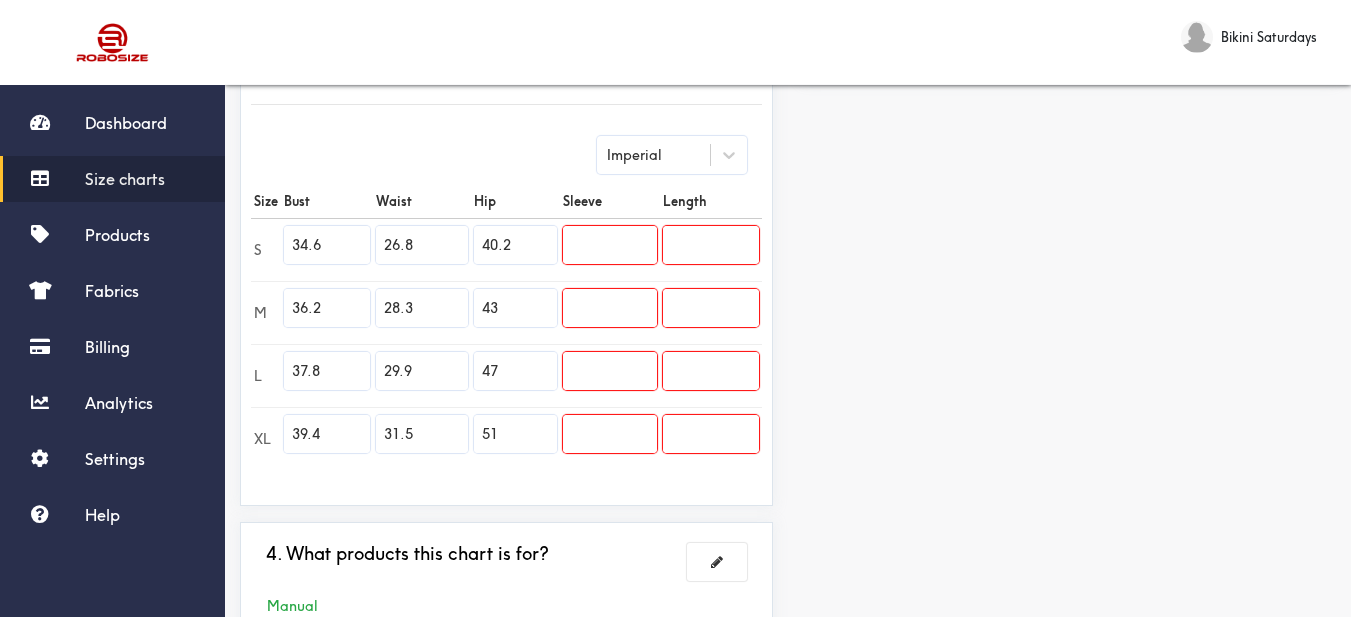 drag, startPoint x: 530, startPoint y: 311, endPoint x: 429, endPoint y: 300, distance: 101.597244 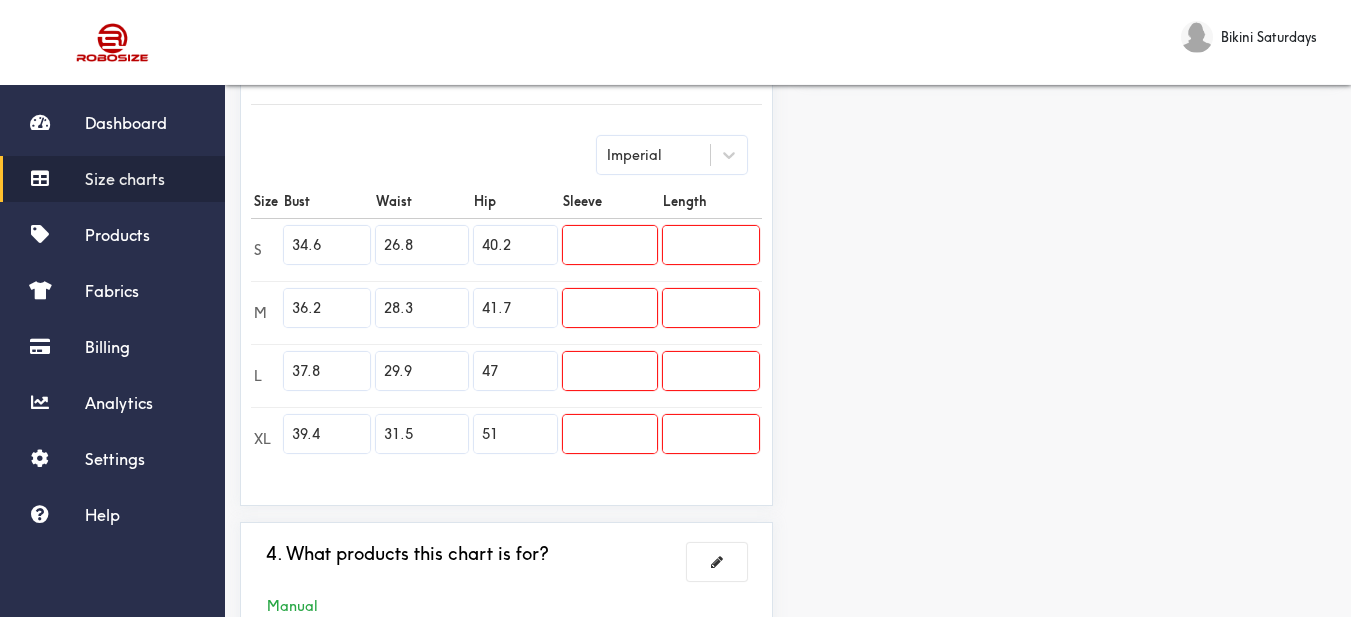 type on "41.7" 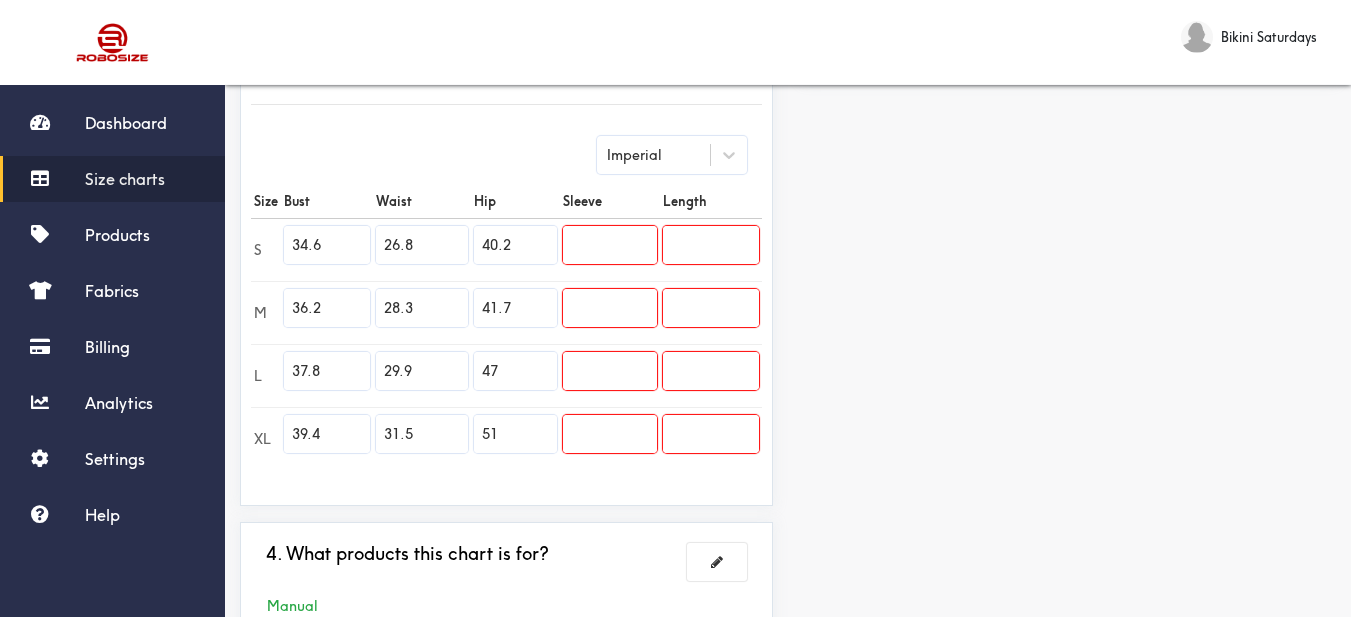 drag, startPoint x: 520, startPoint y: 369, endPoint x: 465, endPoint y: 360, distance: 55.7315 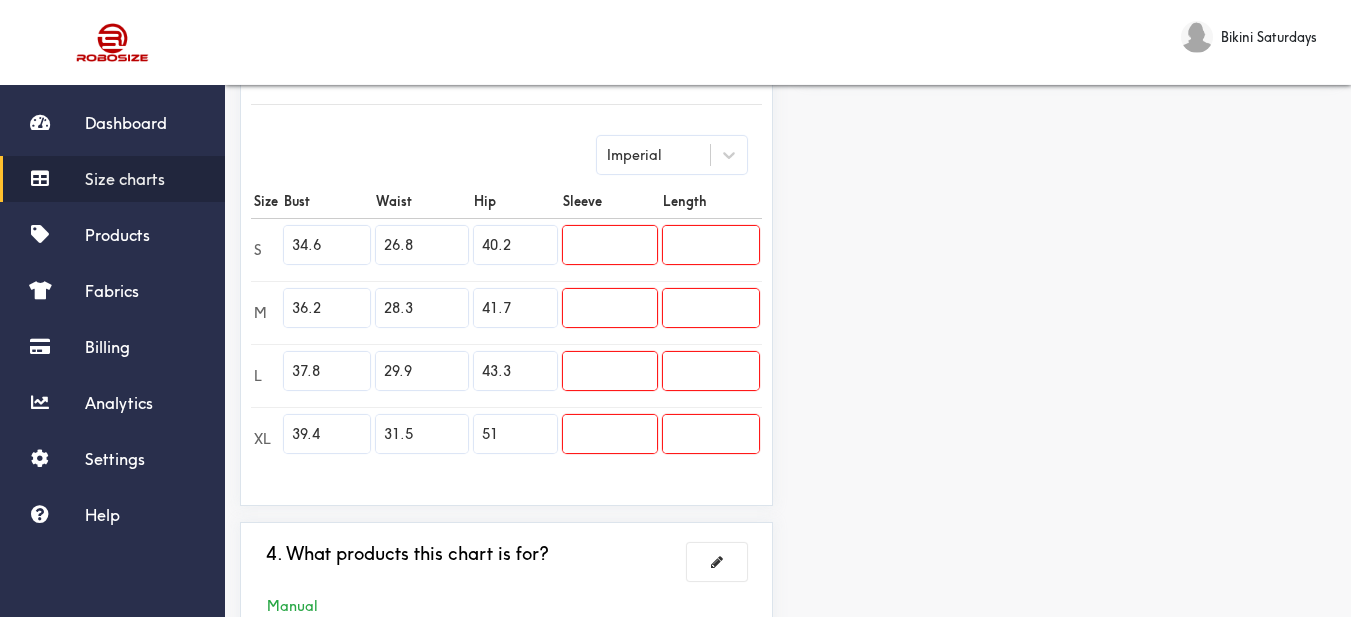 type on "43.3" 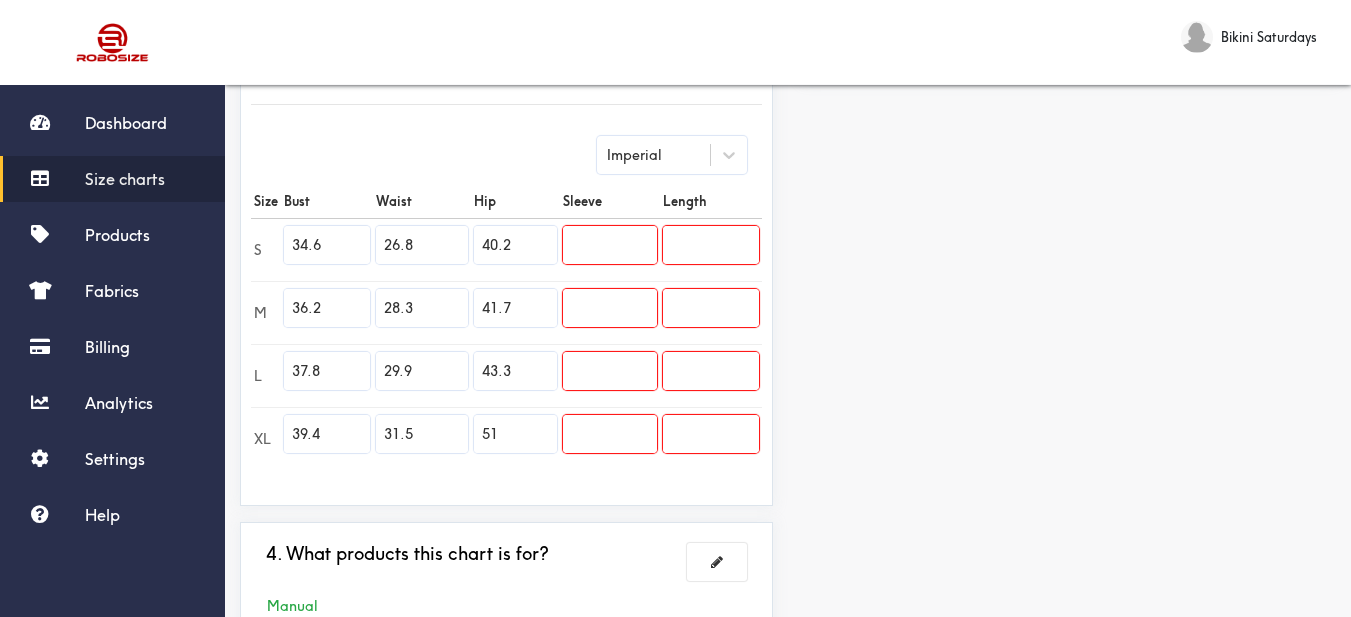 drag, startPoint x: 508, startPoint y: 435, endPoint x: 469, endPoint y: 427, distance: 39.812057 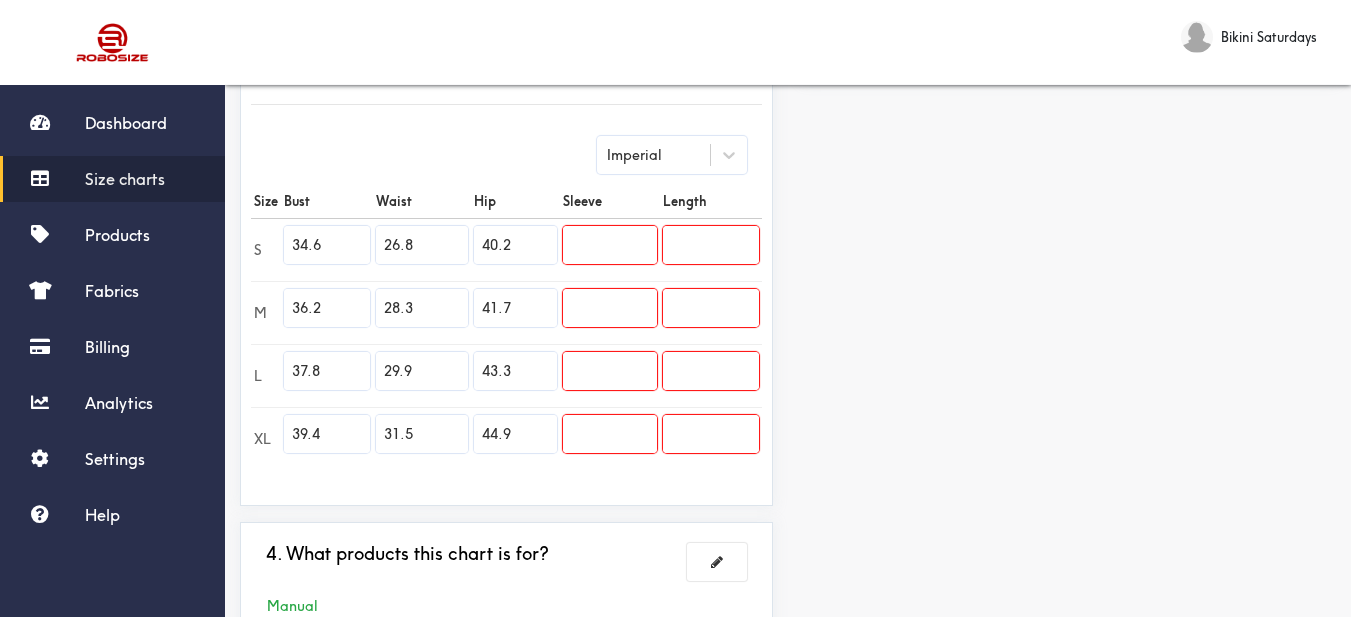 type on "44.9" 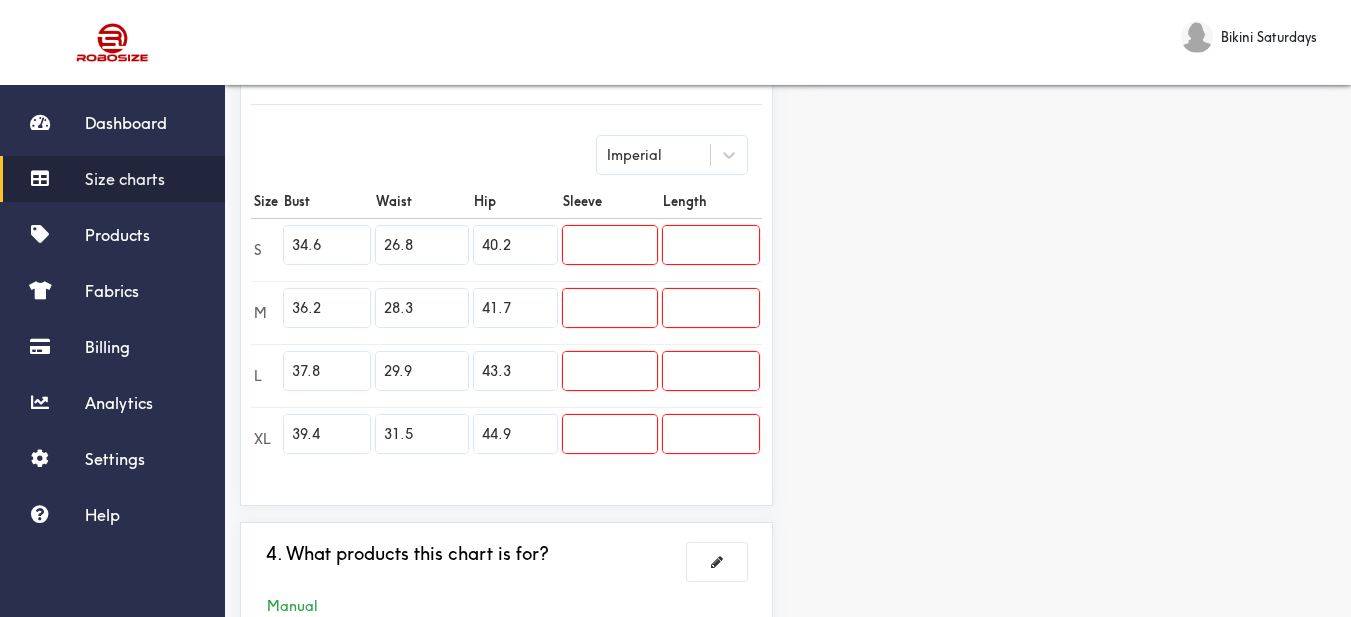 drag, startPoint x: 1093, startPoint y: 468, endPoint x: 1058, endPoint y: 475, distance: 35.69314 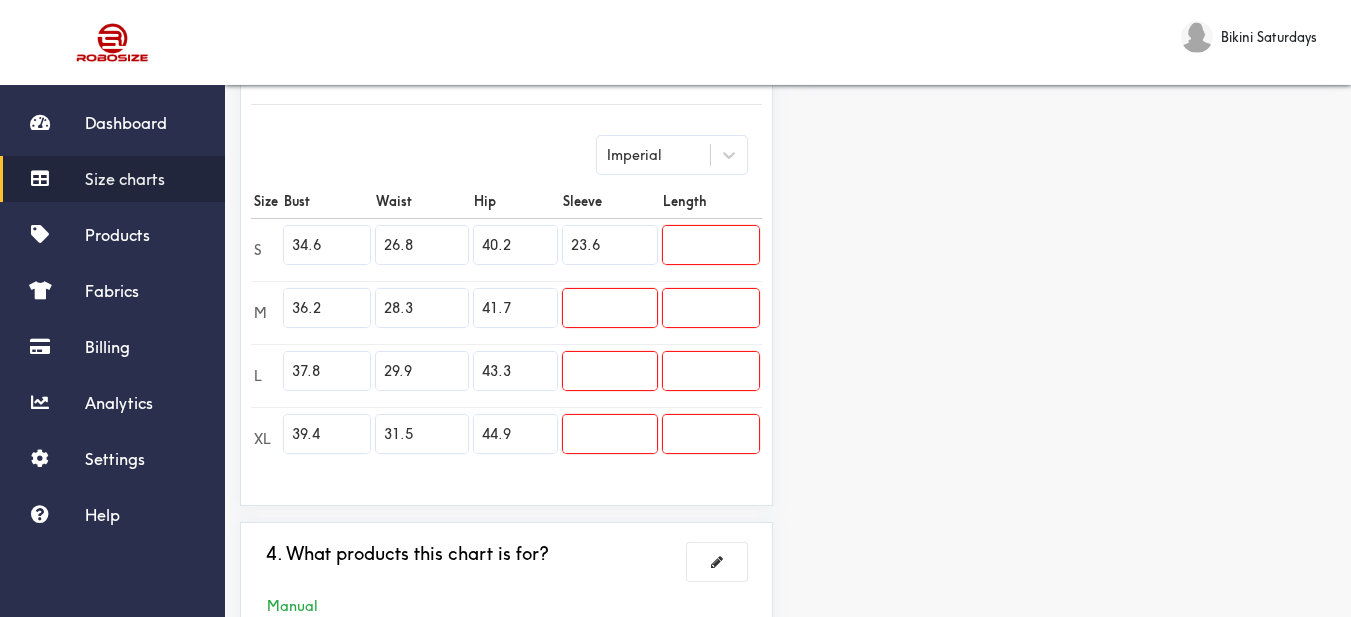 type on "23.6" 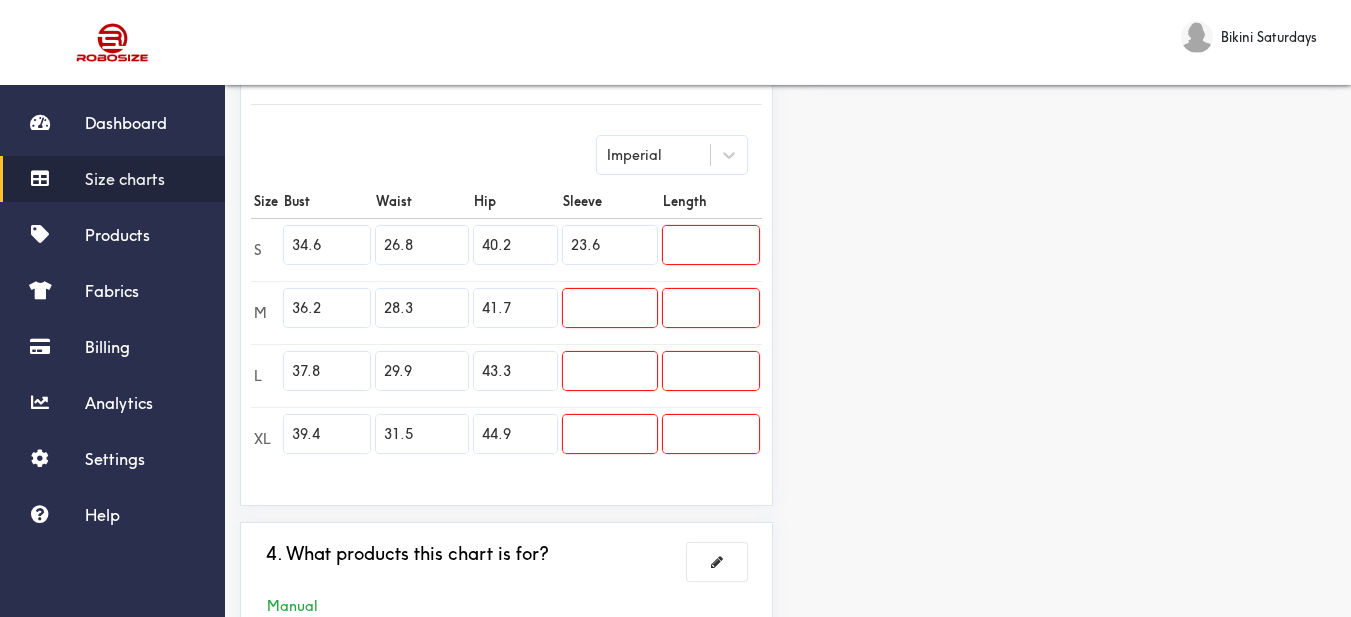 click at bounding box center [609, 308] 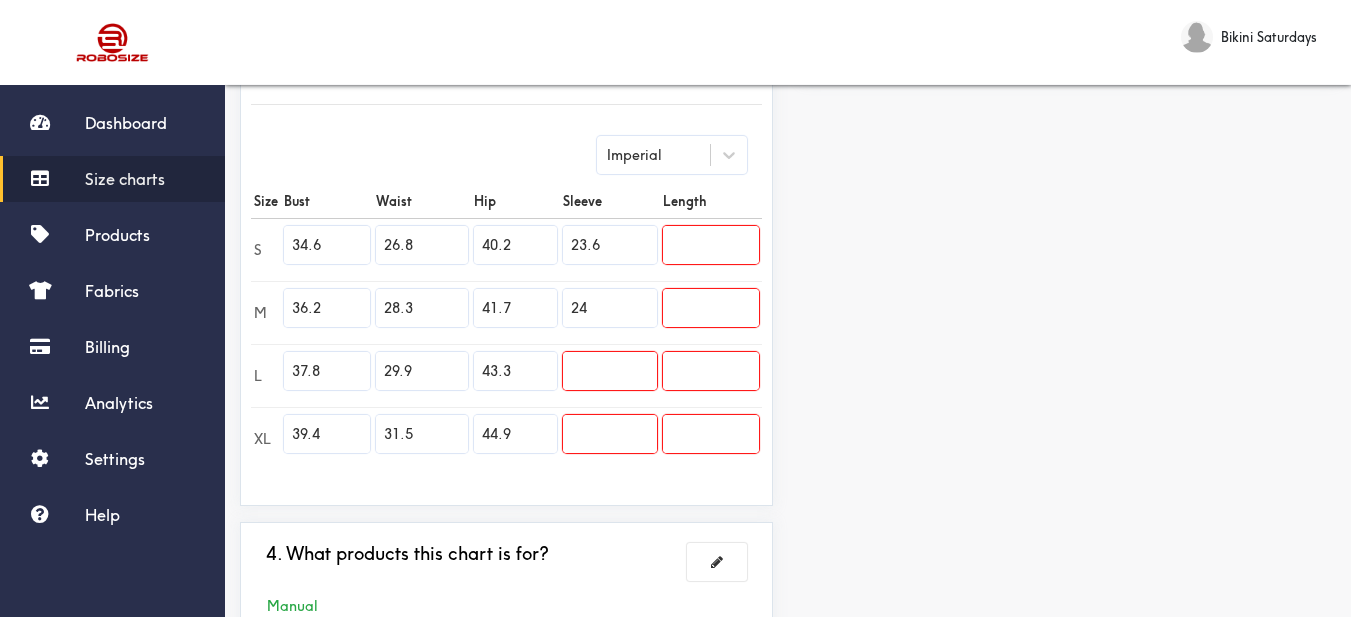 type on "24" 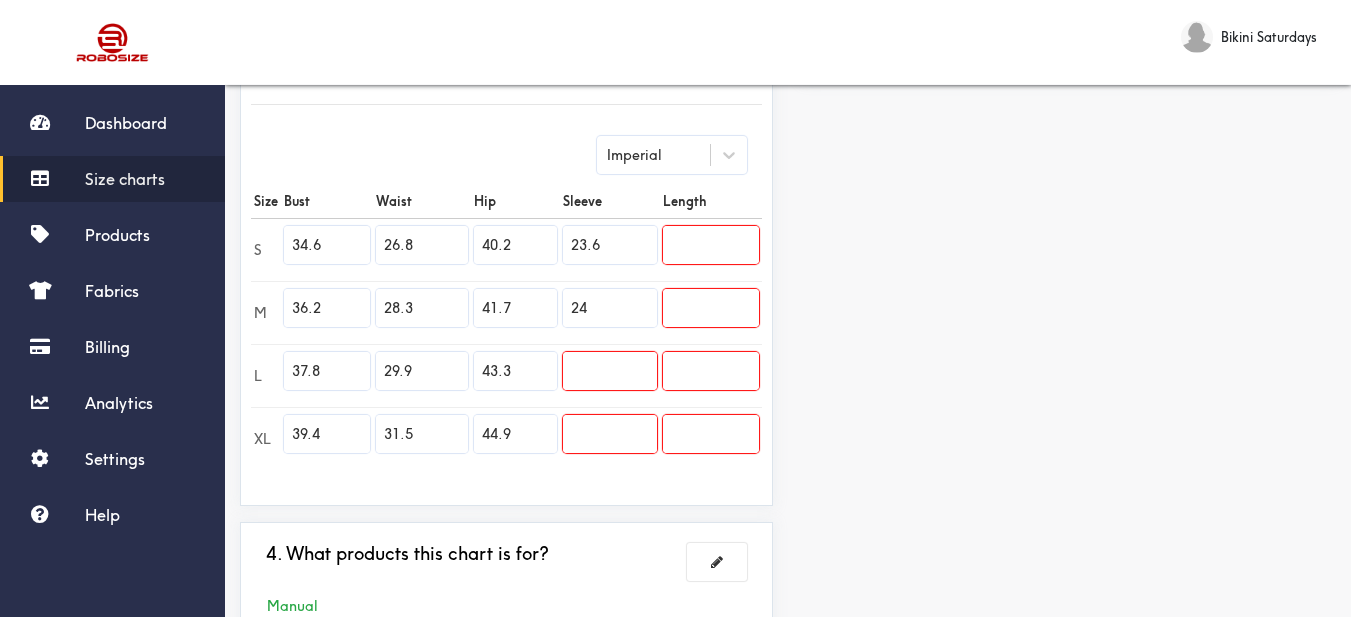 click at bounding box center [609, 371] 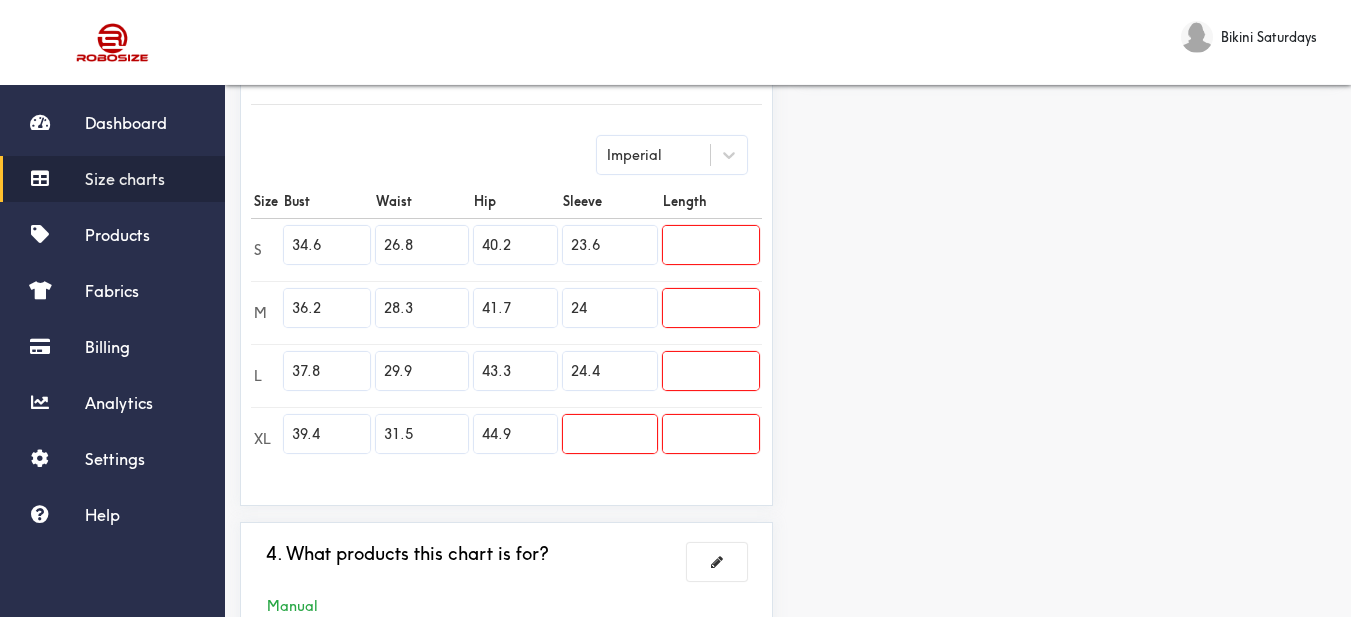 type on "24.4" 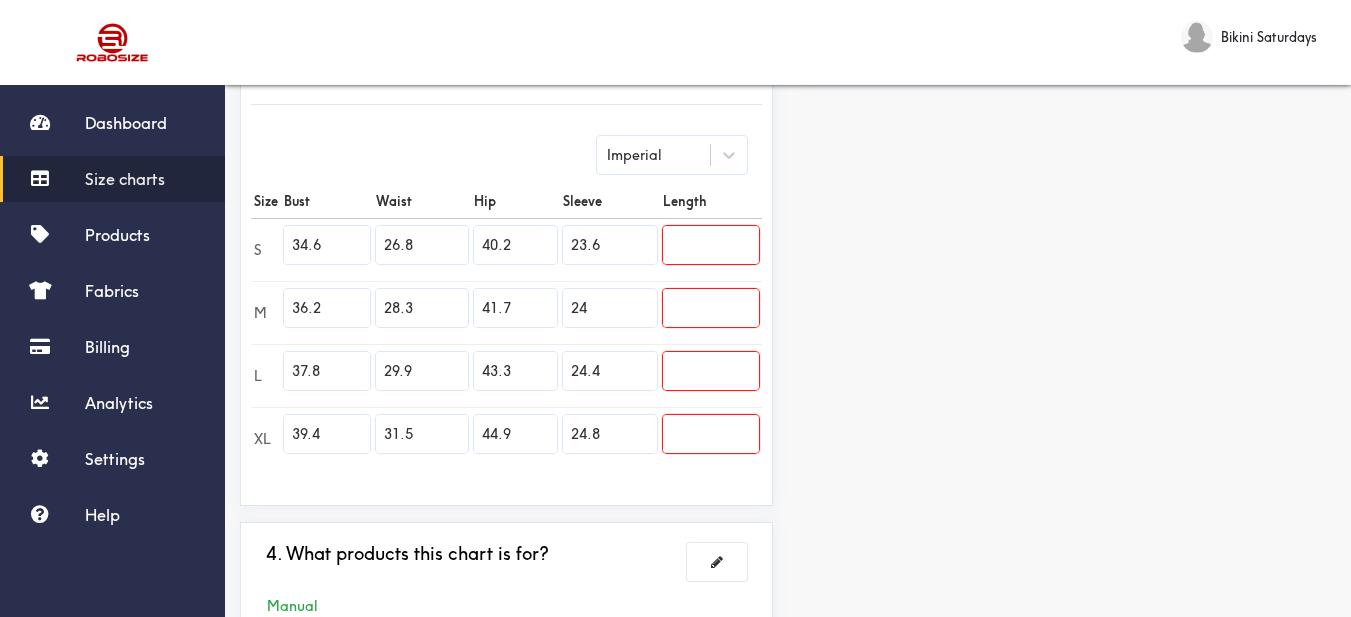 type on "24.8" 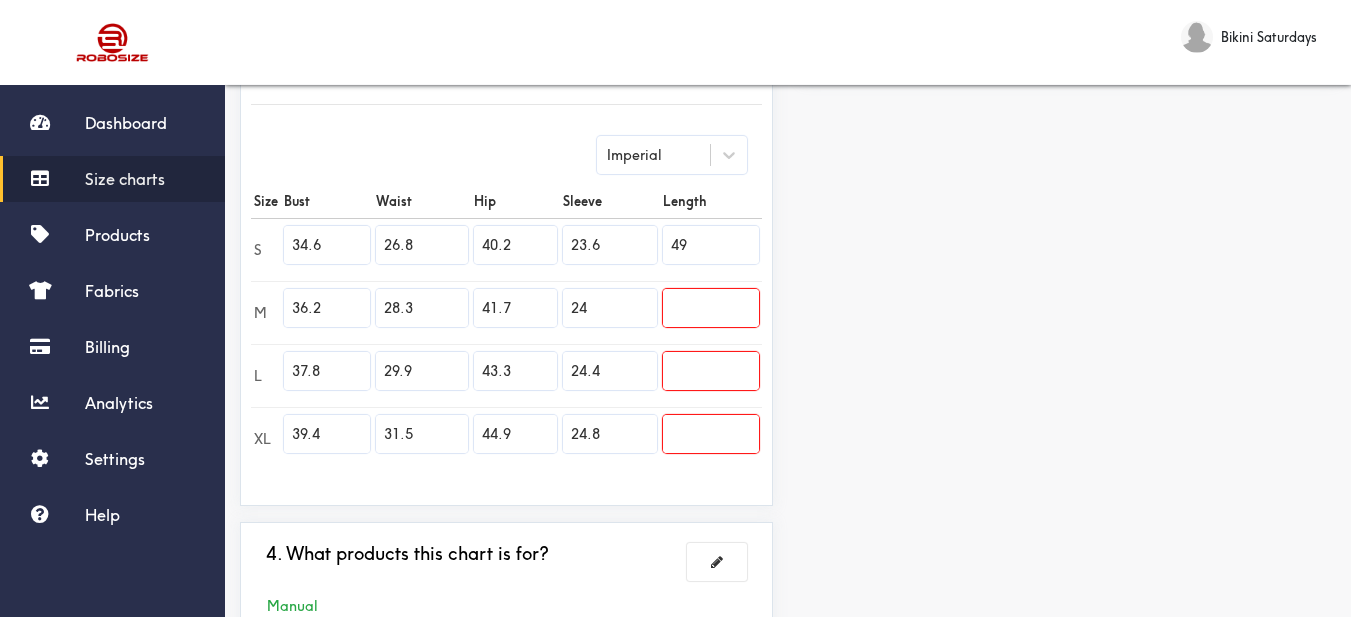 type on "49" 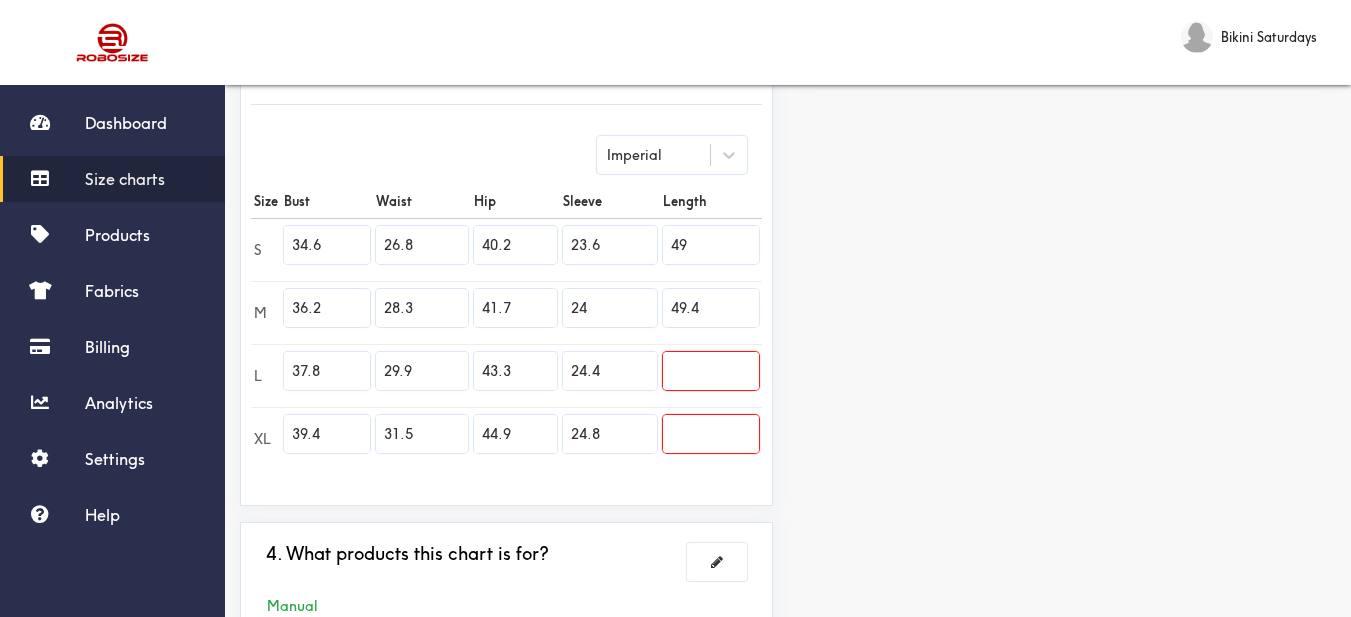 type on "49.4" 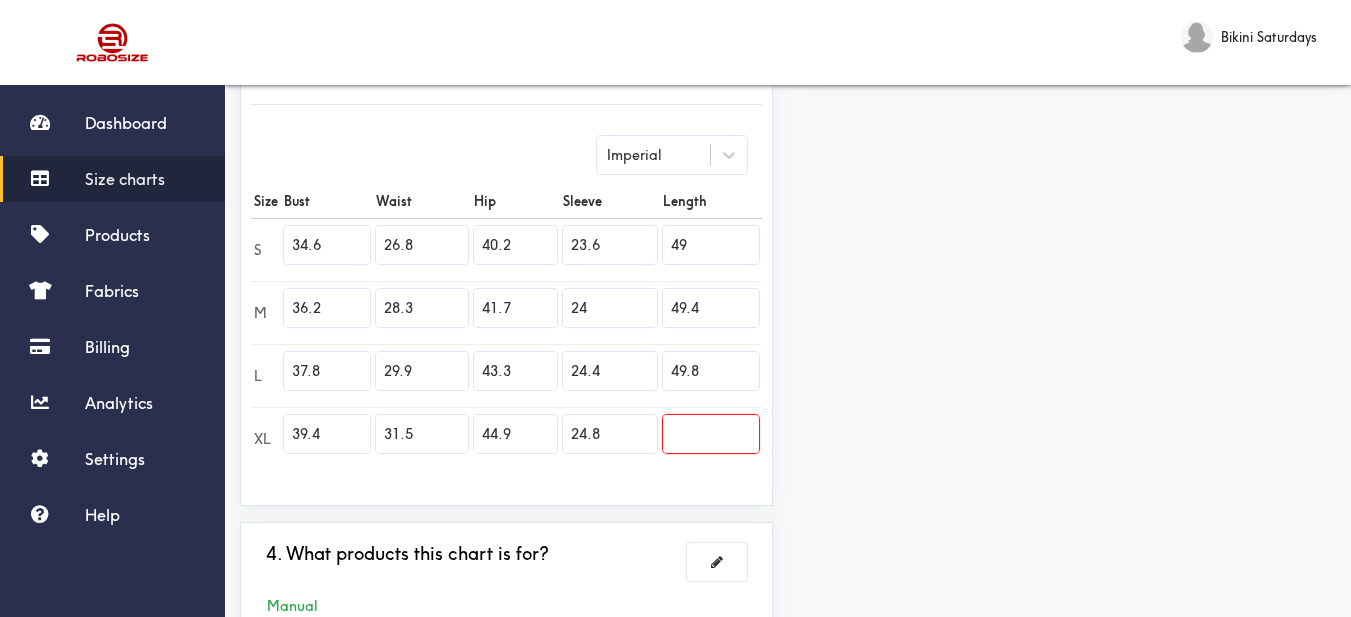 type on "49.8" 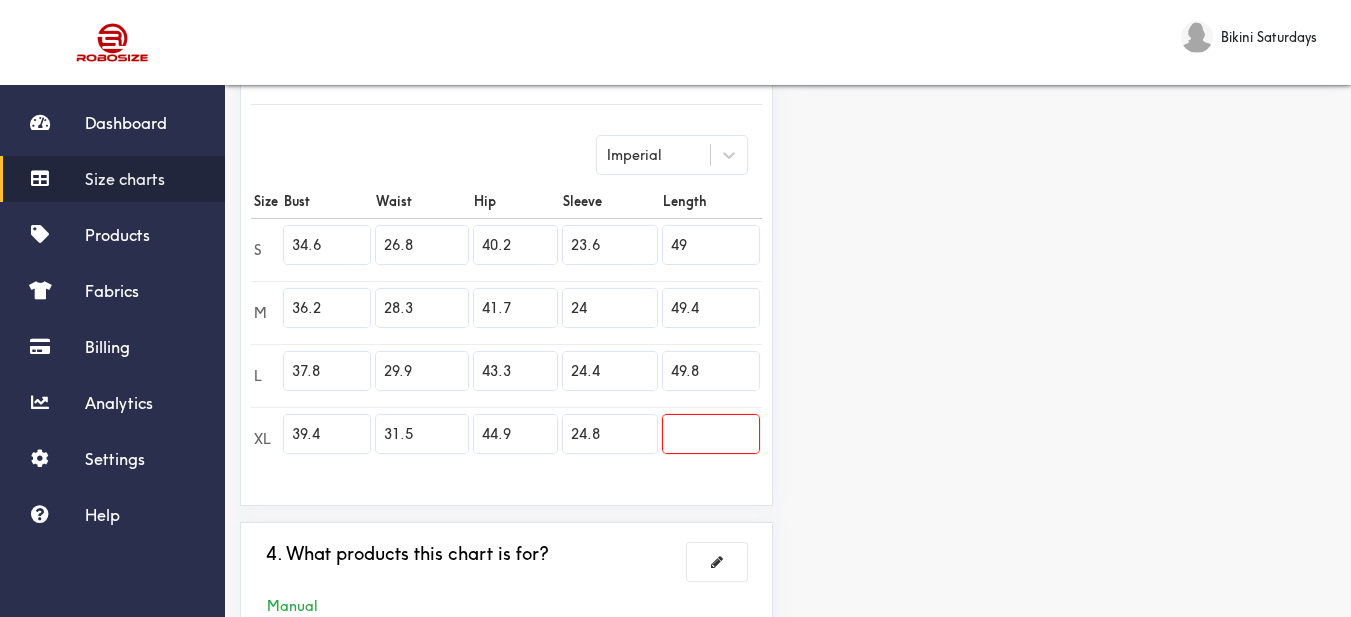 click at bounding box center [711, 434] 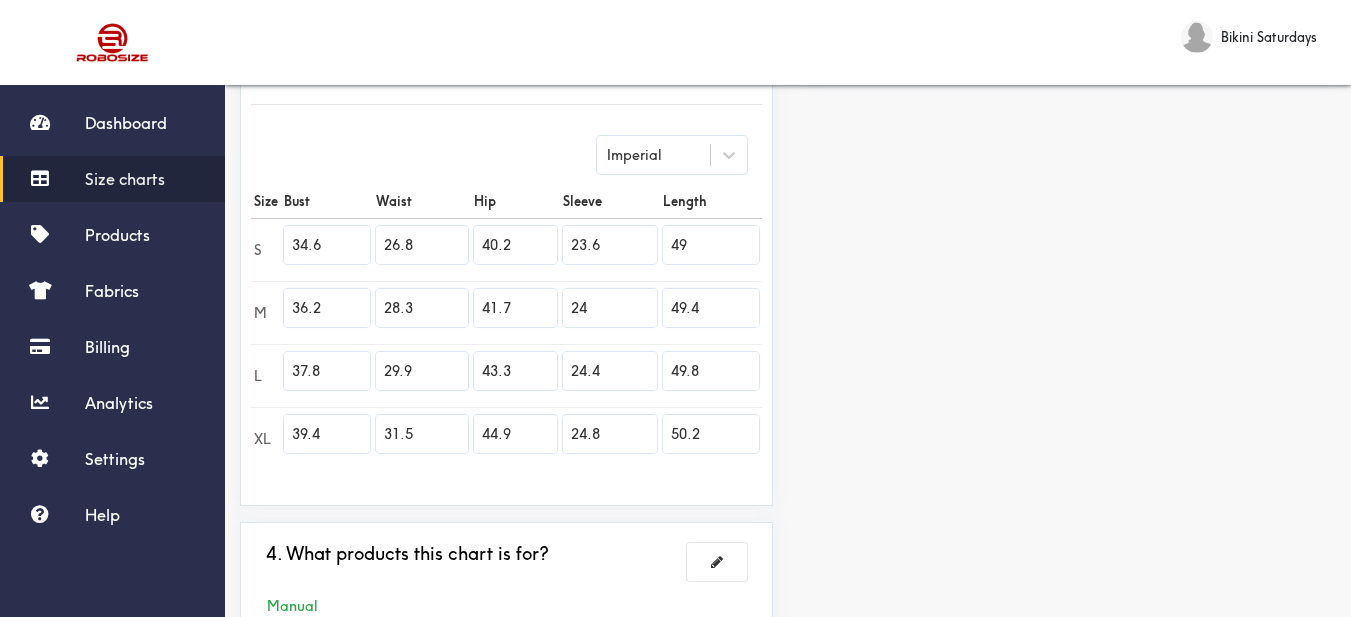 type on "50.2" 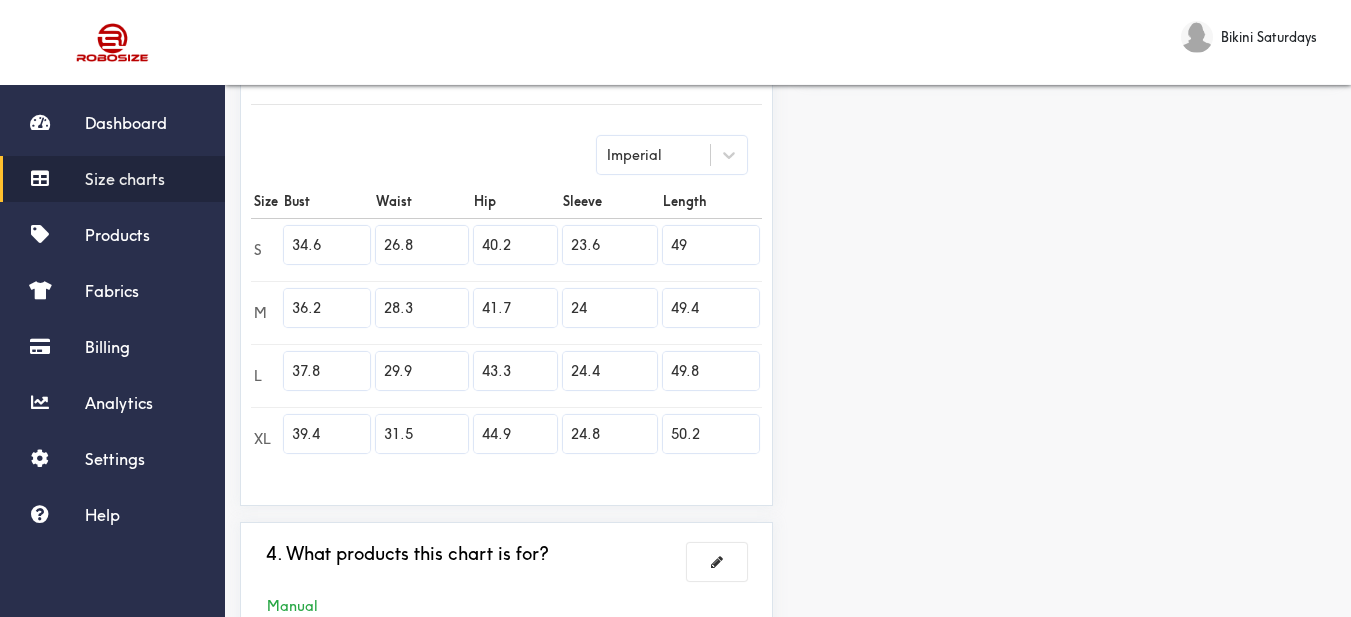 scroll, scrollTop: 652, scrollLeft: 0, axis: vertical 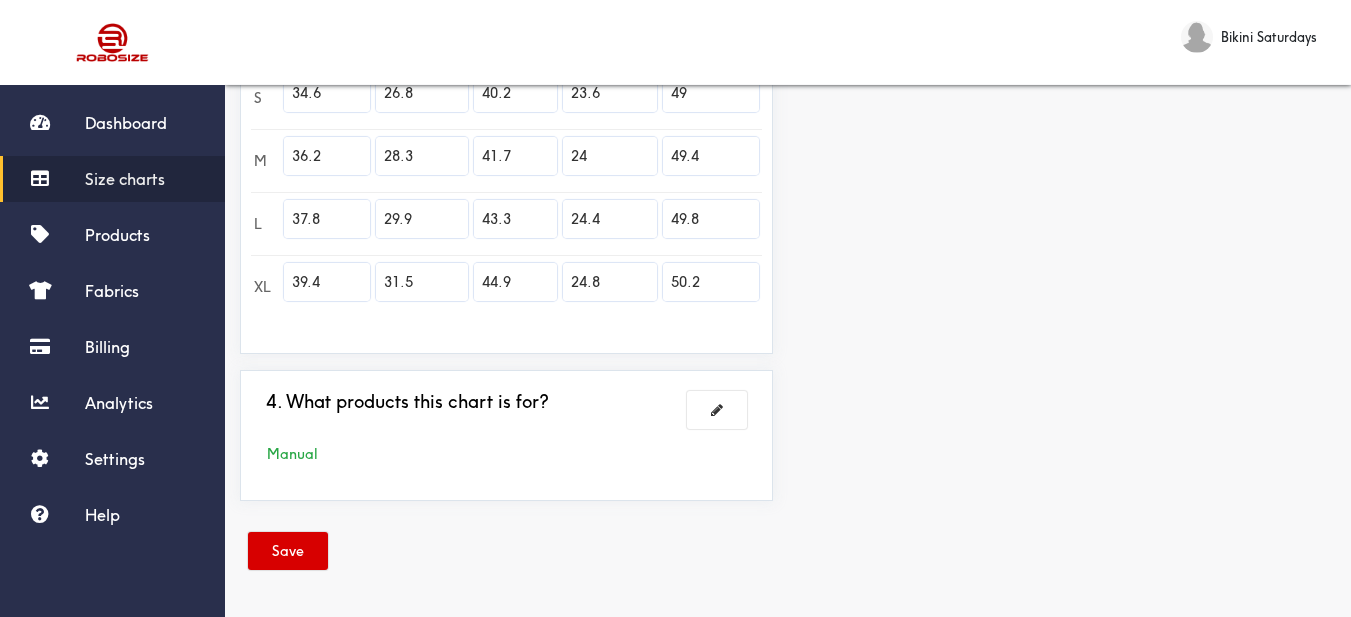 click on "Save" at bounding box center (288, 551) 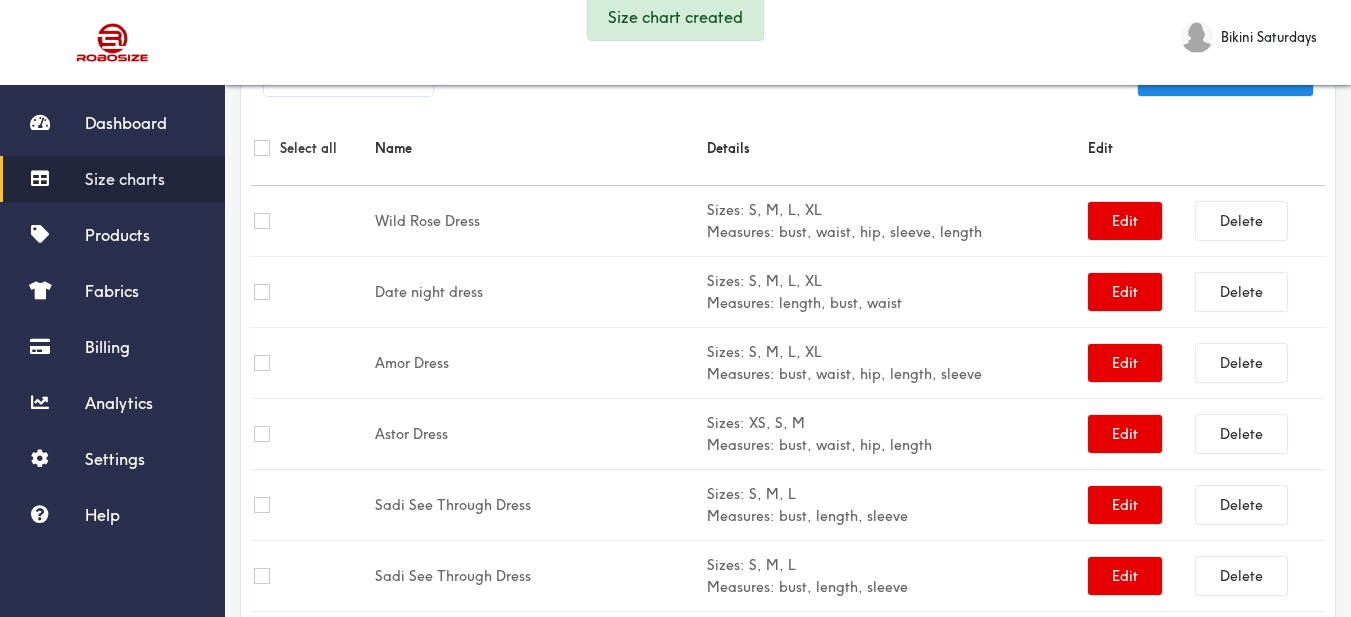 scroll, scrollTop: 452, scrollLeft: 0, axis: vertical 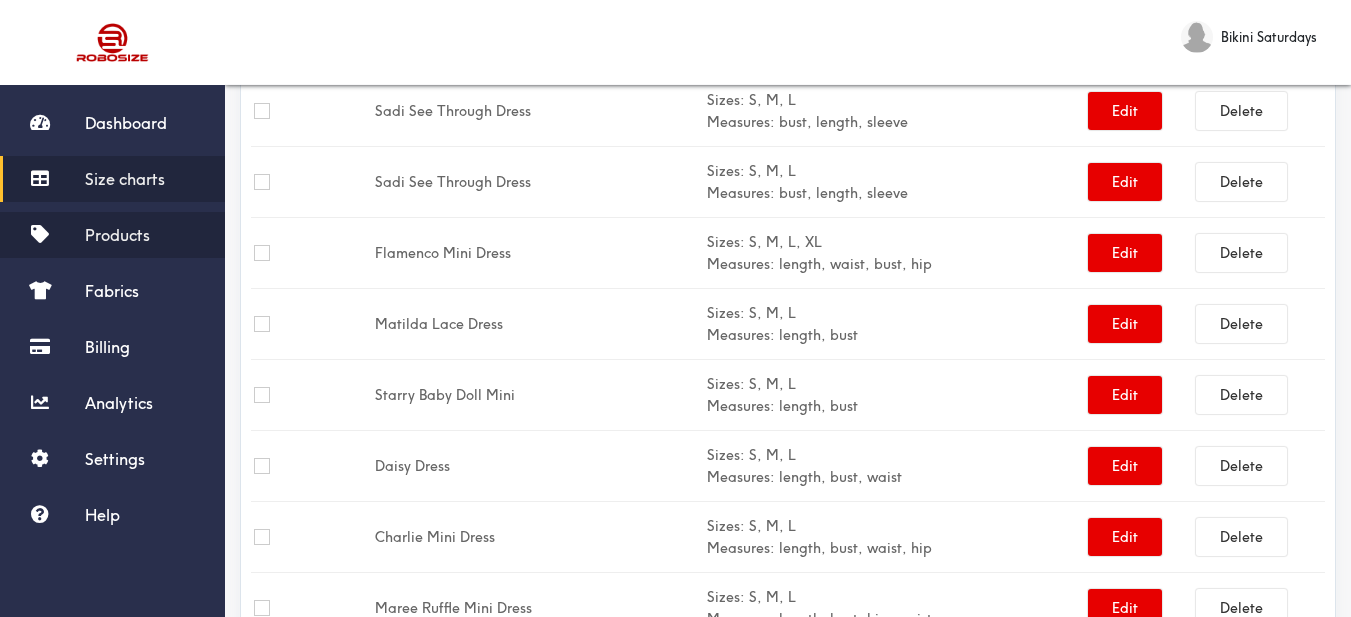 click on "Products" at bounding box center [112, 235] 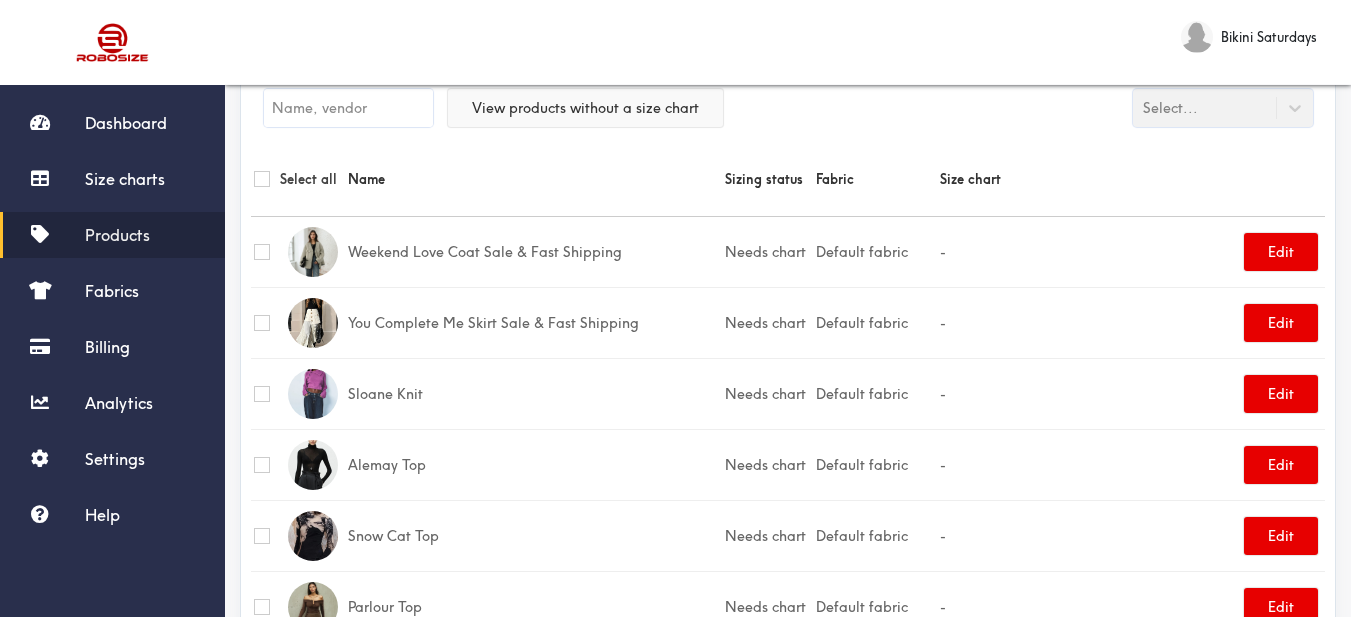 scroll, scrollTop: 0, scrollLeft: 0, axis: both 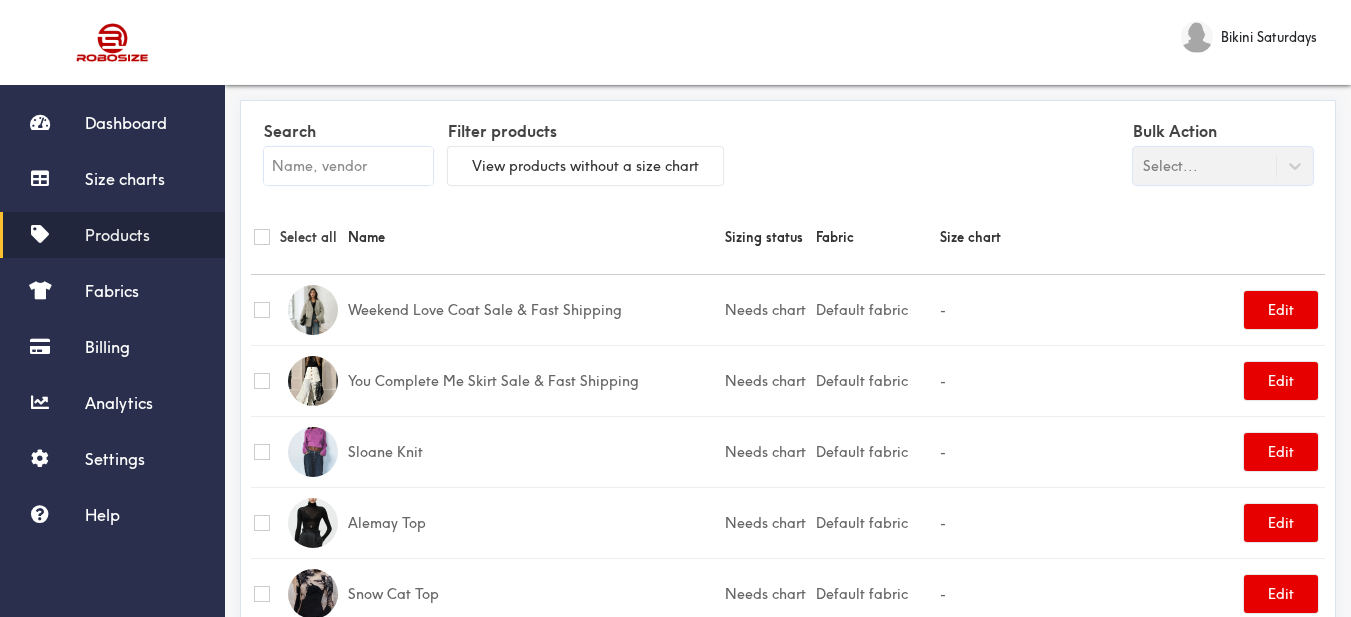 click at bounding box center [348, 166] 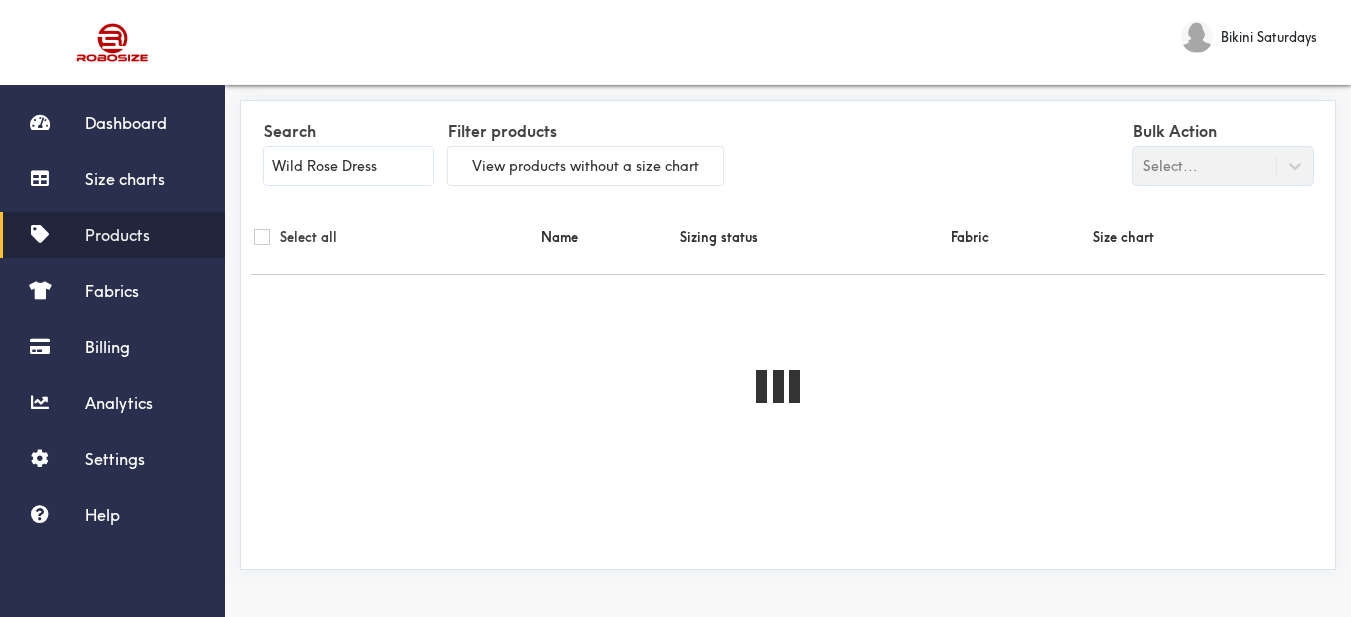 type on "Wild Rose Dress" 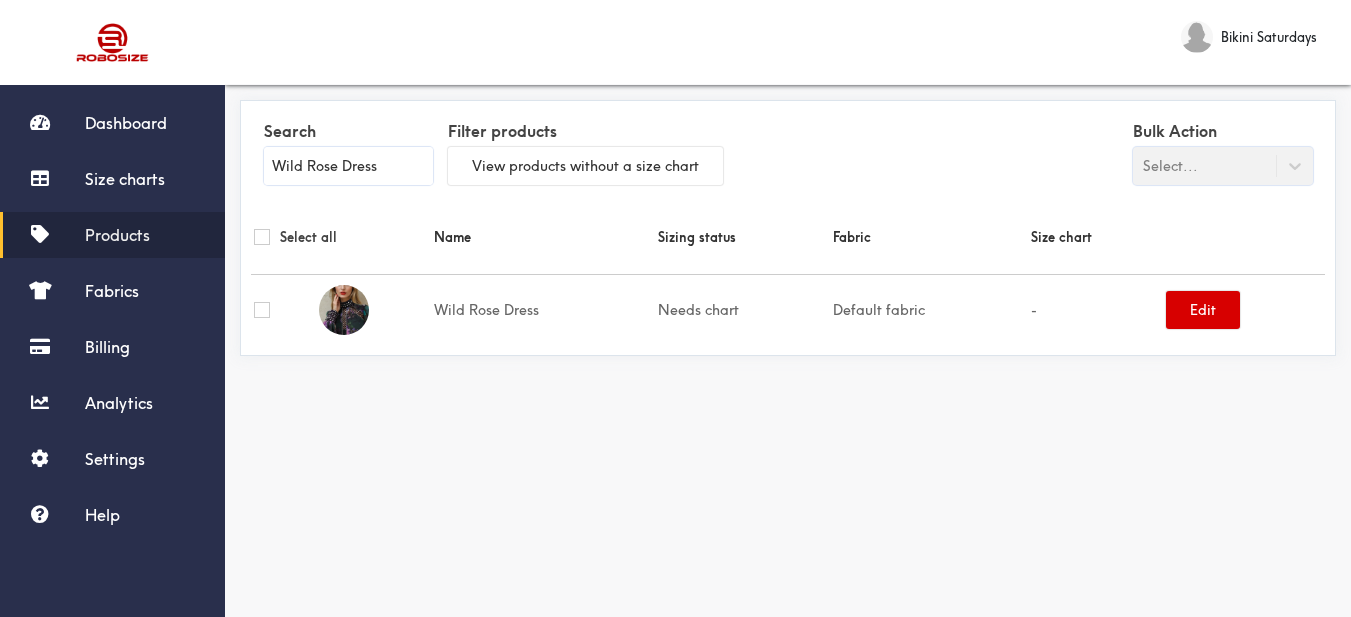 click on "Edit" at bounding box center [1203, 310] 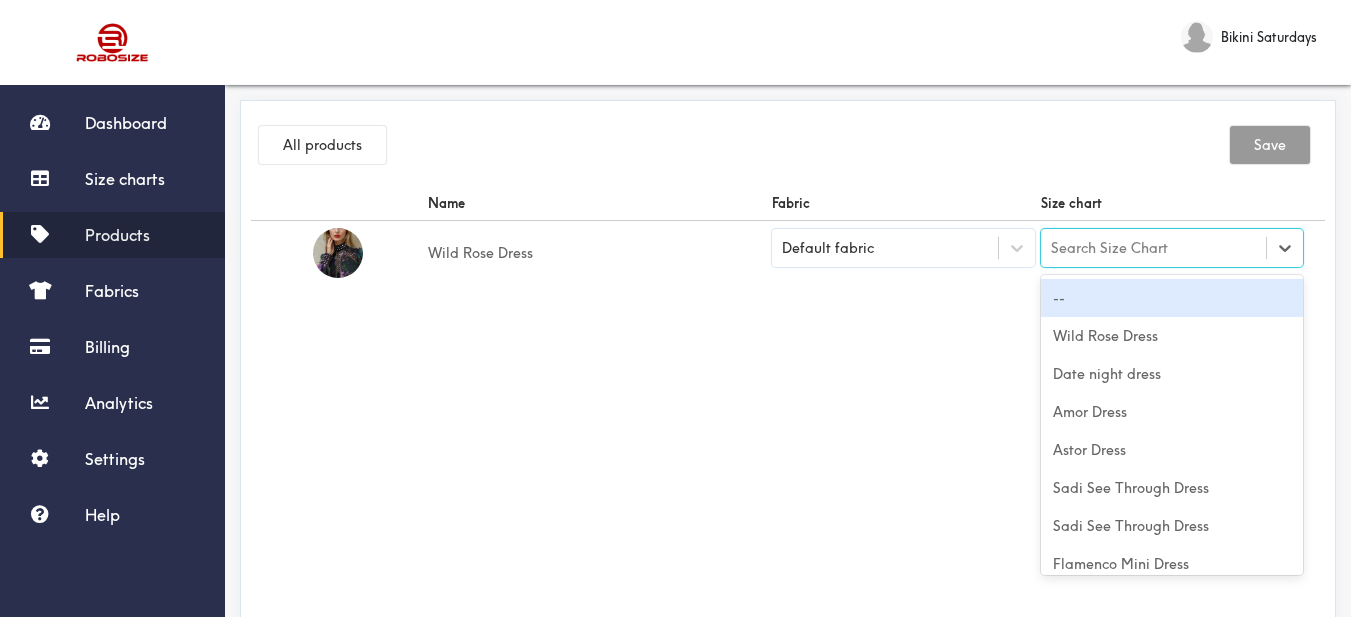 click on "Search Size Chart" at bounding box center [1154, 248] 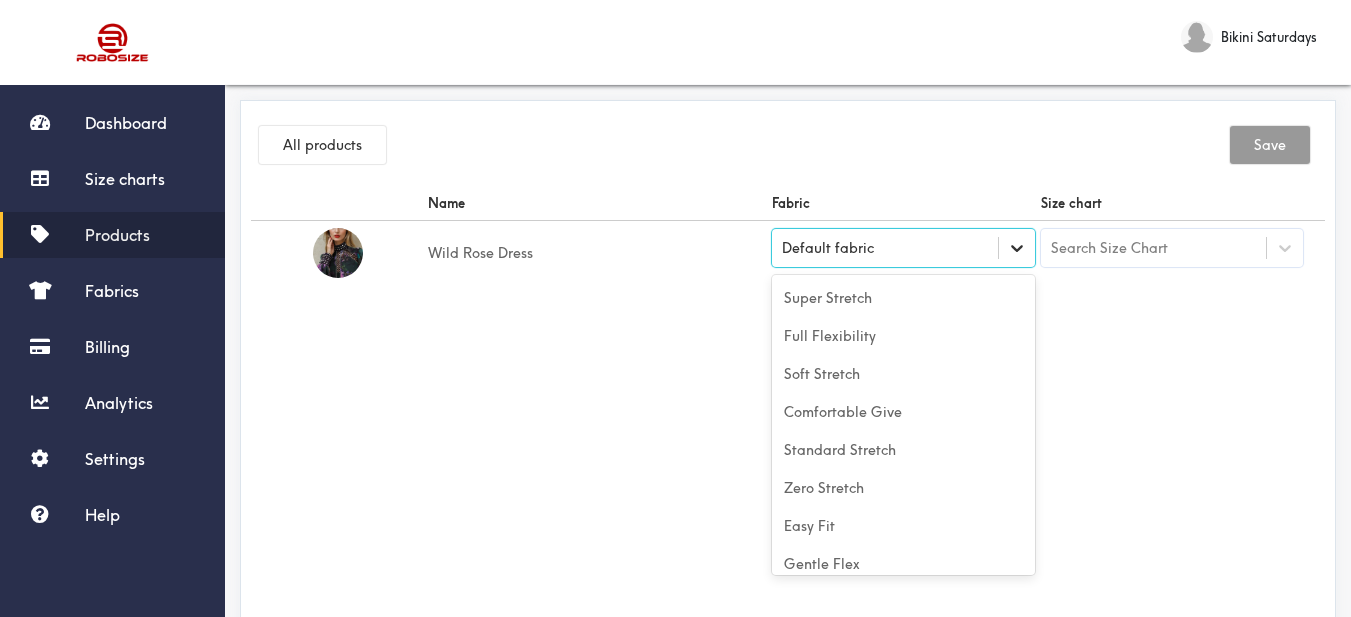 click at bounding box center [1017, 248] 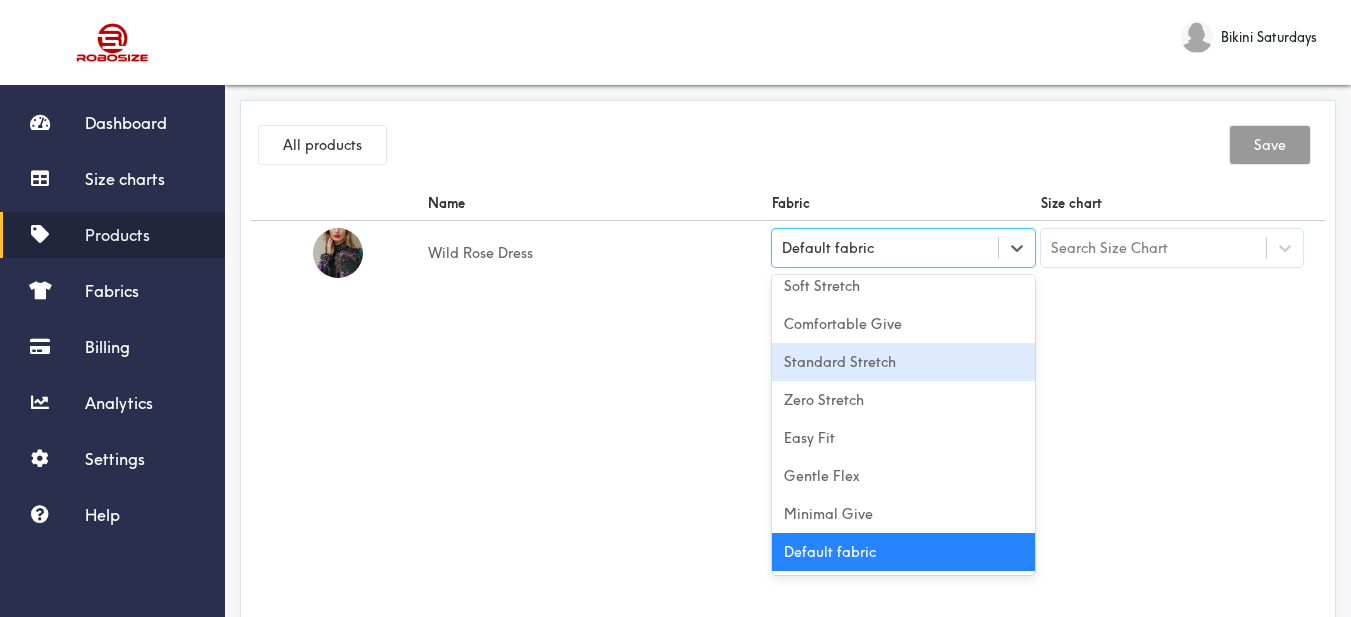 click on "Standard Stretch" at bounding box center [903, 362] 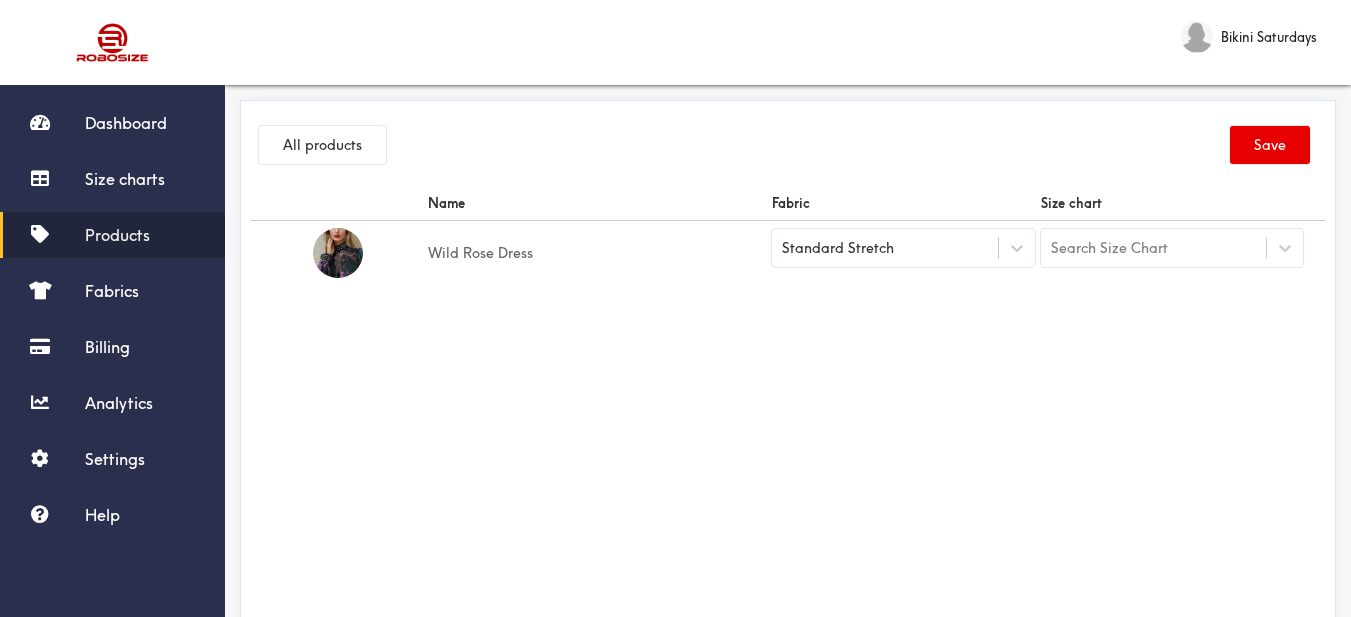 drag, startPoint x: 690, startPoint y: 334, endPoint x: 729, endPoint y: 335, distance: 39.012817 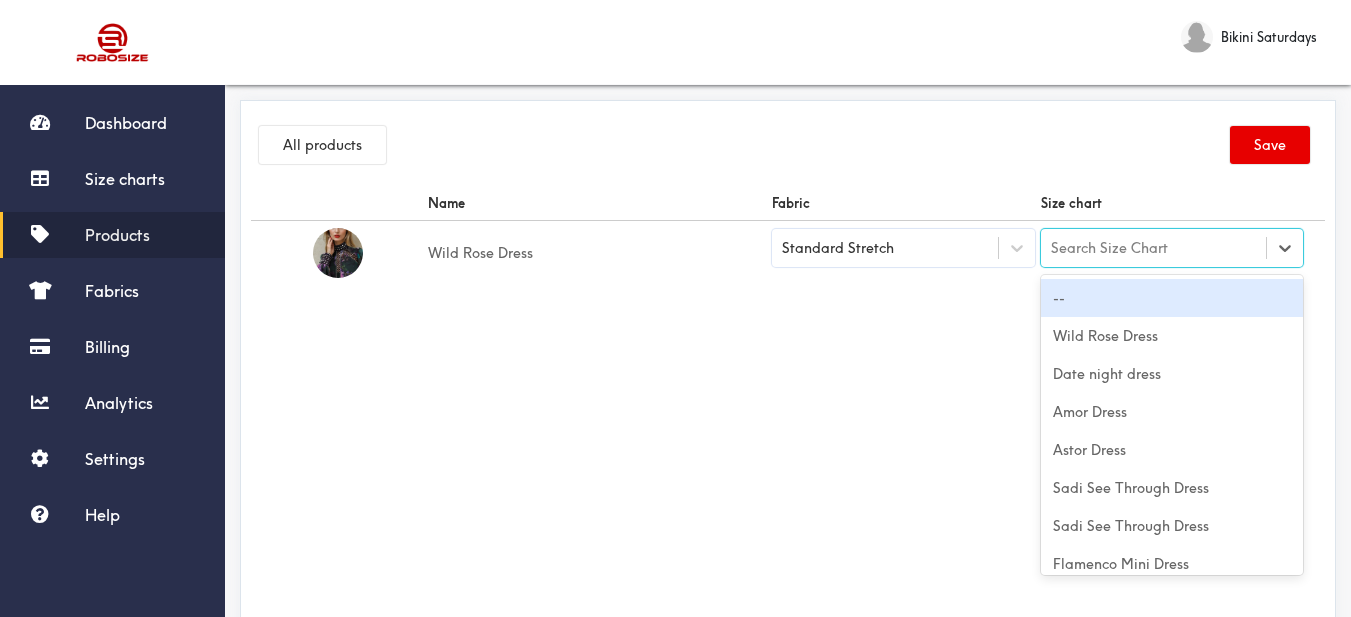 click on "Search Size Chart" at bounding box center [1154, 248] 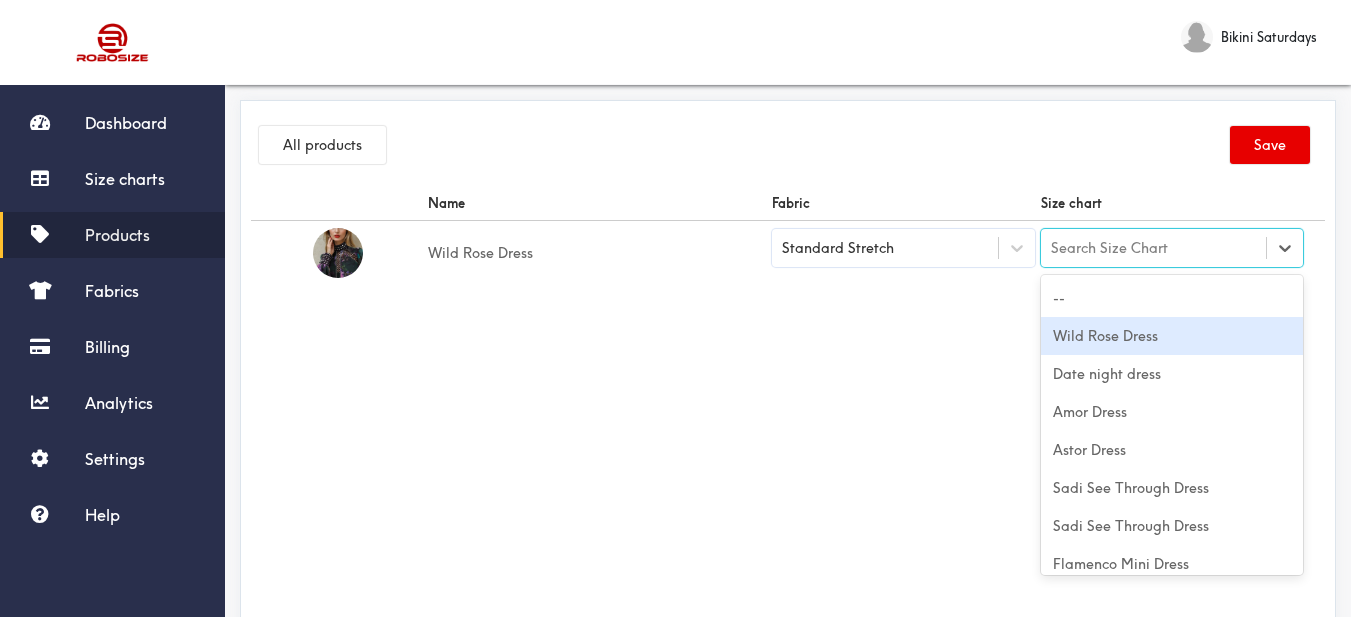 click on "Wild Rose Dress" at bounding box center (1172, 336) 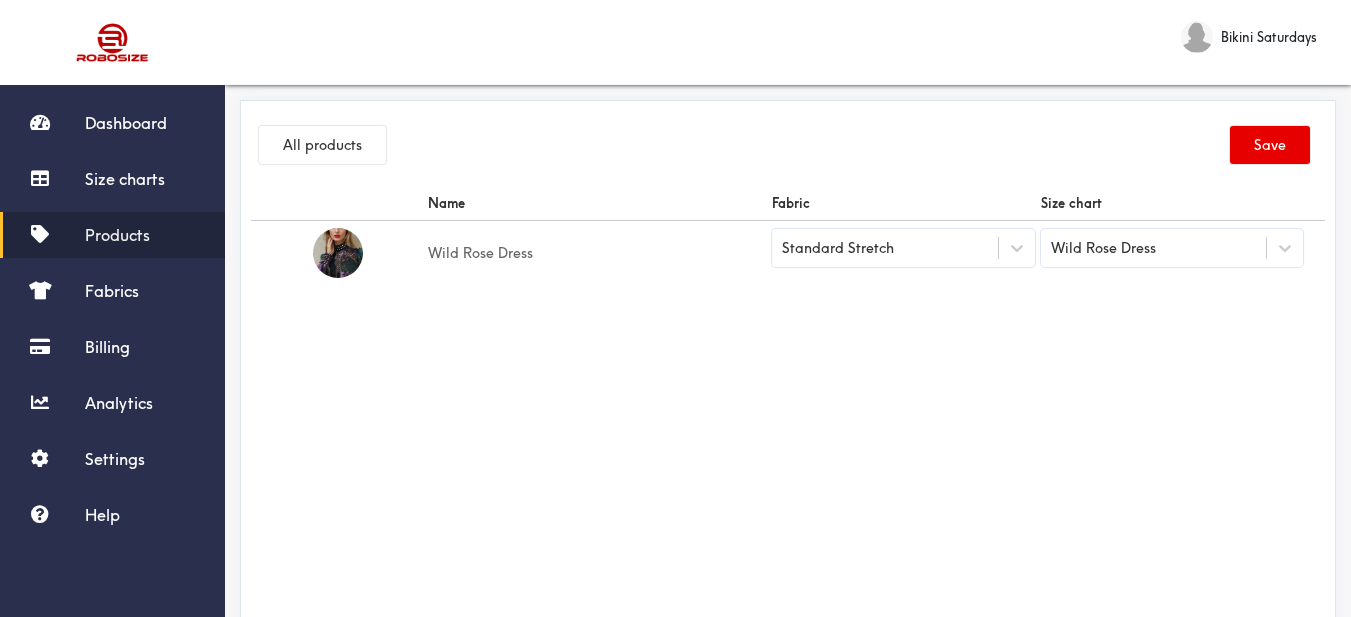 click on "Name Fabric Size chart Wild Rose Dress Standard Stretch Wild Rose Dress" at bounding box center (788, 411) 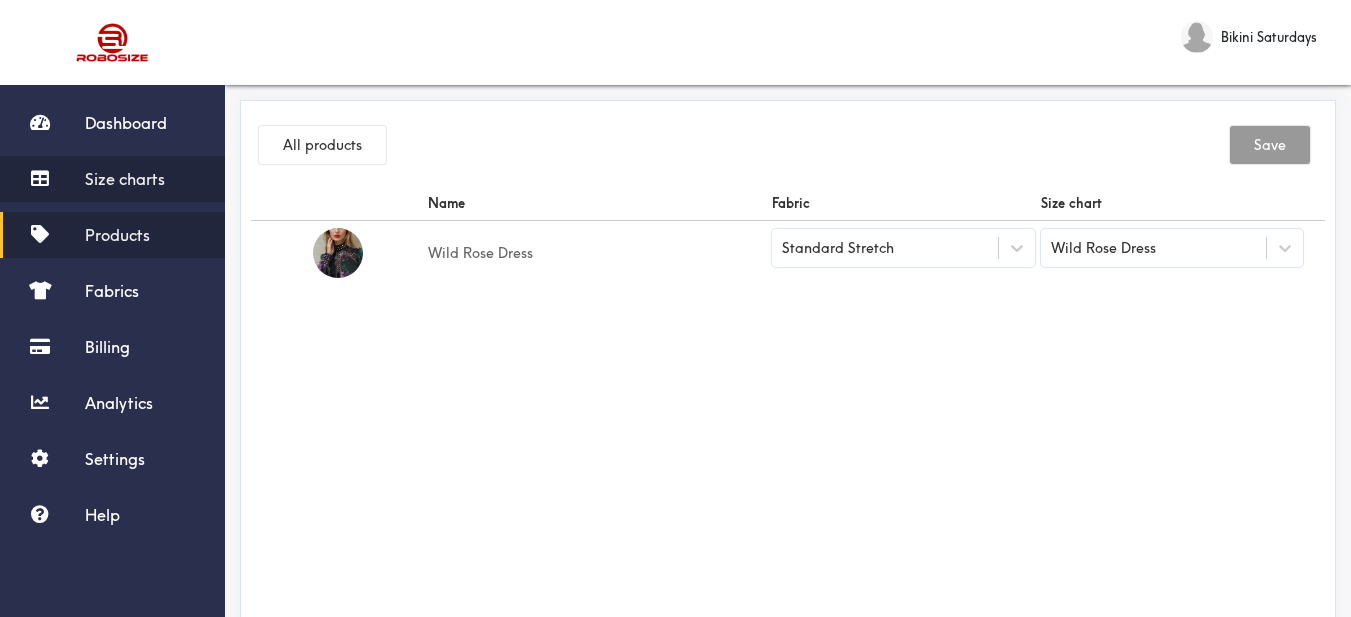 click on "Size charts" at bounding box center [125, 179] 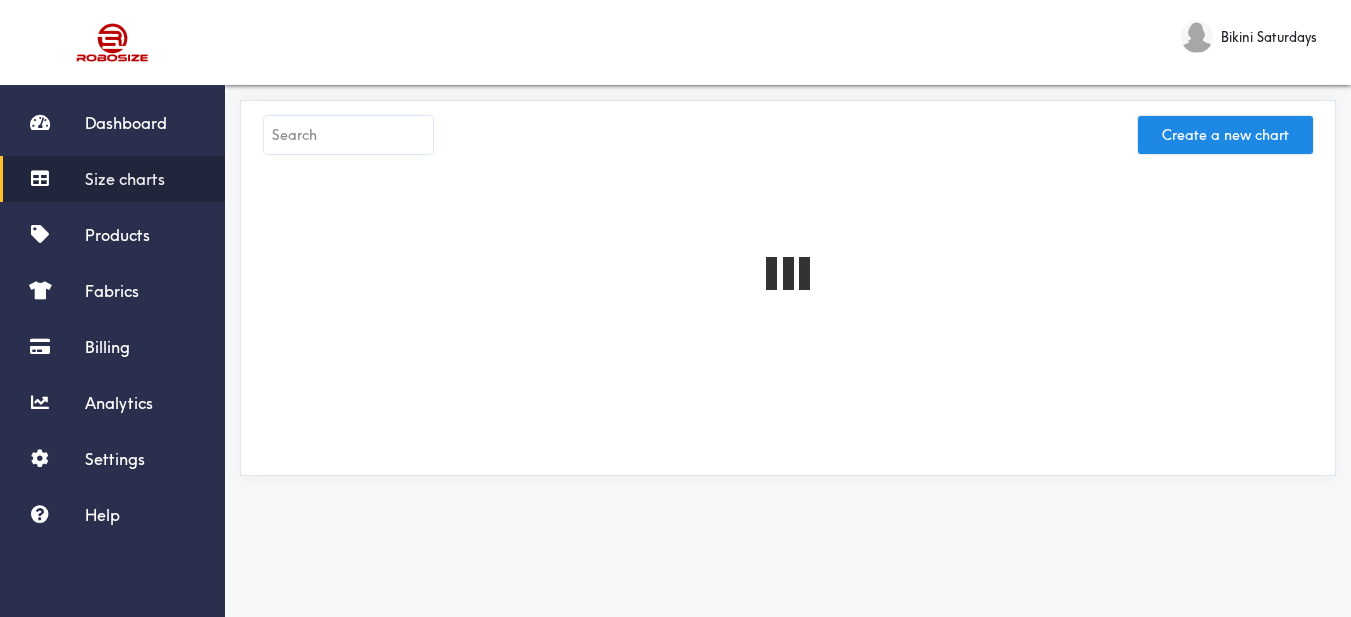 click at bounding box center (348, 135) 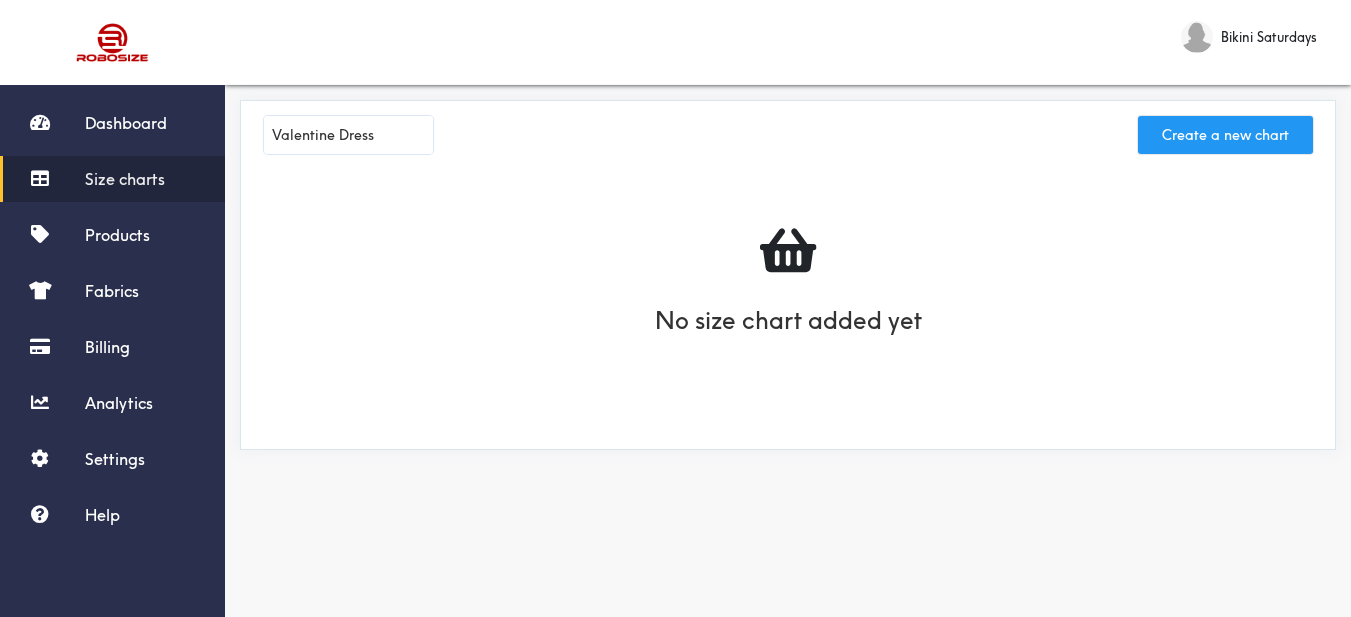 type on "Valentine Dress" 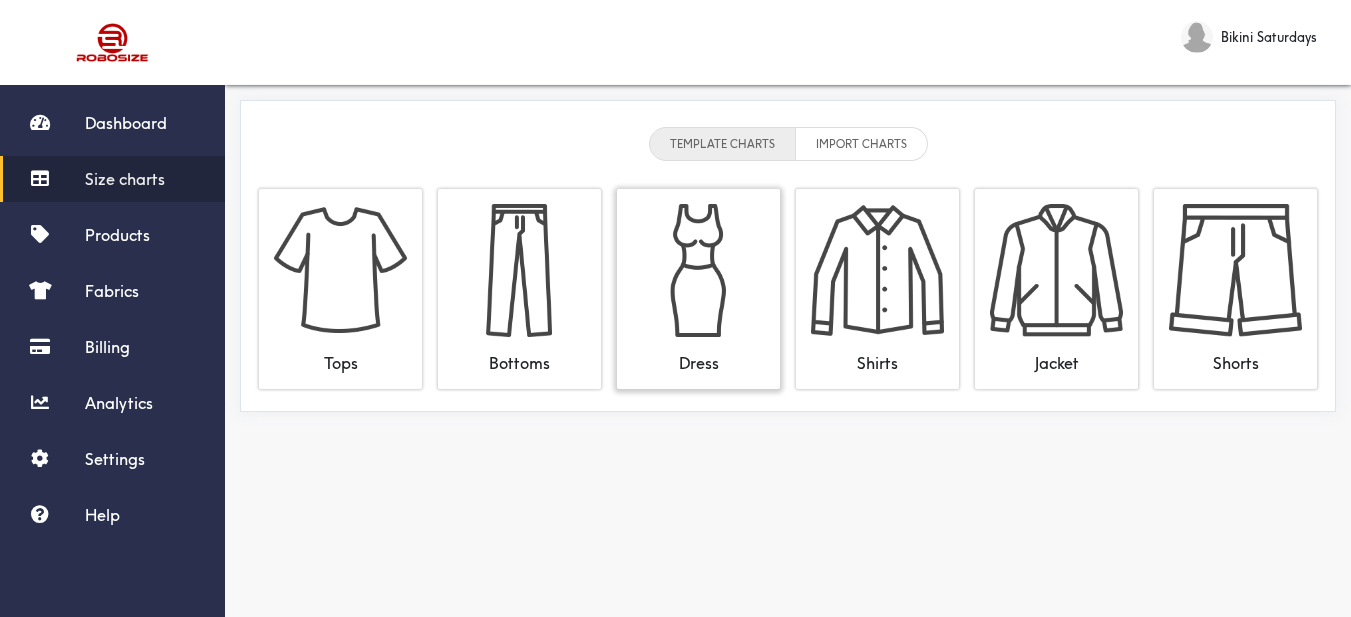 click at bounding box center (698, 270) 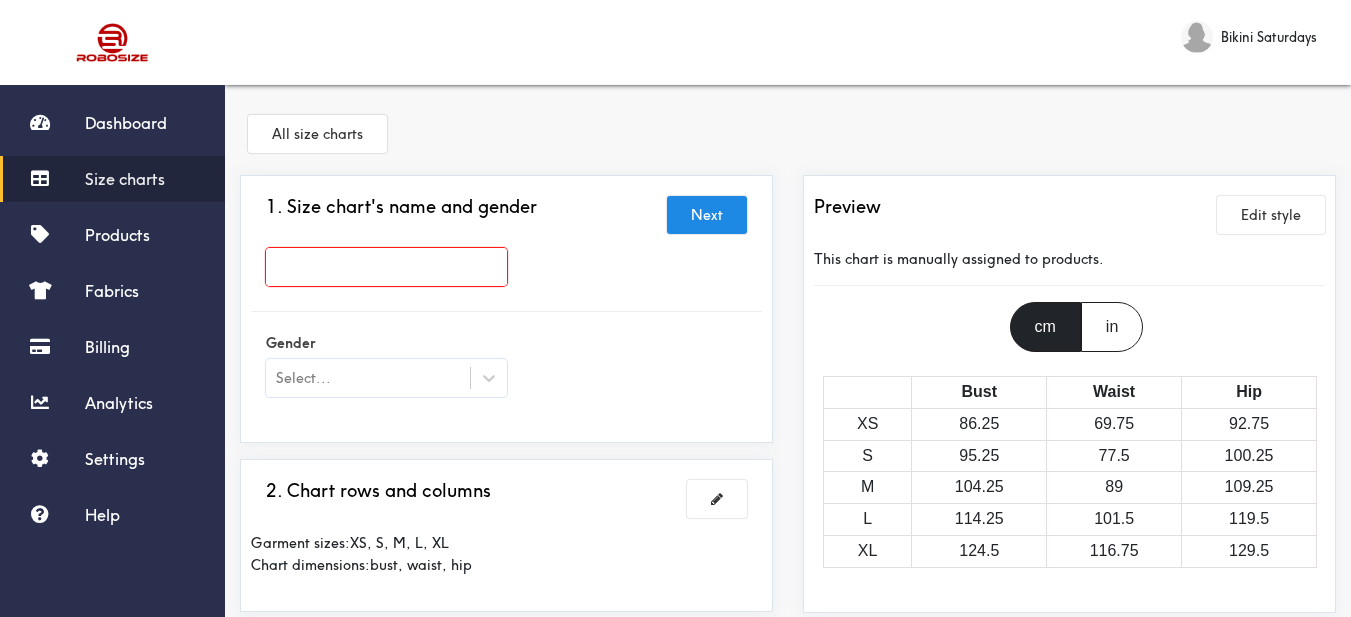 click at bounding box center [386, 267] 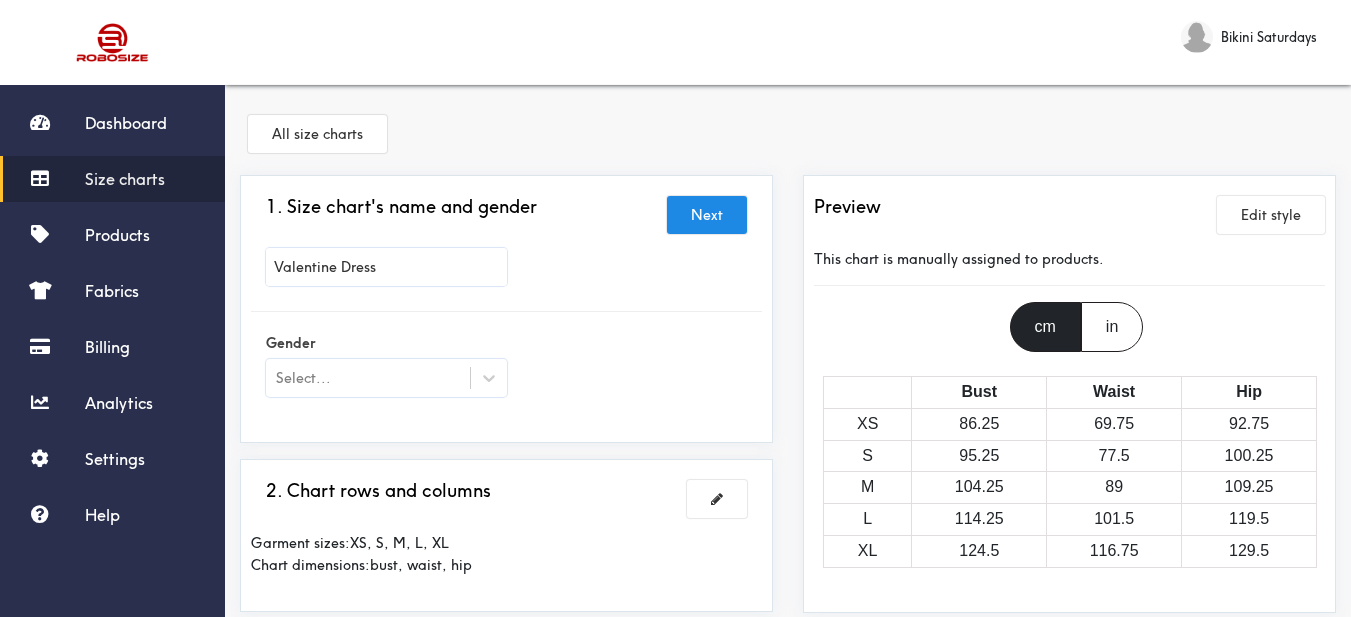 type on "Valentine Dress" 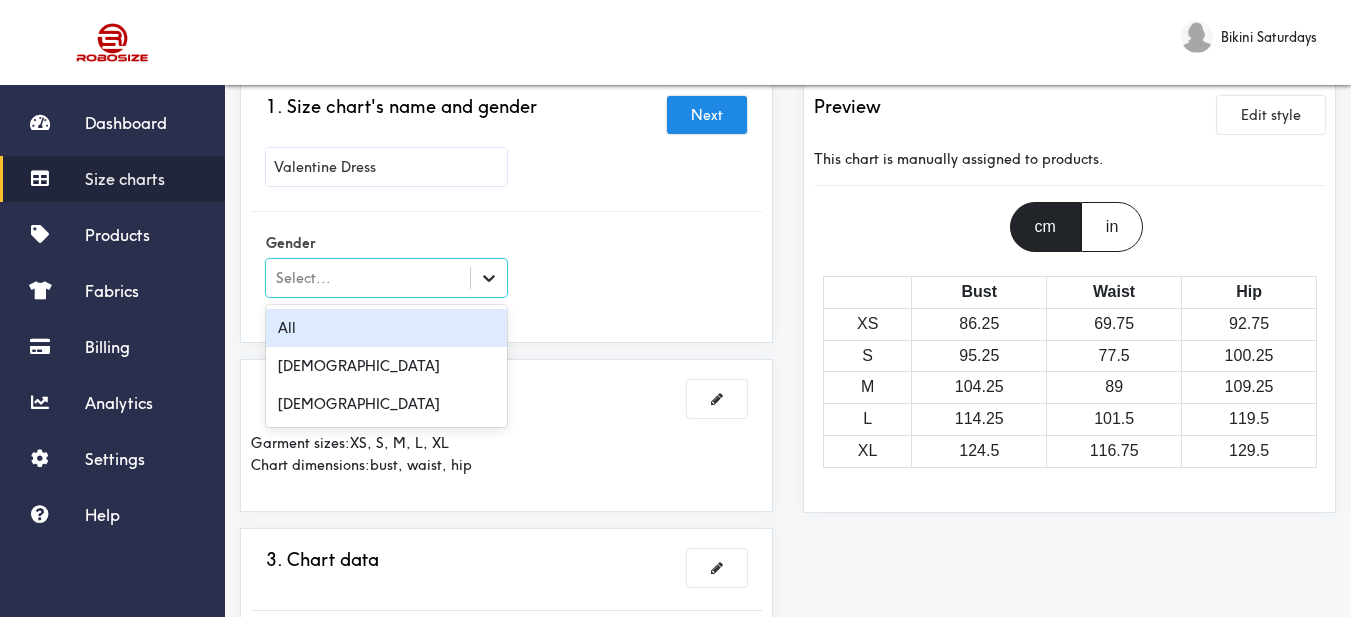 click 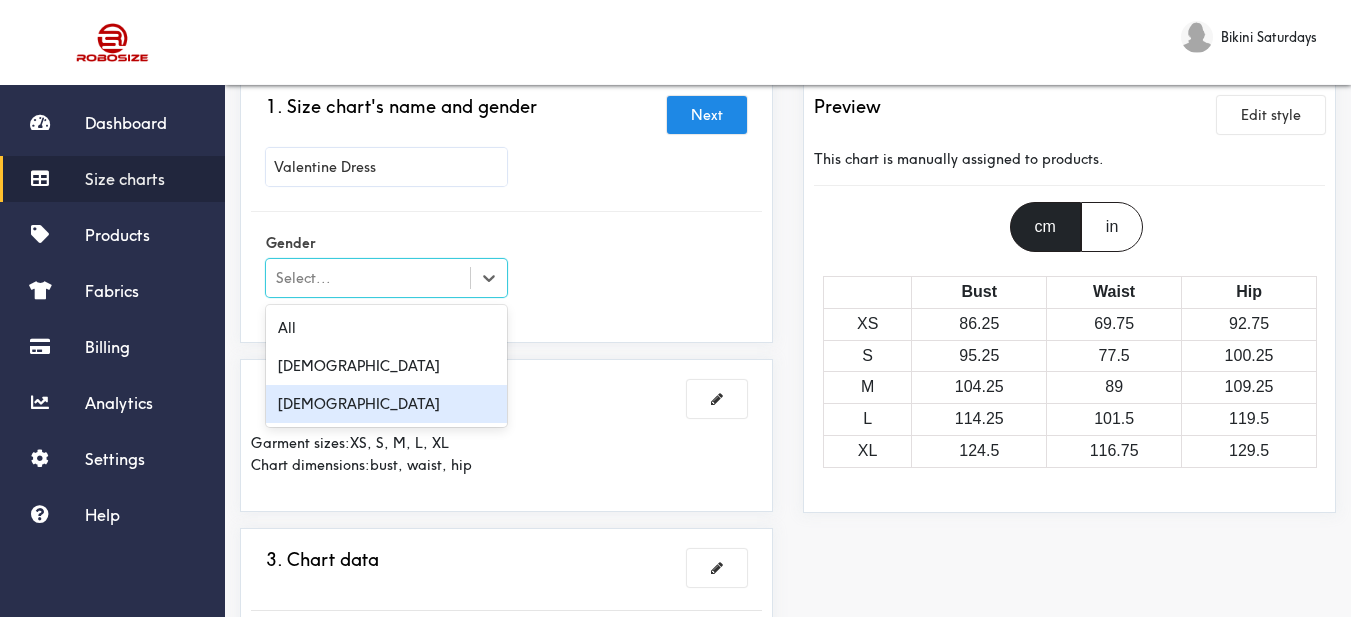 click on "[DEMOGRAPHIC_DATA]" at bounding box center [386, 404] 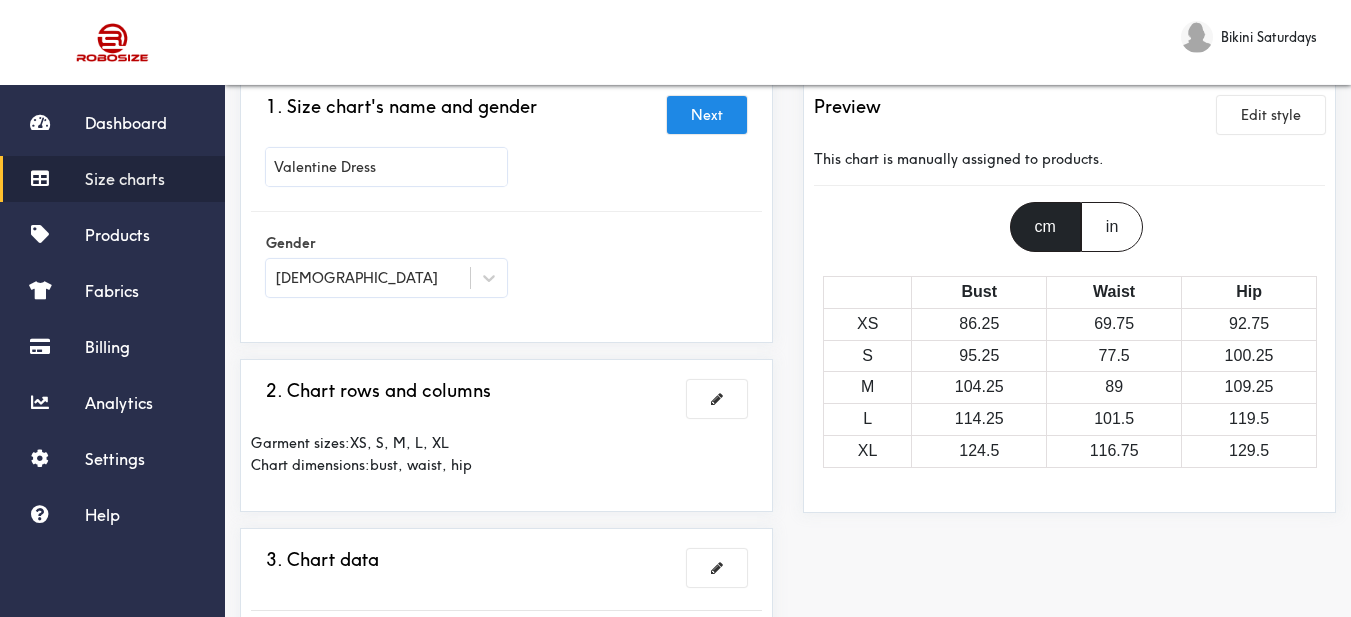 click on "Gender [DEMOGRAPHIC_DATA]" at bounding box center [506, 267] 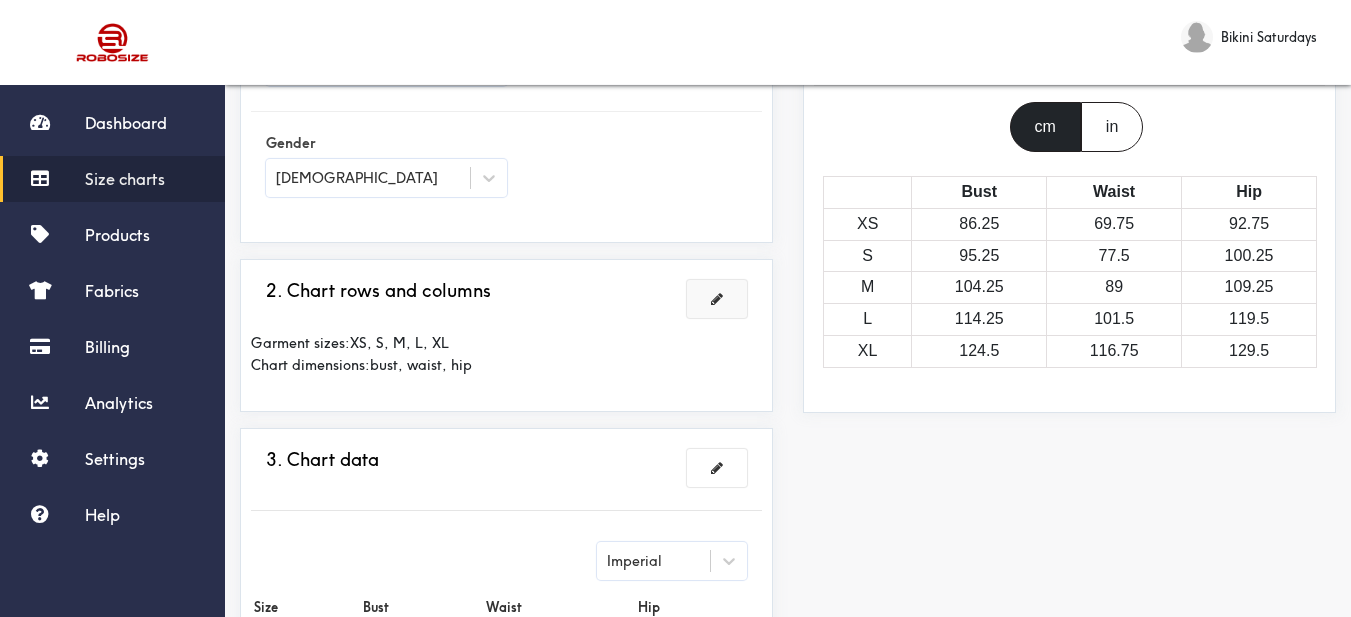 click at bounding box center [717, 299] 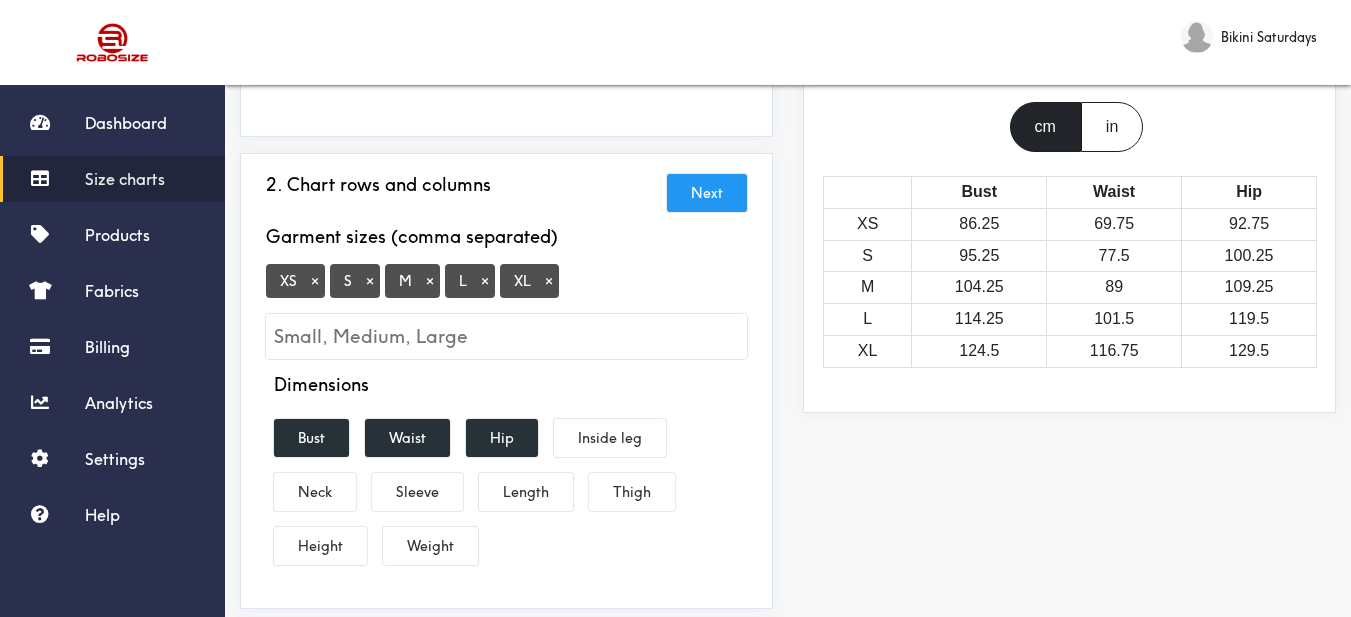 click on "×" at bounding box center (549, 281) 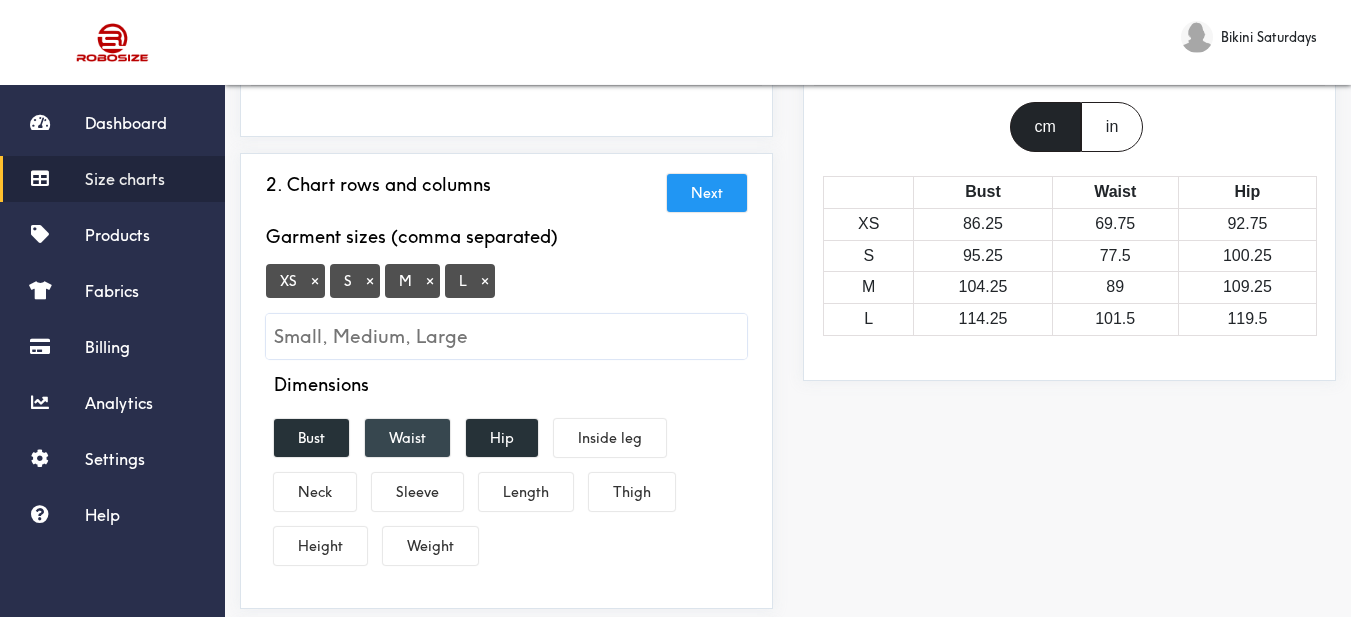 click on "Waist" at bounding box center (407, 438) 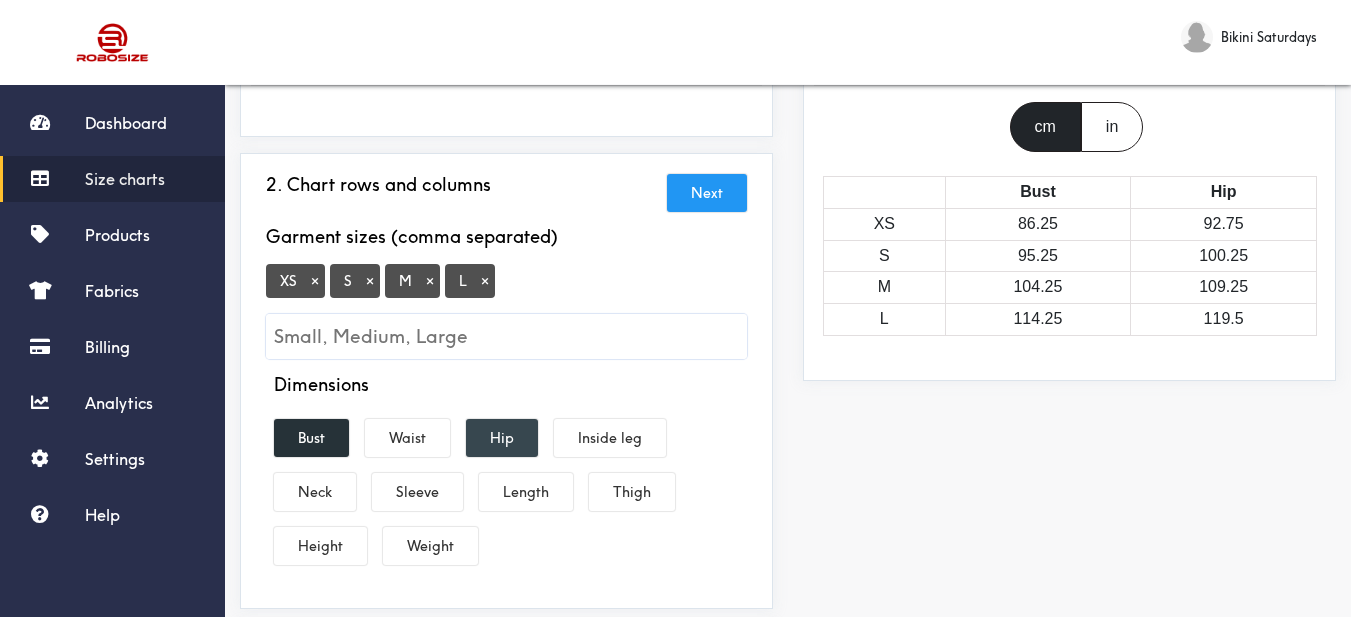 drag, startPoint x: 488, startPoint y: 439, endPoint x: 478, endPoint y: 446, distance: 12.206555 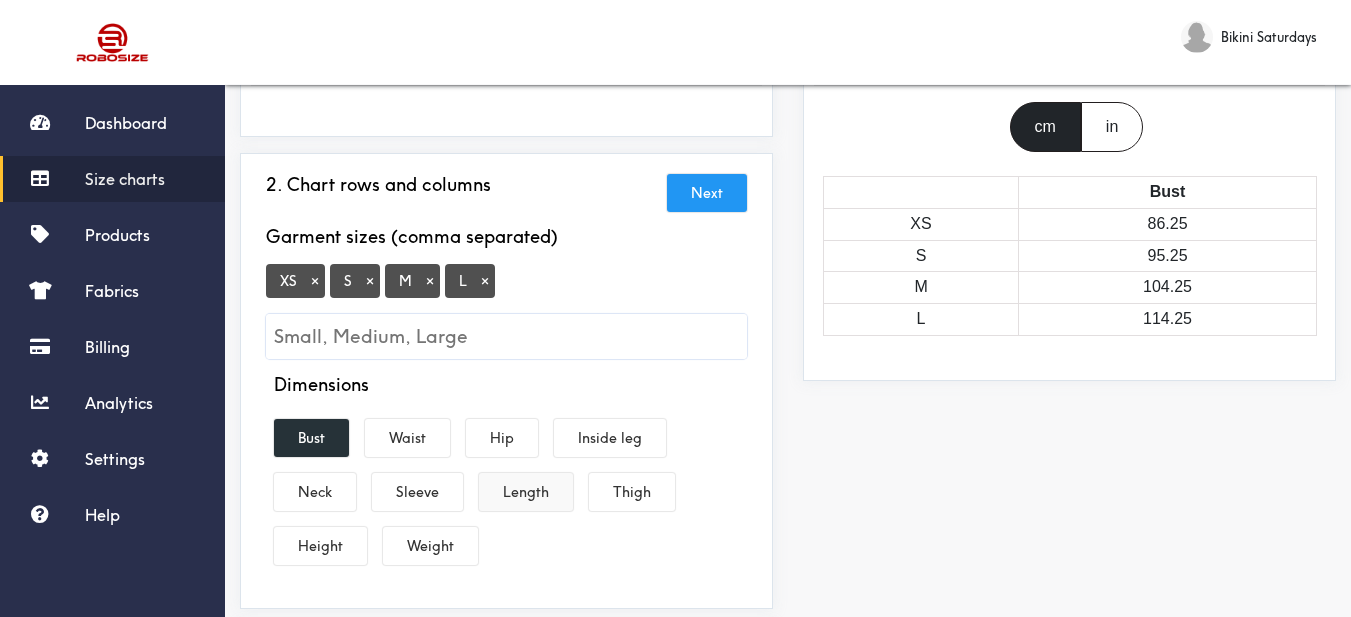 click on "Length" at bounding box center (526, 492) 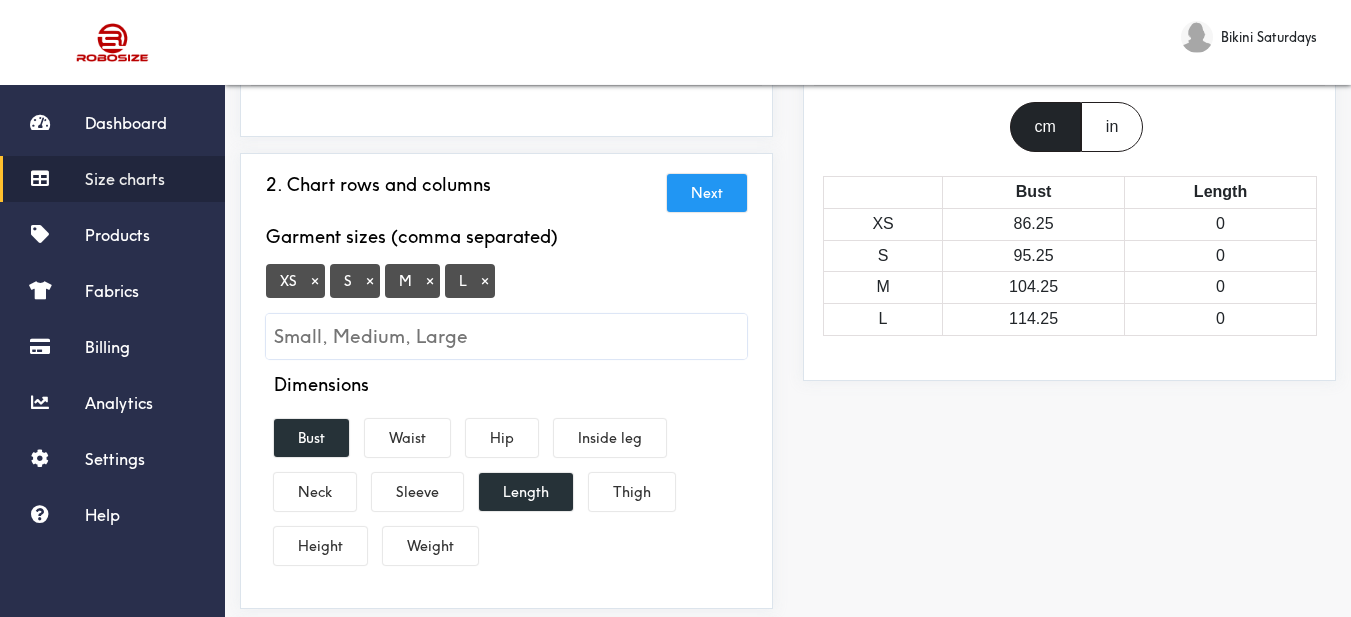 click on "Preview Edit style This chart is manually assigned to products. cm in Bust Length XS 86.25 0 S 95.25 0 M 104.25 0 L 114.25 0" at bounding box center (1069, 467) 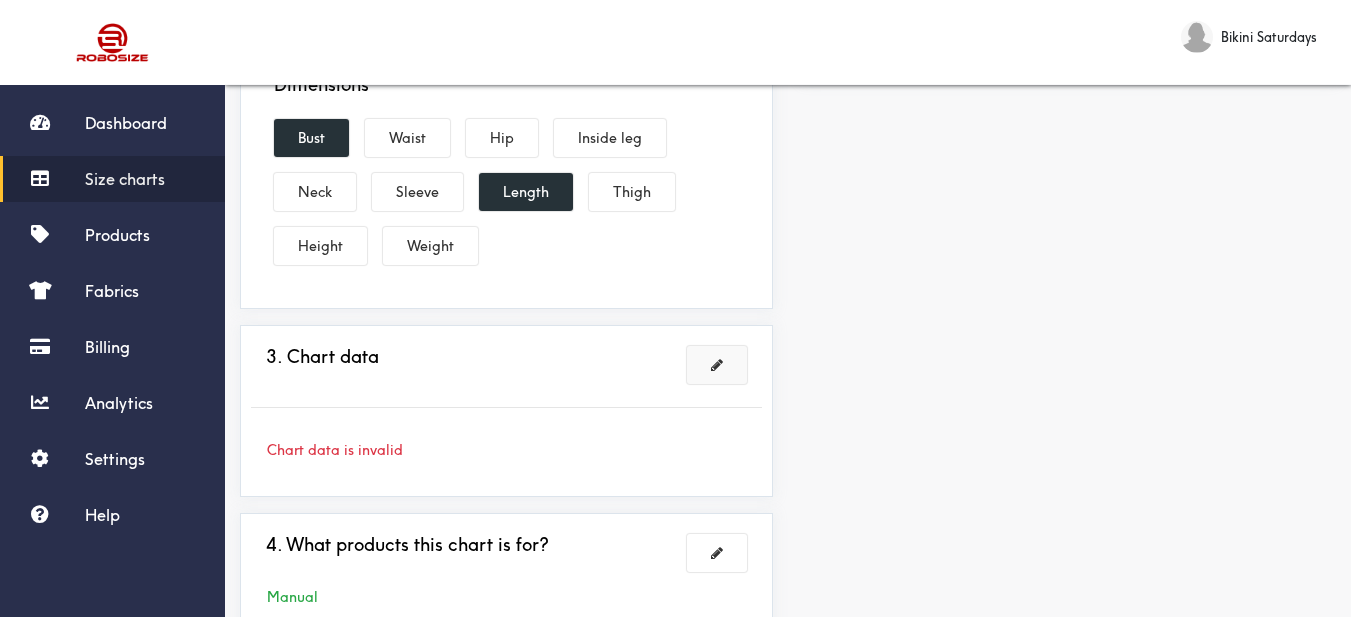 click at bounding box center [717, 365] 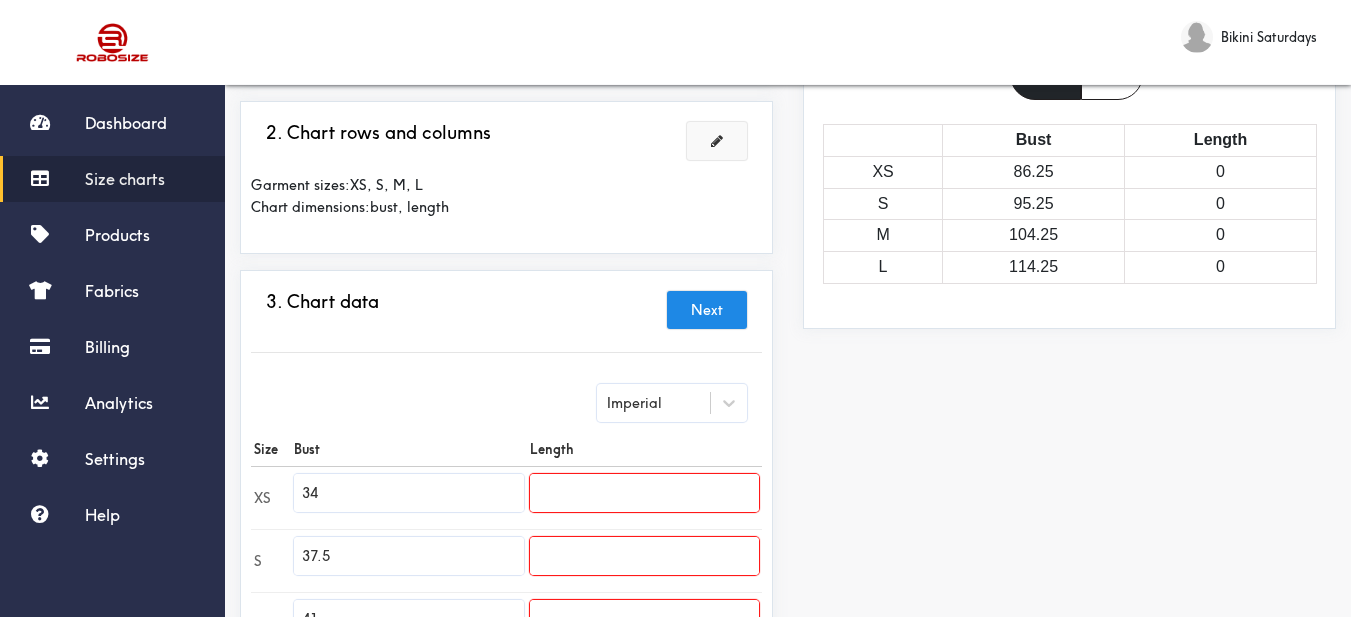 scroll, scrollTop: 352, scrollLeft: 0, axis: vertical 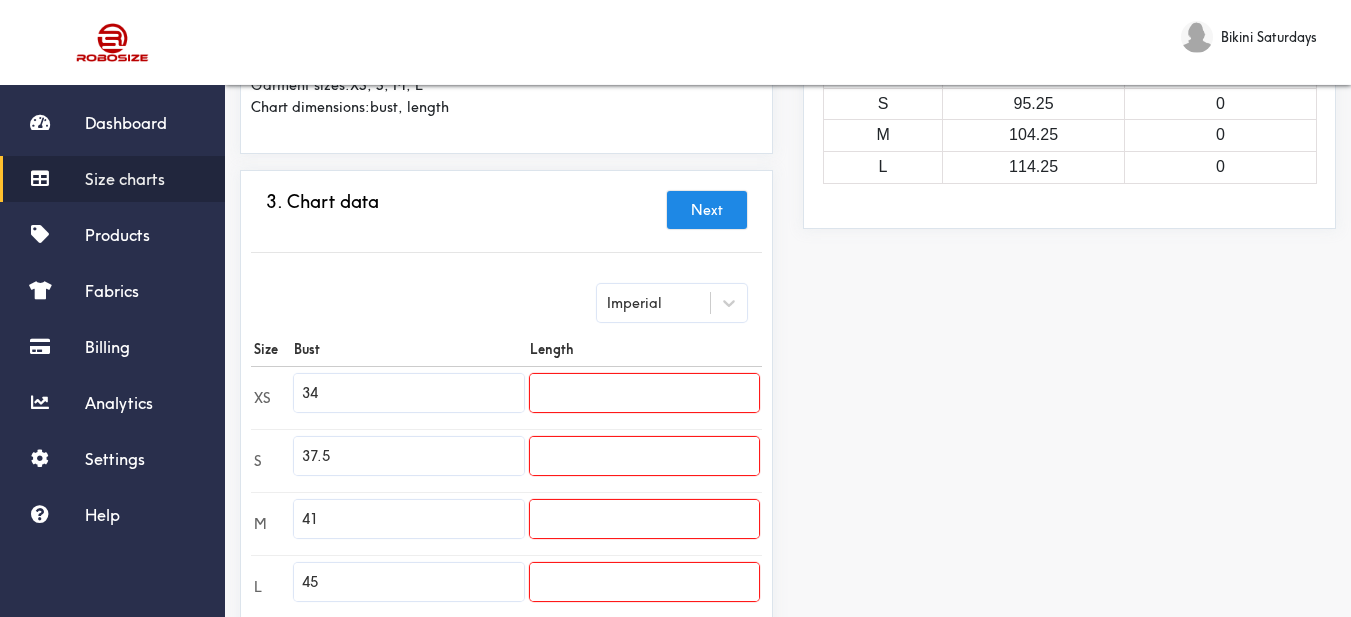 drag, startPoint x: 373, startPoint y: 397, endPoint x: 250, endPoint y: 413, distance: 124.036285 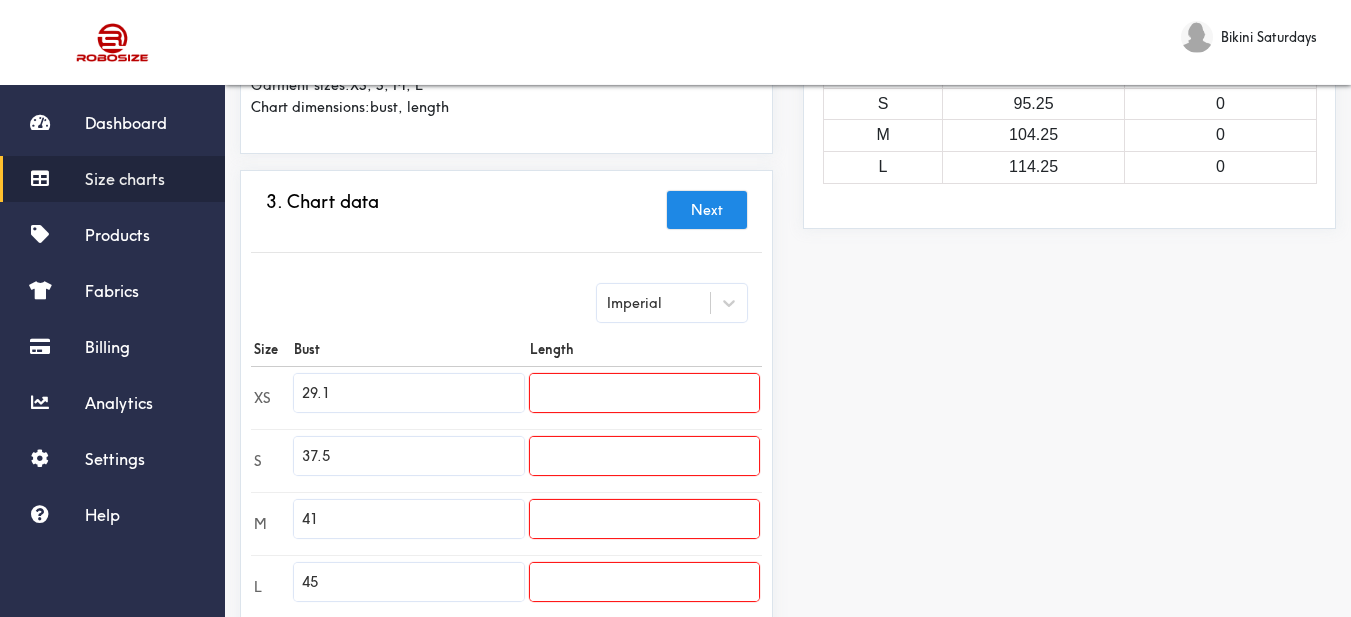 type on "29.1" 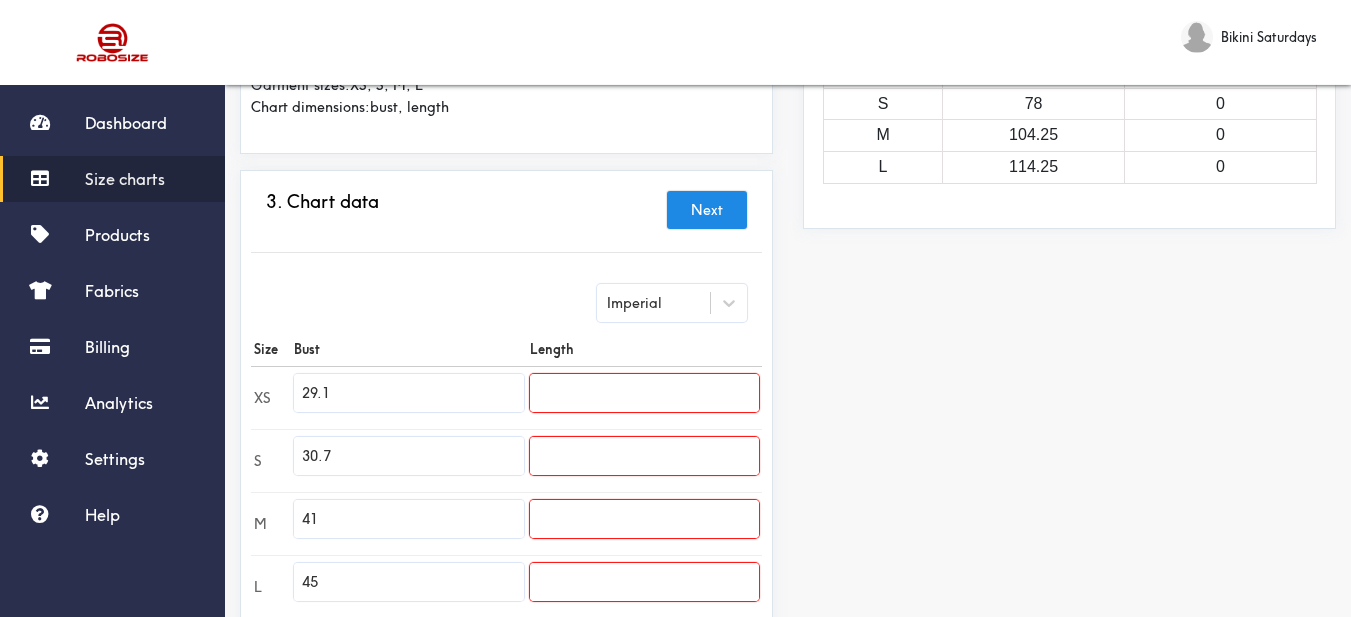 type on "30.7" 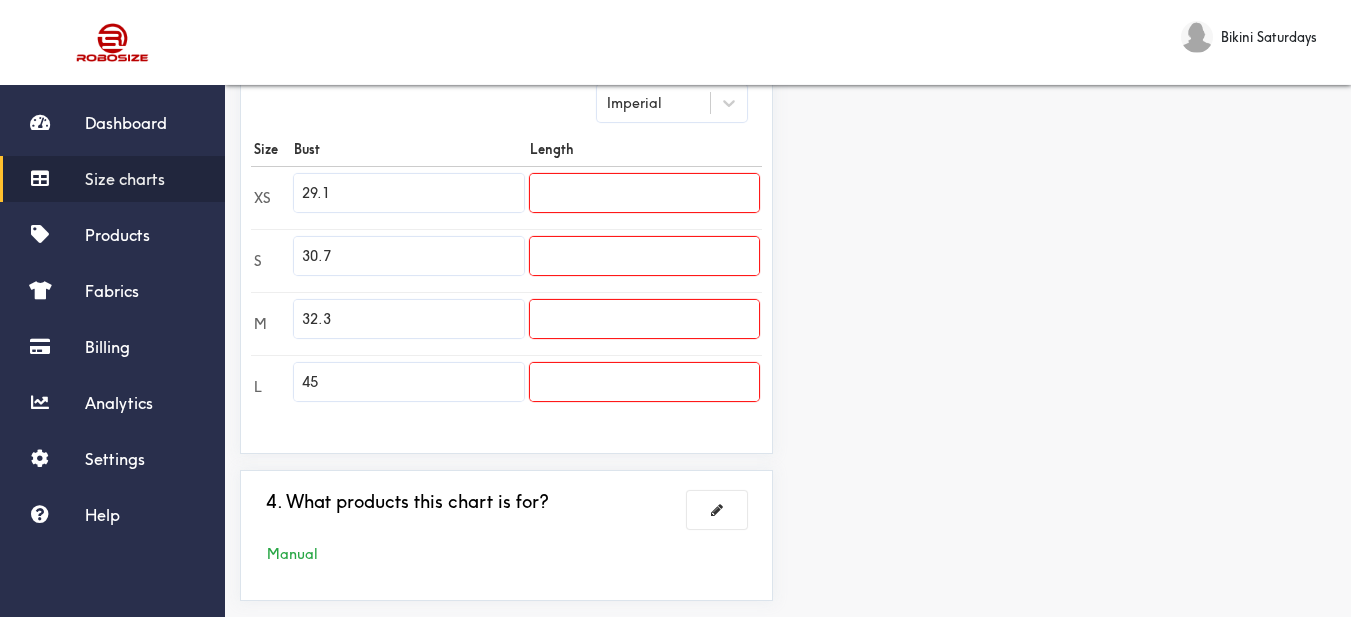 type on "32.3" 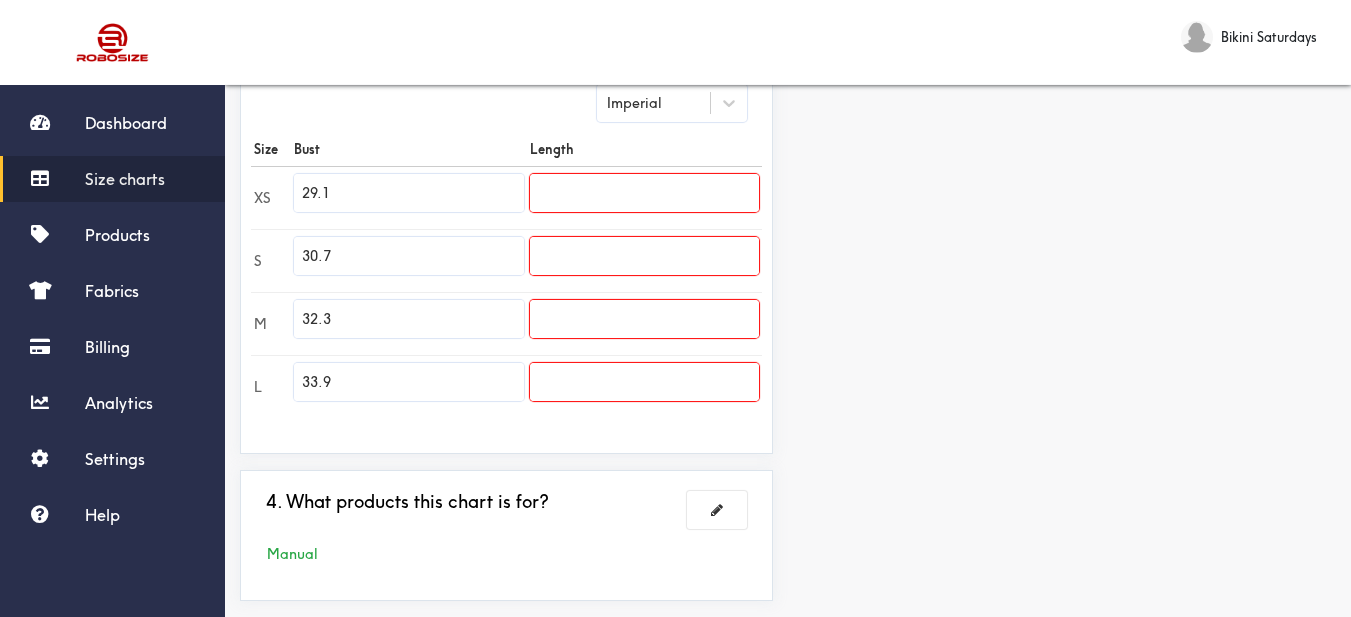type on "33.9" 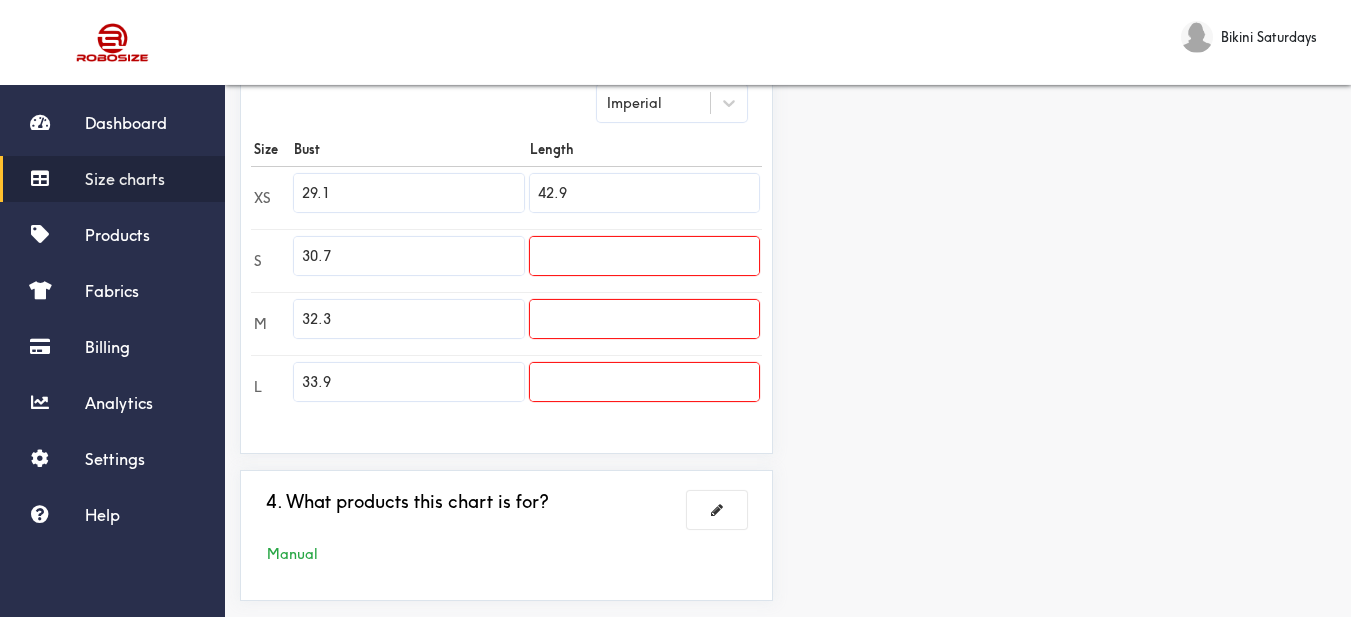 type on "42.9" 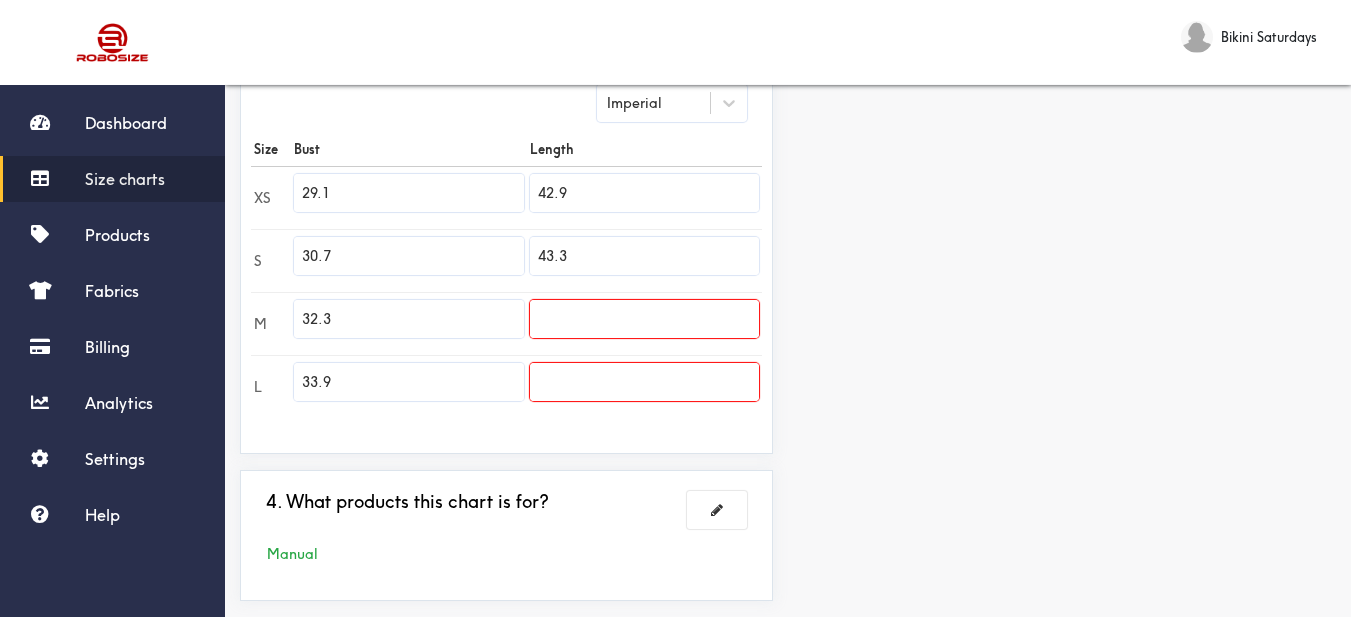 type on "43.3" 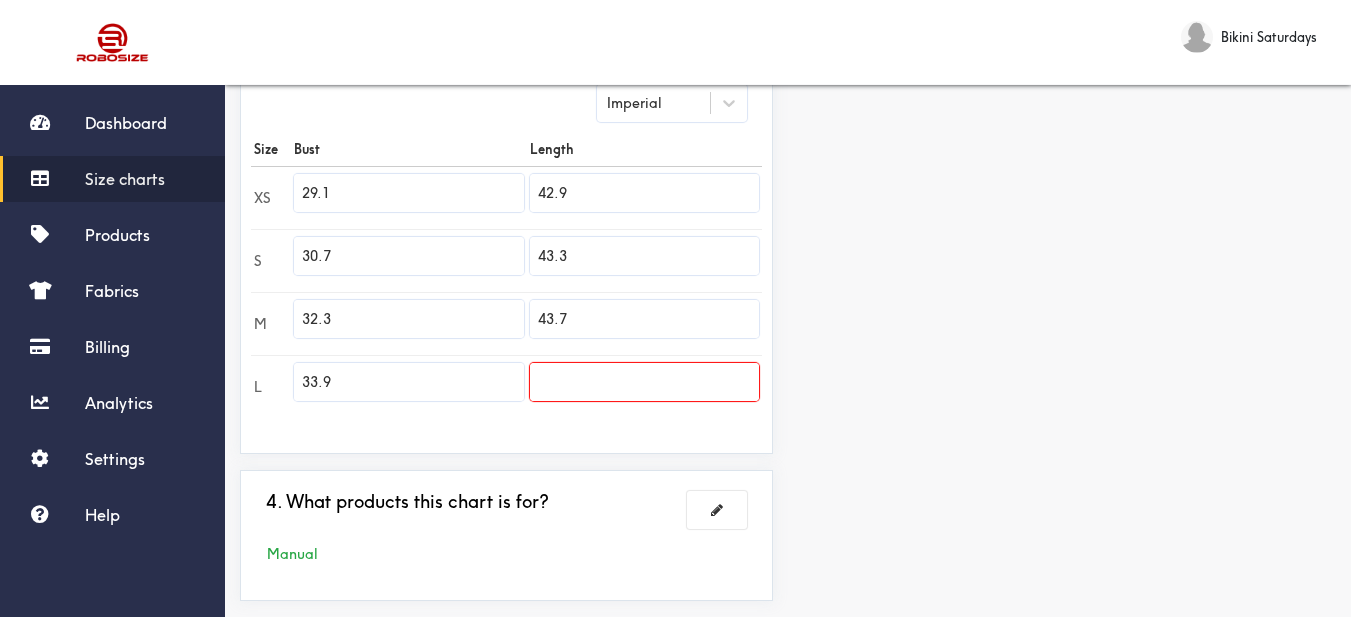 type on "43.7" 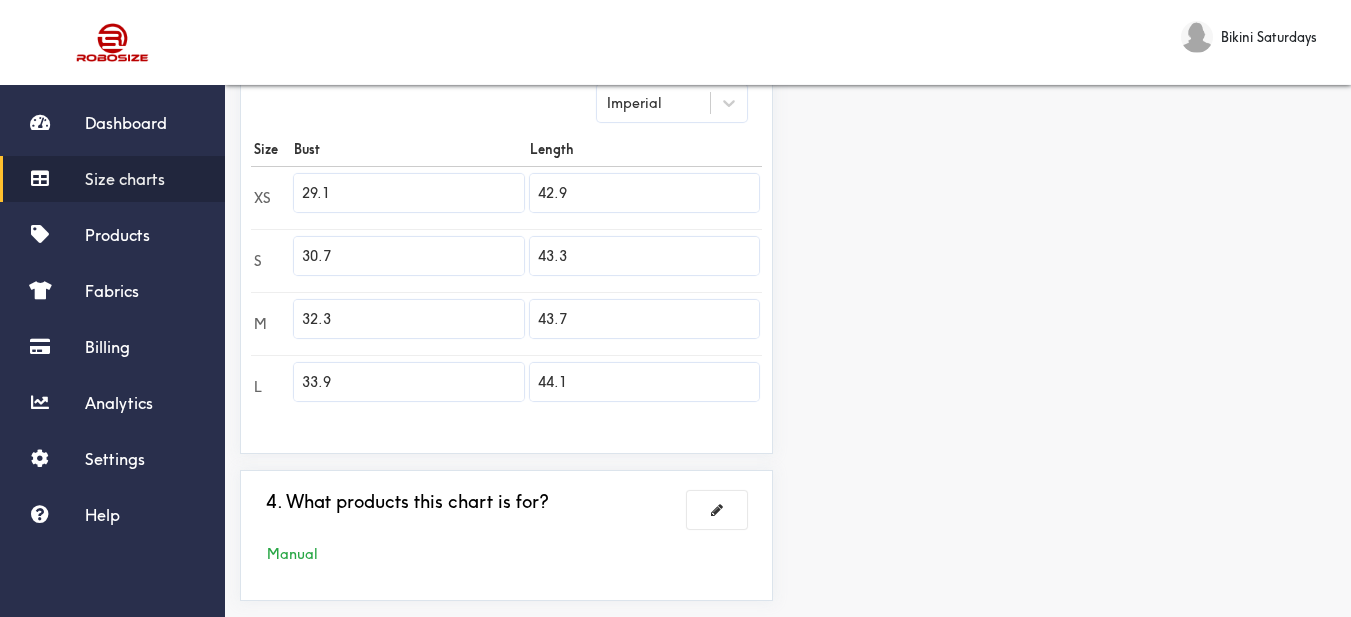 type on "44.1" 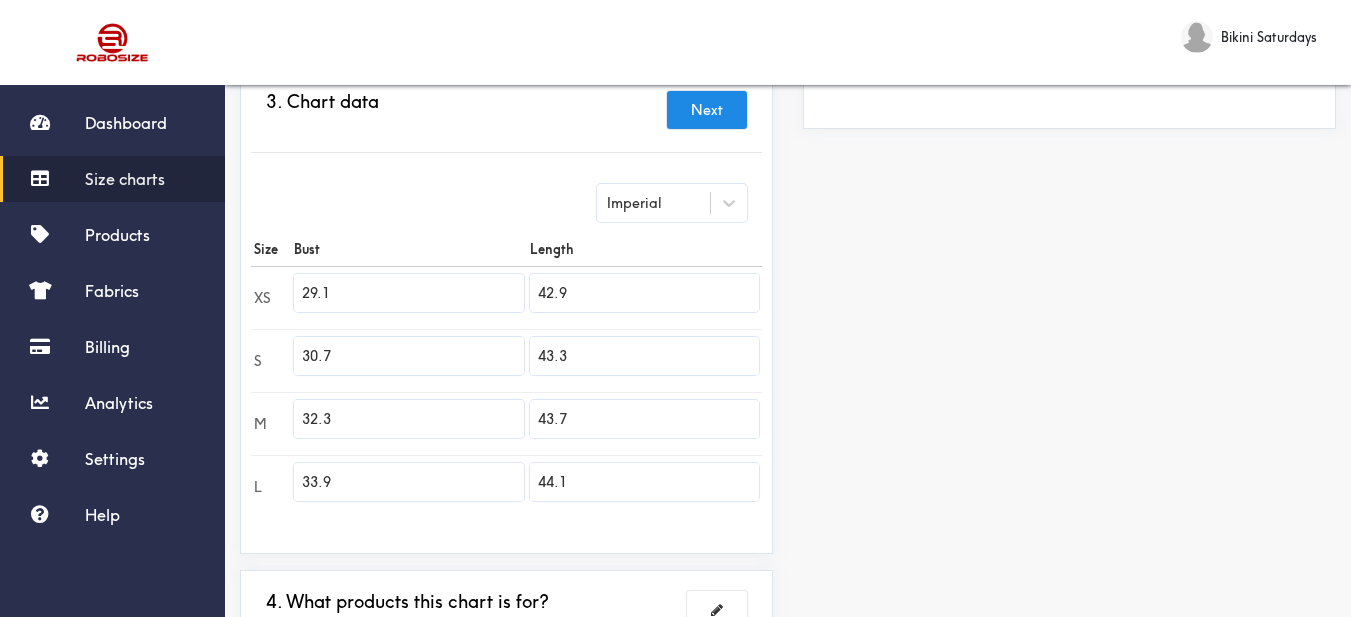 scroll, scrollTop: 652, scrollLeft: 0, axis: vertical 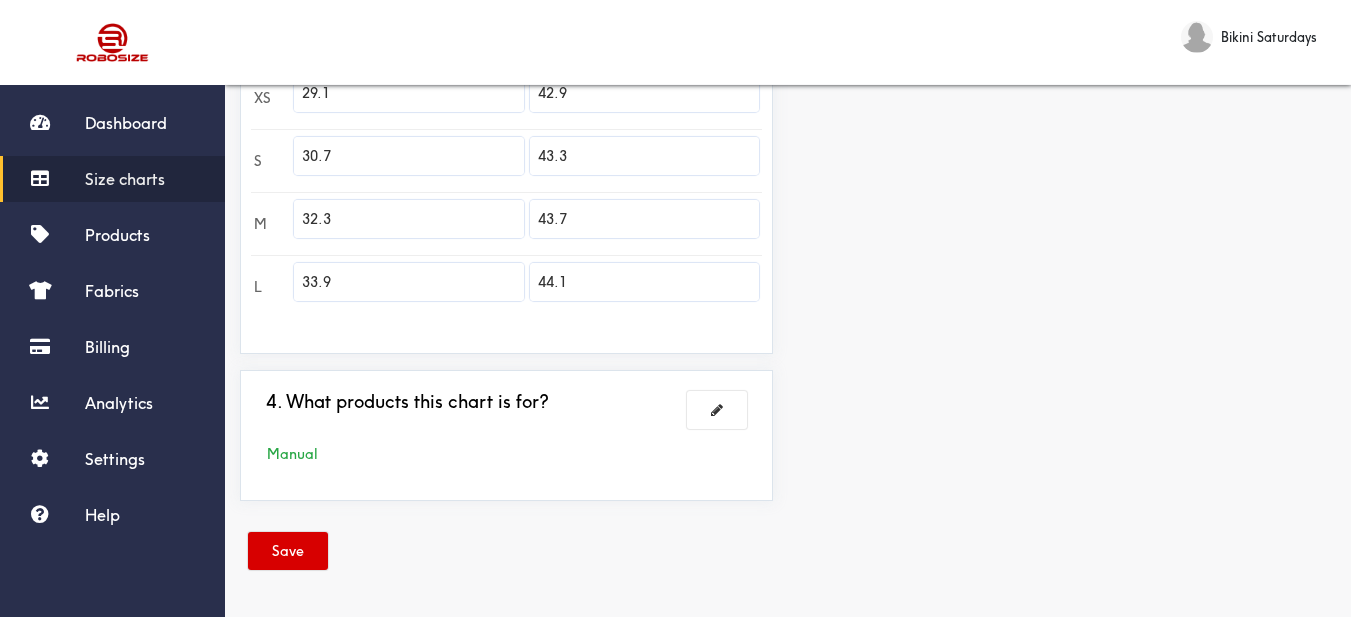 click on "Save" at bounding box center [288, 551] 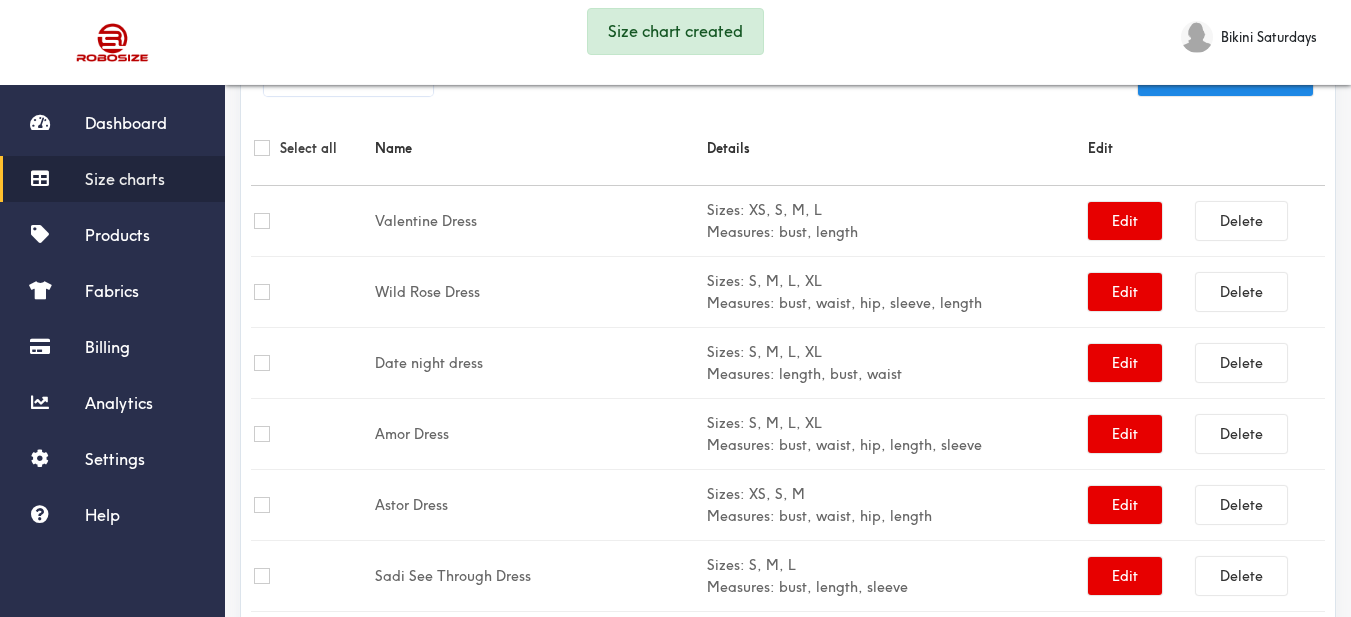 scroll, scrollTop: 652, scrollLeft: 0, axis: vertical 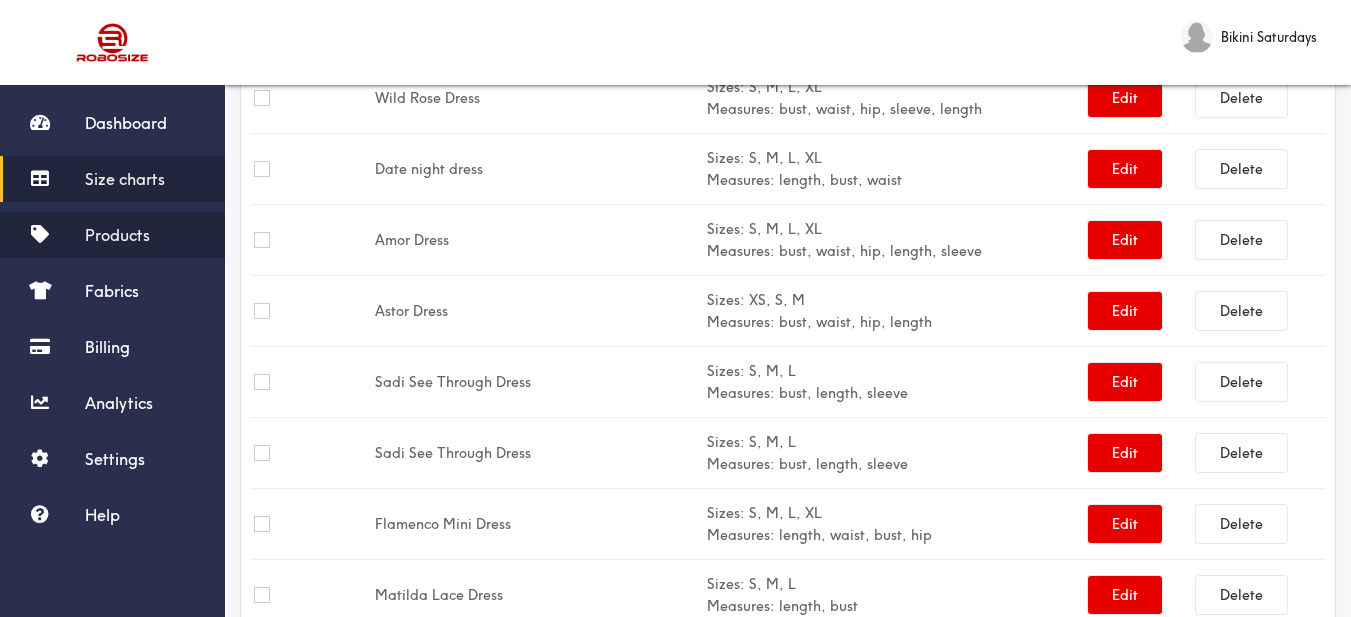 click on "Products" at bounding box center (112, 235) 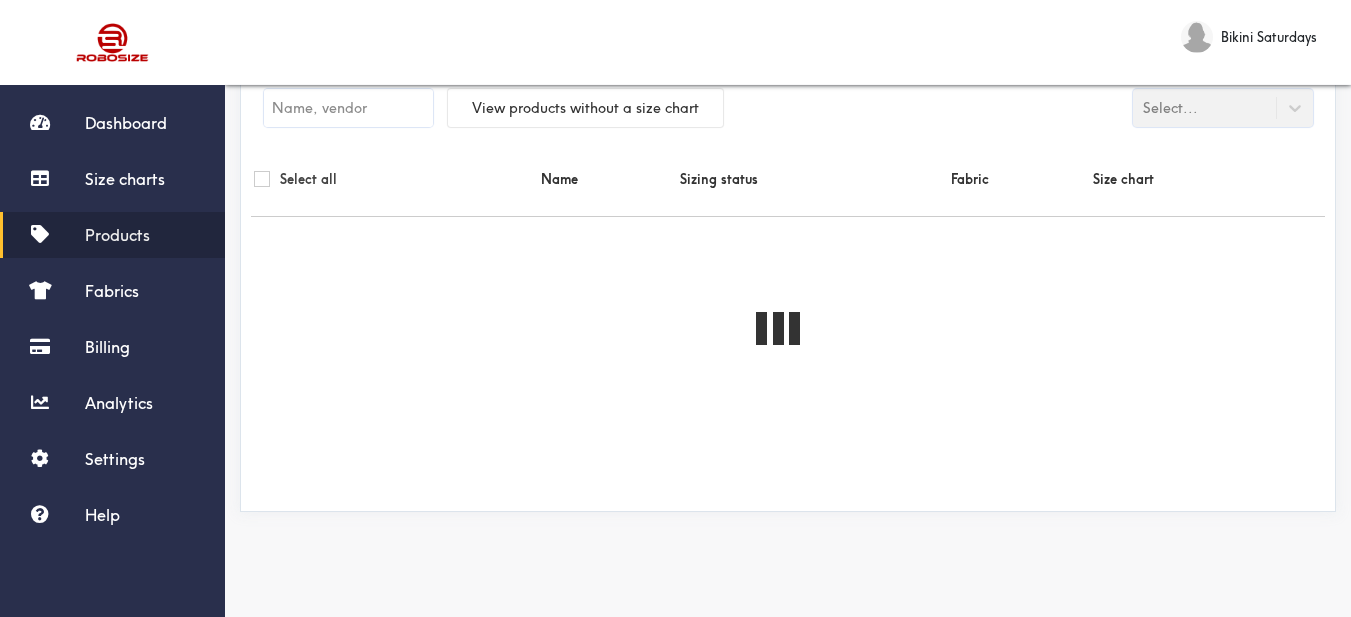 scroll, scrollTop: 0, scrollLeft: 0, axis: both 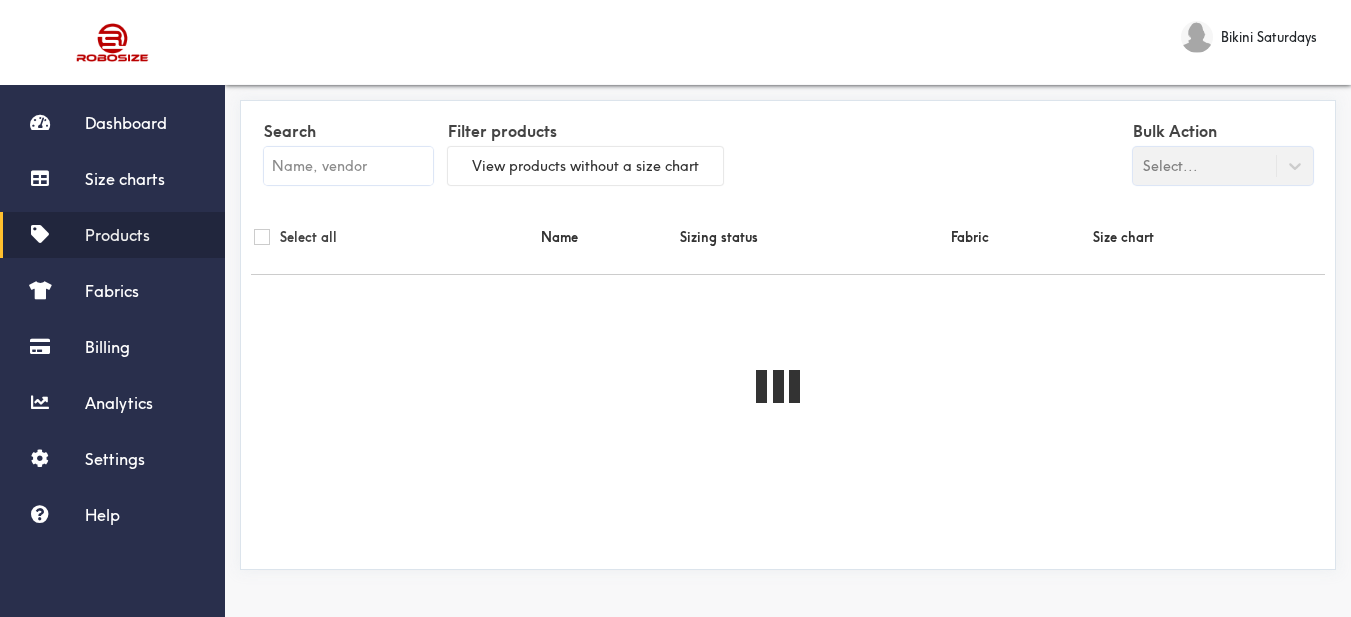 click at bounding box center (348, 166) 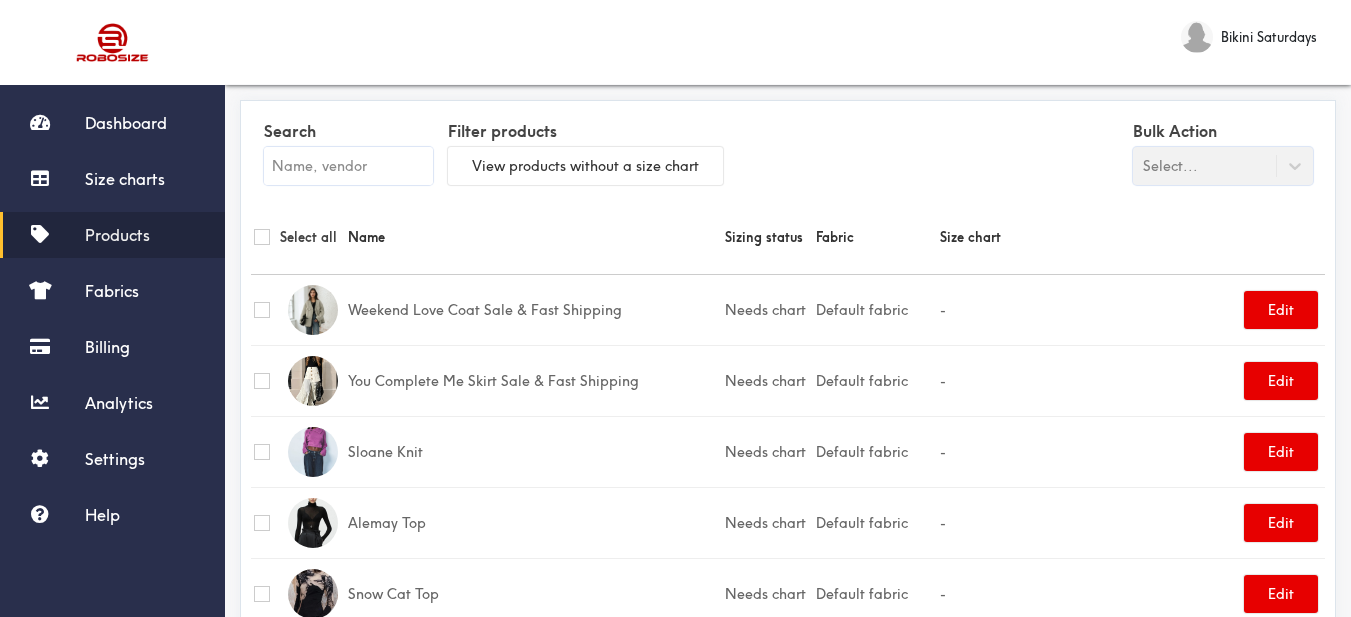 paste on "Valentine Dress" 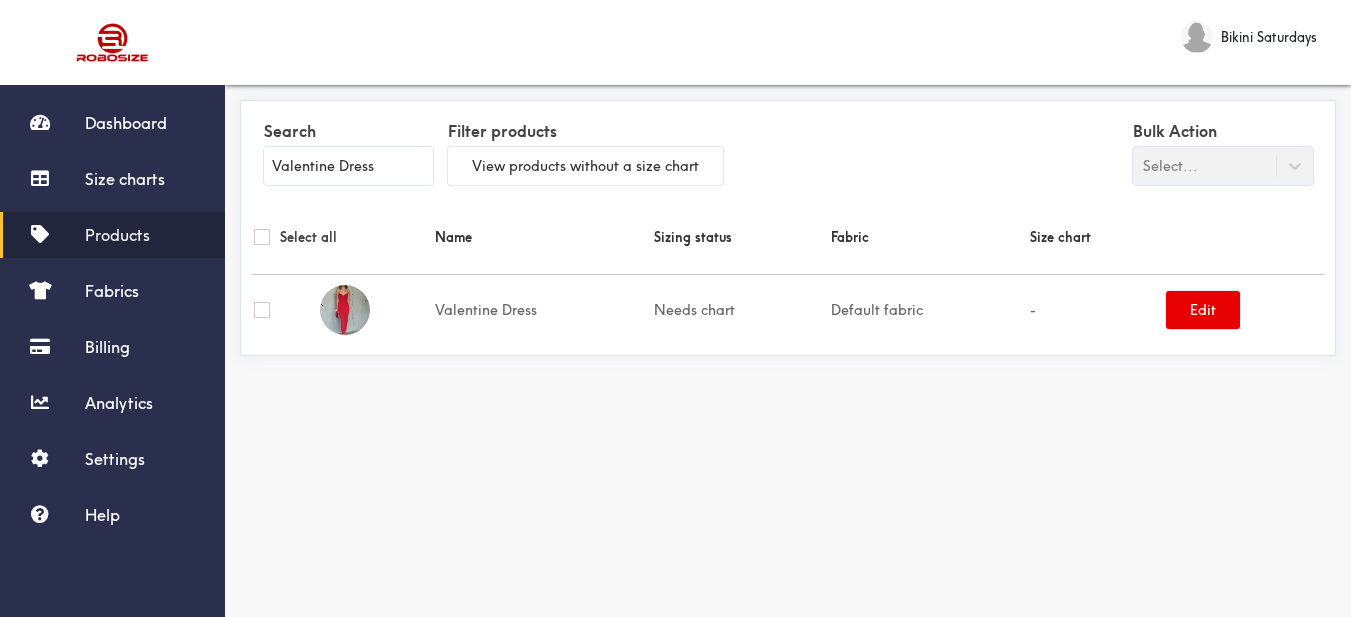 type on "Valentine Dress" 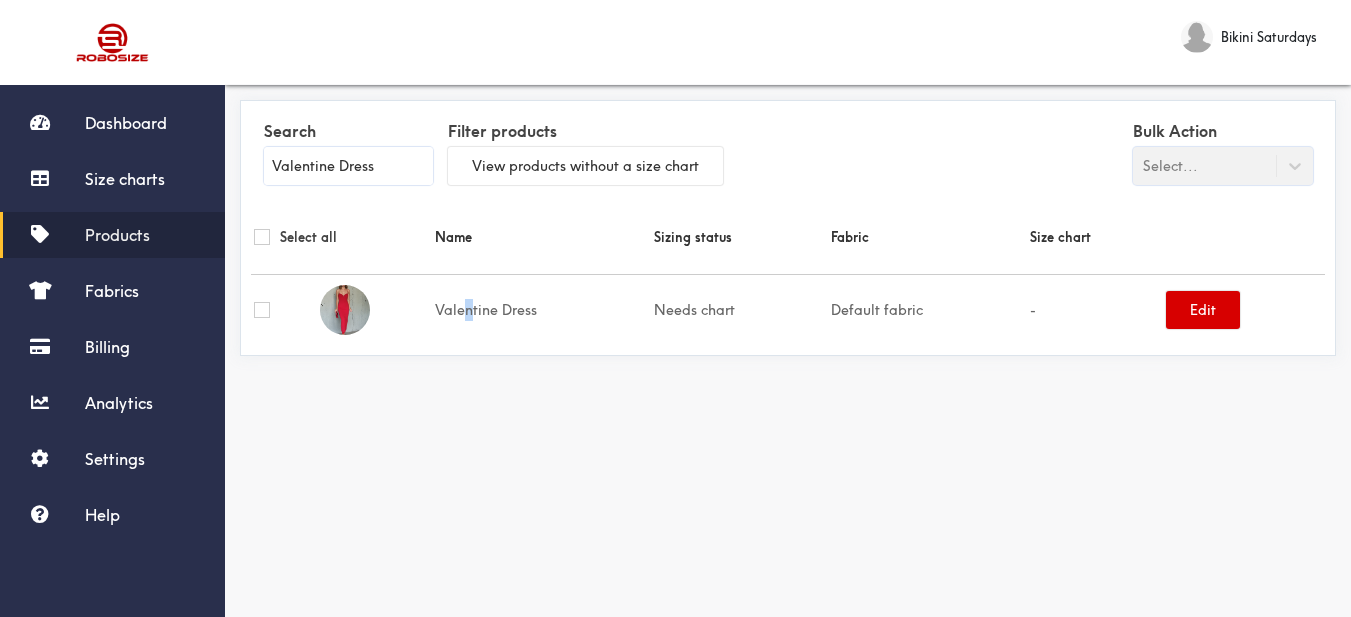click on "Edit" at bounding box center (1203, 310) 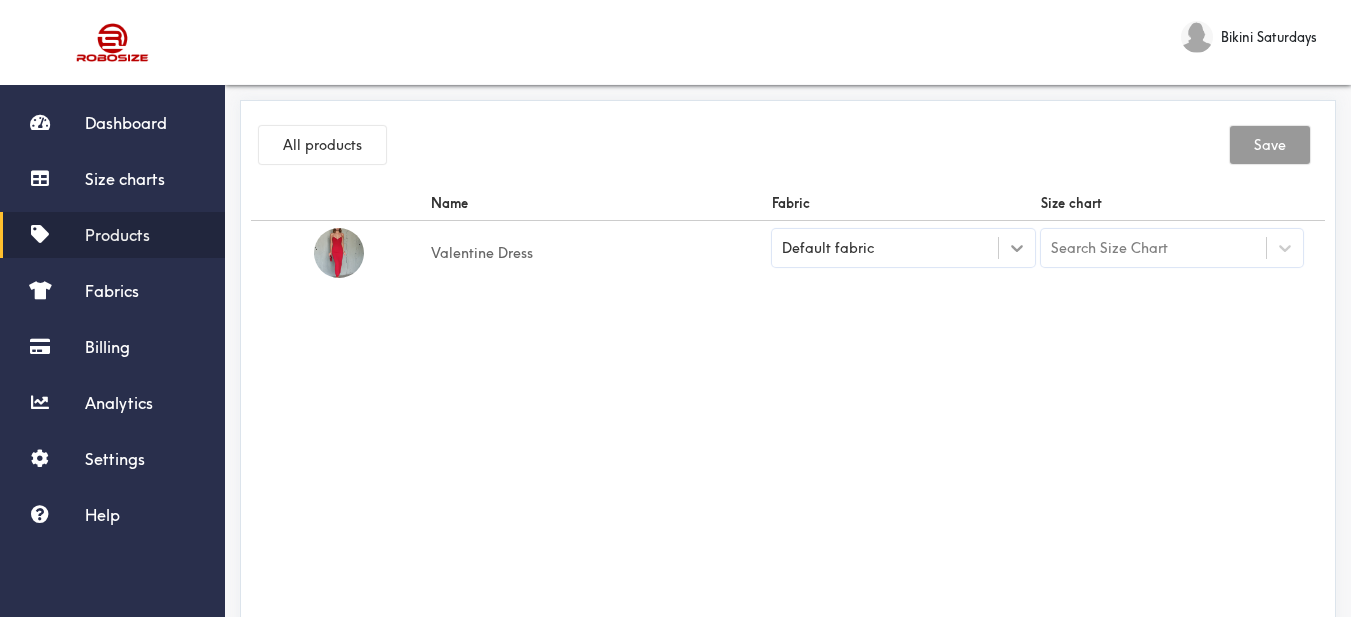 click 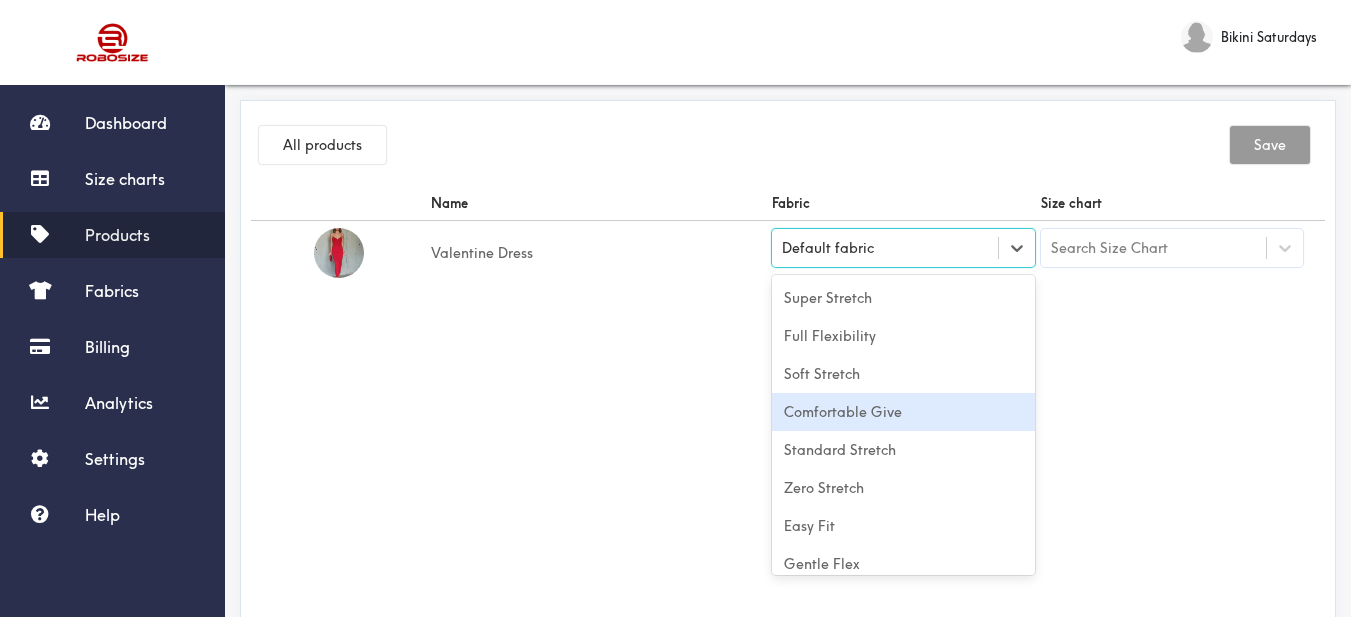 scroll, scrollTop: 88, scrollLeft: 0, axis: vertical 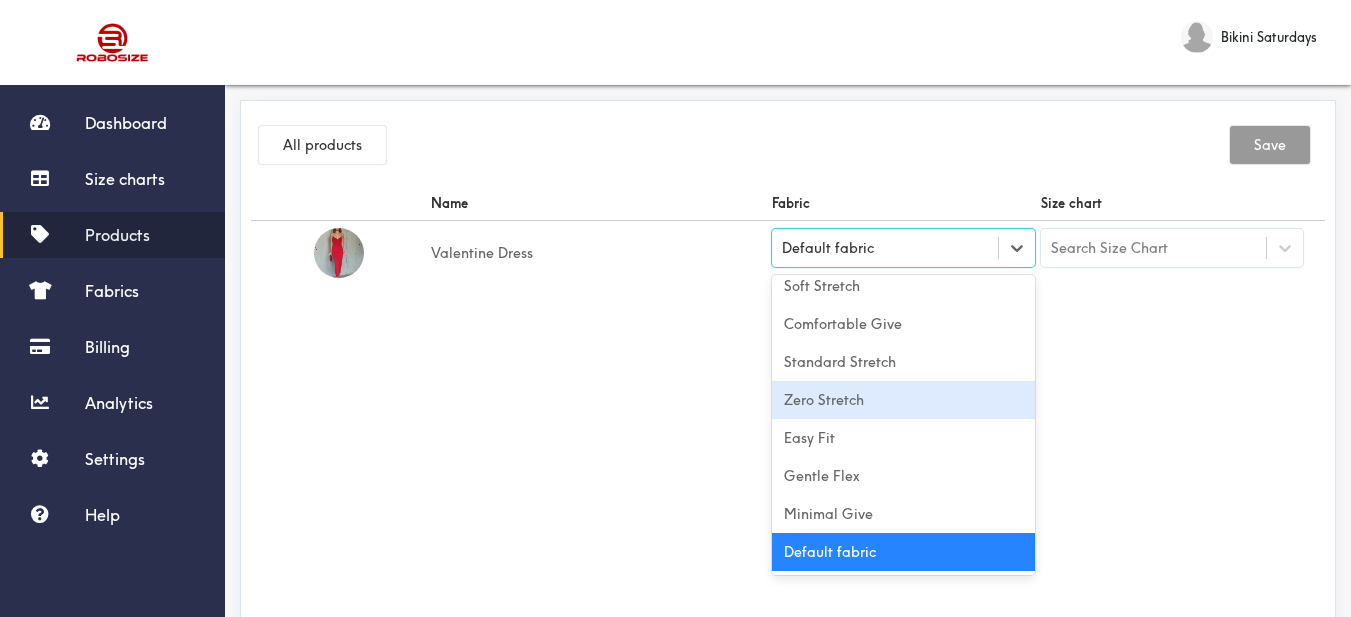 click on "Zero Stretch" at bounding box center (903, 400) 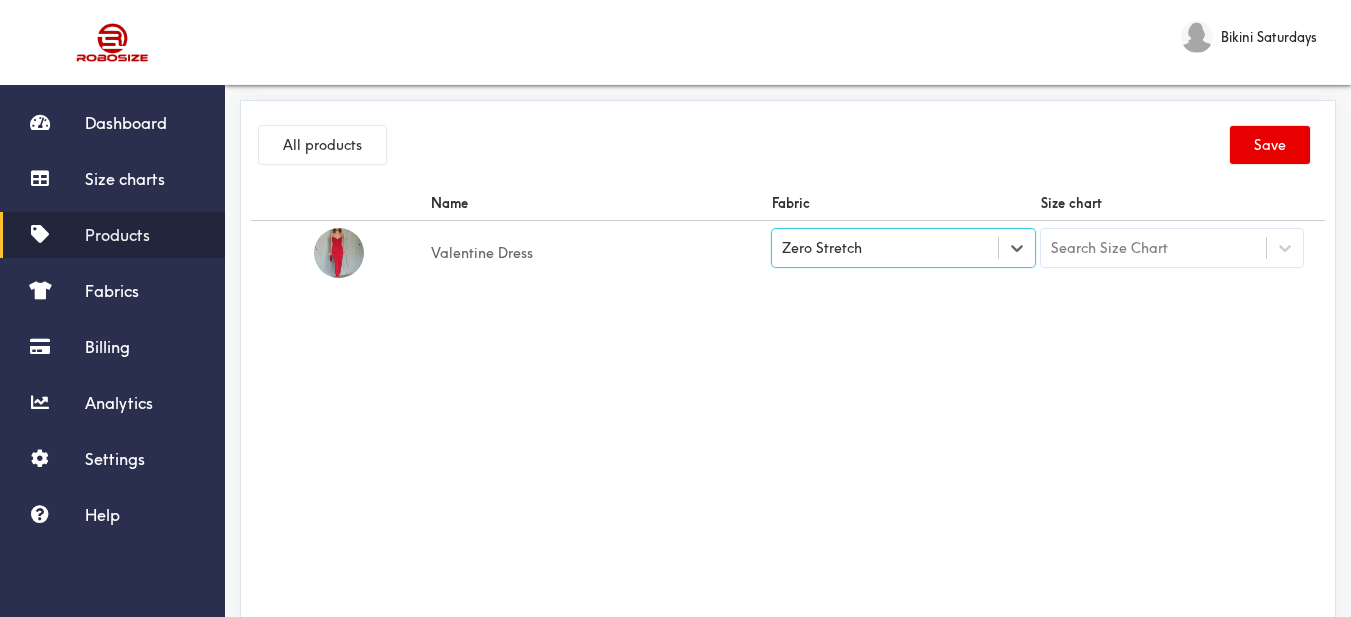 click on "Name Fabric Size chart Valentine Dress option [object Object], selected.   Select is focused , press Down to open the menu,  Zero Stretch	 Search Size Chart" at bounding box center (788, 411) 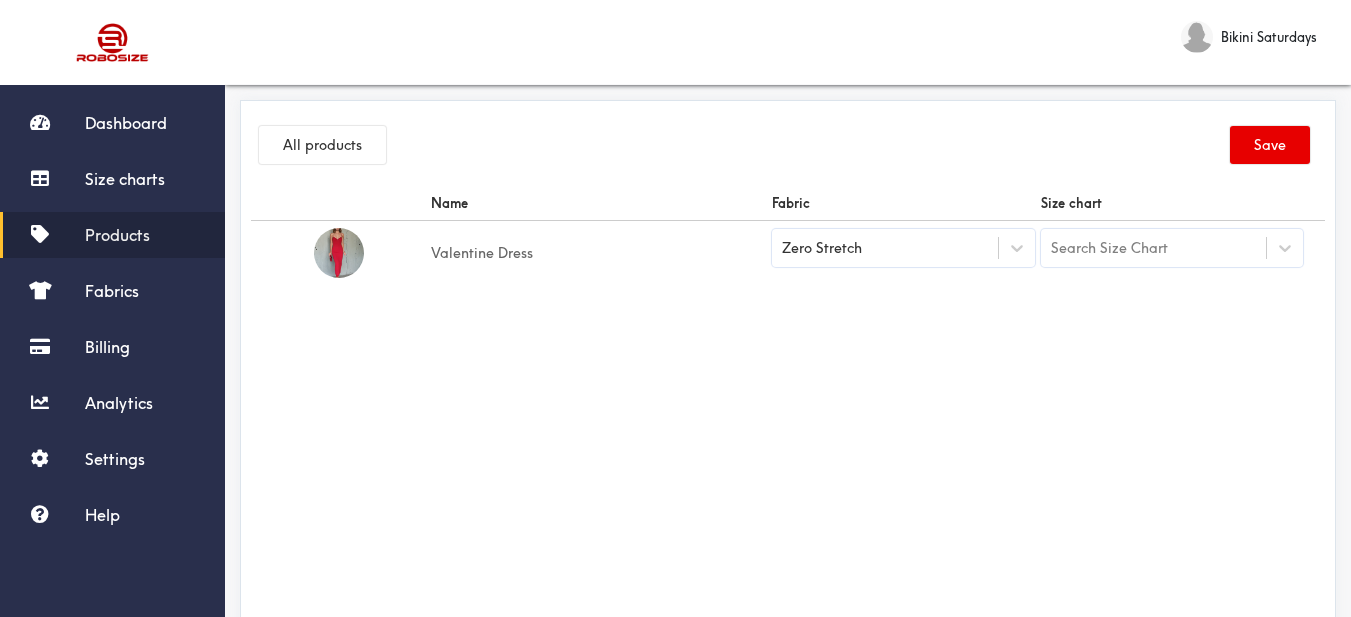 click on "Search Size Chart" at bounding box center (1172, 248) 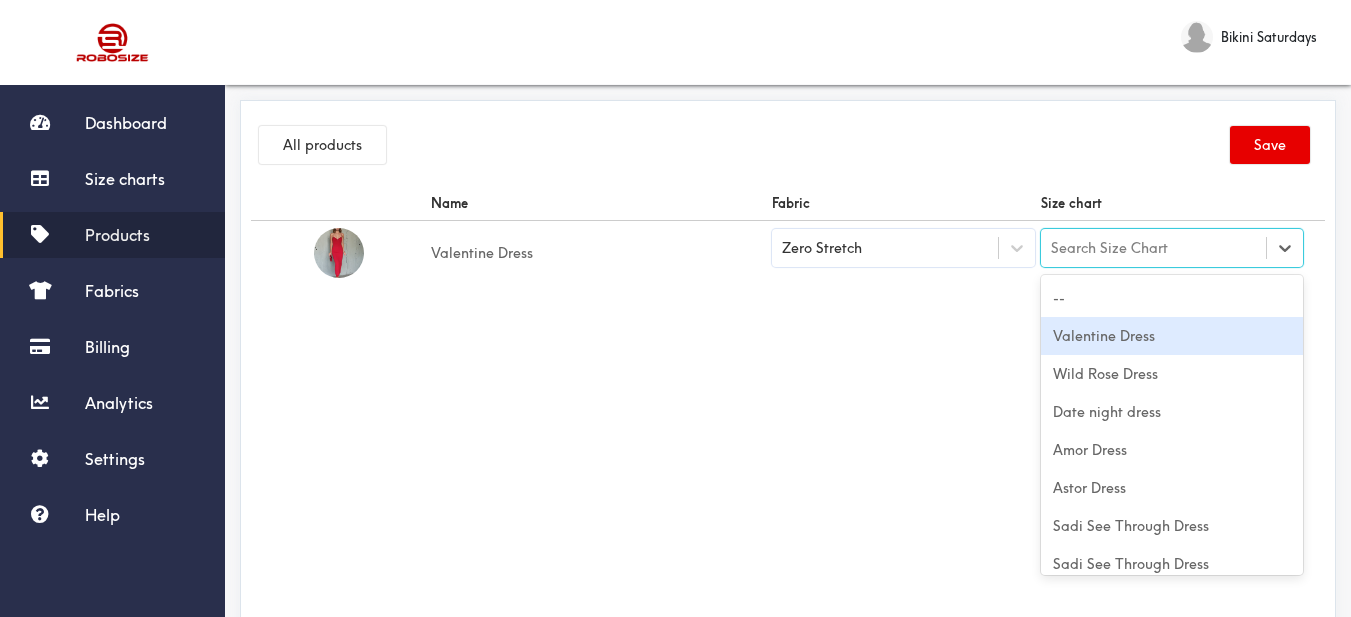 click on "Valentine Dress" at bounding box center [1172, 336] 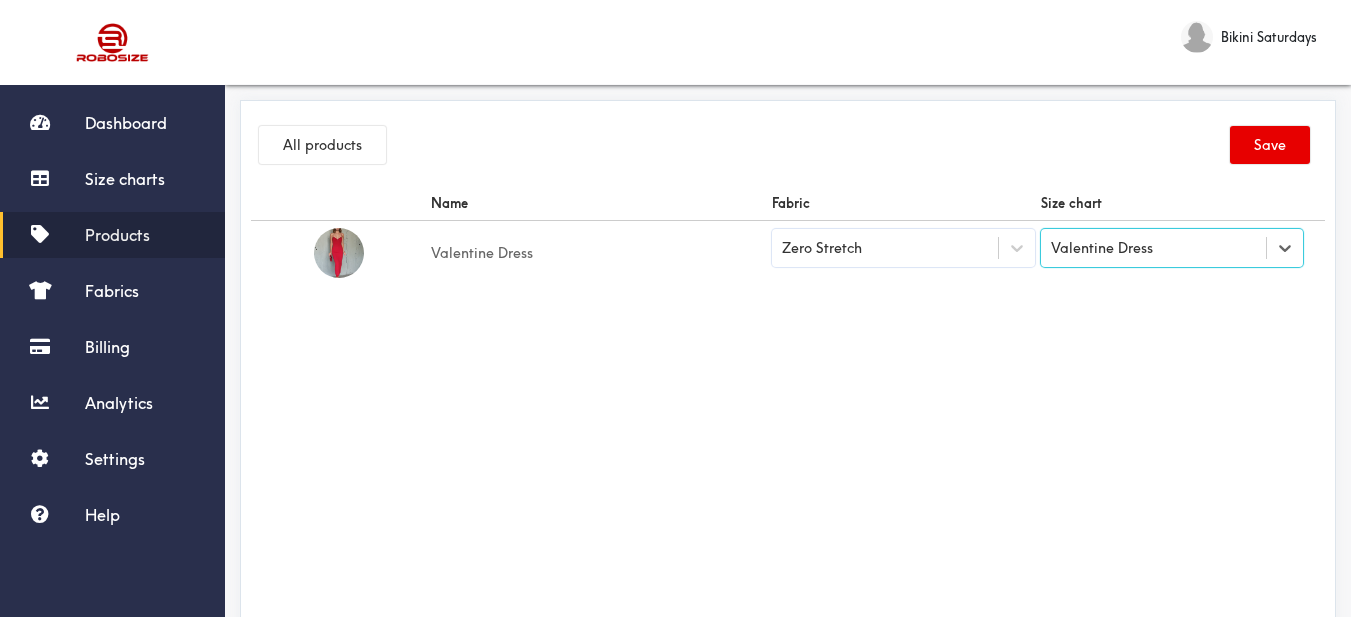 drag, startPoint x: 945, startPoint y: 320, endPoint x: 1240, endPoint y: 199, distance: 318.85107 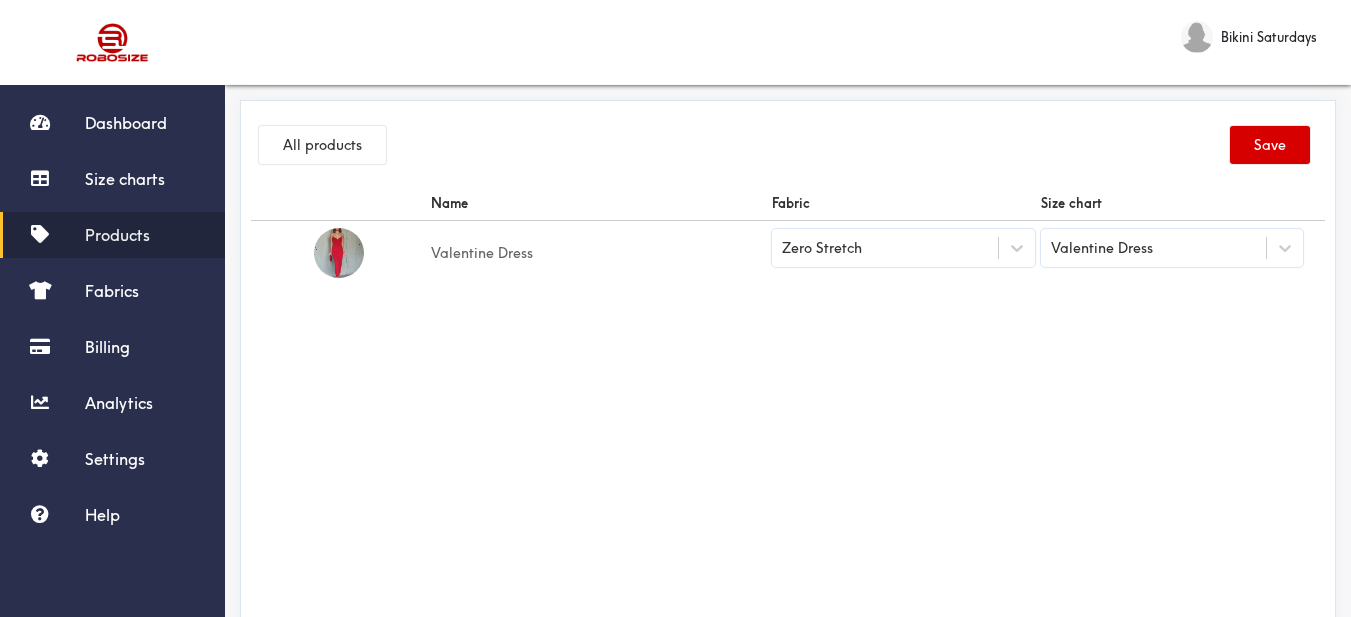 click on "Save" at bounding box center [1270, 145] 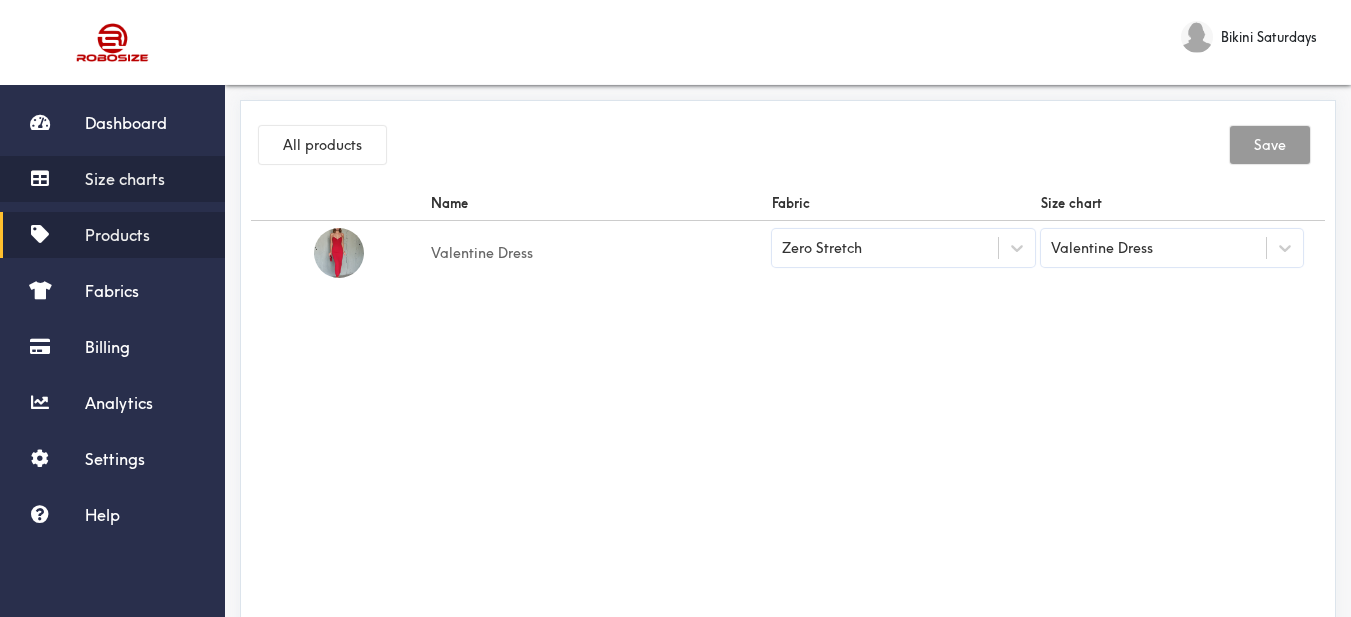 click on "Size charts" at bounding box center (112, 179) 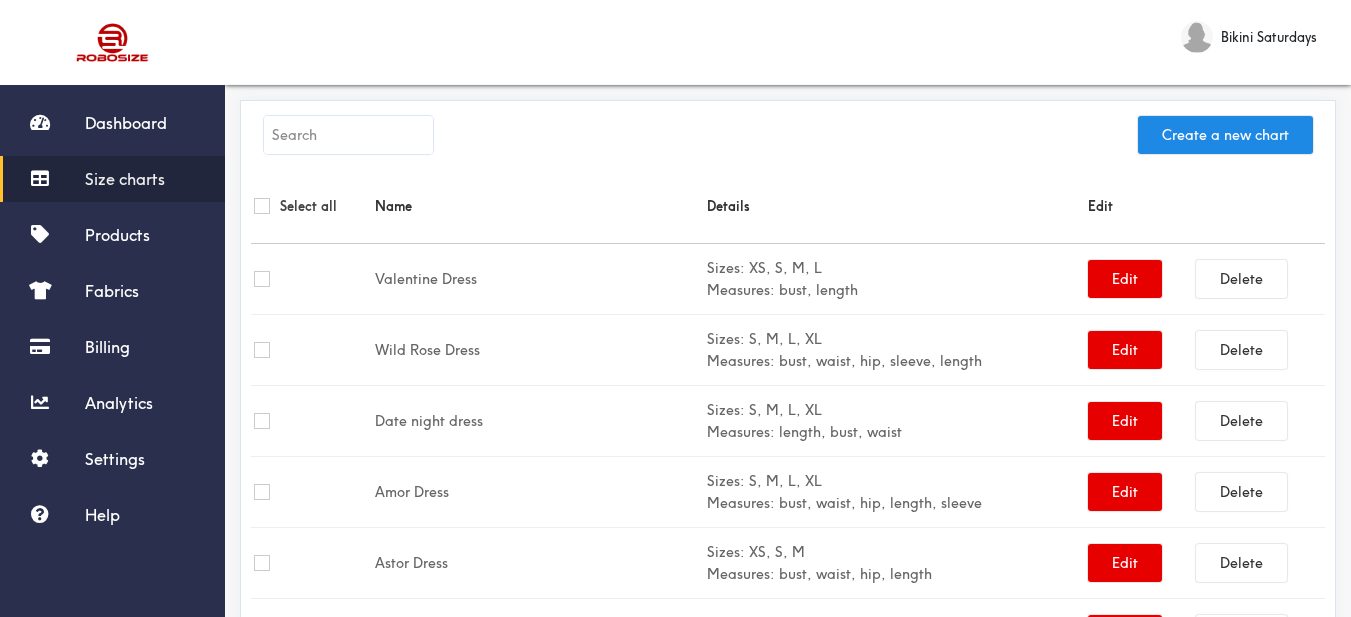 click at bounding box center (348, 135) 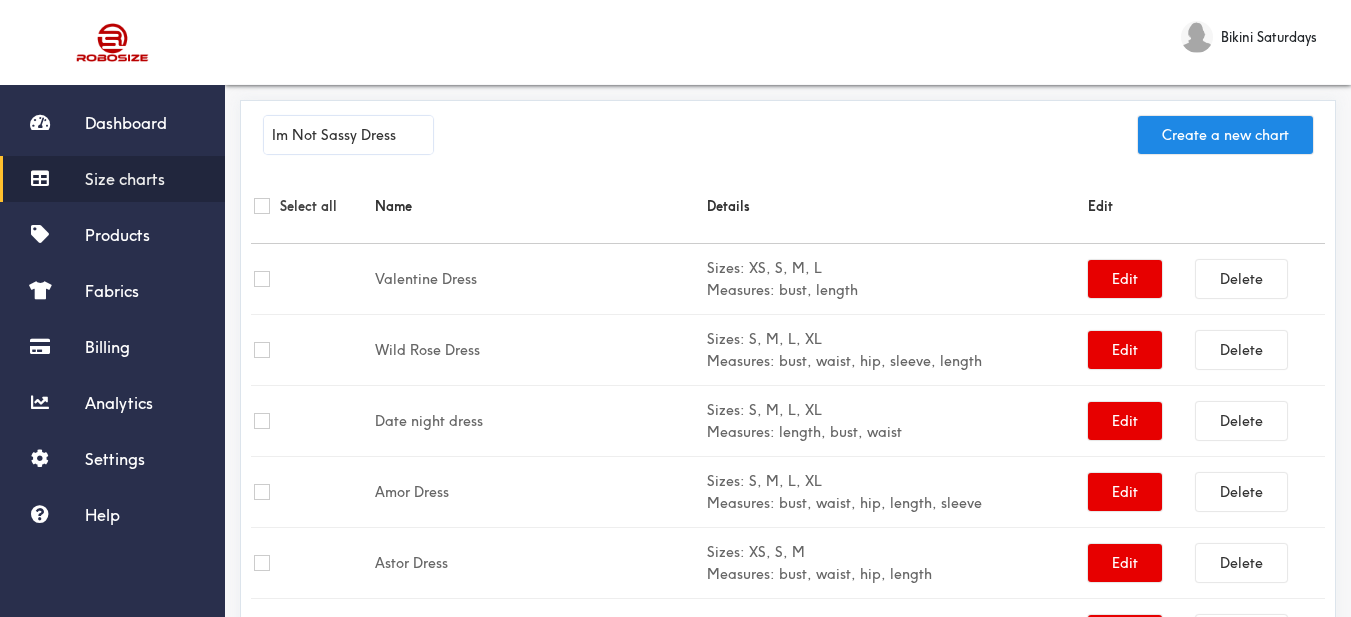 type on "Im Not Sassy Dress" 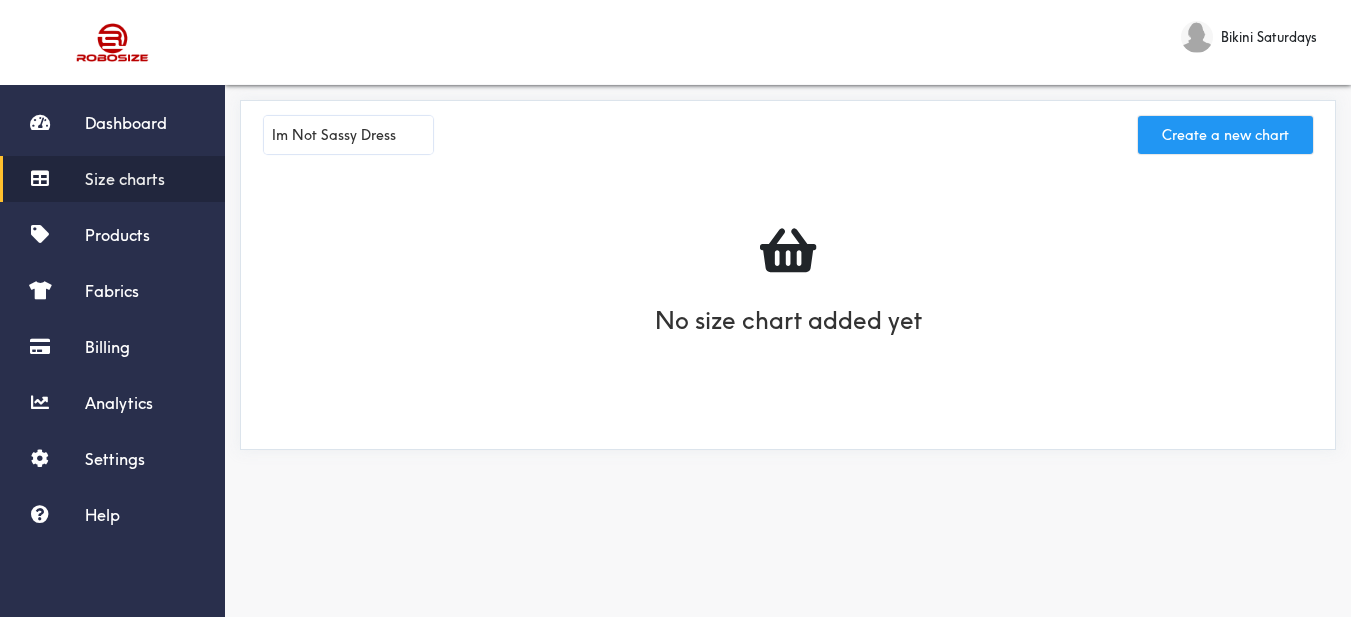 click on "Create a new chart" at bounding box center (1225, 135) 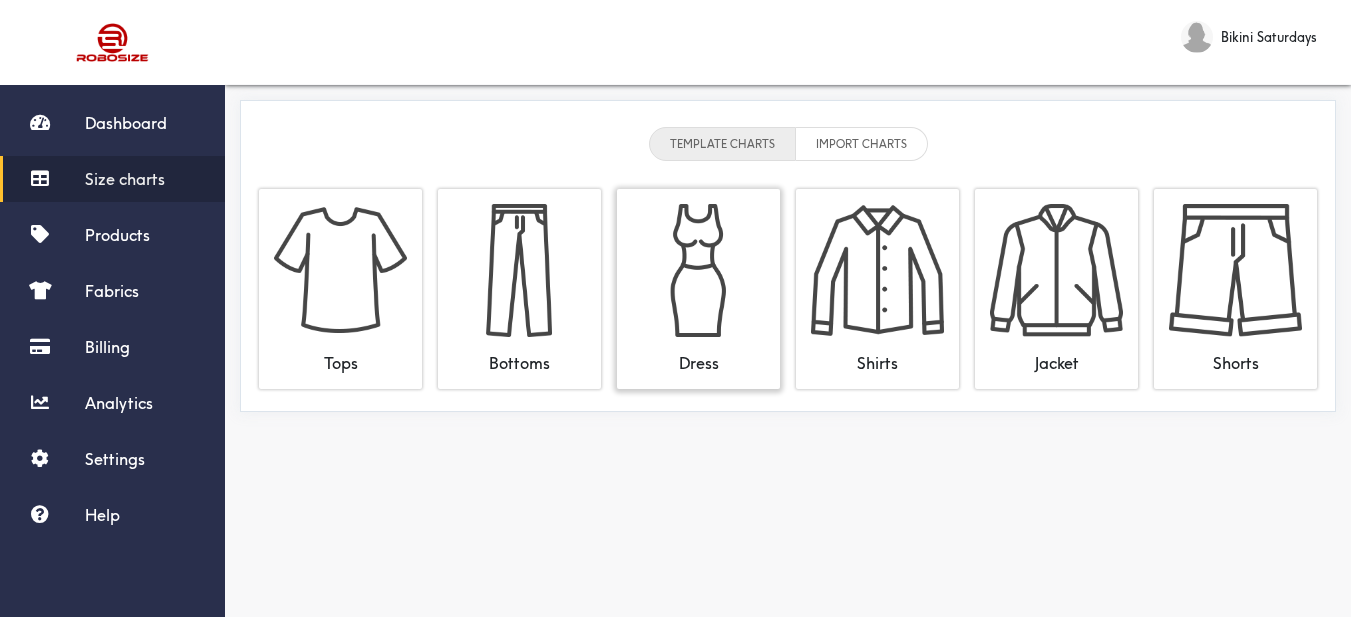 click at bounding box center (698, 270) 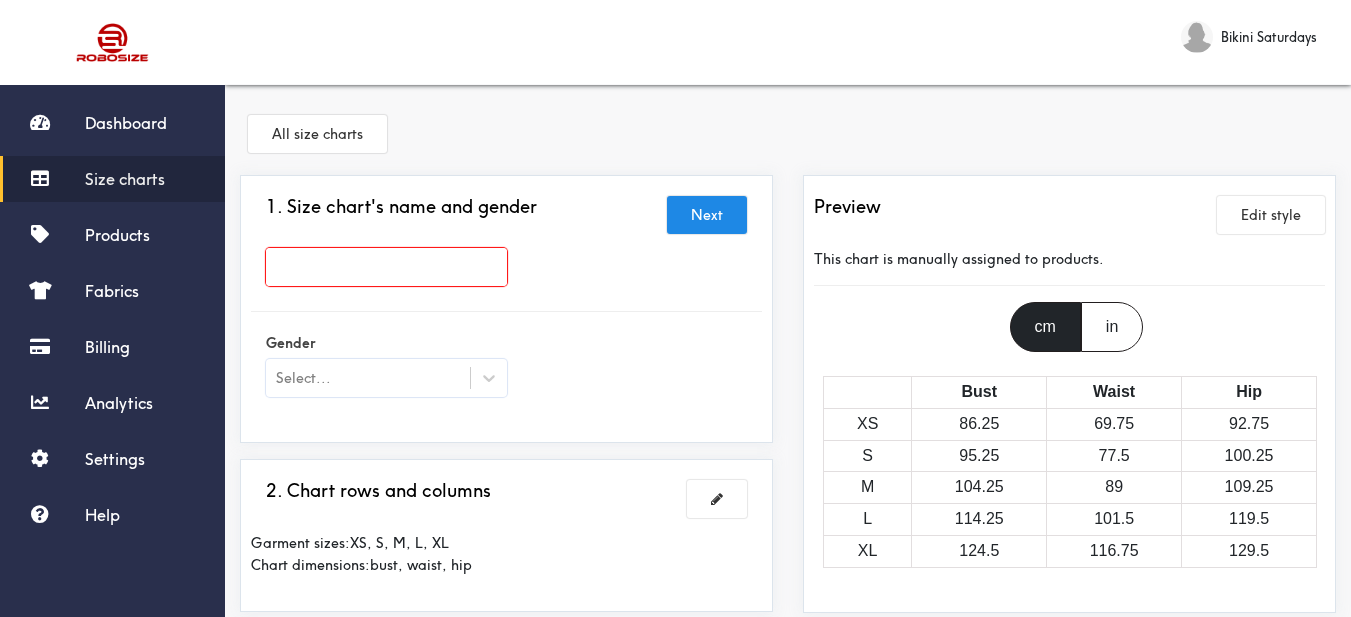 click at bounding box center [386, 272] 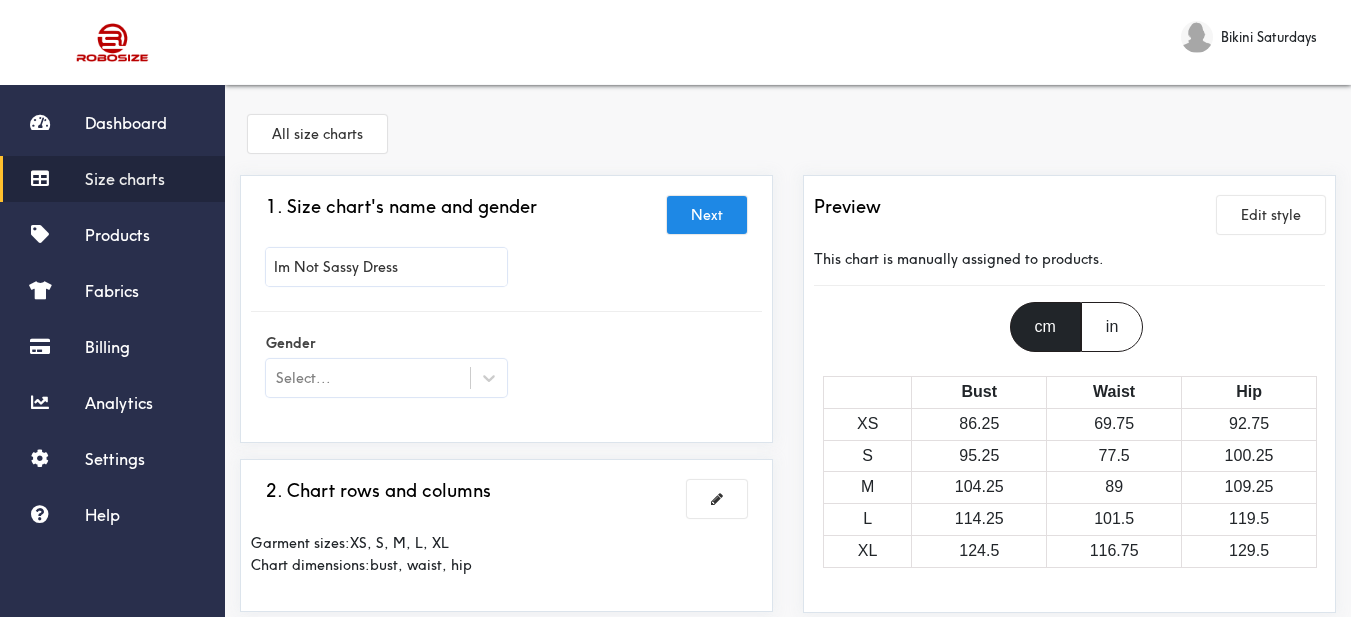 type on "Im Not Sassy Dress" 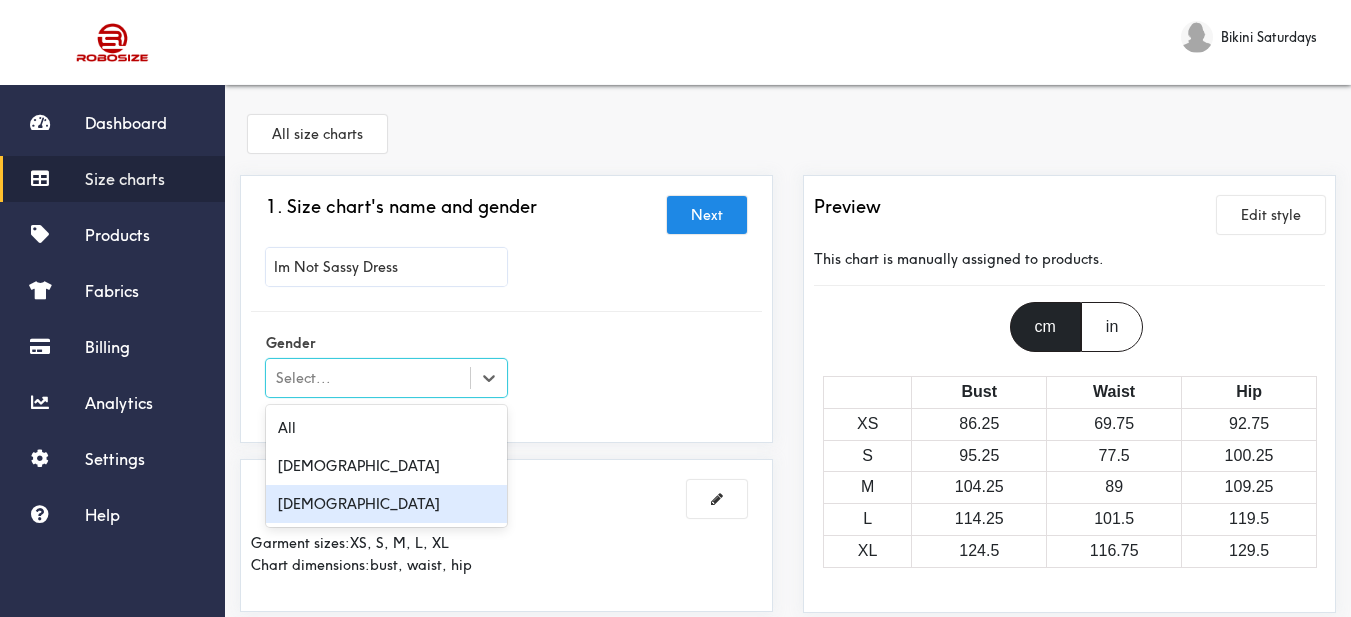 click on "[DEMOGRAPHIC_DATA]" at bounding box center (386, 504) 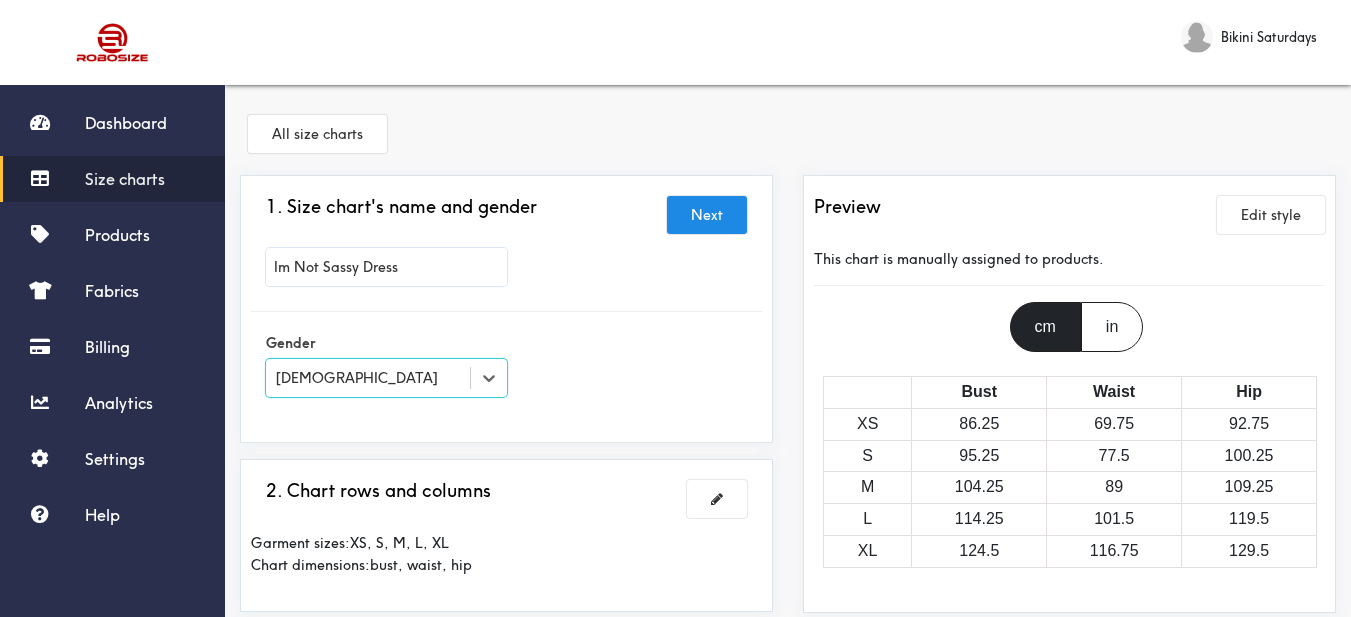 click on "Gender option [DEMOGRAPHIC_DATA], selected.   Select is focused , press Down to open the menu,  [DEMOGRAPHIC_DATA]" at bounding box center (506, 367) 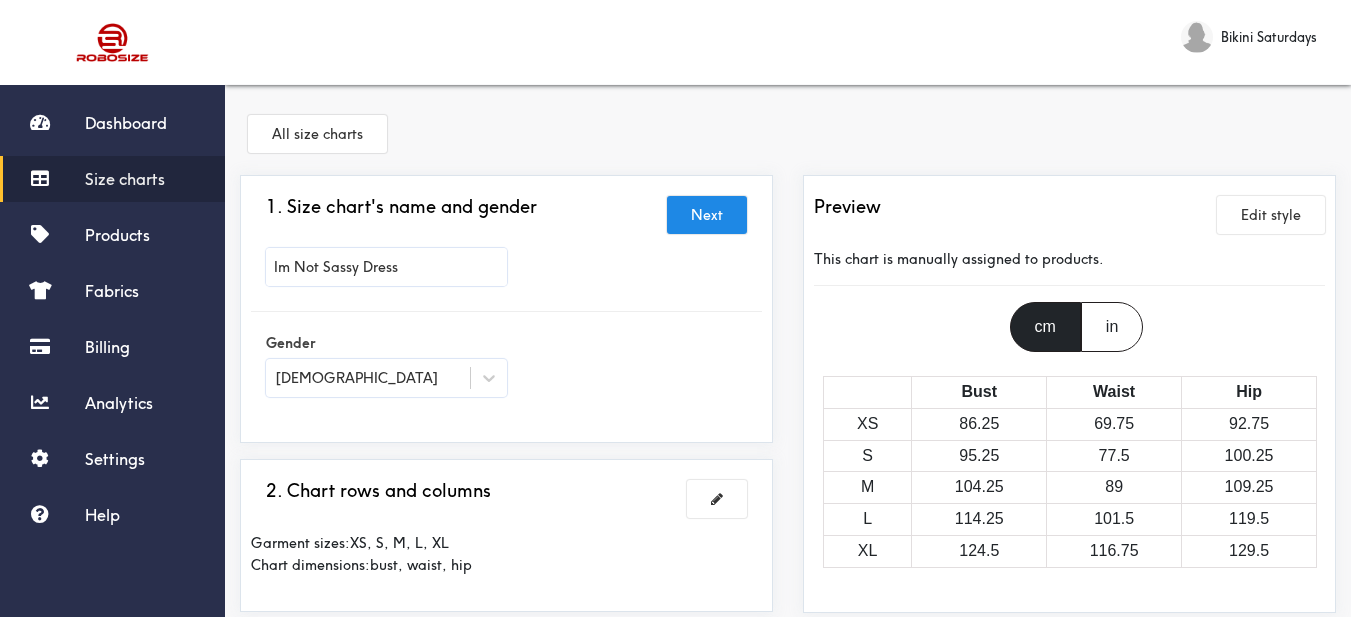 scroll, scrollTop: 539, scrollLeft: 0, axis: vertical 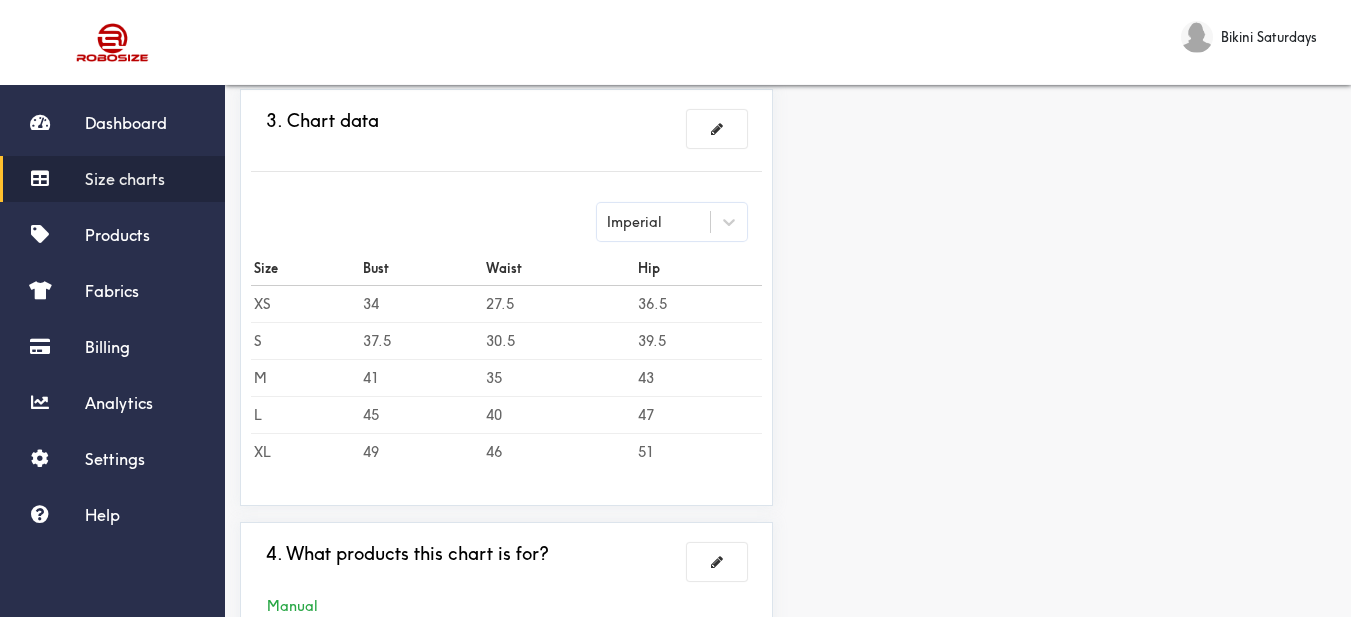click on "Preview Edit style This chart is manually assigned to products. cm in Bust Waist Hip XS 86.25 69.75 92.75 S 95.25 77.5 100.25 M 104.25 89 109.25 L 114.25 101.5 119.5 XL 124.5 116.75 129.5" at bounding box center (1069, 152) 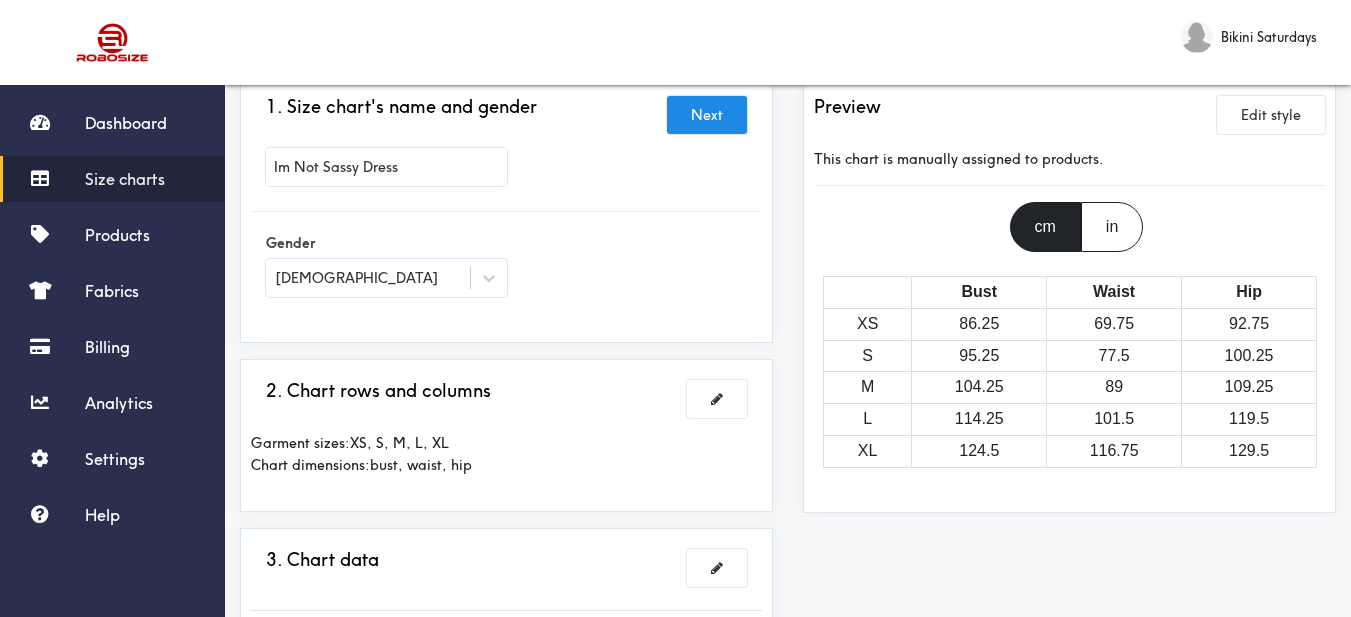 scroll, scrollTop: 200, scrollLeft: 0, axis: vertical 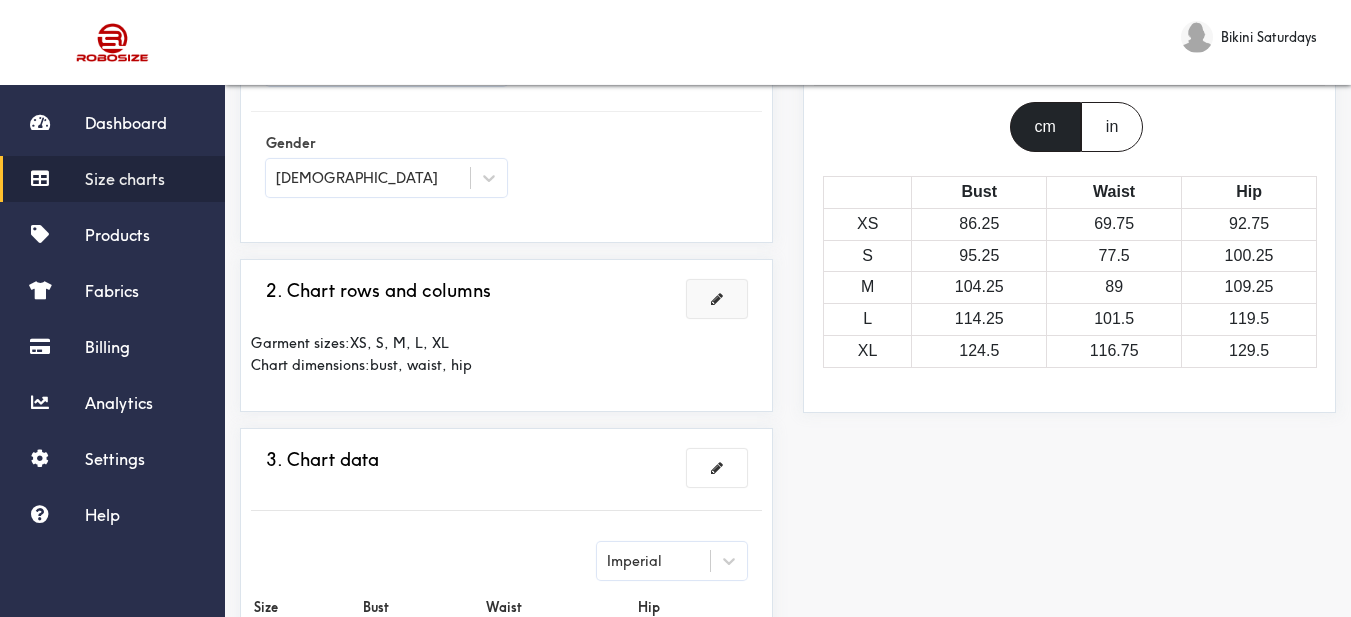 click at bounding box center [717, 299] 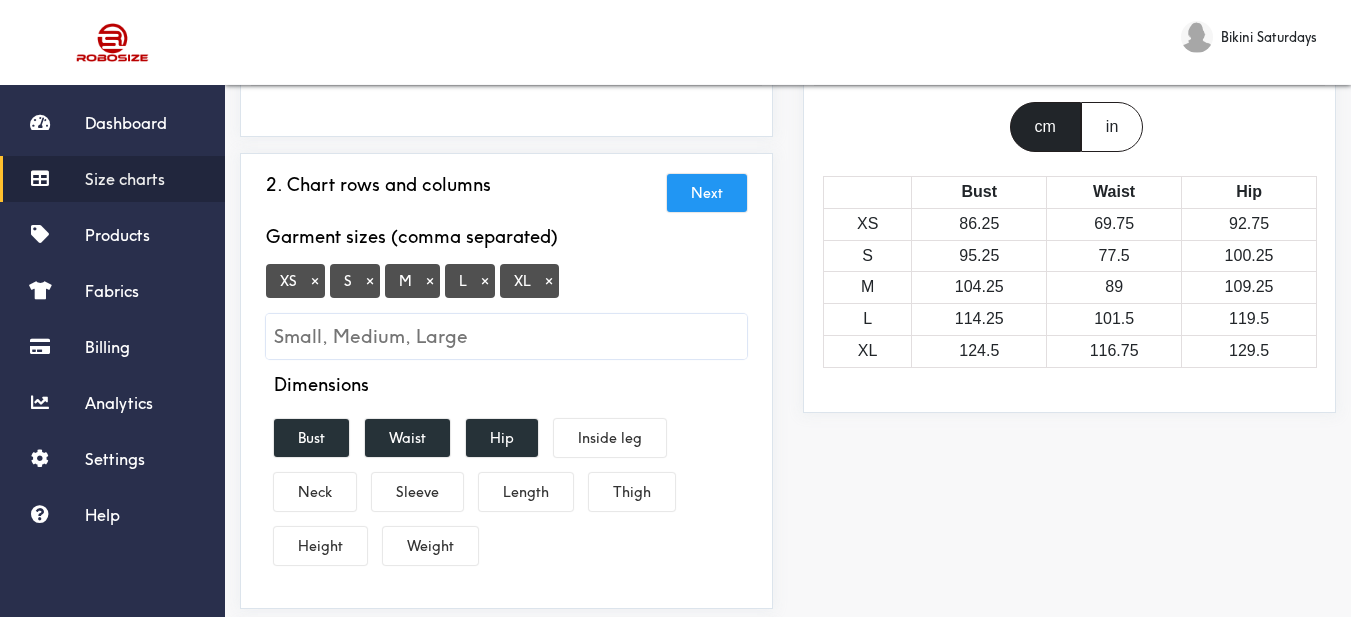 click on "×" at bounding box center [549, 281] 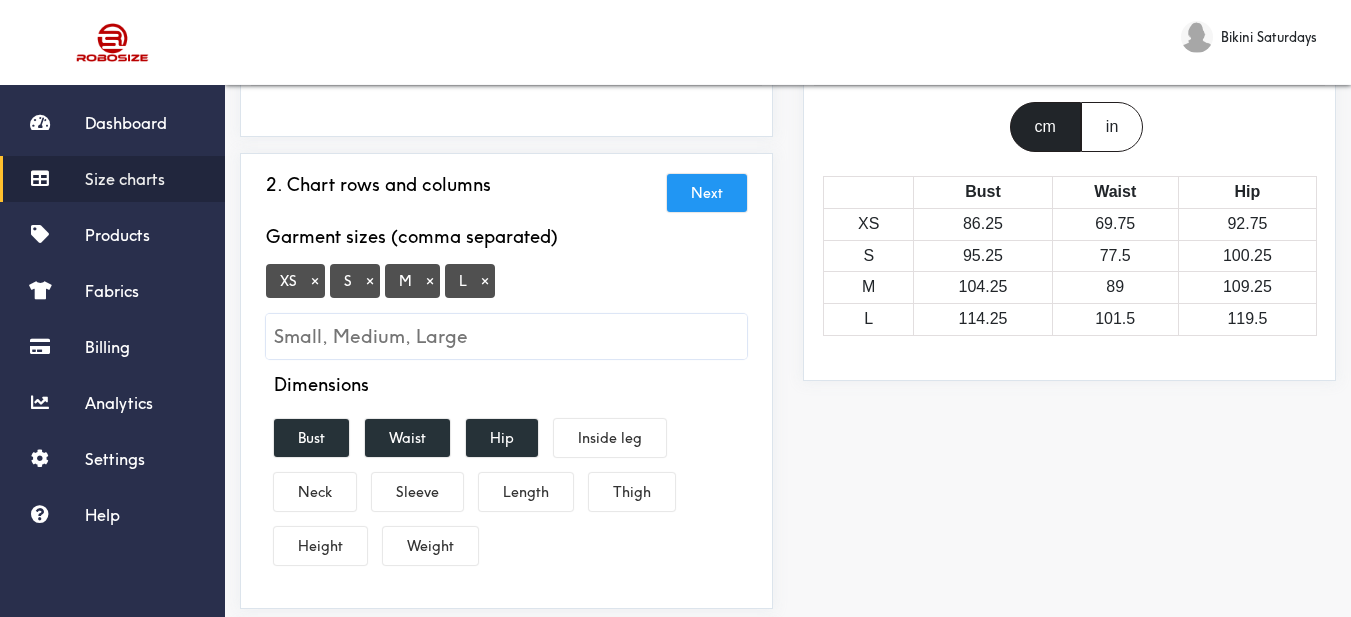 click on "Preview Edit style This chart is manually assigned to products. cm in Bust Waist Hip XS 86.25 69.75 92.75 S 95.25 77.5 100.25 M 104.25 89 109.25 L 114.25 101.5 119.5" at bounding box center [1069, 571] 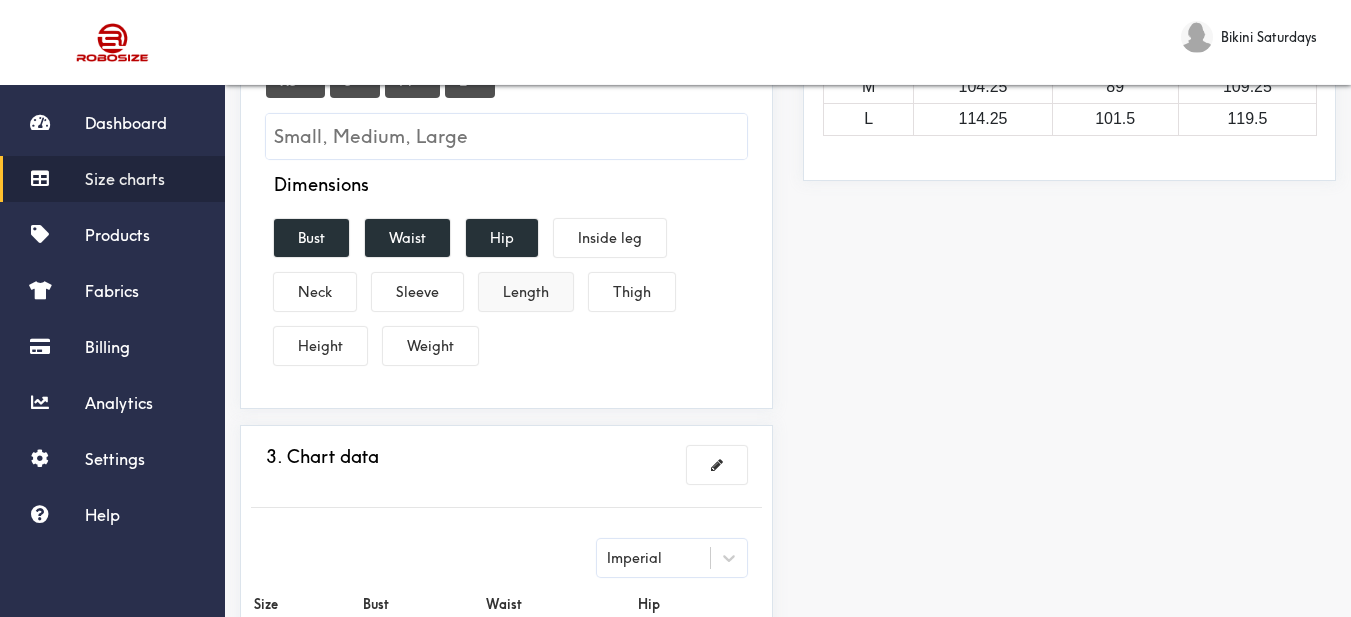 click on "Length" at bounding box center (526, 292) 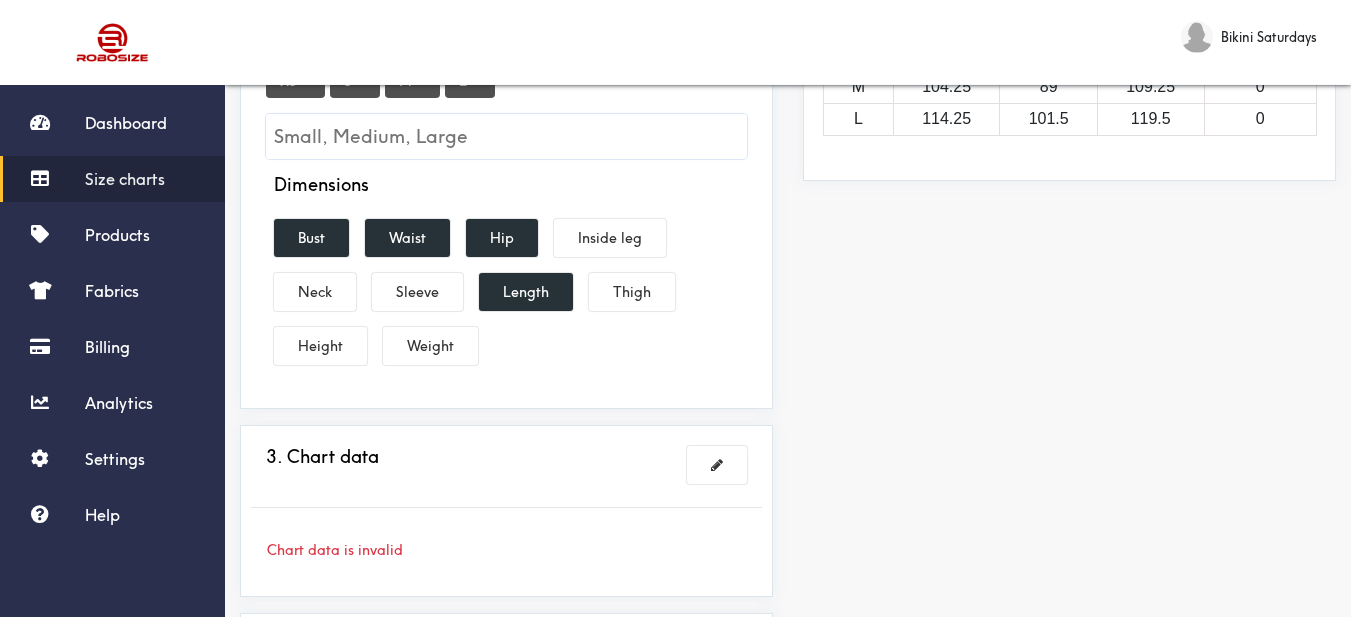 click on "Preview Edit style This chart is manually assigned to products. cm in Bust Waist Hip Length XS 86.25 69.75 92.75 0 S 95.25 77.5 100.25 0 M 104.25 89 109.25 0 L 114.25 101.5 119.5 0" at bounding box center (1069, 267) 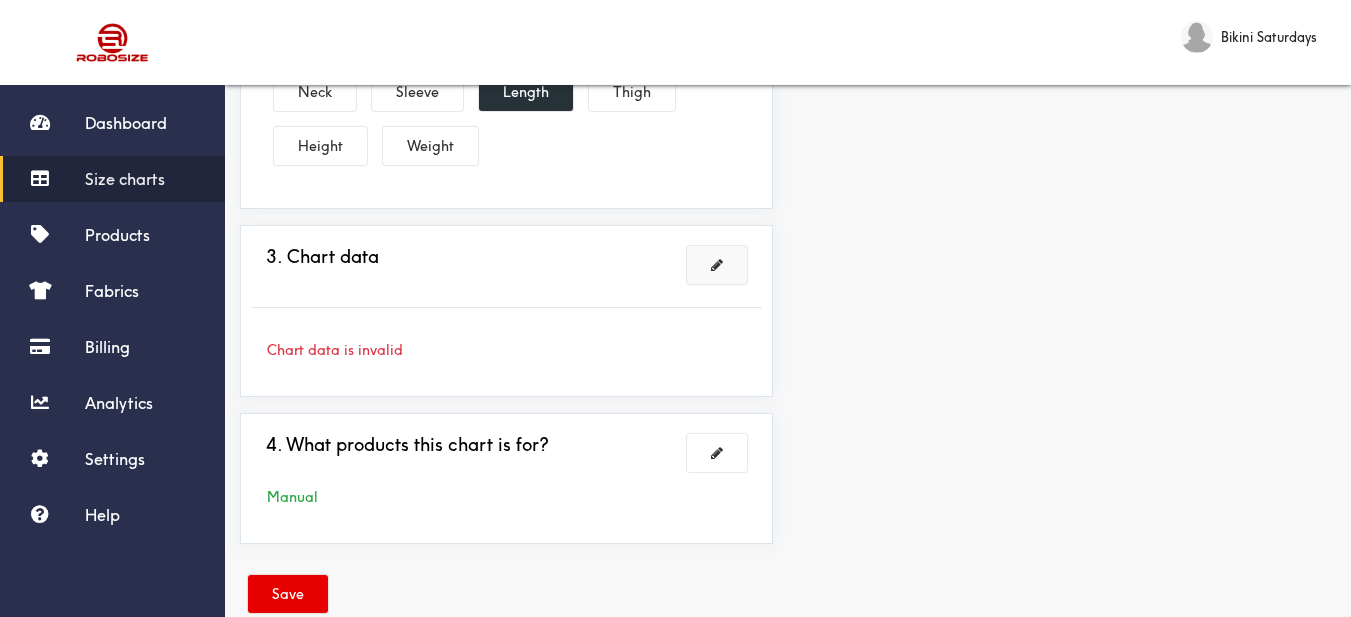 click at bounding box center [717, 265] 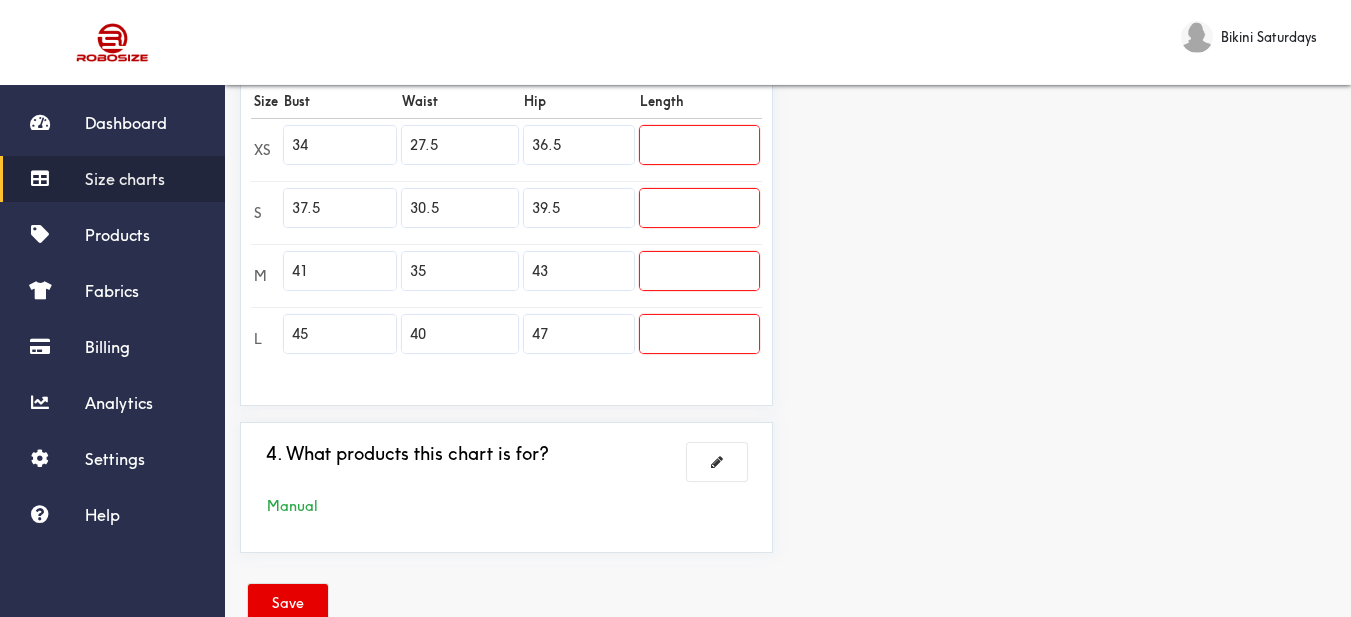 drag, startPoint x: 337, startPoint y: 132, endPoint x: 246, endPoint y: 117, distance: 92.22798 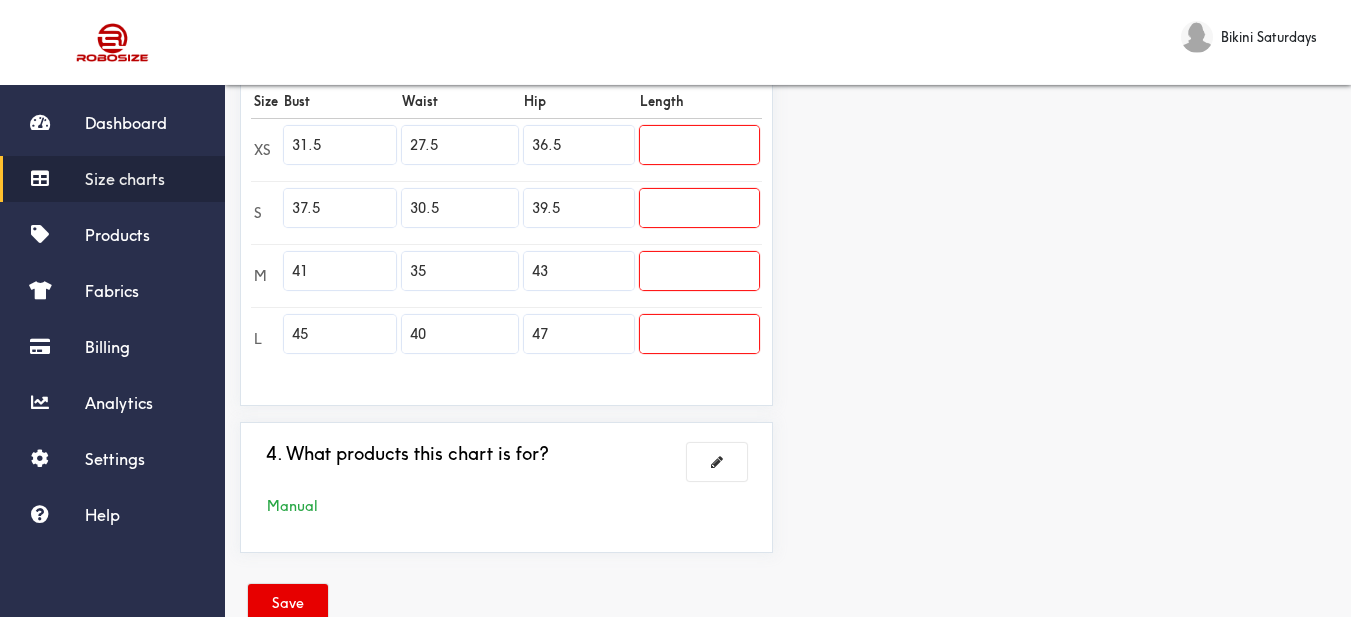 type on "31.5" 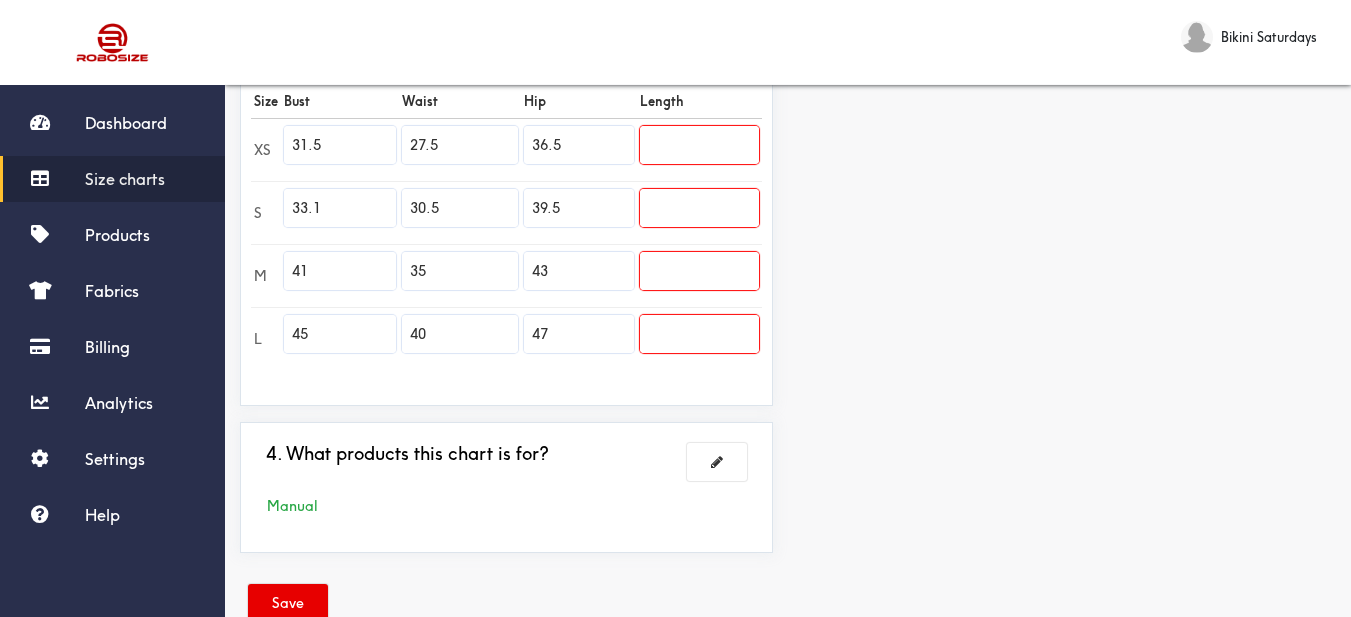 type on "33.1" 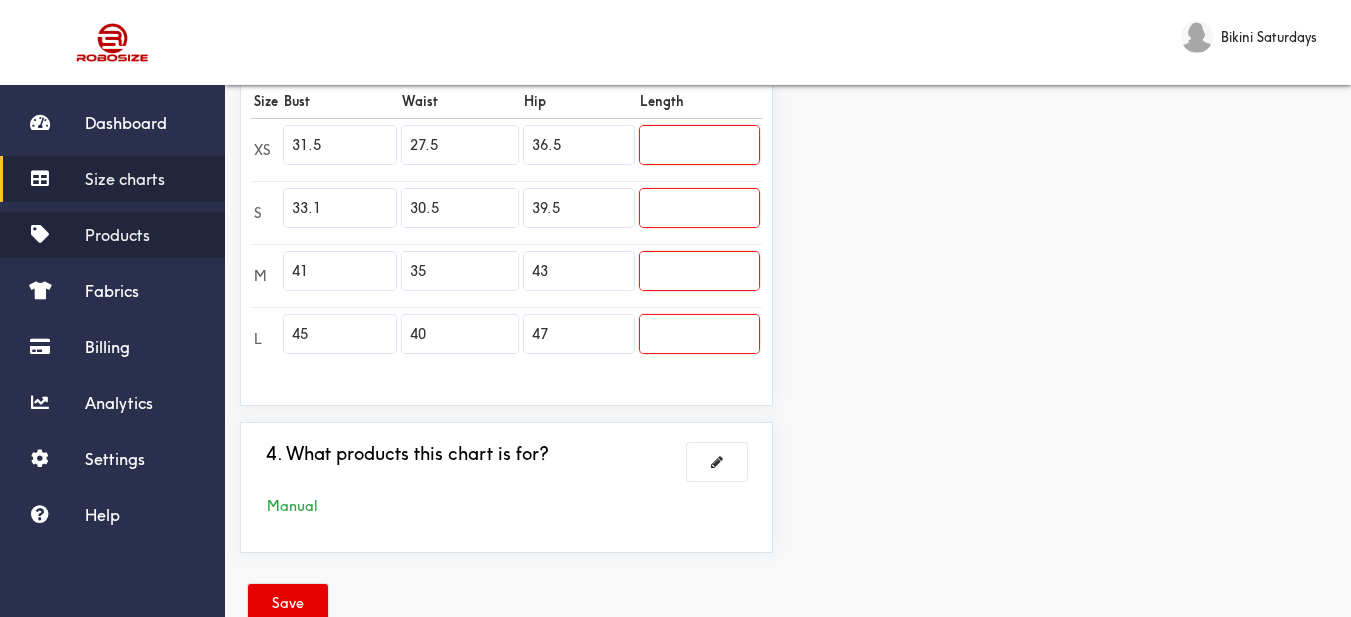 drag, startPoint x: 330, startPoint y: 278, endPoint x: 189, endPoint y: 241, distance: 145.7738 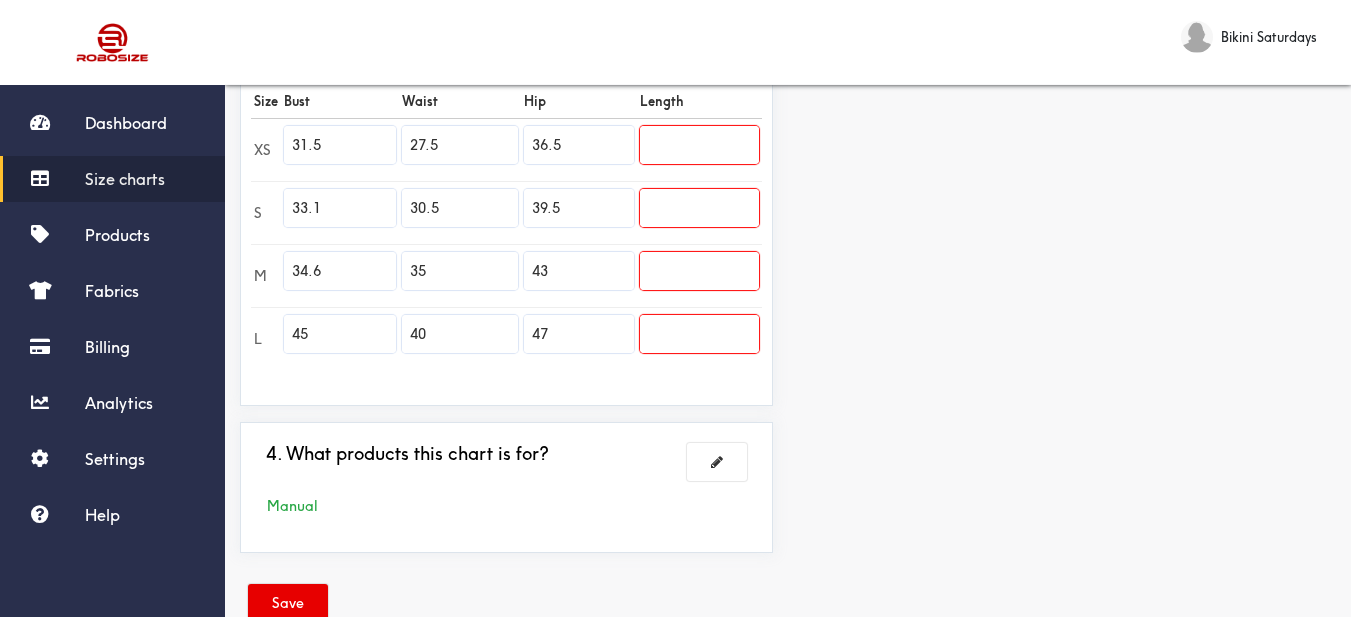 type on "34.6" 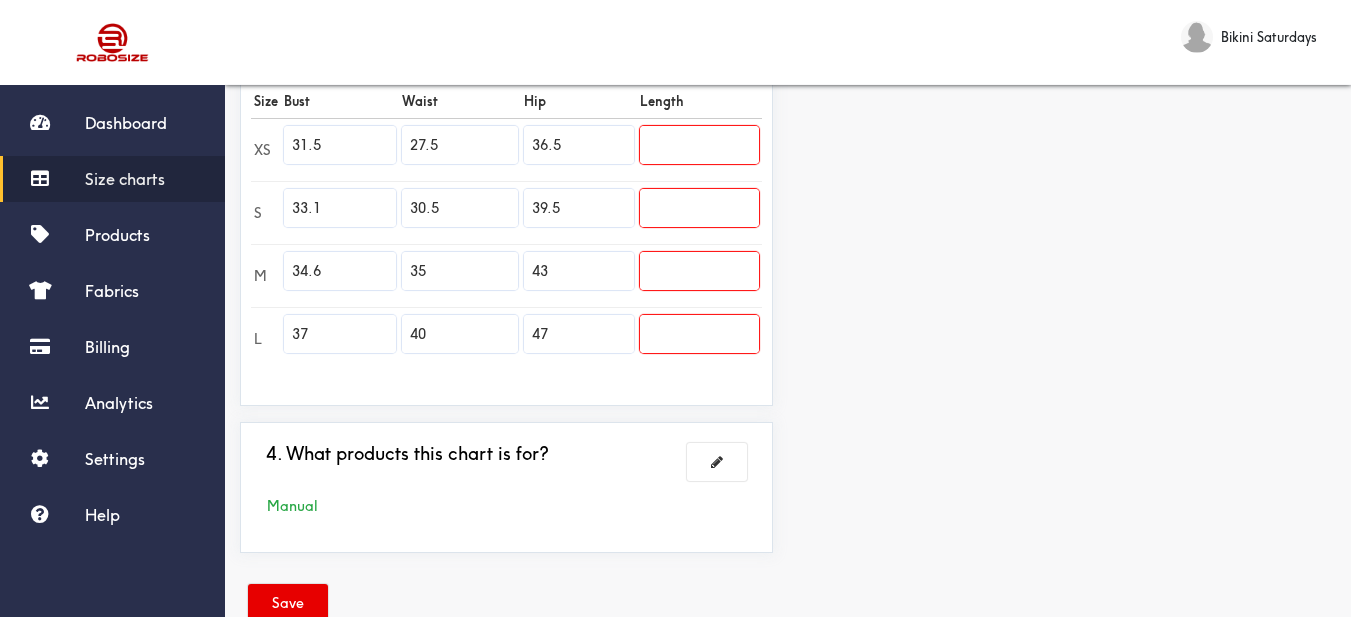 type on "37" 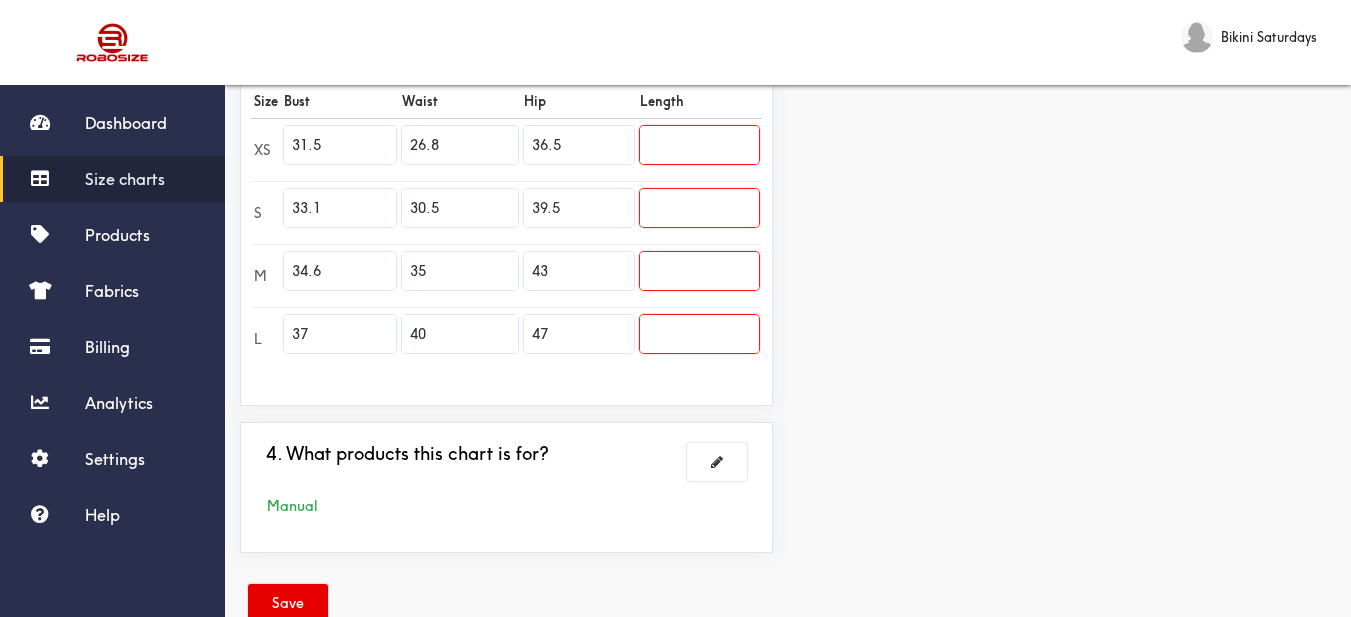 type on "26.8" 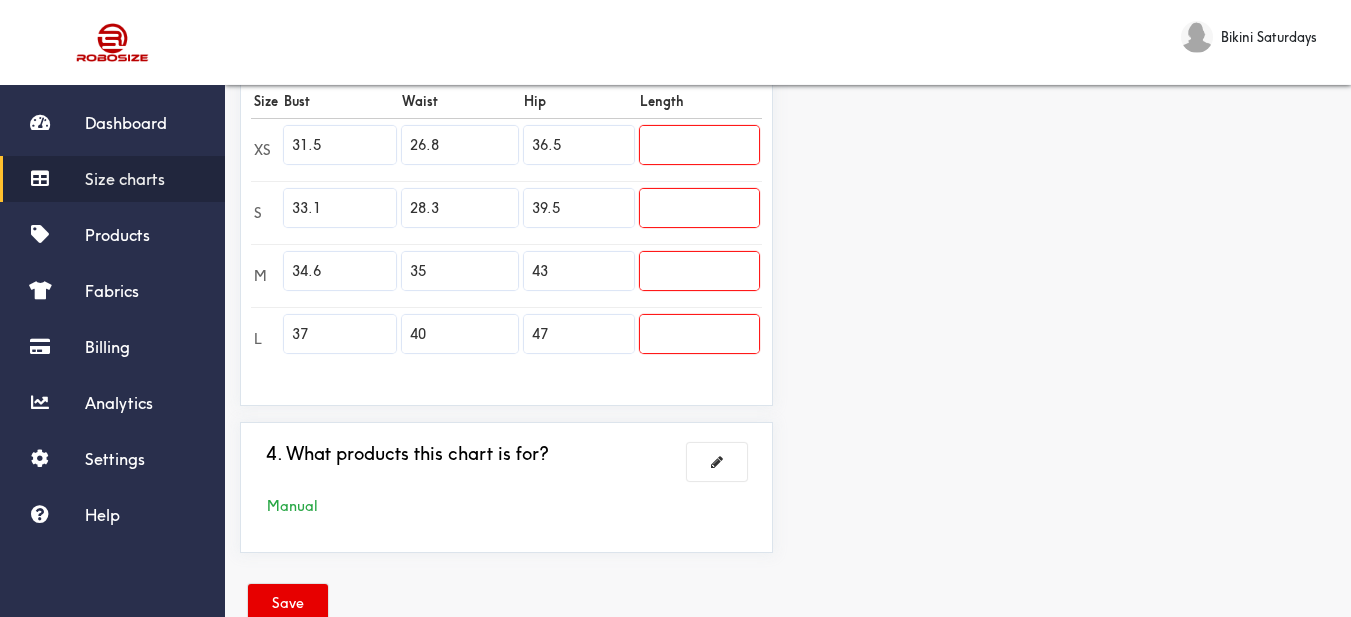 type on "28.3" 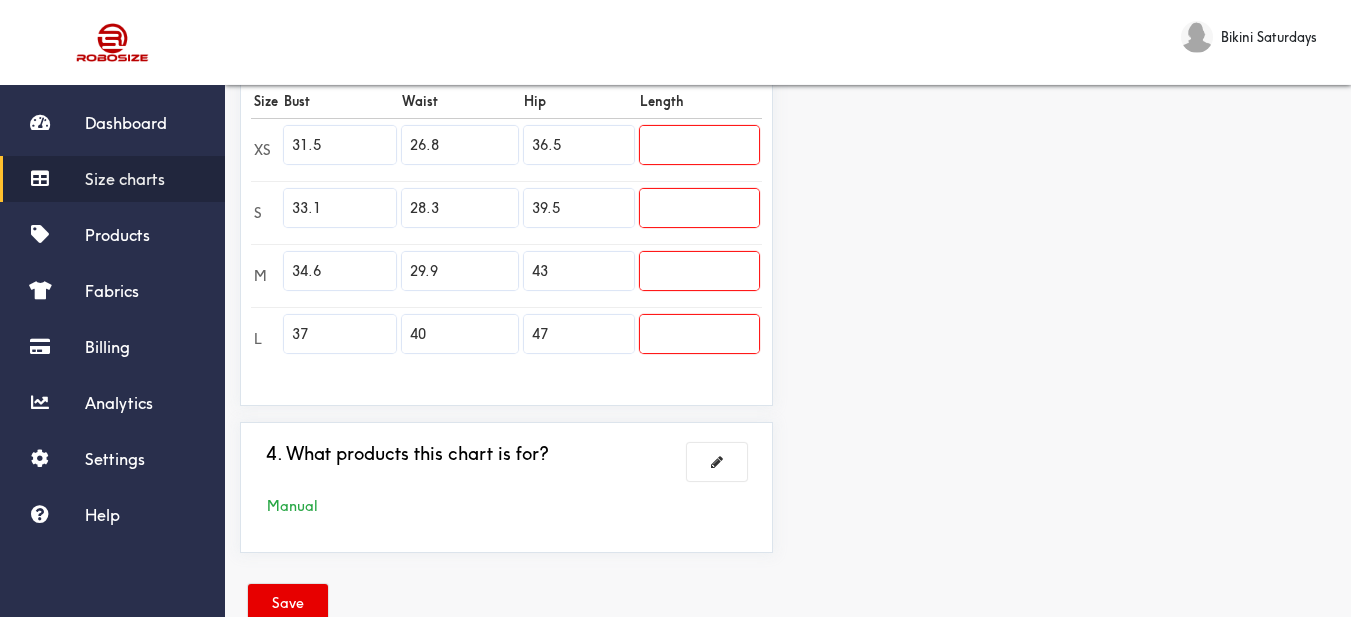 type on "29.9" 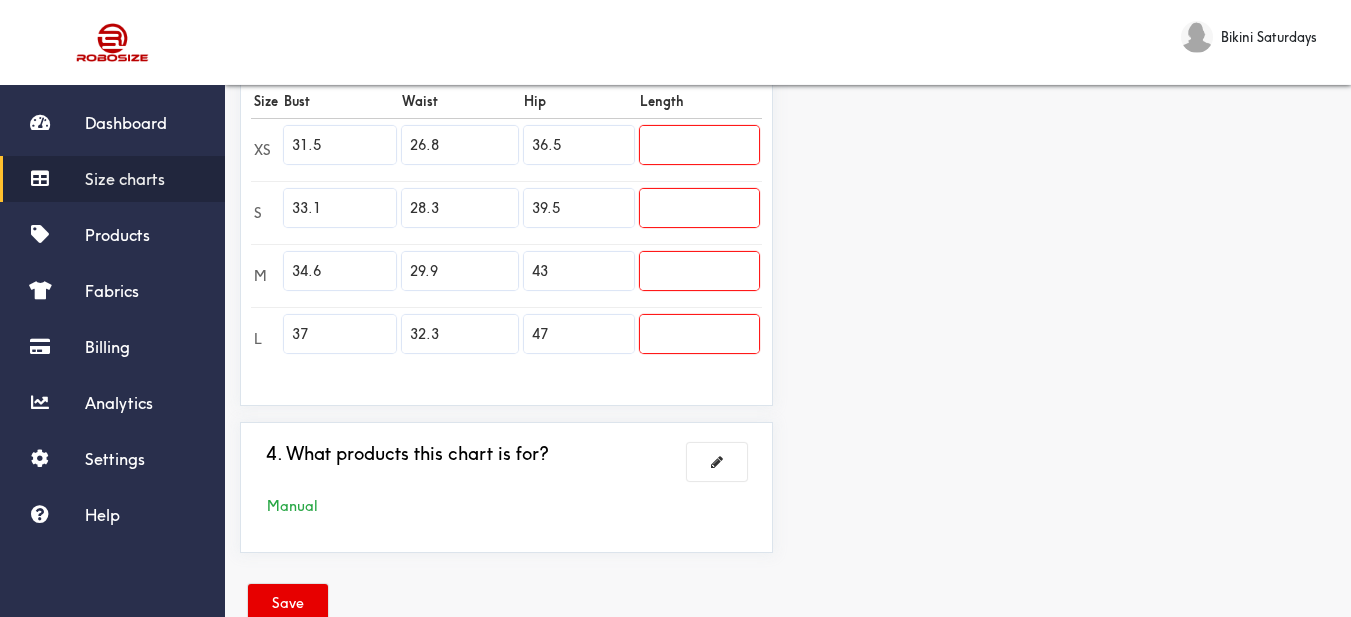 type on "32.3" 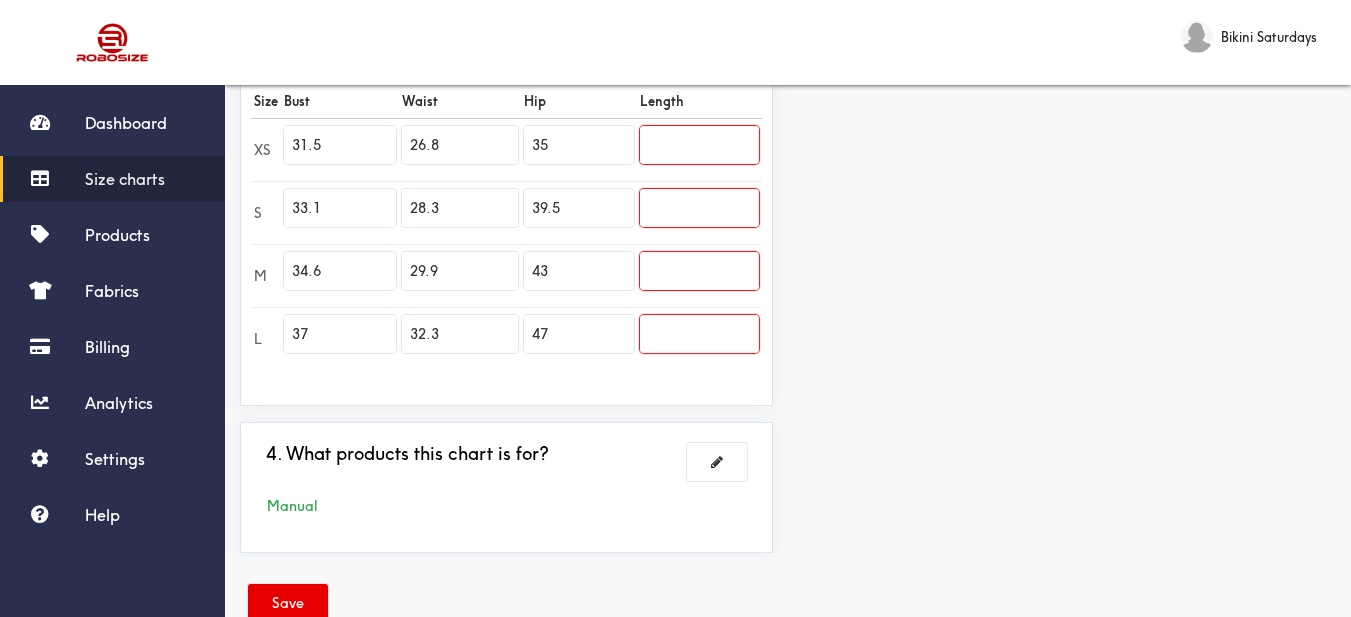 type on "35" 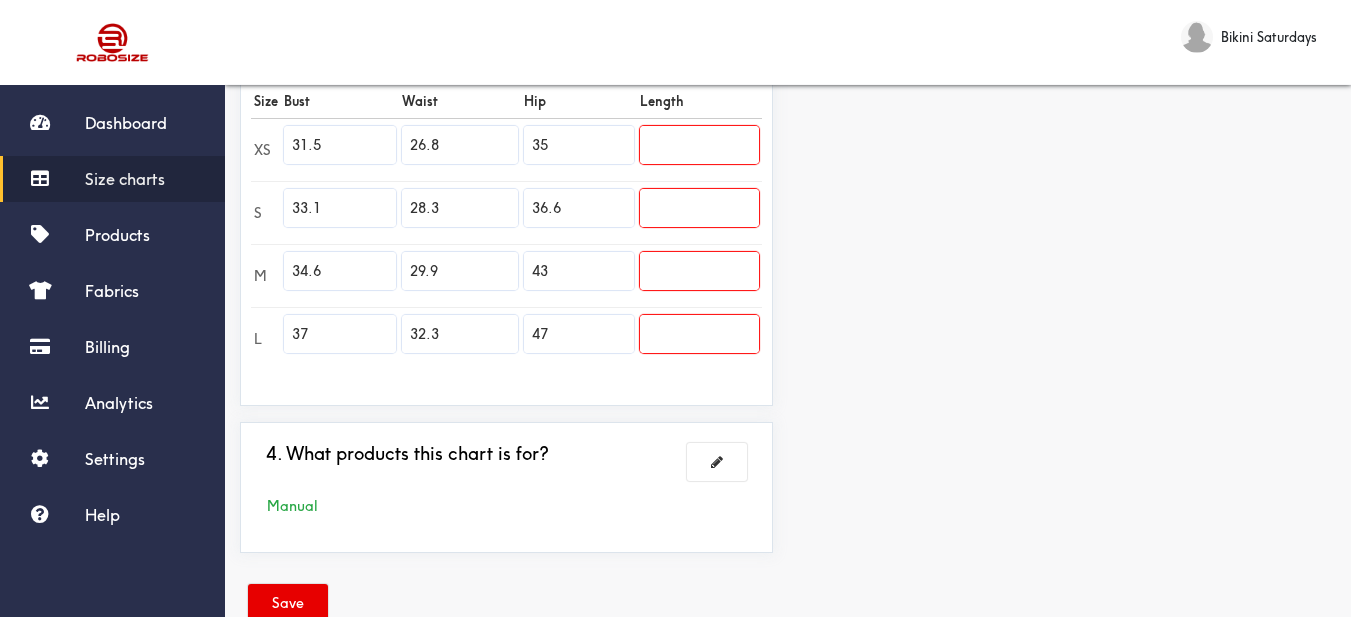 type on "36.6" 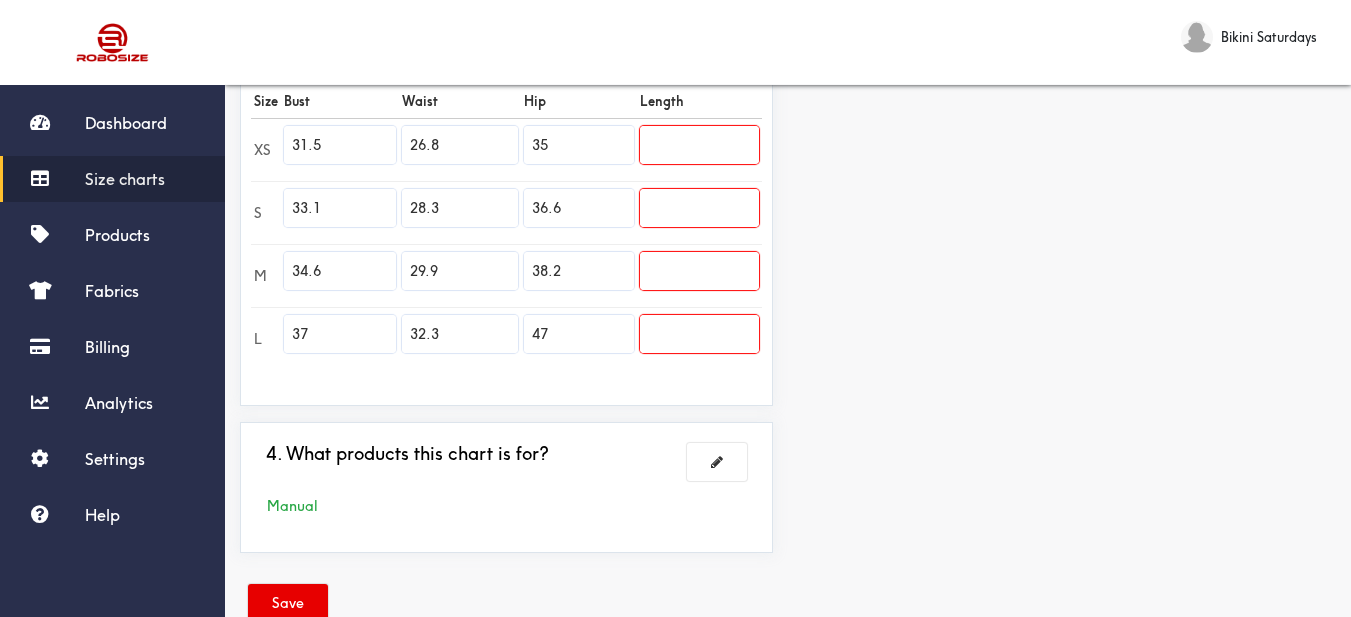 type on "38.2" 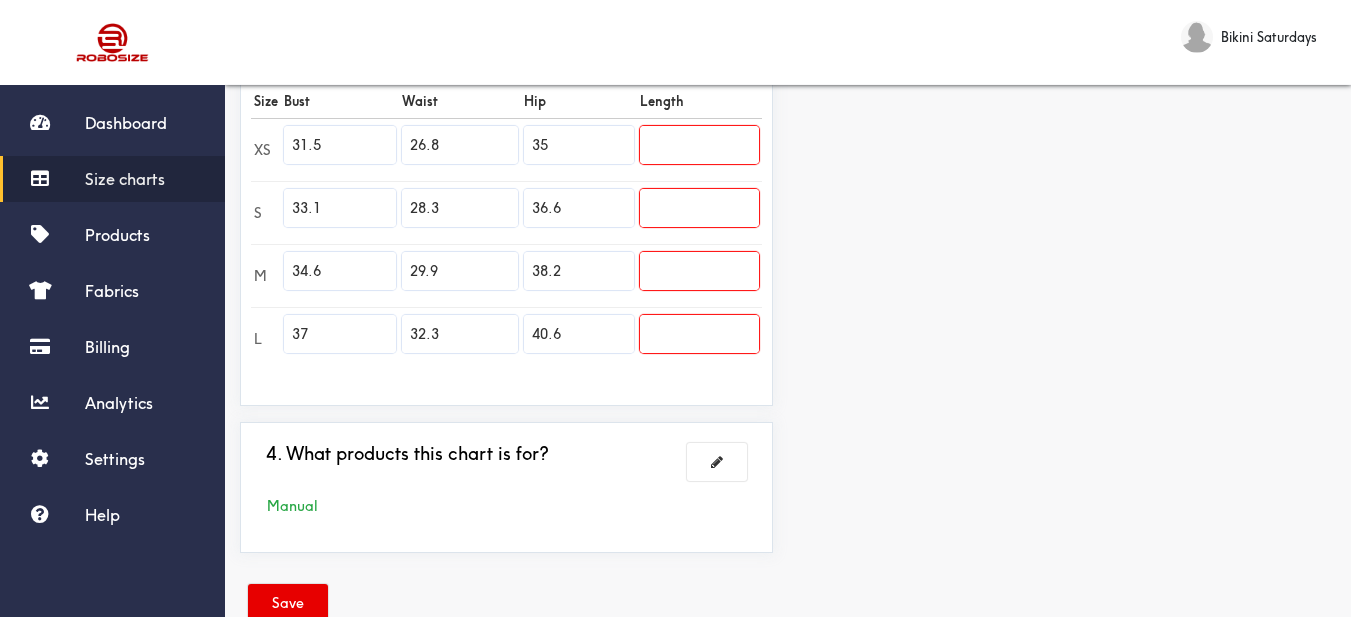 type on "40.6" 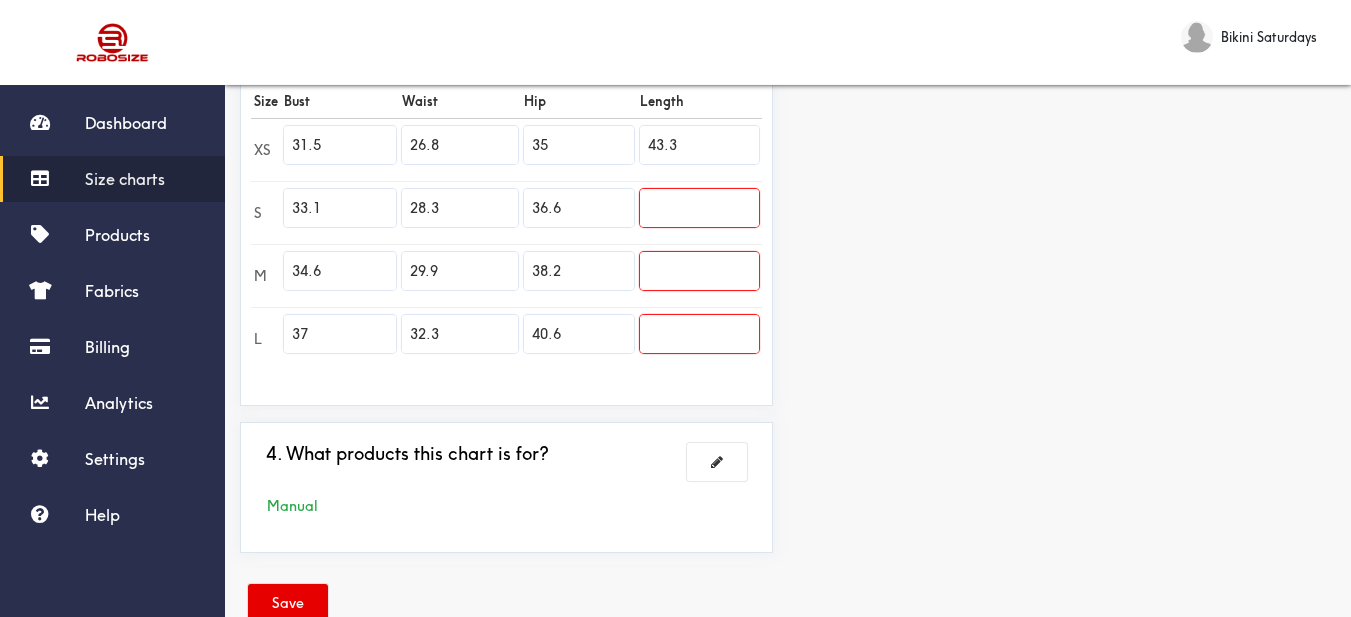 type on "43.3" 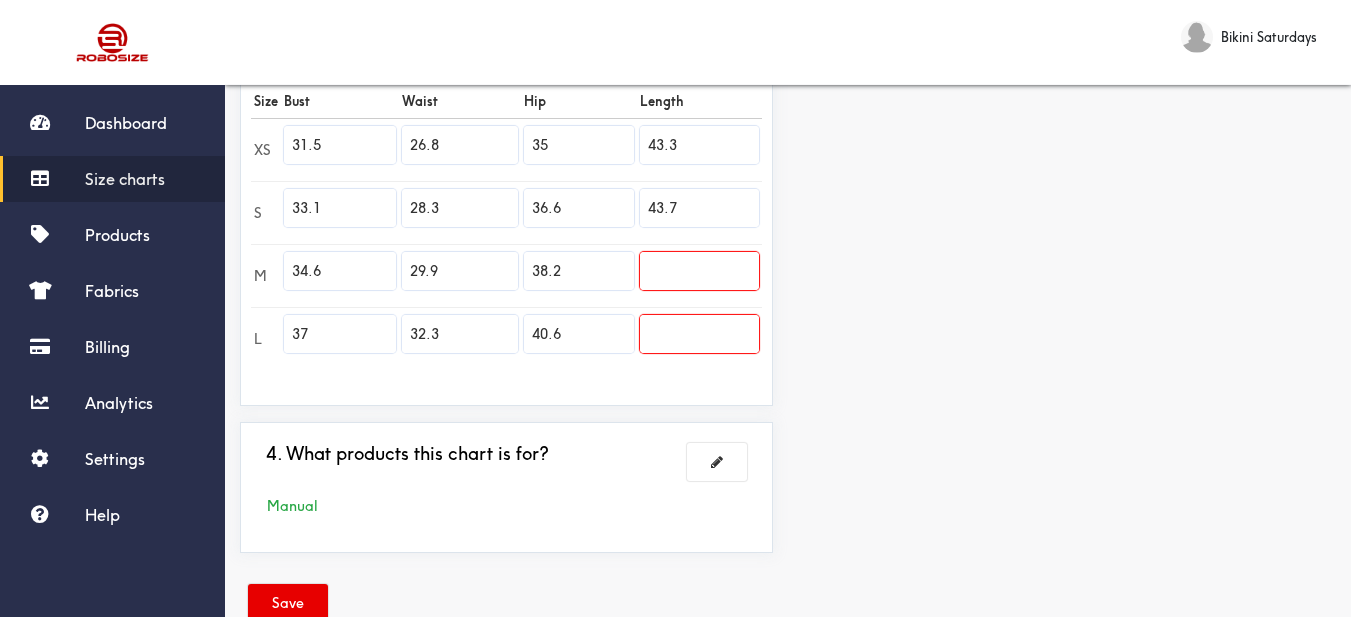 type on "43.7" 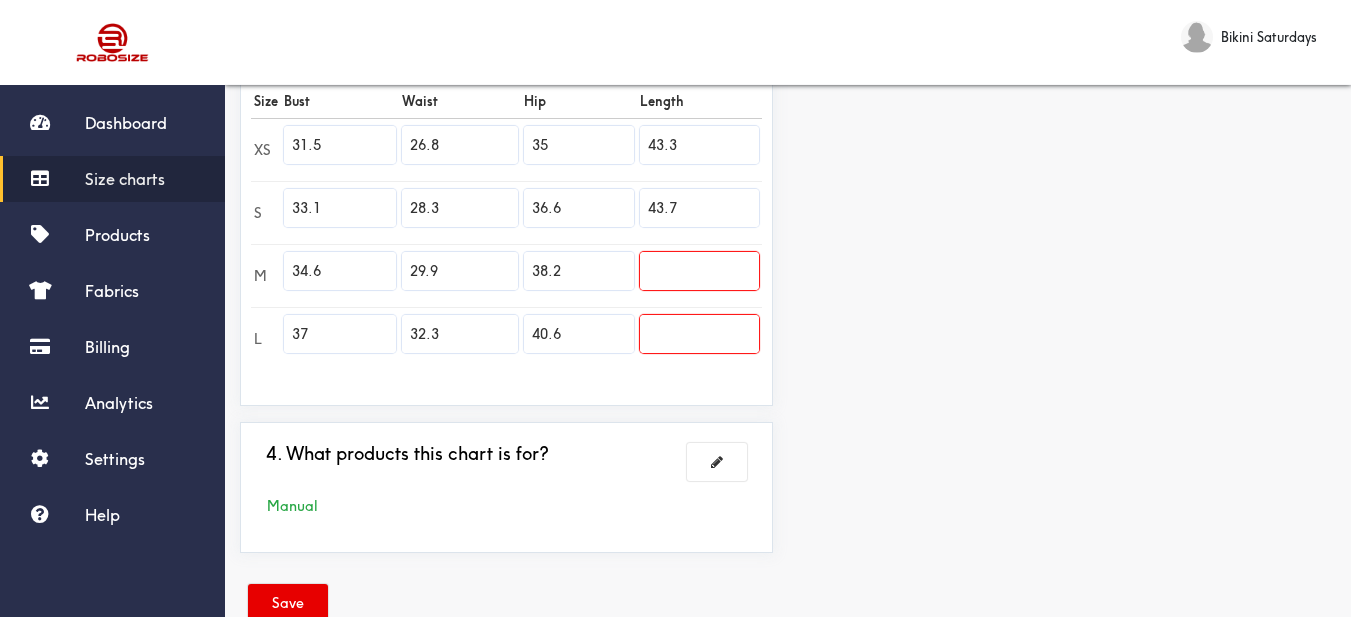 click at bounding box center (699, 271) 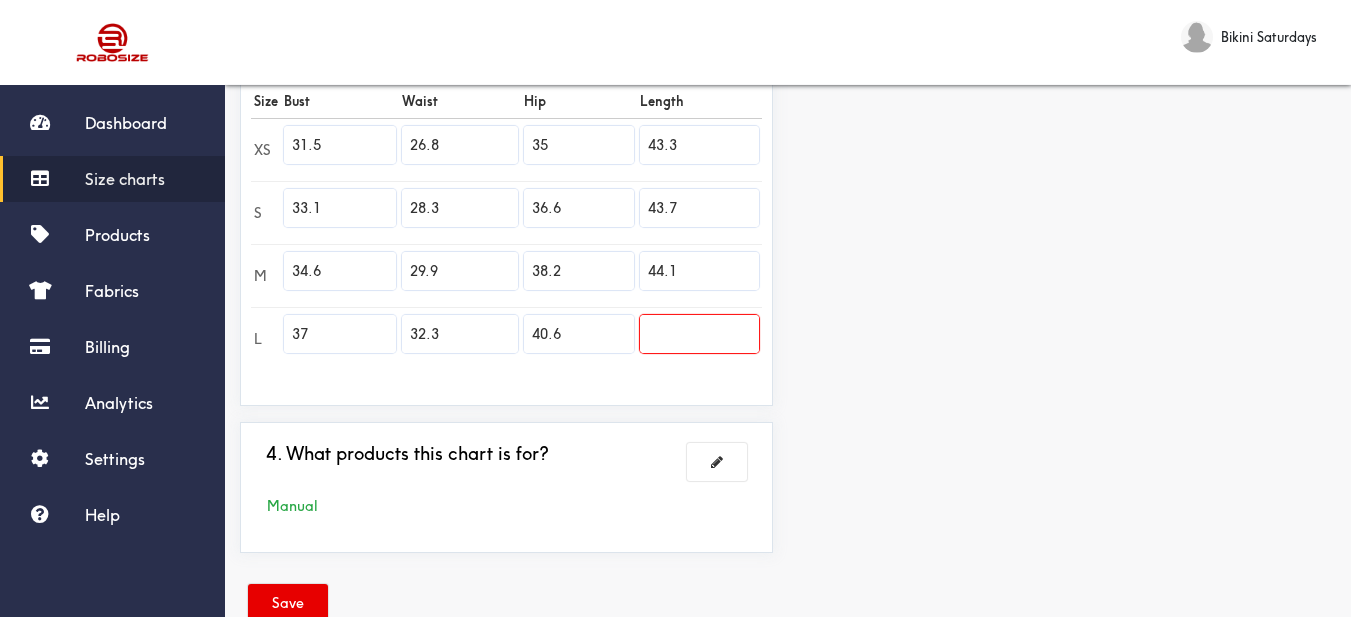 type on "44.1" 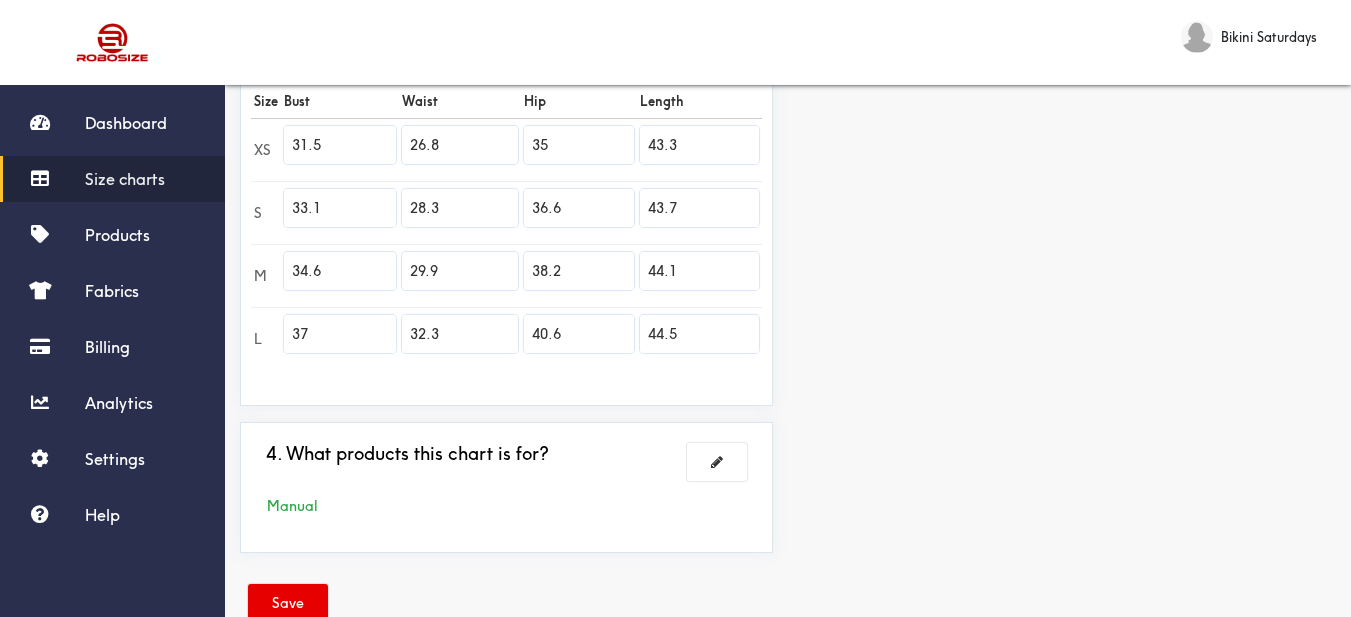type on "44.5" 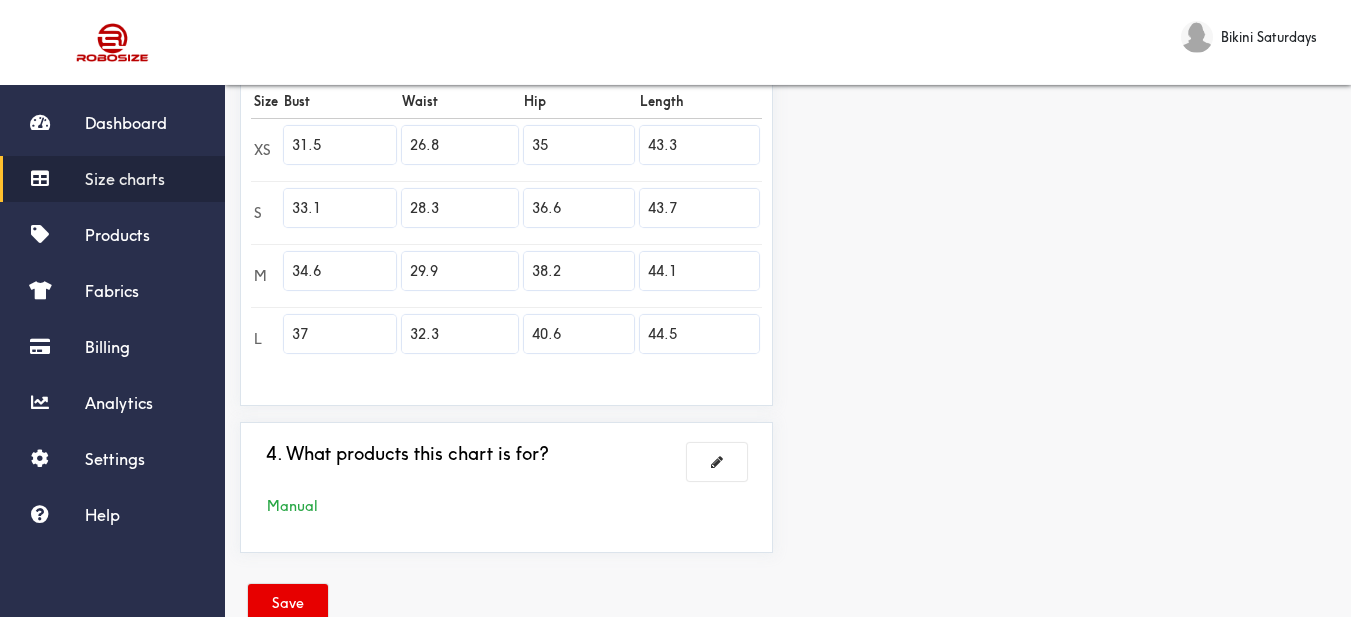 scroll, scrollTop: 652, scrollLeft: 0, axis: vertical 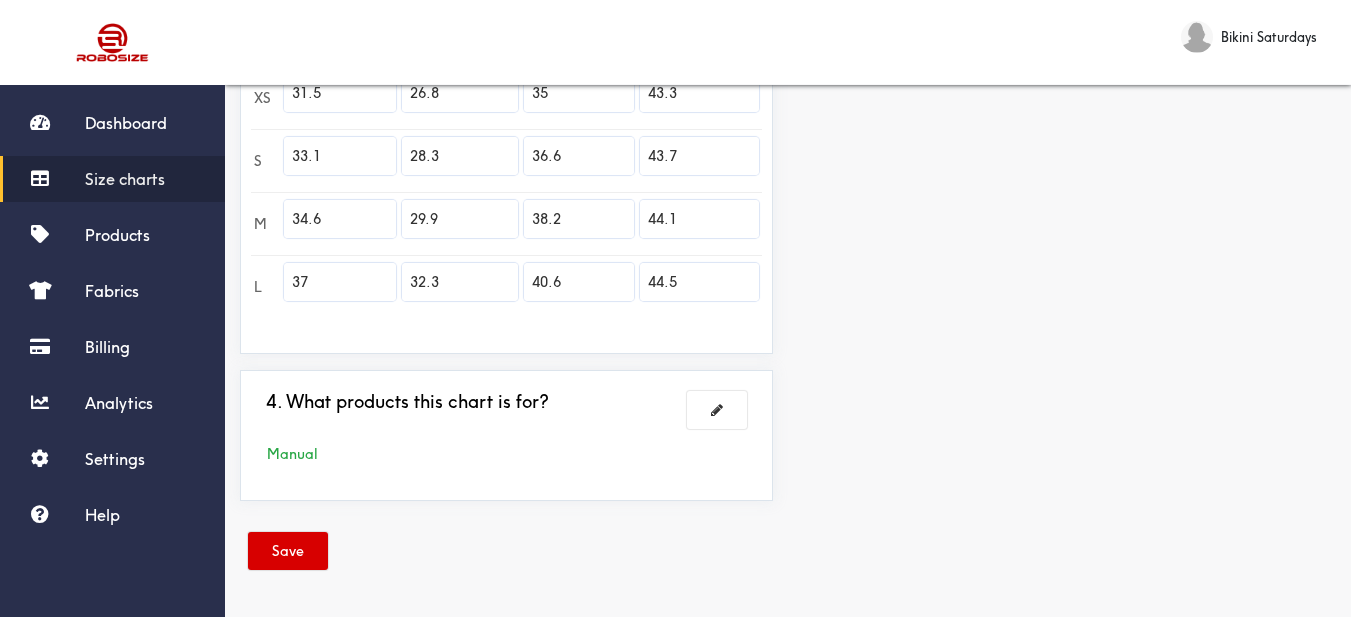 click on "Save" at bounding box center [288, 551] 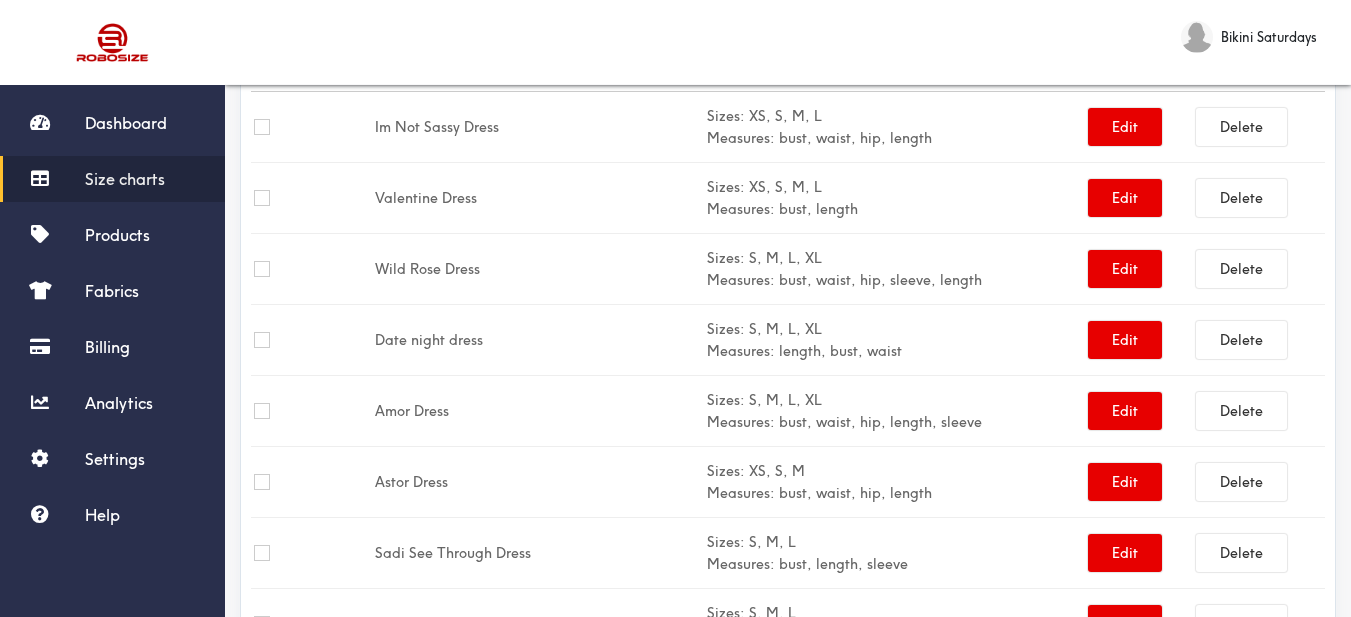 scroll, scrollTop: 0, scrollLeft: 0, axis: both 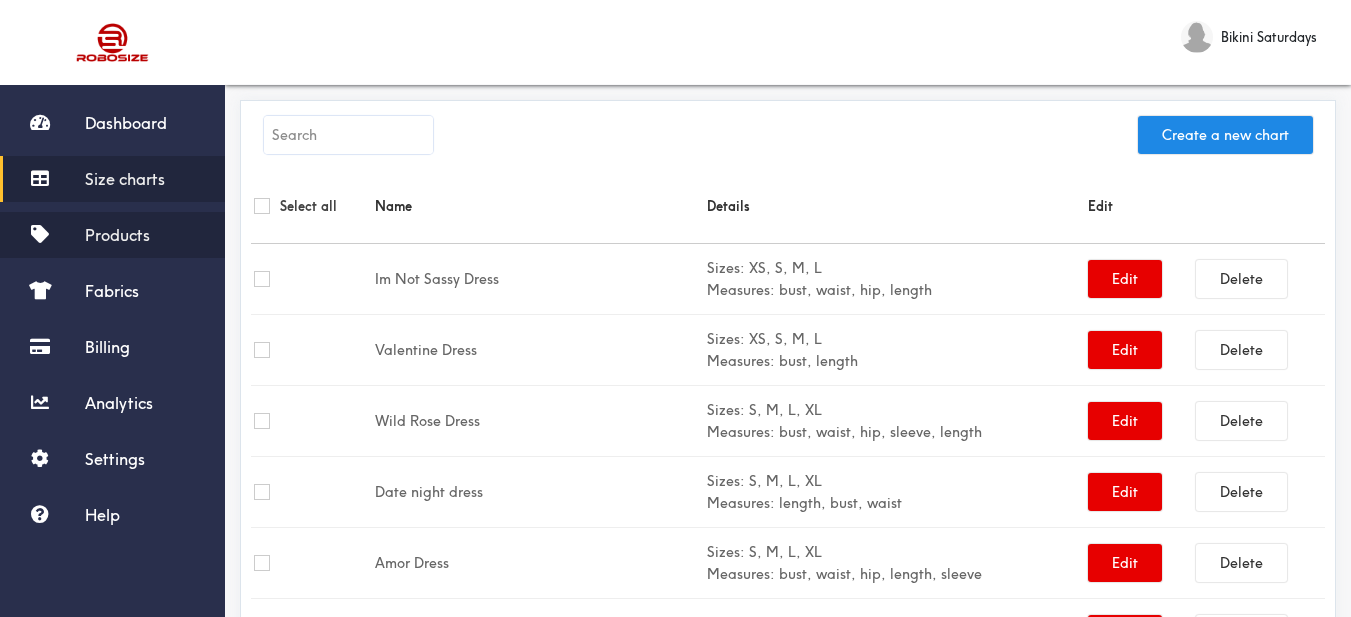 click on "Products" at bounding box center [112, 235] 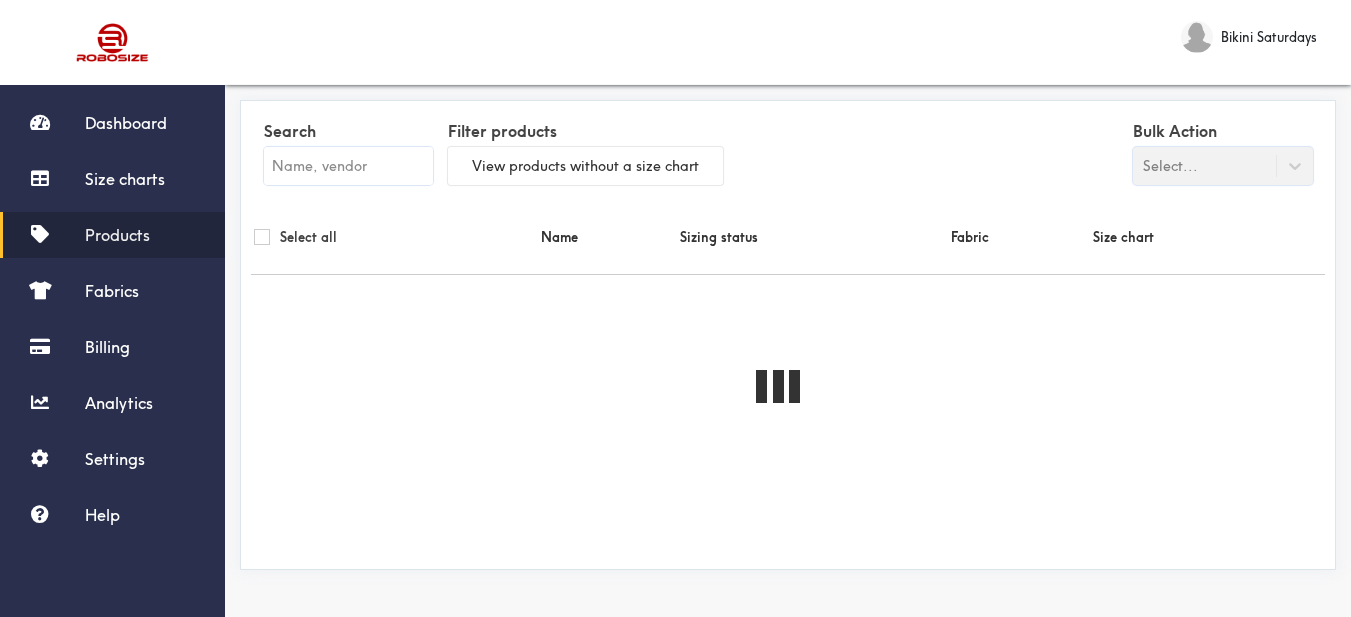 click at bounding box center (348, 166) 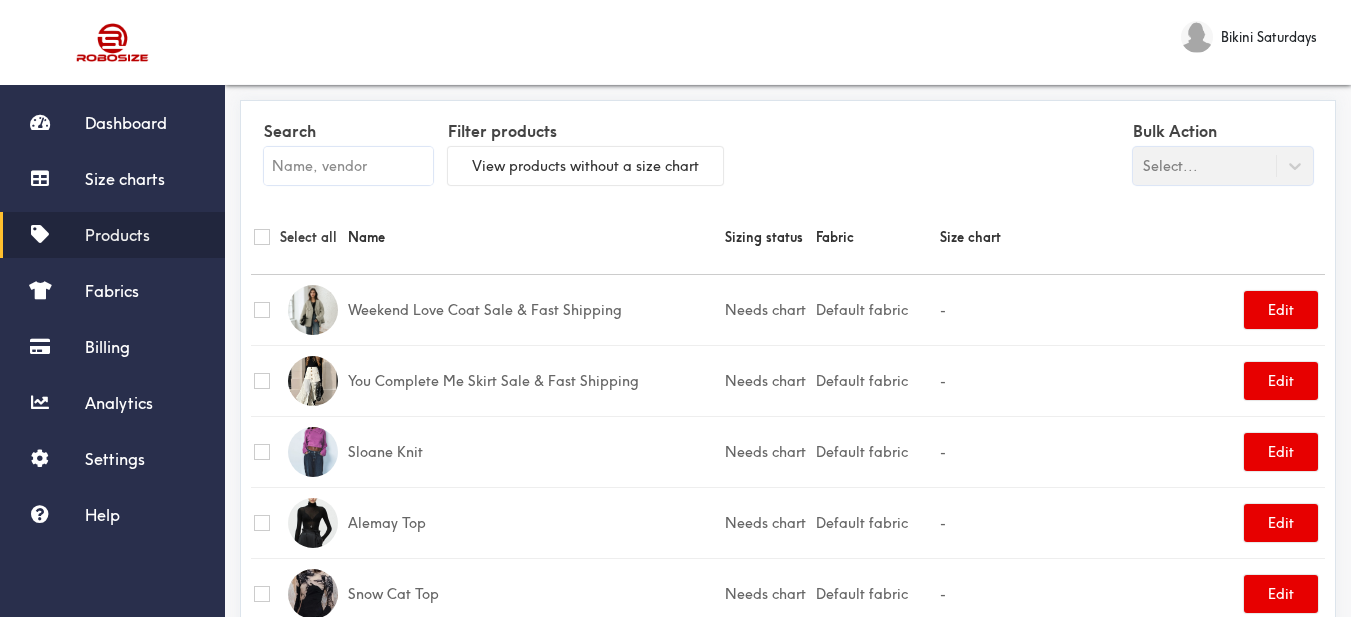 paste on "Im Not Sassy Dress" 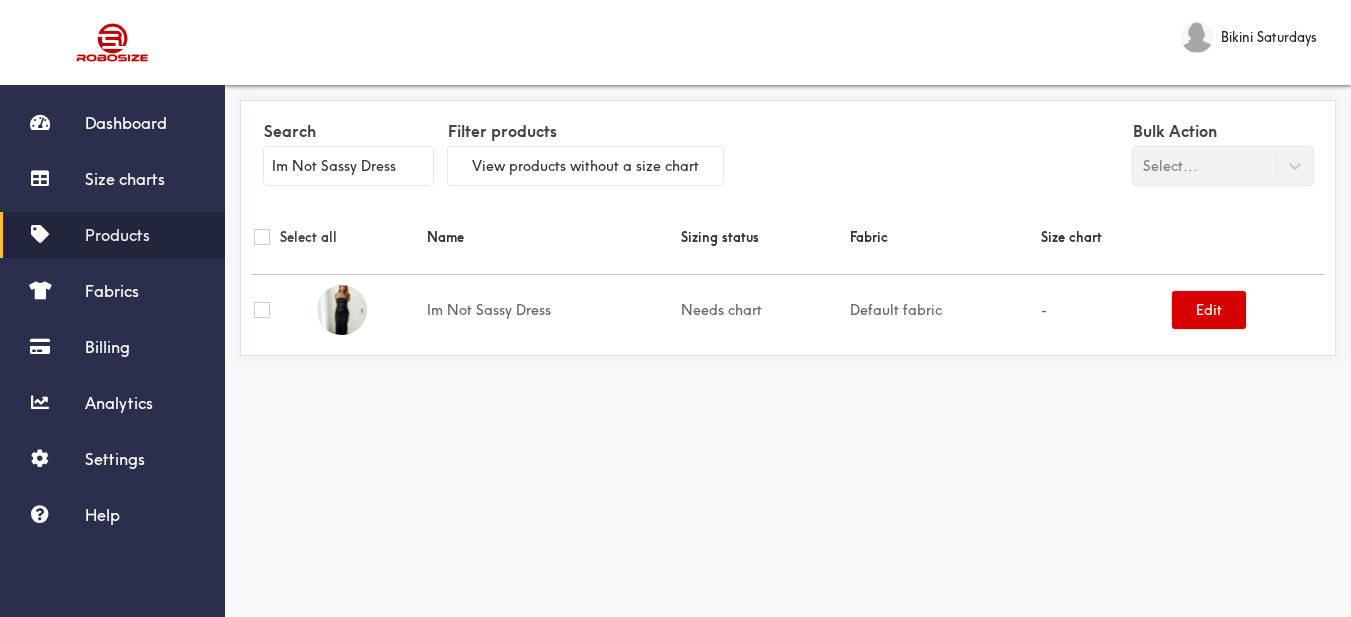 type on "Im Not Sassy Dress" 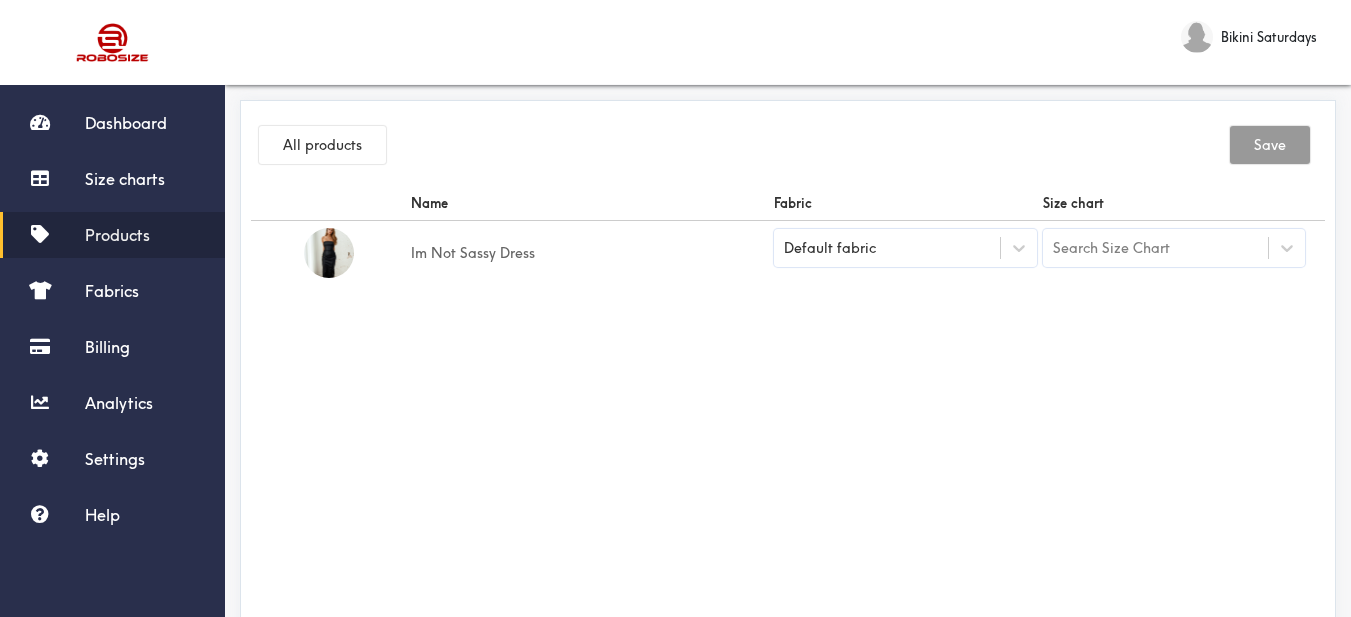 click on "Default fabric" at bounding box center (905, 248) 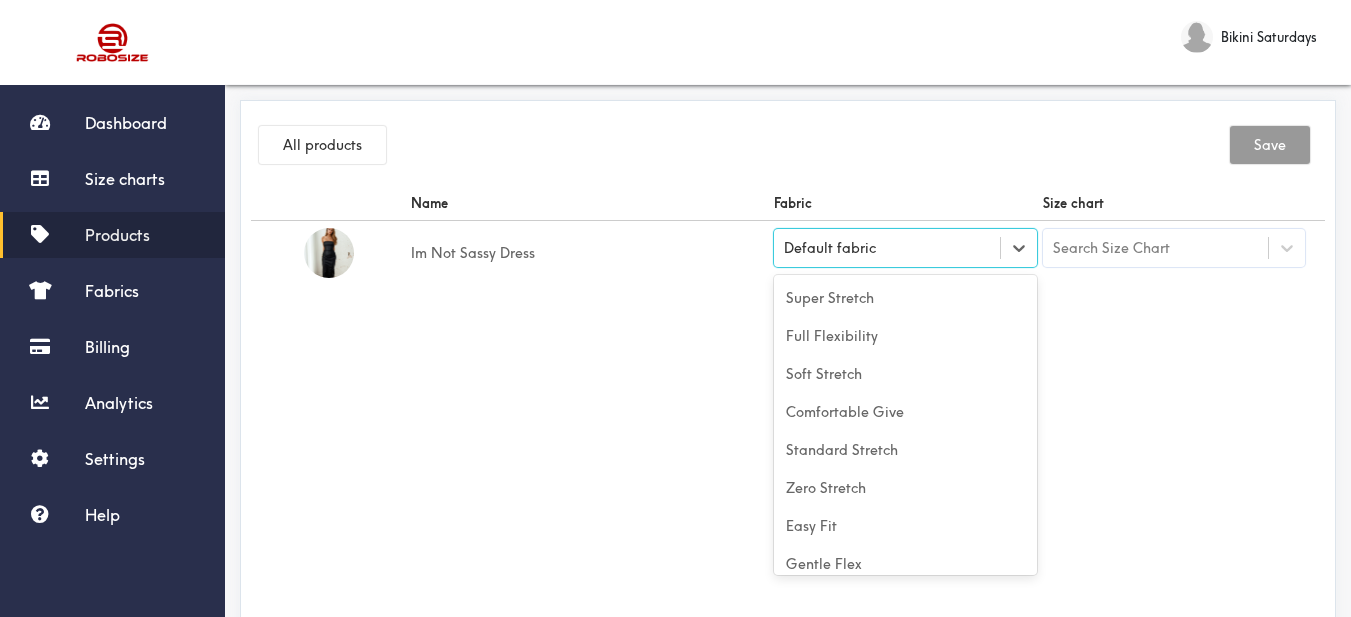 scroll, scrollTop: 88, scrollLeft: 0, axis: vertical 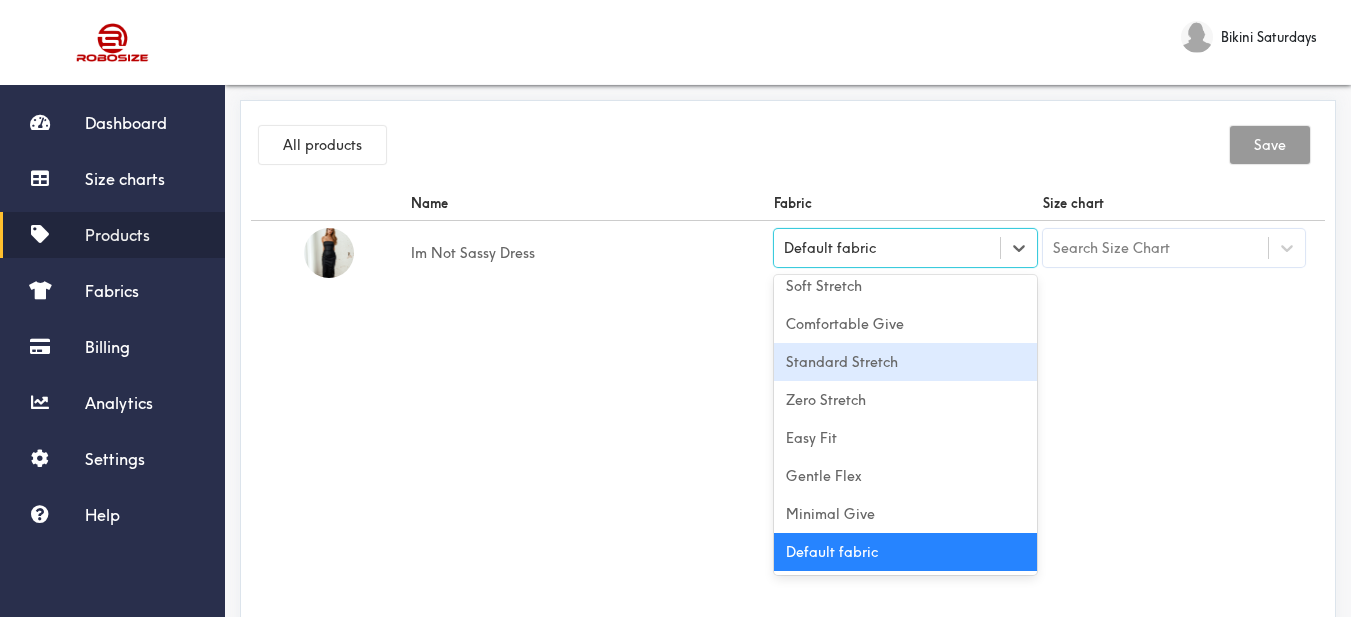 click on "Standard Stretch" at bounding box center (905, 362) 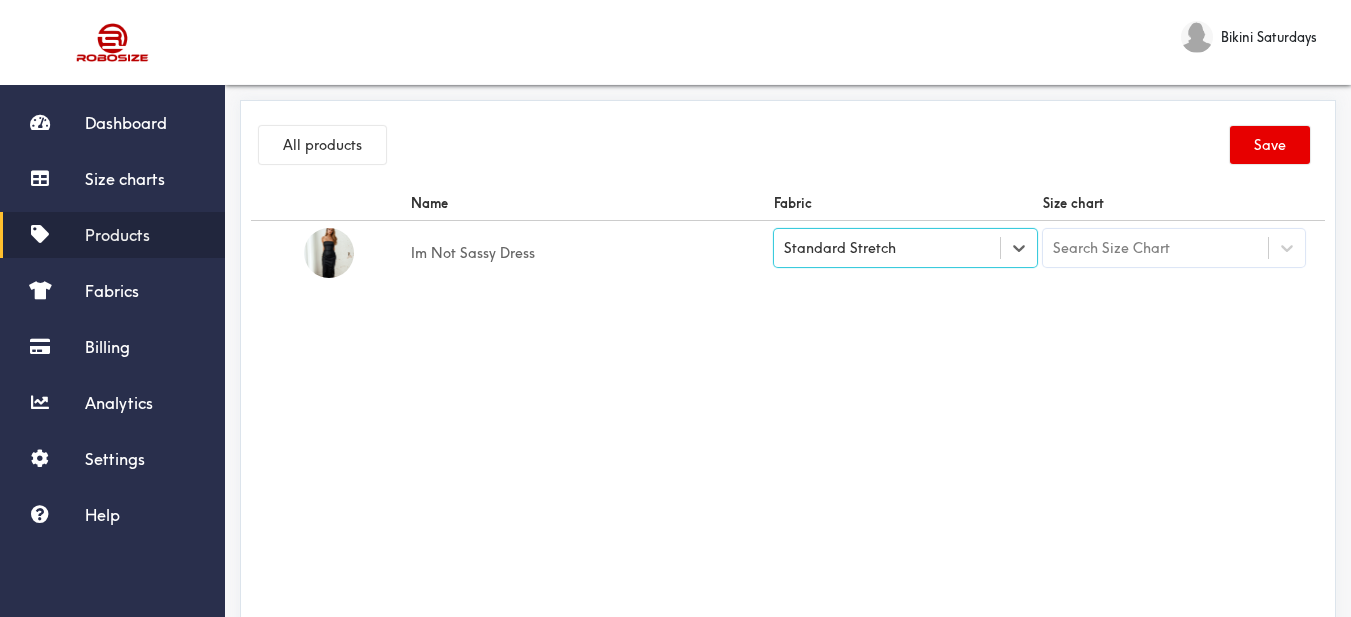 click on "Name Fabric Size chart Im Not Sassy Dress option [object Object], selected.   Select is focused , press Down to open the menu,  Standard Stretch Search Size Chart" at bounding box center [788, 411] 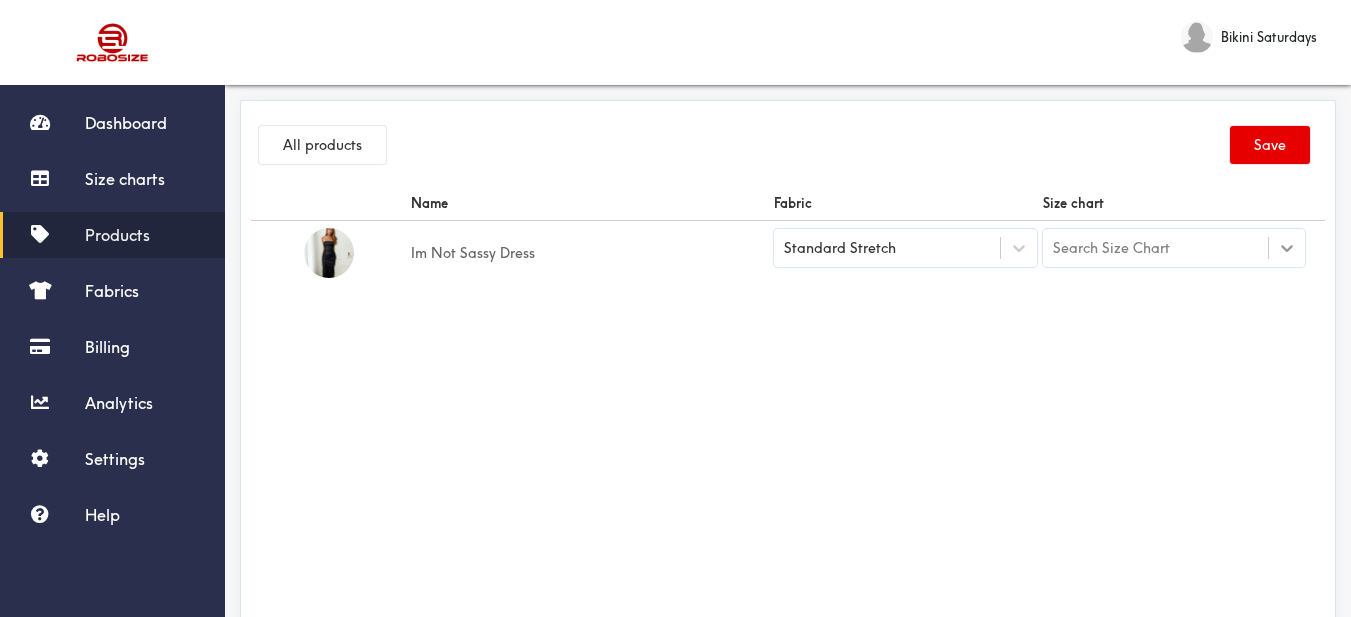 click at bounding box center (1287, 248) 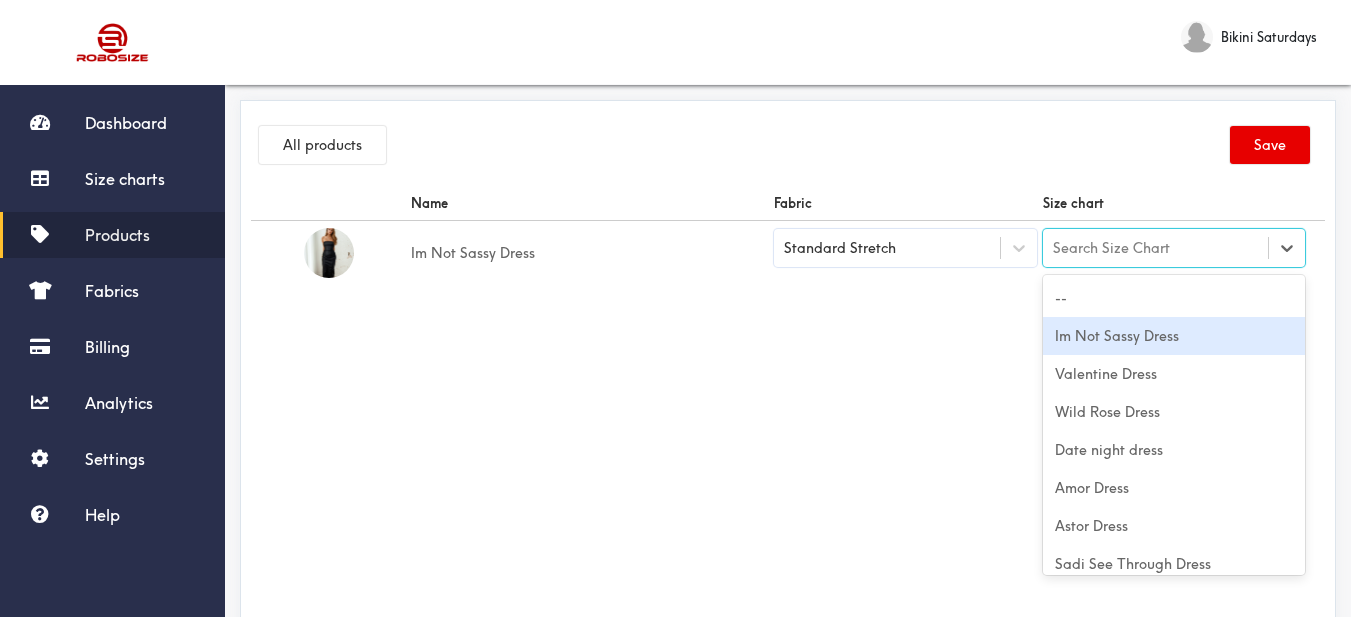 click on "Im Not Sassy Dress" at bounding box center [1174, 336] 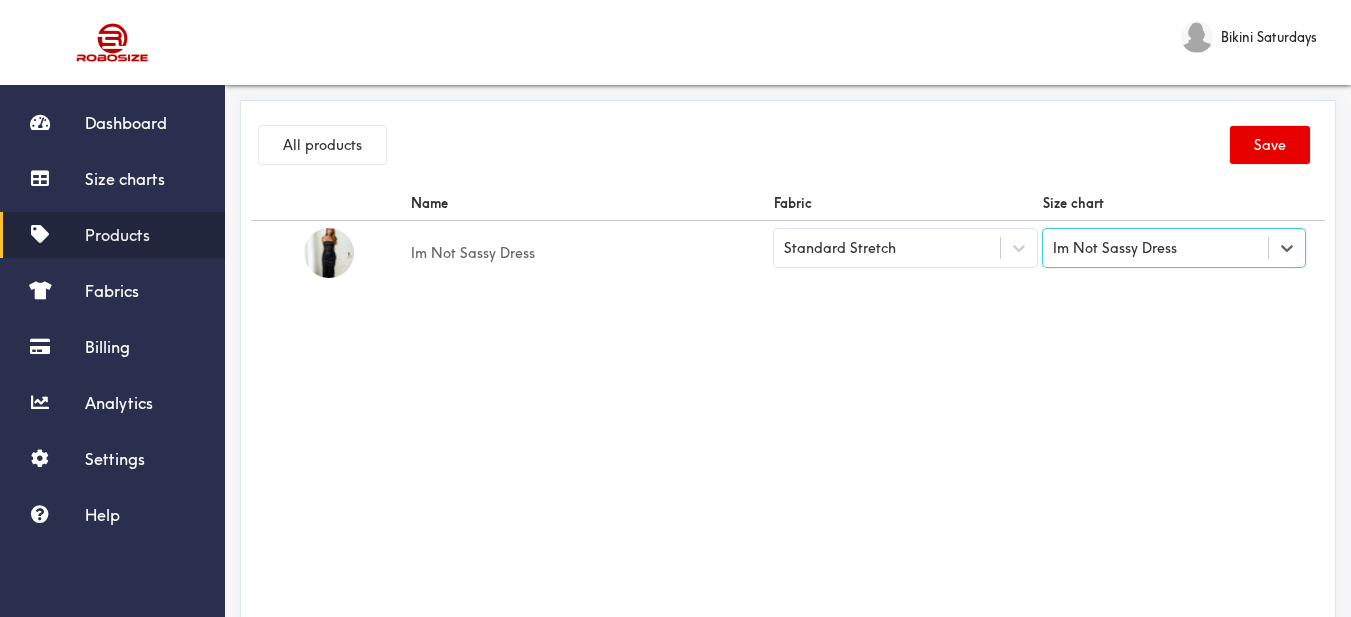 click on "Name Fabric Size chart Im Not Sassy Dress Standard Stretch option Im Not Sassy Dress, selected.   Select is focused ,type to refine list, press Down to open the menu,  Im Not Sassy Dress" at bounding box center (788, 411) 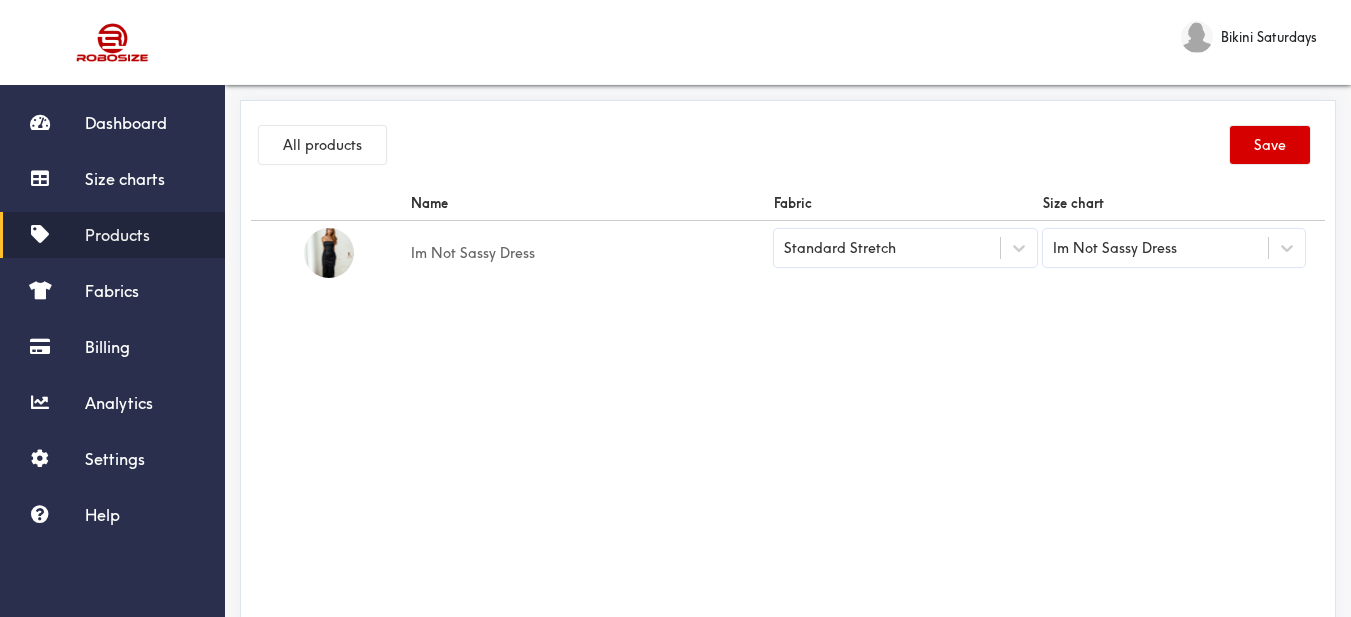 click on "Save" at bounding box center (1270, 145) 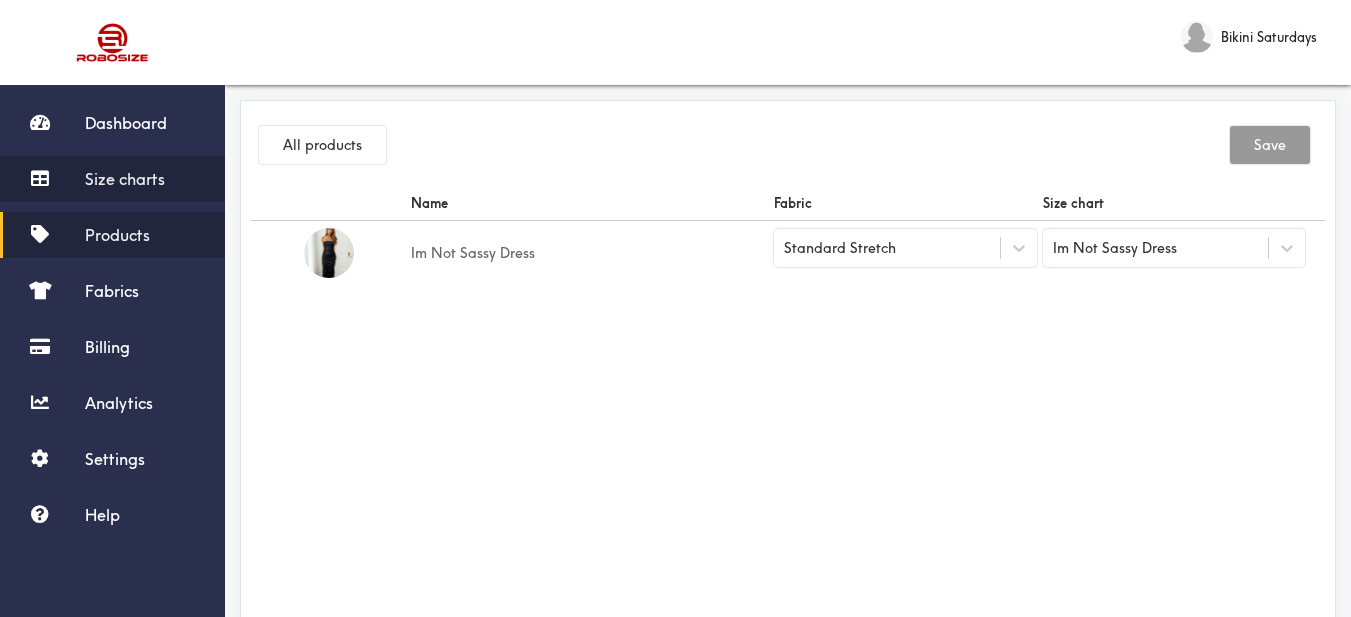 click on "Size charts" at bounding box center [125, 179] 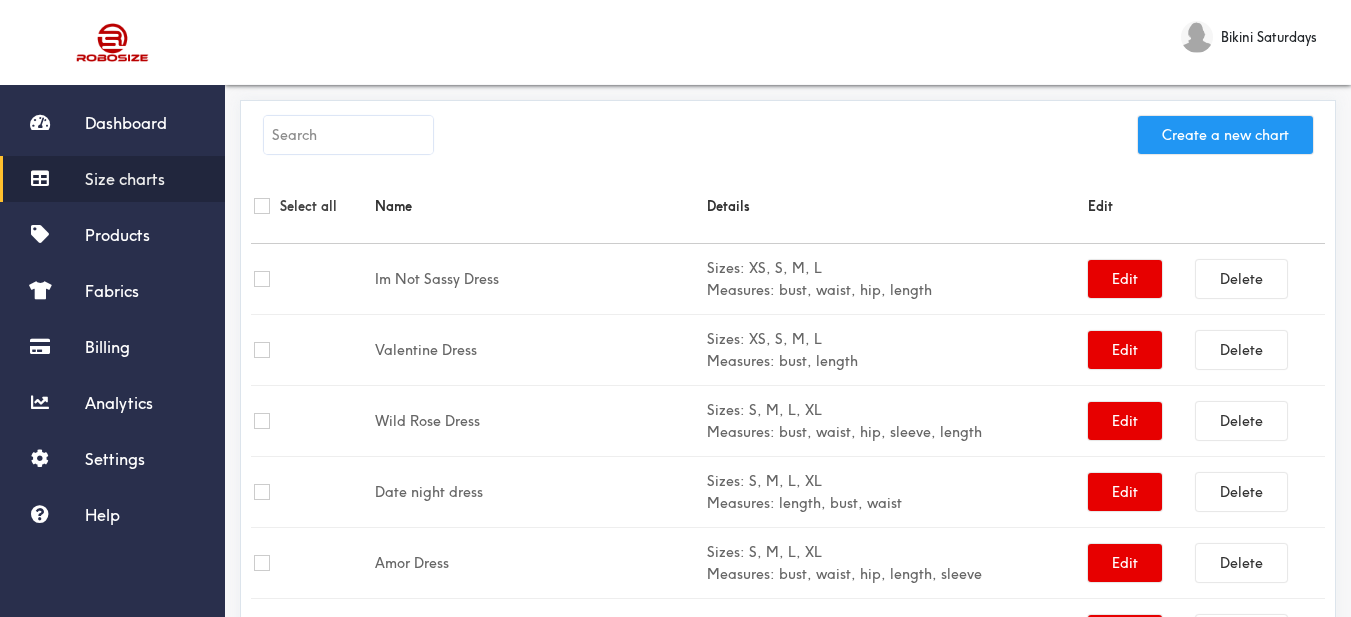 click on "Create a new chart" at bounding box center (1225, 135) 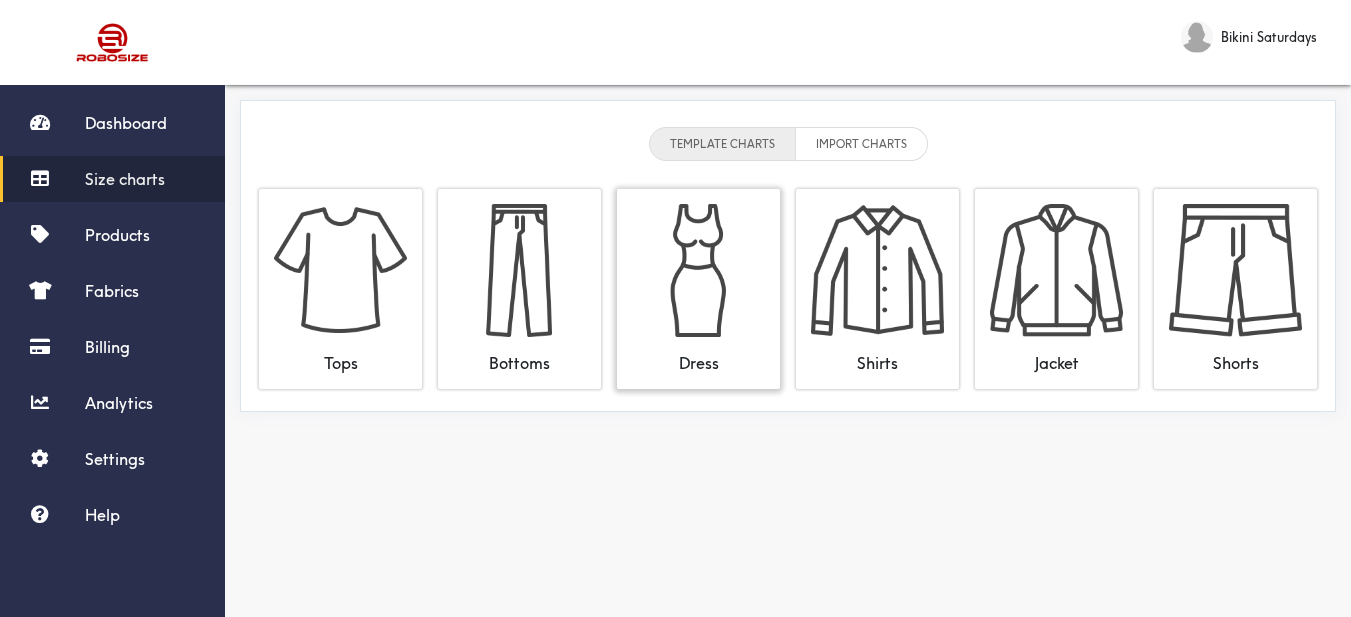 click at bounding box center (698, 270) 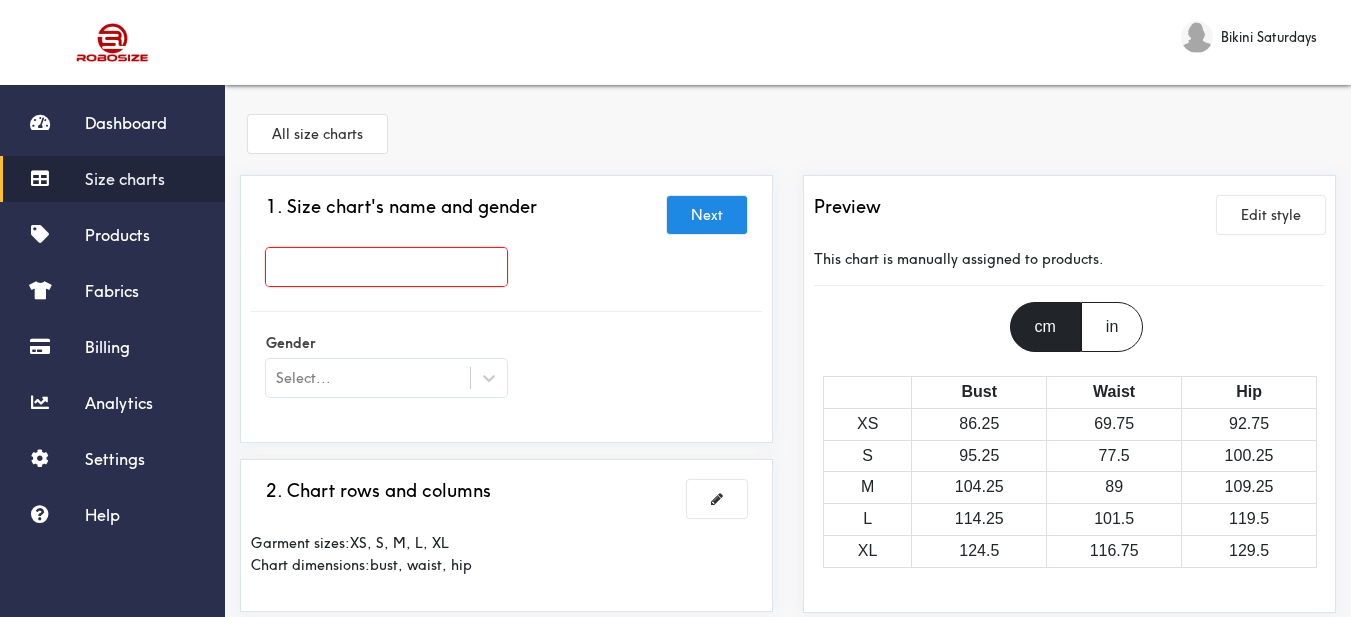 click at bounding box center [386, 267] 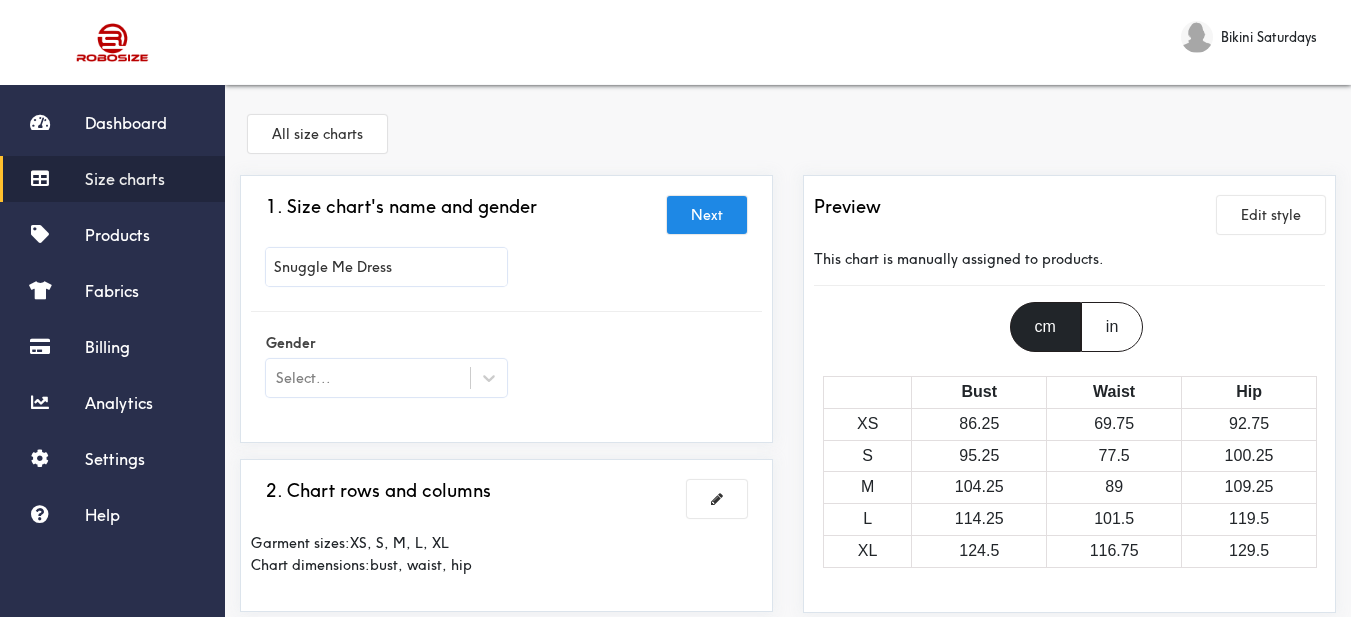 type on "Snuggle Me Dress" 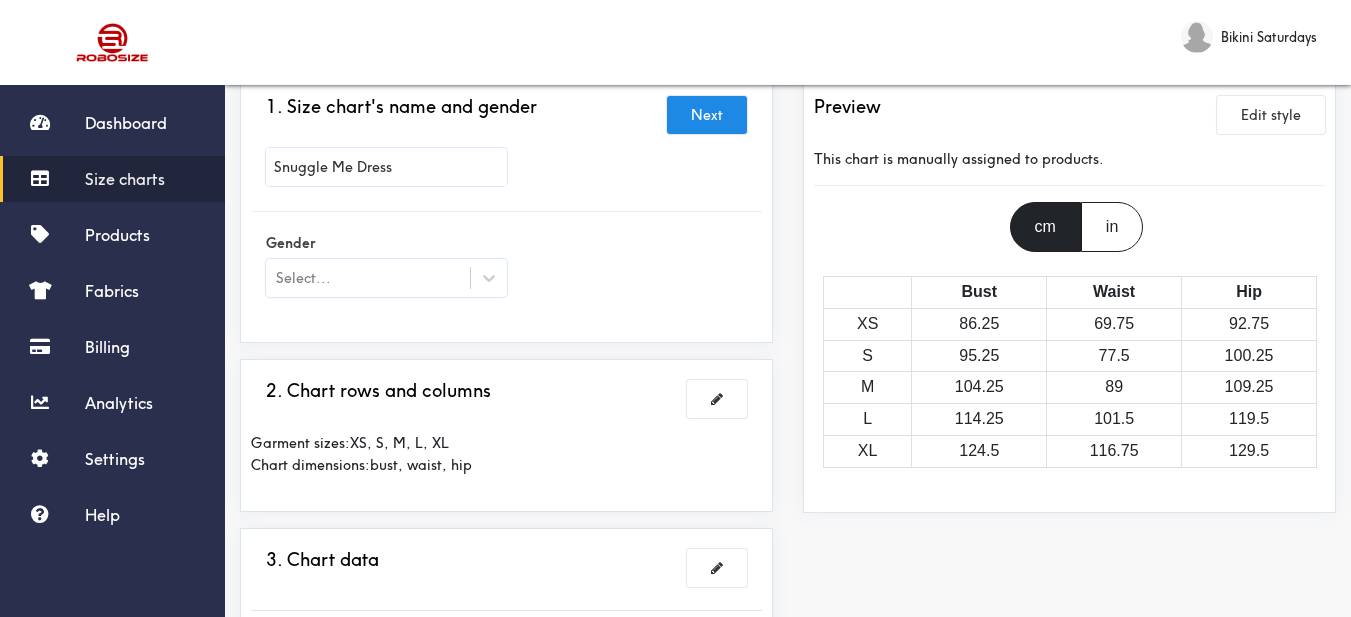 click on "Select..." at bounding box center (368, 278) 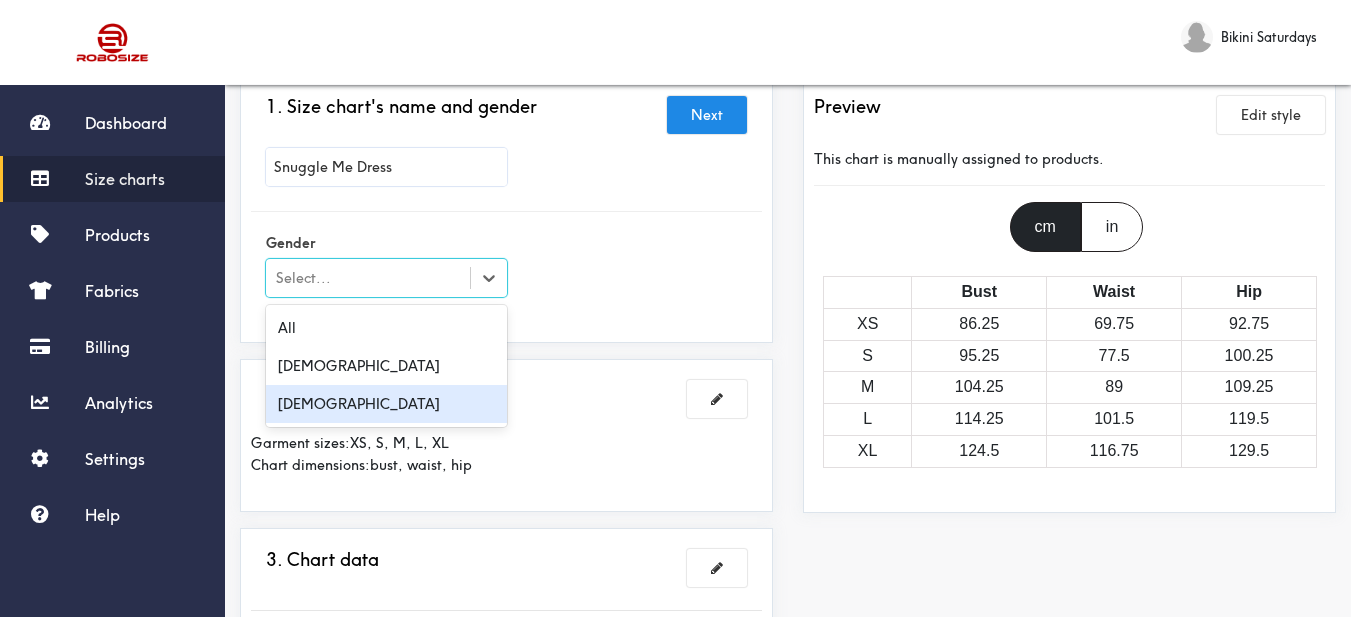 drag, startPoint x: 404, startPoint y: 399, endPoint x: 599, endPoint y: 302, distance: 217.79349 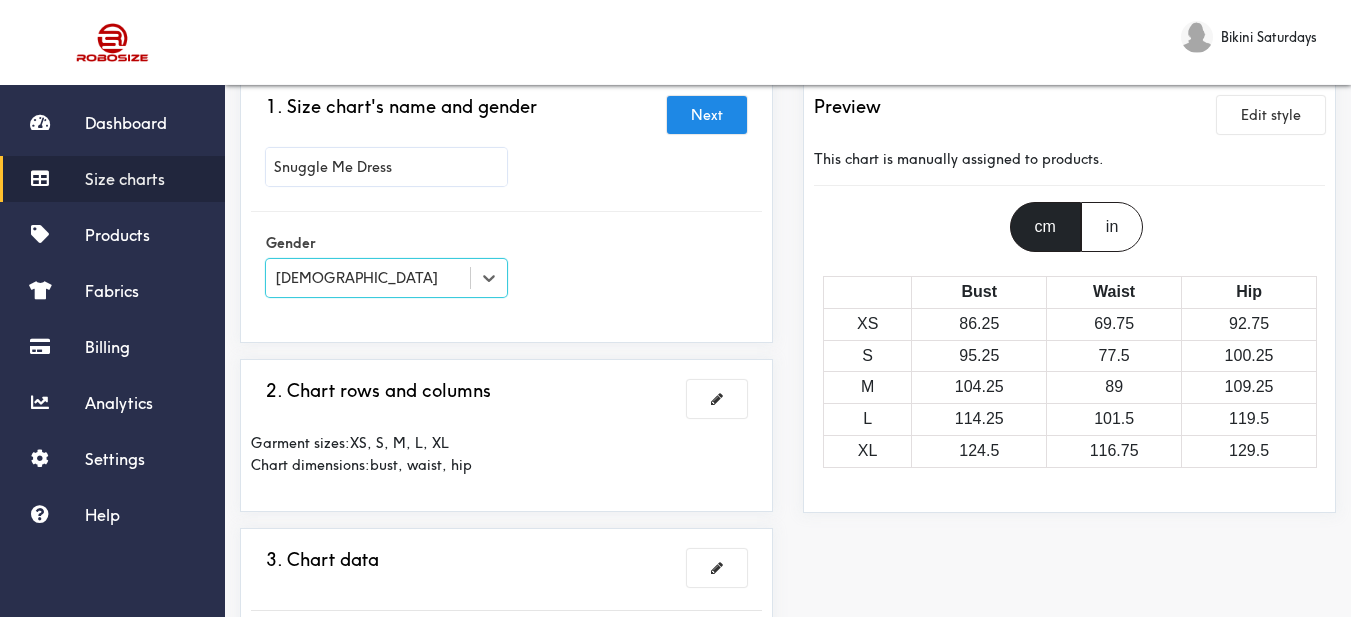 click on "Gender option [DEMOGRAPHIC_DATA], selected.   Select is focused , press Down to open the menu,  [DEMOGRAPHIC_DATA]" at bounding box center (506, 267) 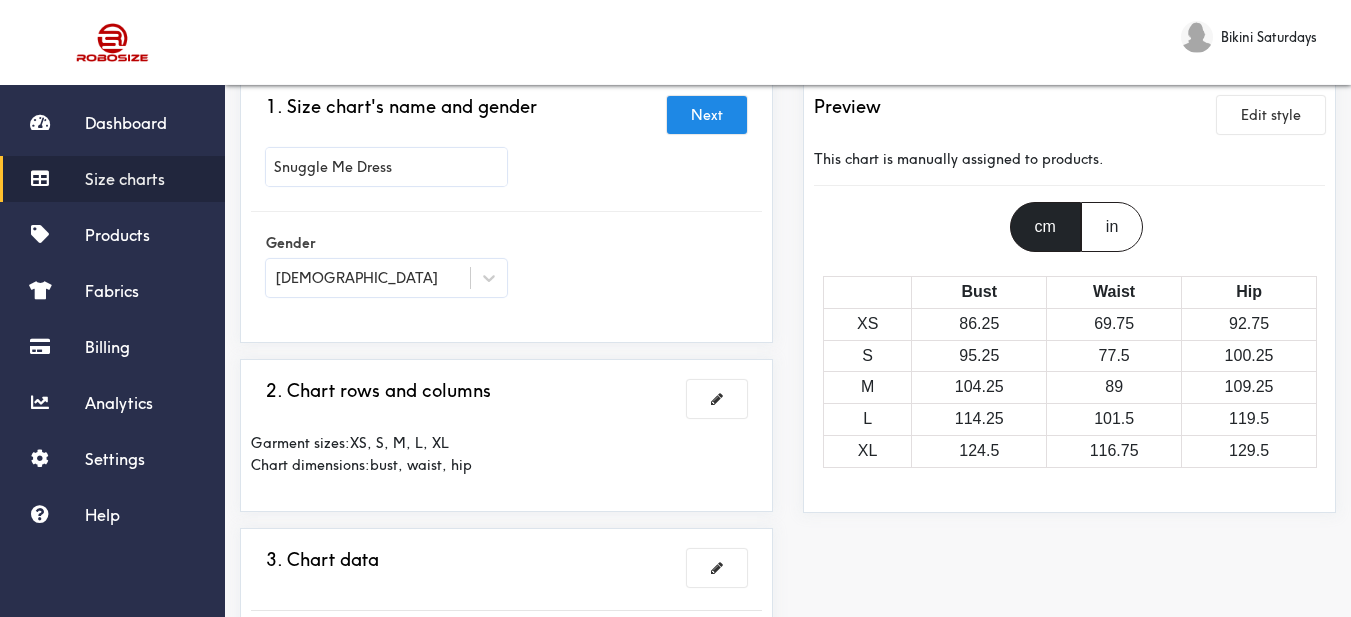 scroll, scrollTop: 200, scrollLeft: 0, axis: vertical 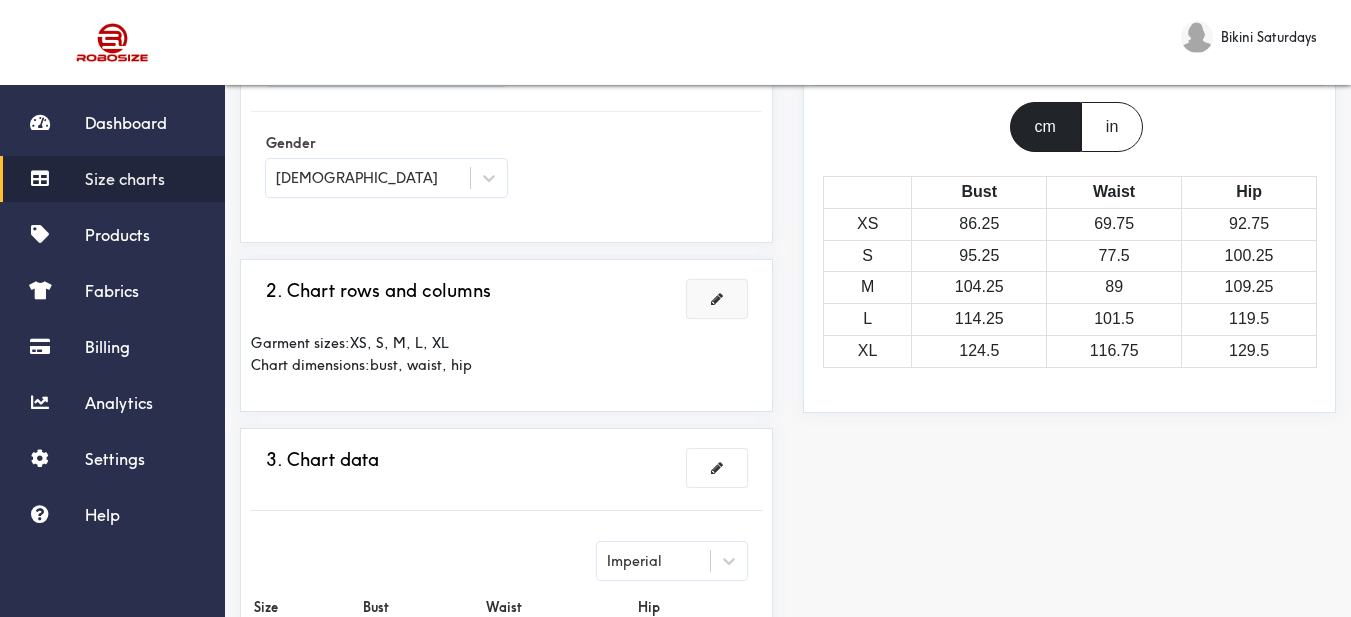 click at bounding box center (717, 299) 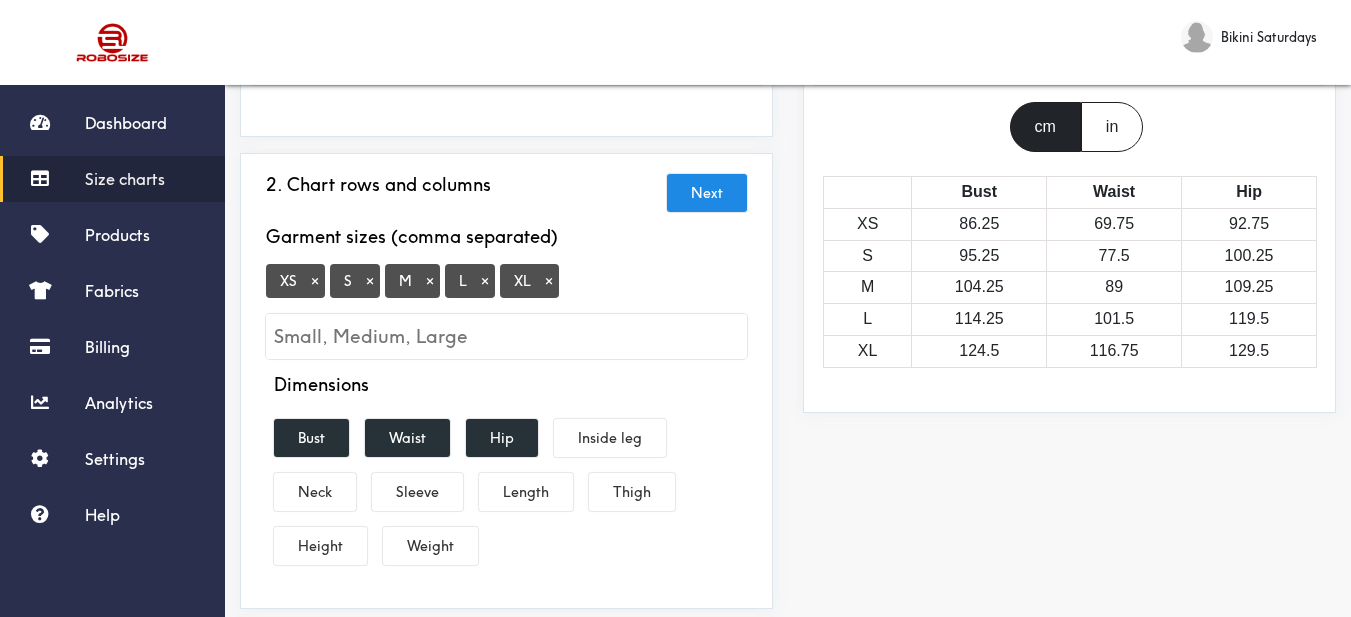 click on "×" at bounding box center [315, 281] 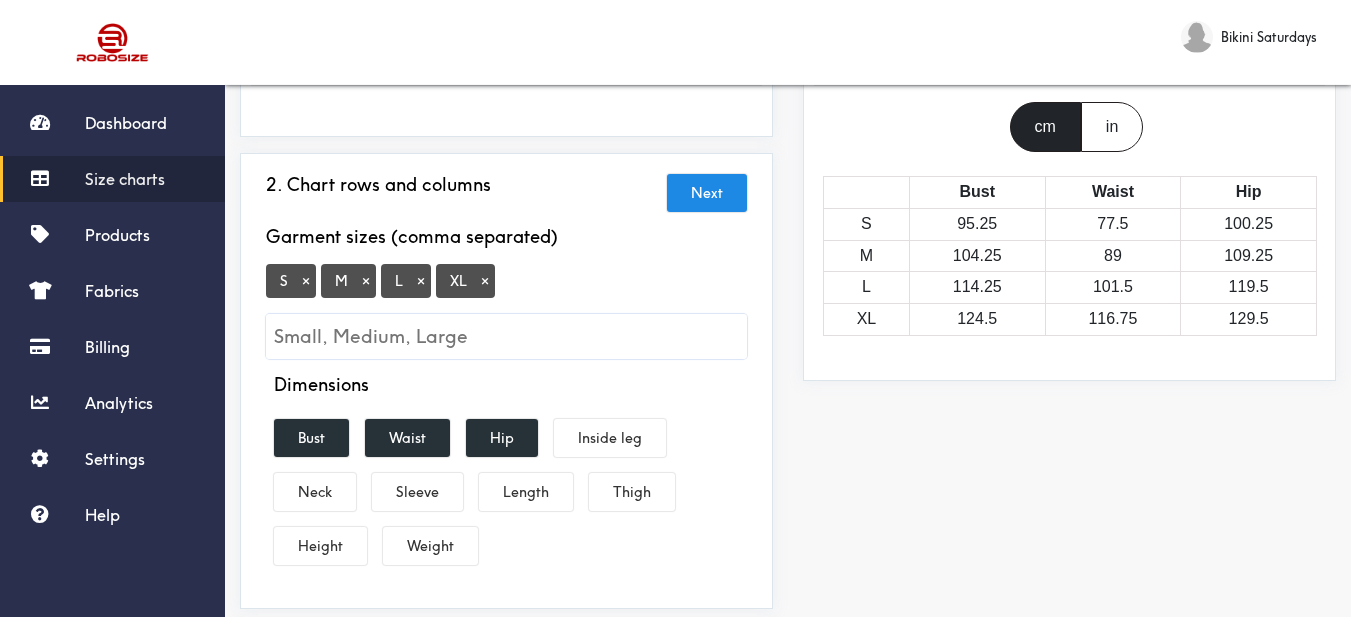 click on "S × M × L × XL ×" at bounding box center (506, 311) 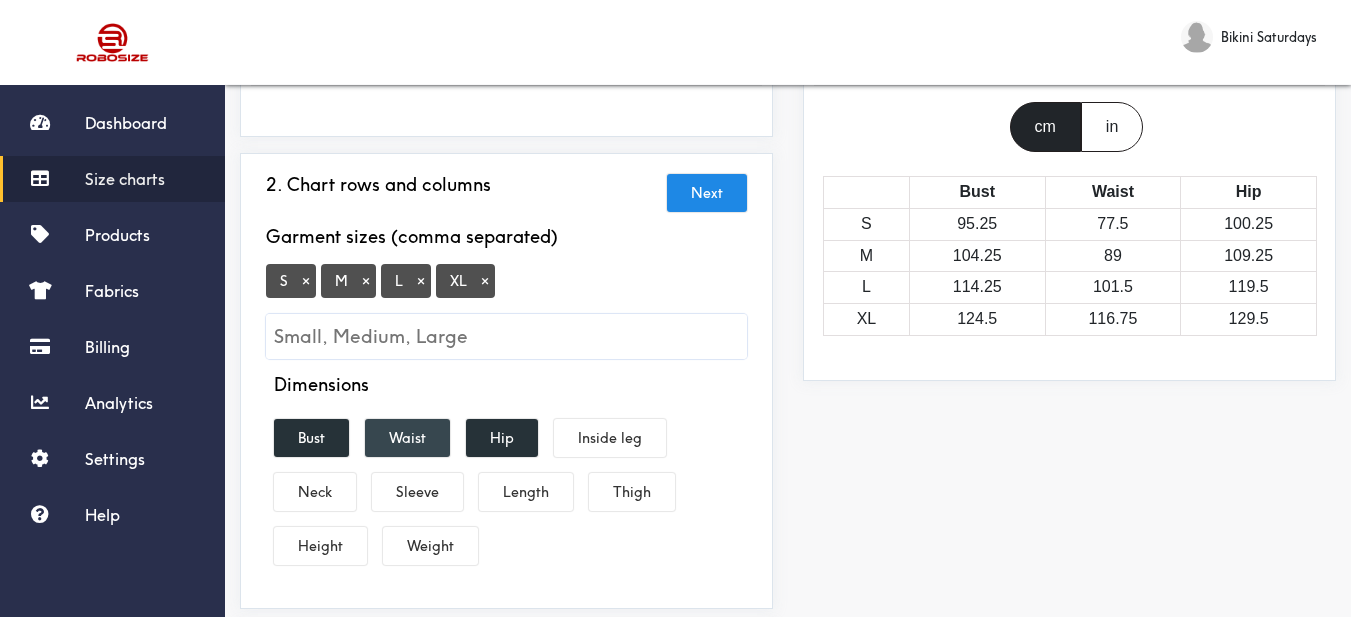 click on "Waist" at bounding box center (407, 438) 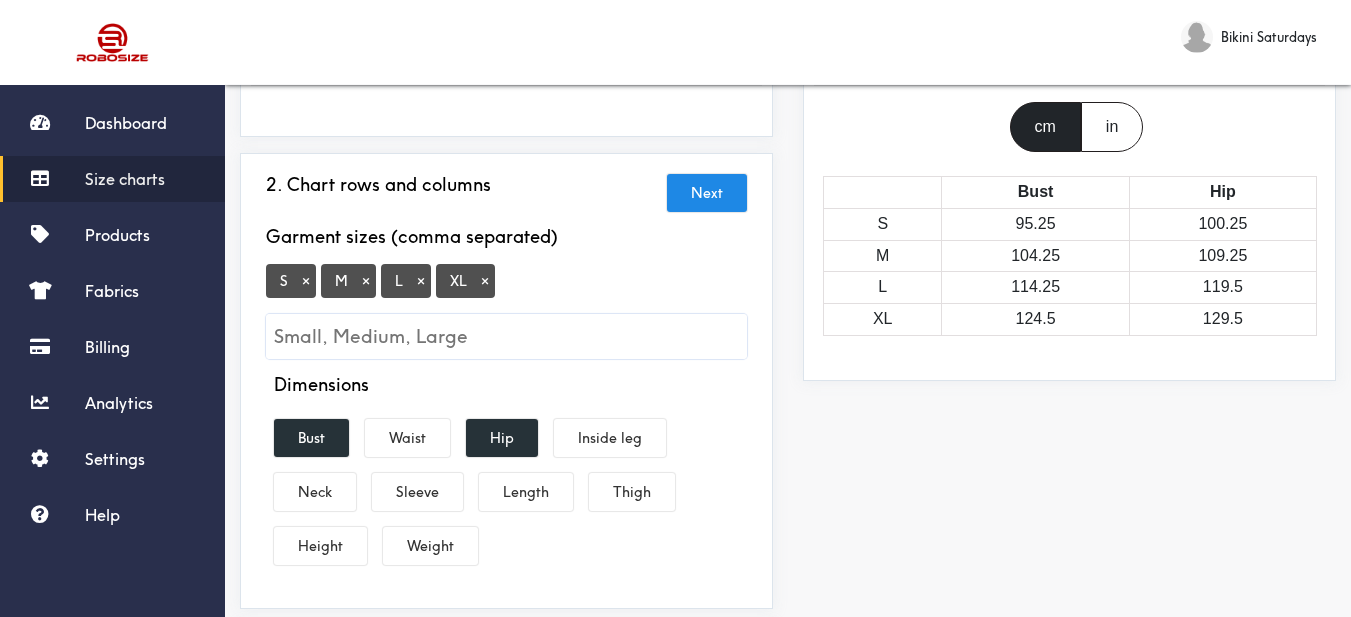 drag, startPoint x: 503, startPoint y: 433, endPoint x: 478, endPoint y: 458, distance: 35.35534 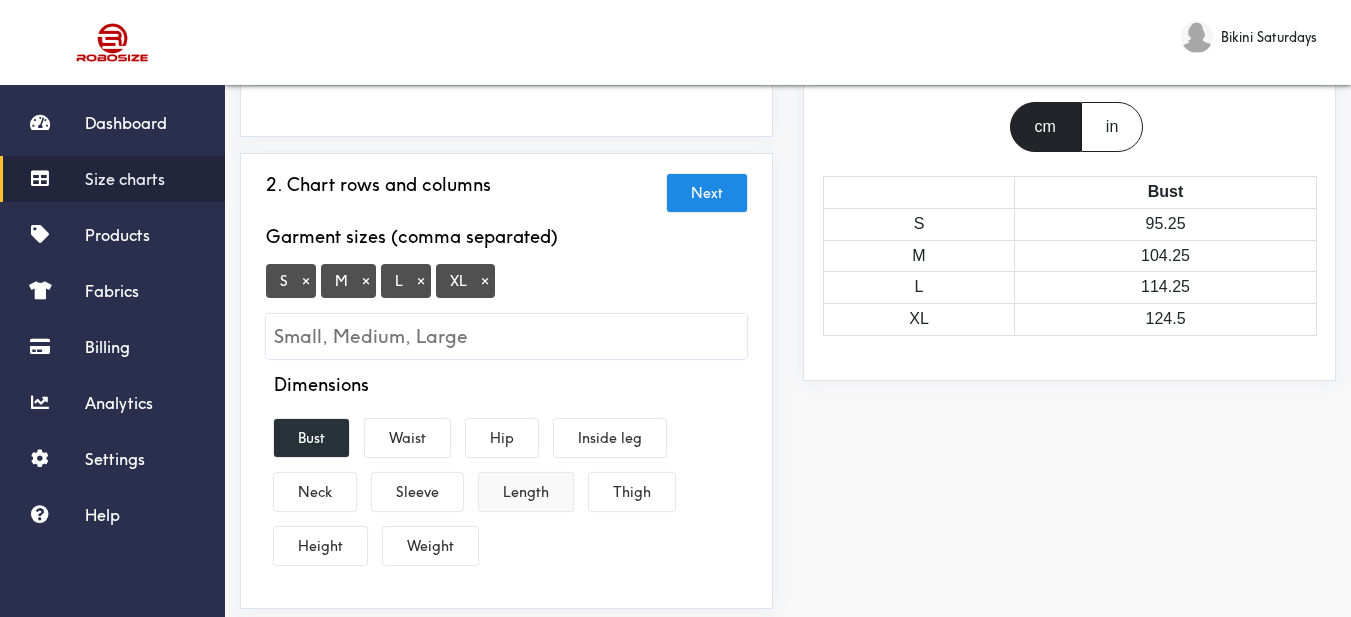drag, startPoint x: 515, startPoint y: 492, endPoint x: 496, endPoint y: 494, distance: 19.104973 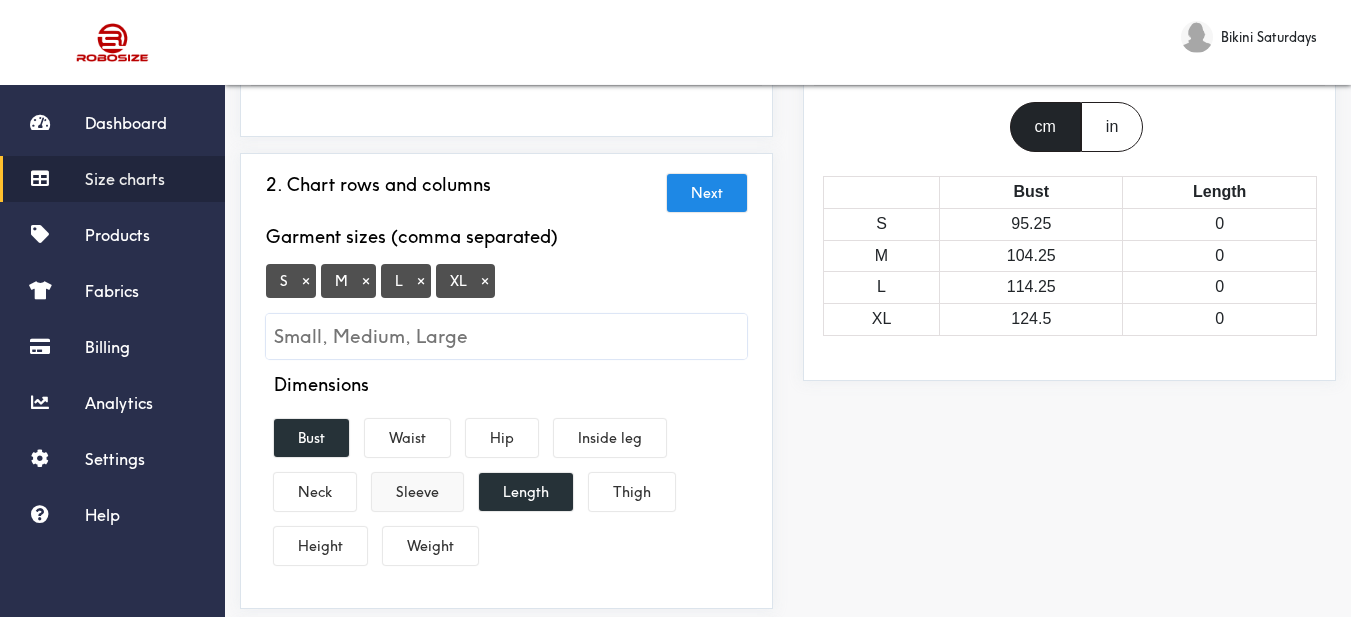 click on "Sleeve" at bounding box center (417, 492) 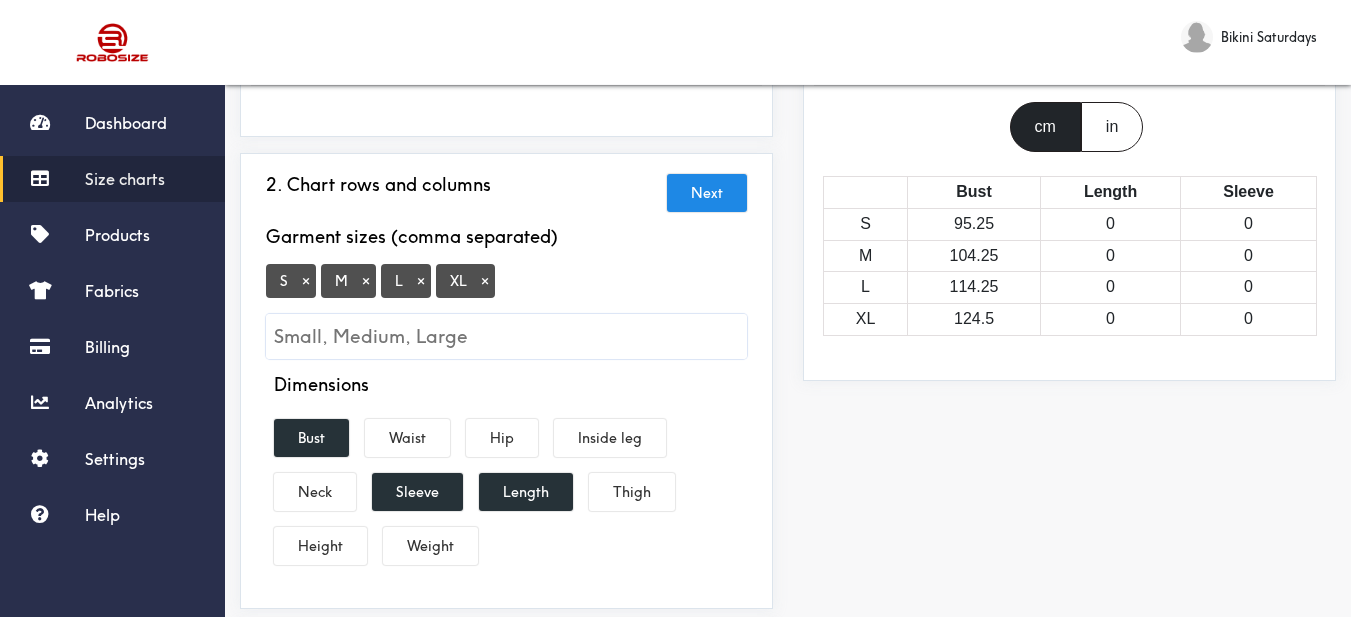 drag, startPoint x: 823, startPoint y: 460, endPoint x: 779, endPoint y: 431, distance: 52.69725 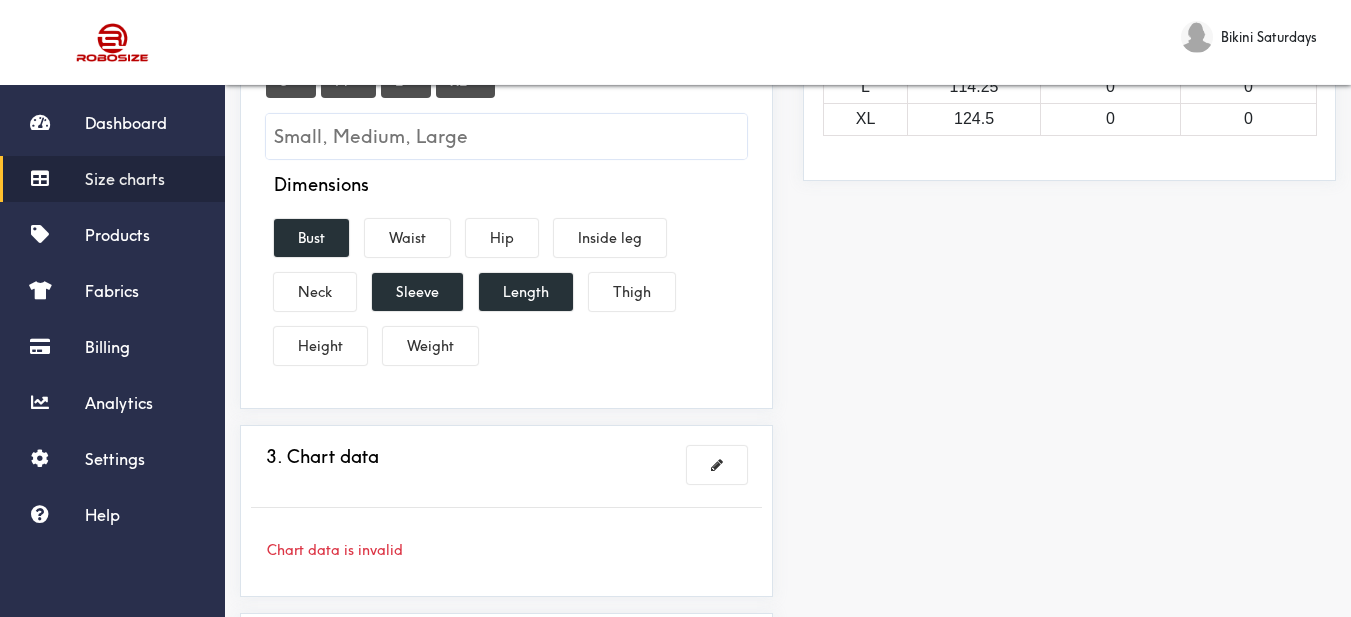 scroll, scrollTop: 600, scrollLeft: 0, axis: vertical 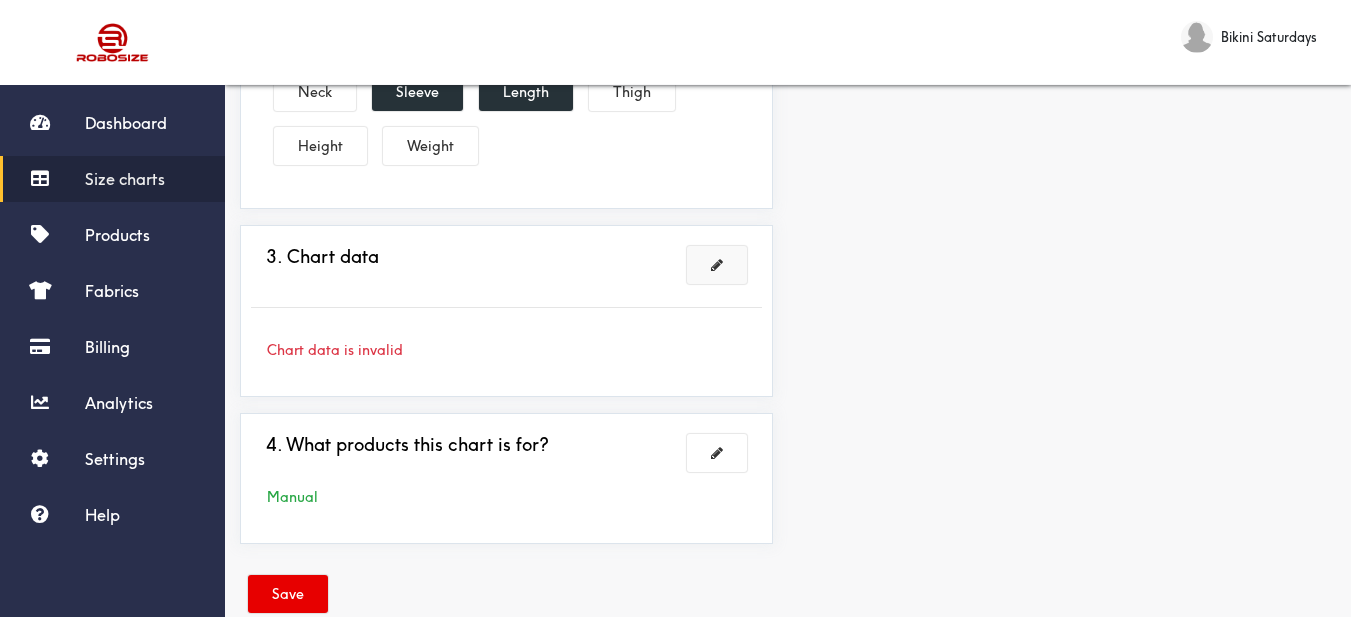 click at bounding box center [717, 265] 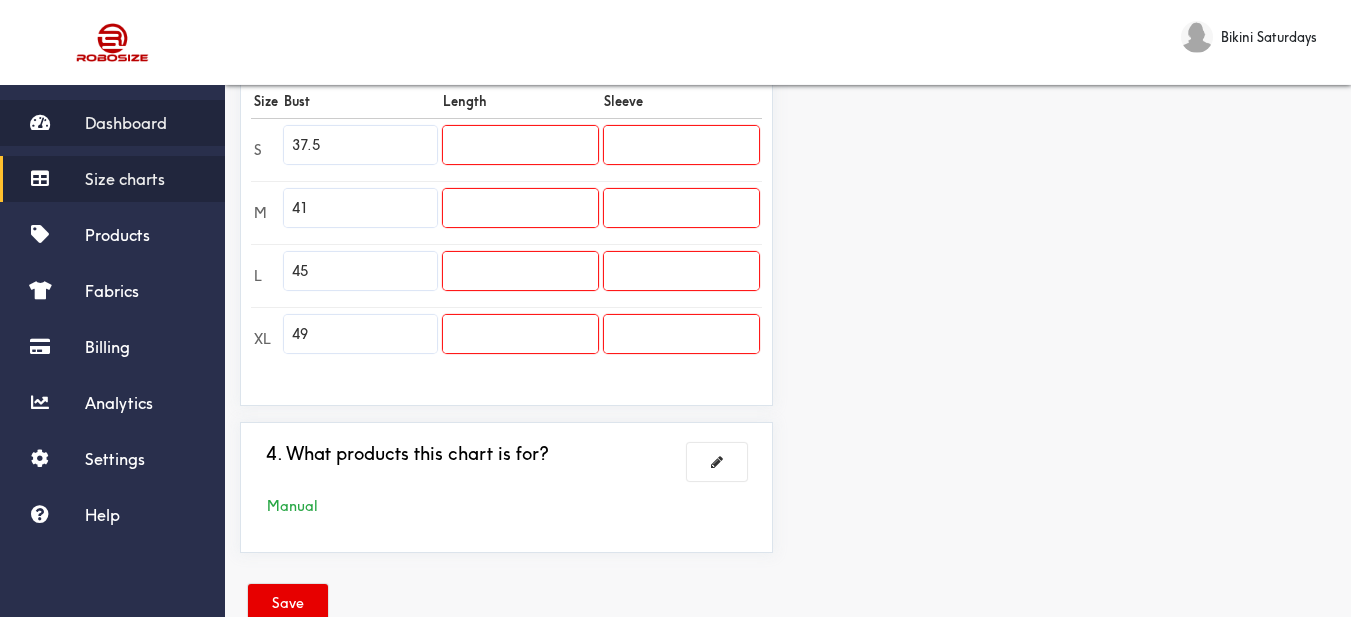 drag, startPoint x: 389, startPoint y: 150, endPoint x: 222, endPoint y: 130, distance: 168.19334 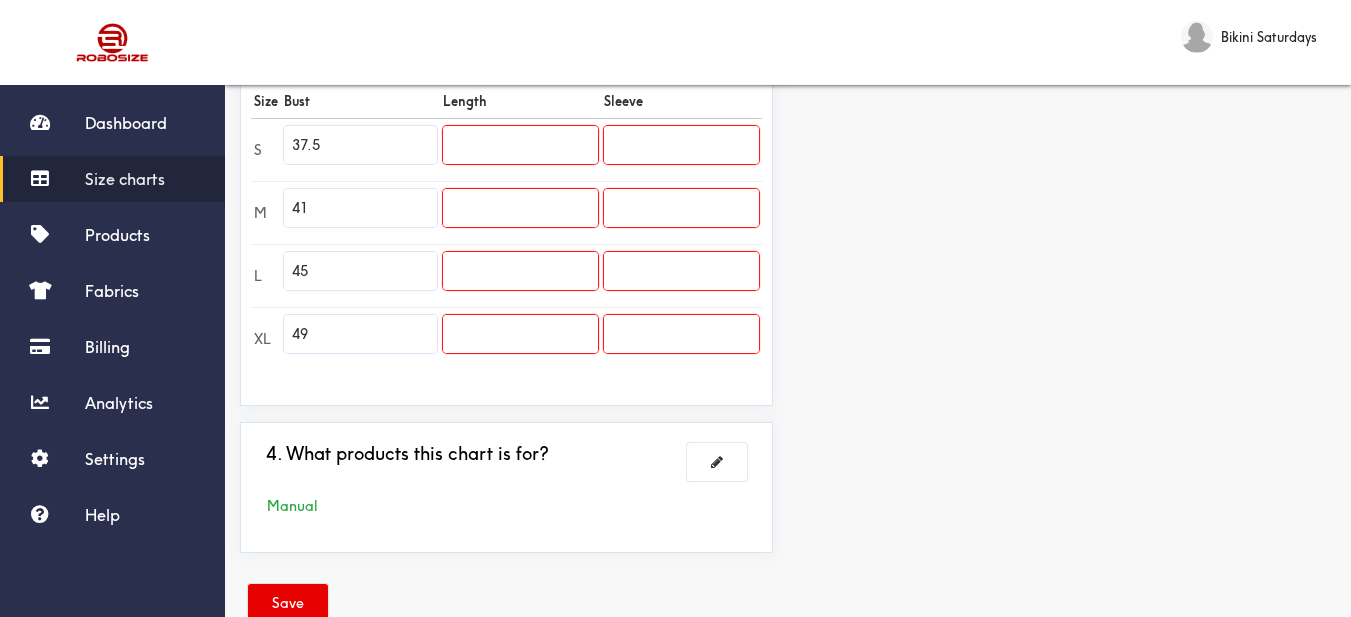 paste on "40" 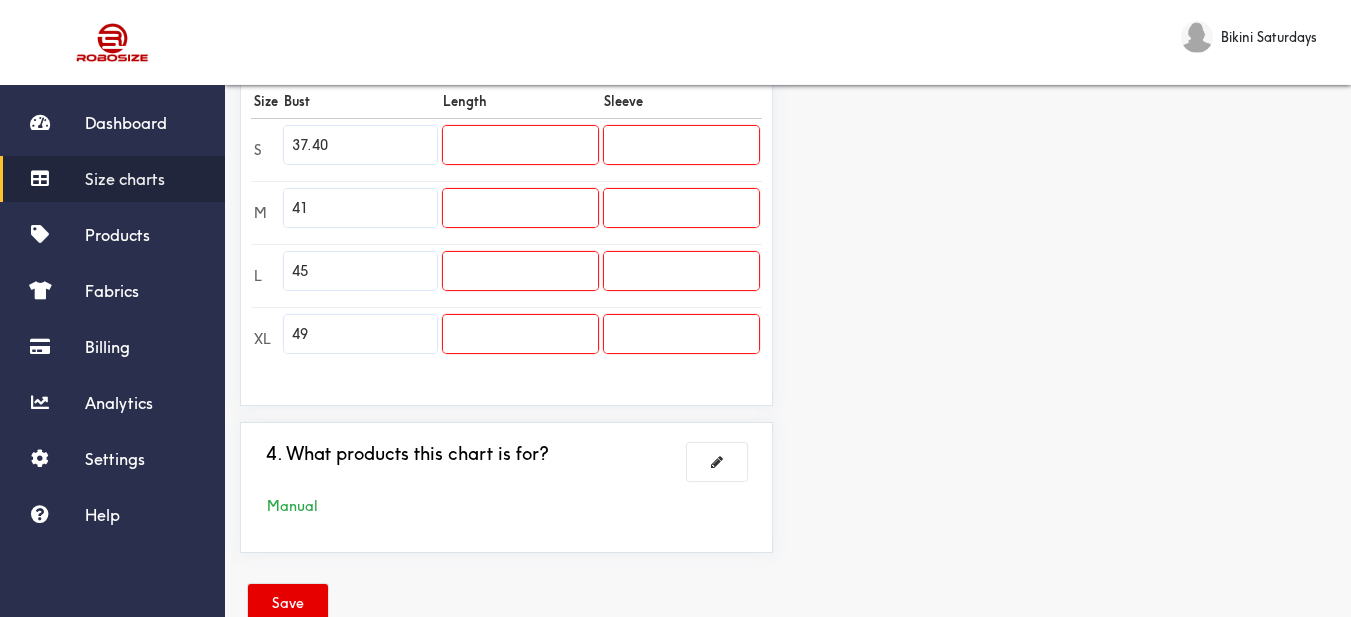 type on "37.40" 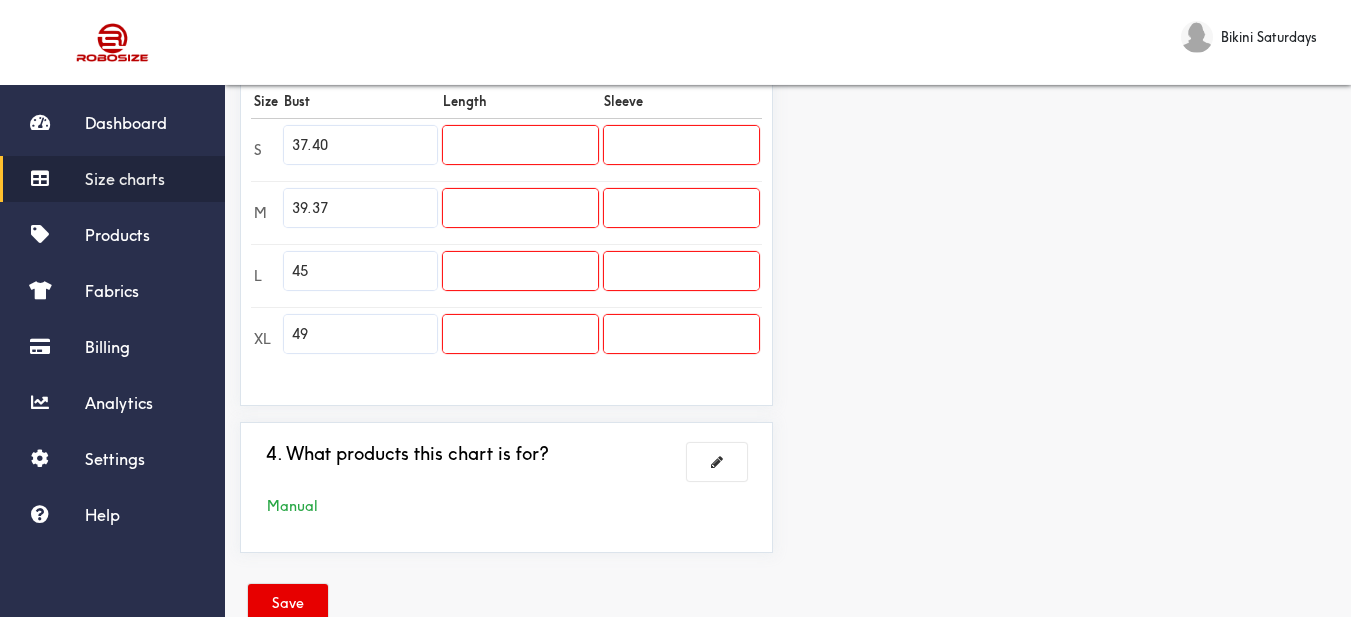 type on "39.37" 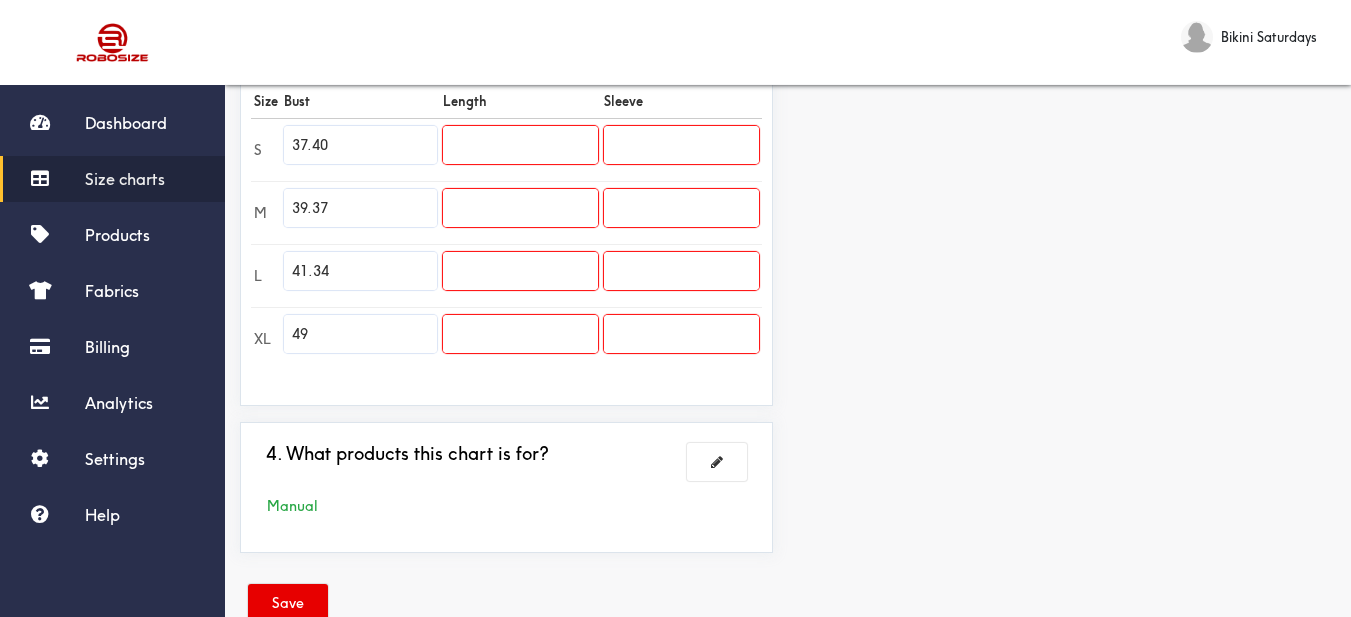 type on "41.34" 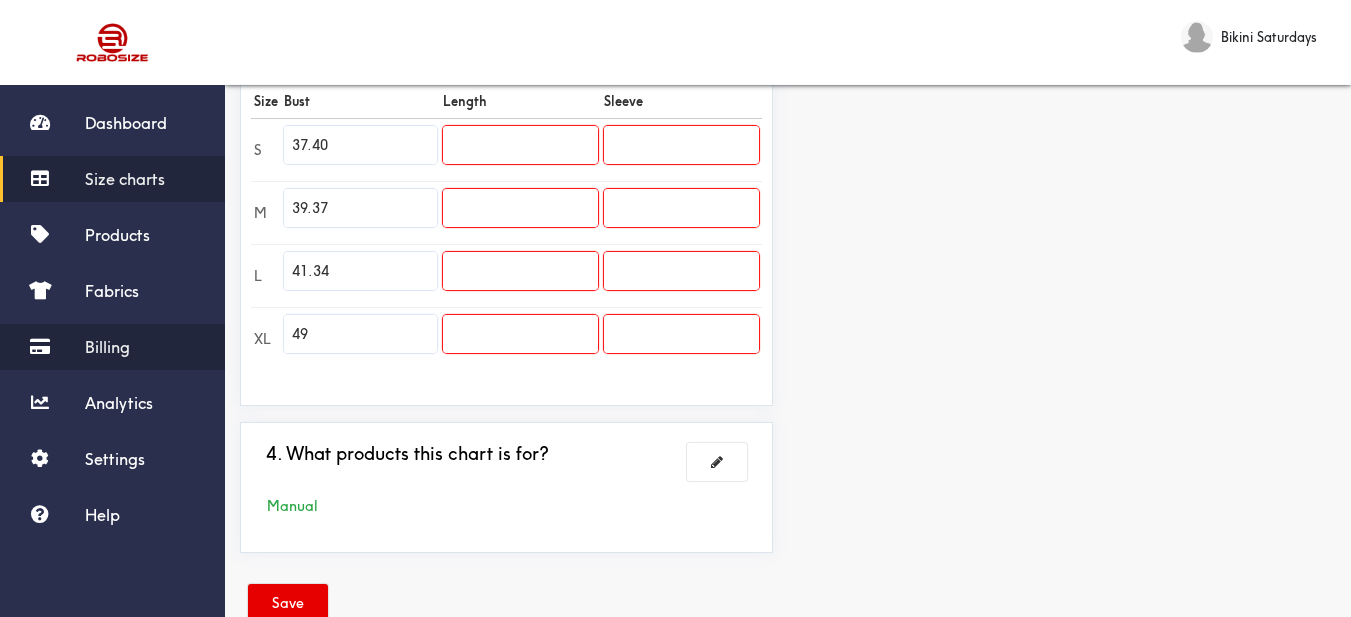drag, startPoint x: 340, startPoint y: 334, endPoint x: 190, endPoint y: 331, distance: 150.03 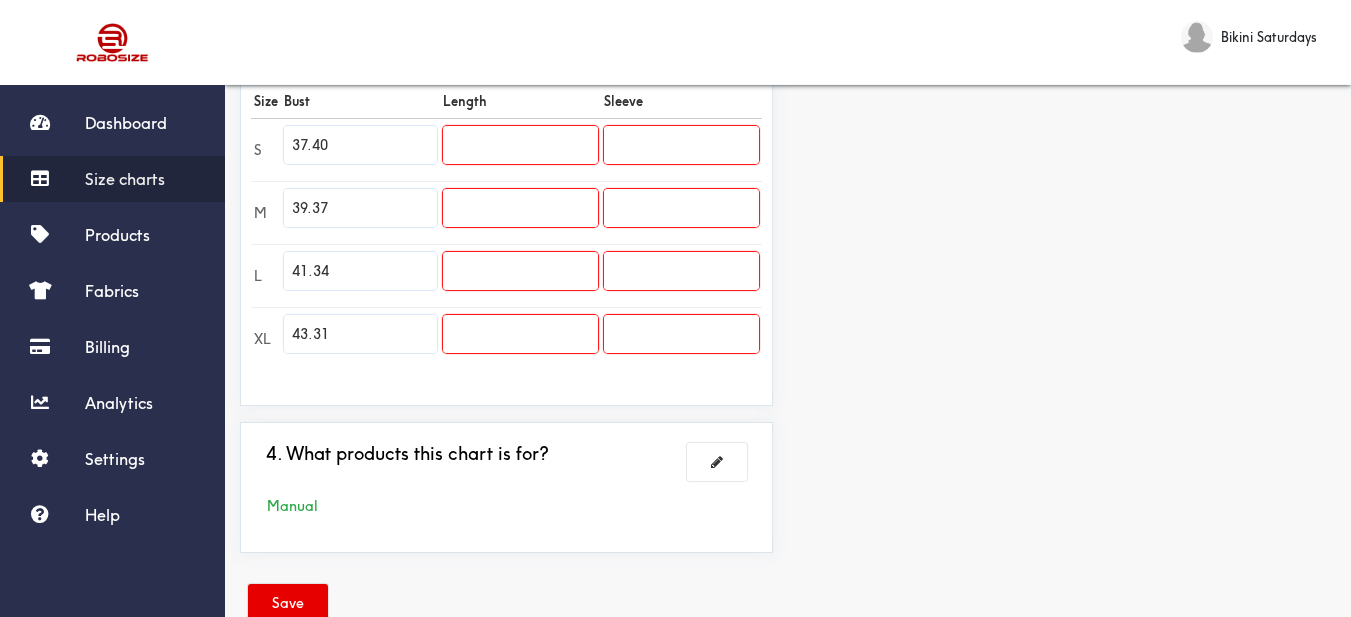 type on "43.31" 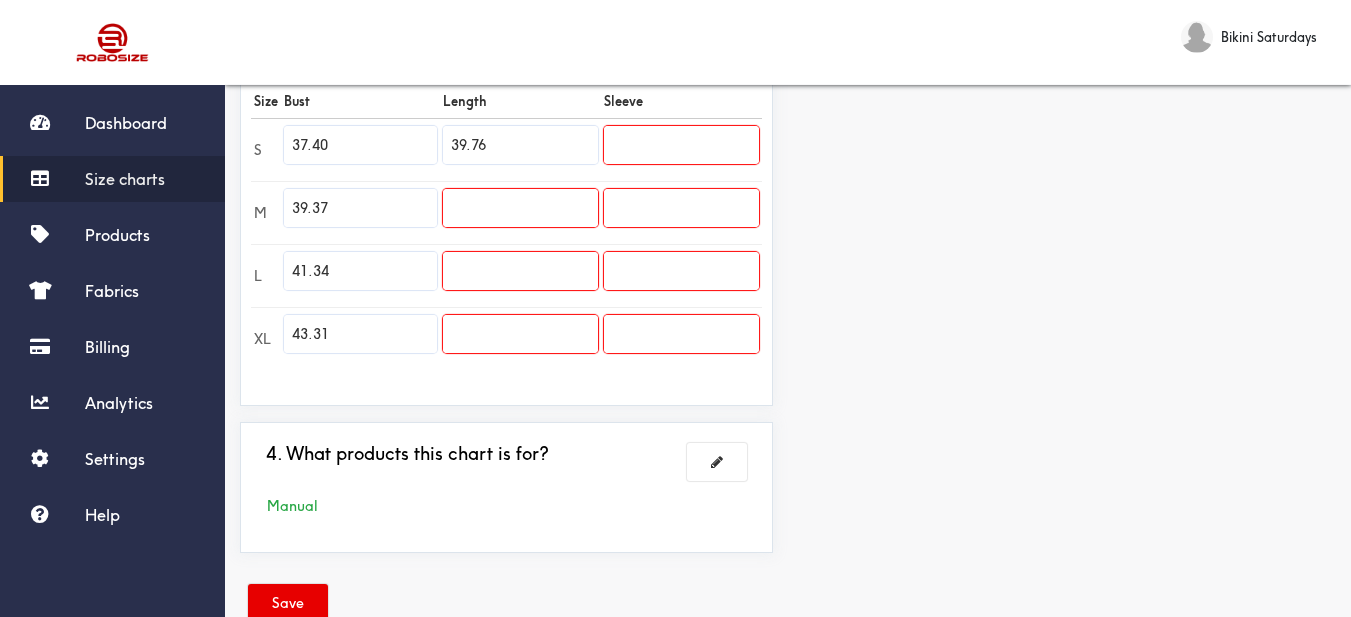 type on "39.76" 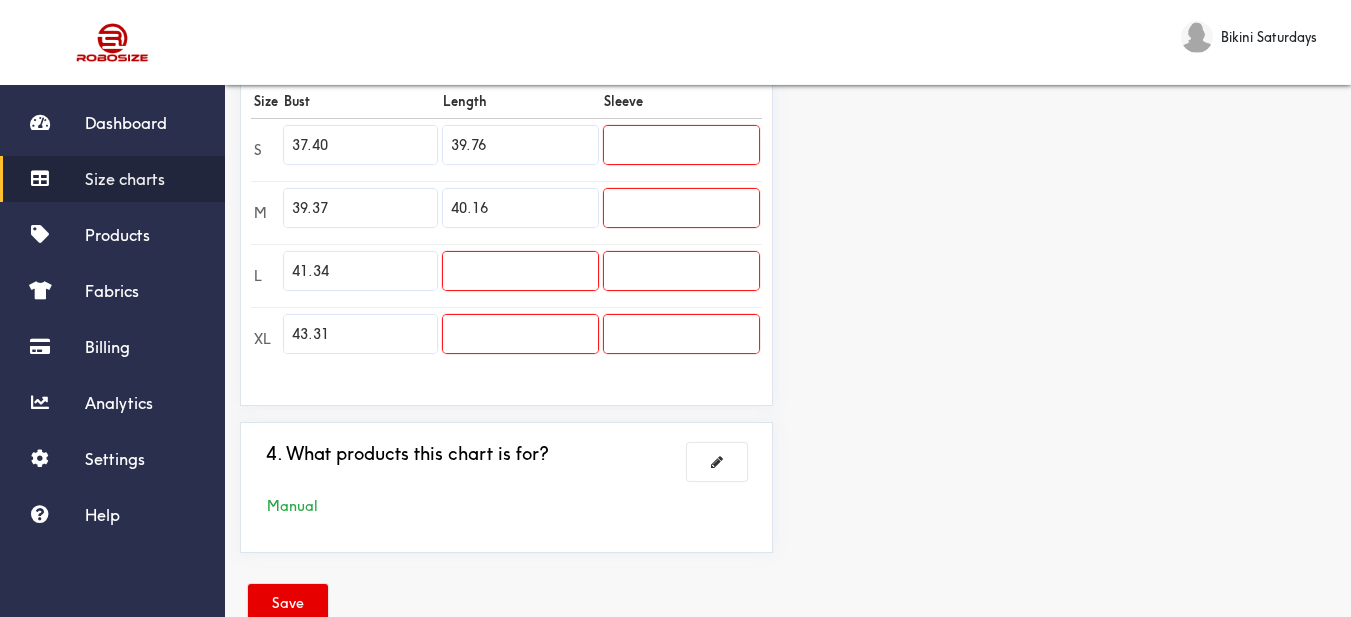type on "40.16" 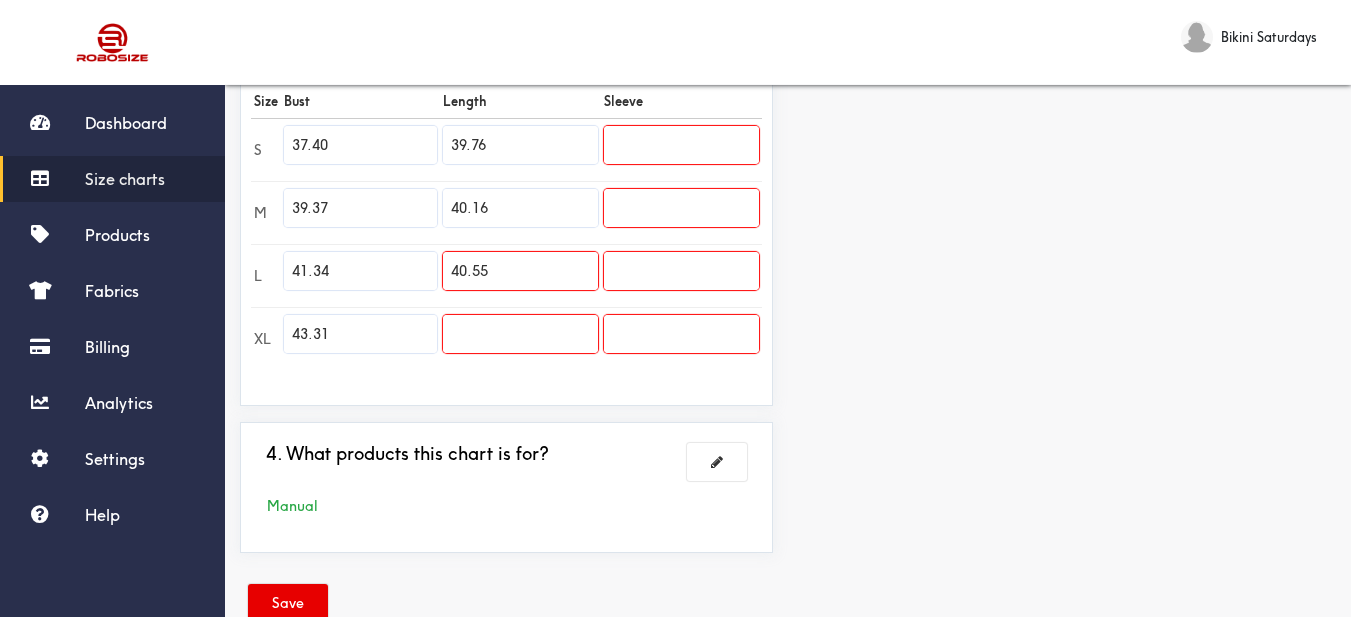 type on "40.55" 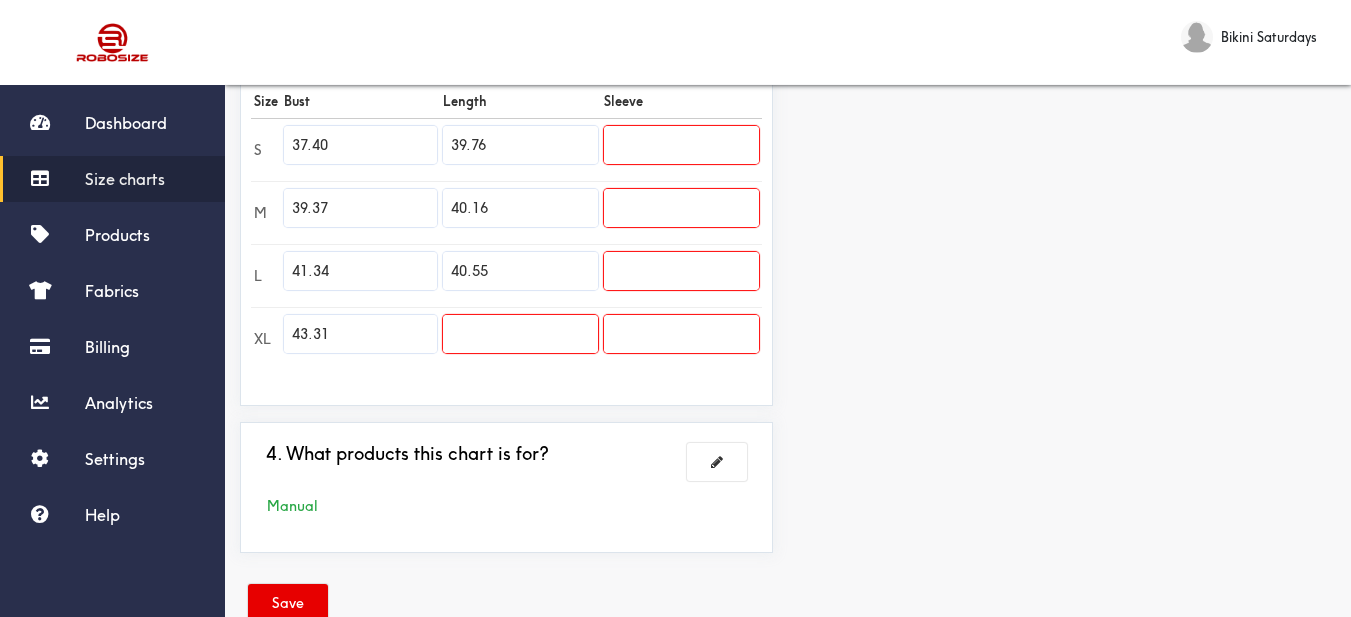 click at bounding box center (520, 334) 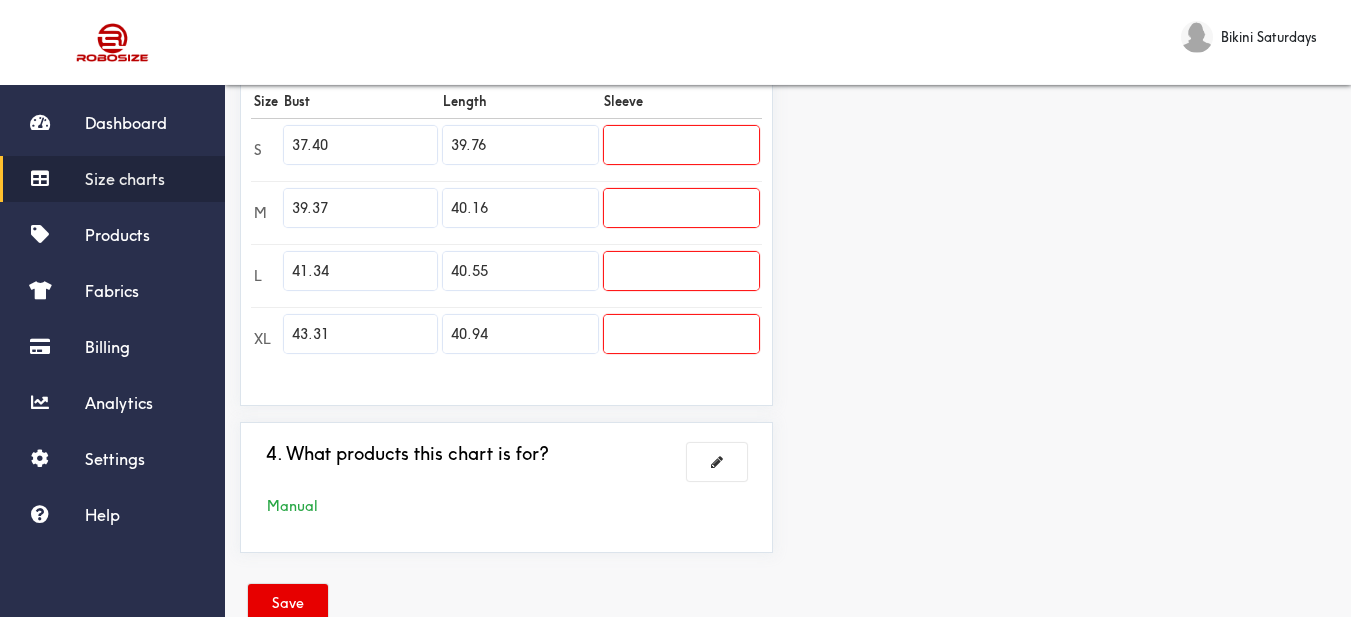 type on "40.94" 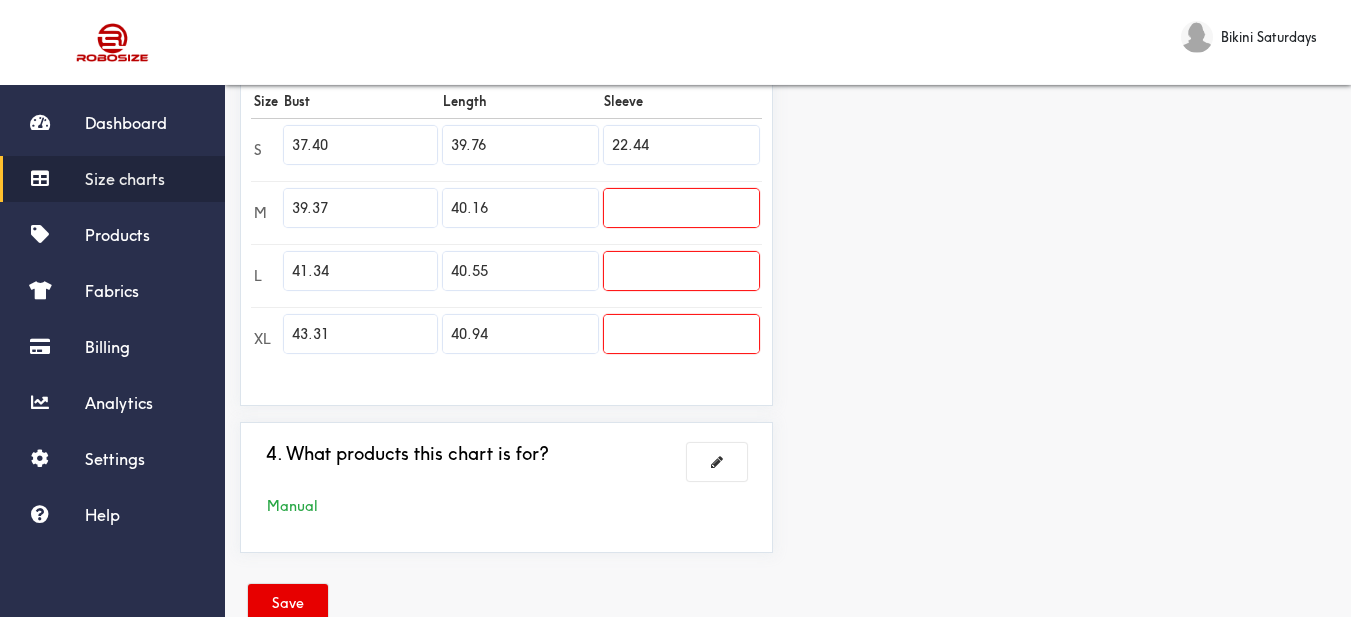 type on "22.44" 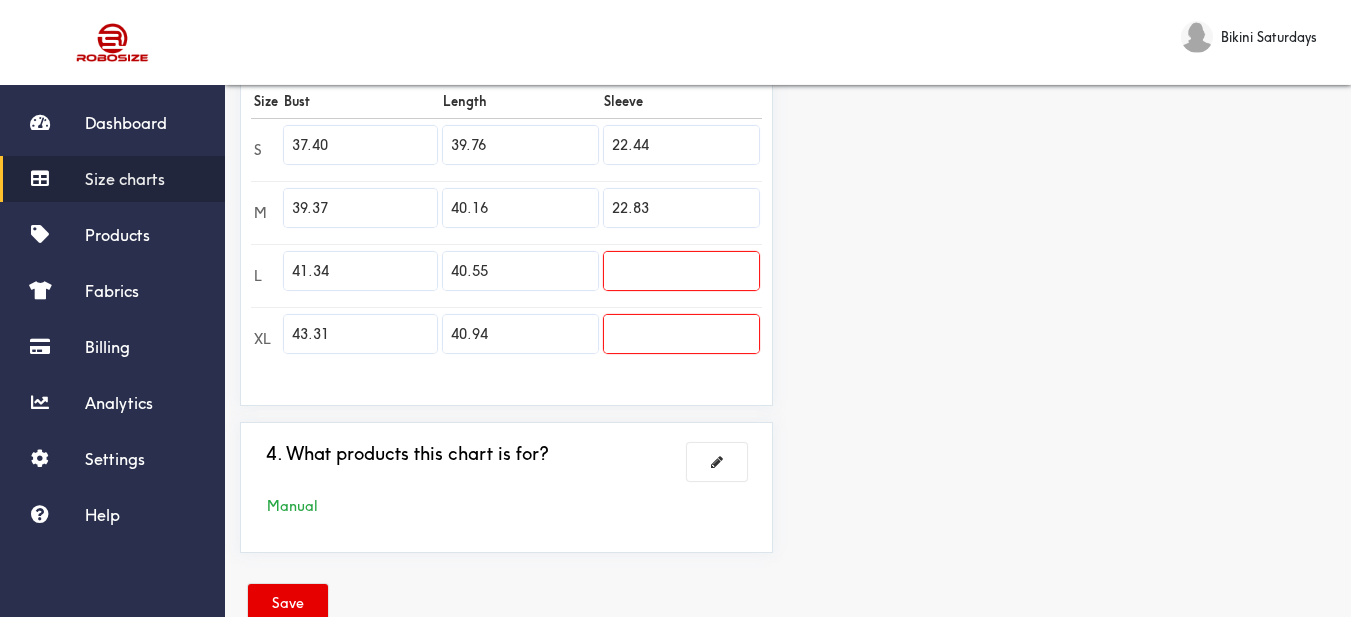 type on "22.83" 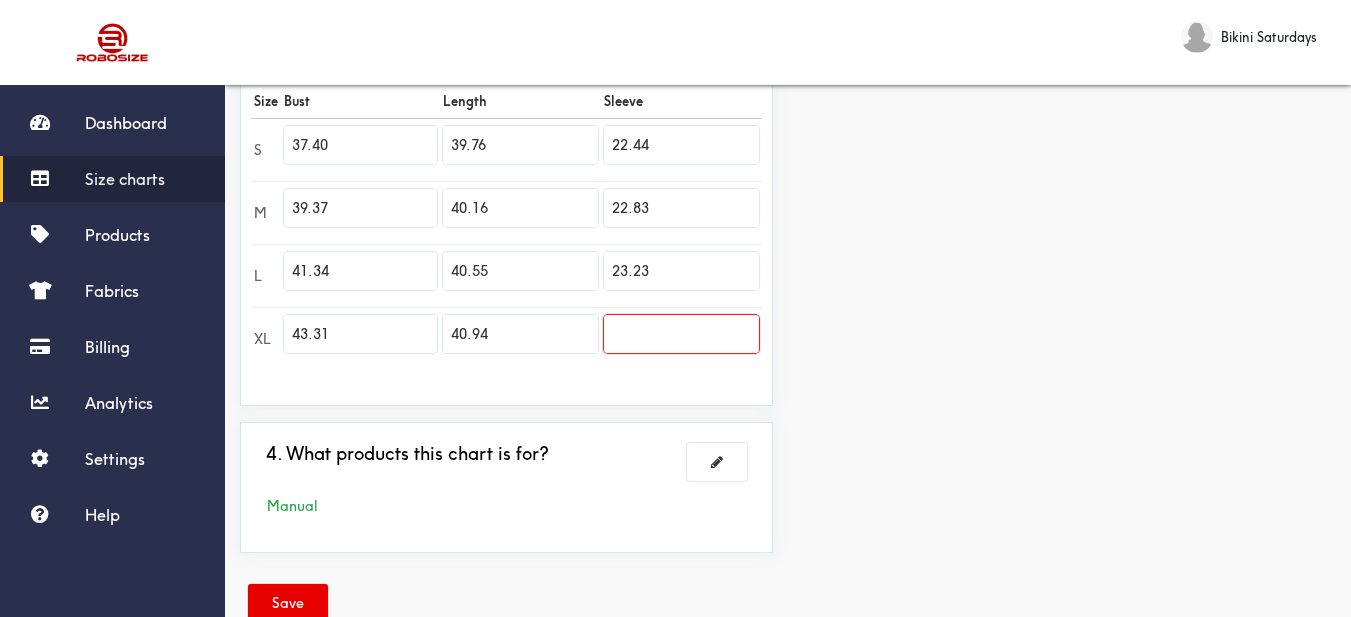 type on "23.23" 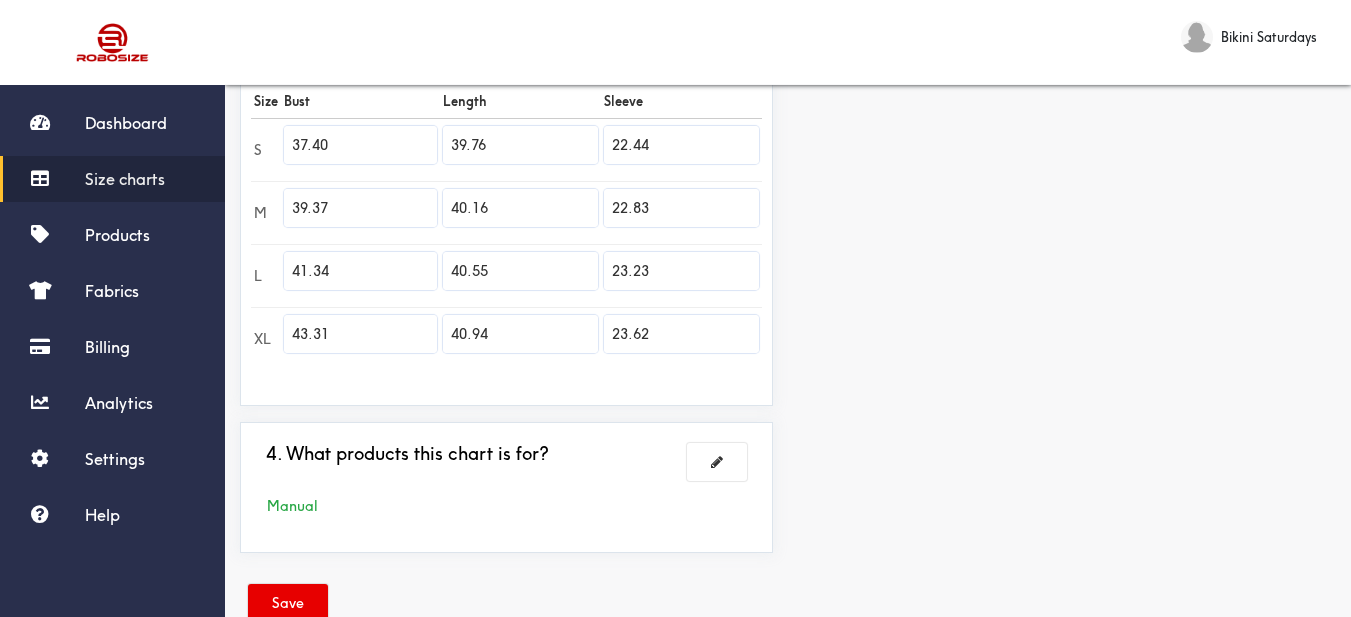 type on "23.62" 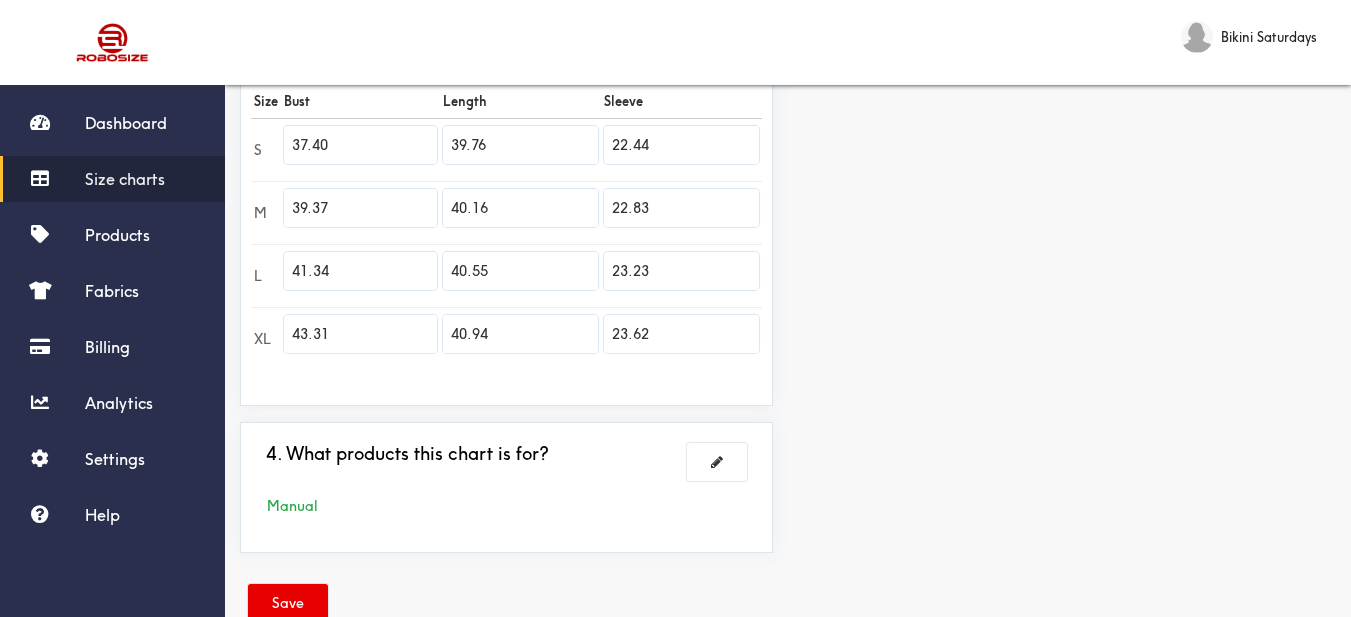 scroll, scrollTop: 652, scrollLeft: 0, axis: vertical 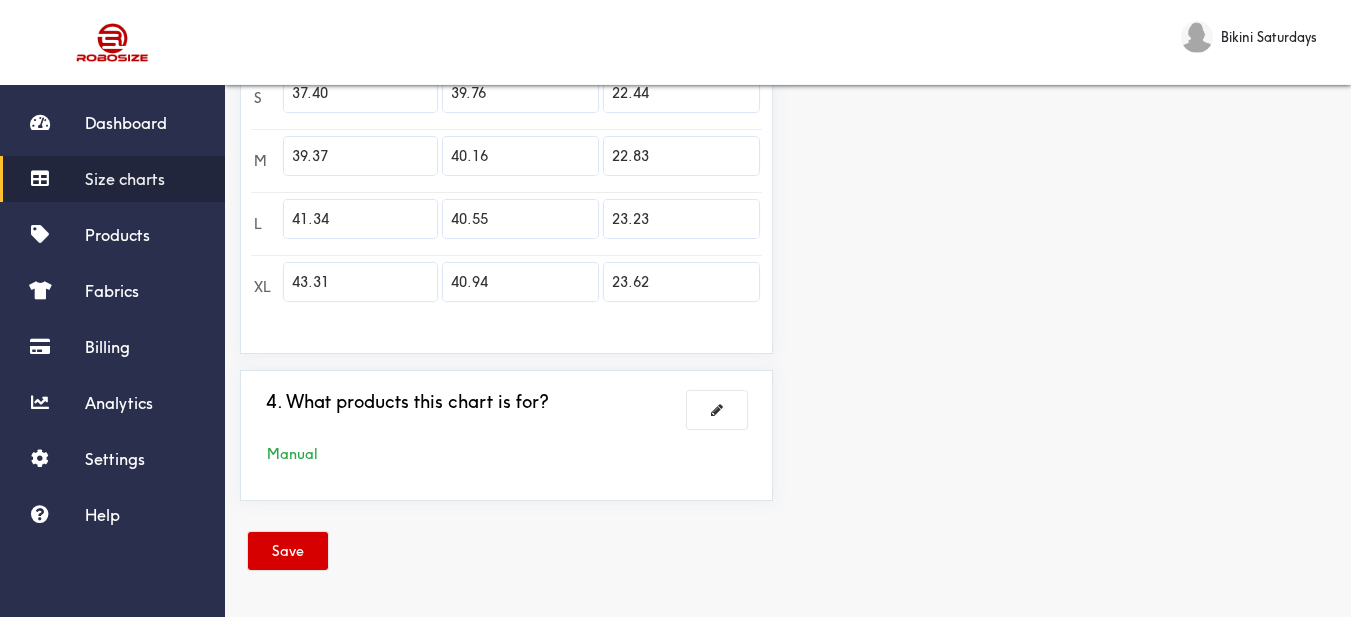 drag, startPoint x: 287, startPoint y: 550, endPoint x: 289, endPoint y: 538, distance: 12.165525 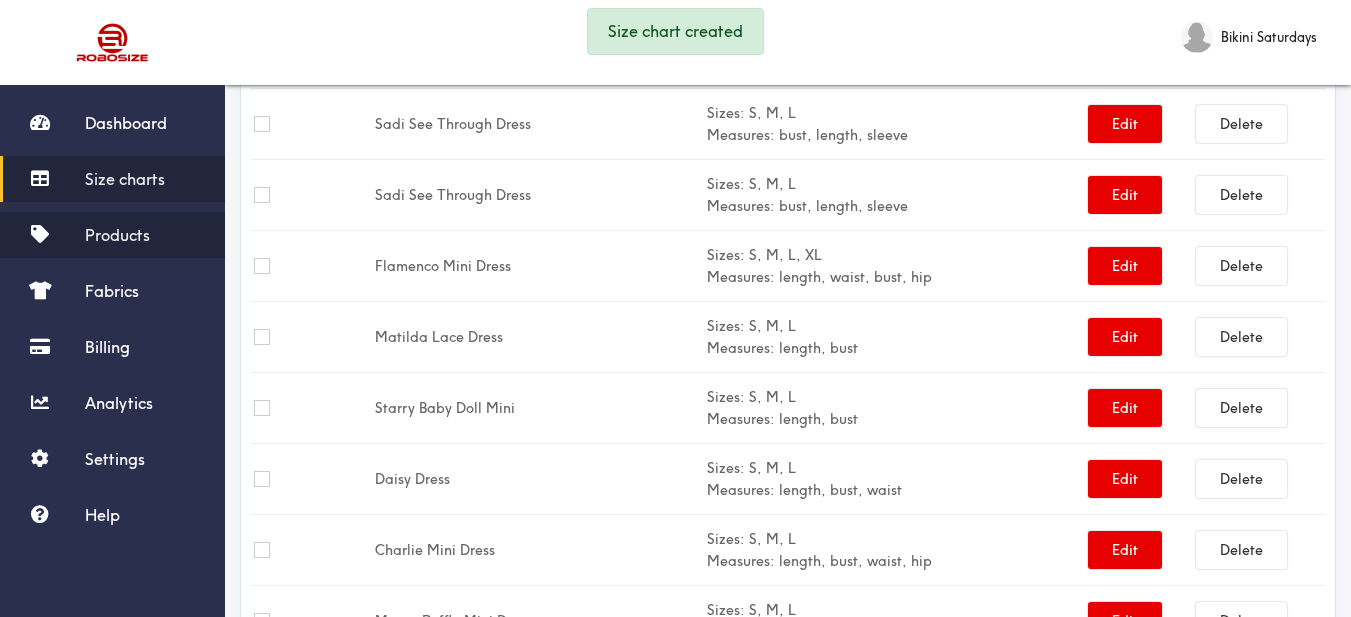 click on "Products" at bounding box center (117, 235) 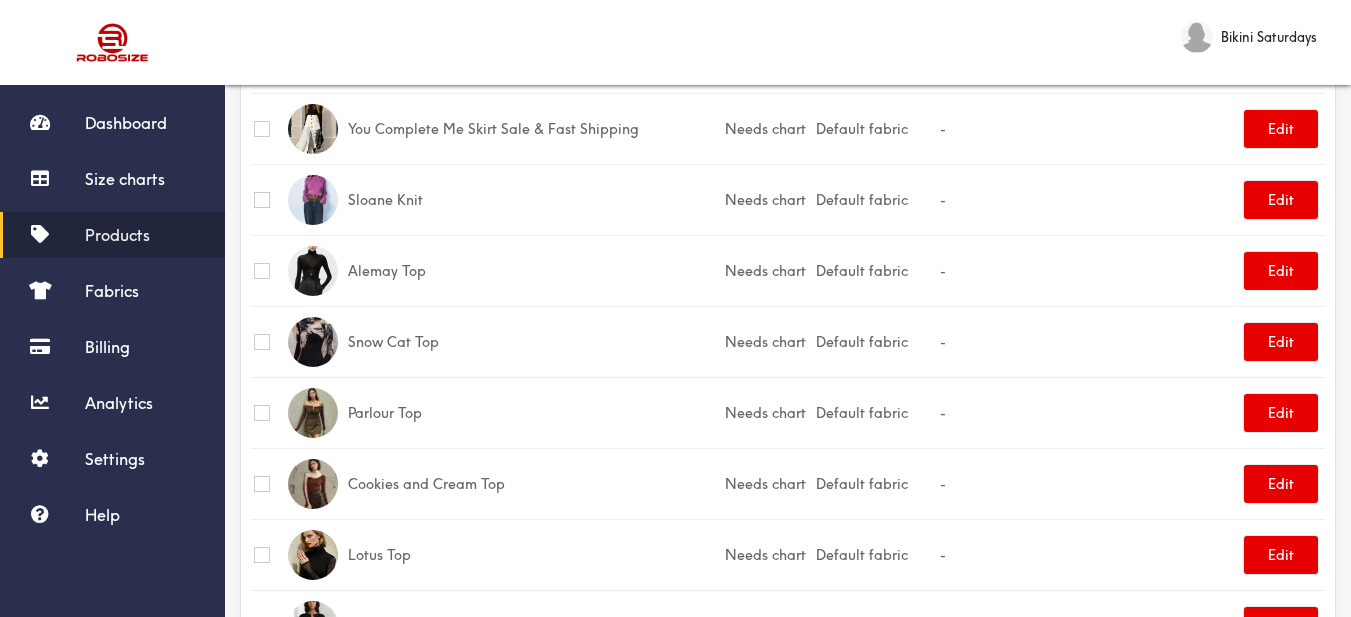 scroll, scrollTop: 0, scrollLeft: 0, axis: both 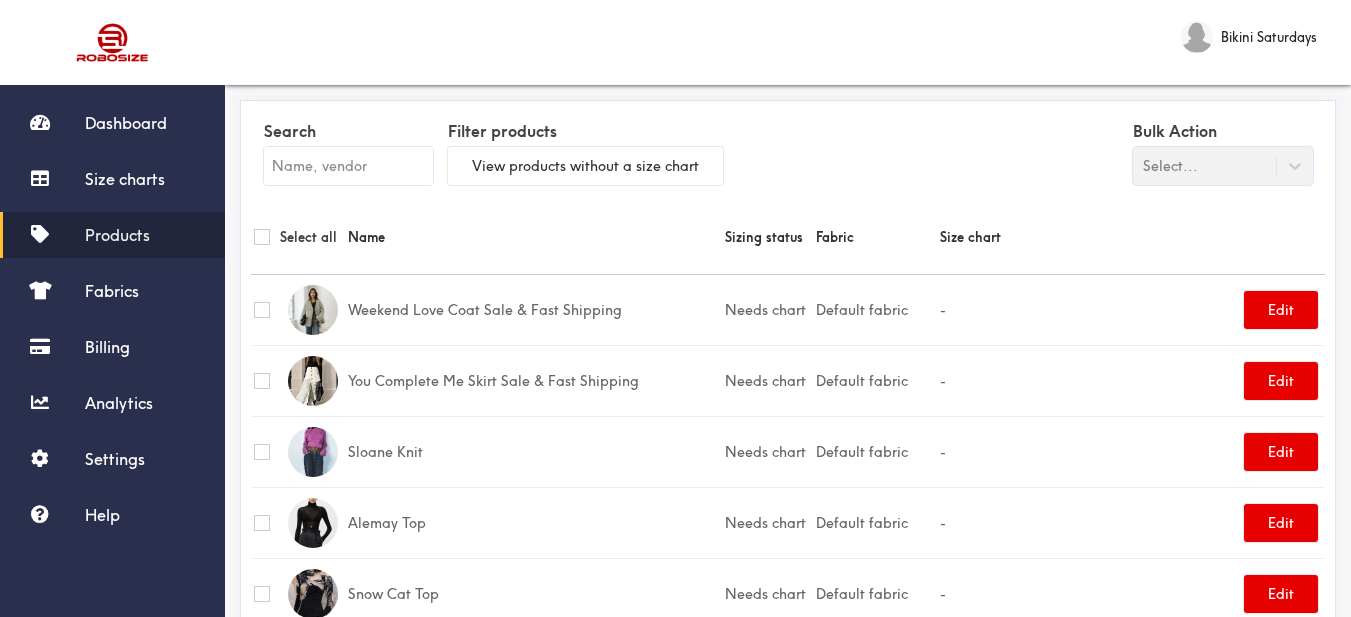 click at bounding box center [348, 166] 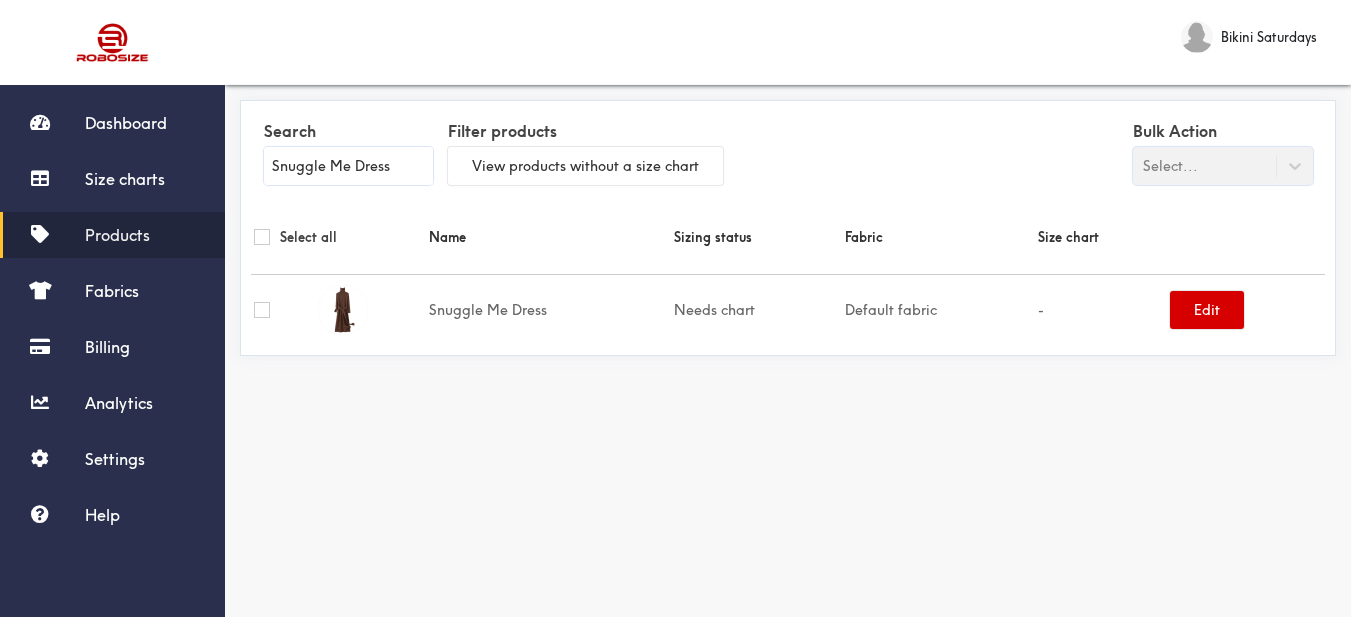 type on "Snuggle Me Dress" 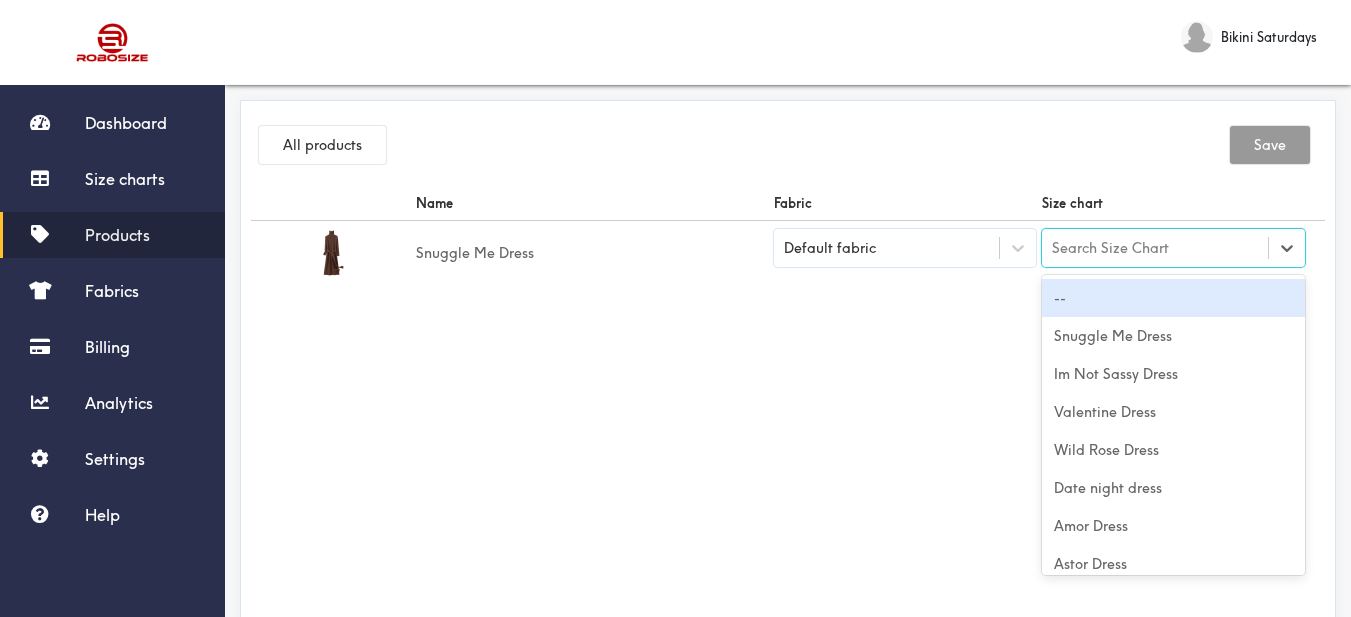 click on "Search Size Chart" at bounding box center (1155, 248) 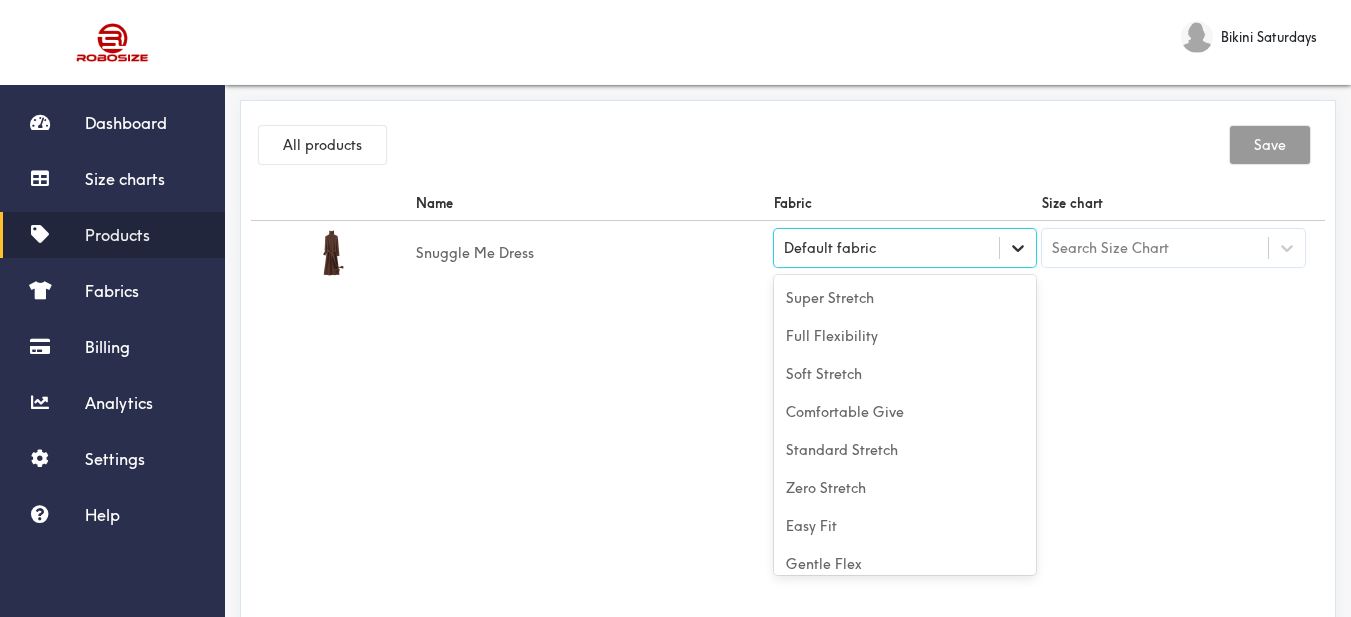 click 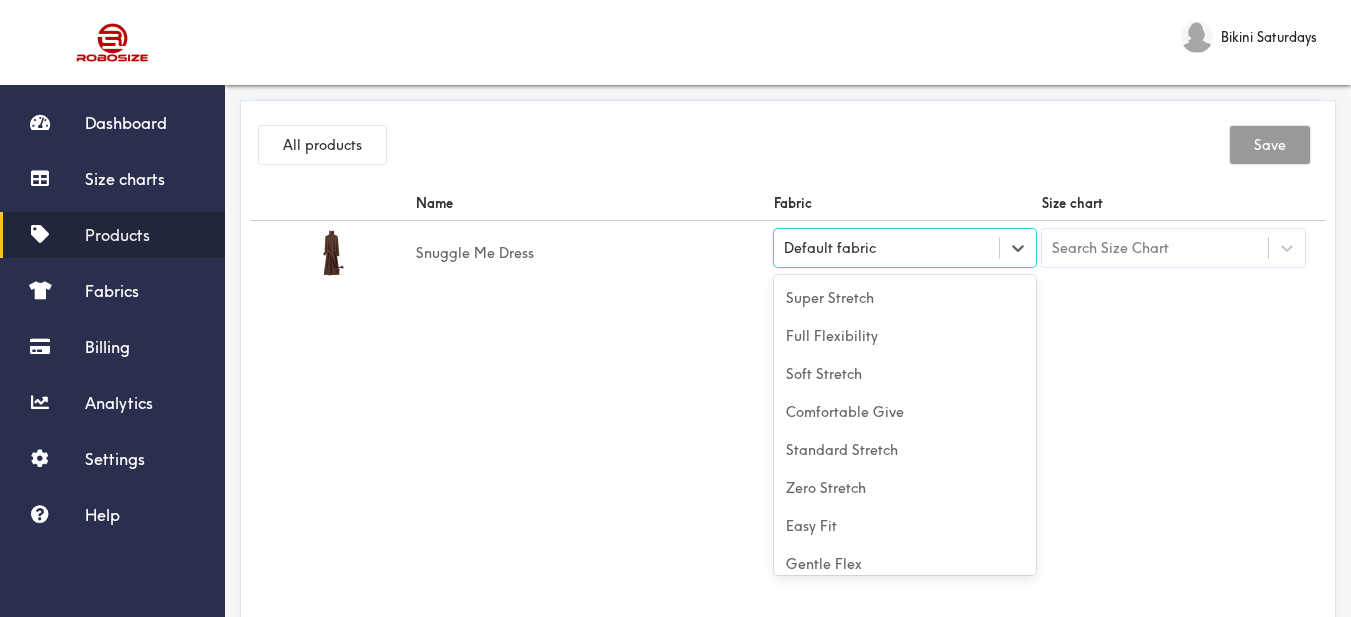 click on "Default fabric" at bounding box center (905, 248) 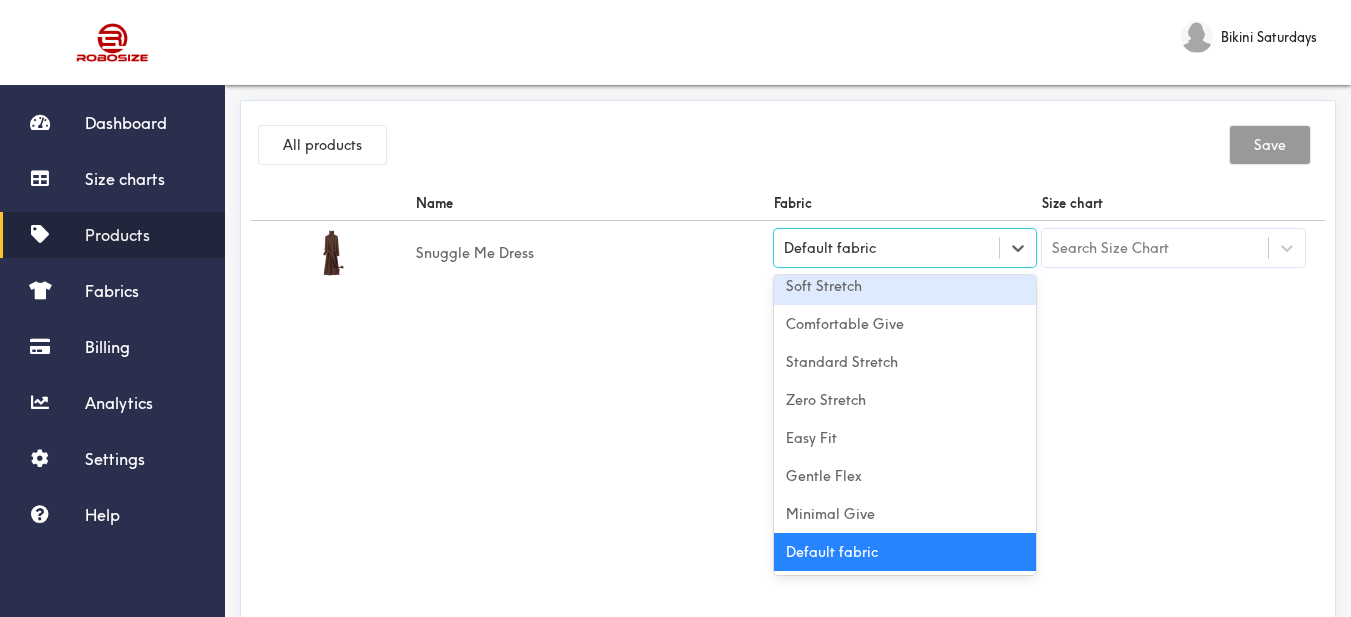click on "Soft Stretch" at bounding box center (905, 286) 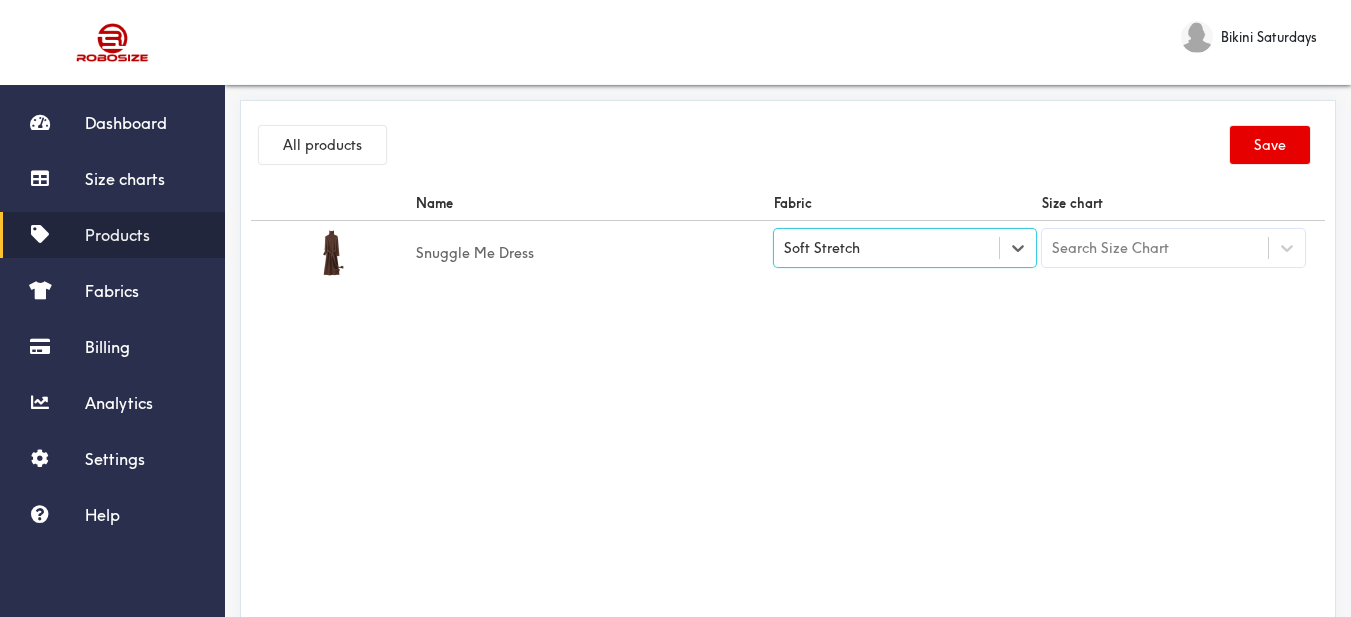 click on "Name Fabric Size chart Snuggle Me Dress option [object Object], selected.   Select is focused , press Down to open the menu,  Soft Stretch Search Size Chart" at bounding box center [788, 411] 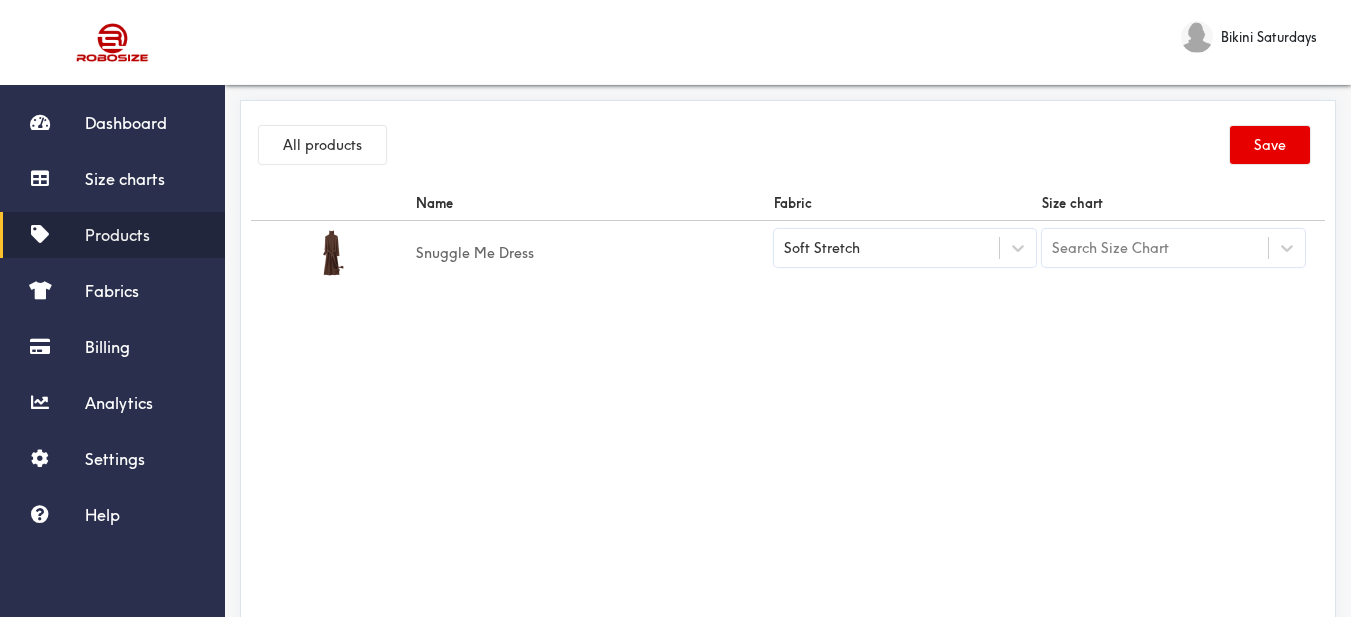 click on "Search Size Chart" at bounding box center (1155, 248) 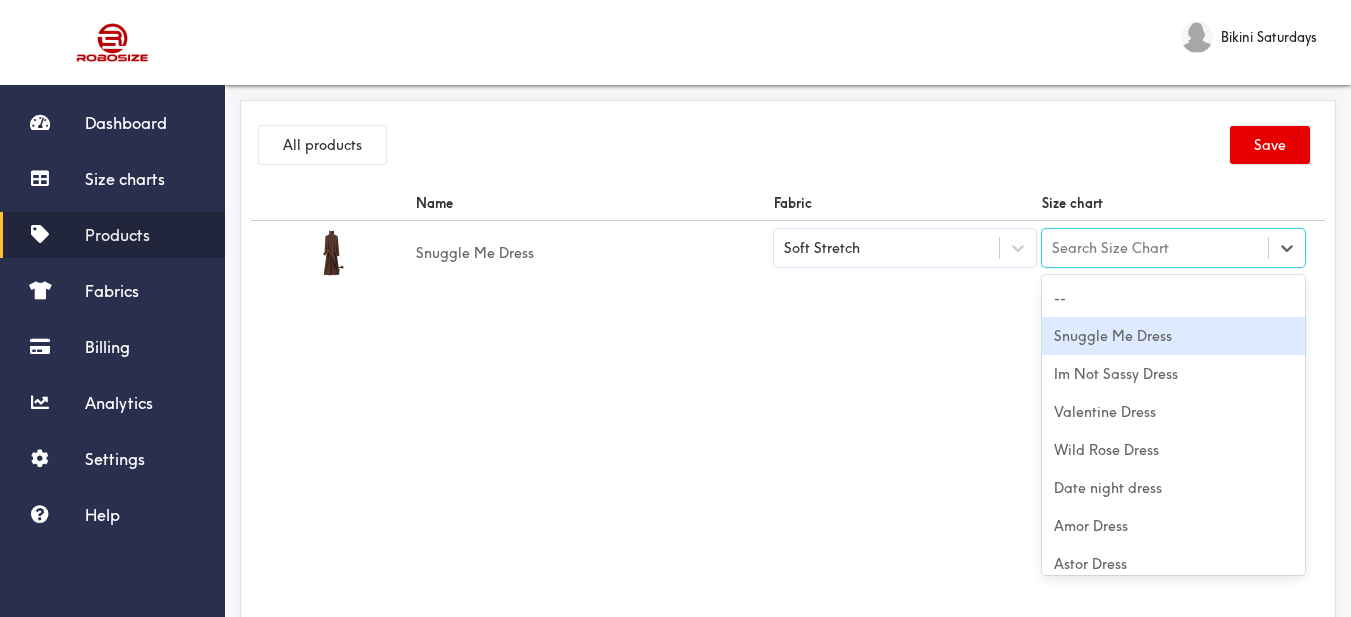 drag, startPoint x: 1166, startPoint y: 337, endPoint x: 995, endPoint y: 336, distance: 171.00293 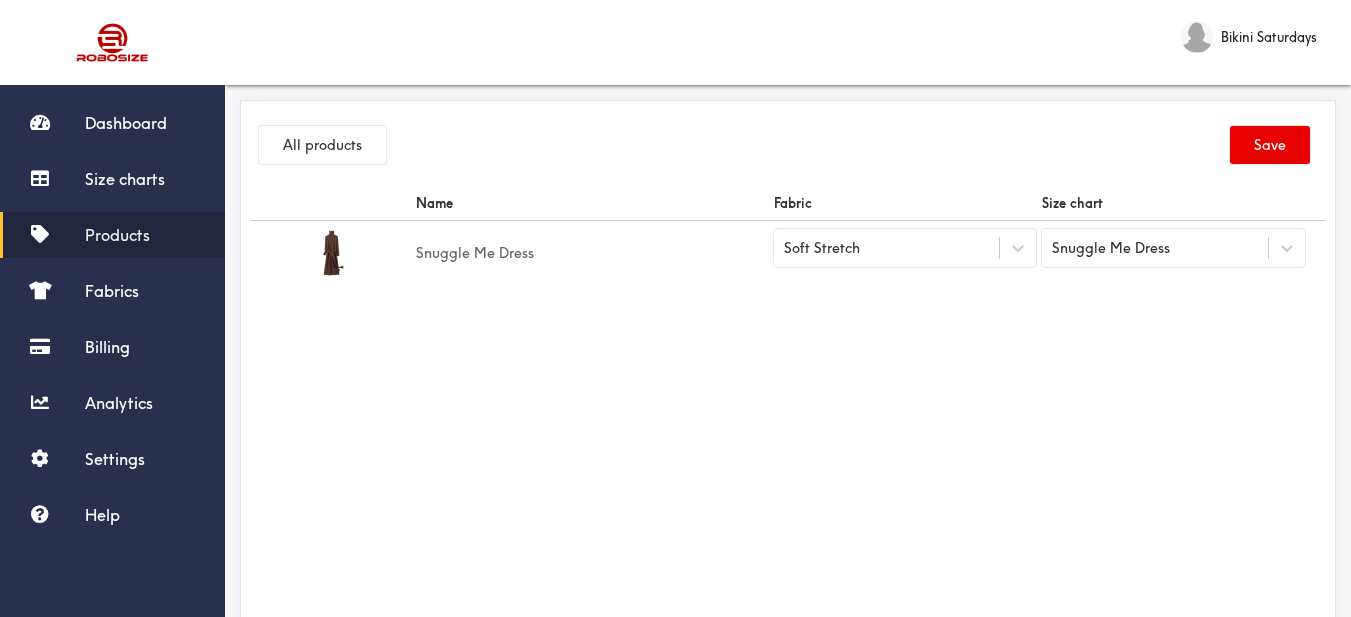 click on "Name Fabric Size chart Snuggle Me Dress Soft Stretch Snuggle Me Dress" at bounding box center [788, 411] 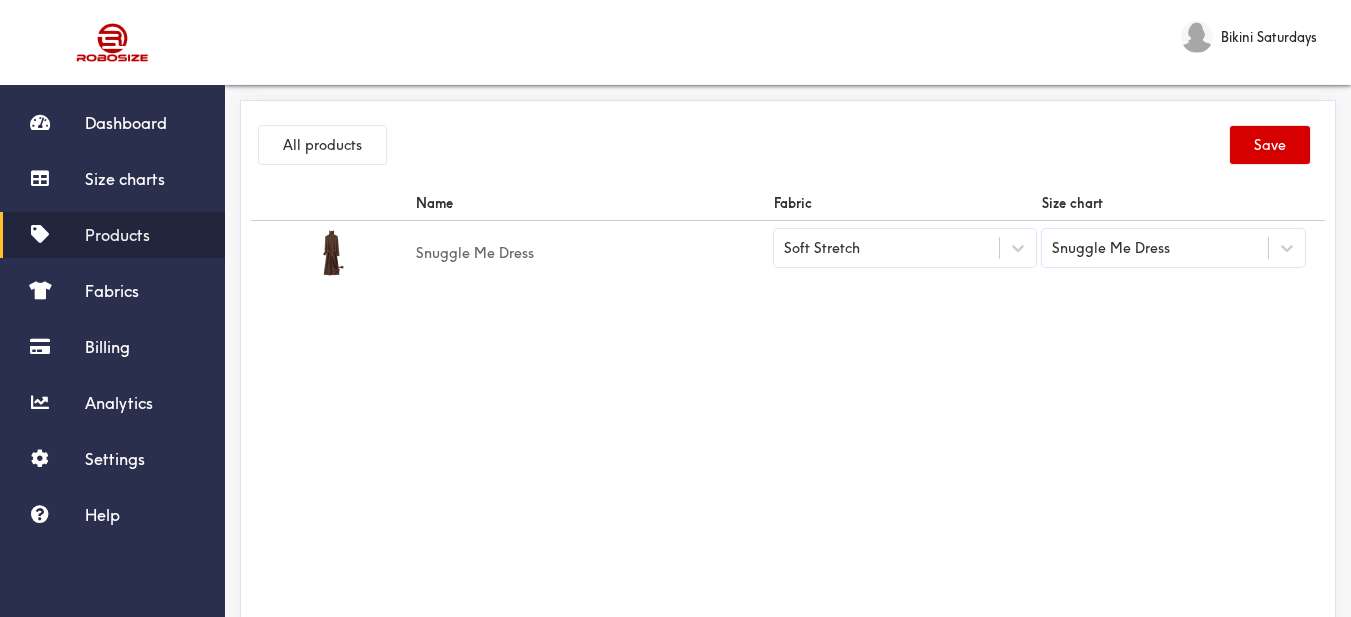 click on "Save" at bounding box center (1270, 145) 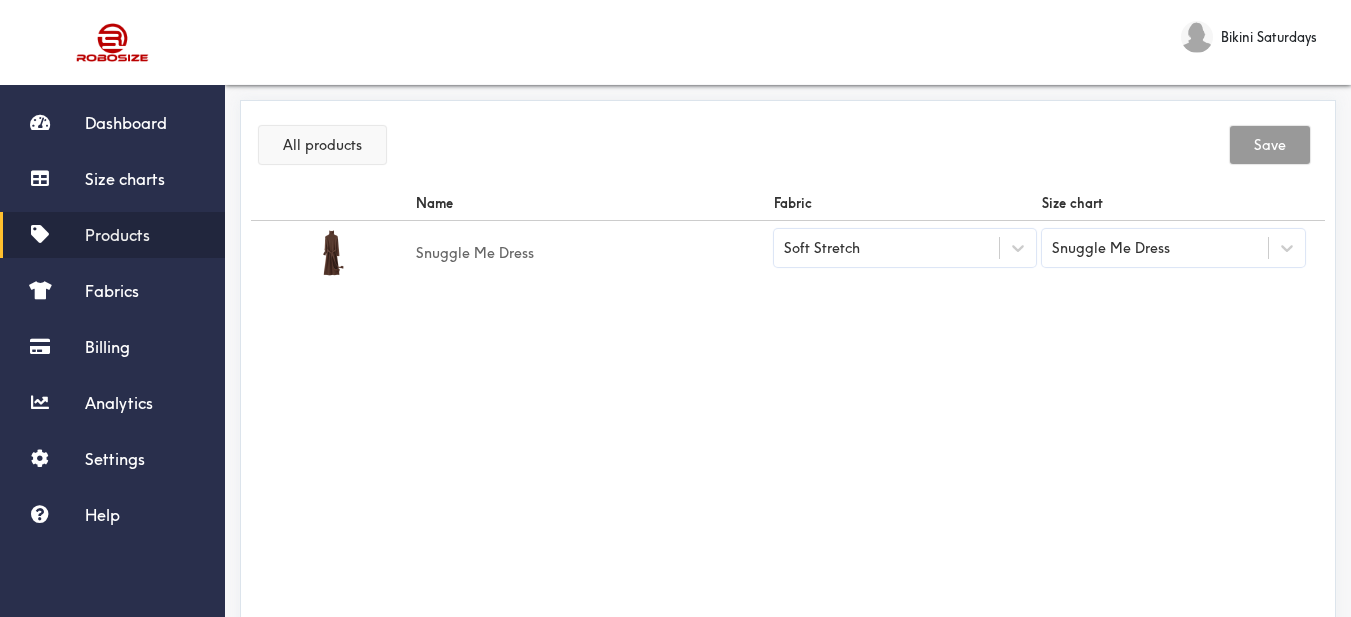 click on "All products" at bounding box center (322, 145) 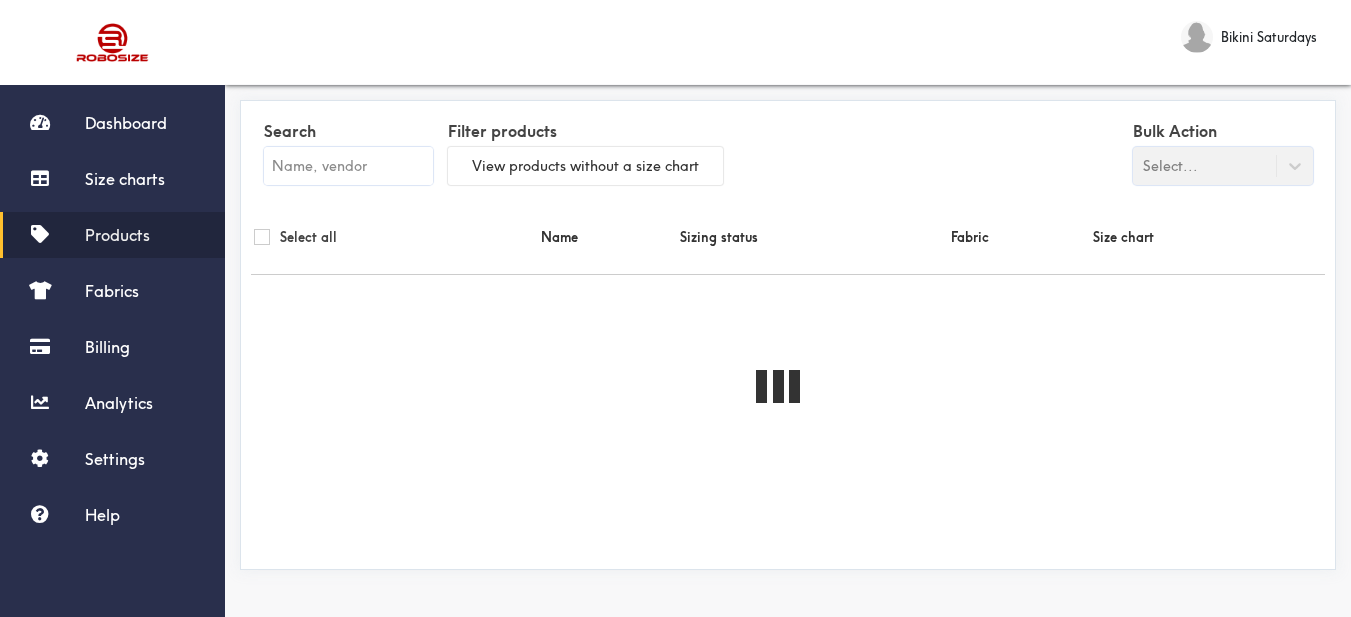 click at bounding box center (348, 166) 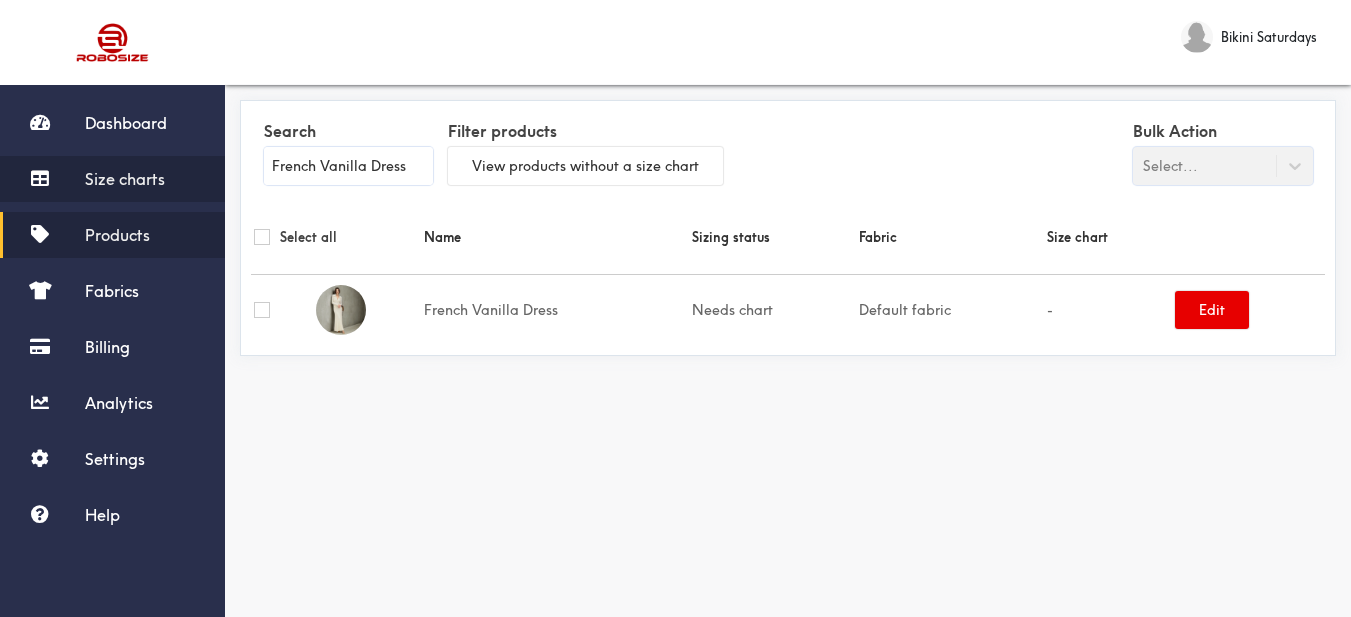 type on "French Vanilla Dress" 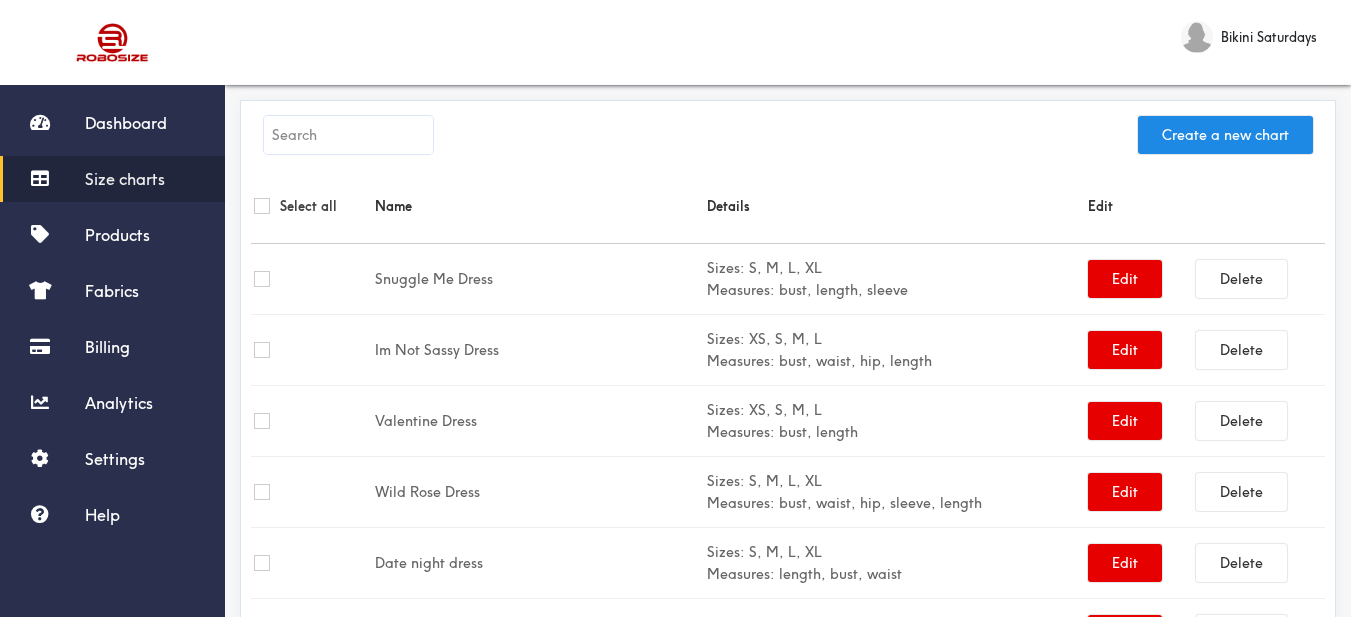 click at bounding box center (348, 135) 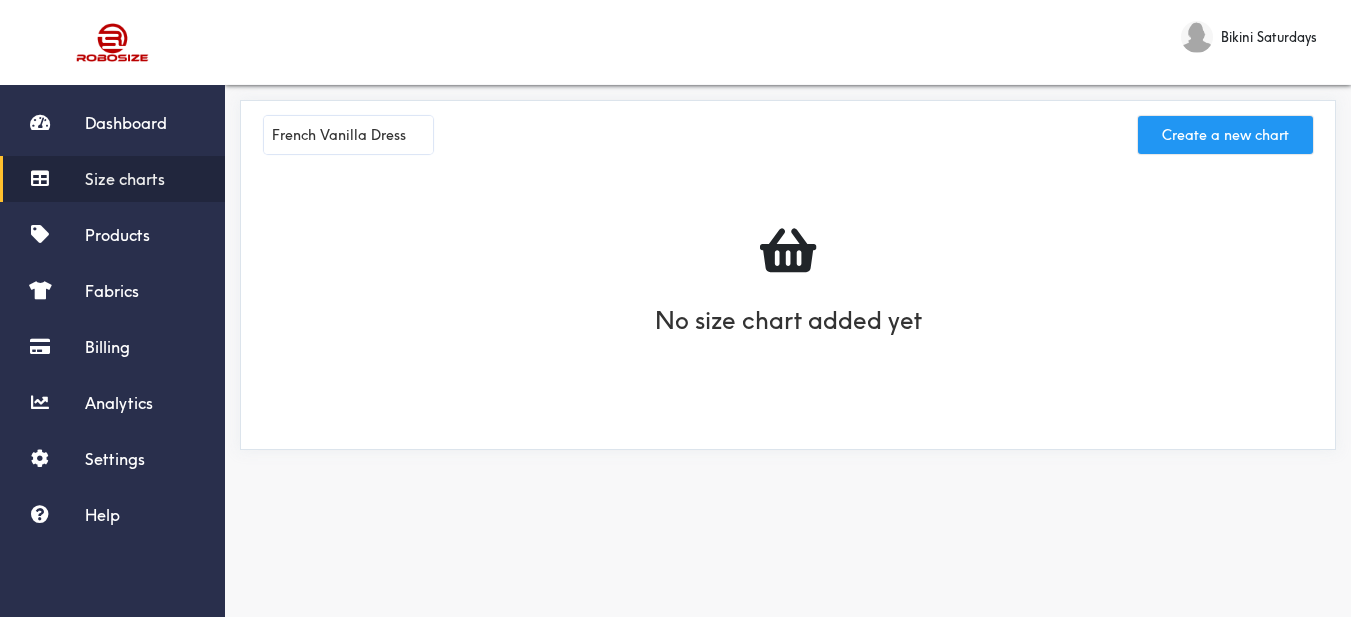 type on "French Vanilla Dress" 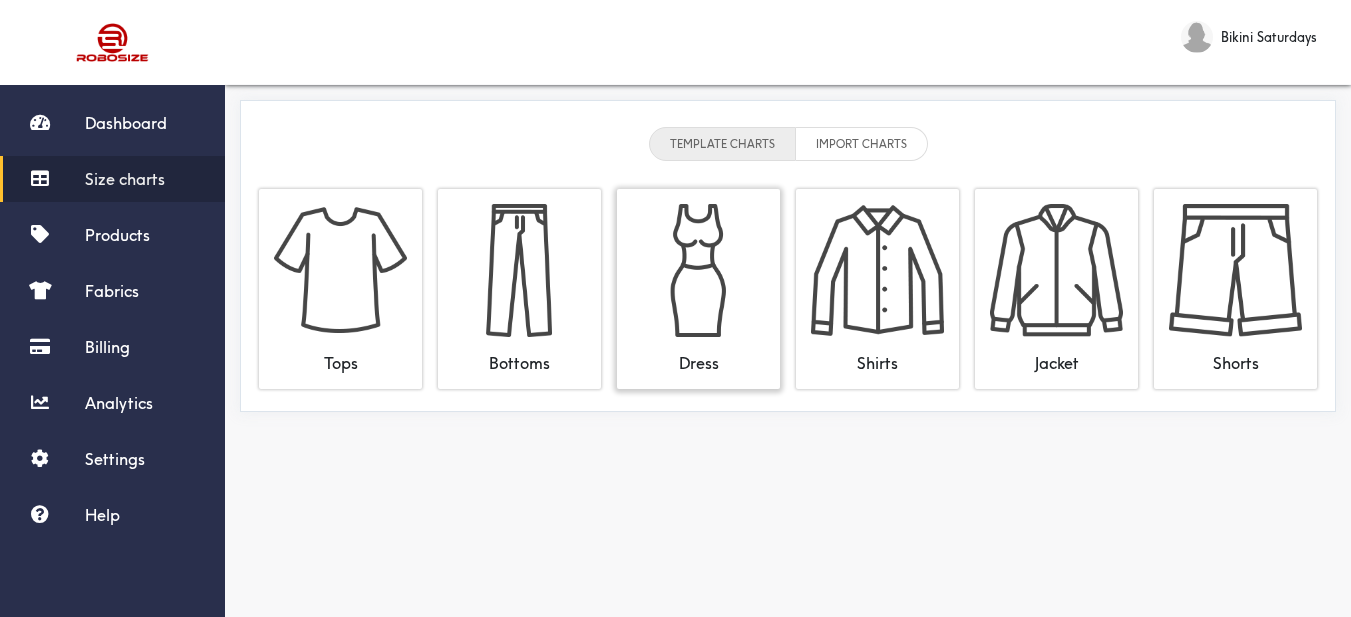 click at bounding box center [698, 270] 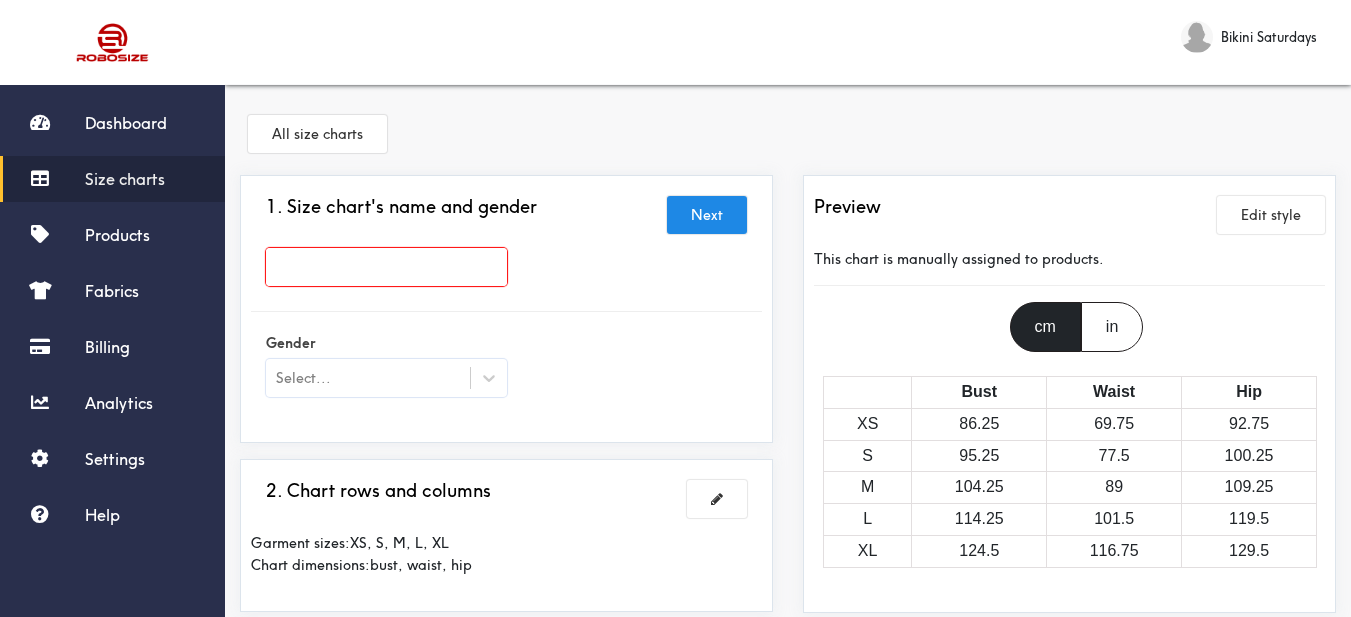 click at bounding box center (506, 272) 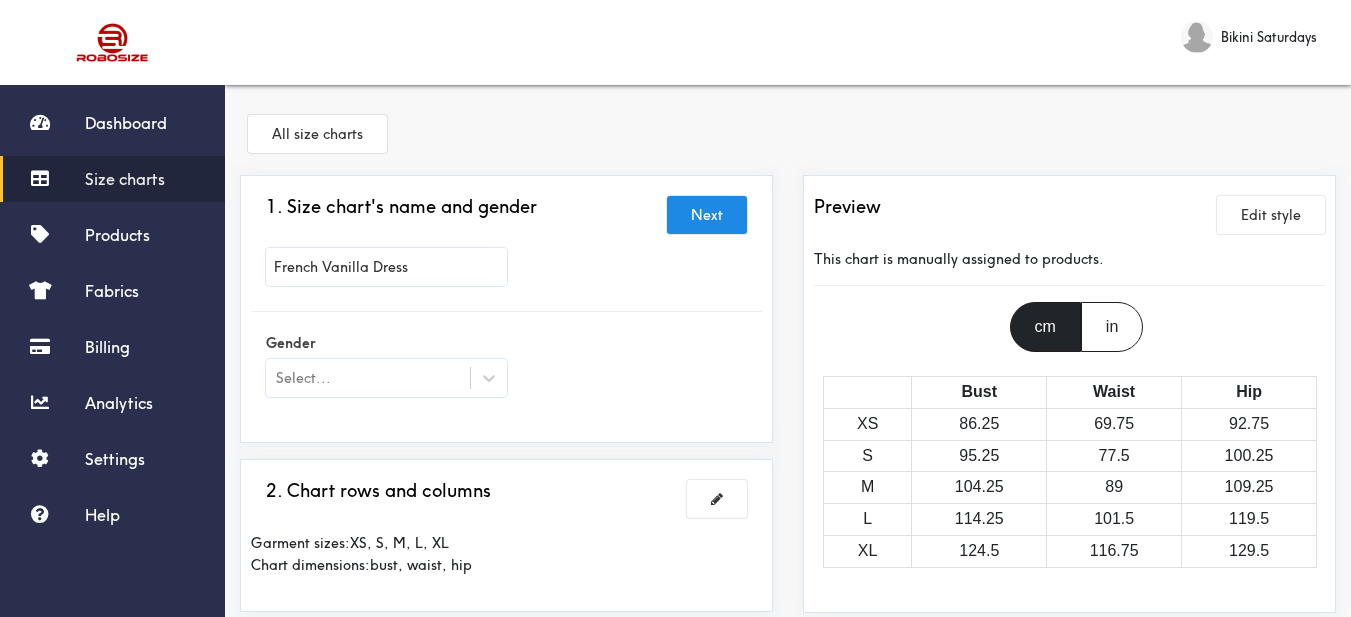 type on "French Vanilla Dress" 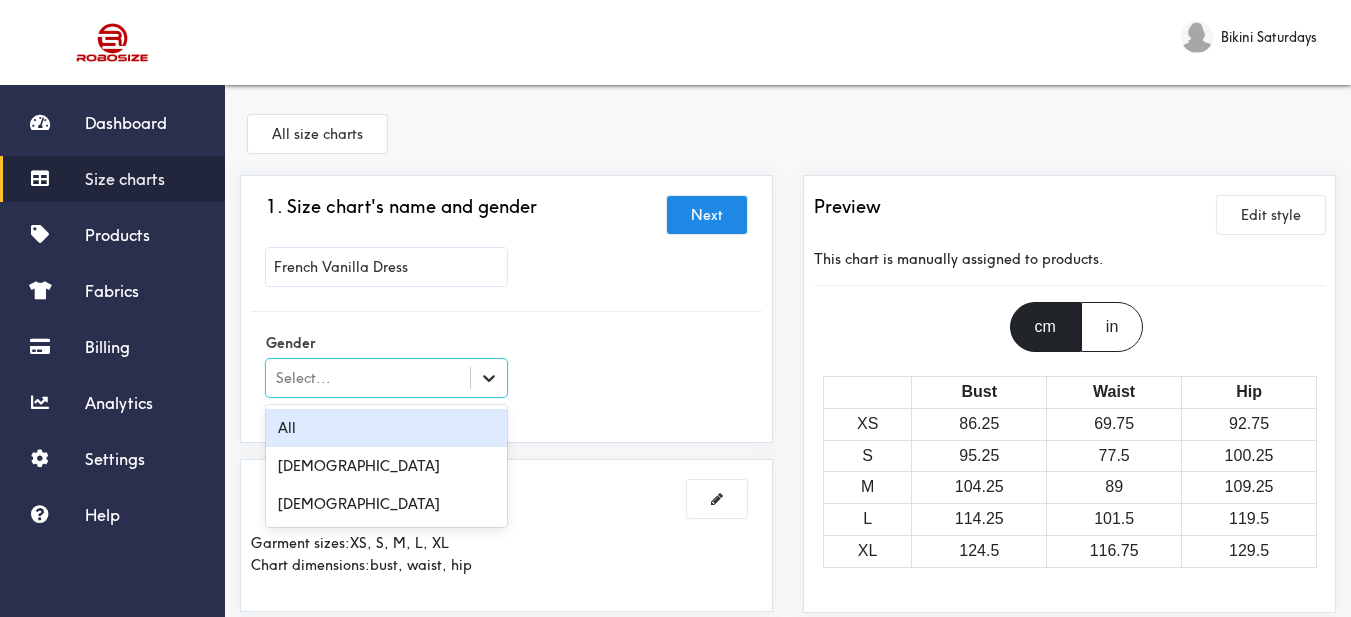 click at bounding box center (489, 378) 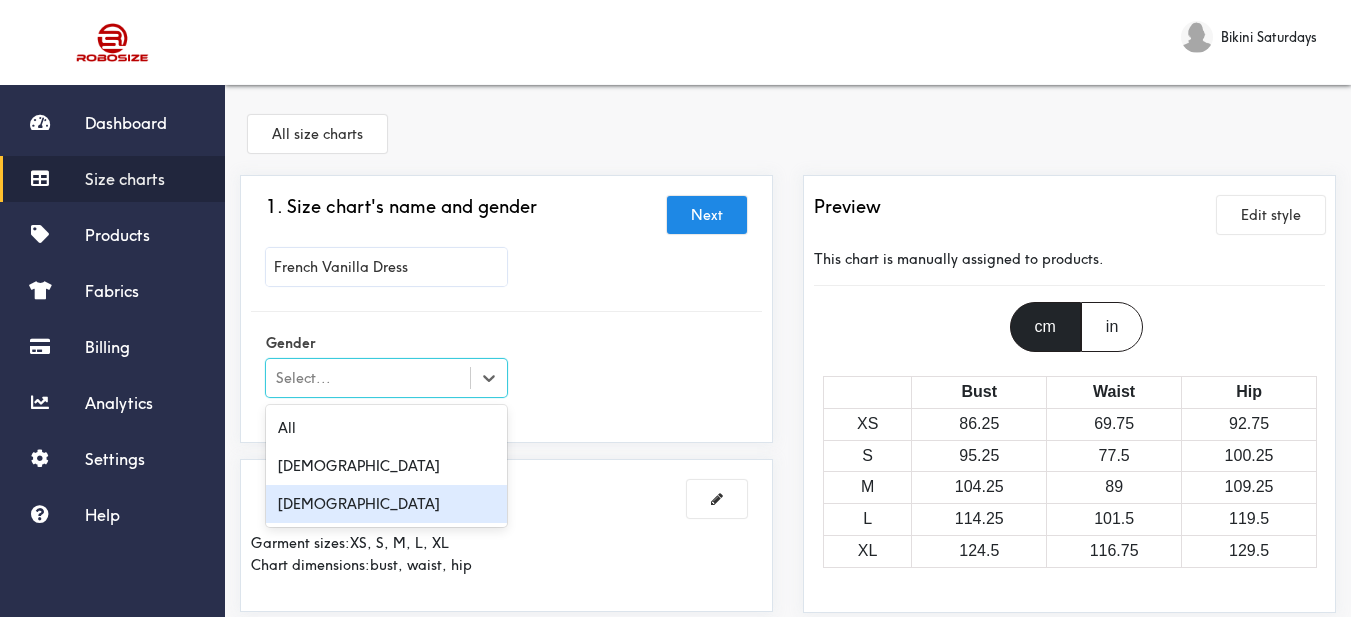 drag, startPoint x: 387, startPoint y: 495, endPoint x: 563, endPoint y: 416, distance: 192.91708 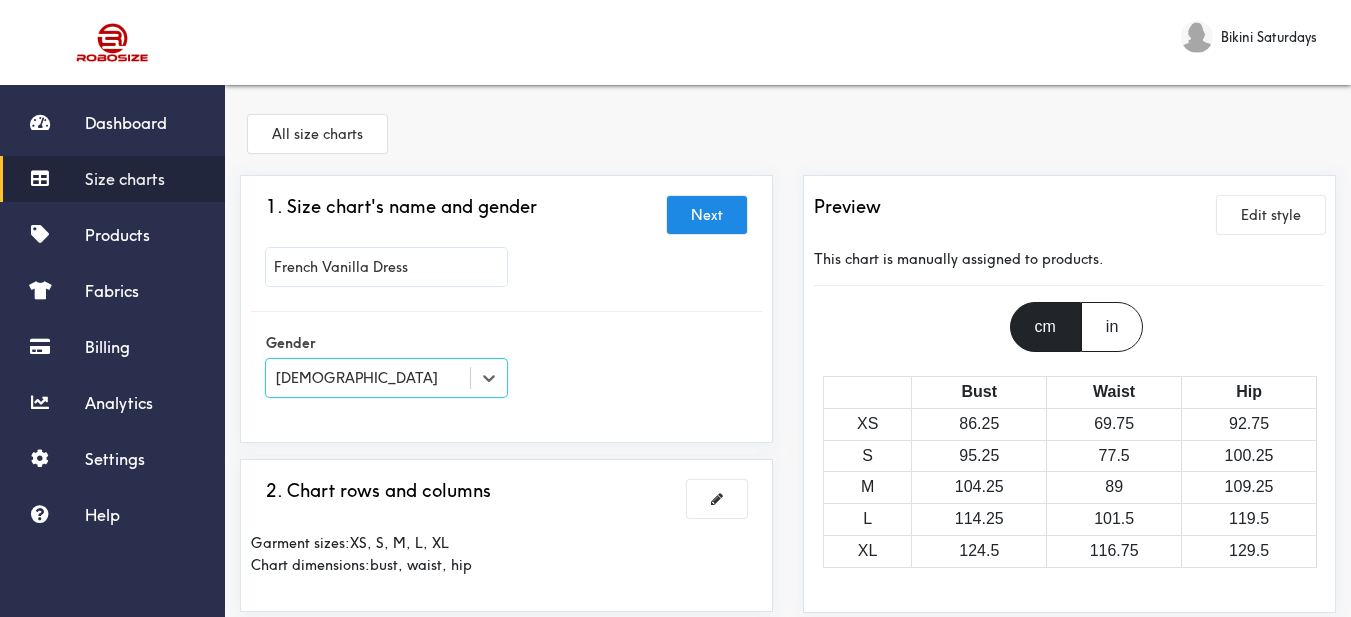 click on "Gender option [DEMOGRAPHIC_DATA], selected.   Select is focused , press Down to open the menu,  [DEMOGRAPHIC_DATA]" at bounding box center (506, 367) 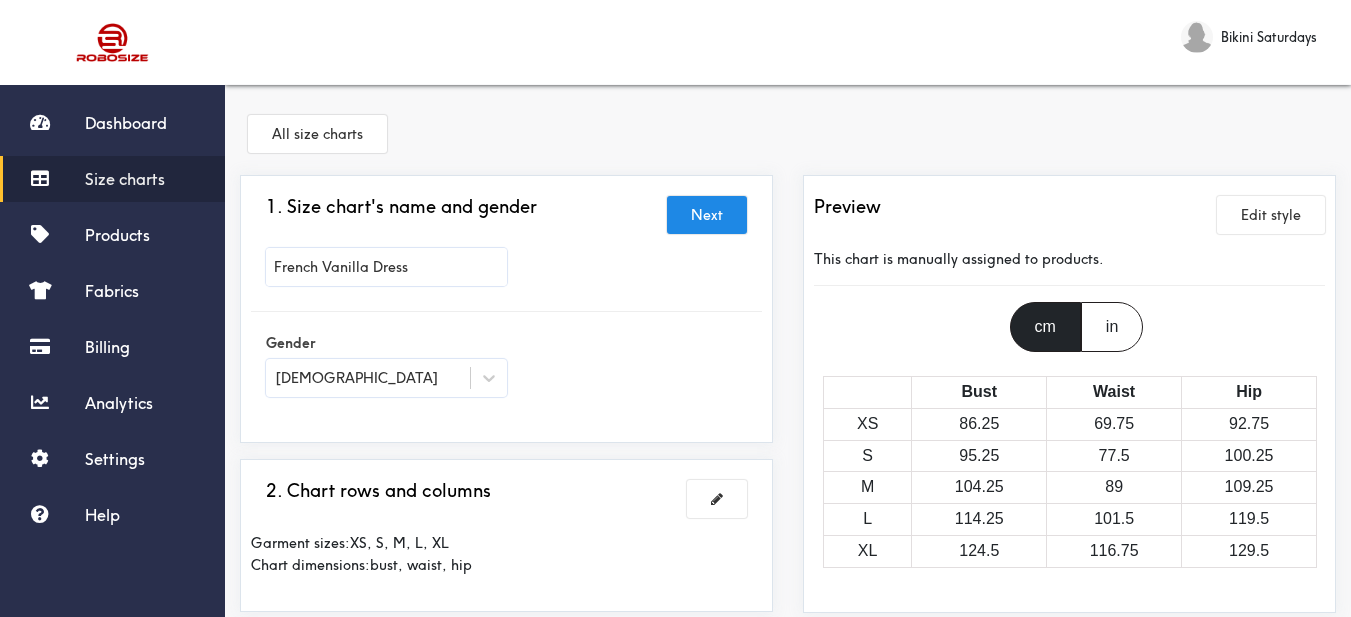 scroll, scrollTop: 100, scrollLeft: 0, axis: vertical 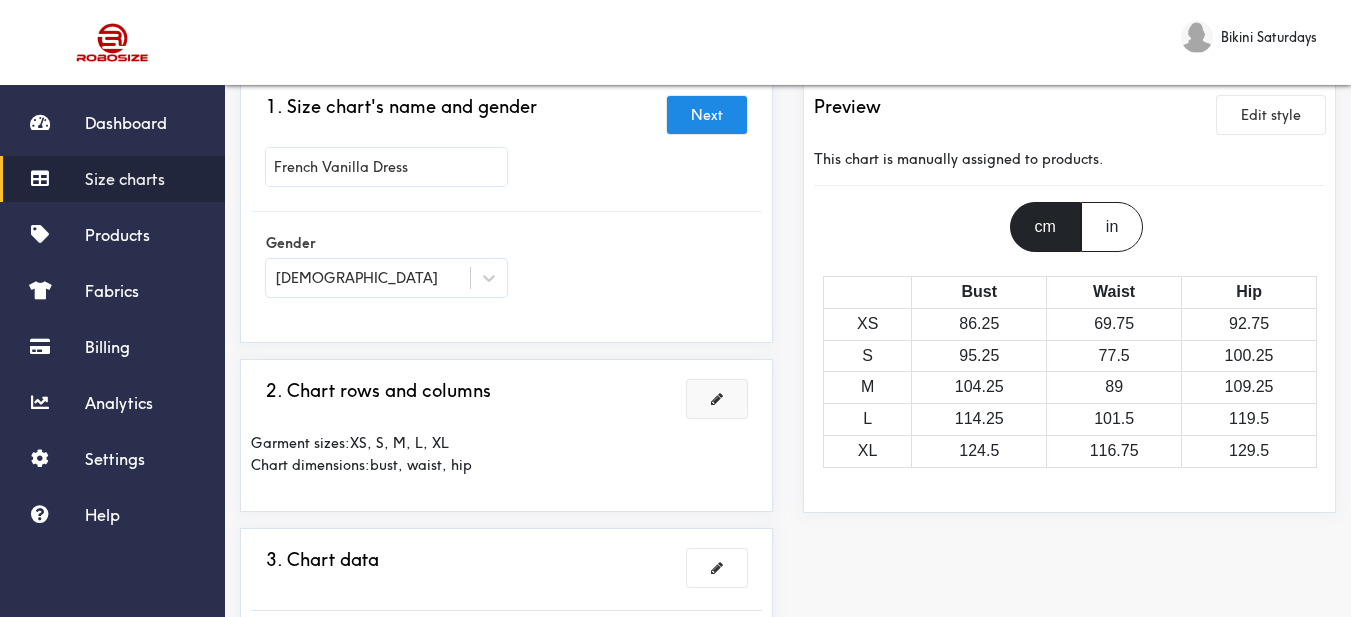 click at bounding box center (717, 399) 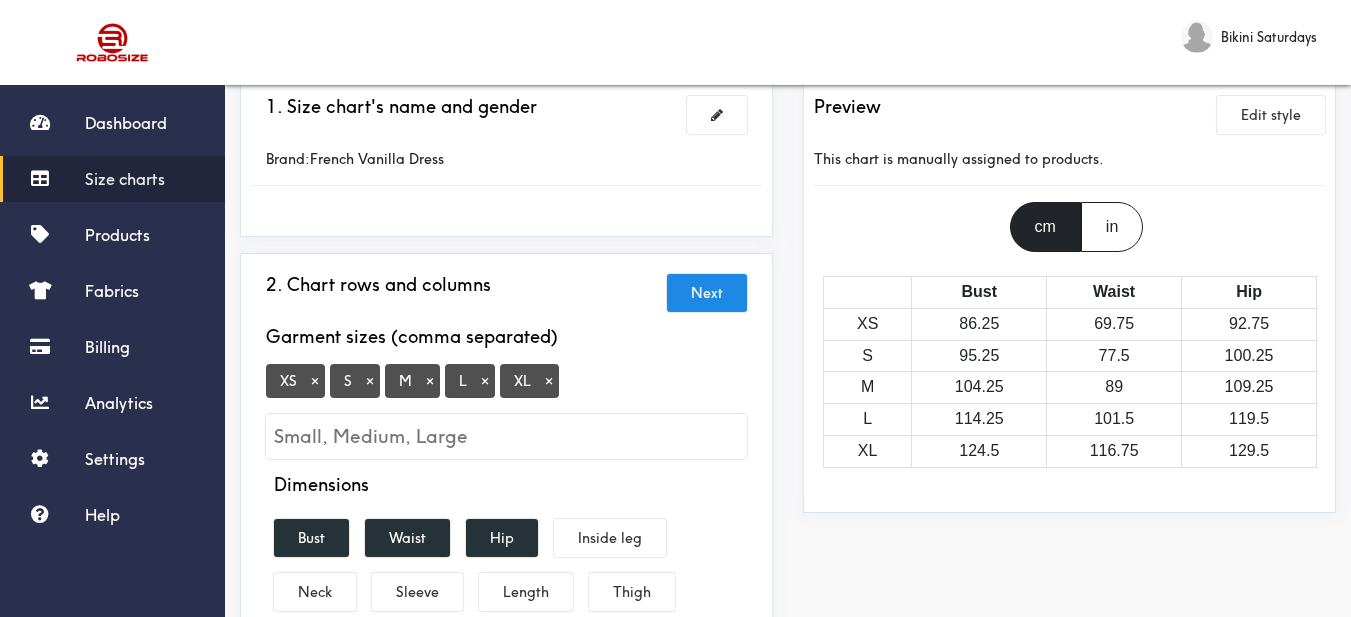 click on "×" at bounding box center (315, 381) 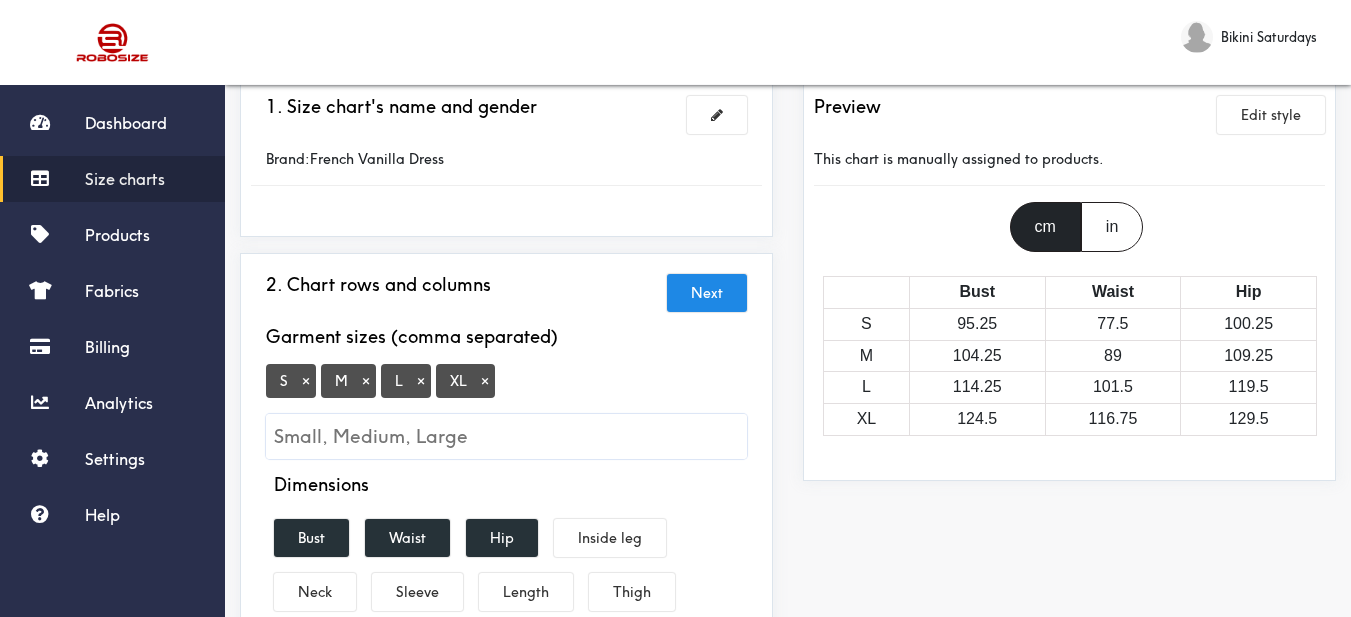 click on "×" at bounding box center [485, 381] 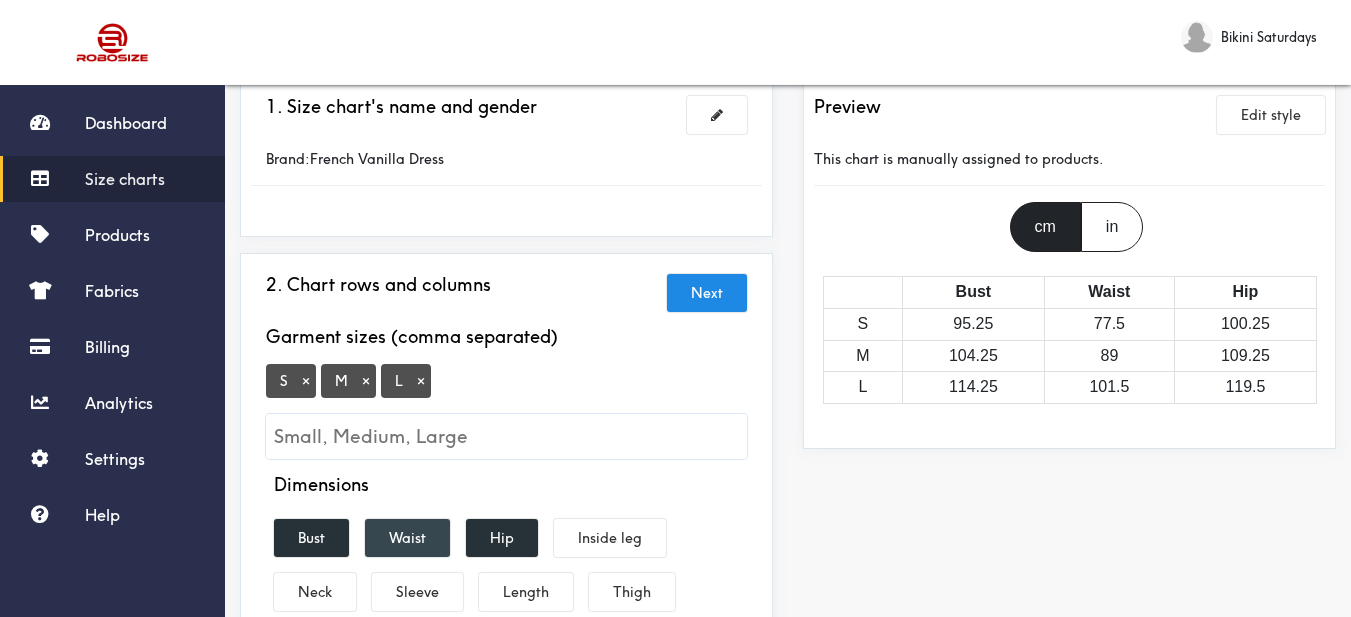 scroll, scrollTop: 300, scrollLeft: 0, axis: vertical 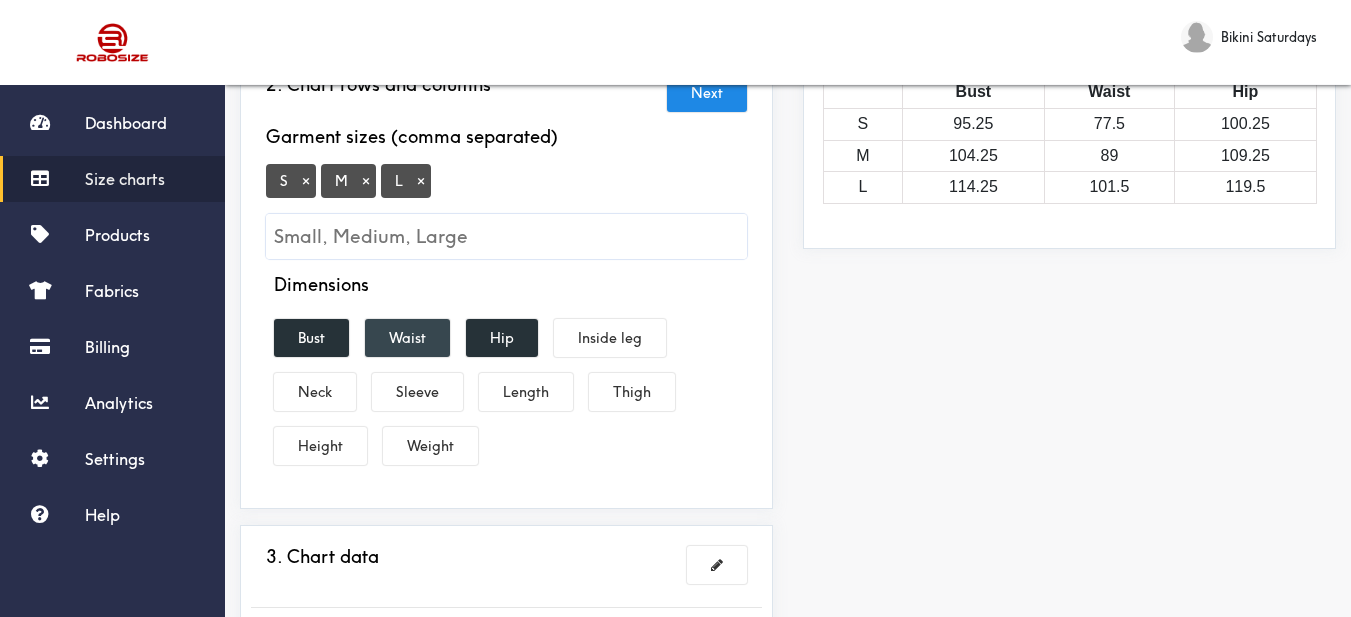click on "Waist" at bounding box center [407, 338] 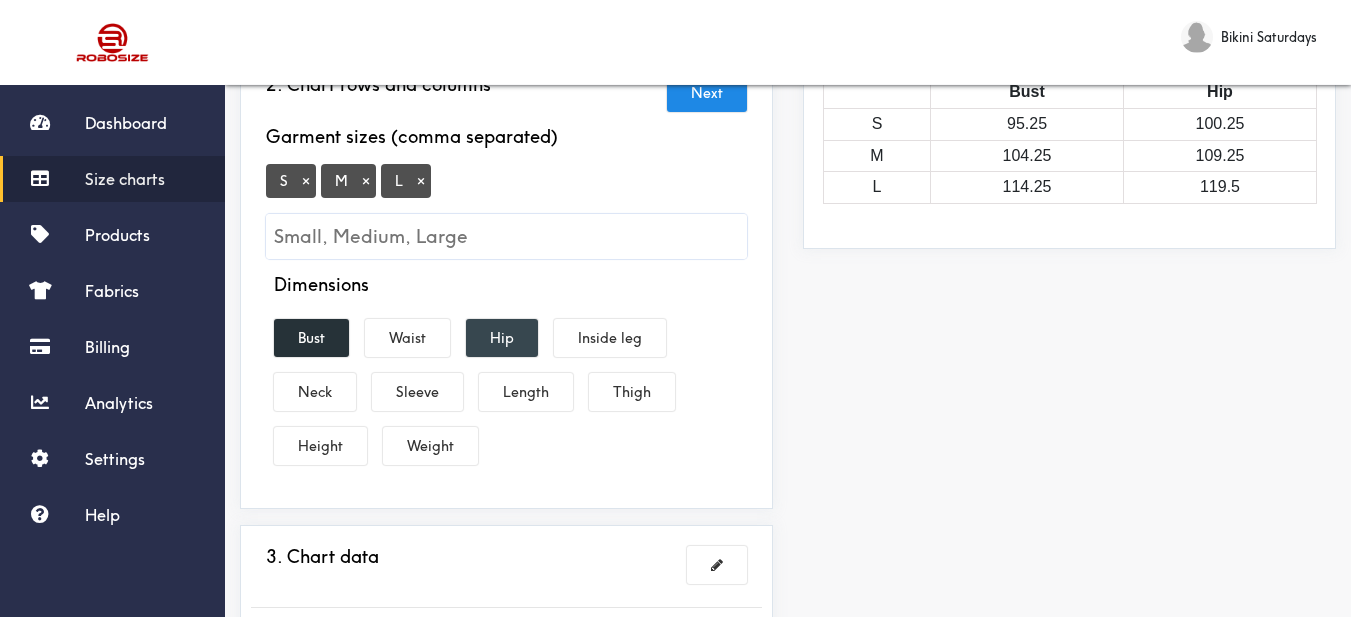 click on "Hip" at bounding box center [502, 338] 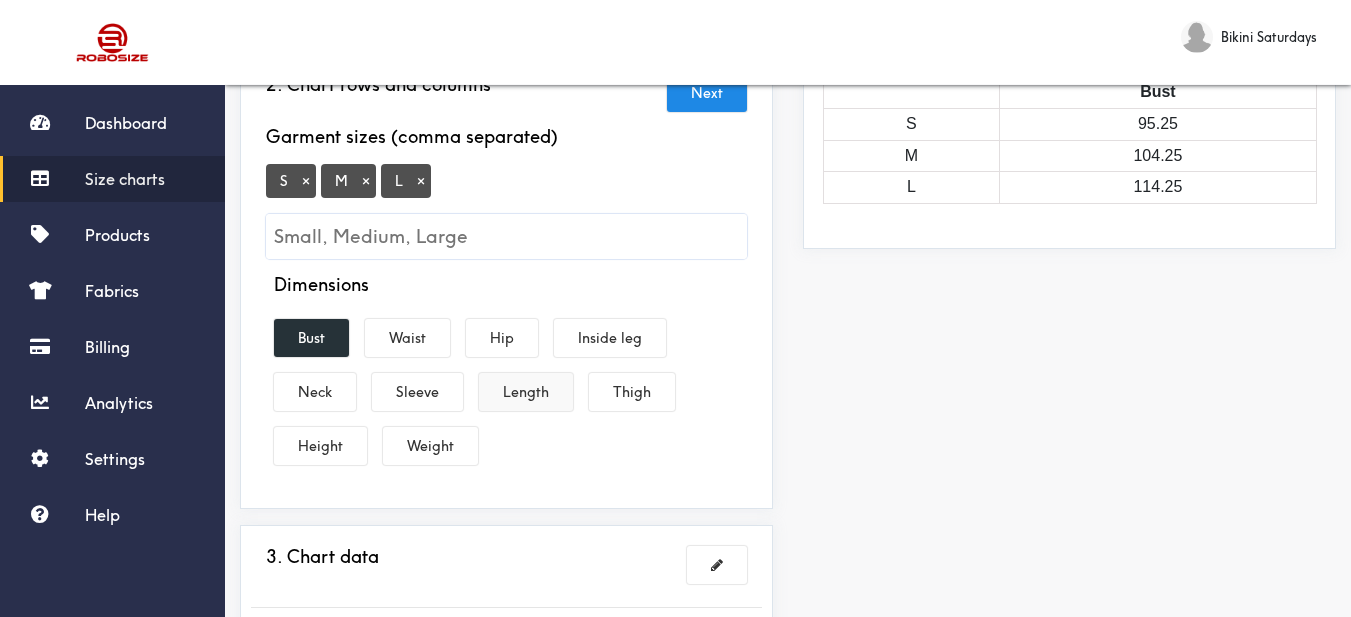 drag, startPoint x: 530, startPoint y: 385, endPoint x: 476, endPoint y: 391, distance: 54.33231 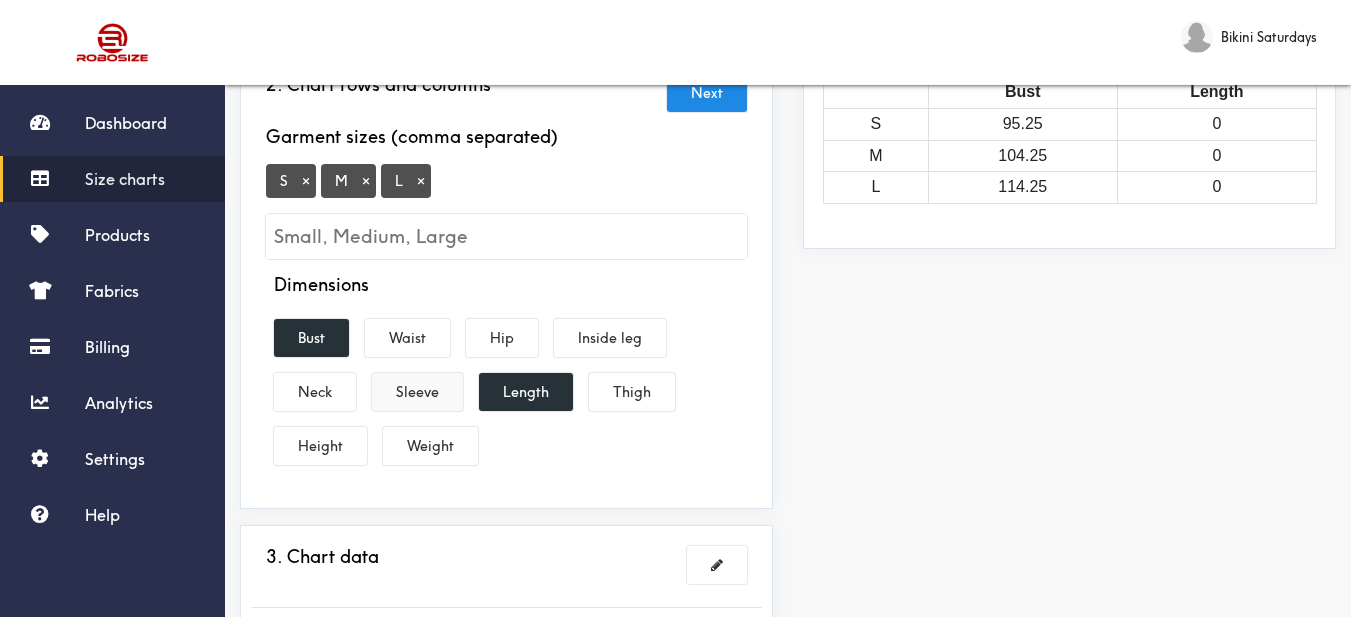 click on "Sleeve" at bounding box center [417, 392] 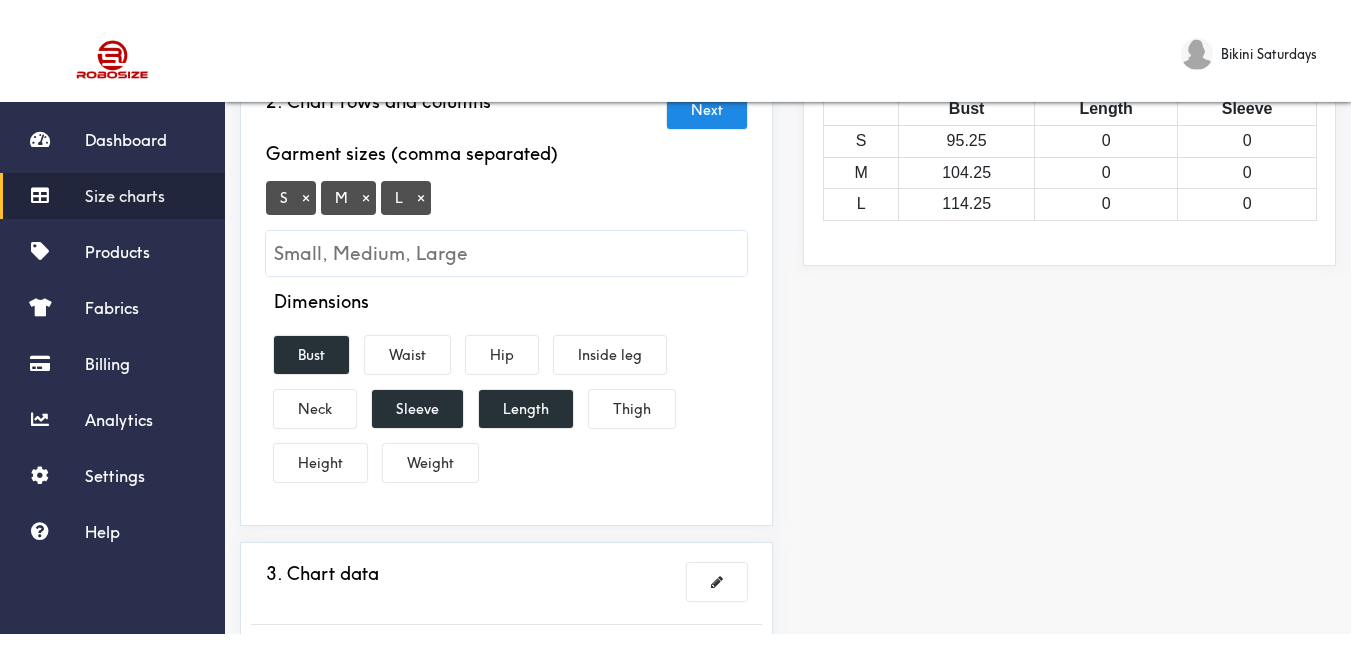 scroll, scrollTop: 500, scrollLeft: 0, axis: vertical 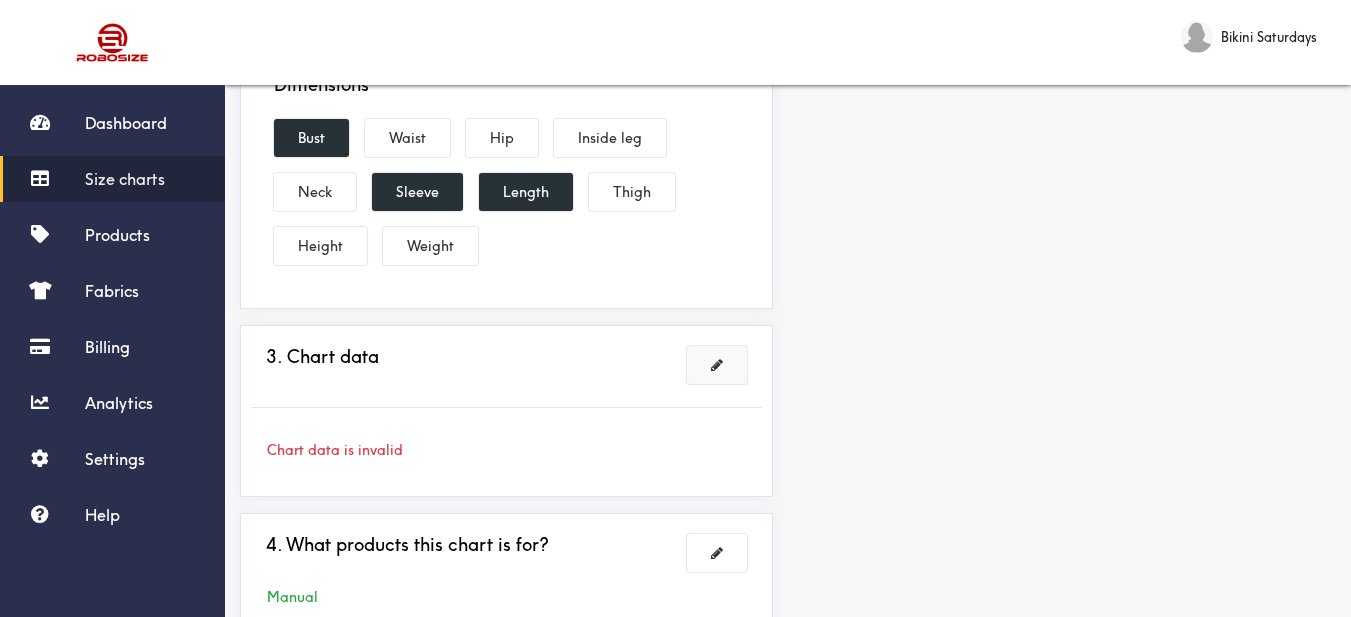 click at bounding box center [717, 365] 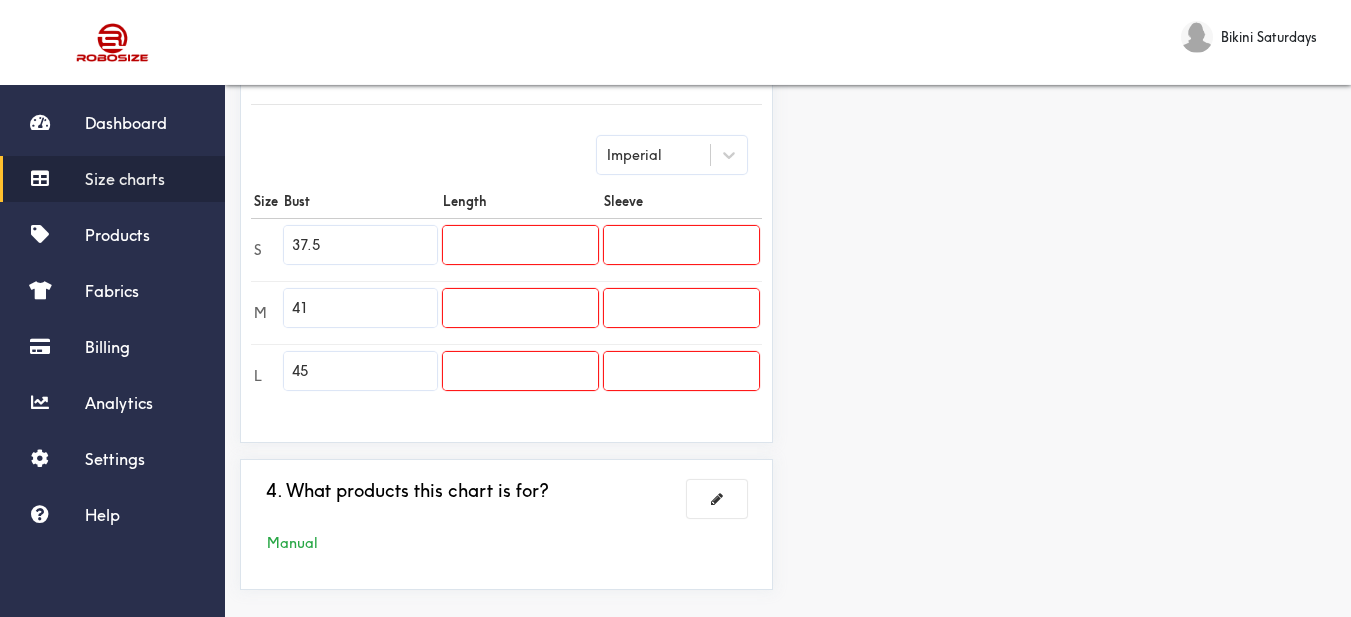 drag, startPoint x: 381, startPoint y: 246, endPoint x: 273, endPoint y: 266, distance: 109.83624 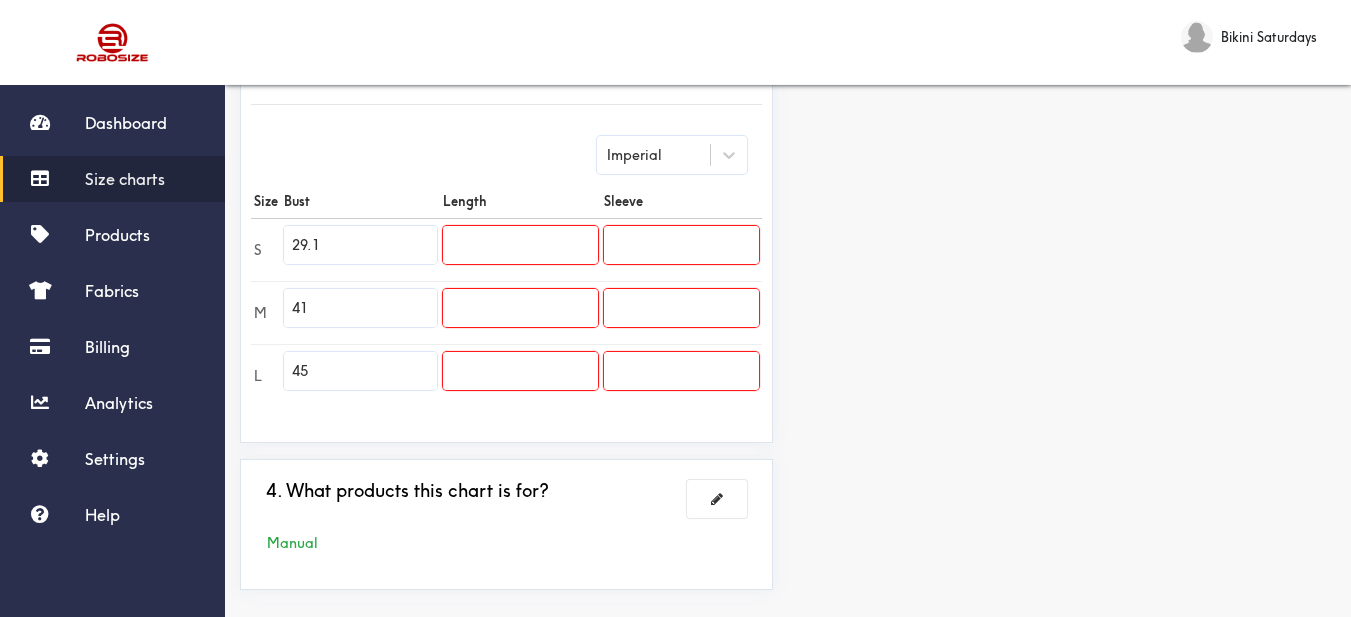 type on "29.1" 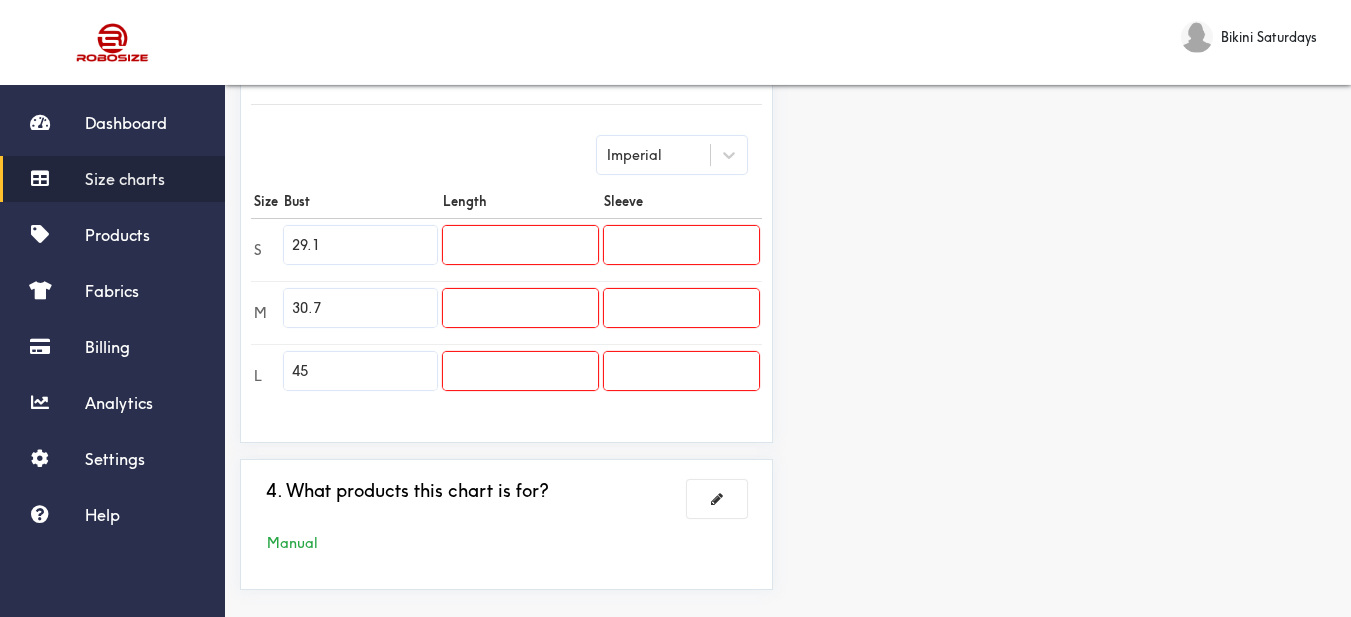 type on "30.7" 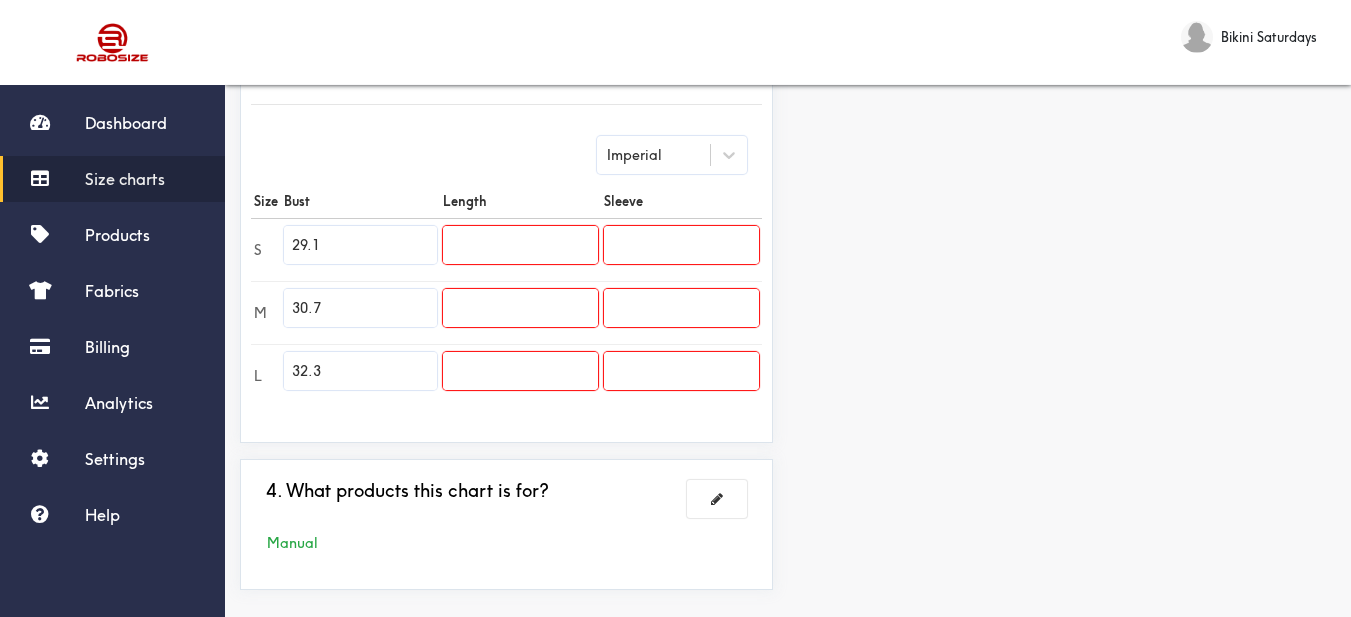 type on "32.3" 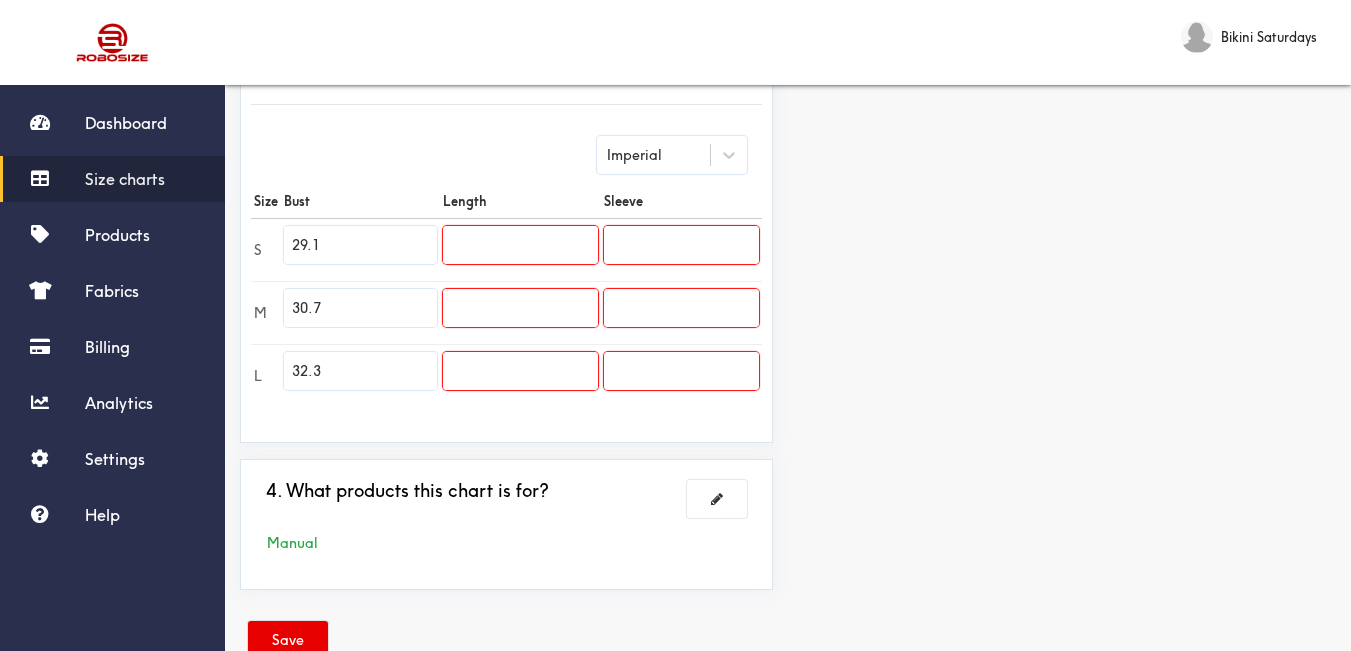 click at bounding box center [520, 245] 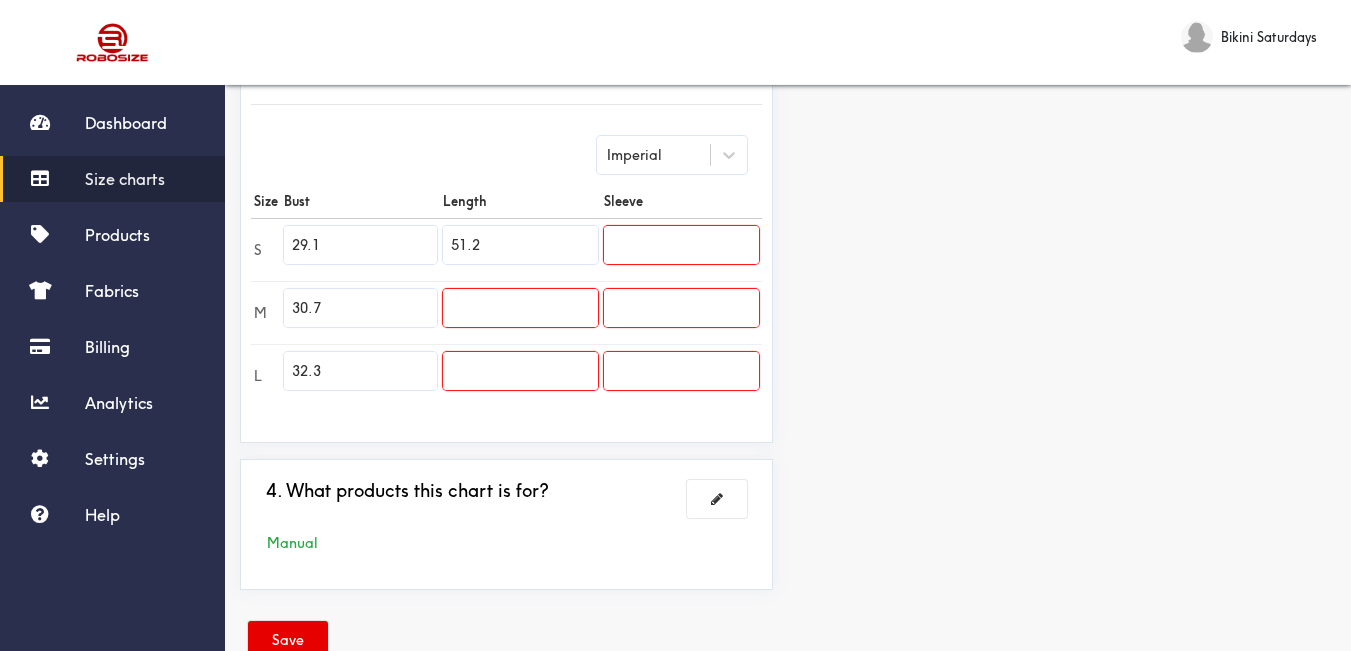 type on "51.2" 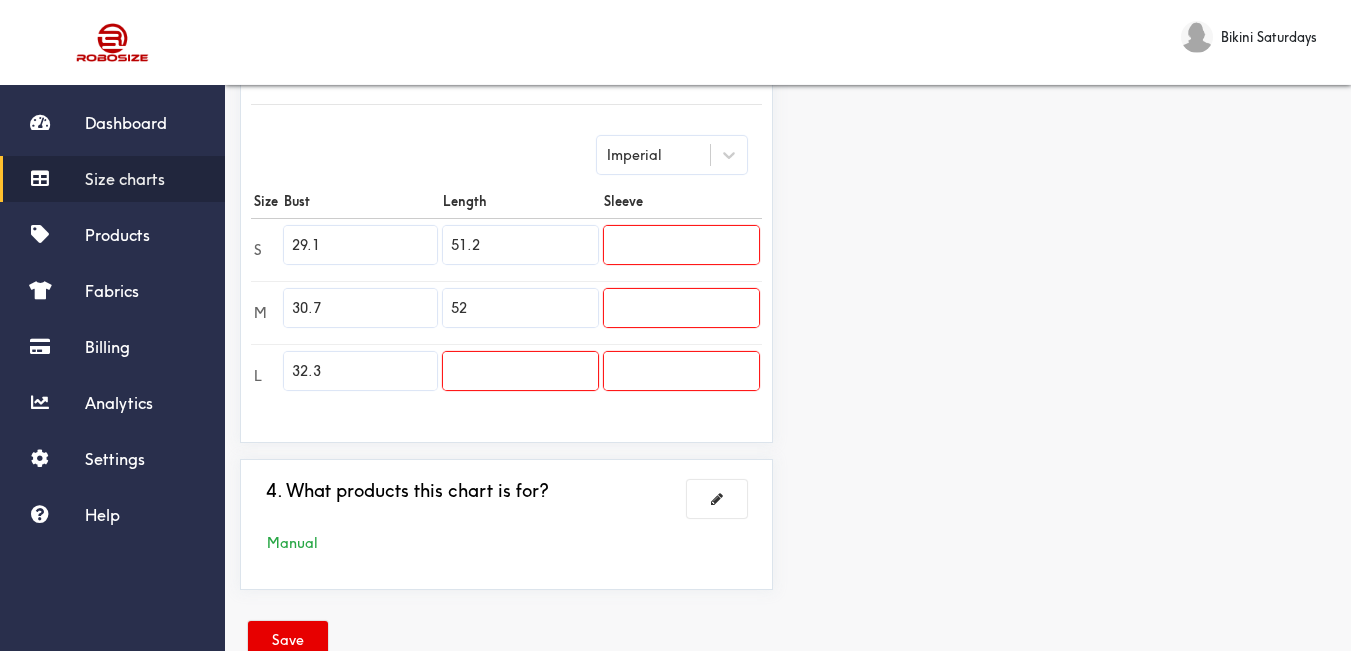 type on "52" 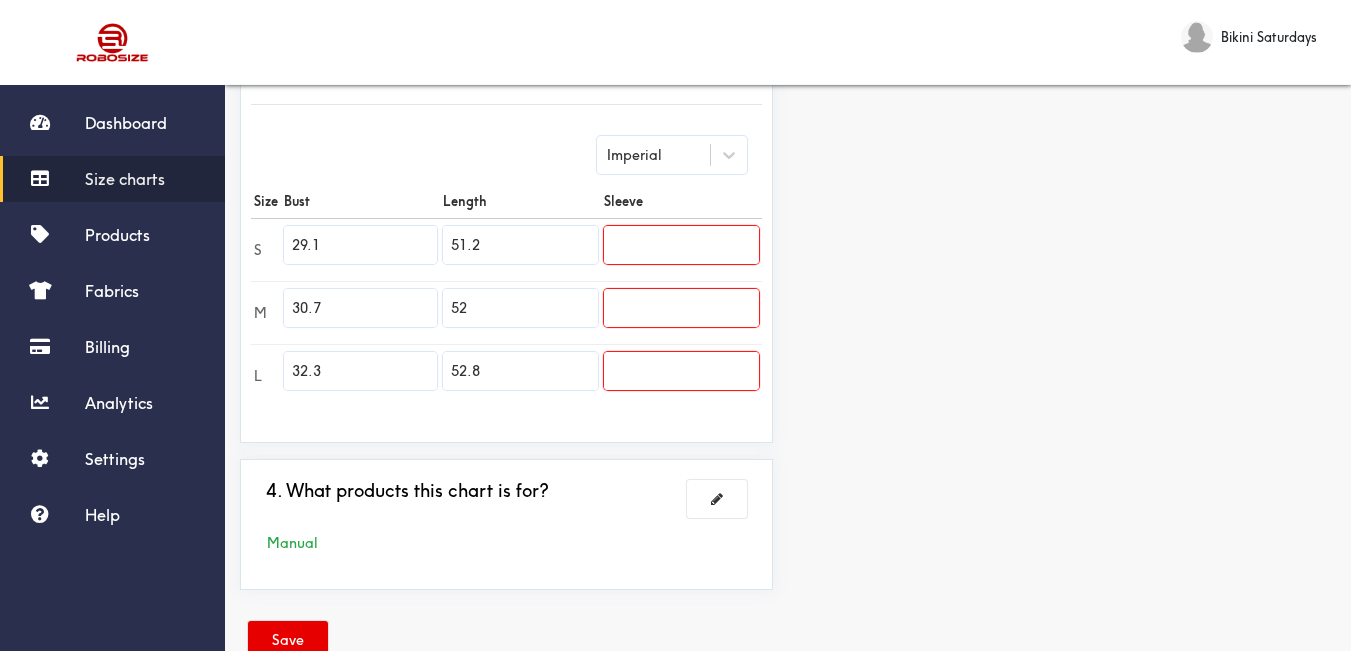 type on "52.8" 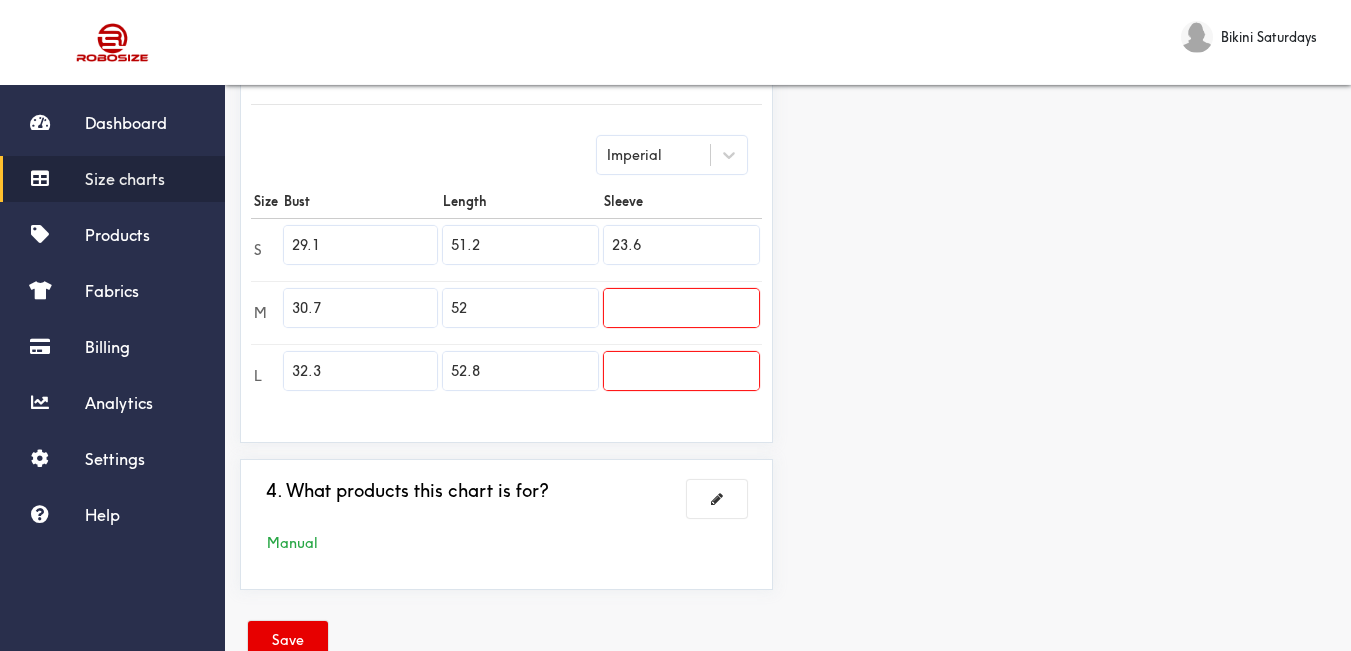 type on "23.6" 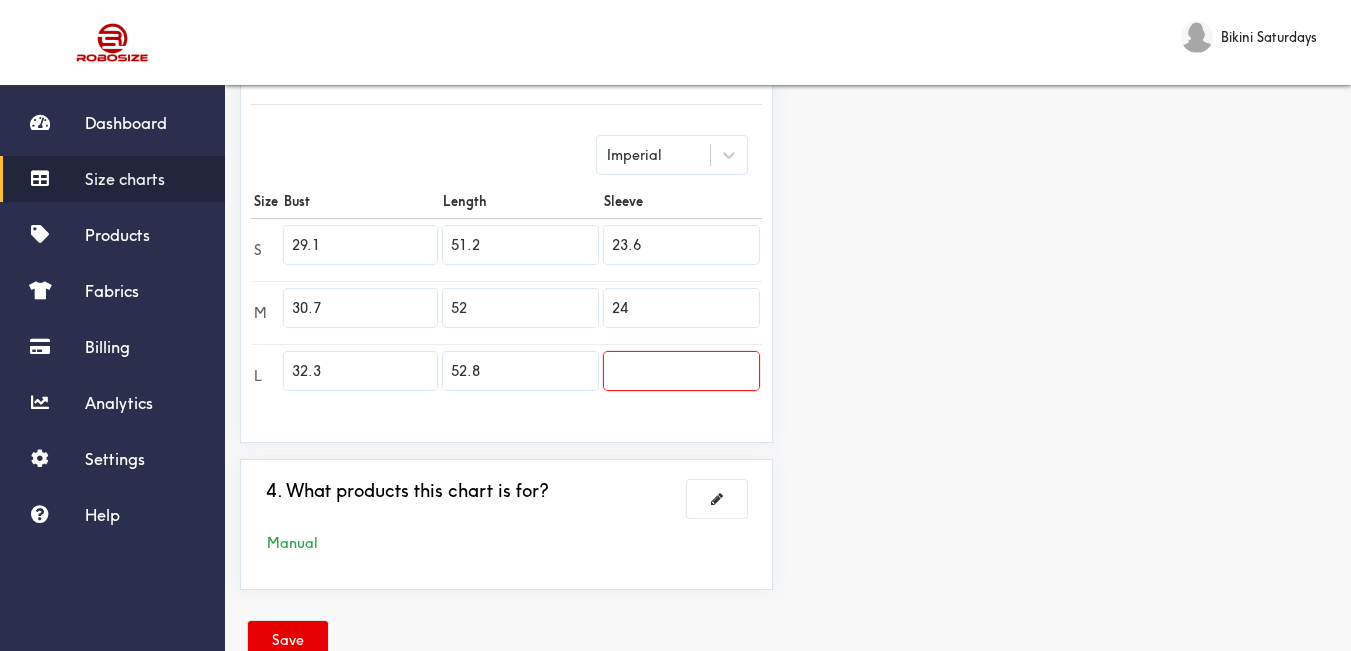 type 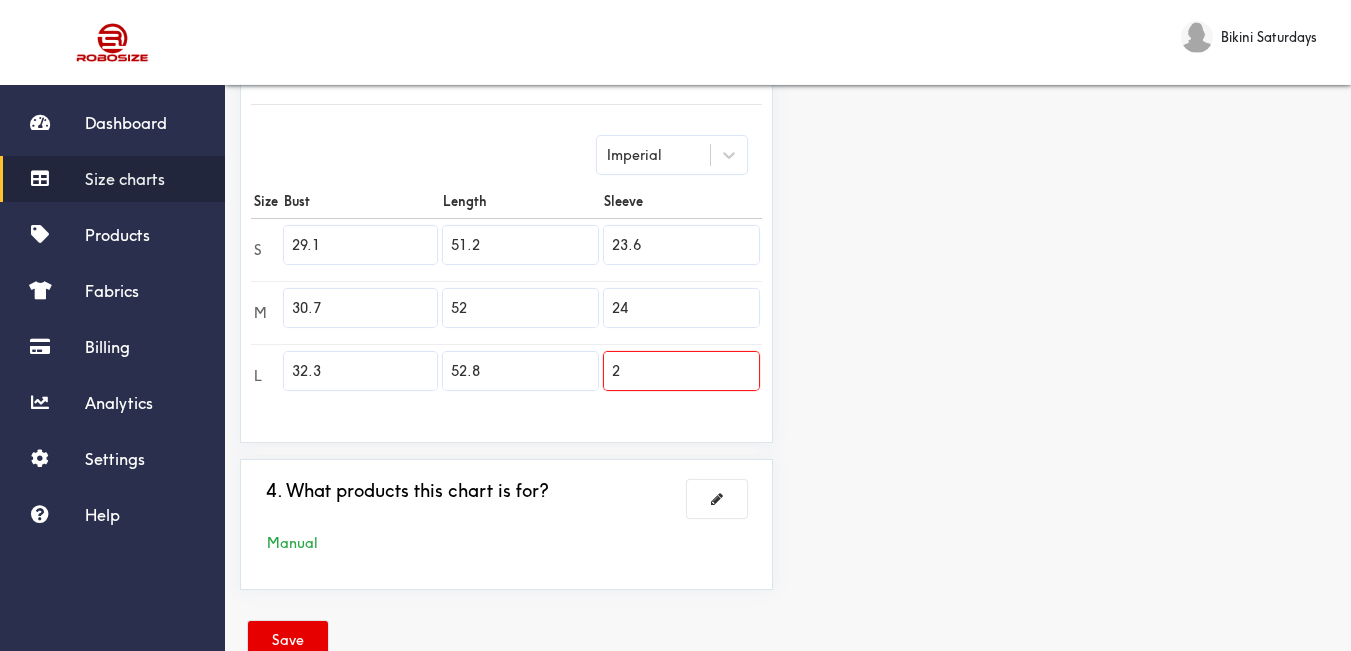 click on "2" at bounding box center (681, 371) 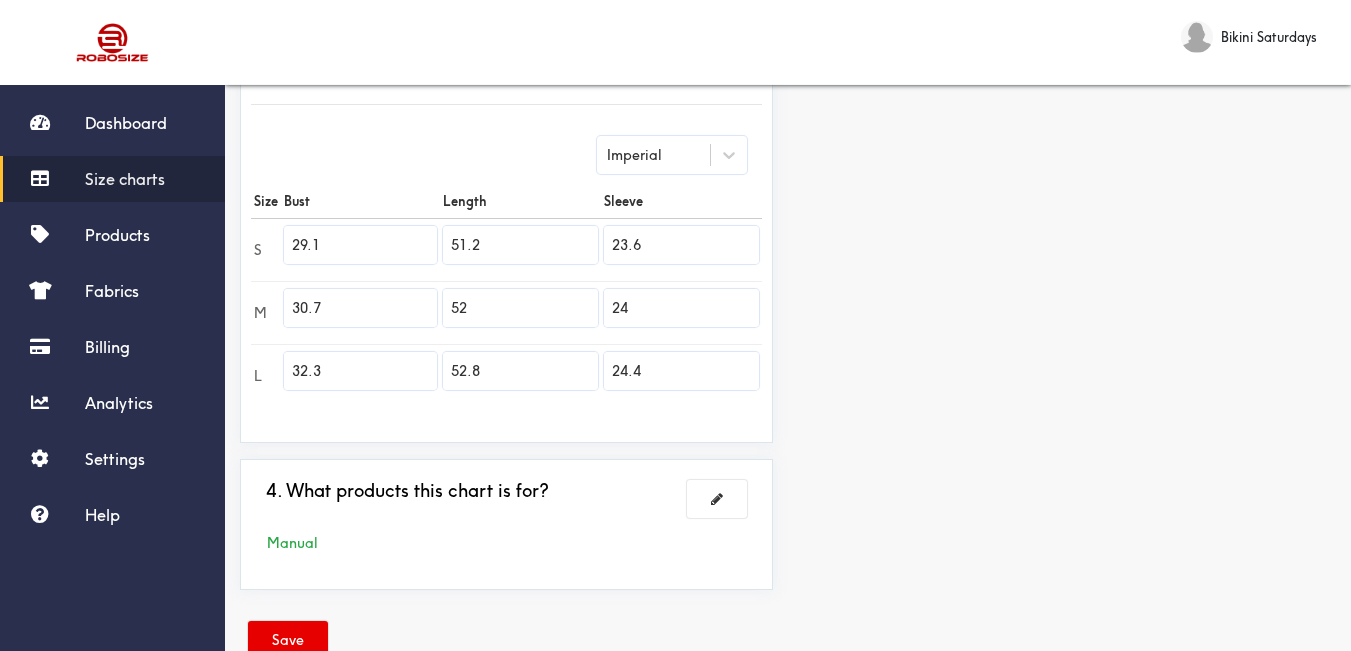 click on "24.4" at bounding box center [681, 371] 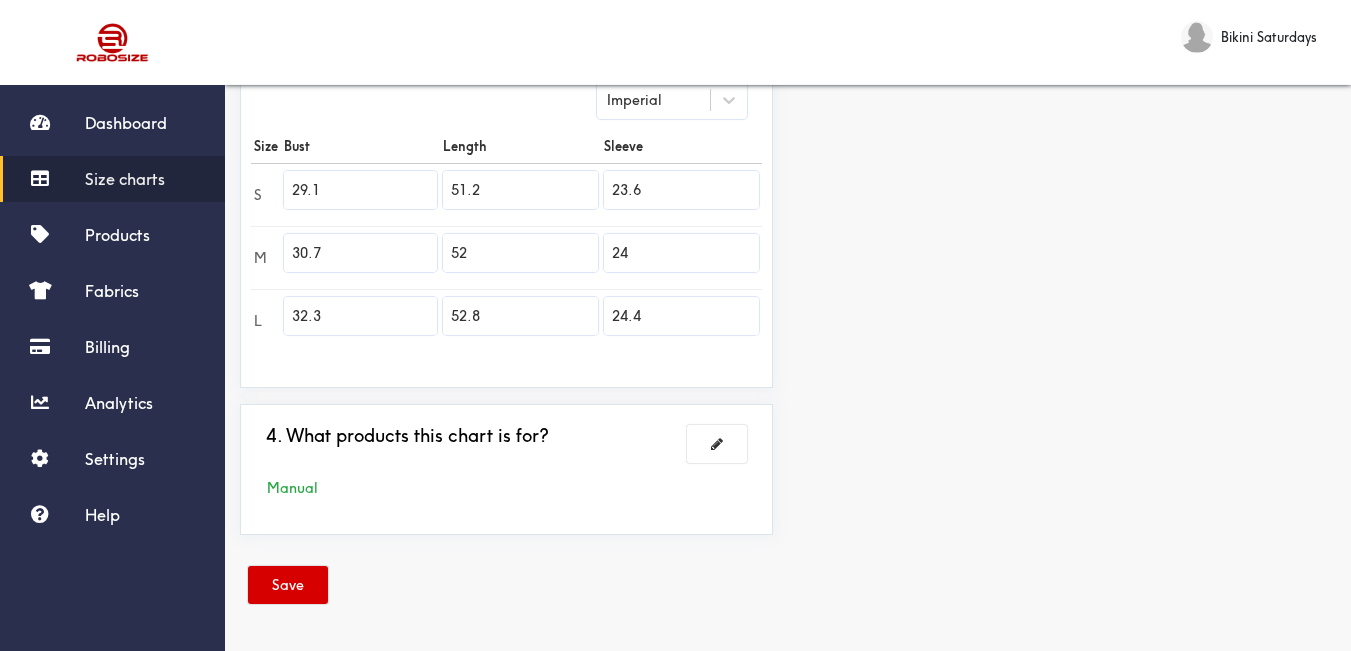 click on "Save" at bounding box center (288, 585) 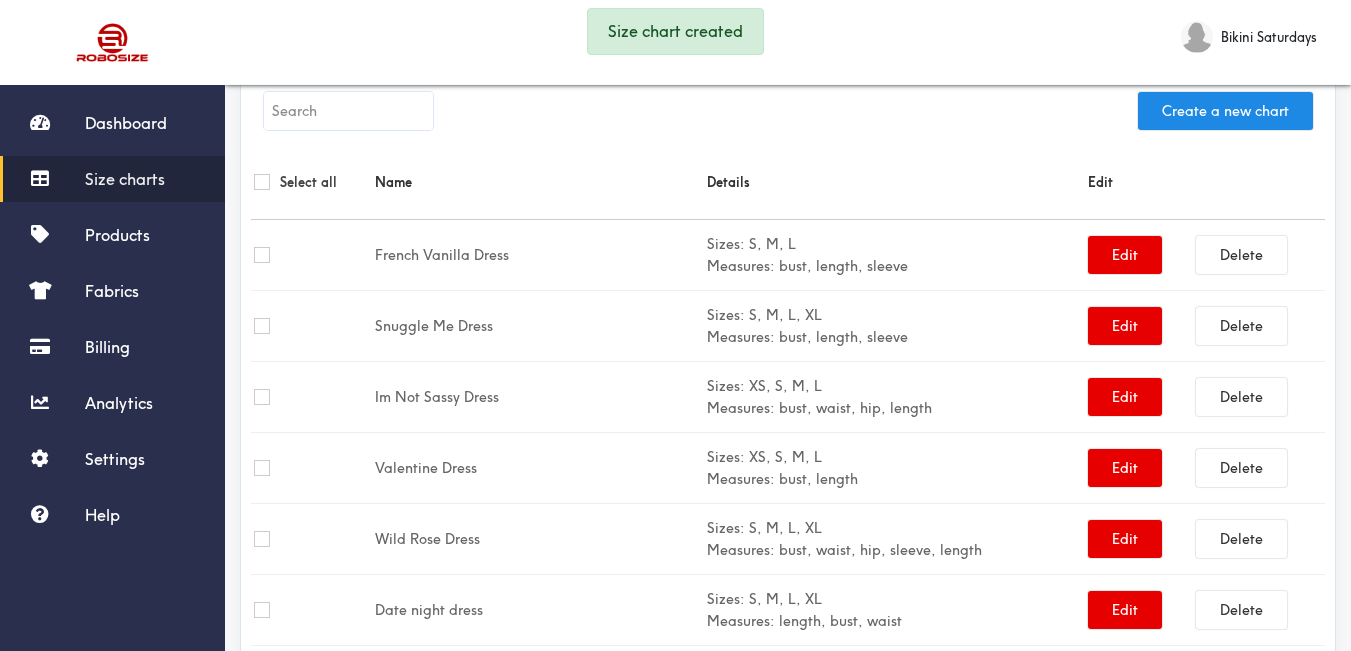 scroll, scrollTop: 555, scrollLeft: 0, axis: vertical 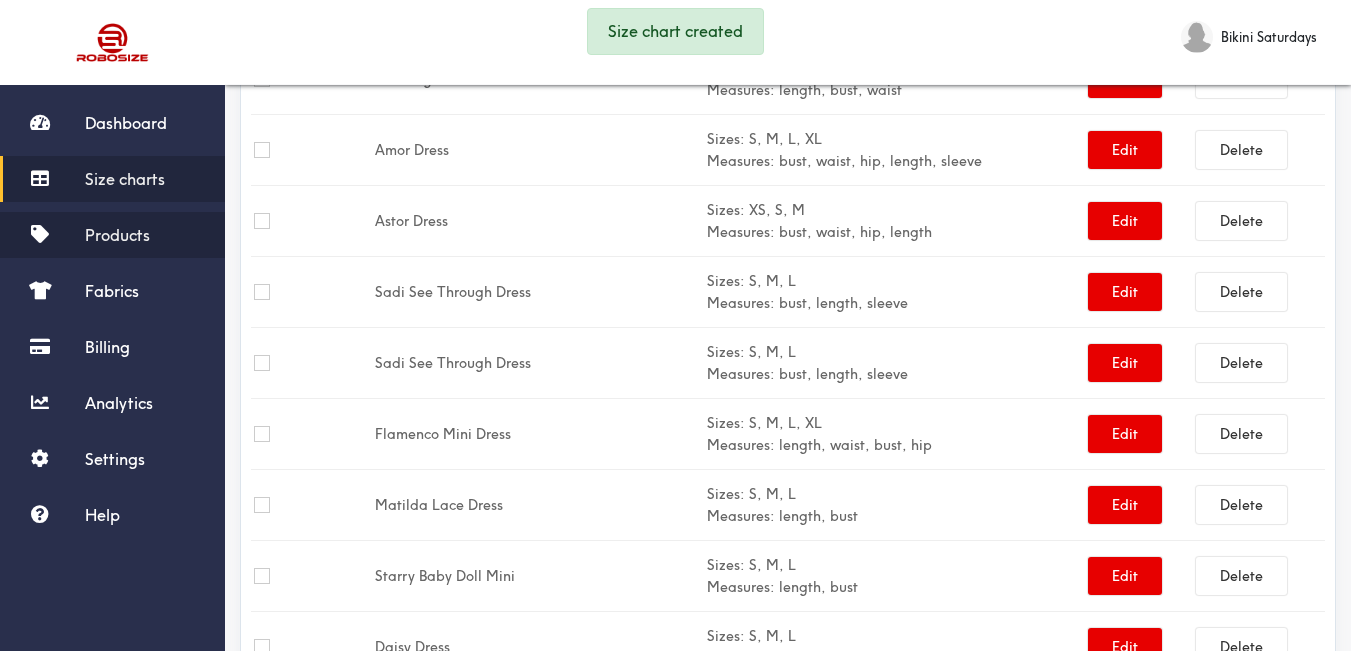 click on "Products" at bounding box center [117, 235] 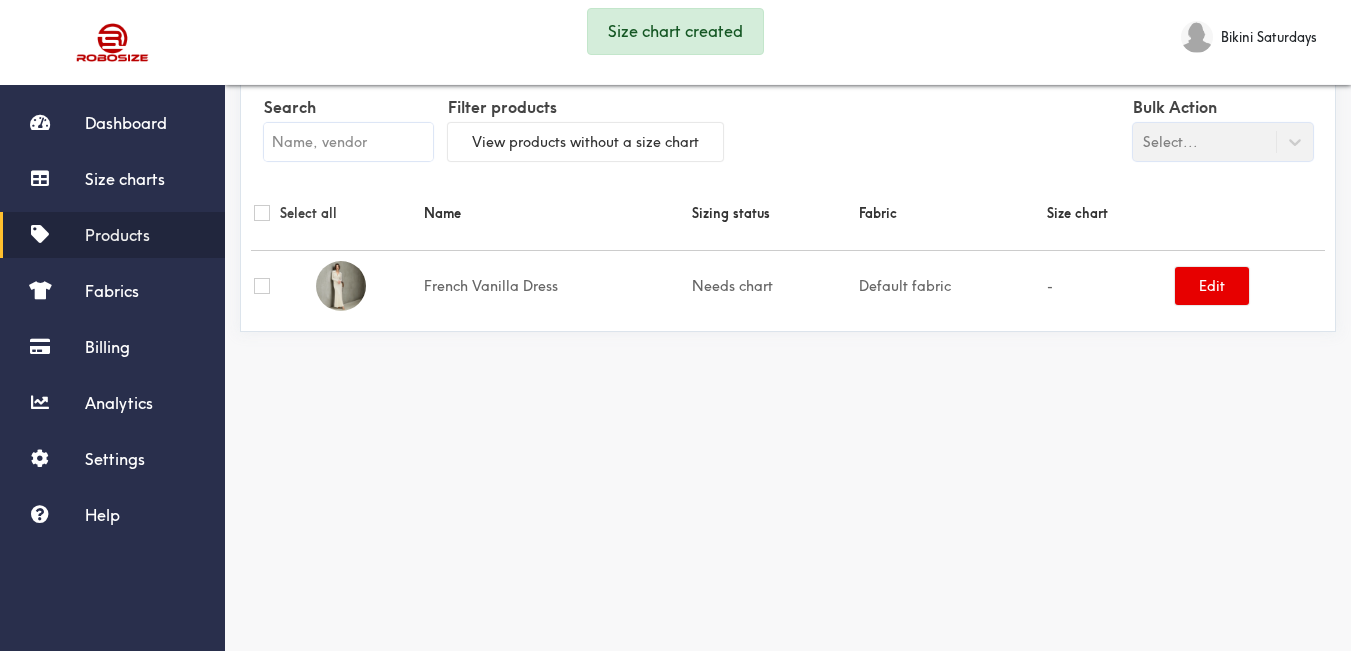 scroll, scrollTop: 24, scrollLeft: 0, axis: vertical 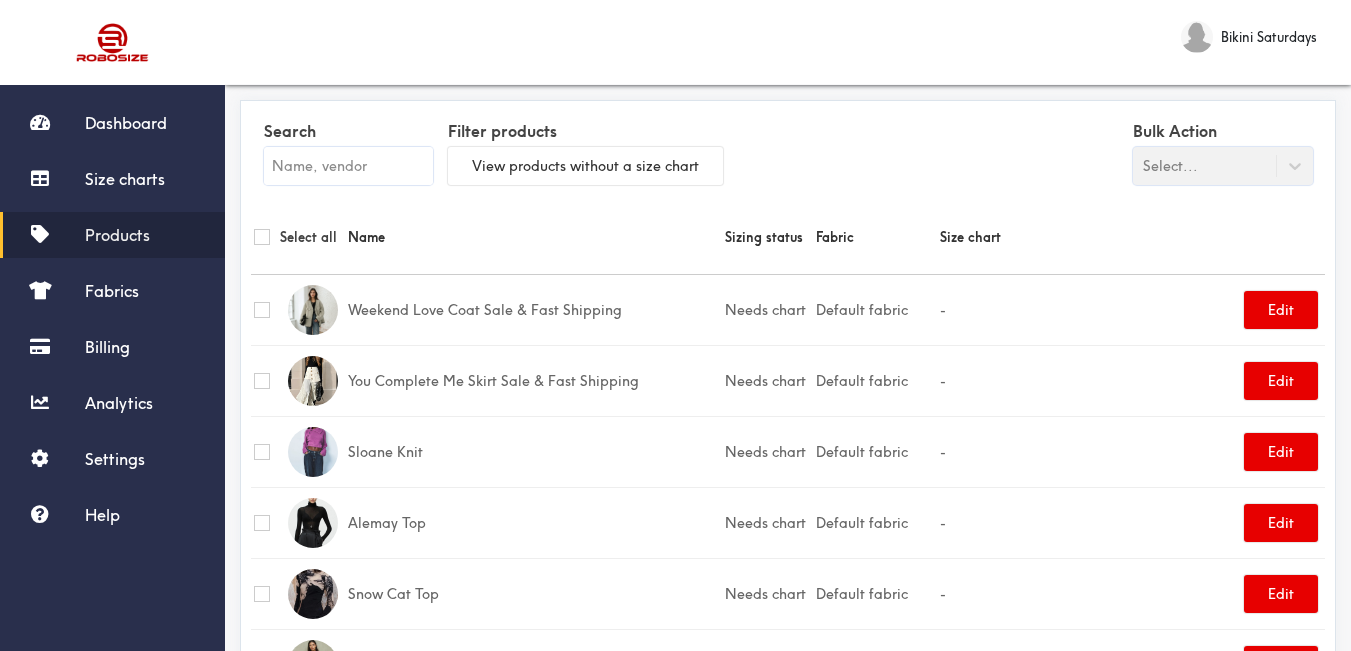 click at bounding box center (348, 166) 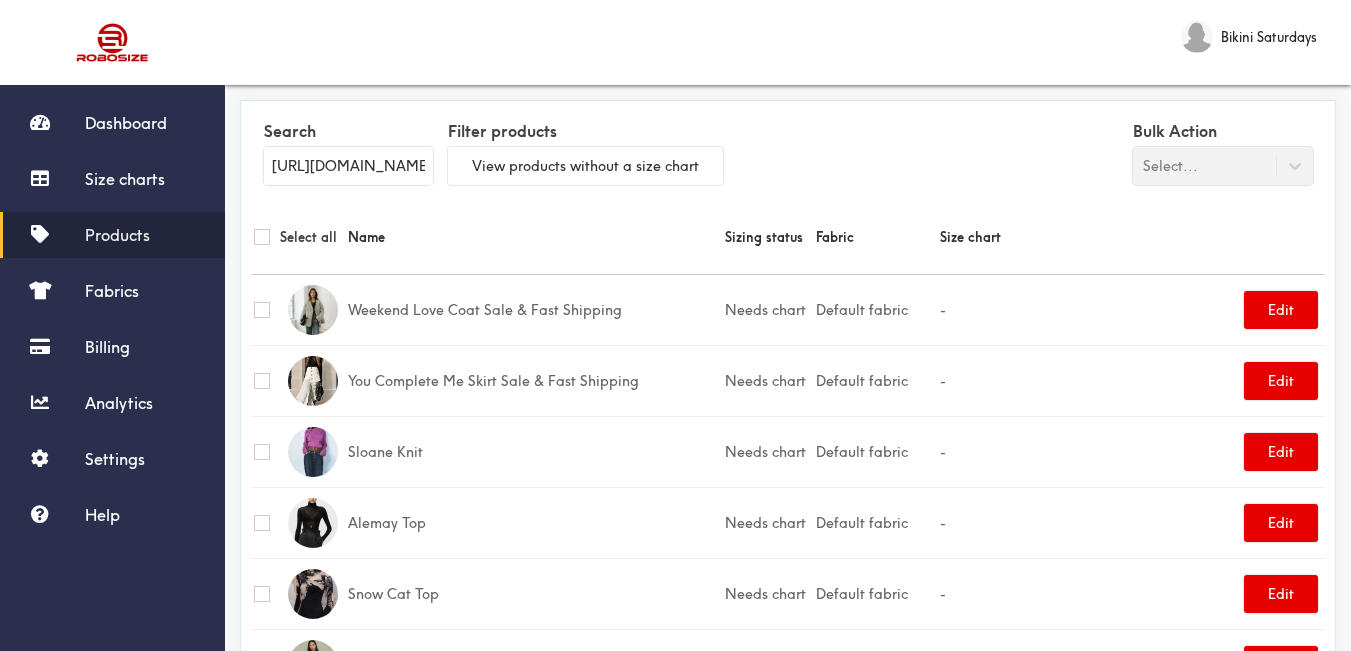 scroll, scrollTop: 0, scrollLeft: 273, axis: horizontal 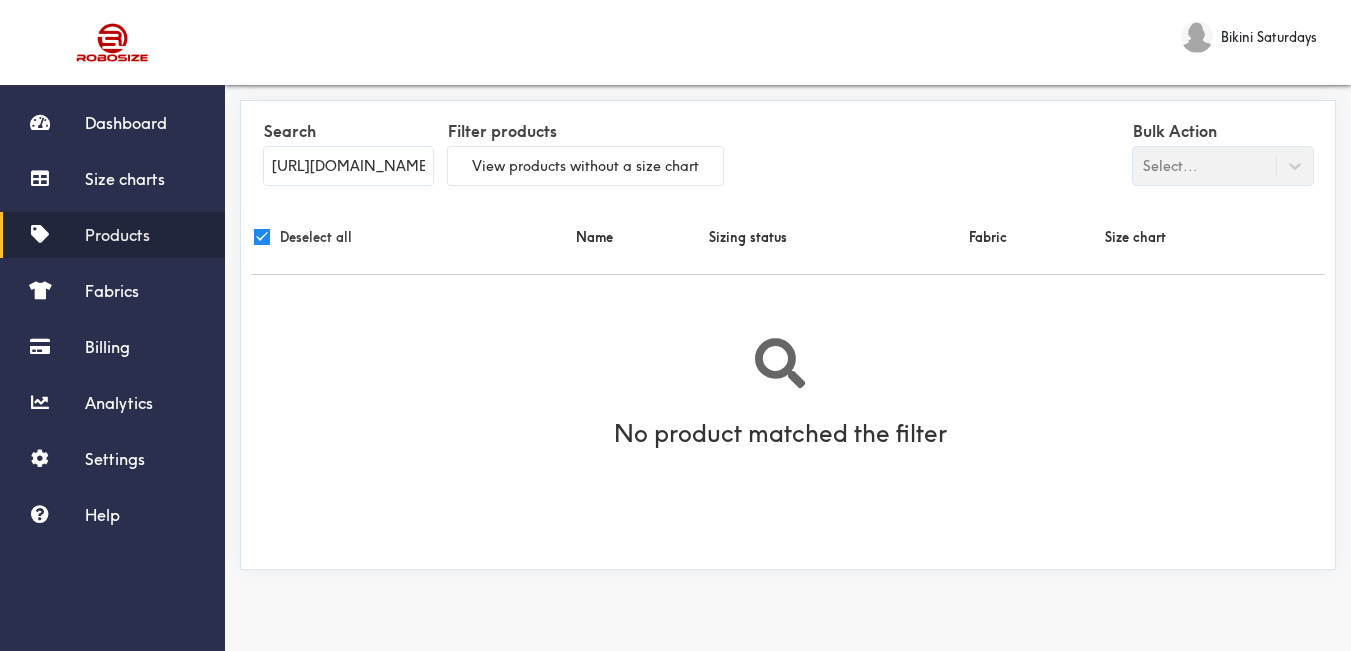 click on "[URL][DOMAIN_NAME]" at bounding box center [348, 166] 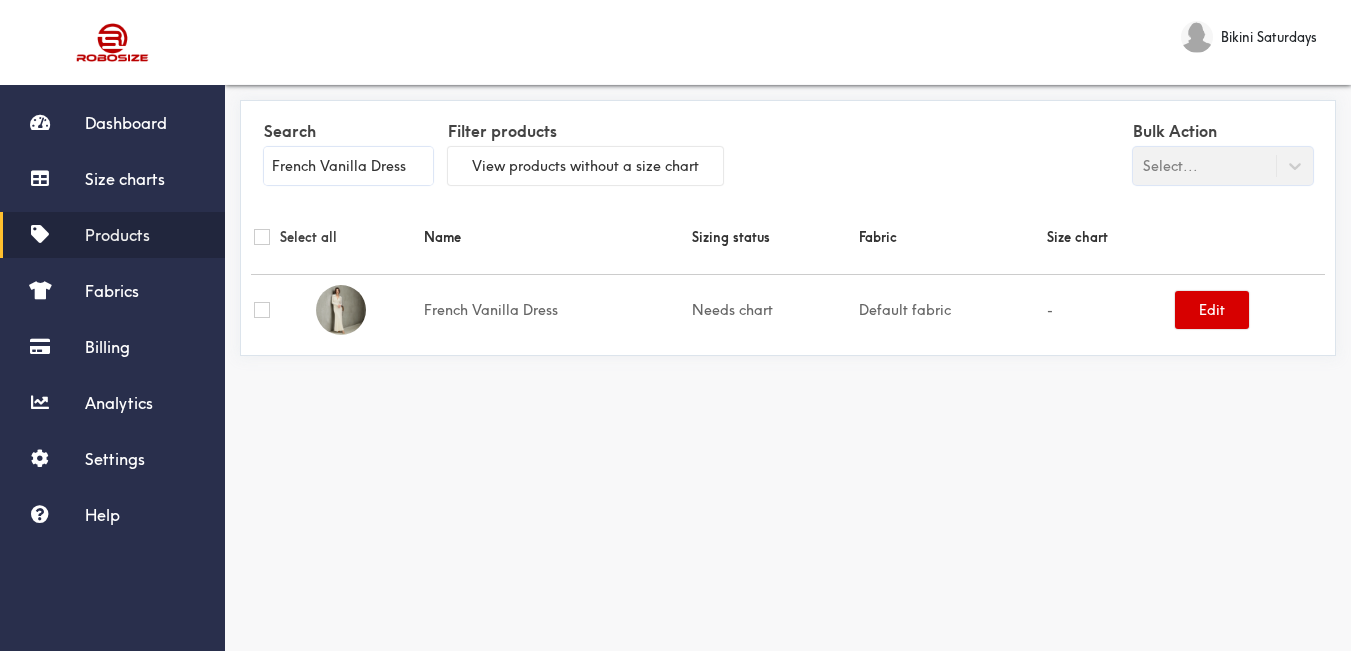 click on "Edit" at bounding box center (1212, 310) 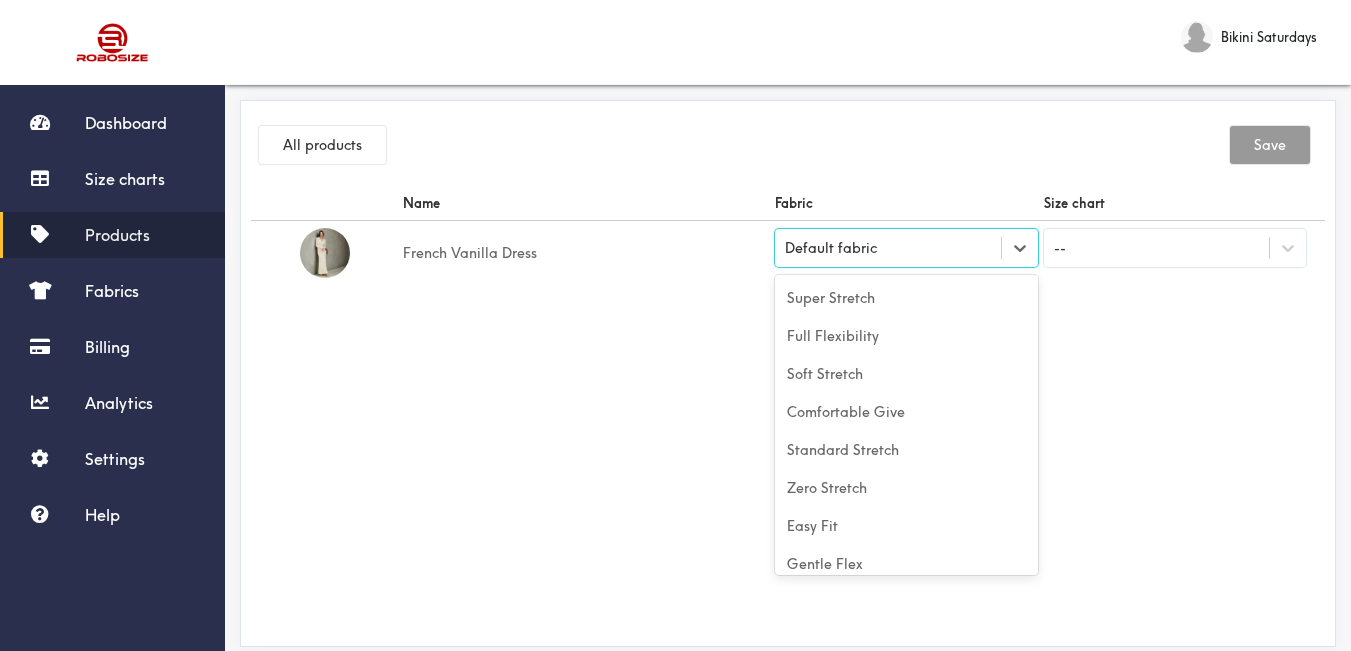 drag, startPoint x: 1009, startPoint y: 245, endPoint x: 983, endPoint y: 254, distance: 27.513634 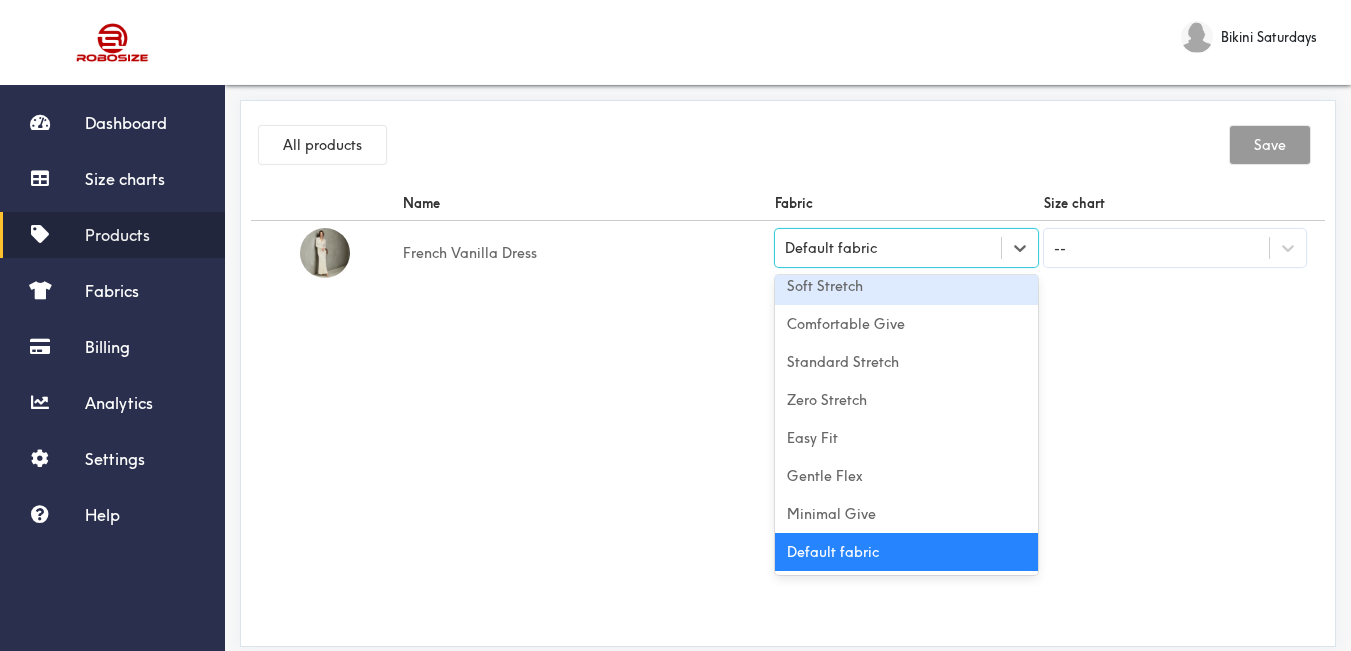 click on "Soft Stretch" at bounding box center (906, 286) 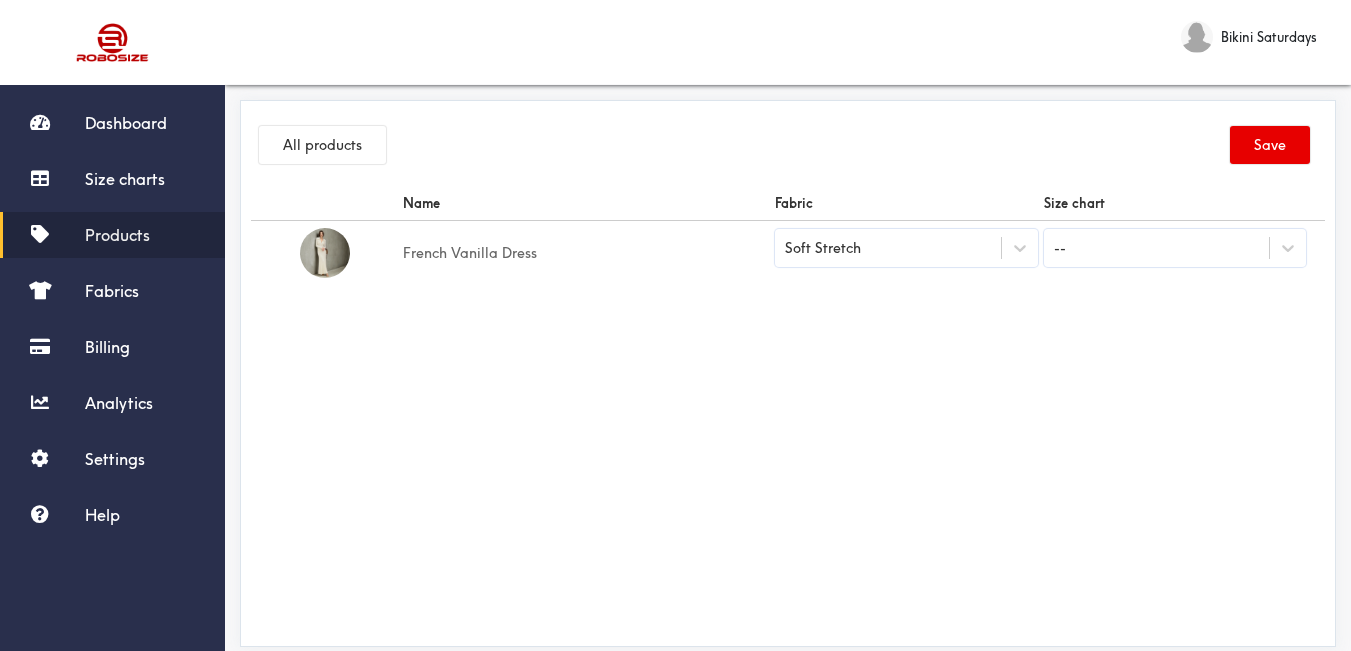 drag, startPoint x: 688, startPoint y: 325, endPoint x: 1254, endPoint y: 243, distance: 571.90906 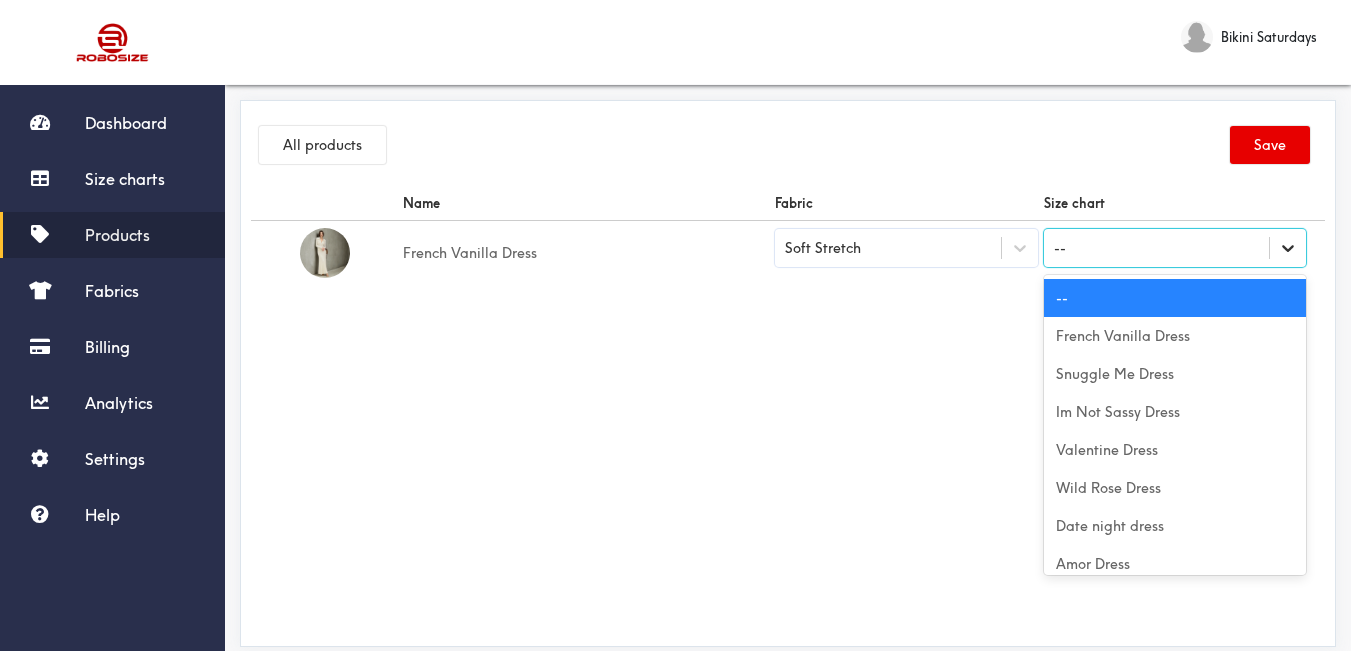 click at bounding box center (1288, 248) 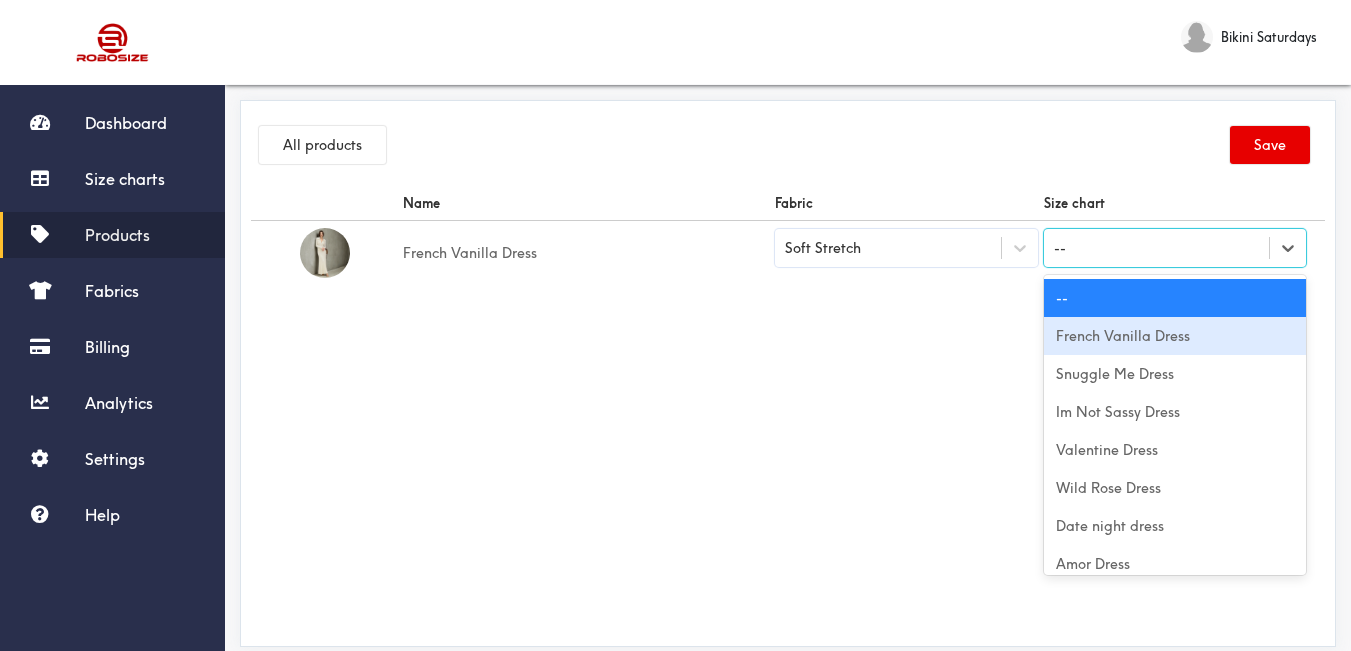 click on "French Vanilla Dress" at bounding box center (1175, 336) 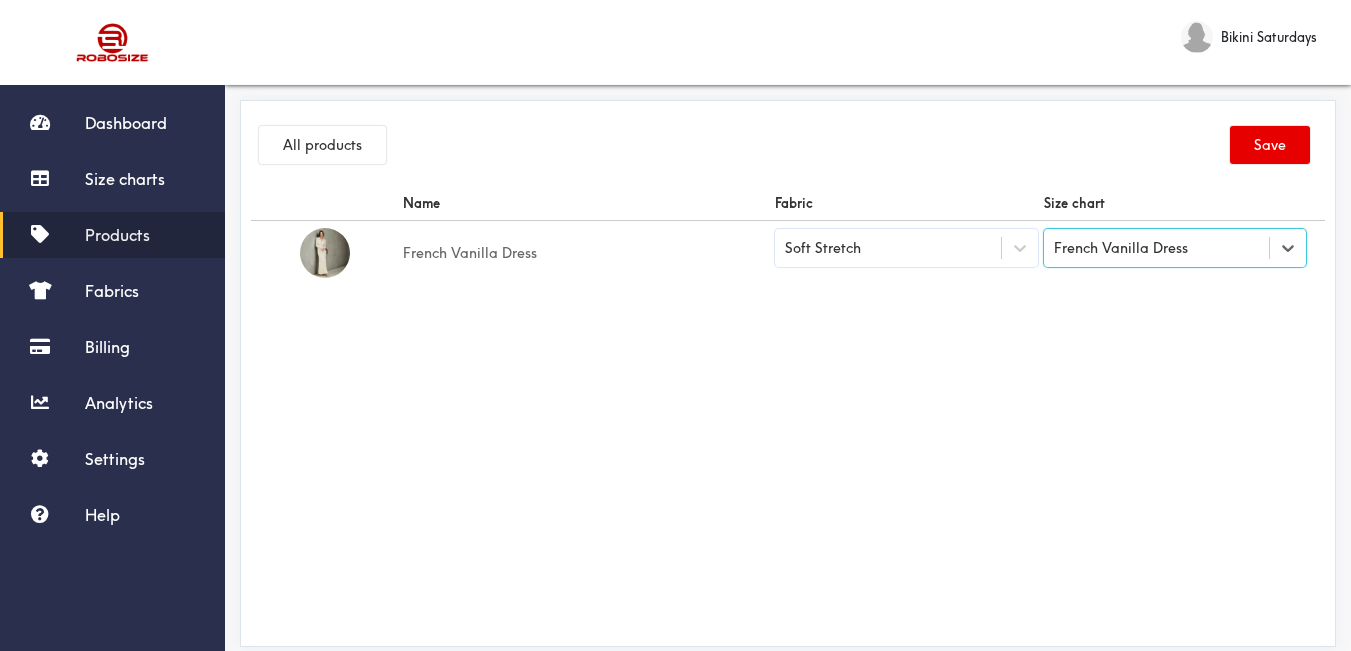 drag, startPoint x: 963, startPoint y: 372, endPoint x: 1118, endPoint y: 295, distance: 173.07224 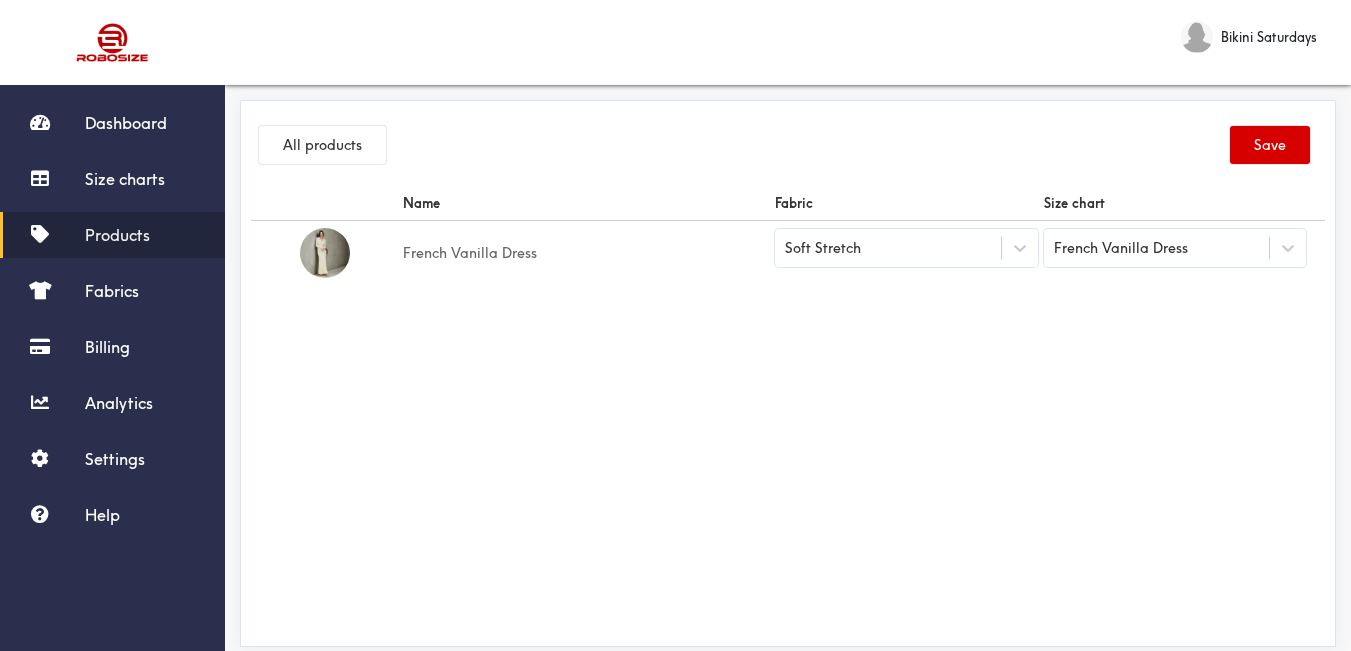 click on "Save" at bounding box center [1270, 145] 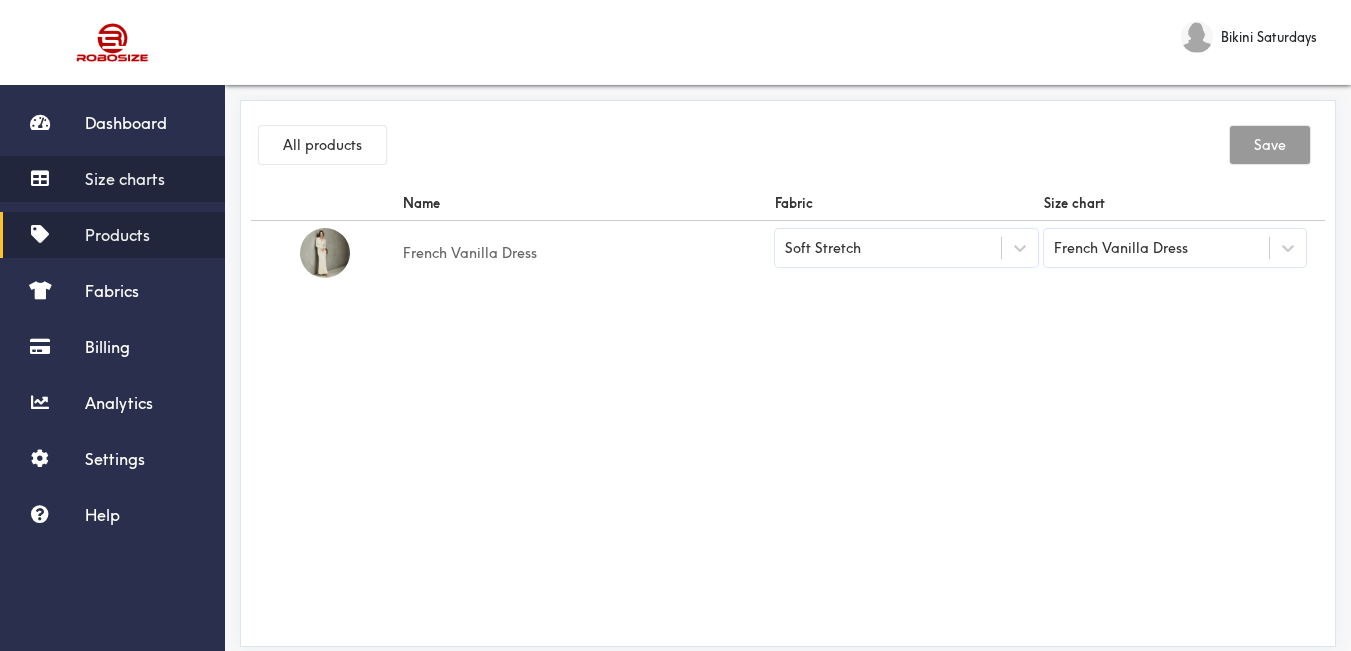 click on "Size charts" at bounding box center [125, 179] 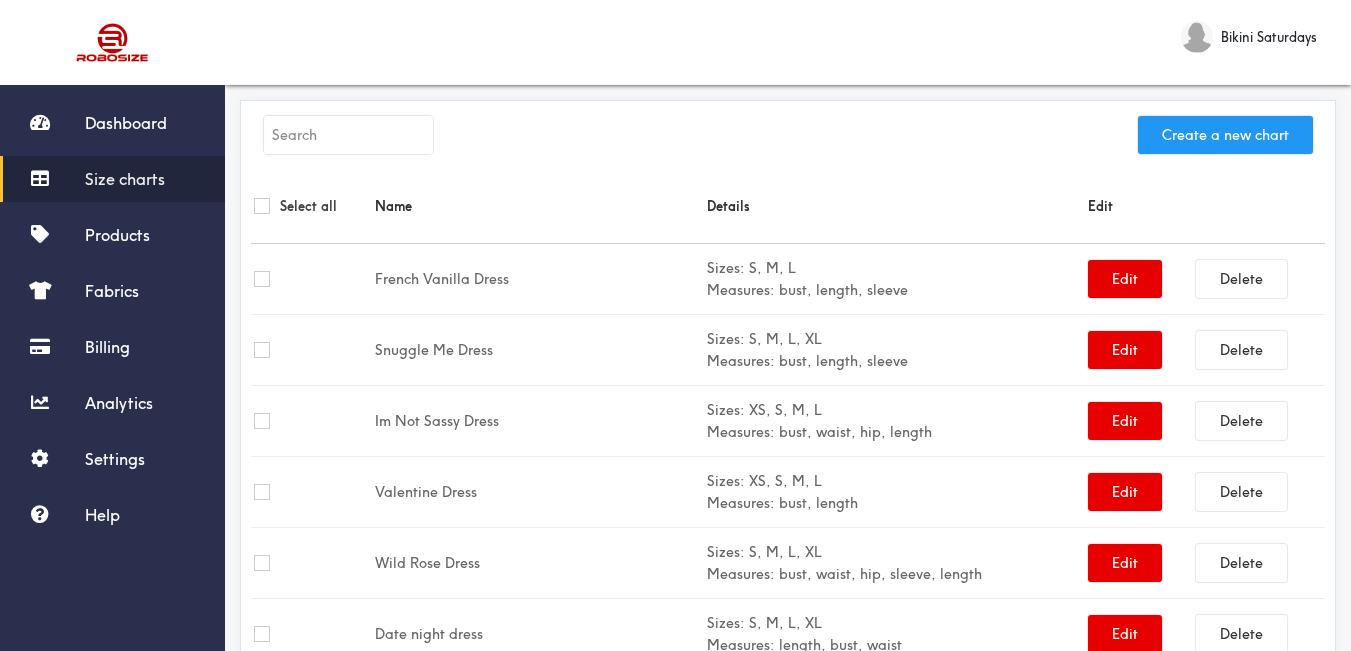 click on "Create a new chart" at bounding box center [1225, 135] 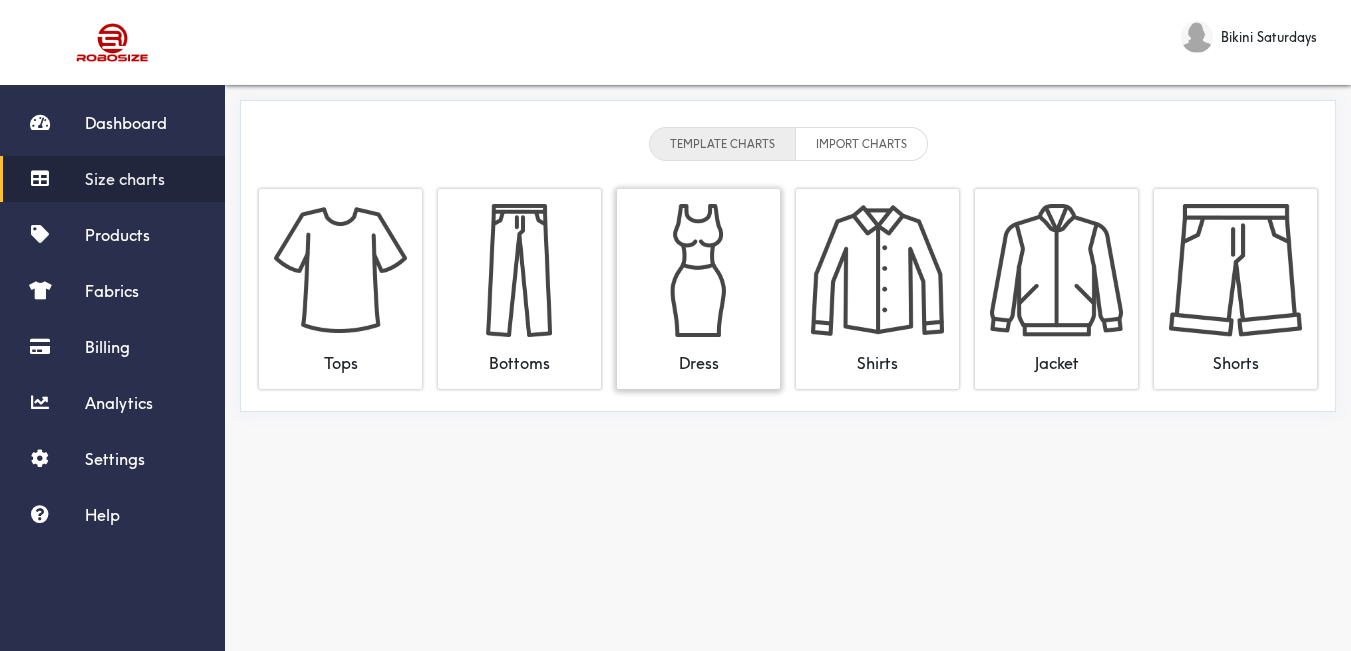 click at bounding box center (698, 270) 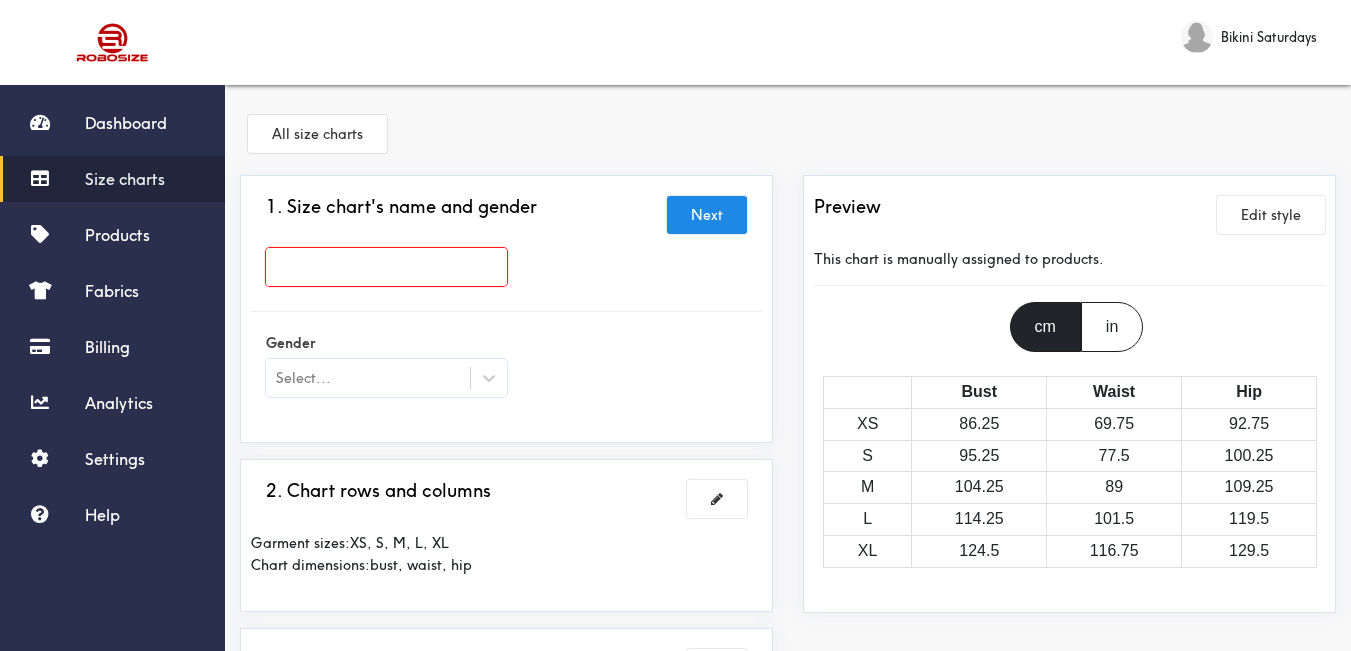 click at bounding box center (506, 272) 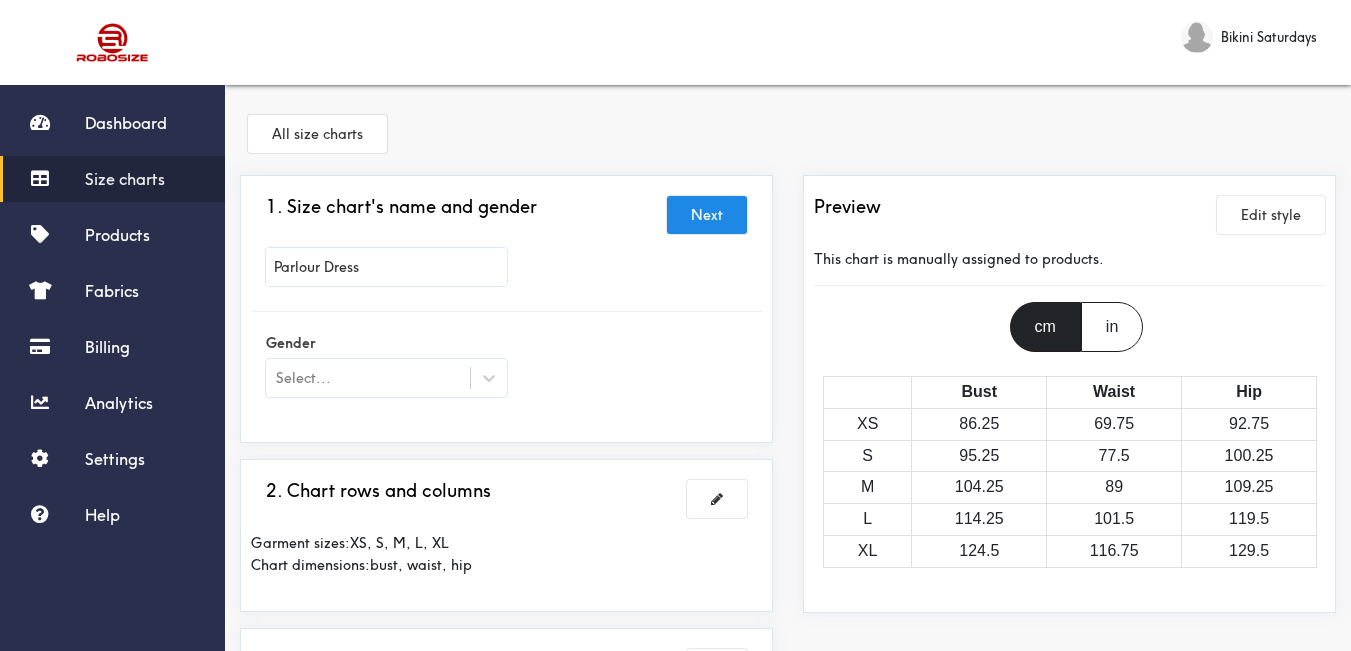click on "Parlour Dress" at bounding box center (506, 272) 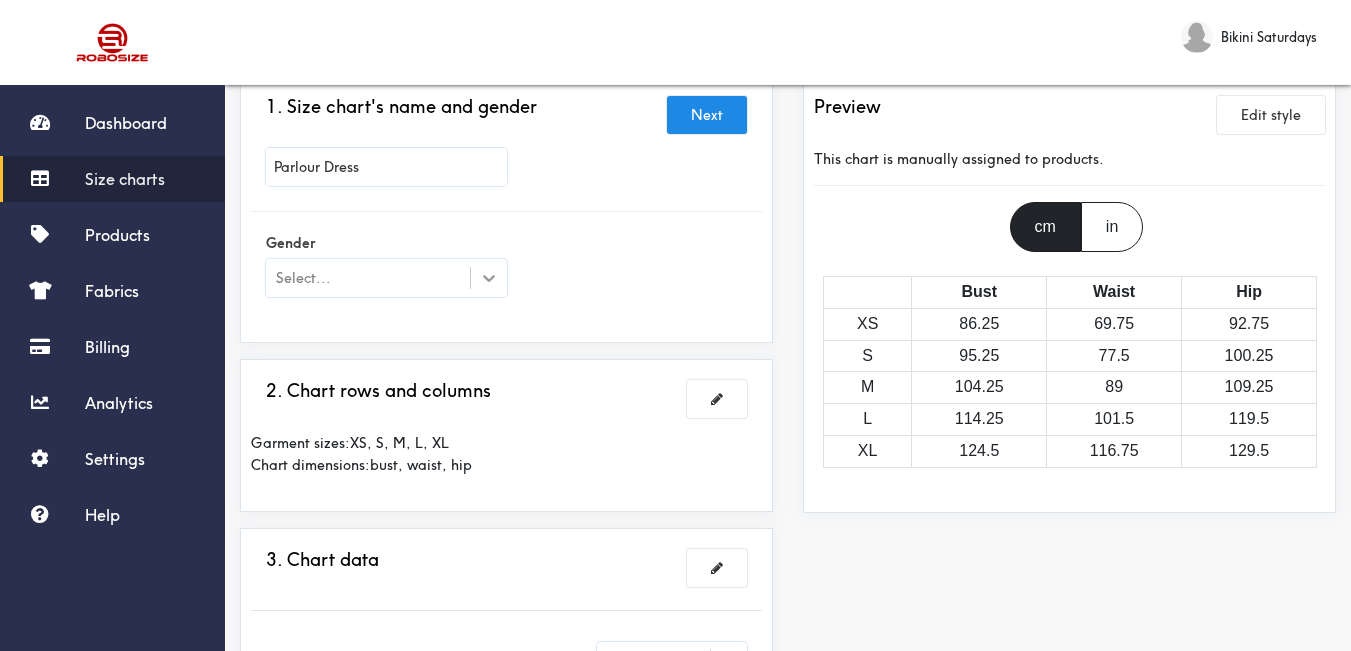 click at bounding box center (489, 278) 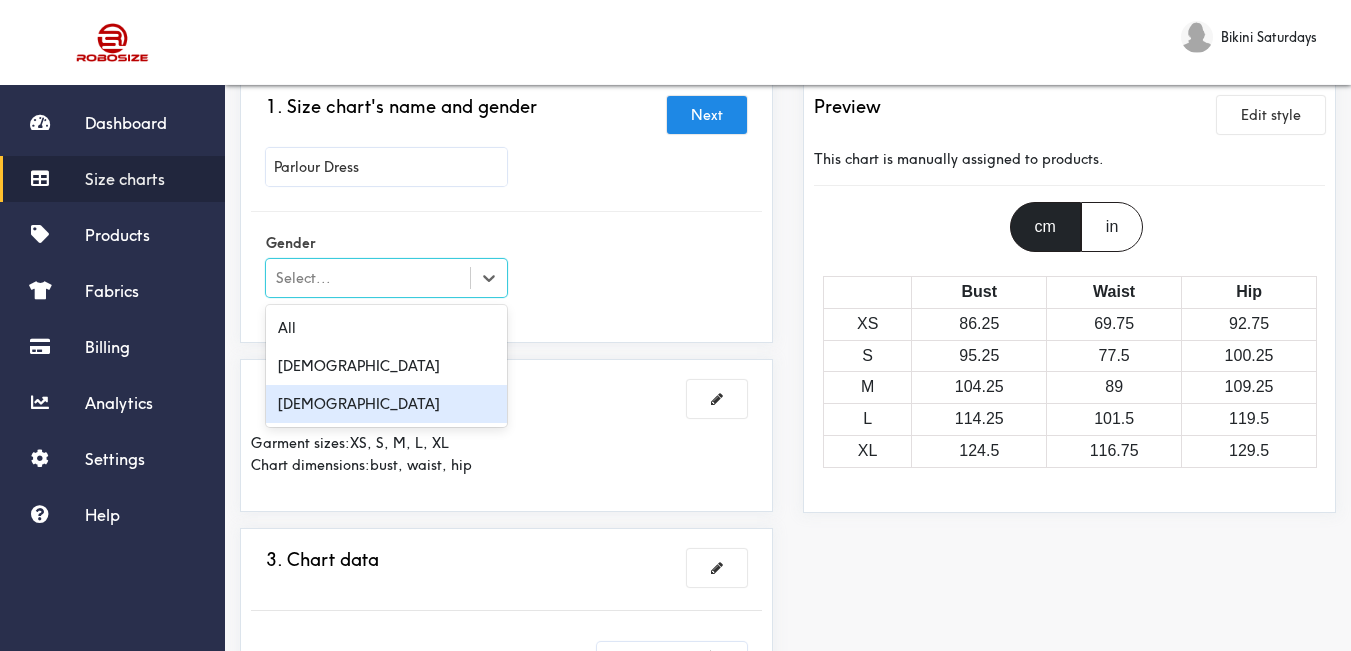 click on "[DEMOGRAPHIC_DATA]" at bounding box center [386, 404] 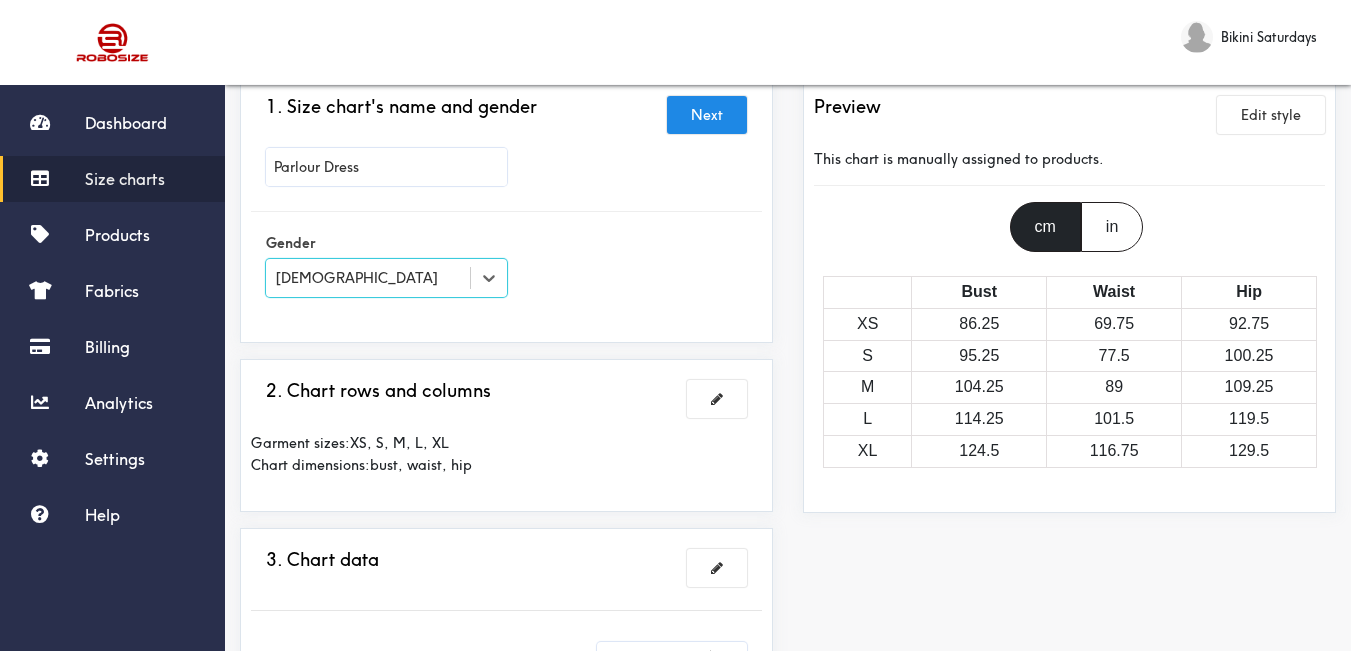 drag, startPoint x: 645, startPoint y: 308, endPoint x: 677, endPoint y: 339, distance: 44.553337 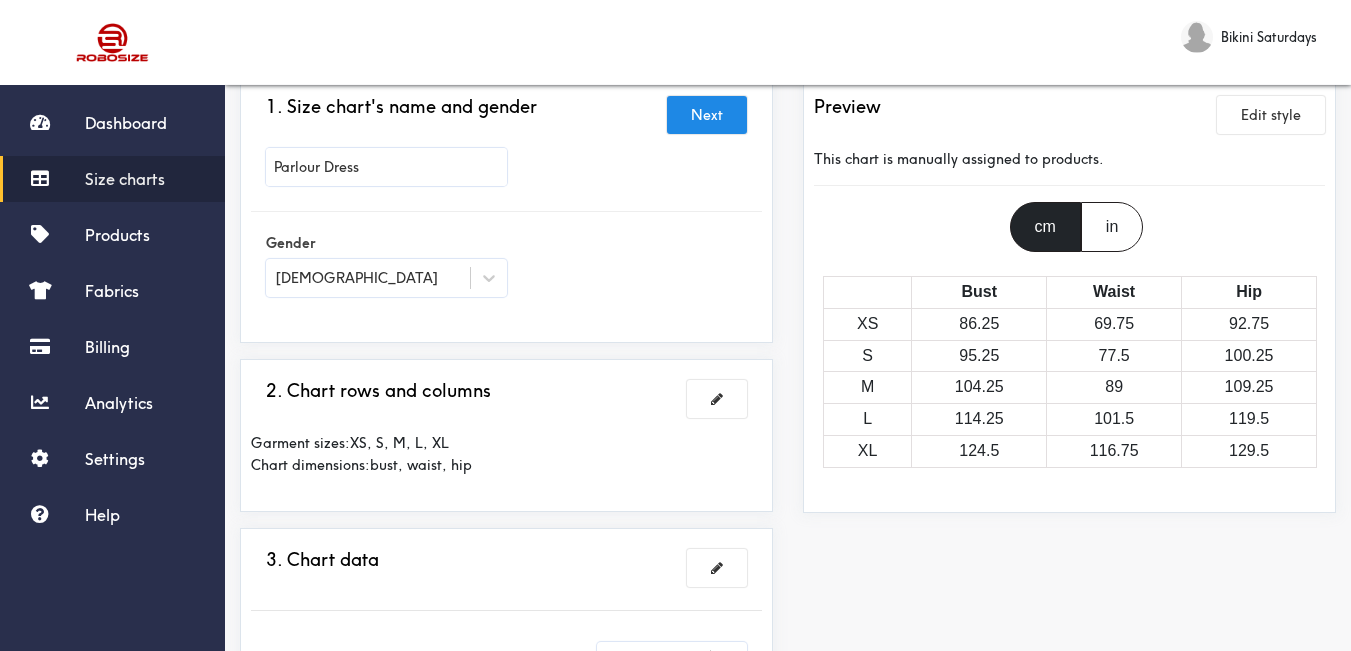 scroll, scrollTop: 200, scrollLeft: 0, axis: vertical 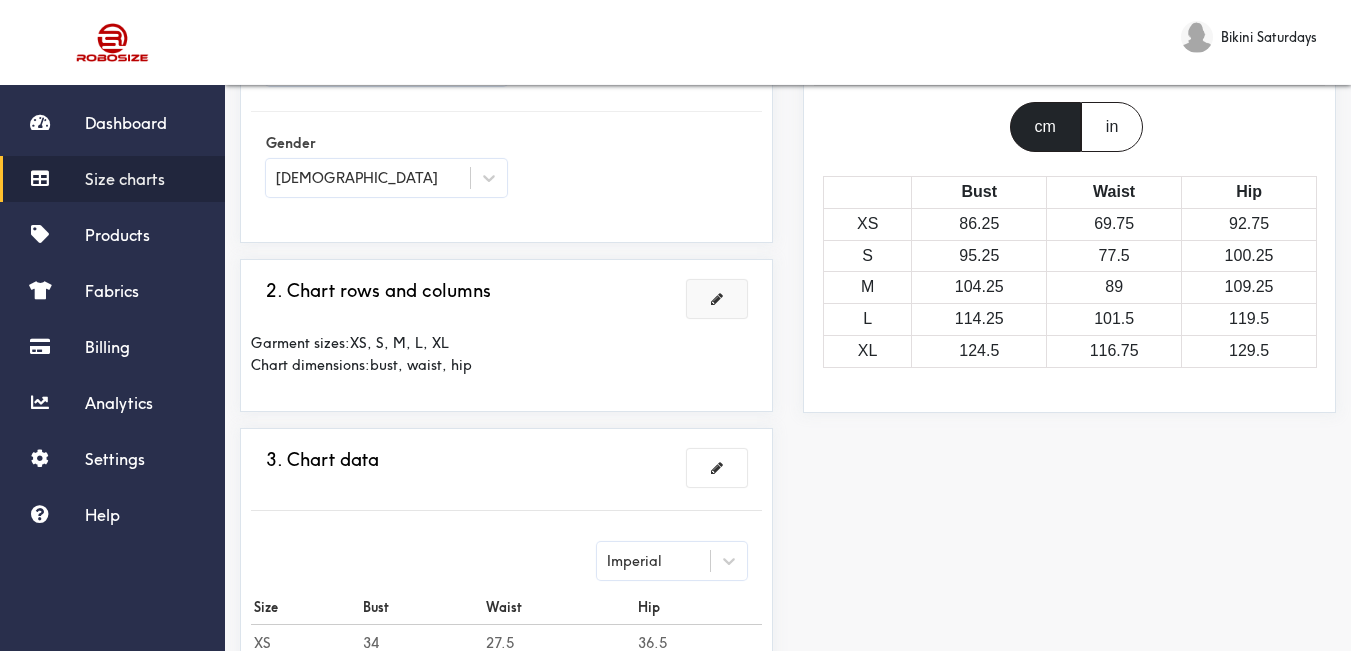 click at bounding box center (717, 299) 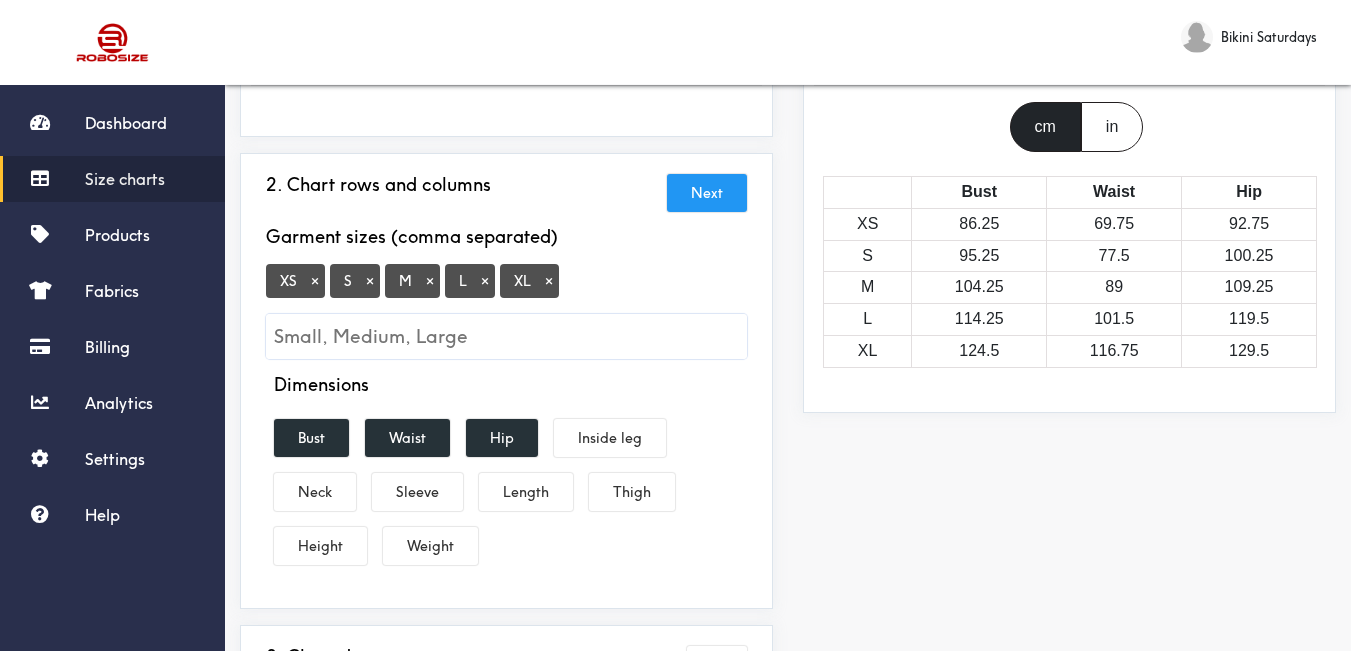click on "×" at bounding box center (315, 281) 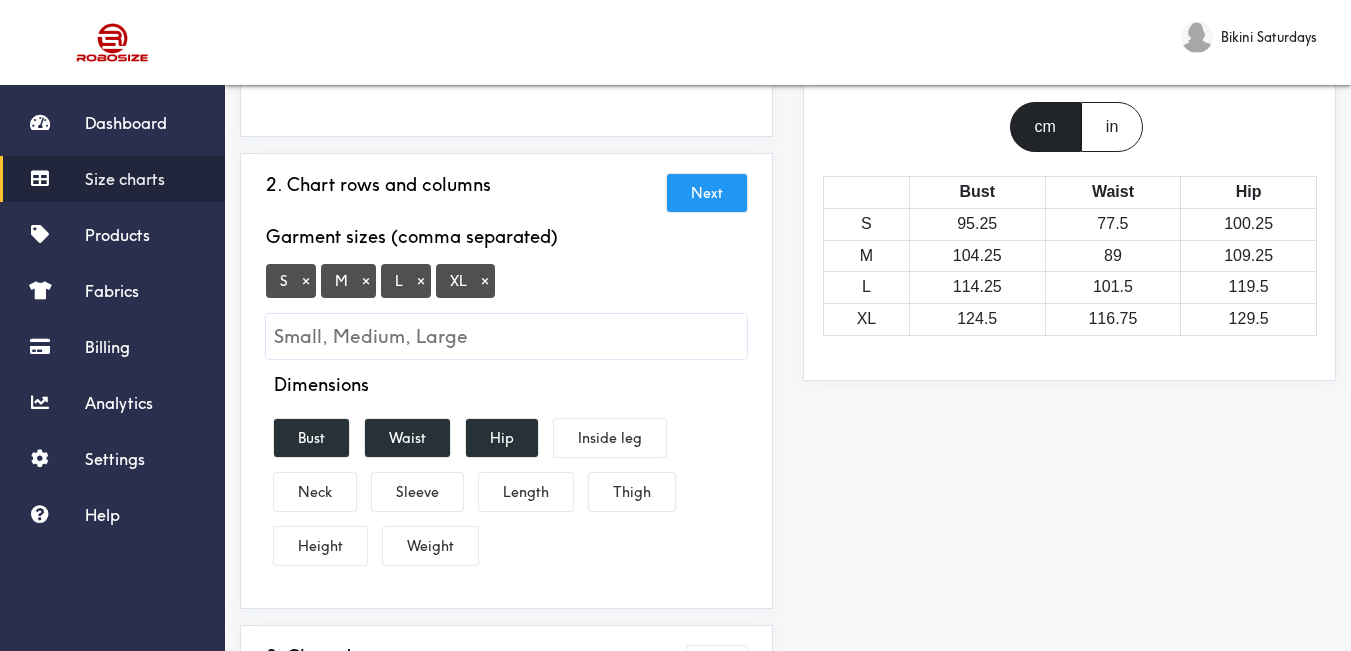 drag, startPoint x: 479, startPoint y: 278, endPoint x: 591, endPoint y: 303, distance: 114.75626 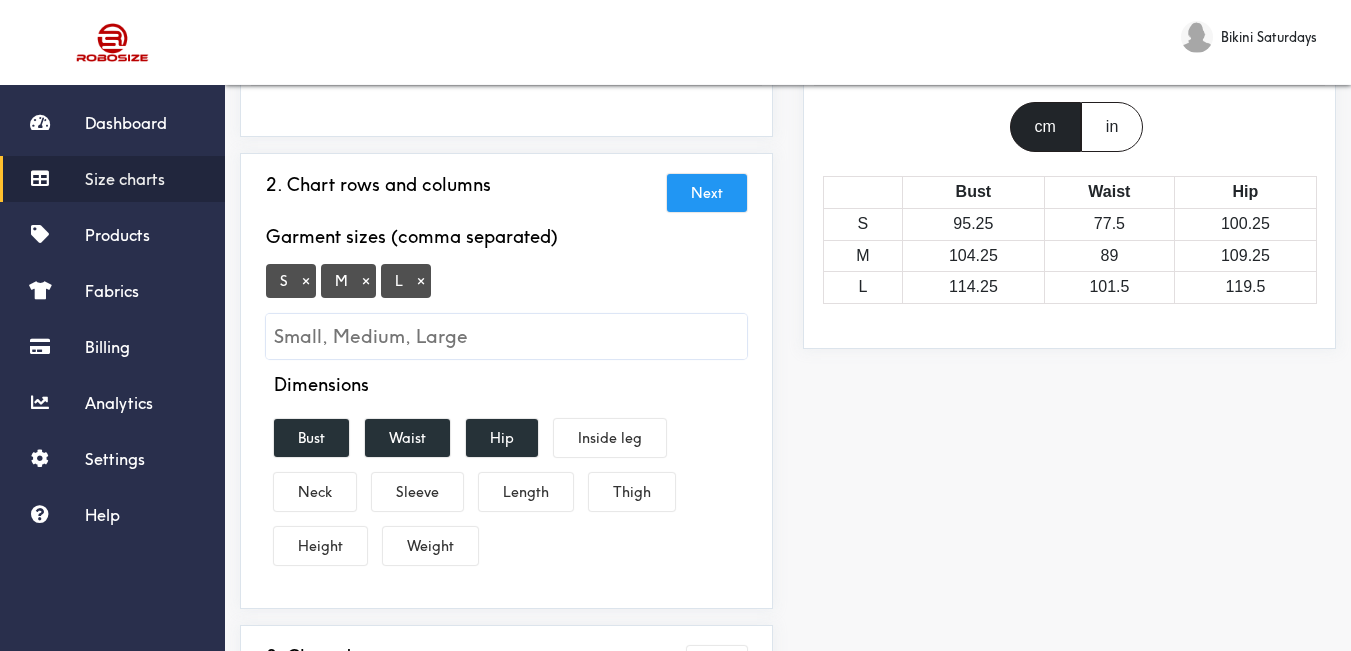 click on "S × M × L ×" at bounding box center [506, 311] 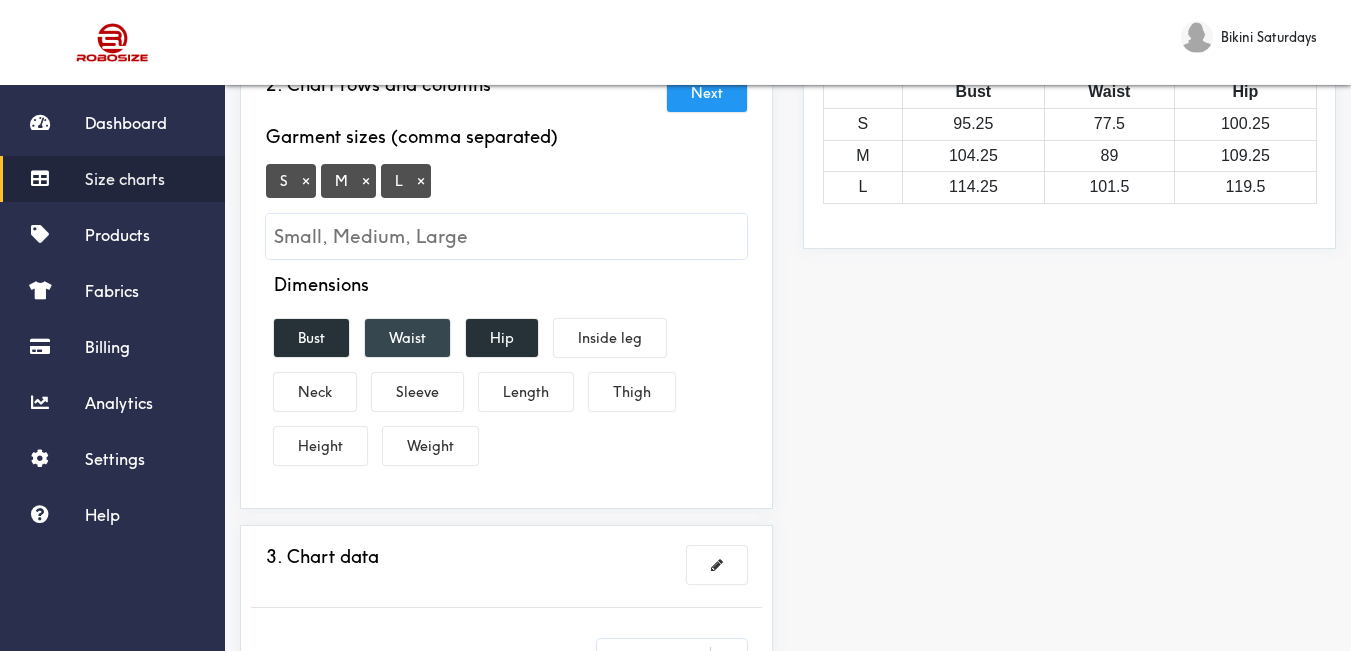 click on "Waist" at bounding box center (407, 338) 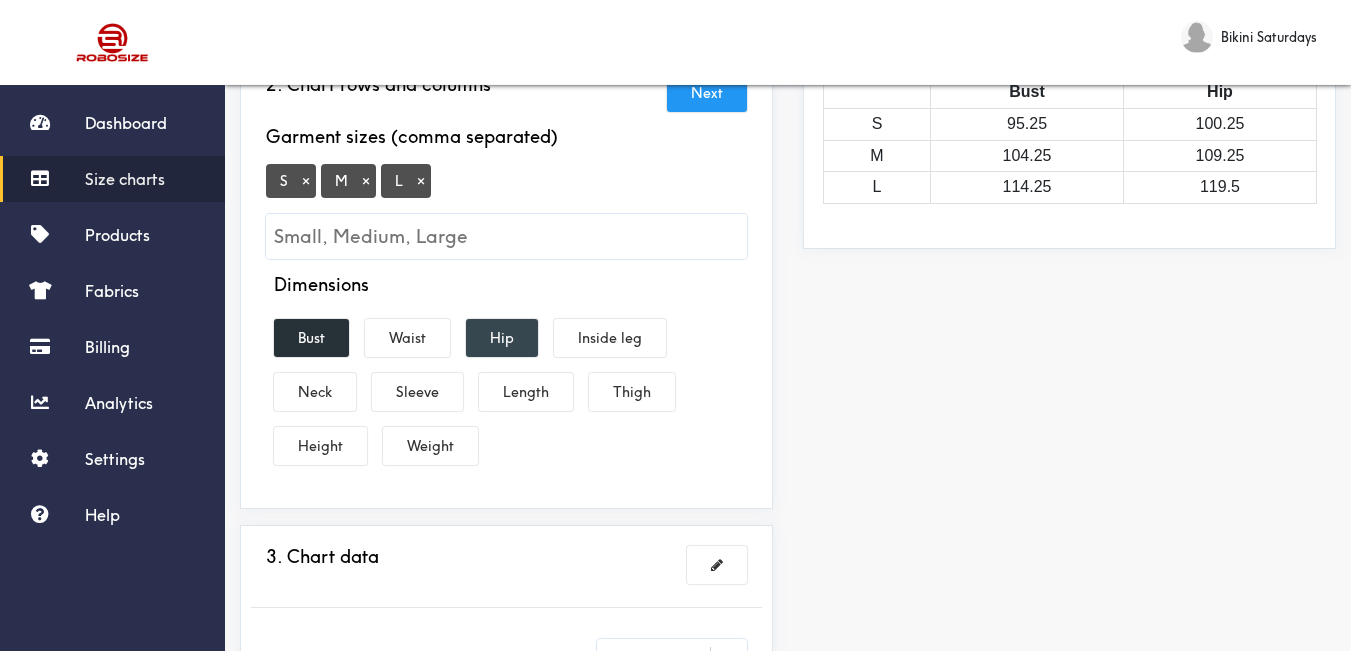 click on "Hip" at bounding box center (502, 338) 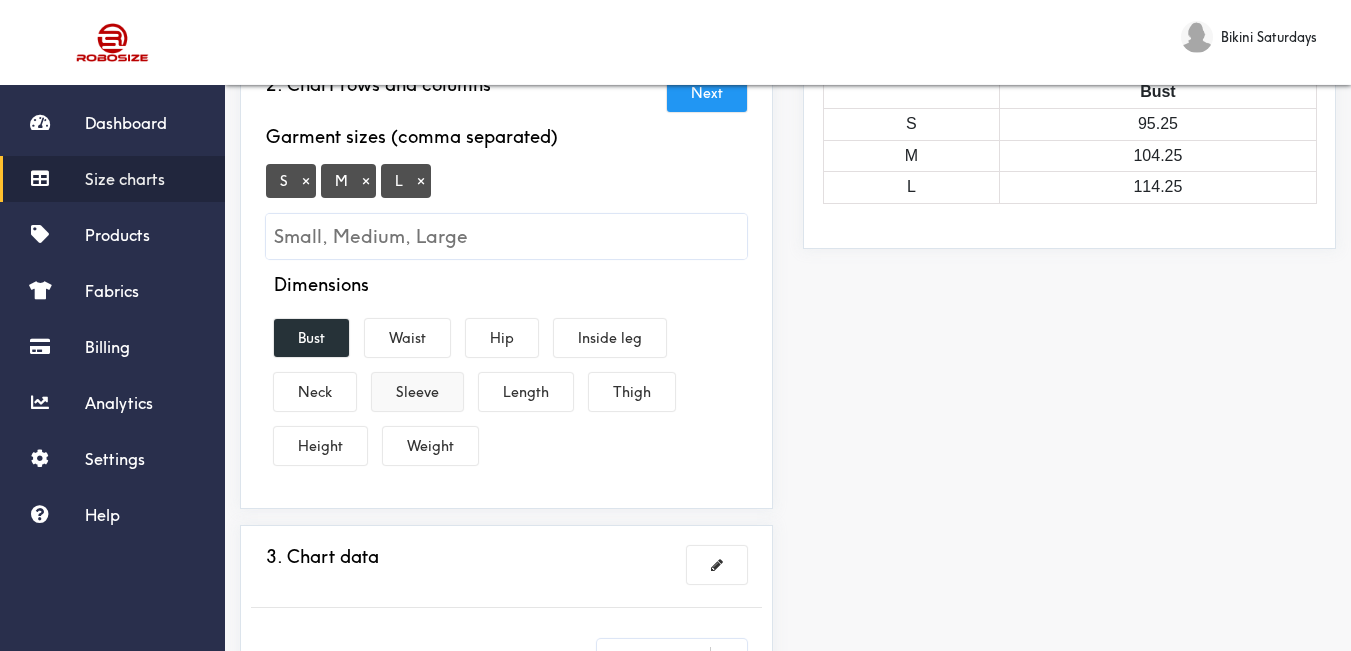 drag, startPoint x: 426, startPoint y: 393, endPoint x: 448, endPoint y: 399, distance: 22.803509 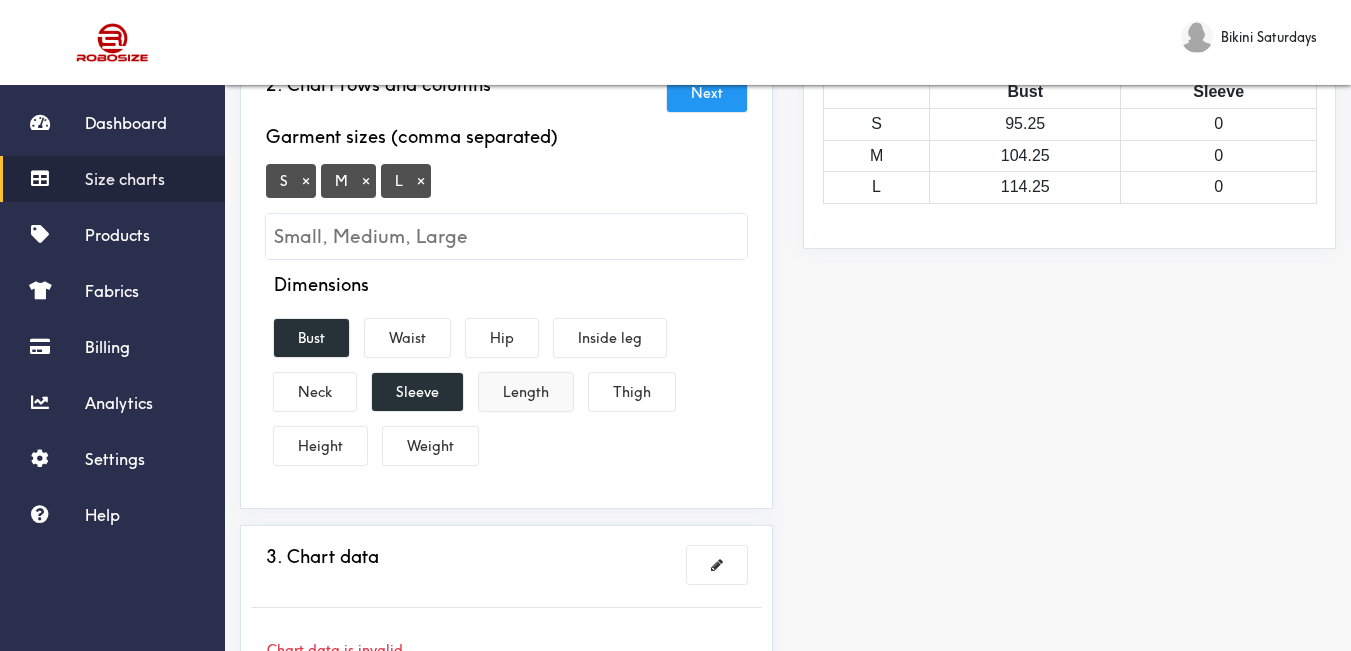 click on "Length" at bounding box center [526, 392] 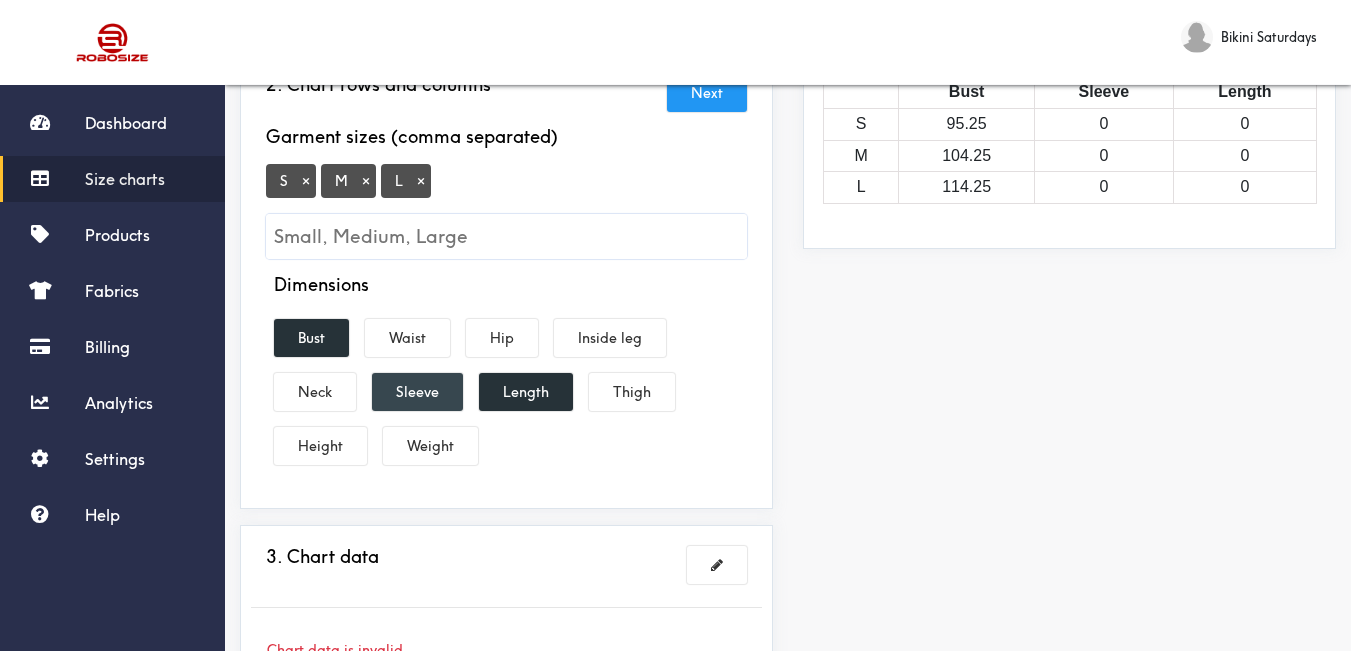 click on "Sleeve" at bounding box center [417, 392] 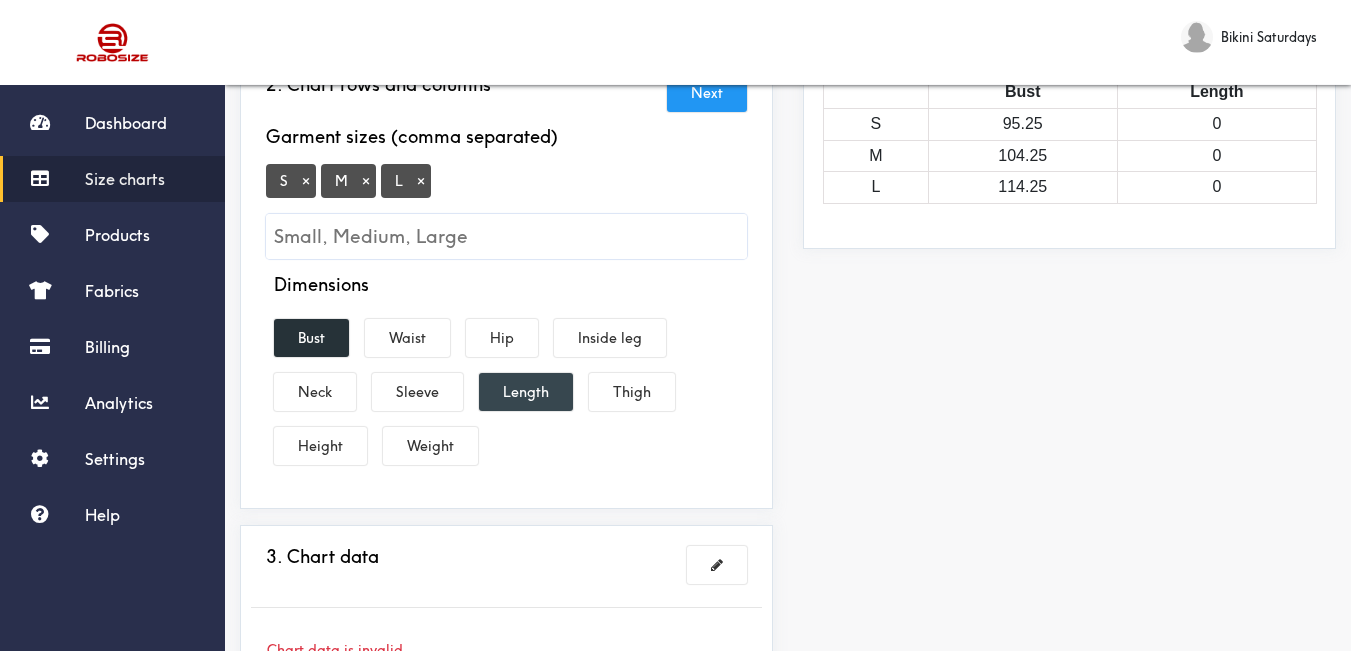 click on "Length" at bounding box center [526, 392] 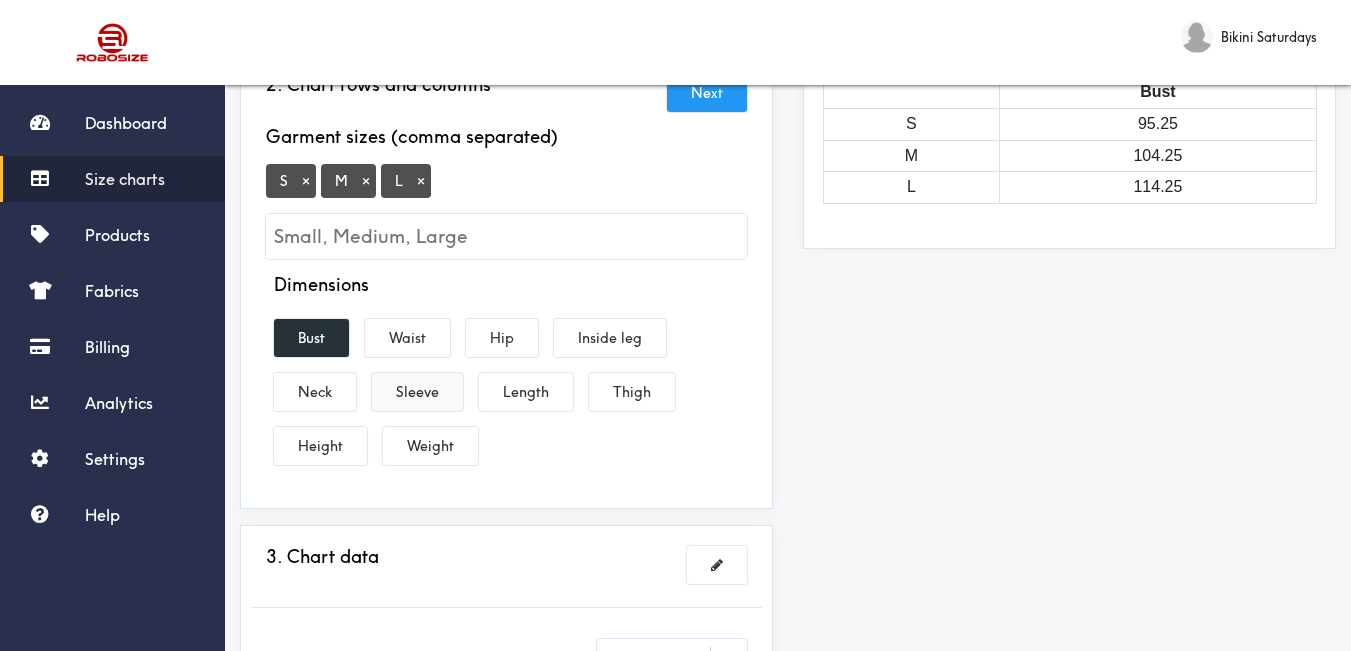 drag, startPoint x: 523, startPoint y: 389, endPoint x: 462, endPoint y: 390, distance: 61.008198 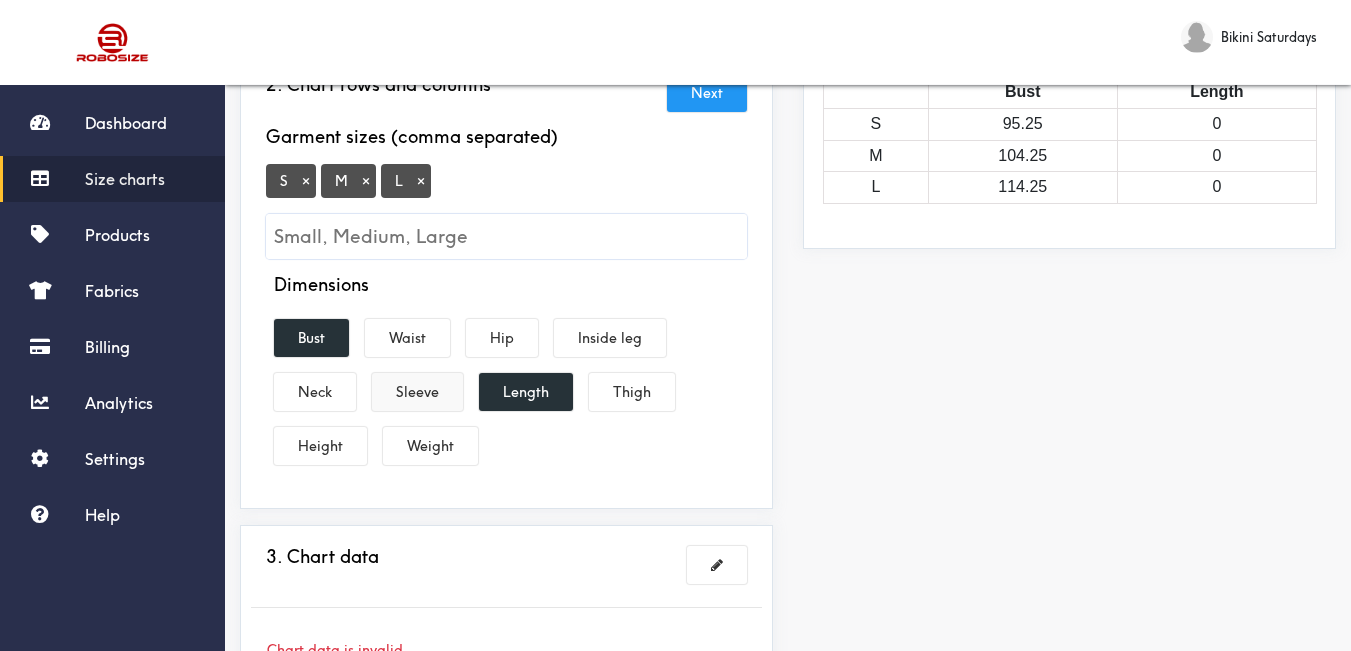 click on "Sleeve" at bounding box center (417, 392) 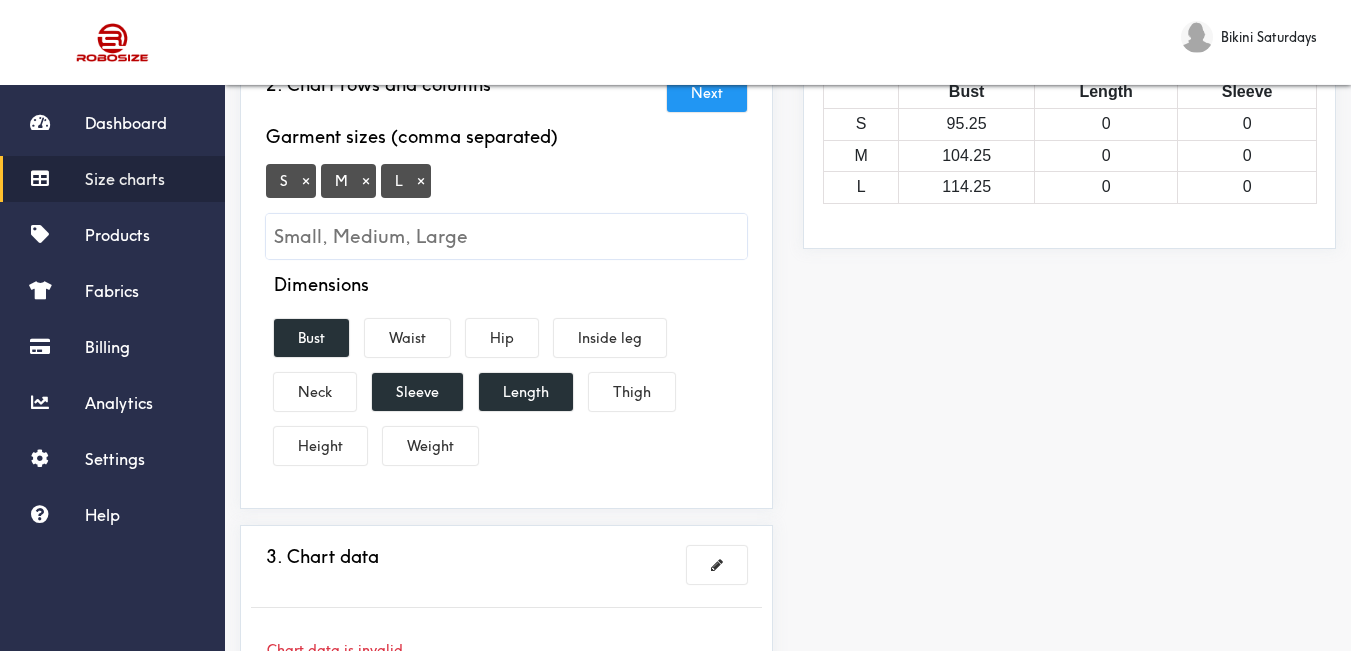click on "Preview Edit style This chart is manually assigned to products. cm in Bust Length Sleeve S 95.25 0 0 M 104.25 0 0 L 114.25 0 0" at bounding box center [1069, 367] 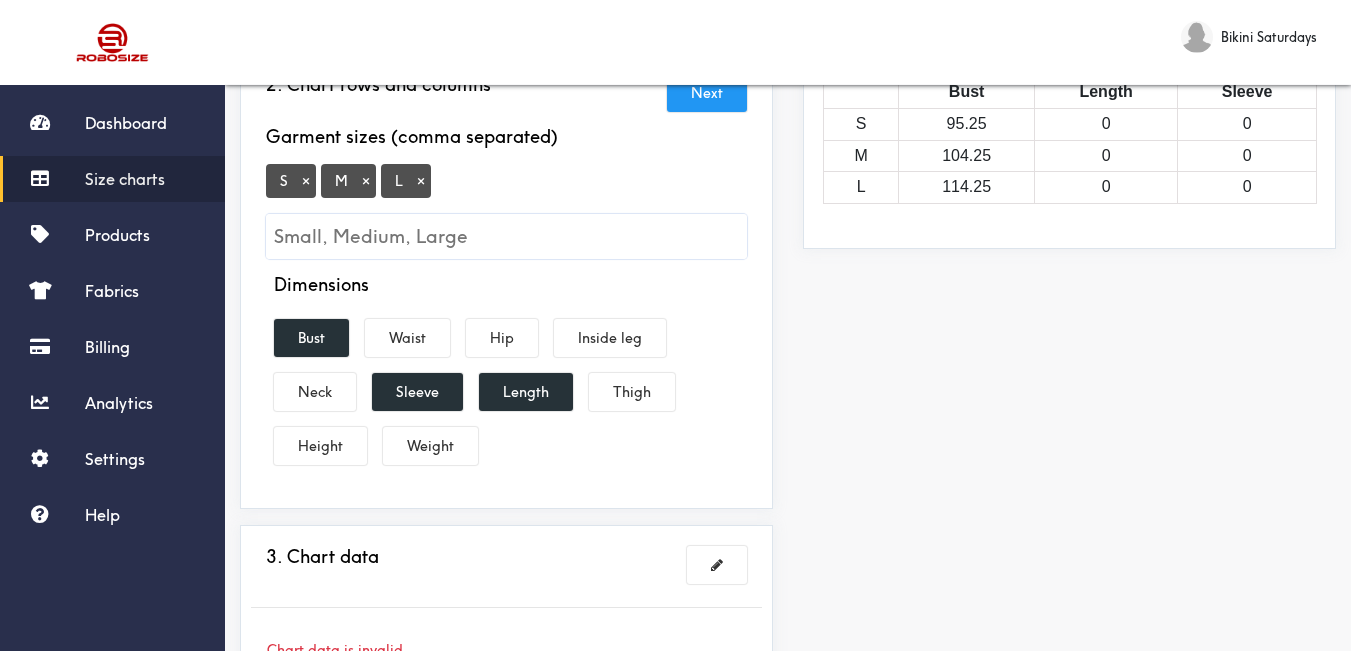 scroll, scrollTop: 500, scrollLeft: 0, axis: vertical 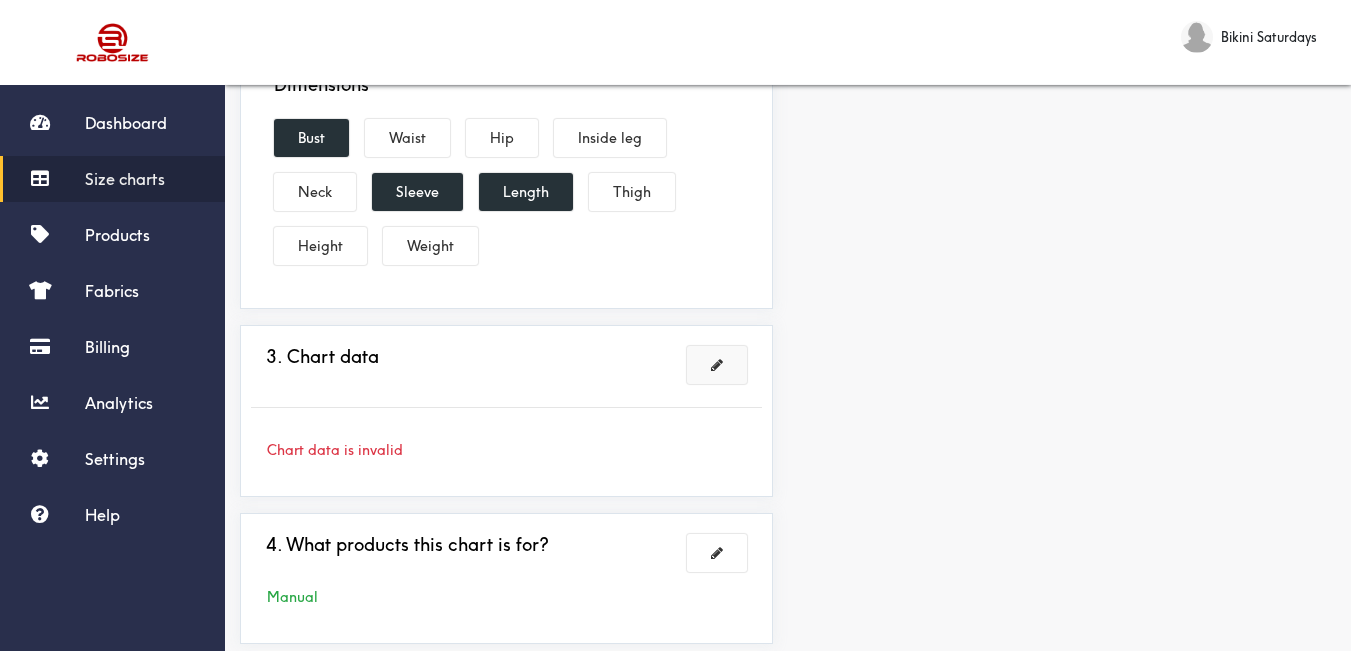 click at bounding box center [717, 365] 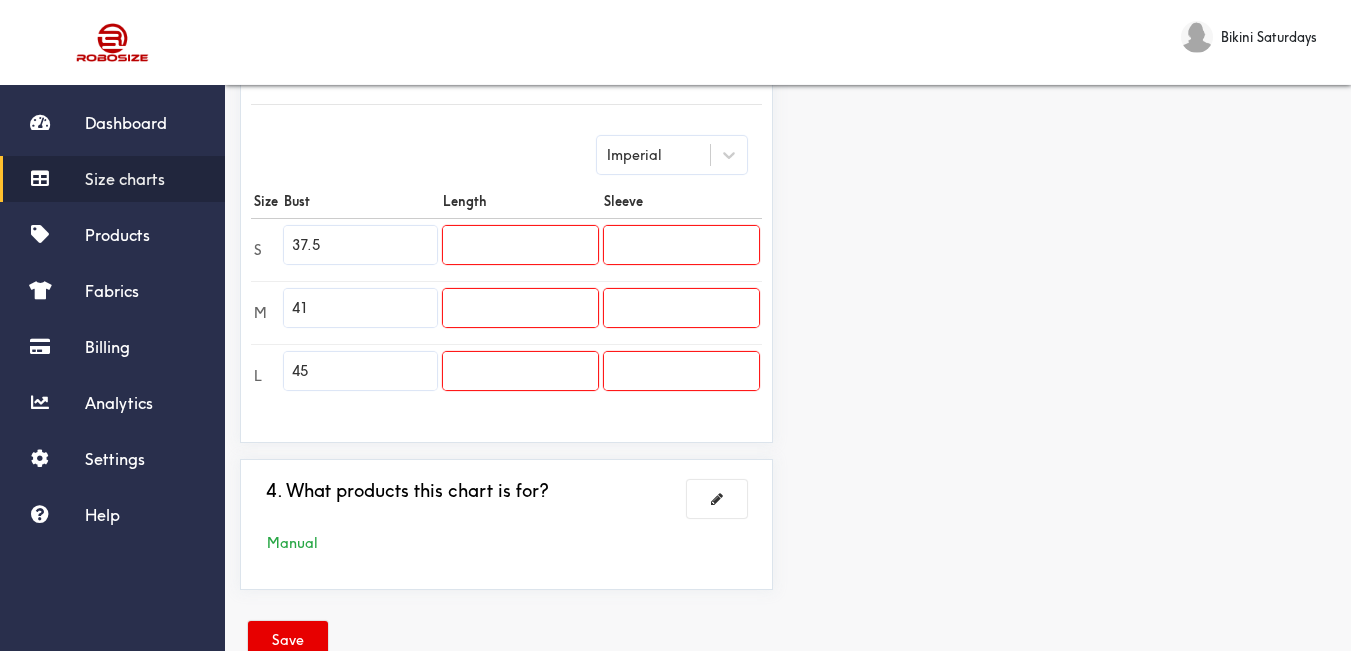 drag, startPoint x: 367, startPoint y: 272, endPoint x: 318, endPoint y: 236, distance: 60.80296 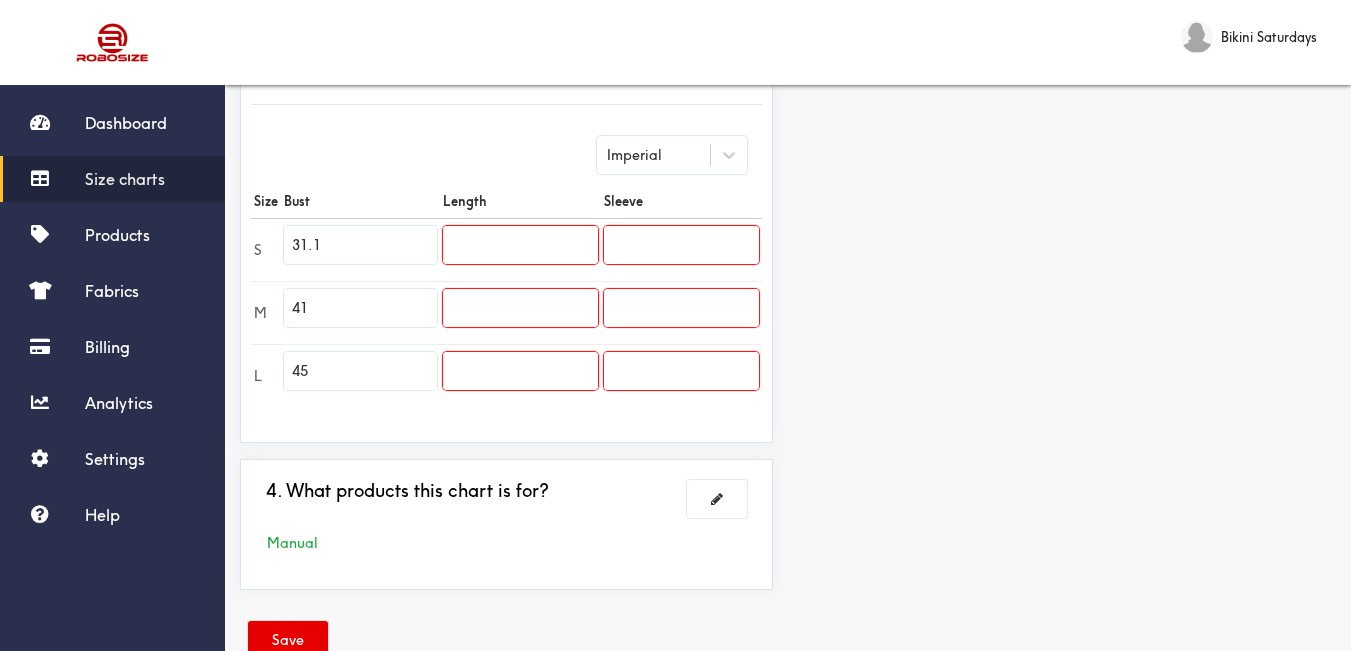 drag, startPoint x: 339, startPoint y: 293, endPoint x: 288, endPoint y: 303, distance: 51.971146 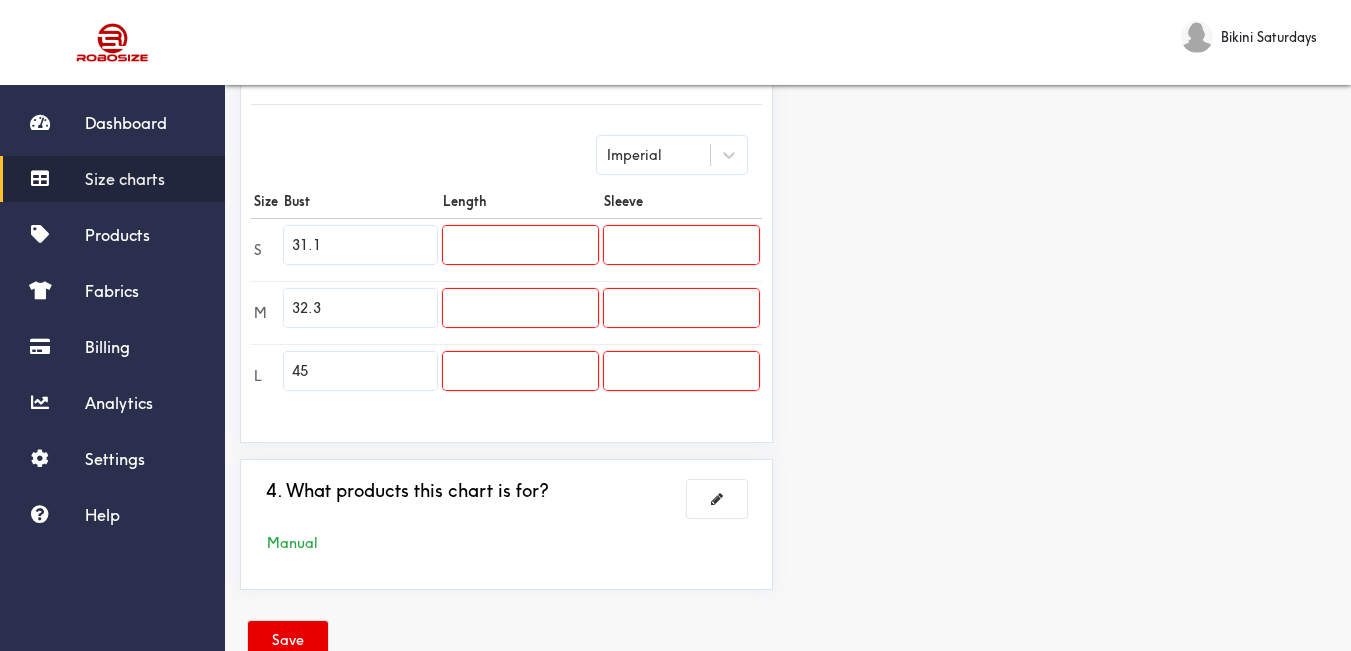 drag, startPoint x: 335, startPoint y: 373, endPoint x: 205, endPoint y: 379, distance: 130.13838 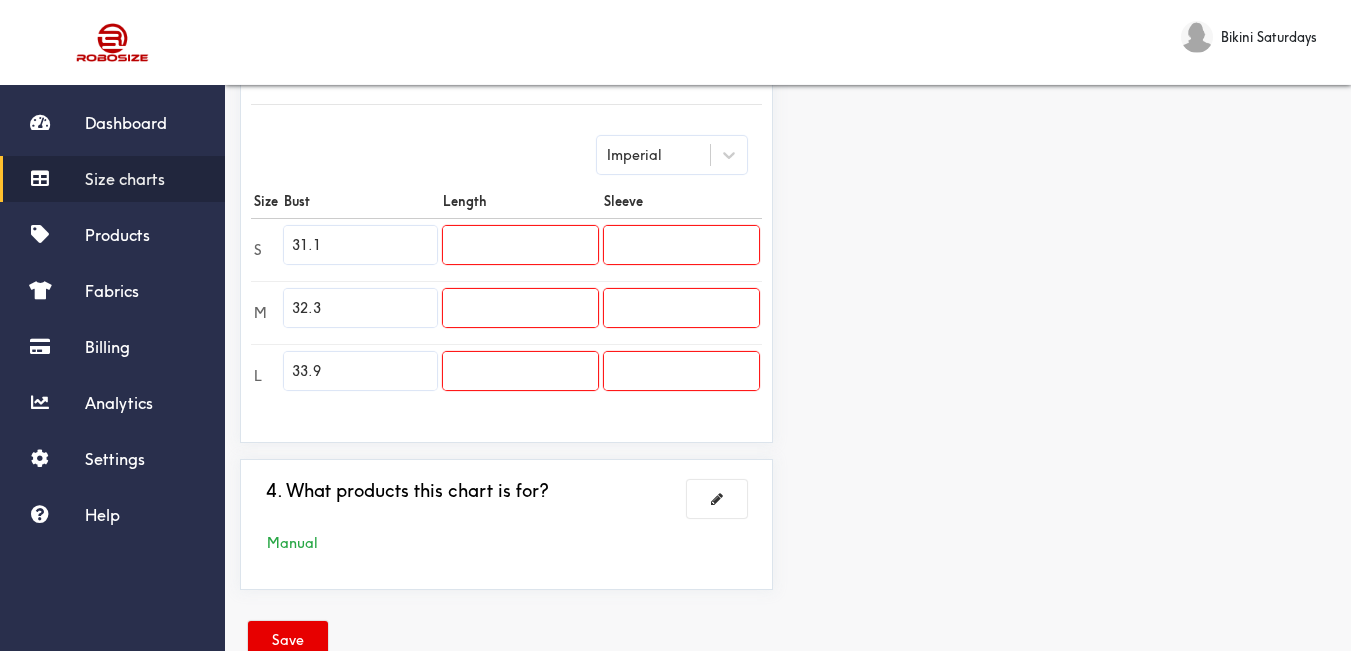 click at bounding box center [520, 245] 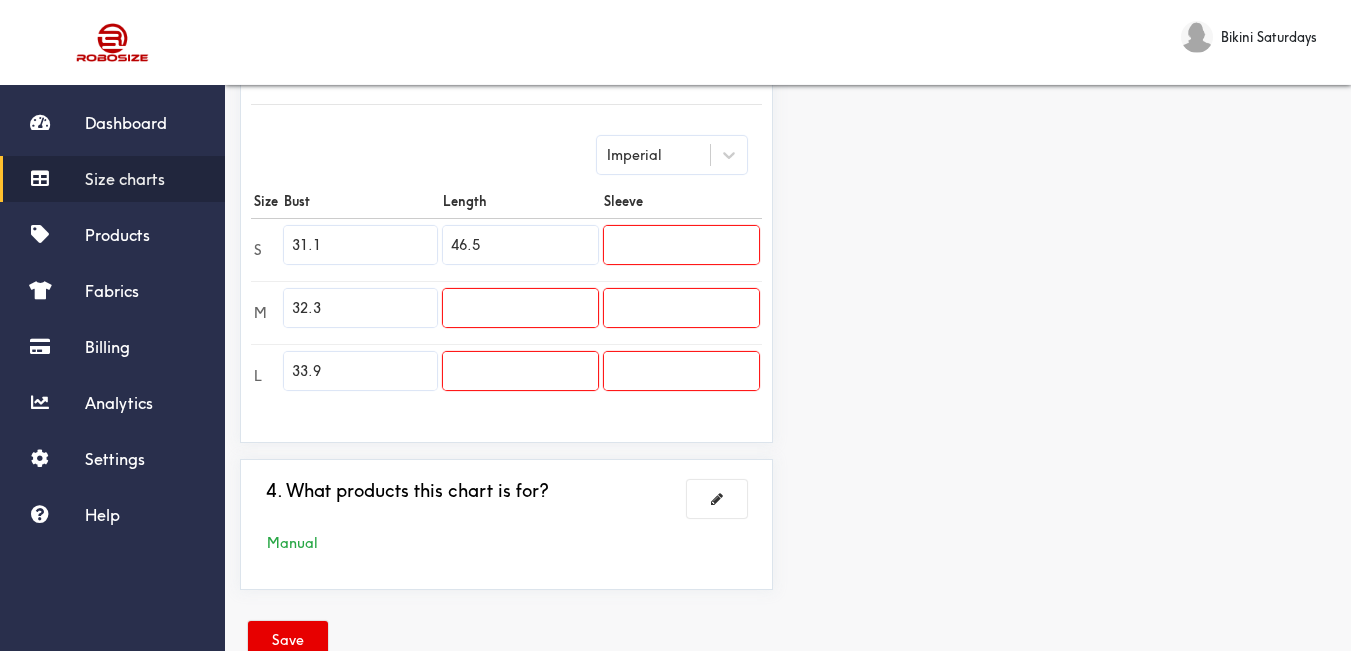 click at bounding box center (520, 308) 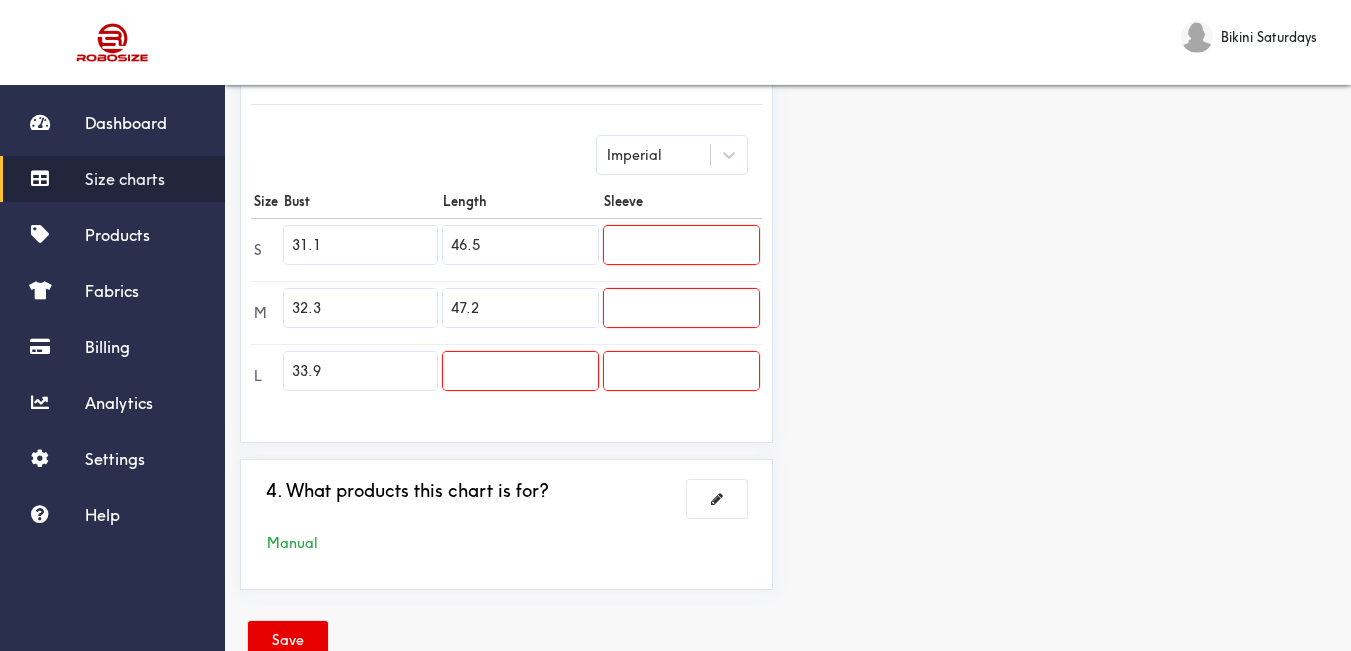 click at bounding box center (520, 371) 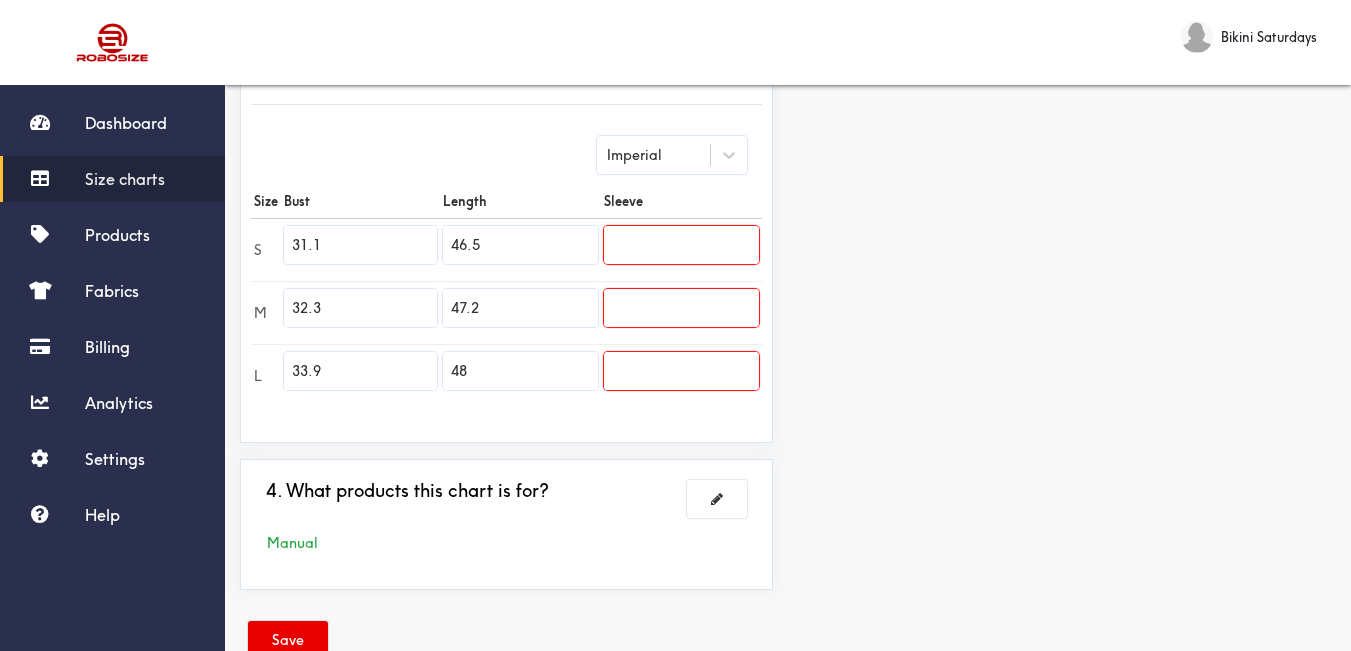 click on "Preview Edit style This chart is manually assigned to products. cm in Bust Length Sleeve S 79 118 0 M 82 120 0 L 86 122 0" at bounding box center [1069, 140] 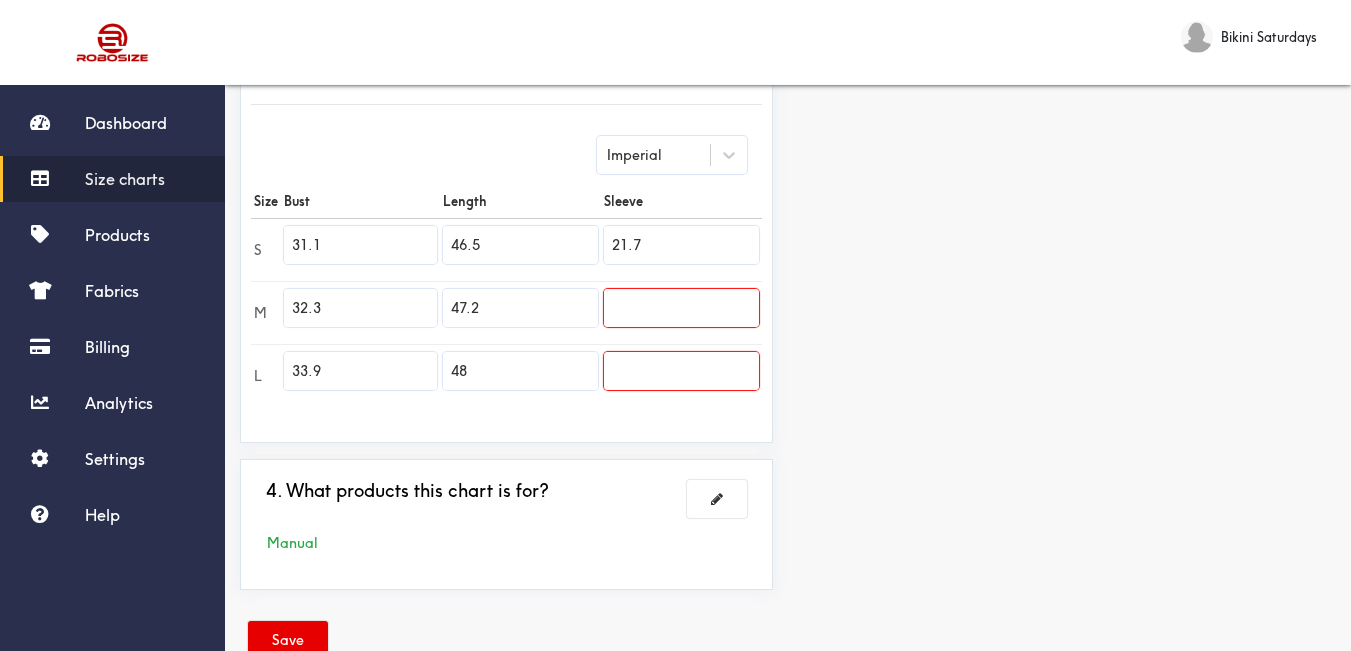 click at bounding box center [681, 308] 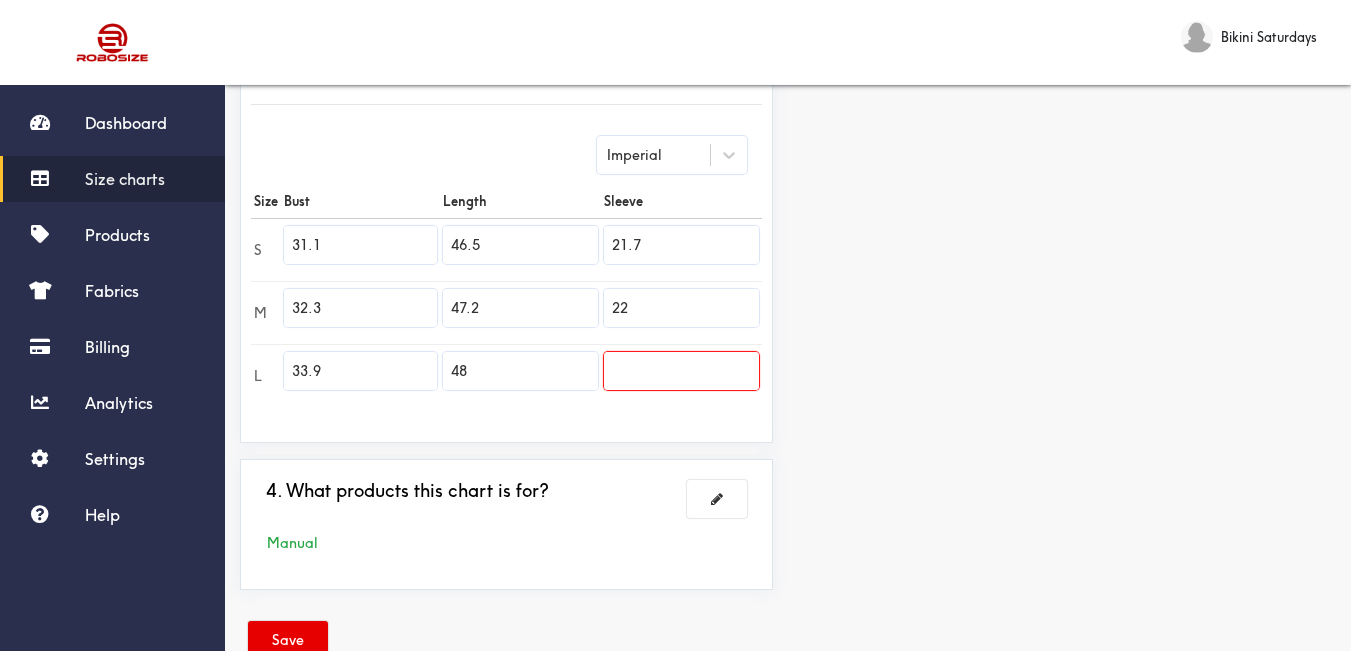 click at bounding box center (681, 371) 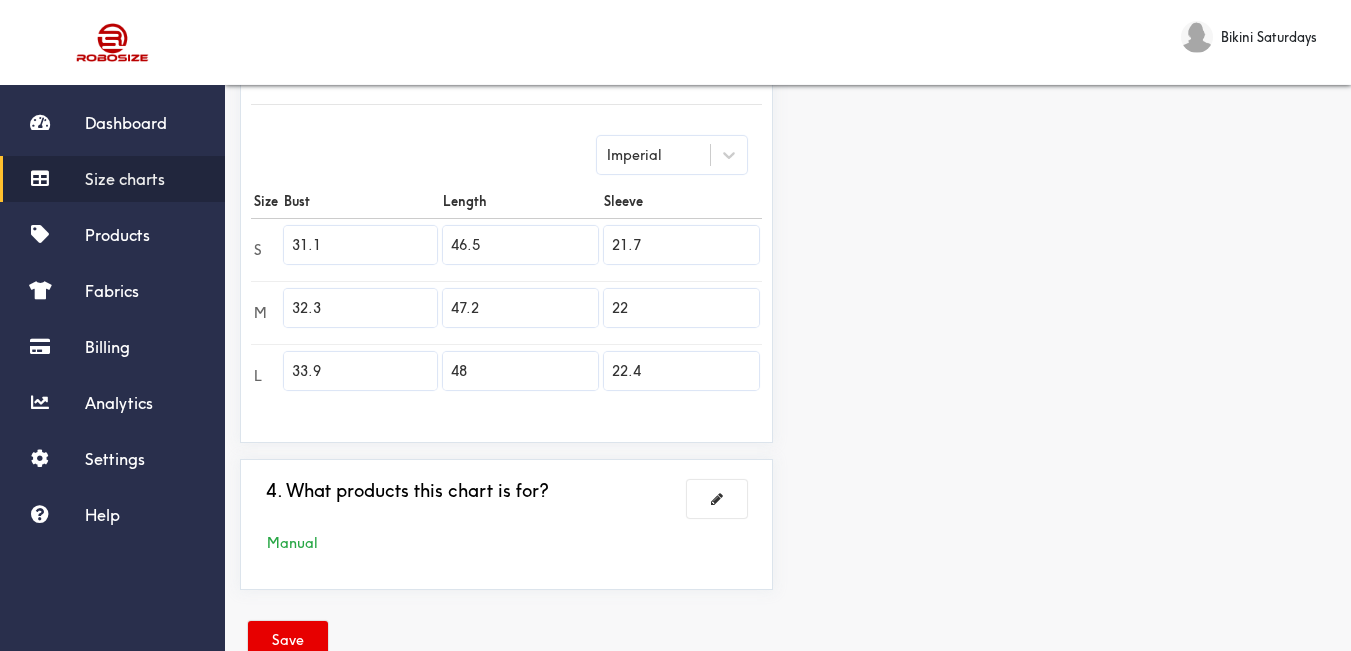 click on "Preview Edit style This chart is manually assigned to products. cm in Bust Length Sleeve S 79 118 55 M 82 120 56 L 86 122 57" at bounding box center [1069, 140] 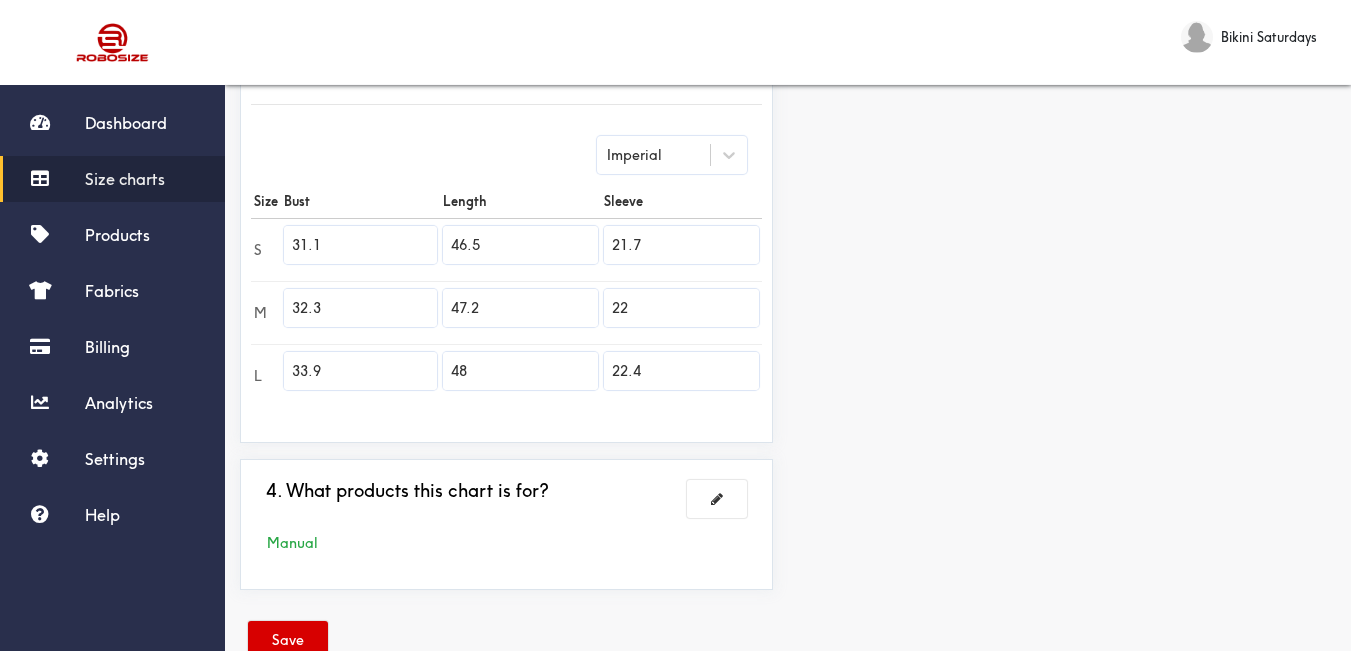 click on "Save" at bounding box center [288, 640] 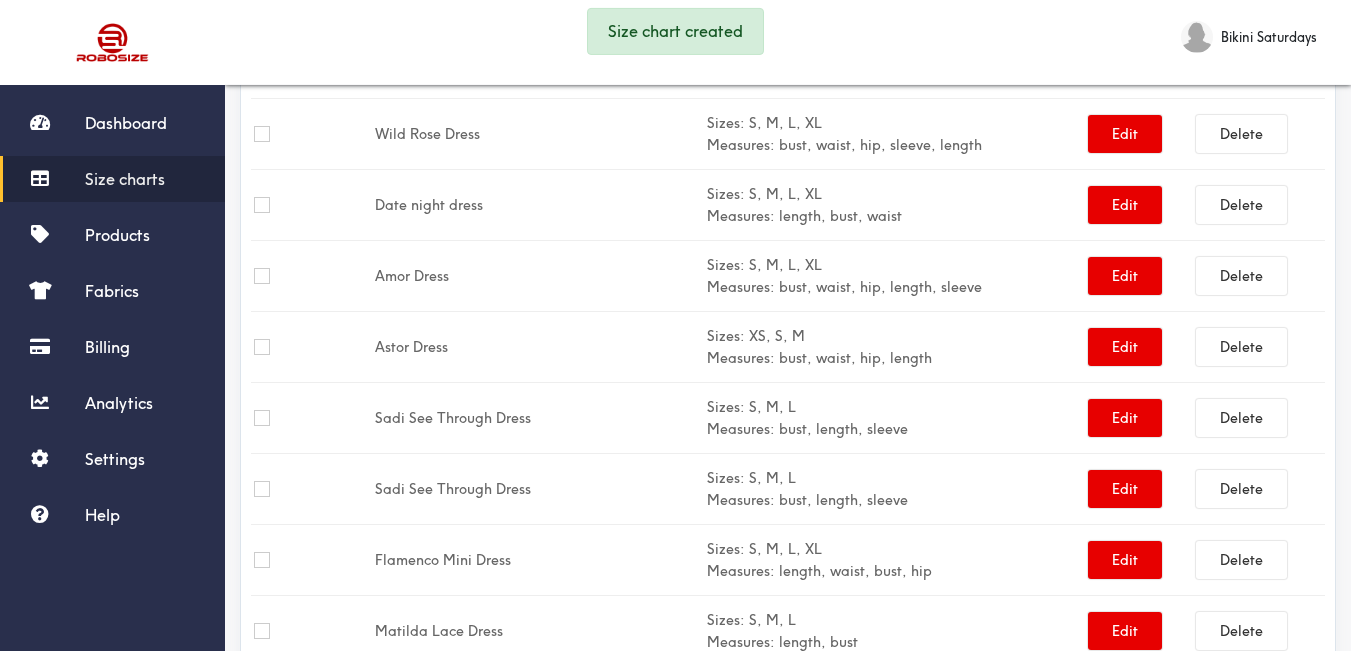 click on "Dashboard Size charts Products Fabrics Billing Analytics Settings Help" at bounding box center (112, 319) 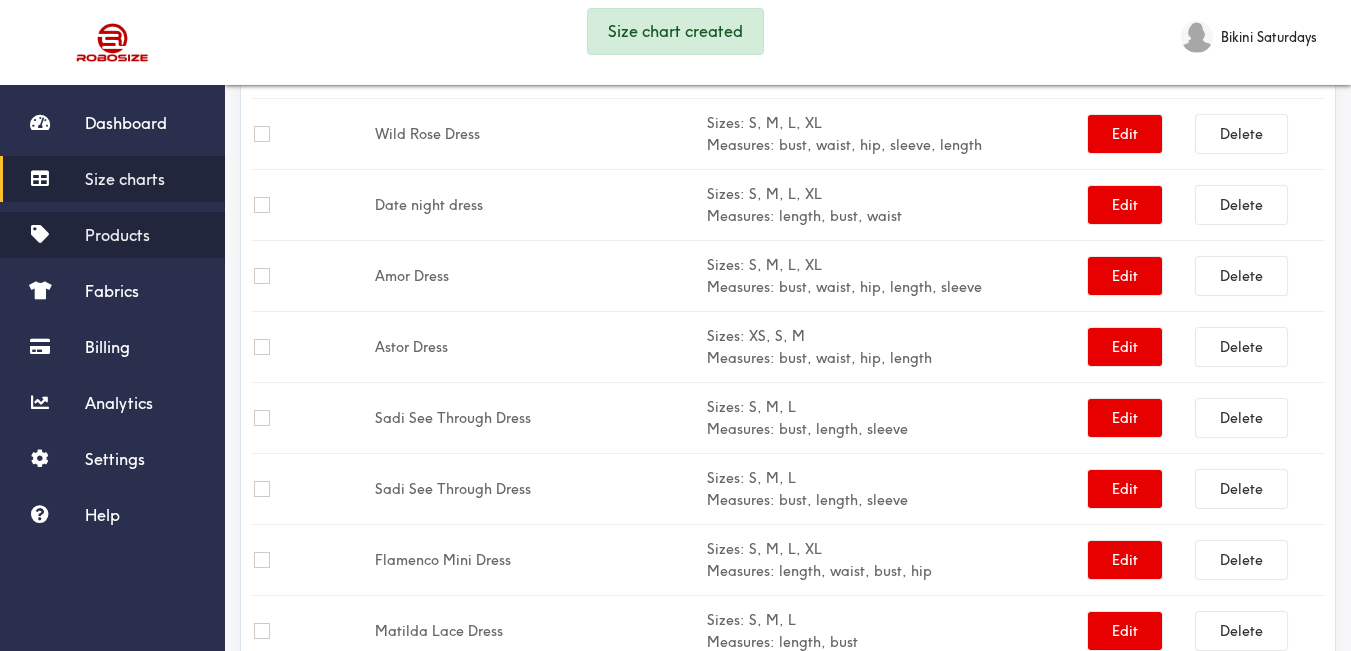 click on "Products" at bounding box center (112, 235) 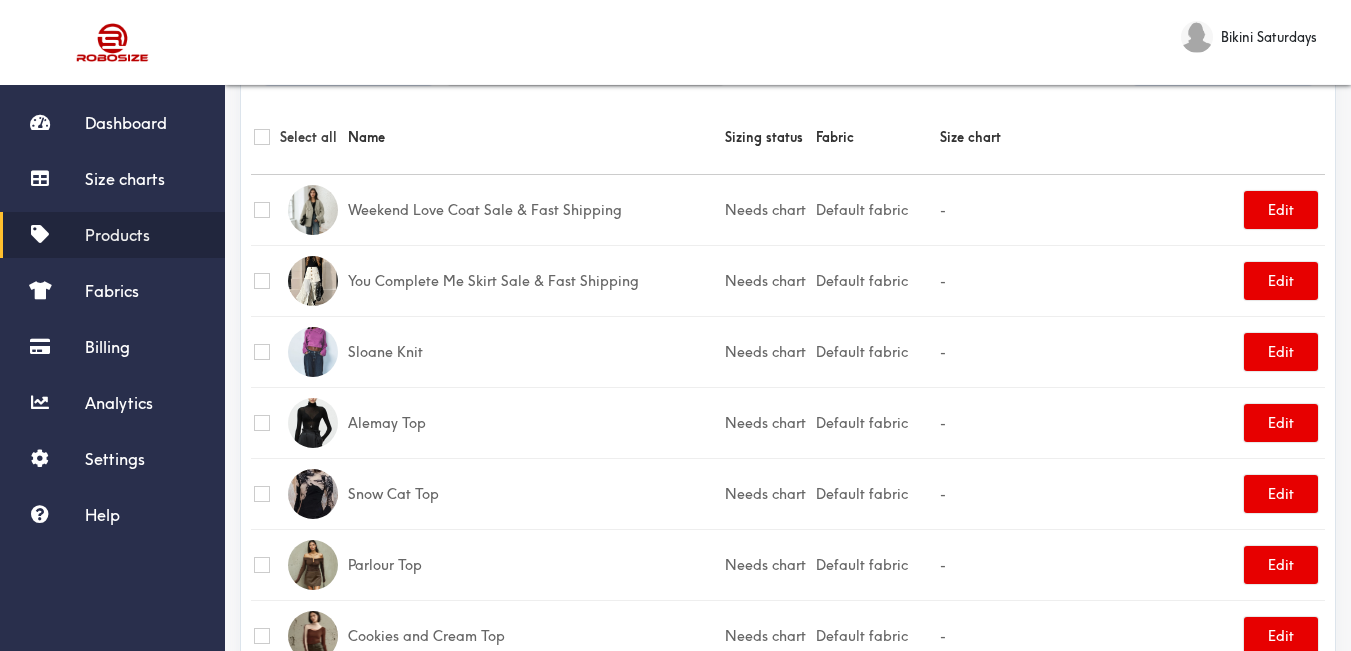 scroll, scrollTop: 0, scrollLeft: 0, axis: both 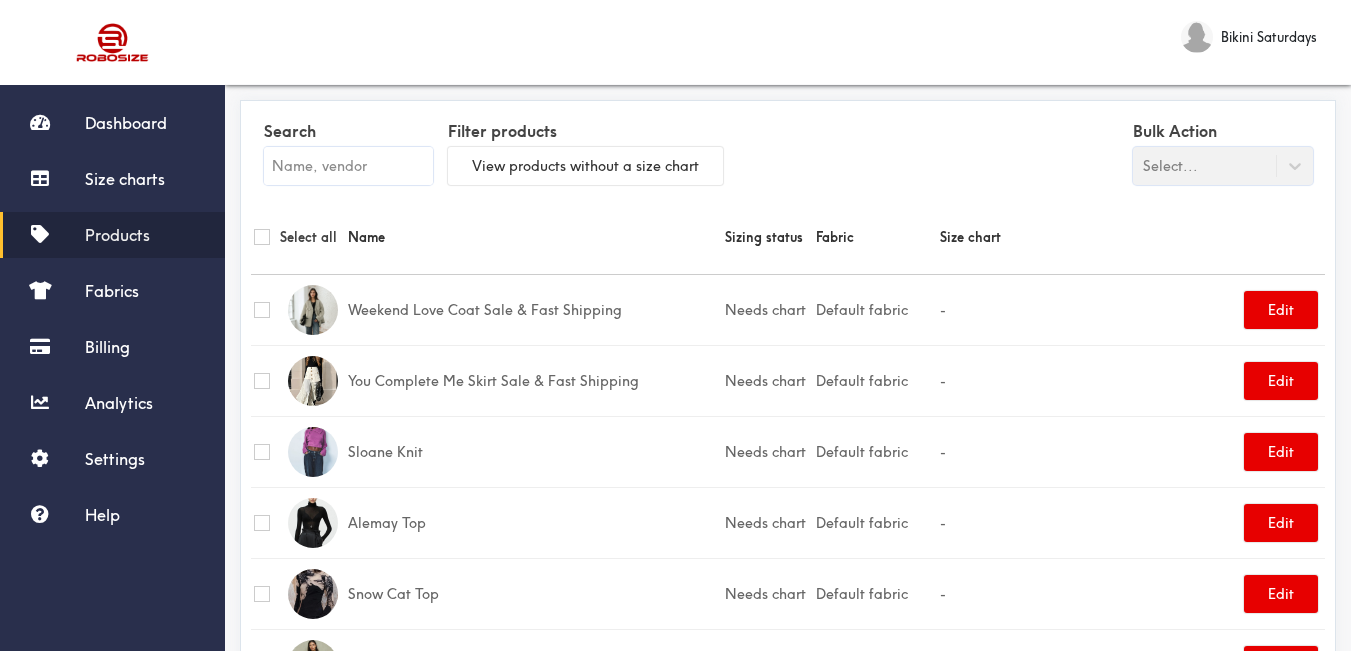 click at bounding box center (348, 166) 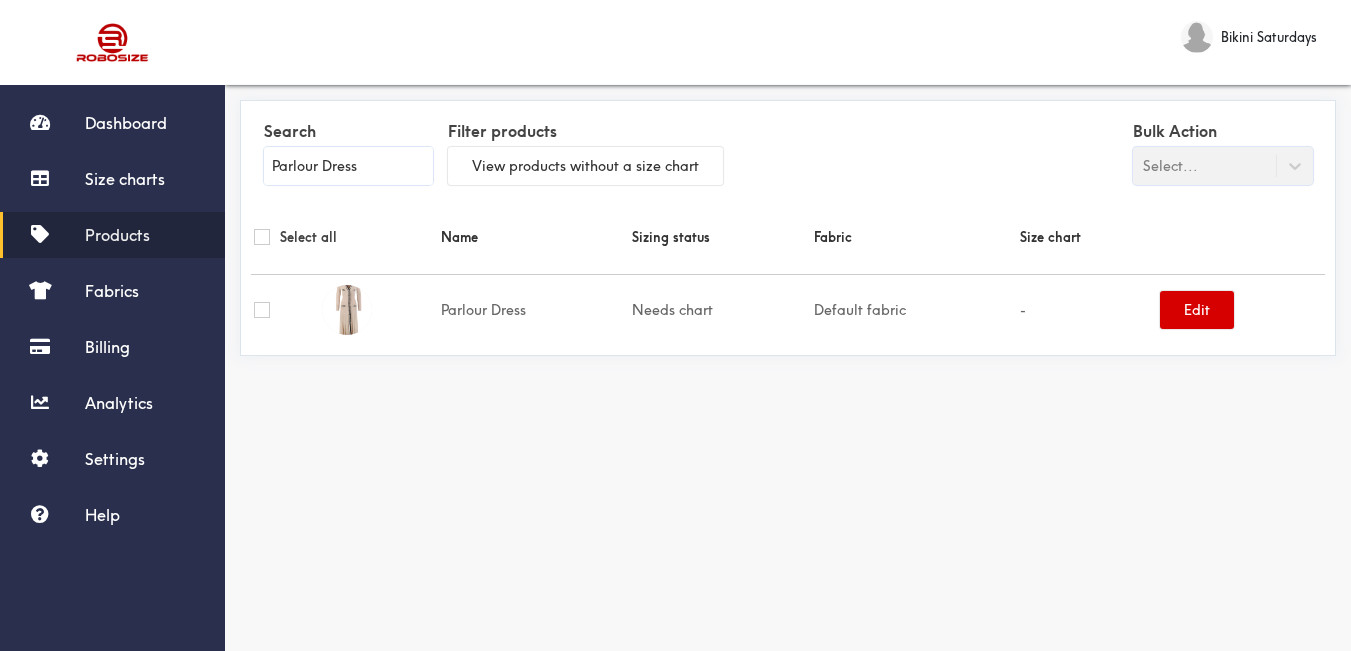click on "Edit" at bounding box center [1197, 310] 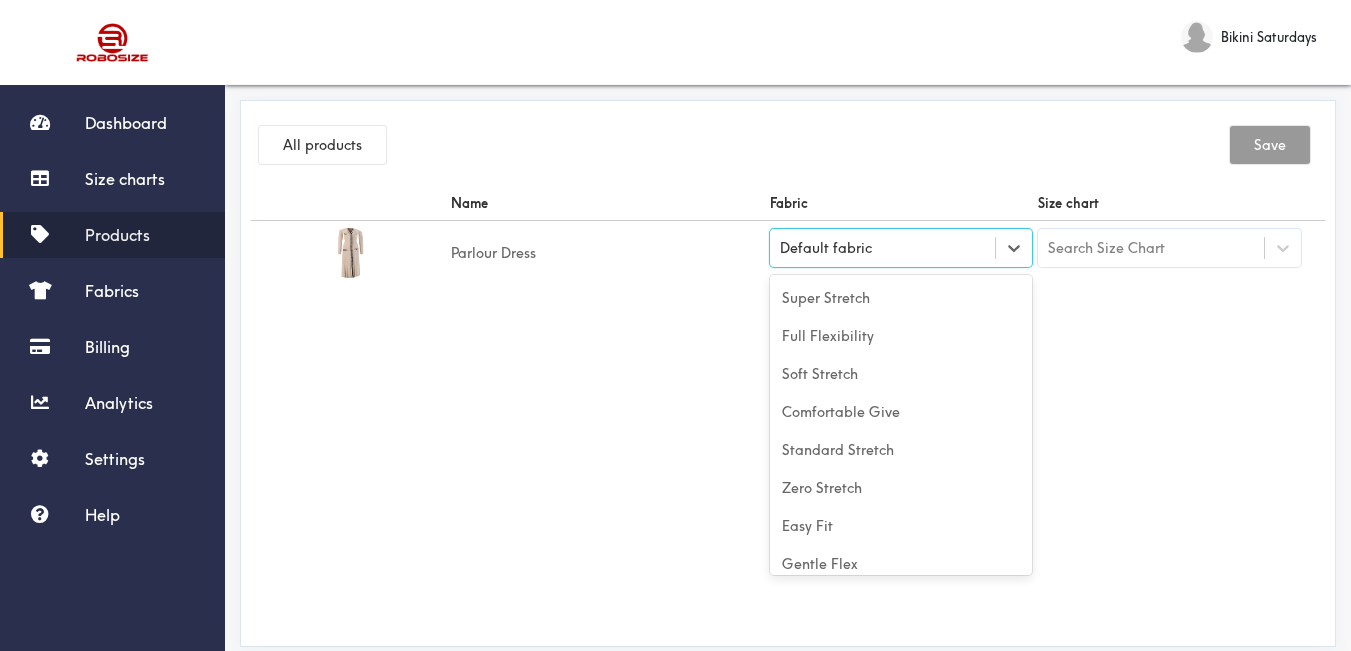click on "Default fabric" at bounding box center [883, 248] 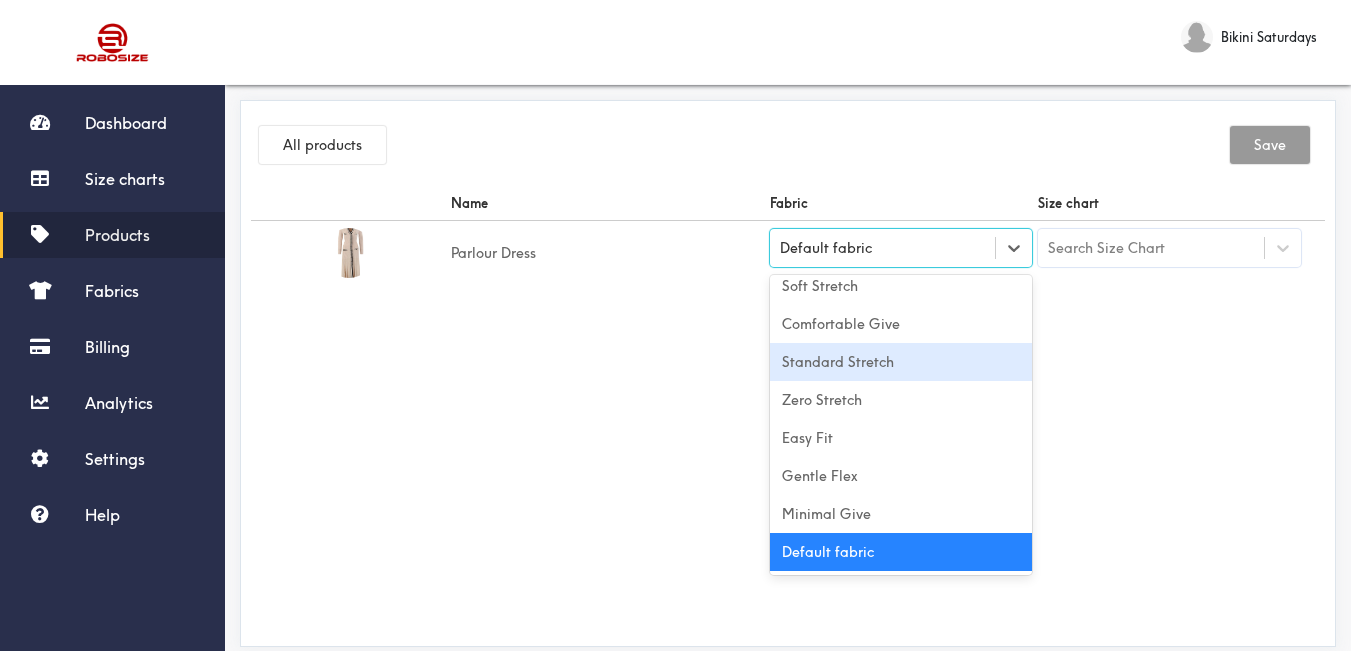 drag, startPoint x: 909, startPoint y: 372, endPoint x: 809, endPoint y: 353, distance: 101.788994 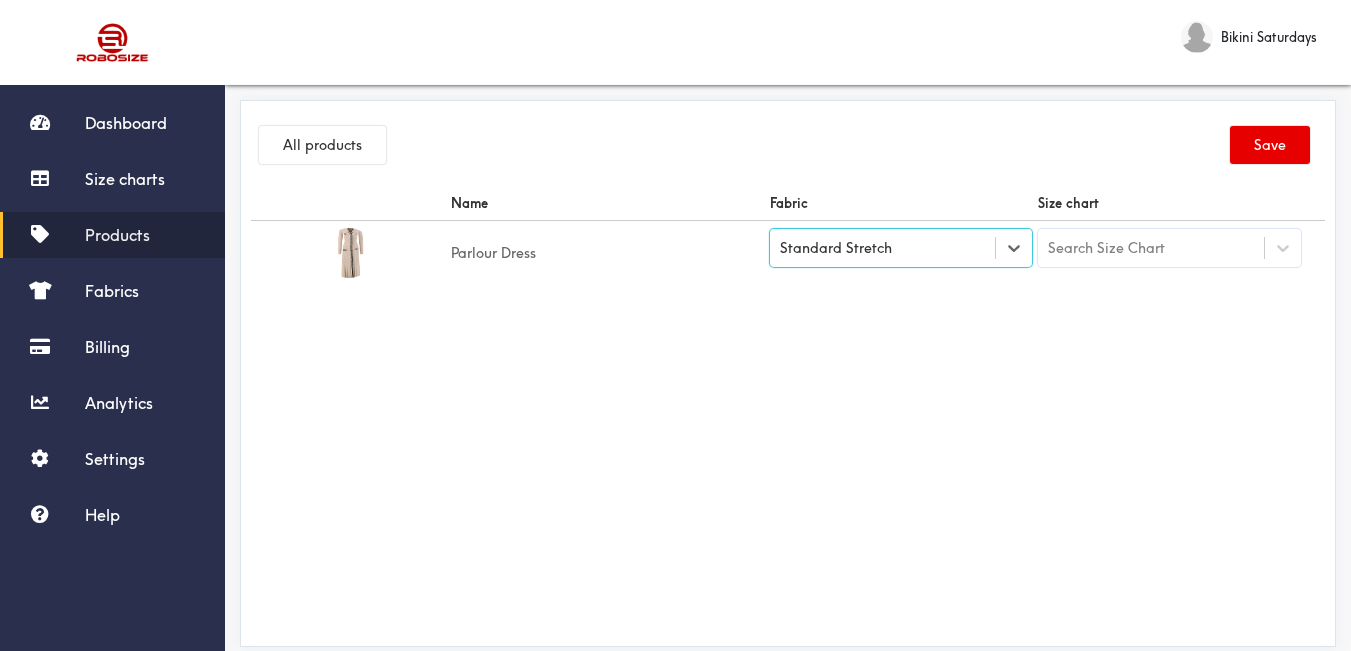 drag, startPoint x: 670, startPoint y: 352, endPoint x: 879, endPoint y: 341, distance: 209.28928 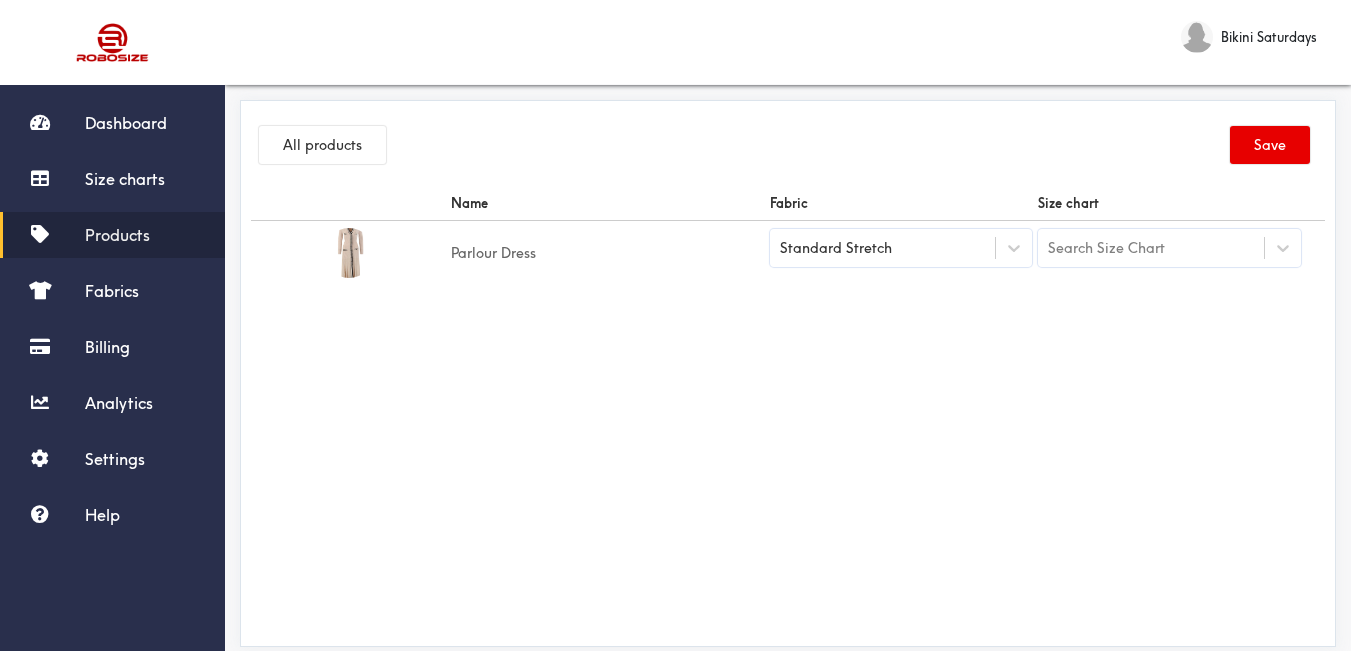 click on "Search Size Chart" at bounding box center [1106, 248] 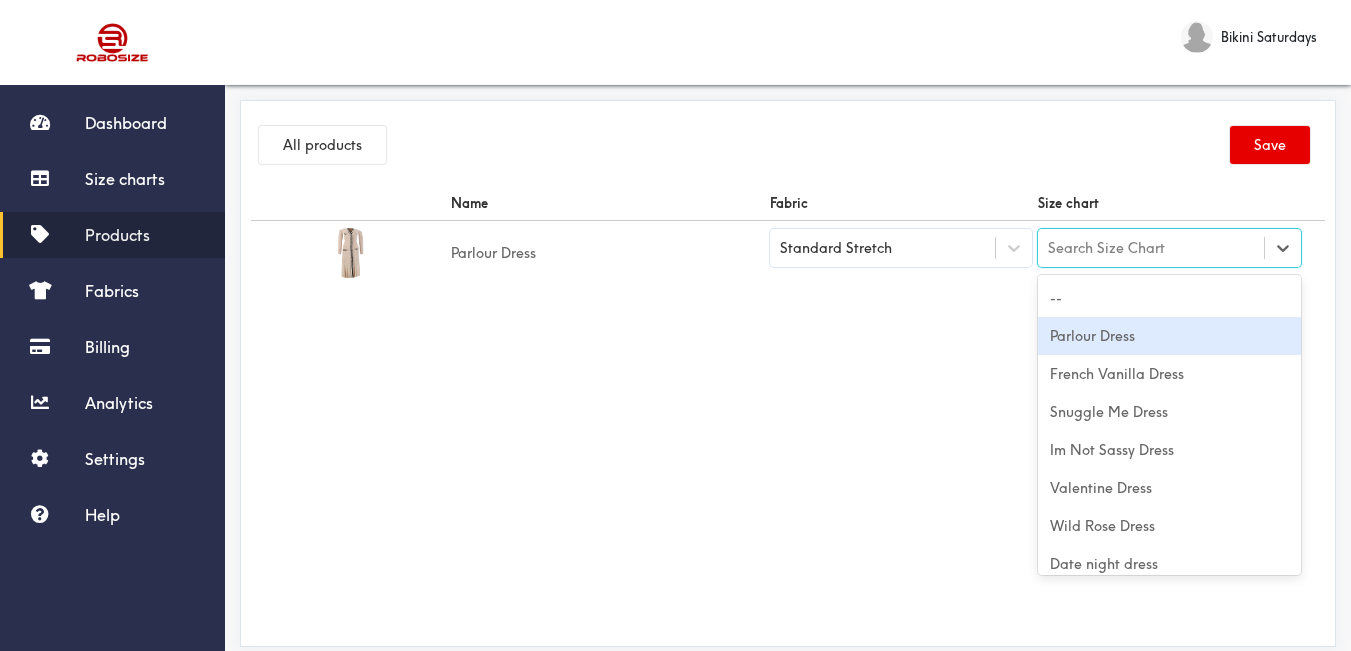 click on "Parlour Dress" at bounding box center [1169, 336] 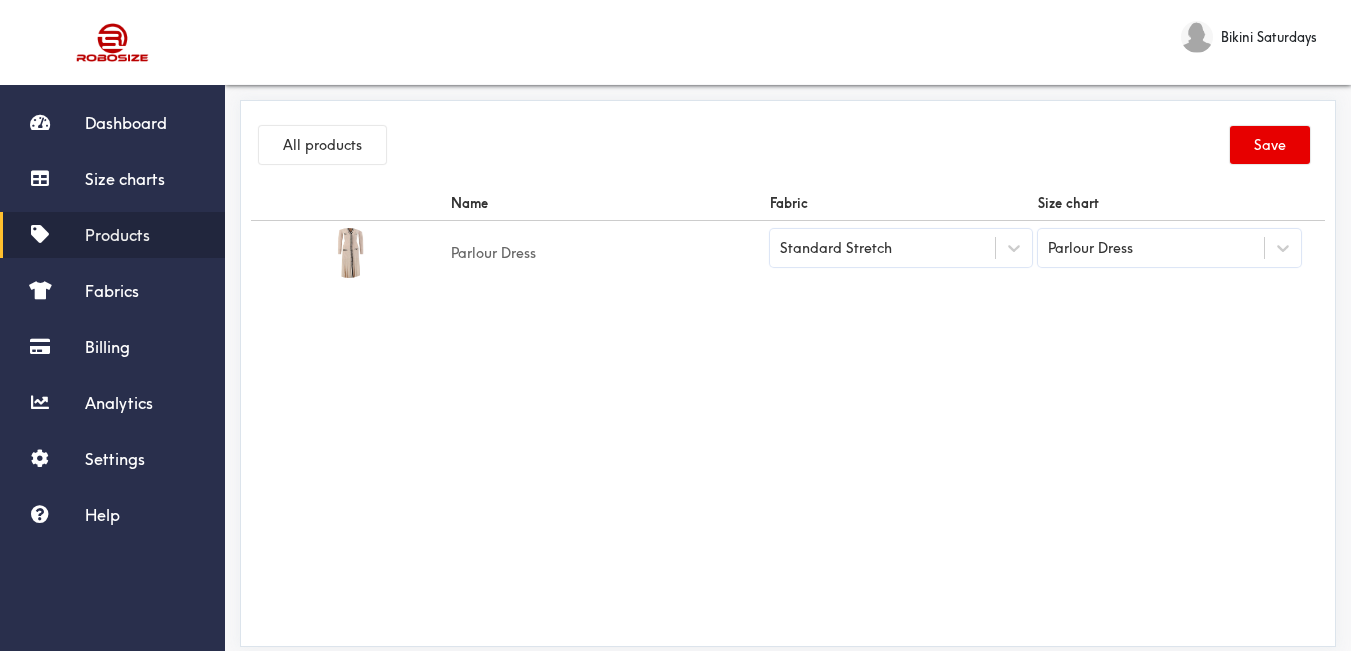 drag, startPoint x: 944, startPoint y: 335, endPoint x: 1348, endPoint y: 101, distance: 466.87473 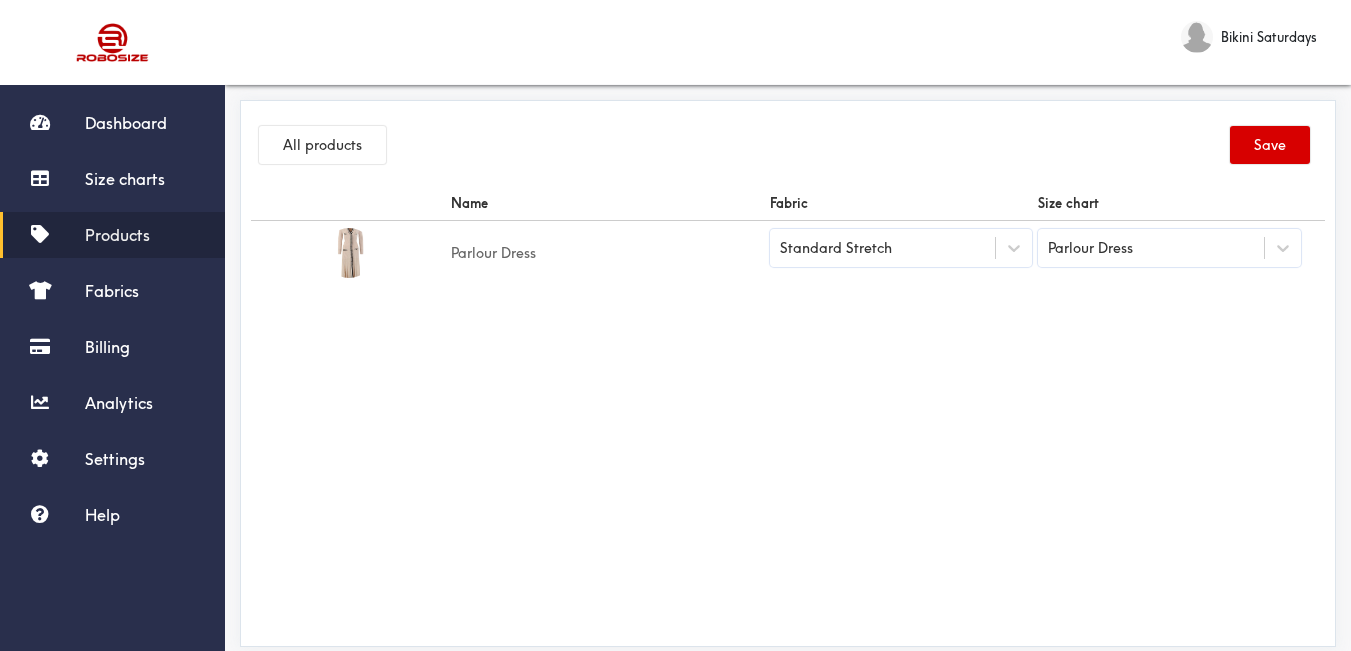 click on "Save" at bounding box center [1270, 145] 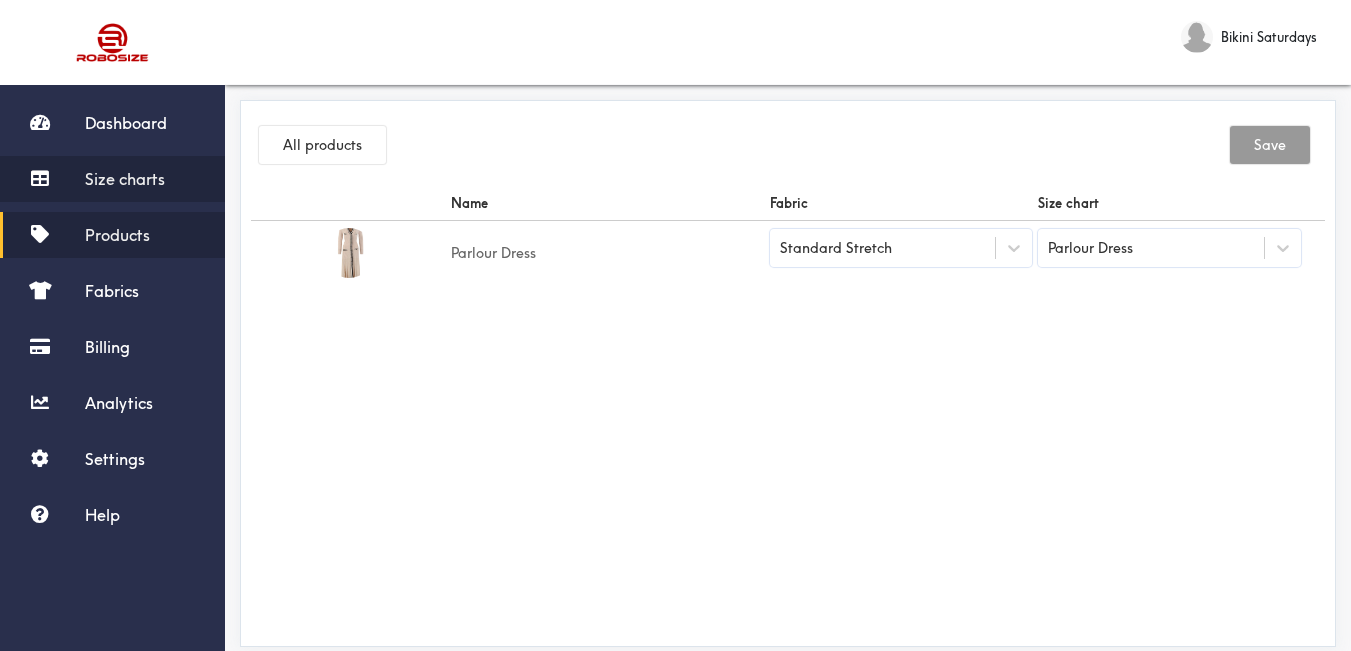 click on "Size charts" at bounding box center [125, 179] 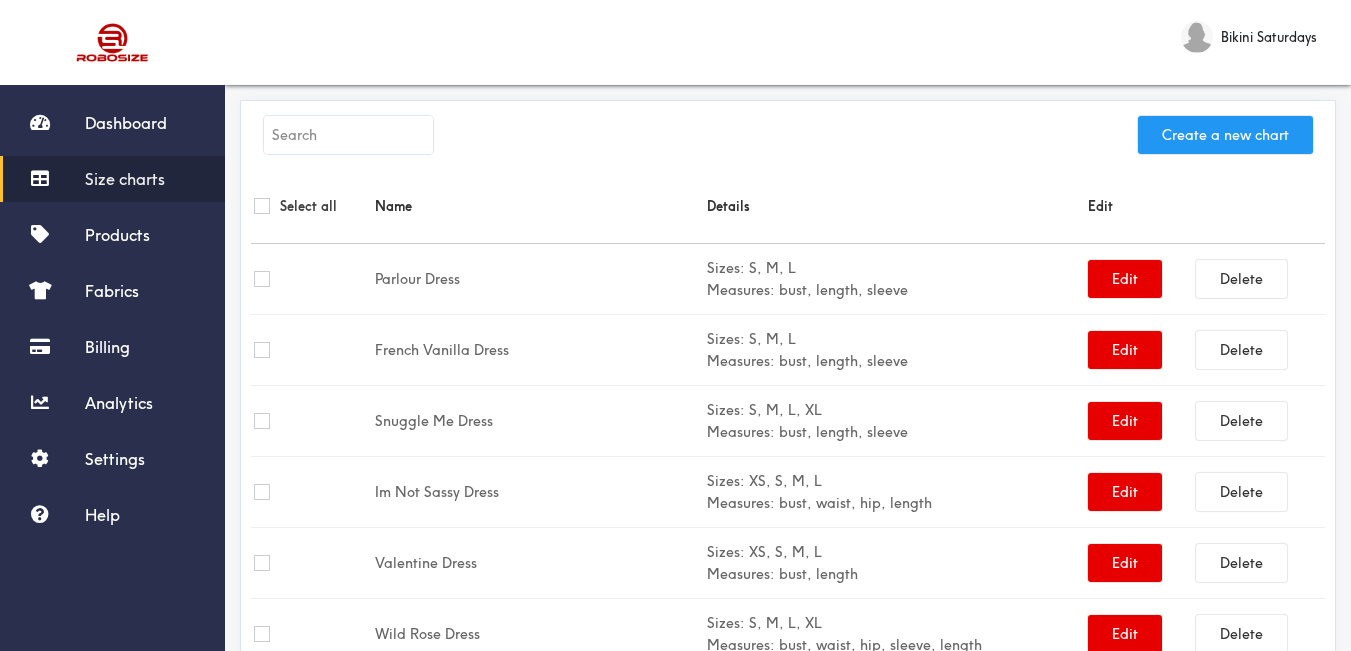 click on "Create a new chart" at bounding box center [1225, 135] 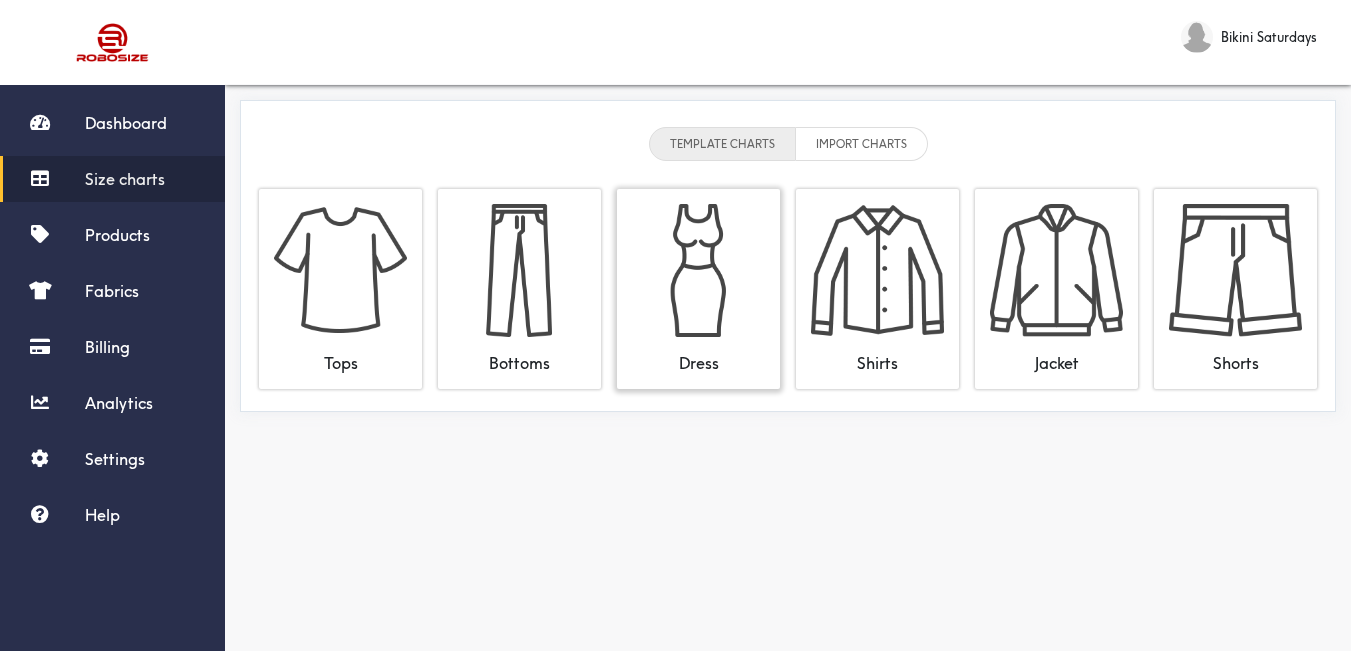 click at bounding box center [698, 270] 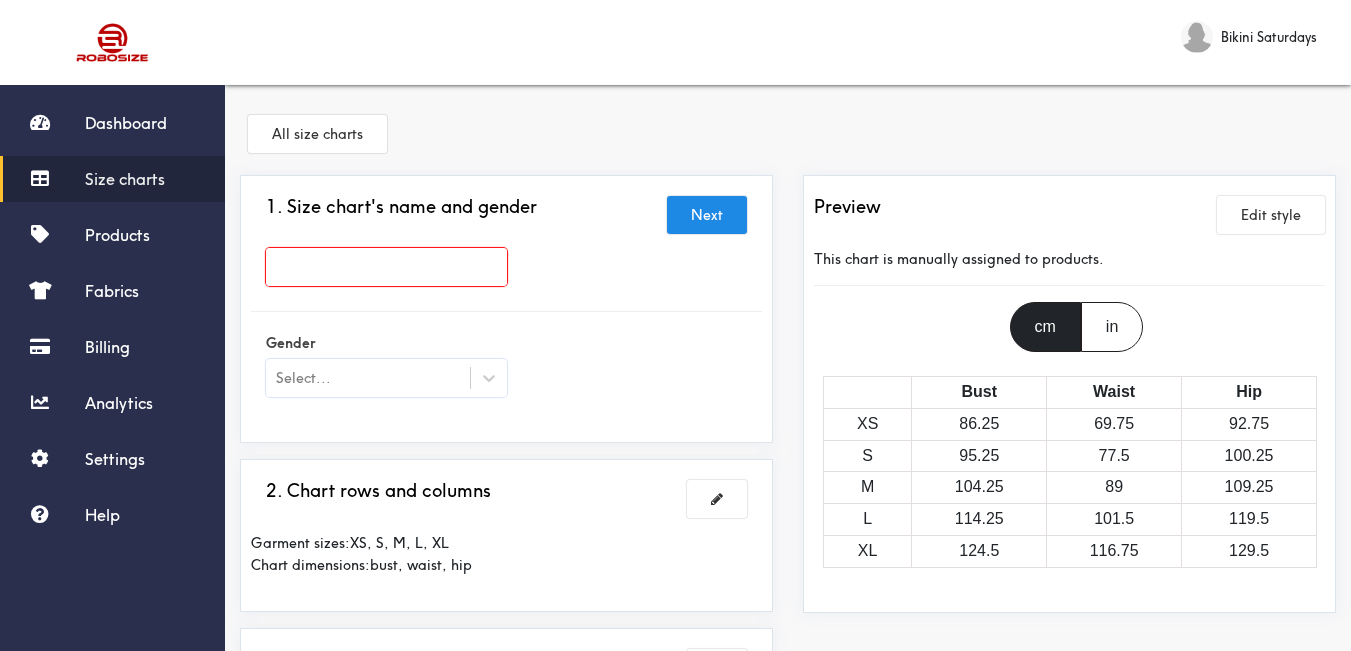 click at bounding box center [386, 267] 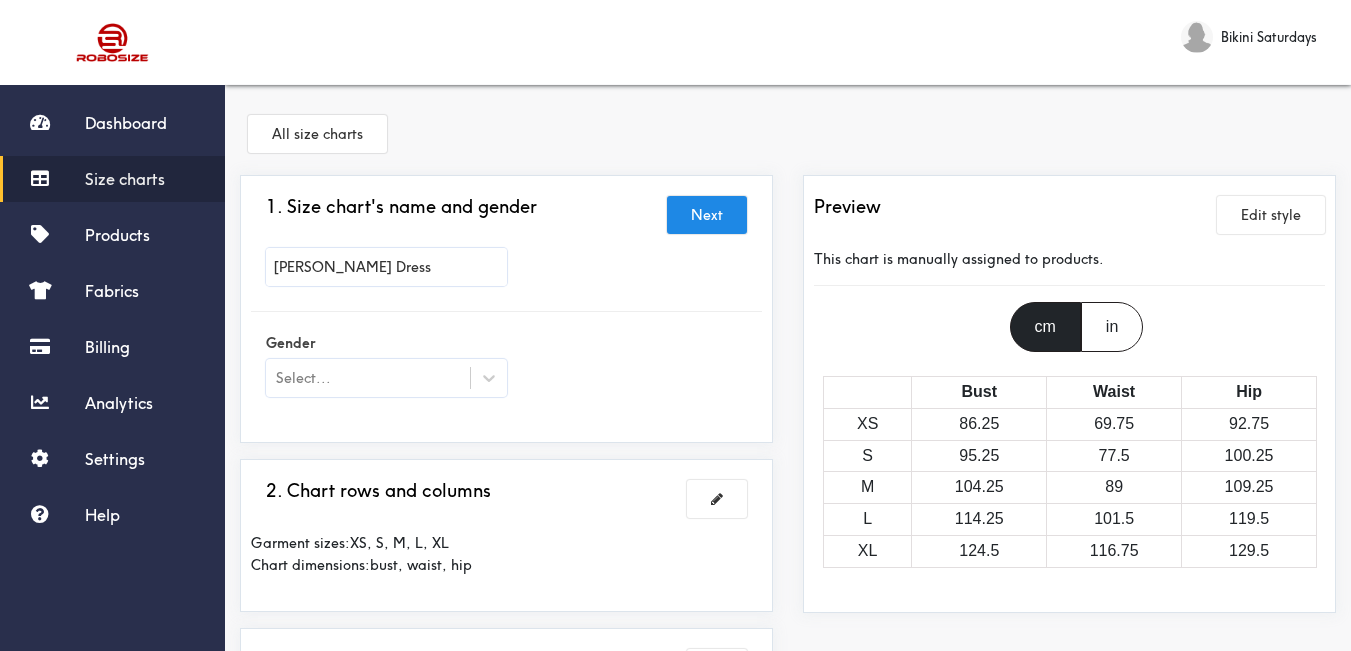 click on "[PERSON_NAME] Dress" at bounding box center (506, 272) 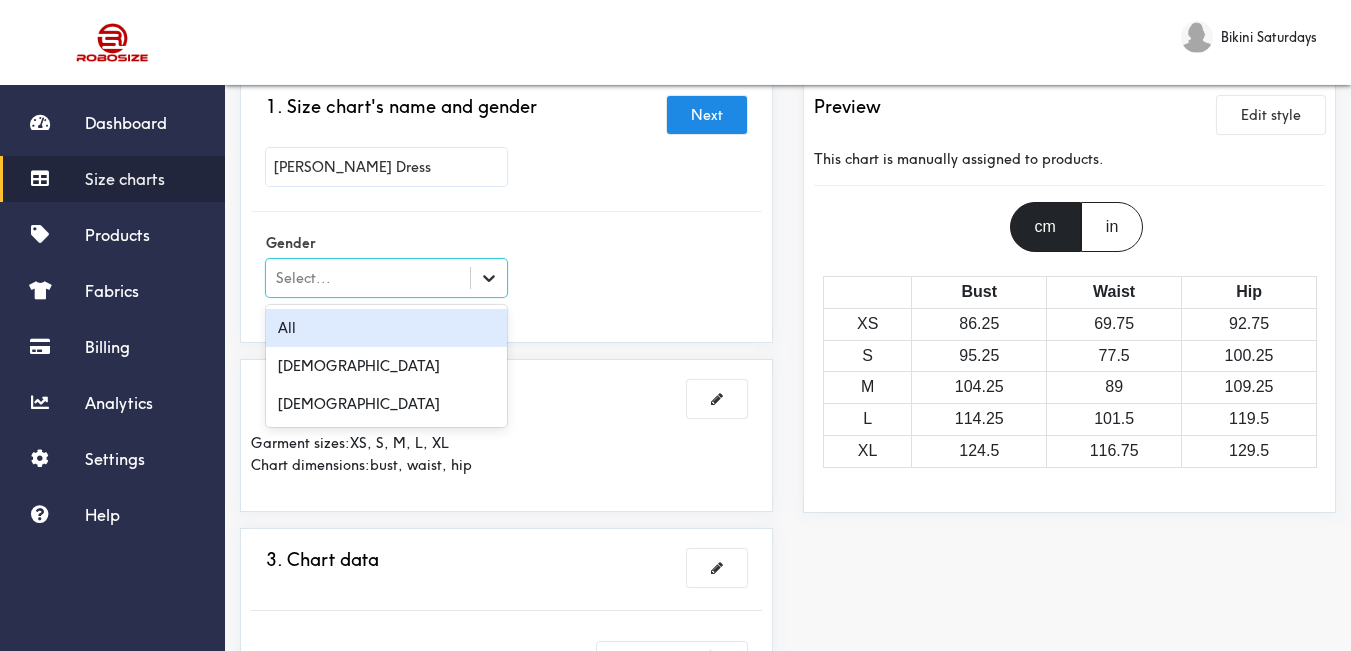 click at bounding box center (489, 278) 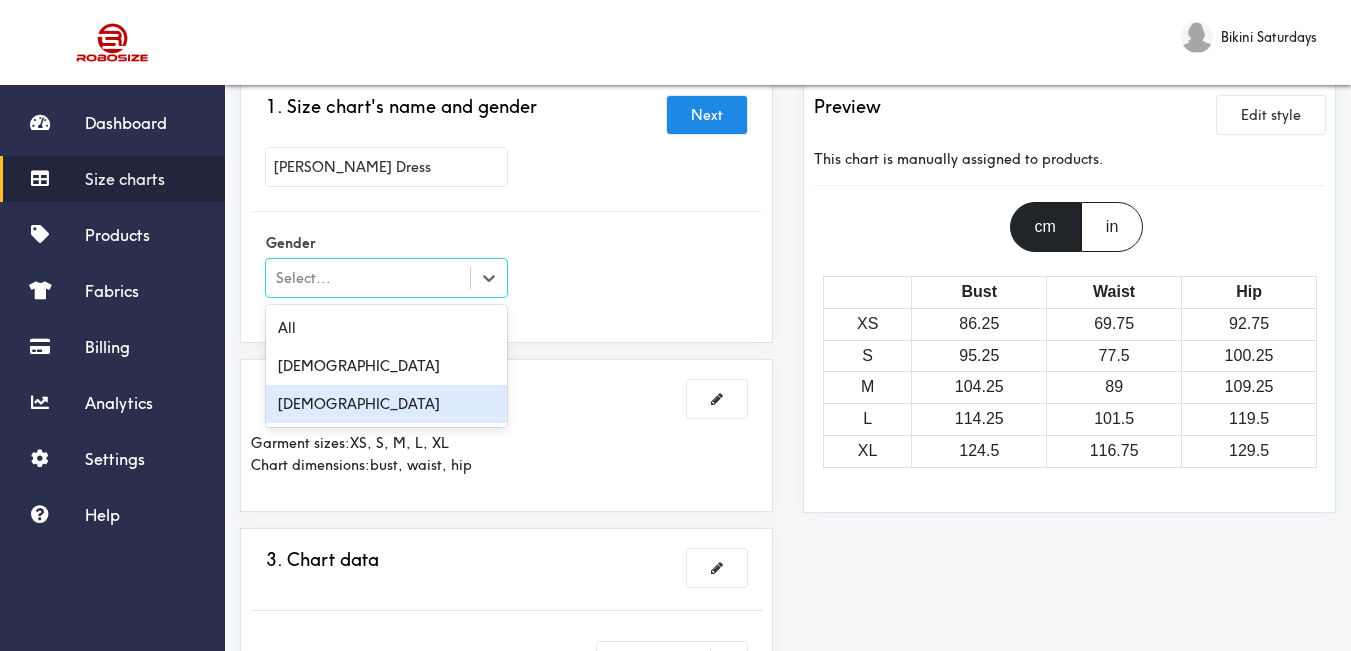click on "[DEMOGRAPHIC_DATA]" at bounding box center (386, 404) 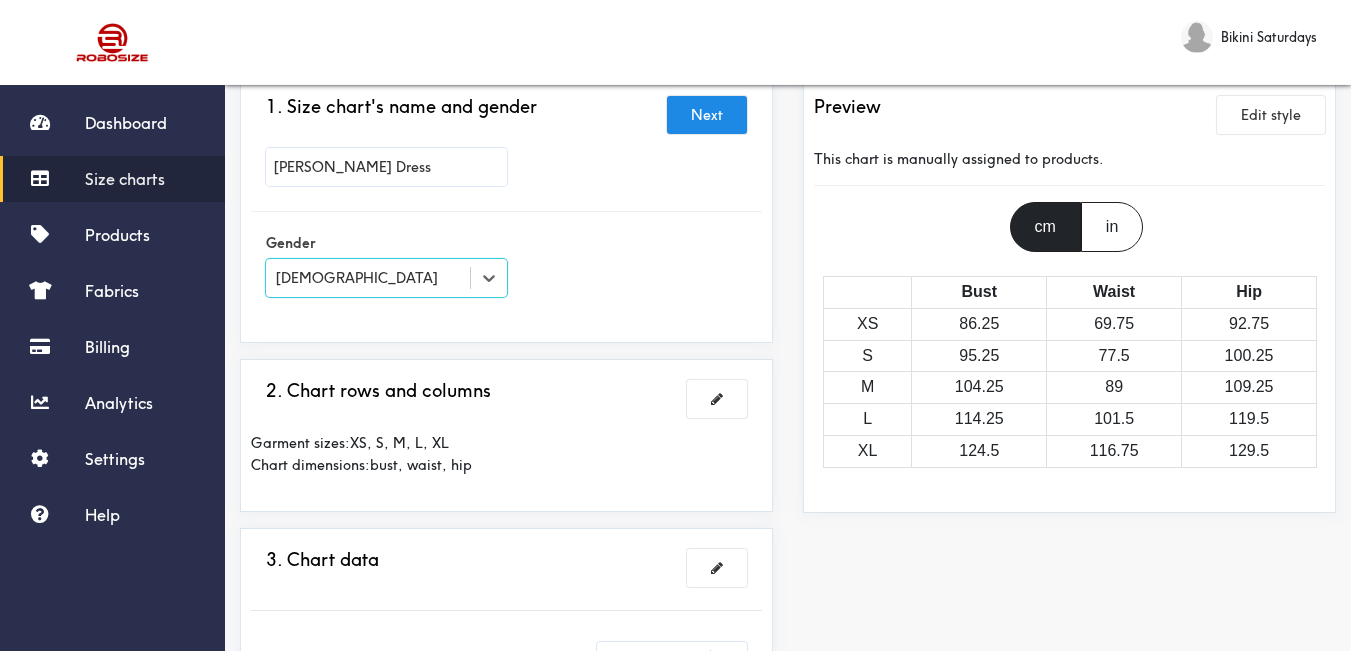 click on "Gender option [DEMOGRAPHIC_DATA], selected.   Select is focused , press Down to open the menu,  [DEMOGRAPHIC_DATA]" at bounding box center [506, 267] 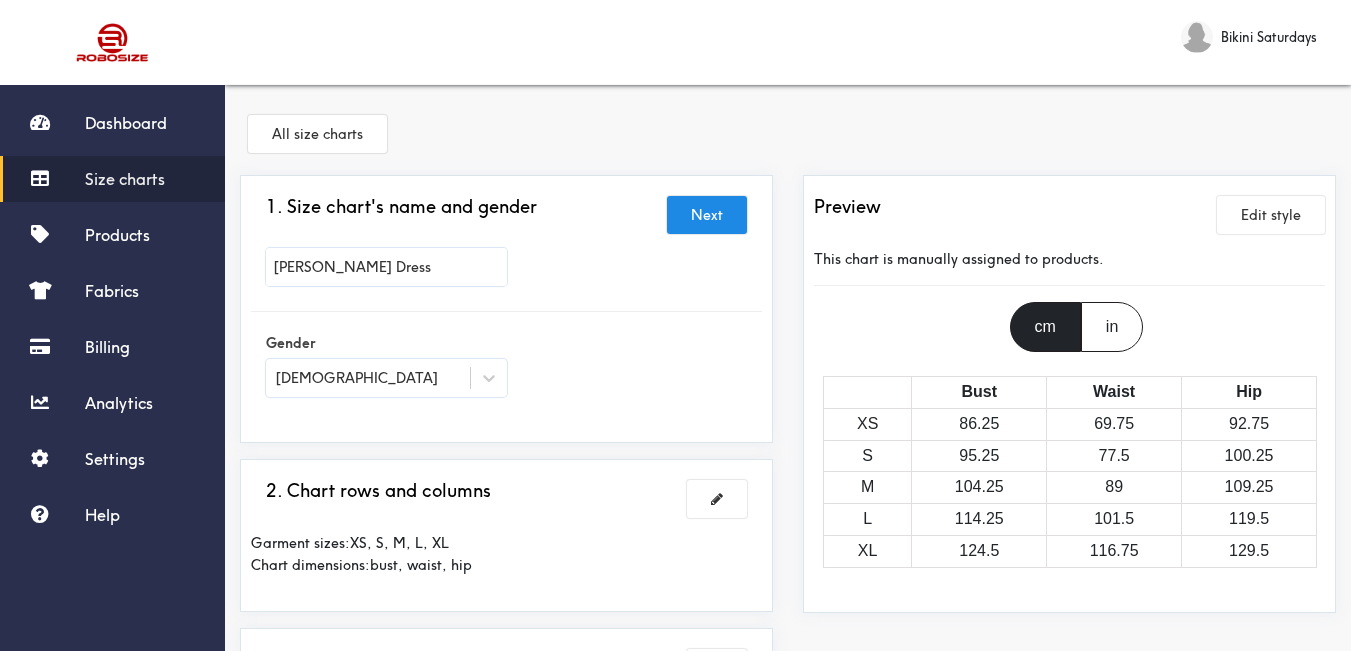 scroll, scrollTop: 200, scrollLeft: 0, axis: vertical 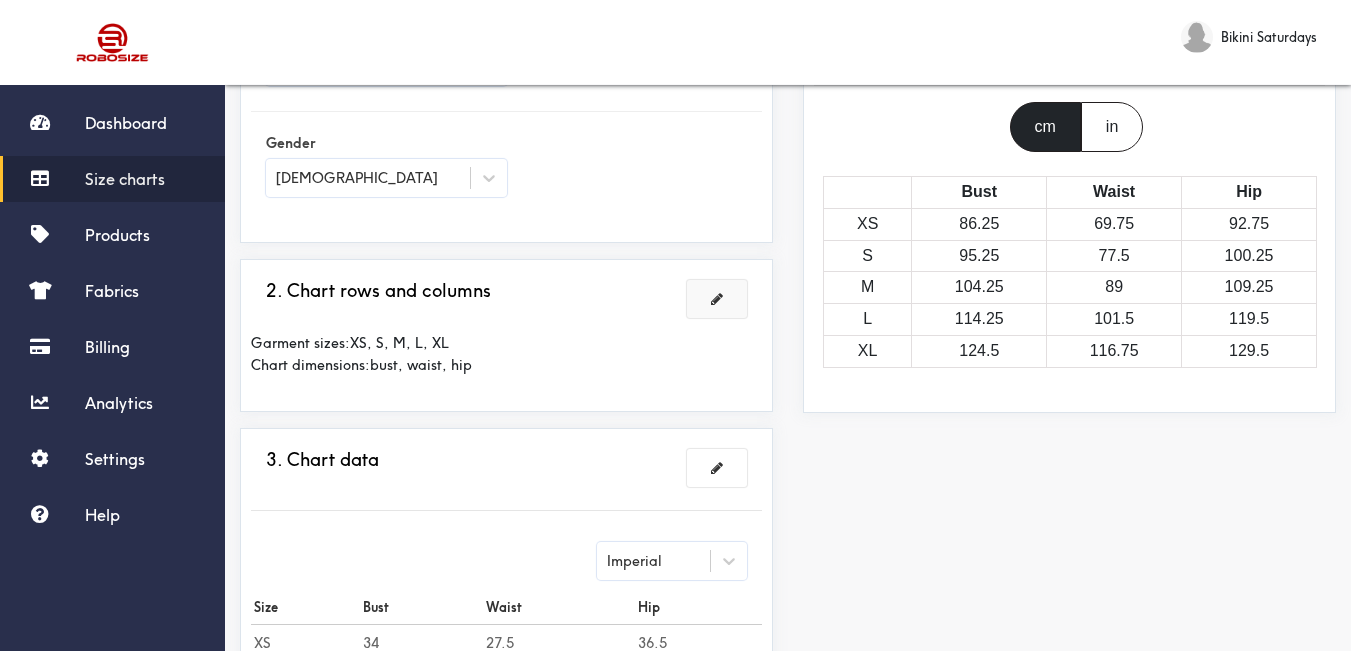 click at bounding box center (717, 299) 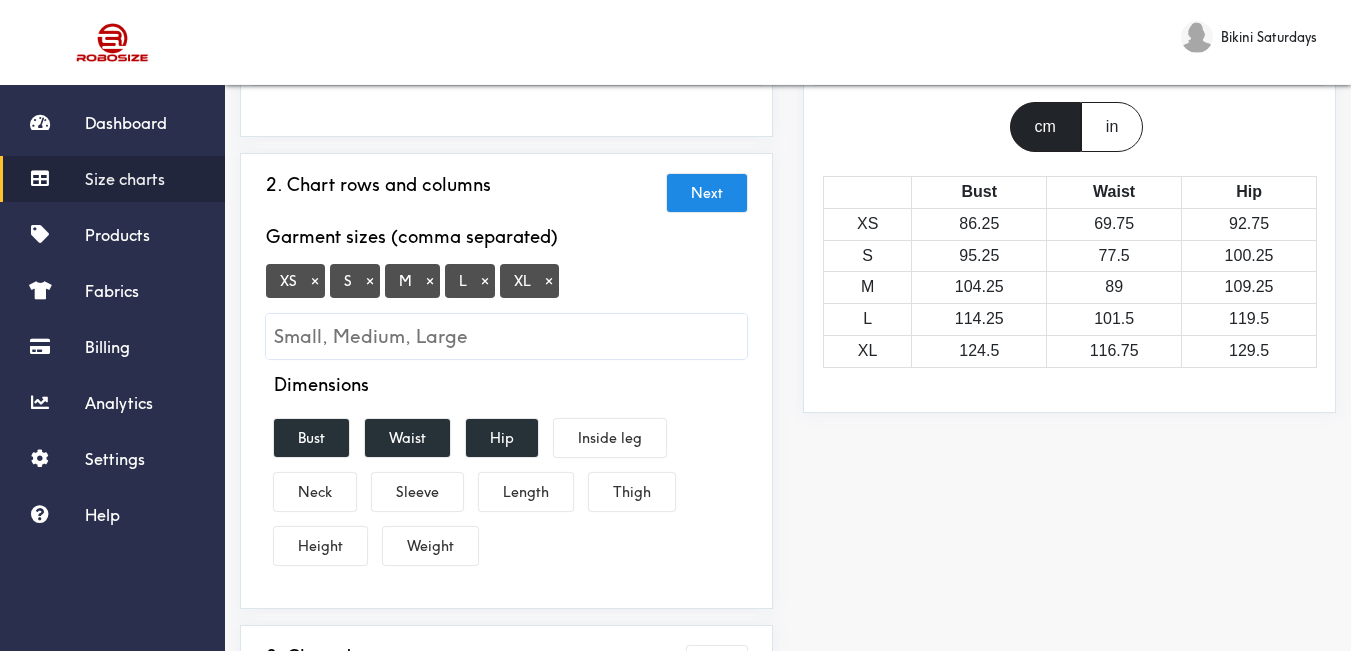 click on "×" at bounding box center [315, 281] 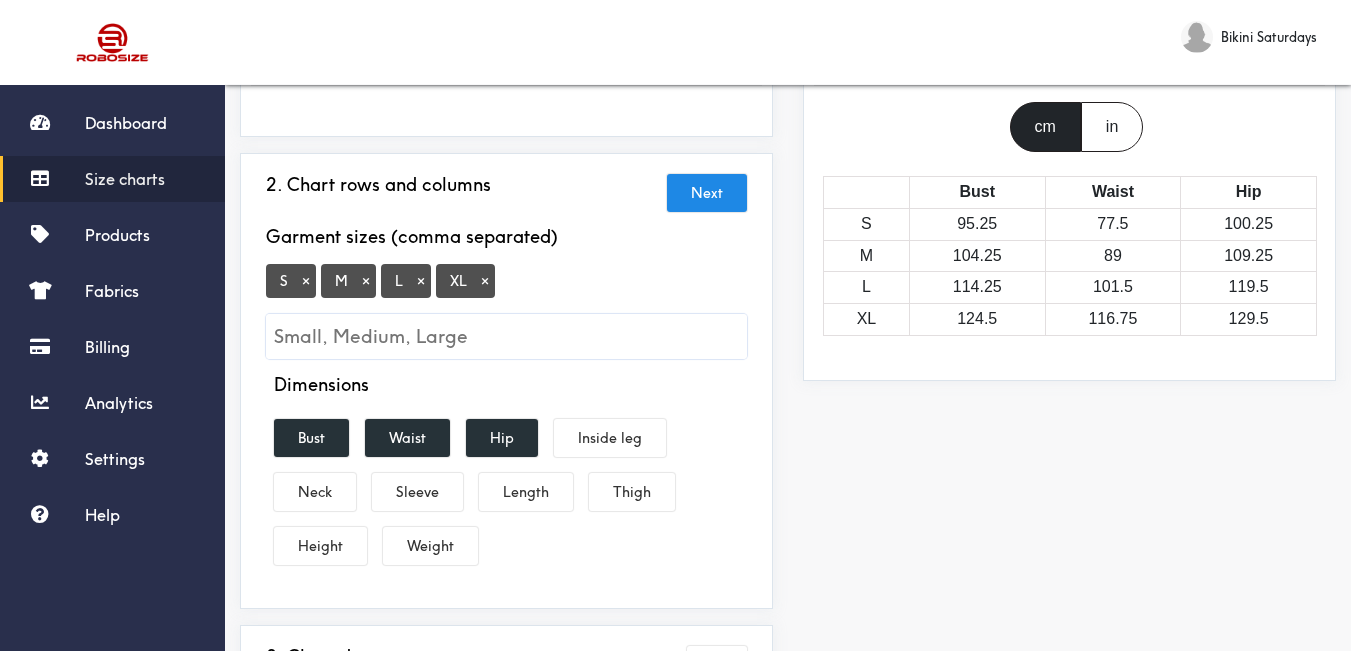 click on "×" at bounding box center [485, 281] 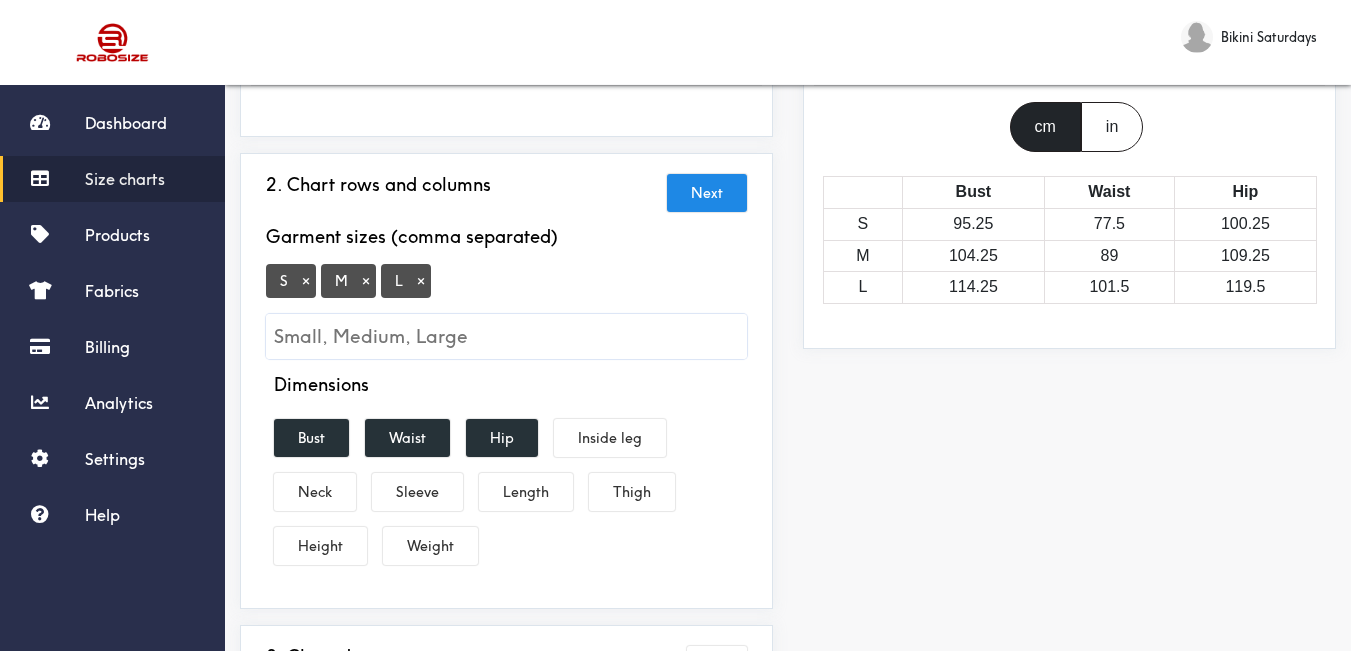 scroll, scrollTop: 300, scrollLeft: 0, axis: vertical 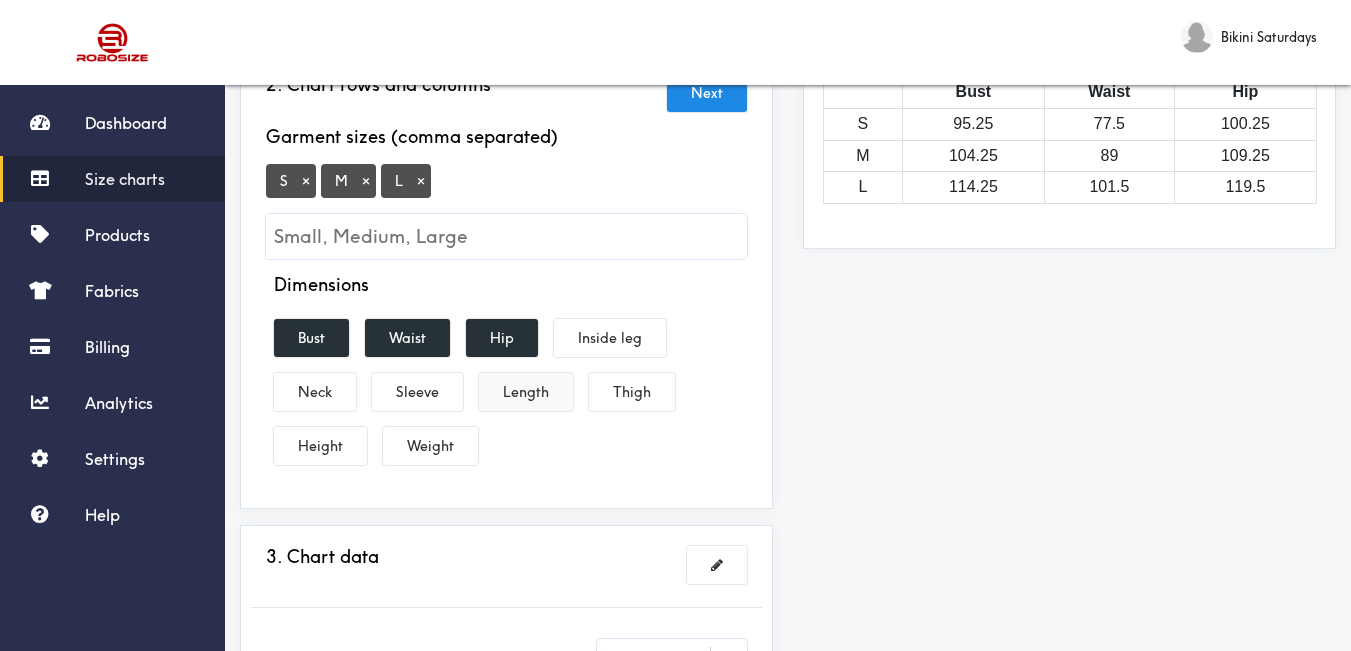 click on "Length" at bounding box center [526, 392] 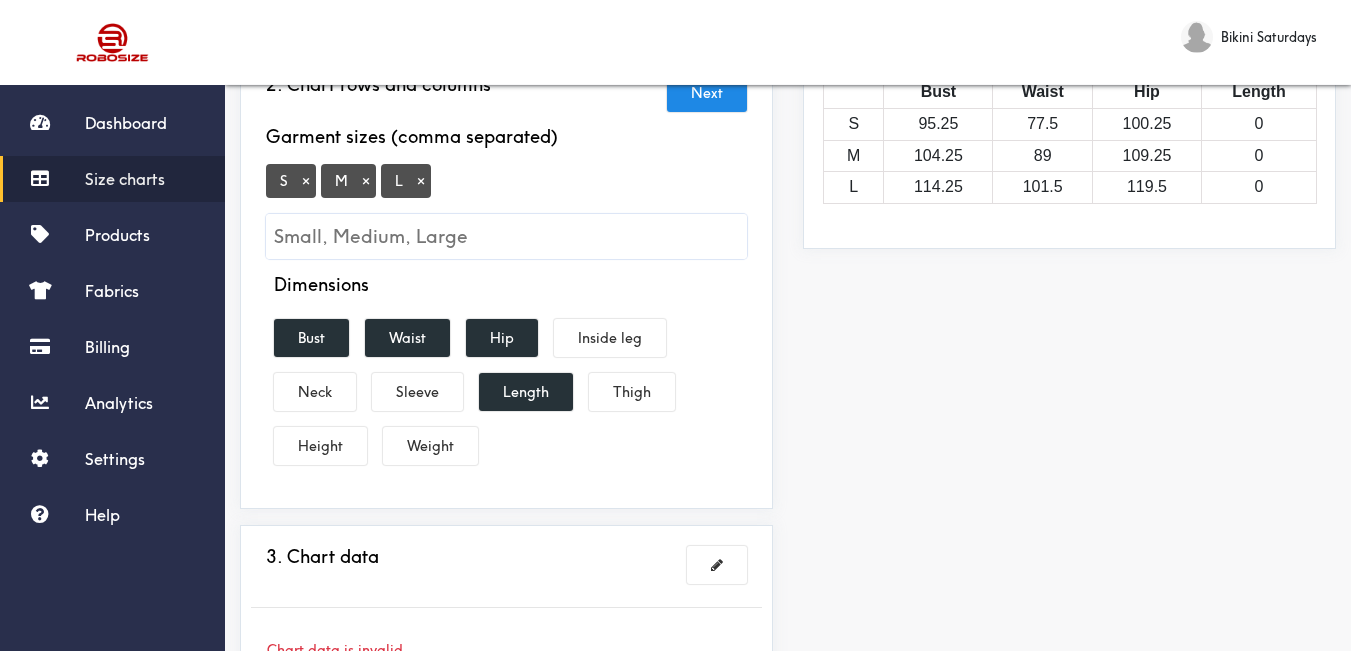 click on "Preview Edit style This chart is manually assigned to products. cm in Bust Waist Hip Length S 95.25 77.5 100.25 0 M 104.25 89 109.25 0 L 114.25 101.5 119.5 0" at bounding box center (1069, 367) 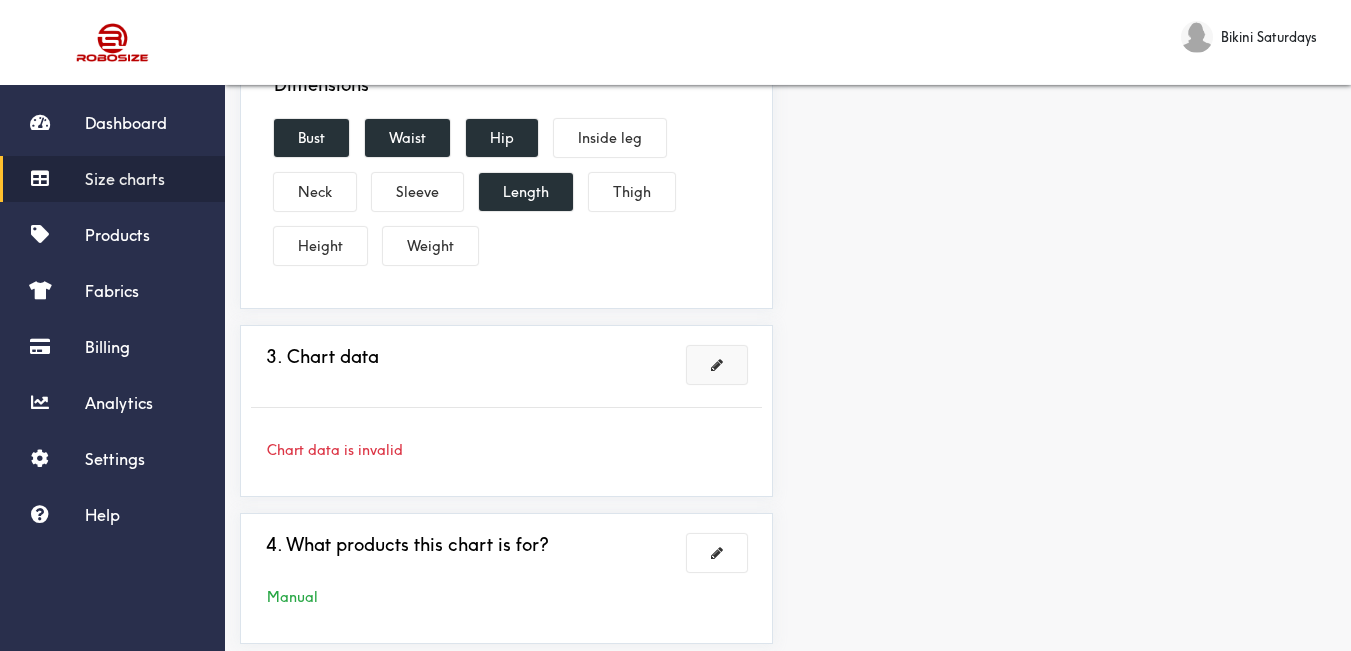 click at bounding box center [717, 365] 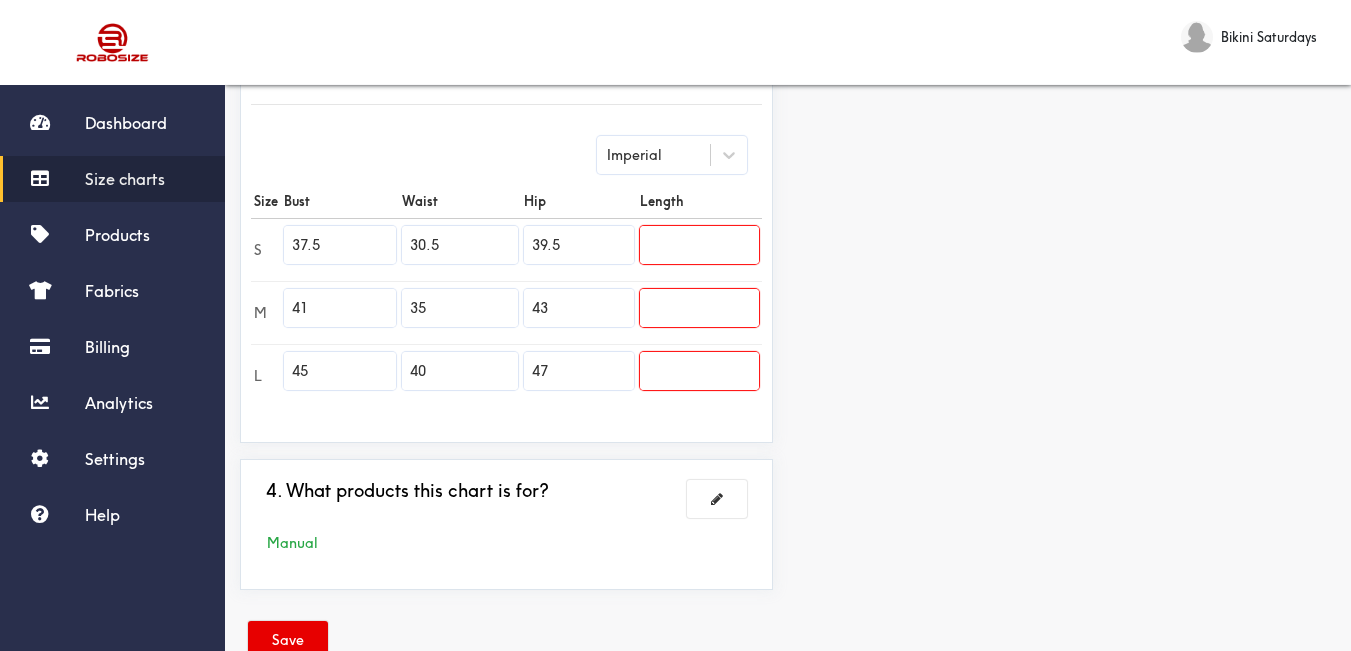 click on "Preview Edit style This chart is manually assigned to products. cm in Bust Waist Hip Length S 95.25 77.5 100.25 0 M 104.25 89 109.25 0 L 114.25 101.5 119.5 0" at bounding box center (1069, 140) 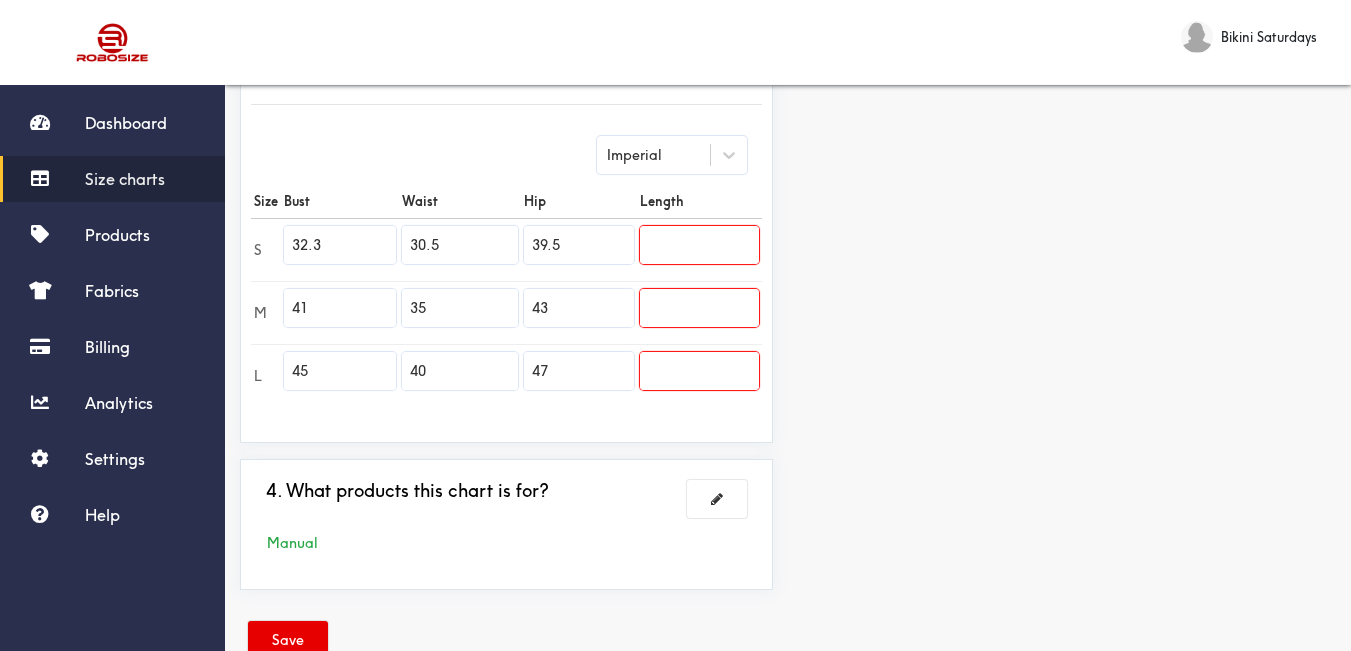 drag, startPoint x: 322, startPoint y: 297, endPoint x: 228, endPoint y: 319, distance: 96.540146 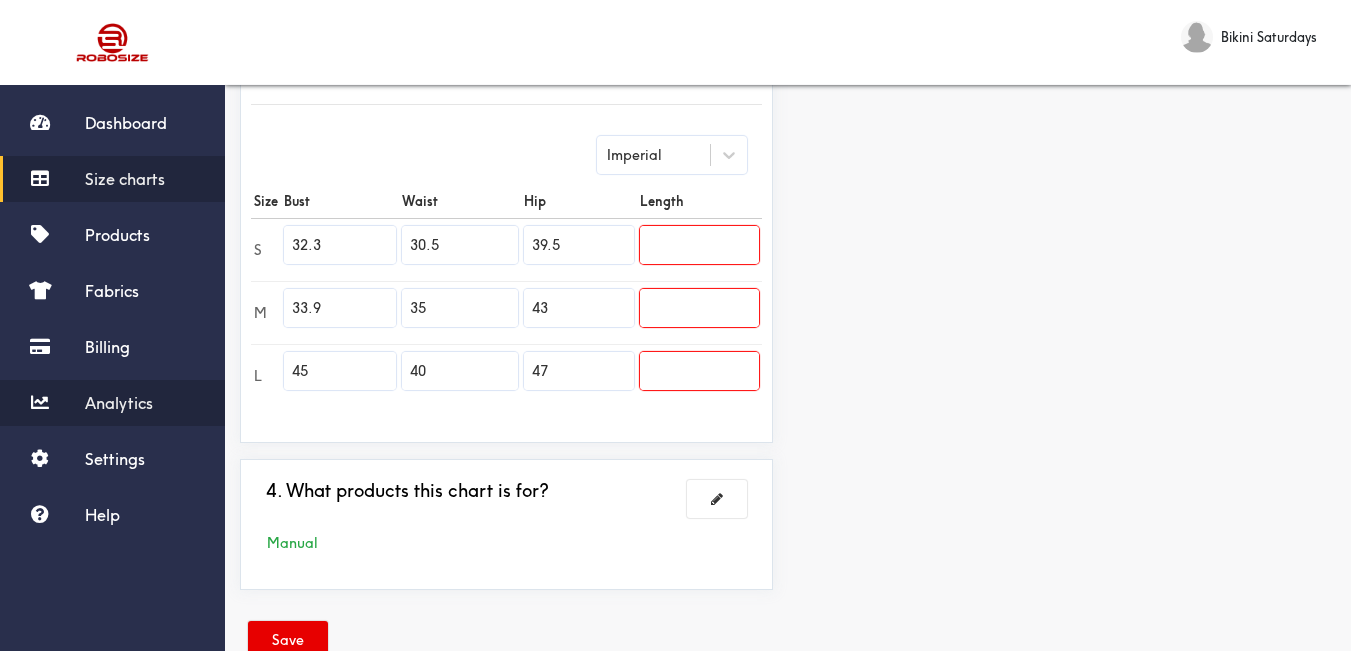 drag, startPoint x: 371, startPoint y: 371, endPoint x: 133, endPoint y: 397, distance: 239.41595 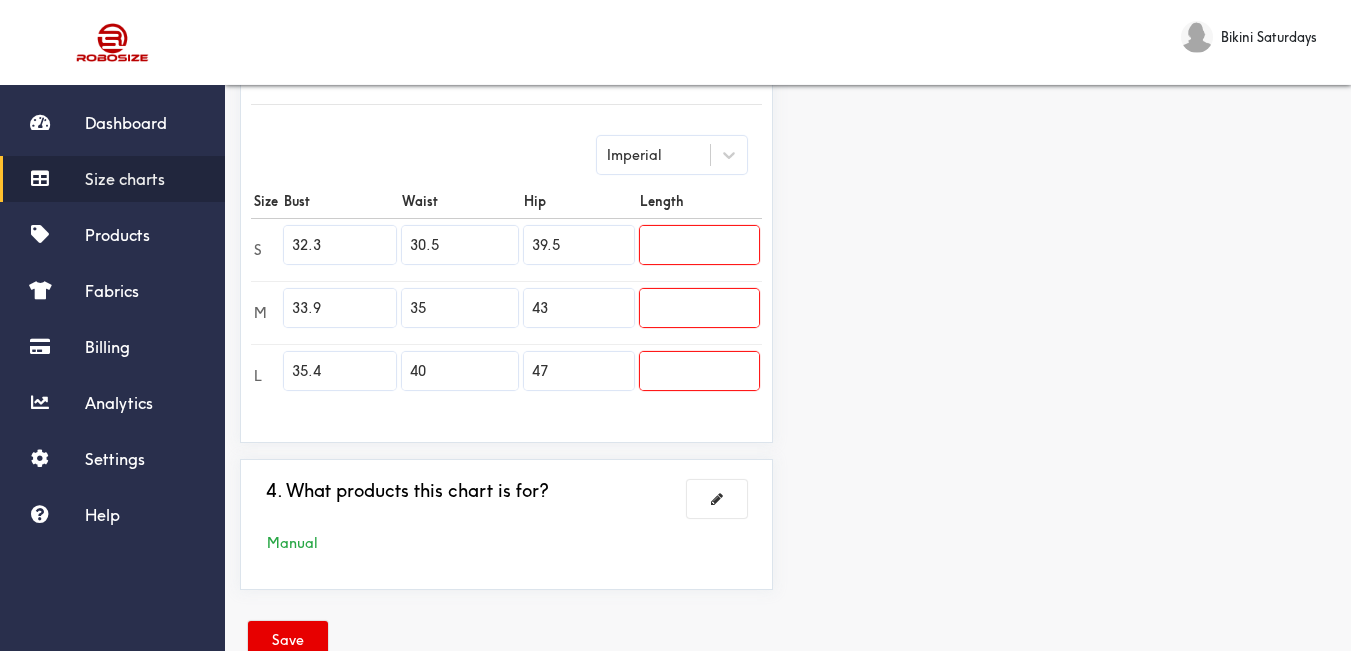 drag, startPoint x: 448, startPoint y: 242, endPoint x: 321, endPoint y: 247, distance: 127.09839 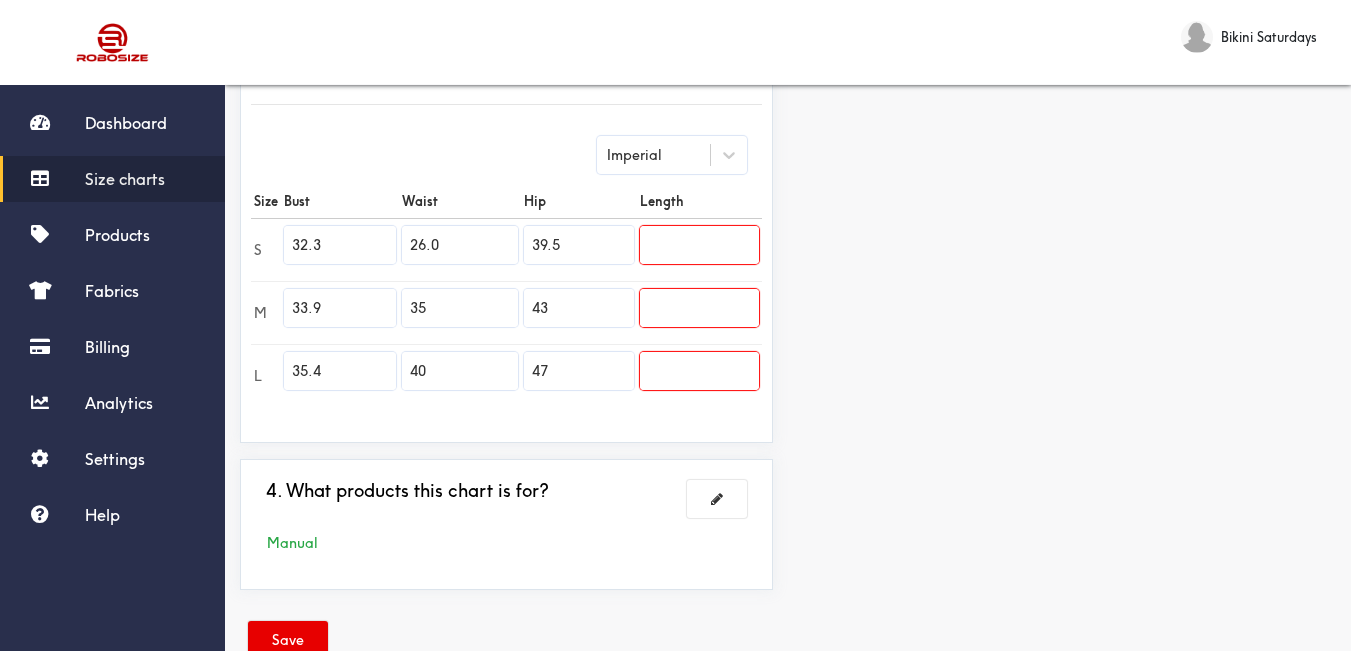 drag, startPoint x: 465, startPoint y: 307, endPoint x: 339, endPoint y: 301, distance: 126.14278 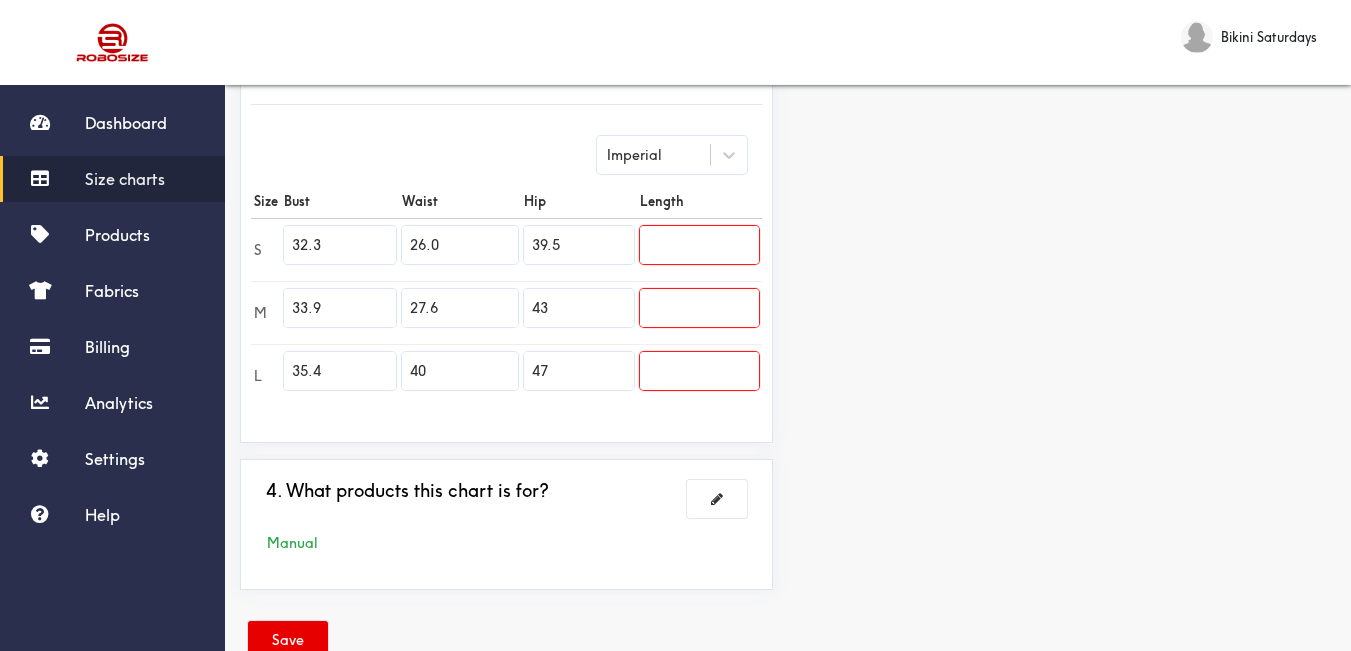 drag, startPoint x: 493, startPoint y: 383, endPoint x: 266, endPoint y: 383, distance: 227 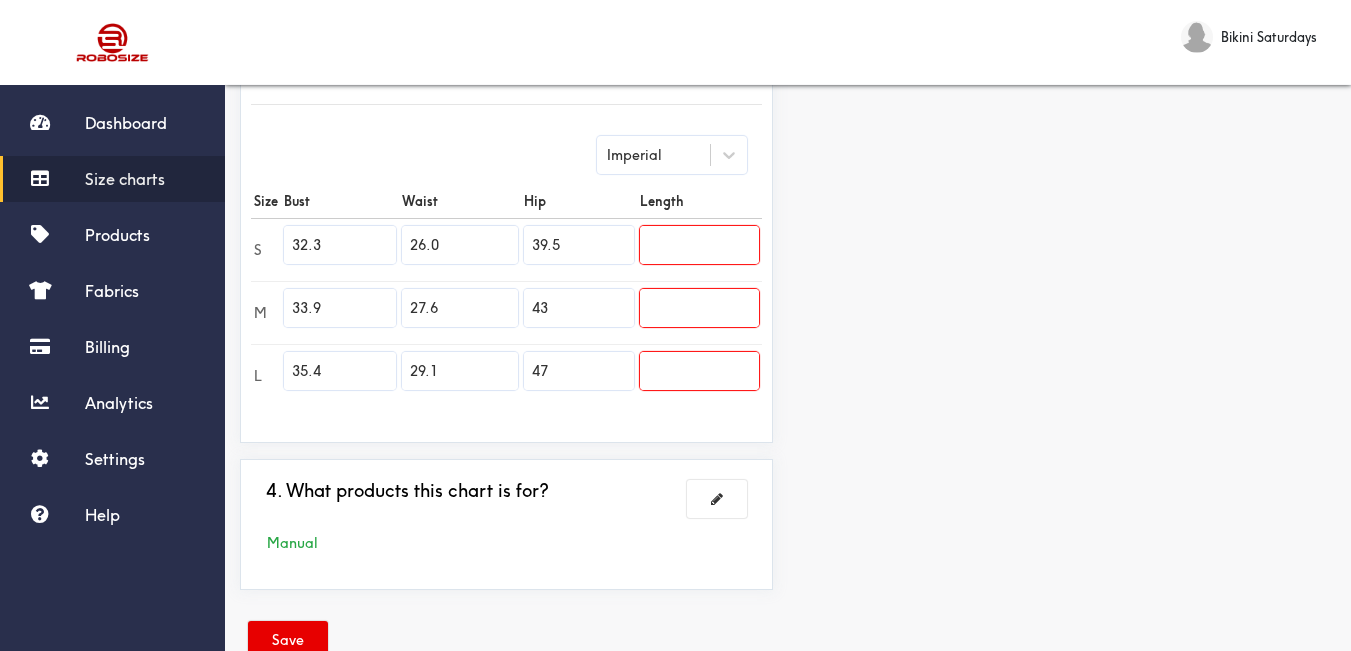 drag, startPoint x: 577, startPoint y: 249, endPoint x: 464, endPoint y: 280, distance: 117.17508 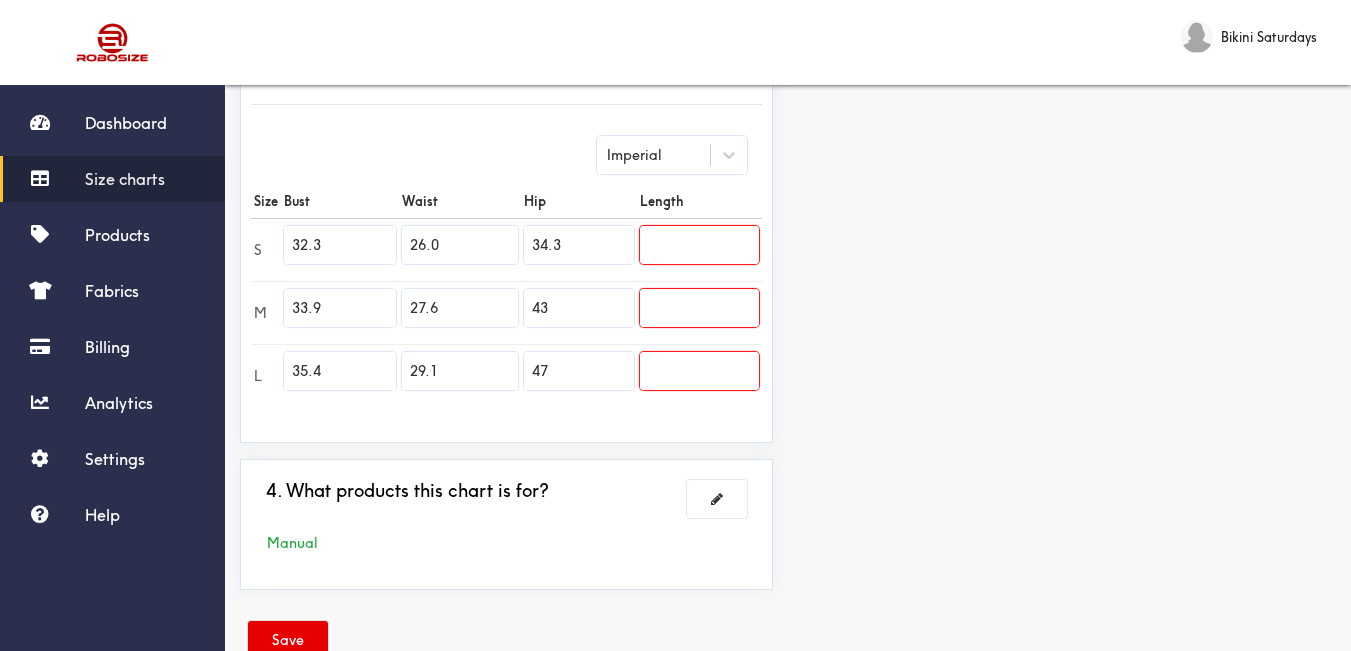 drag, startPoint x: 569, startPoint y: 308, endPoint x: 499, endPoint y: 315, distance: 70.34913 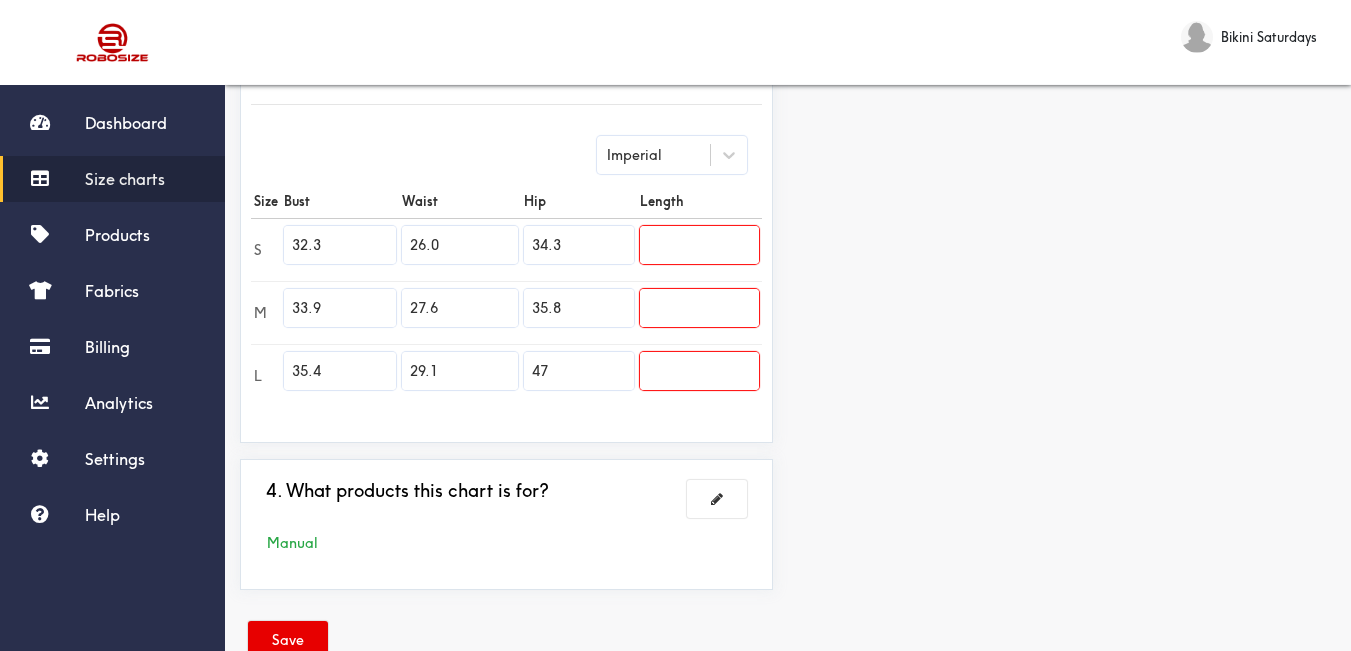 drag, startPoint x: 610, startPoint y: 370, endPoint x: 426, endPoint y: 378, distance: 184.17383 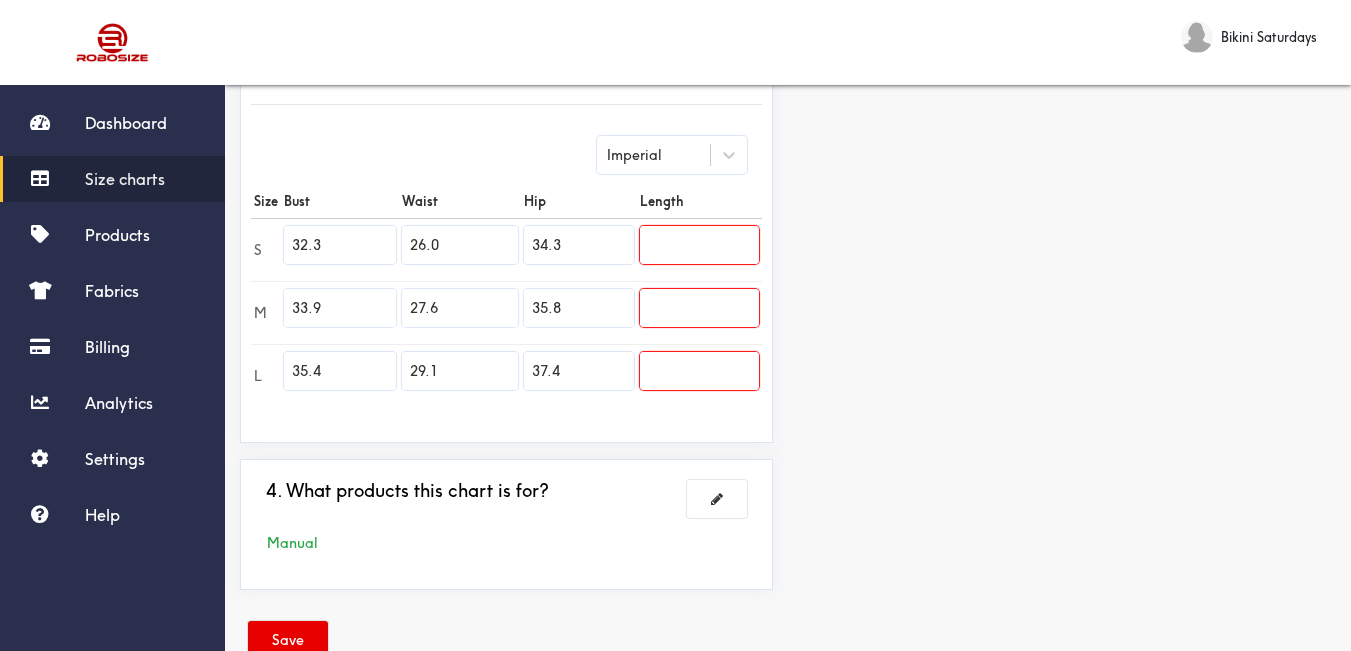click at bounding box center (699, 245) 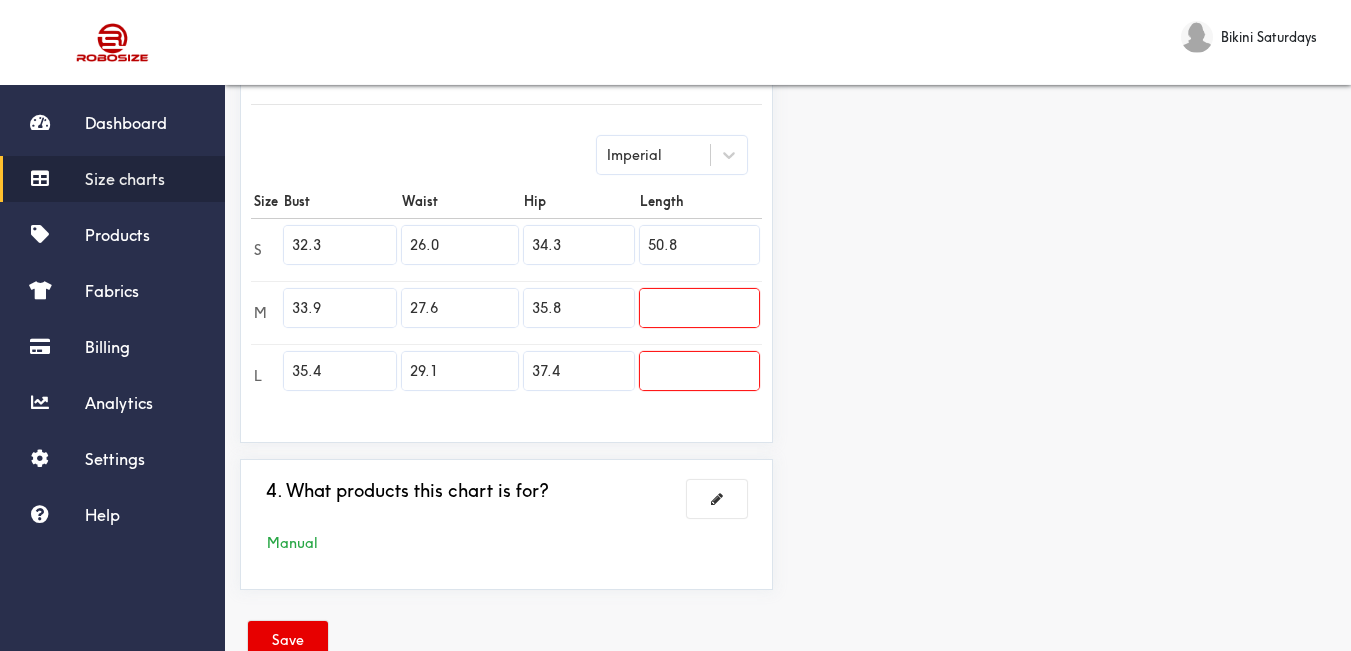 click at bounding box center (699, 308) 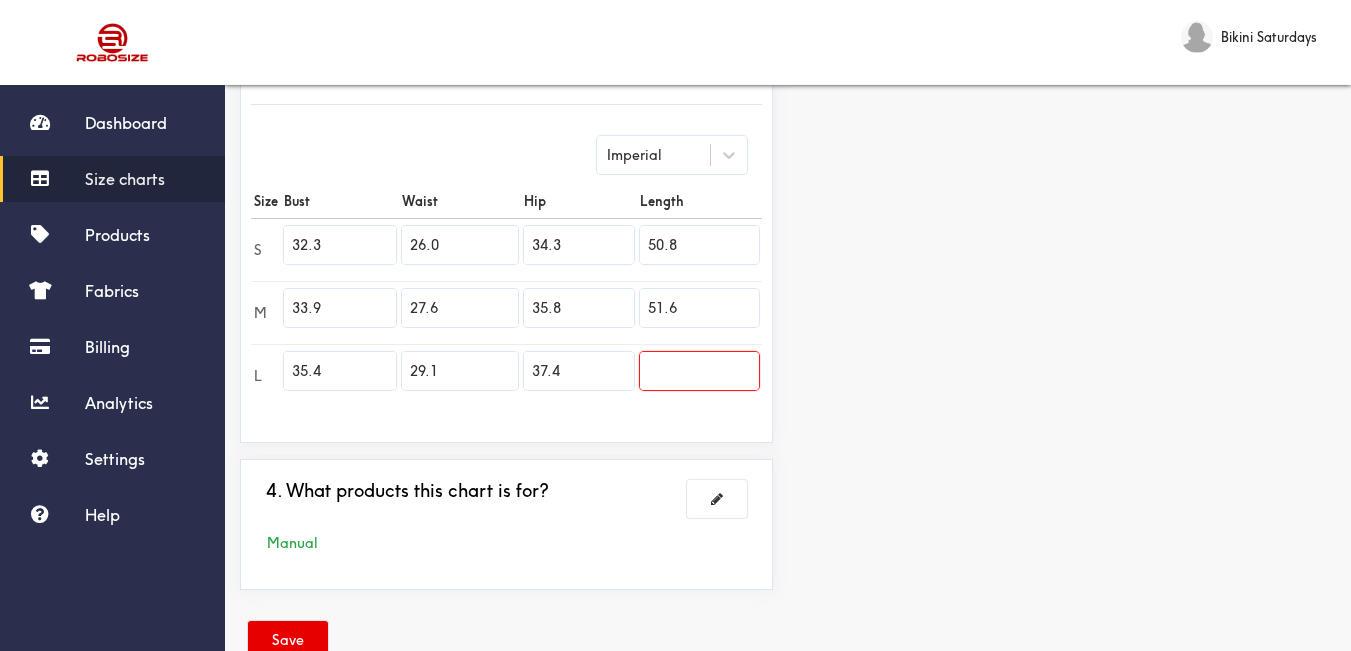 click at bounding box center (699, 371) 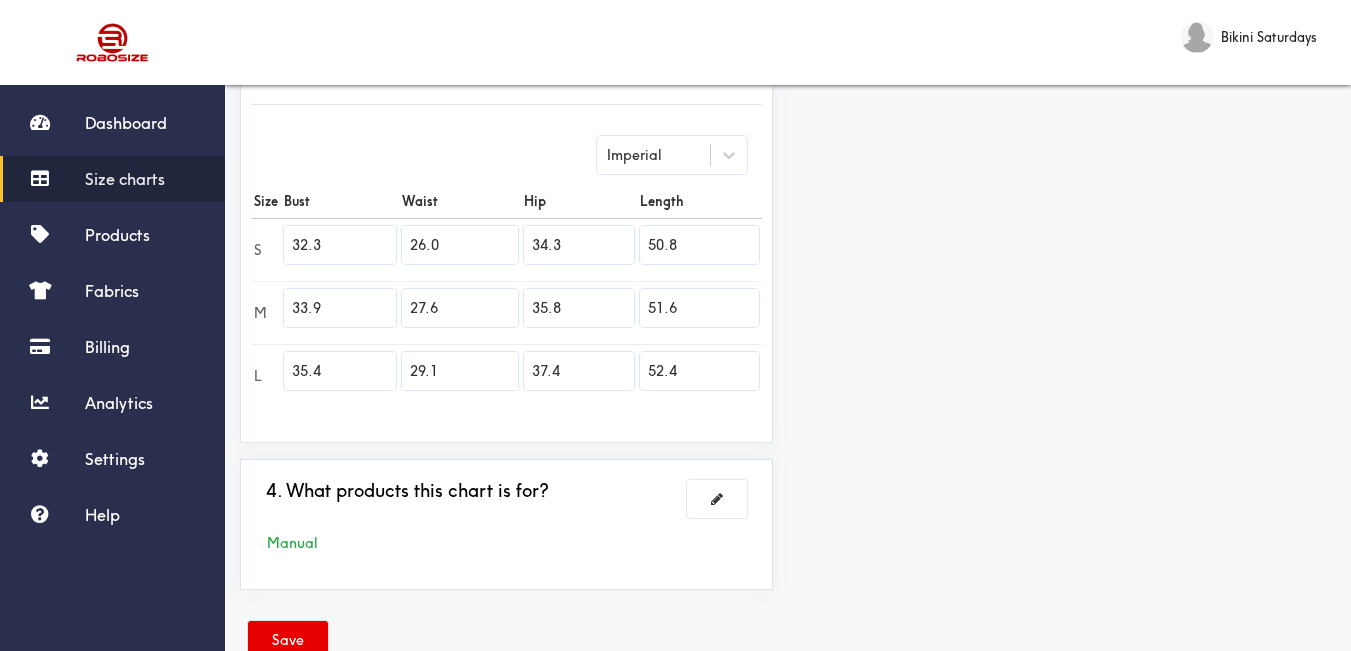 click on "Preview Edit style This chart is manually assigned to products. cm in Bust Waist Hip Length S 82 66 87 129 M 86 70 91 131 L 90 74 95 133" at bounding box center [1069, 140] 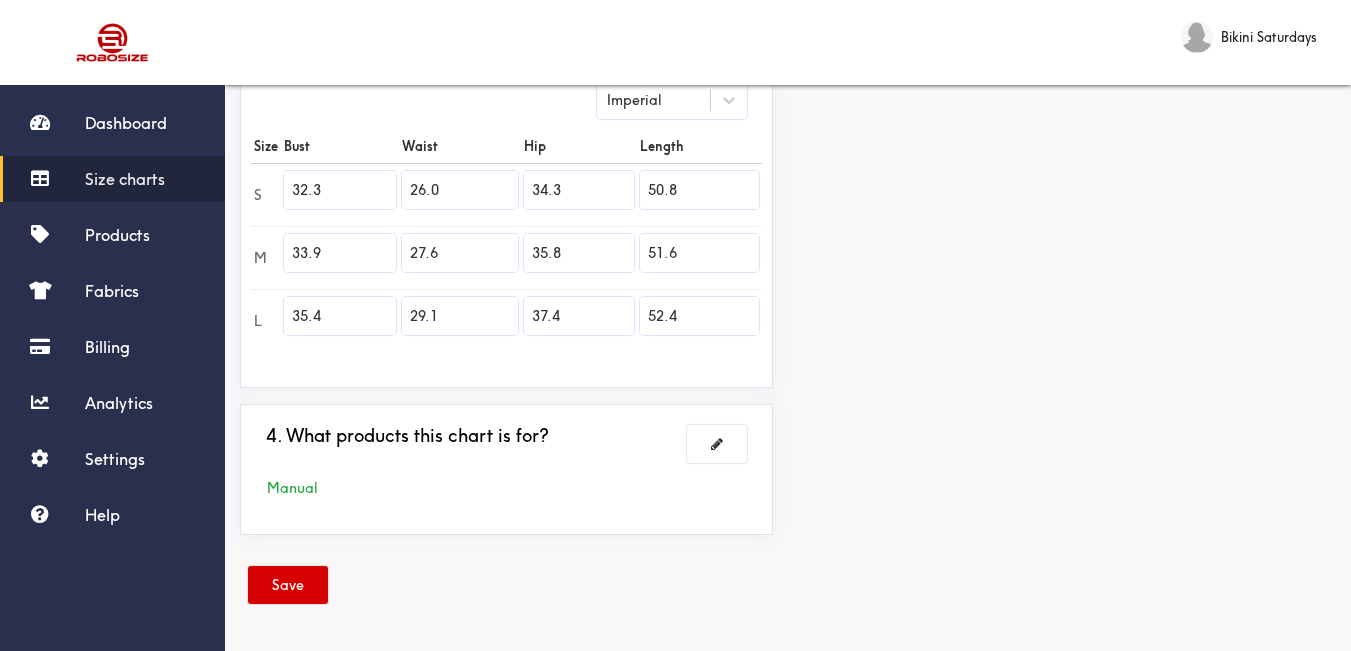 click on "Save" at bounding box center (288, 585) 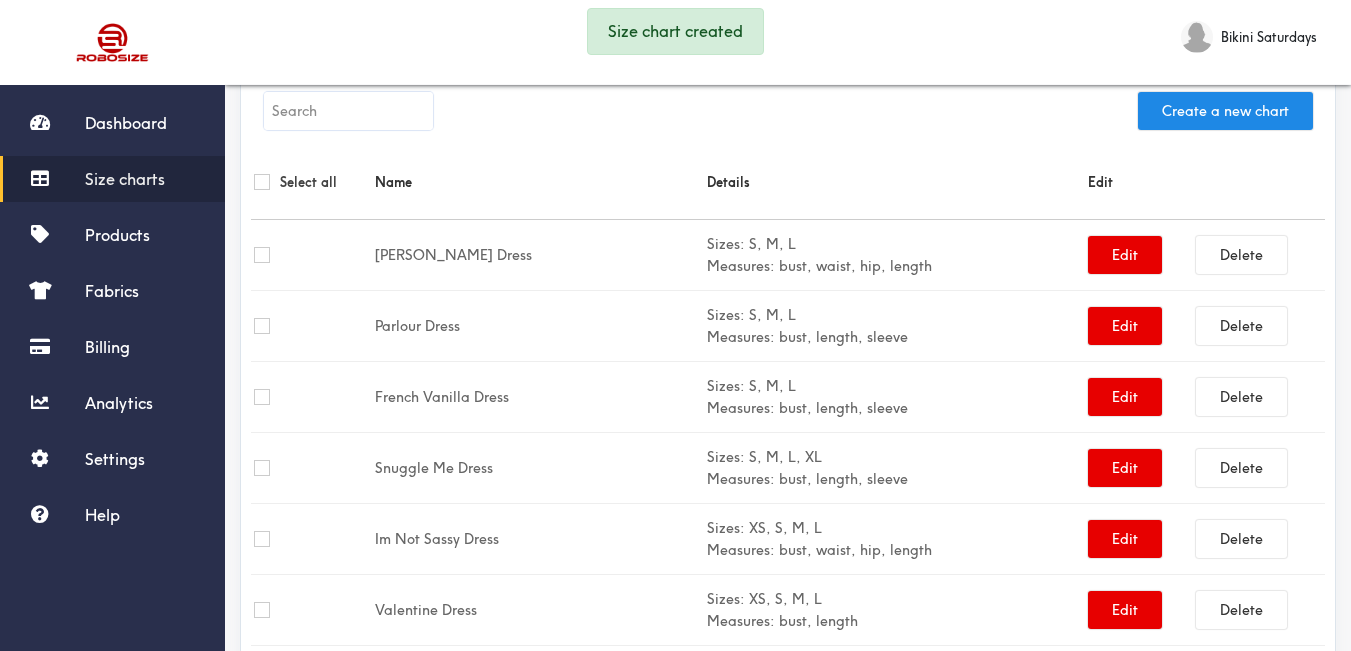 scroll, scrollTop: 555, scrollLeft: 0, axis: vertical 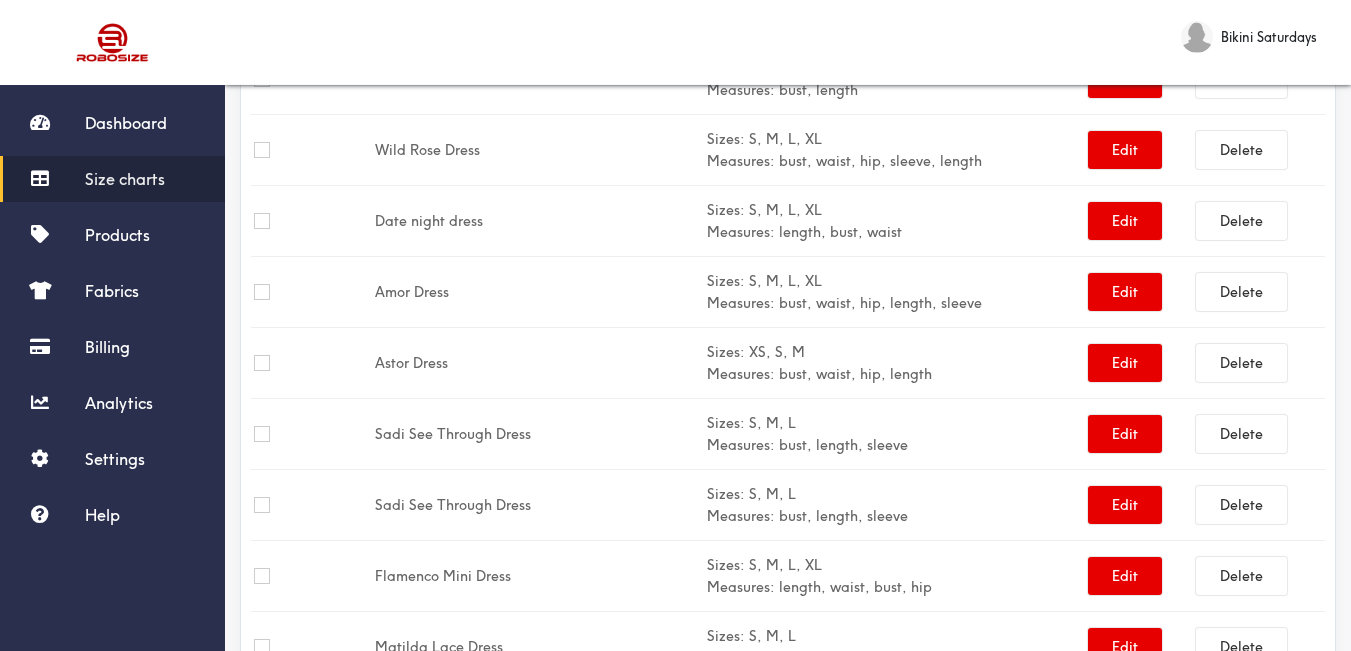 click on "Size charts" at bounding box center (112, 179) 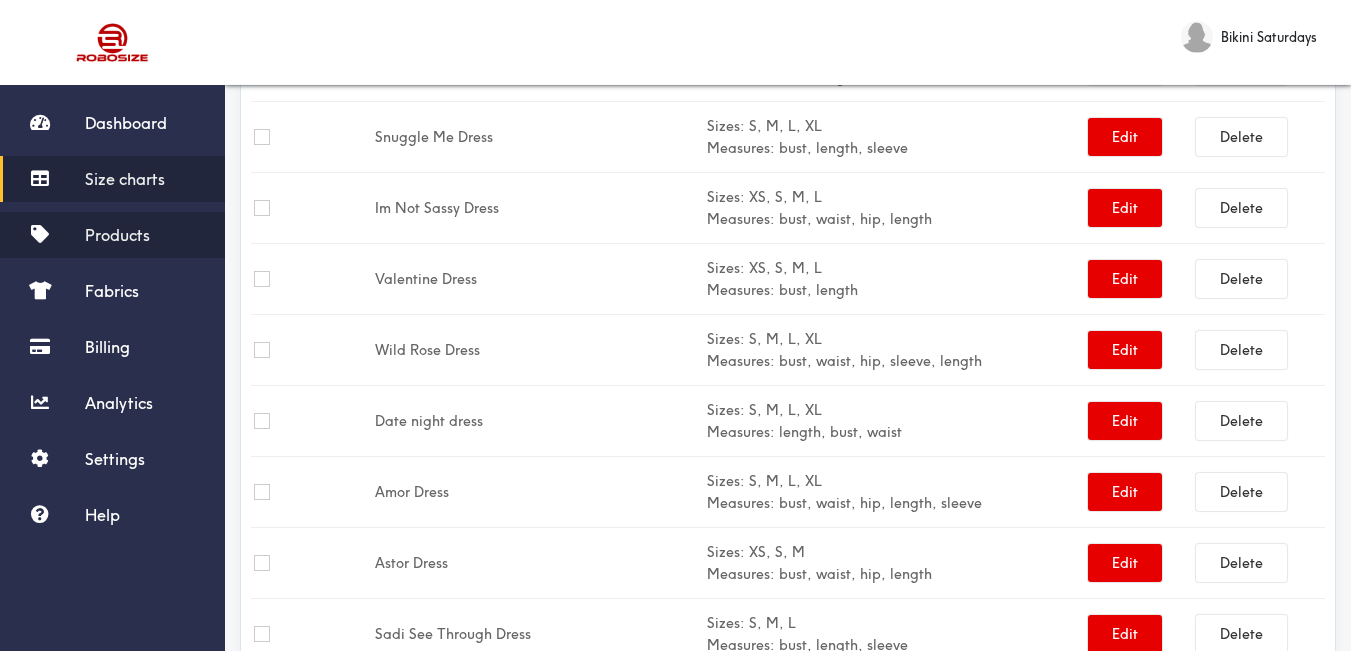 click on "Products" at bounding box center (112, 235) 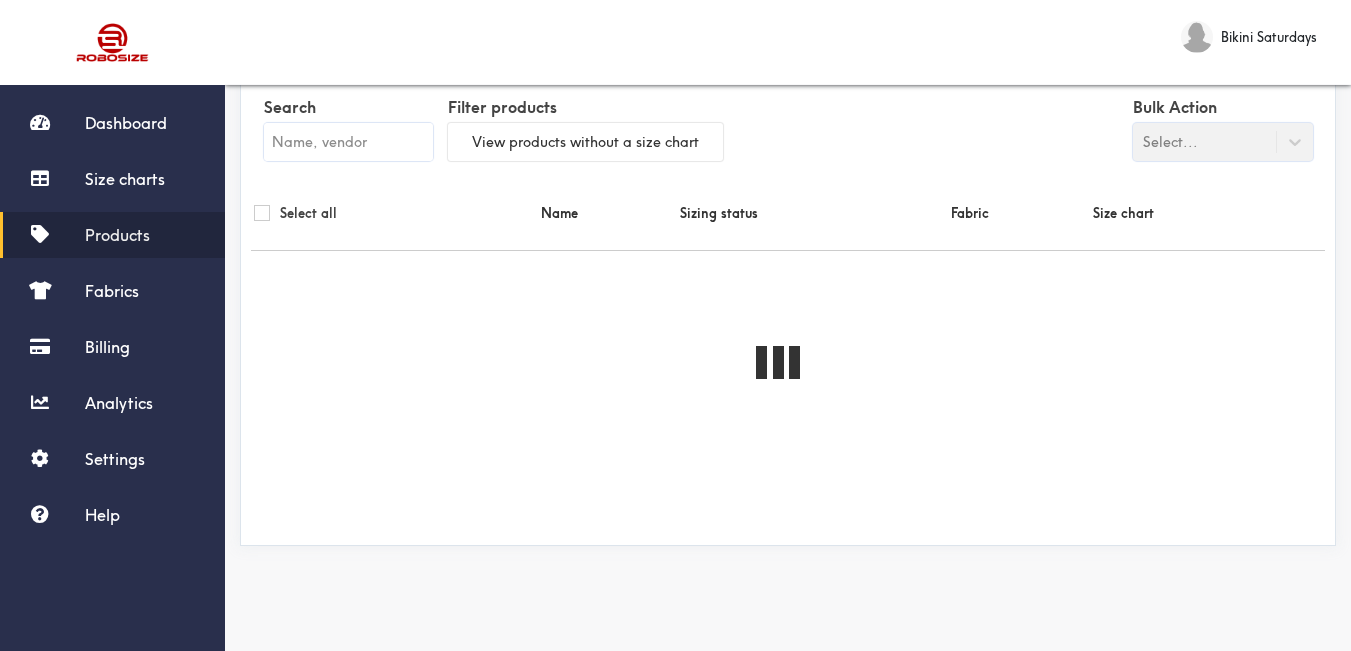scroll, scrollTop: 0, scrollLeft: 0, axis: both 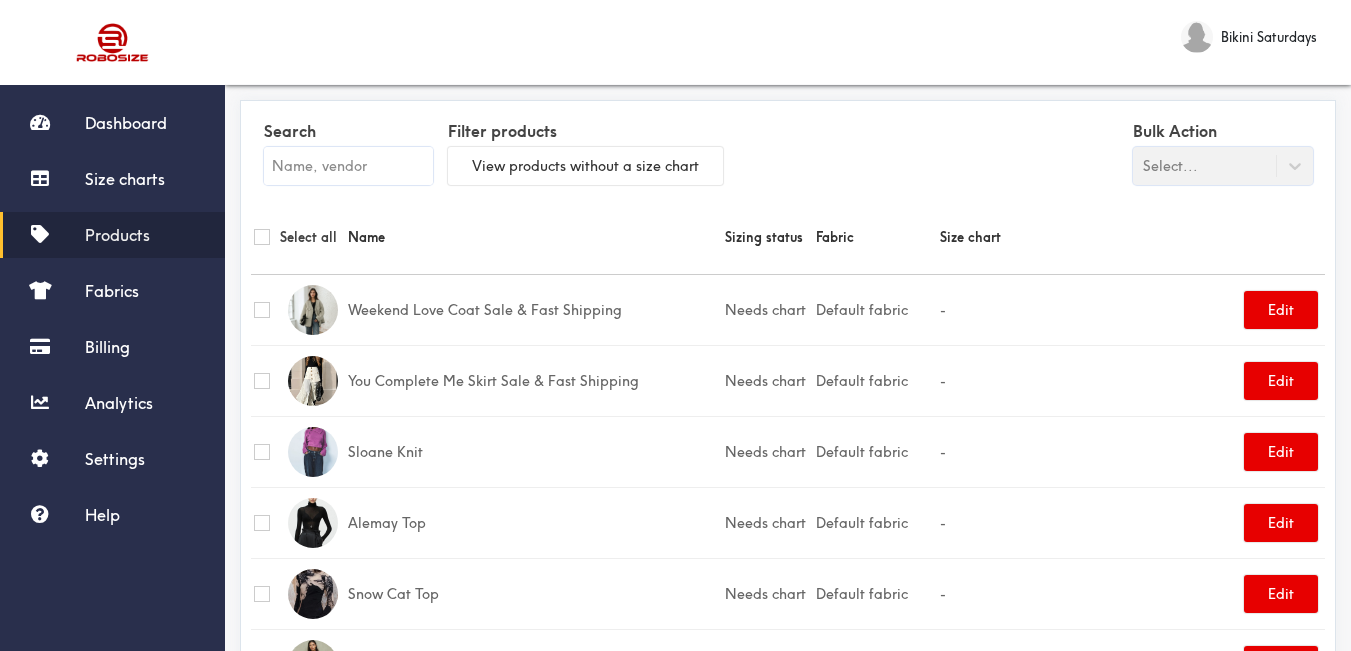 click at bounding box center [348, 166] 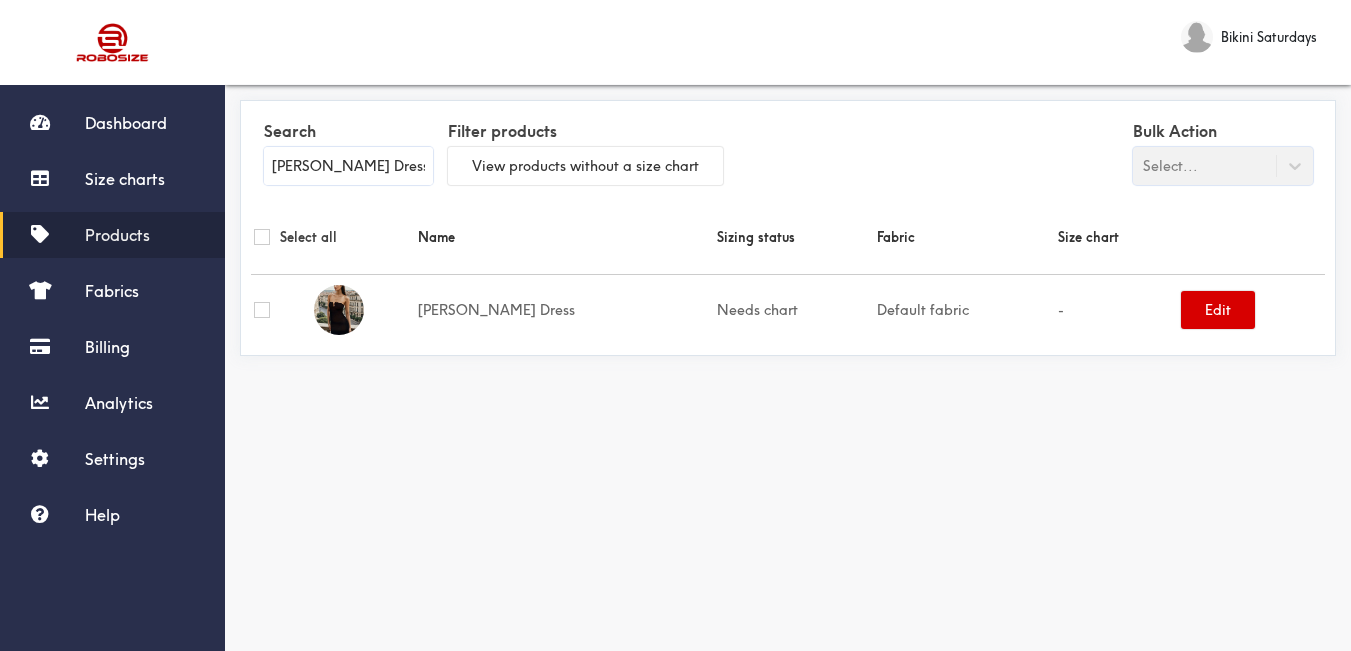click on "Edit" at bounding box center [1218, 310] 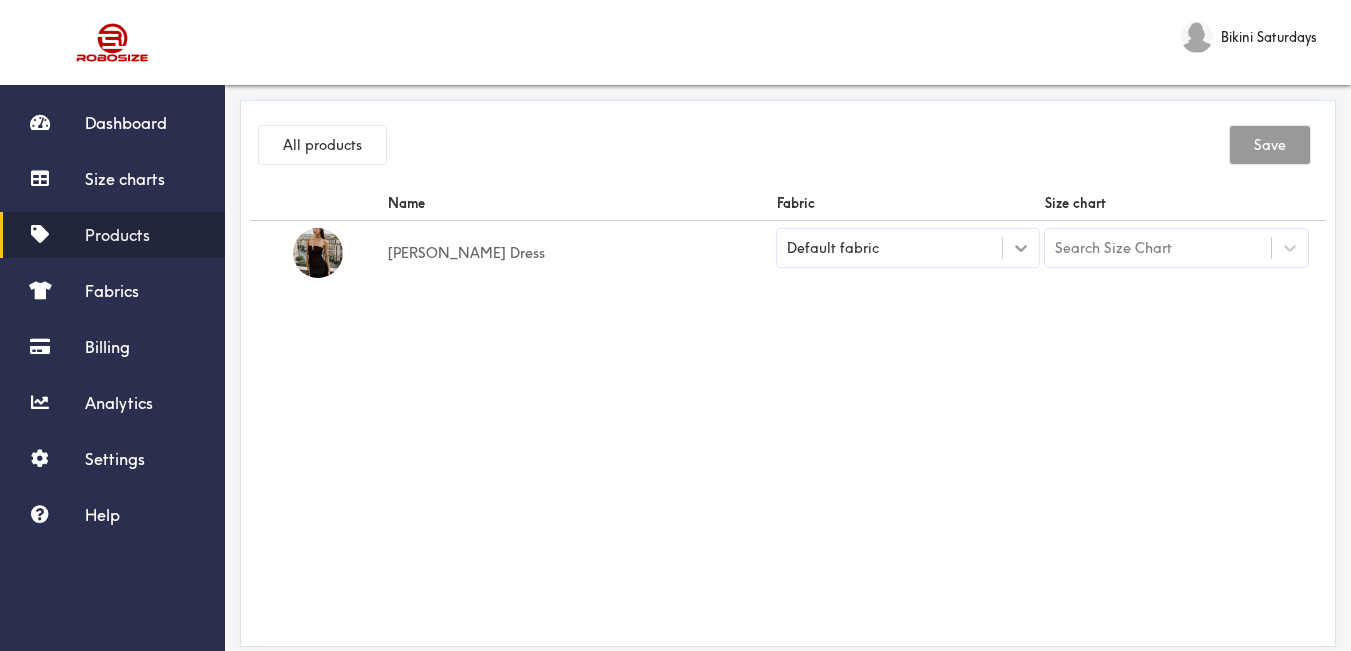 click 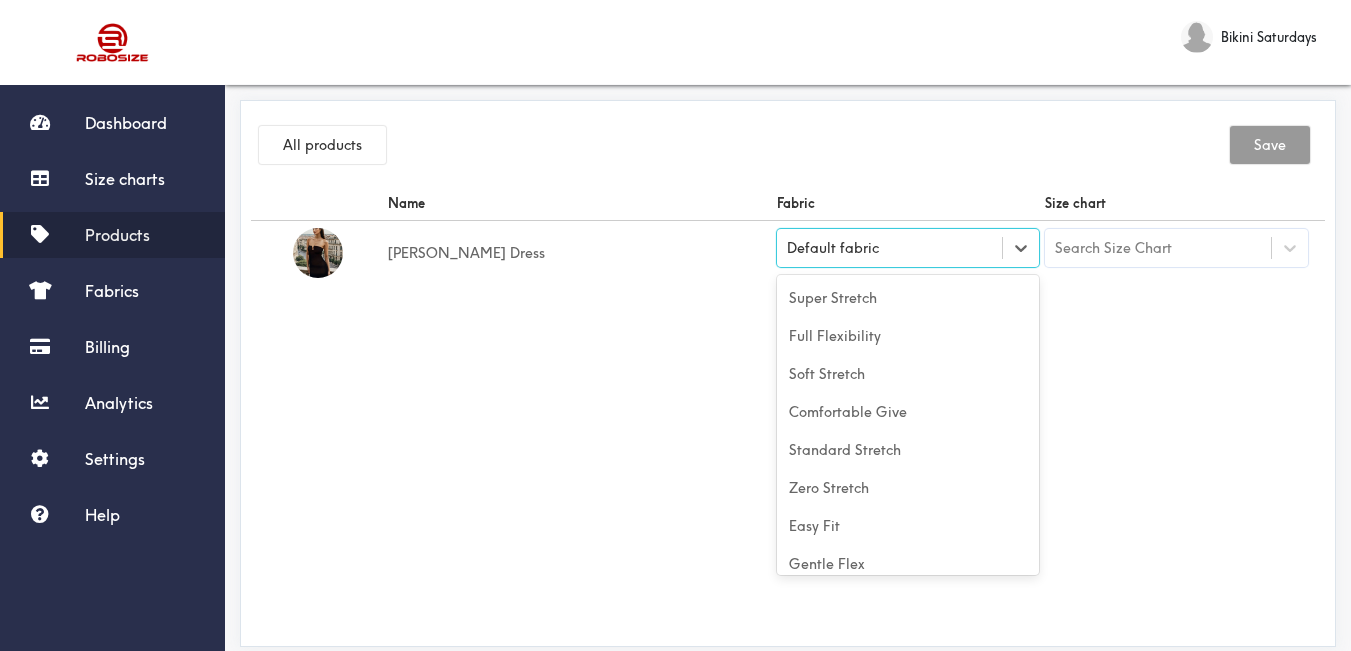 scroll, scrollTop: 88, scrollLeft: 0, axis: vertical 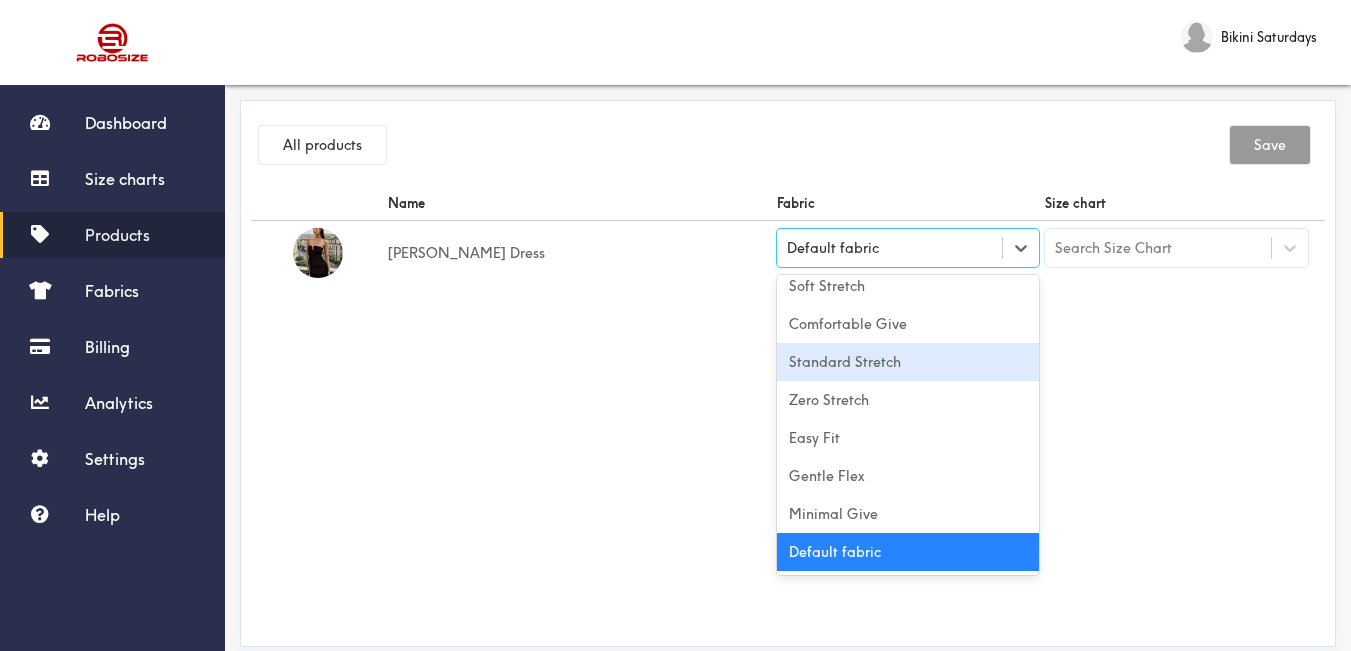 click on "Standard Stretch" at bounding box center (908, 362) 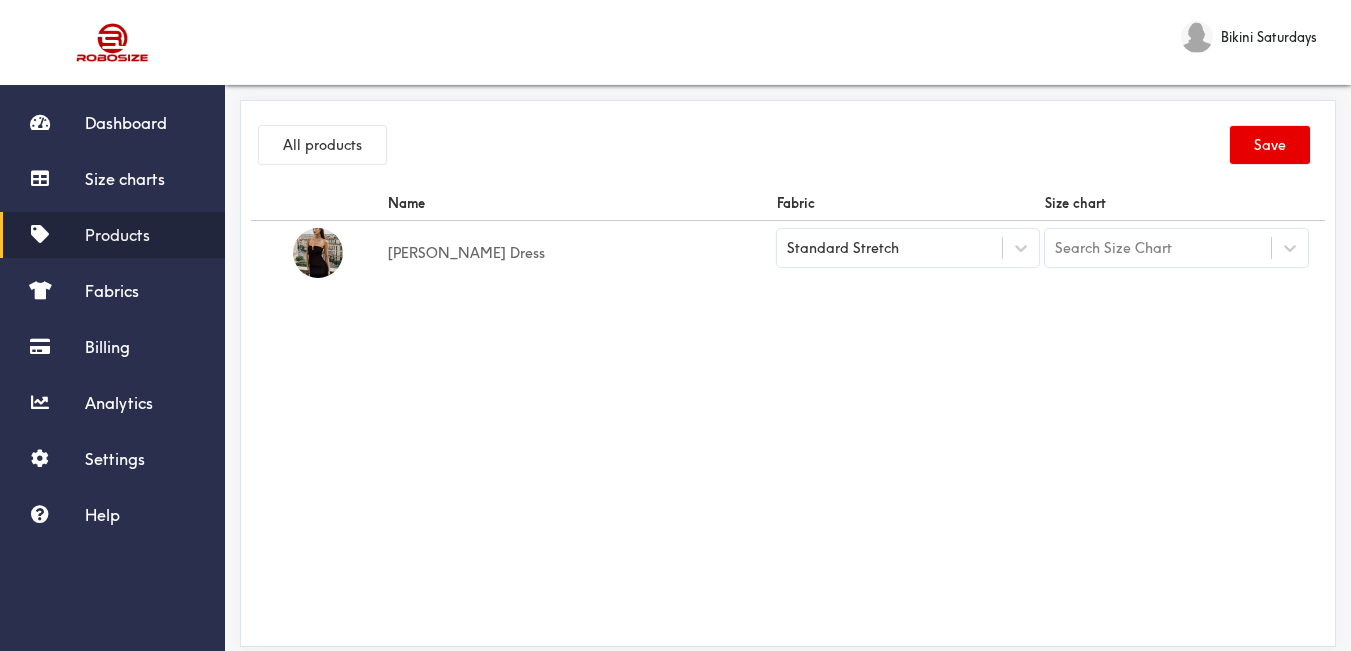 click on "Name Fabric Size chart [PERSON_NAME] Dress Standard Stretch Search Size Chart" at bounding box center [788, 411] 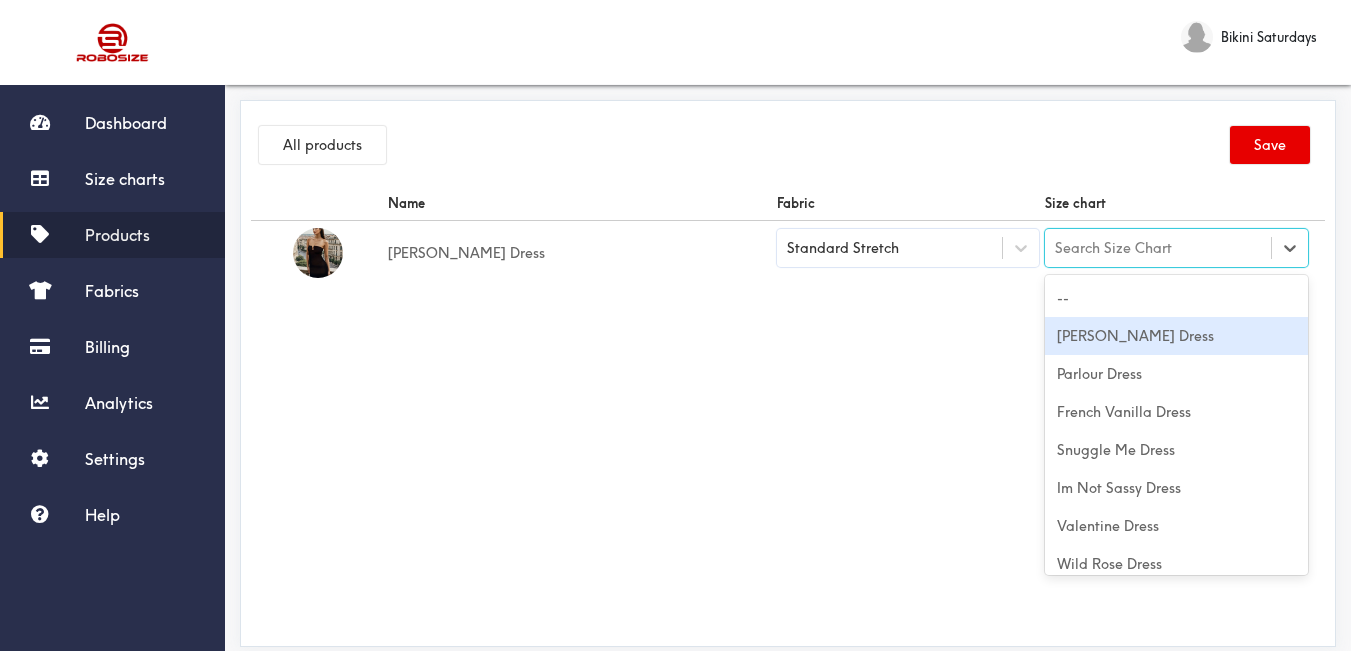 click on "[PERSON_NAME] Dress" at bounding box center (1176, 336) 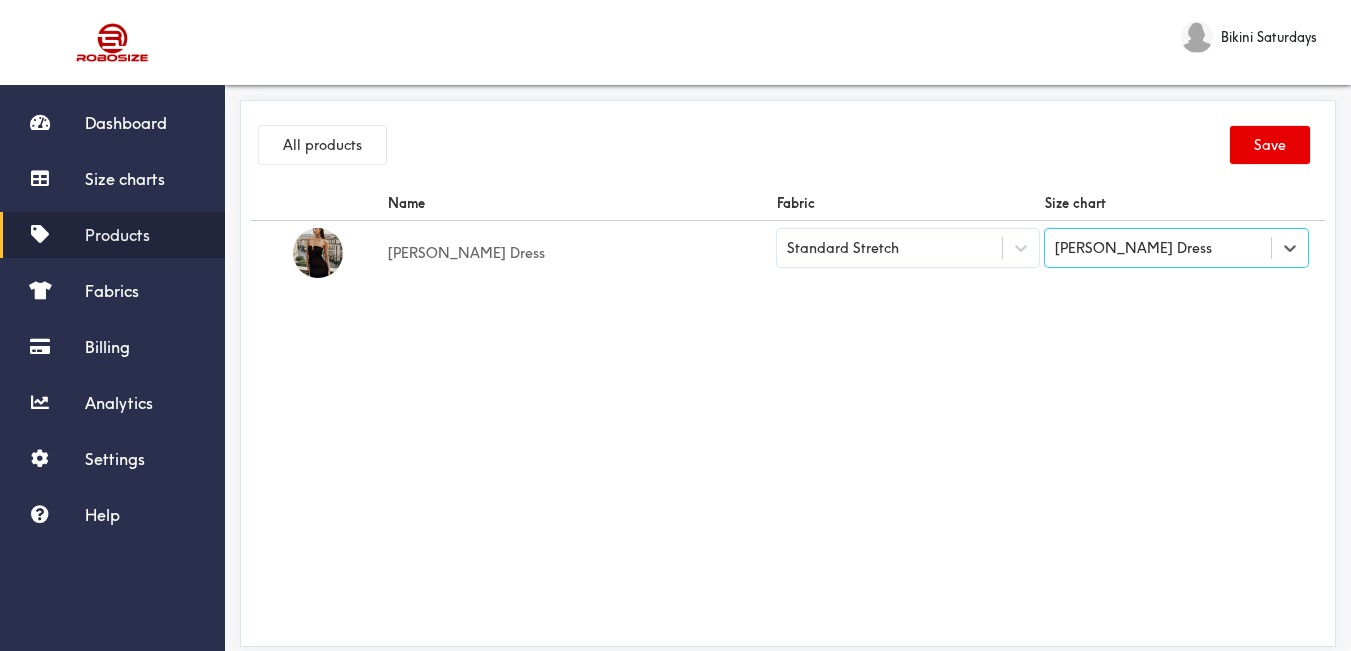 drag, startPoint x: 1006, startPoint y: 340, endPoint x: 1282, endPoint y: 176, distance: 321.04828 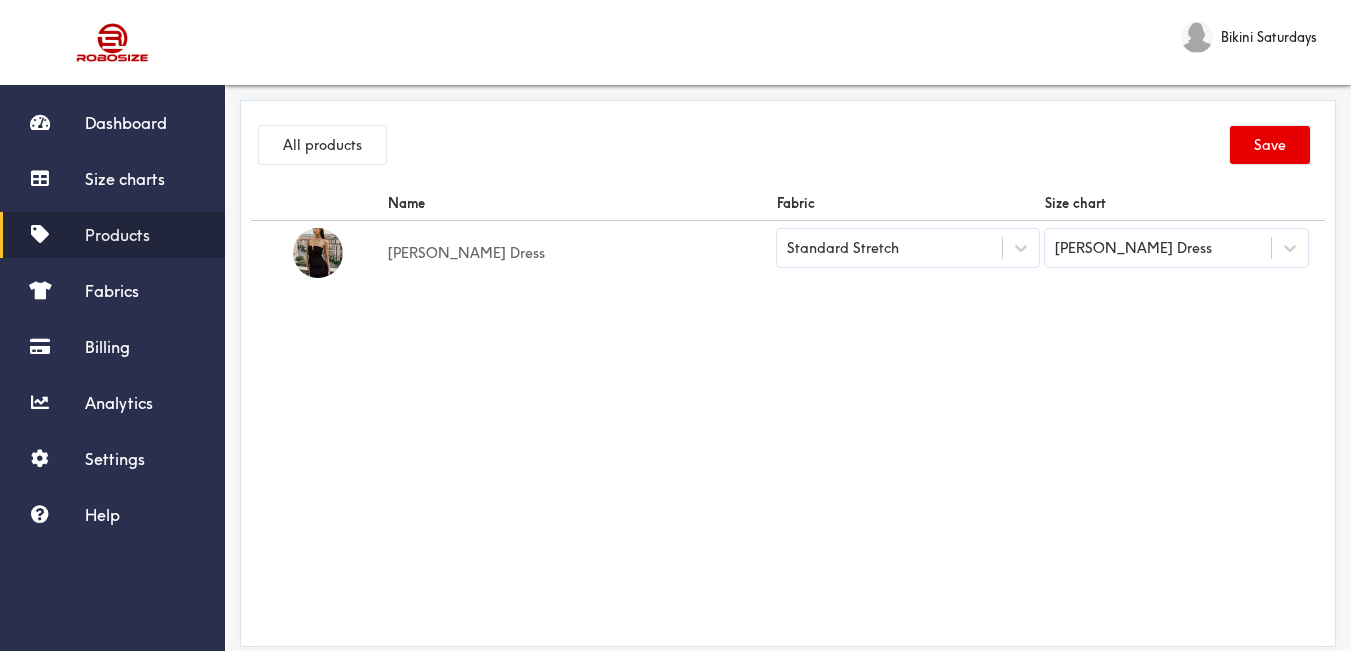 drag, startPoint x: 1282, startPoint y: 129, endPoint x: 1269, endPoint y: 112, distance: 21.400934 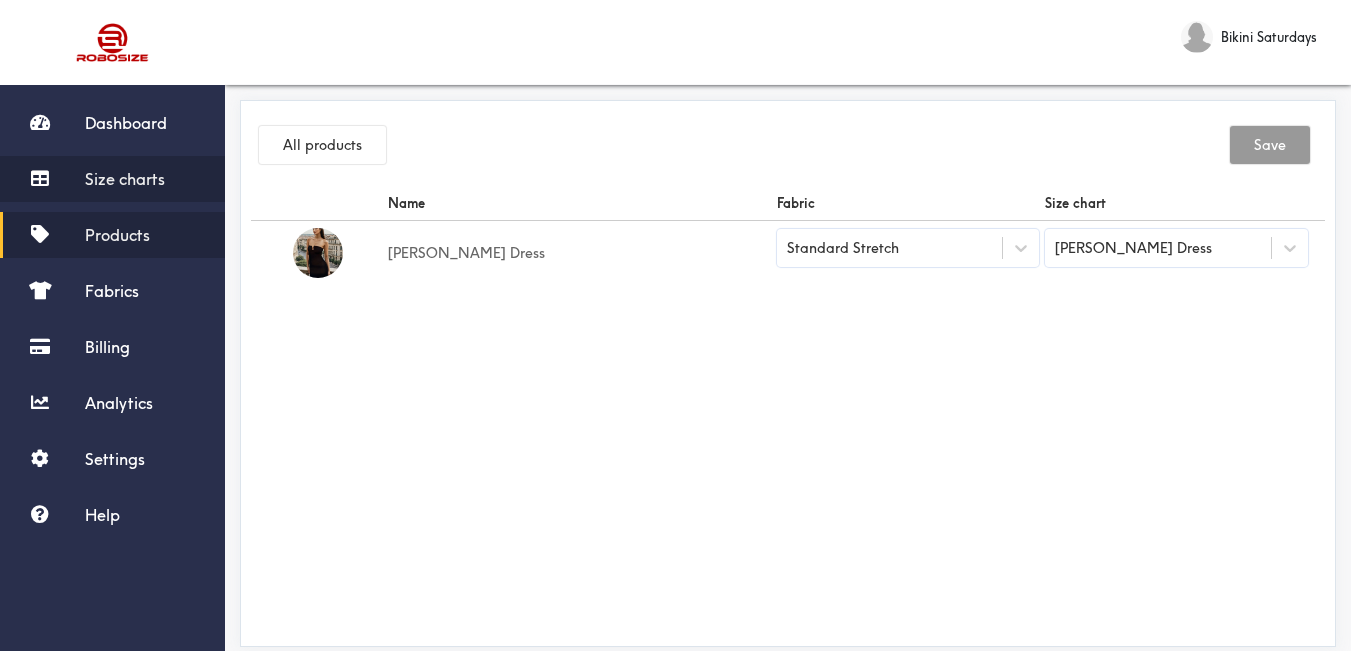 click on "Size charts" at bounding box center [112, 179] 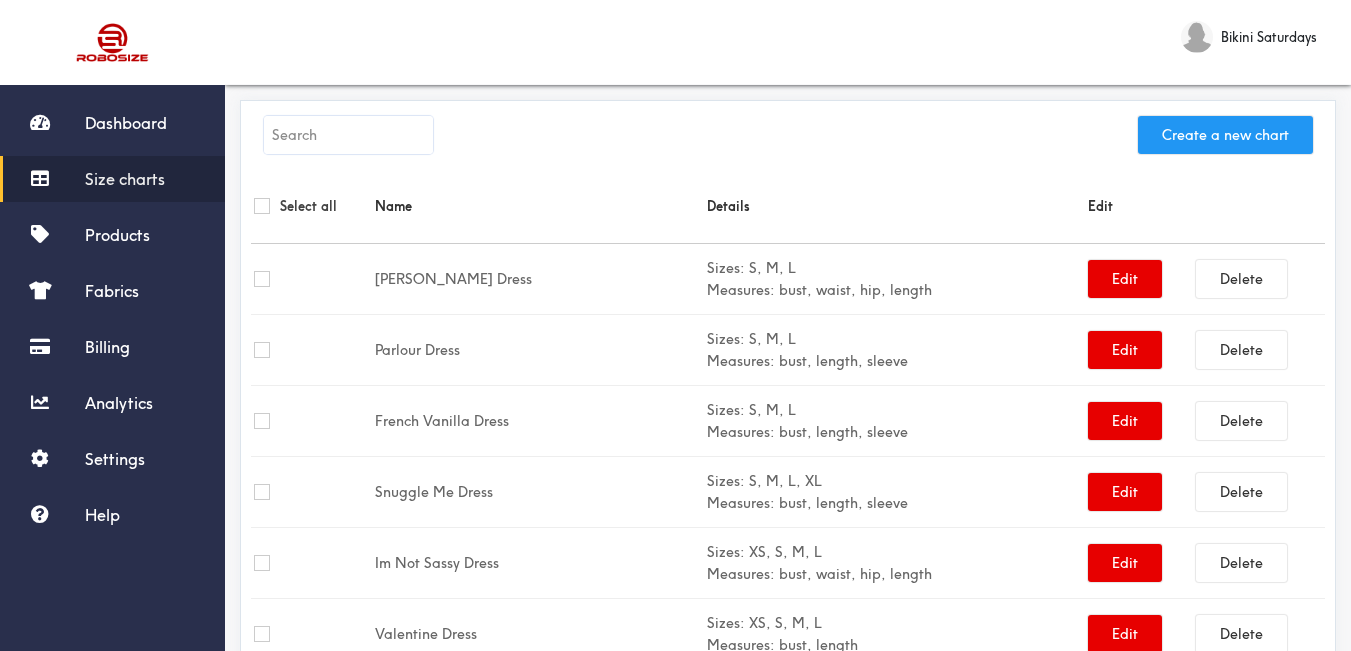 click on "Create a new chart" at bounding box center [1225, 135] 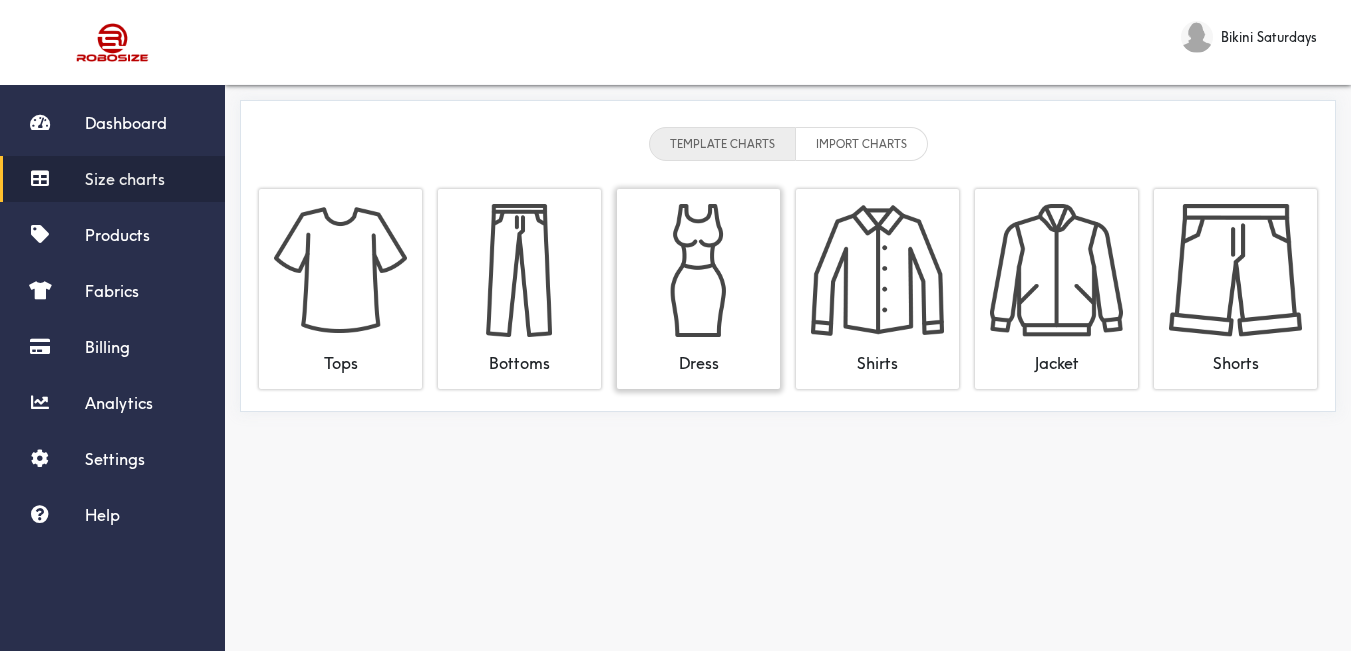 click at bounding box center (698, 270) 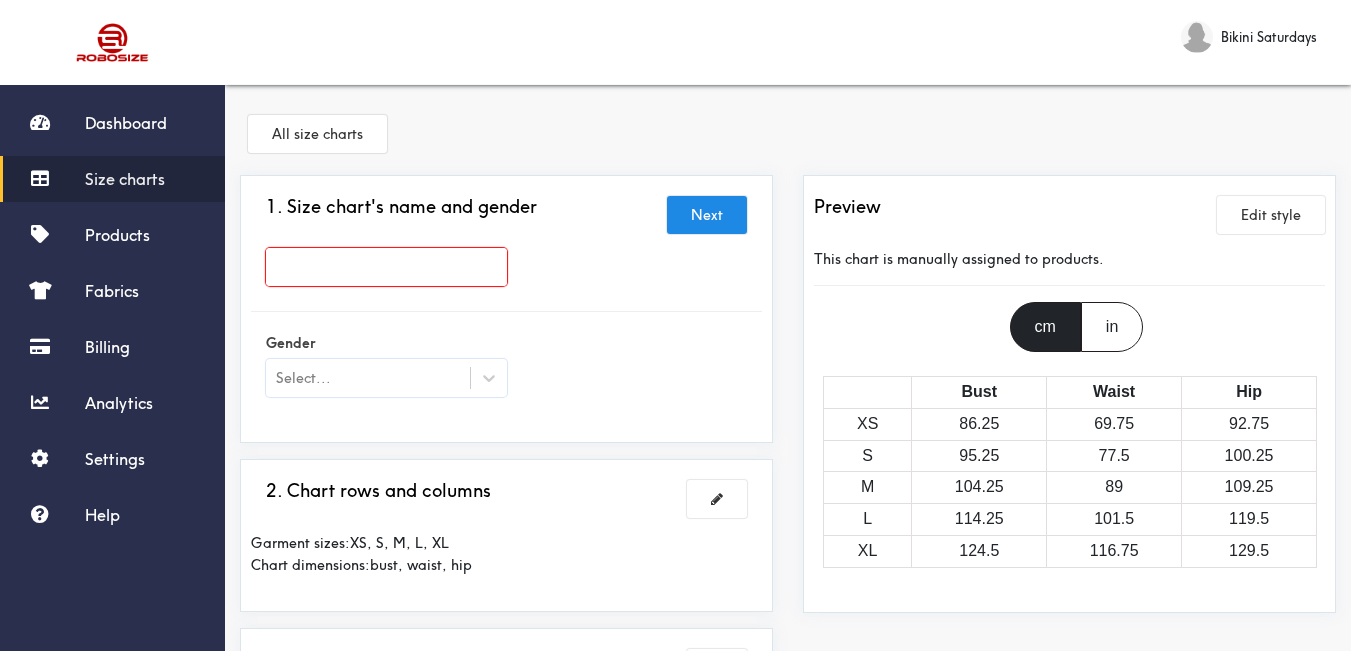 click at bounding box center [386, 267] 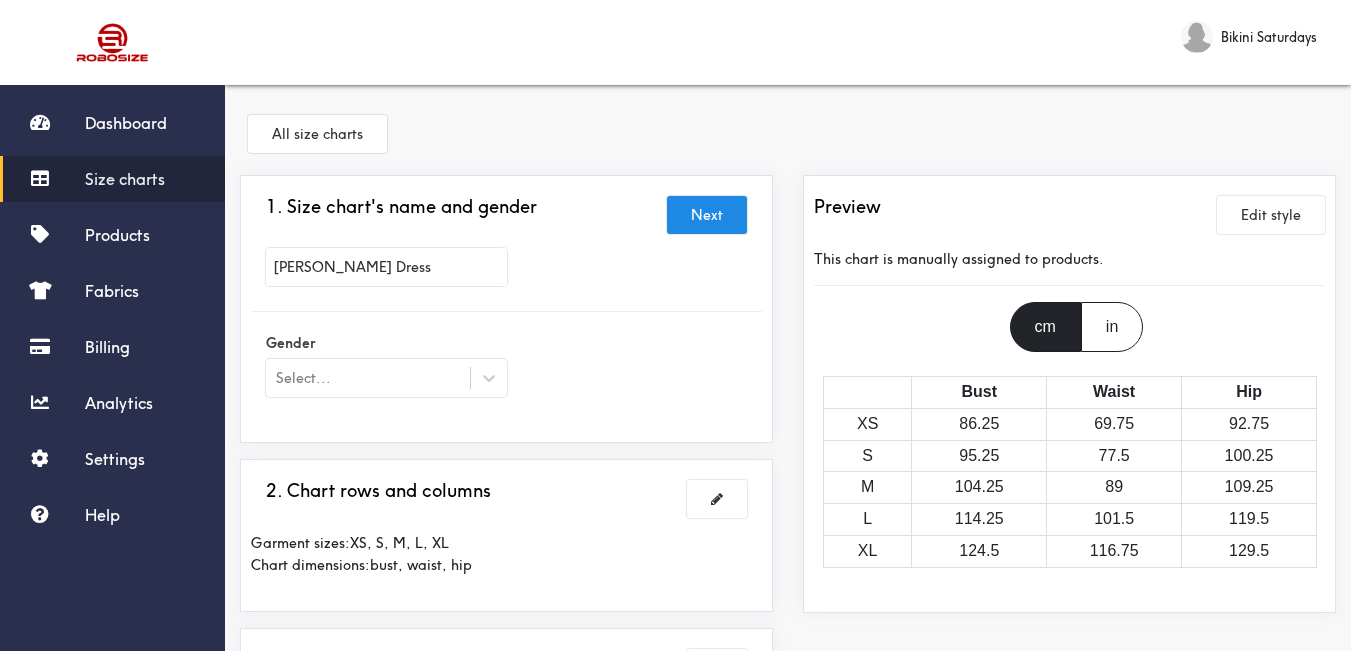 scroll, scrollTop: 100, scrollLeft: 0, axis: vertical 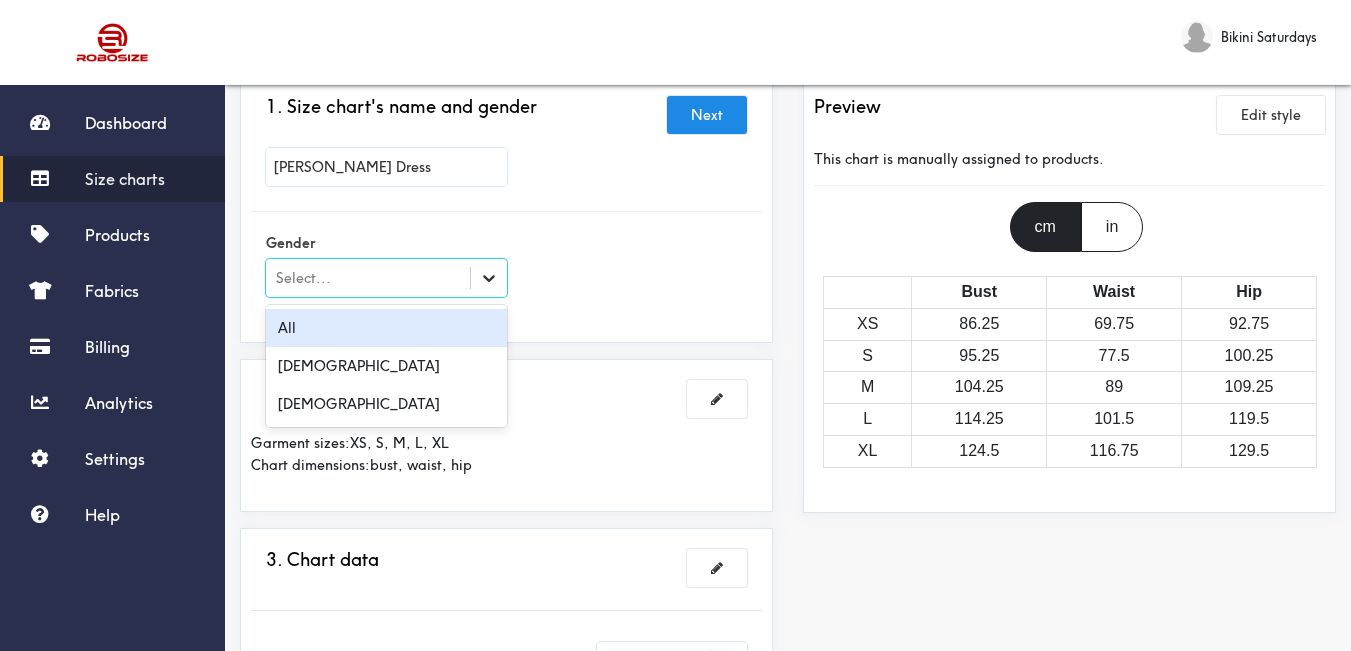click at bounding box center (489, 278) 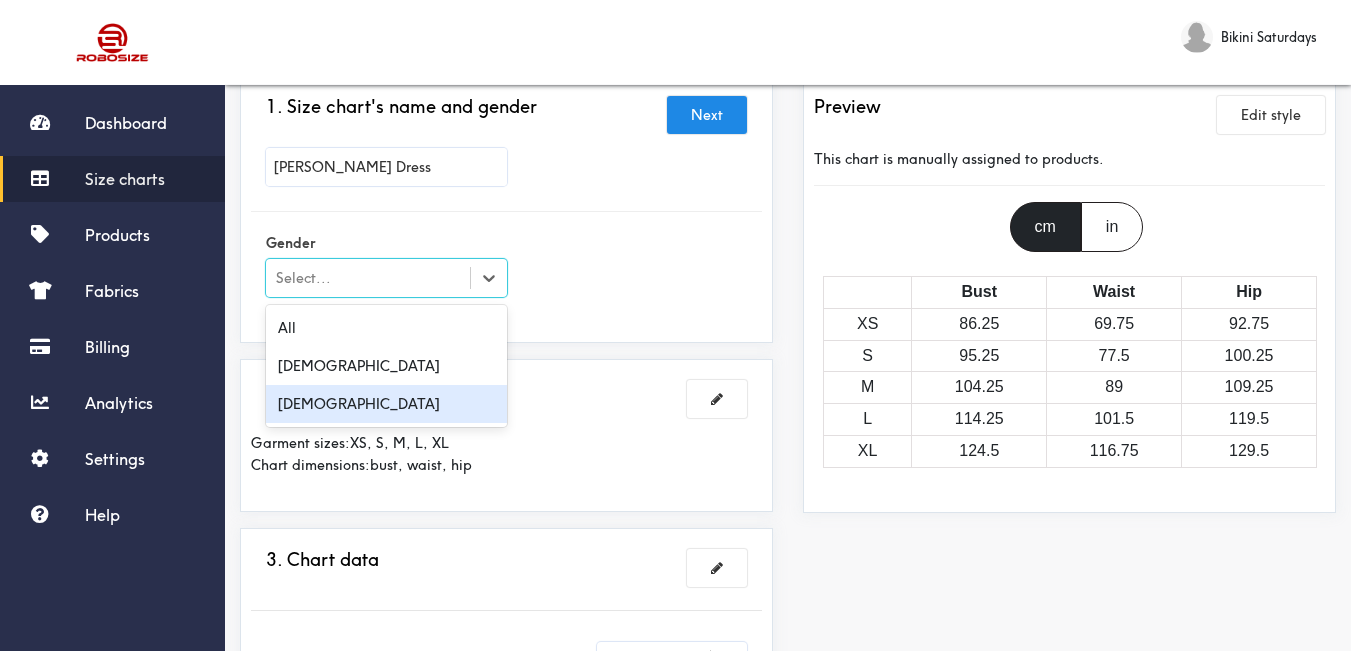 click on "[DEMOGRAPHIC_DATA]" at bounding box center (386, 404) 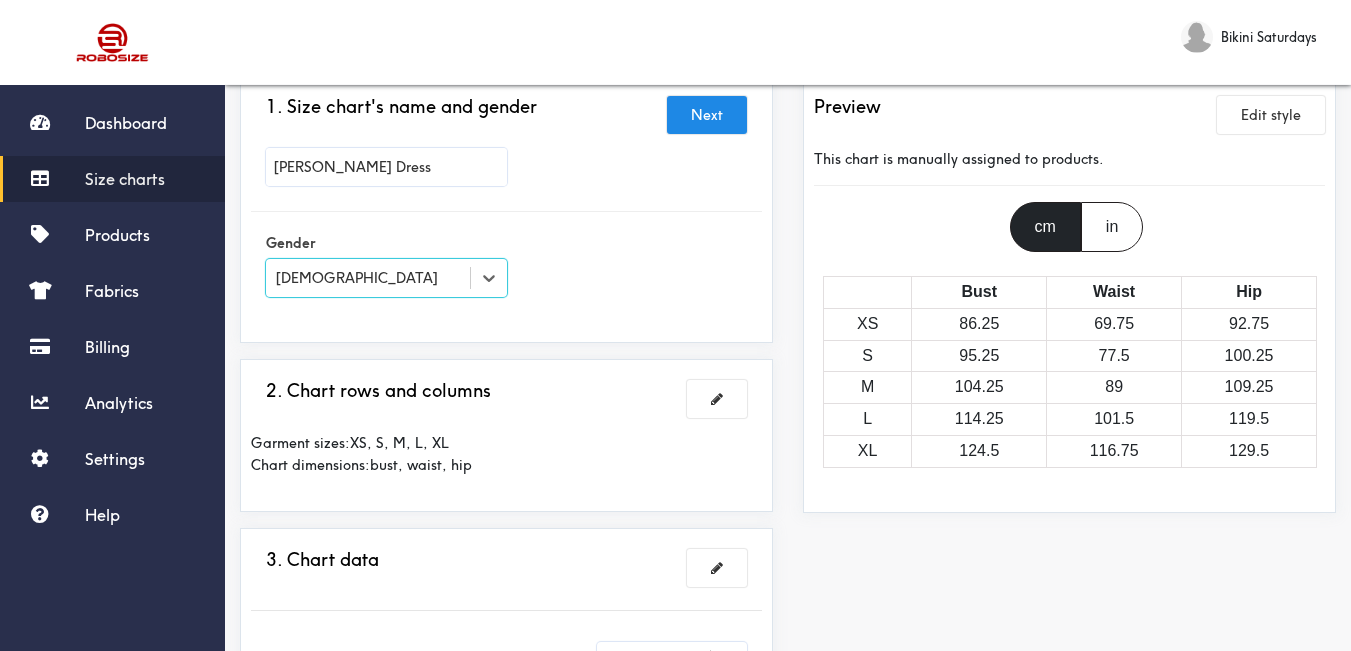 click on "Gender option [DEMOGRAPHIC_DATA], selected.   Select is focused , press Down to open the menu,  [DEMOGRAPHIC_DATA]" at bounding box center (506, 267) 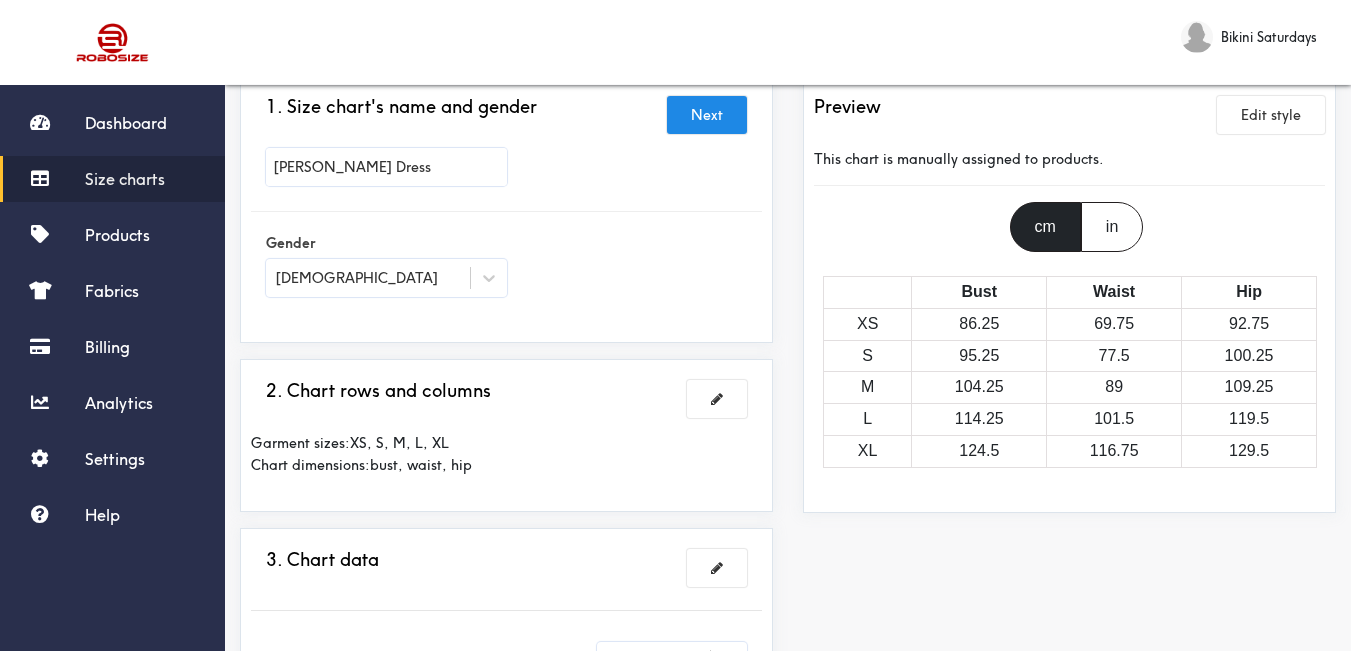 scroll, scrollTop: 200, scrollLeft: 0, axis: vertical 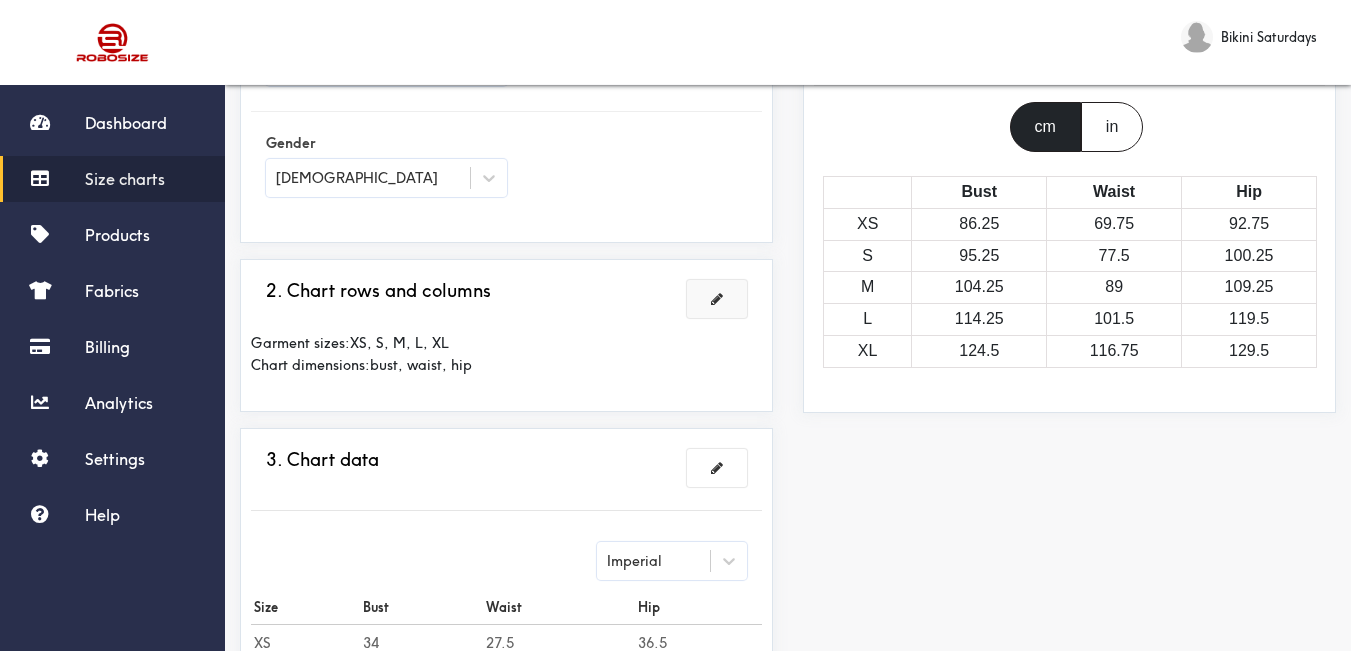 click at bounding box center [717, 299] 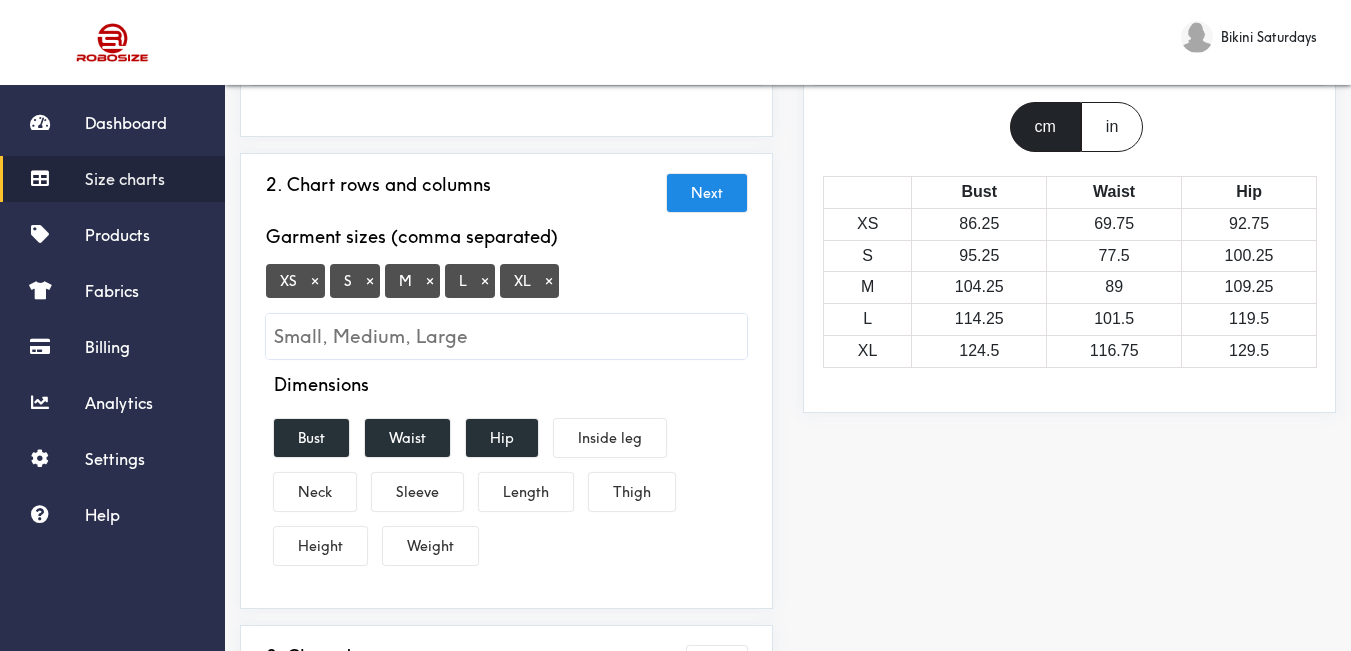 click on "×" at bounding box center (315, 281) 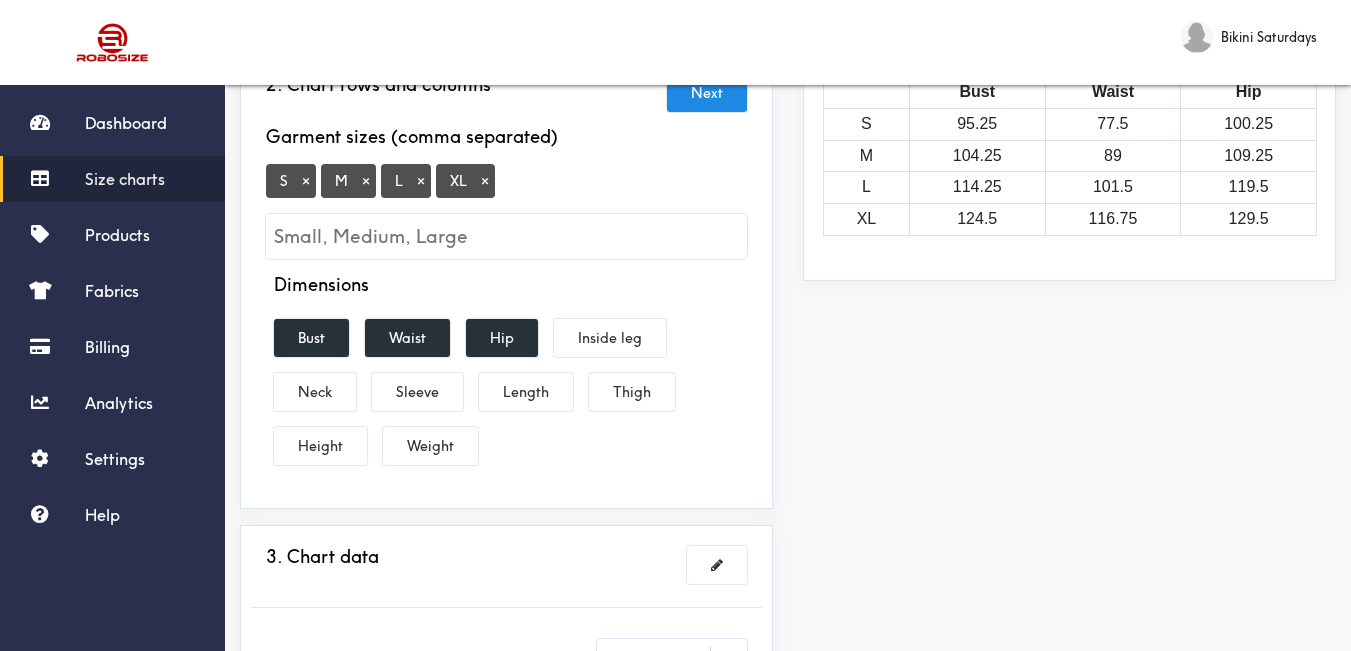 scroll, scrollTop: 400, scrollLeft: 0, axis: vertical 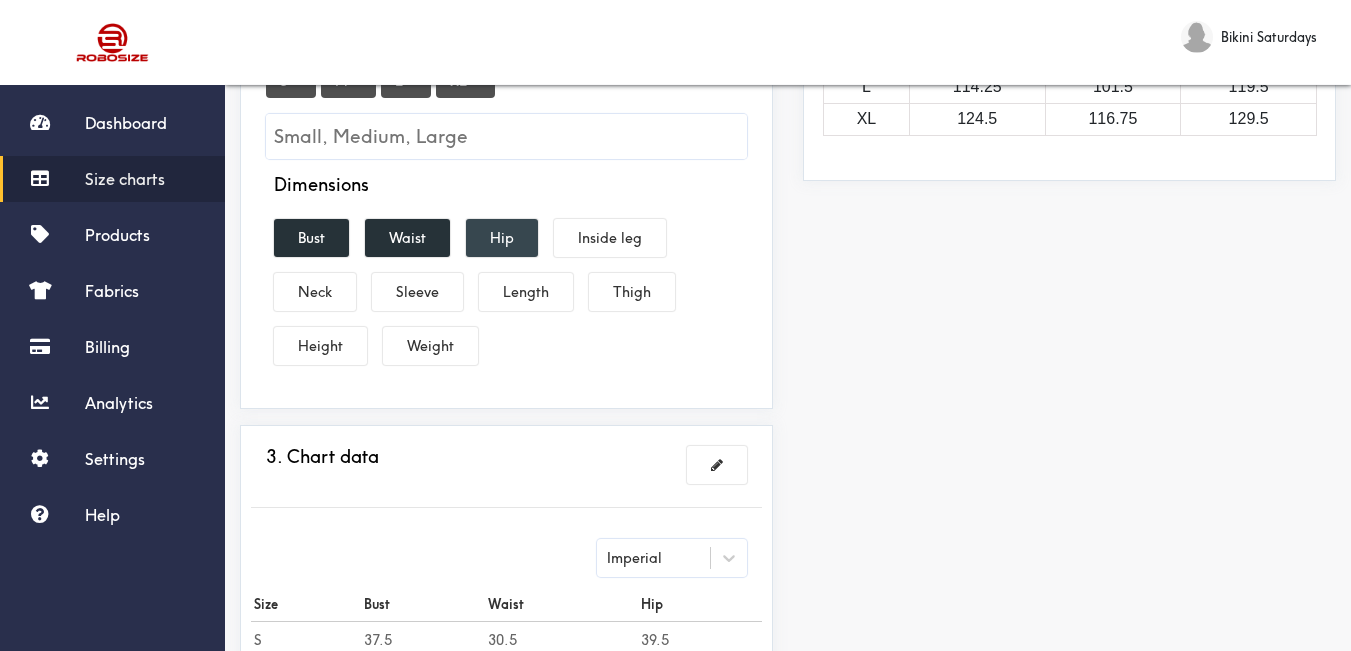 click on "Hip" at bounding box center [502, 238] 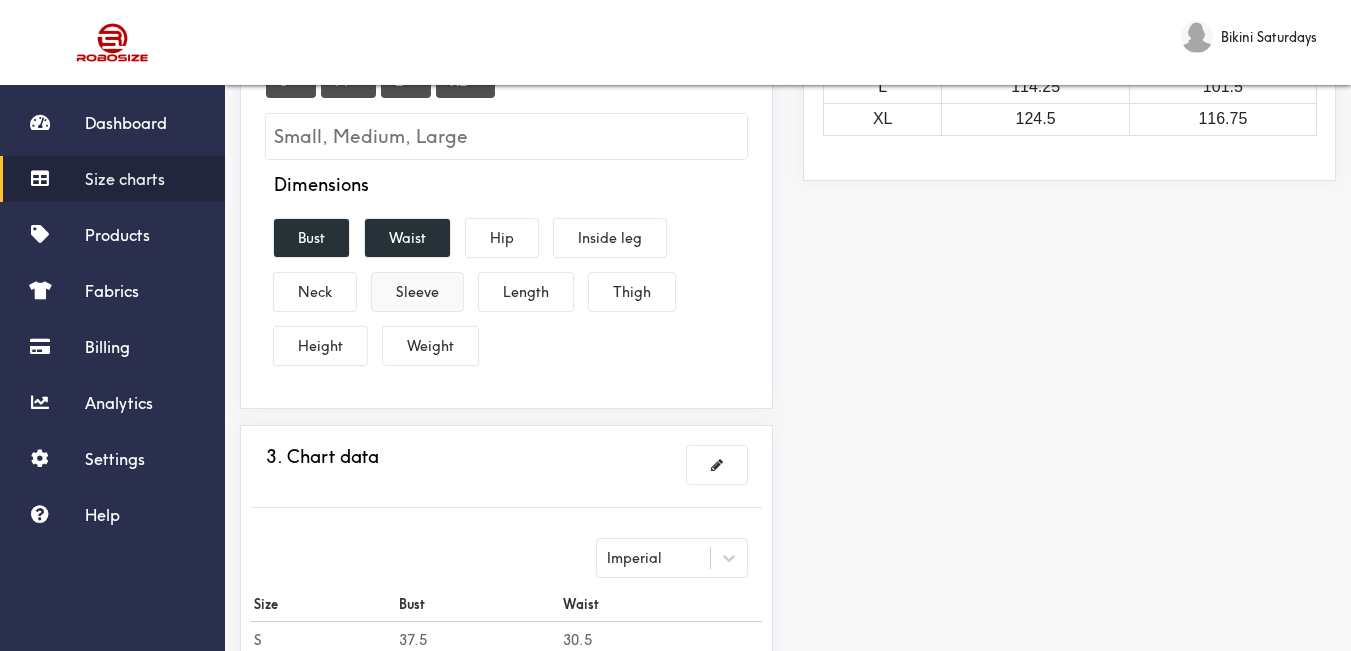 click on "Sleeve" at bounding box center [417, 292] 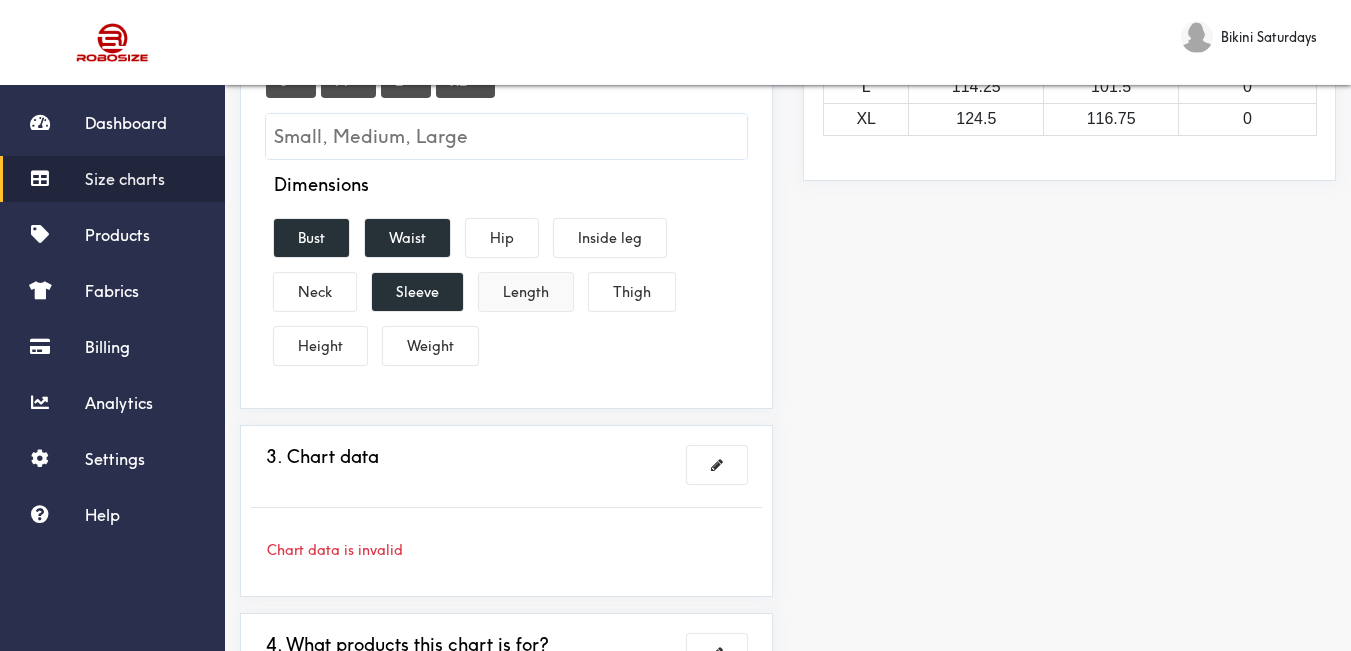 click on "Length" at bounding box center (526, 292) 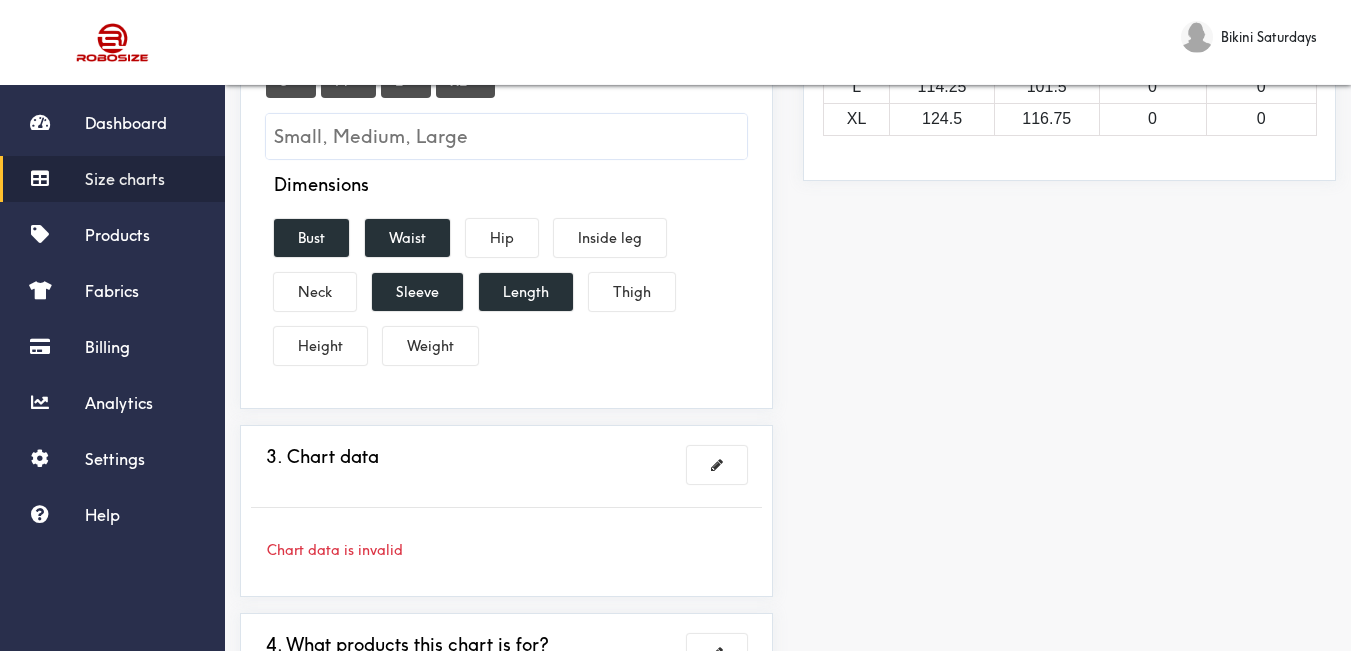 click on "Preview Edit style This chart is manually assigned to products. cm in Bust Waist Sleeve Length S 95.25 77.5 0 0 M 104.25 89 0 0 L 114.25 101.5 0 0 XL 124.5 116.75 0 0" at bounding box center [1069, 267] 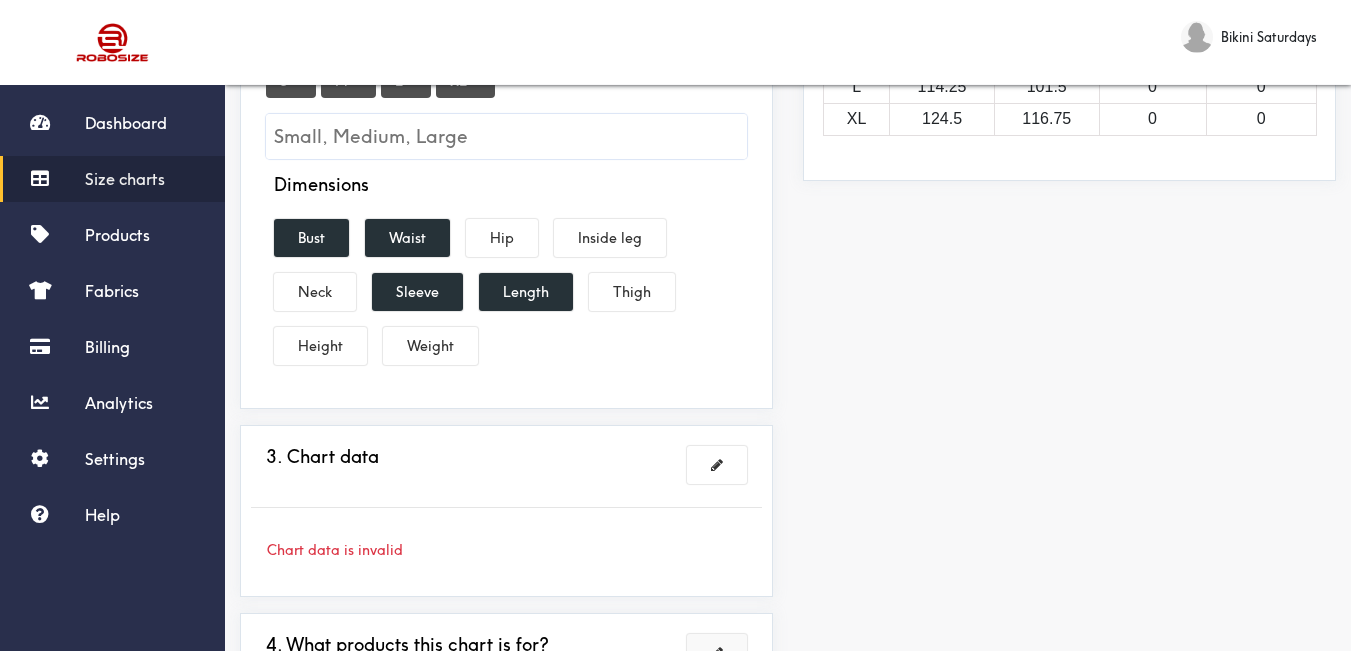scroll, scrollTop: 600, scrollLeft: 0, axis: vertical 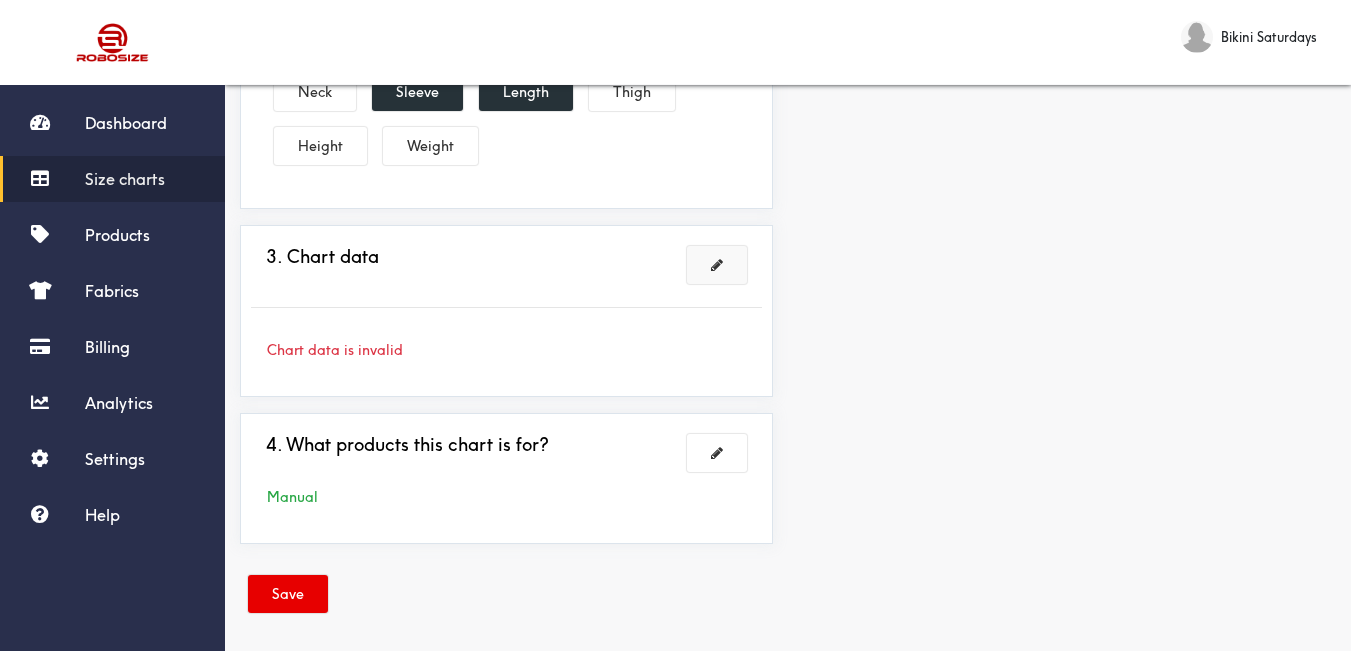 click at bounding box center (717, 265) 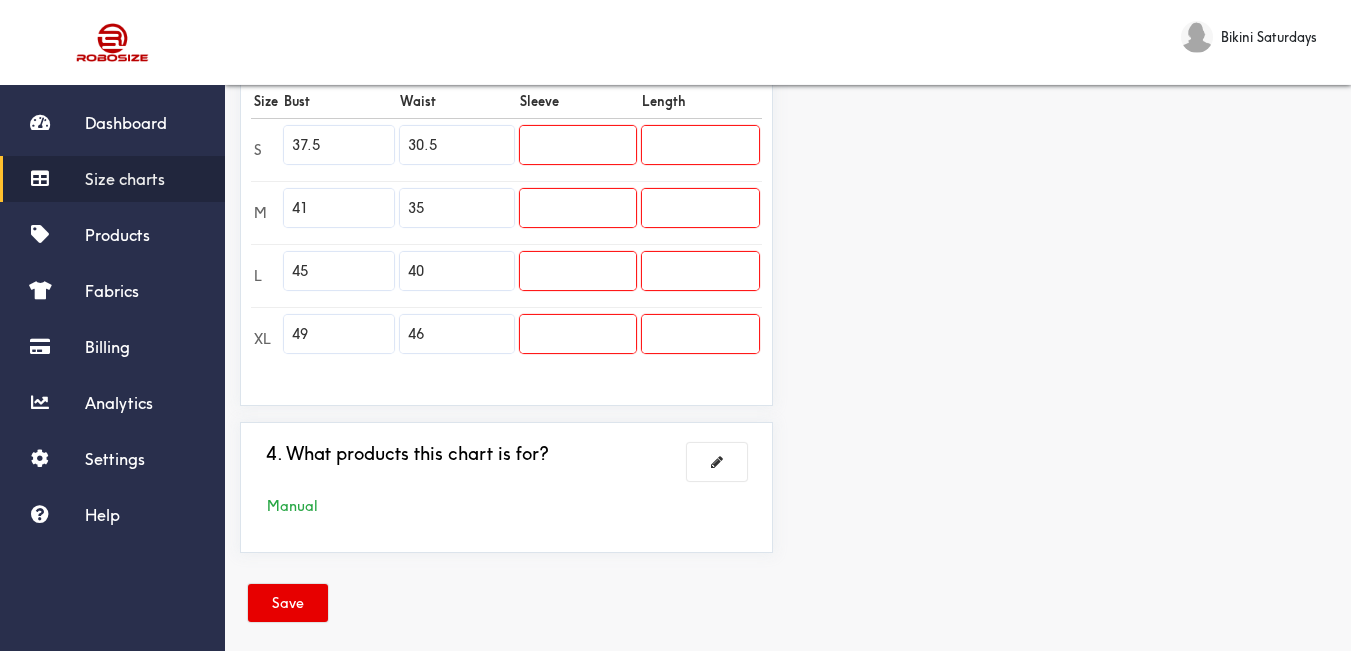 drag, startPoint x: 329, startPoint y: 147, endPoint x: 237, endPoint y: 158, distance: 92.65527 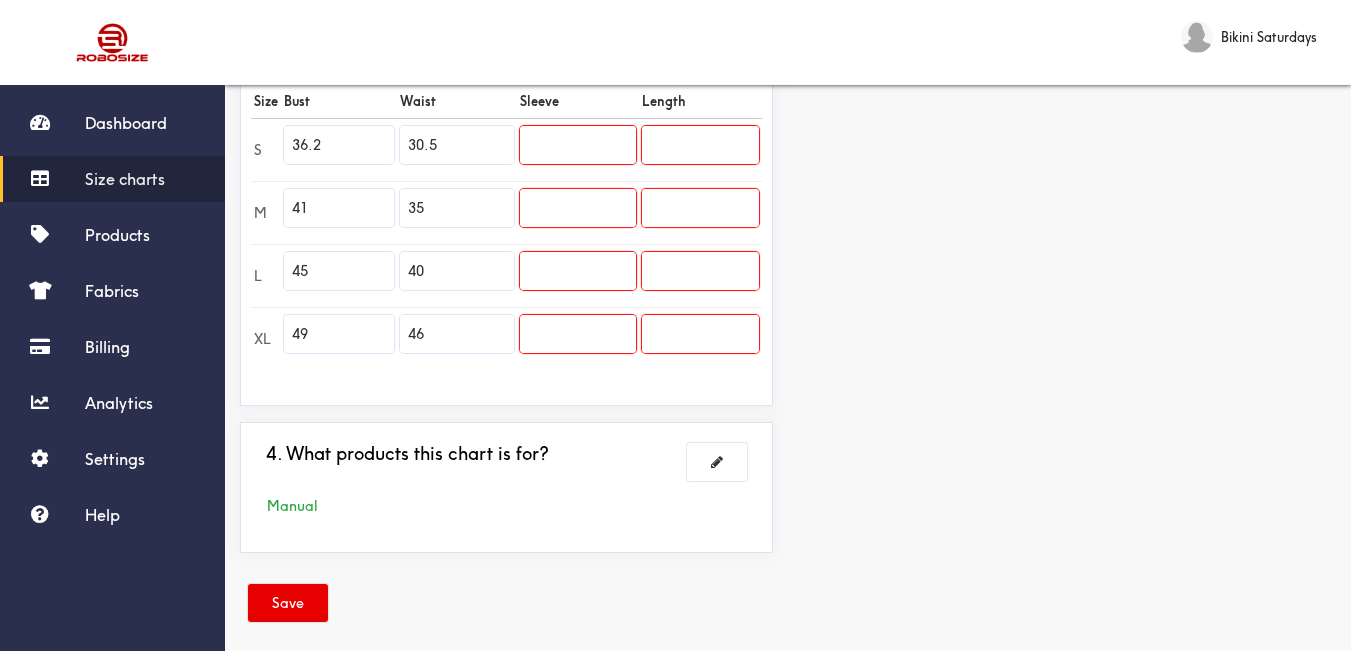 drag, startPoint x: 317, startPoint y: 218, endPoint x: 214, endPoint y: 208, distance: 103.4843 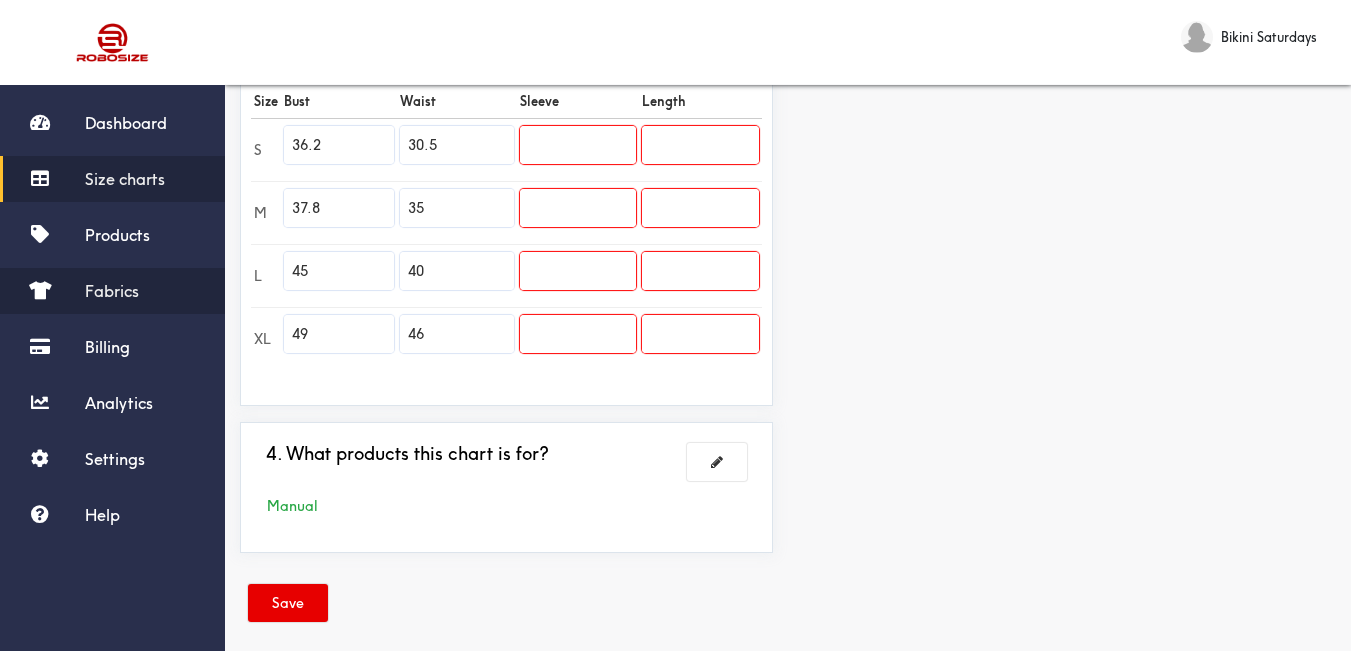 drag, startPoint x: 266, startPoint y: 277, endPoint x: 208, endPoint y: 271, distance: 58.30952 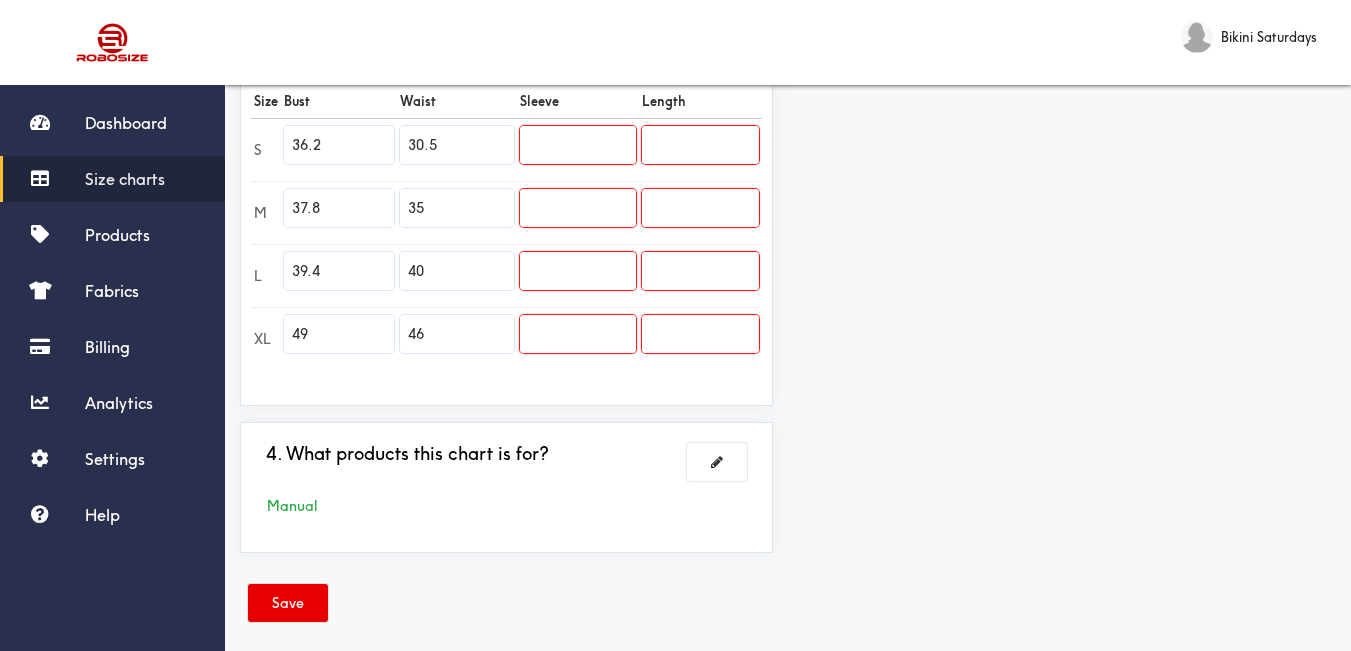 drag, startPoint x: 338, startPoint y: 342, endPoint x: 298, endPoint y: 345, distance: 40.112343 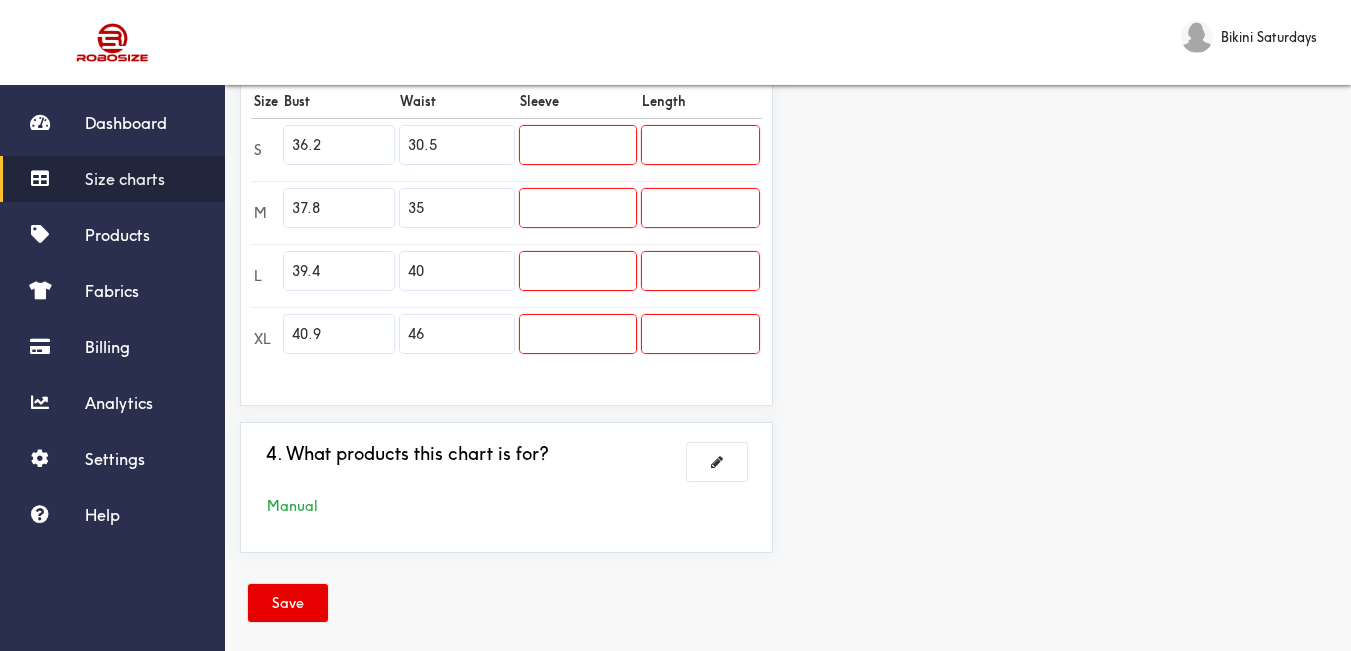 drag, startPoint x: 431, startPoint y: 146, endPoint x: 358, endPoint y: 146, distance: 73 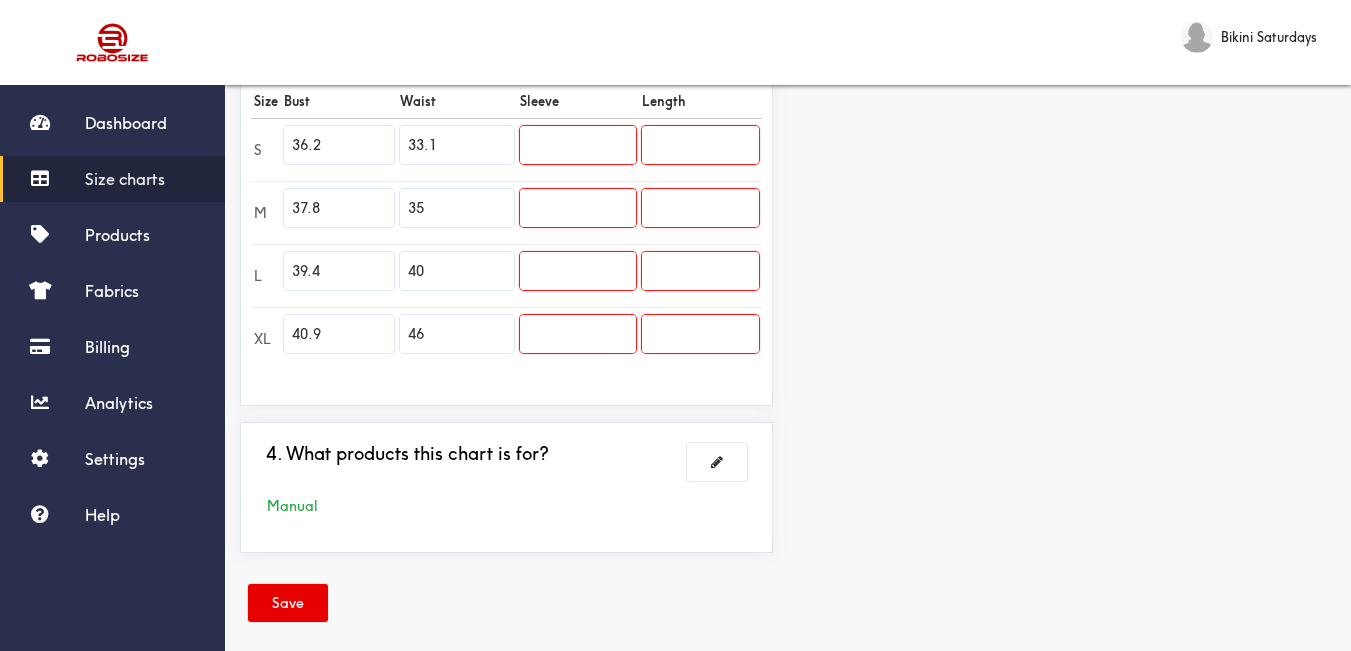 drag, startPoint x: 429, startPoint y: 215, endPoint x: 376, endPoint y: 218, distance: 53.08484 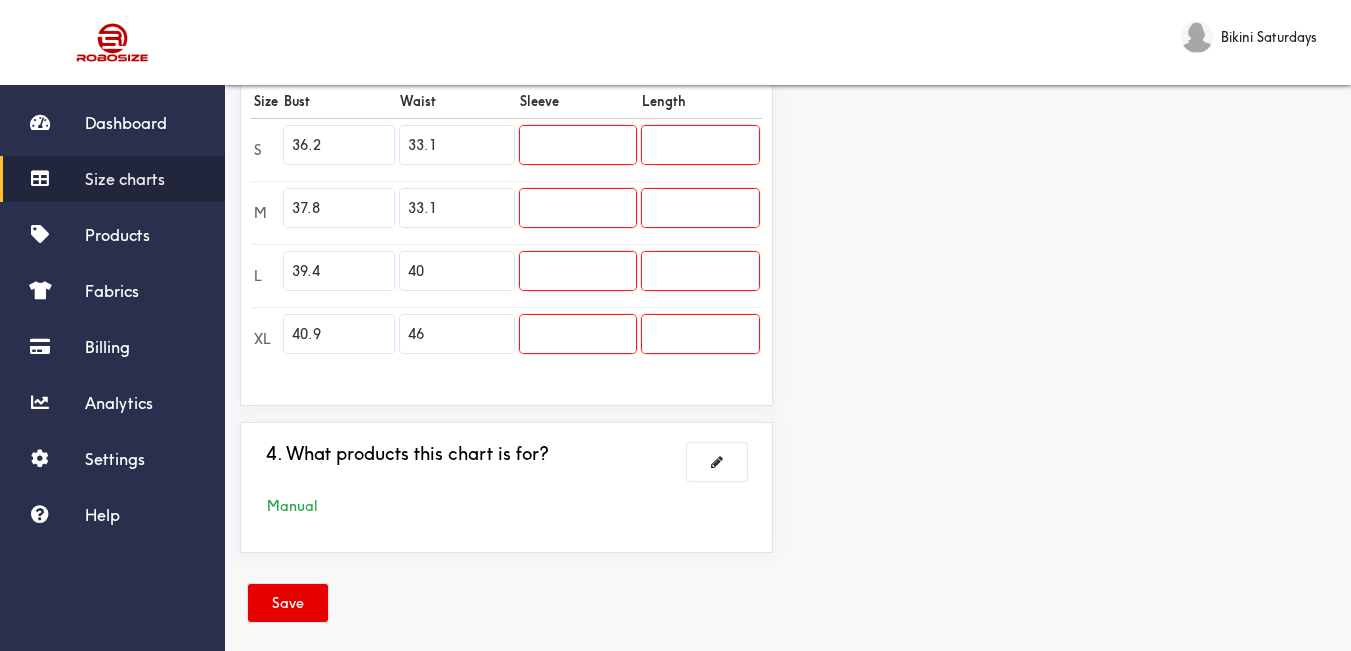 drag, startPoint x: 452, startPoint y: 270, endPoint x: 370, endPoint y: 282, distance: 82.8734 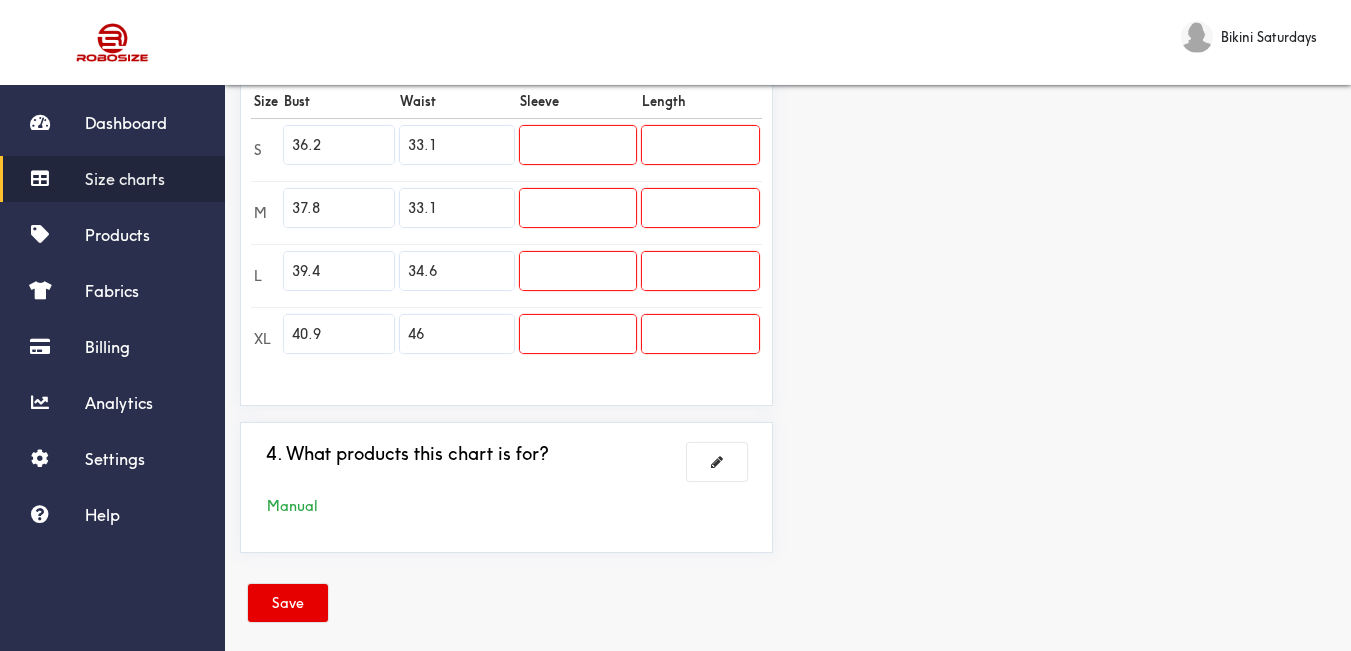 drag, startPoint x: 488, startPoint y: 340, endPoint x: 306, endPoint y: 344, distance: 182.04395 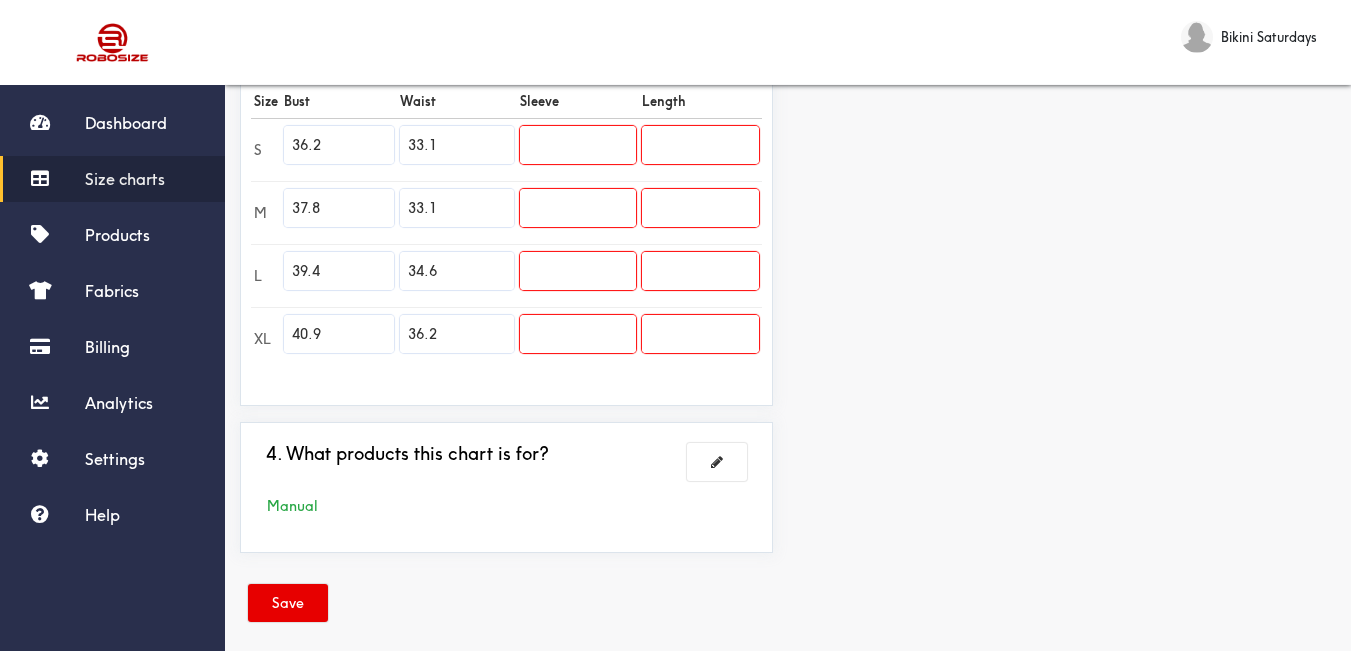 click at bounding box center (577, 145) 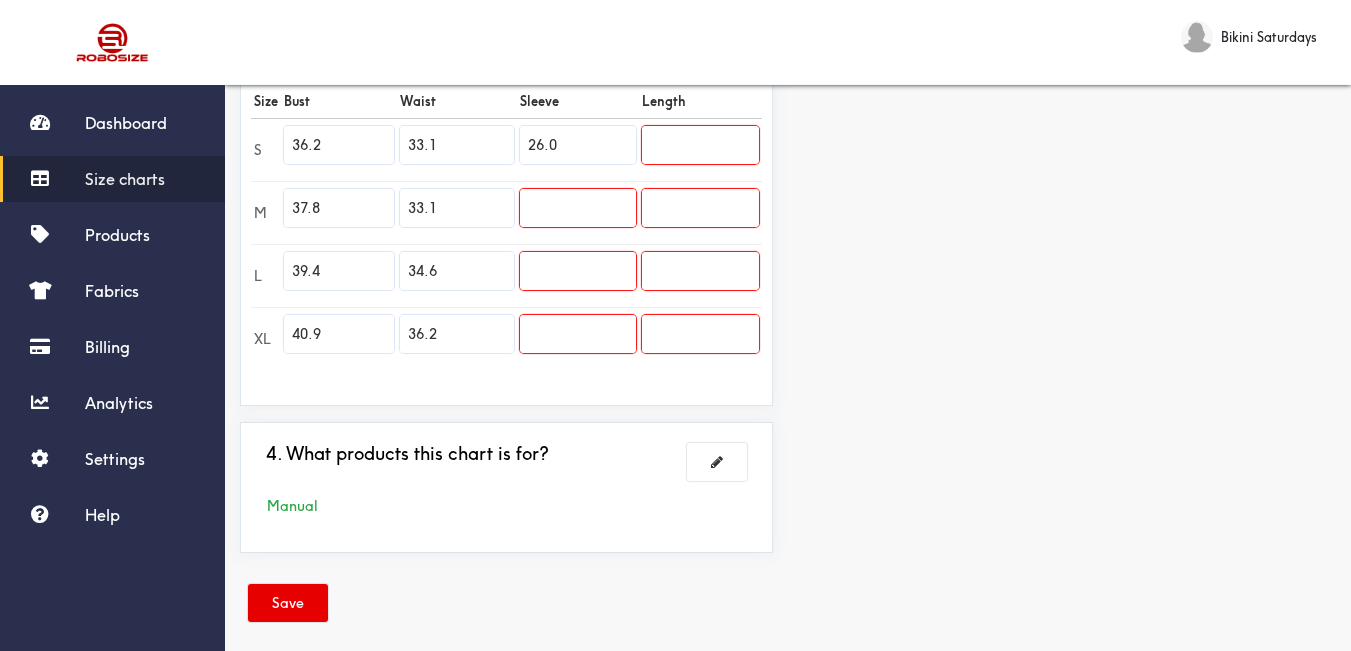 click at bounding box center [577, 208] 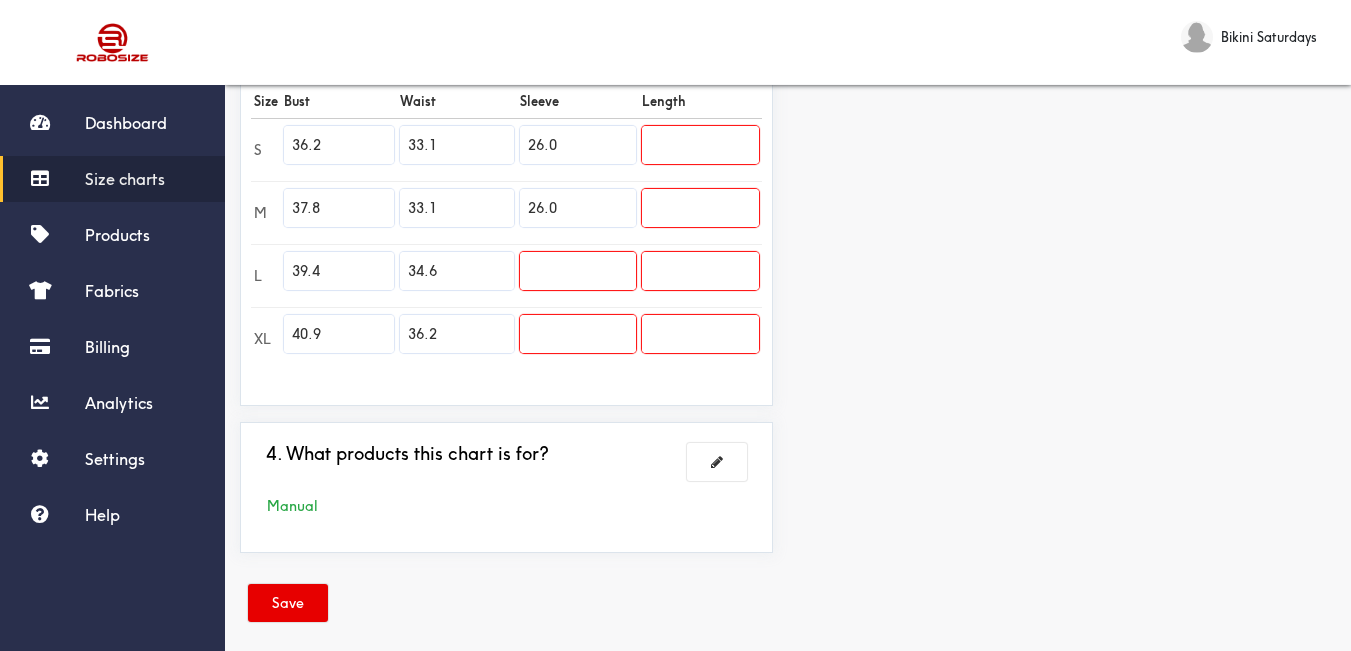 click at bounding box center (577, 271) 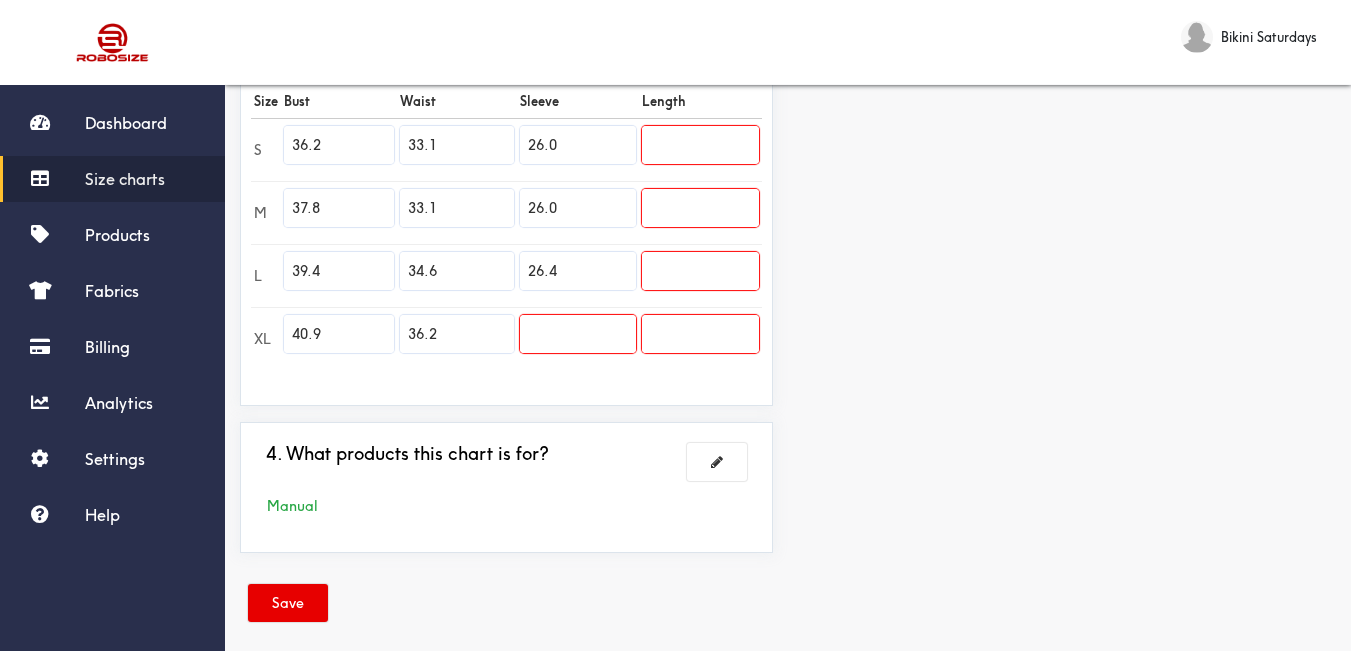 click at bounding box center [577, 334] 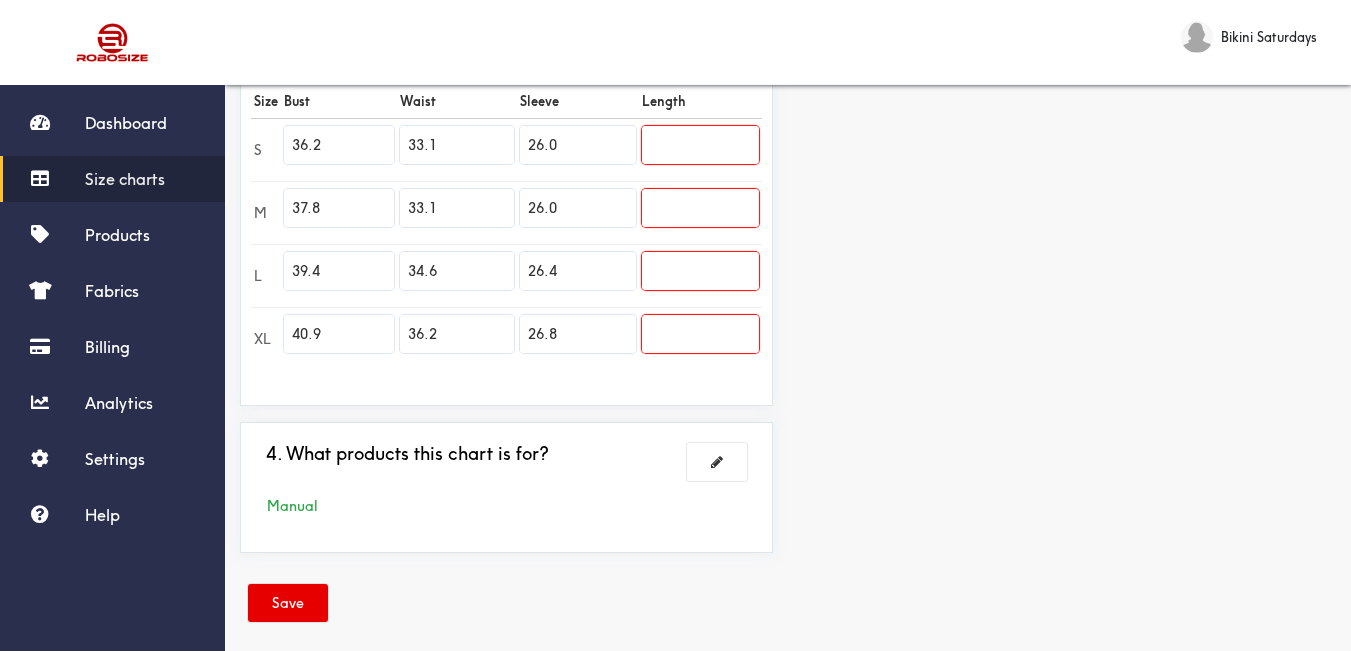 click on "Preview Edit style This chart is manually assigned to products. cm in Bust Waist Sleeve Length S 92 84 66 0 M 96 84 66 0 L 100 88 67 0 XL 104 92 68 0" at bounding box center (1069, 72) 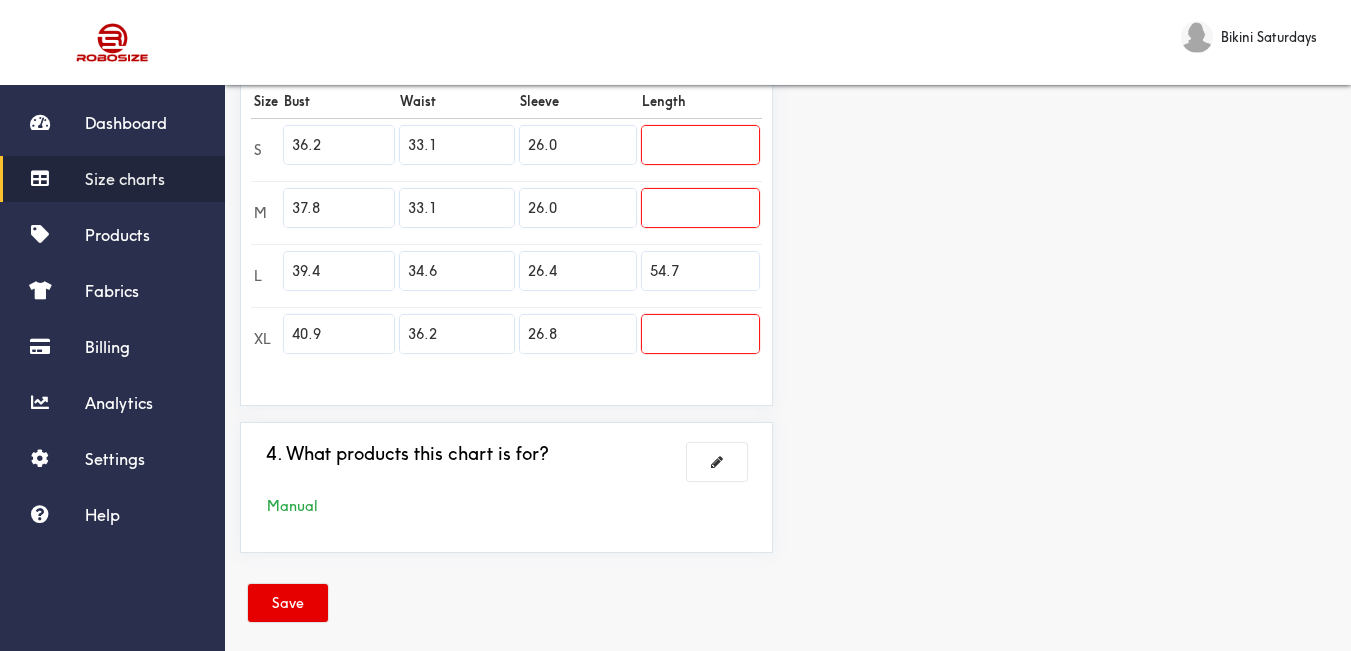 click at bounding box center [700, 145] 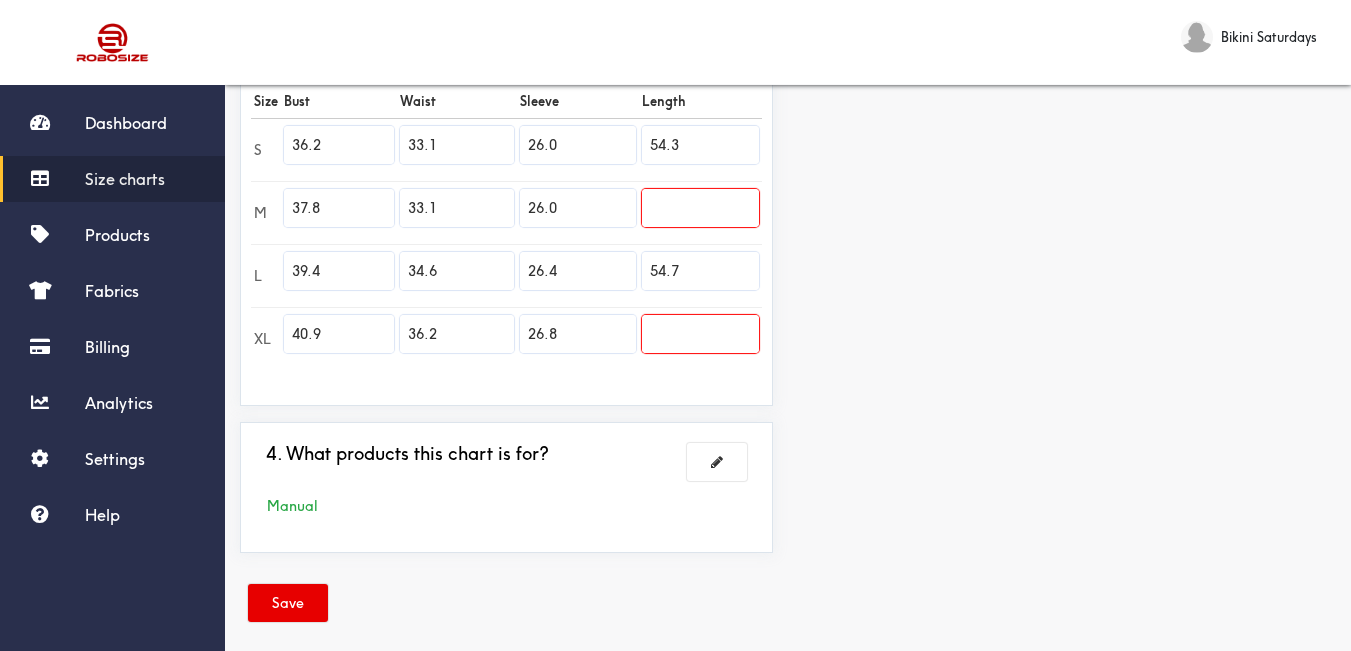 click at bounding box center [700, 334] 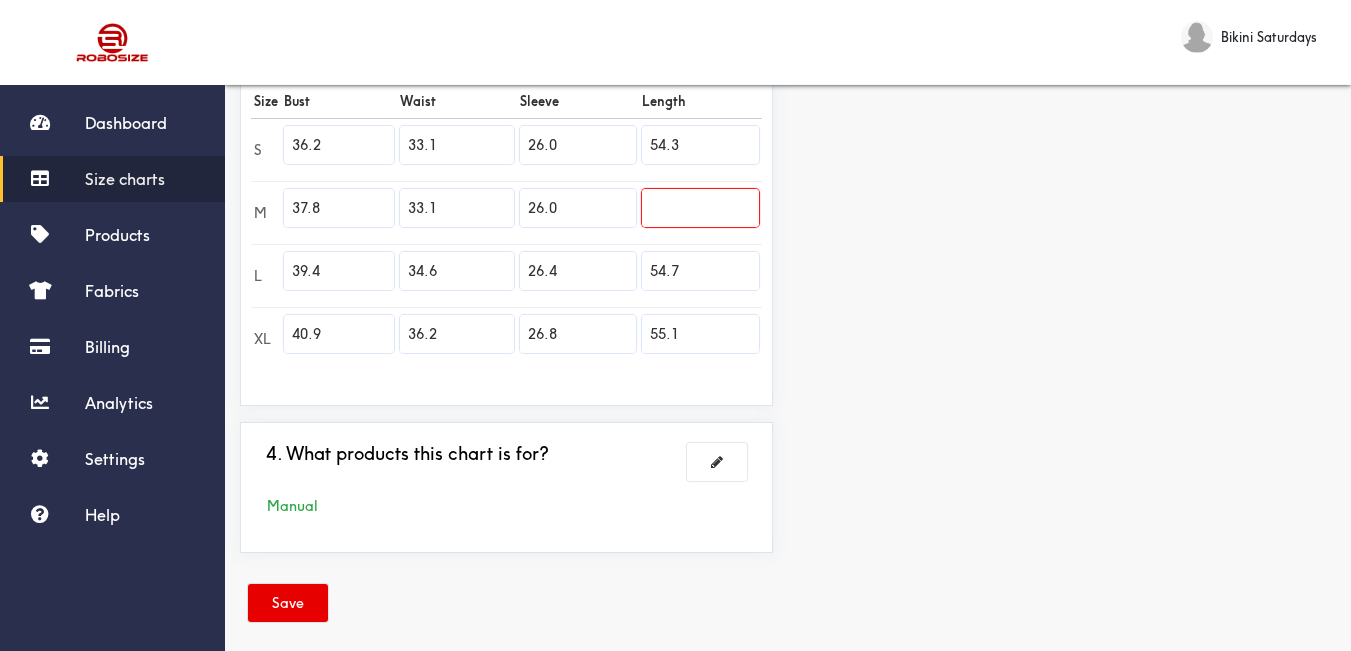 click on "Preview Edit style This chart is manually assigned to products. cm in Bust Waist Sleeve Length S 92 84 66 138 M 96 84 66 0 L 100 88 67 139 XL 104 92 68 140" at bounding box center (1069, 72) 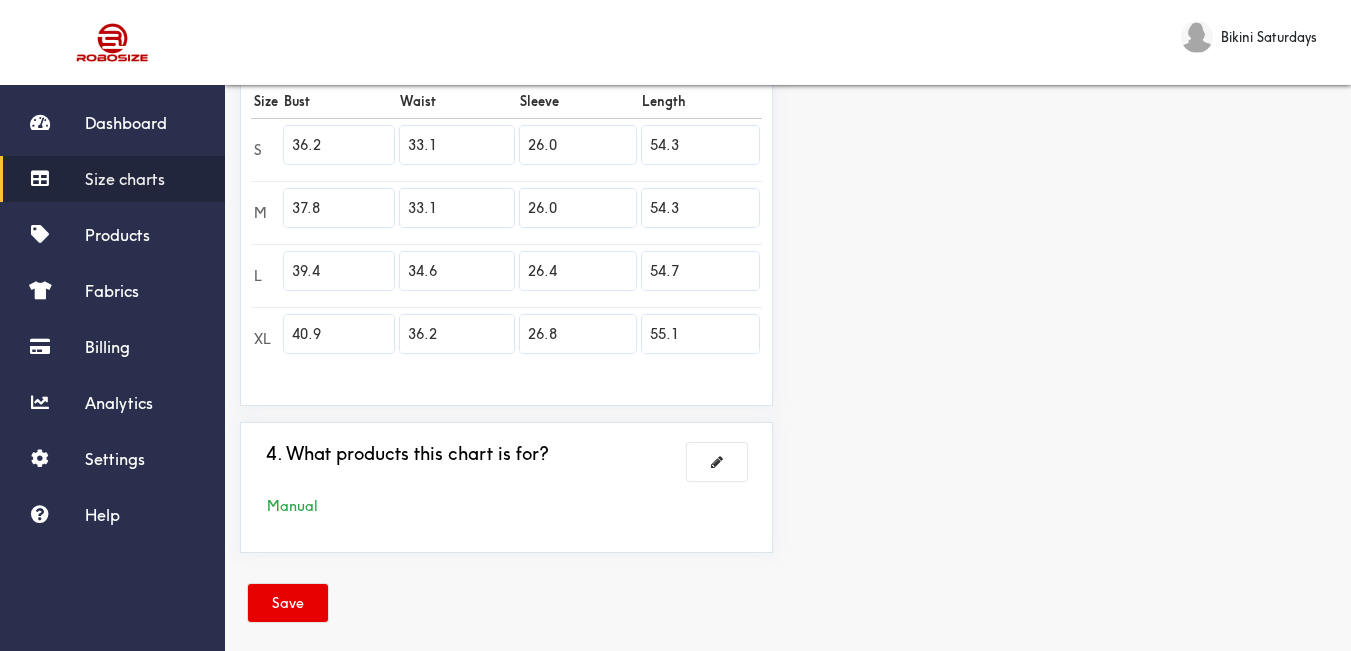 click on "Preview Edit style This chart is manually assigned to products. cm in Bust Waist Sleeve Length S 92 84 66 138 M 96 84 66 138 L 100 88 67 139 XL 104 92 68 140" at bounding box center (1069, 72) 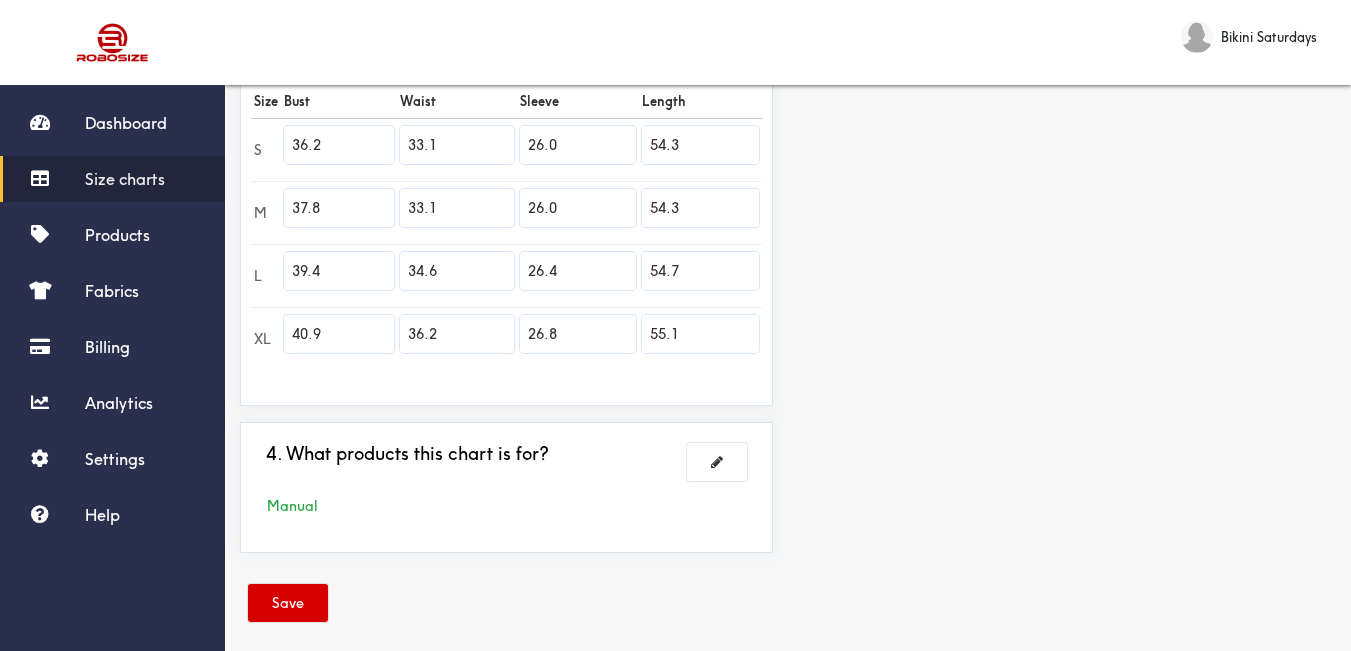 click on "Save" at bounding box center (288, 603) 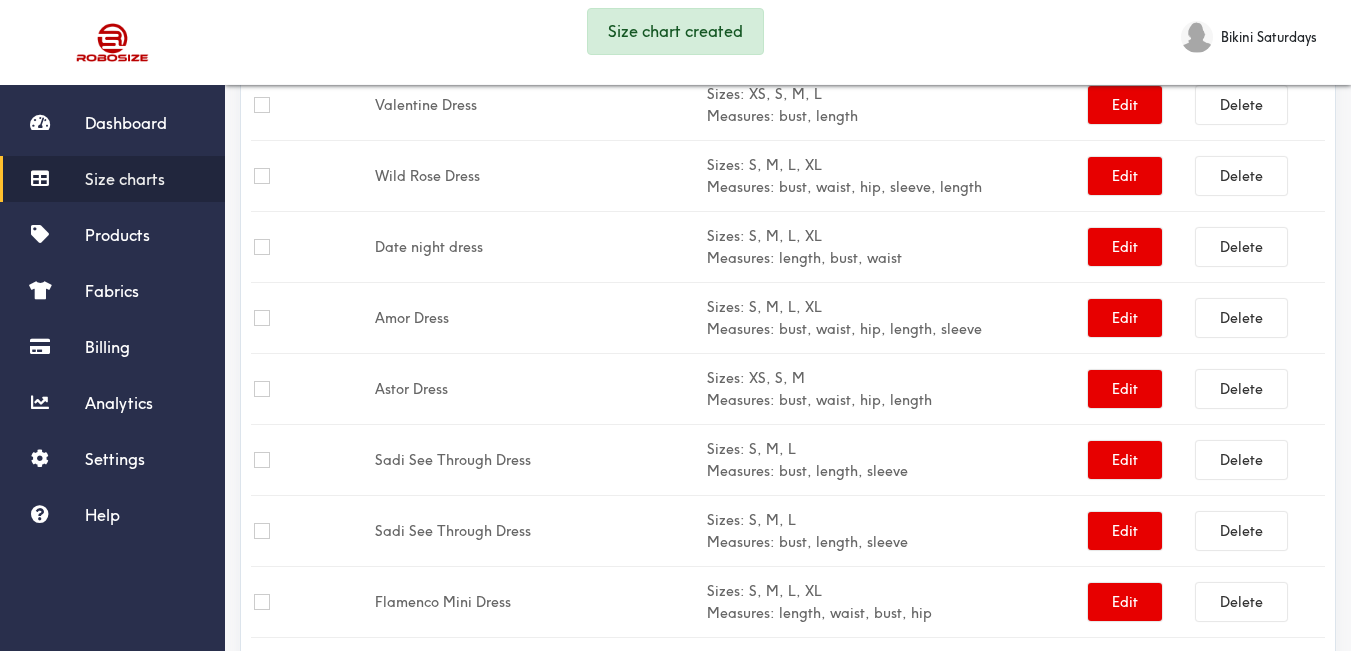 scroll, scrollTop: 300, scrollLeft: 0, axis: vertical 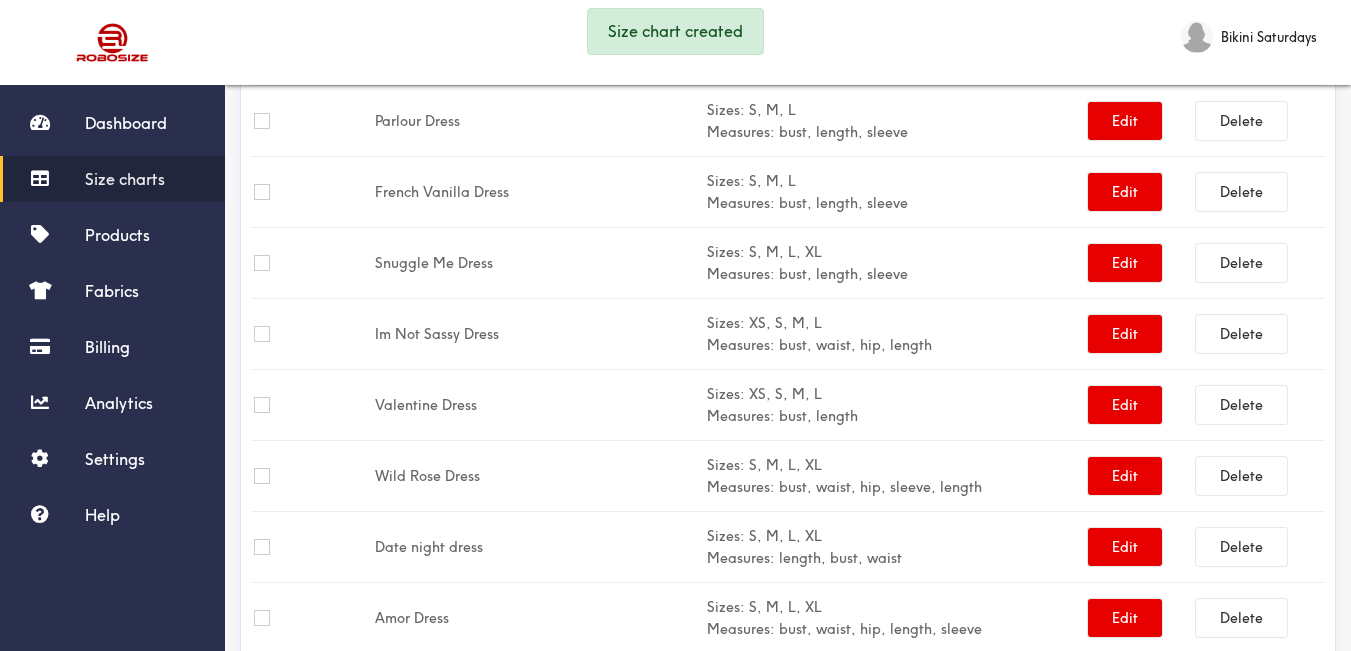 click on "Dashboard Size charts Products Fabrics Billing Analytics Settings Help" at bounding box center [112, 319] 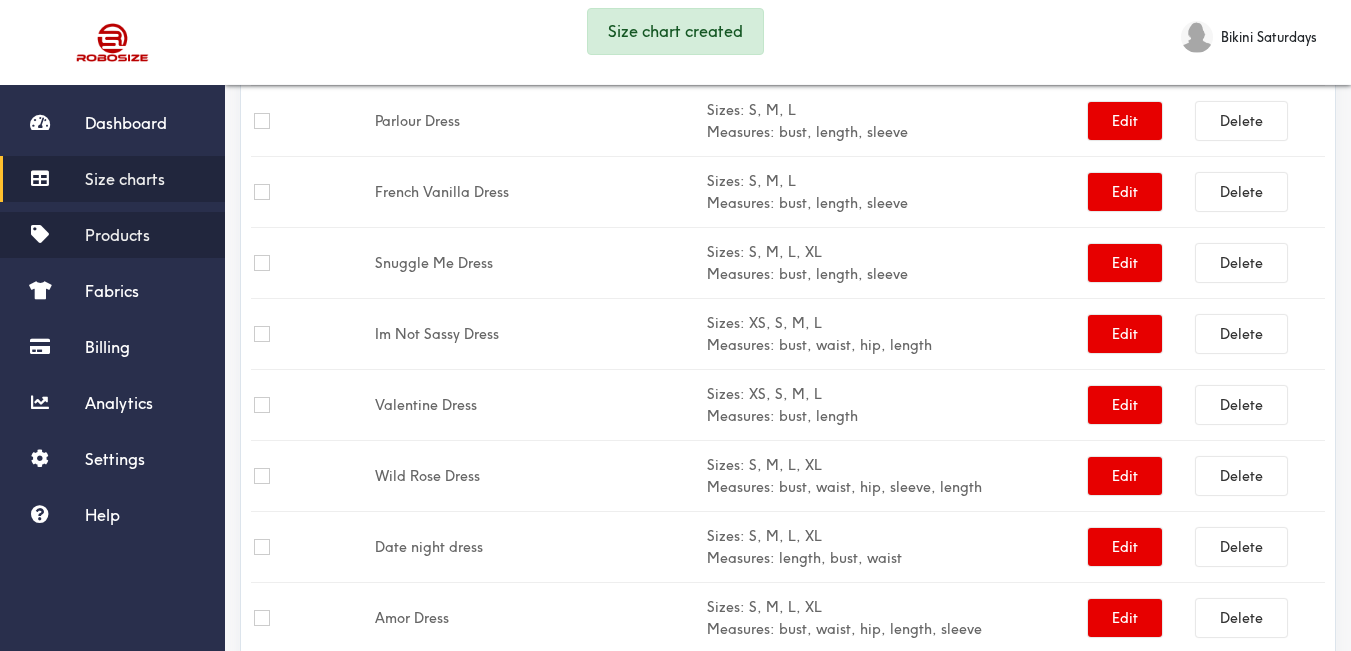 click on "Products" at bounding box center [112, 235] 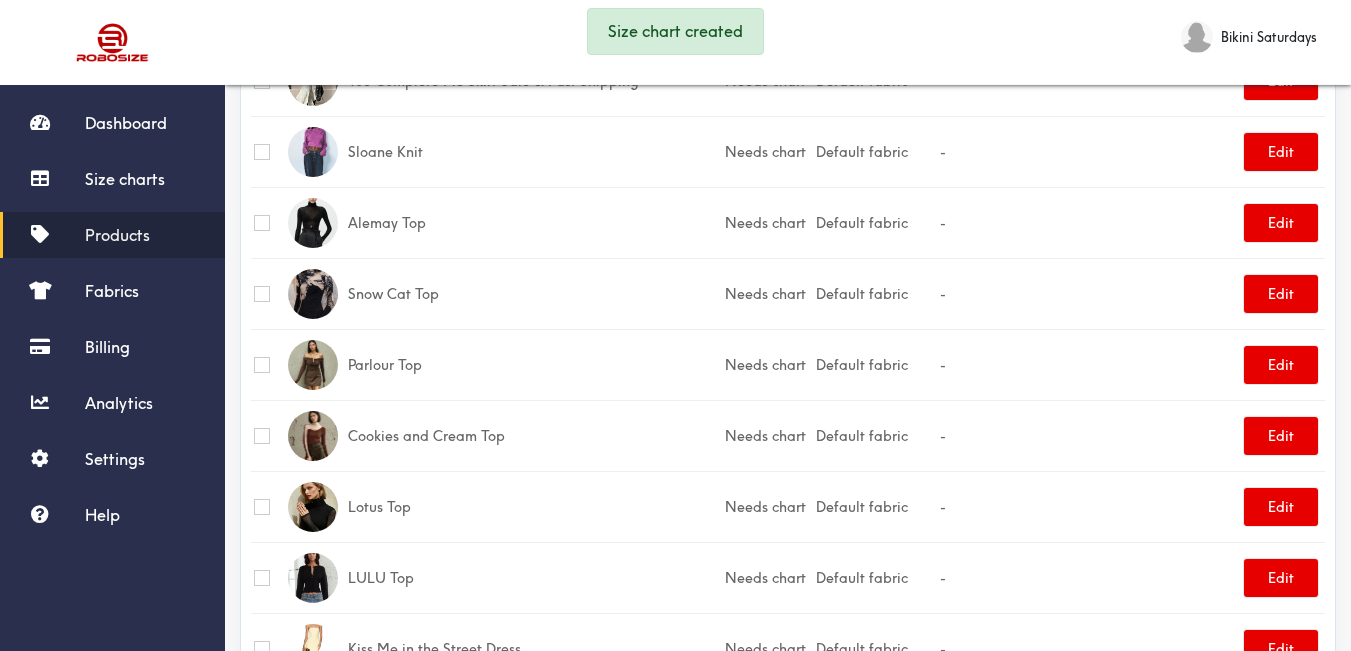 scroll, scrollTop: 0, scrollLeft: 0, axis: both 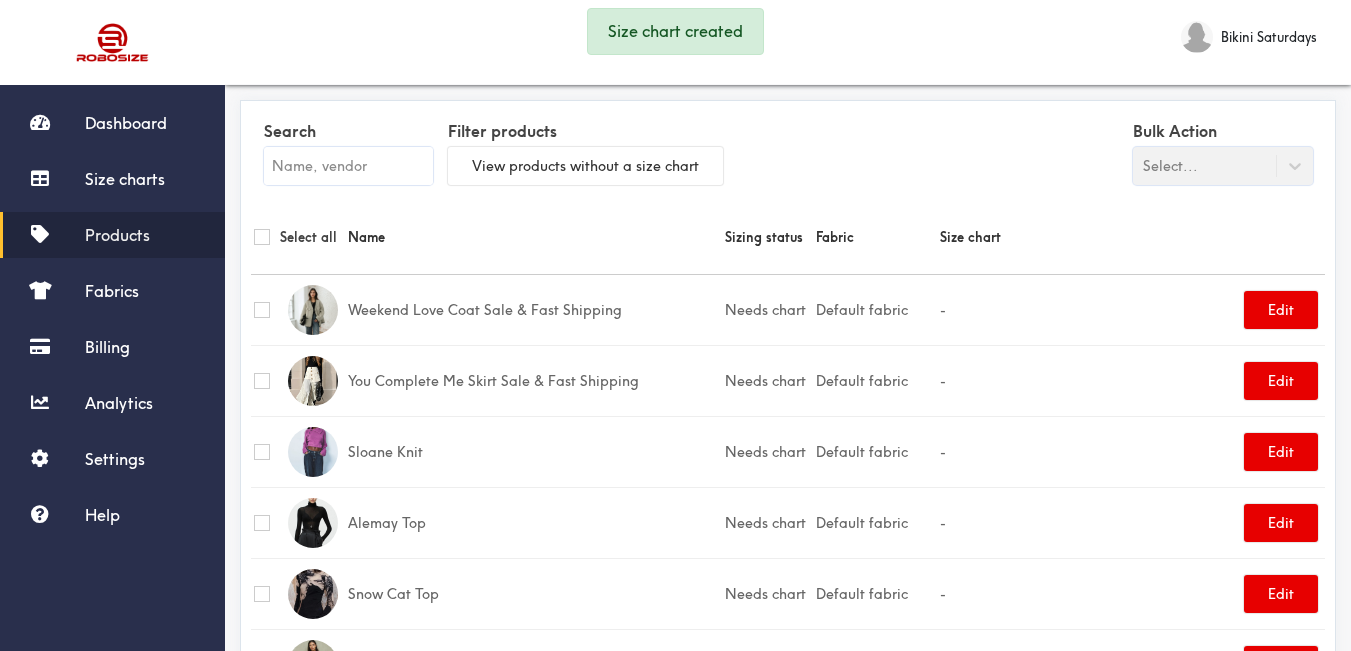 click at bounding box center (348, 166) 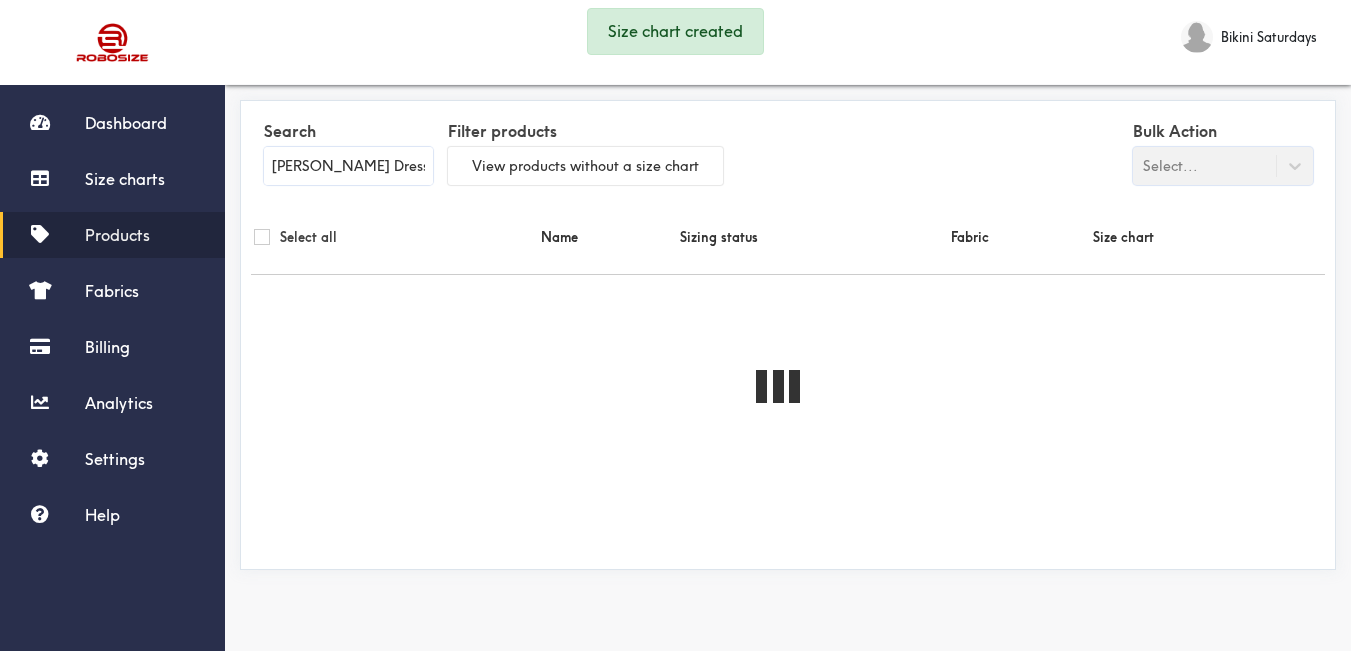click on "Select all" at bounding box center (394, 237) 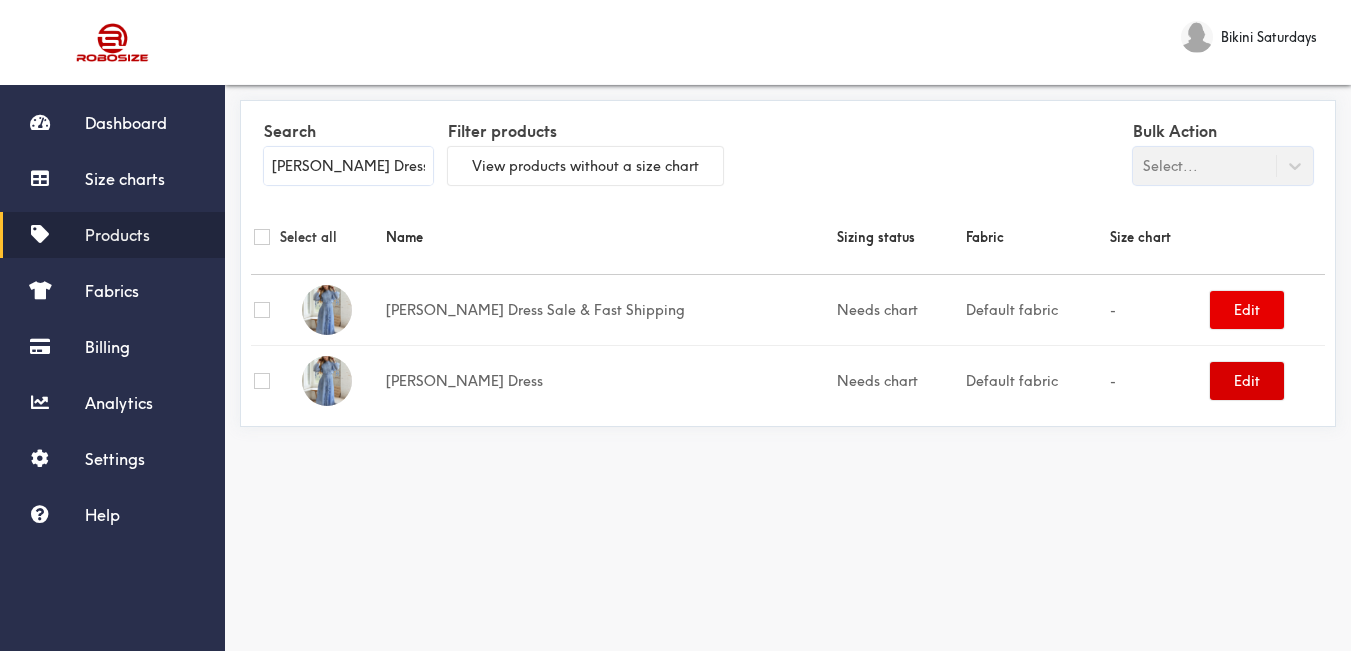 click on "Edit" at bounding box center [1247, 381] 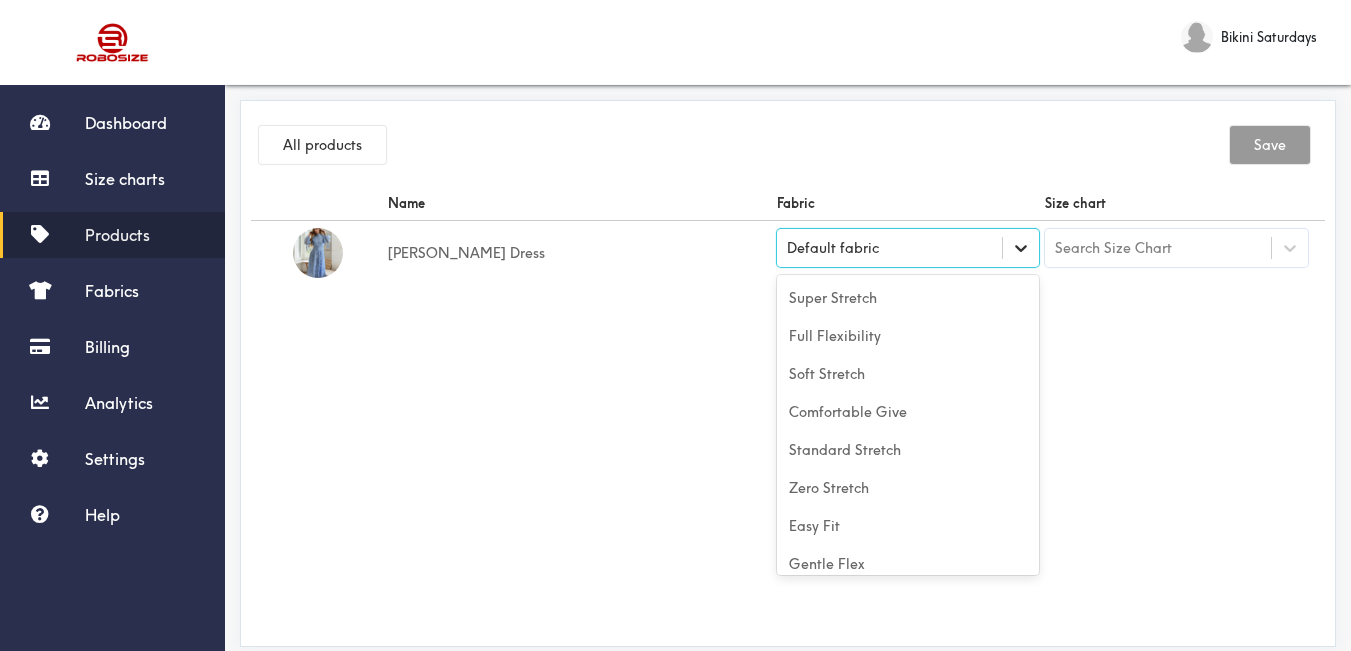 click 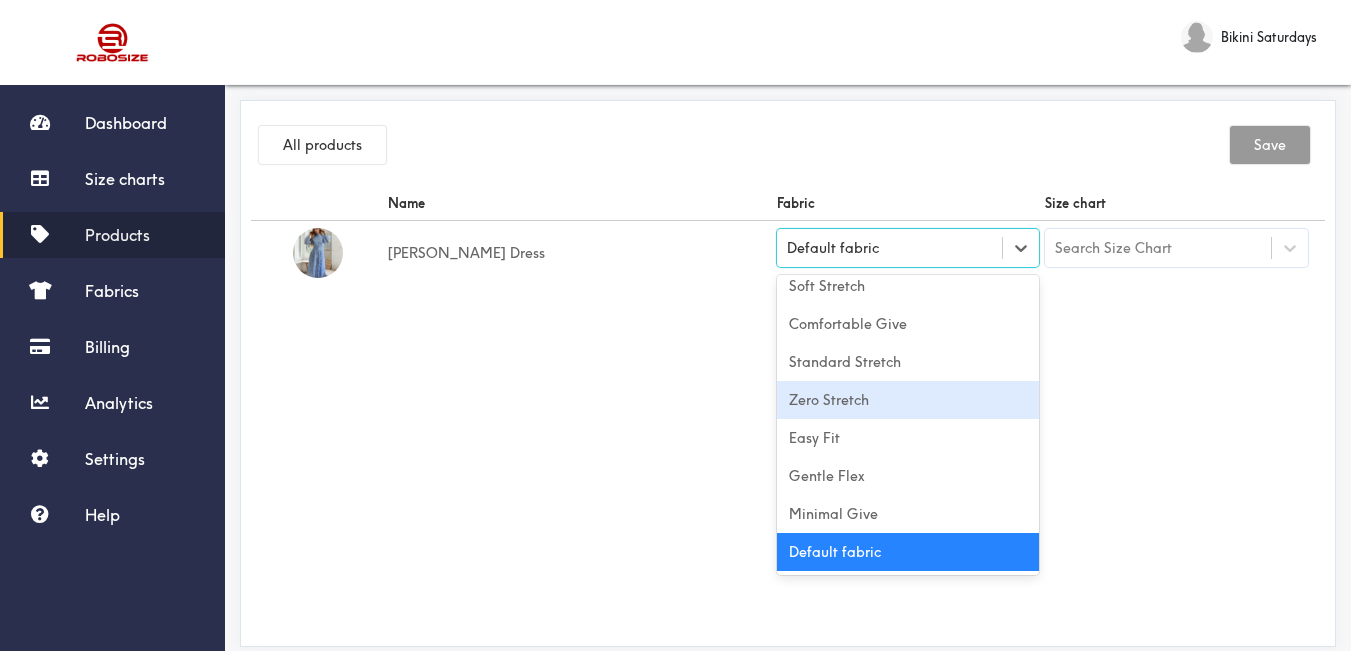 click on "Zero Stretch" at bounding box center [908, 400] 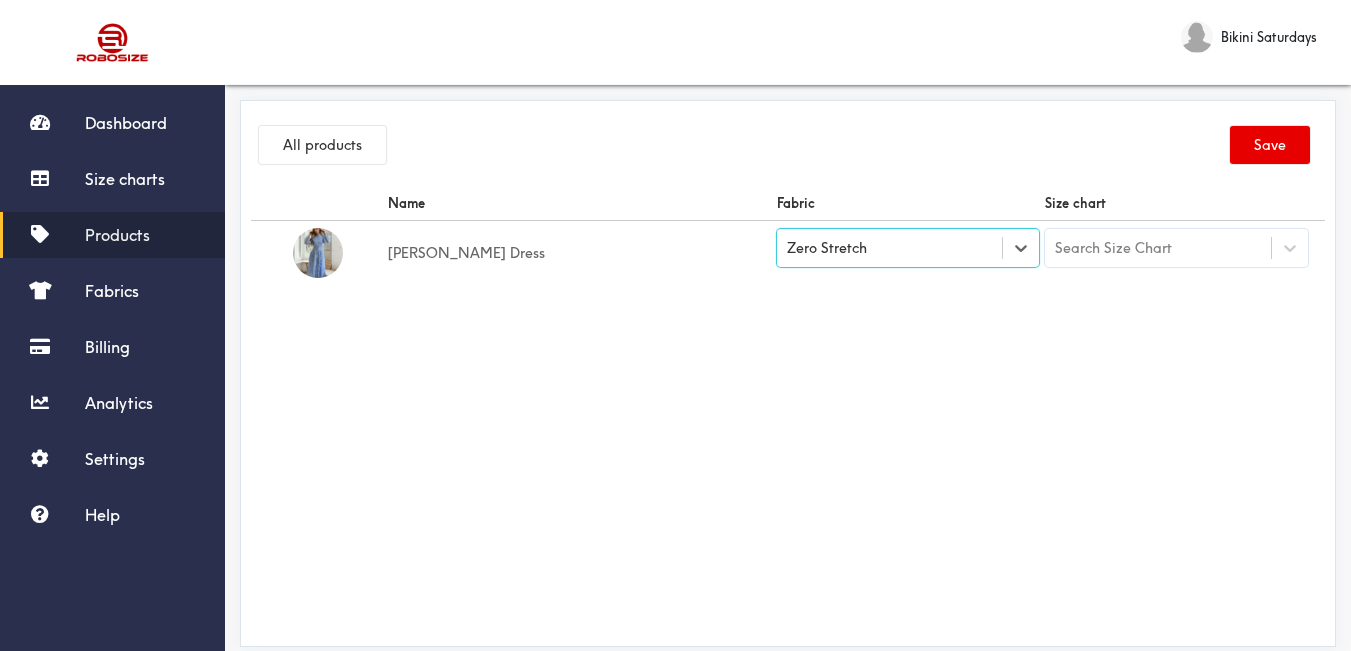 click on "Name Fabric Size chart [PERSON_NAME] Dress option [object Object], selected.   Select is focused , press Down to open the menu,  Zero Stretch	 Search Size Chart" at bounding box center (788, 411) 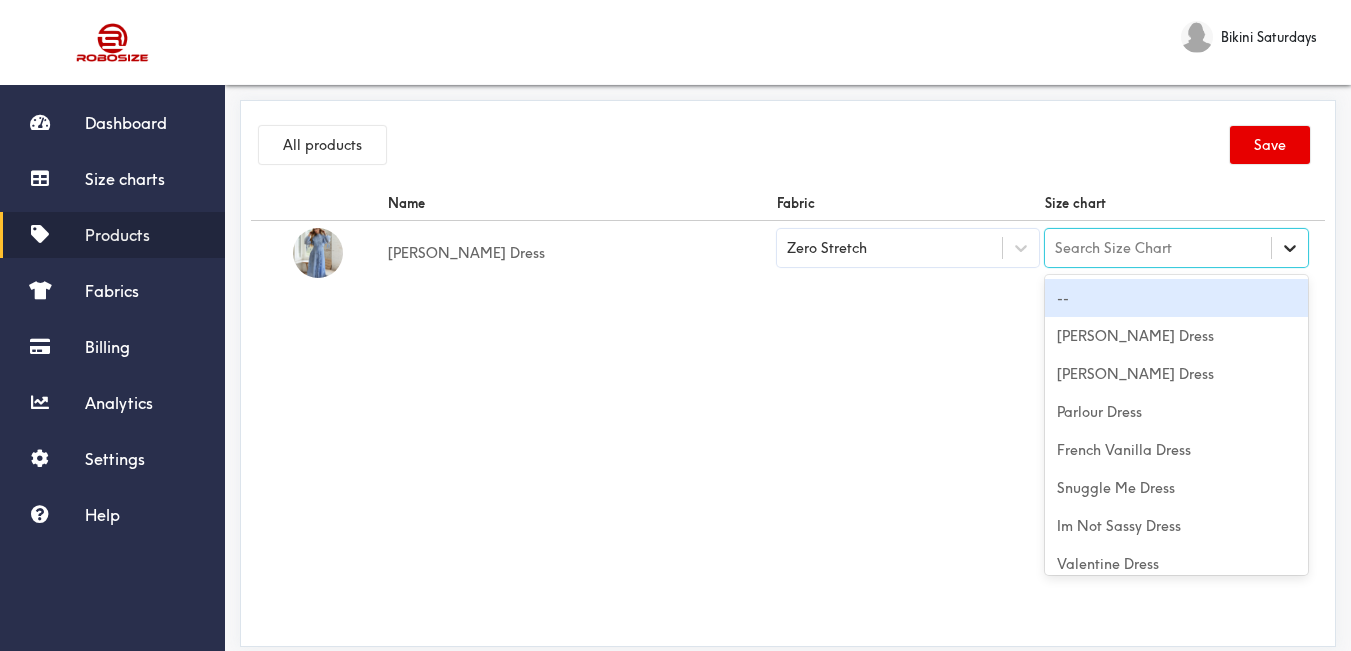 click 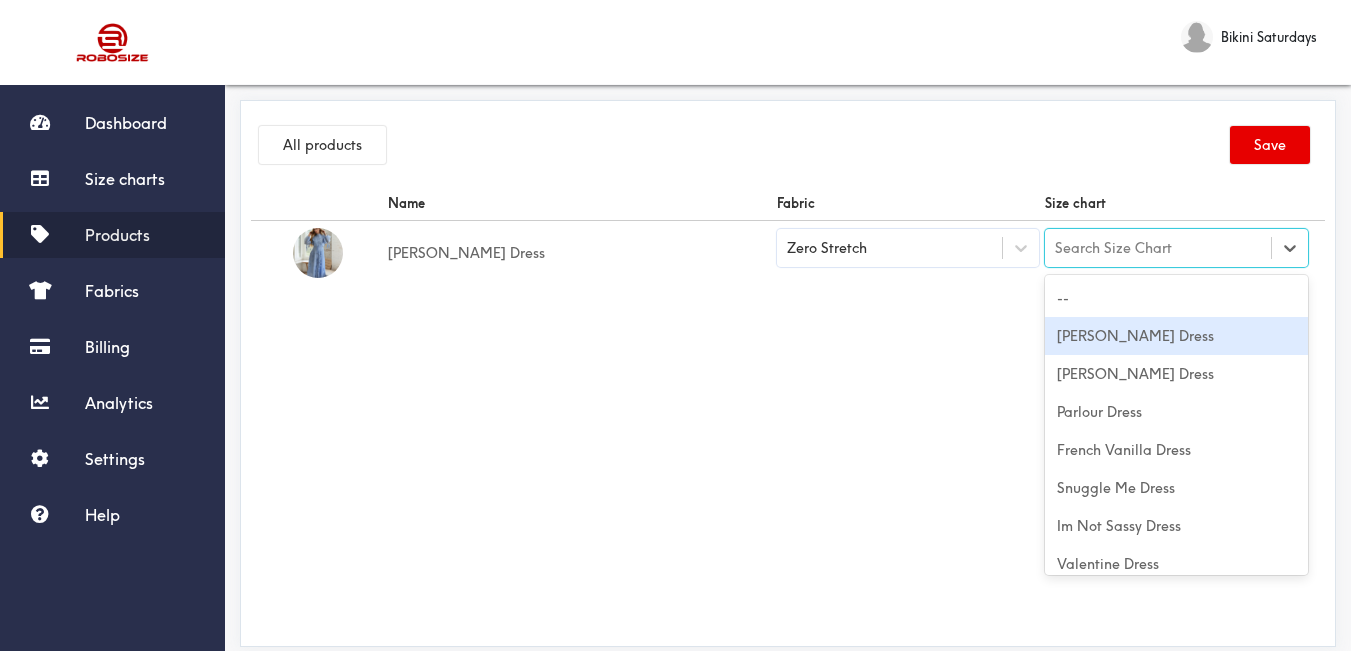 click on "[PERSON_NAME] Dress" at bounding box center [1176, 336] 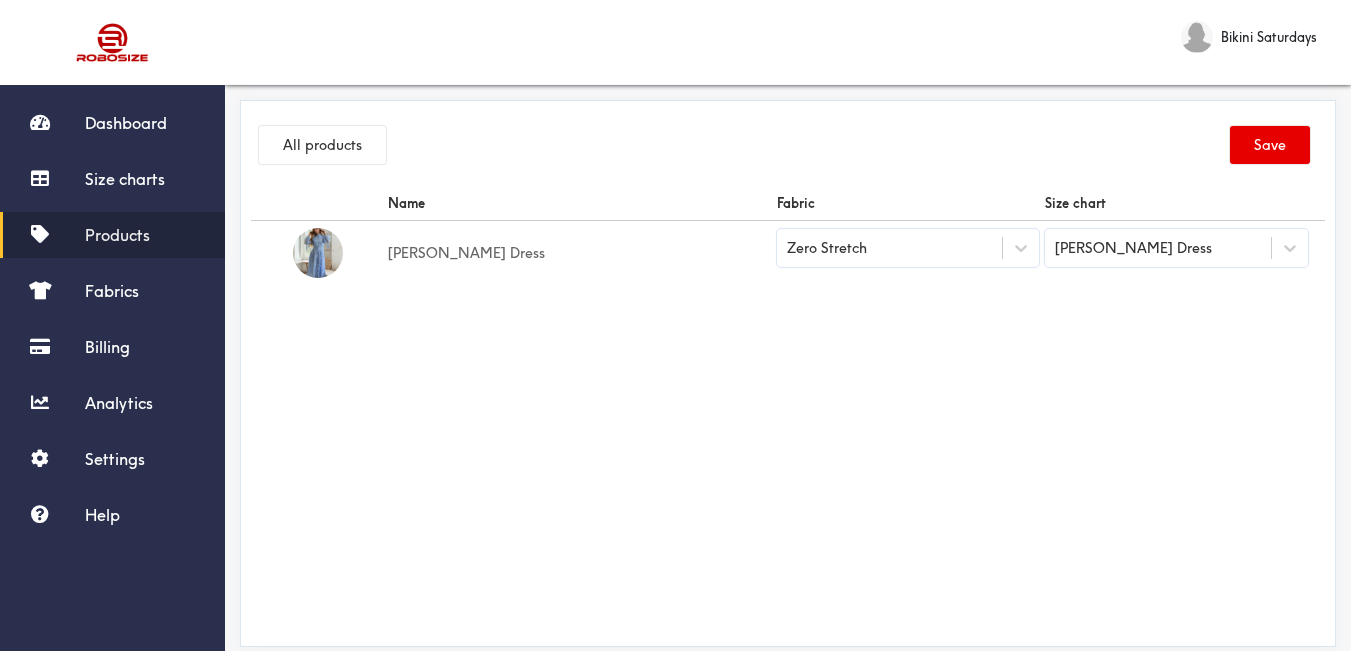 click on "Name Fabric Size chart [PERSON_NAME] Dress Zero Stretch	 [PERSON_NAME] Dress" at bounding box center [788, 411] 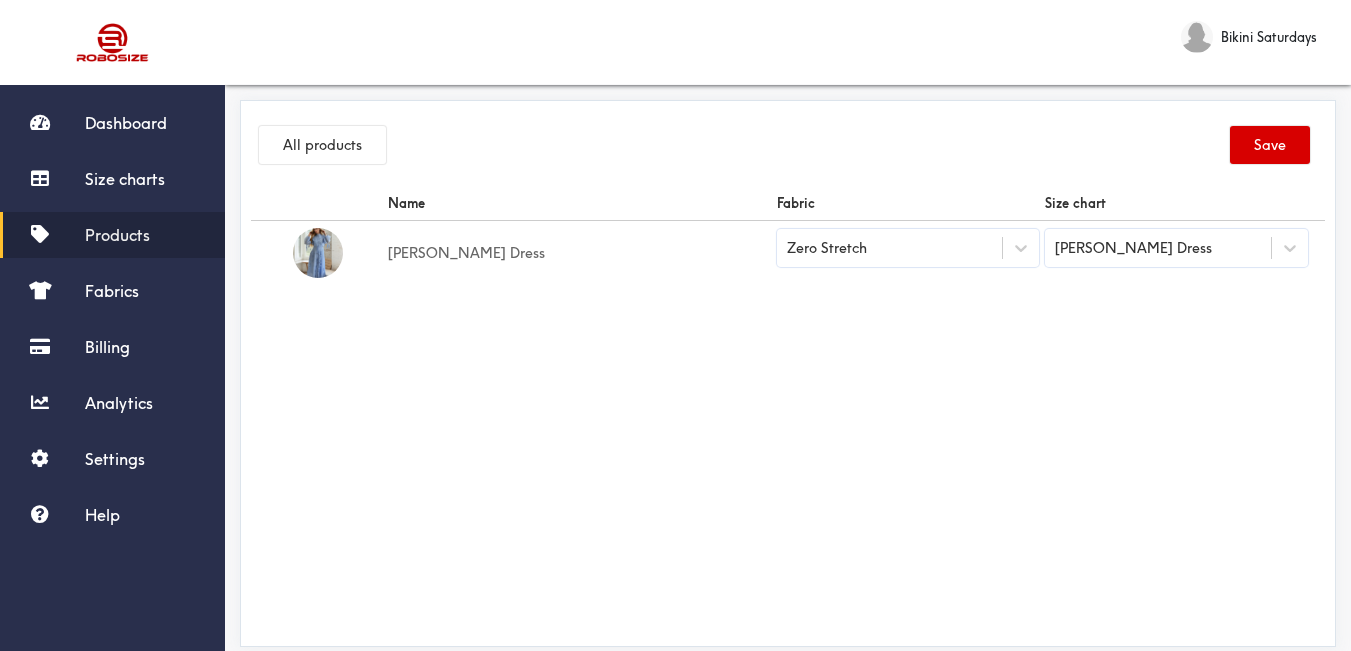 click on "Save" at bounding box center (1270, 145) 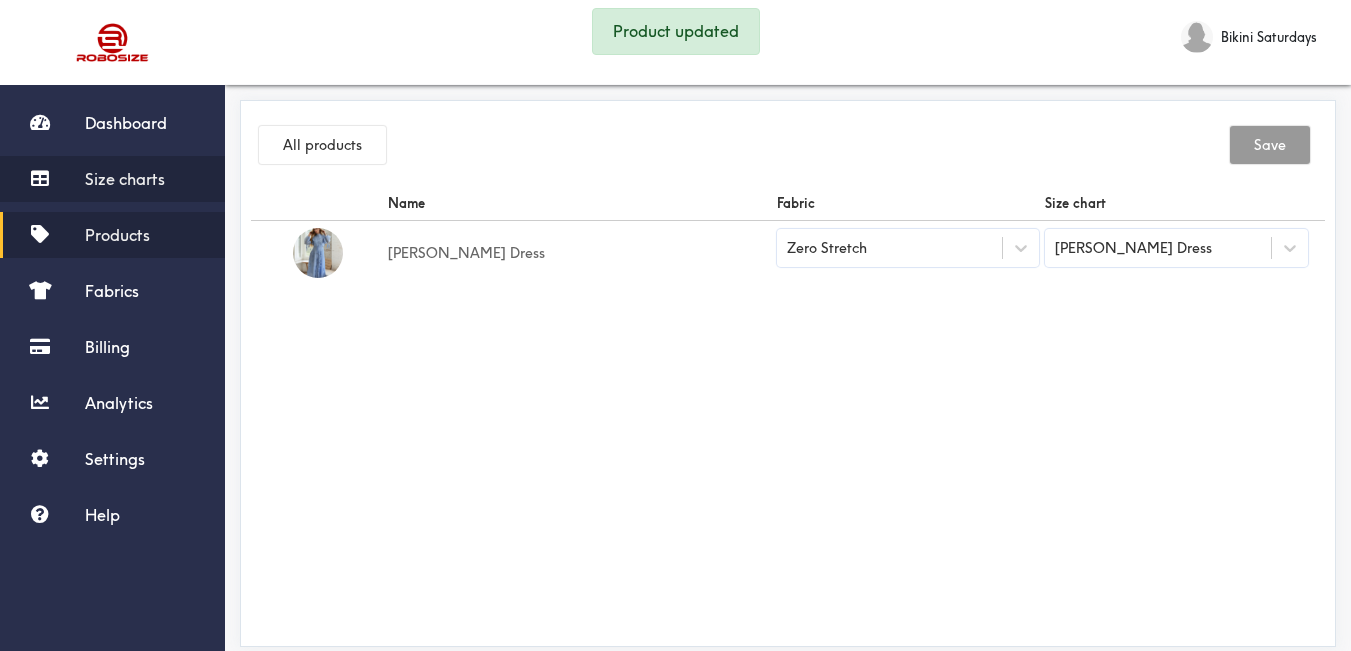 click on "Size charts" at bounding box center (125, 179) 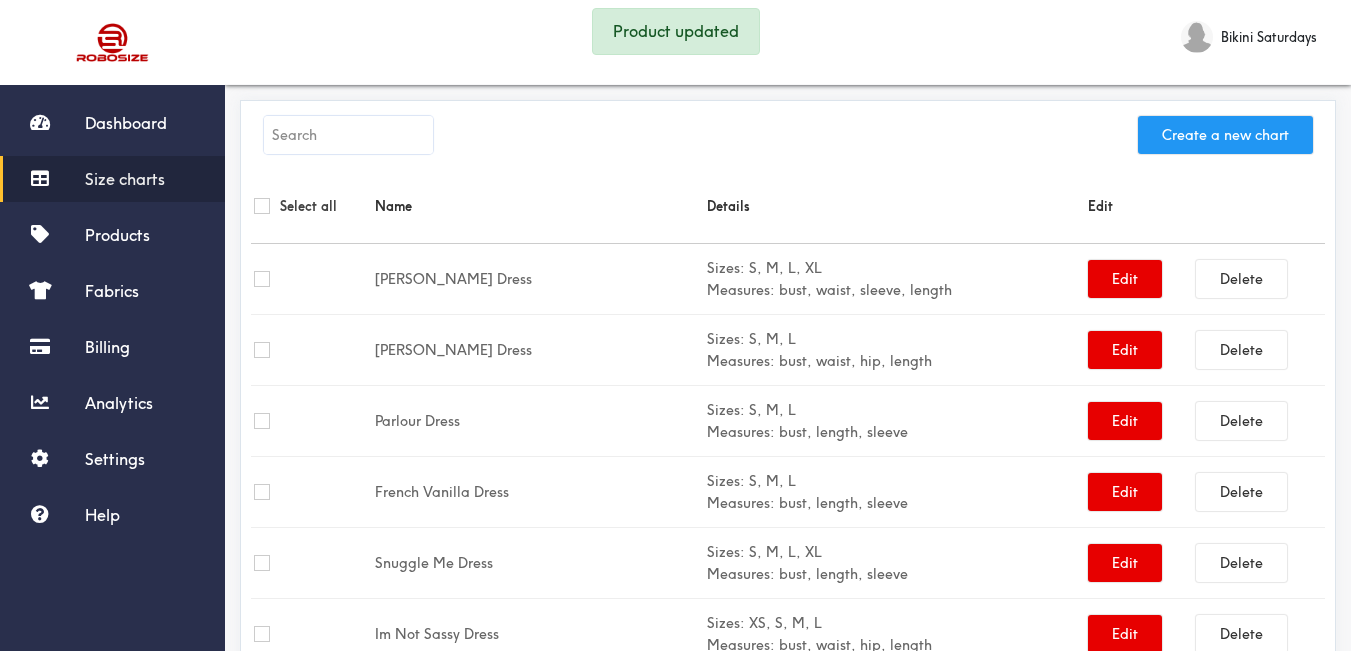 click on "Create a new chart" at bounding box center (1225, 135) 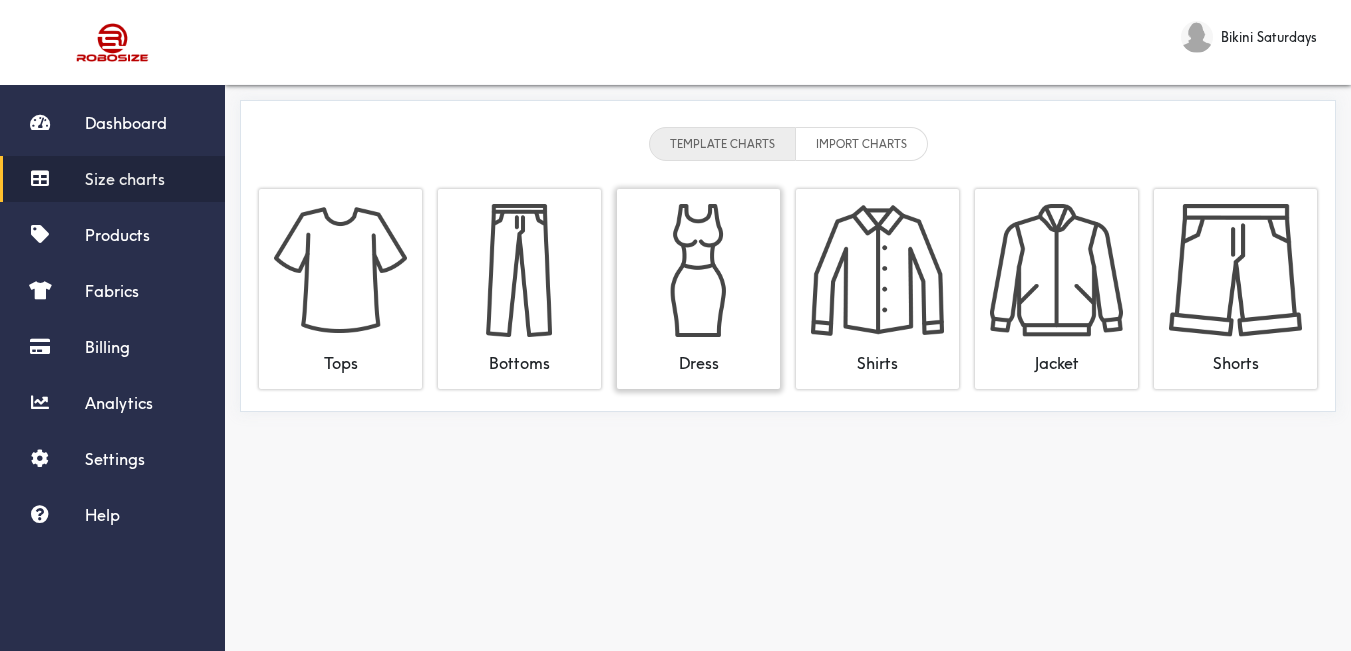 click at bounding box center [698, 270] 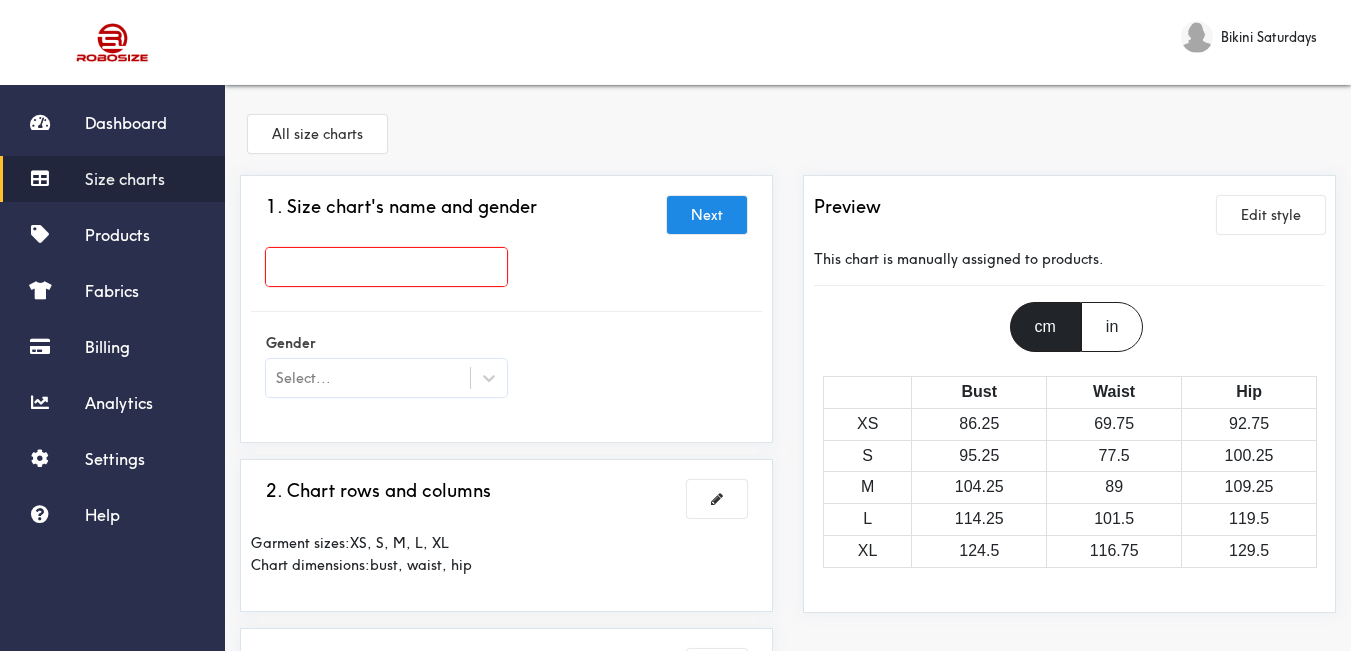 click at bounding box center (386, 267) 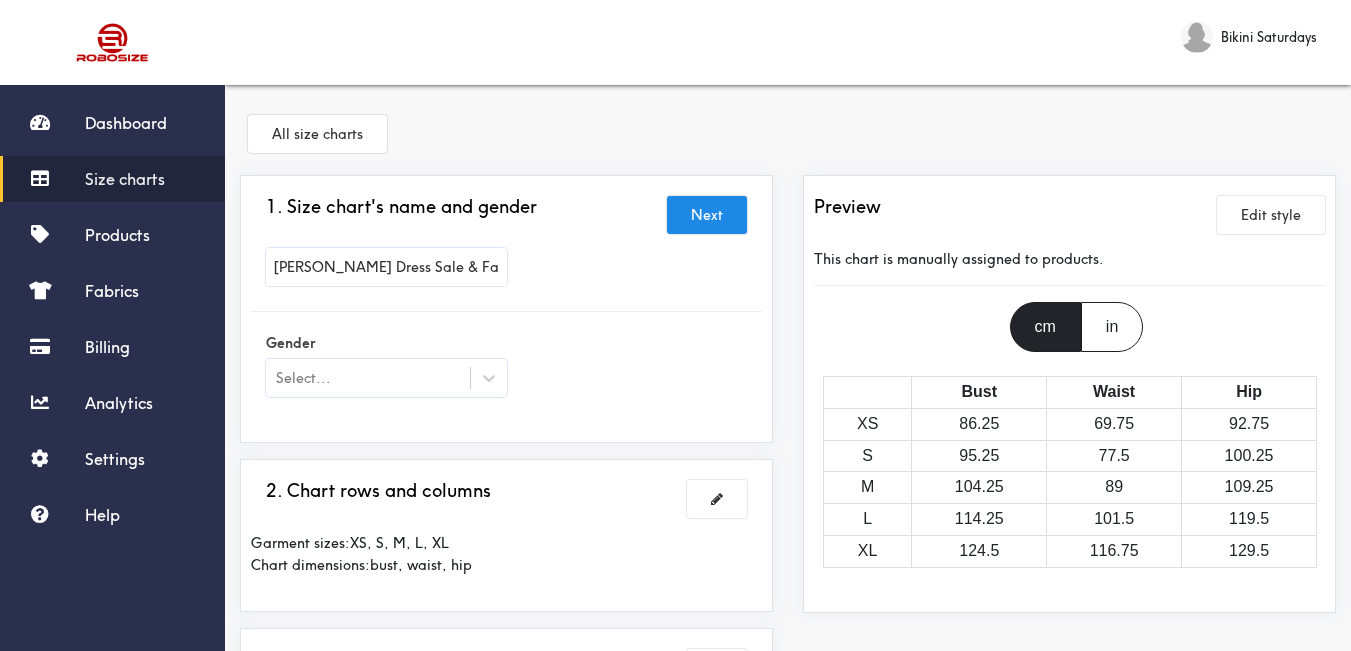 click on "[PERSON_NAME] Dress Sale & Fast Shipping" at bounding box center [506, 272] 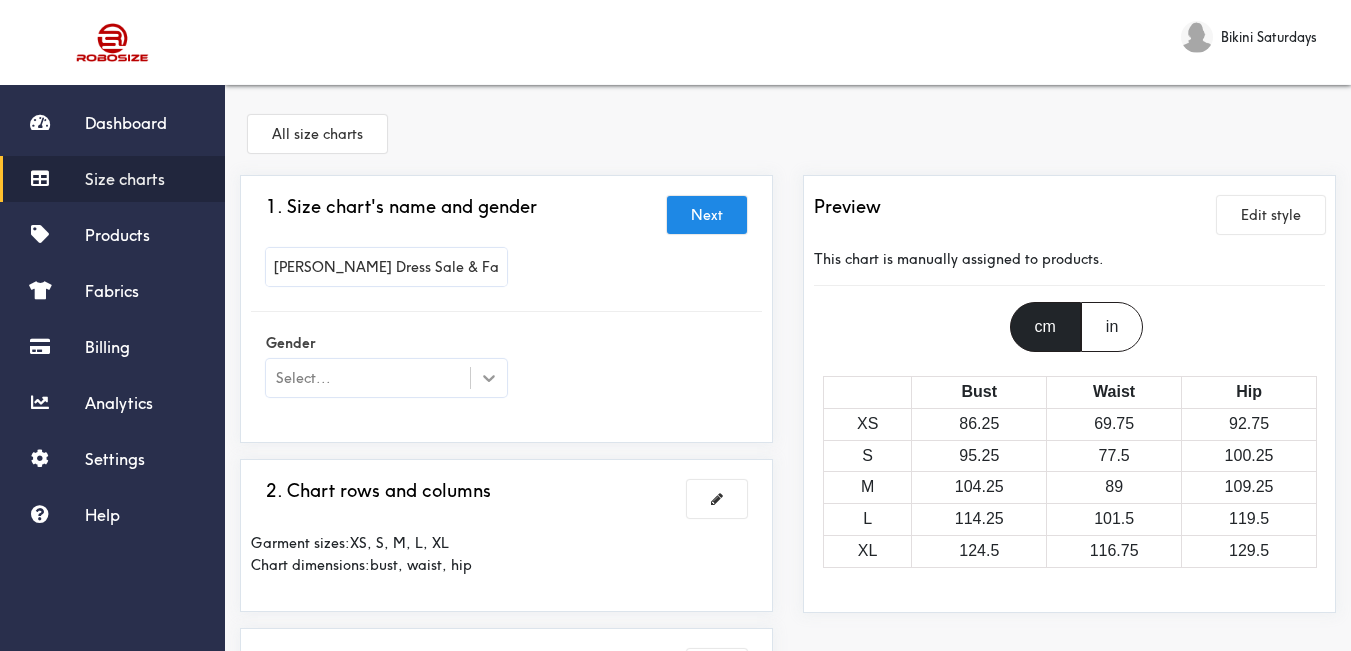 click 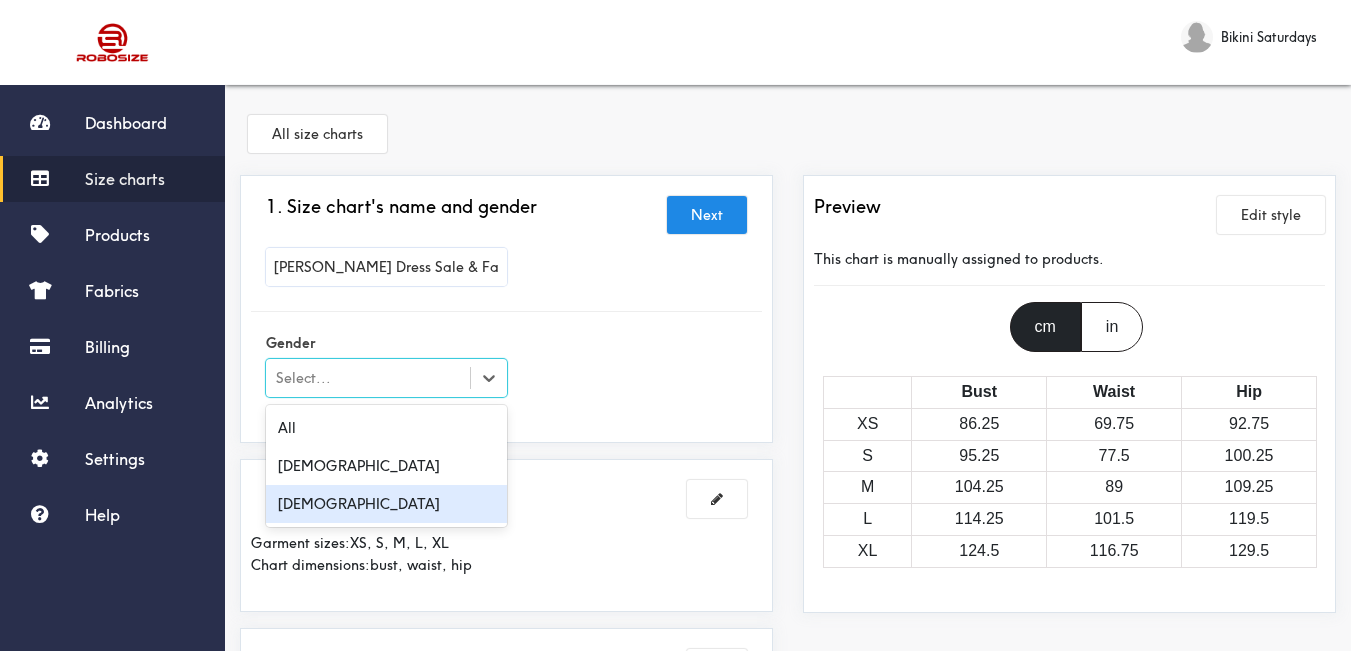 click on "[DEMOGRAPHIC_DATA]" at bounding box center [386, 504] 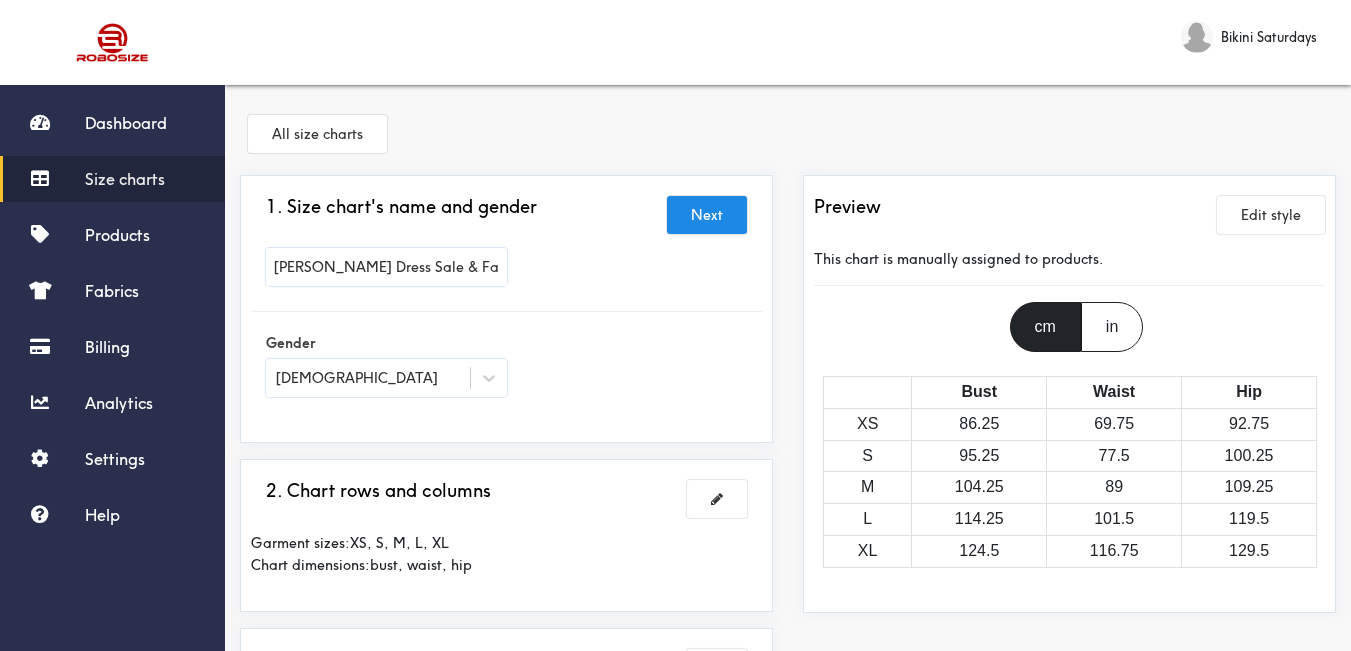 click on "Gender [DEMOGRAPHIC_DATA]" at bounding box center (506, 367) 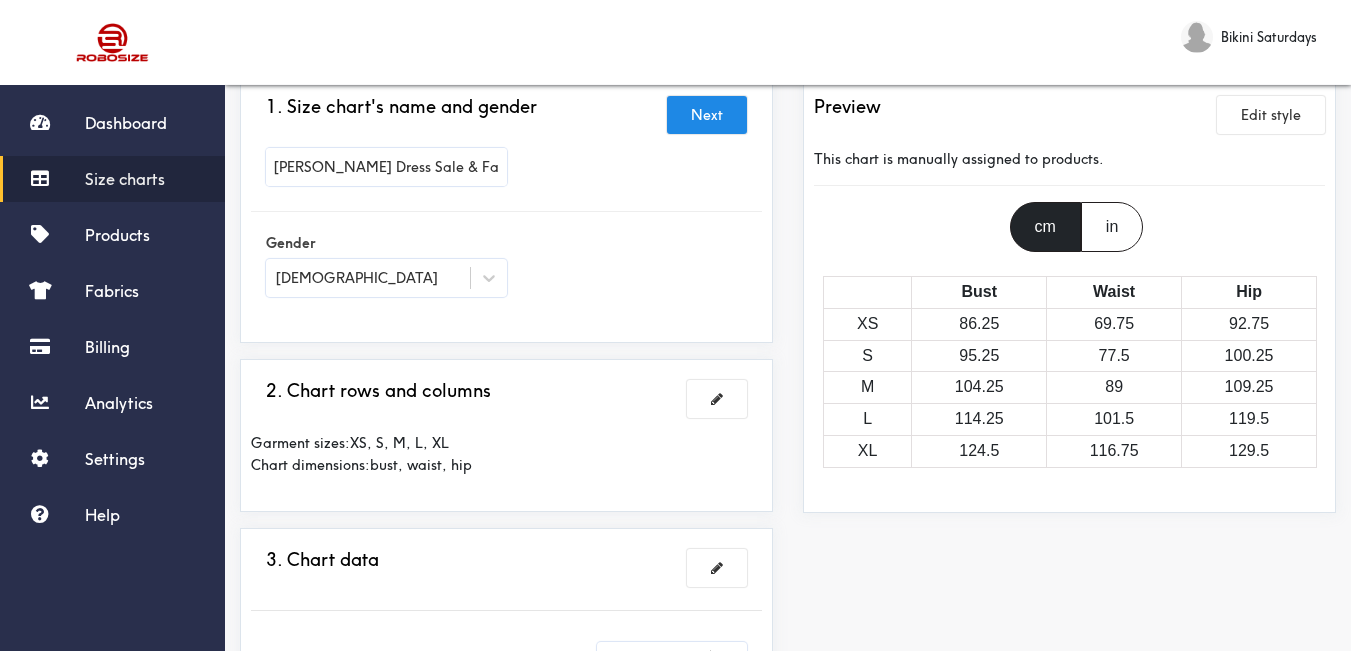 click on "2. Chart rows and columns Garment sizes:  XS, S, M, L, XL Chart dimensions:  bust, waist, hip" at bounding box center [506, 435] 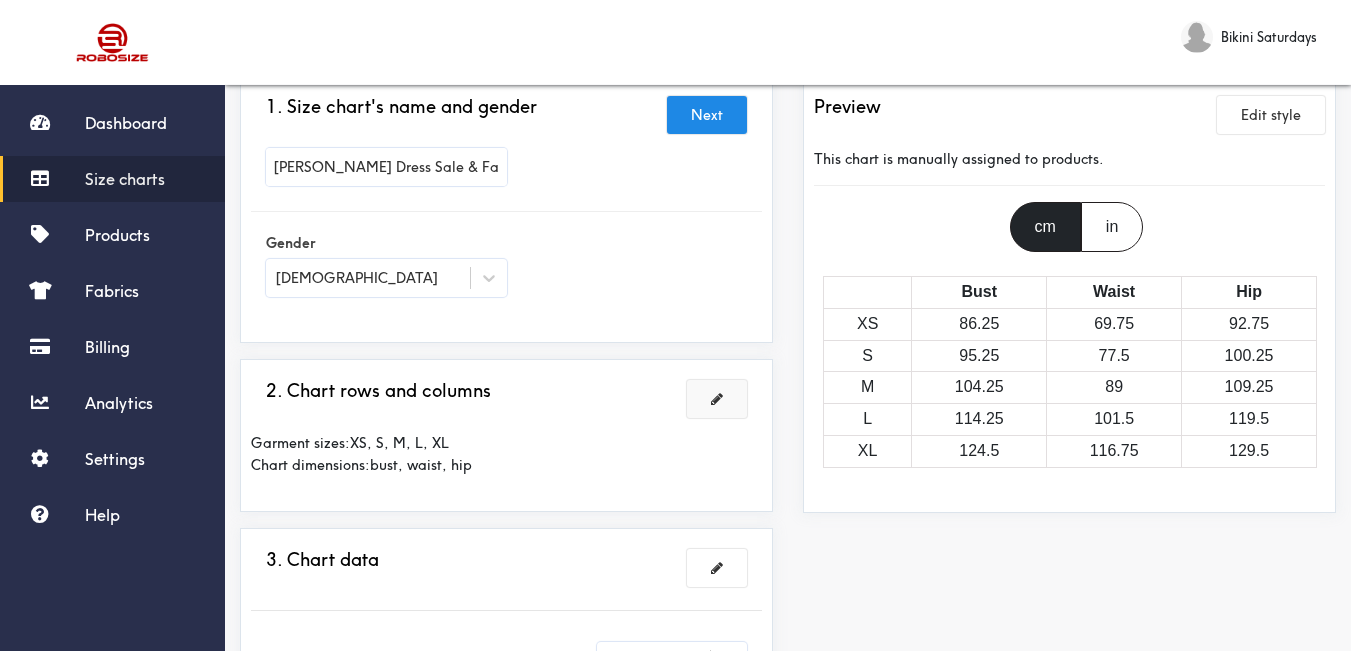 click at bounding box center (717, 399) 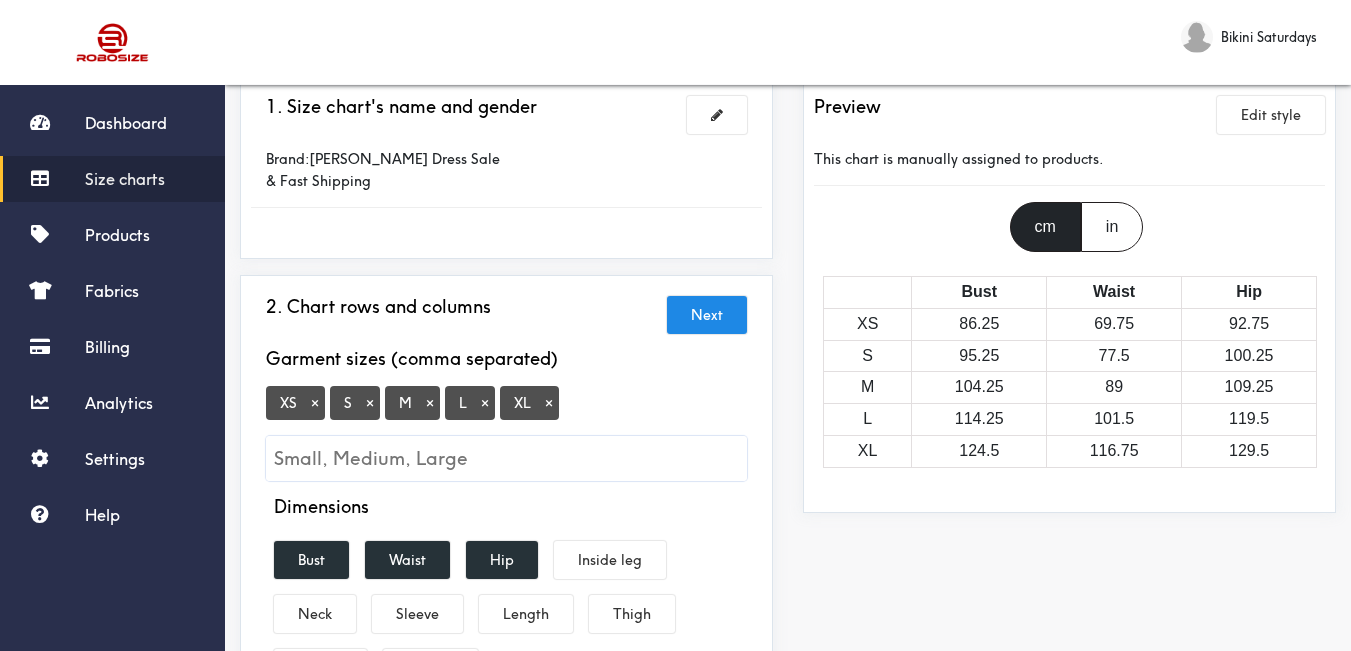scroll, scrollTop: 200, scrollLeft: 0, axis: vertical 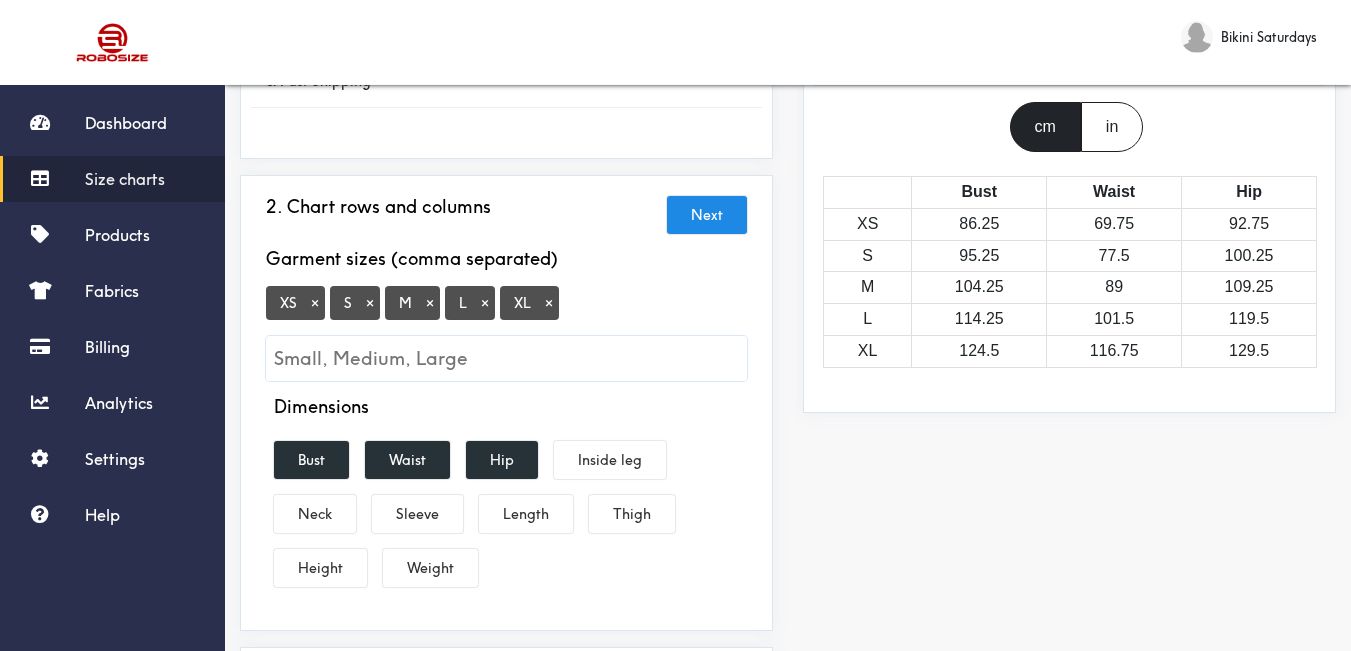 click on "S ×" at bounding box center [355, 303] 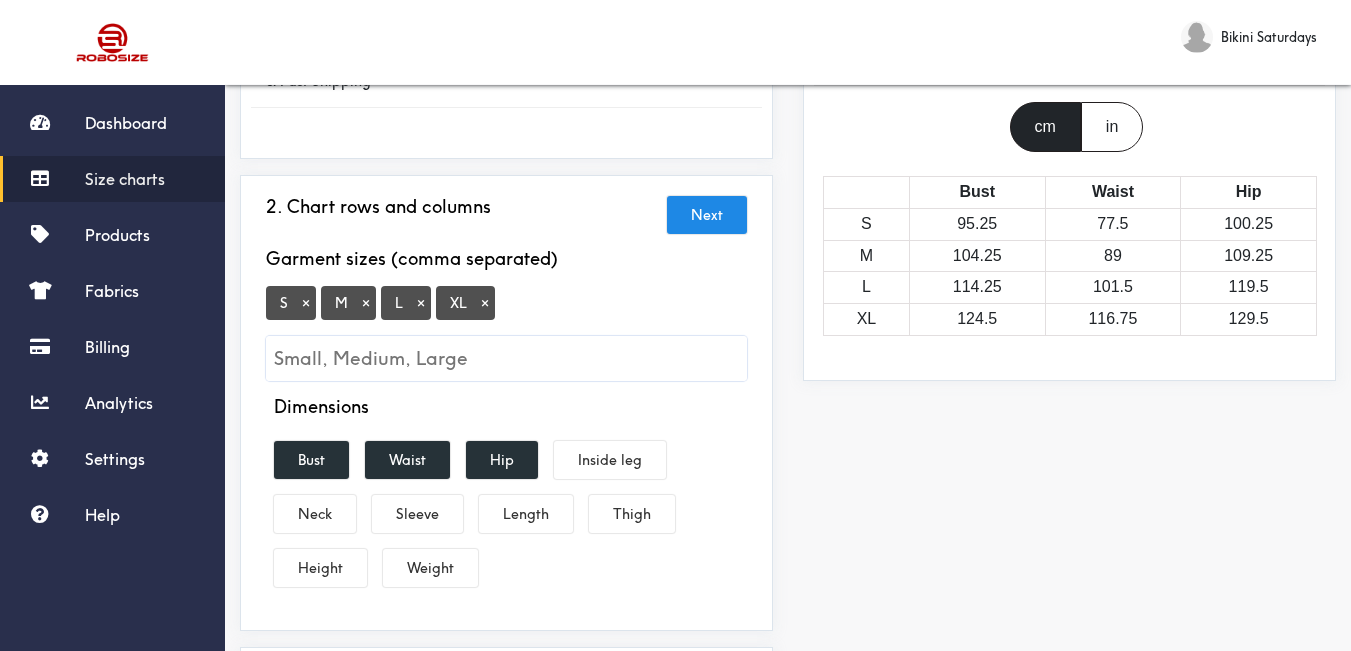 click on "S × M × L × XL ×" at bounding box center [506, 333] 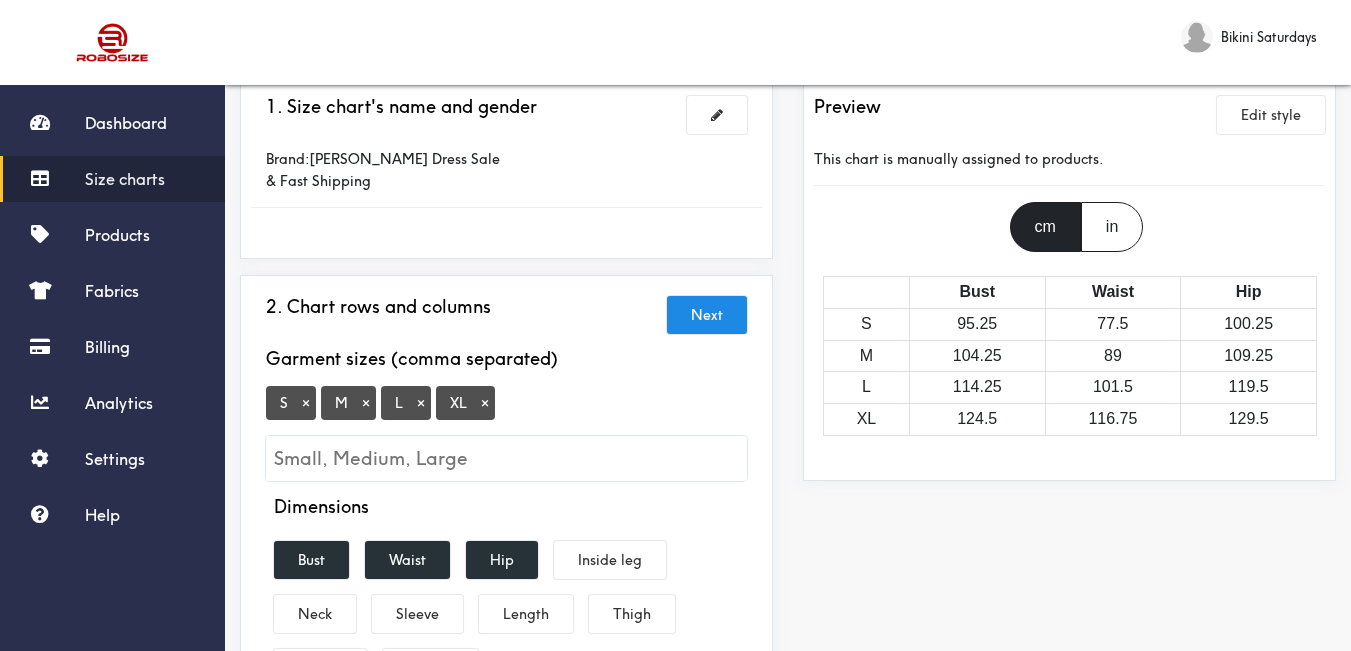 scroll, scrollTop: 0, scrollLeft: 0, axis: both 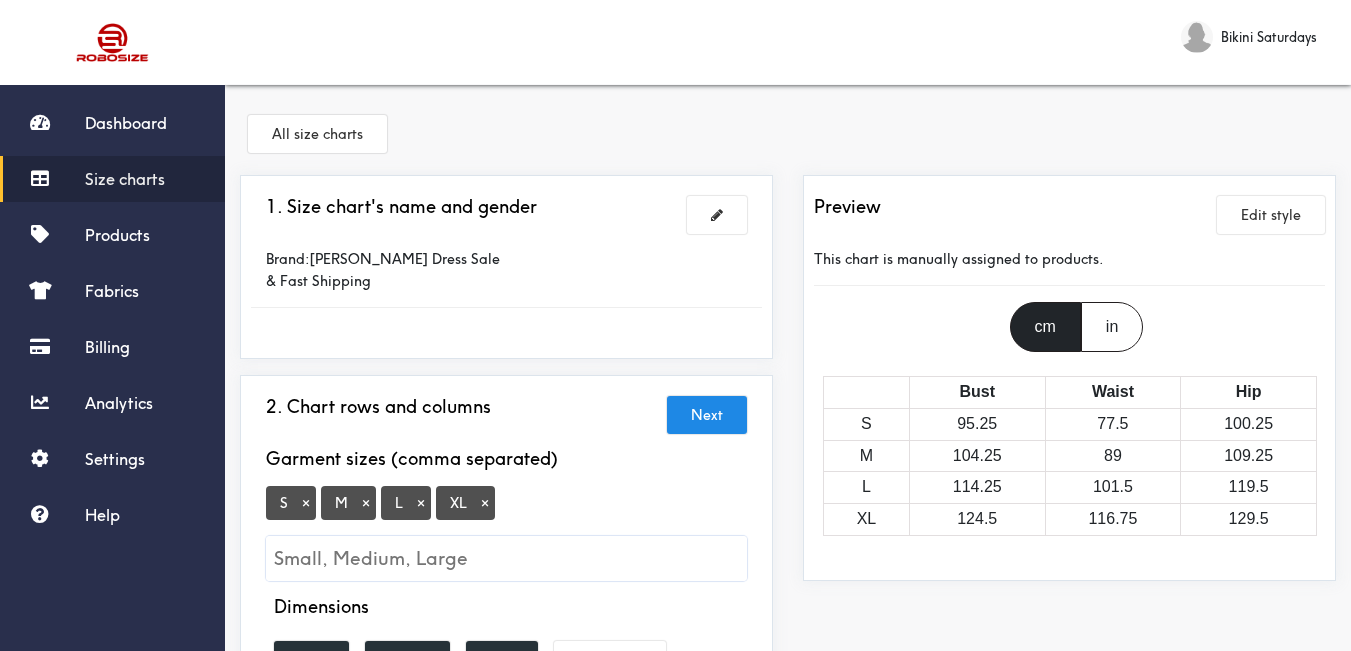 click on "Size charts" at bounding box center (125, 179) 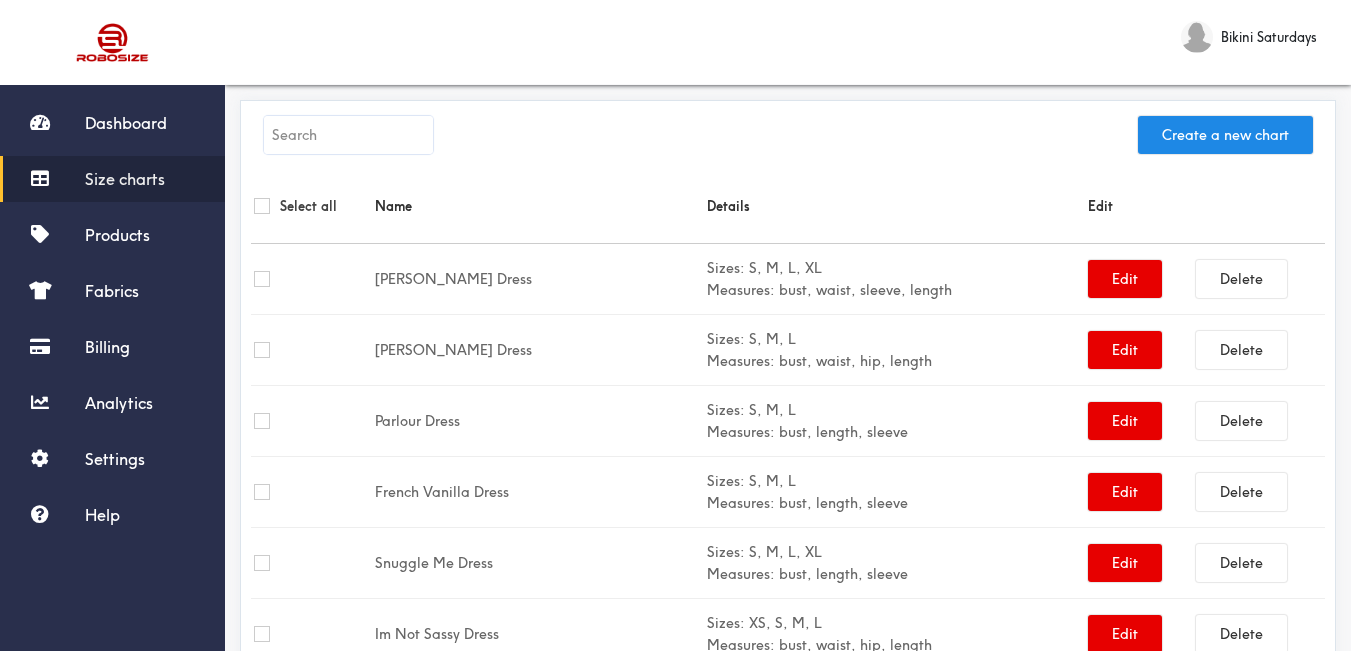 click on "Create a new chart" at bounding box center (788, 140) 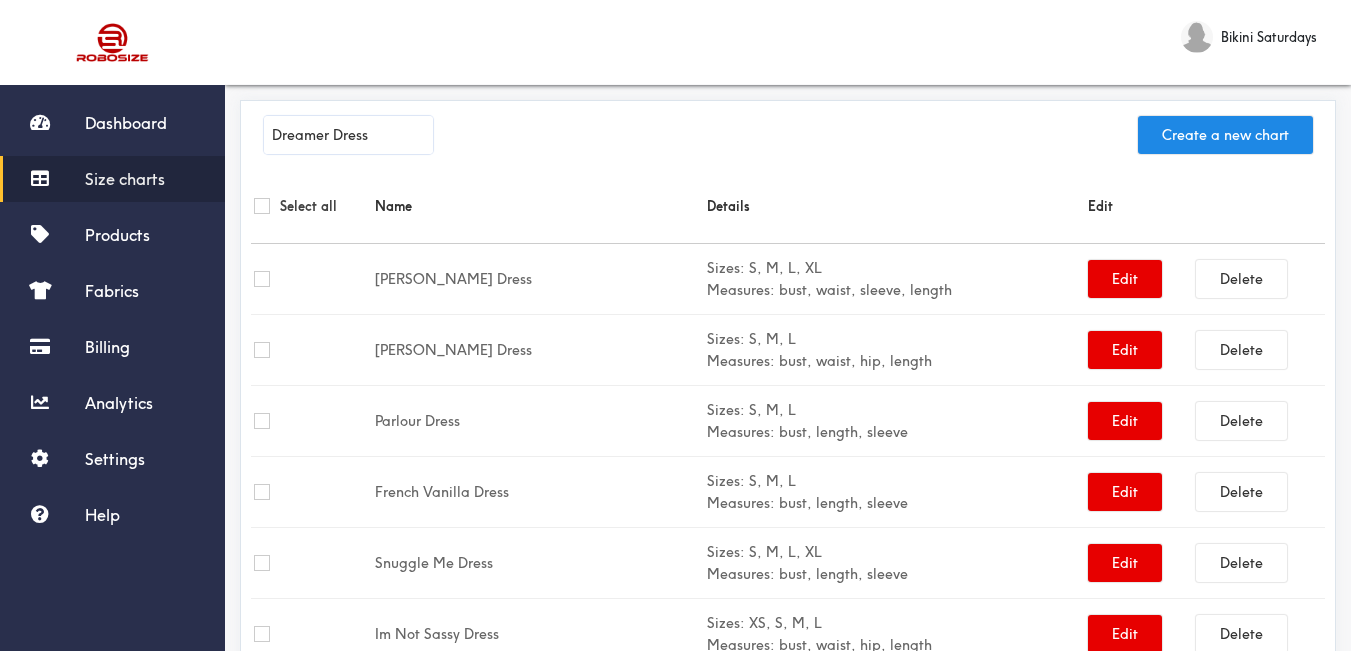 click on "Dreamer Dress Create a new chart" at bounding box center (788, 140) 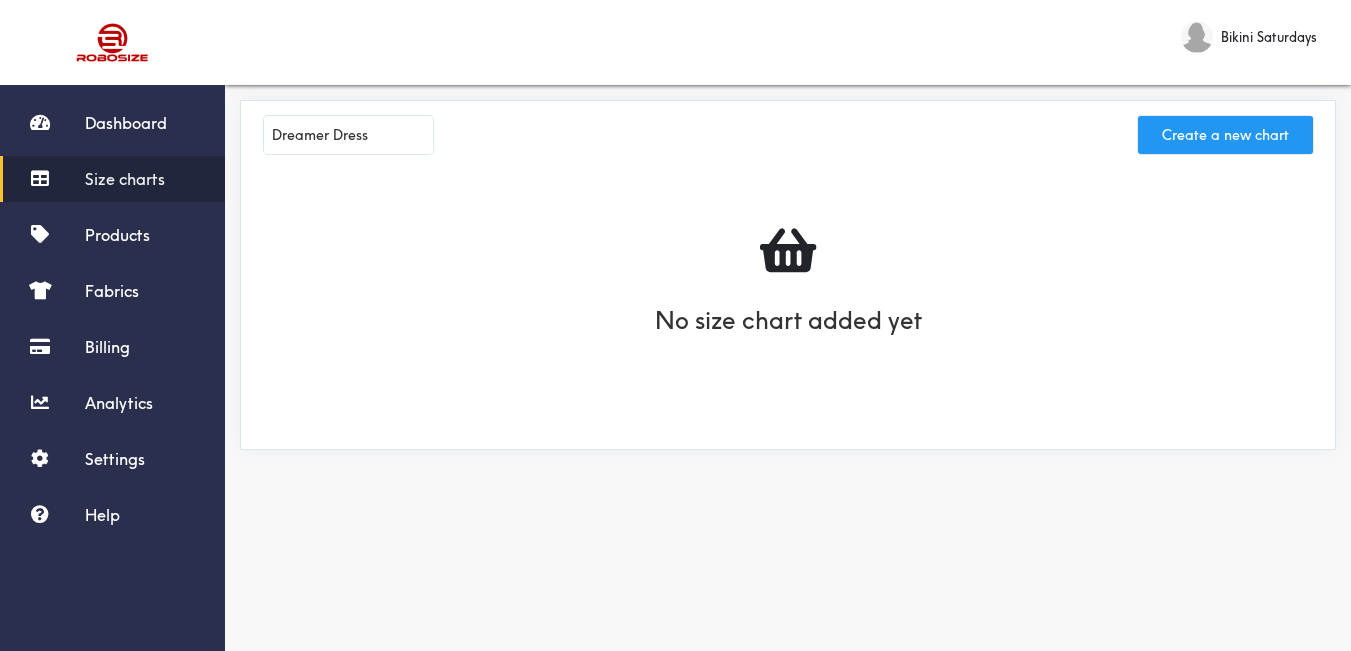 click on "Create a new chart" at bounding box center [1225, 135] 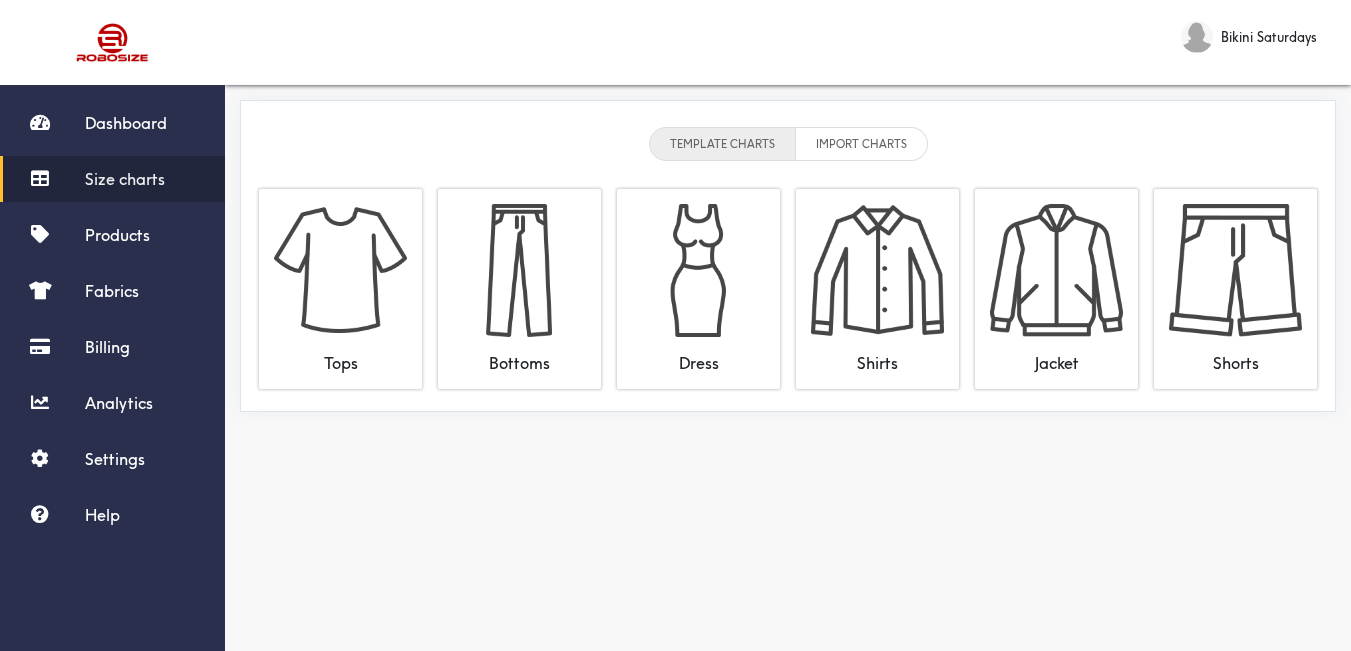 click on "Size charts" at bounding box center (125, 179) 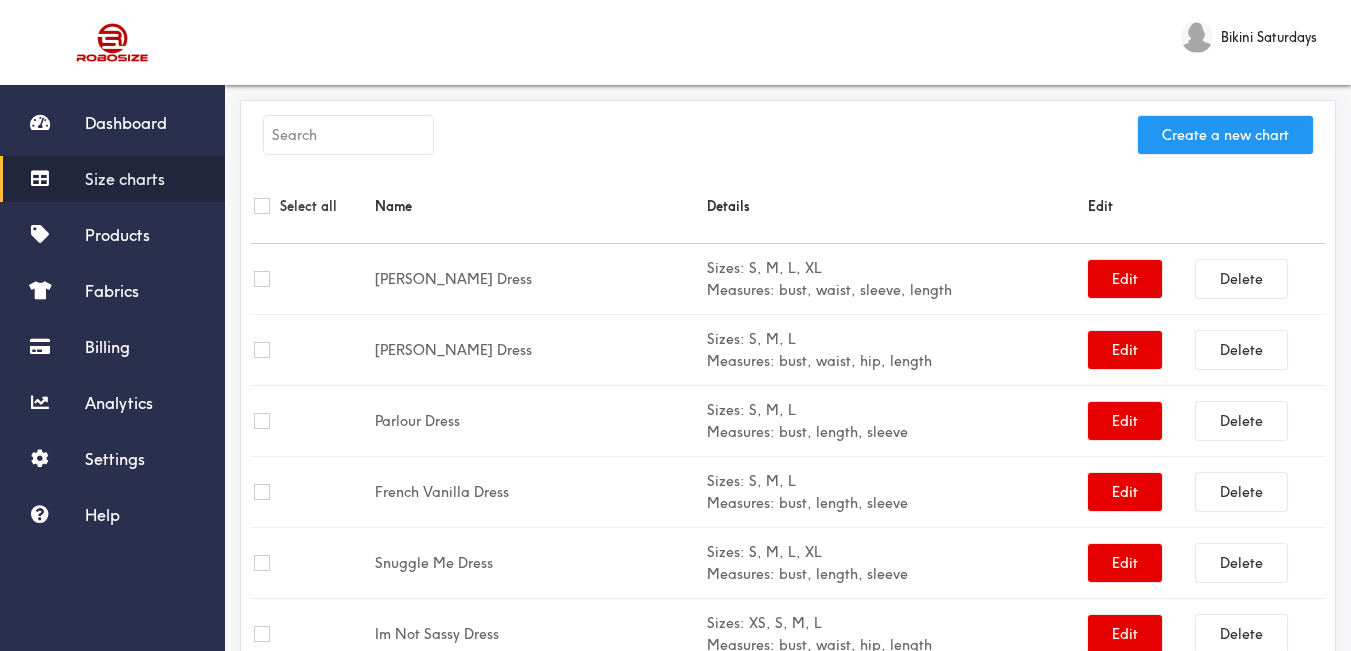 click on "Create a new chart" at bounding box center [1225, 135] 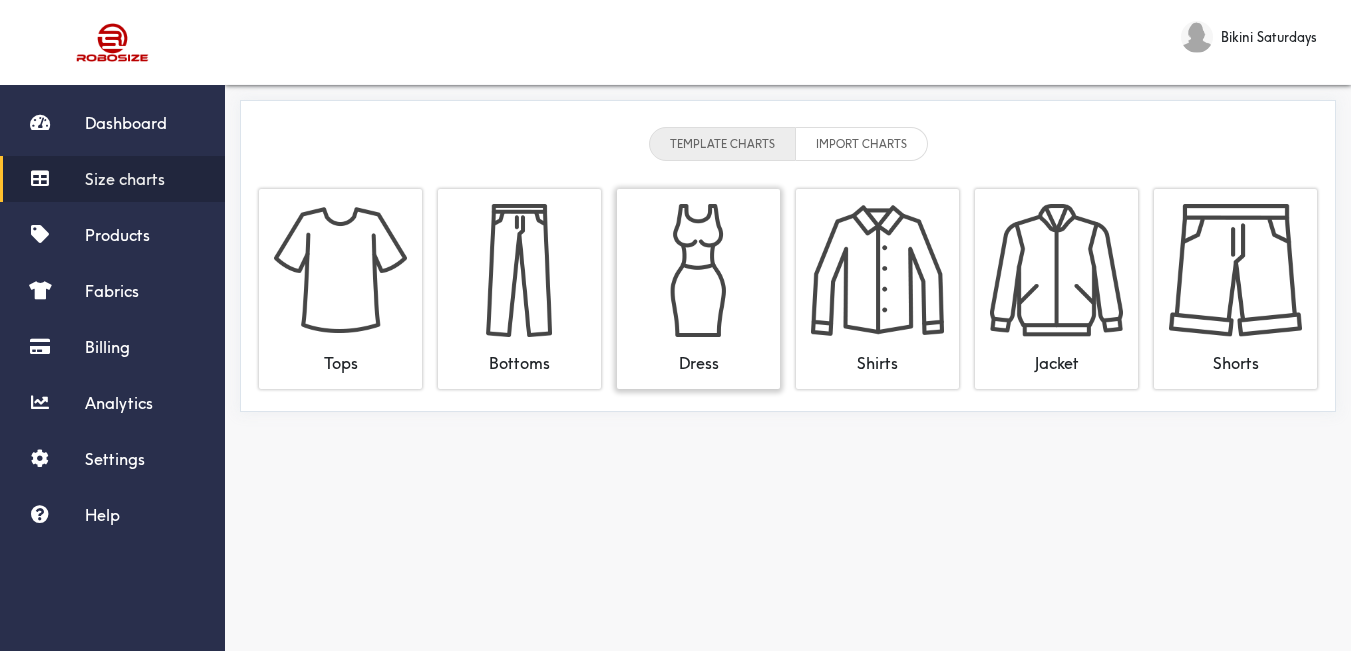 click at bounding box center (698, 270) 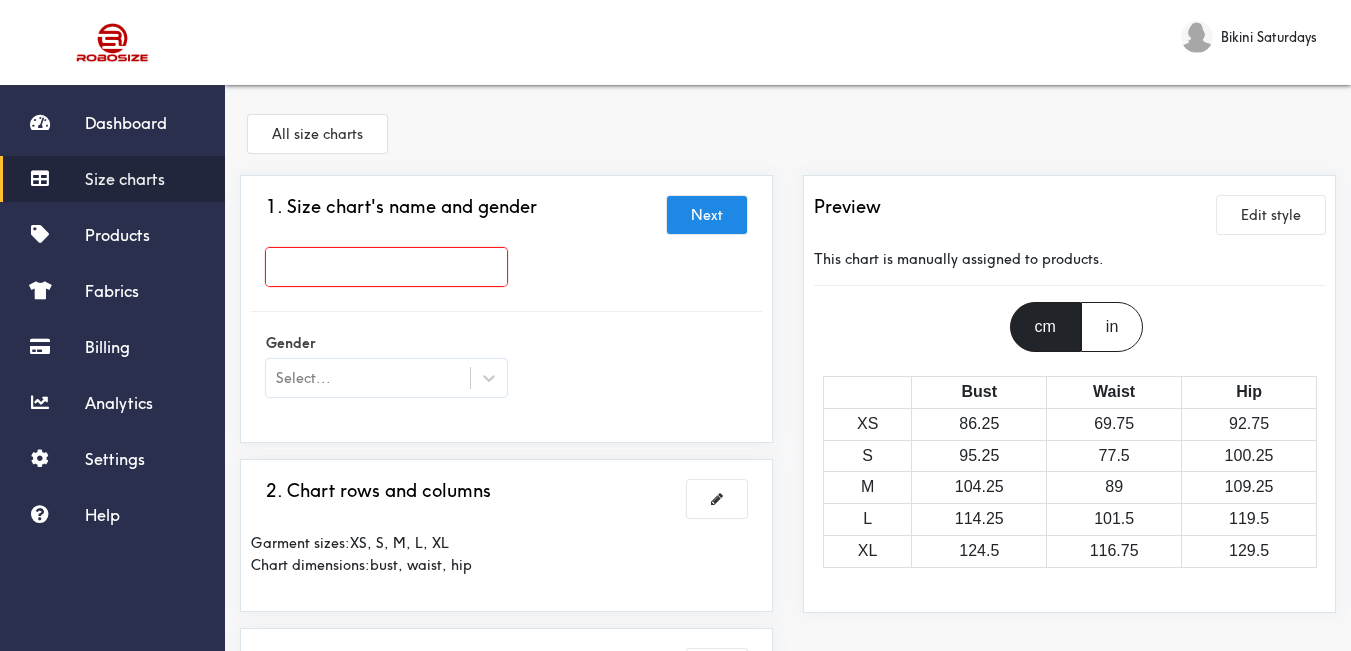 click at bounding box center [386, 267] 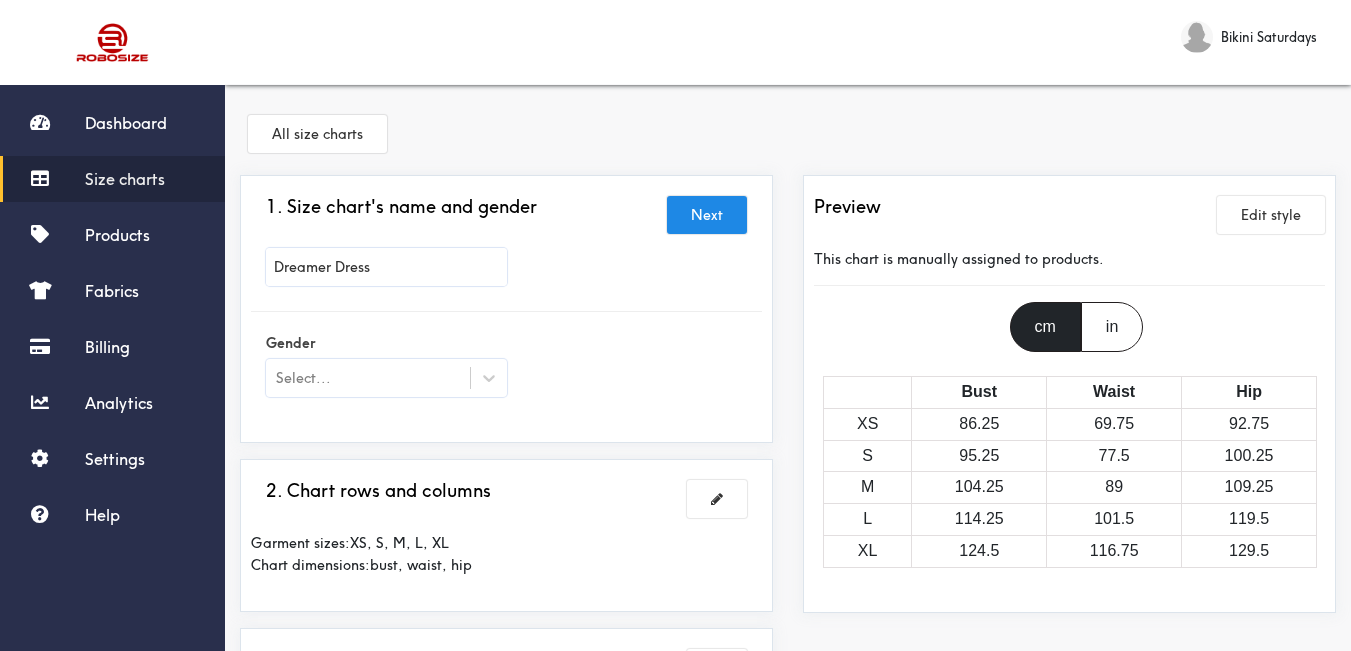 click on "All size charts" at bounding box center (788, 137) 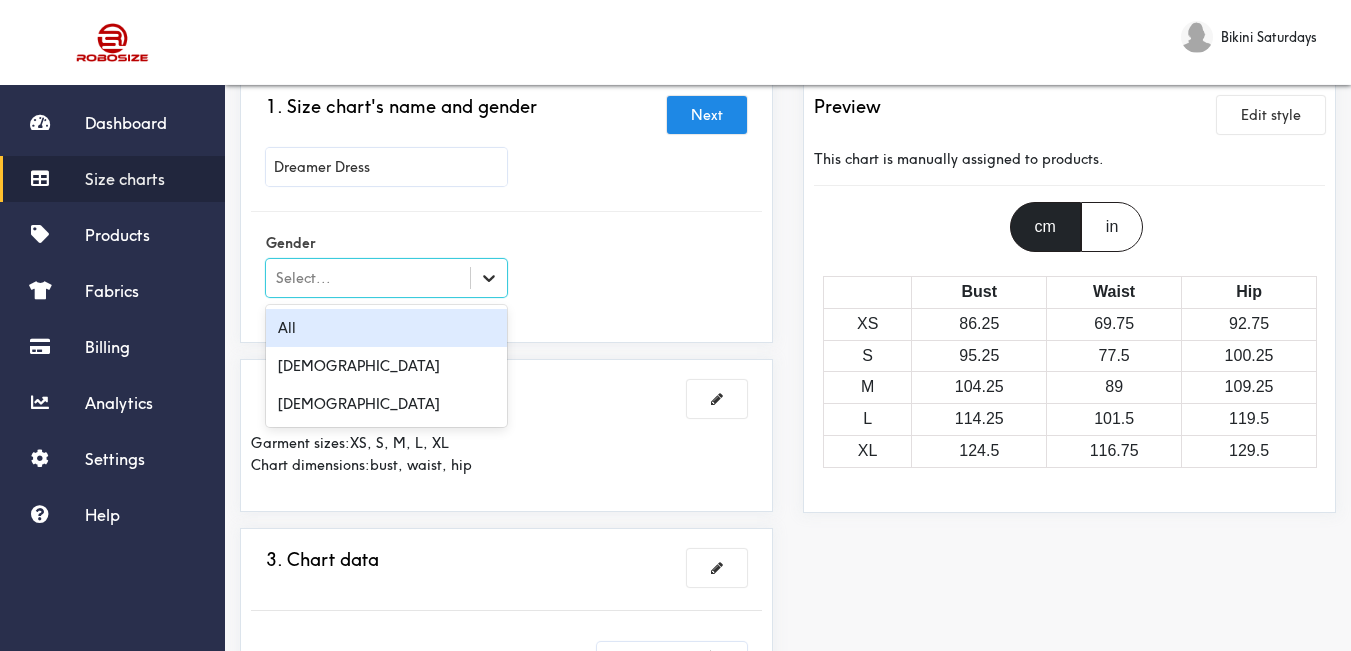 click 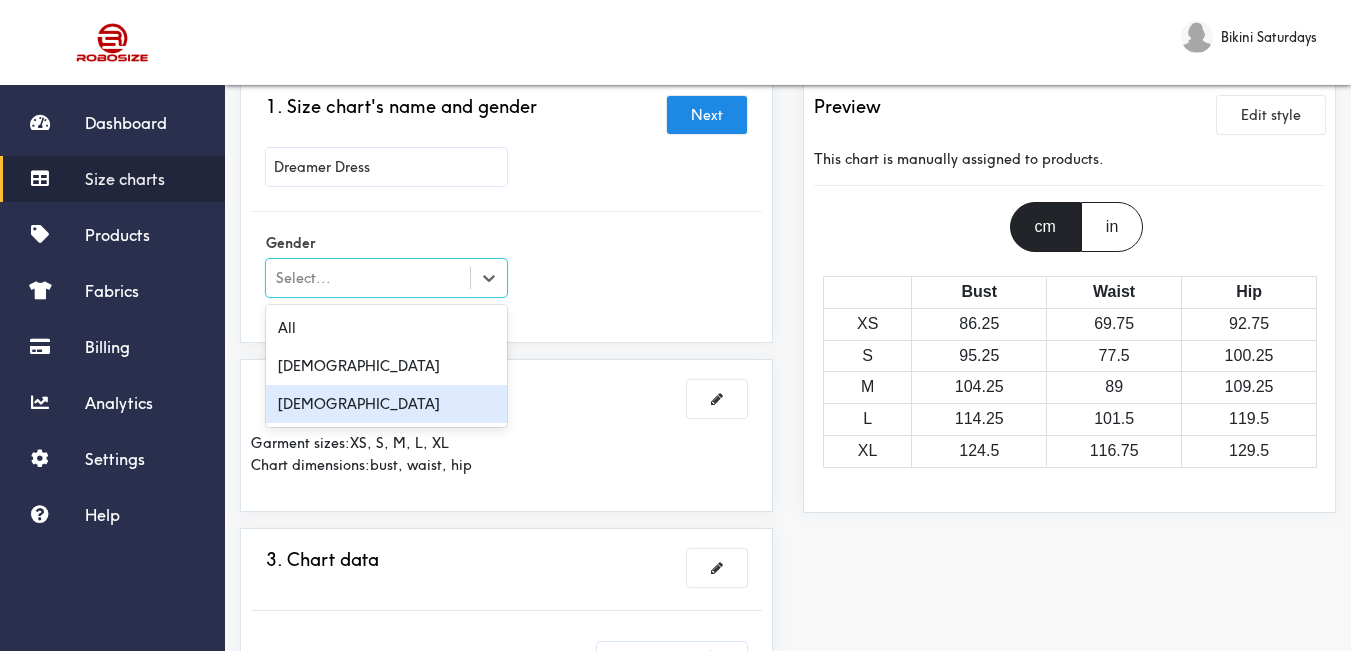 click on "[DEMOGRAPHIC_DATA]" at bounding box center (386, 404) 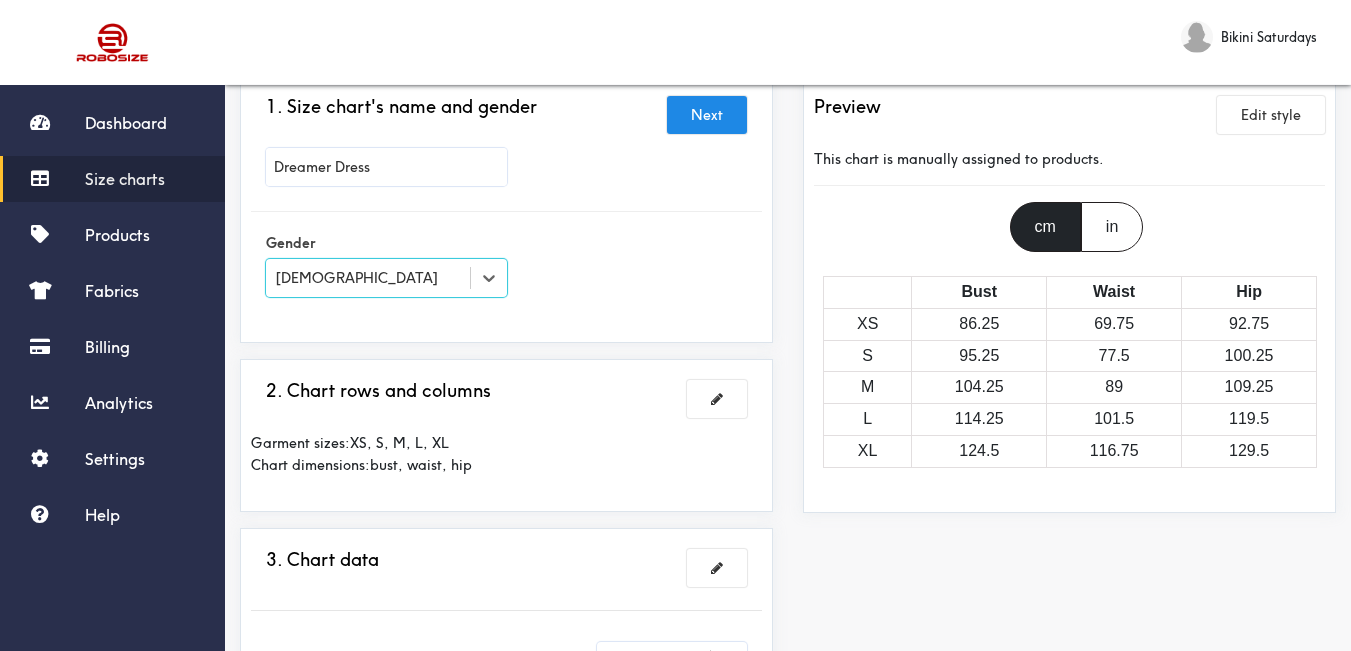 click on "Gender option [DEMOGRAPHIC_DATA], selected.   Select is focused , press Down to open the menu,  [DEMOGRAPHIC_DATA]" at bounding box center (506, 267) 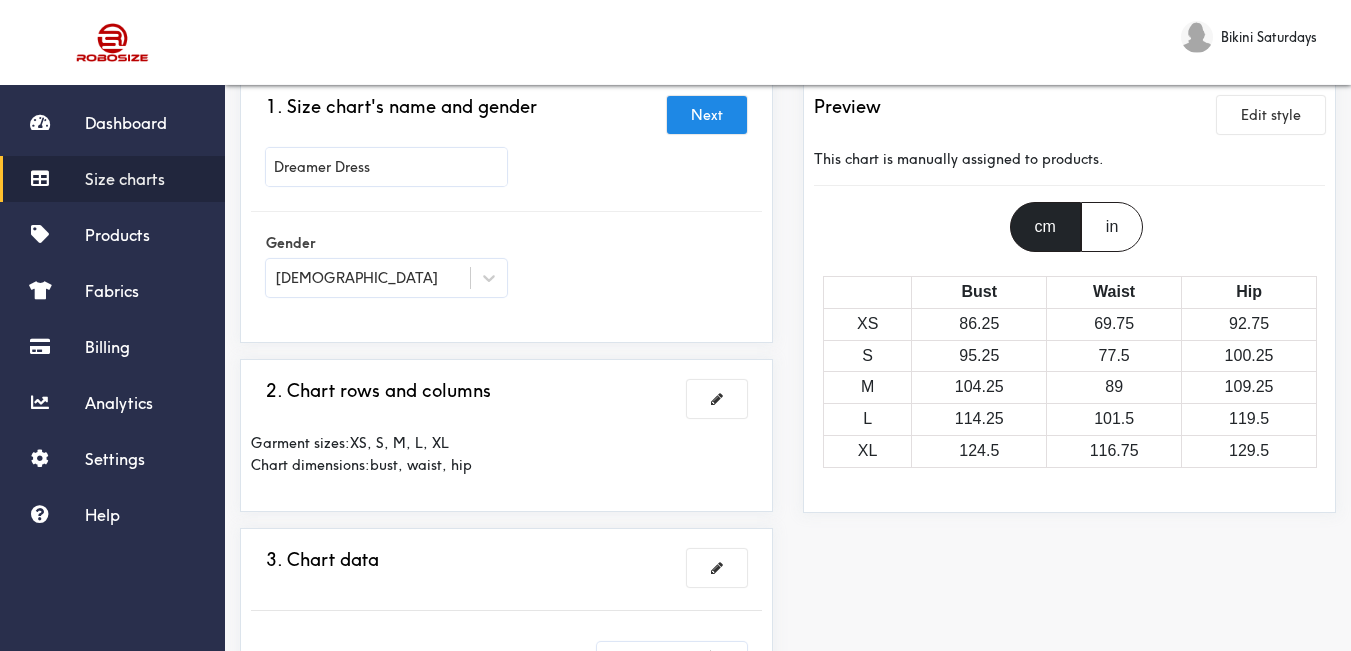 scroll, scrollTop: 300, scrollLeft: 0, axis: vertical 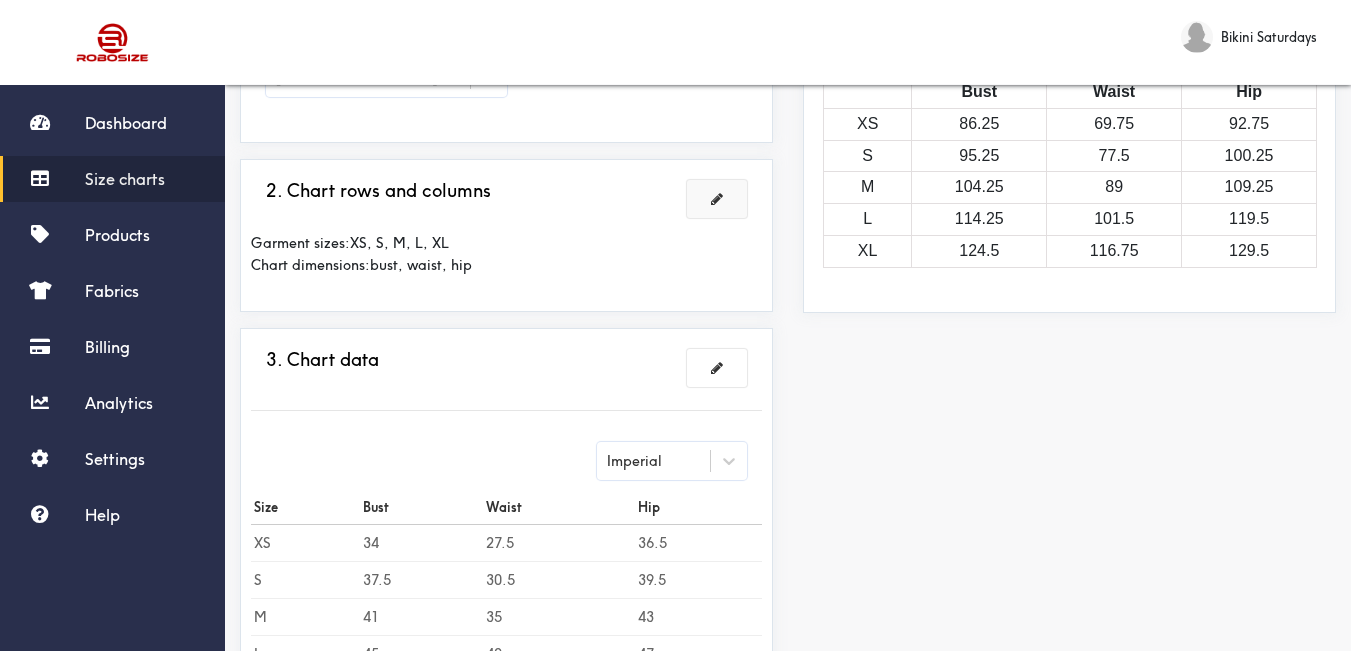click at bounding box center [717, 199] 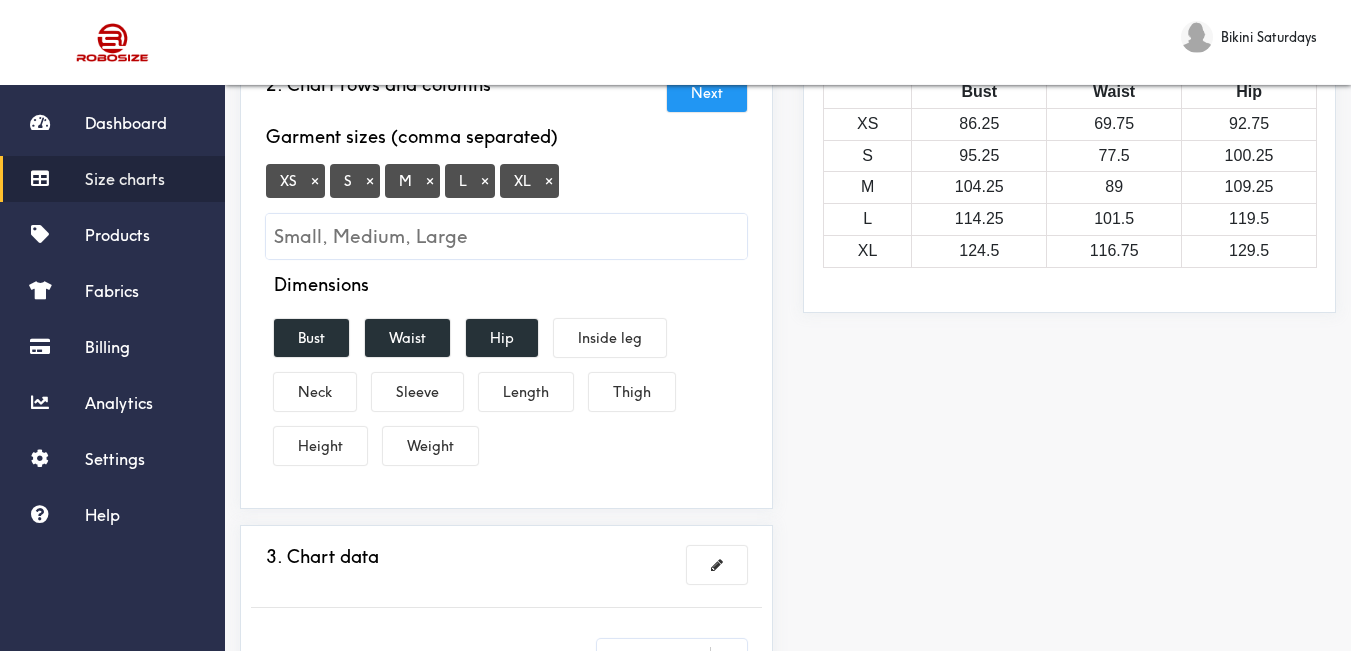 click on "×" at bounding box center [315, 181] 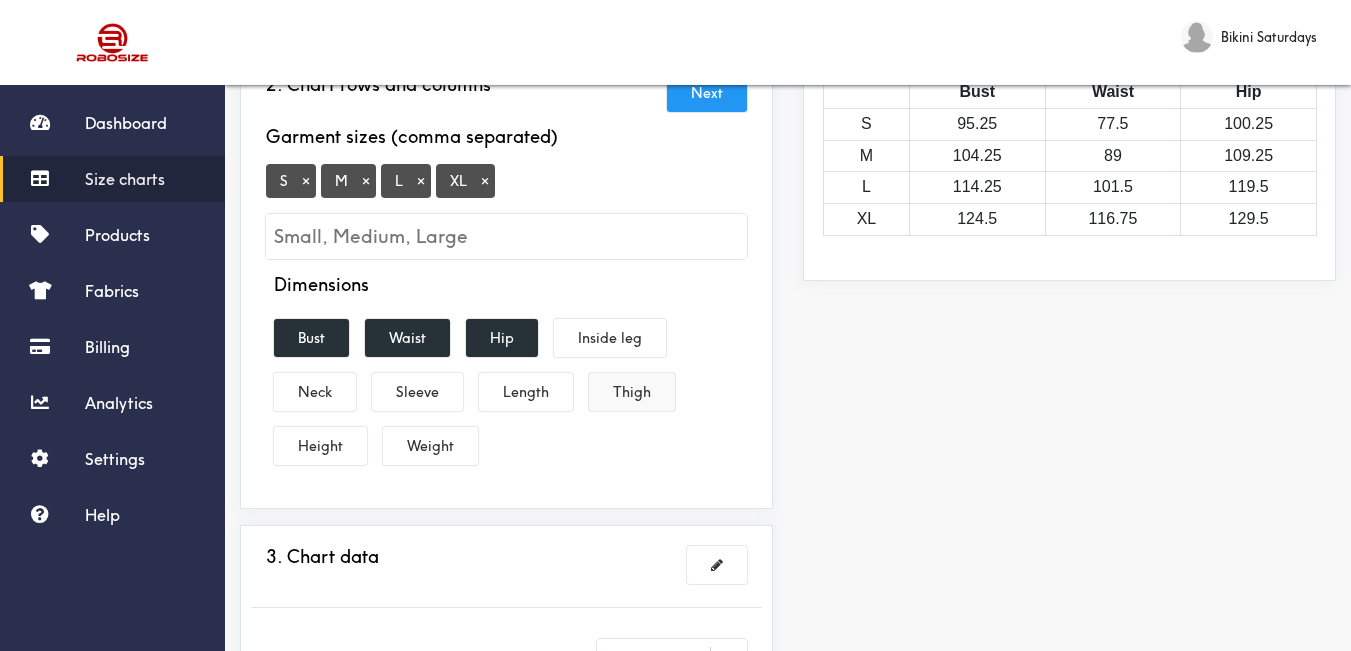 scroll, scrollTop: 400, scrollLeft: 0, axis: vertical 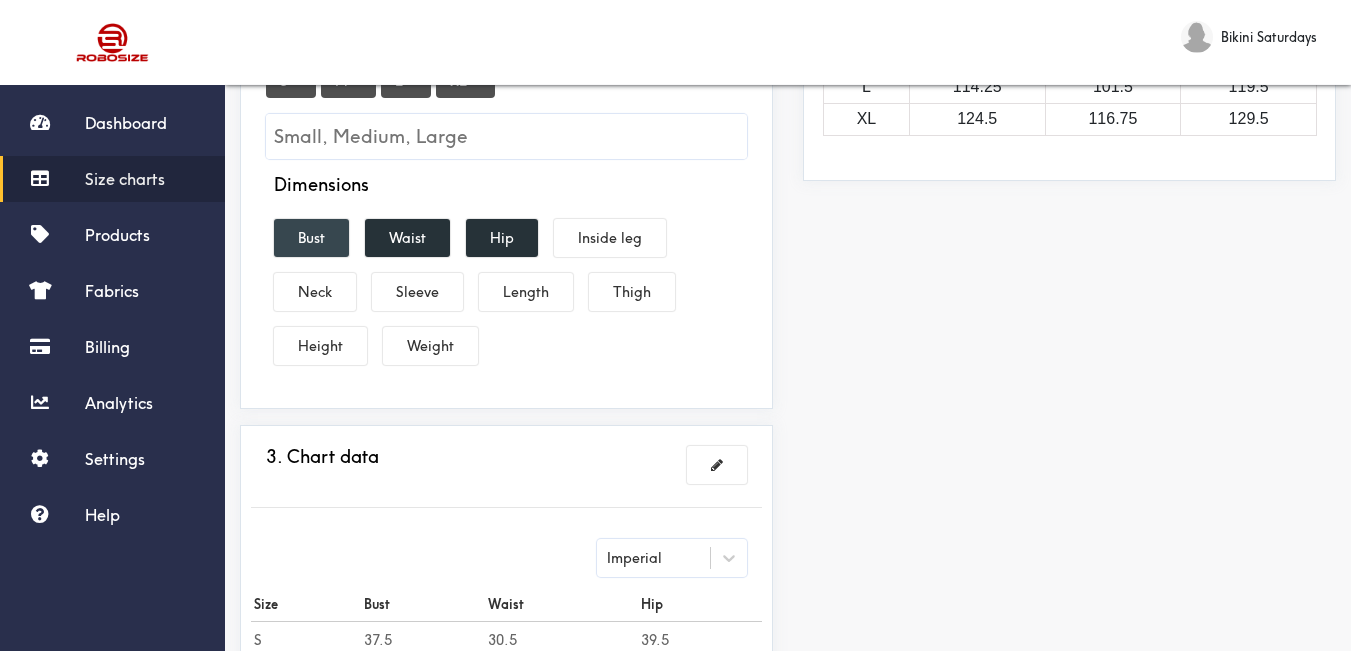 click on "Bust" at bounding box center (311, 238) 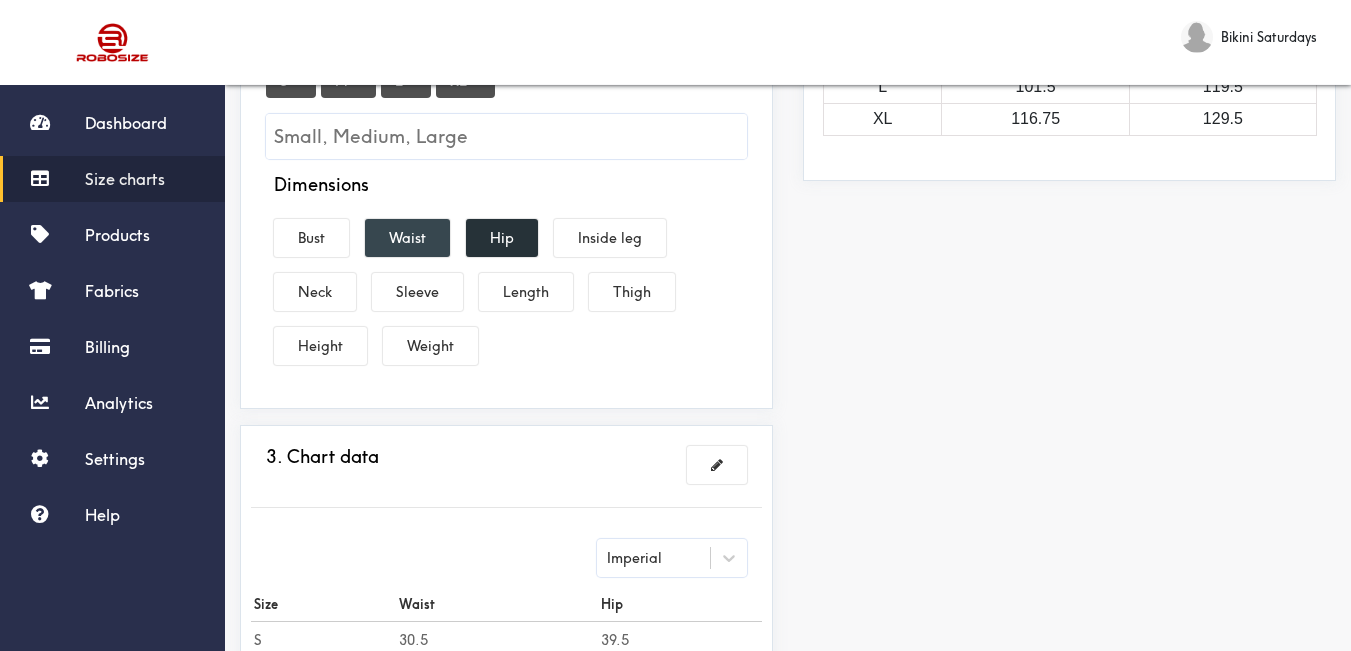 drag, startPoint x: 375, startPoint y: 245, endPoint x: 402, endPoint y: 245, distance: 27 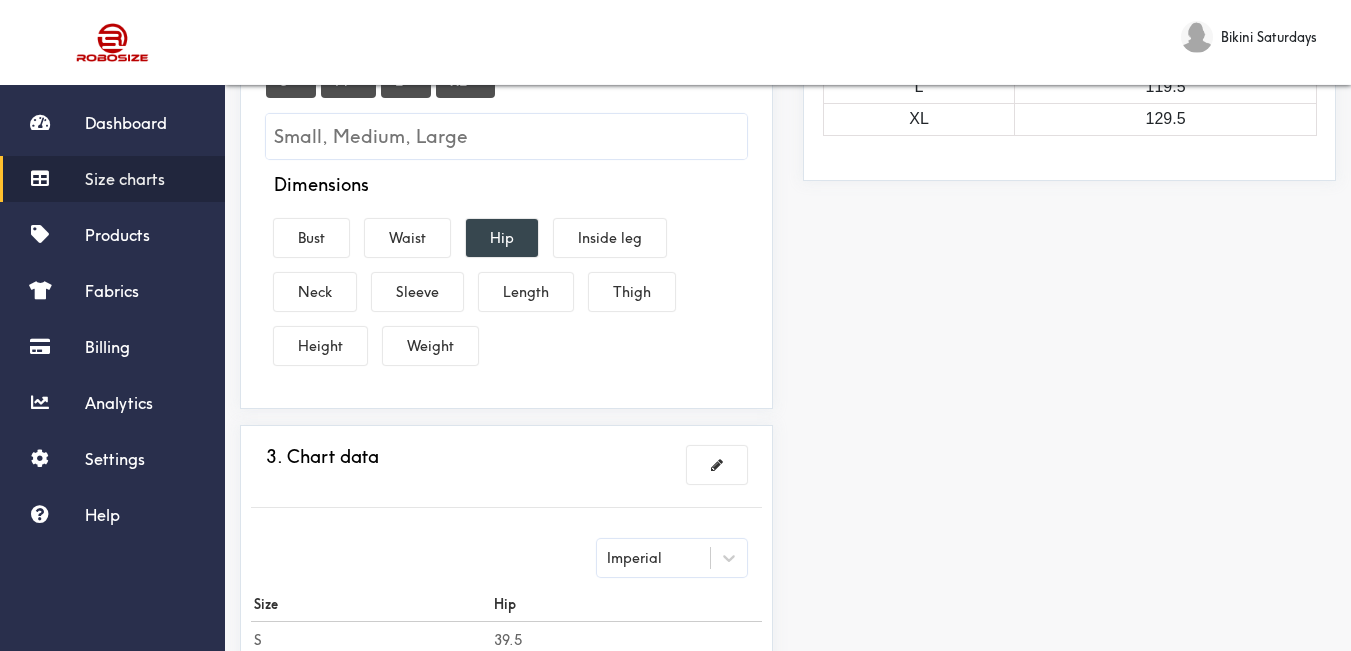click on "Hip" at bounding box center [502, 238] 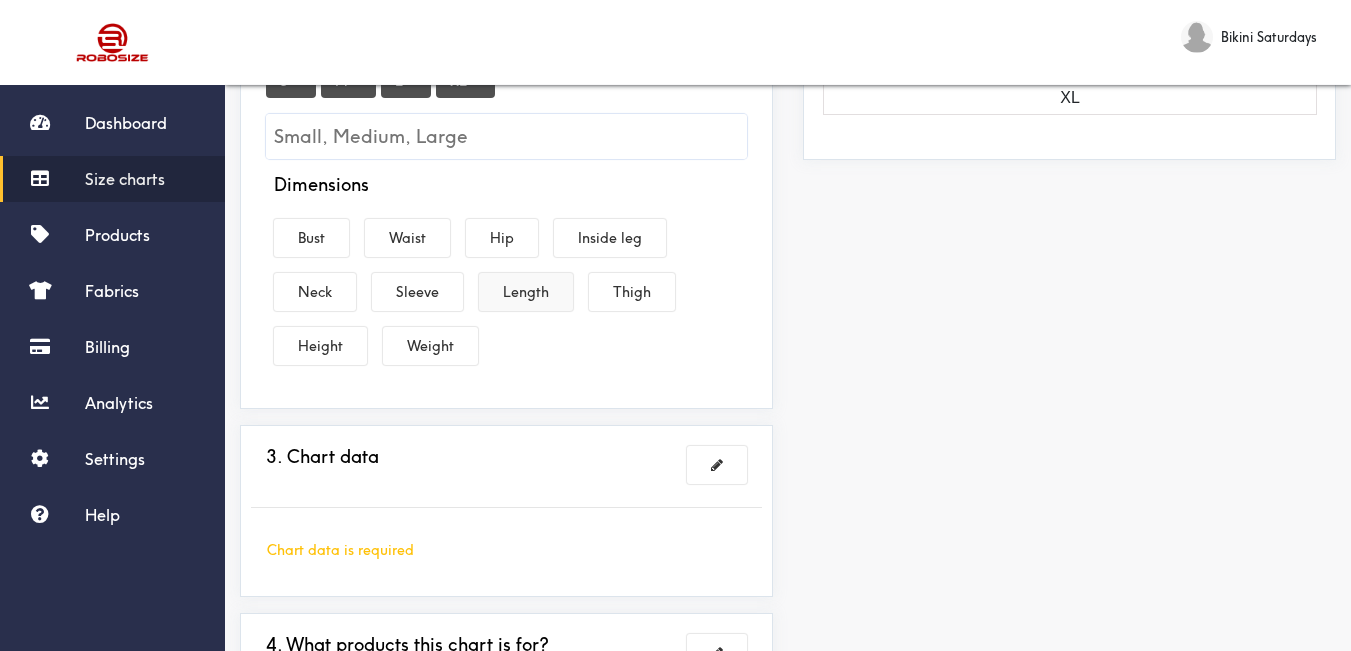 drag, startPoint x: 537, startPoint y: 290, endPoint x: 426, endPoint y: 267, distance: 113.35784 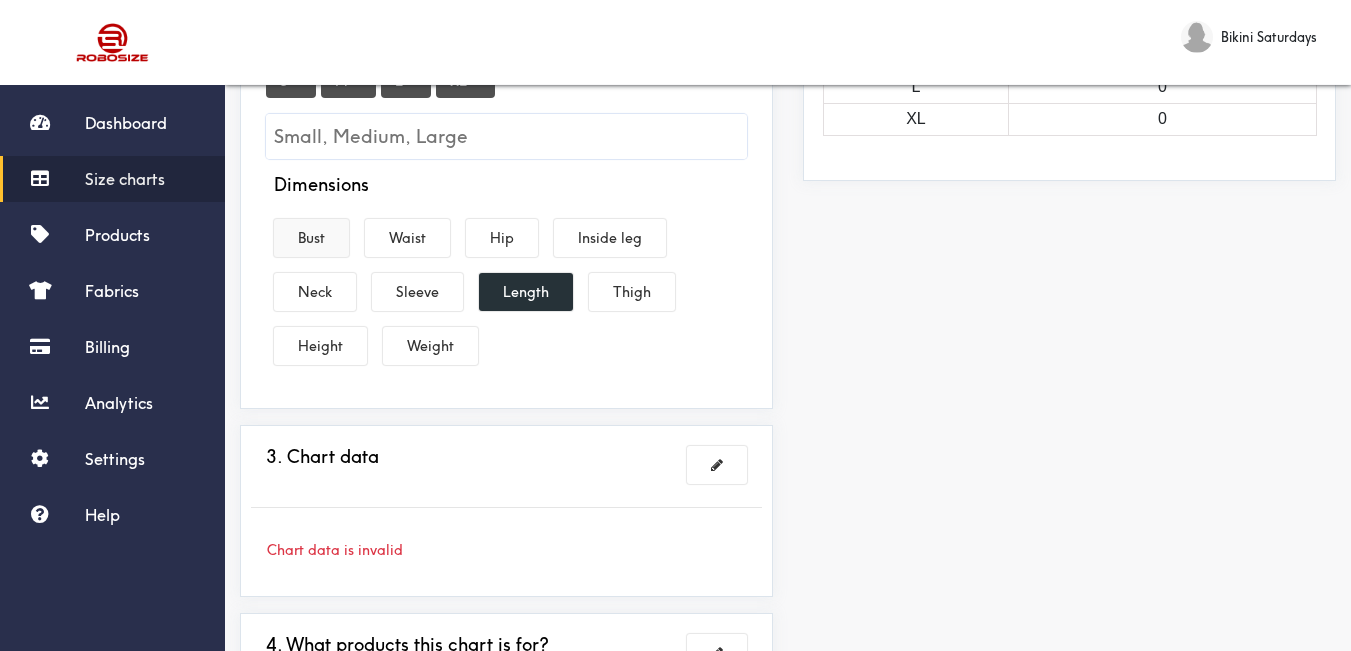click on "Bust" at bounding box center [311, 238] 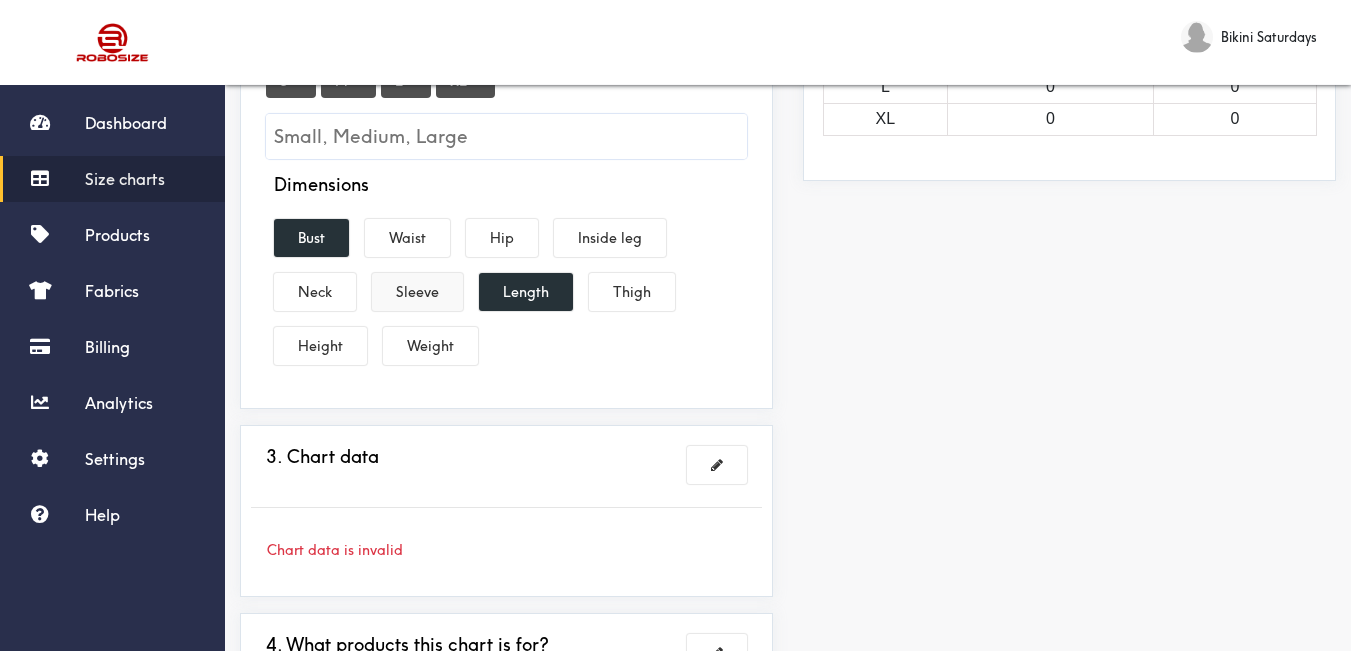 click on "Sleeve" at bounding box center (417, 292) 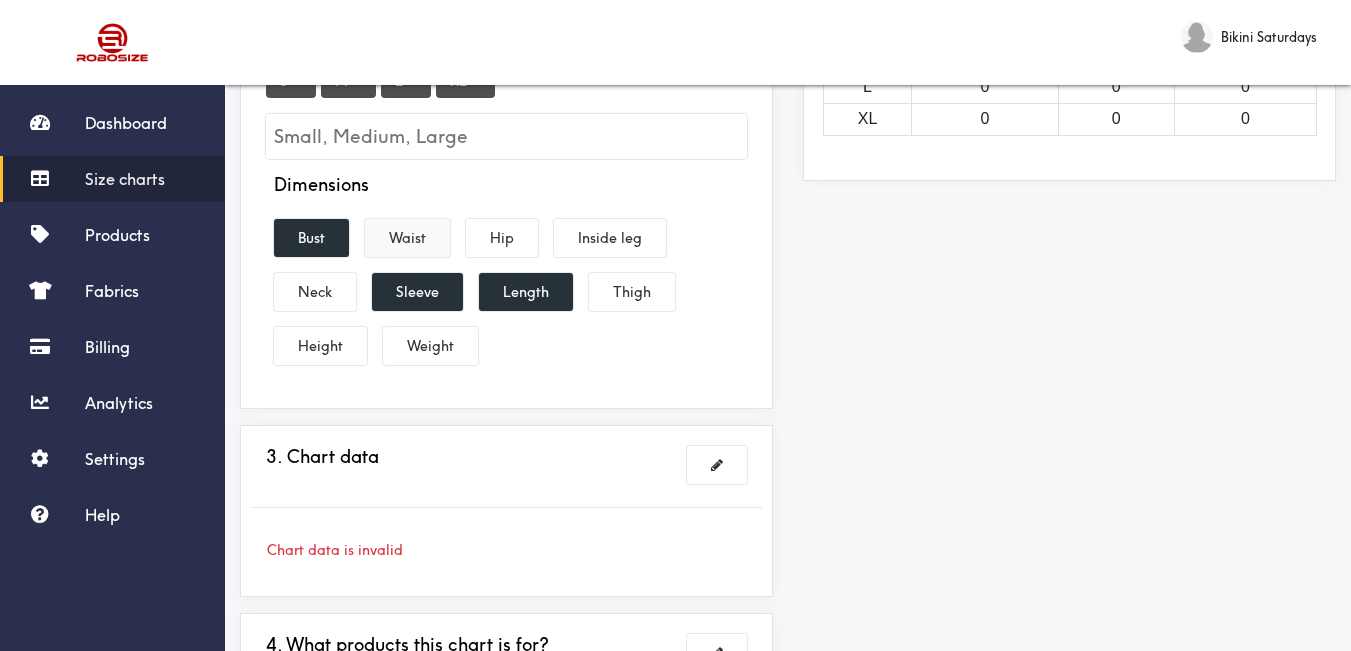 click on "Waist" at bounding box center [407, 238] 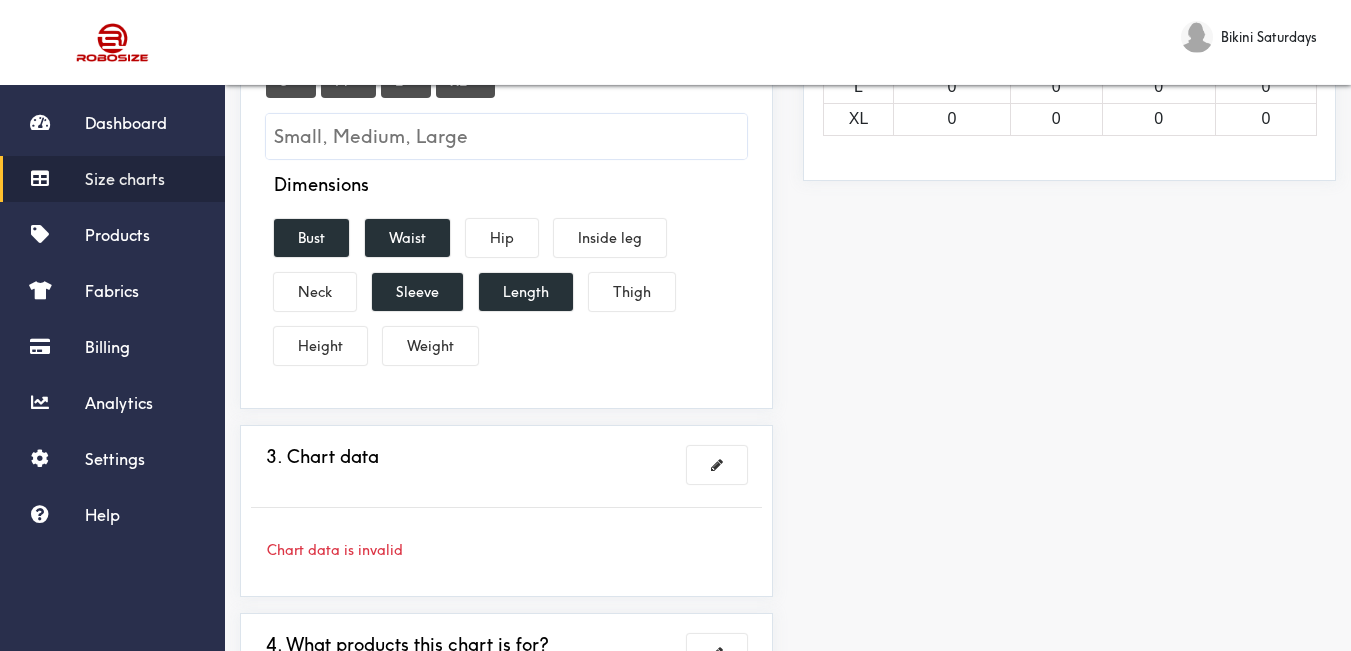 drag, startPoint x: 873, startPoint y: 368, endPoint x: 844, endPoint y: 429, distance: 67.54258 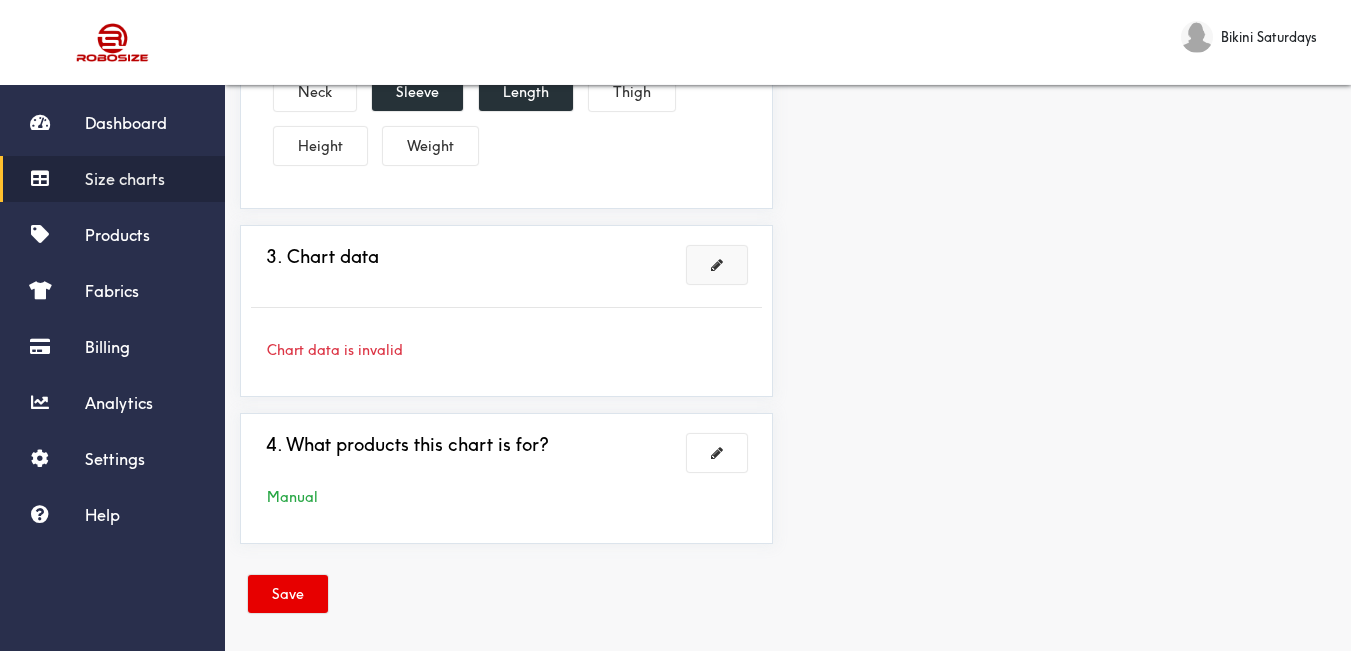 click at bounding box center (717, 265) 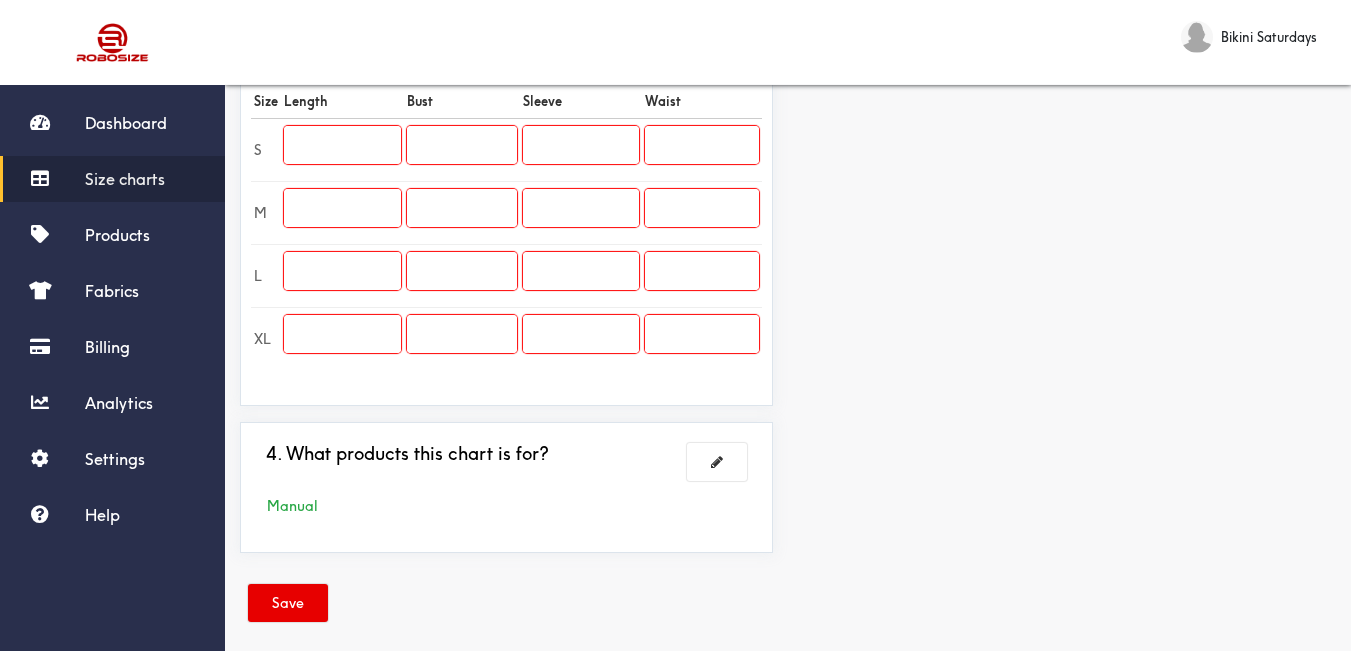 click at bounding box center (342, 145) 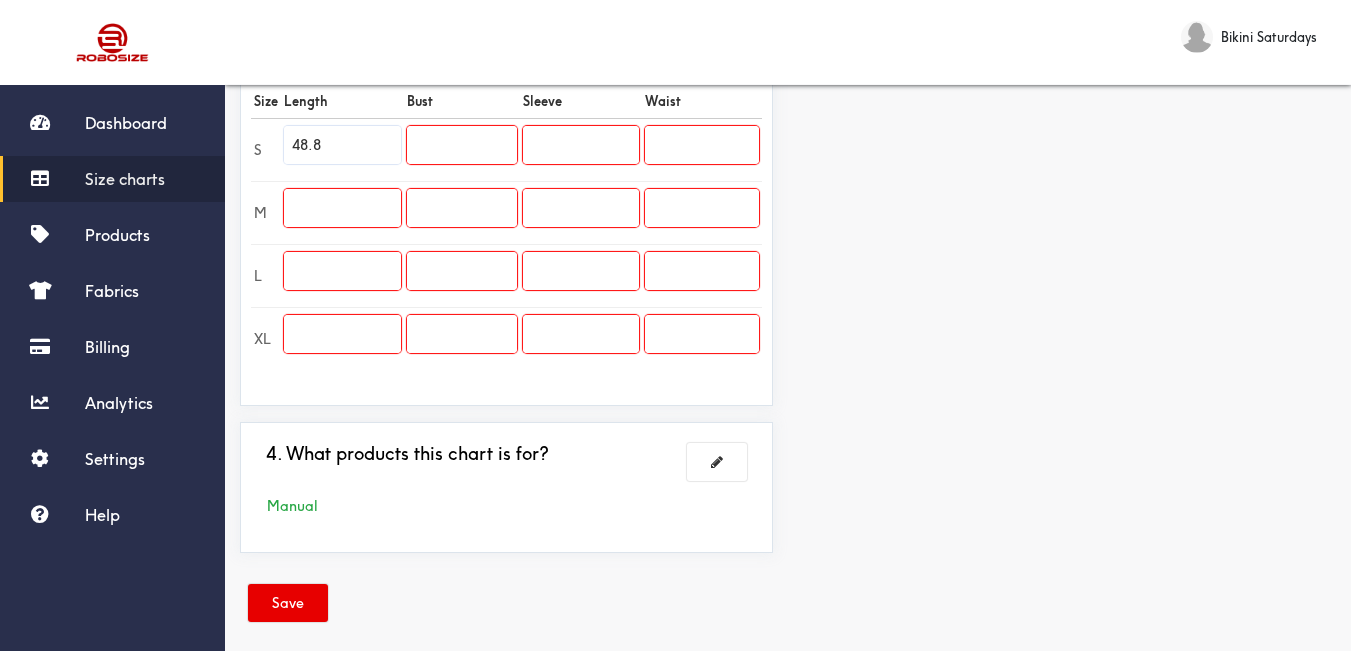 click at bounding box center (342, 208) 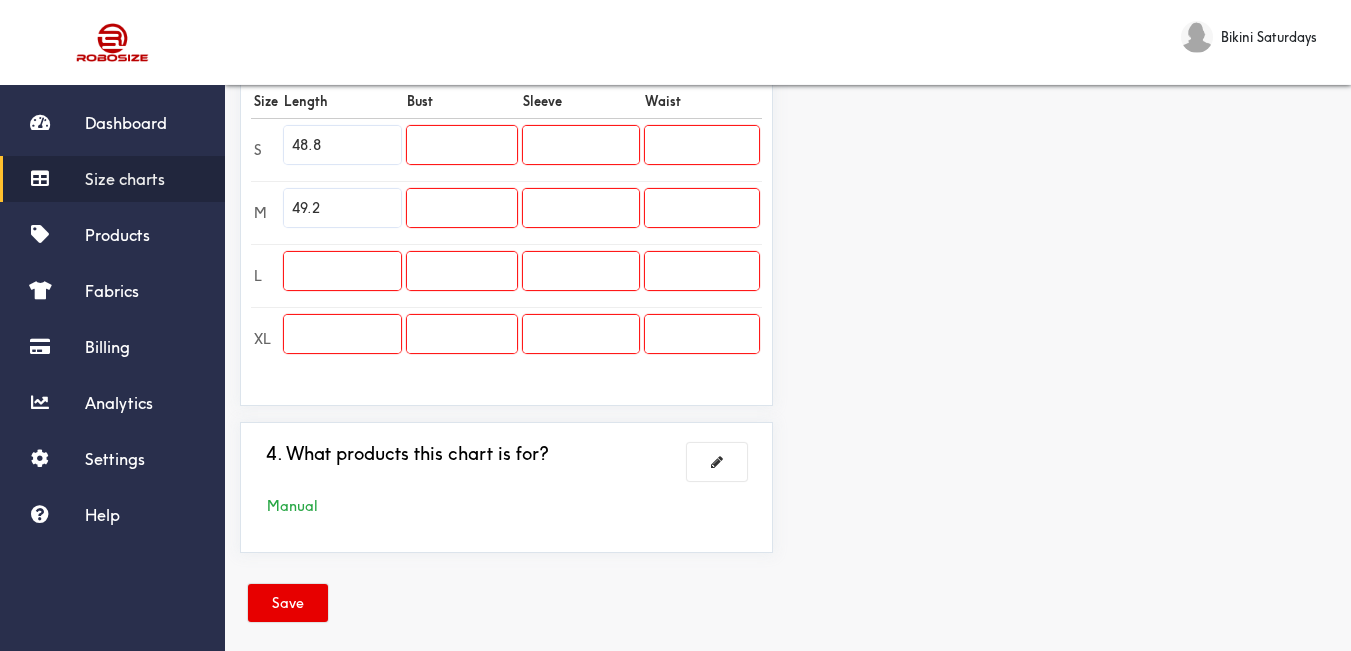 click at bounding box center (342, 271) 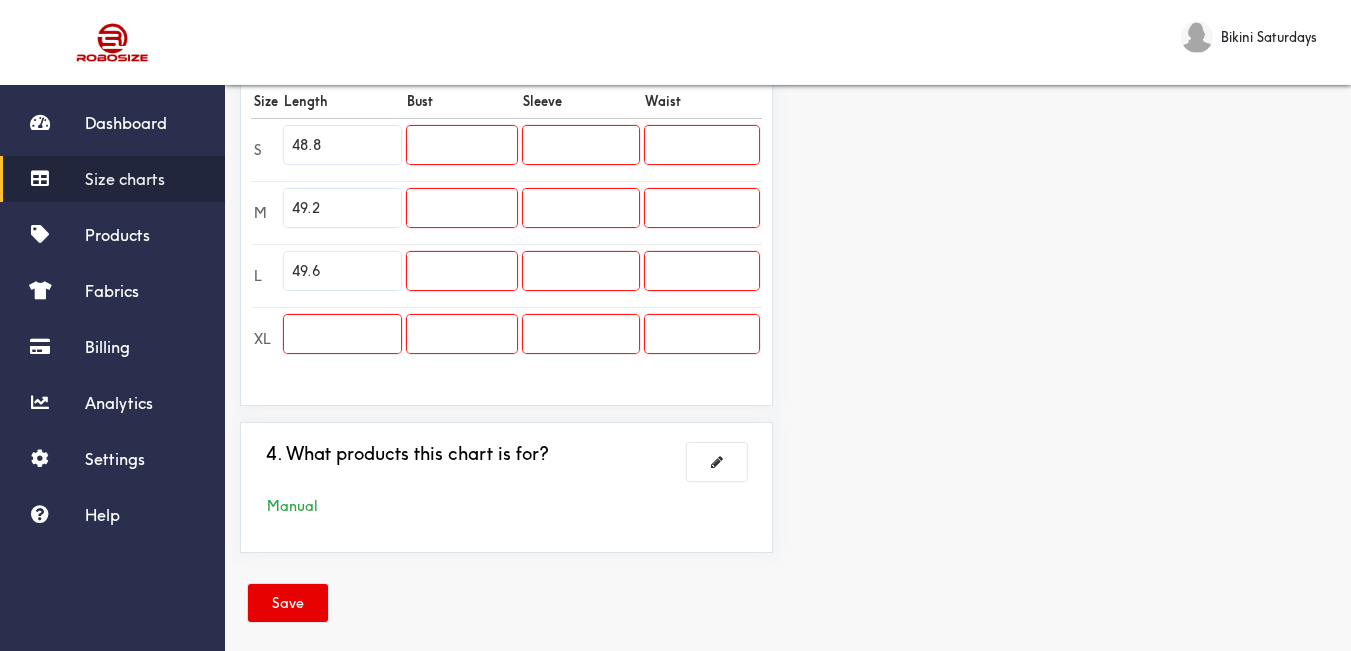 click at bounding box center [342, 334] 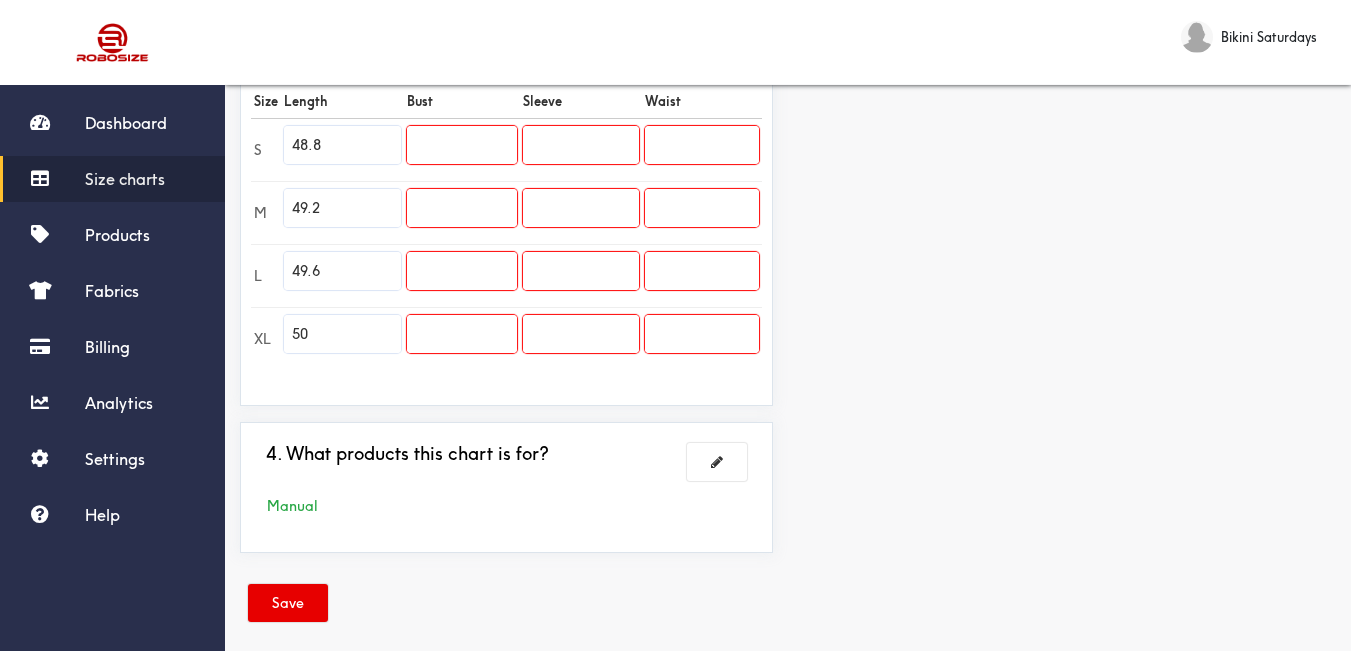click on "Preview Edit style This chart is manually assigned to products. cm in Length Bust Sleeve Waist S 124 0 0 0 M 125 0 0 0 L 126 0 0 0 XL 127 0 0 0" at bounding box center [1069, 72] 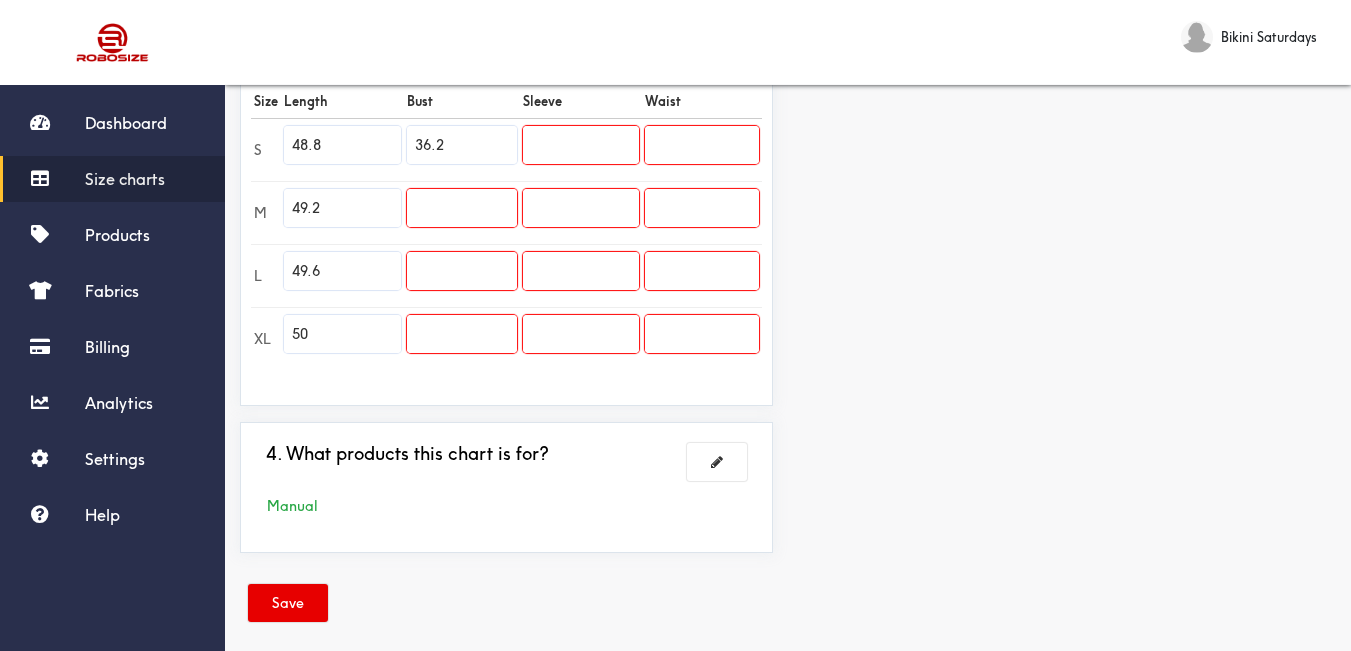 click at bounding box center [462, 208] 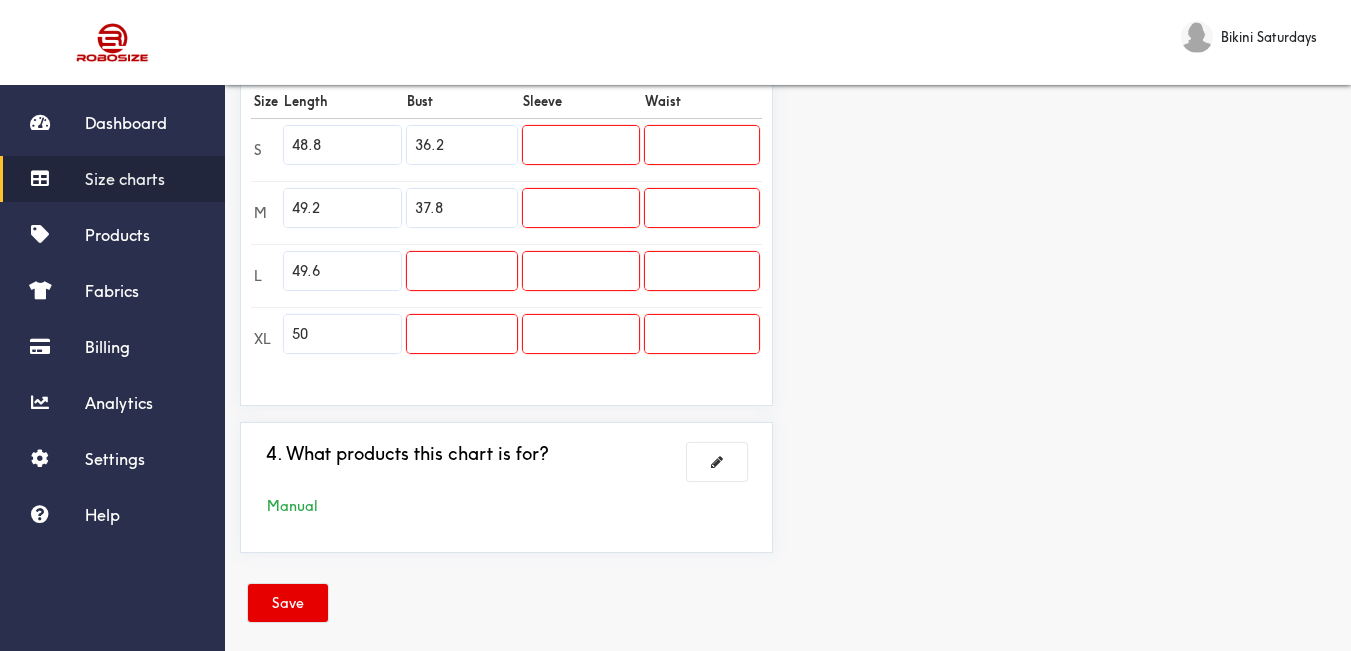 click at bounding box center [462, 271] 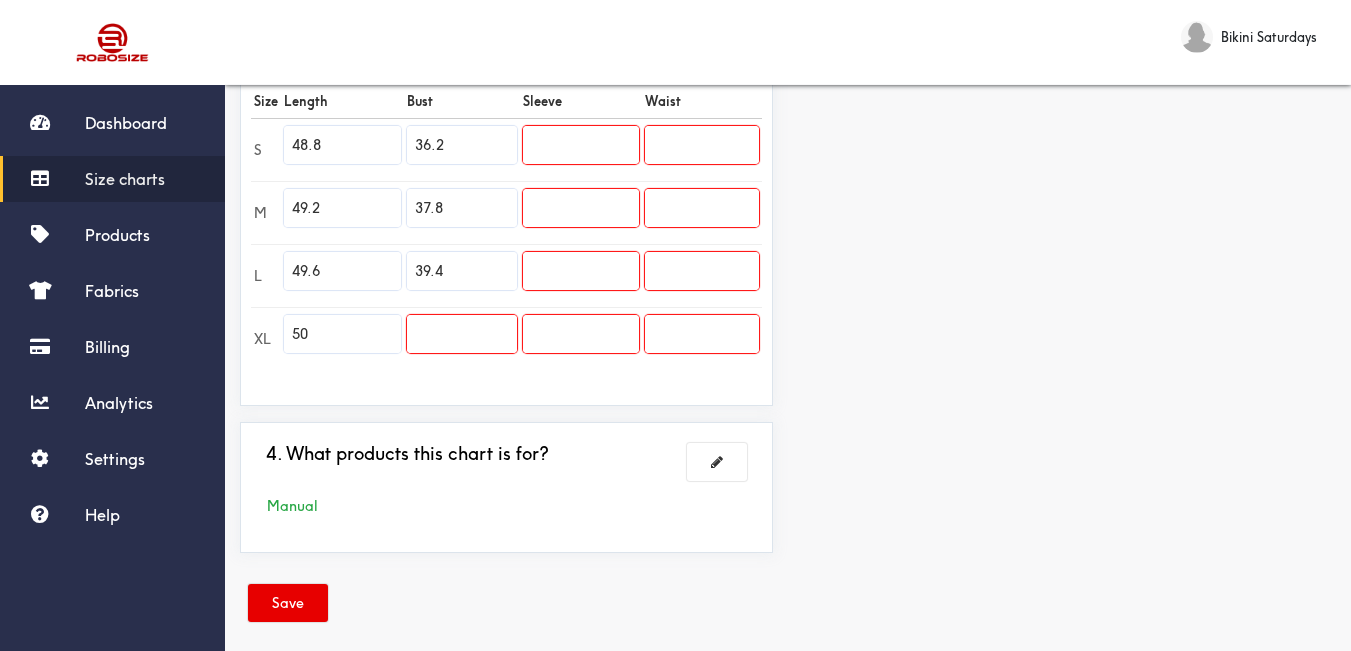 click at bounding box center (462, 334) 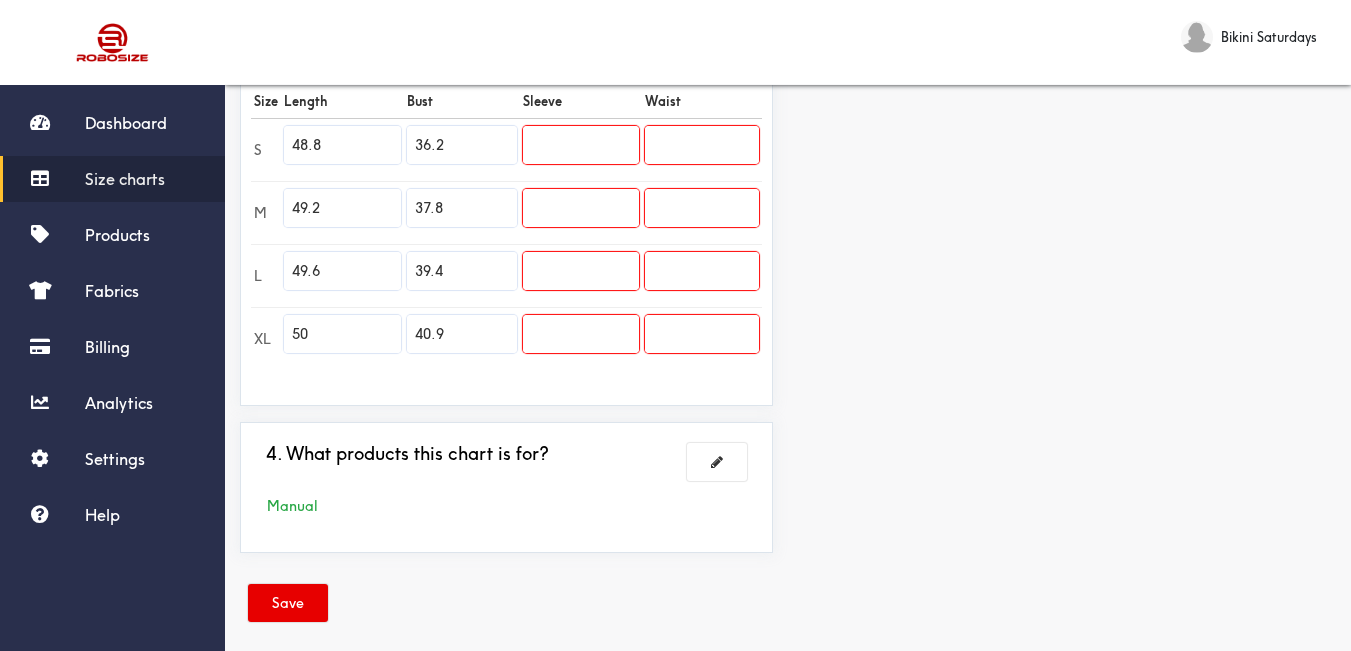click on "Preview Edit style This chart is manually assigned to products. cm in Length Bust Sleeve Waist S 124 92 0 0 M 125 96 0 0 L 126 100 0 0 XL 127 104 0 0" at bounding box center (1069, 72) 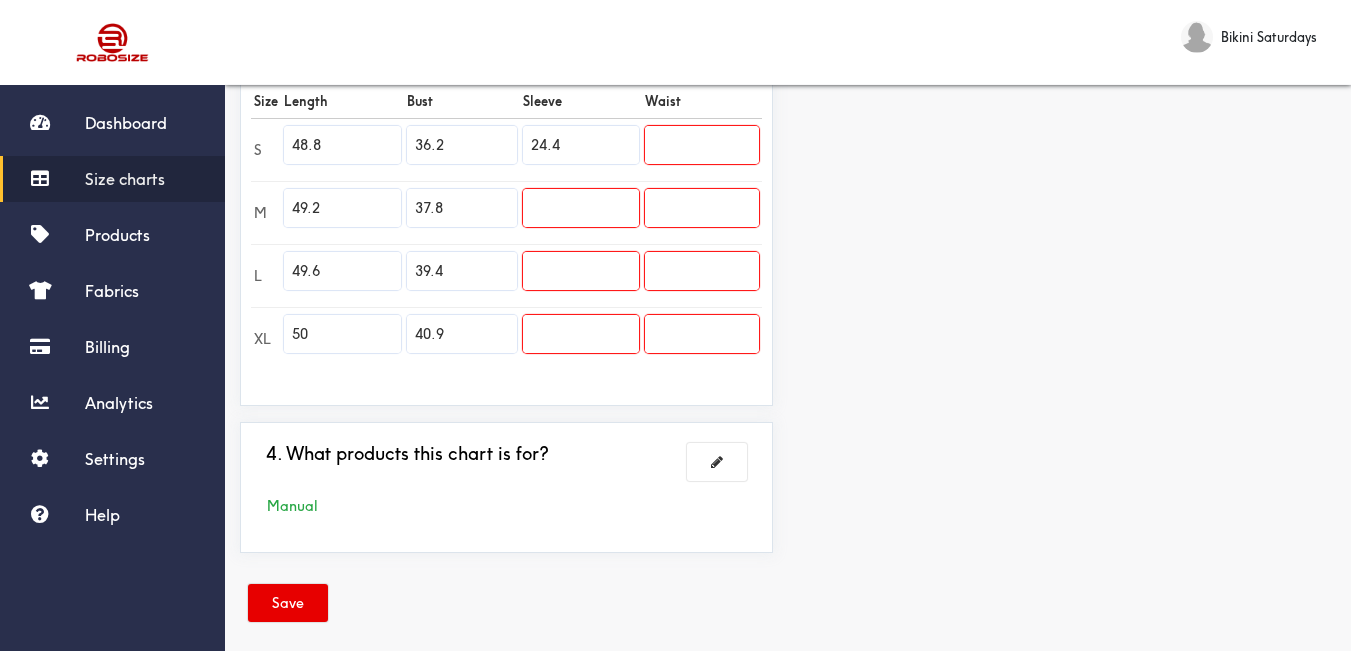 click at bounding box center (580, 208) 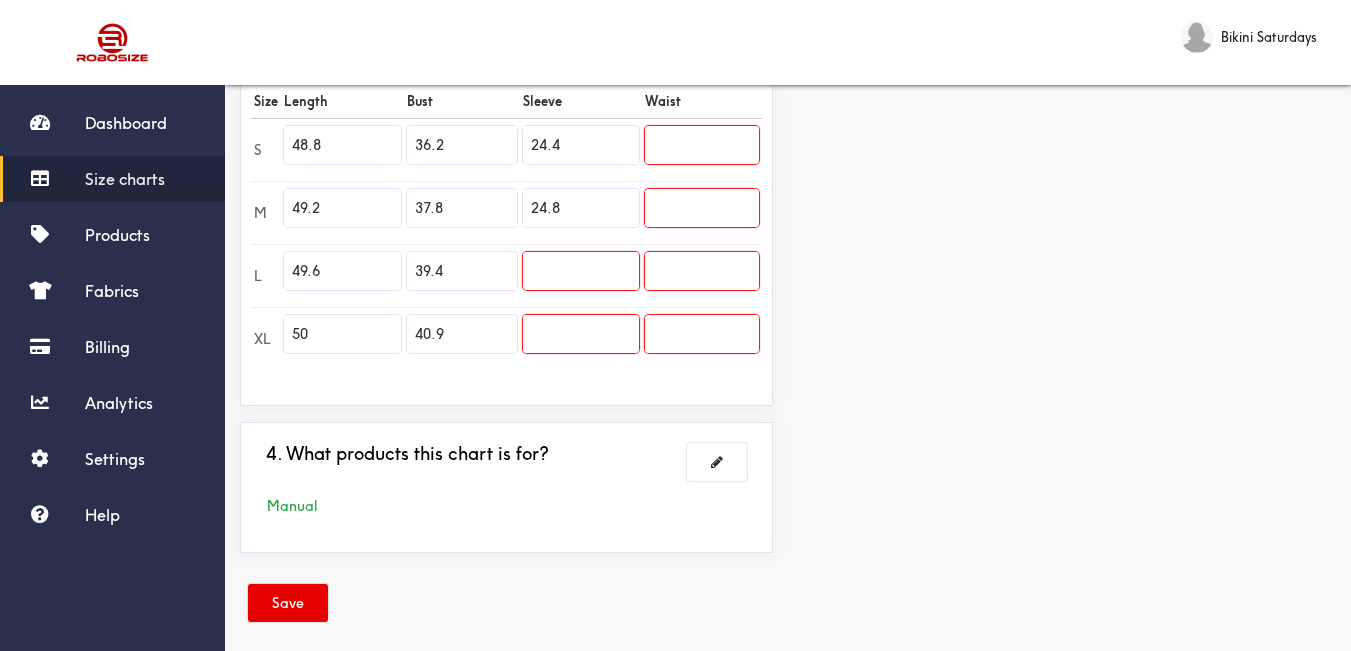 click at bounding box center (580, 271) 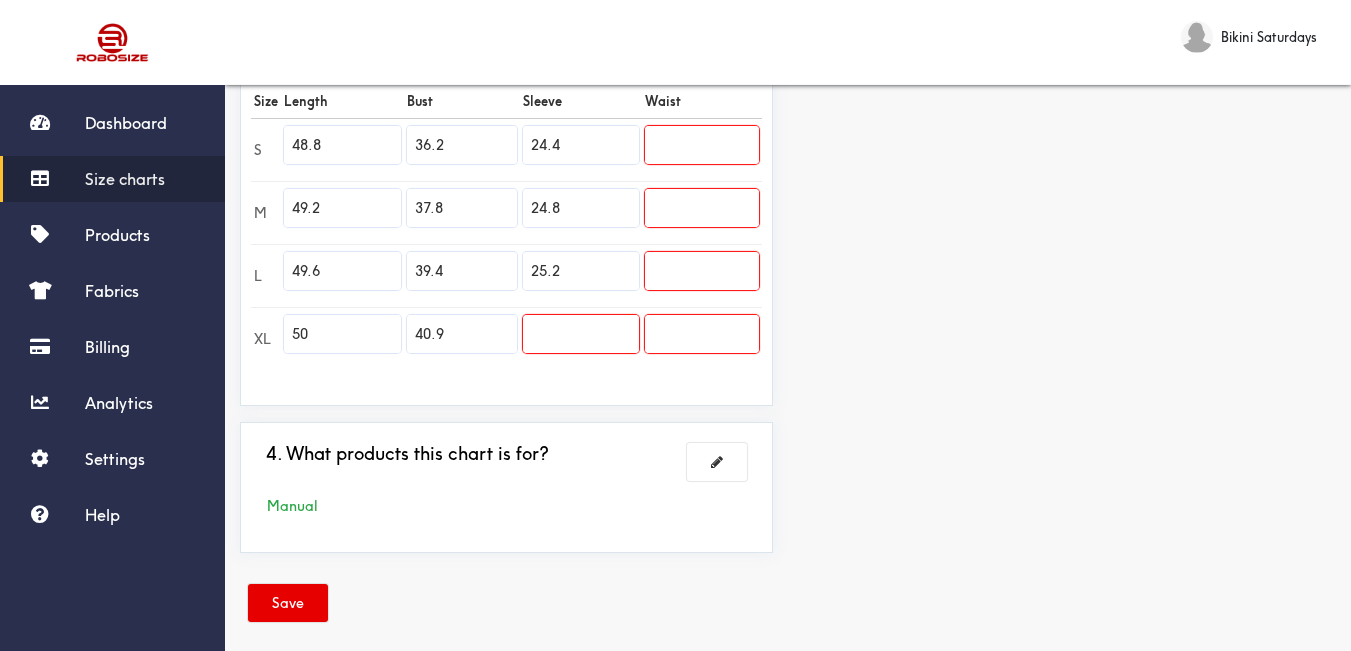 click at bounding box center (580, 334) 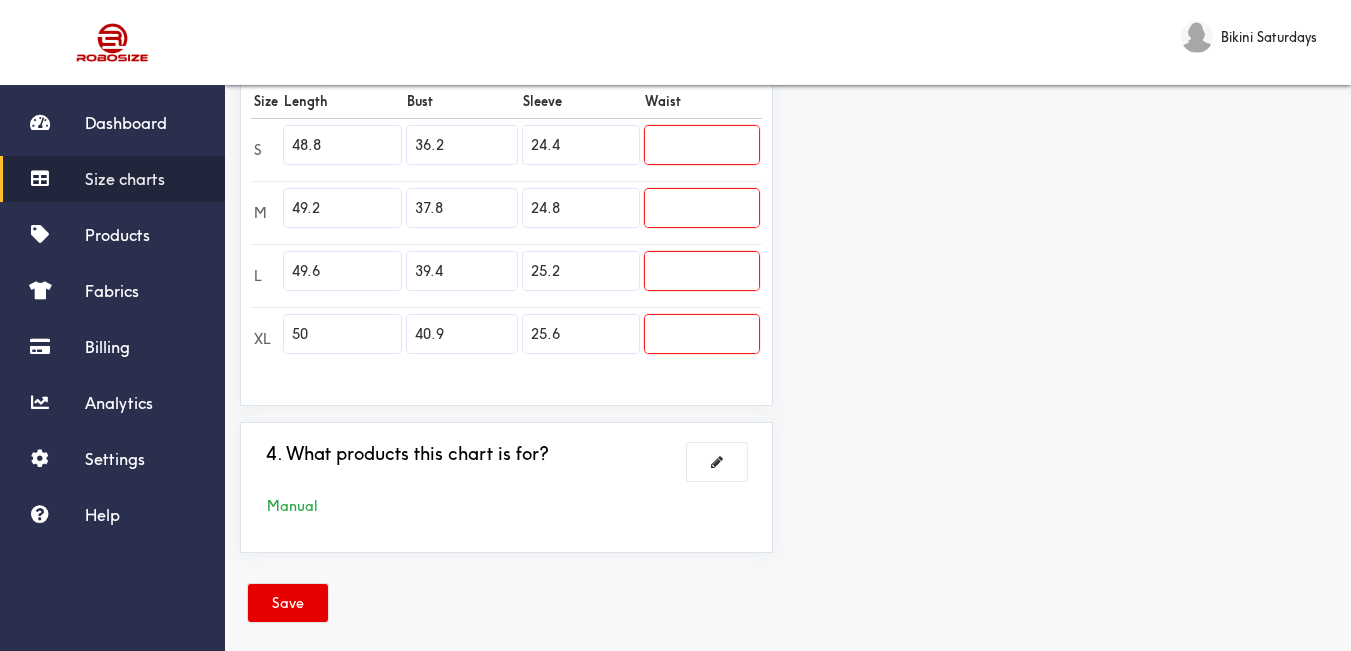 click at bounding box center (702, 145) 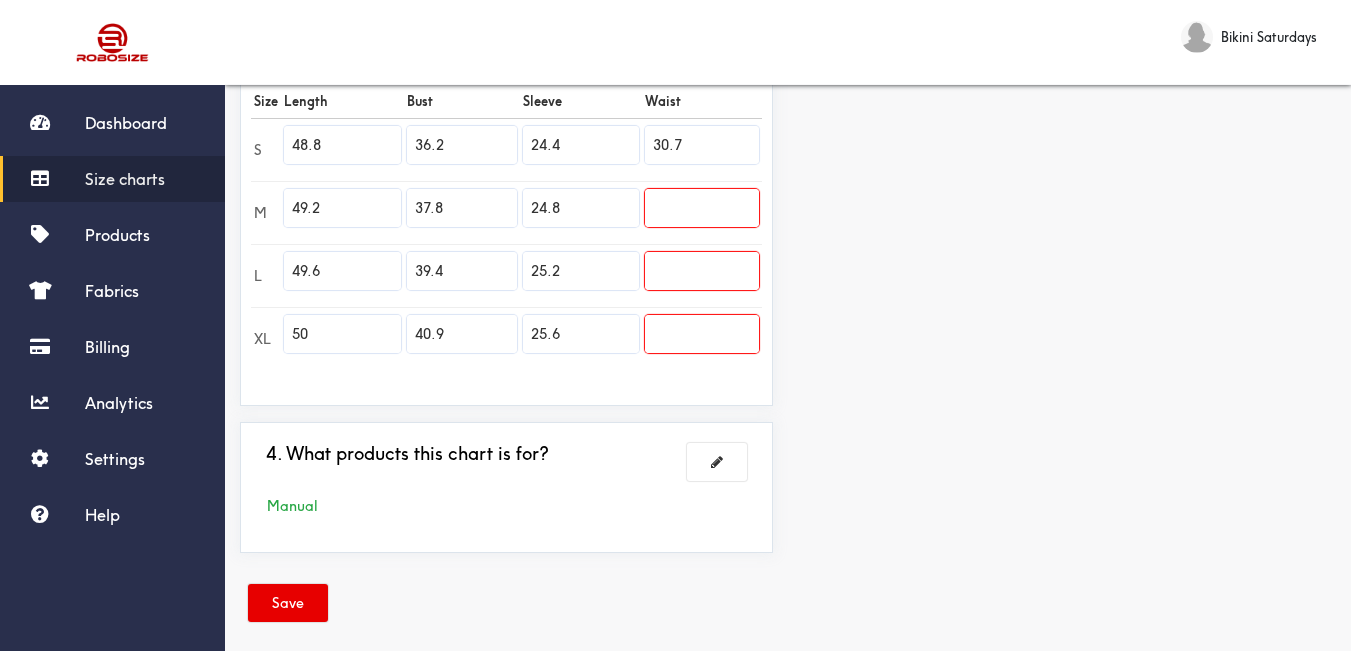click at bounding box center (702, 208) 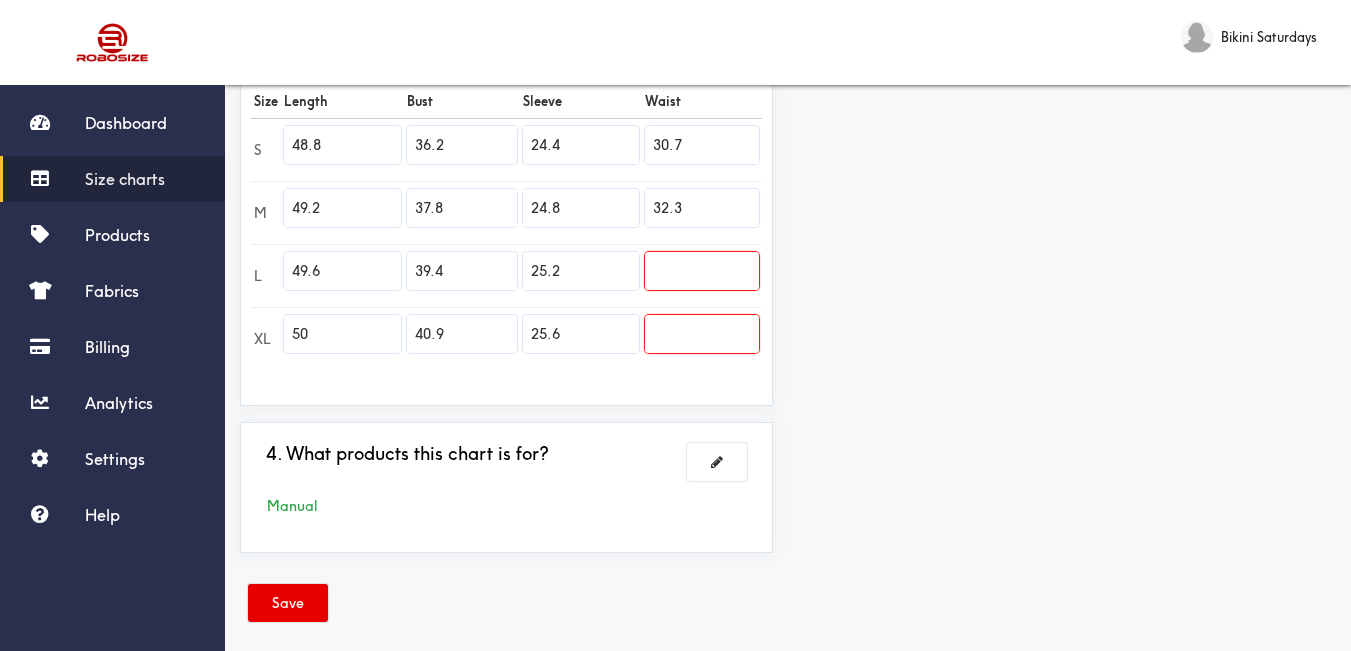 click at bounding box center (702, 271) 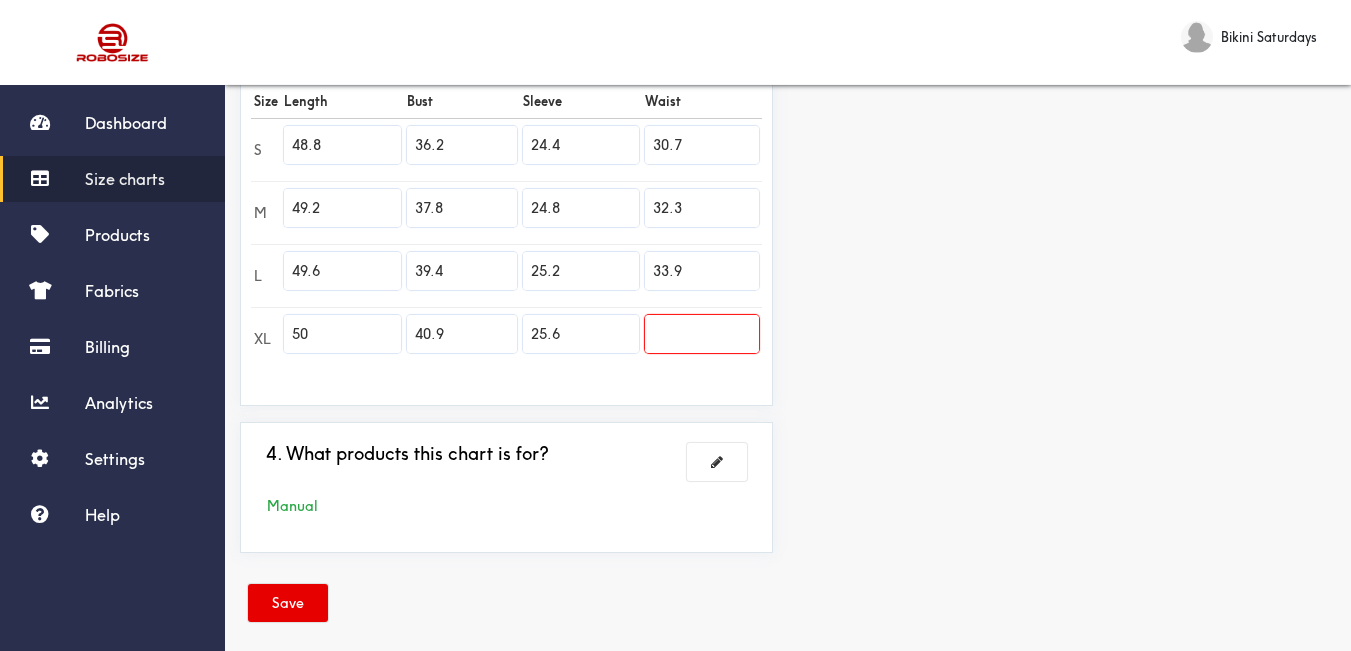 drag, startPoint x: 703, startPoint y: 351, endPoint x: 696, endPoint y: 340, distance: 13.038404 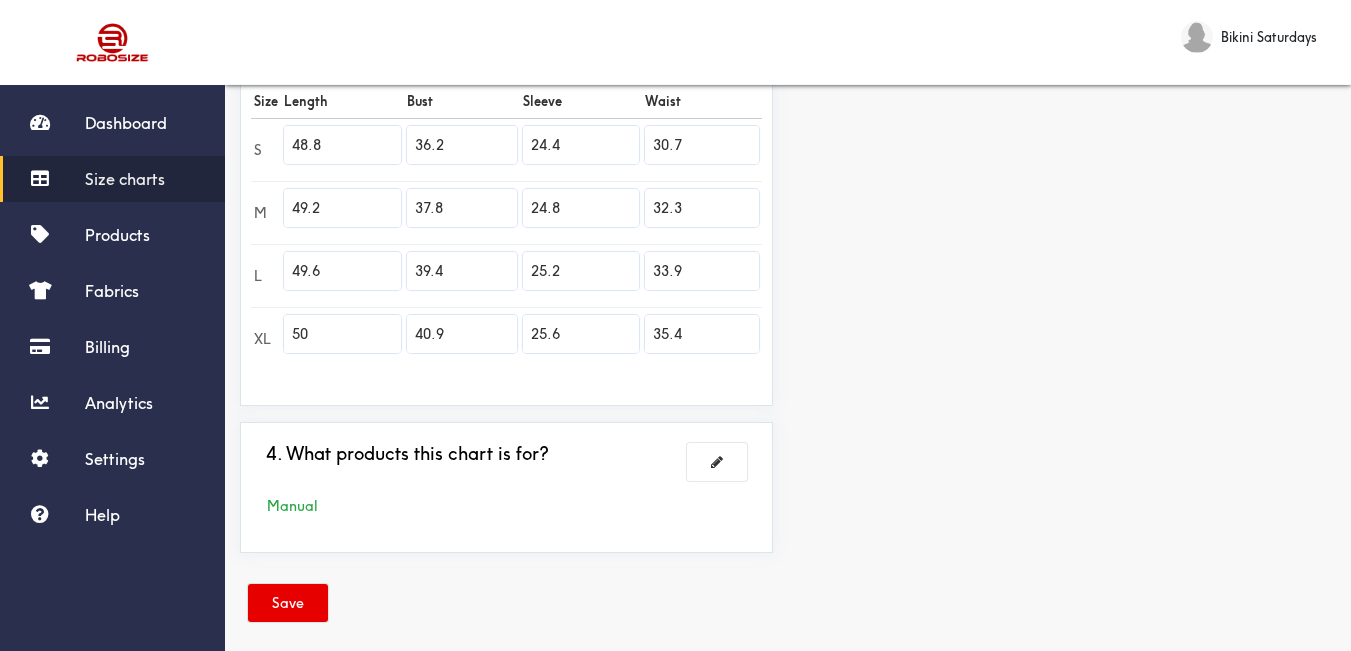 click on "Preview Edit style This chart is manually assigned to products. cm in Length Bust Sleeve Waist S 124 92 62 78 M 125 96 63 82 L 126 100 64 86 XL 127 104 65 90" at bounding box center [1069, 72] 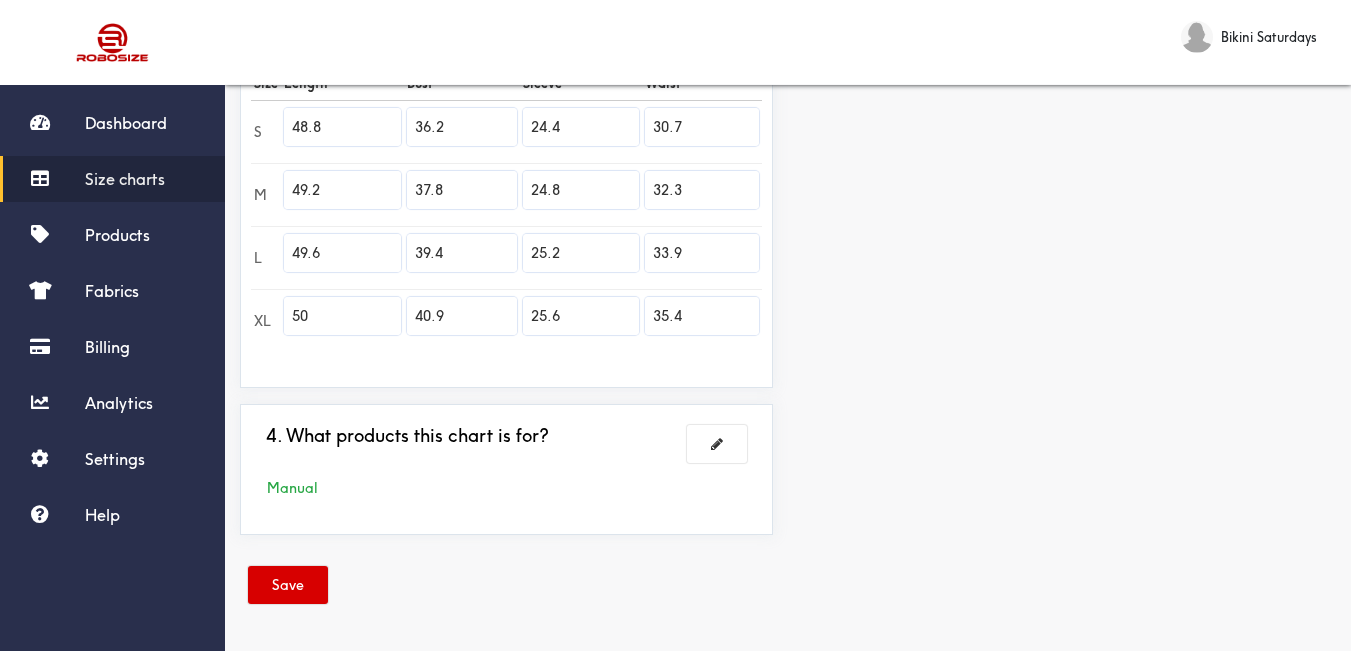 click on "Save" at bounding box center [288, 585] 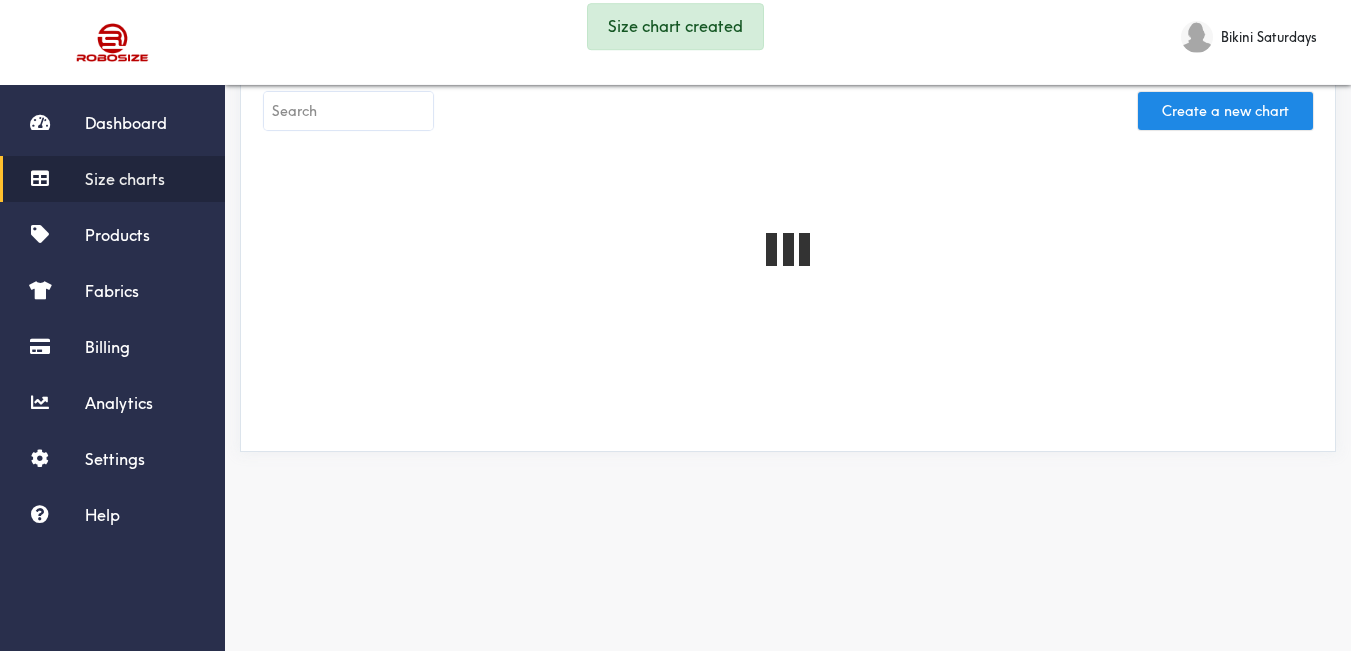 scroll, scrollTop: 0, scrollLeft: 0, axis: both 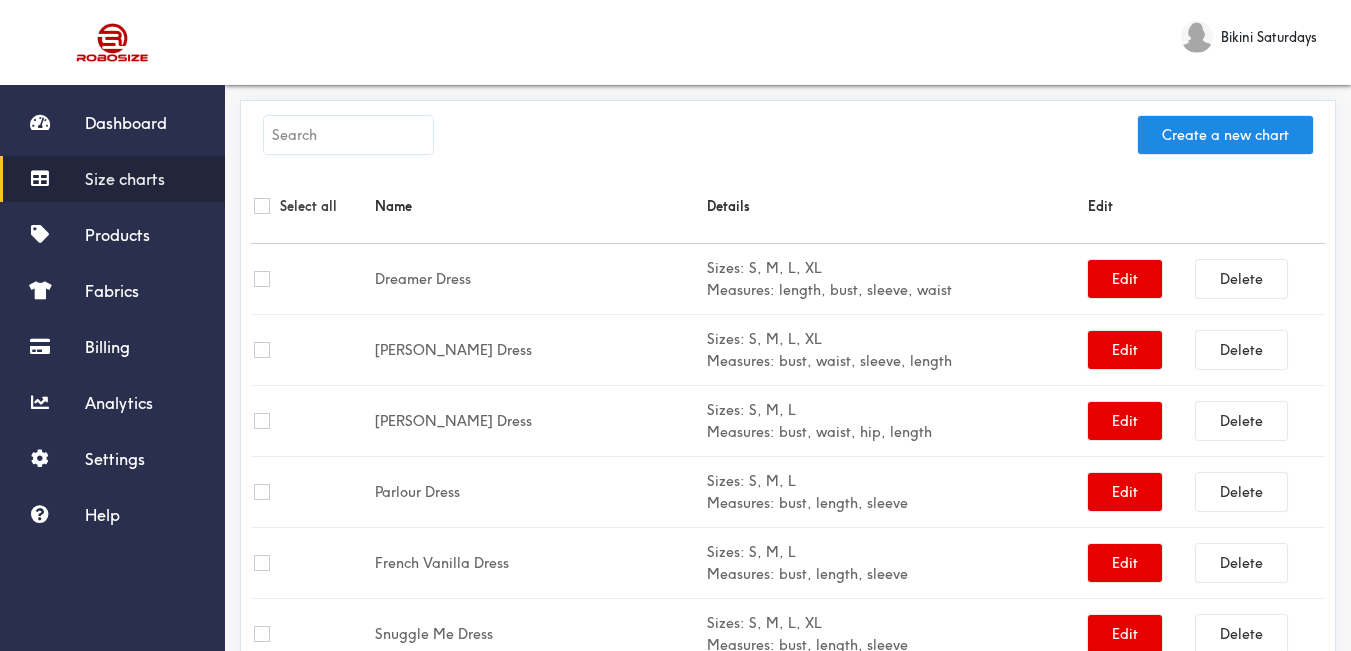 drag, startPoint x: 128, startPoint y: 229, endPoint x: 231, endPoint y: 209, distance: 104.92378 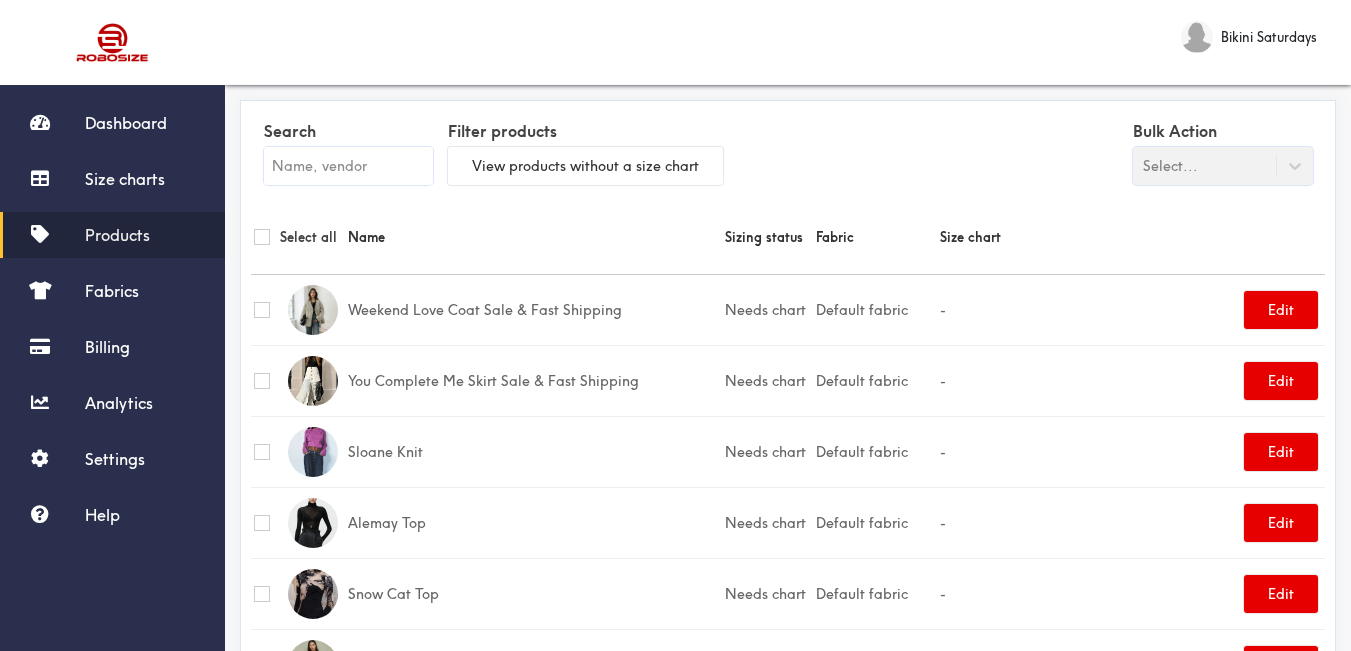 click at bounding box center (348, 166) 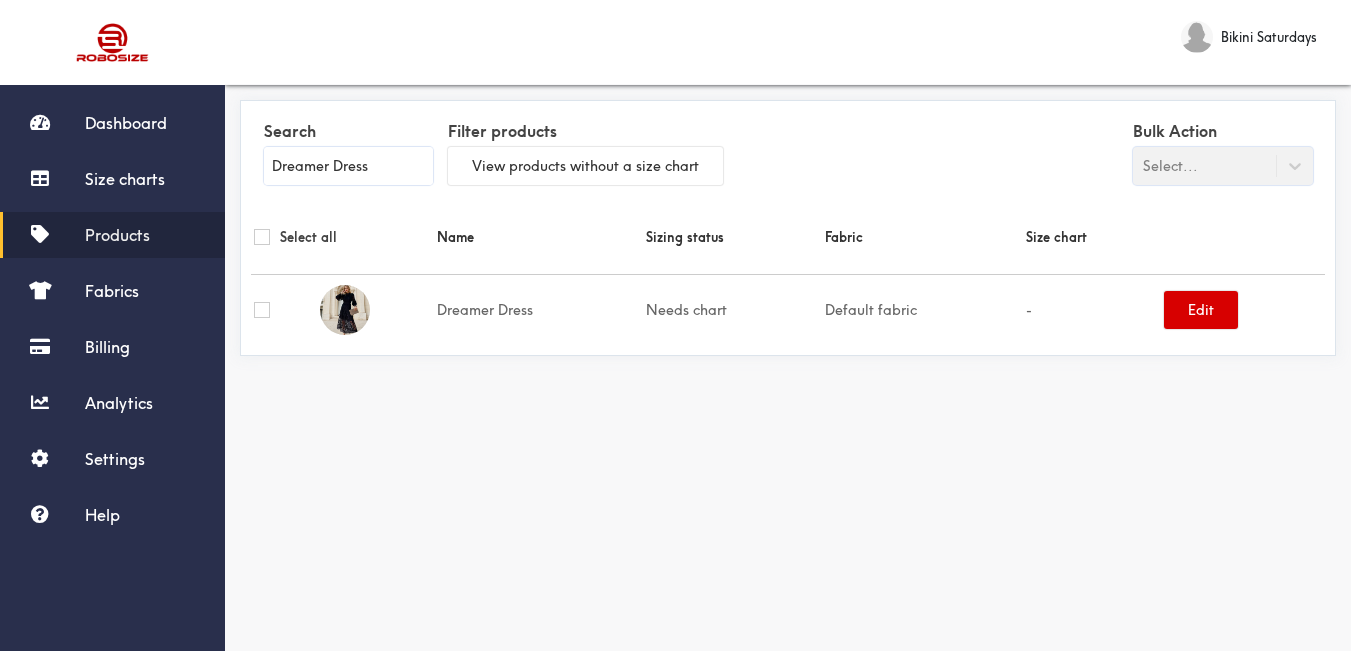 click on "Edit" at bounding box center (1201, 310) 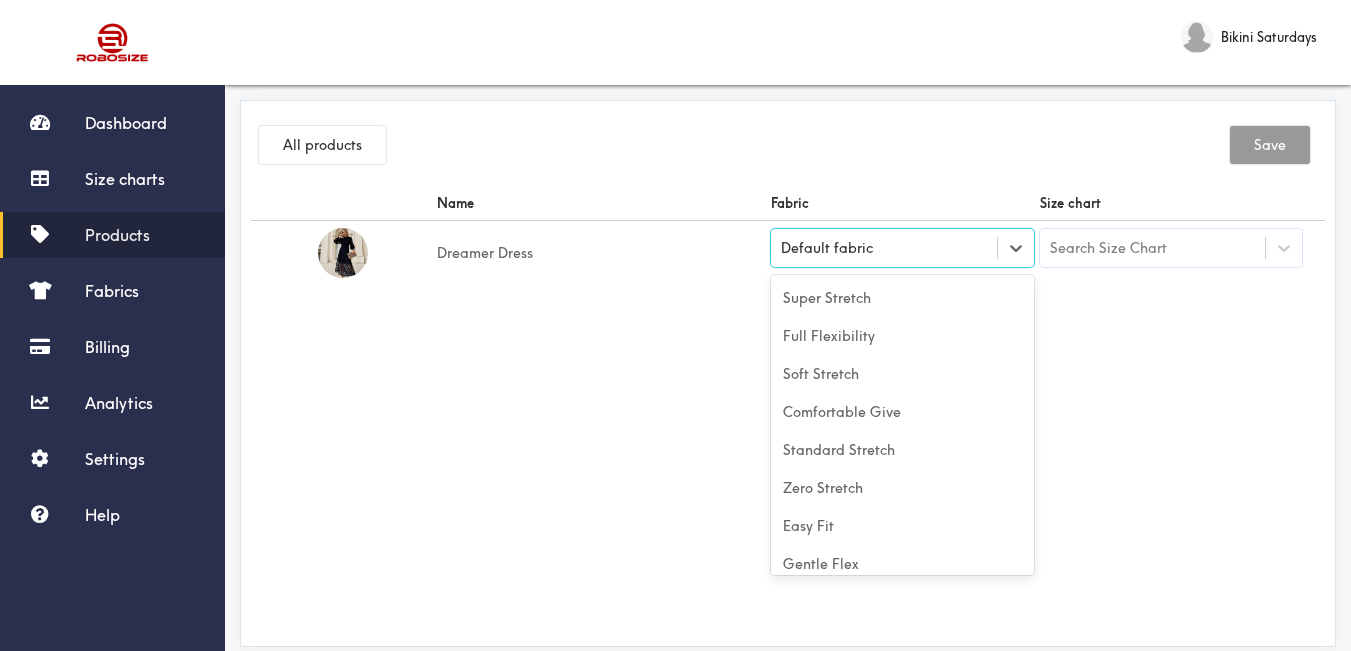 click on "Default fabric" at bounding box center (884, 248) 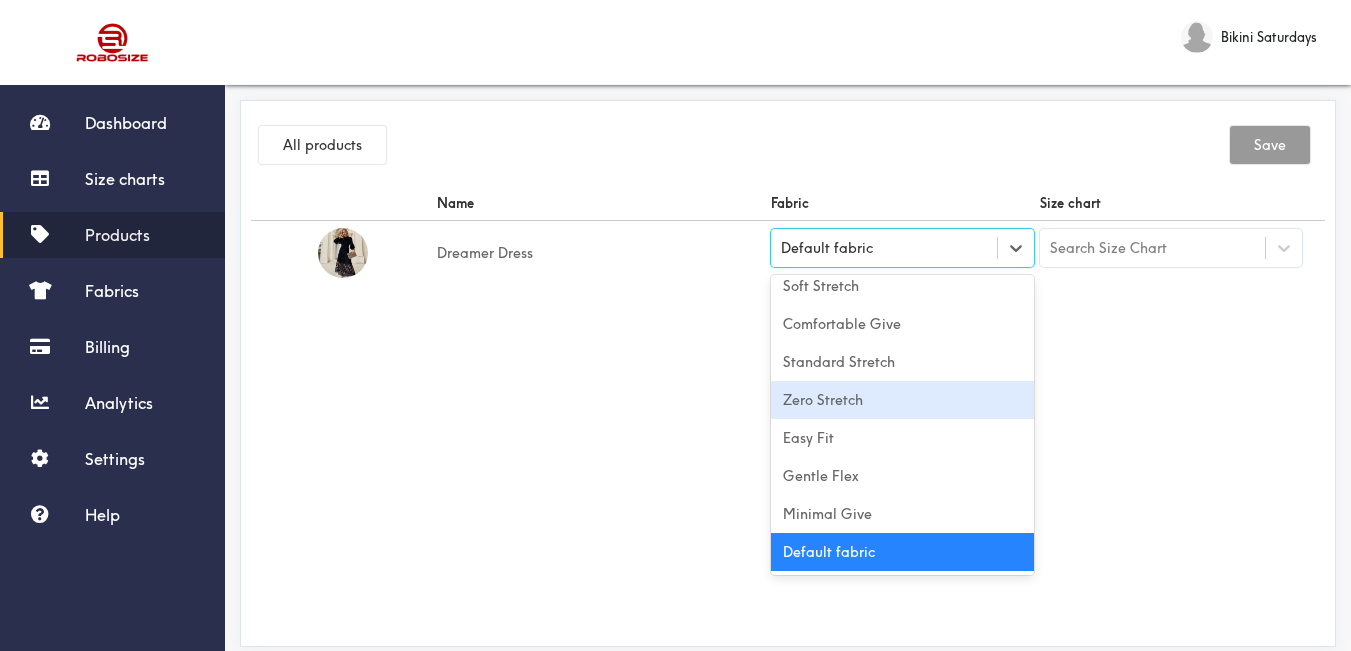click on "Zero Stretch" at bounding box center (902, 400) 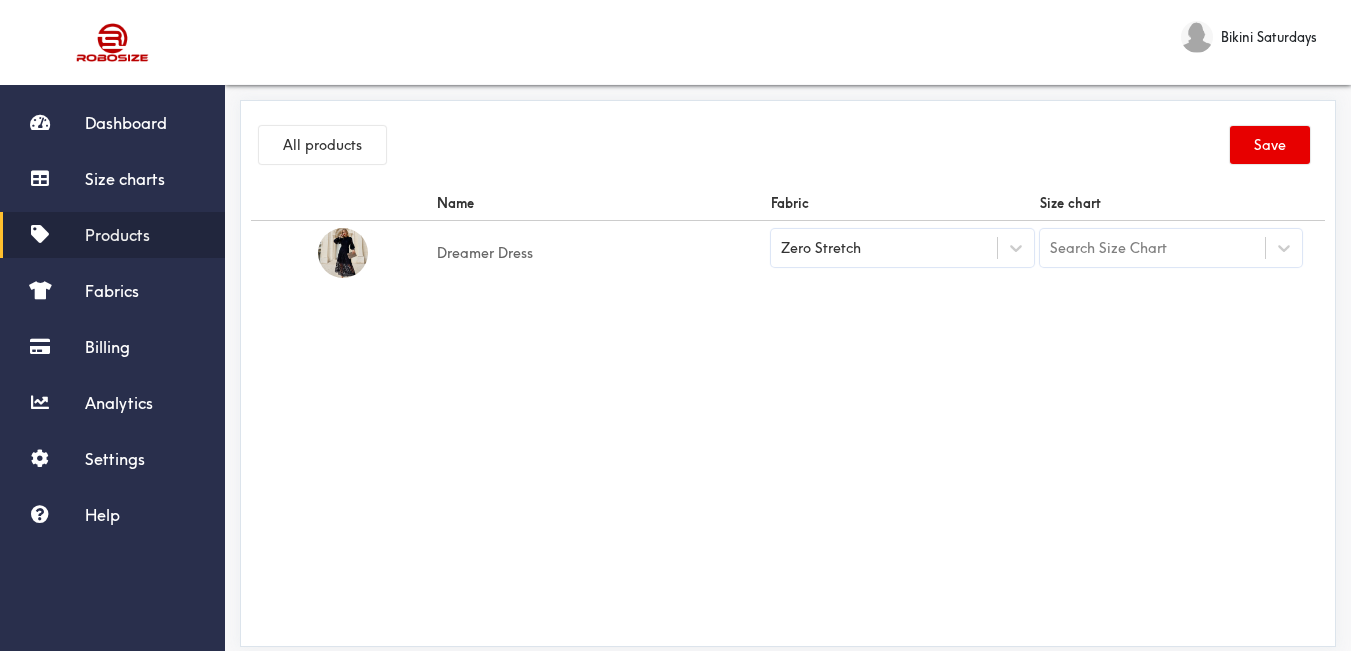 drag, startPoint x: 774, startPoint y: 333, endPoint x: 1239, endPoint y: 228, distance: 476.70746 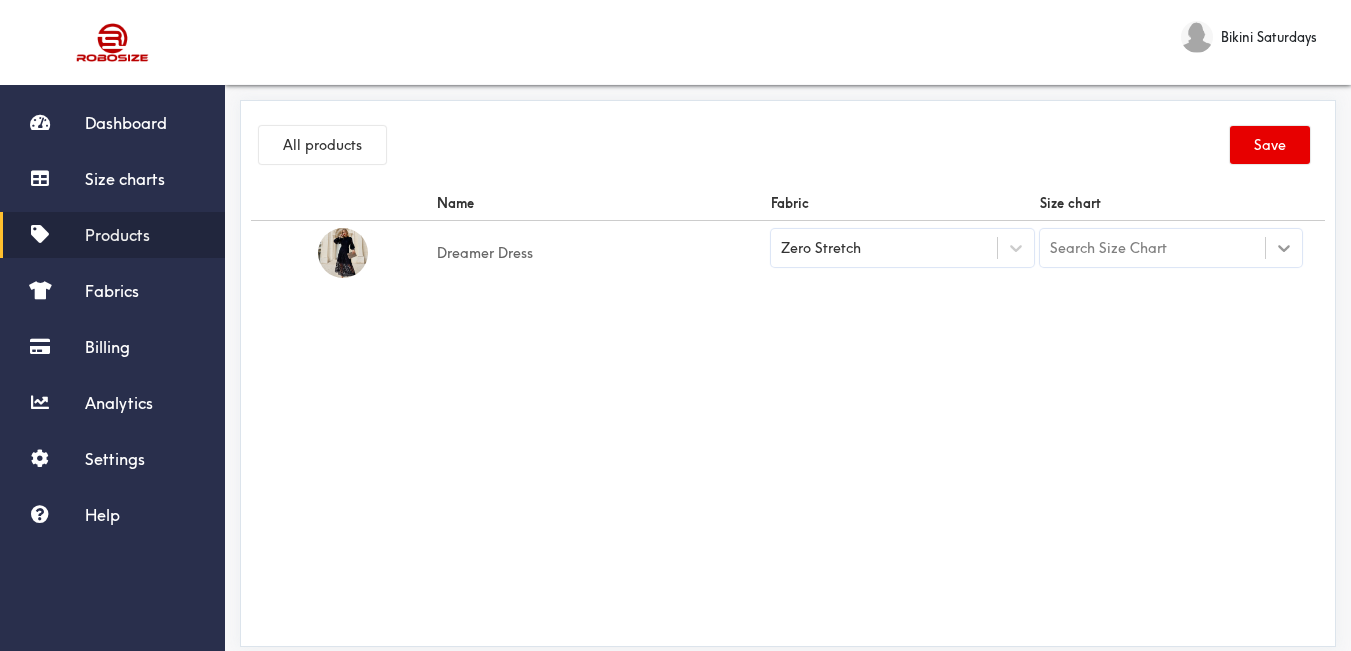 click 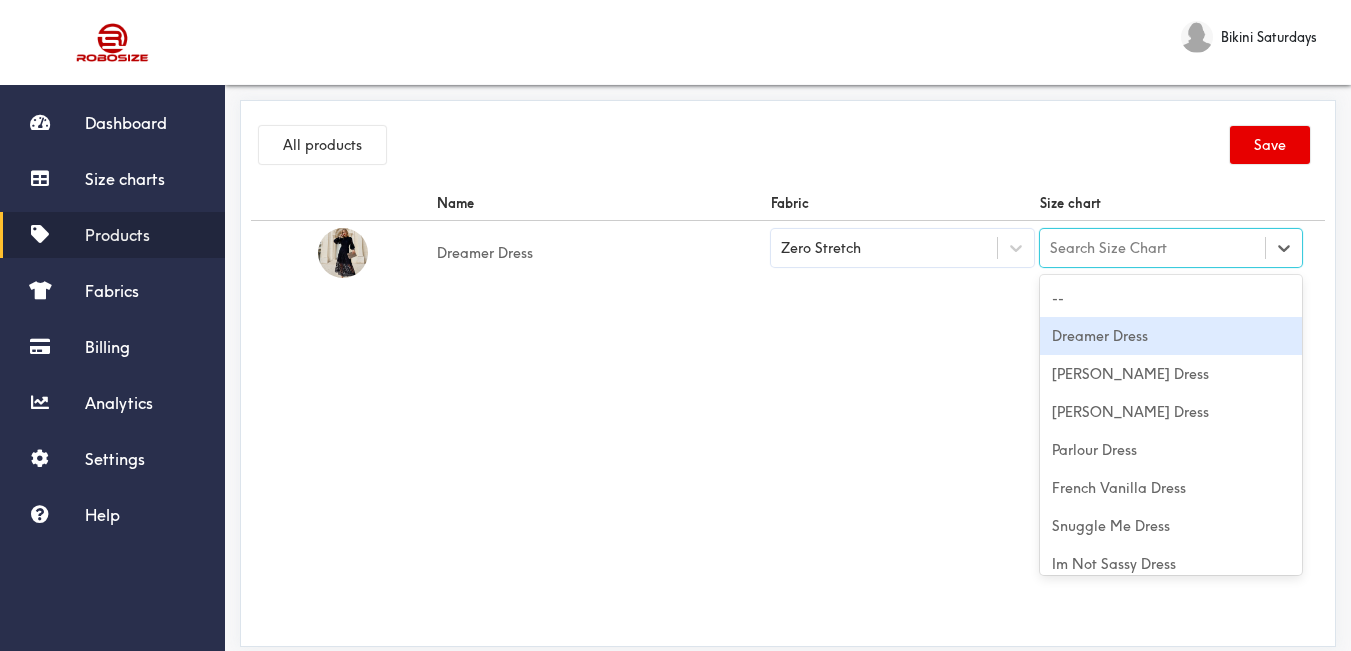 click on "Dreamer Dress" at bounding box center (1171, 336) 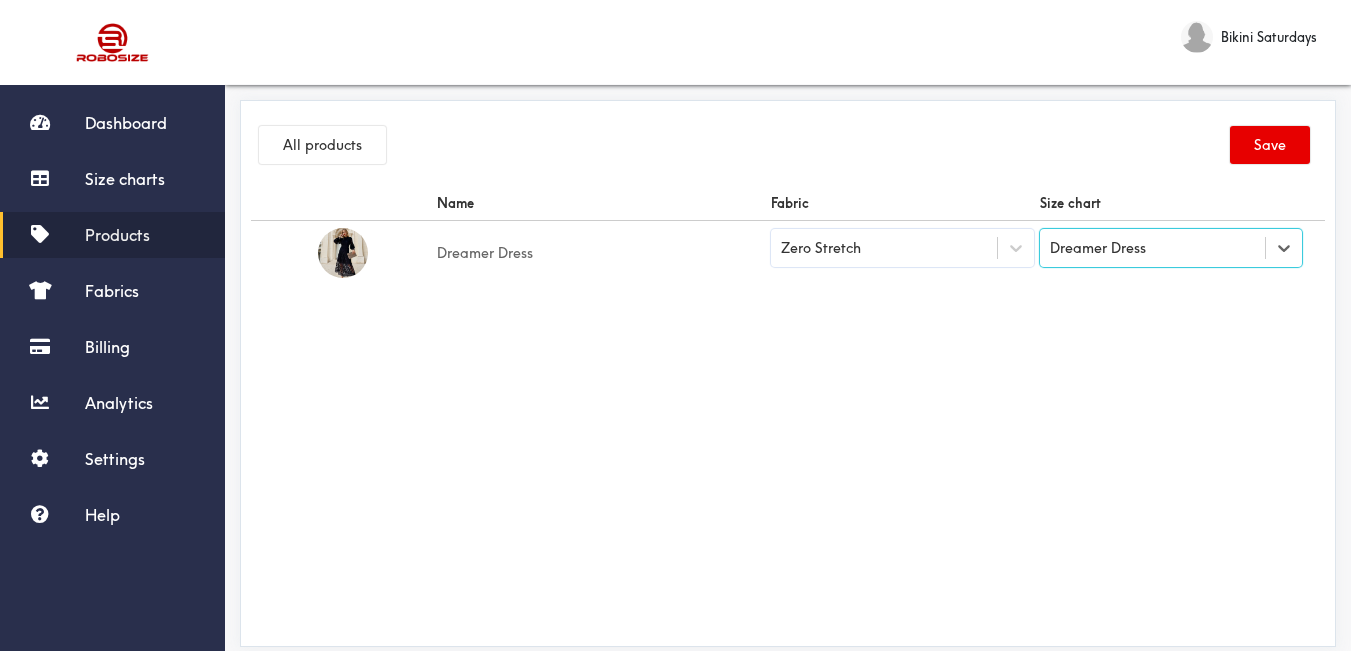 drag, startPoint x: 925, startPoint y: 358, endPoint x: 936, endPoint y: 360, distance: 11.18034 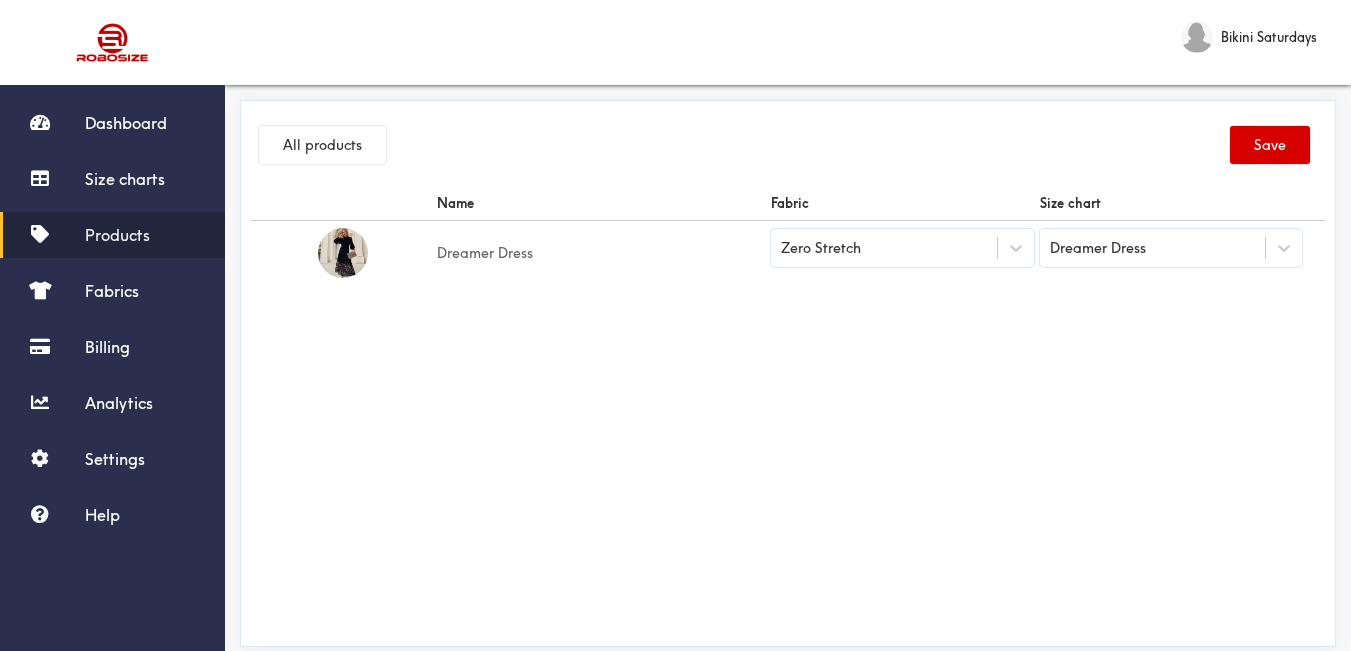 click on "Save" at bounding box center (1270, 145) 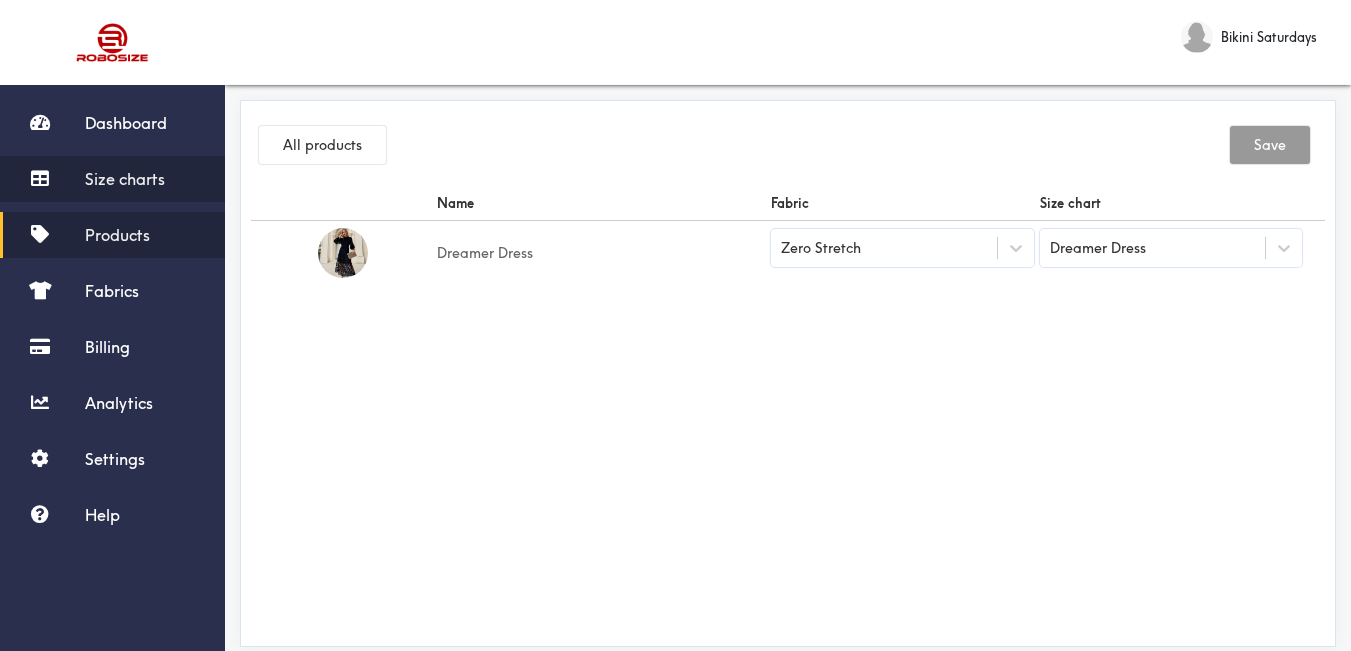 click on "Size charts" at bounding box center (125, 179) 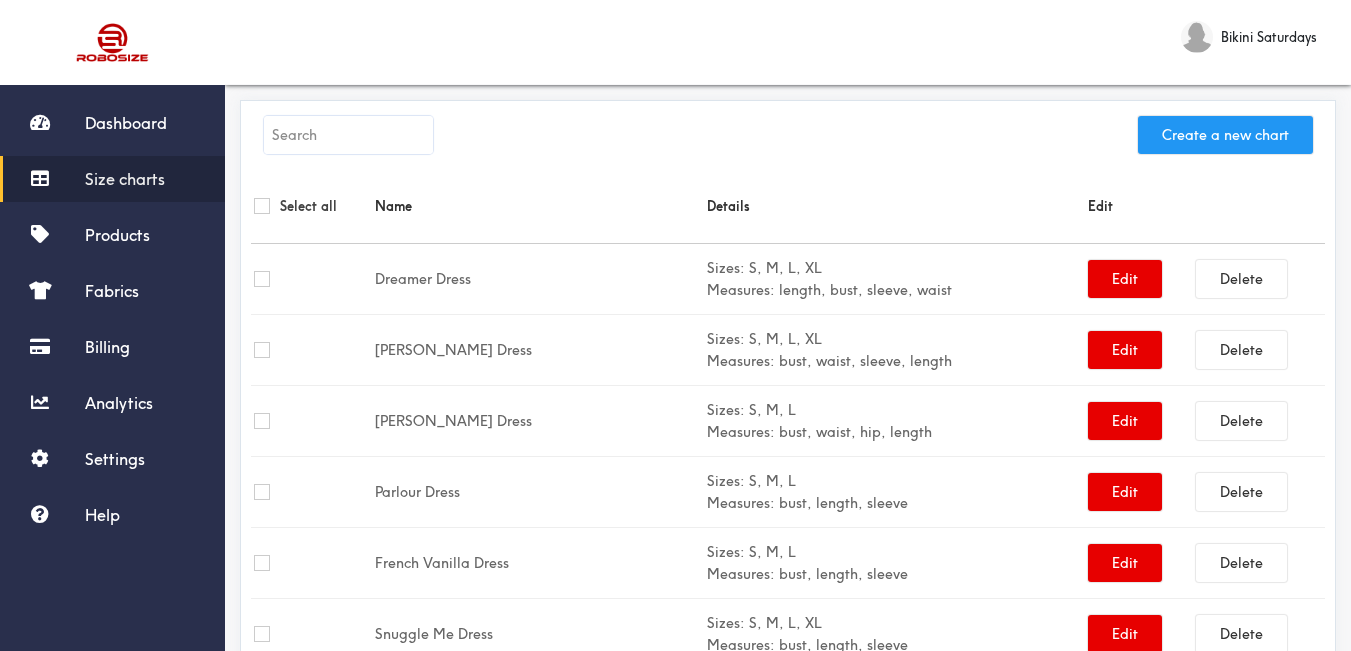 click on "Create a new chart" at bounding box center [1225, 135] 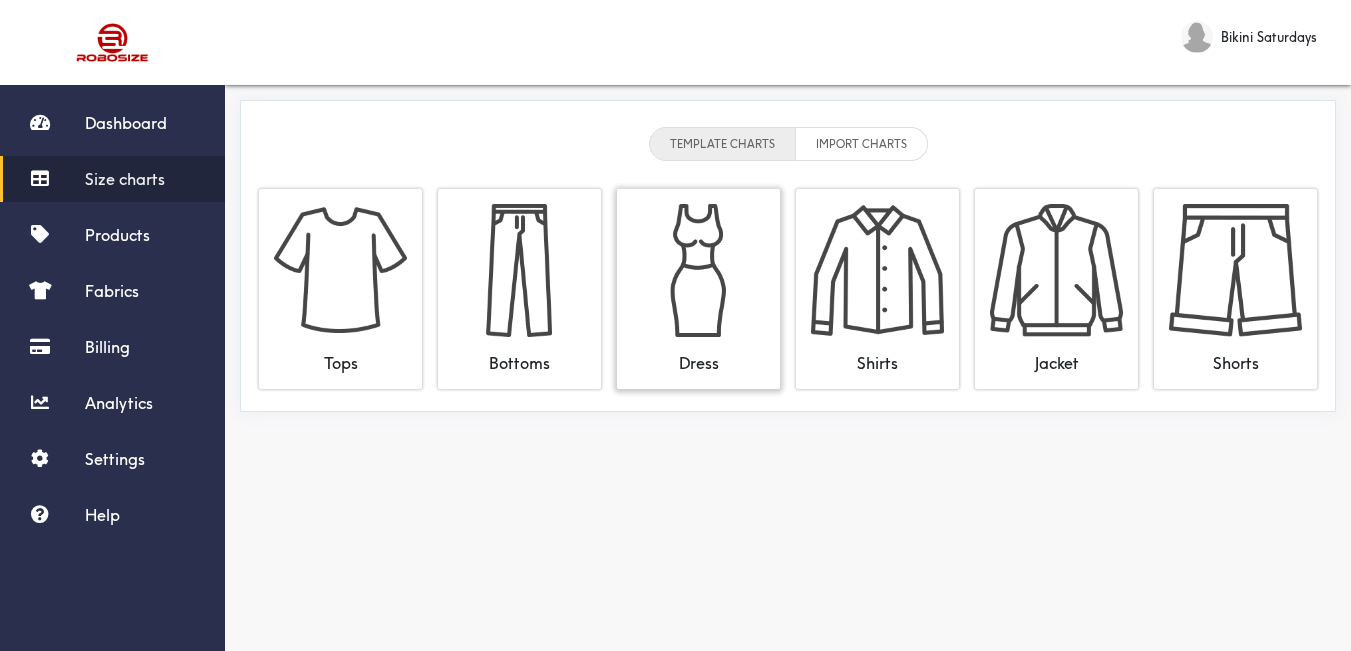 click at bounding box center [698, 270] 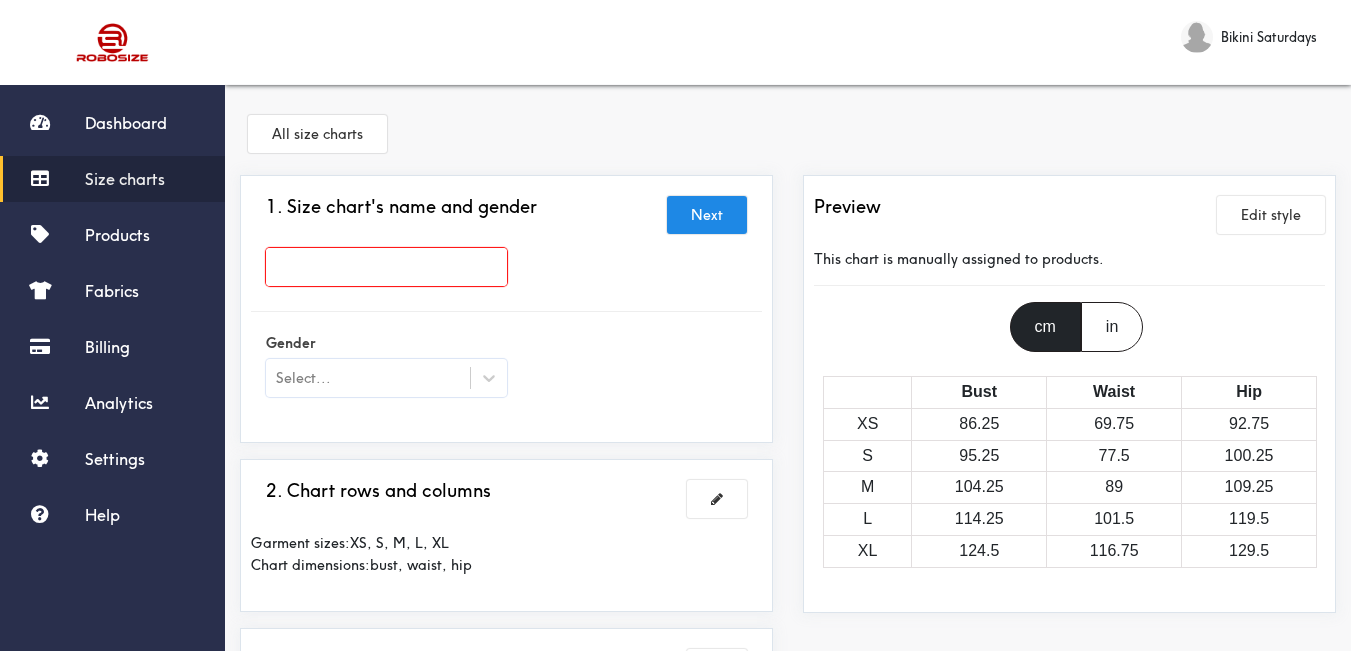 click at bounding box center (386, 267) 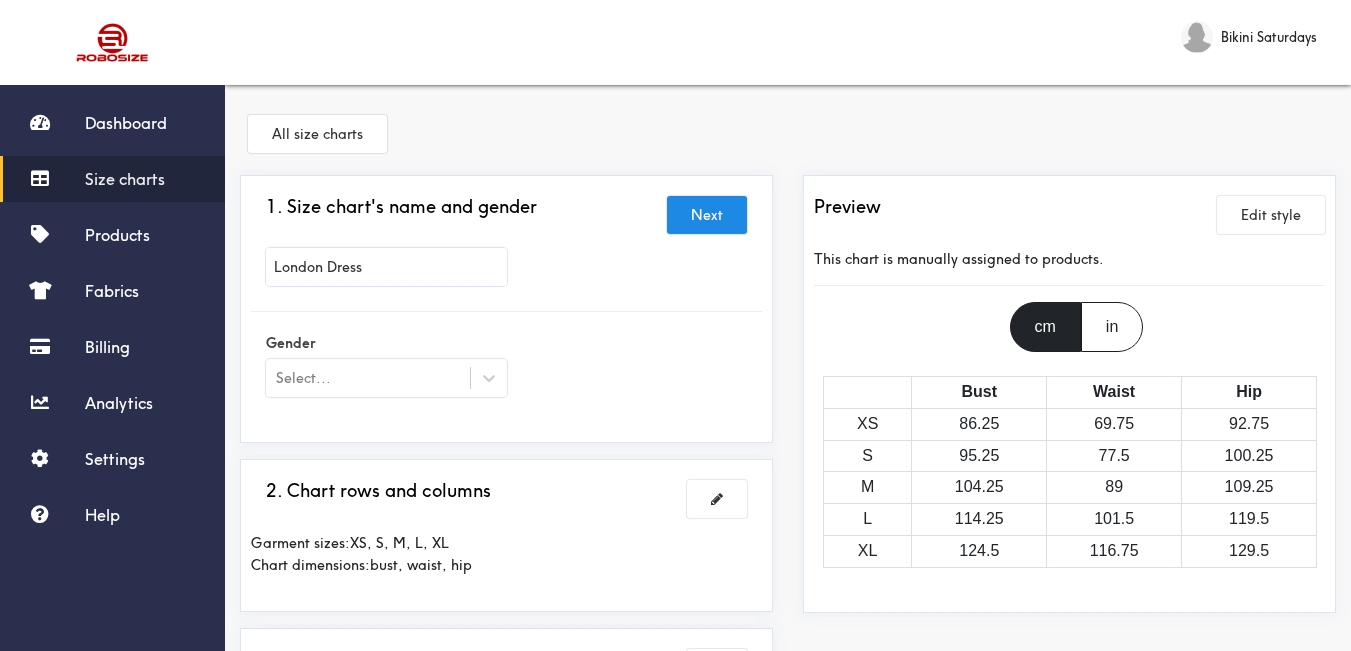 click on "London Dress" at bounding box center (506, 272) 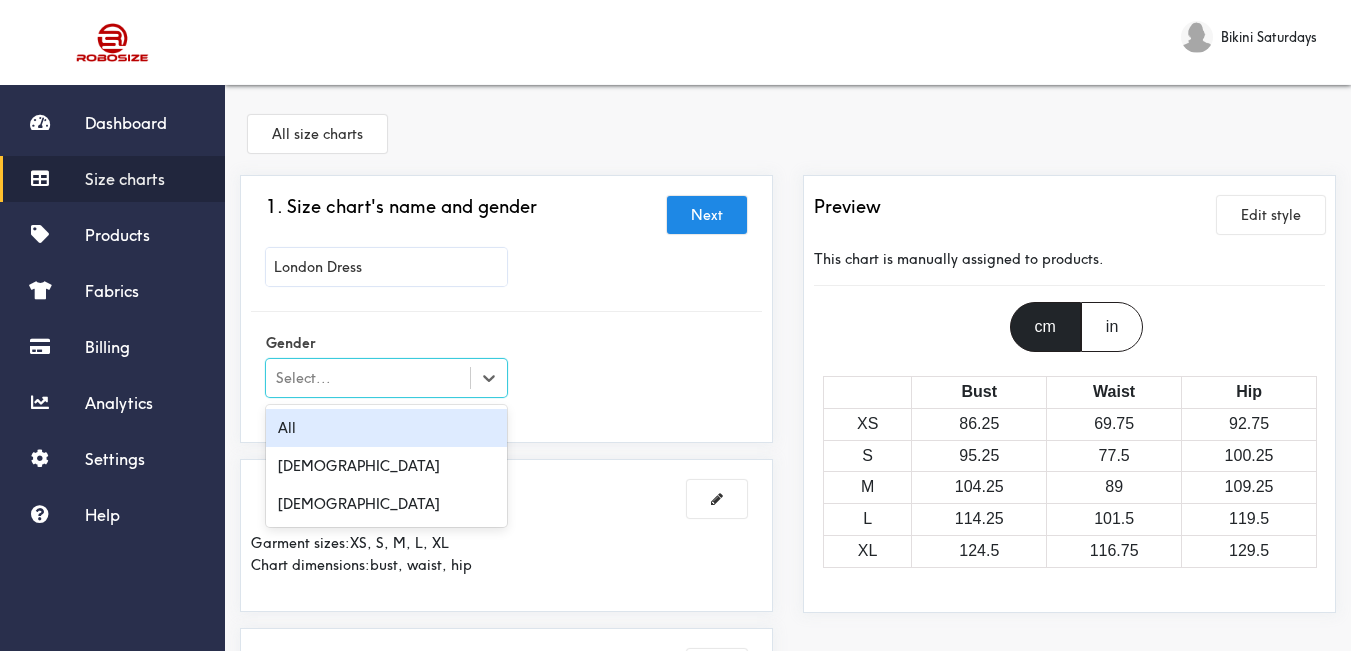 drag, startPoint x: 494, startPoint y: 381, endPoint x: 357, endPoint y: 450, distance: 153.39491 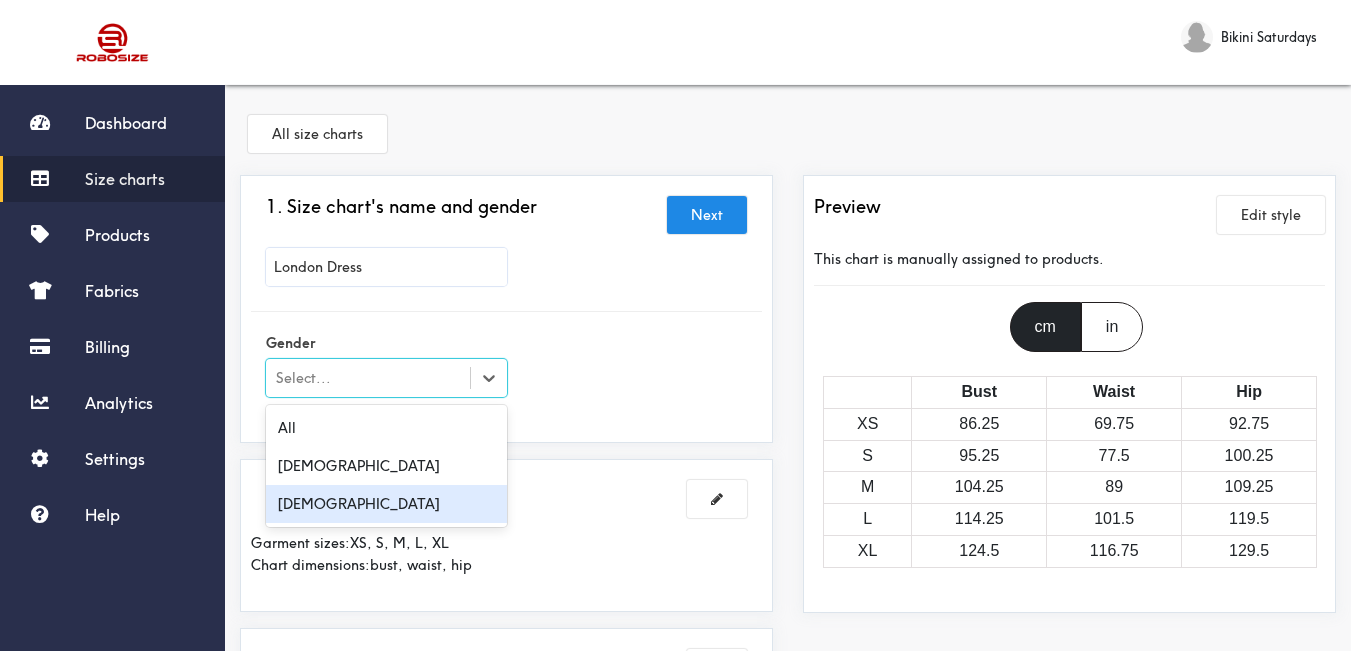 drag, startPoint x: 383, startPoint y: 490, endPoint x: 400, endPoint y: 484, distance: 18.027756 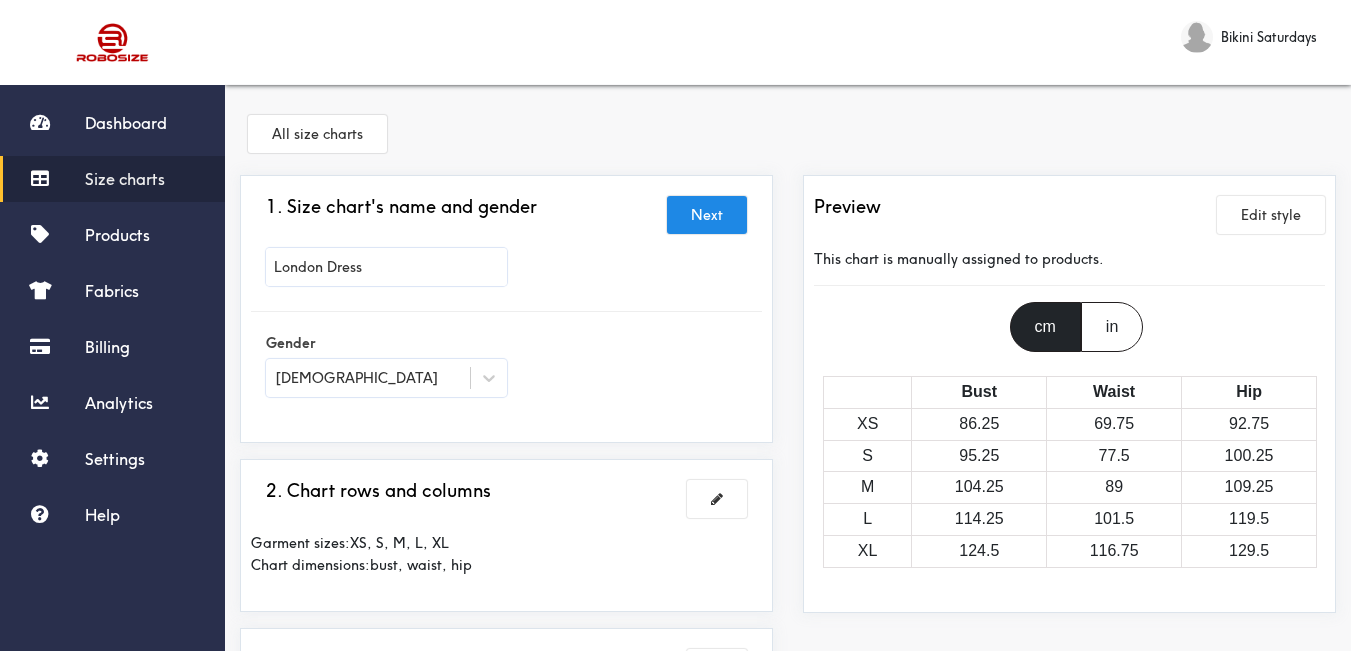 click on "Gender [DEMOGRAPHIC_DATA]" at bounding box center (506, 367) 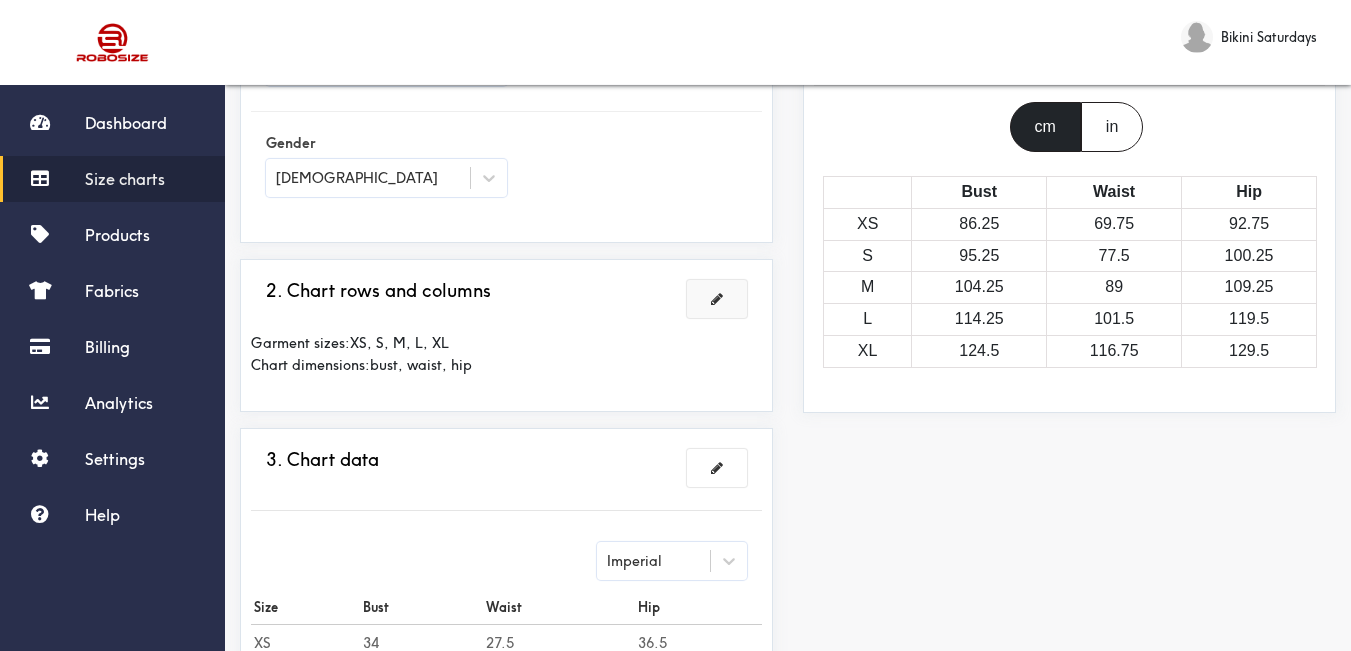 click at bounding box center (717, 299) 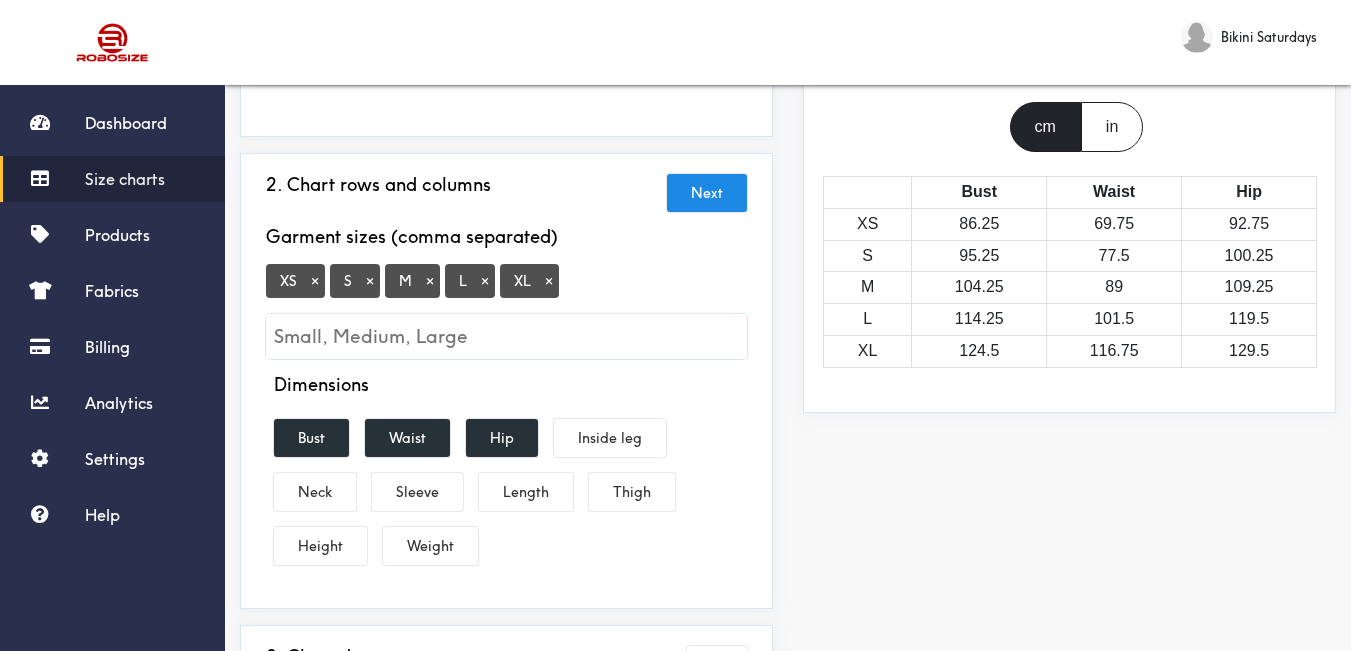 click on "×" at bounding box center (549, 281) 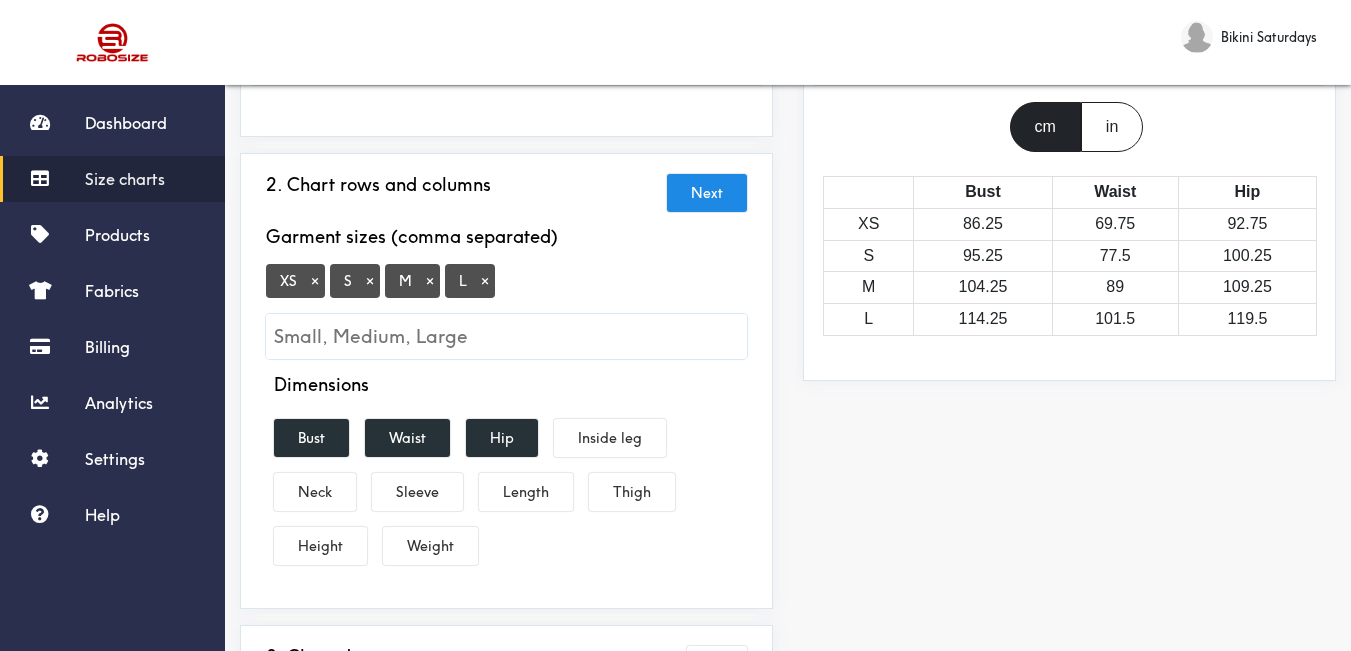 click on "XS × S × M × L ×" at bounding box center [506, 311] 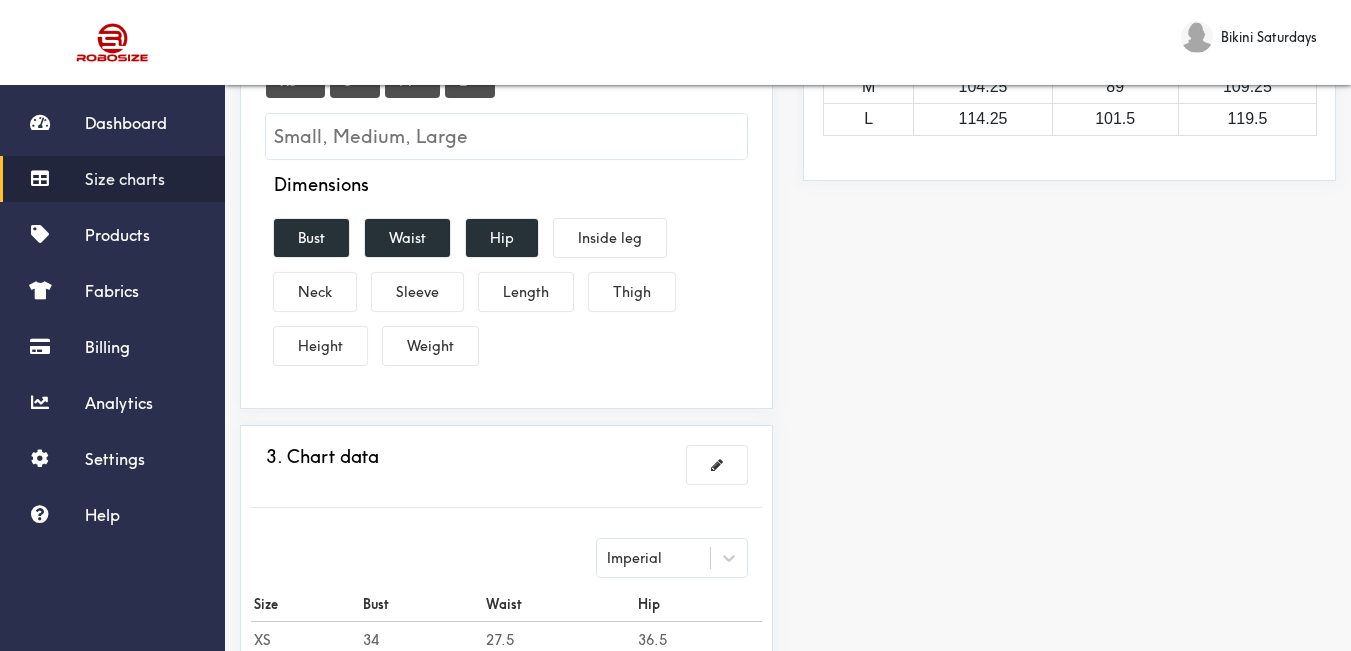 scroll, scrollTop: 600, scrollLeft: 0, axis: vertical 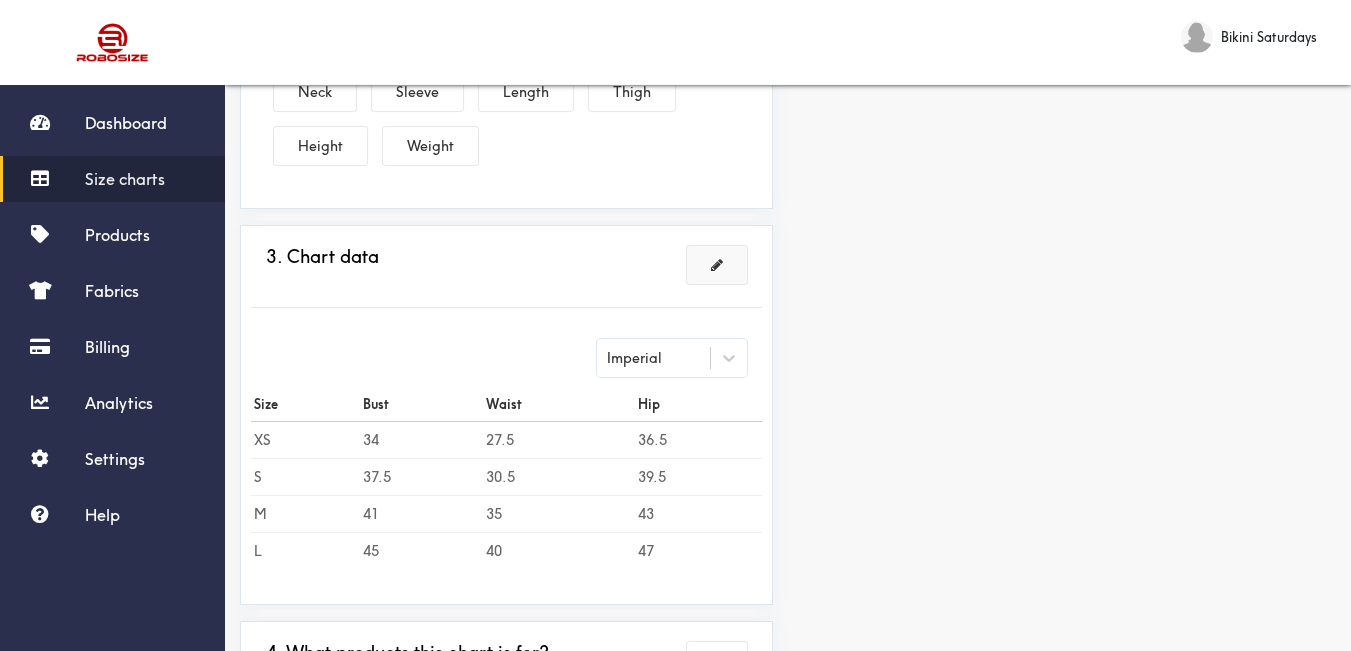 click at bounding box center (717, 265) 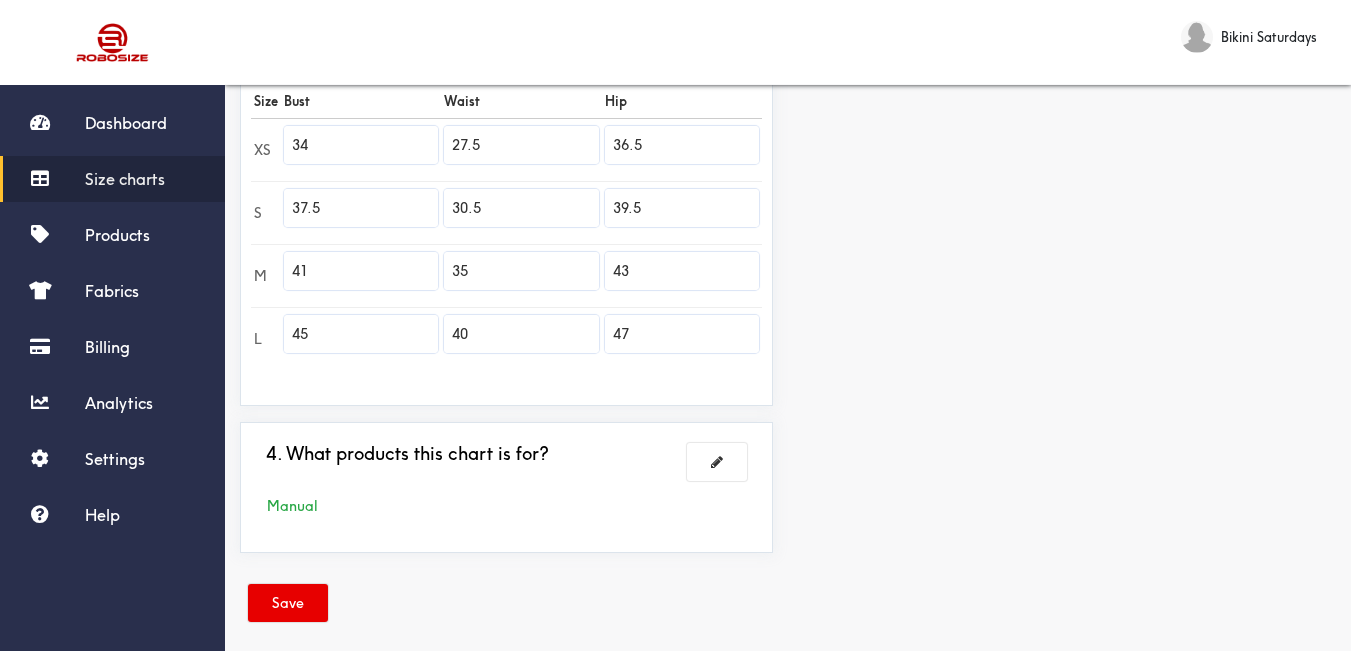 scroll, scrollTop: 500, scrollLeft: 0, axis: vertical 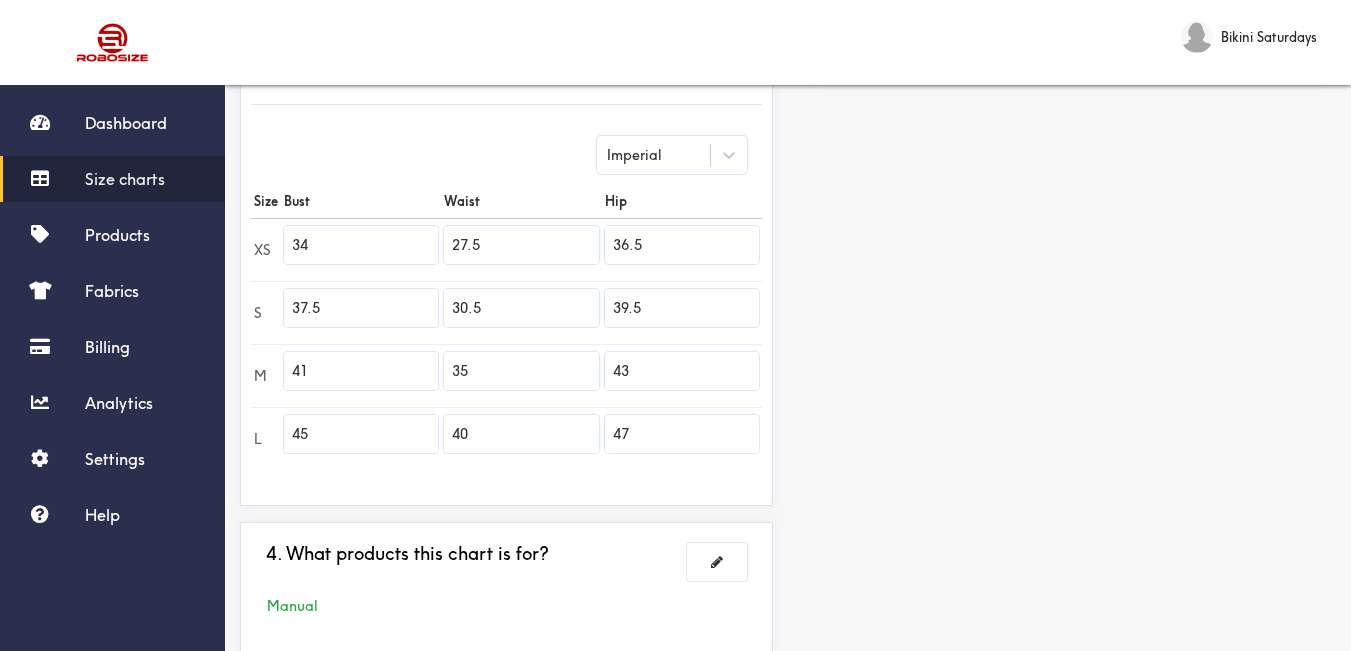 drag, startPoint x: 349, startPoint y: 237, endPoint x: 294, endPoint y: 243, distance: 55.326305 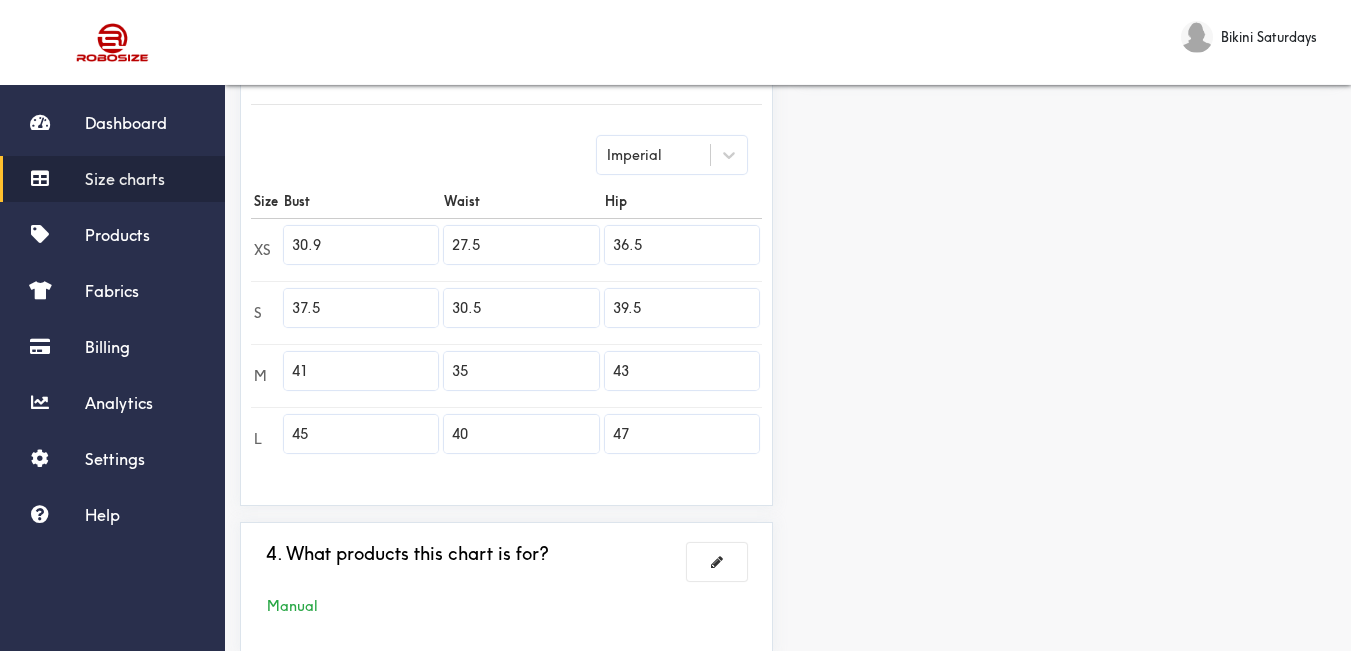 drag, startPoint x: 353, startPoint y: 300, endPoint x: 248, endPoint y: 307, distance: 105.23308 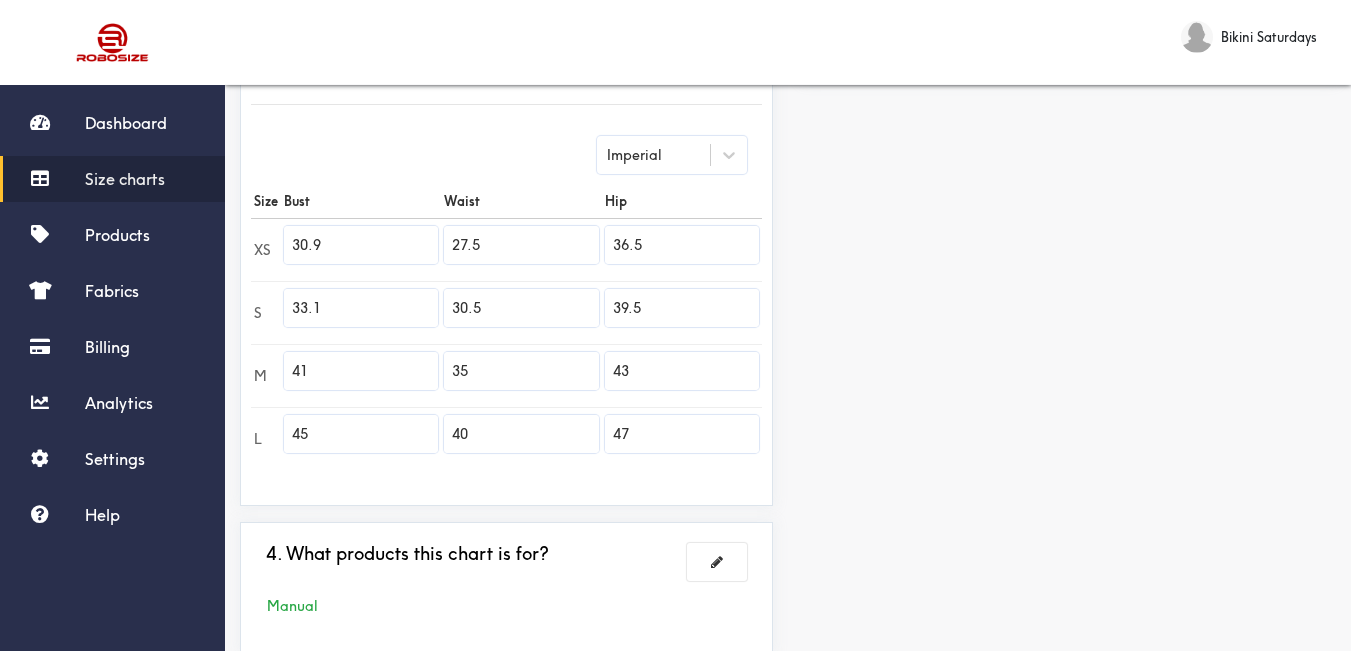 drag, startPoint x: 344, startPoint y: 374, endPoint x: 303, endPoint y: 421, distance: 62.369865 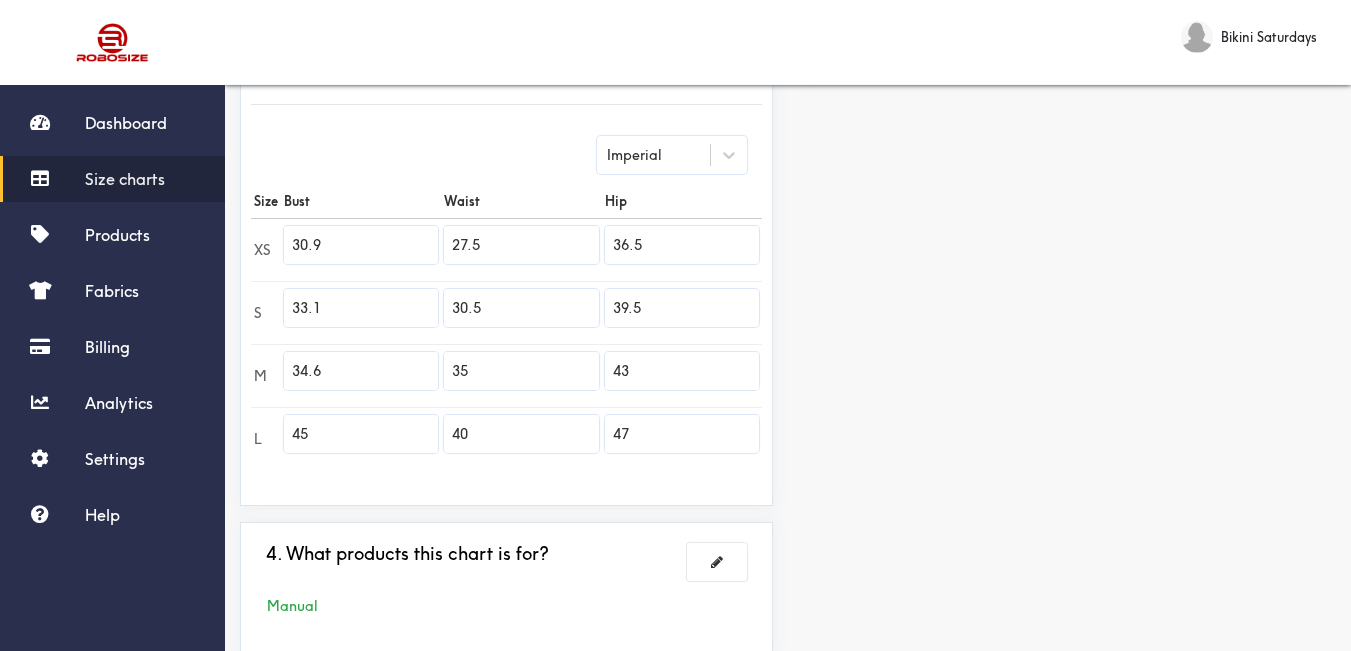 drag, startPoint x: 366, startPoint y: 444, endPoint x: 252, endPoint y: 451, distance: 114.21471 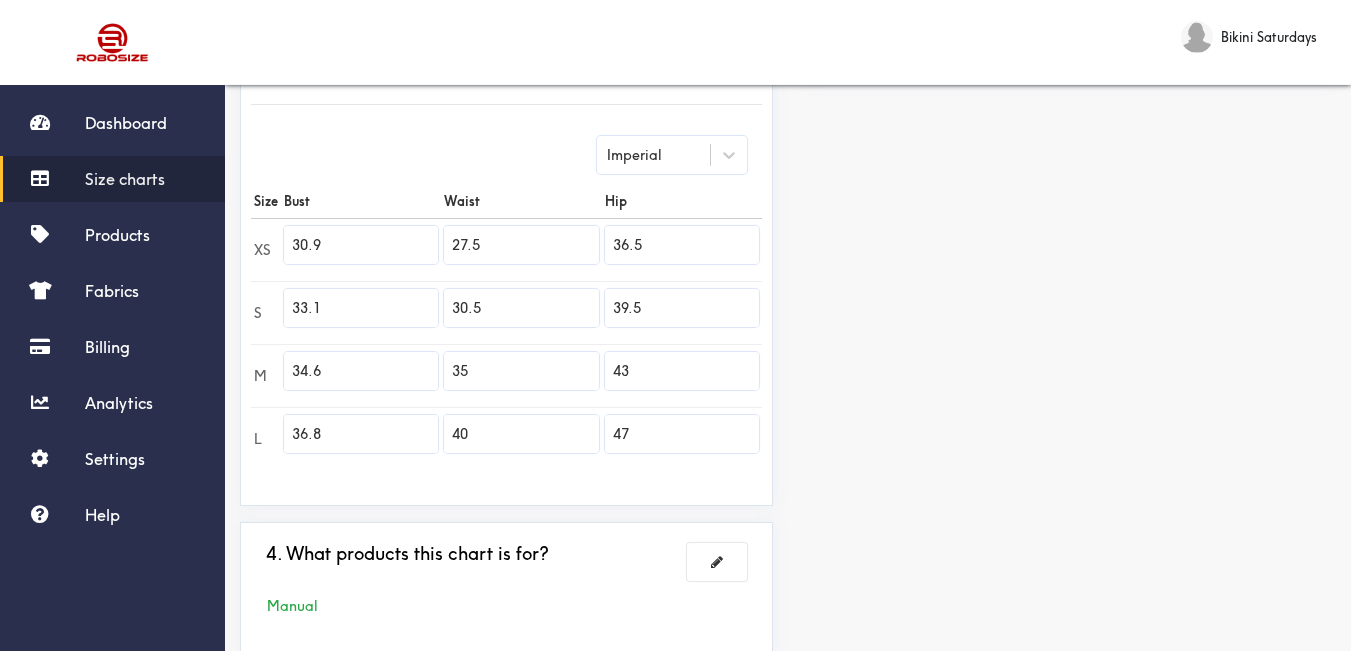 drag, startPoint x: 521, startPoint y: 248, endPoint x: 340, endPoint y: 255, distance: 181.13531 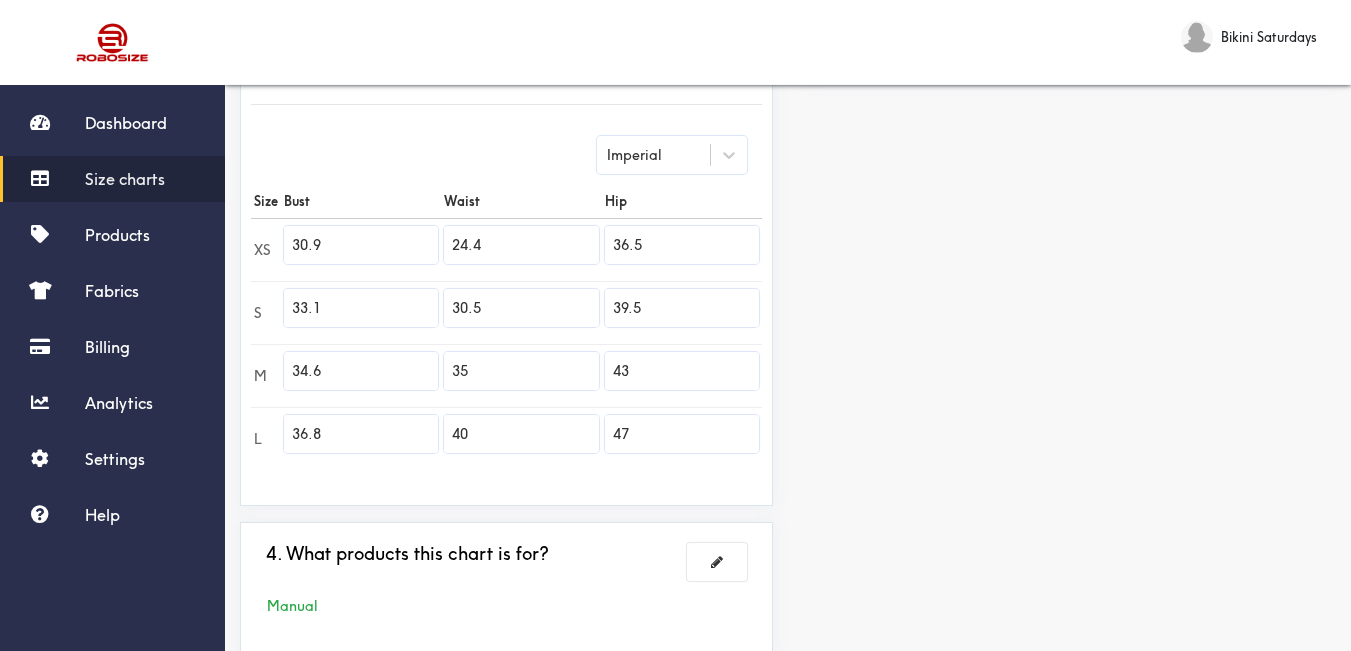 drag, startPoint x: 501, startPoint y: 315, endPoint x: 401, endPoint y: 316, distance: 100.005 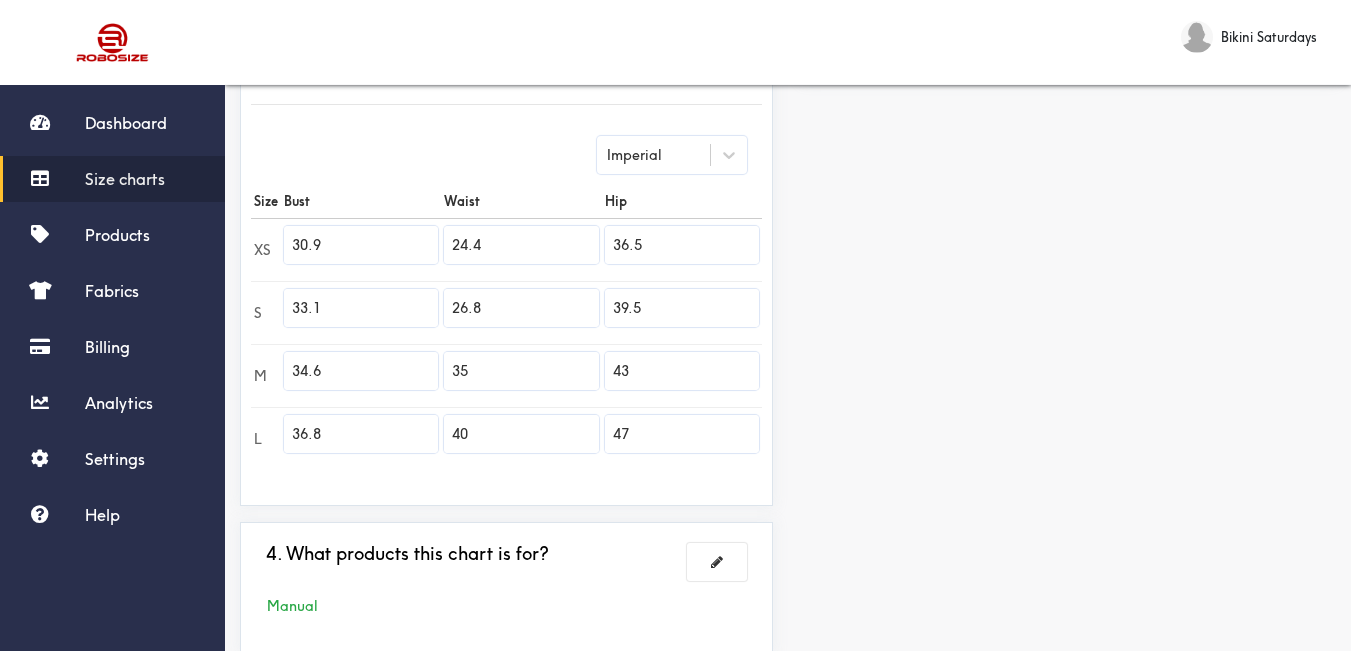 drag, startPoint x: 498, startPoint y: 376, endPoint x: 438, endPoint y: 383, distance: 60.40695 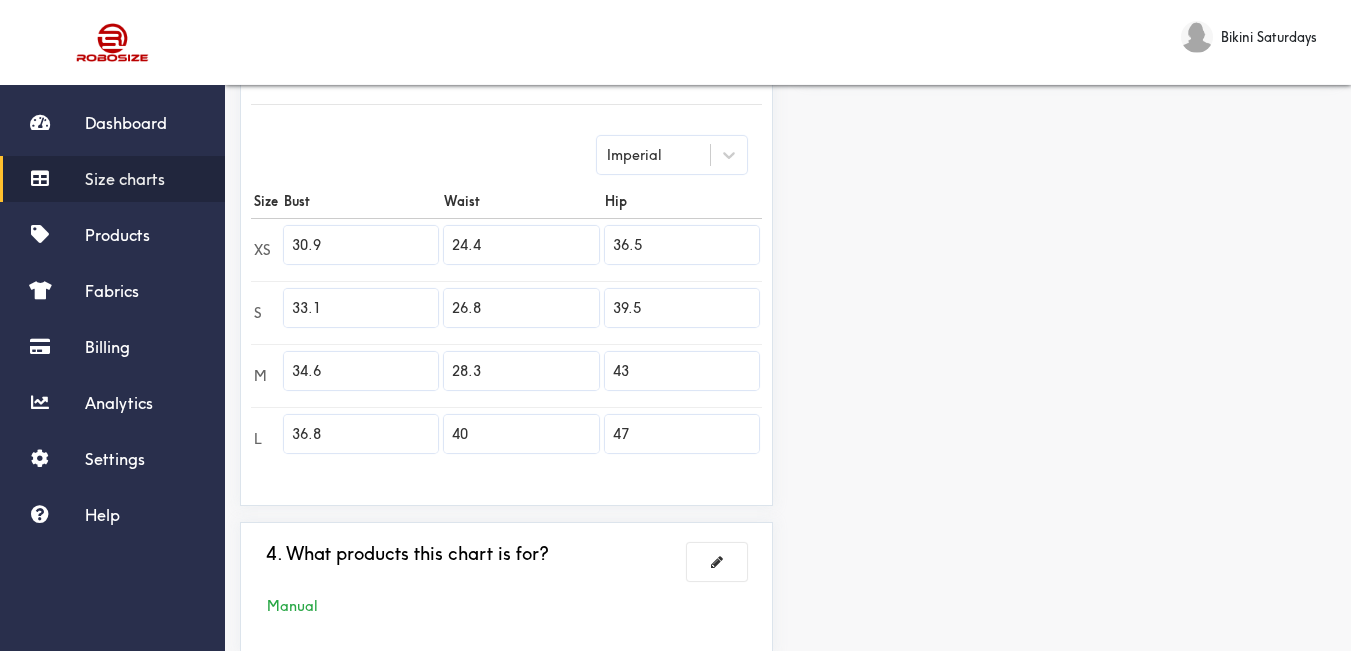 drag, startPoint x: 537, startPoint y: 424, endPoint x: 393, endPoint y: 434, distance: 144.3468 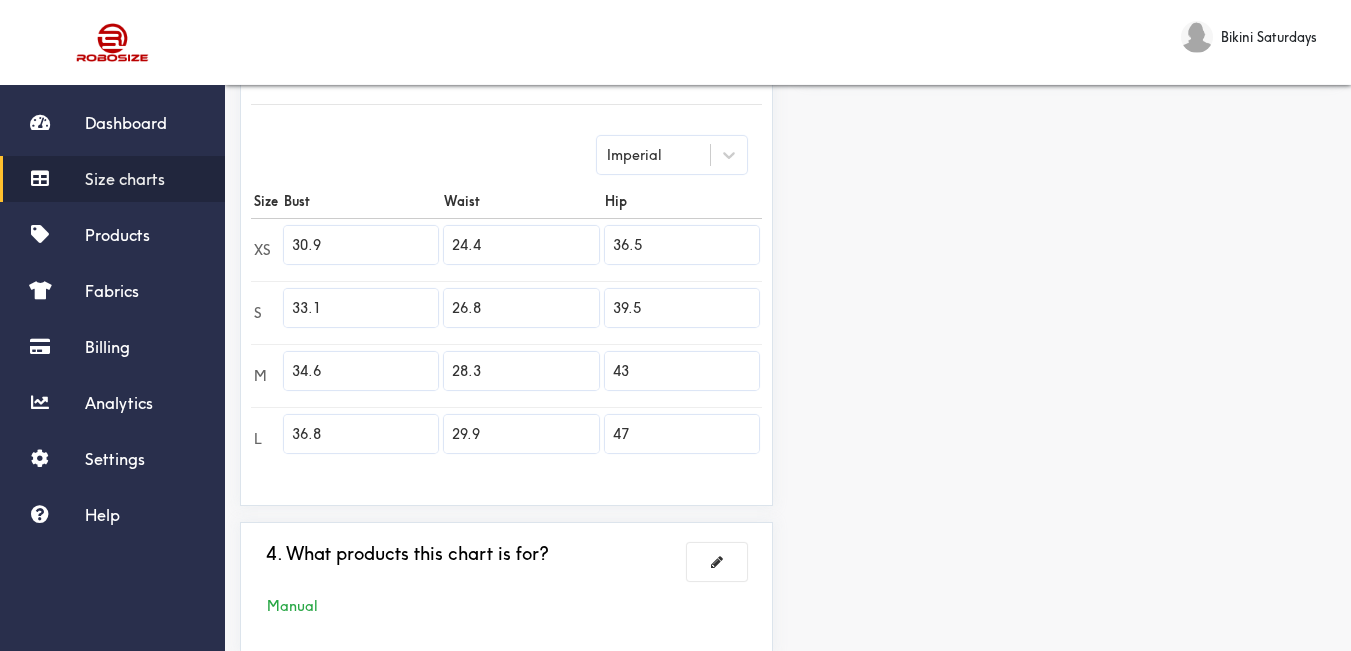 drag, startPoint x: 673, startPoint y: 253, endPoint x: 584, endPoint y: 268, distance: 90.255196 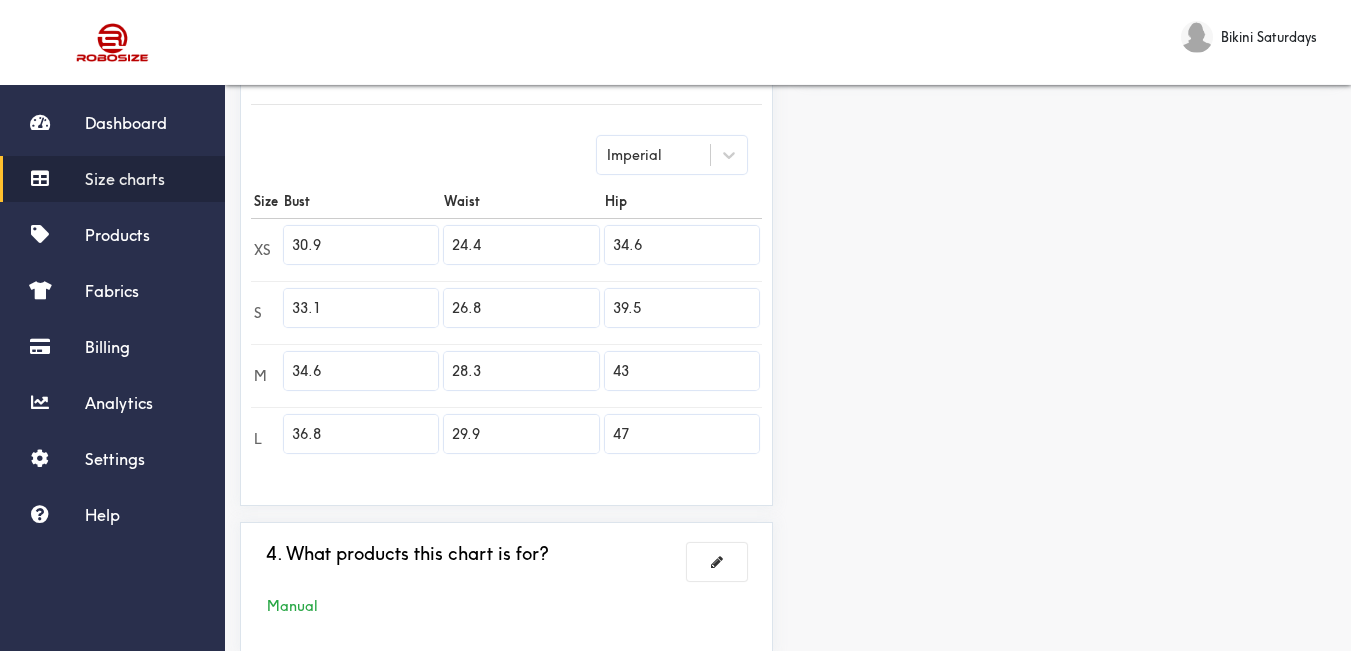 drag, startPoint x: 647, startPoint y: 307, endPoint x: 552, endPoint y: 336, distance: 99.32774 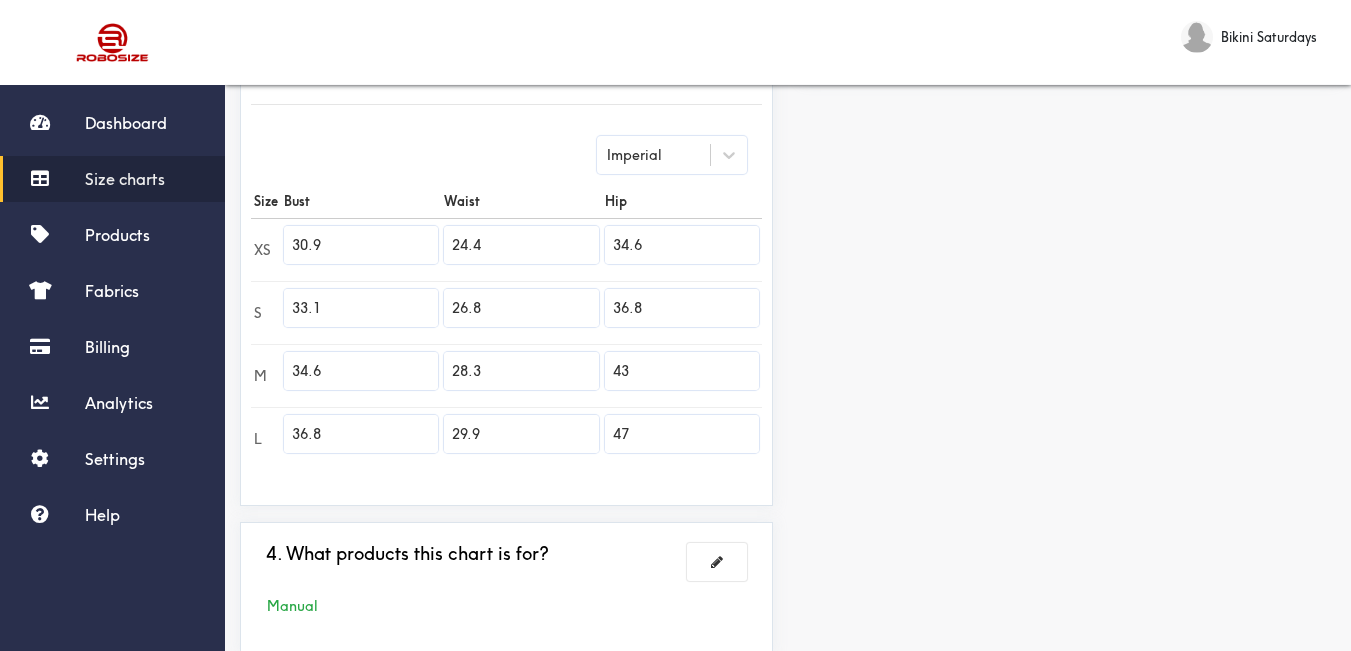 drag, startPoint x: 634, startPoint y: 372, endPoint x: 593, endPoint y: 374, distance: 41.04875 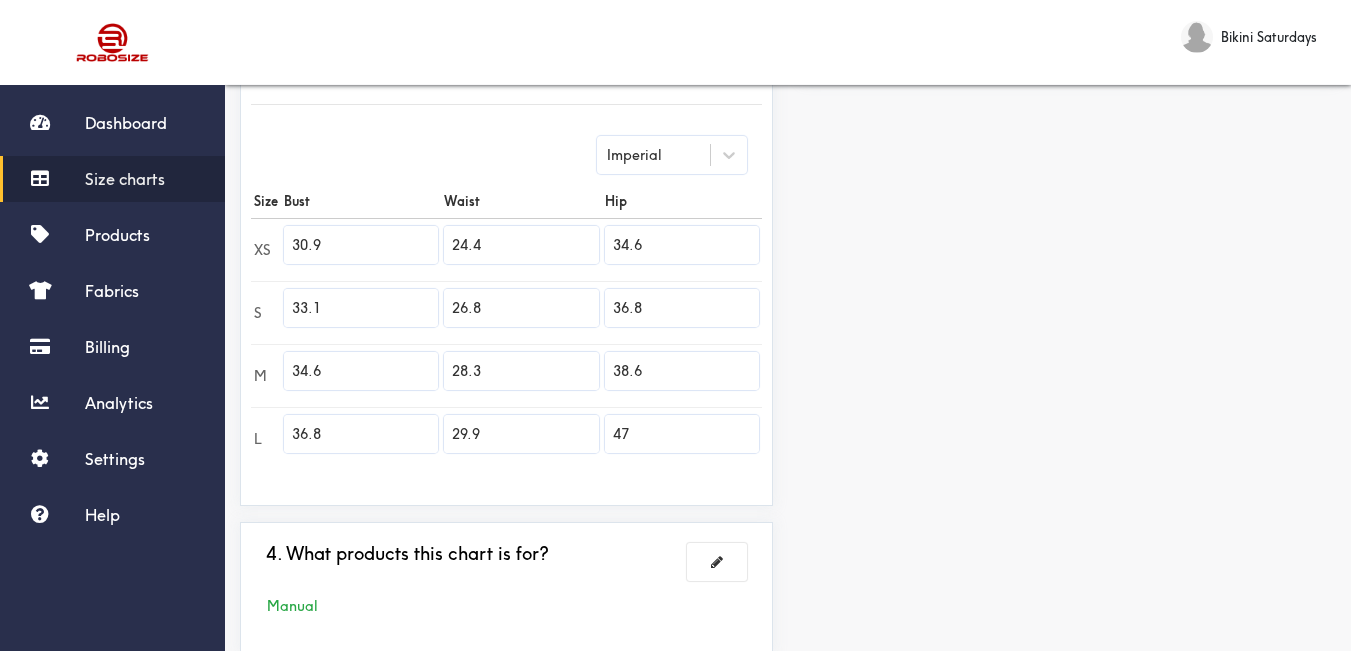 drag, startPoint x: 658, startPoint y: 425, endPoint x: 581, endPoint y: 433, distance: 77.41447 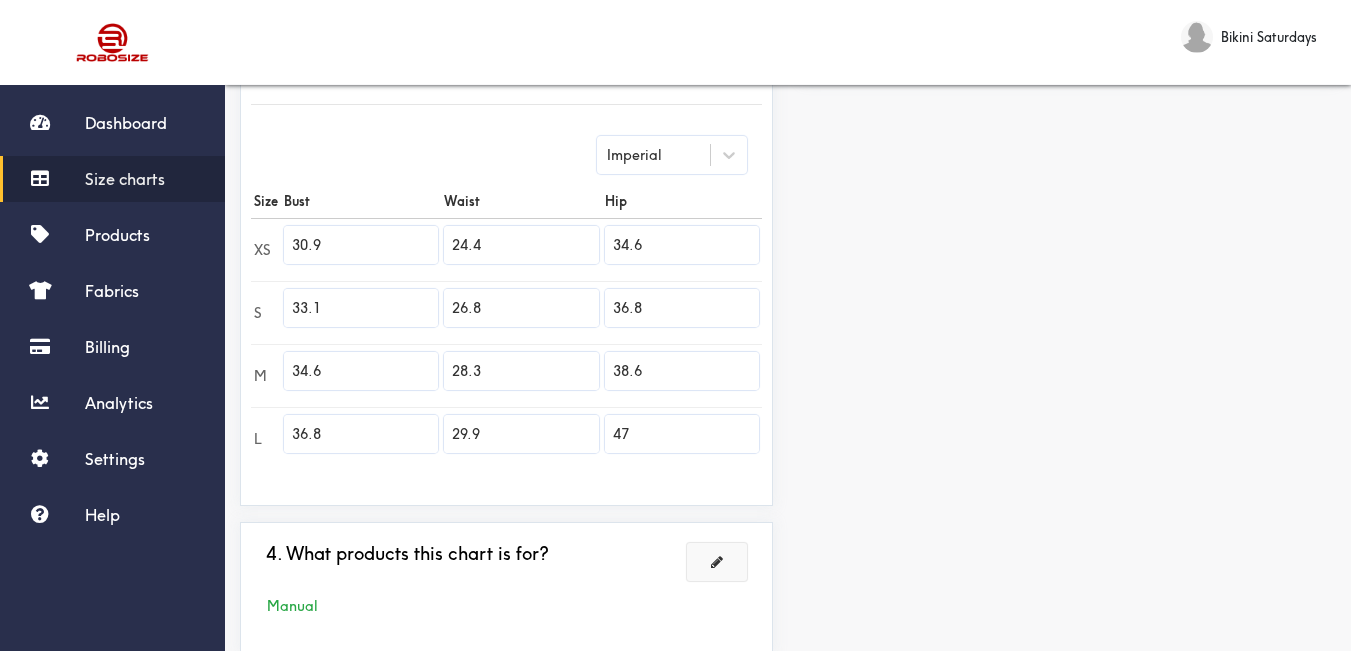 paste on "40.6" 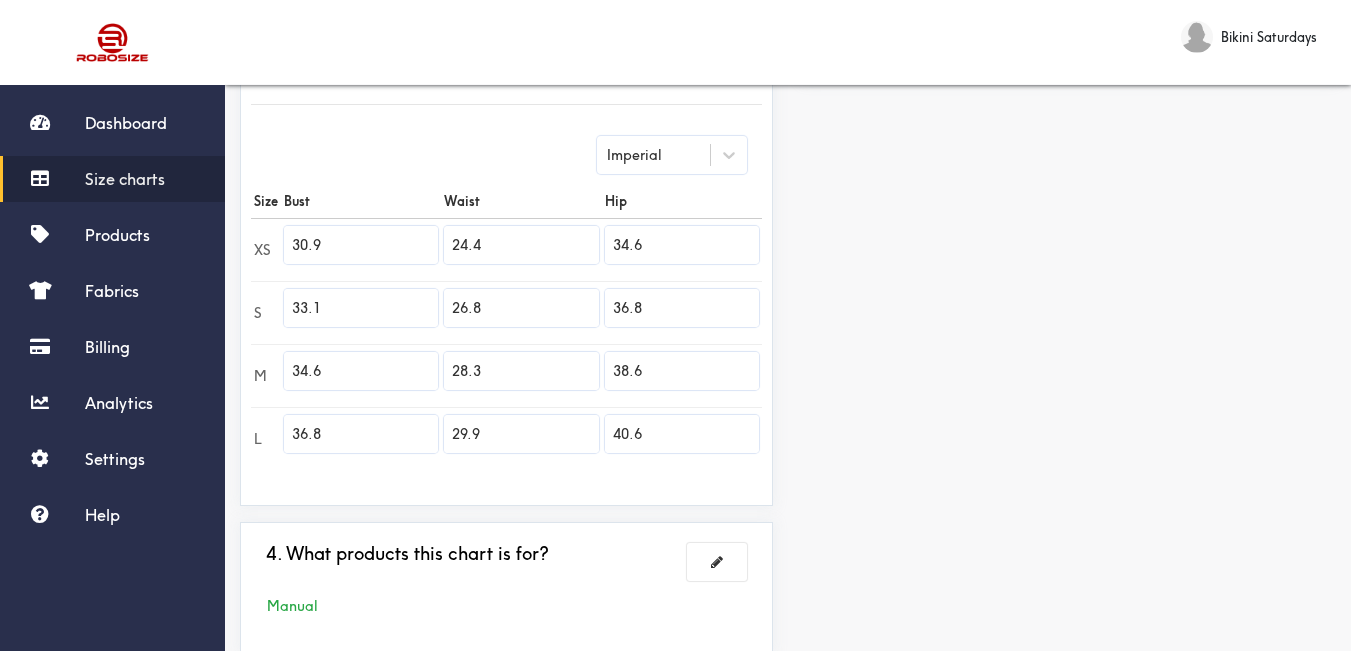 click on "3. Chart data Next Imperial Size Bust Waist Hip XS 30.9 24.4 34.6 S 33.1 26.8 36.8 M 34.6 28.3 38.6 L 36.8 29.9 40.6" at bounding box center (506, 264) 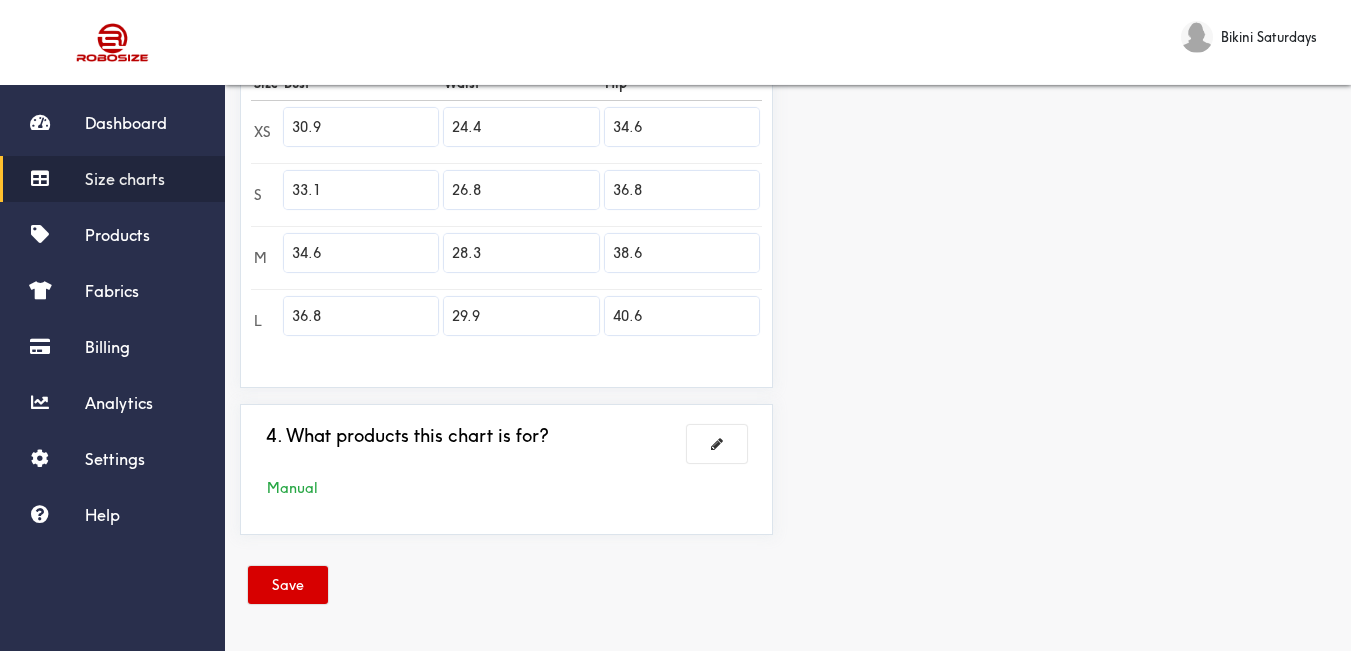 click on "Save" at bounding box center [288, 585] 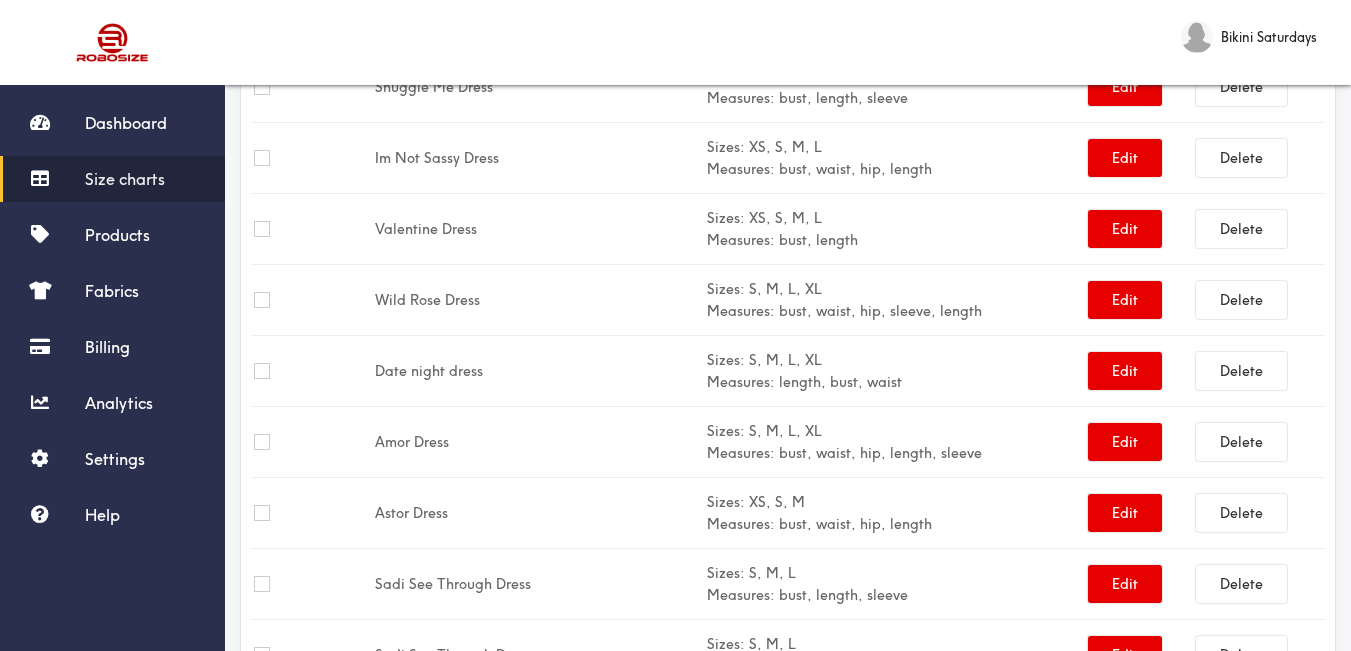 scroll, scrollTop: 218, scrollLeft: 0, axis: vertical 